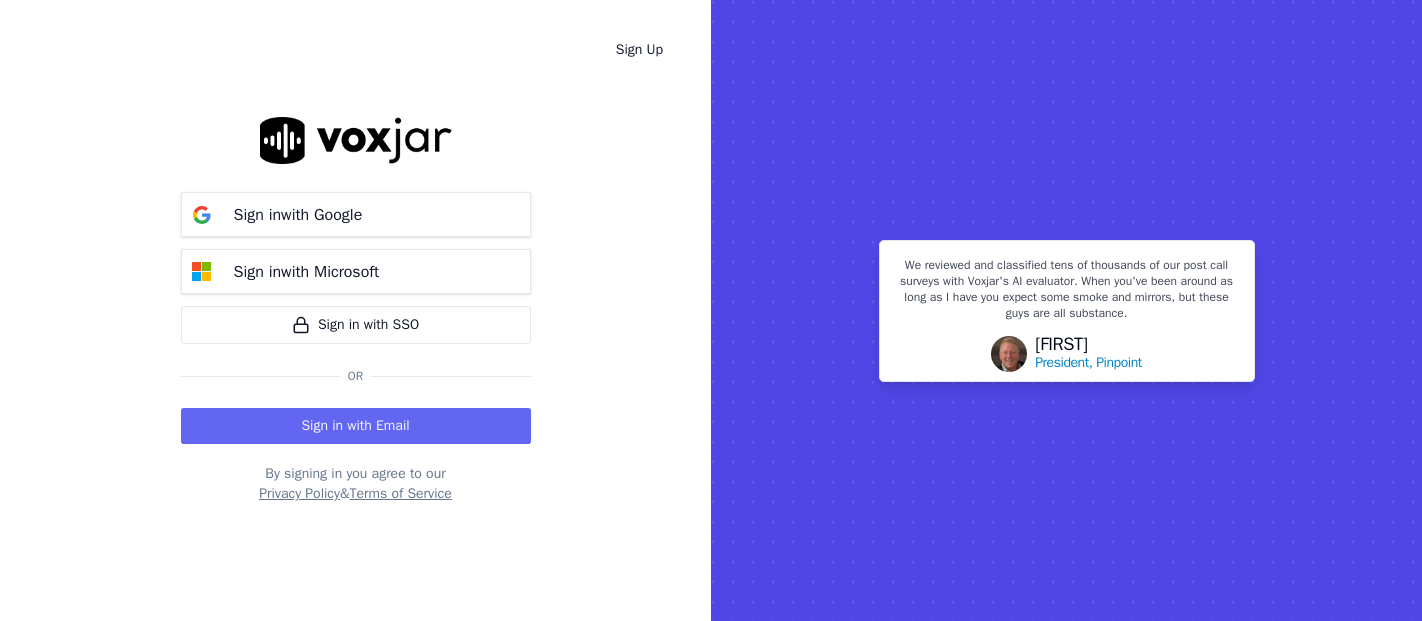 scroll, scrollTop: 0, scrollLeft: 0, axis: both 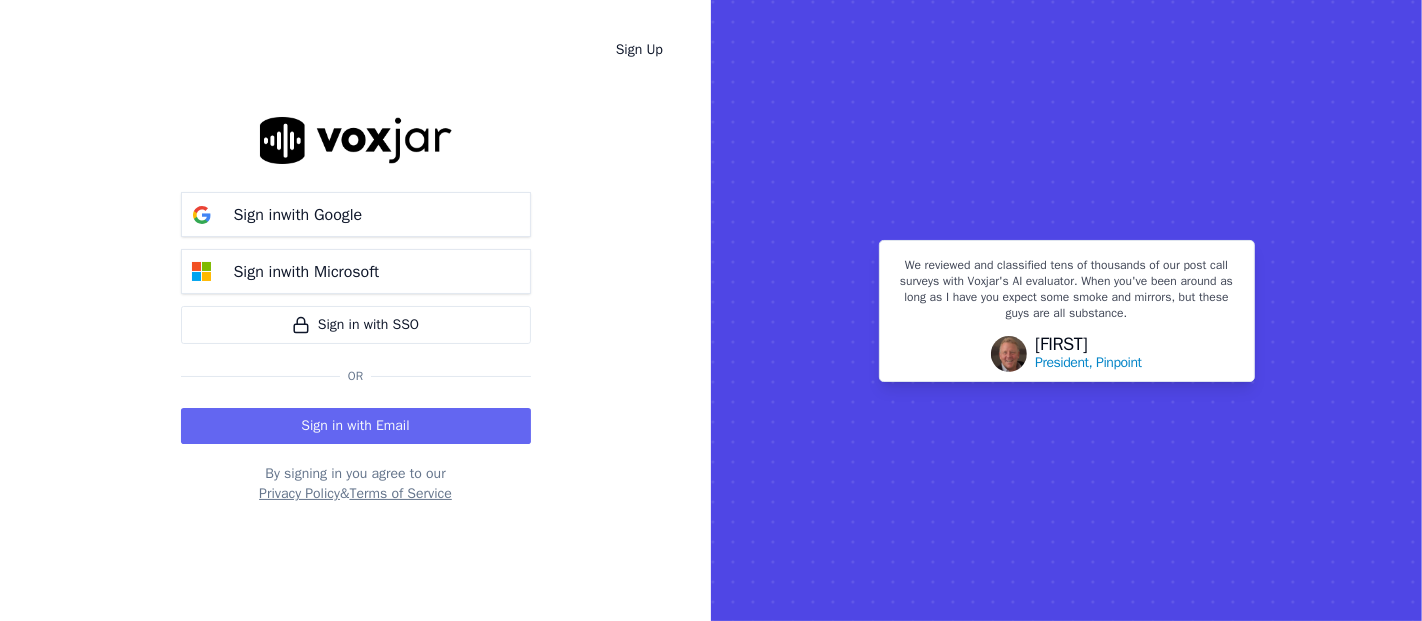 drag, startPoint x: 374, startPoint y: 412, endPoint x: 383, endPoint y: 406, distance: 10.816654 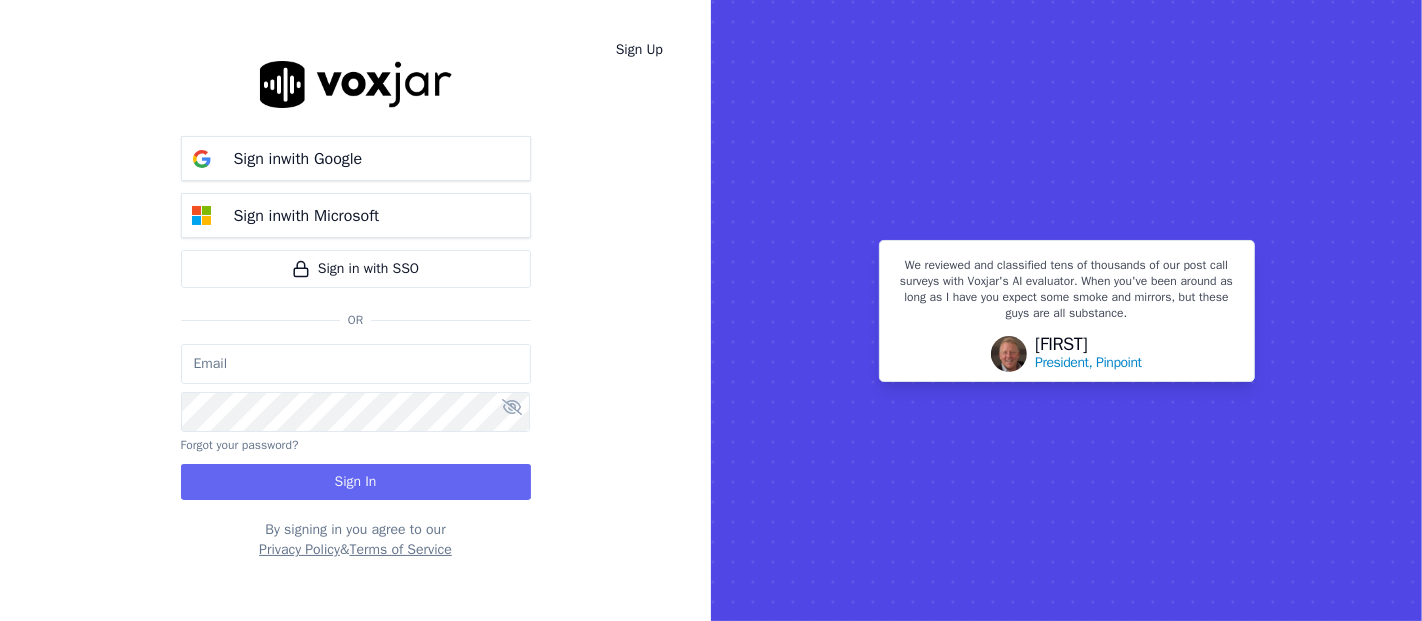 type on "[EMAIL]" 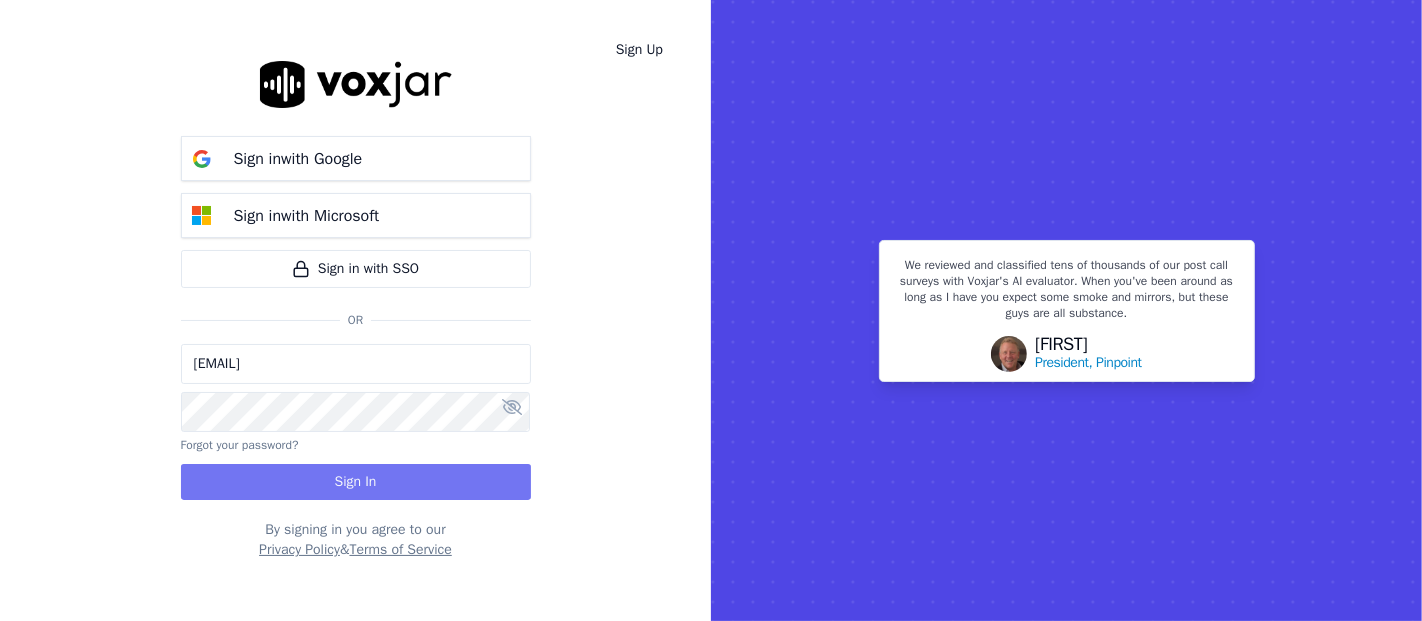 click on "Sign In" at bounding box center [356, 482] 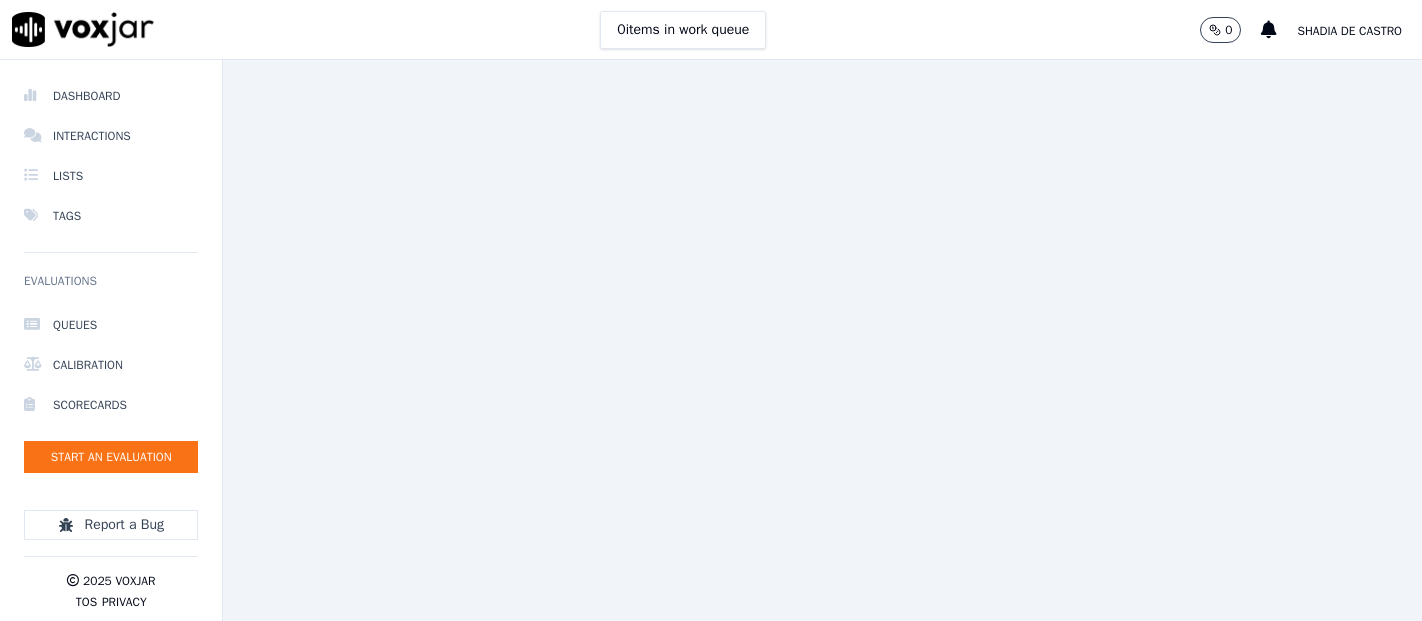 scroll, scrollTop: 0, scrollLeft: 0, axis: both 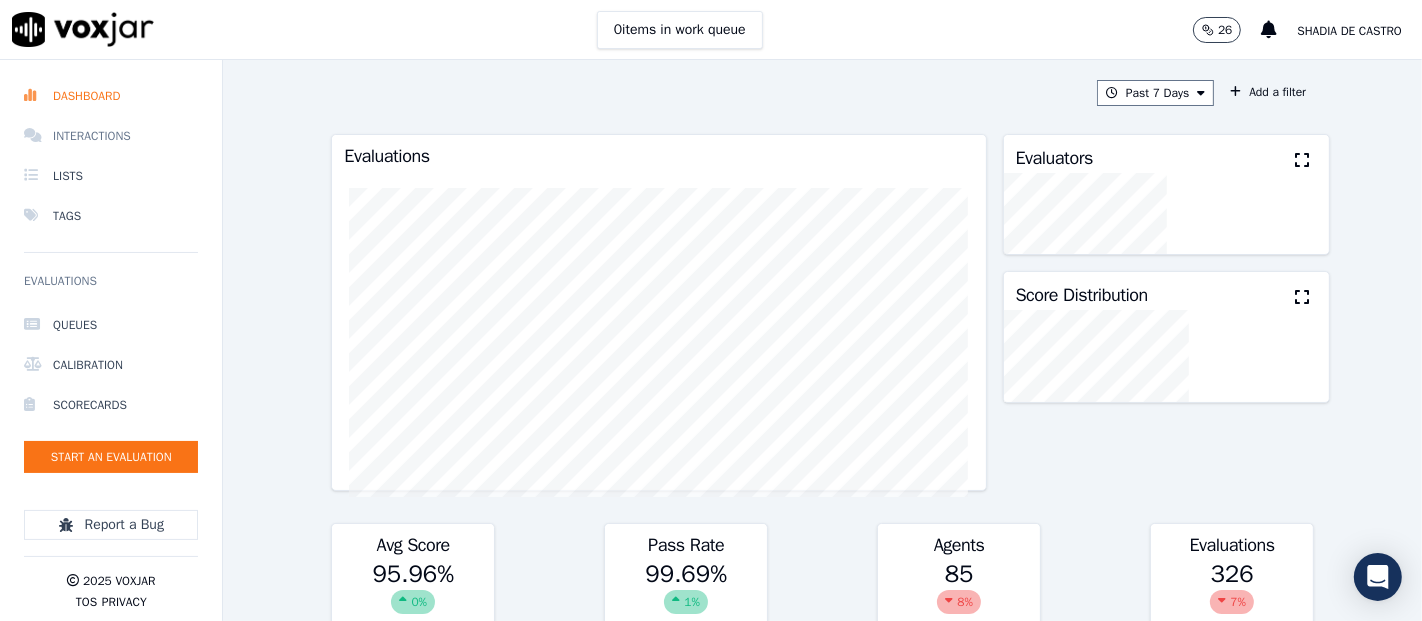 click on "Interactions" at bounding box center (111, 136) 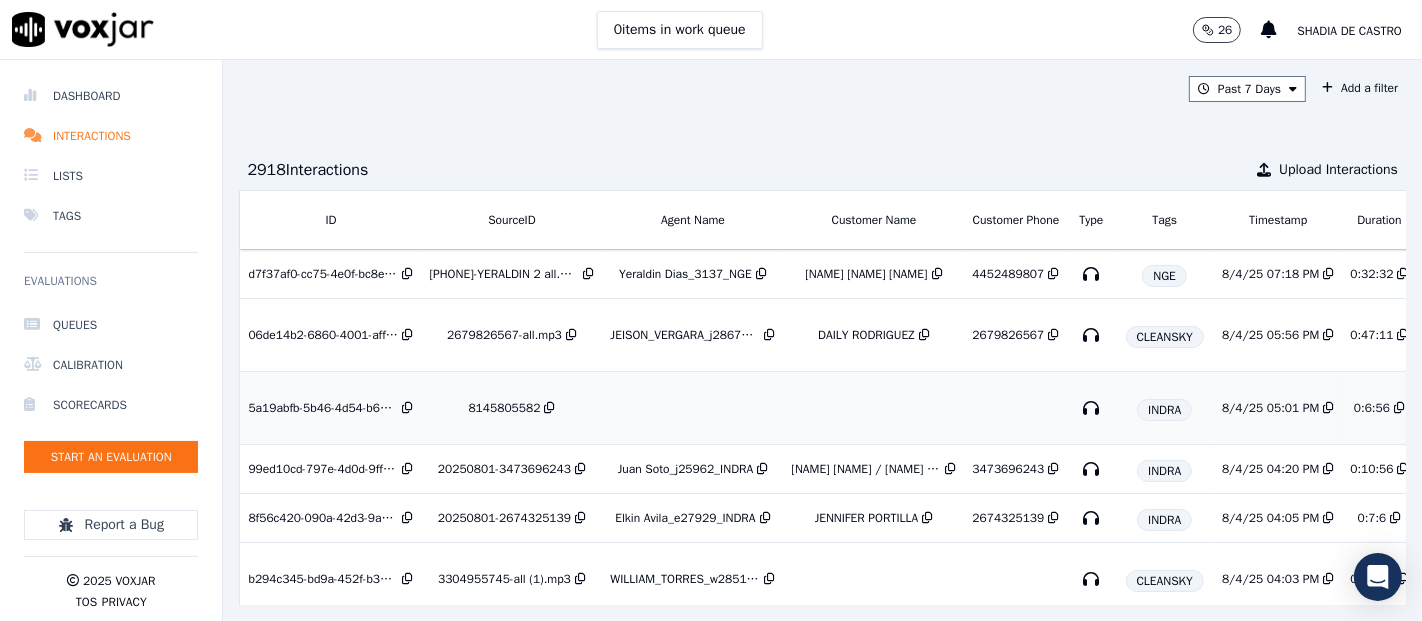 click on "5a19abfb-5b46-4d54-b6db-63af9300f2f6" at bounding box center [331, 408] 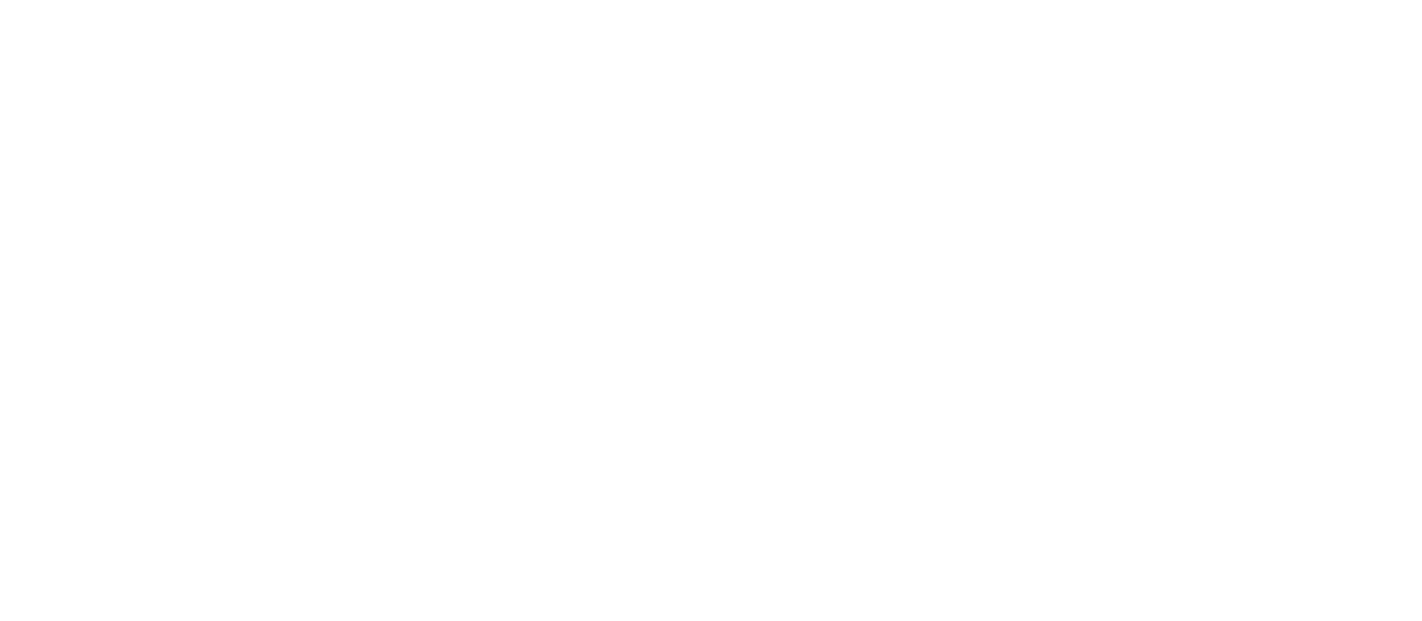 scroll, scrollTop: 0, scrollLeft: 0, axis: both 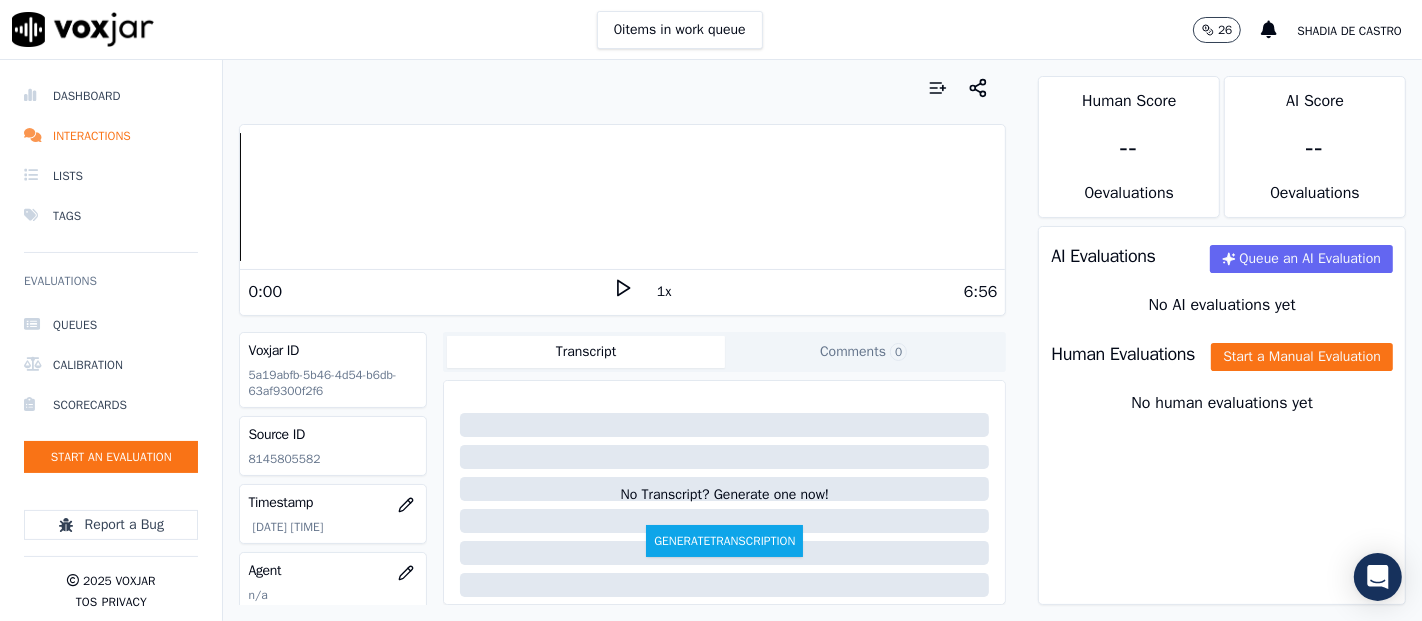 click 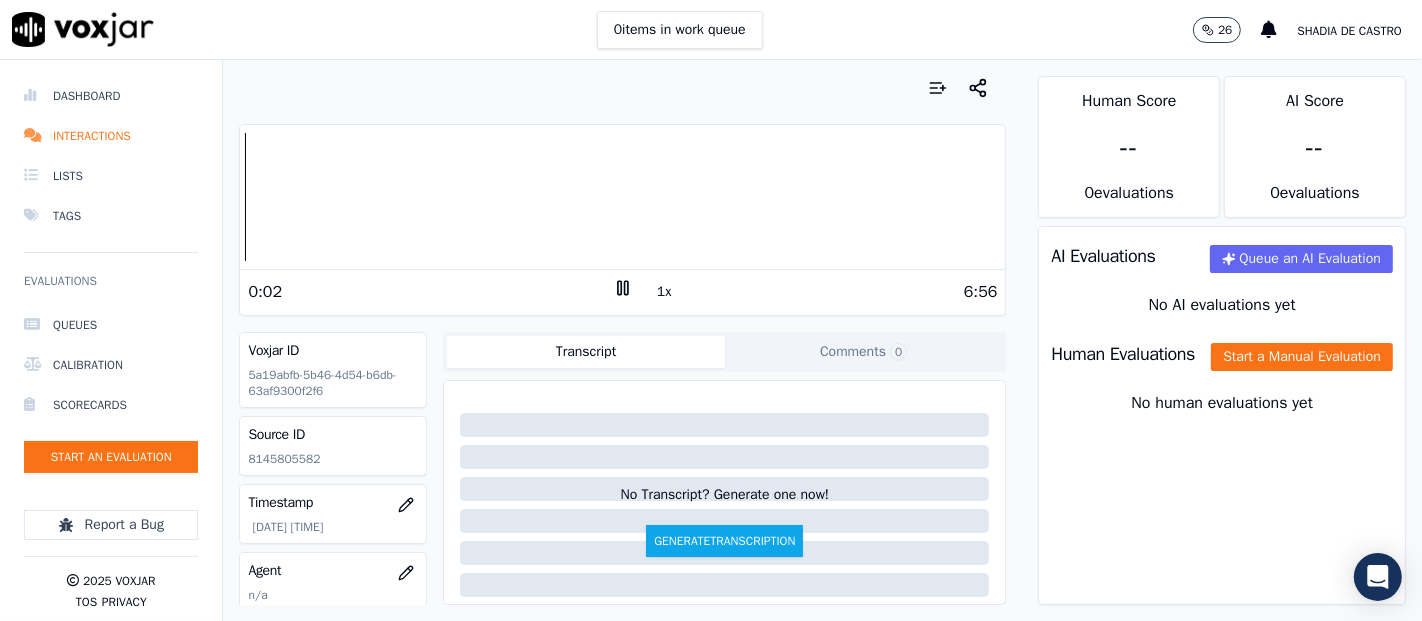 click on "0:02" at bounding box center [430, 292] 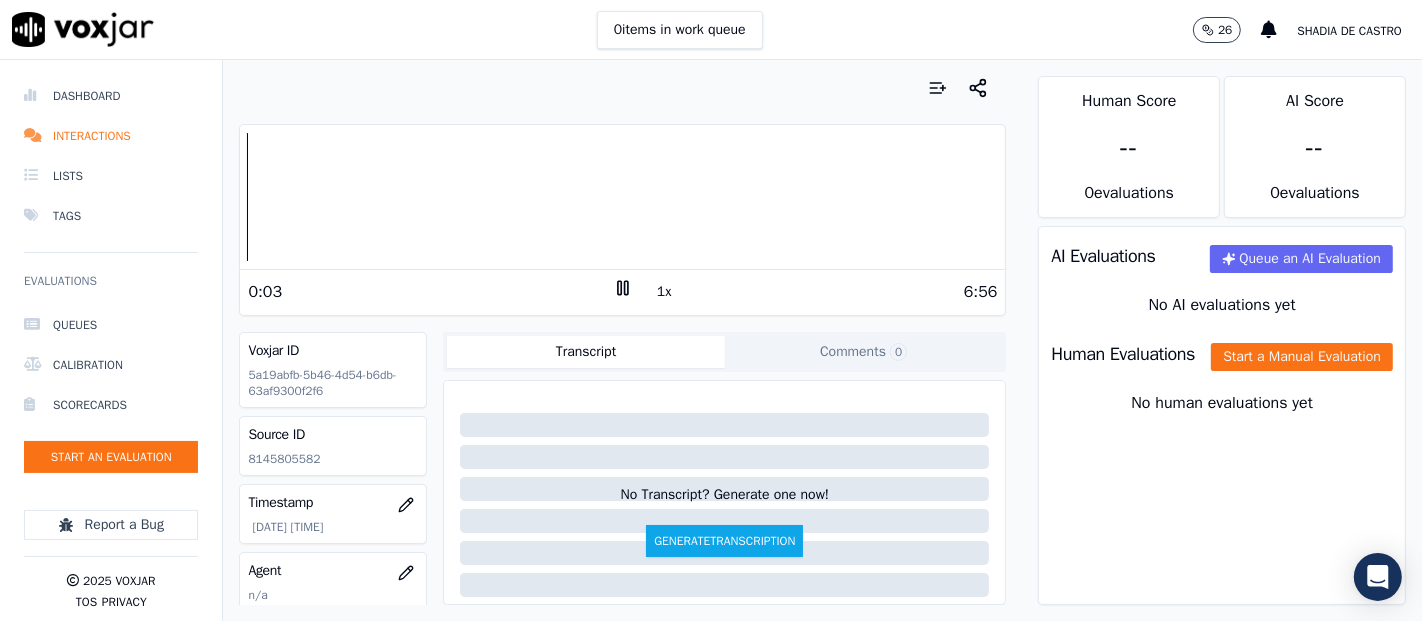 click 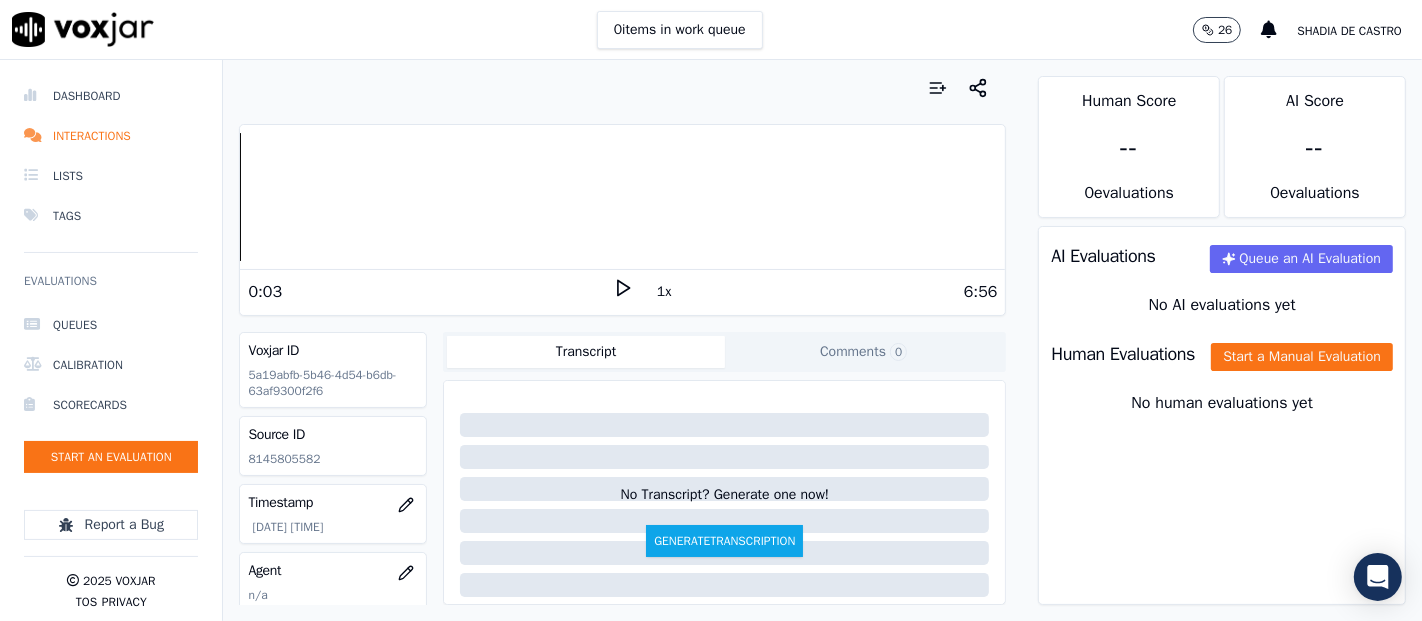 click on "Dashboard   Interactions   Lists   Tags       Evaluations     Queues   Calibration   Scorecards   Start an Evaluation
Report a Bug       2025   Voxjar   TOS   Privacy             Your browser does not support the audio element.   0:03     1x   6:56   Voxjar ID   5a19abfb-5b46-4d54-b6db-63af9300f2f6   Source ID   8145805582   Timestamp
08/04/2025 05:01 pm     Agent
n/a     Customer Name     n/a     Customer Phone     n/a     Tags
INDRA     Source     manualUpload   Type     AUDIO       Transcript   Comments  0   No Transcript? Generate one now!   Generate  Transcription         Add Comment   Scores   Transcript   Metadata   Comments         Human Score   --   0  evaluation s   AI Score   --   0  evaluation s     AI Evaluations
Queue an AI Evaluation   No AI evaluations yet   Human Evaluations   Start a Manual Evaluation   No human evaluations yet" at bounding box center (711, 340) 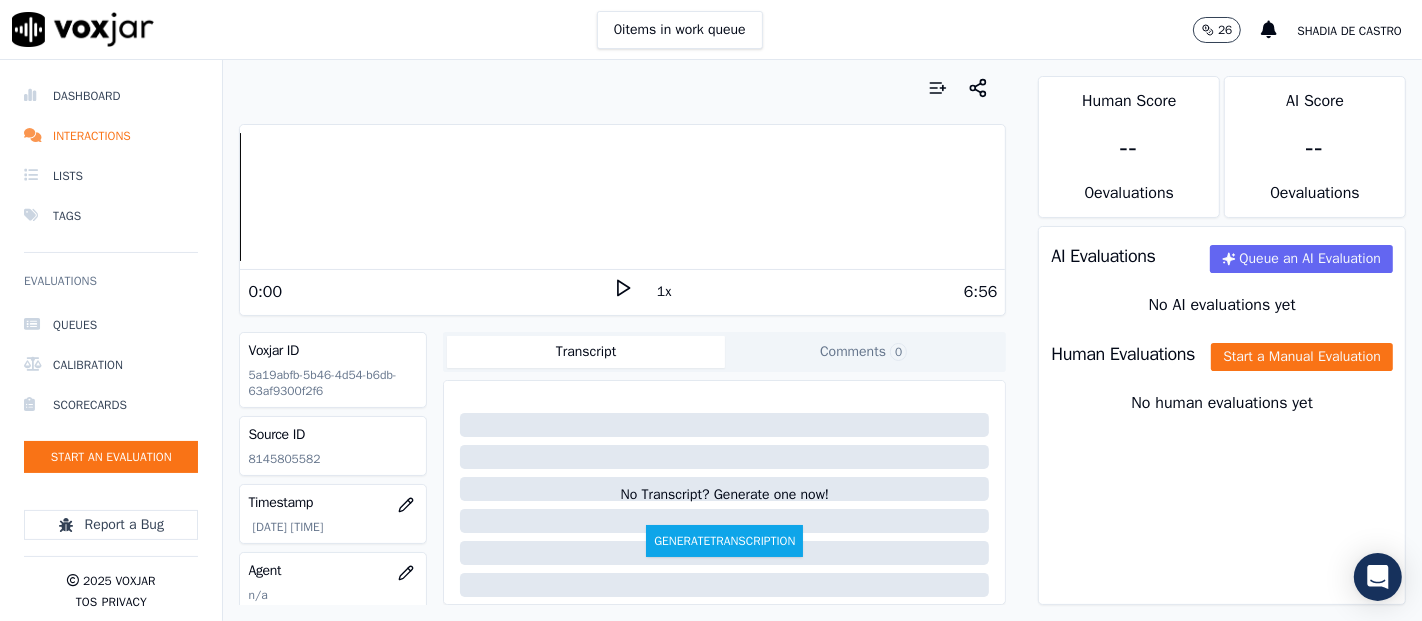 click 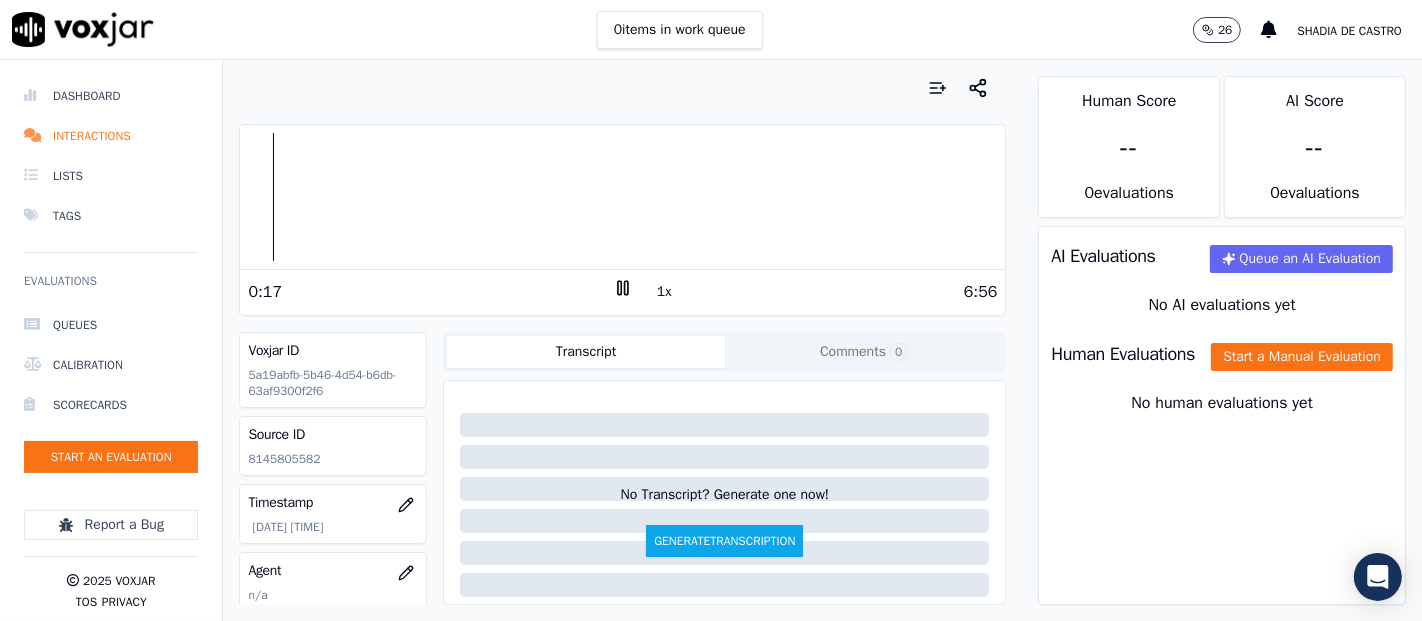 click on "Your browser does not support the audio element.   0:17     1x   6:56   Voxjar ID   5a19abfb-5b46-4d54-b6db-63af9300f2f6   Source ID   8145805582   Timestamp
08/04/2025 05:01 pm     Agent
n/a     Customer Name     n/a     Customer Phone     n/a     Tags
INDRA     Source     manualUpload   Type     AUDIO       Transcript   Comments  0   No Transcript? Generate one now!   Generate  Transcription         Add Comment" at bounding box center (622, 340) 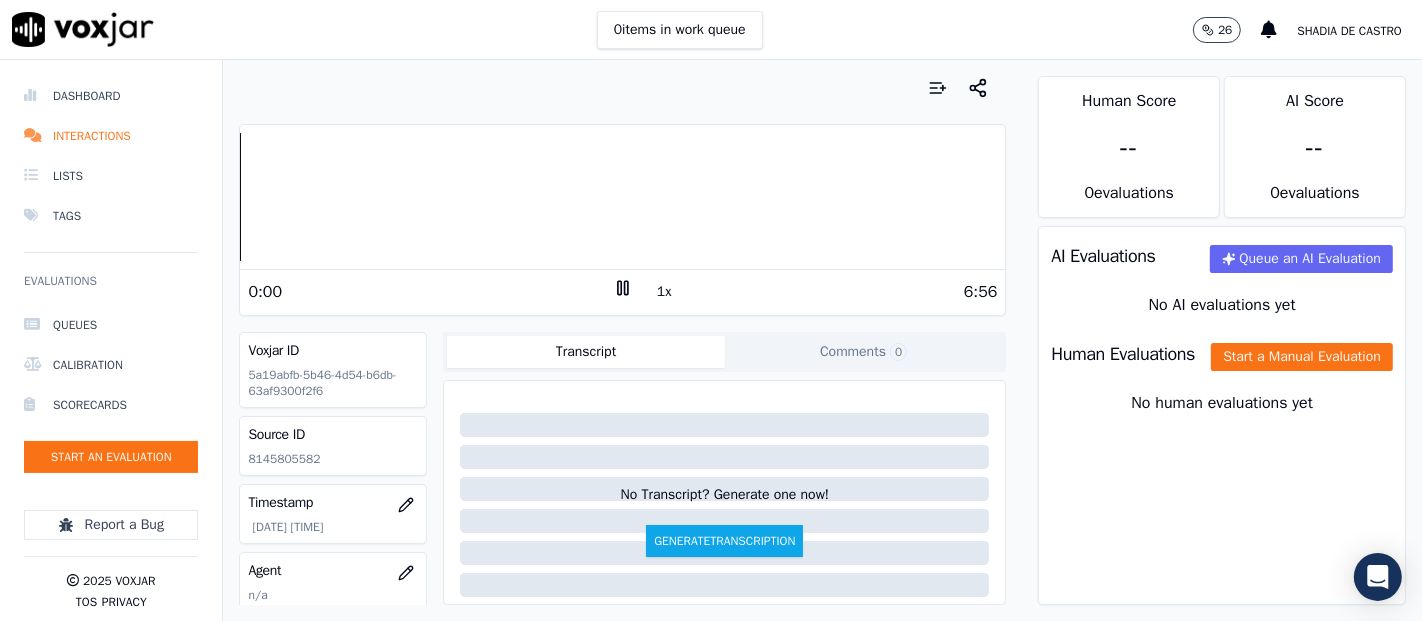 click on "Dashboard   Interactions   Lists   Tags       Evaluations     Queues   Calibration   Scorecards   Start an Evaluation
Report a Bug       2025   Voxjar   TOS   Privacy             Your browser does not support the audio element.   0:00     1x   6:56   Voxjar ID   5a19abfb-5b46-4d54-b6db-63af9300f2f6   Source ID   8145805582   Timestamp
08/04/2025 05:01 pm     Agent
n/a     Customer Name     n/a     Customer Phone     n/a     Tags
INDRA     Source     manualUpload   Type     AUDIO       Transcript   Comments  0   No Transcript? Generate one now!   Generate  Transcription         Add Comment   Scores   Transcript   Metadata   Comments         Human Score   --   0  evaluation s   AI Score   --   0  evaluation s     AI Evaluations
Queue an AI Evaluation   No AI evaluations yet   Human Evaluations   Start a Manual Evaluation   No human evaluations yet" at bounding box center [711, 340] 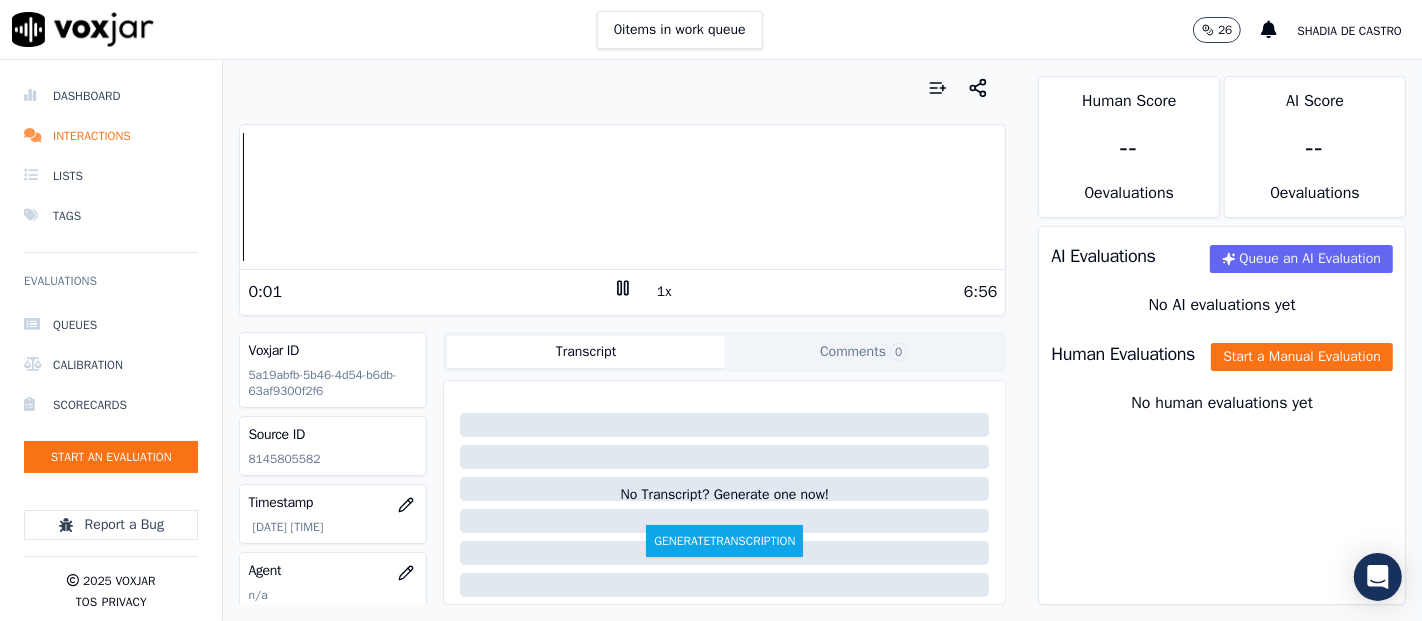 click 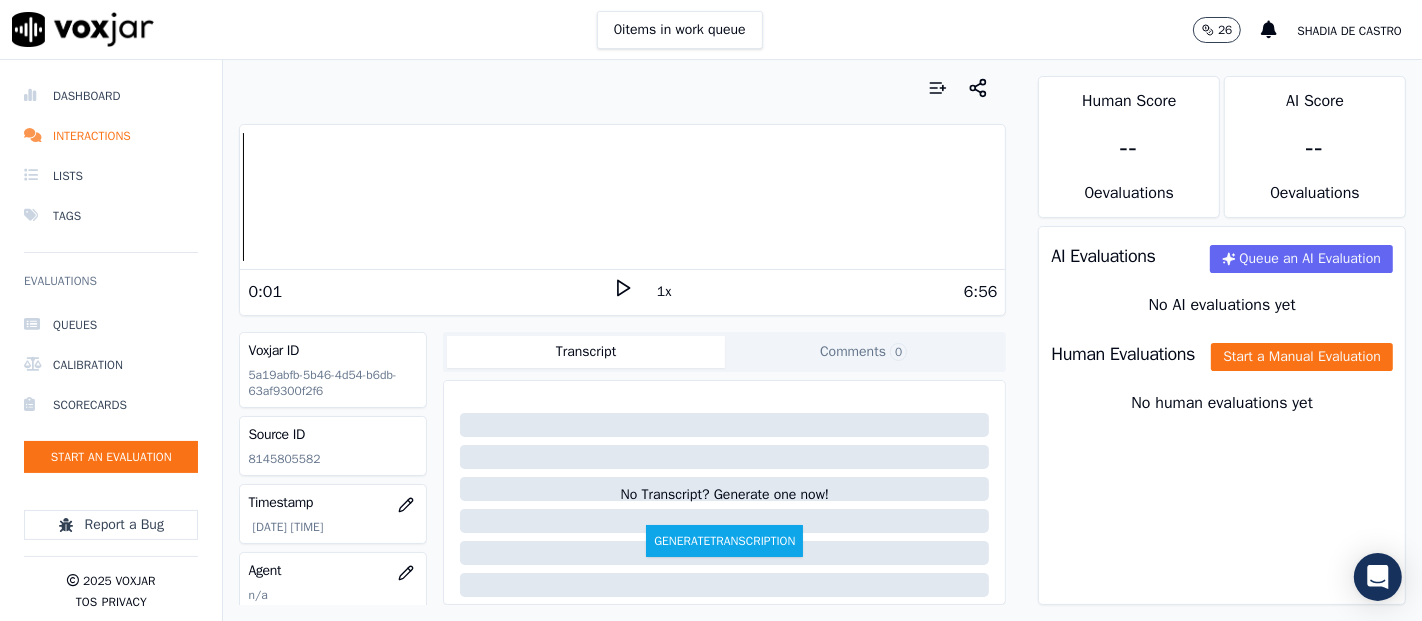 click 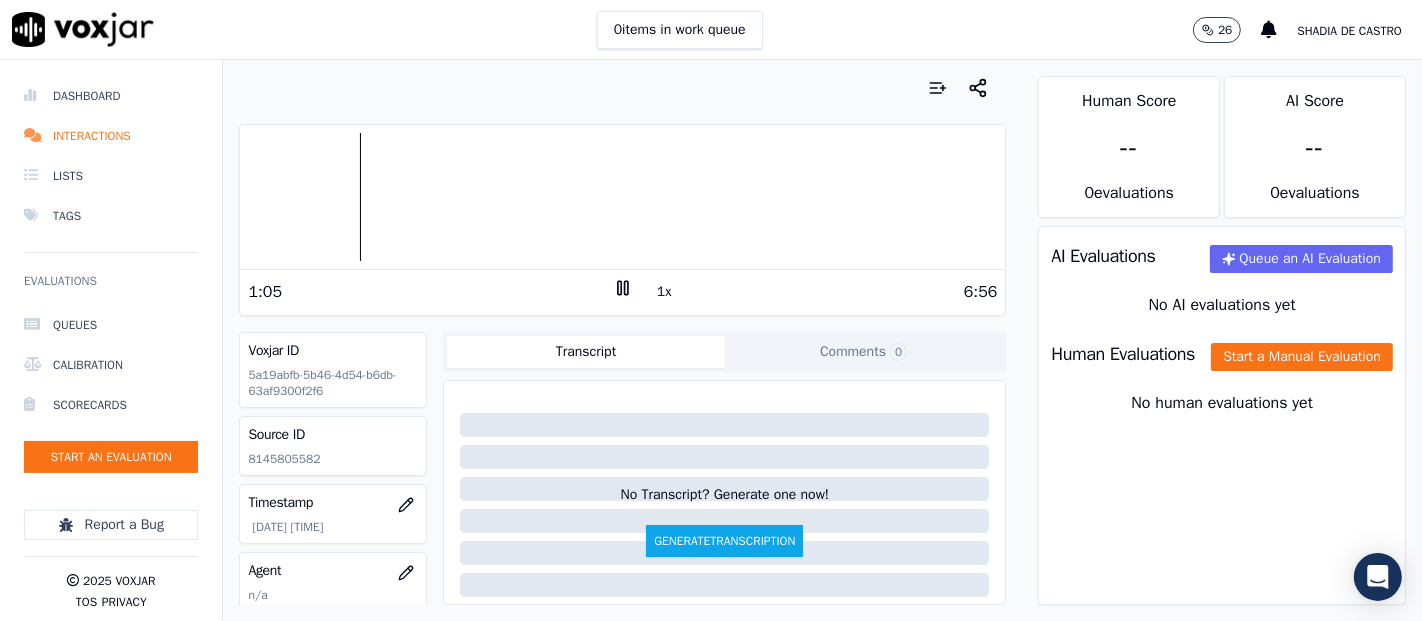 click at bounding box center [622, 197] 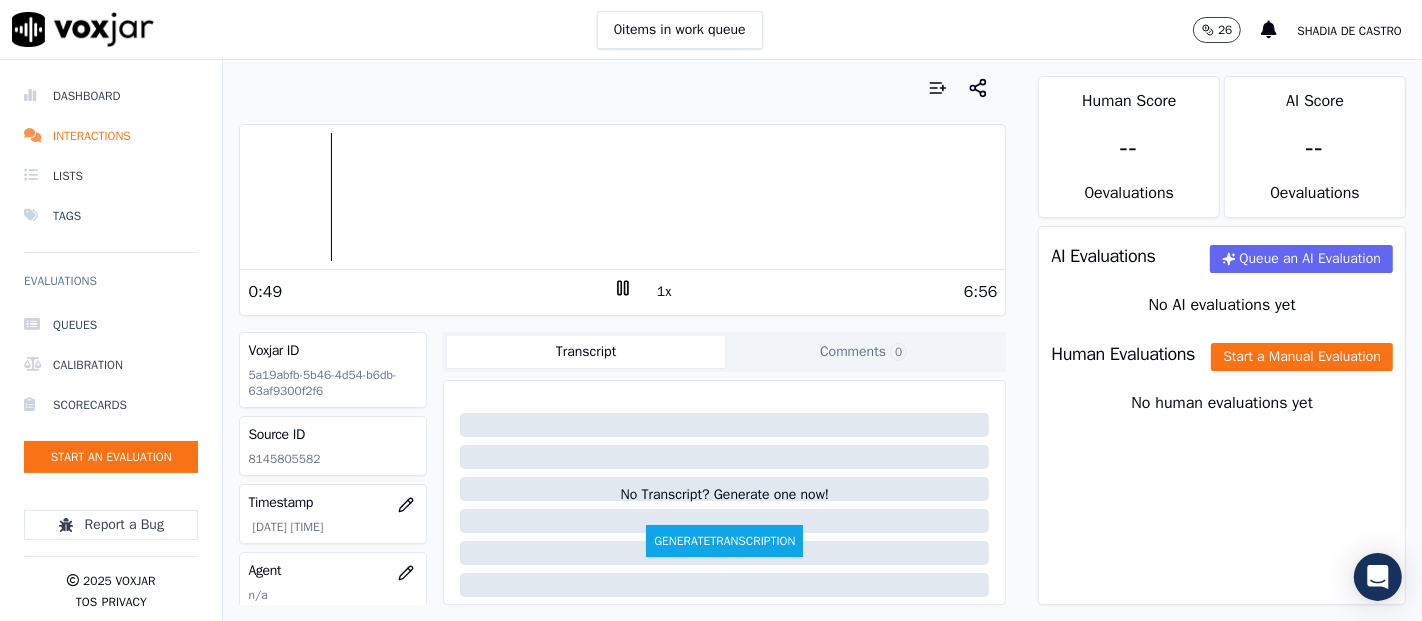 click at bounding box center [622, 197] 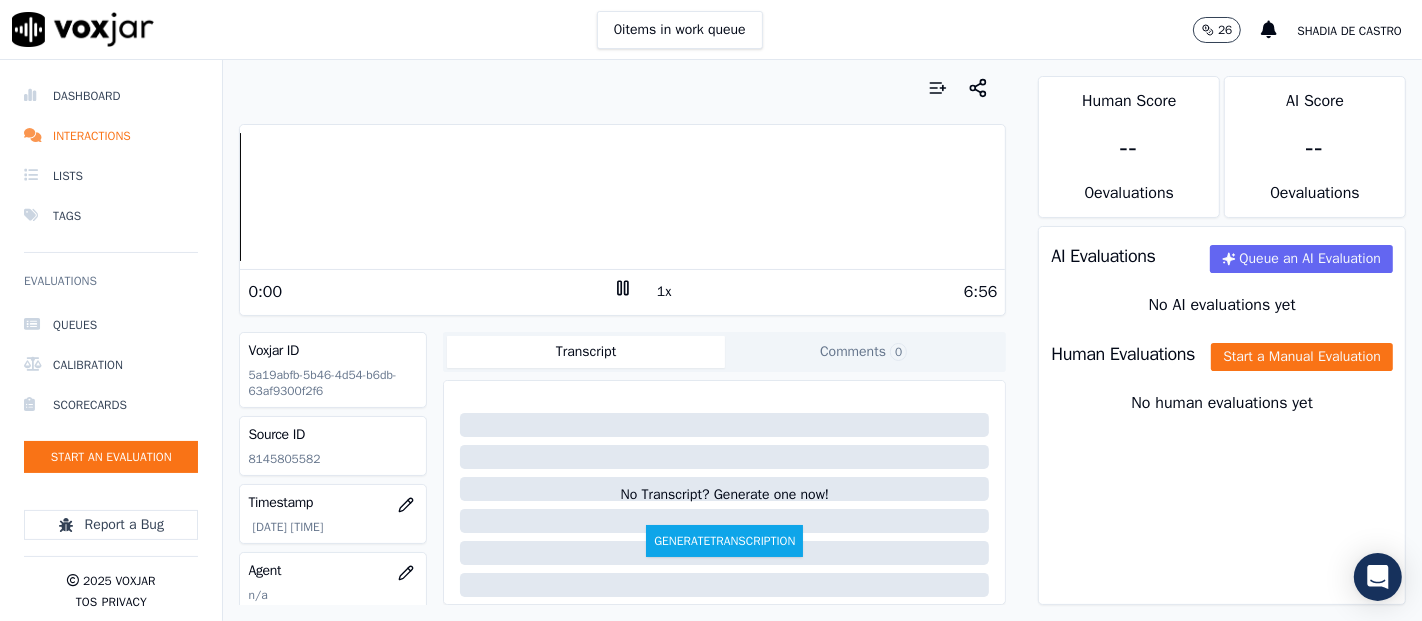 click on "Dashboard   Interactions   Lists   Tags       Evaluations     Queues   Calibration   Scorecards   Start an Evaluation
Report a Bug       2025   Voxjar   TOS   Privacy             Your browser does not support the audio element.   0:00     1x   6:56   Voxjar ID   5a19abfb-5b46-4d54-b6db-63af9300f2f6   Source ID   8145805582   Timestamp
08/04/2025 05:01 pm     Agent
n/a     Customer Name     n/a     Customer Phone     n/a     Tags
INDRA     Source     manualUpload   Type     AUDIO       Transcript   Comments  0   No Transcript? Generate one now!   Generate  Transcription         Add Comment   Scores   Transcript   Metadata   Comments         Human Score   --   0  evaluation s   AI Score   --   0  evaluation s     AI Evaluations
Queue an AI Evaluation   No AI evaluations yet   Human Evaluations   Start a Manual Evaluation   No human evaluations yet" at bounding box center [711, 340] 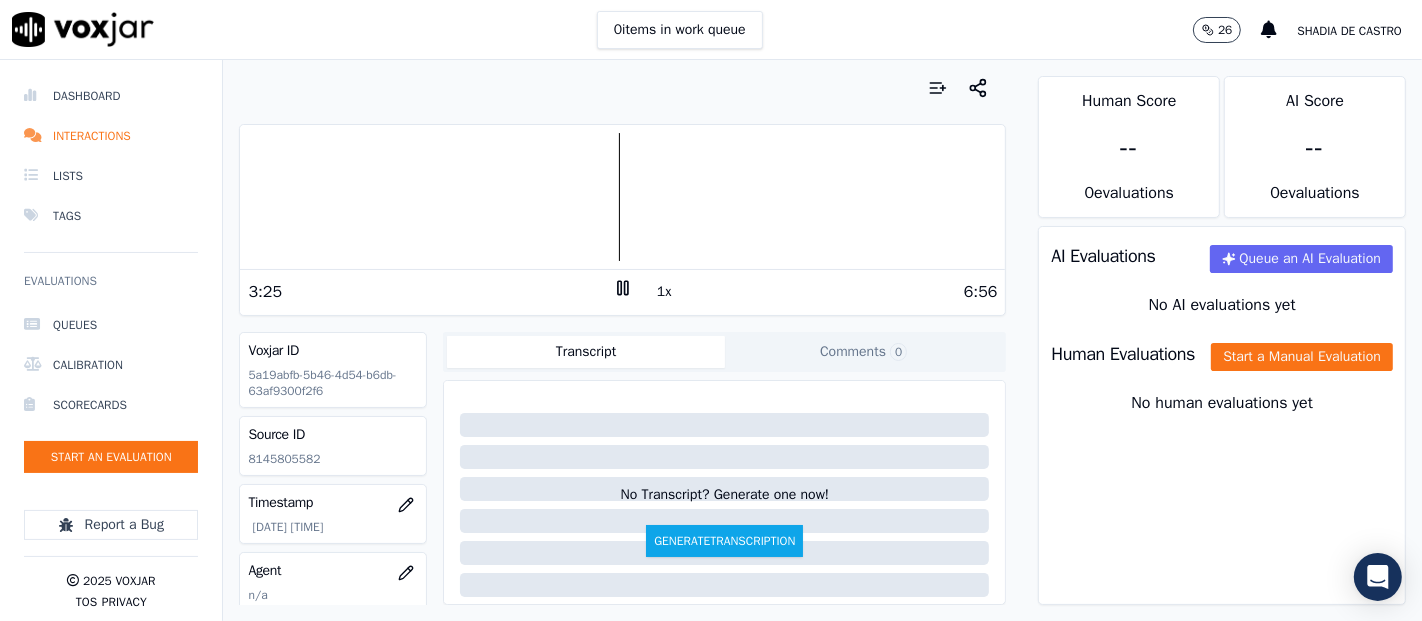 click 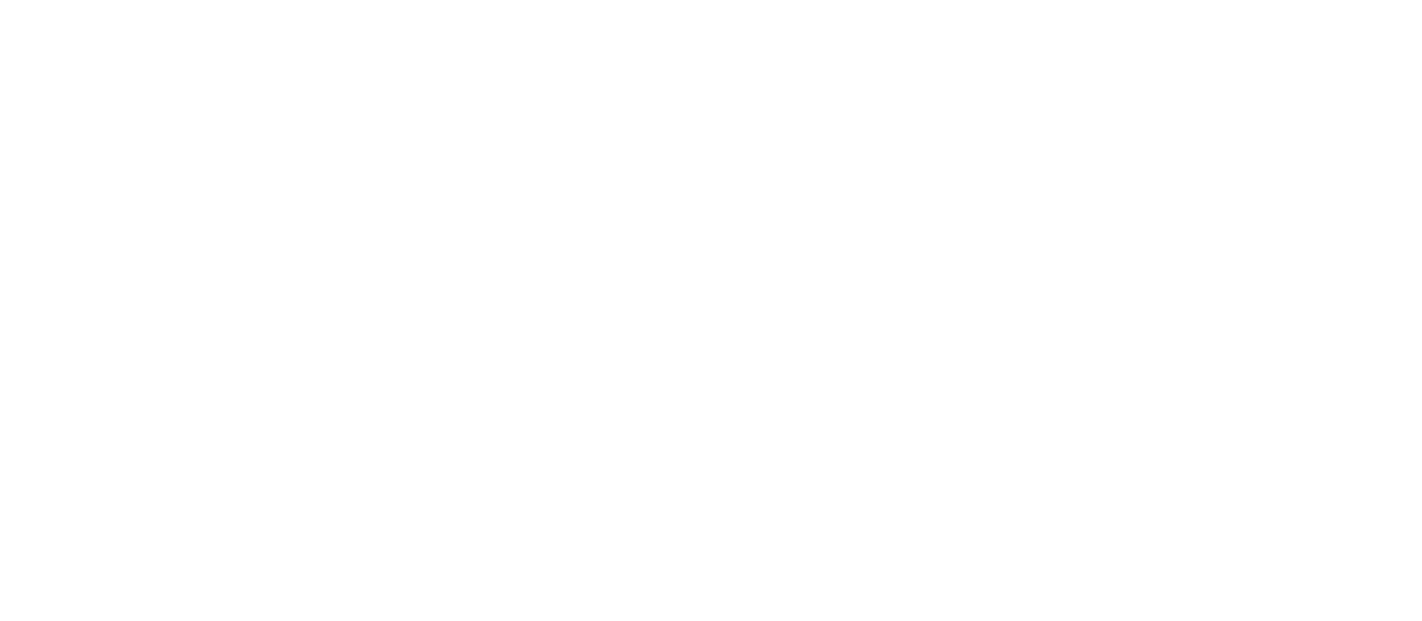 scroll, scrollTop: 0, scrollLeft: 0, axis: both 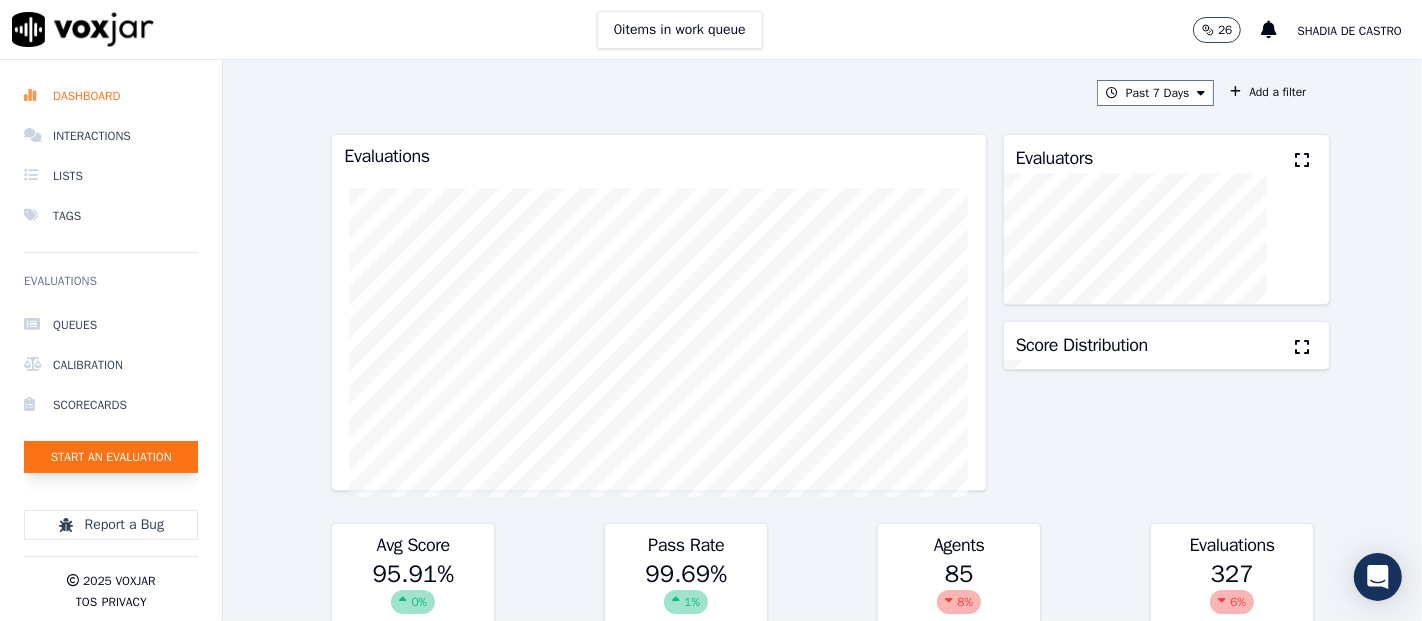 click on "Start an Evaluation" 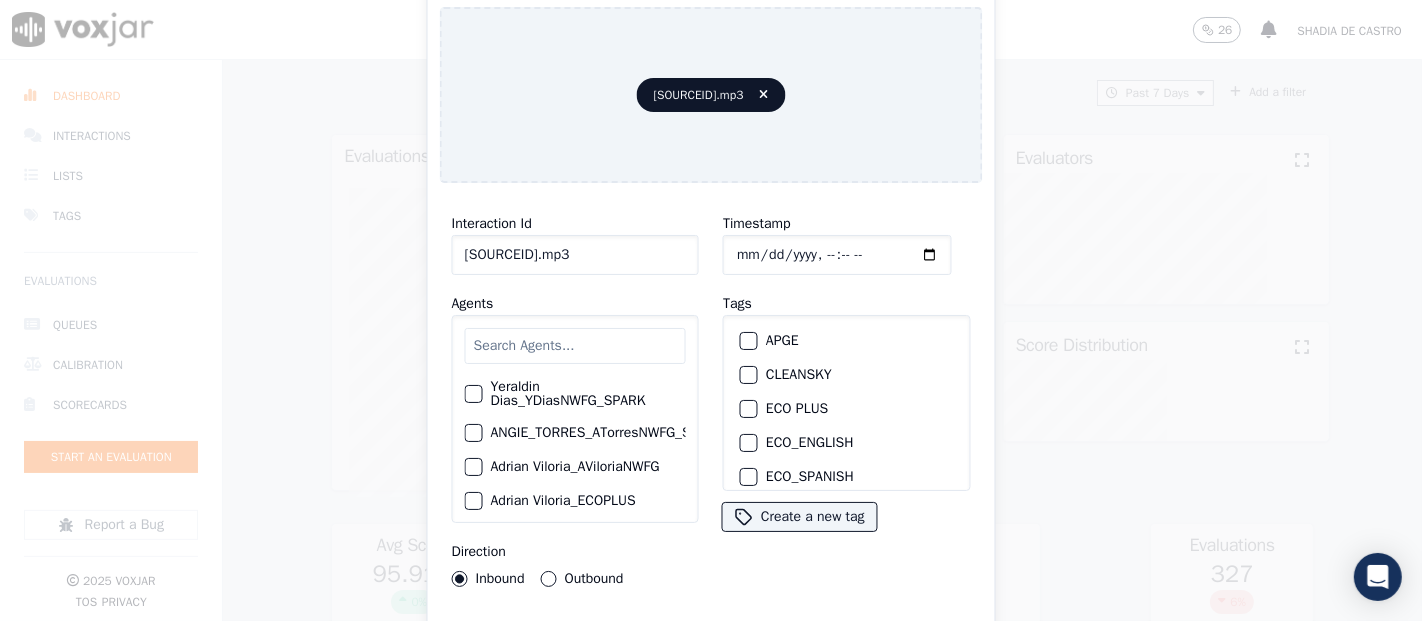 drag, startPoint x: 640, startPoint y: 250, endPoint x: 611, endPoint y: 269, distance: 34.669872 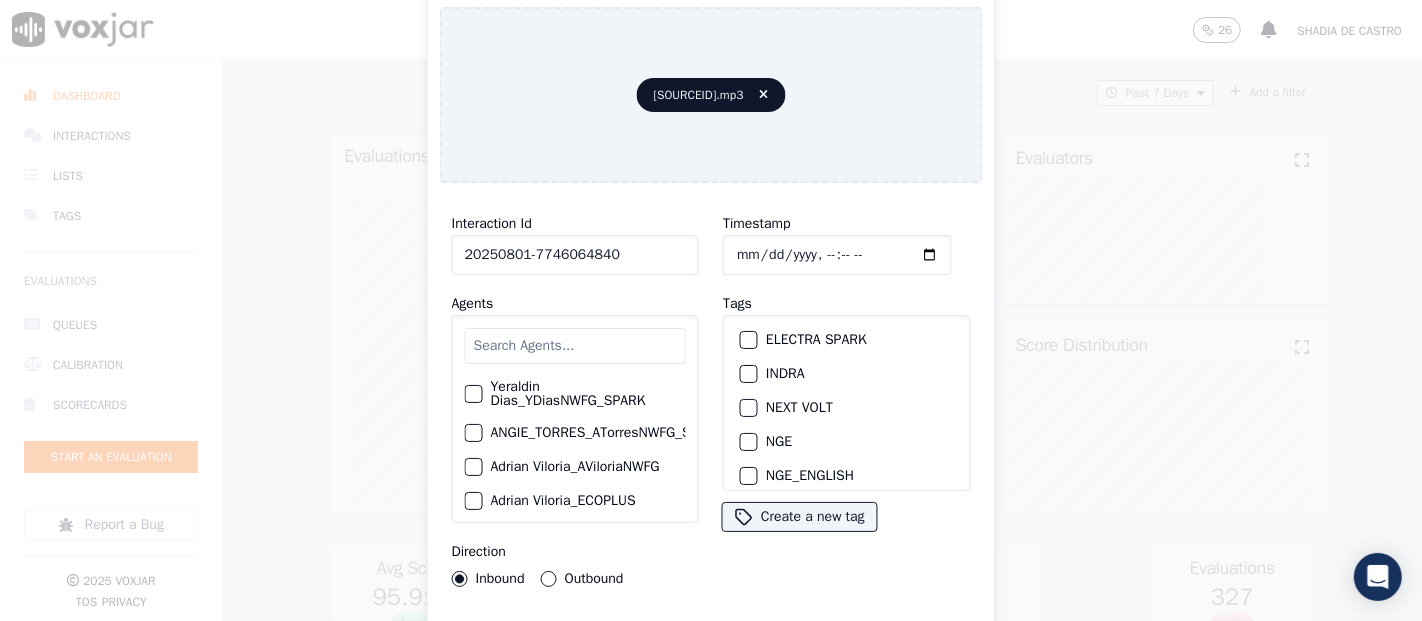 scroll, scrollTop: 205, scrollLeft: 0, axis: vertical 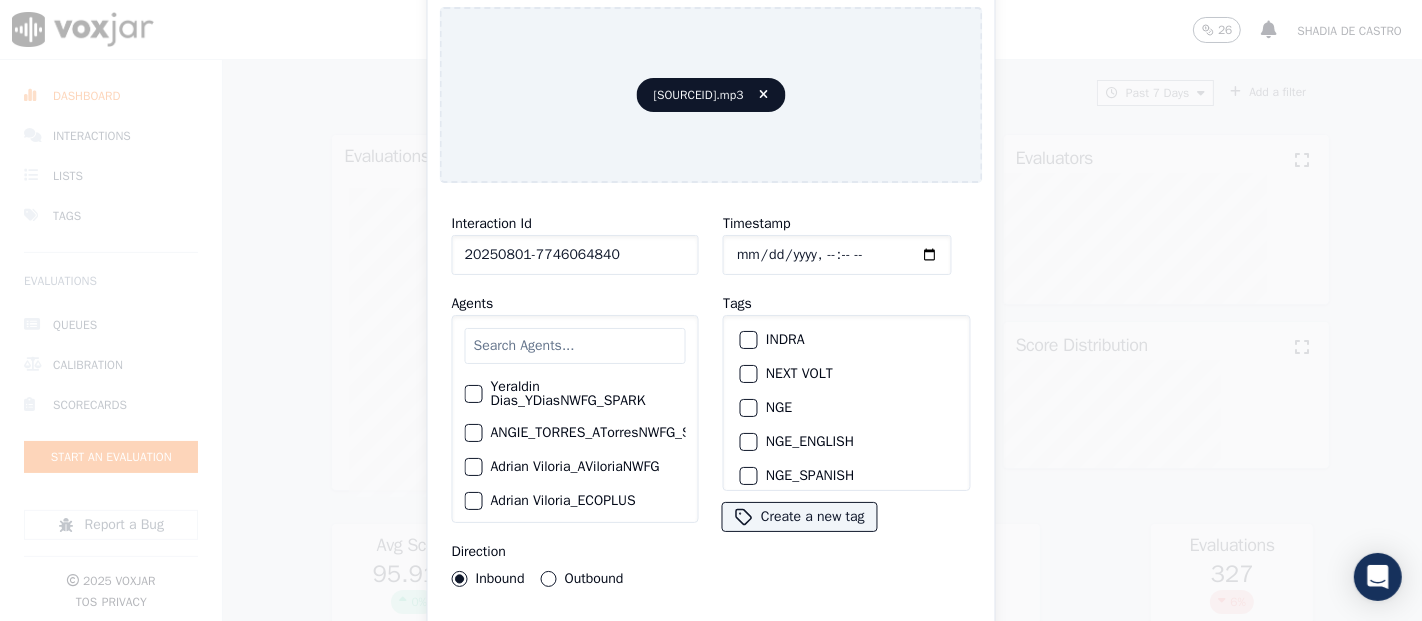 type on "20250801-7746064840" 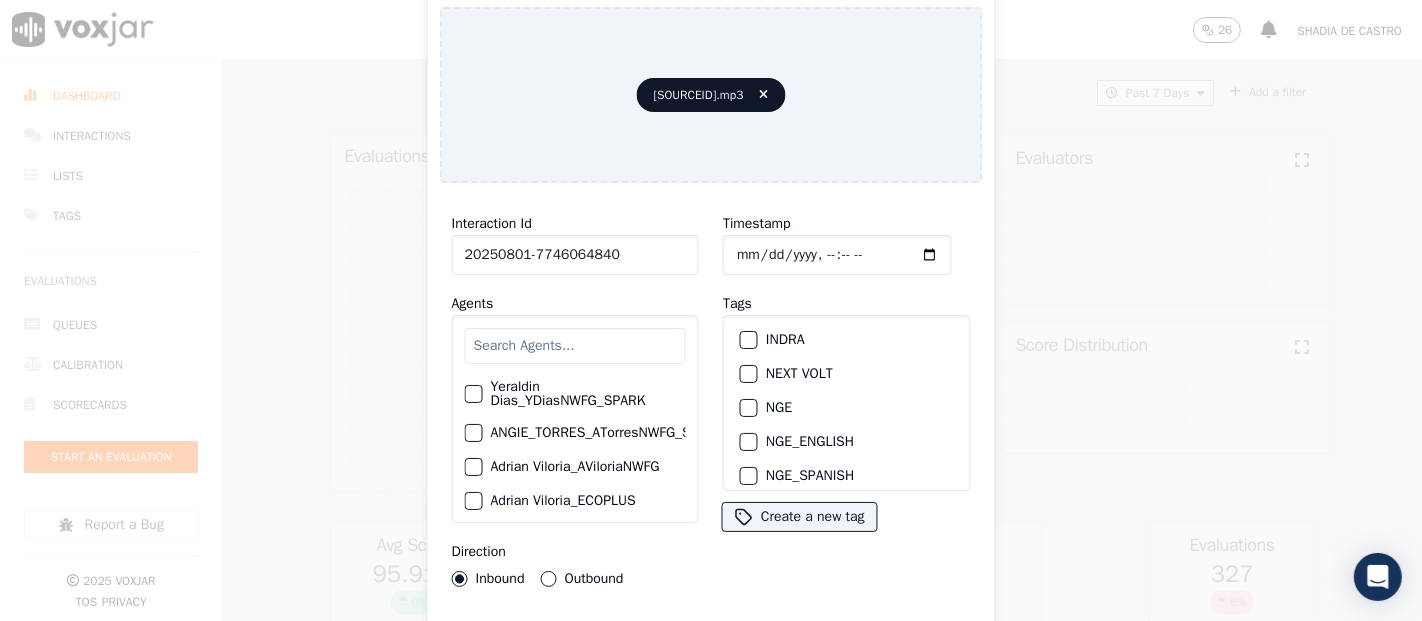 click at bounding box center [748, 340] 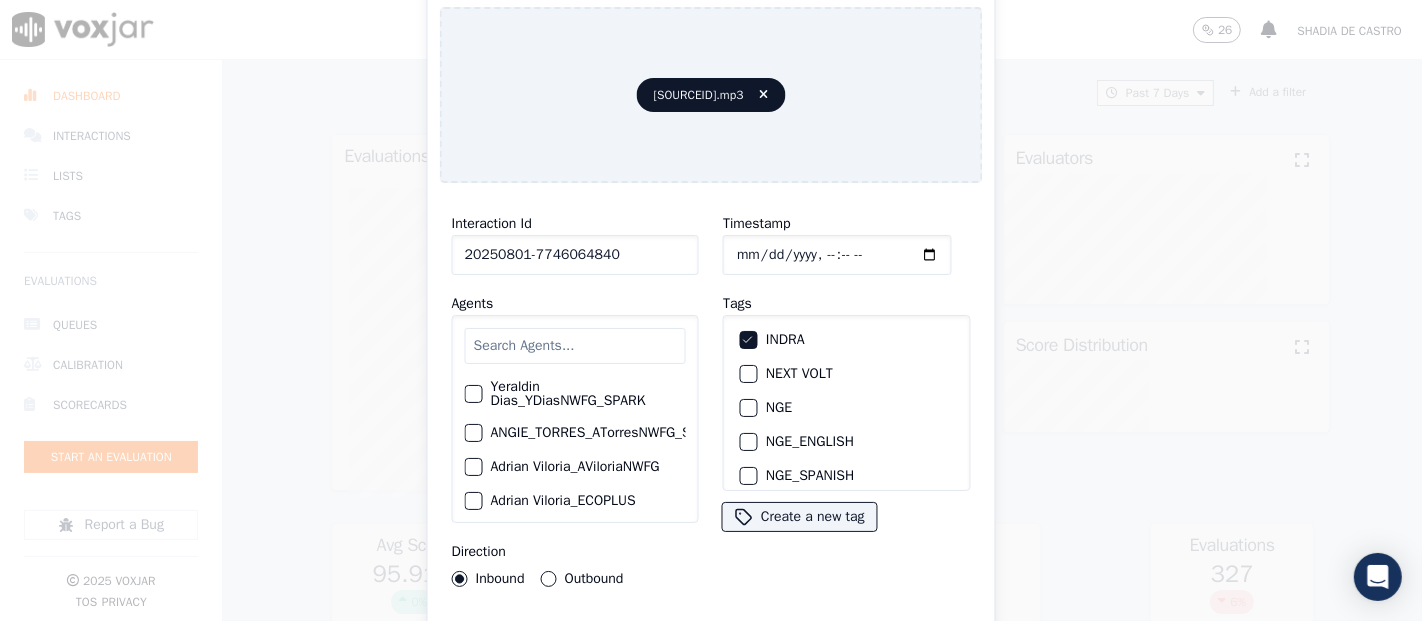 click on "Upload interaction to start evaluation" at bounding box center (711, 641) 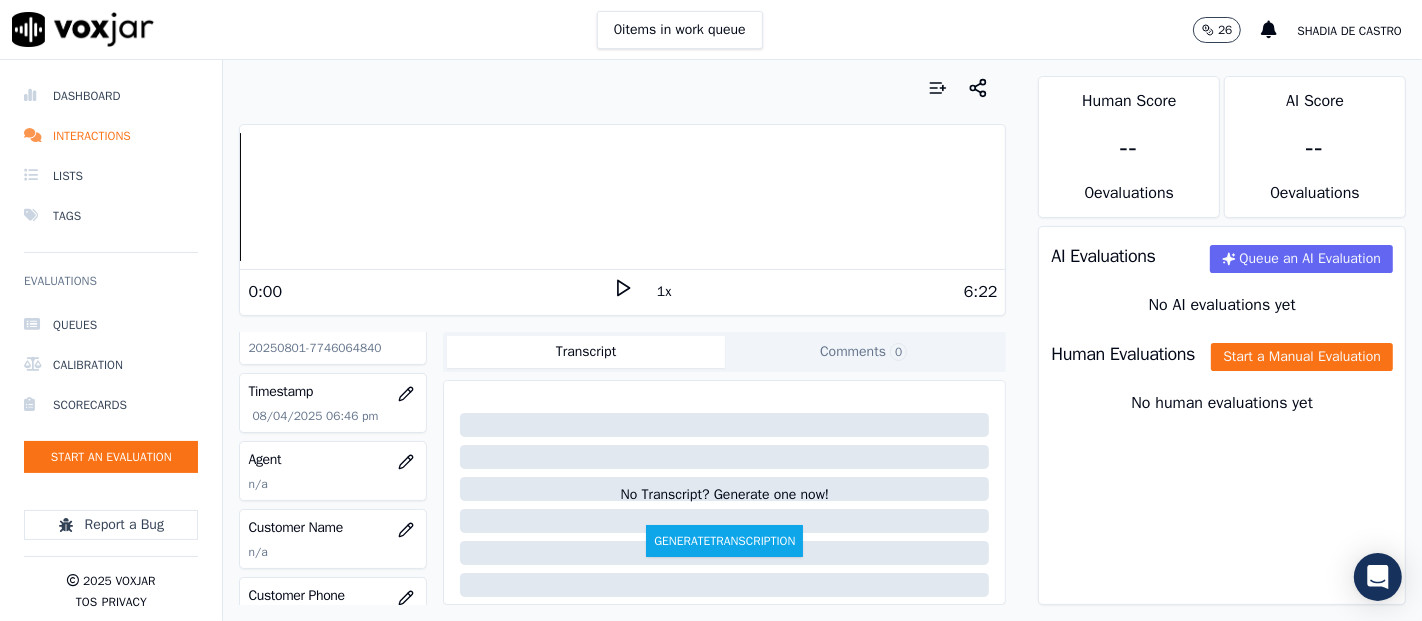 scroll, scrollTop: 0, scrollLeft: 0, axis: both 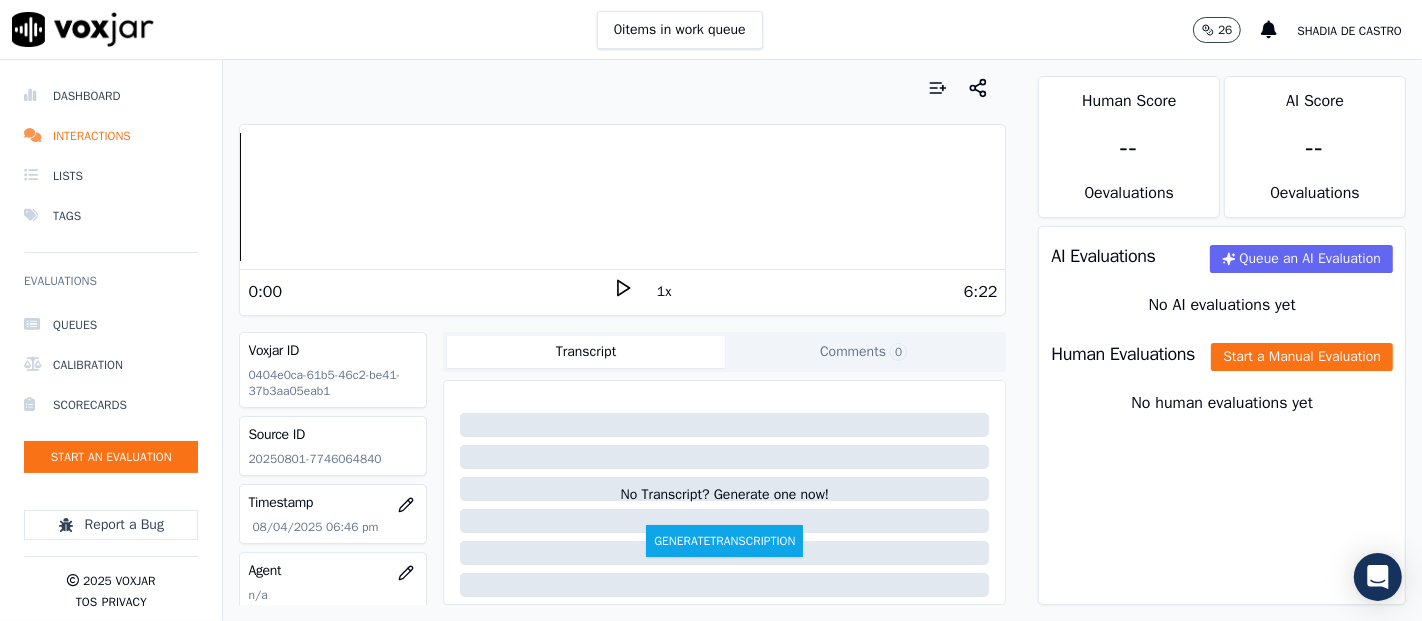 click on "20250801-7746064840" 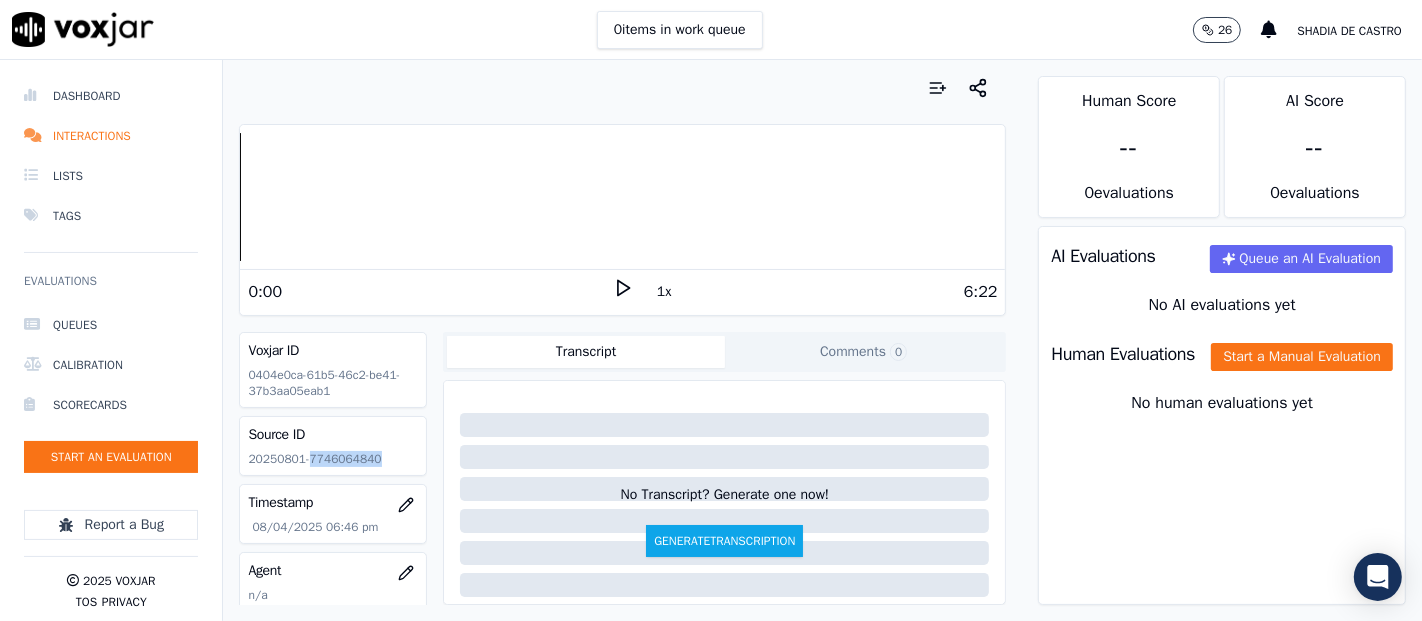 click on "20250801-7746064840" 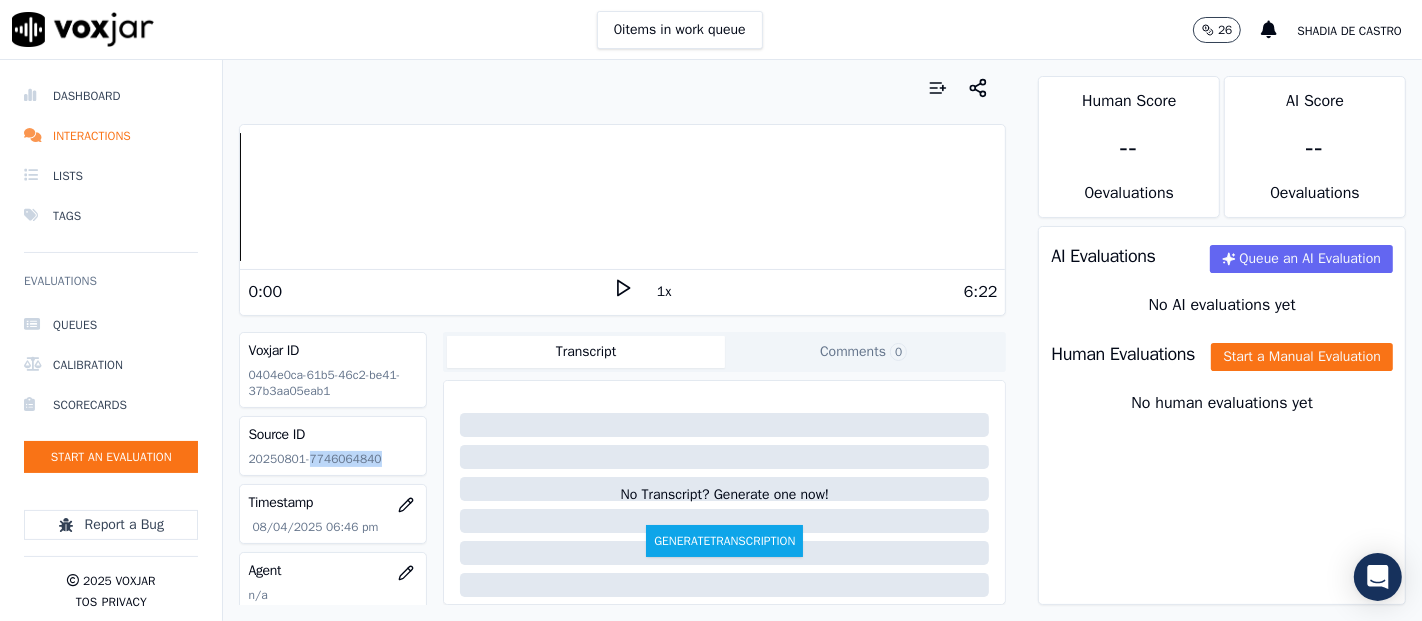 click 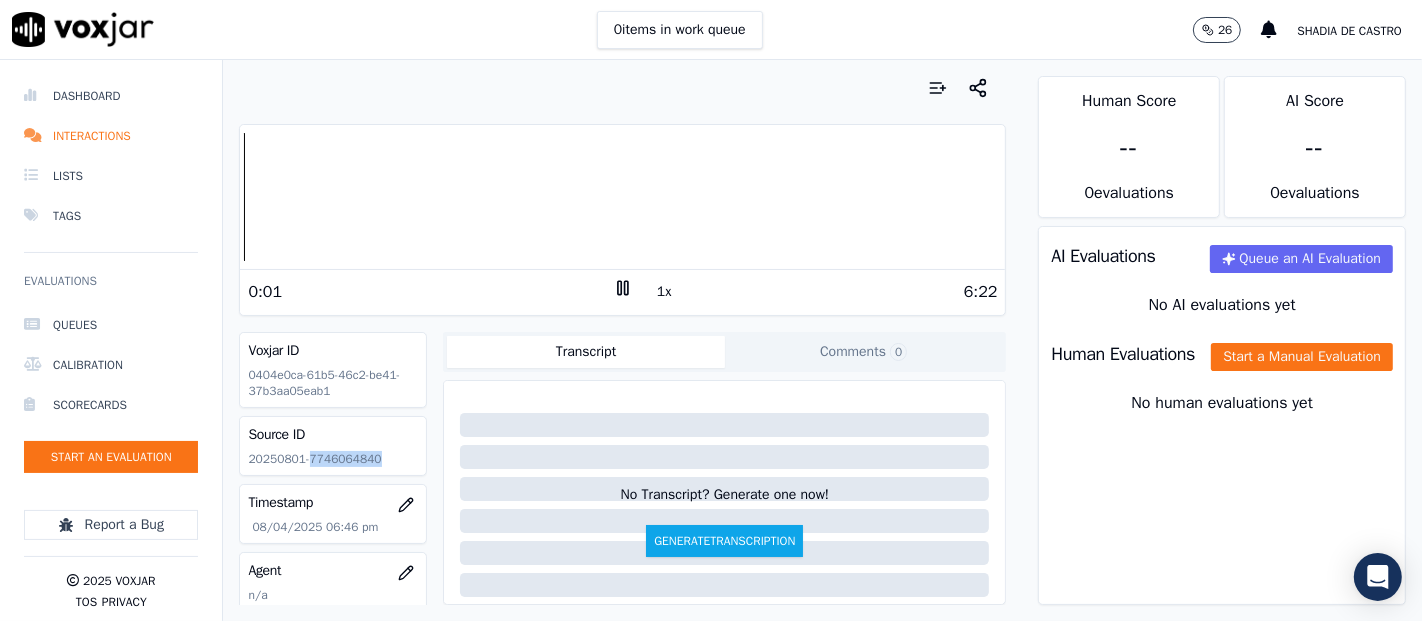 click on "Dashboard   Interactions   Lists   Tags       Evaluations     Queues   Calibration   Scorecards   Start an Evaluation
Report a Bug       2025   Voxjar   TOS   Privacy             Your browser does not support the audio element.   0:01     1x   6:22   Voxjar ID   0404e0ca-61b5-46c2-be41-37b3aa05eab1   Source ID   20250801-7746064840   Timestamp
08/04/2025 06:46 pm     Agent
n/a     Customer Name     n/a     Customer Phone     n/a     Tags
INDRA     Source     manualUpload   Type     AUDIO       Transcript   Comments  0   No Transcript? Generate one now!   Generate  Transcription         Add Comment   Scores   Transcript   Metadata   Comments         Human Score   --   0  evaluation s   AI Score   --   0  evaluation s     AI Evaluations
Queue an AI Evaluation   No AI evaluations yet   Human Evaluations   Start a Manual Evaluation   No human evaluations yet" at bounding box center (711, 340) 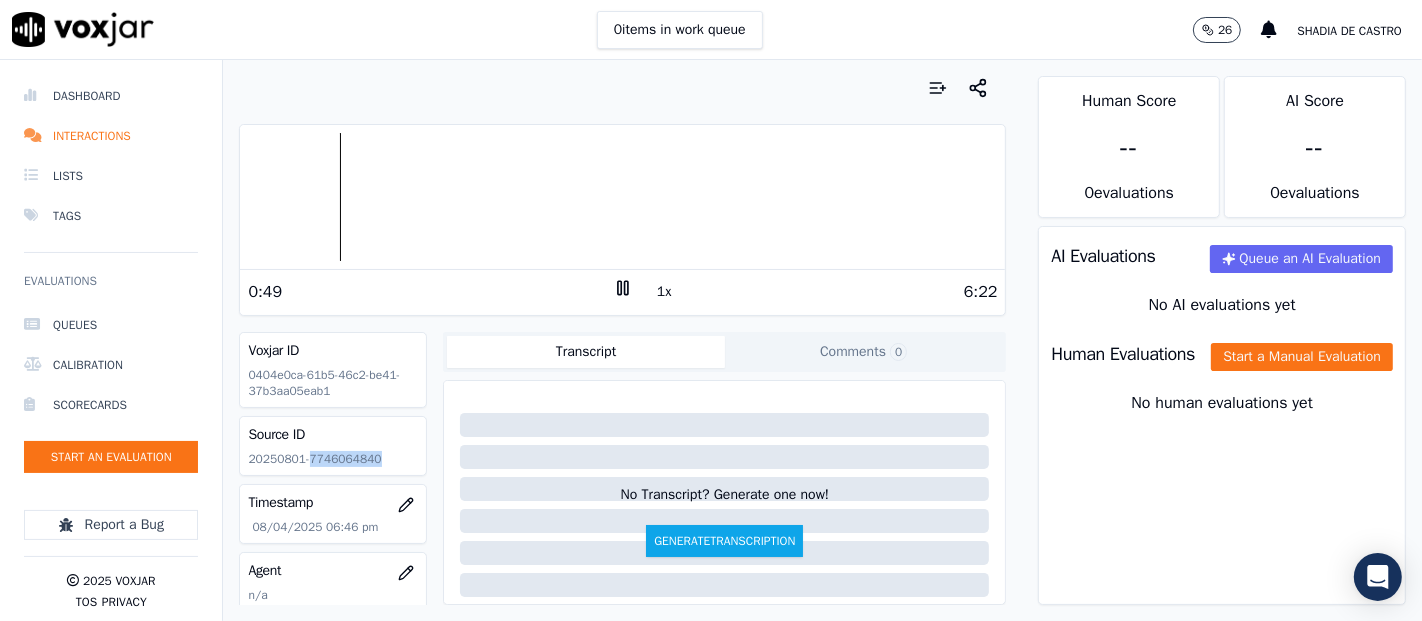 click at bounding box center [622, 197] 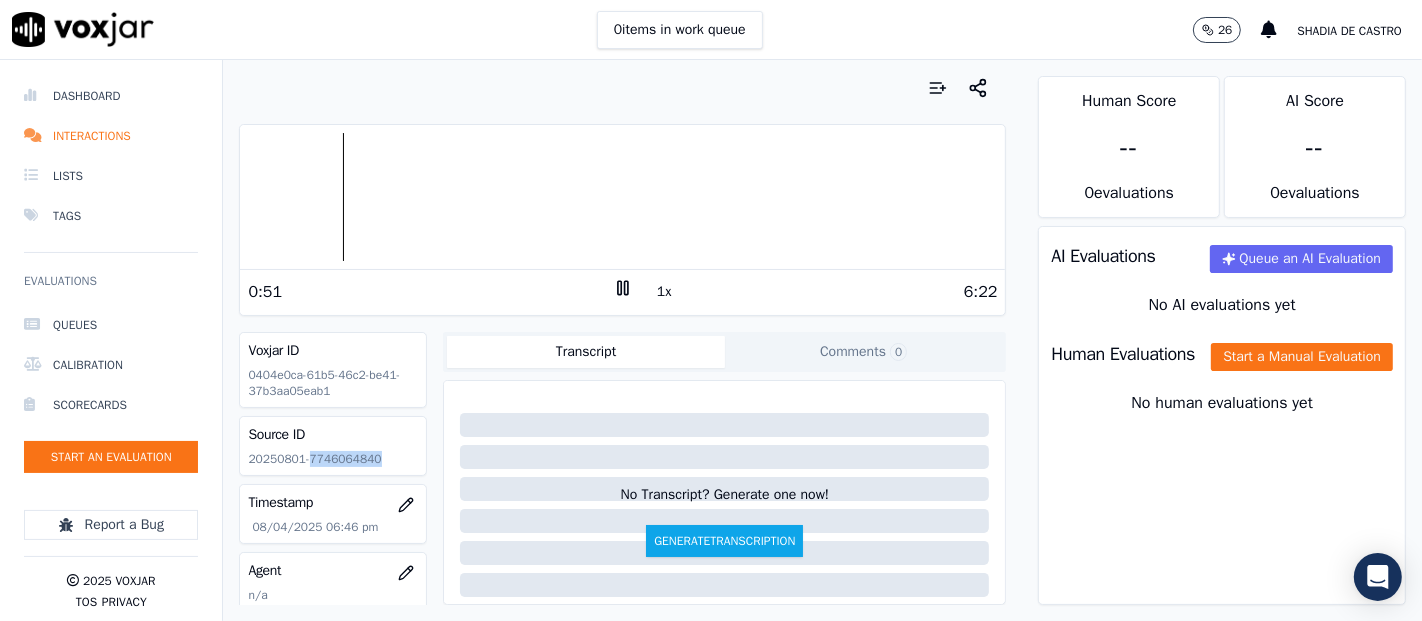 click at bounding box center [622, 197] 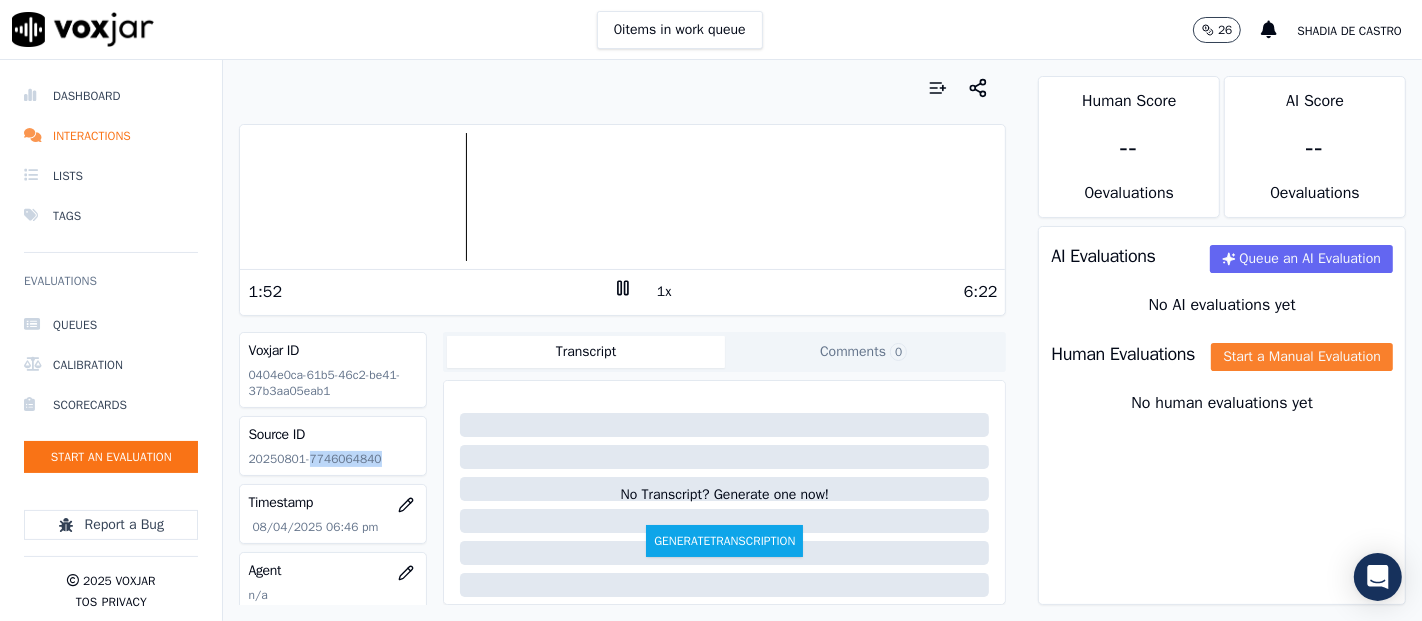 click on "Start a Manual Evaluation" 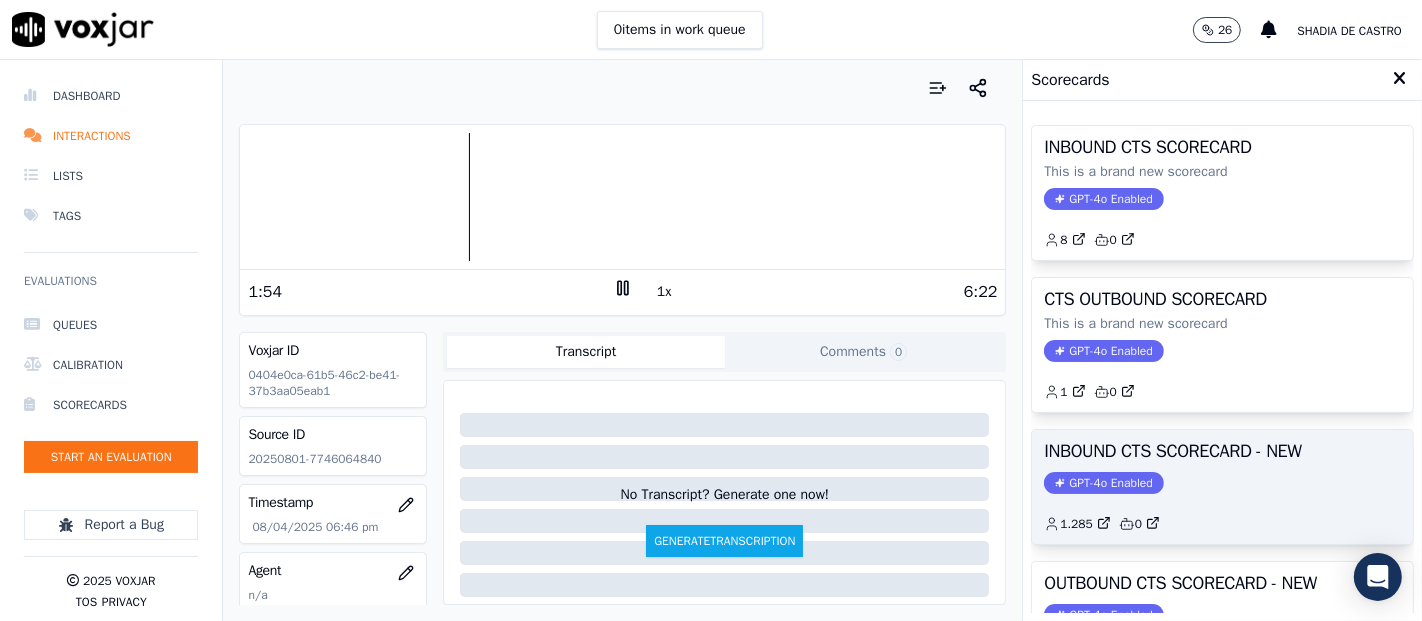 click on "INBOUND CTS SCORECARD - NEW        GPT-4o Enabled       1.285         0" at bounding box center (1222, 487) 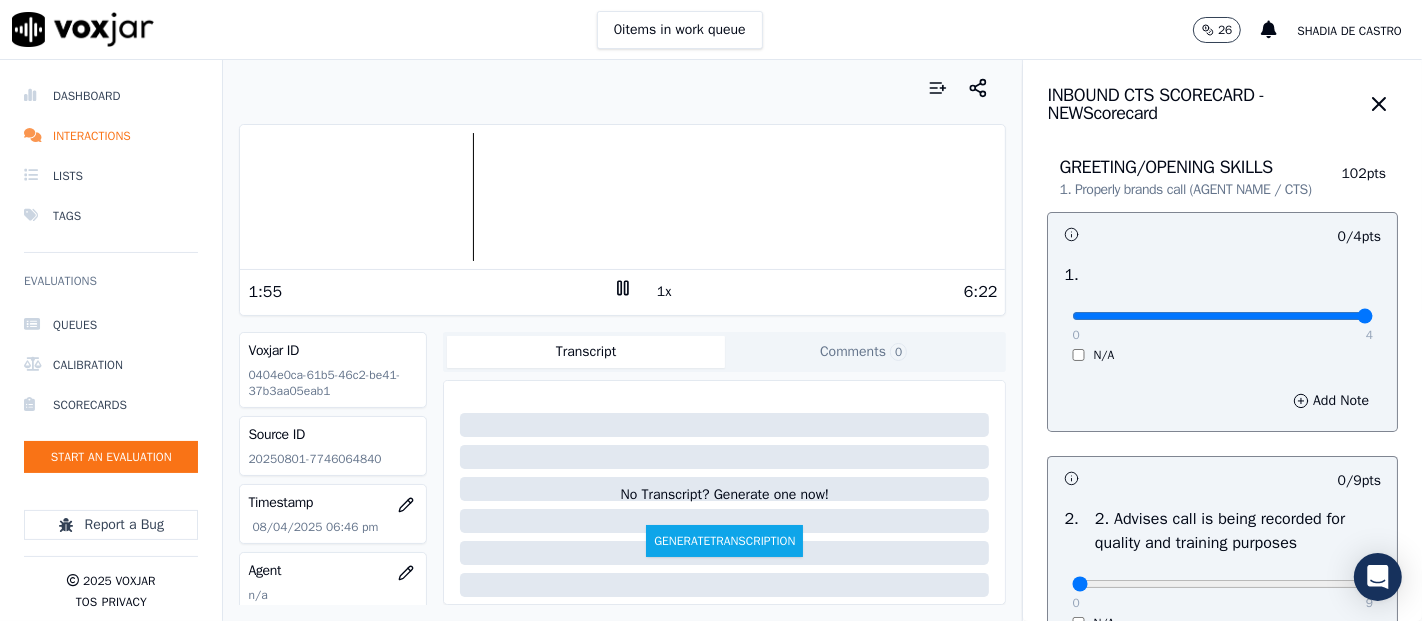 type on "4" 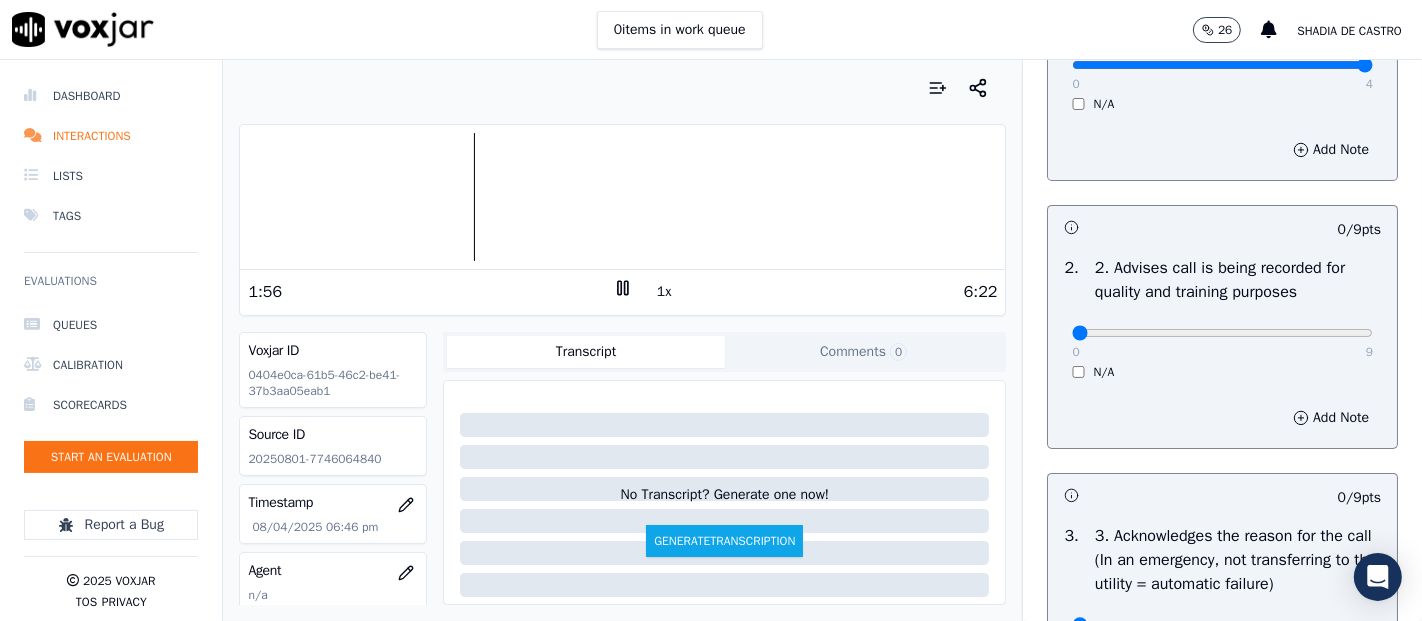 scroll, scrollTop: 222, scrollLeft: 0, axis: vertical 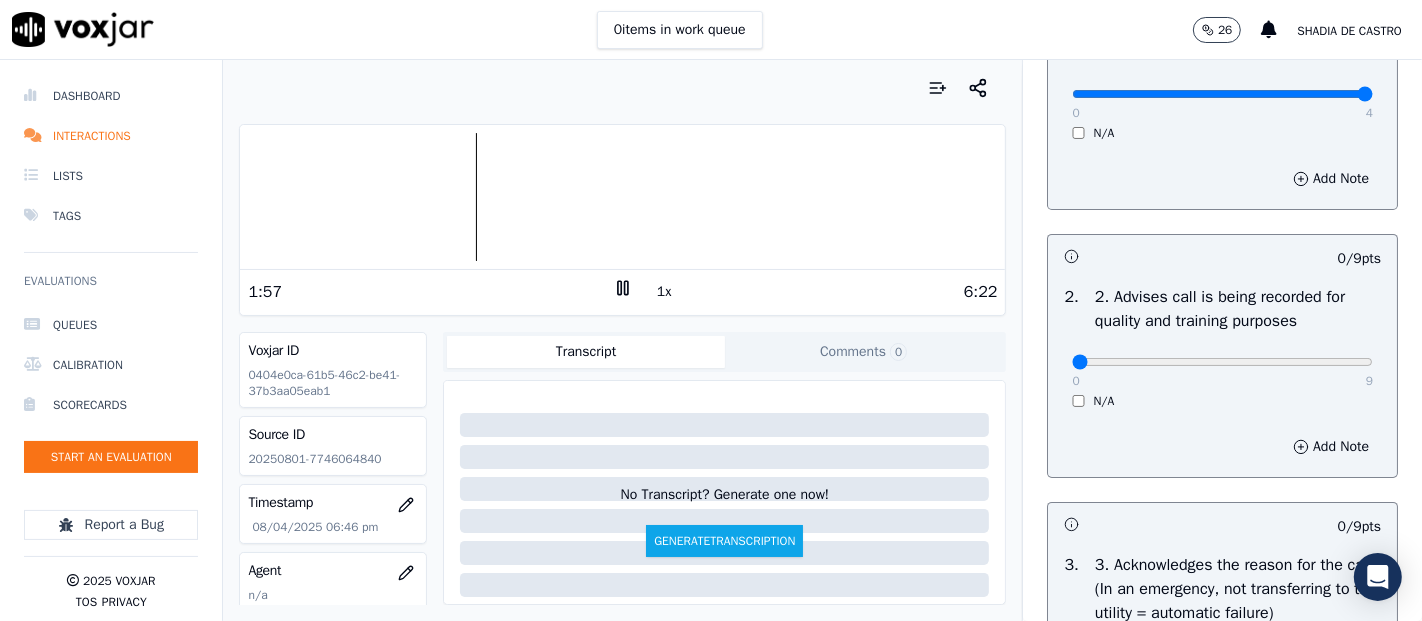click on "0   9     N/A" at bounding box center (1222, 371) 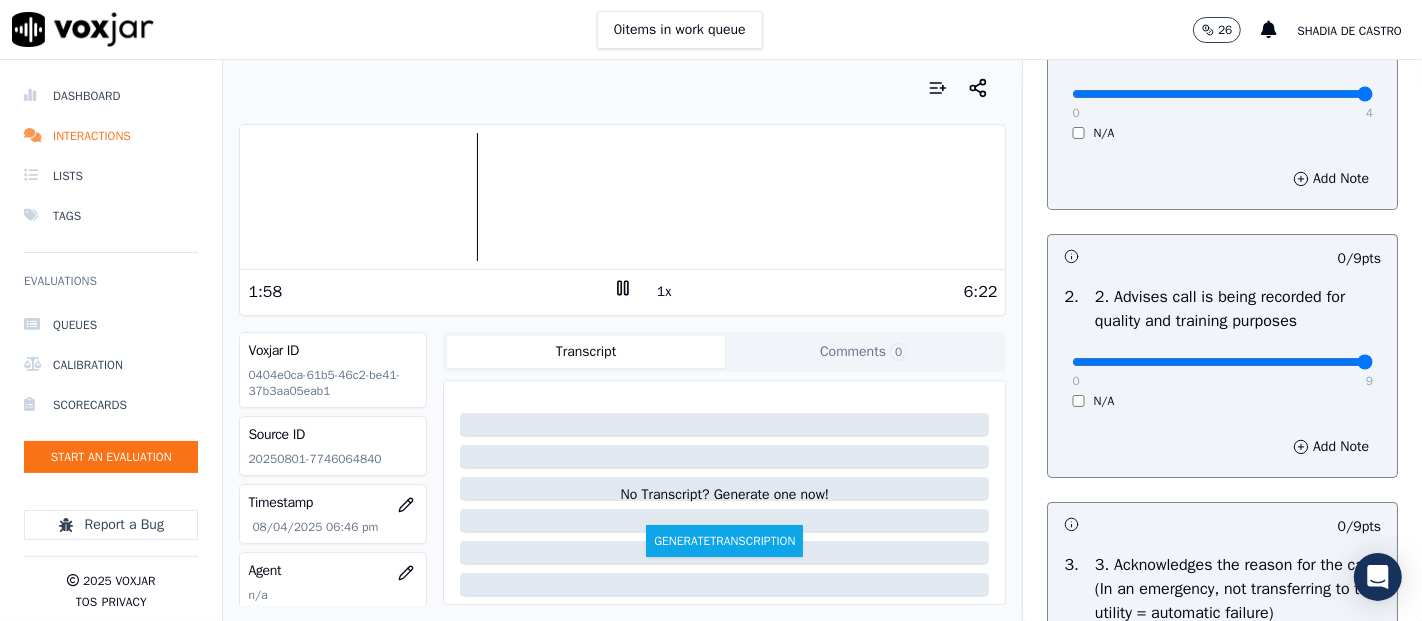 type on "9" 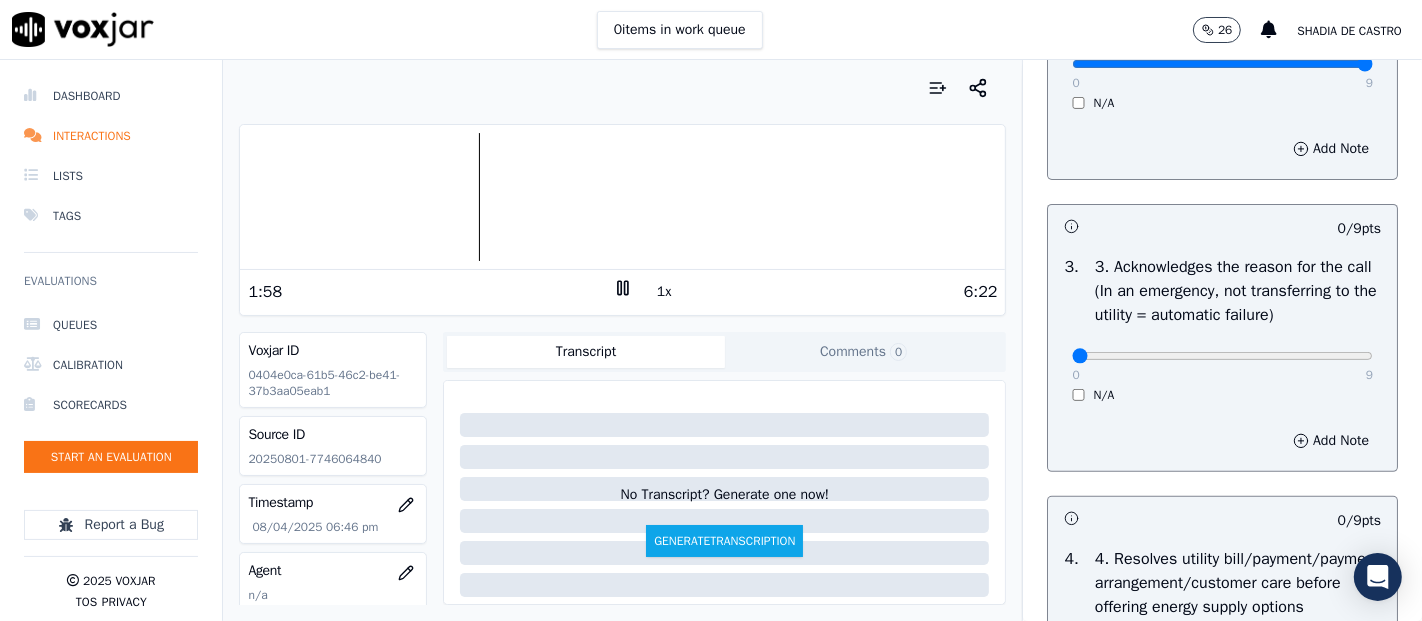scroll, scrollTop: 555, scrollLeft: 0, axis: vertical 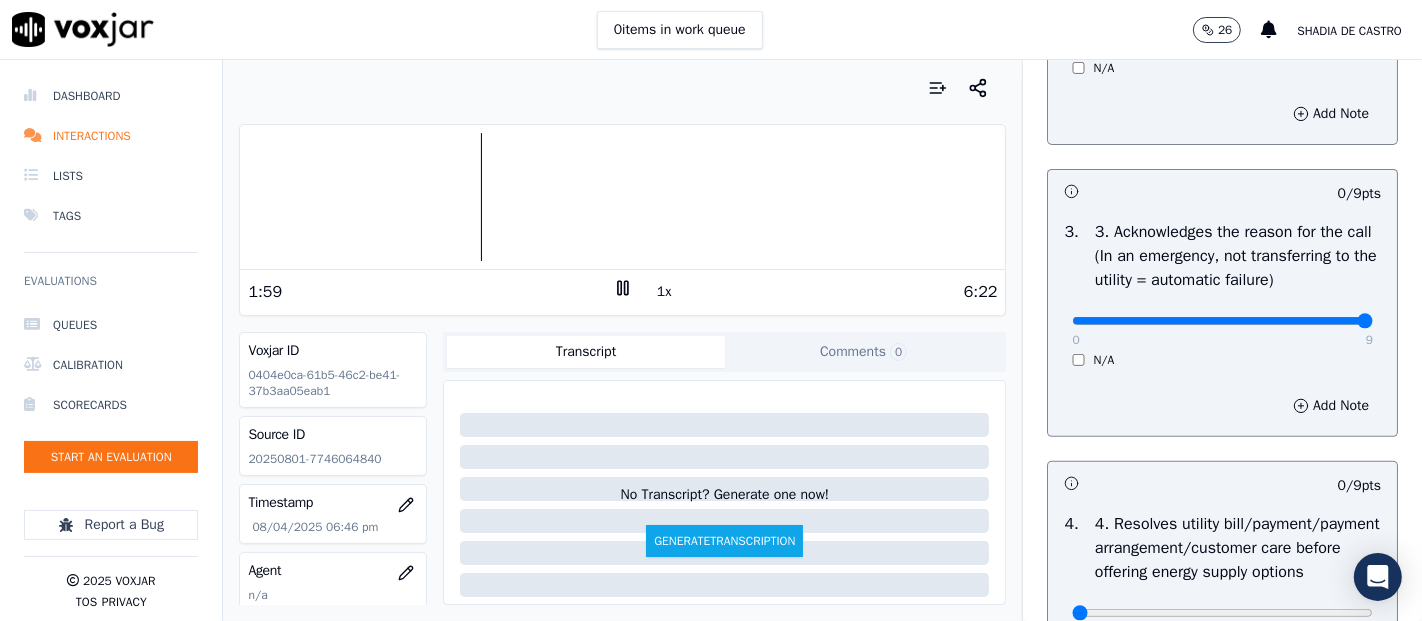 type on "9" 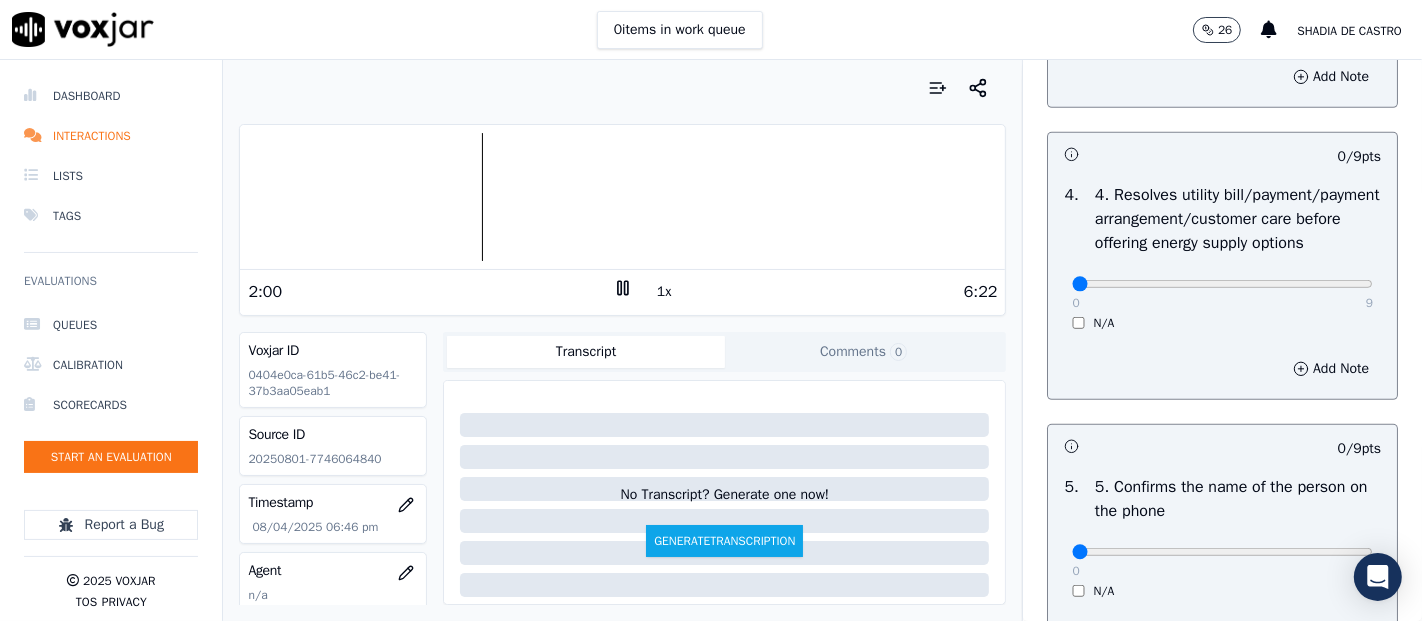 scroll, scrollTop: 888, scrollLeft: 0, axis: vertical 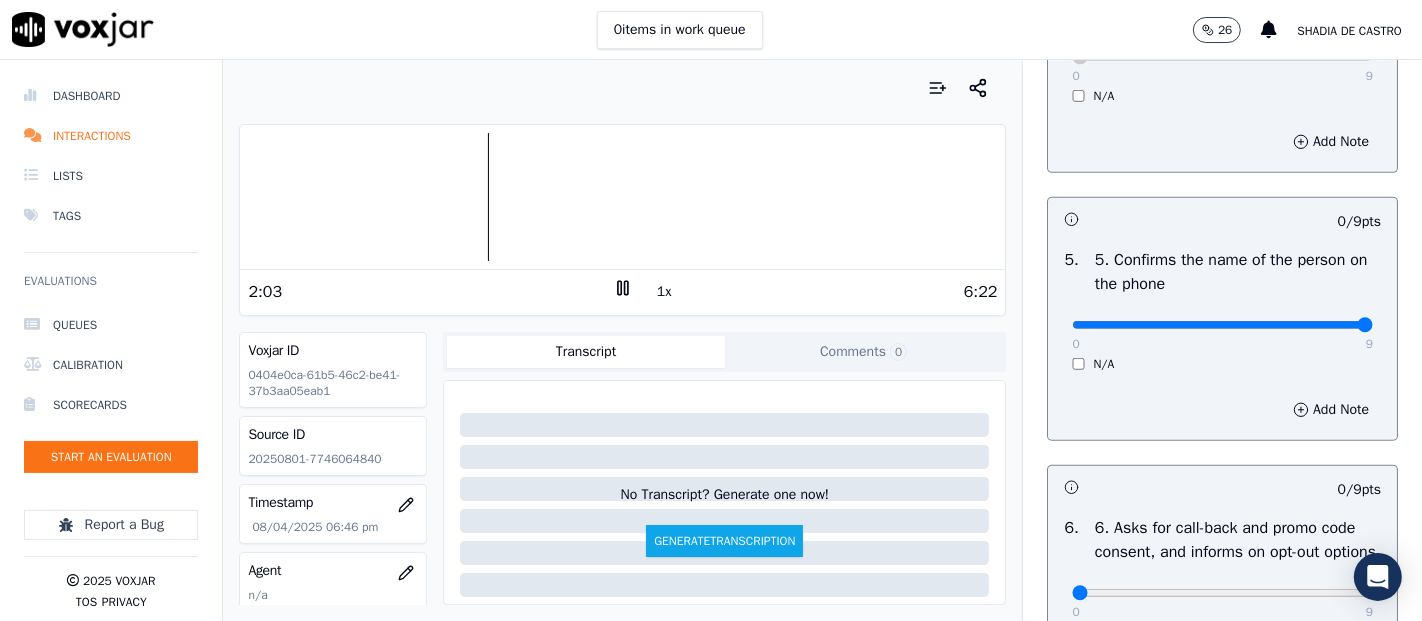 type on "9" 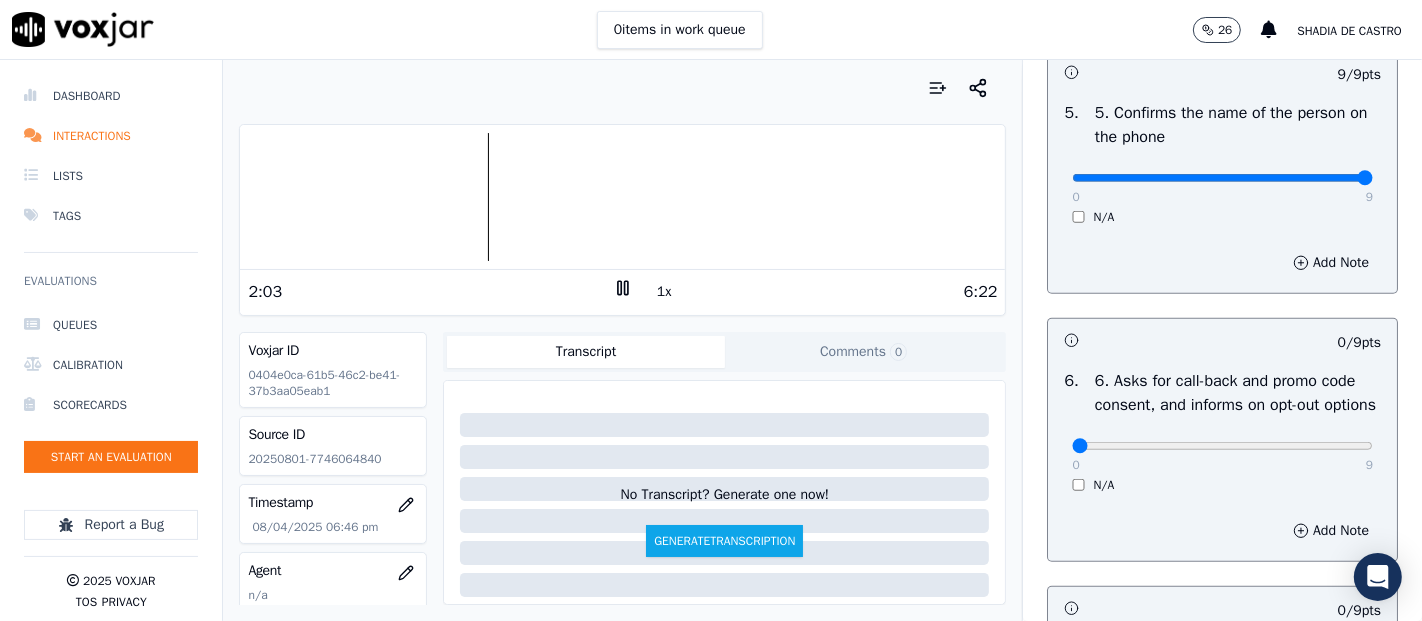scroll, scrollTop: 1444, scrollLeft: 0, axis: vertical 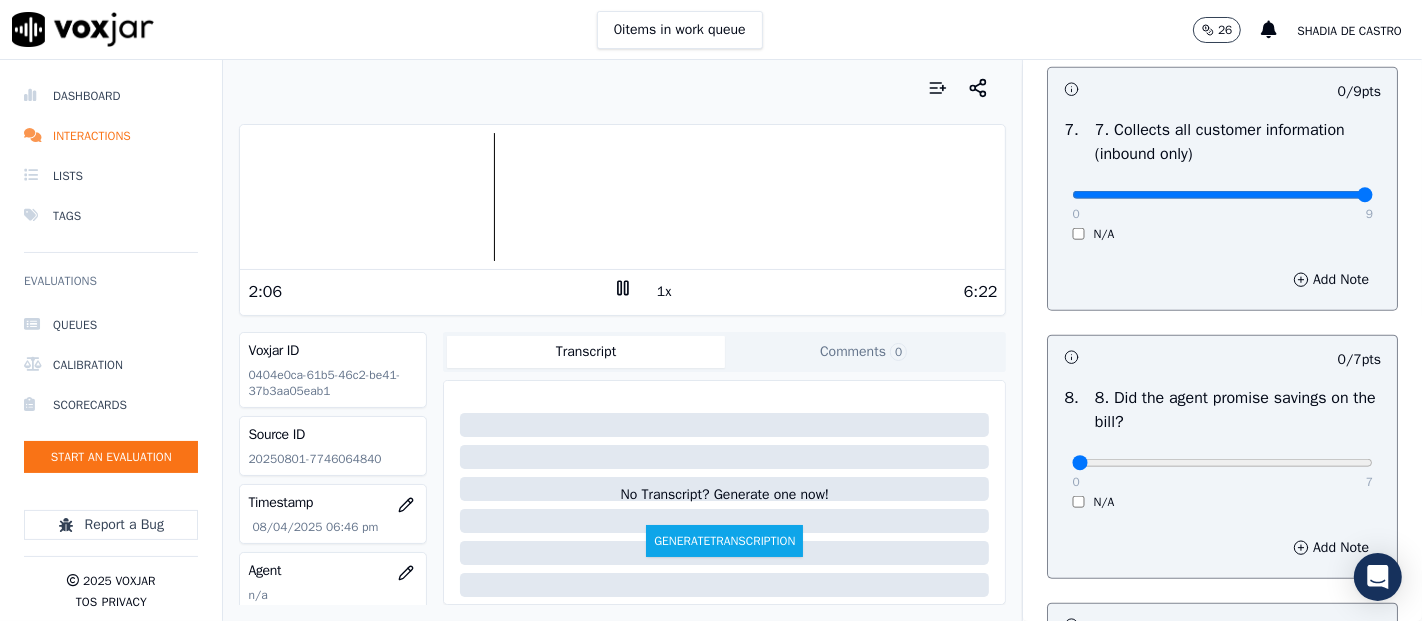 type on "9" 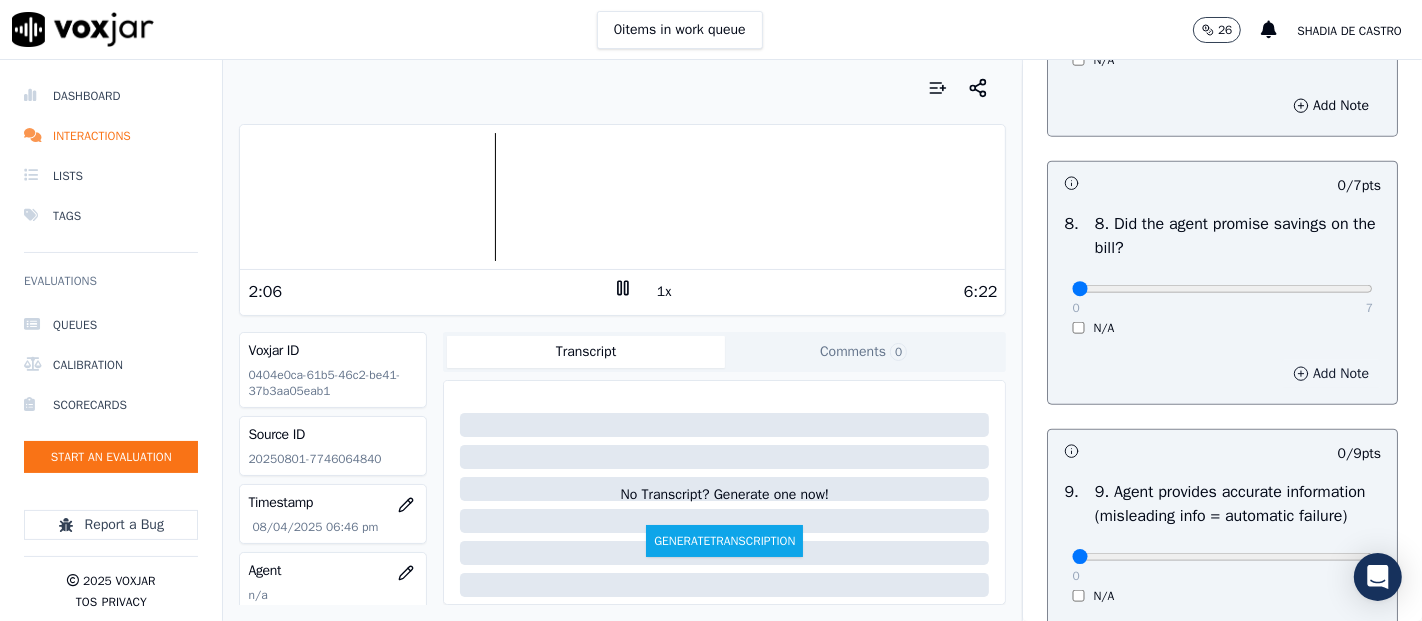scroll, scrollTop: 2111, scrollLeft: 0, axis: vertical 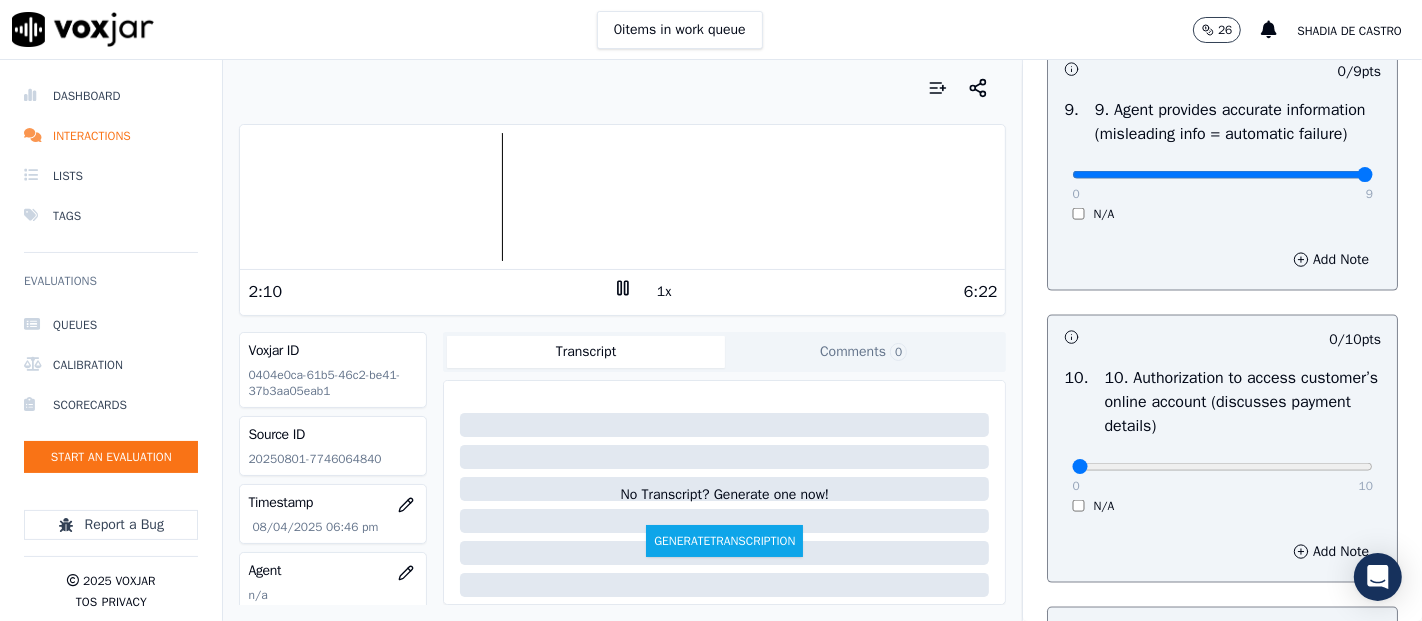 type on "9" 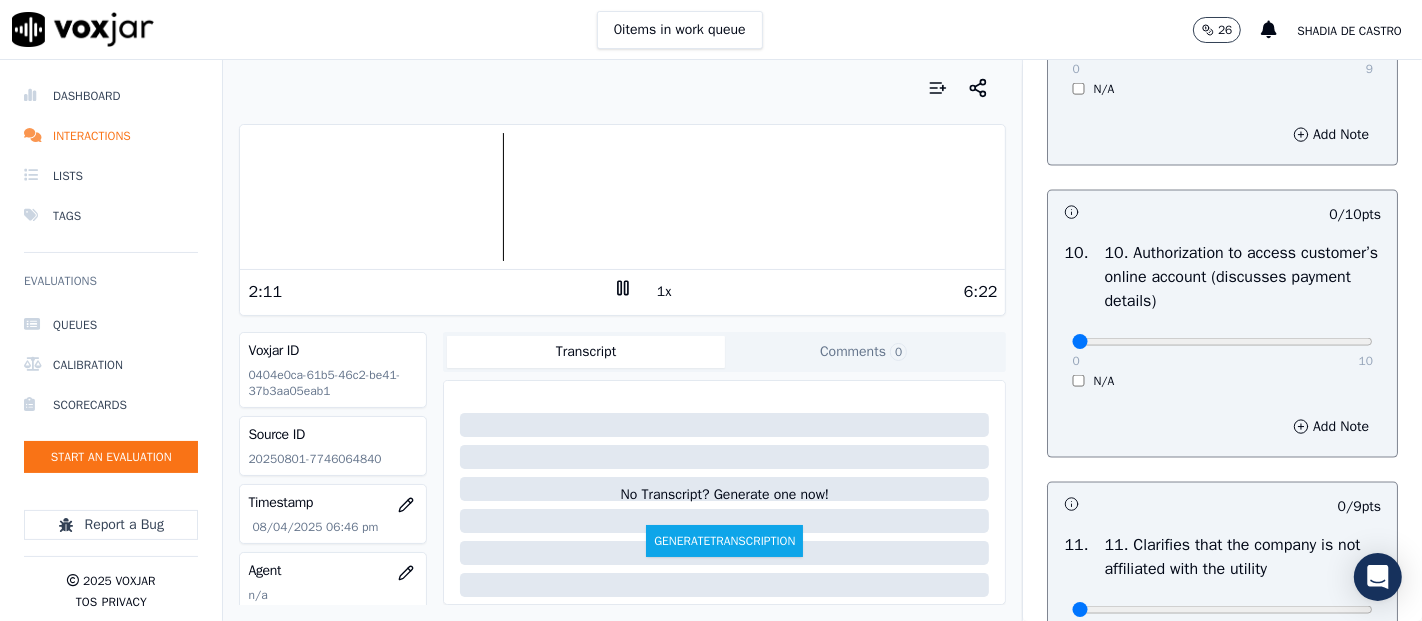 scroll, scrollTop: 2555, scrollLeft: 0, axis: vertical 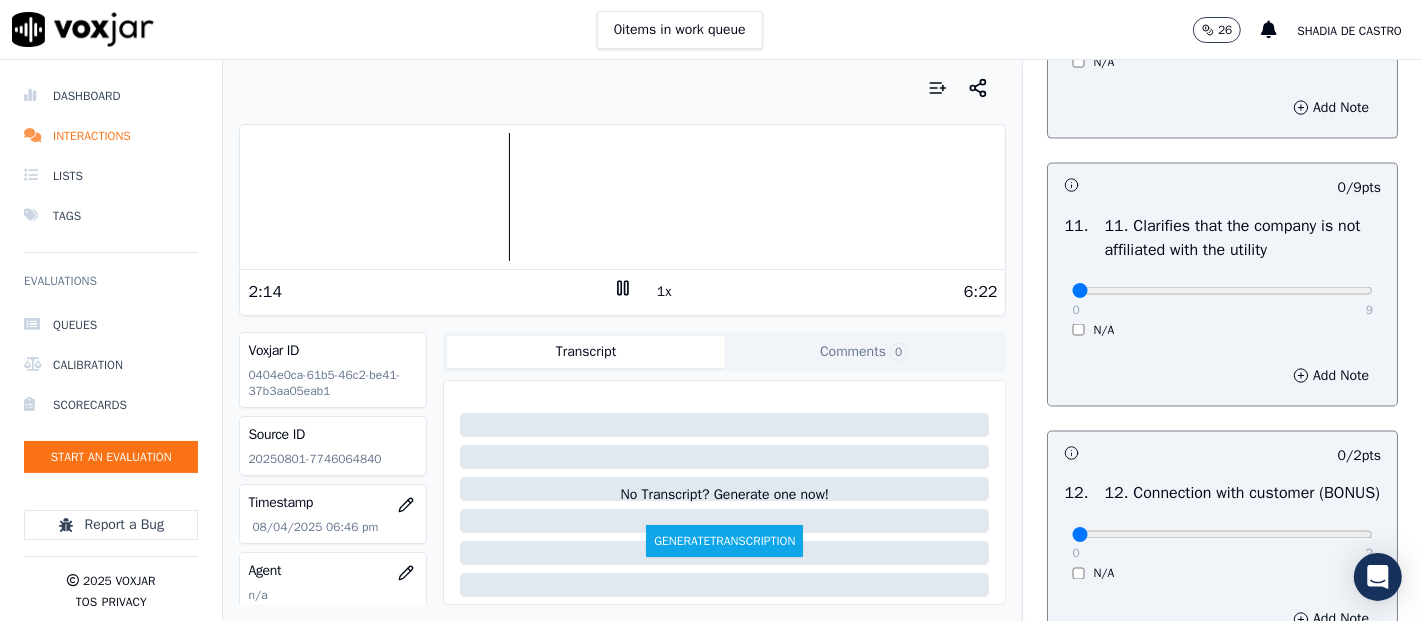 drag, startPoint x: 1320, startPoint y: 387, endPoint x: 1309, endPoint y: 398, distance: 15.556349 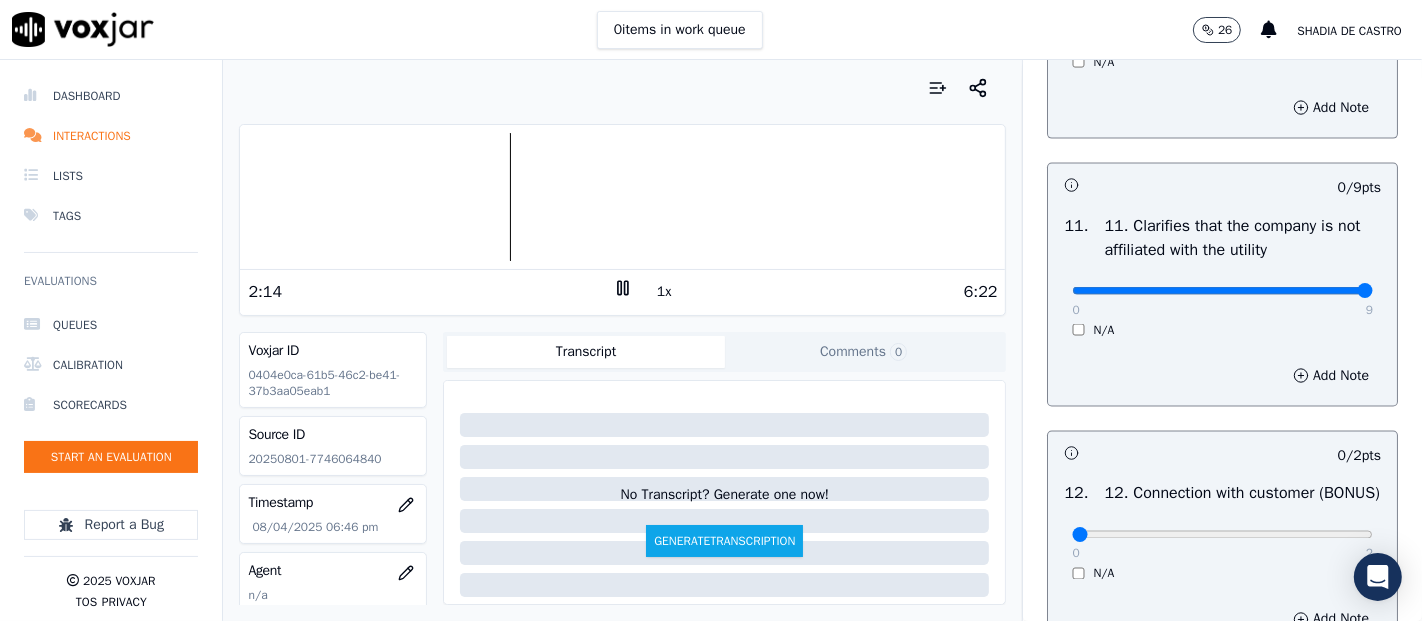 type on "9" 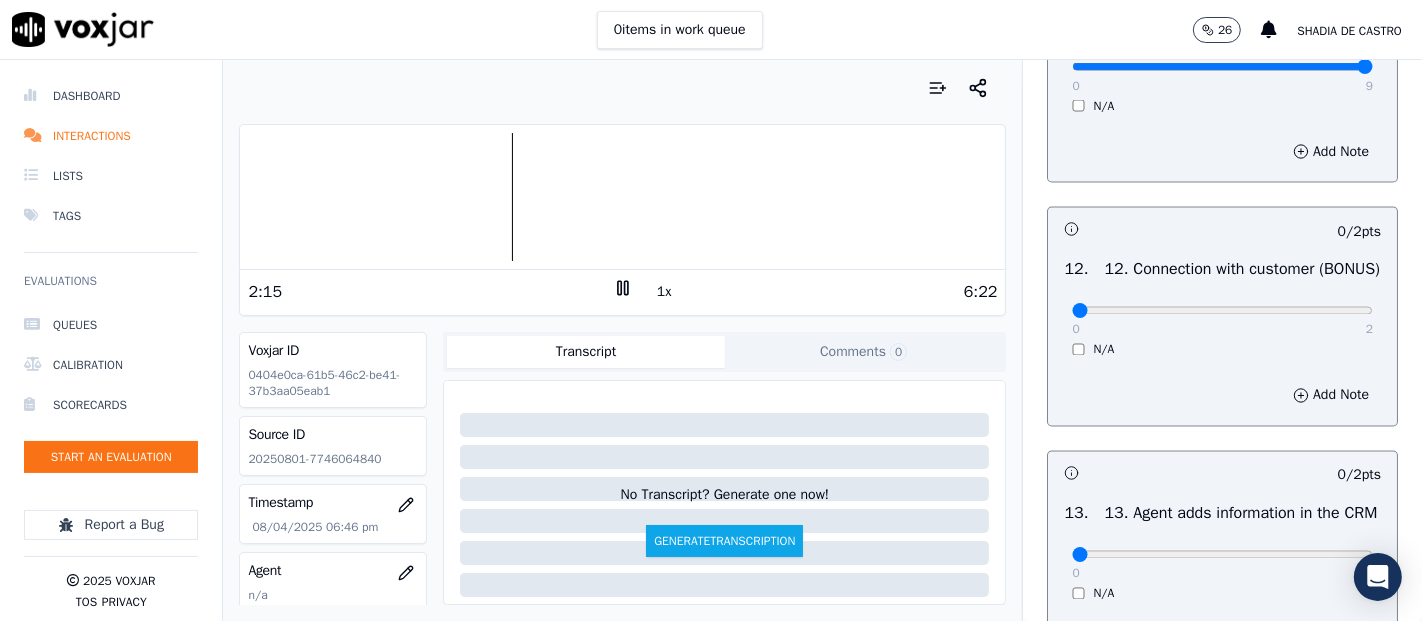scroll, scrollTop: 3111, scrollLeft: 0, axis: vertical 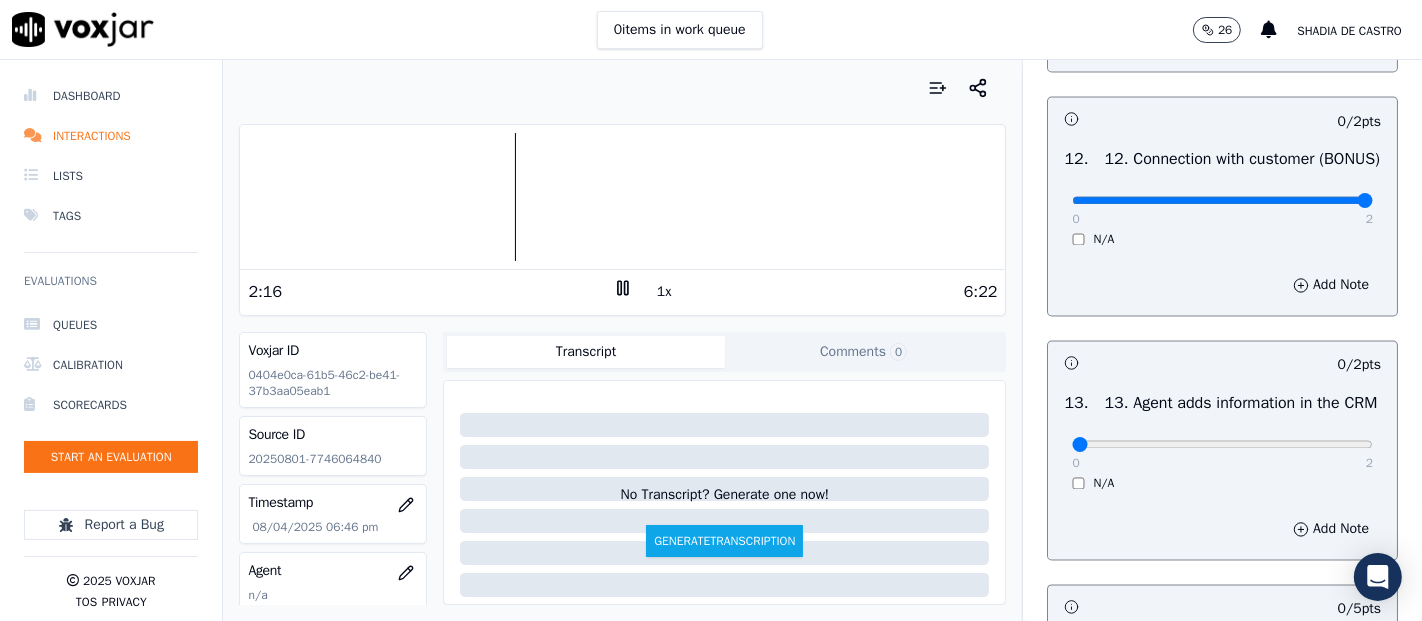 type on "2" 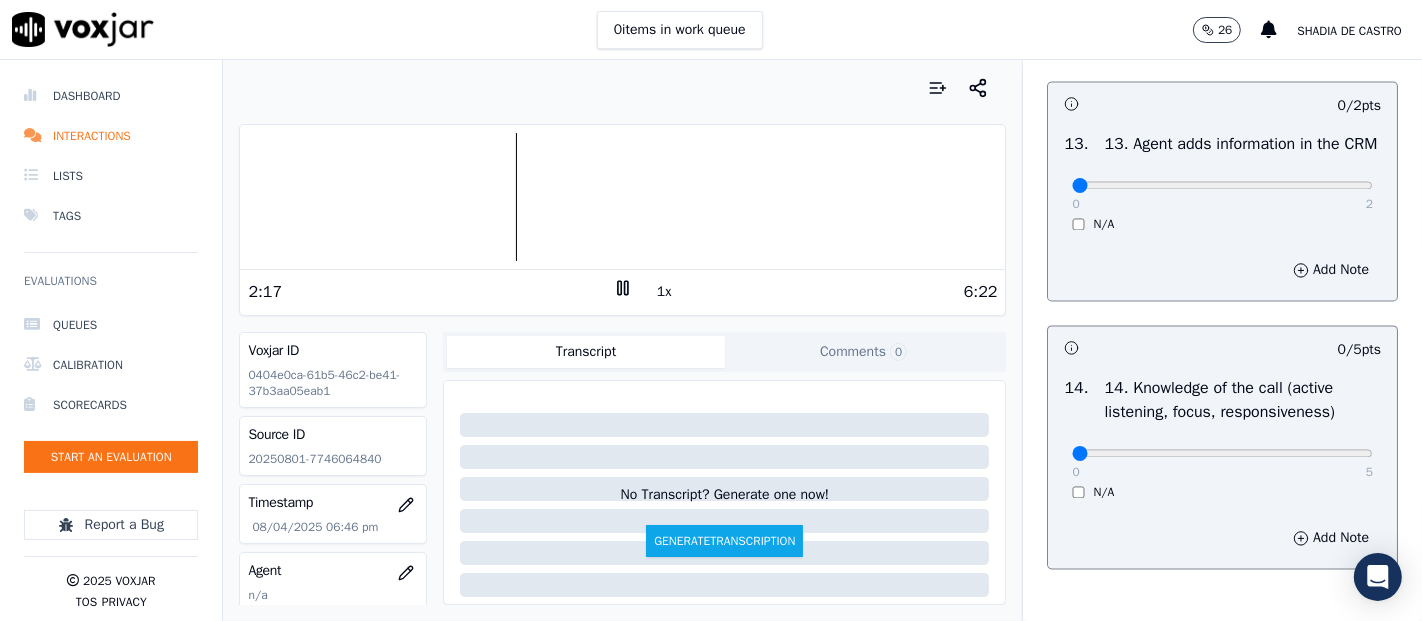 scroll, scrollTop: 3444, scrollLeft: 0, axis: vertical 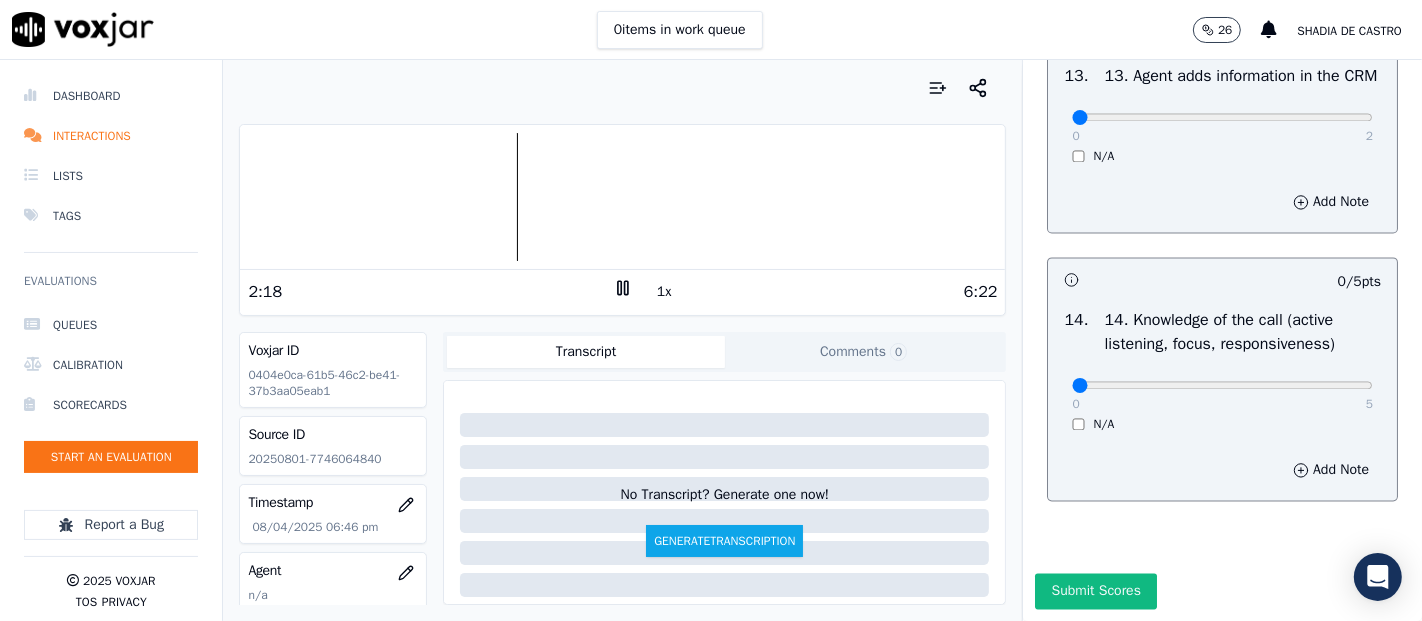 click on "0   2     N/A" at bounding box center (1222, 126) 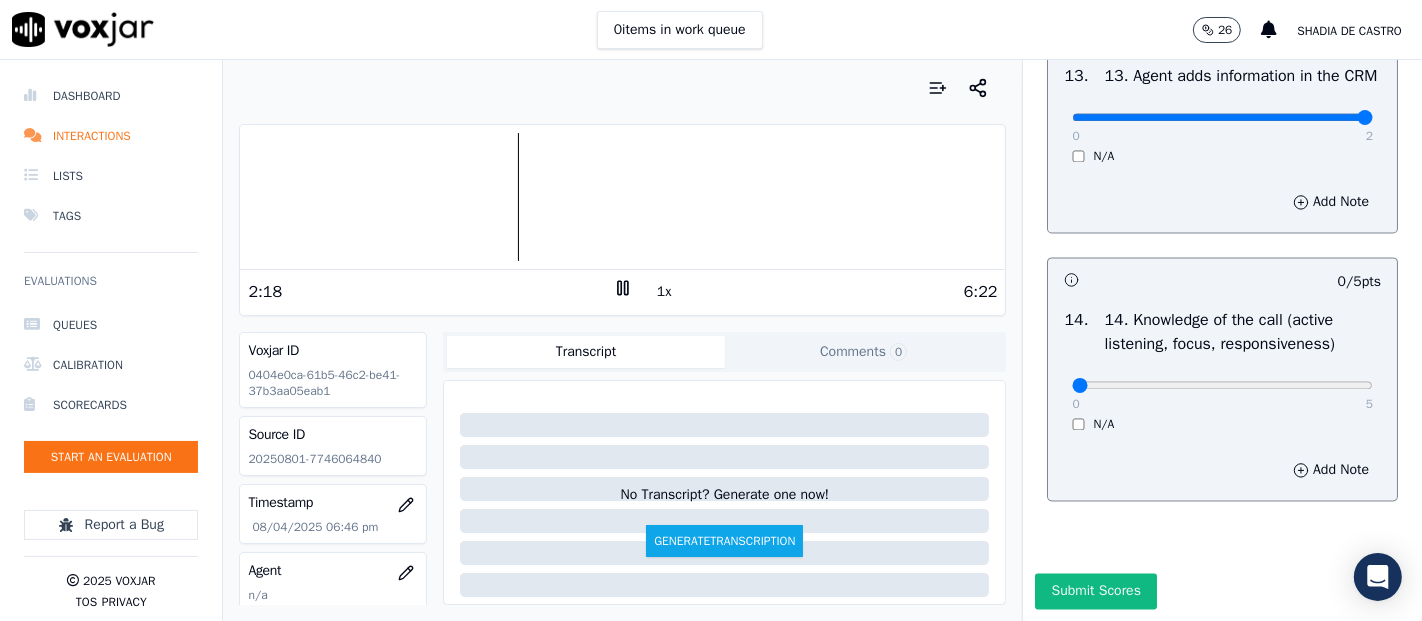 type on "2" 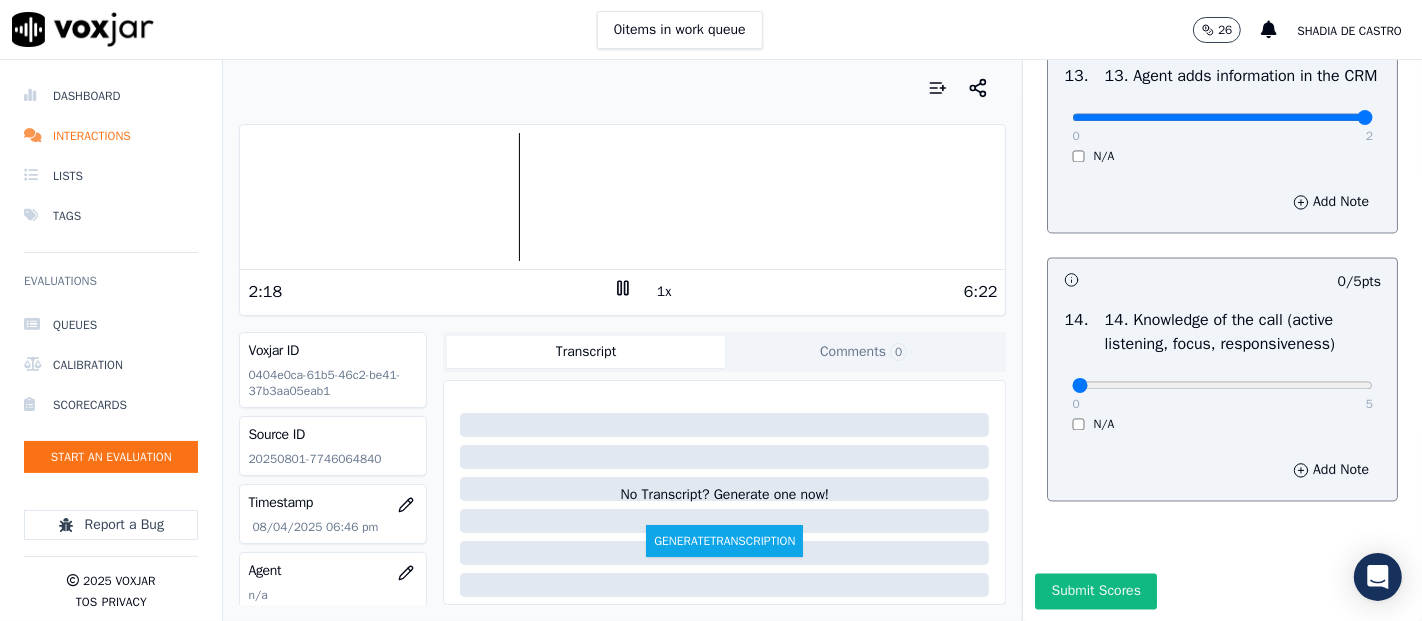 scroll, scrollTop: 3644, scrollLeft: 0, axis: vertical 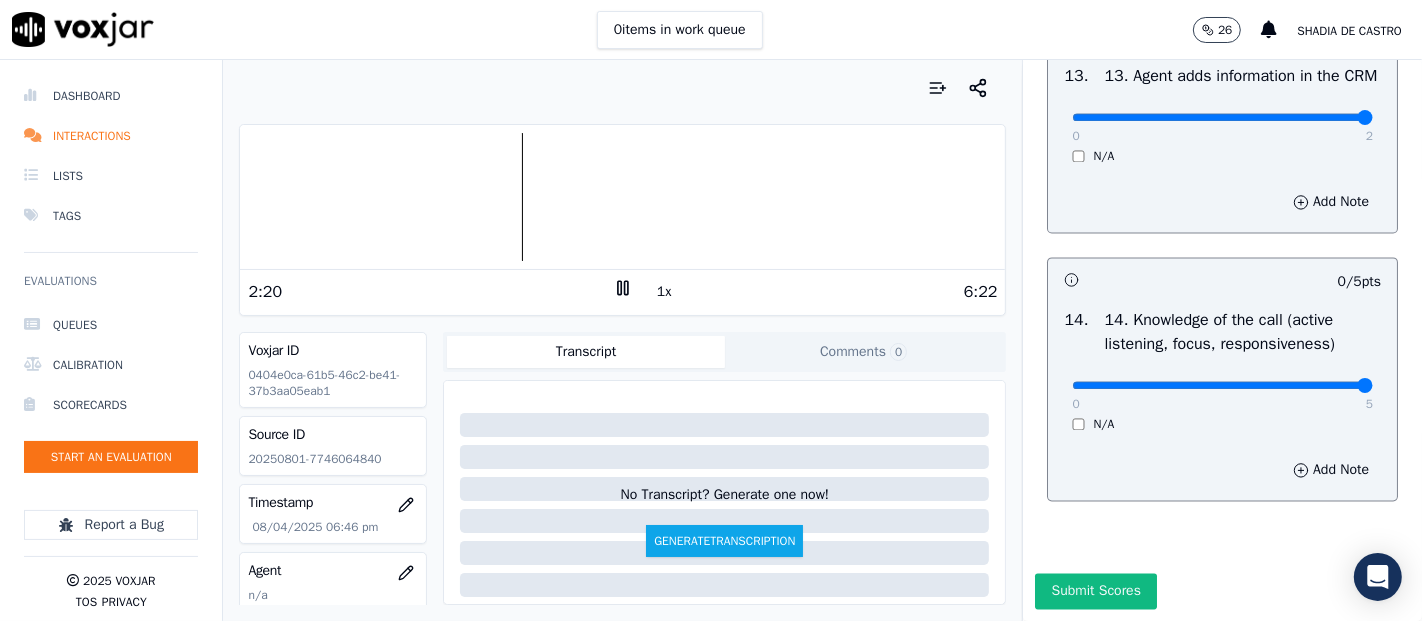 drag, startPoint x: 1308, startPoint y: 332, endPoint x: 1296, endPoint y: 351, distance: 22.472204 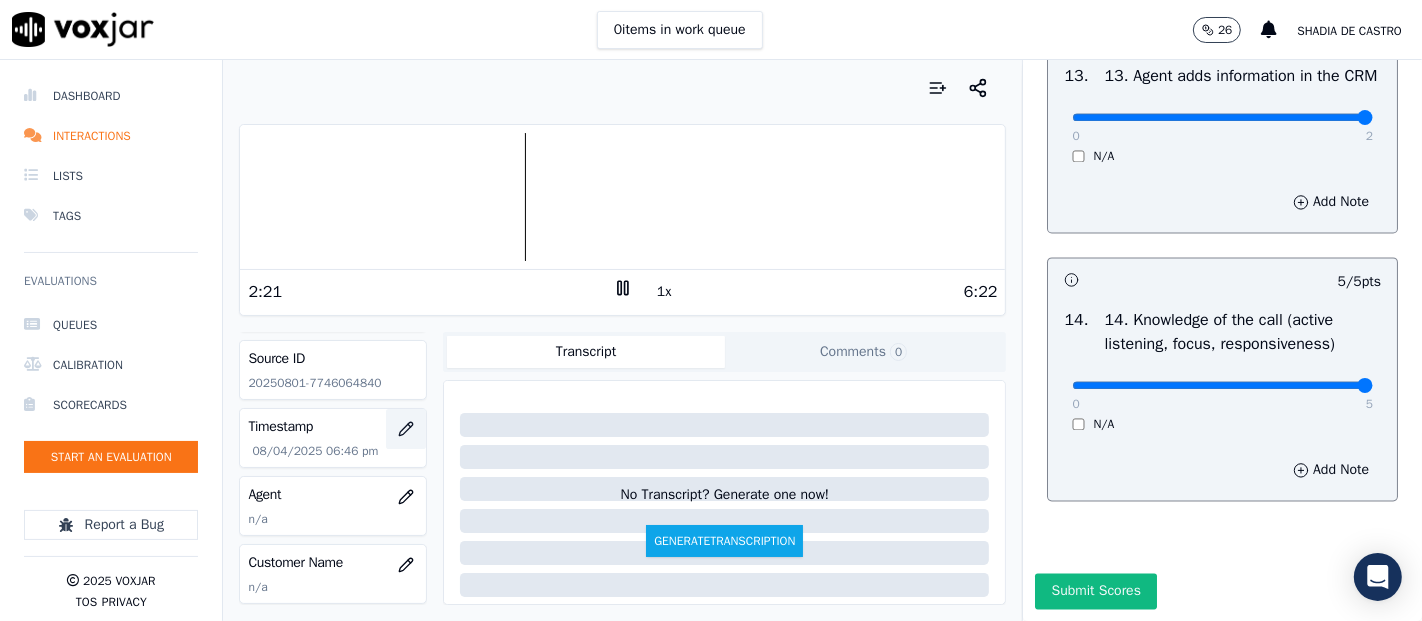 scroll, scrollTop: 111, scrollLeft: 0, axis: vertical 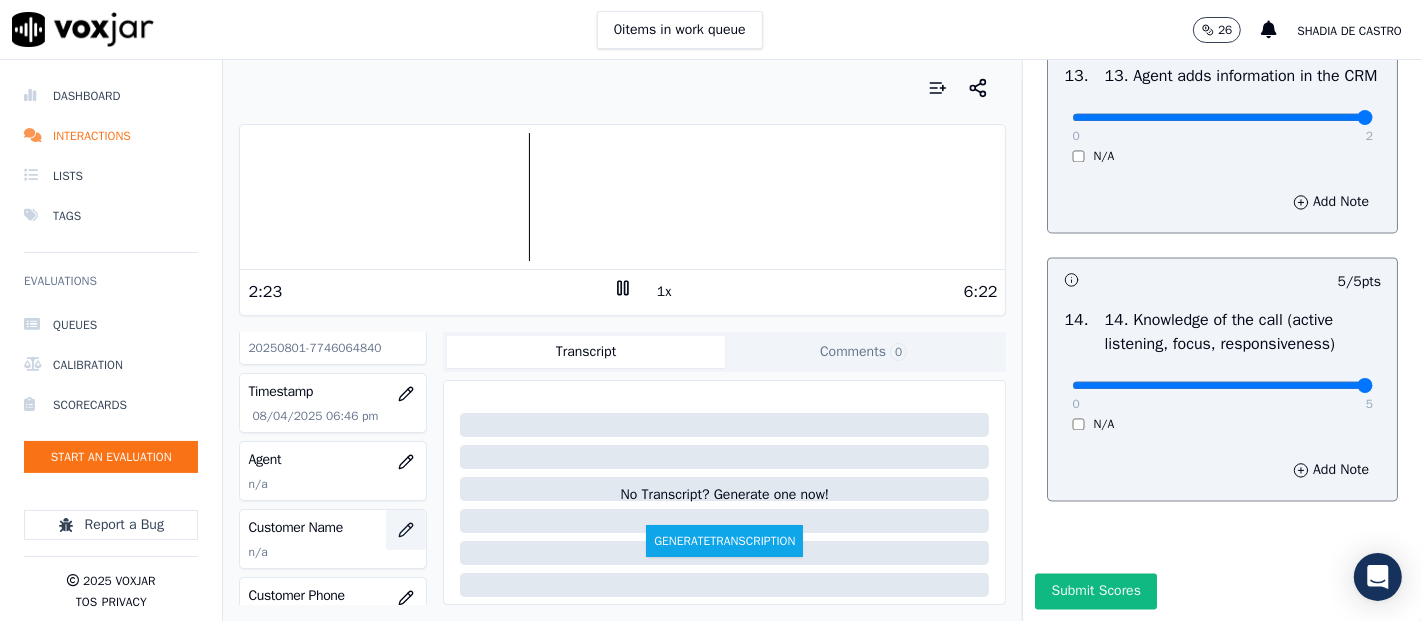 click 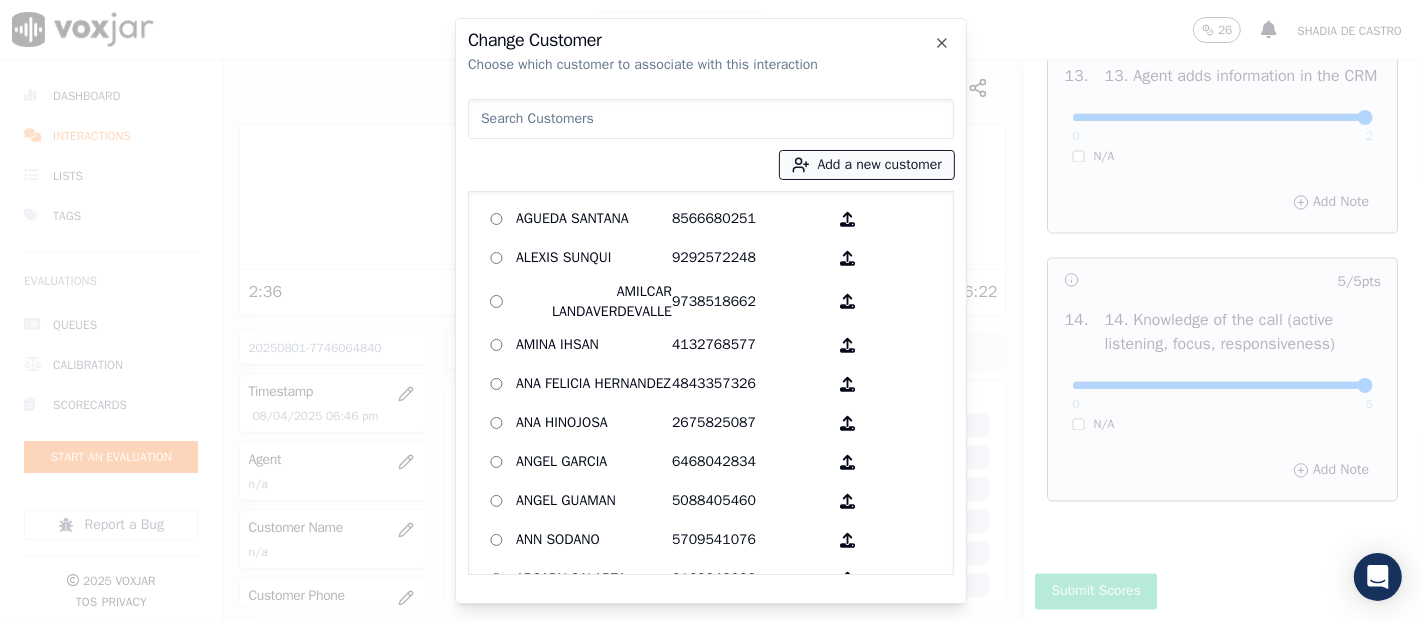 click 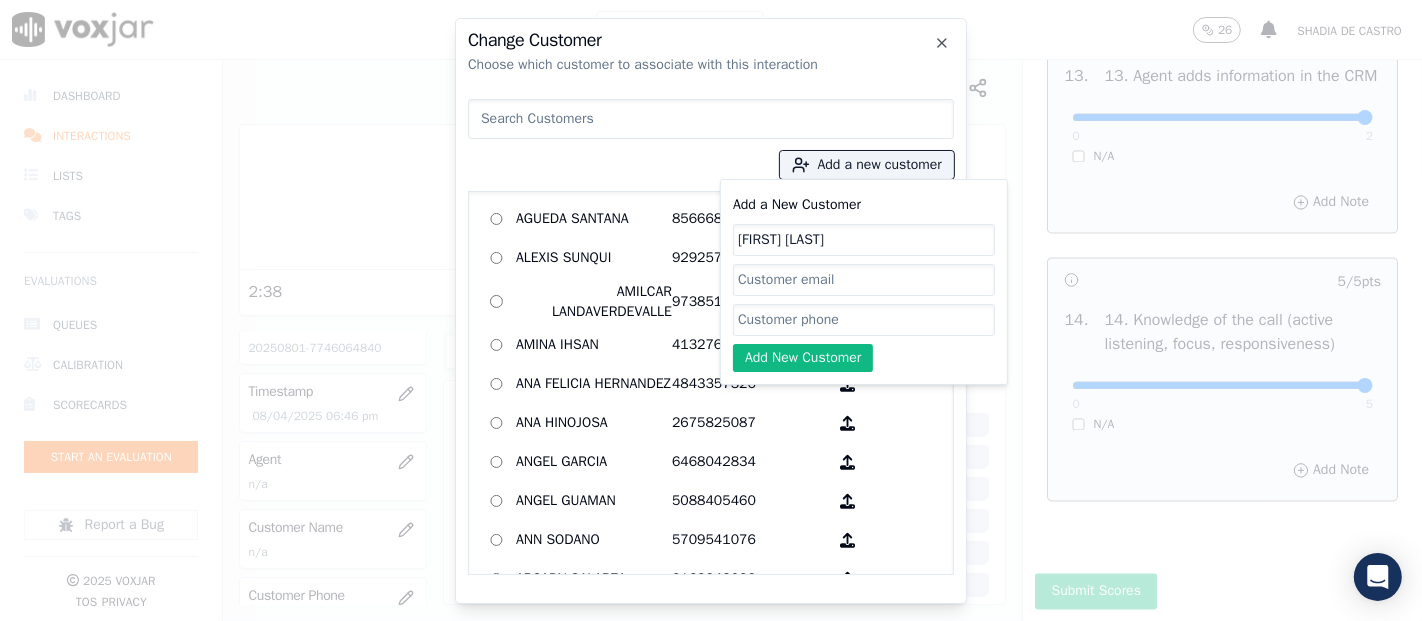 type on "Nathaly Dutan" 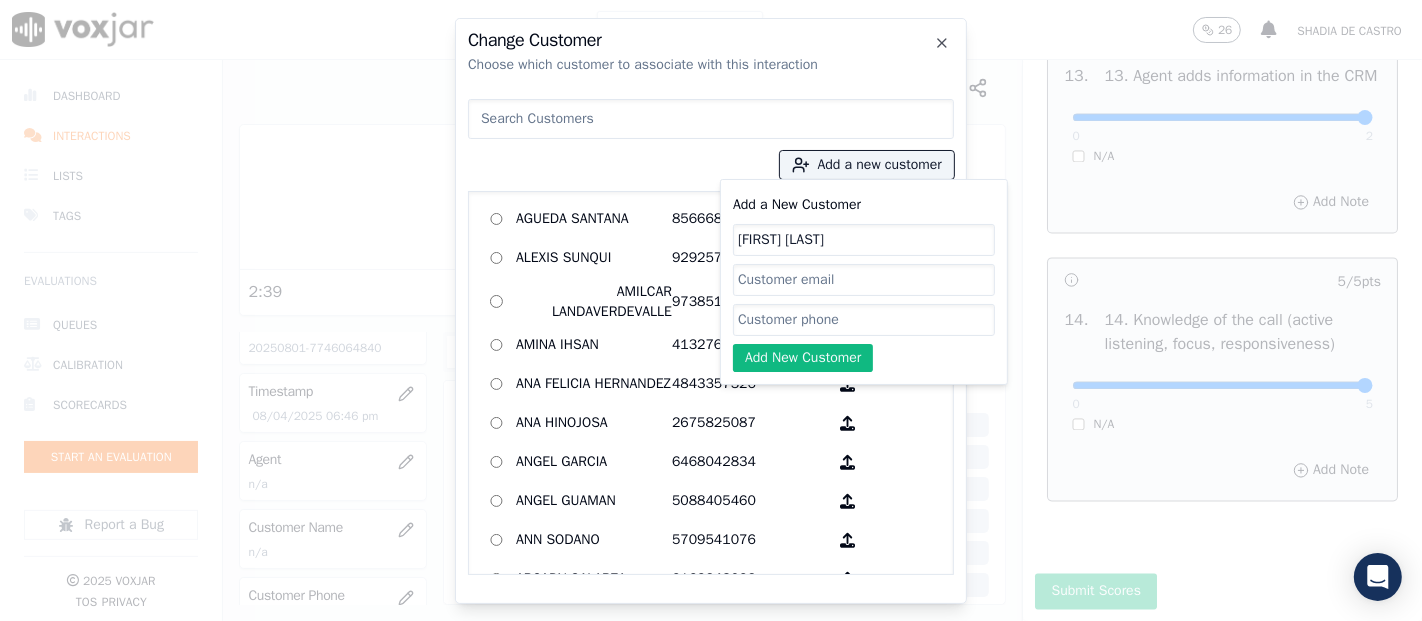 click on "Add a New Customer" 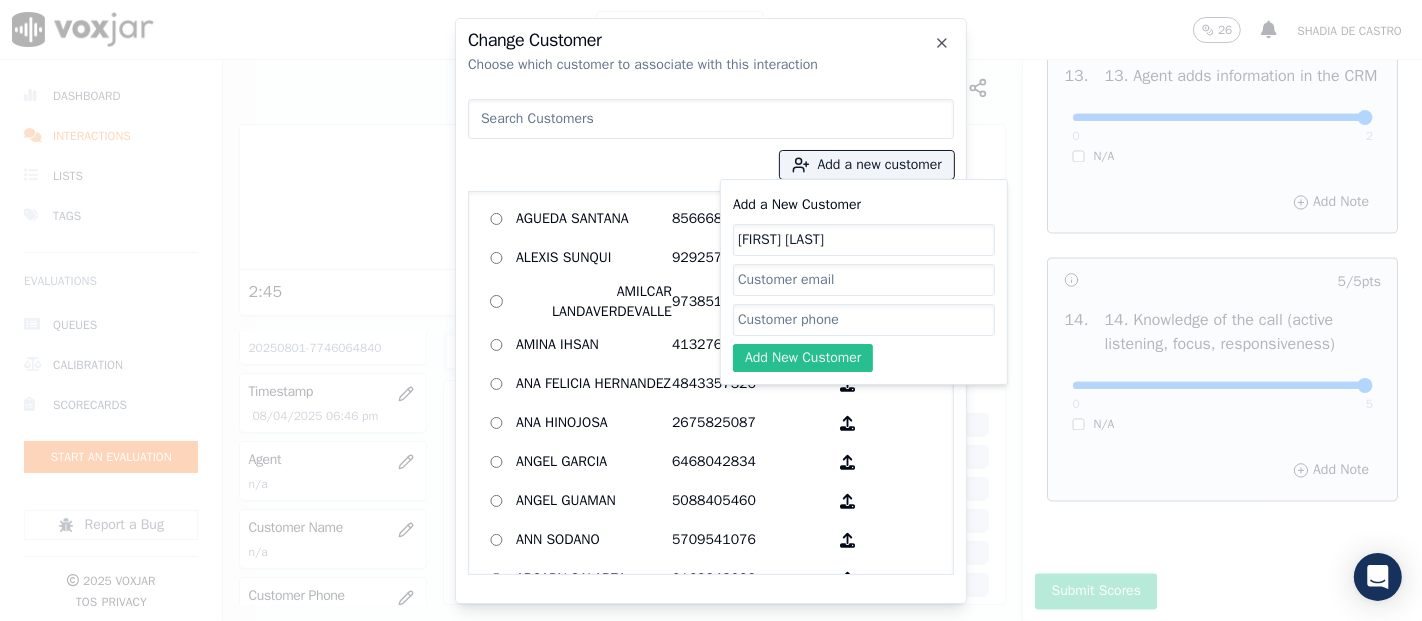 paste on "7744622920" 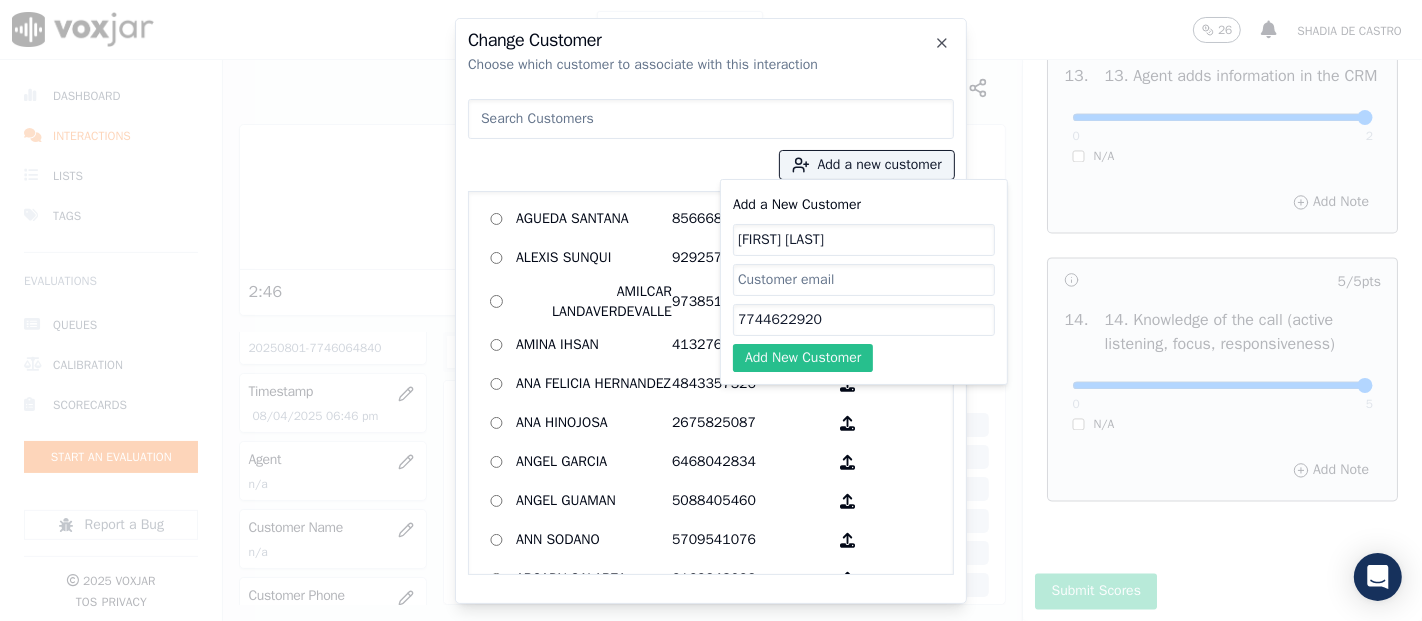 type on "7744622920" 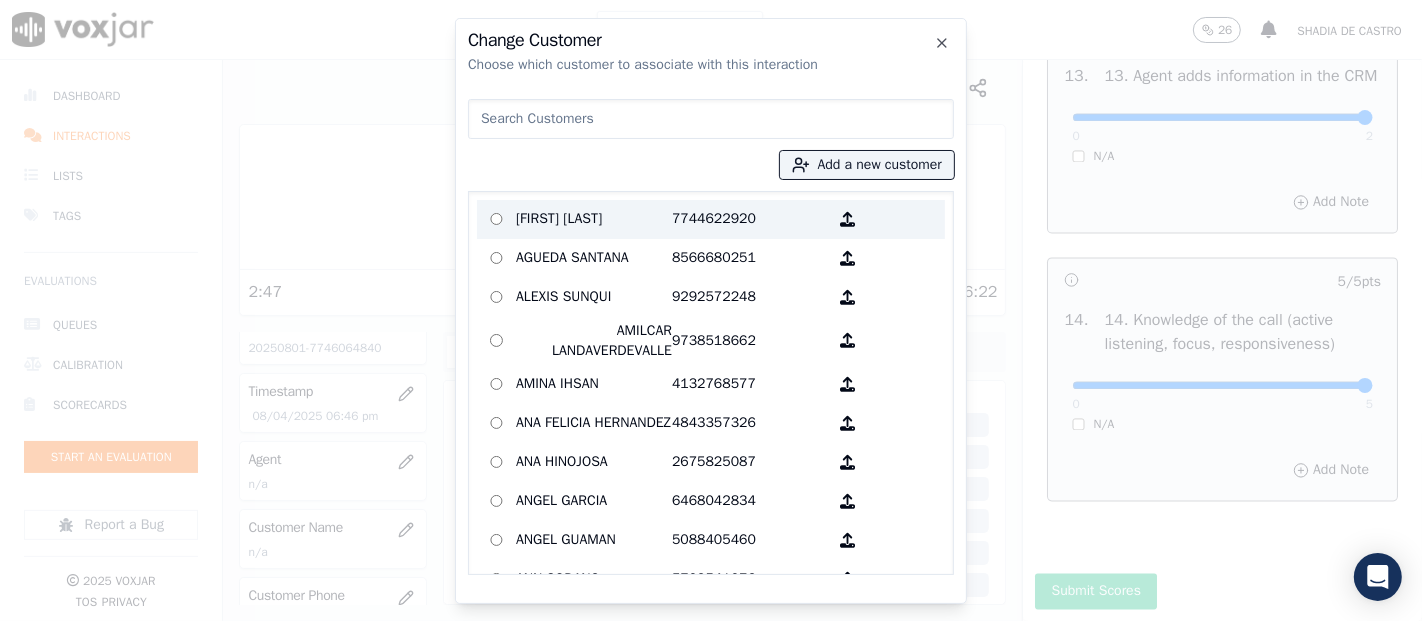click on "Nathaly Dutan" at bounding box center [594, 219] 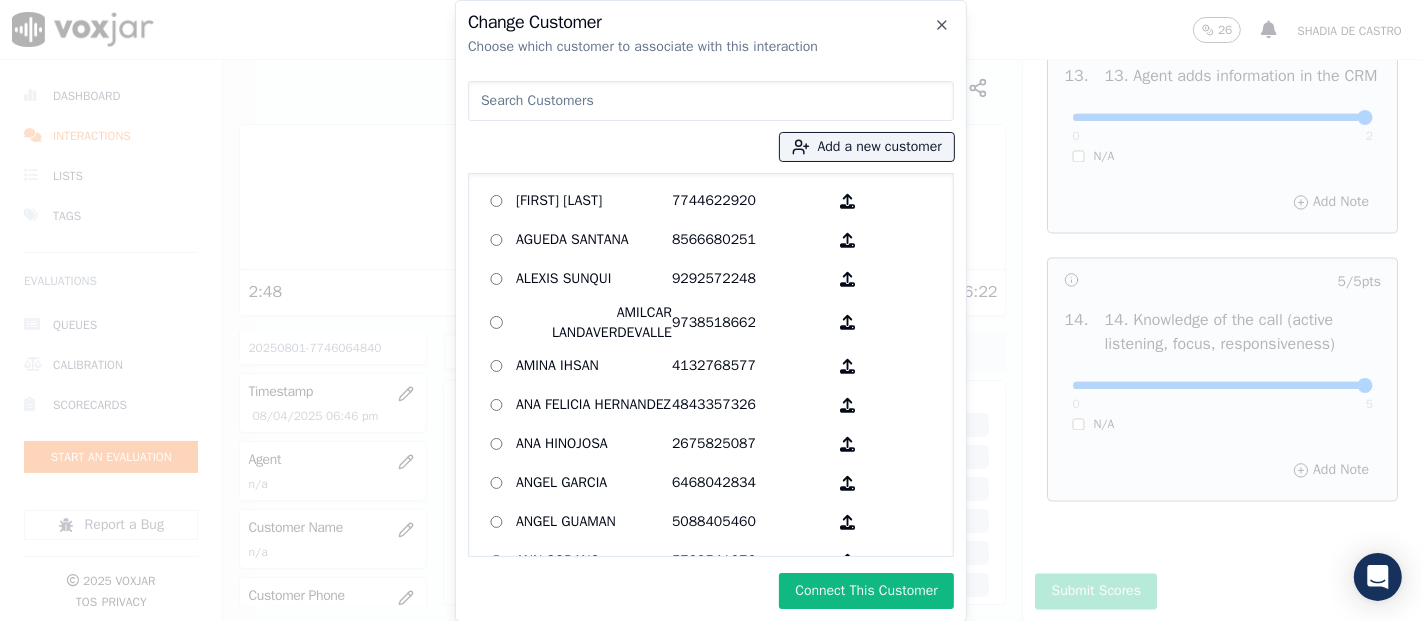 drag, startPoint x: 810, startPoint y: 598, endPoint x: 819, endPoint y: 589, distance: 12.727922 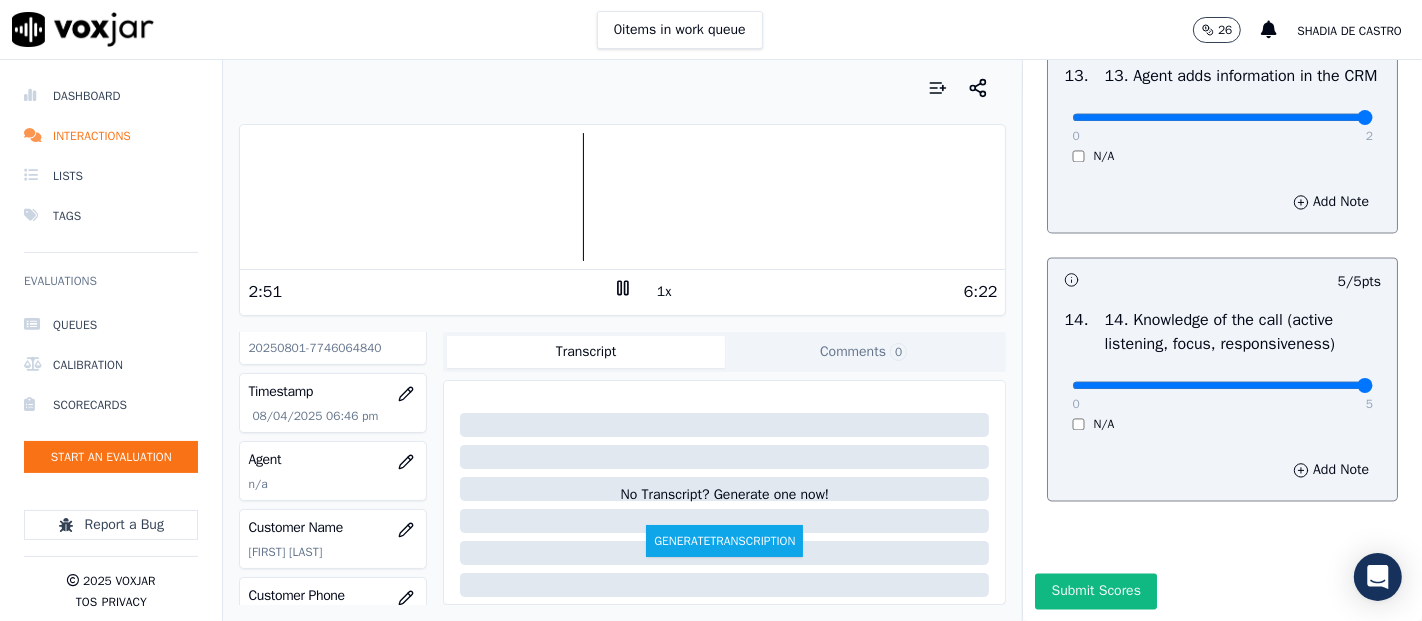 scroll, scrollTop: 222, scrollLeft: 0, axis: vertical 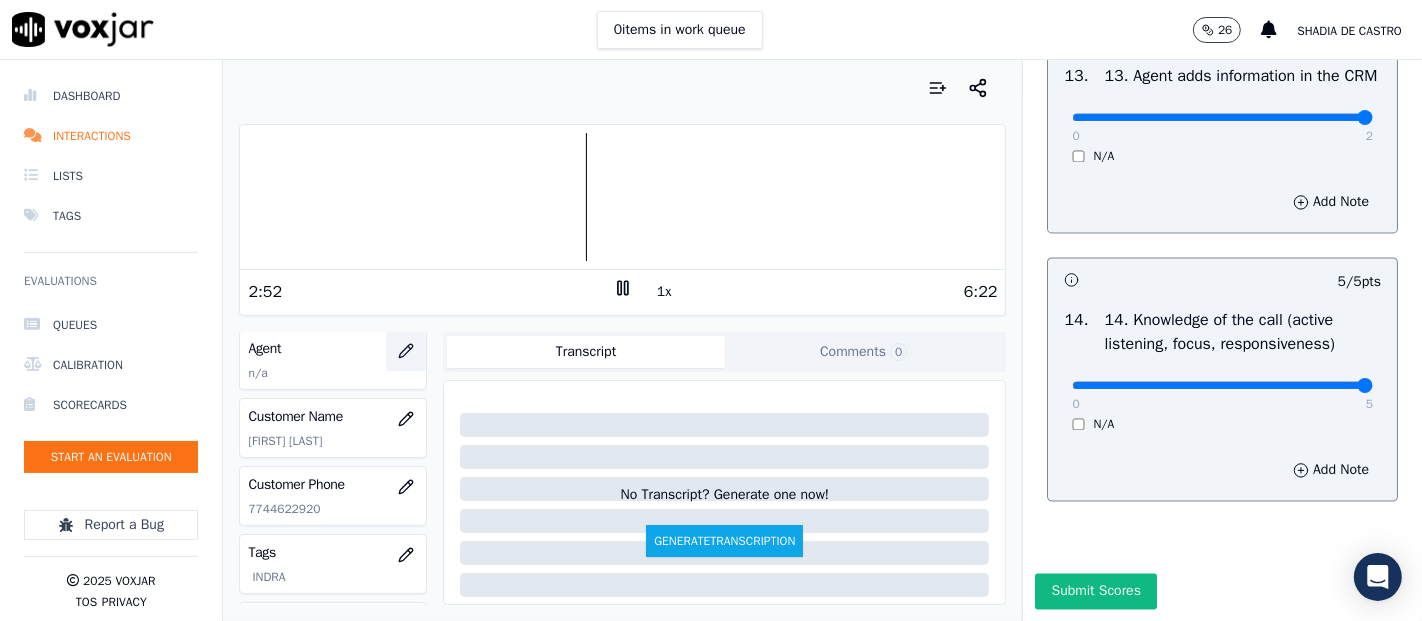 click 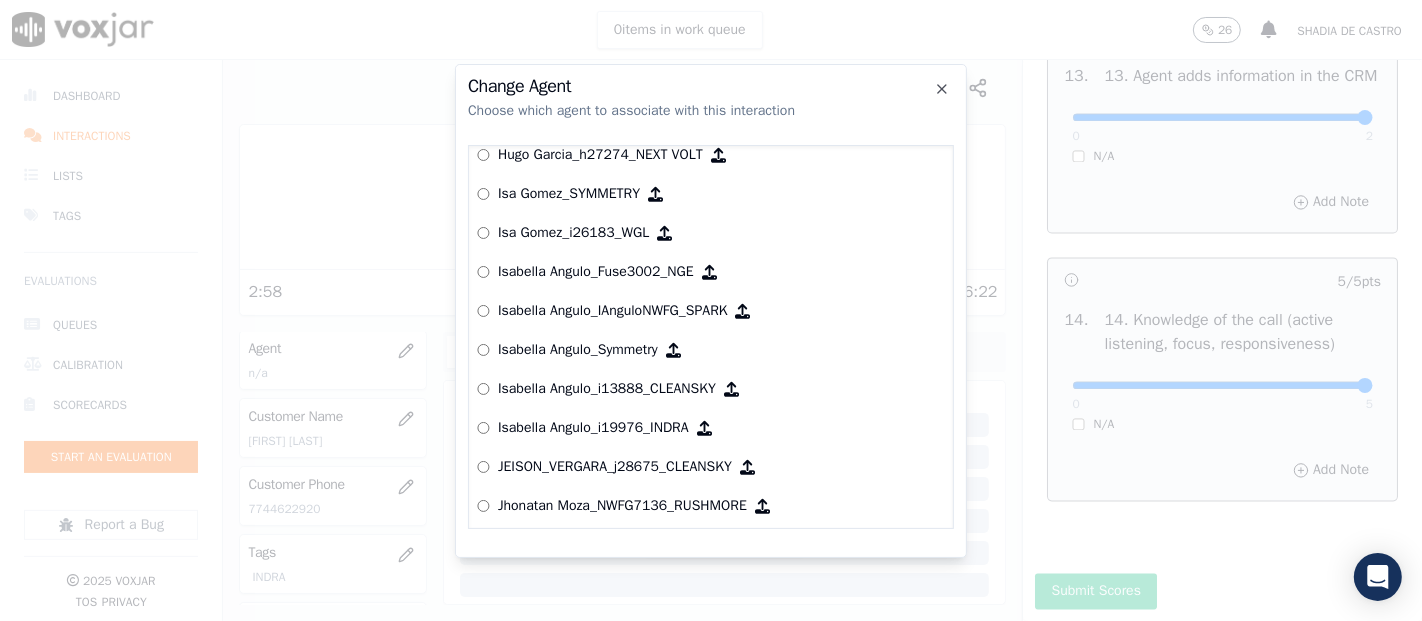 scroll, scrollTop: 4522, scrollLeft: 0, axis: vertical 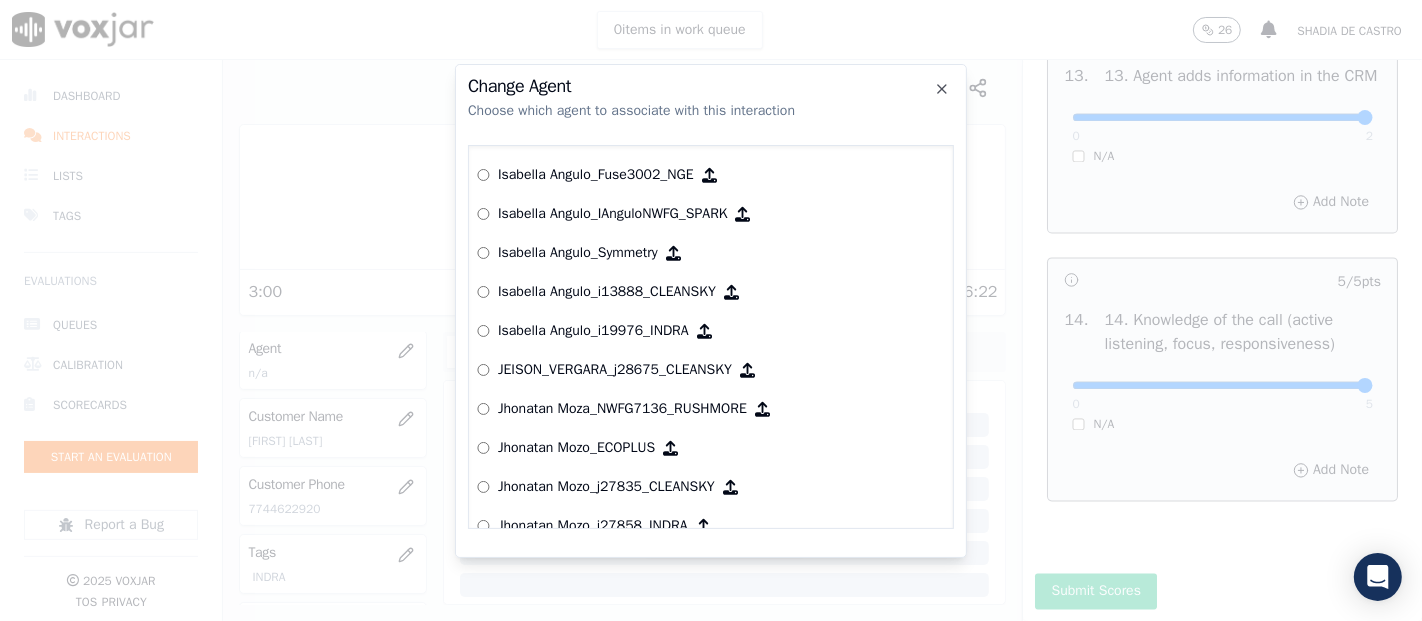 click on "Isabella Angulo_i19976_INDRA" at bounding box center (593, 331) 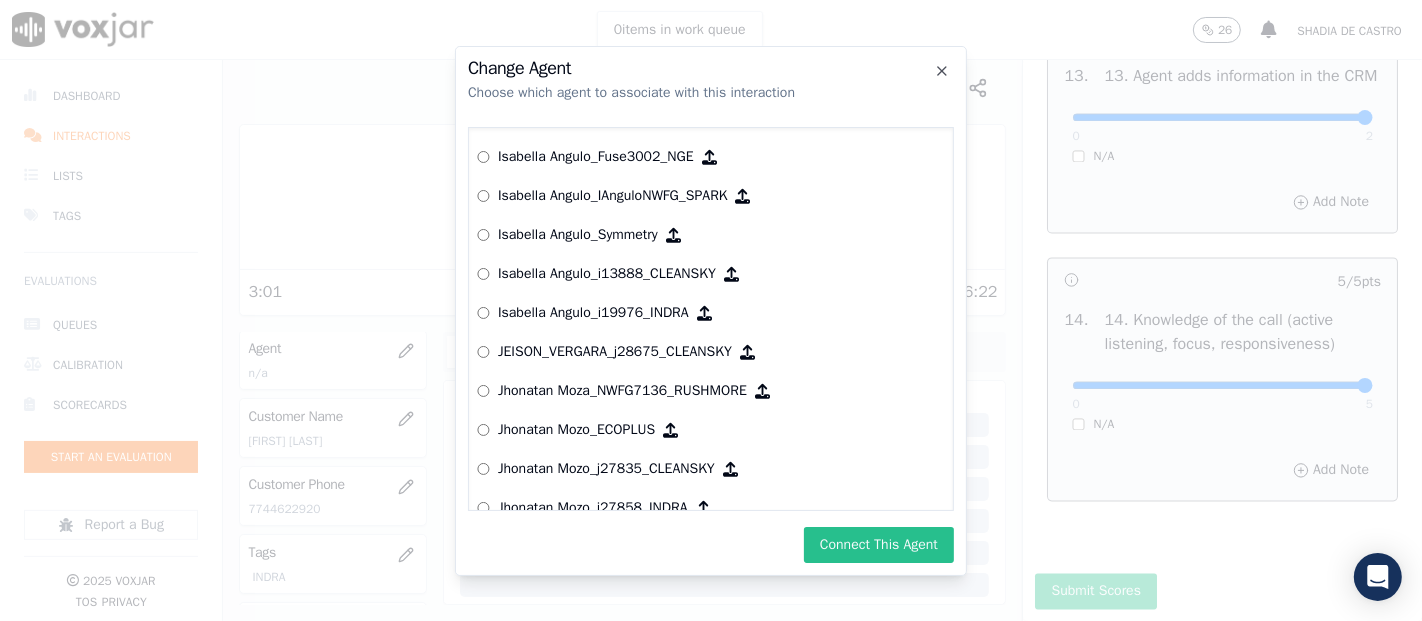 click on "Connect This Agent" at bounding box center [879, 545] 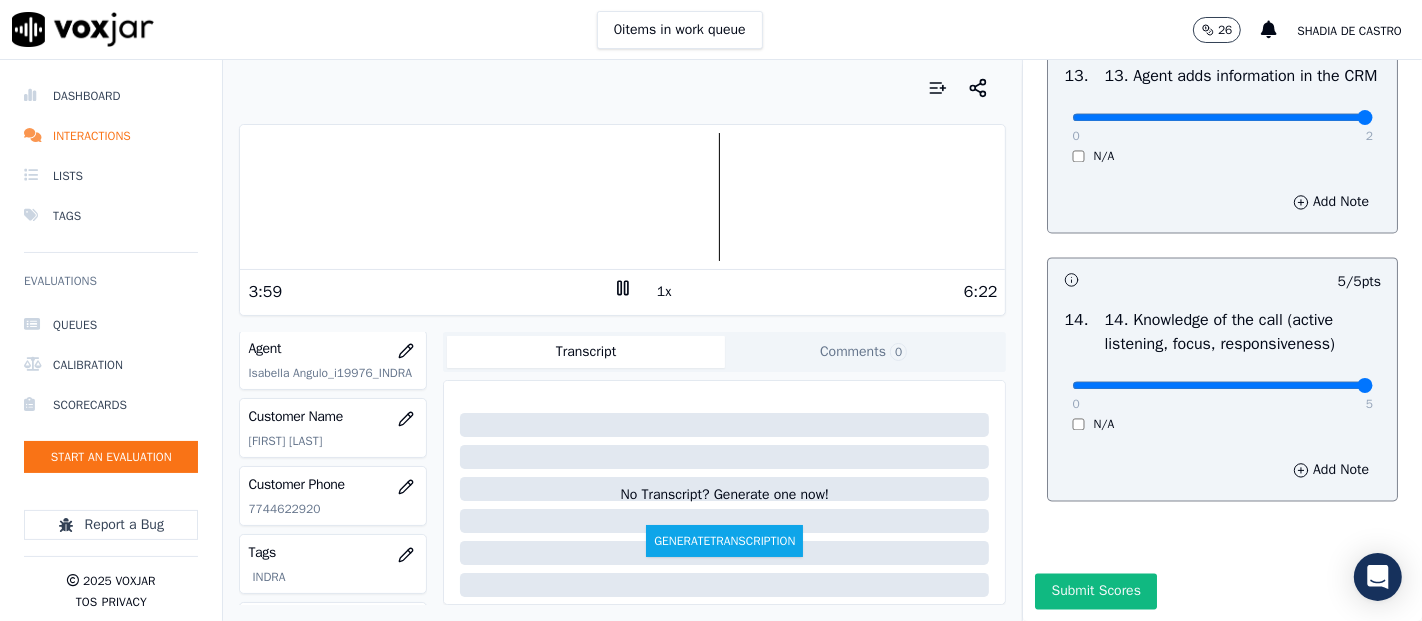 drag, startPoint x: 611, startPoint y: 271, endPoint x: 608, endPoint y: 283, distance: 12.369317 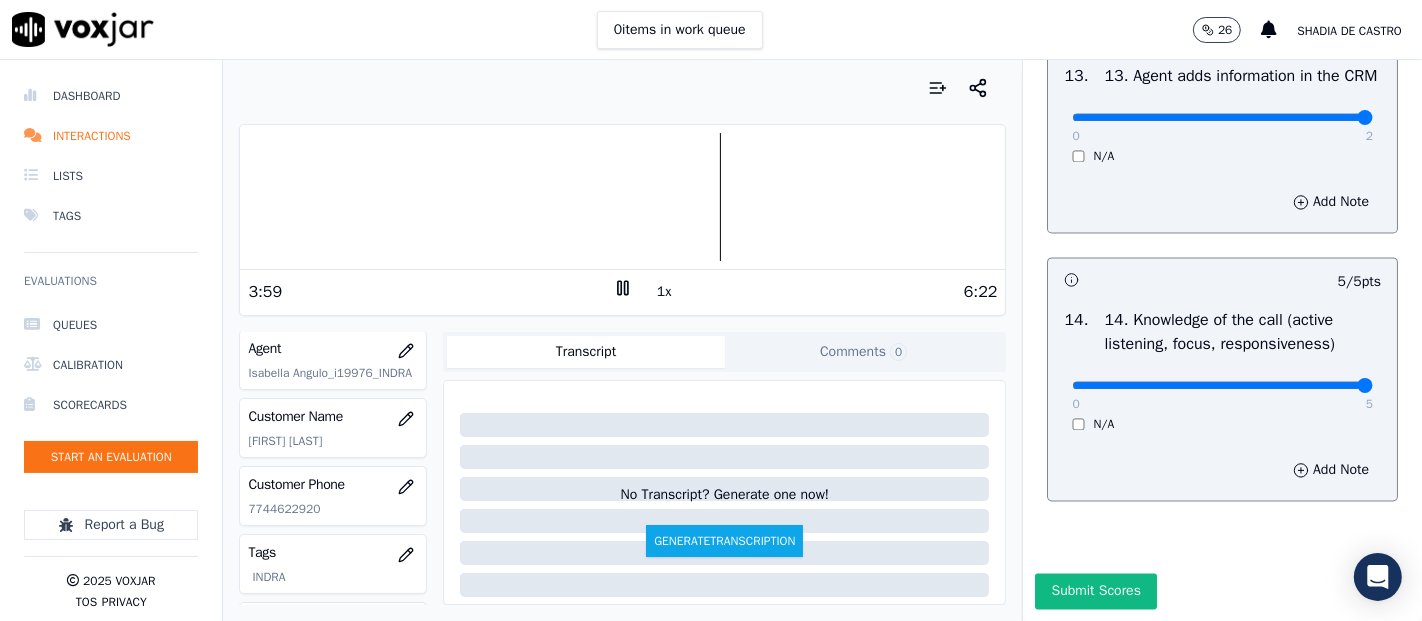 click 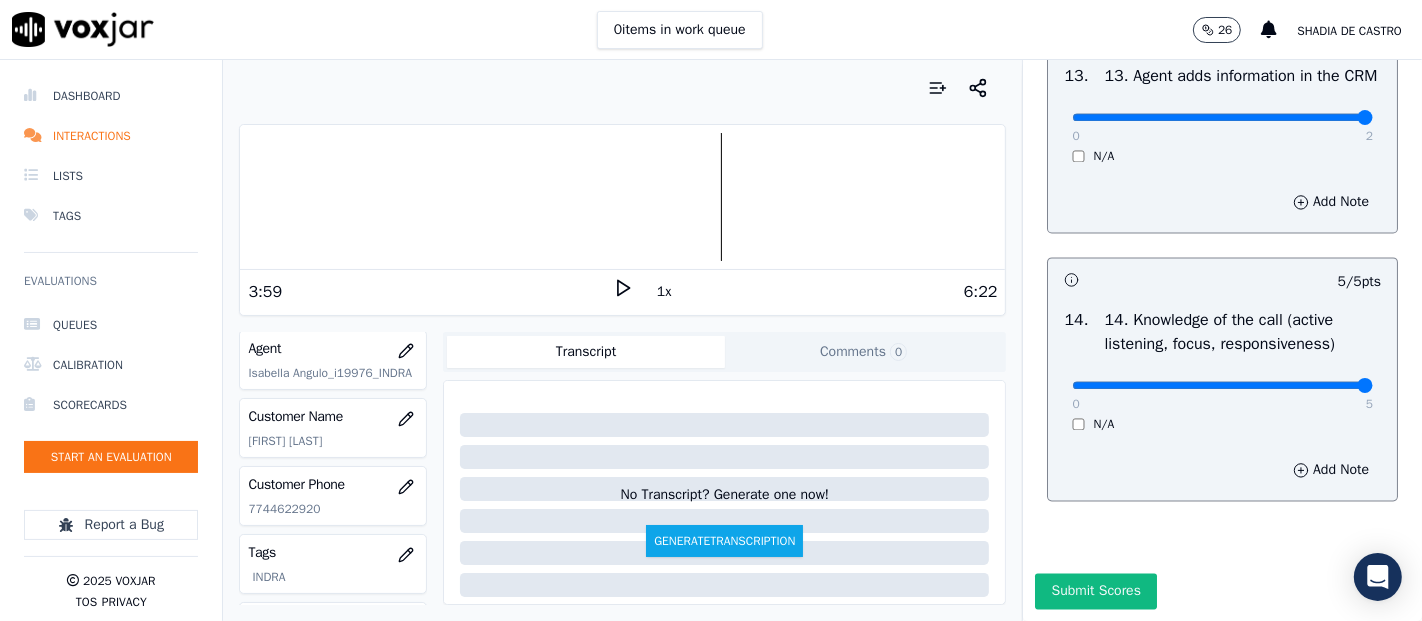 click on "3:59" at bounding box center [430, 292] 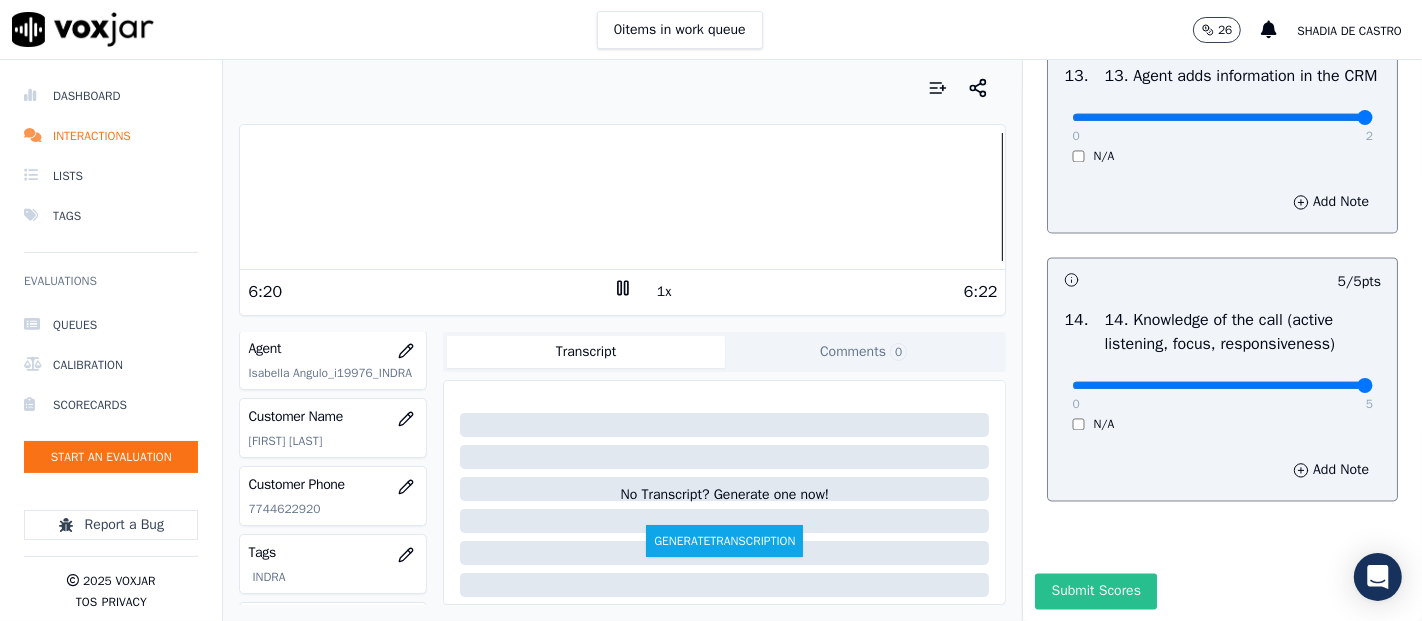 click on "Submit Scores" at bounding box center [1095, 591] 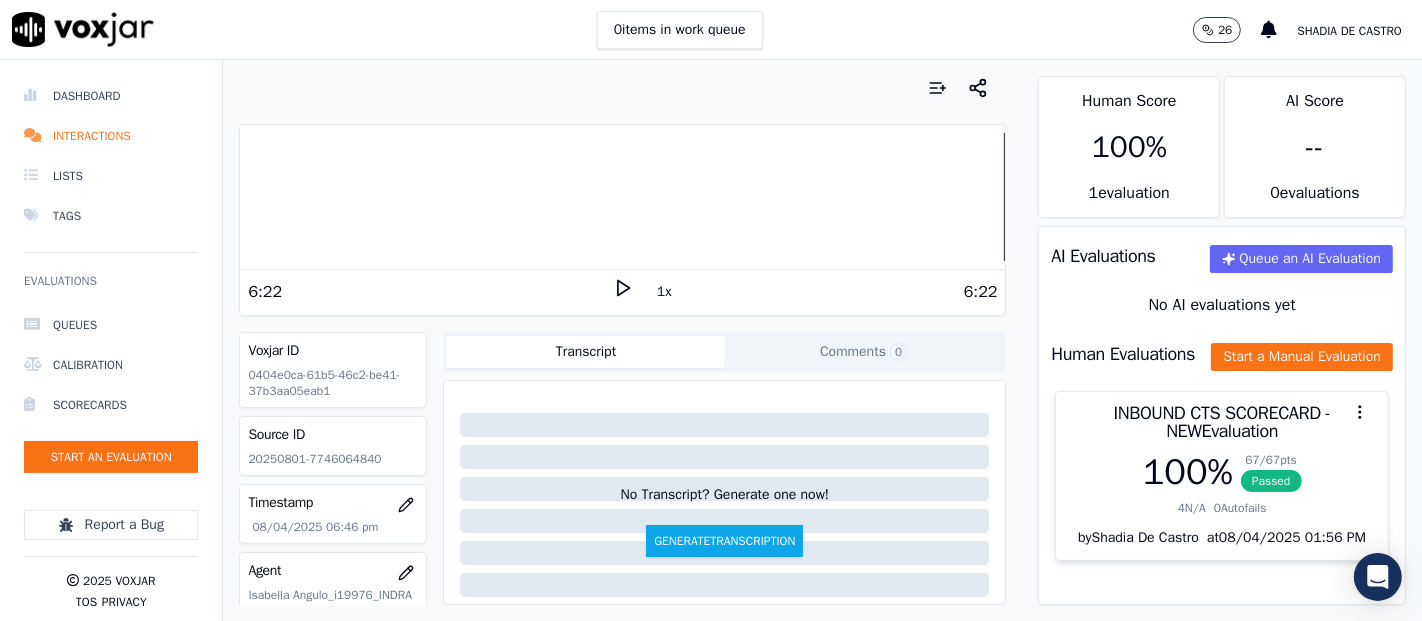 scroll, scrollTop: 0, scrollLeft: 0, axis: both 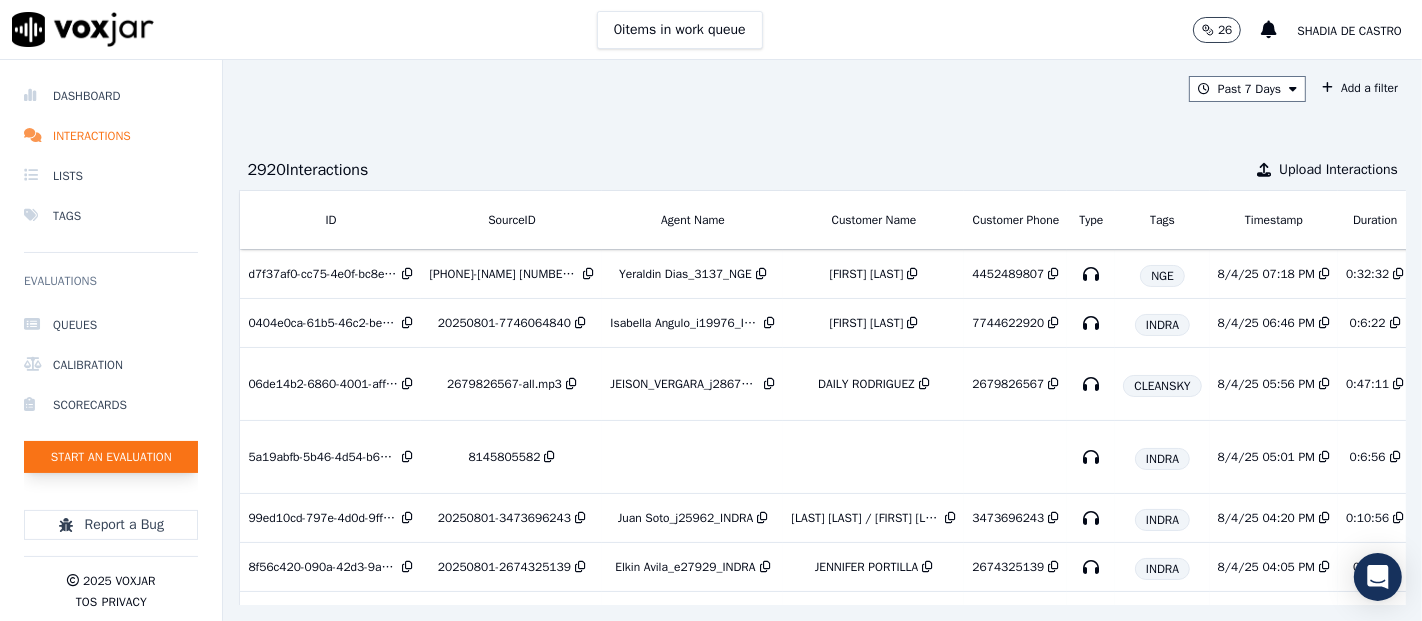 click on "Start an Evaluation" 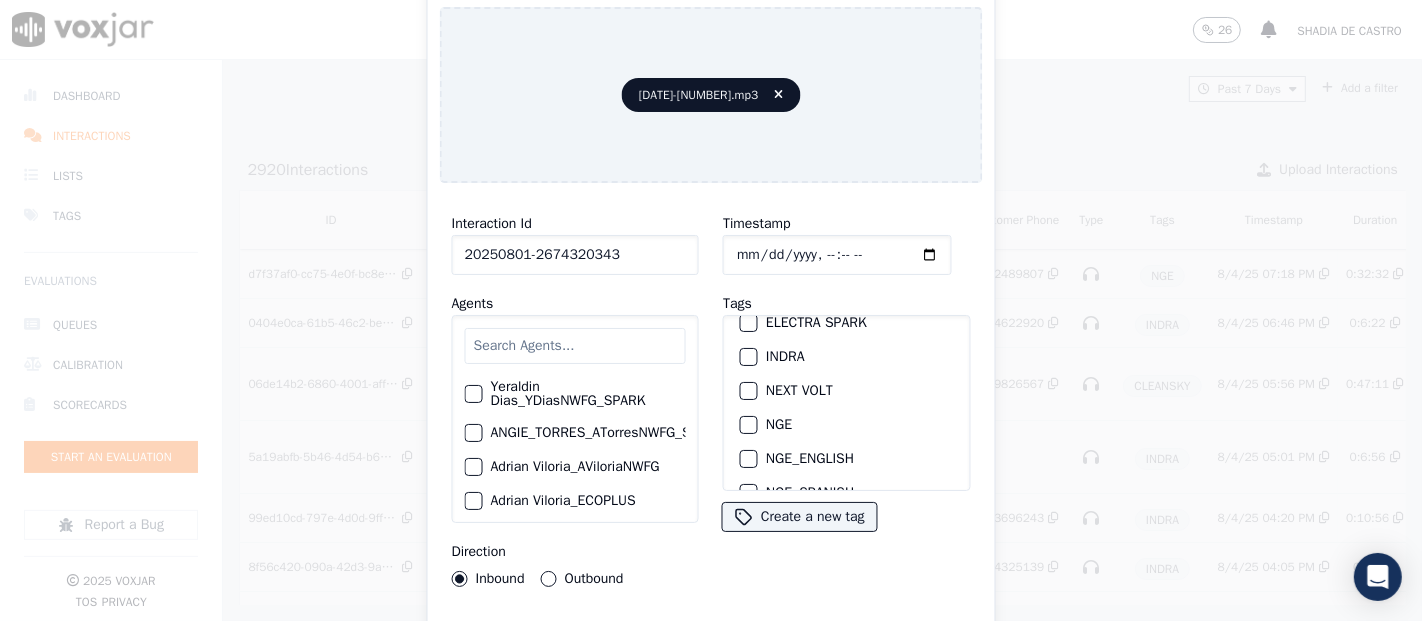 scroll, scrollTop: 222, scrollLeft: 0, axis: vertical 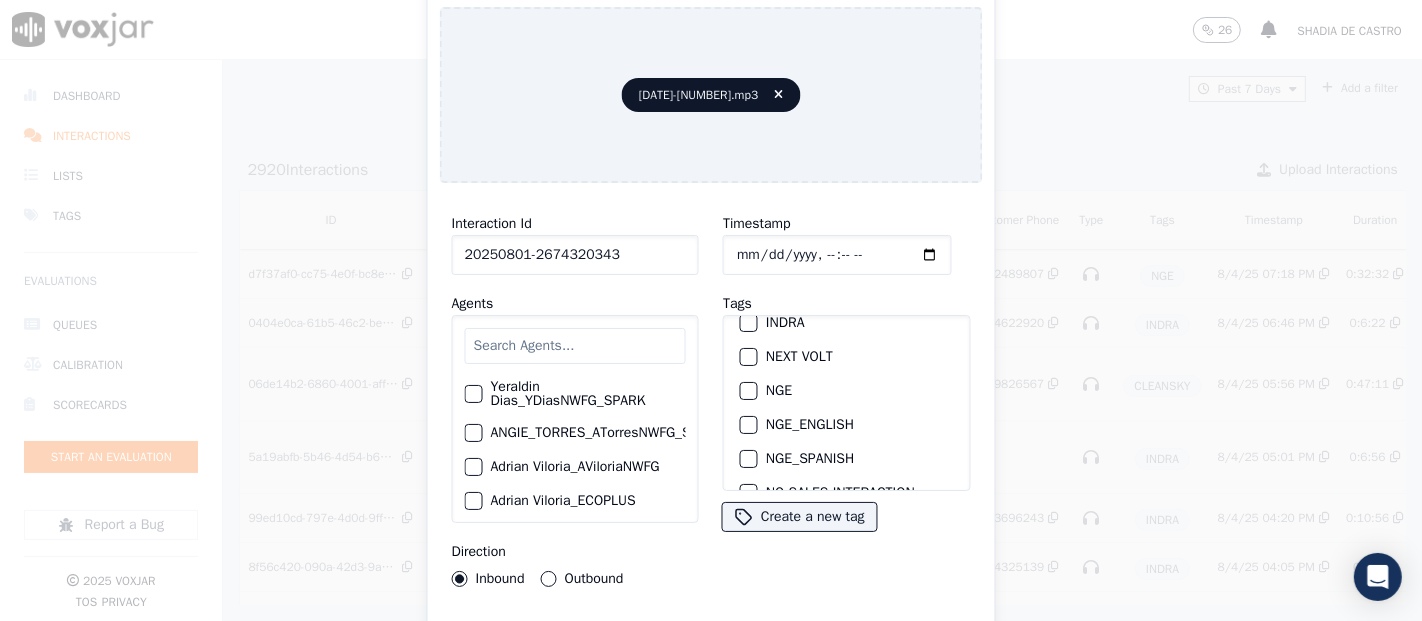 type on "20250801-2674320343" 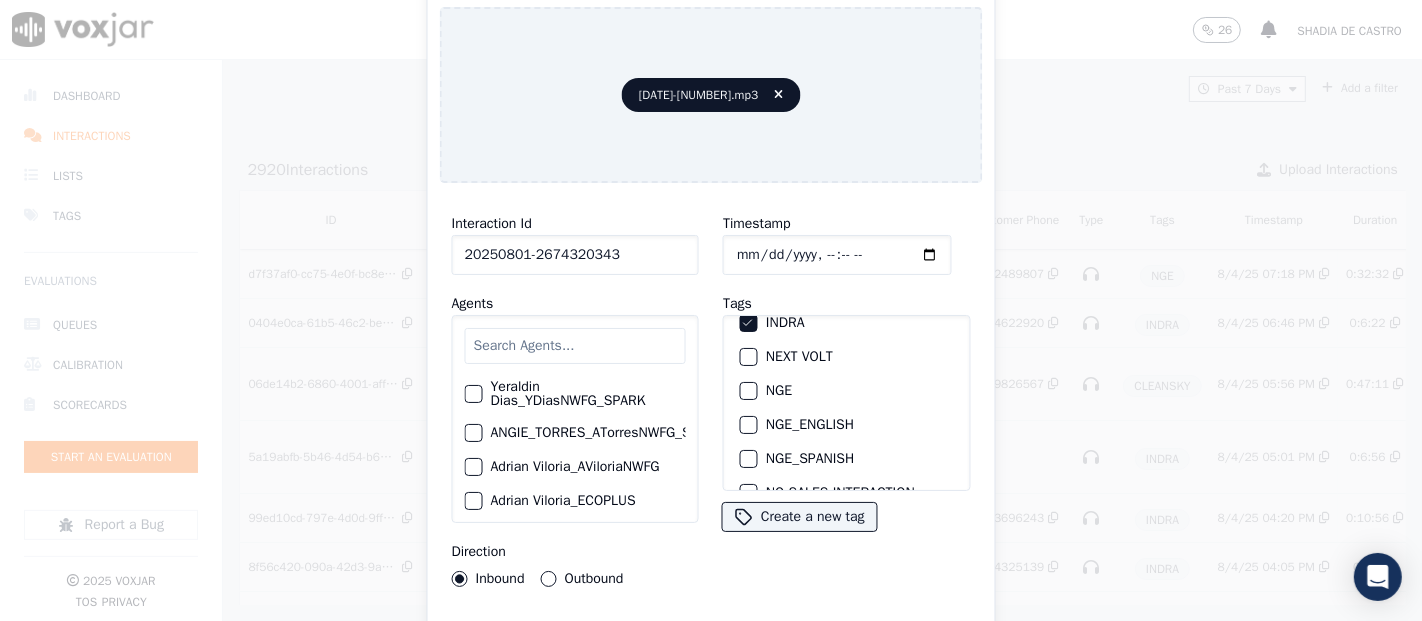 click on "Interaction Id   20250801-2674320343     Agents        Yeraldin Dias_YDiasNWFG_SPARK     ANGIE_TORRES_ATorresNWFG_SPARK     Adrian Viloria_AViloriaNWFG     Adrian Viloria_ECOPLUS     Adrian Viloria_a25003_CLEANSKY     Adrian Viloria_a25016_WGL     Adrian Viloria_a25046_INDRA     Adrian Viloria_fuse1164_NGE     Alan Marruaga_a26181_WGL     Alejandra Chavarro_SYMMETRY     Alejandra Chavarro_a26184_WGL     Alejandro Vizcaino_a13916_CLEANSKY     Alejandro Vizcaino­_NW2906_CLEANSKY     Andres Higuita_AHiguitaNWFG_SPARK     Andres Higuita_Fuse3185_NGE     Andres Higuita_No Sales      Andres Higuita_a27435_CLEANSKY     Andres Higuita_a27490_INDRA     Andres Prias_APriasNWFG     Andres Prias_SYMMETRY     Andres Prias_a27400_CLEANSKY     Andres Prias_a27447_INDRA     Andres Prias_fuse1184_NGE     Angie Torres_ATorresNWFG     Angie Torres_SYMMETRY     Angie Torres_WANN1185_NGE     Angie Torres_a27399_CLEANSKY     Angie Torres_a27445_INDRA     BRYAN_LHEINEKER_WANN1211_NGE     Brandon Camacho_BAQ2083_INDRA" at bounding box center [711, 429] 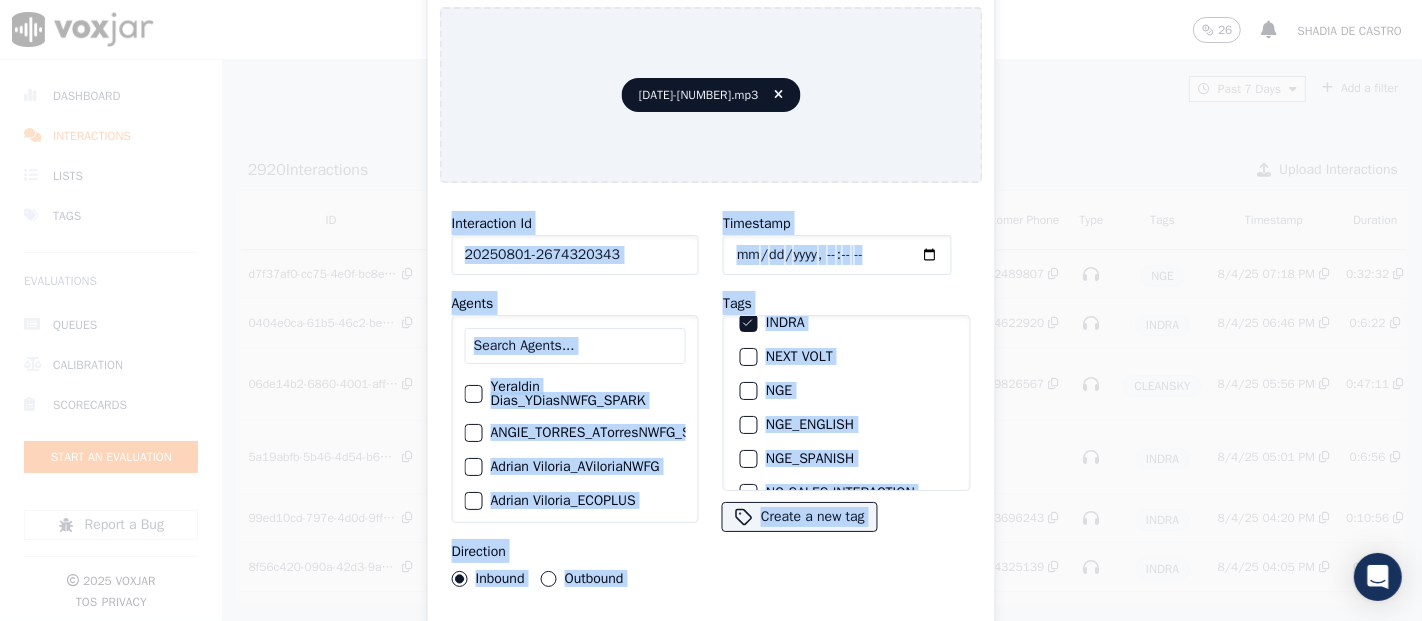 drag, startPoint x: 786, startPoint y: 607, endPoint x: 785, endPoint y: 621, distance: 14.035668 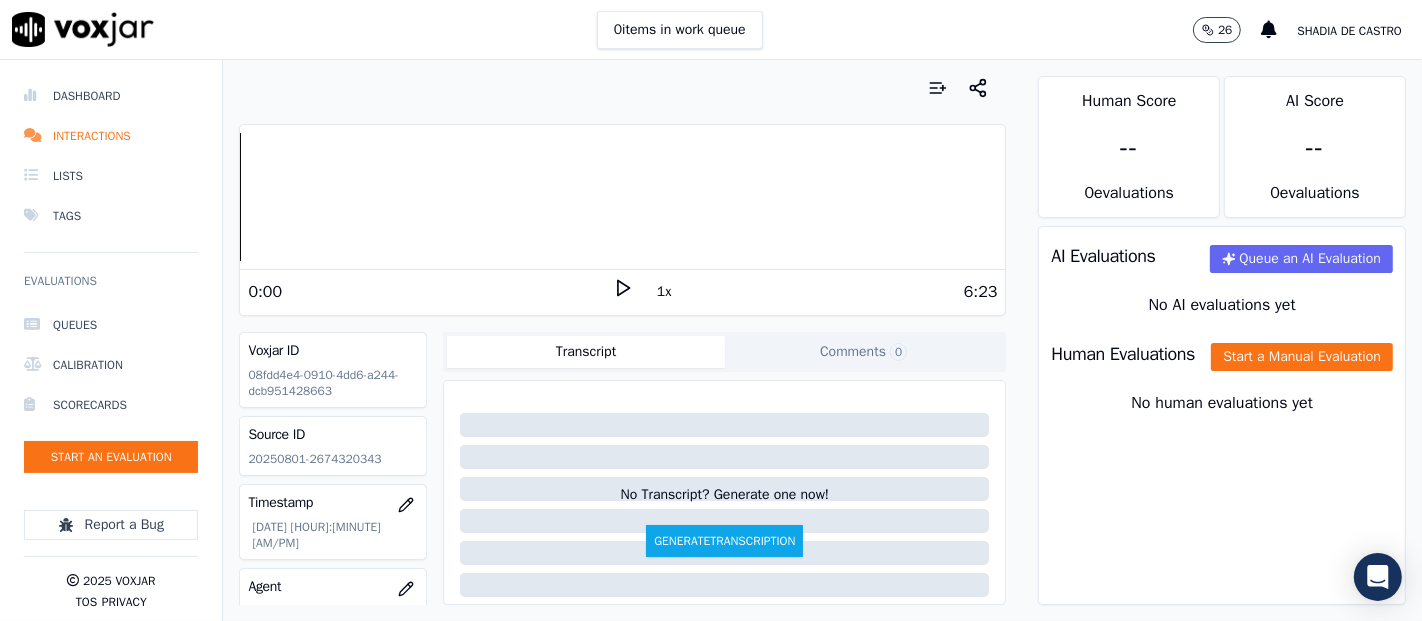 click 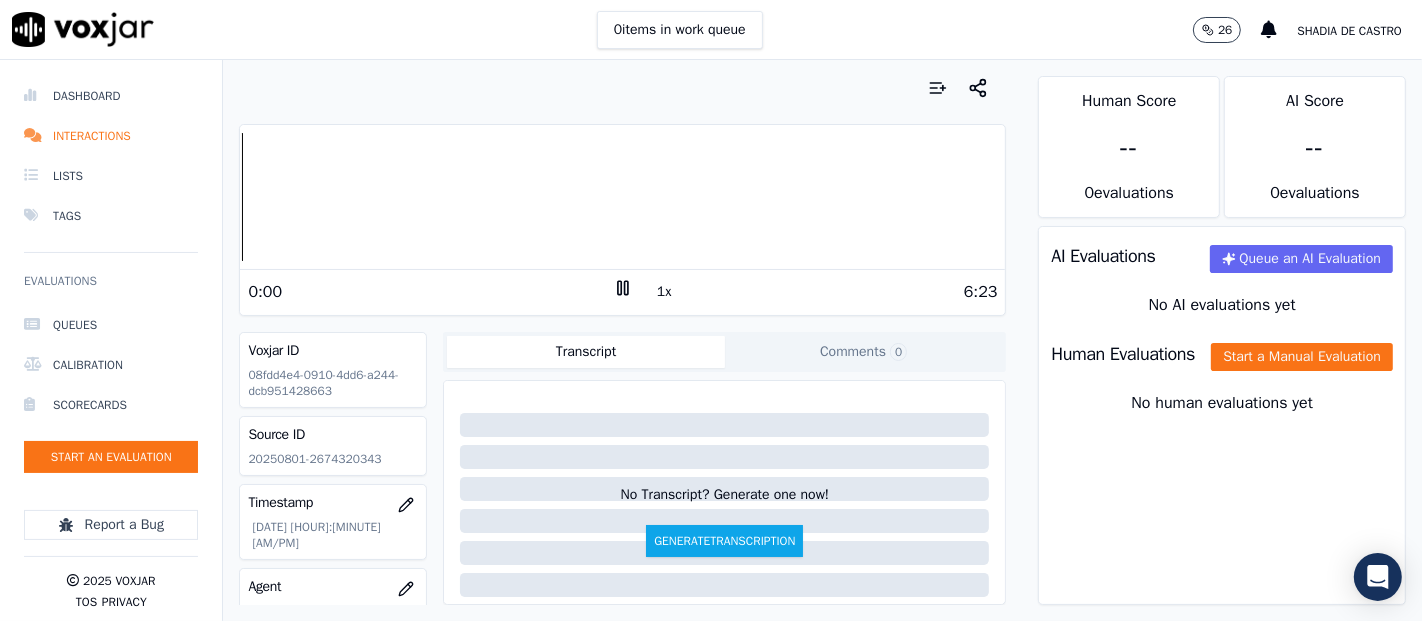 click 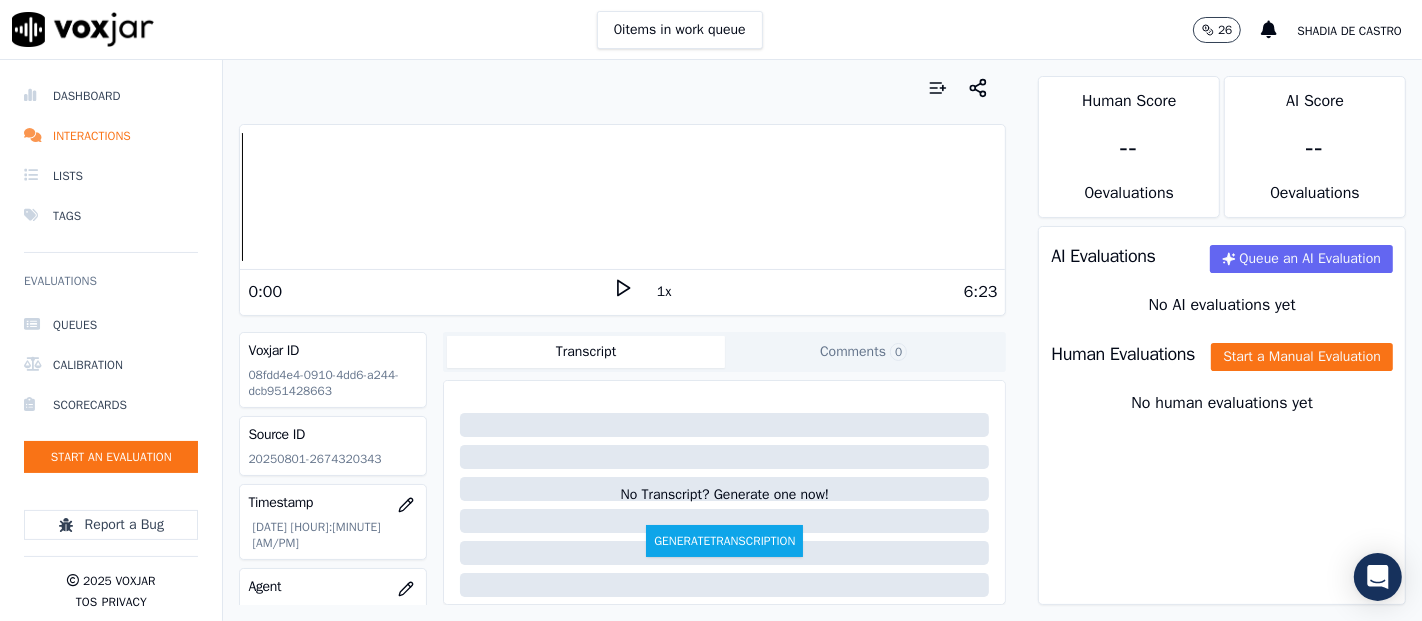 click on "20250801-2674320343" 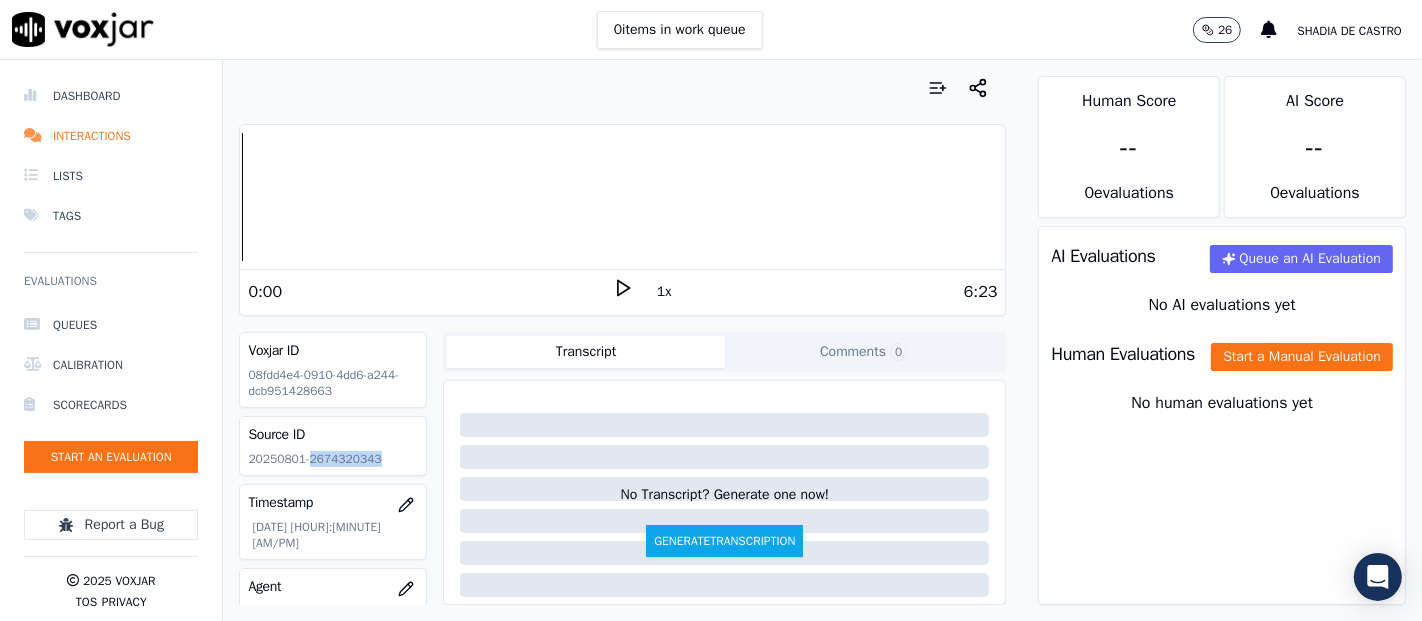 click on "20250801-2674320343" 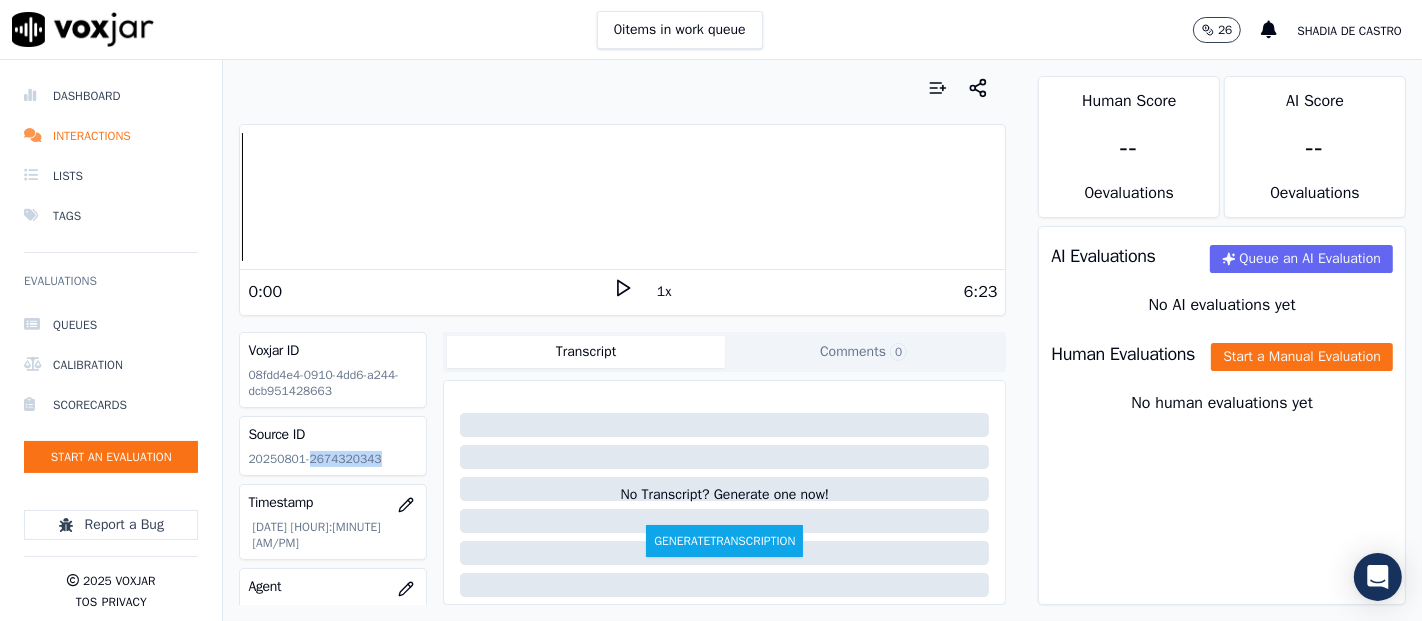 click 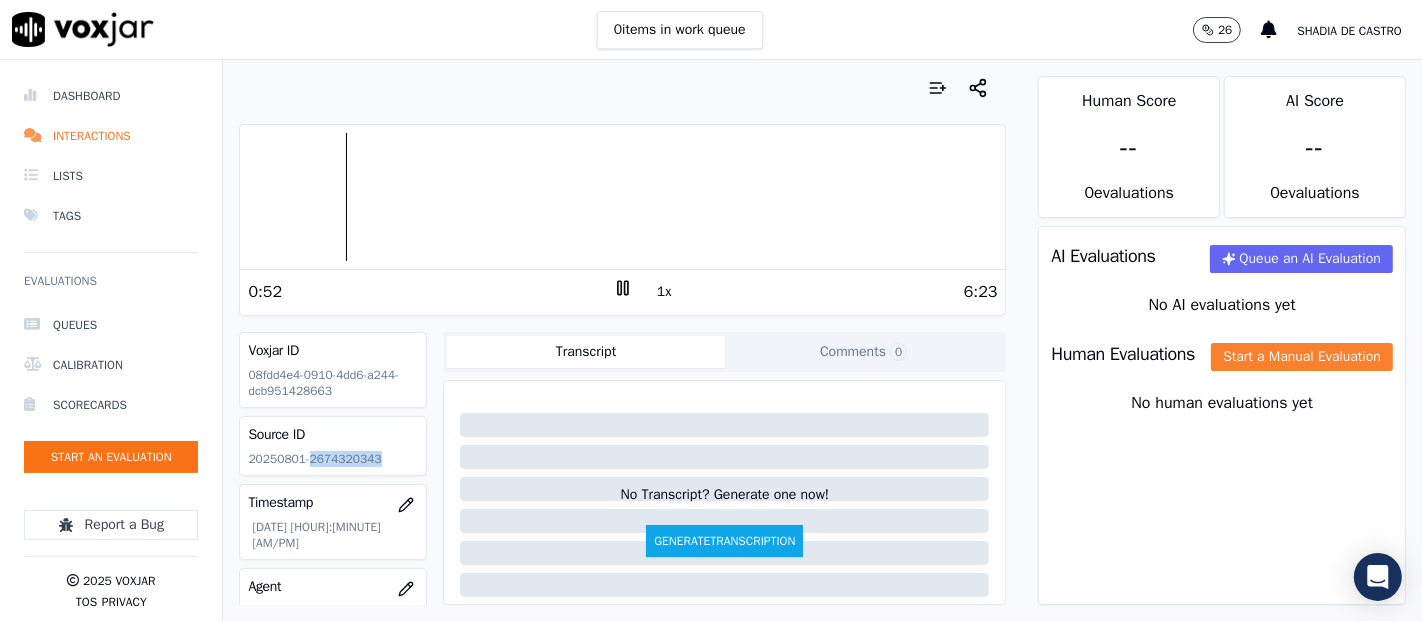 click on "Start a Manual Evaluation" 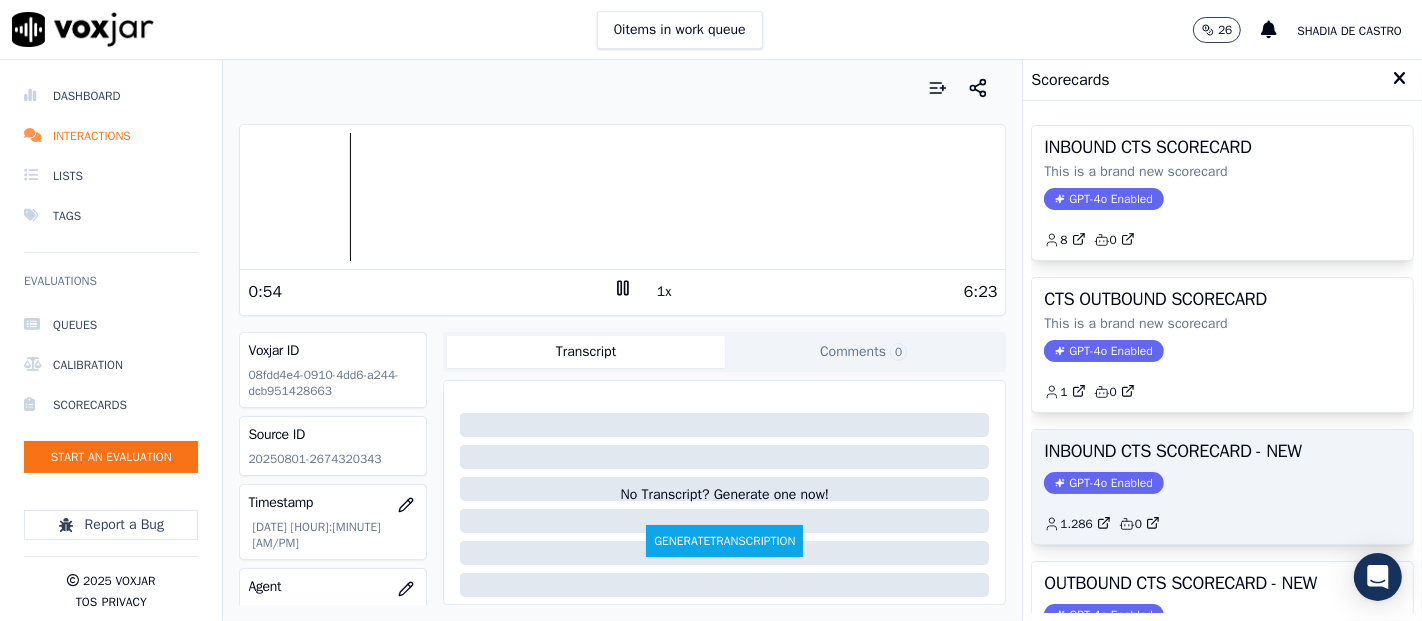 click on "GPT-4o Enabled" 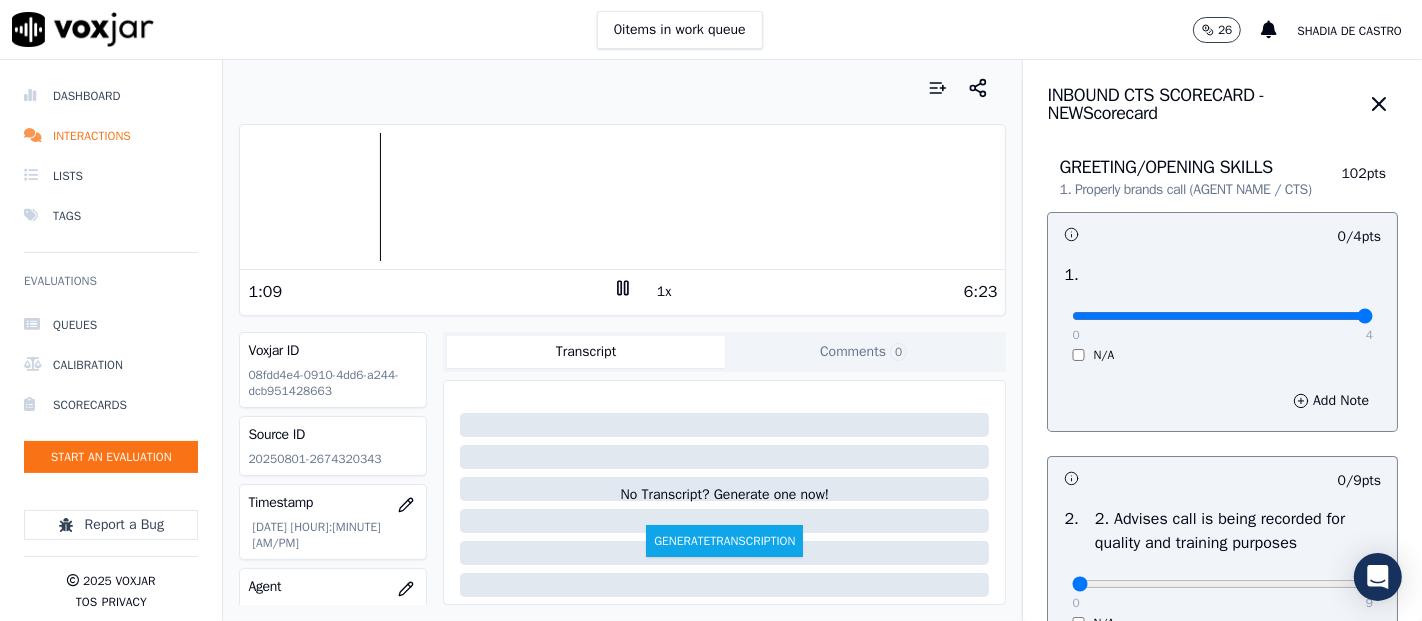 type on "4" 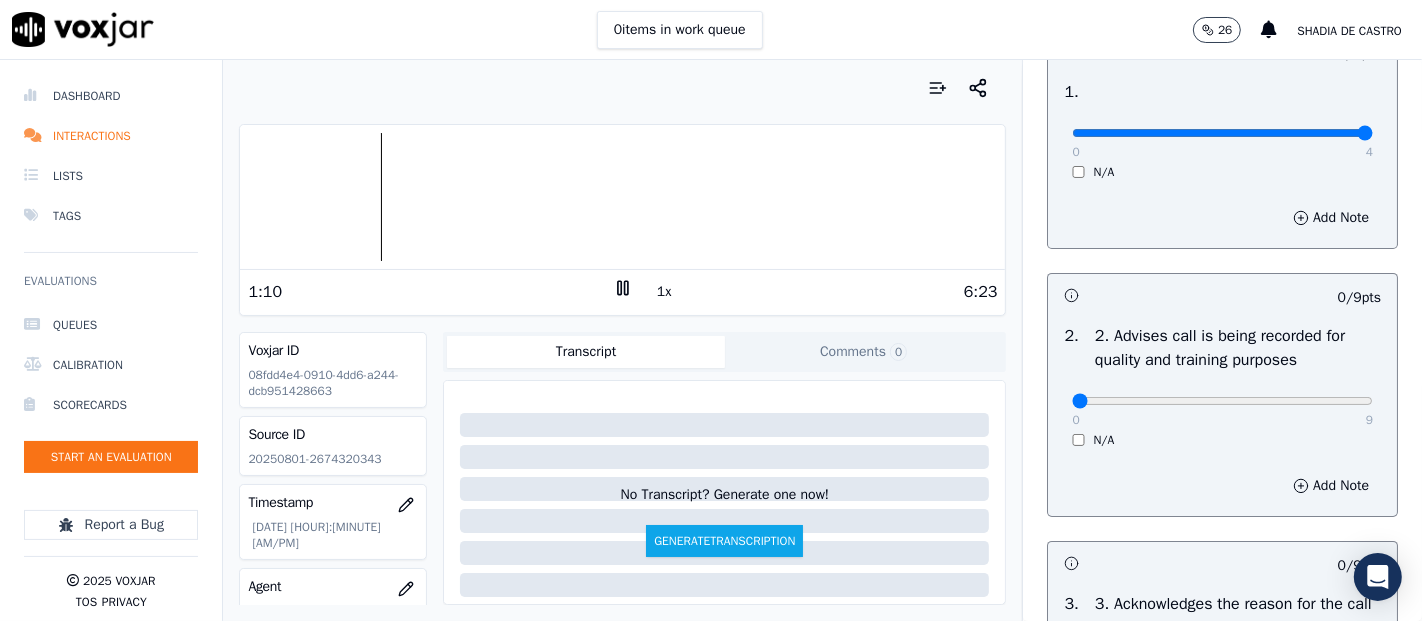 scroll, scrollTop: 333, scrollLeft: 0, axis: vertical 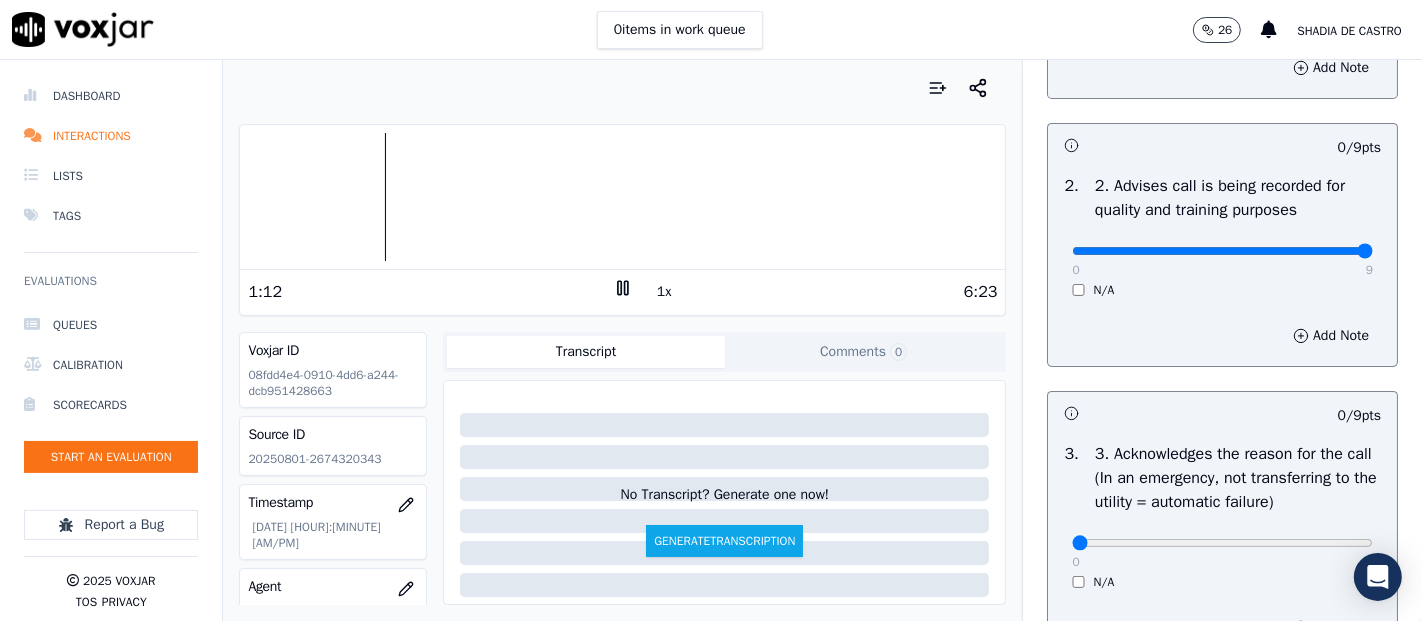 type on "9" 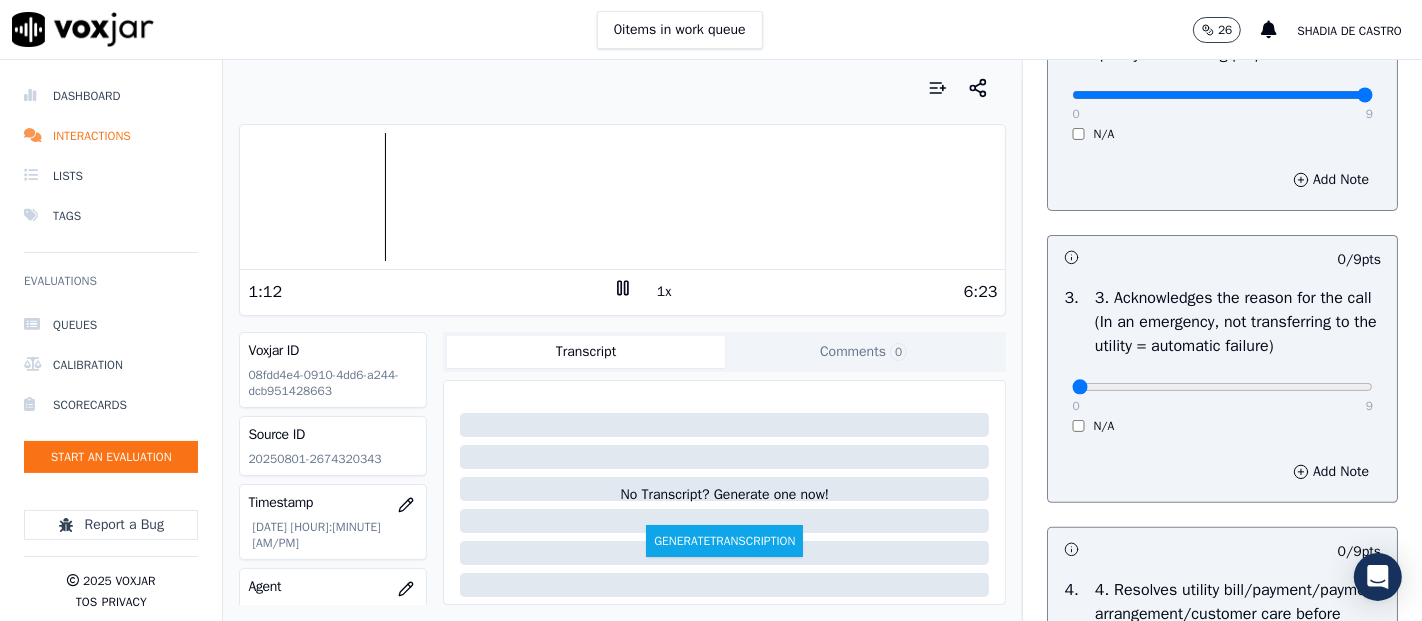 scroll, scrollTop: 555, scrollLeft: 0, axis: vertical 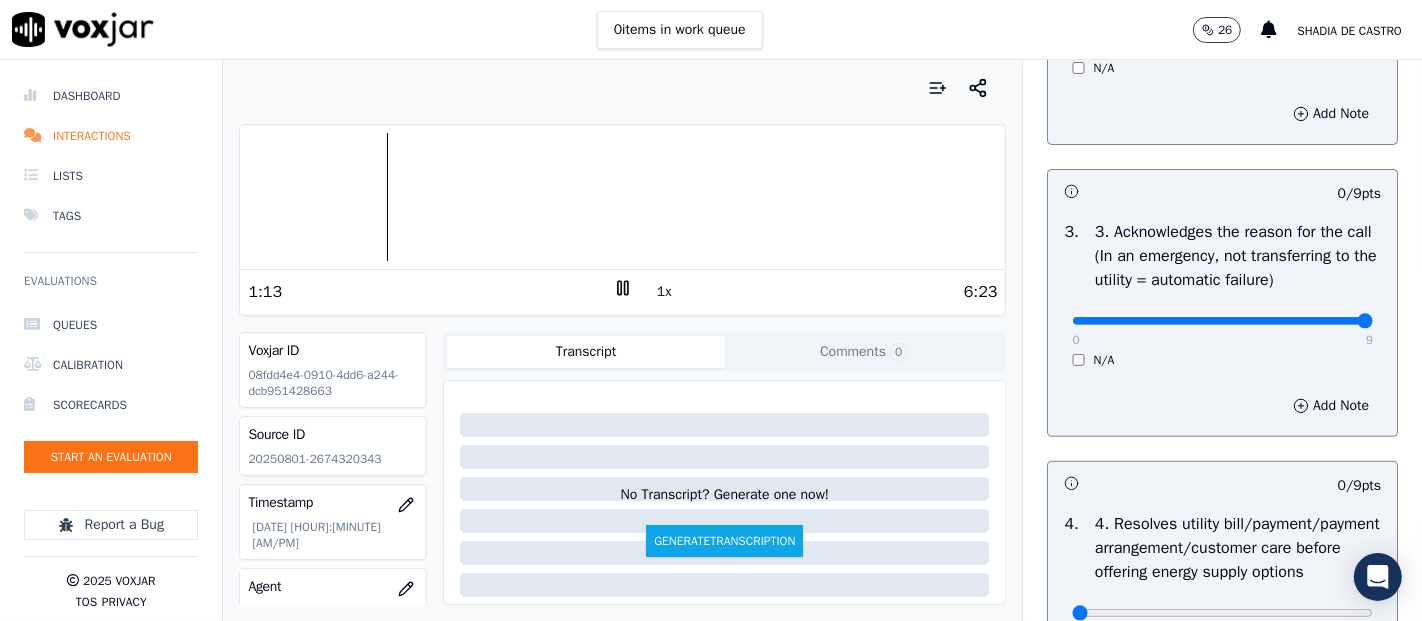 type on "9" 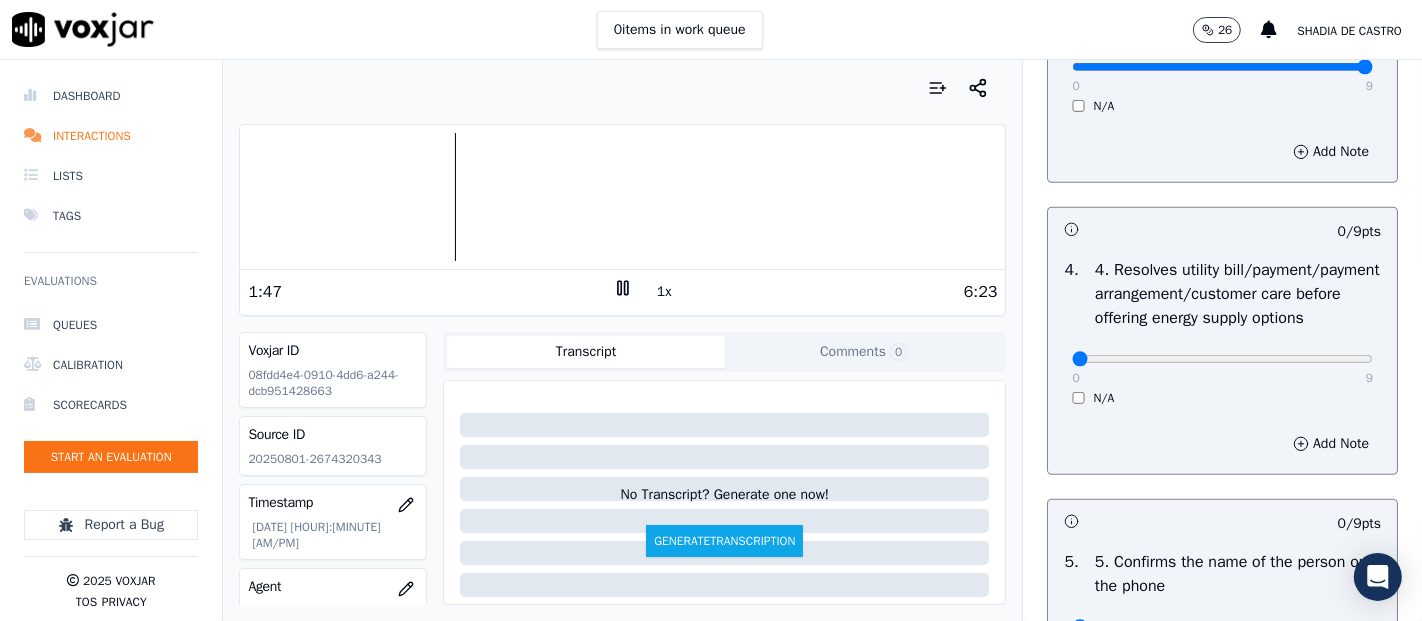 scroll, scrollTop: 888, scrollLeft: 0, axis: vertical 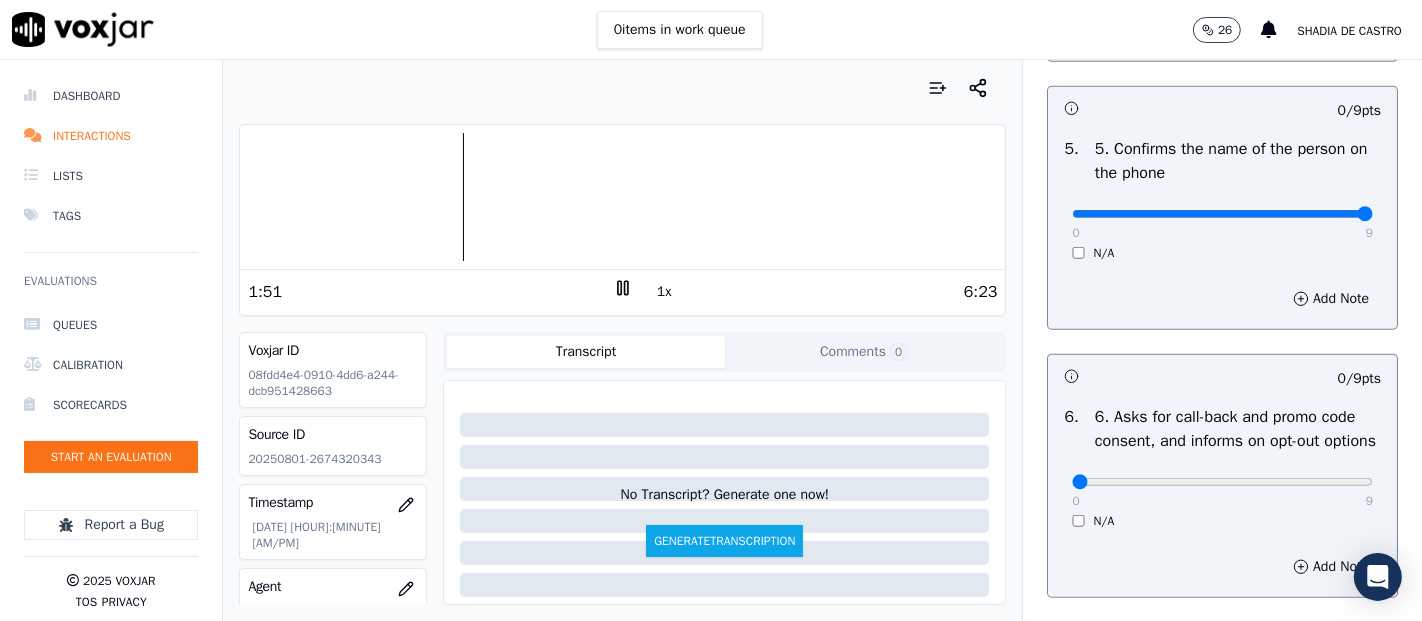 type on "9" 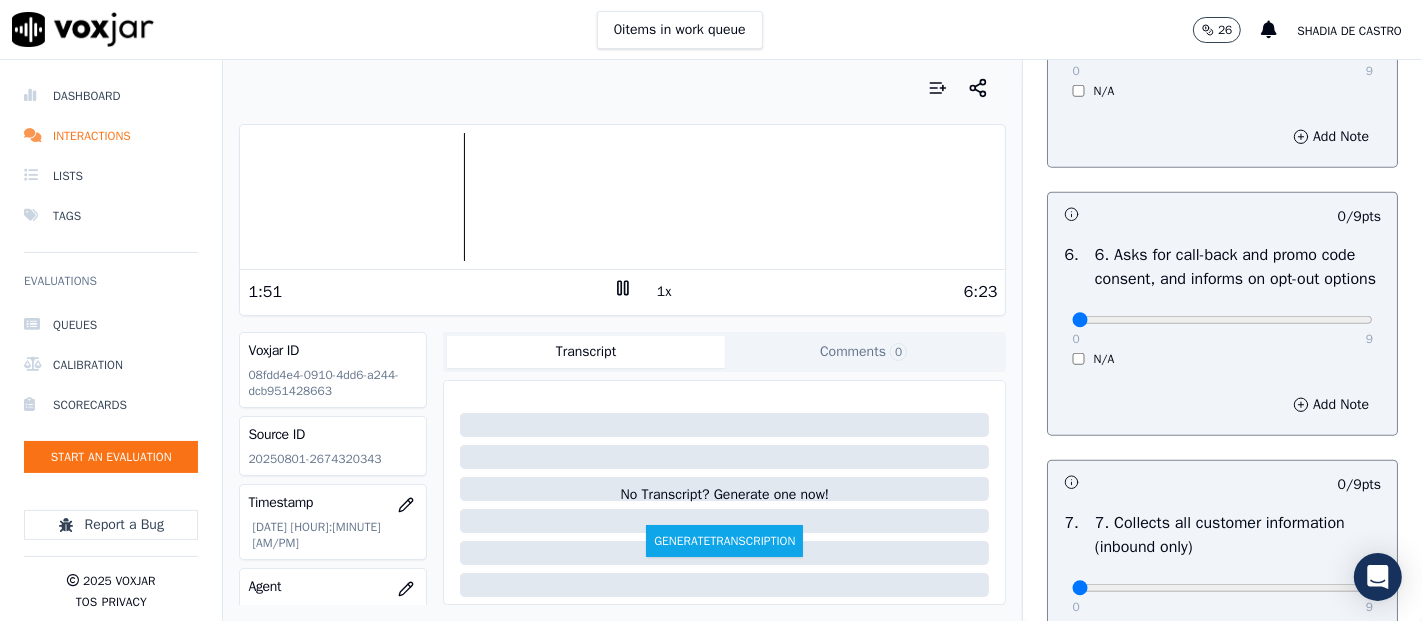 scroll, scrollTop: 1555, scrollLeft: 0, axis: vertical 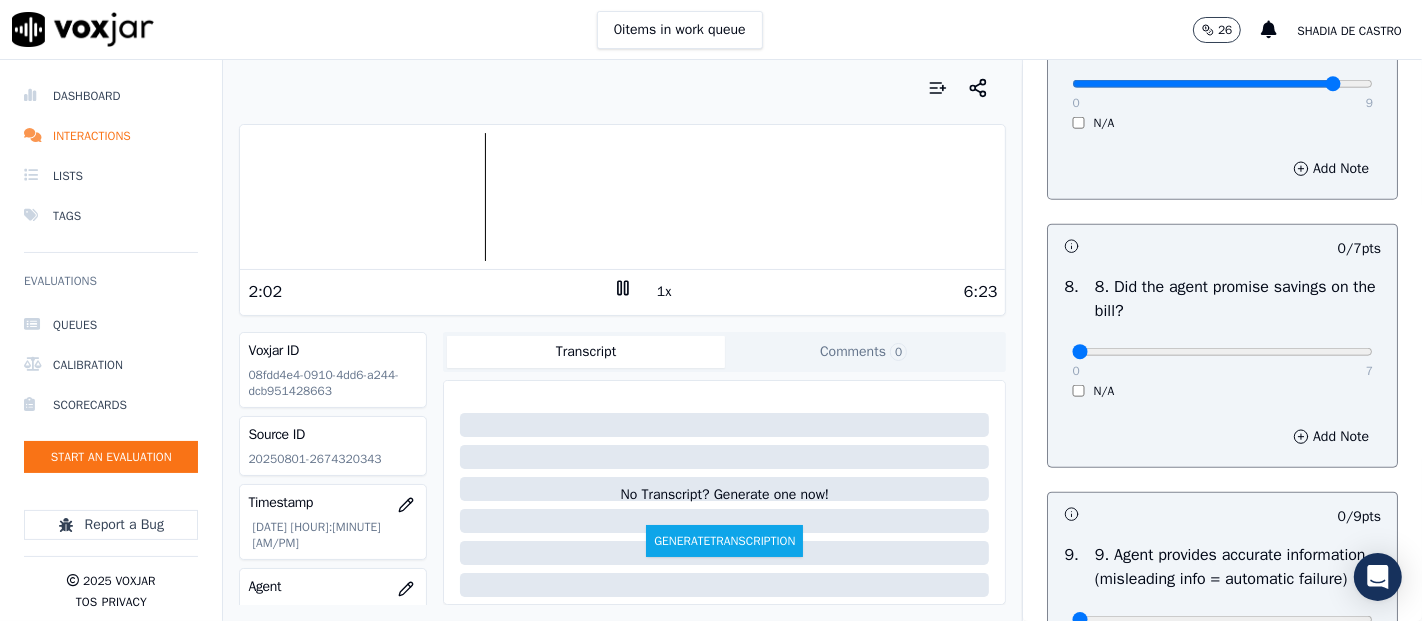 click at bounding box center (1222, -1572) 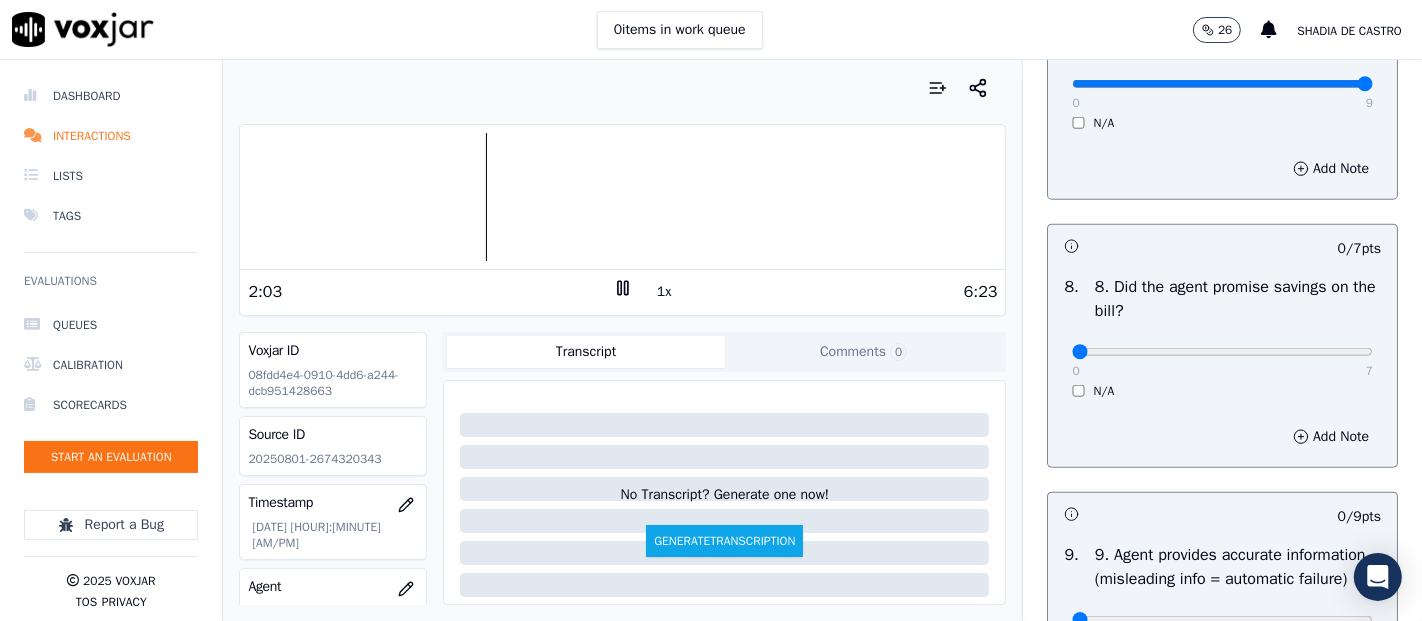 type on "9" 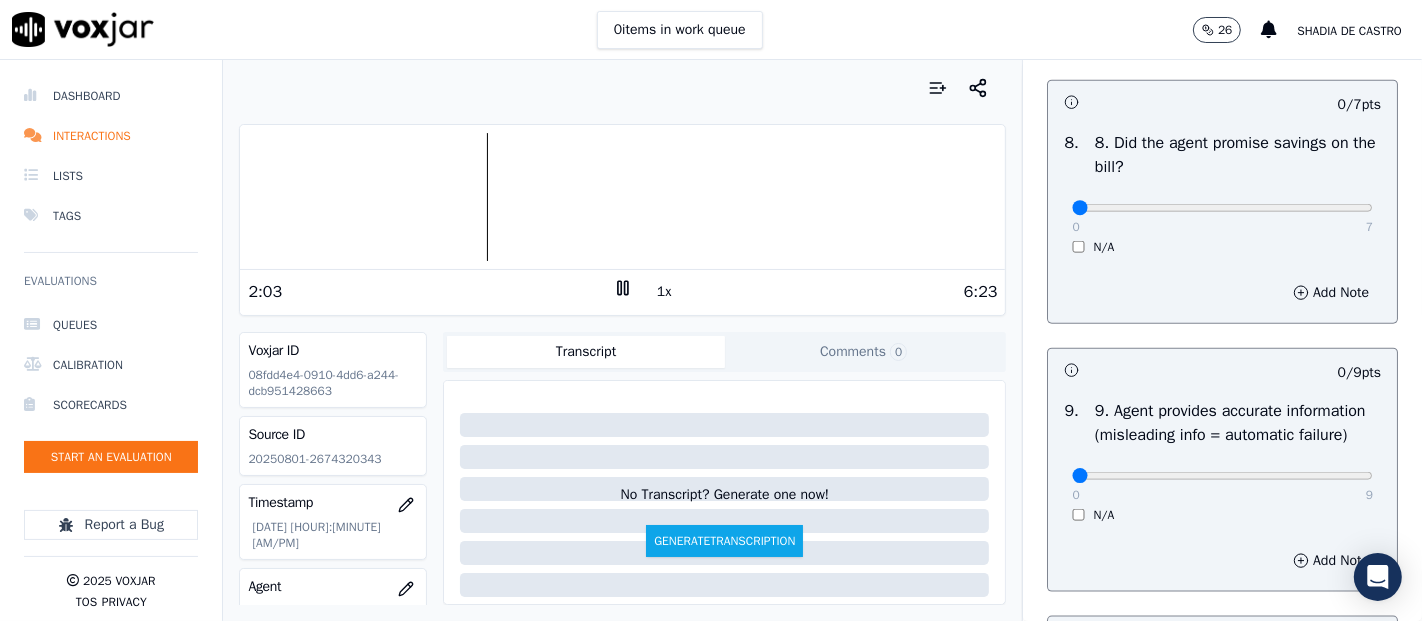scroll, scrollTop: 2111, scrollLeft: 0, axis: vertical 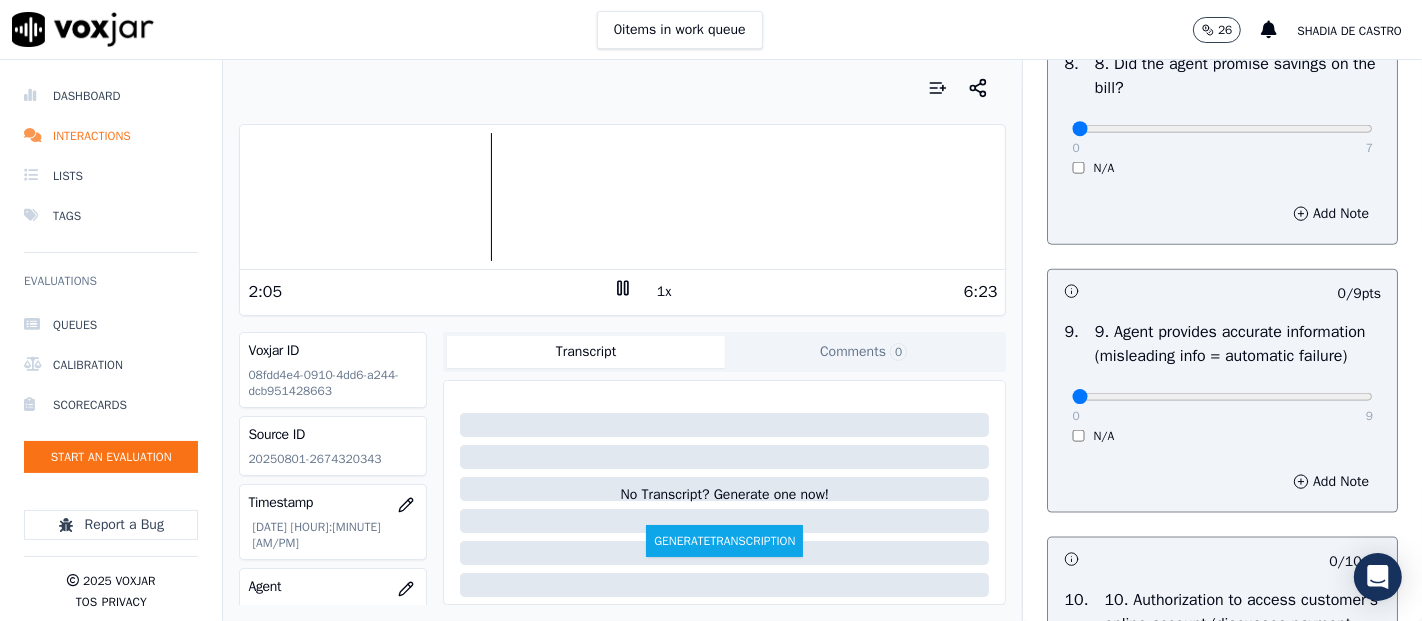 click on "N/A" at bounding box center [1222, 168] 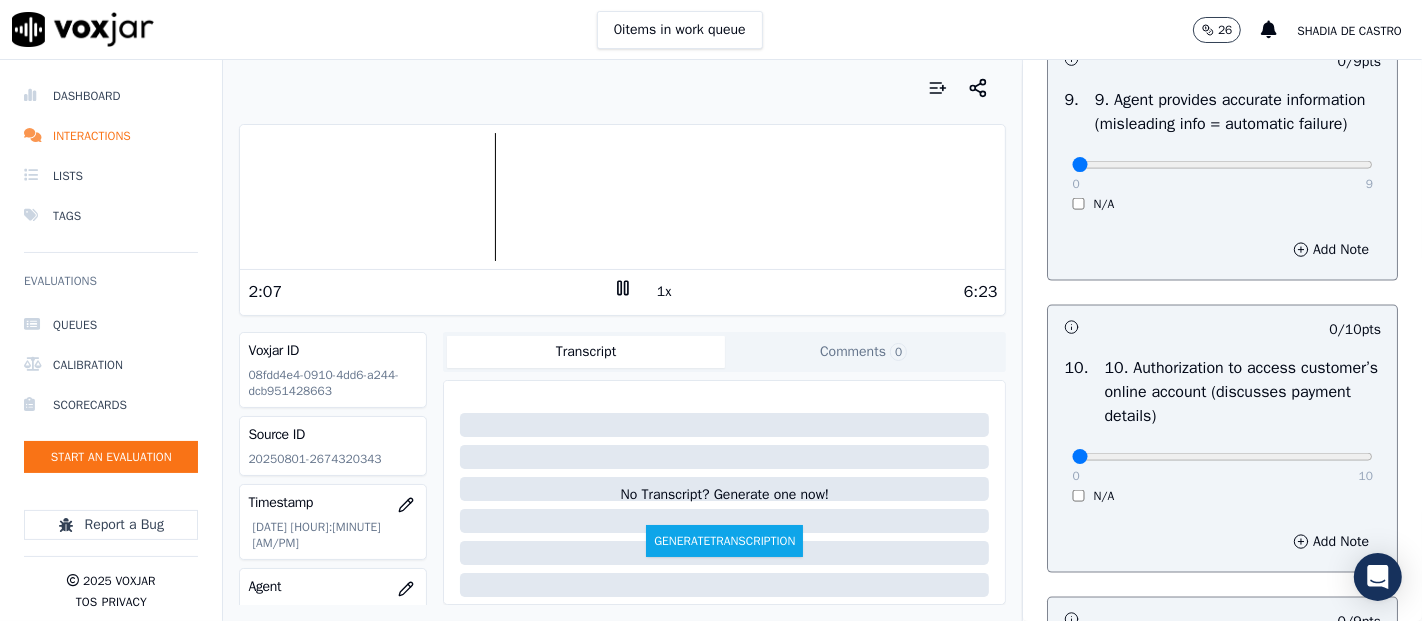 scroll, scrollTop: 2444, scrollLeft: 0, axis: vertical 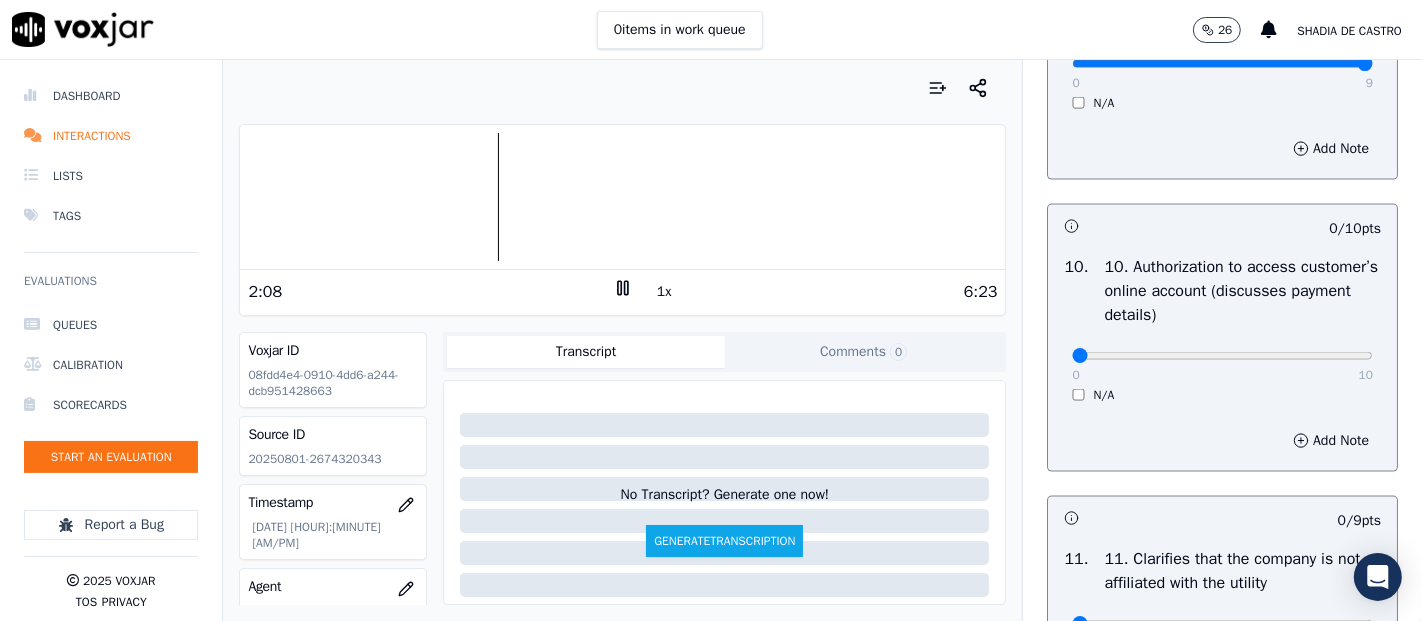 type on "9" 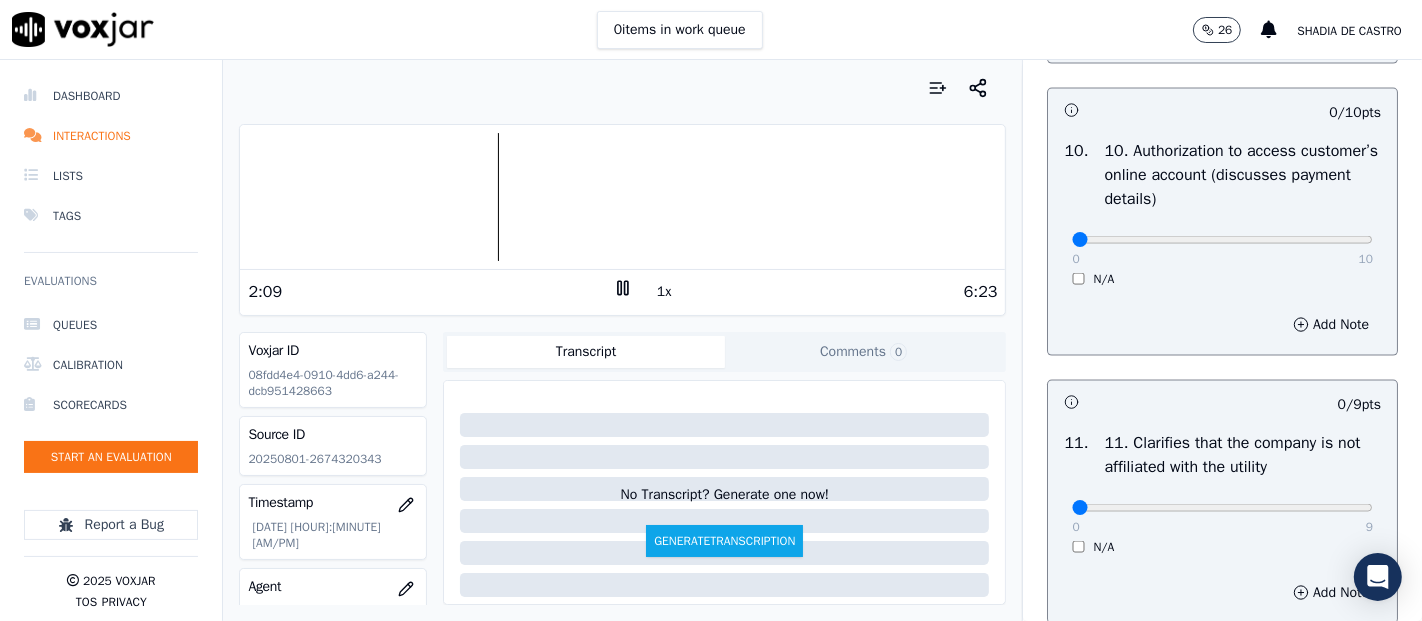 scroll, scrollTop: 2666, scrollLeft: 0, axis: vertical 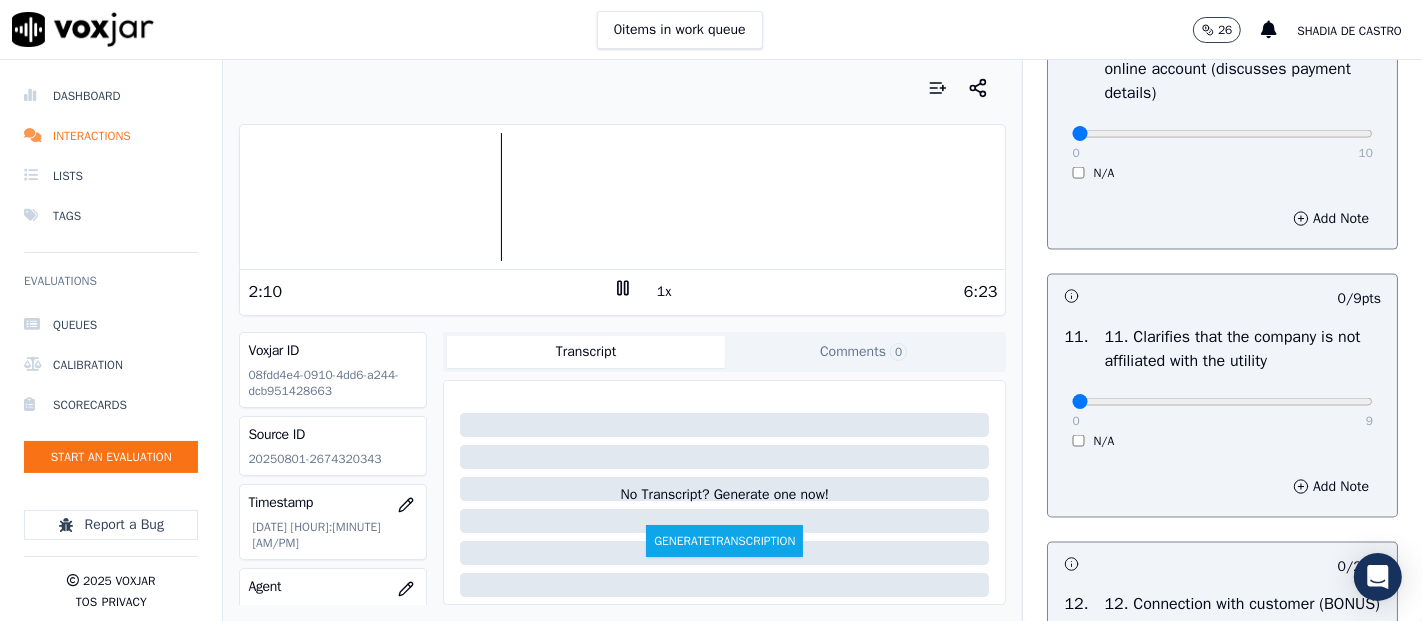 click on "N/A" at bounding box center [1222, 173] 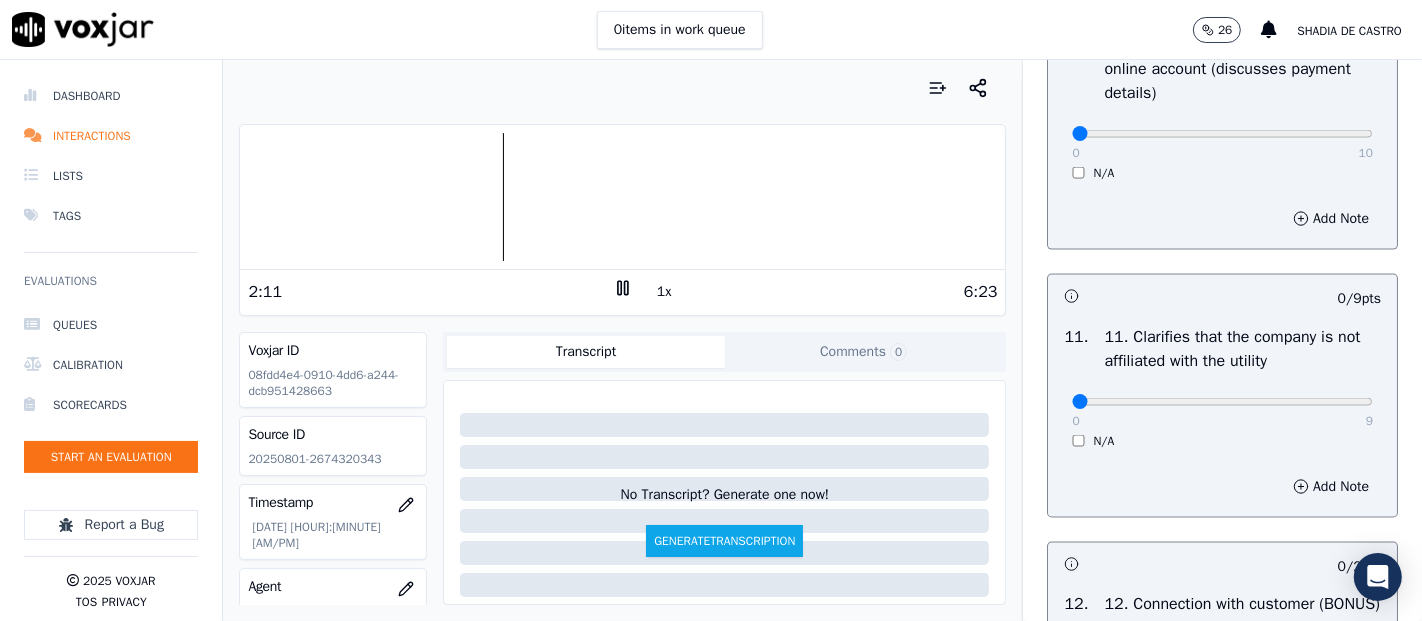 click on "N/A" at bounding box center (1222, 173) 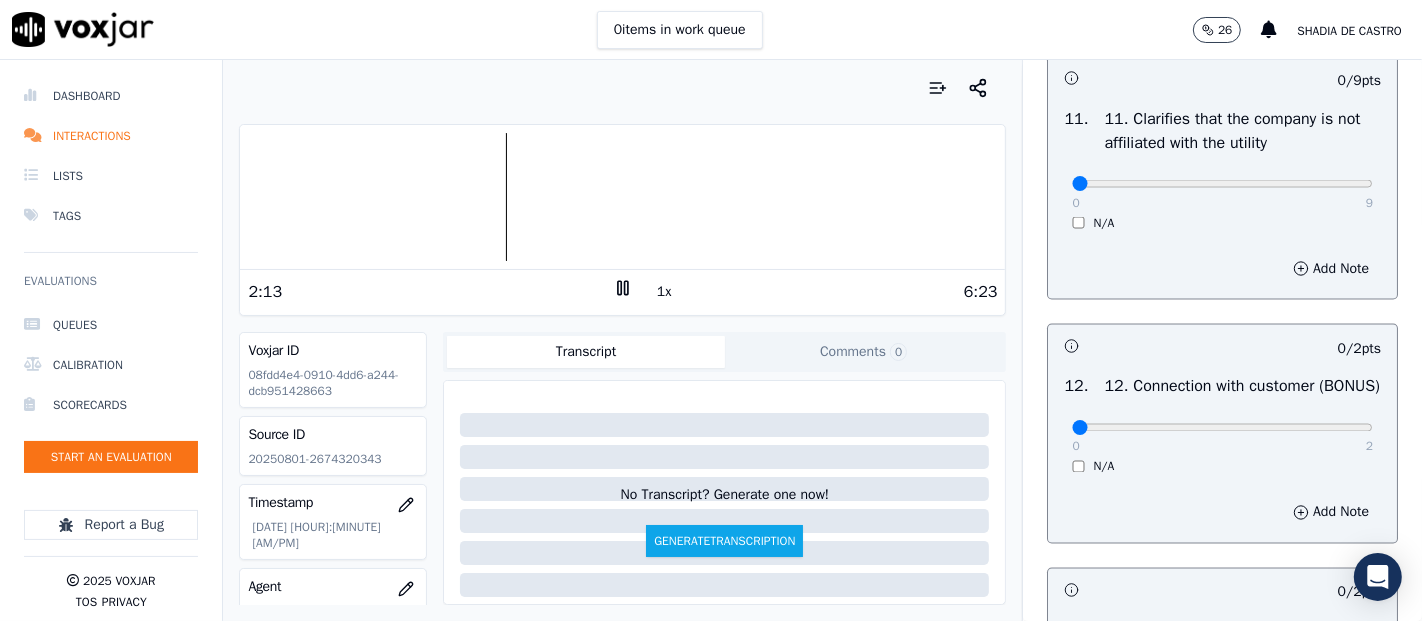 scroll, scrollTop: 2888, scrollLeft: 0, axis: vertical 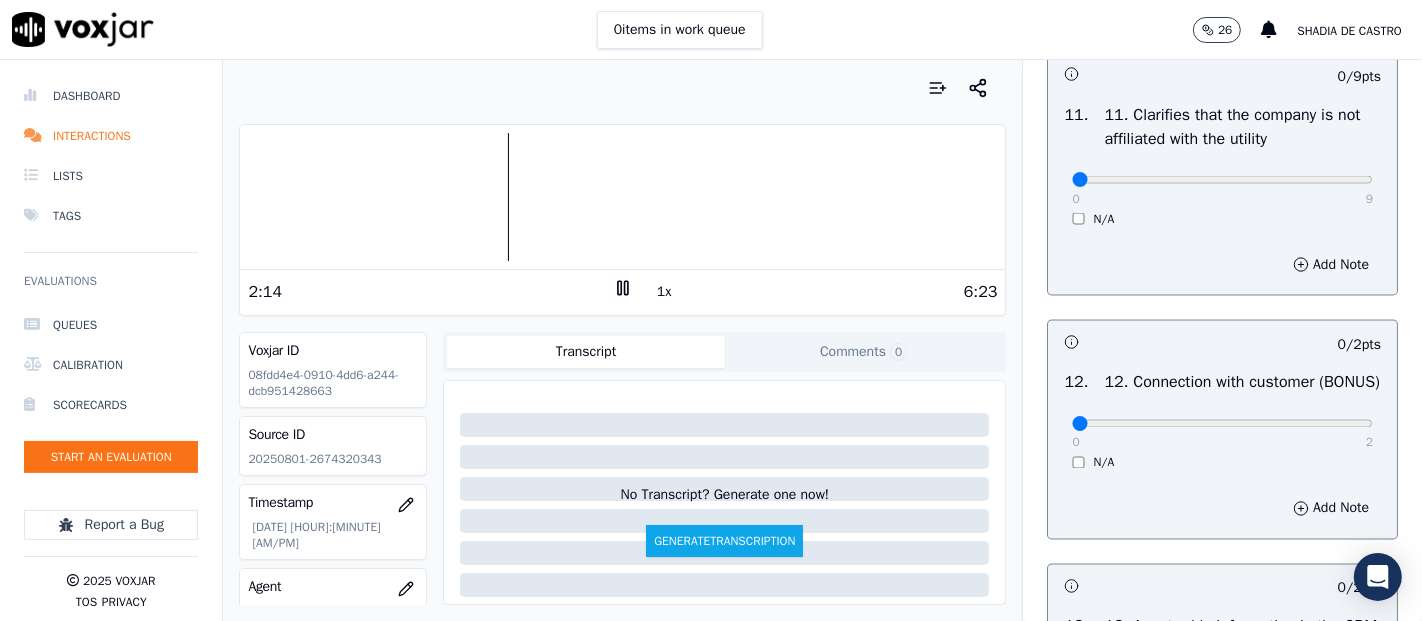 drag, startPoint x: 1340, startPoint y: 283, endPoint x: 1329, endPoint y: 292, distance: 14.21267 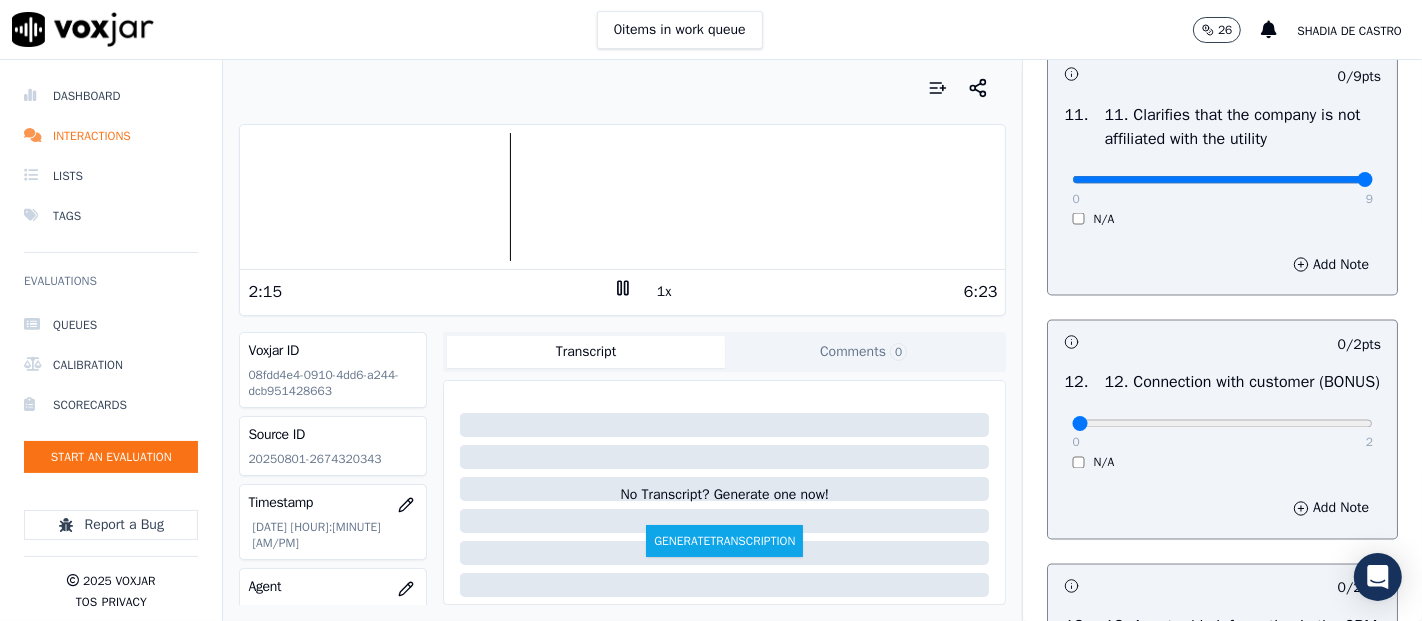 type on "9" 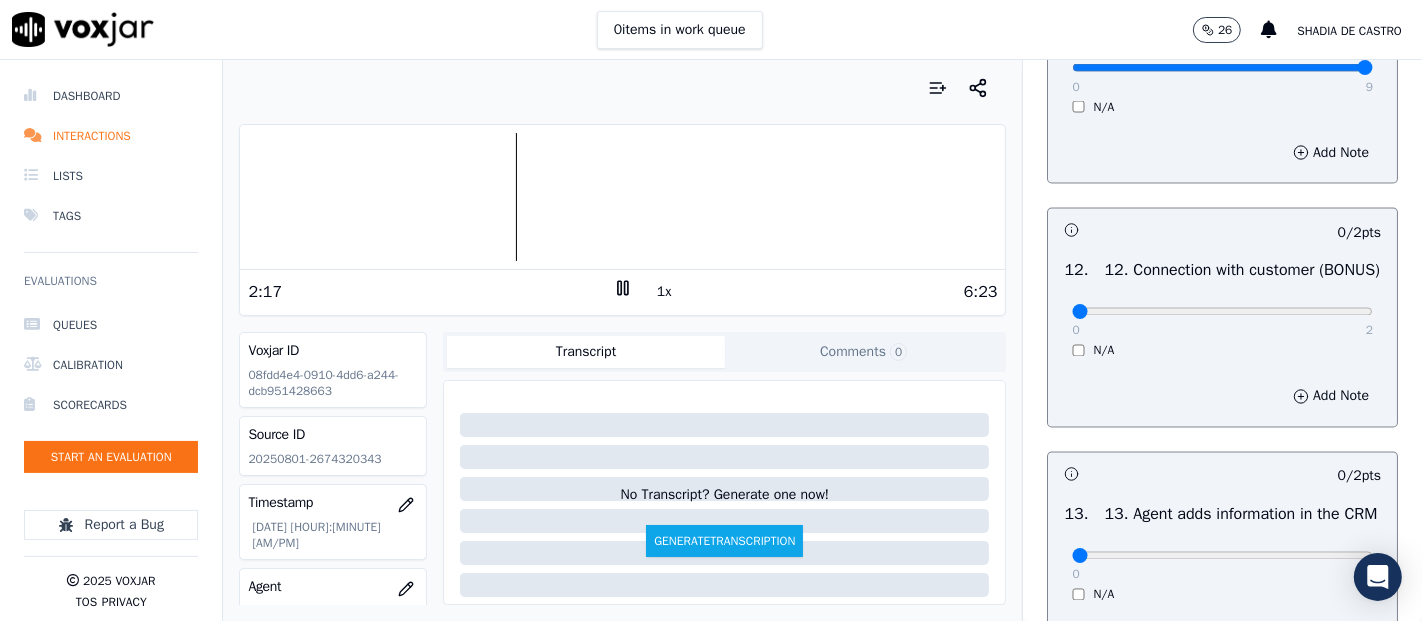 scroll, scrollTop: 3111, scrollLeft: 0, axis: vertical 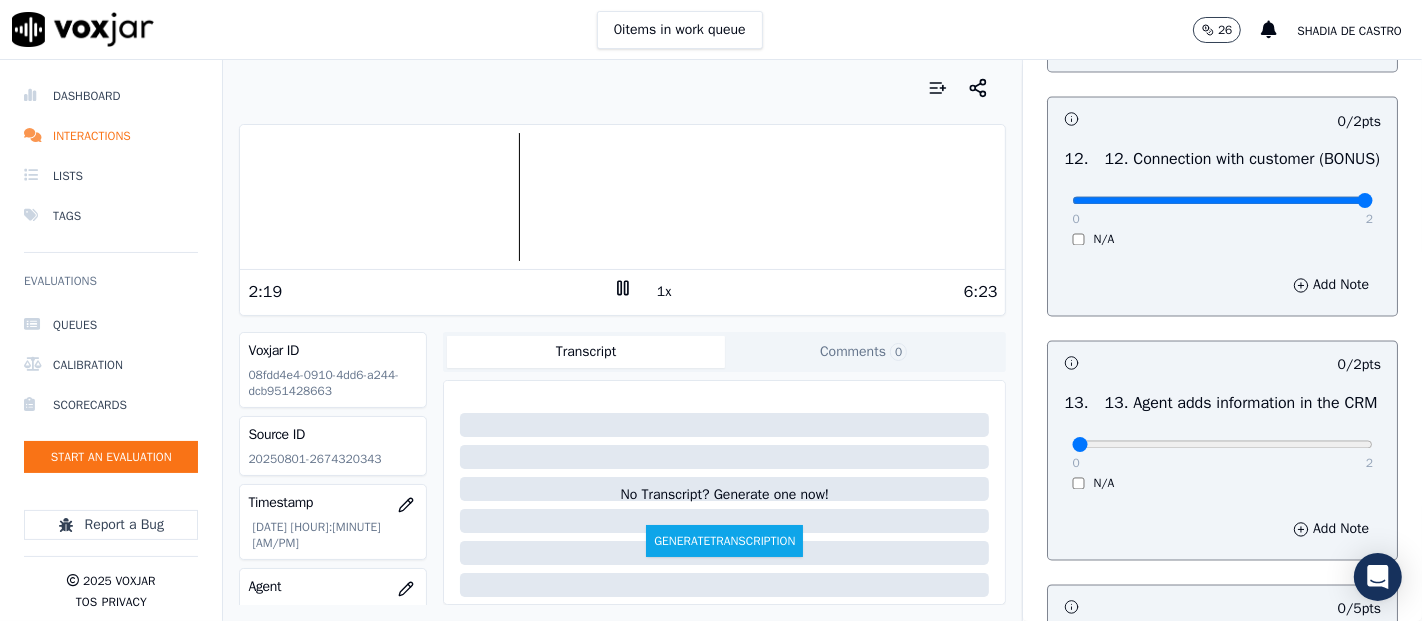 type on "2" 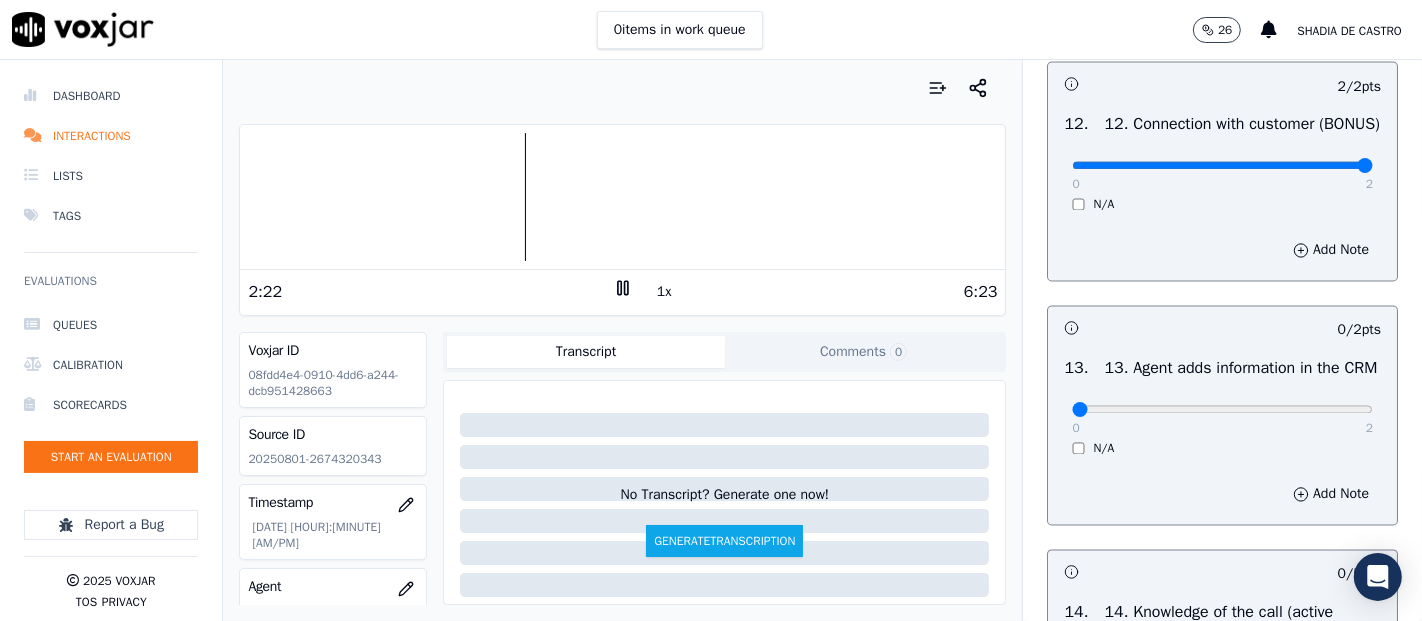 scroll, scrollTop: 3333, scrollLeft: 0, axis: vertical 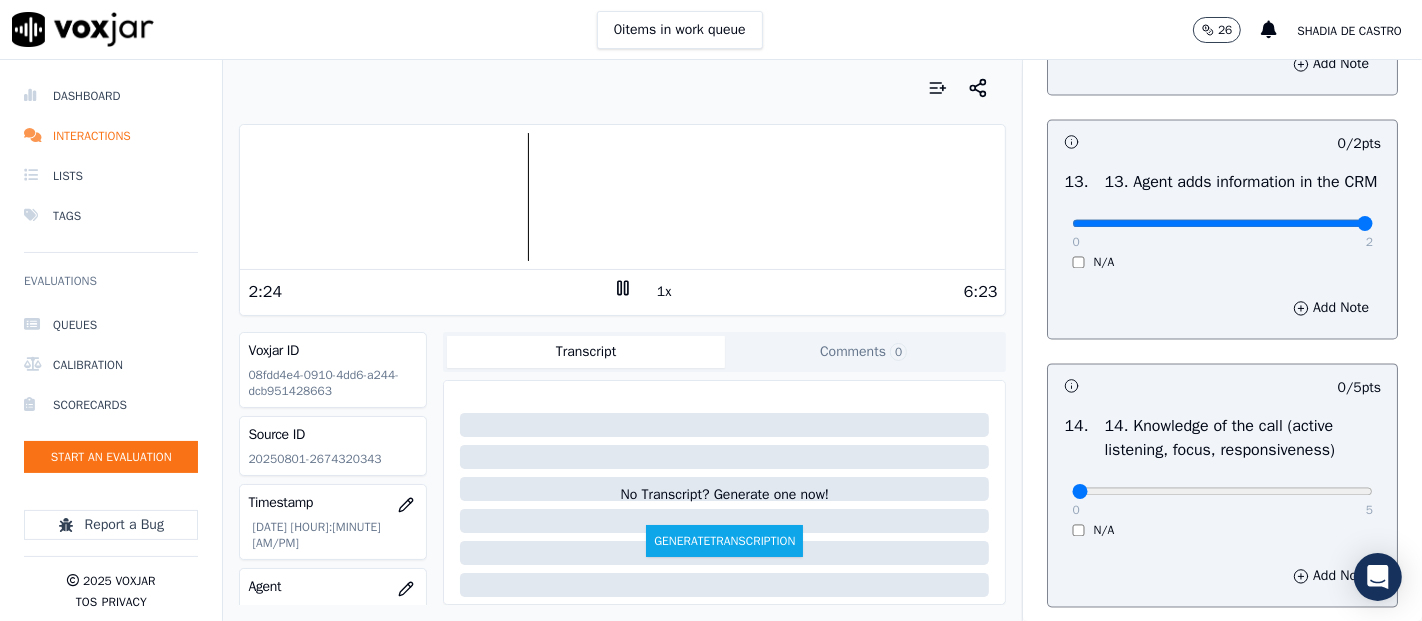 type on "2" 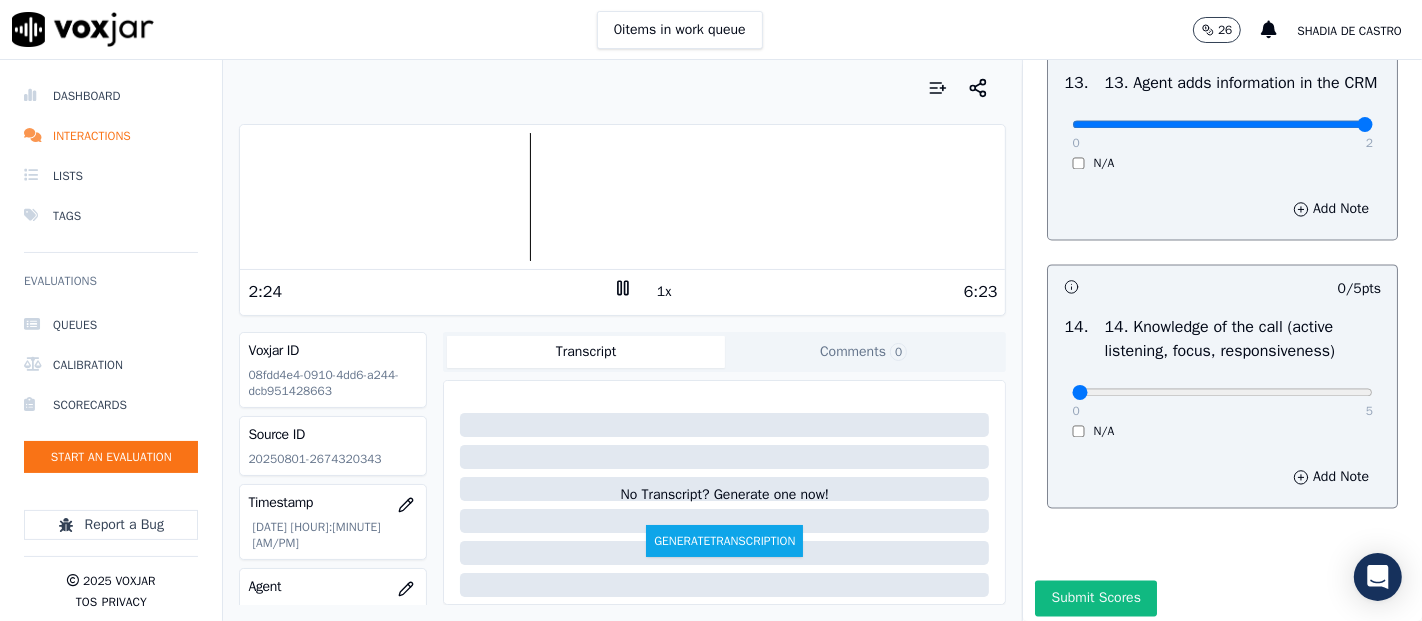 scroll, scrollTop: 3555, scrollLeft: 0, axis: vertical 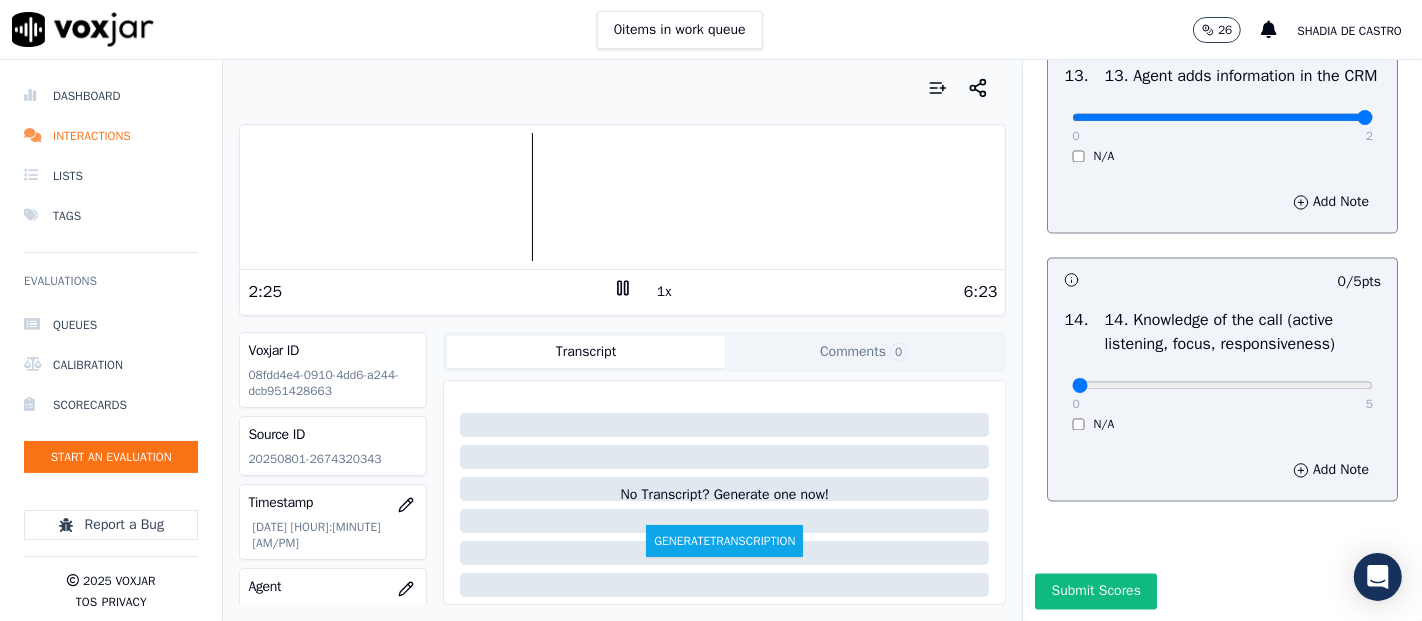 click on "0   5     N/A" at bounding box center (1222, 394) 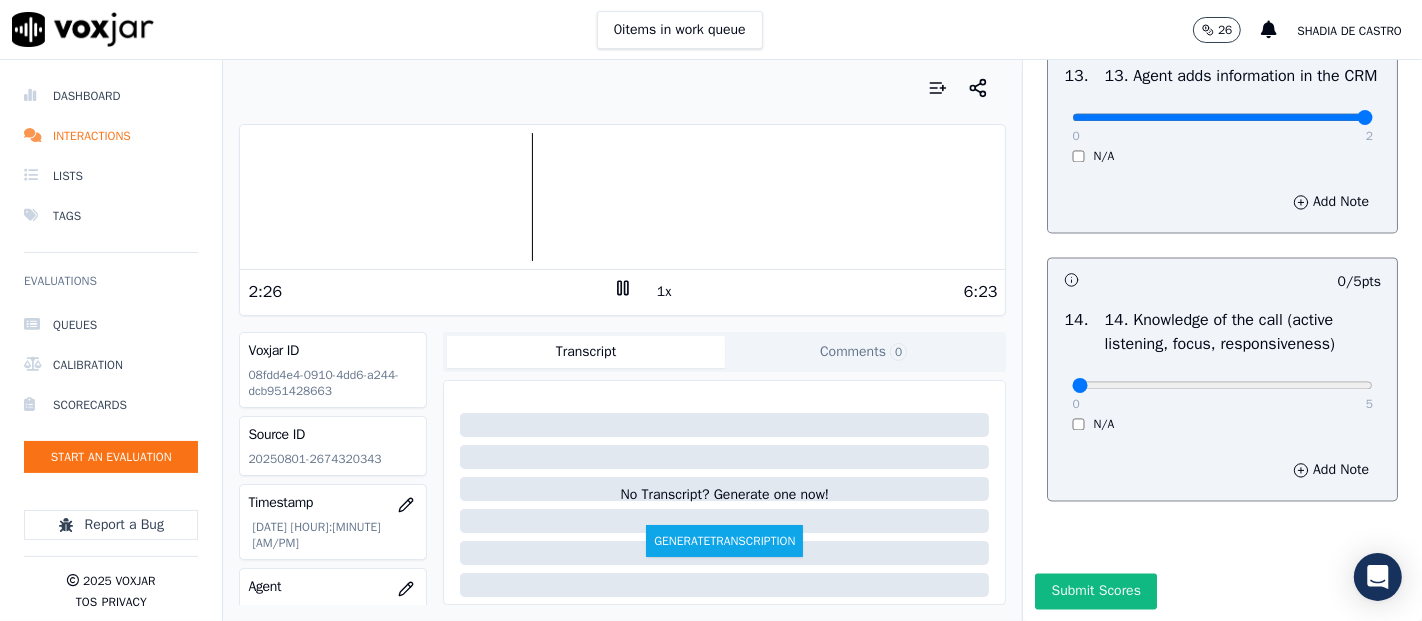 click on "0   5" at bounding box center [1222, 384] 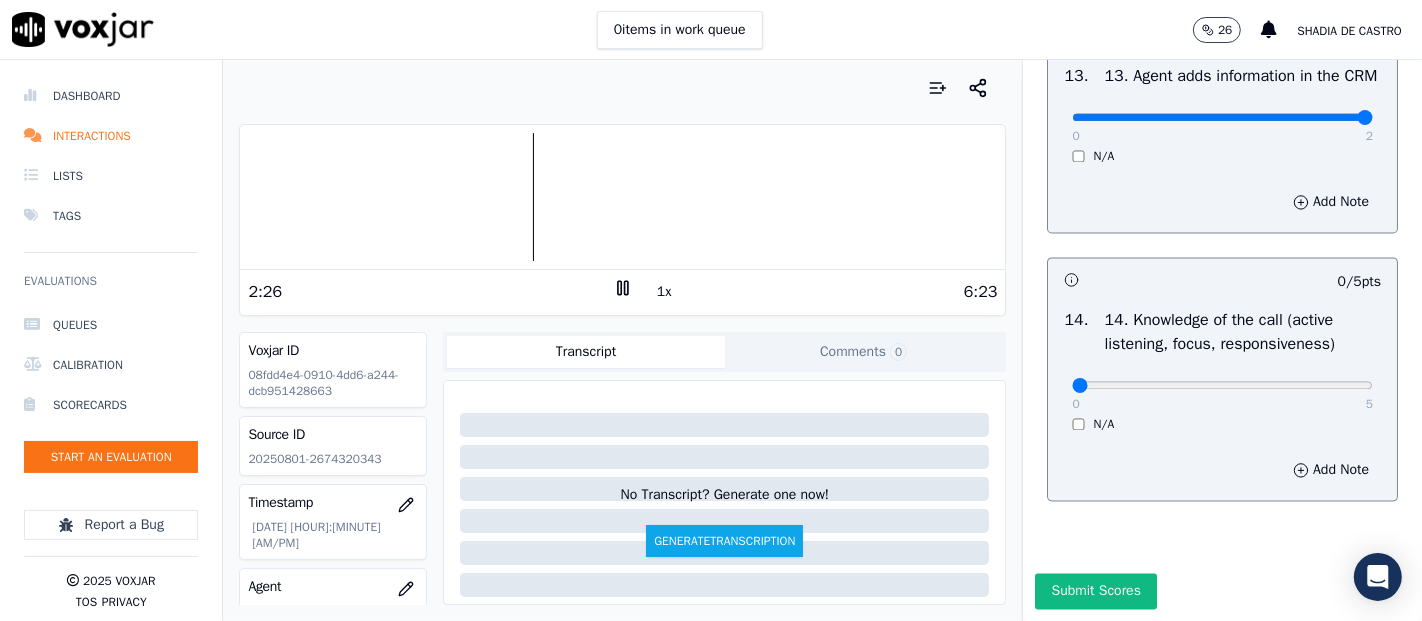 click on "0   5" at bounding box center (1222, 384) 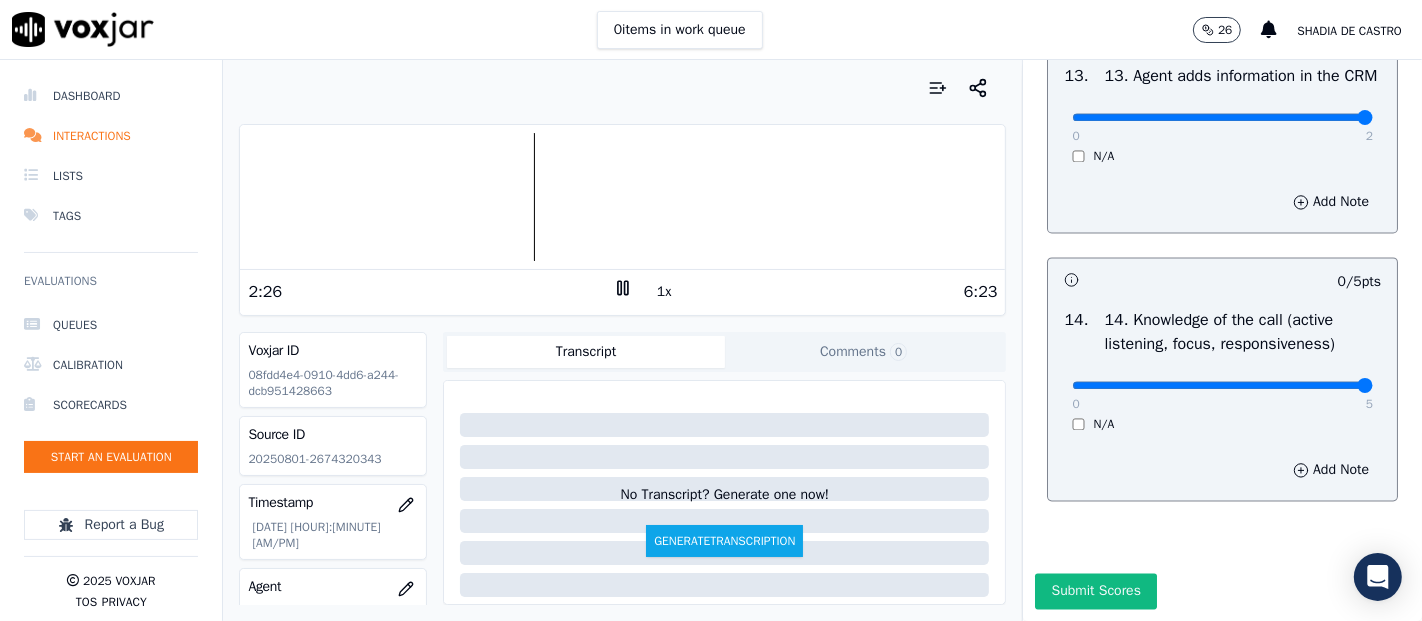 type on "5" 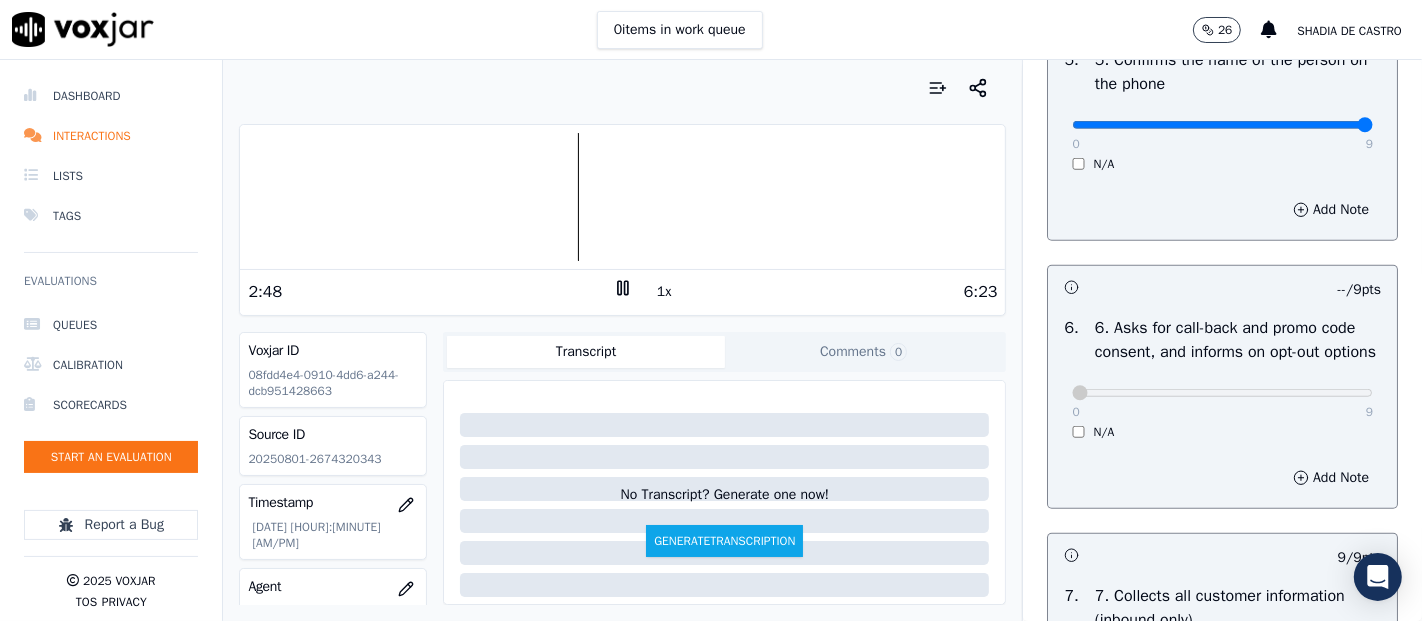 scroll, scrollTop: 1422, scrollLeft: 0, axis: vertical 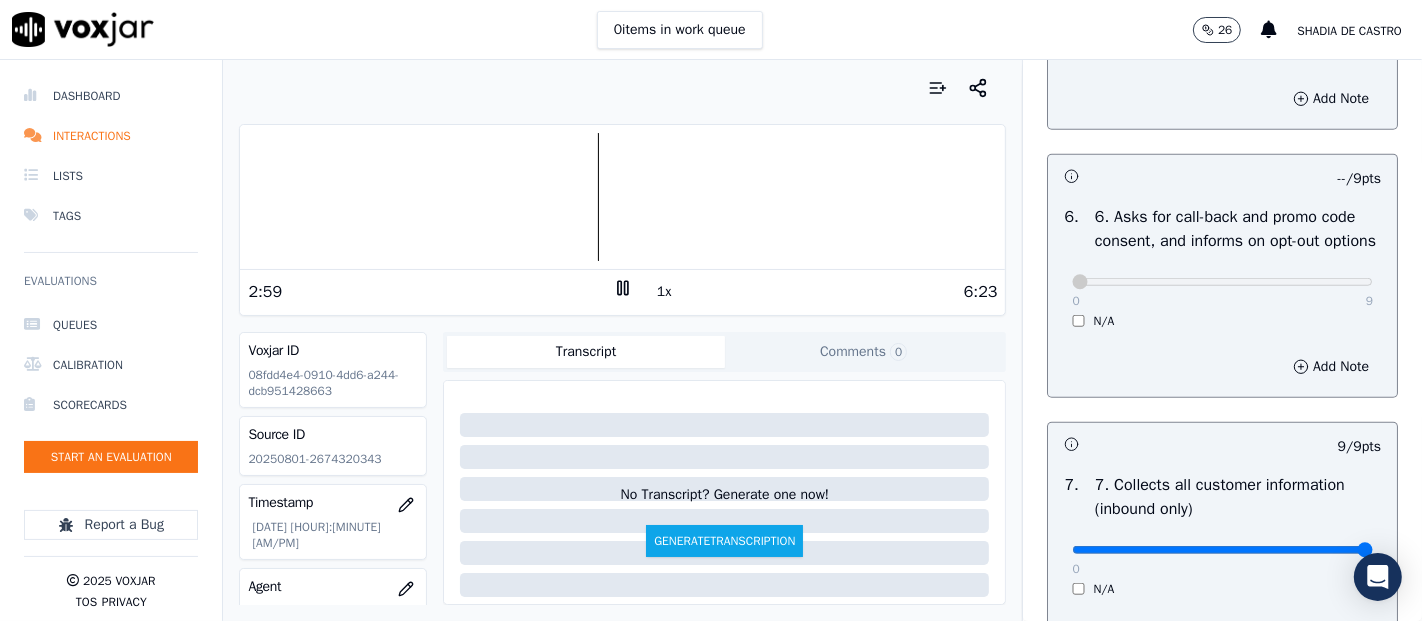 click 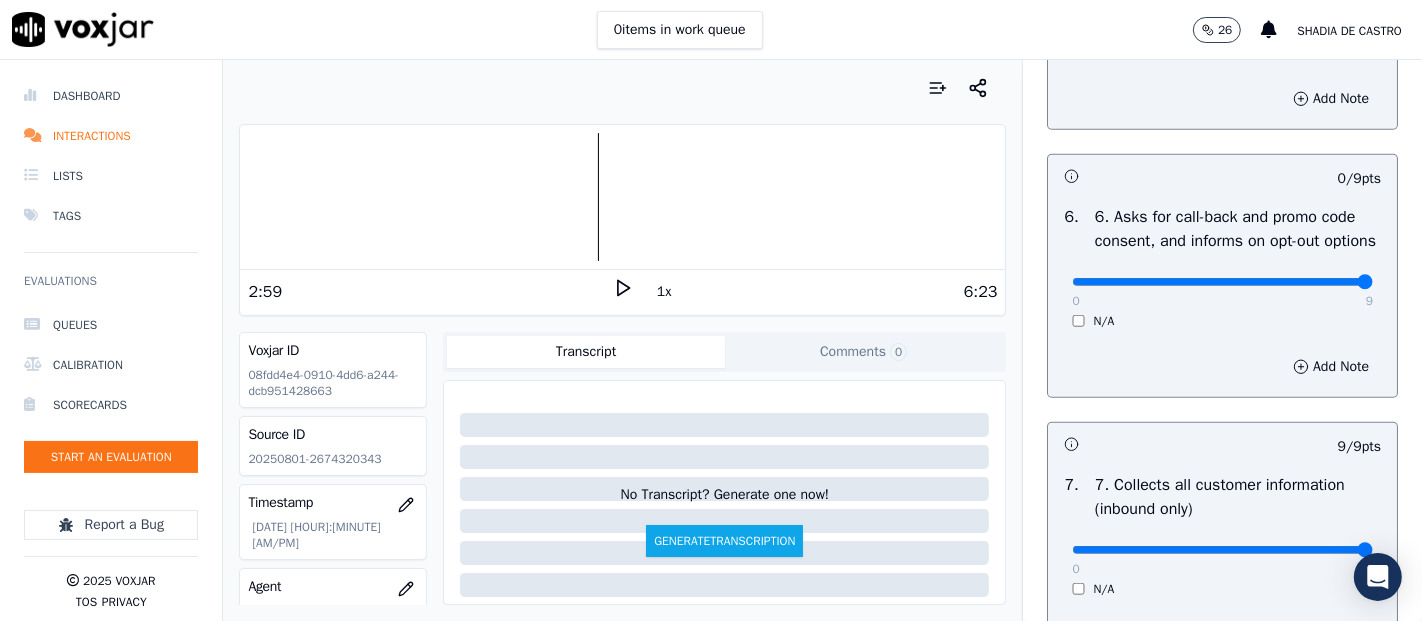 type on "9" 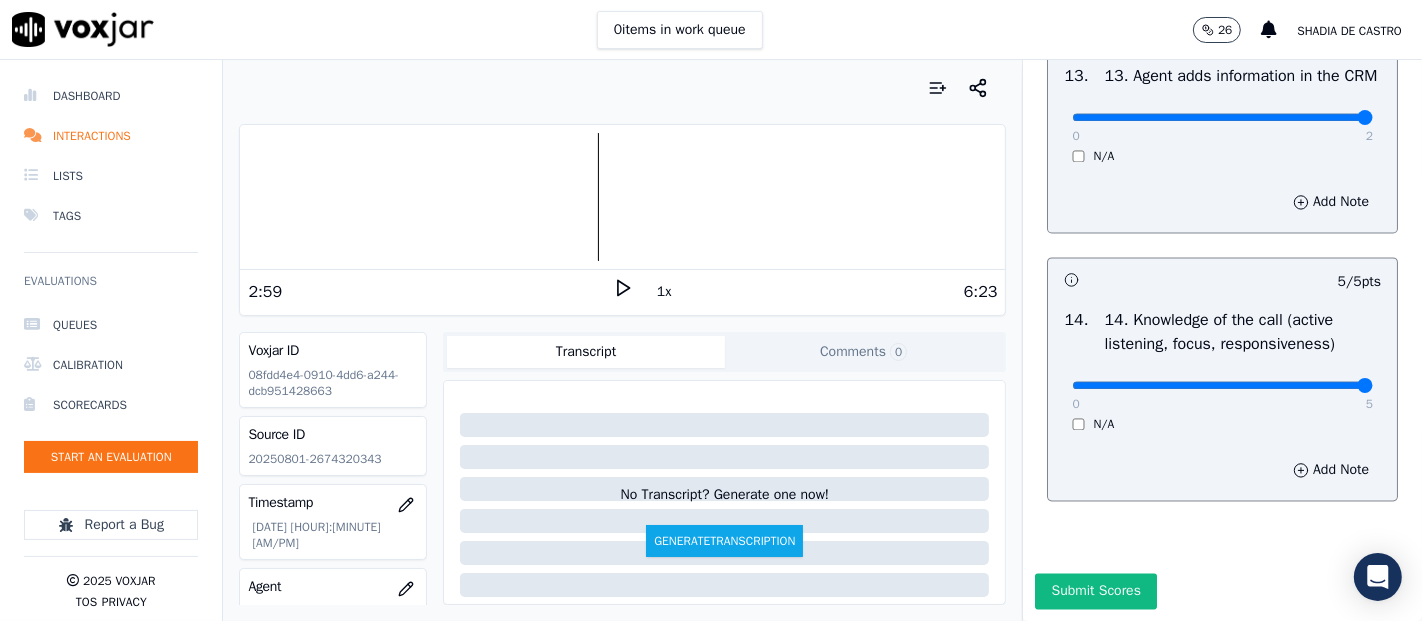 scroll, scrollTop: 3644, scrollLeft: 0, axis: vertical 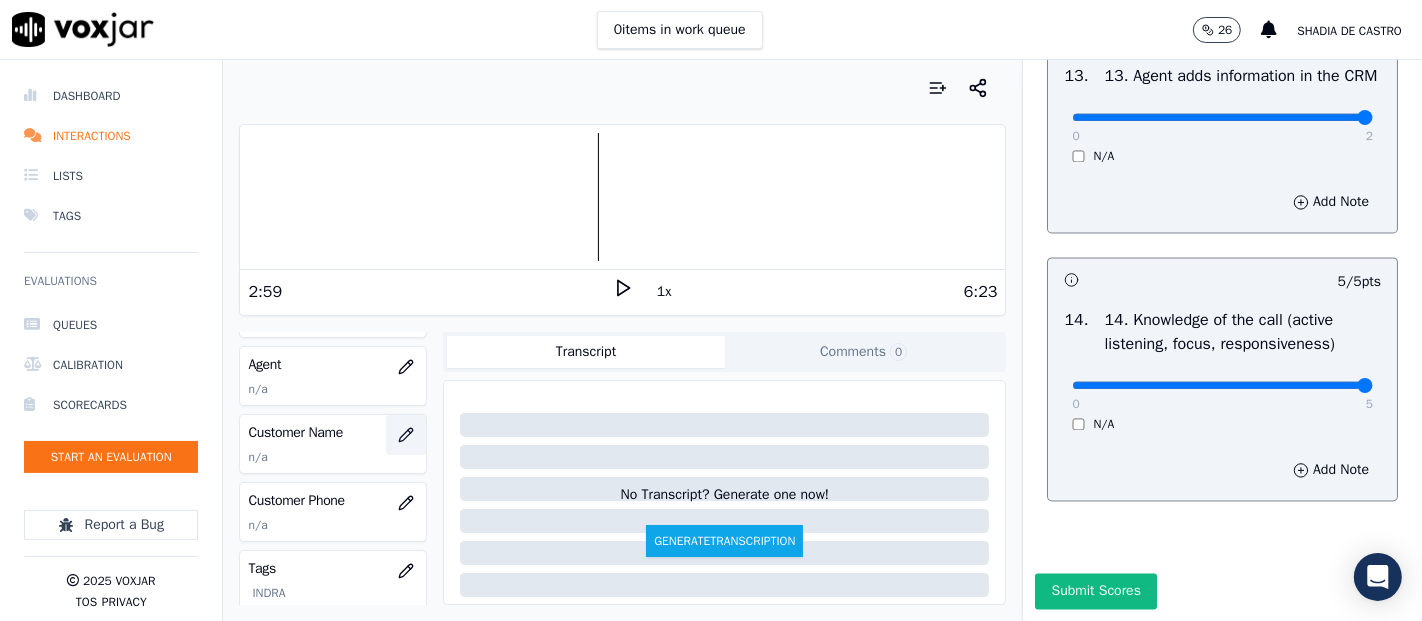 click at bounding box center (406, 435) 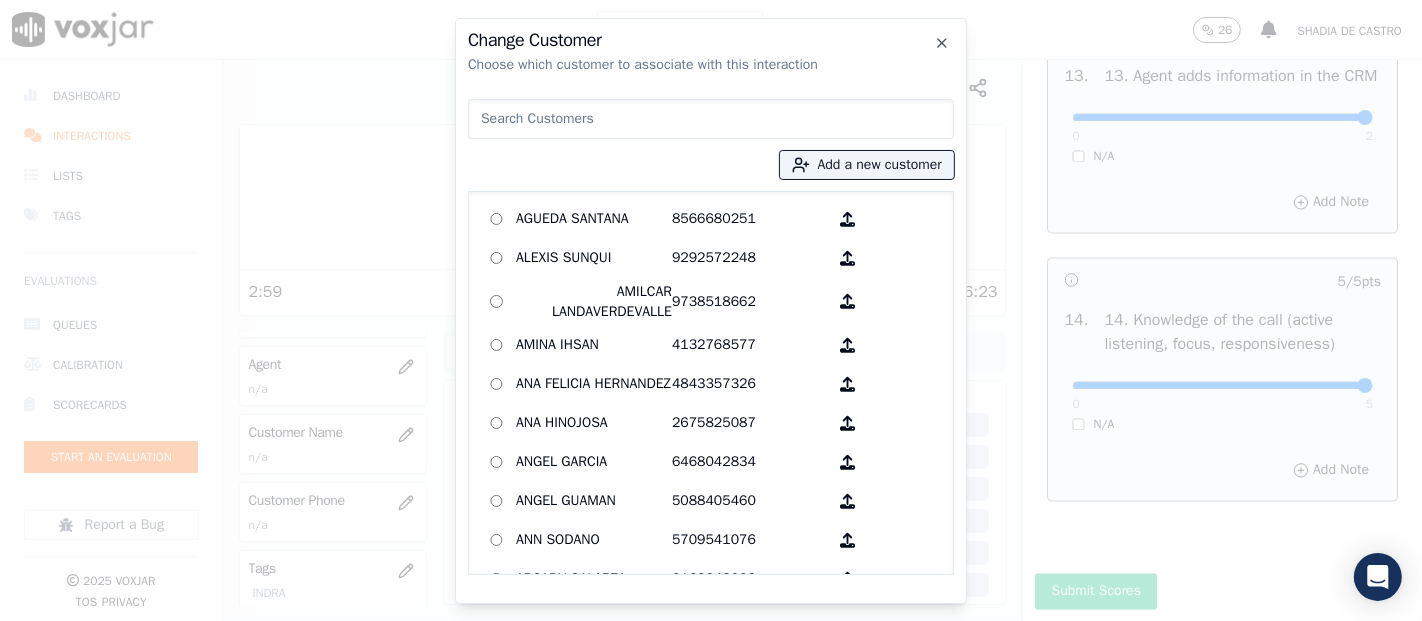 click on "Add a new customer            AGUEDA SANTANA   8566680251        ALEXIS SUNQUI   9292572248        AMILCAR LANDAVERDEVALLE   9738518662        AMINA IHSAN   4132768577        ANA FELICIA HERNANDEZ   4843357326        ANA HINOJOSA   2675825087        ANGEL GARCIA   6468042834        ANGEL GUAMAN   5088405460        ANN SODANO   5709541076        ARCADY GALARZA   2163348023        Alice Portillo   2157583668        Anna Coello   2673238263        Anny Polanco   2679775361        Armando Galvan   2407271171        Aronny L Ruiz    8623043903        BALBINO CANTARERO   9732165412        BRIAN FRIAR   7576049732        BYRON CHORLANGO   7323932099        Brandon Emanuel Chajon Calderon   8563981973        CARMEN REINOSO MENA    9784950405        CAROL DALE-JOSEPH   4193487877        CATALINA CAALCHOC   6146794851        CELIA DELGADO   7744373928        CLARA JACOBO    9787917701        Camila Ruiz   2679688337" at bounding box center [711, 333] 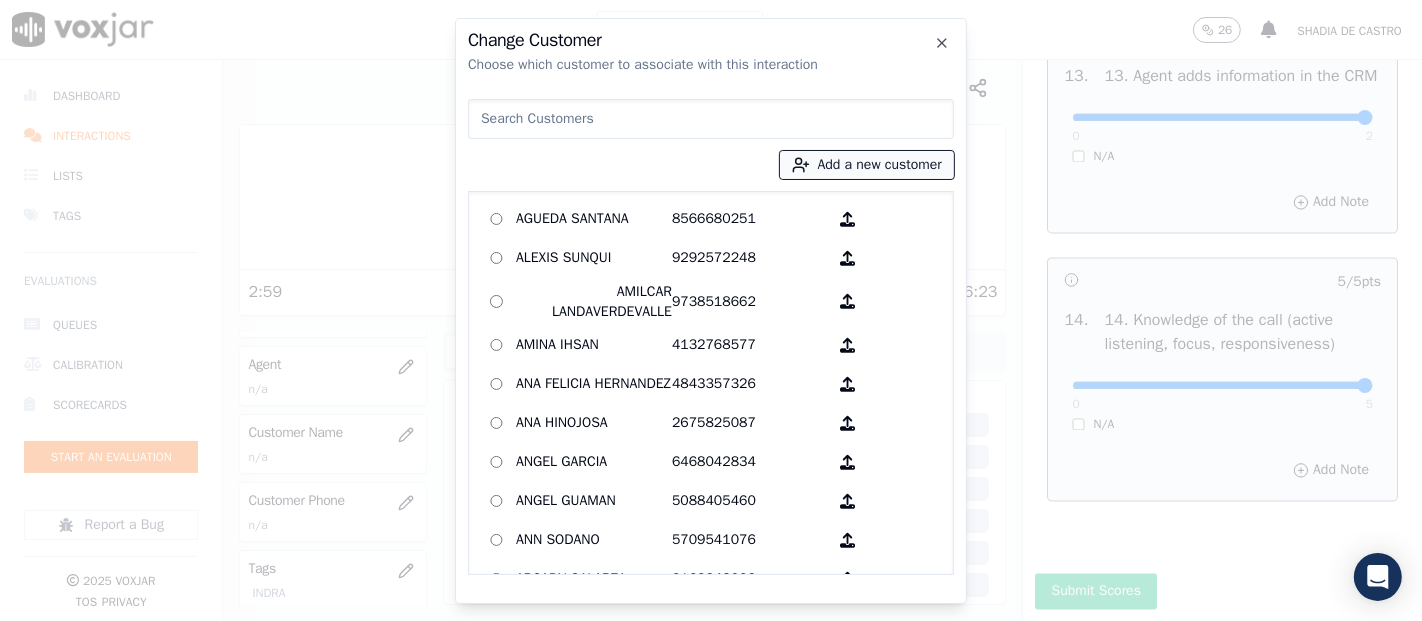 click on "Add a new customer" at bounding box center [867, 165] 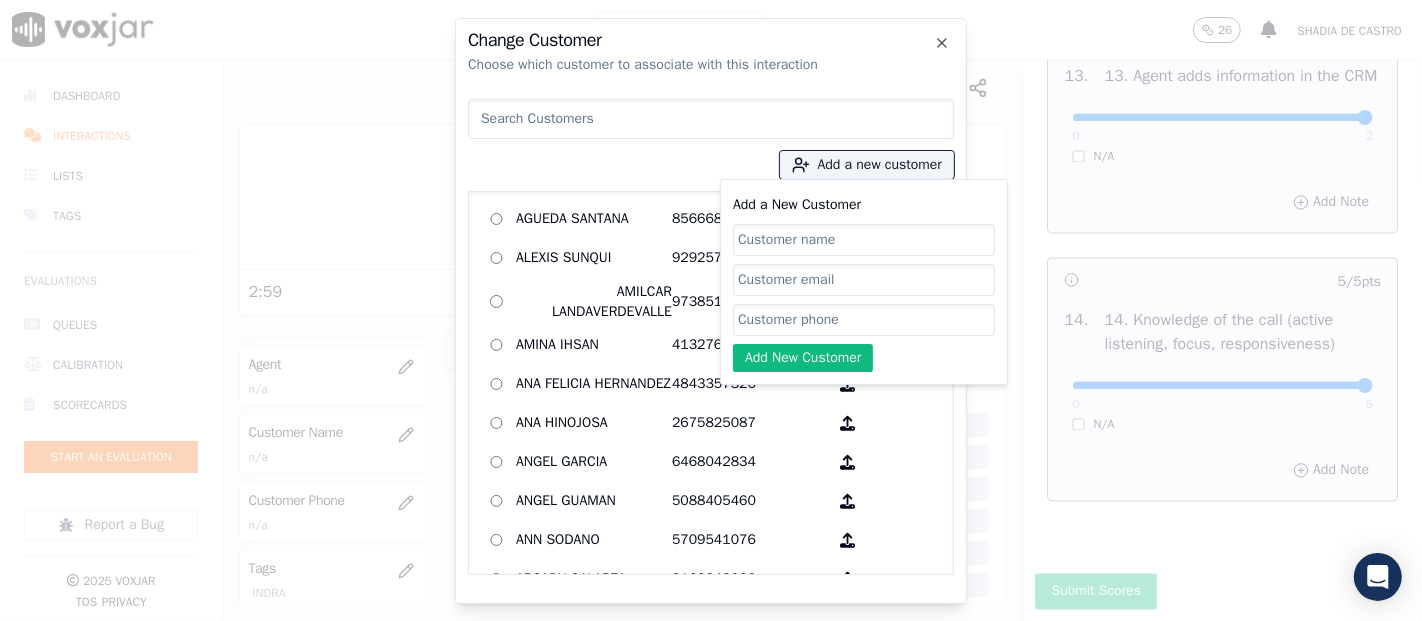 type on "V" 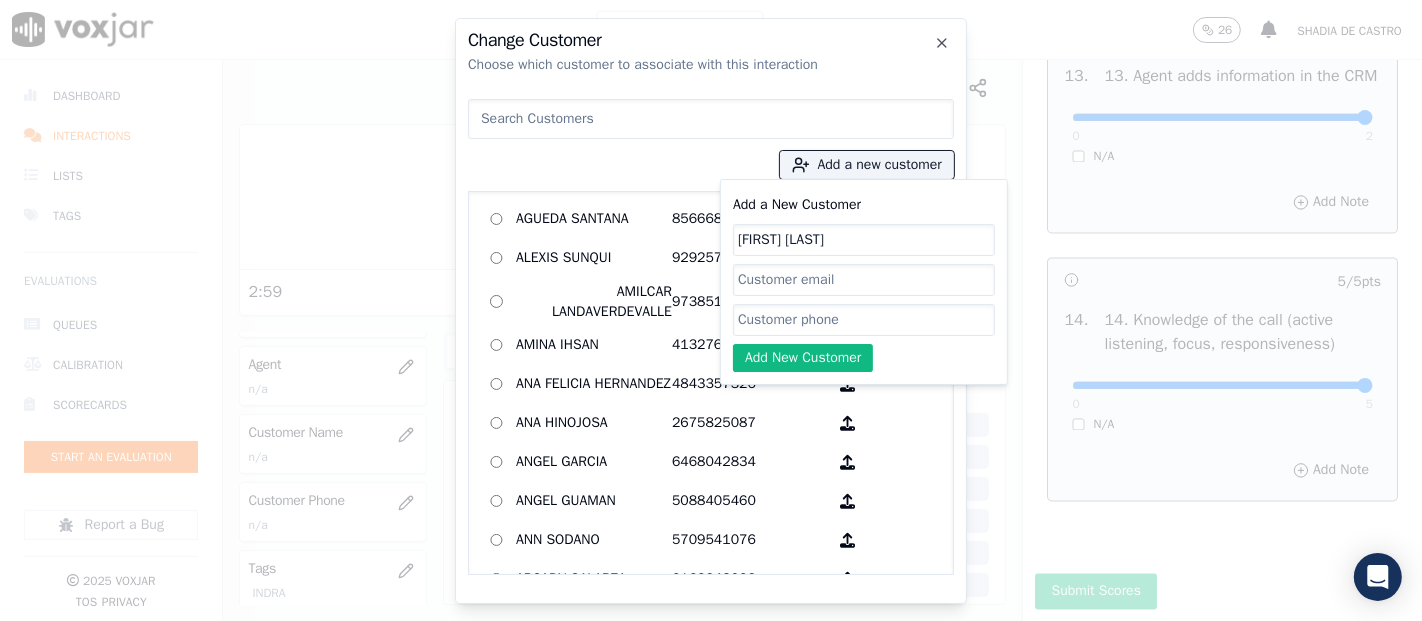type on "REINA SERRANO" 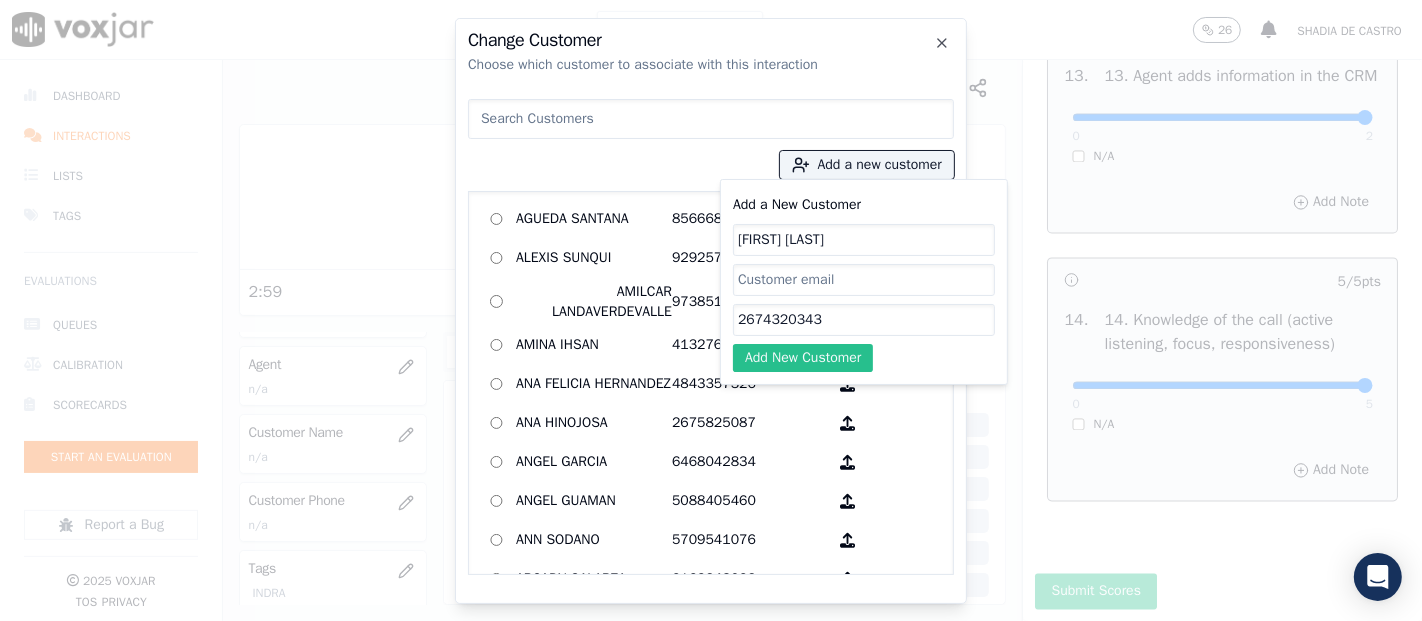 type on "2674320343" 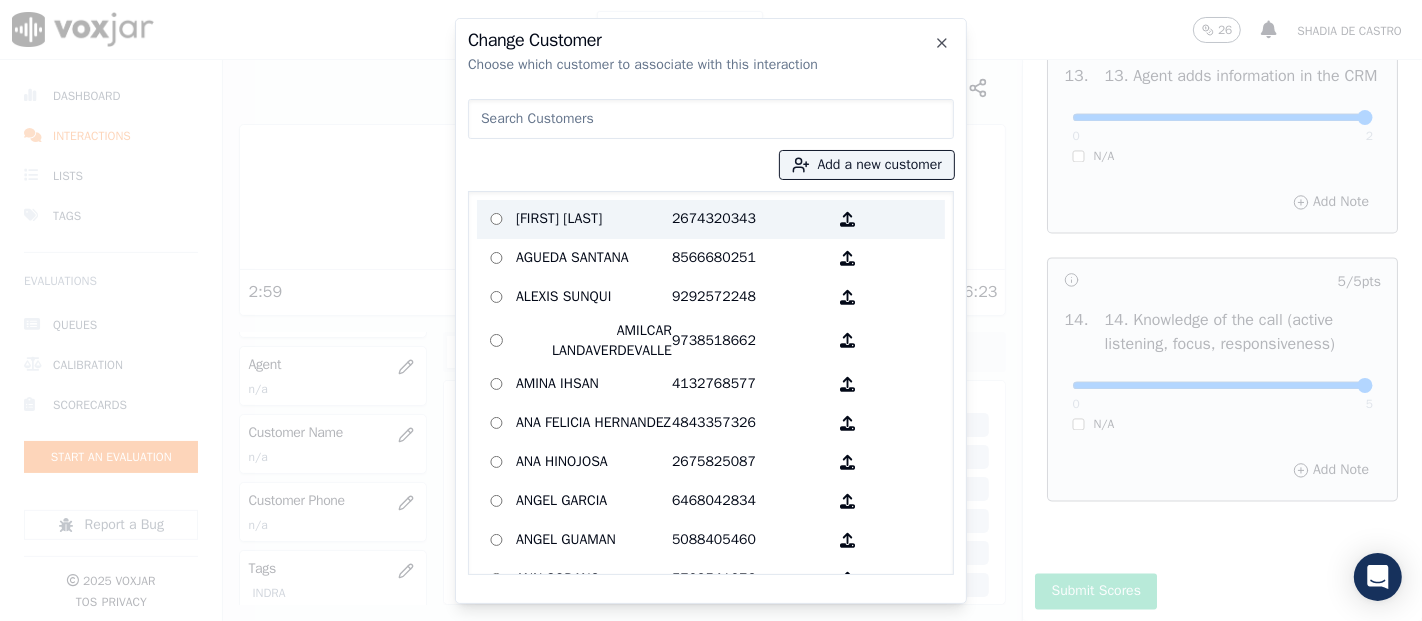 click on "REINA SERRANO" at bounding box center (594, 219) 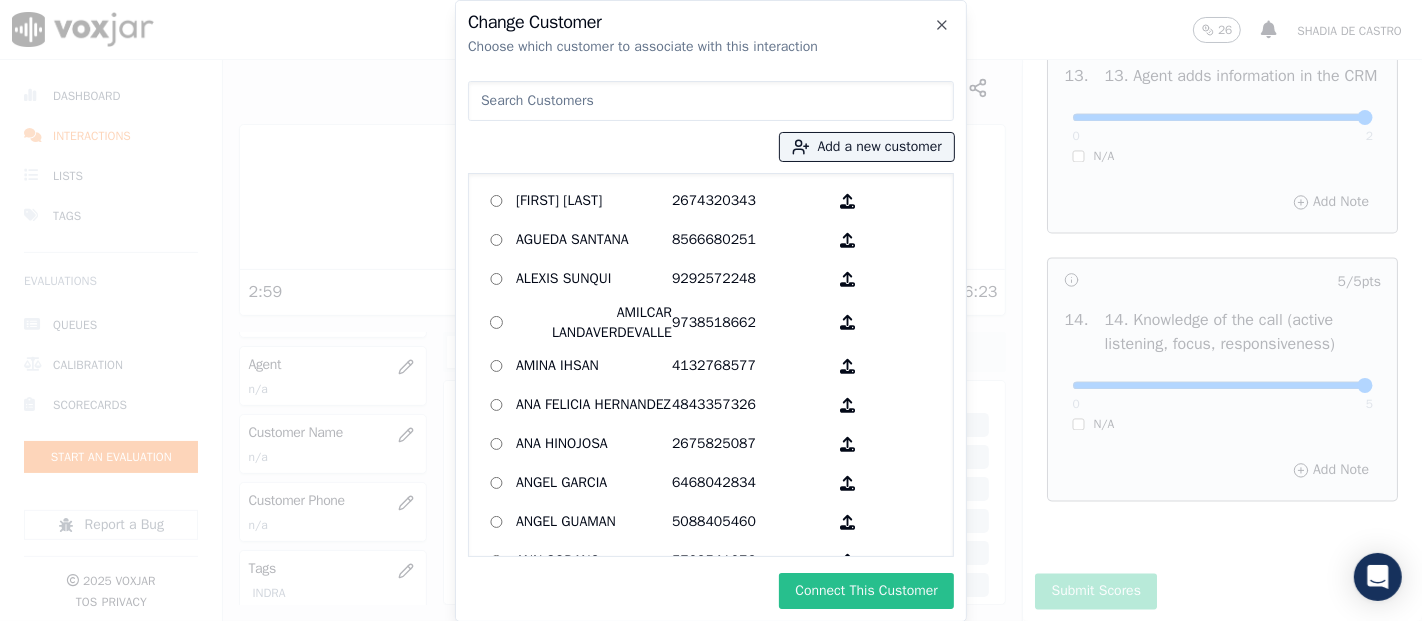 click on "Connect This Customer" at bounding box center [866, 591] 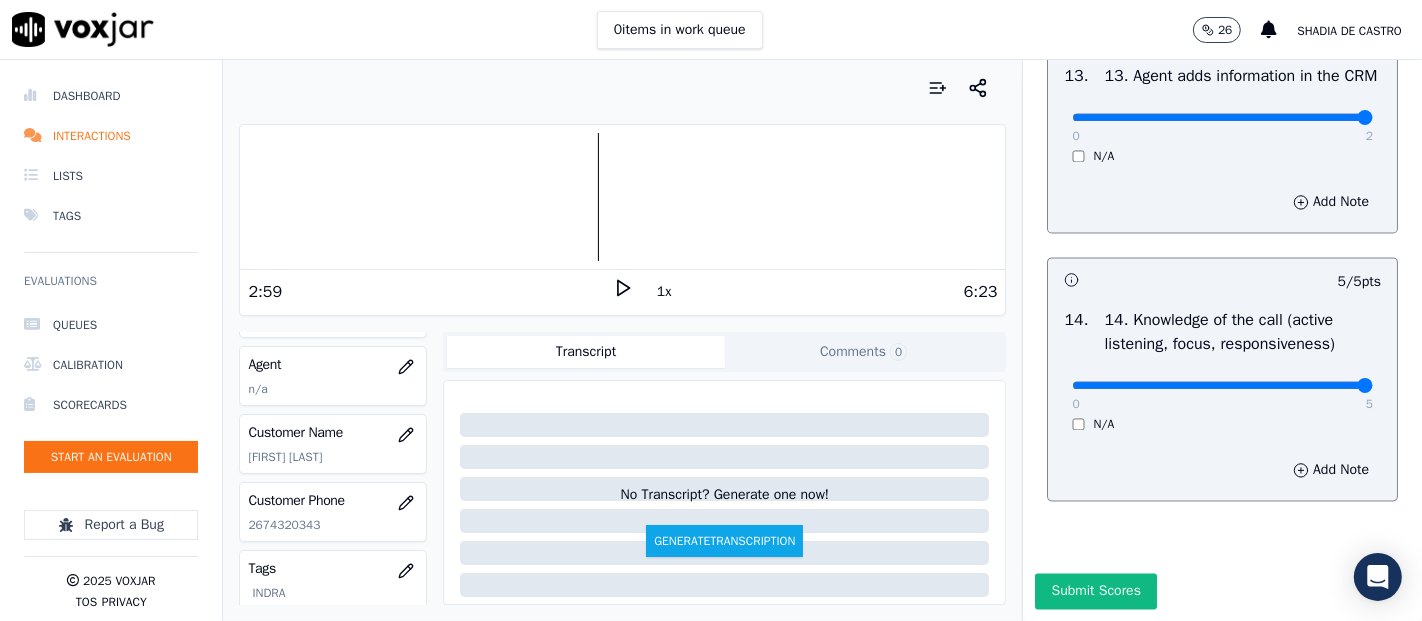 click 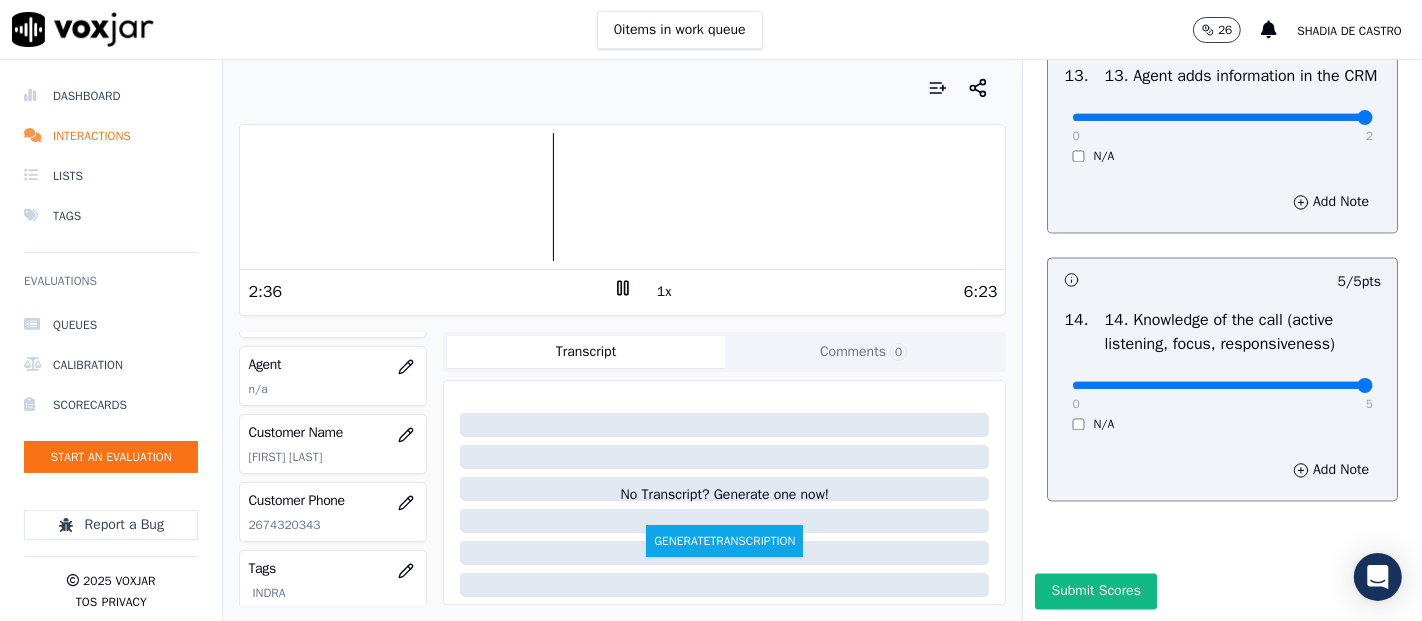 click on "Your browser does not support the audio element." at bounding box center (622, 197) 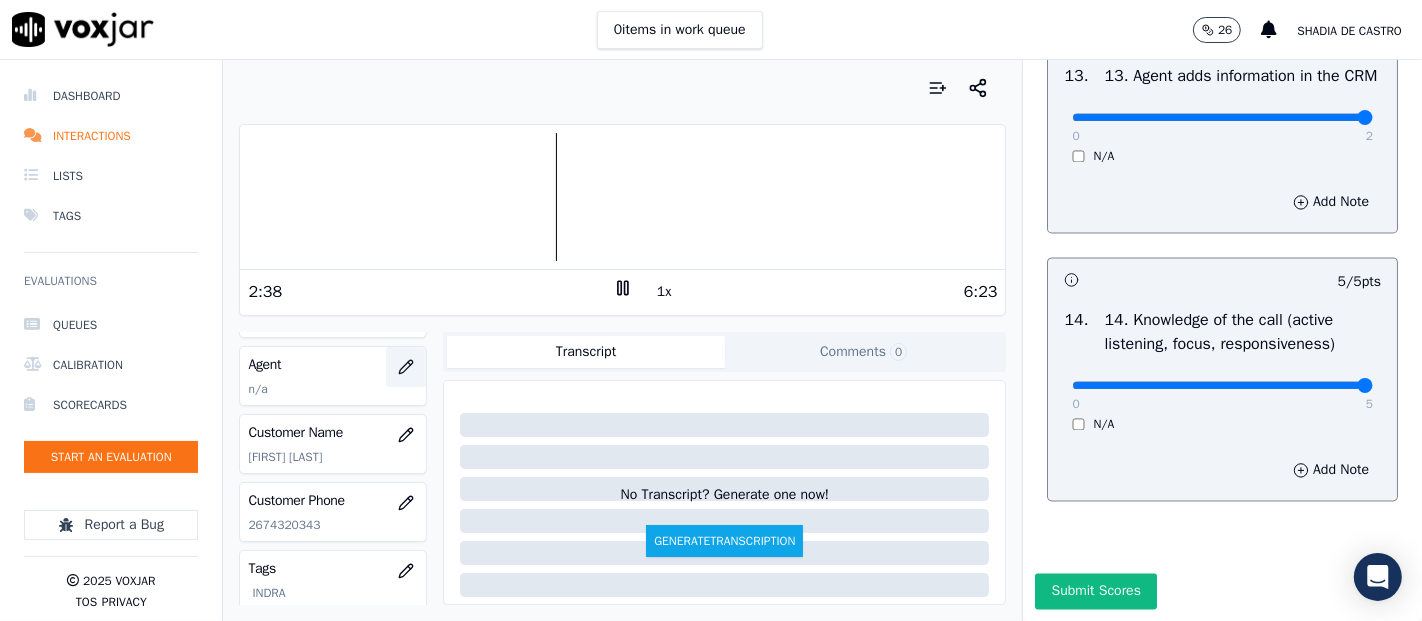 click at bounding box center (406, 367) 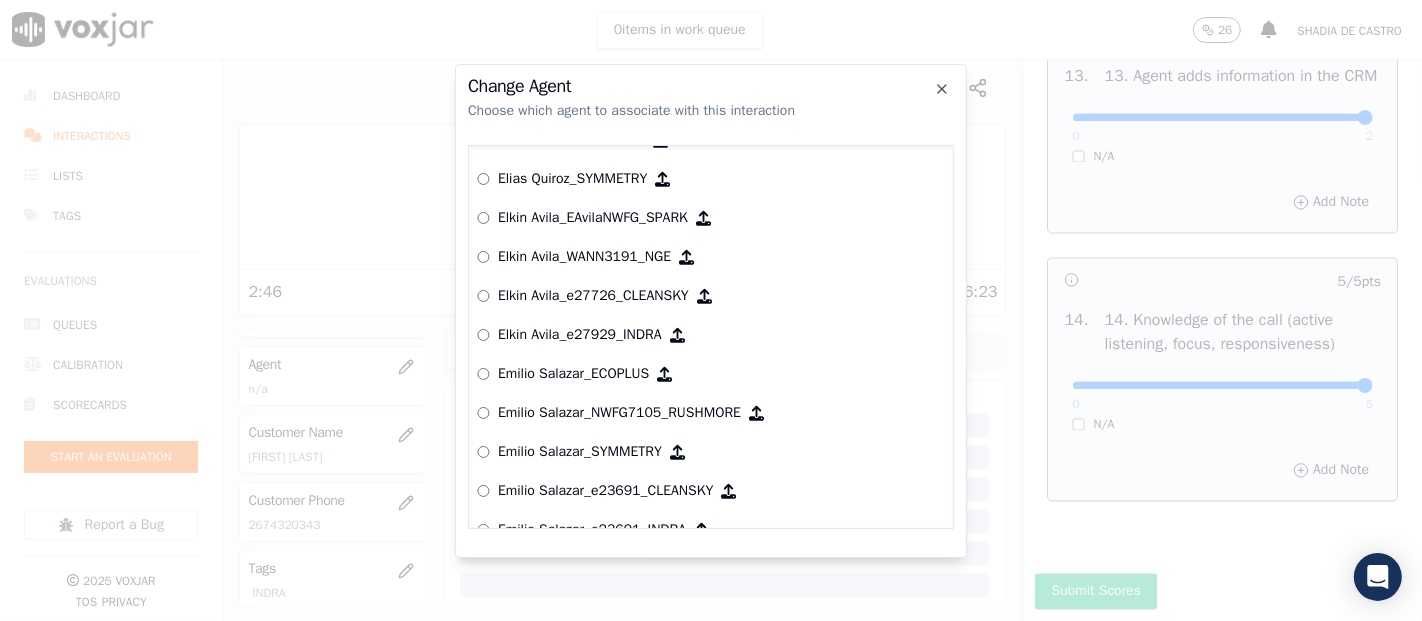 scroll, scrollTop: 2796, scrollLeft: 0, axis: vertical 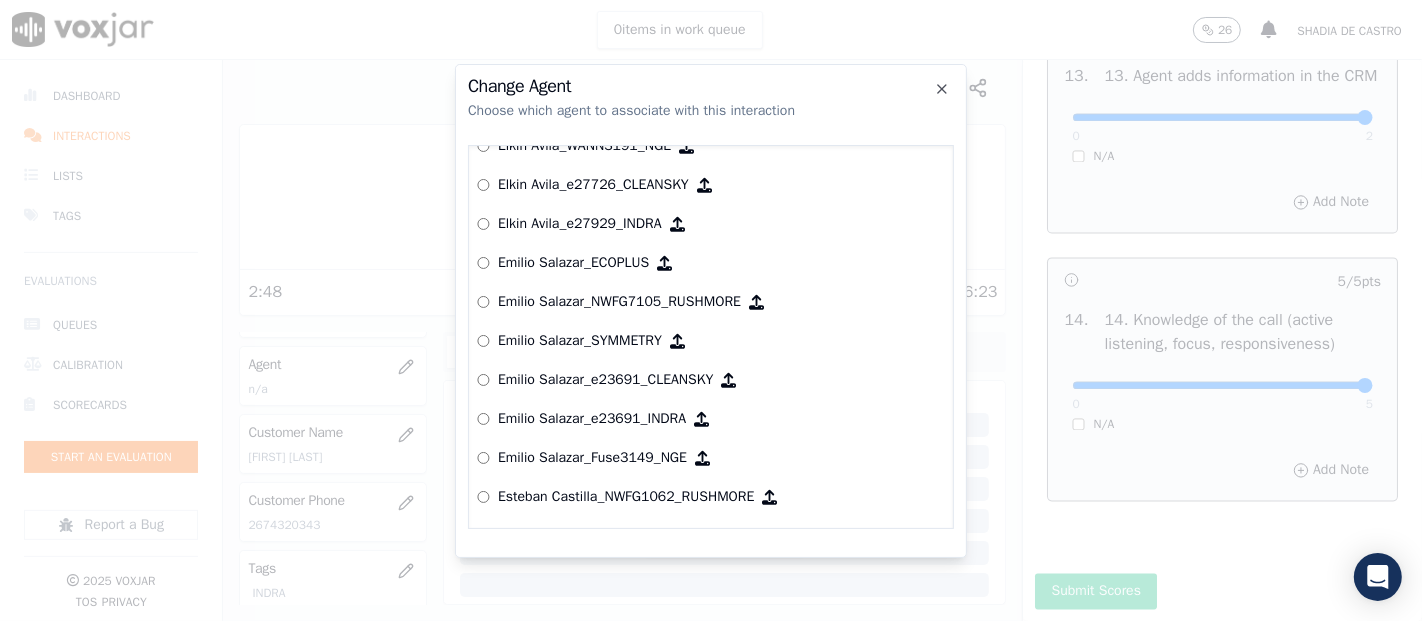 click on "Yeraldin Dias_YDiasNWFG_SPARK       ANGIE_TORRES_ATorresNWFG_SPARK       Adrian Viloria_AViloriaNWFG       Adrian Viloria_ECOPLUS       Adrian Viloria_a25003_CLEANSKY       Adrian Viloria_a25016_WGL       Adrian Viloria_a25046_INDRA       Adrian Viloria_fuse1164_NGE       Alan Marruaga_a26181_WGL       Alejandra Chavarro_SYMMETRY       Alejandra Chavarro_a26184_WGL       Alejandro Vizcaino_a13916_CLEANSKY       Alejandro Vizcaino­_NW2906_CLEANSKY       Andres Higuita_AHiguitaNWFG_SPARK       Andres Higuita_Fuse3185_NGE       Andres Higuita_No Sales        Andres Higuita_a27435_CLEANSKY       Andres Higuita_a27490_INDRA       Andres Prias_APriasNWFG       Andres Prias_SYMMETRY       Andres Prias_a27400_CLEANSKY       Andres Prias_a27447_INDRA       Andres Prias_fuse1184_NGE       Angie Torres_ATorresNWFG       Angie Torres_SYMMETRY       Angie Torres_WANN1185_NGE       Angie Torres_a27399_CLEANSKY       Angie Torres_a27445_INDRA       BRYAN_LHEINEKER_WANN1211_NGE       Brandon Camacho_BAQ2083_INDRA" at bounding box center [711, 337] 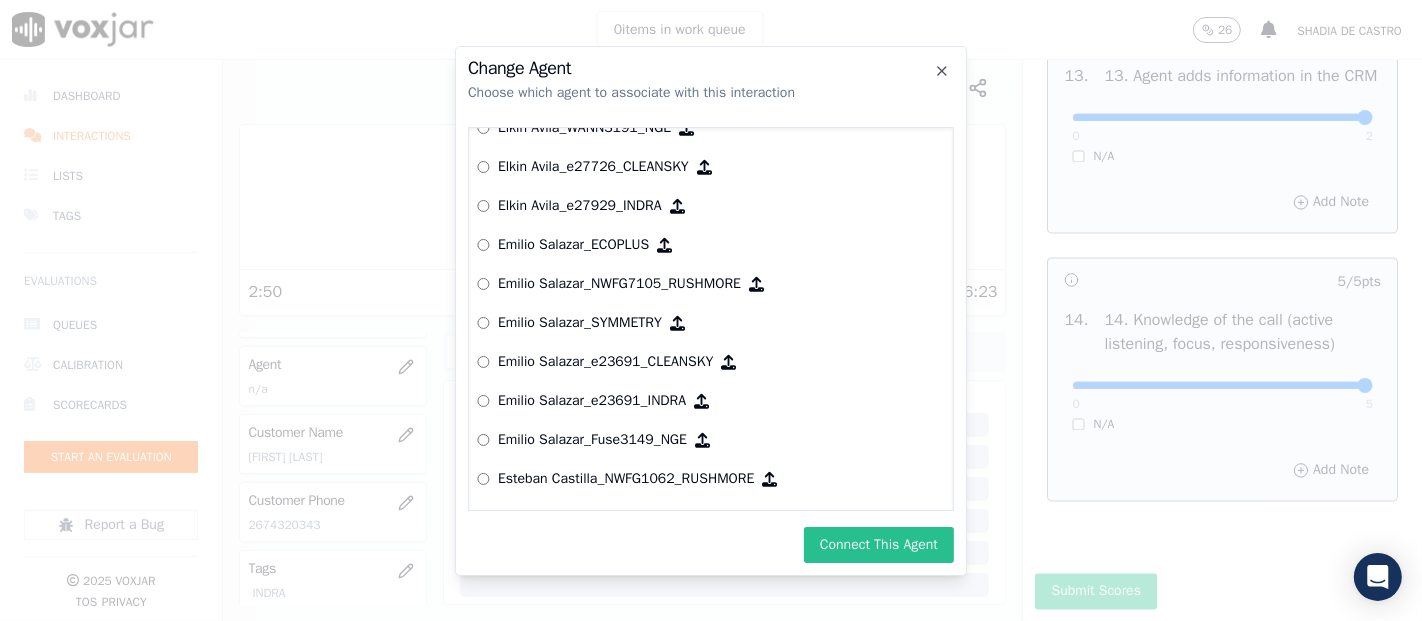 click on "Connect This Agent" at bounding box center (879, 545) 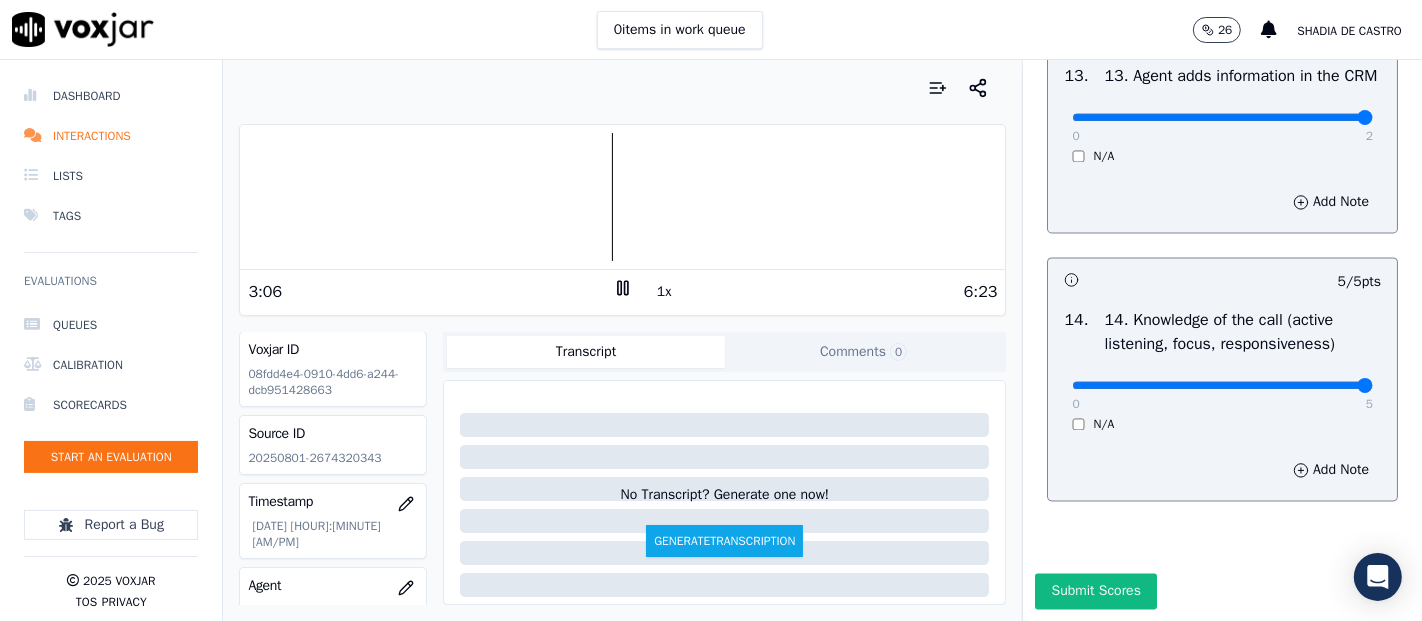 scroll, scrollTop: 0, scrollLeft: 0, axis: both 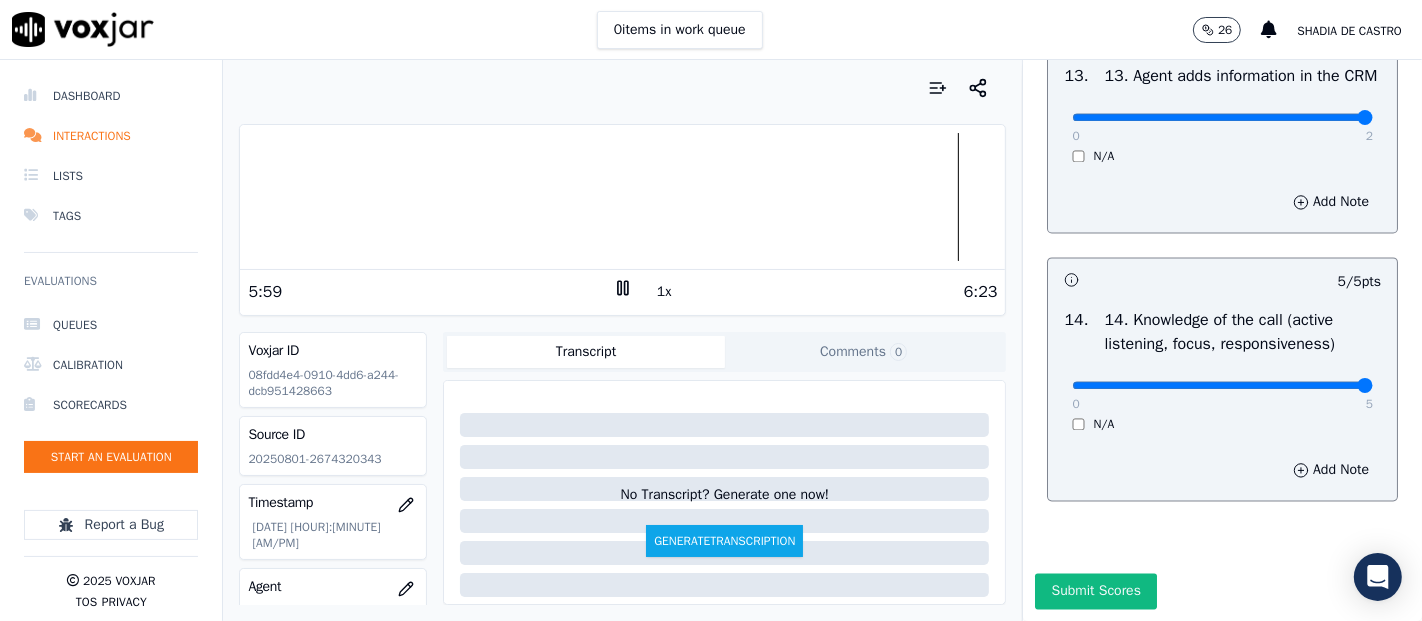 click 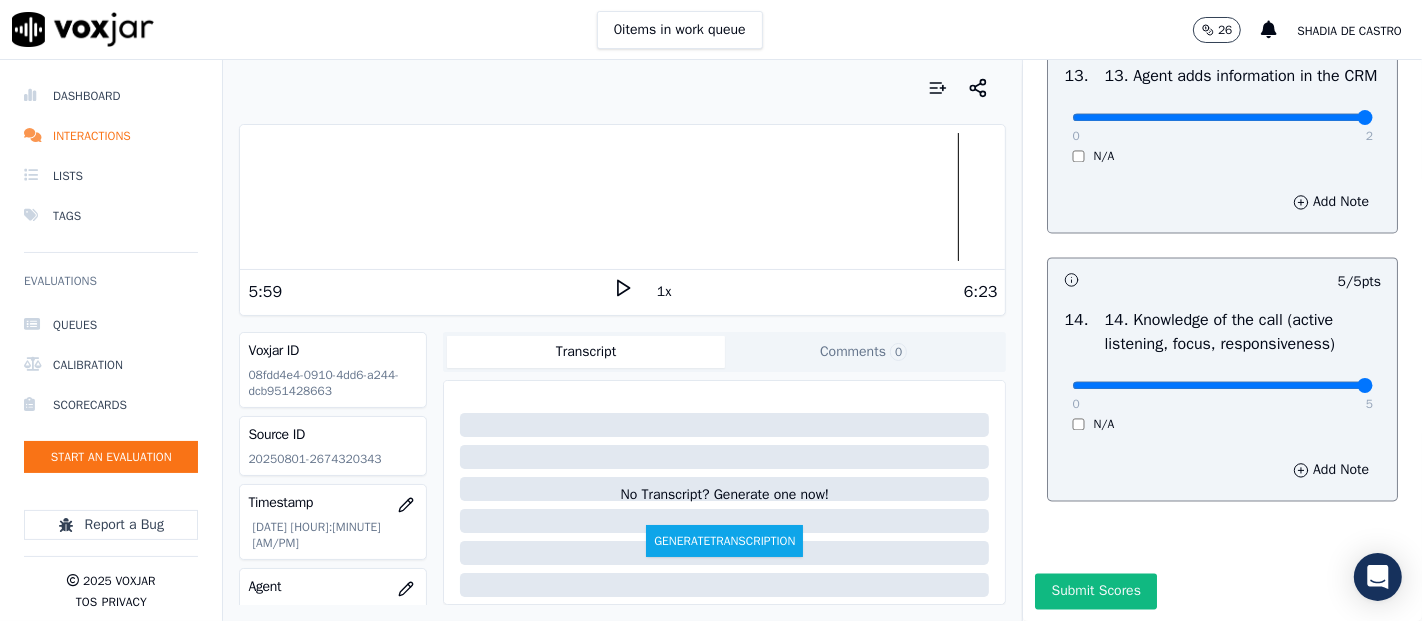 click 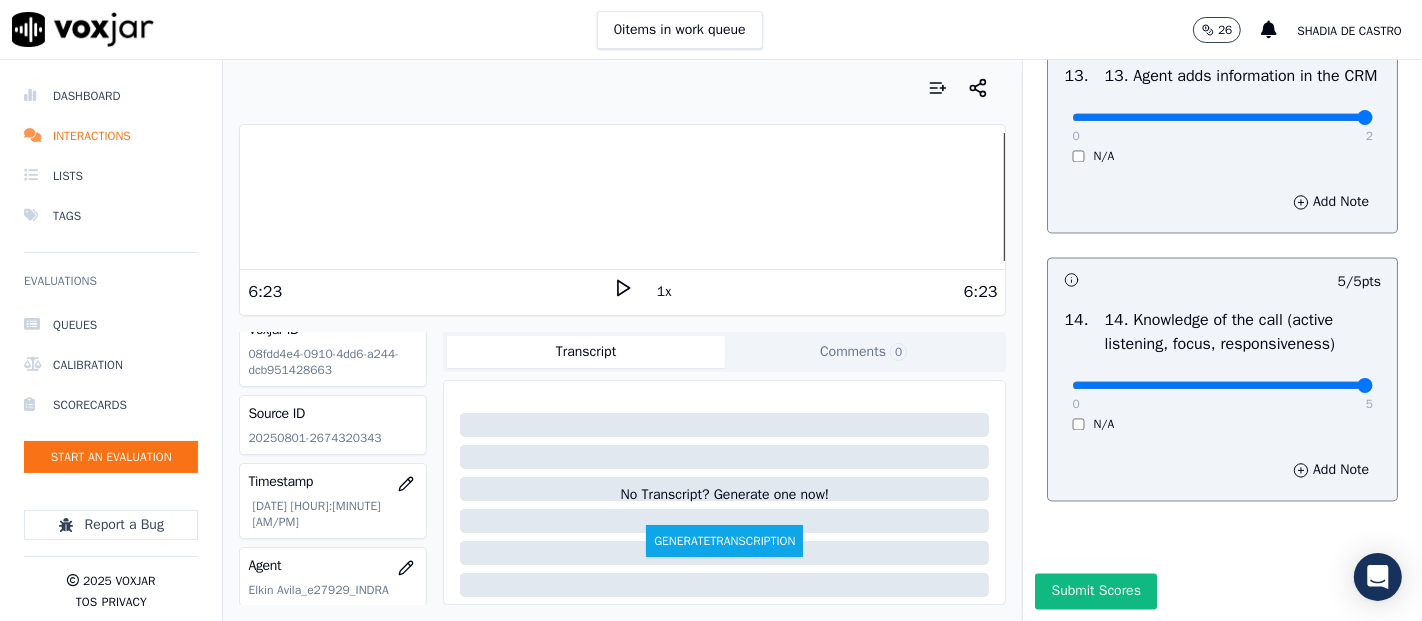 scroll, scrollTop: 0, scrollLeft: 0, axis: both 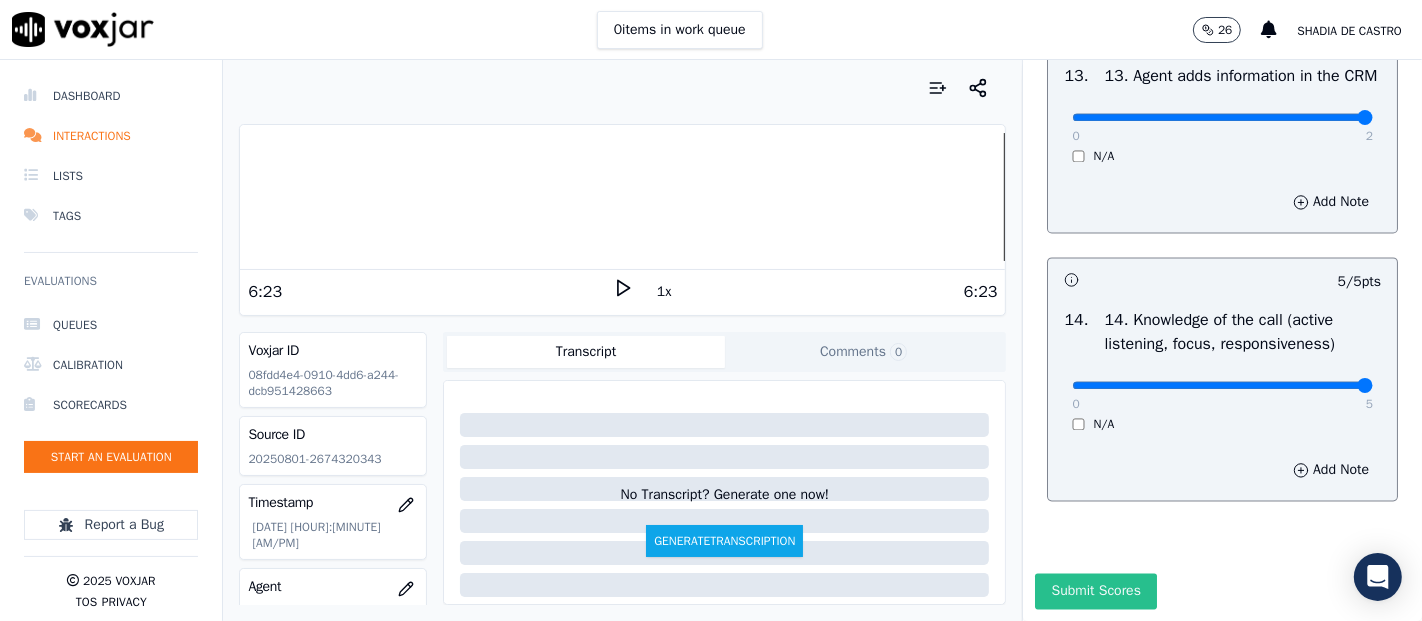 click on "Submit Scores" at bounding box center [1095, 591] 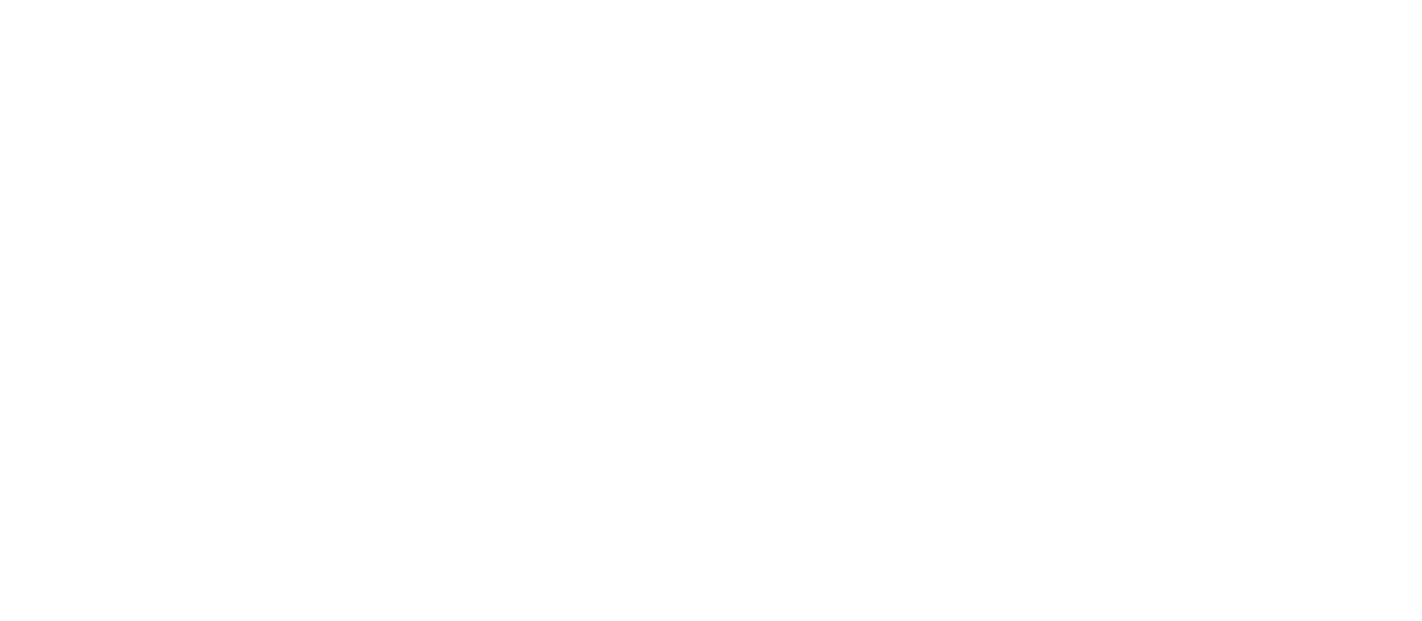 scroll, scrollTop: 0, scrollLeft: 0, axis: both 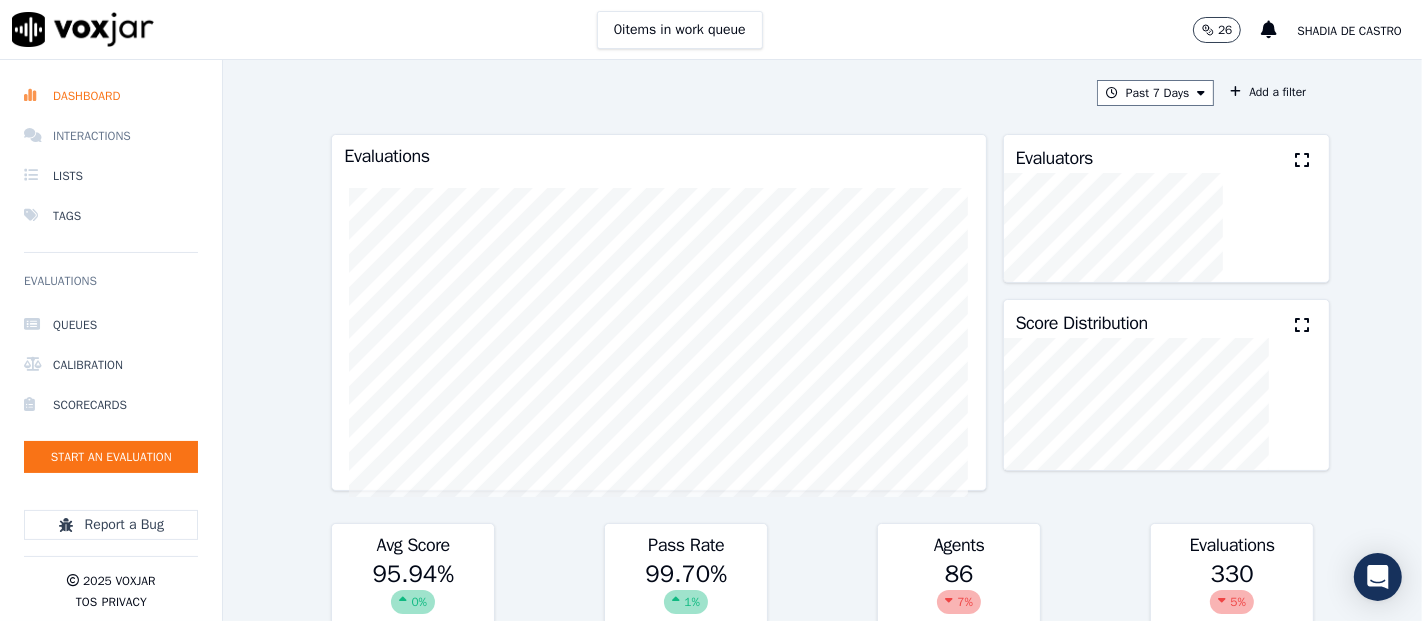 click on "Interactions" at bounding box center (111, 136) 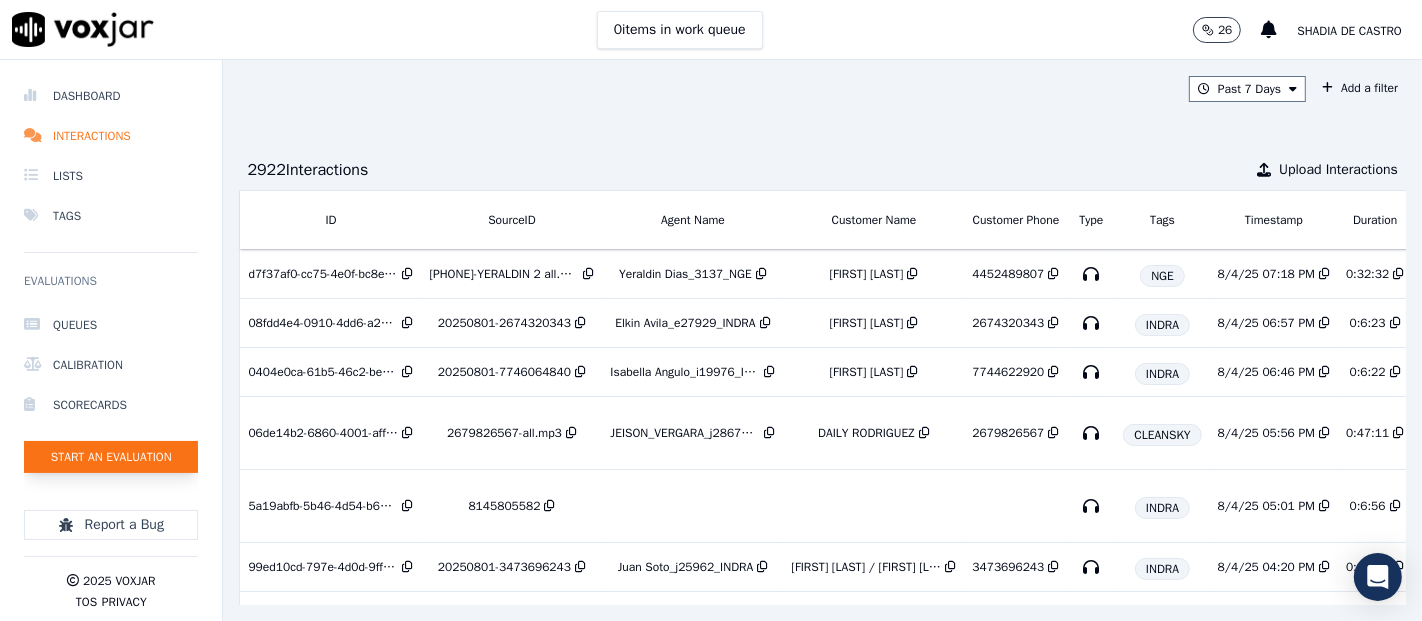 click on "Start an Evaluation" 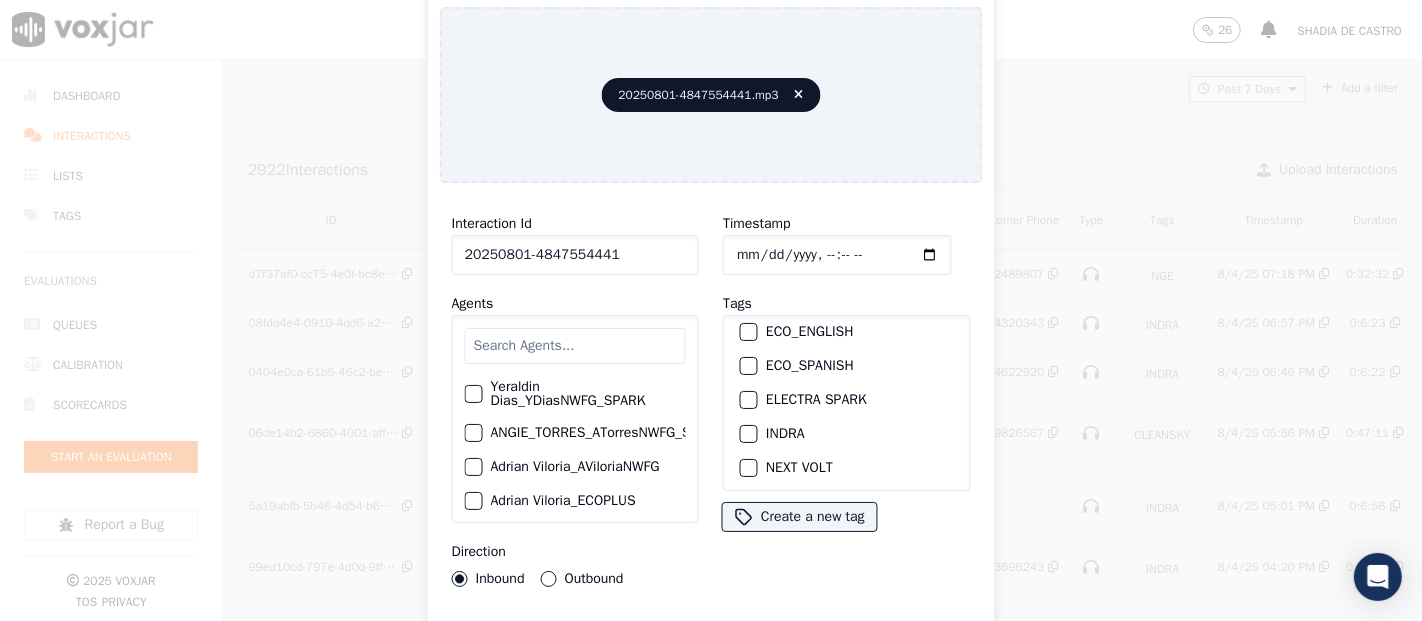 scroll, scrollTop: 222, scrollLeft: 0, axis: vertical 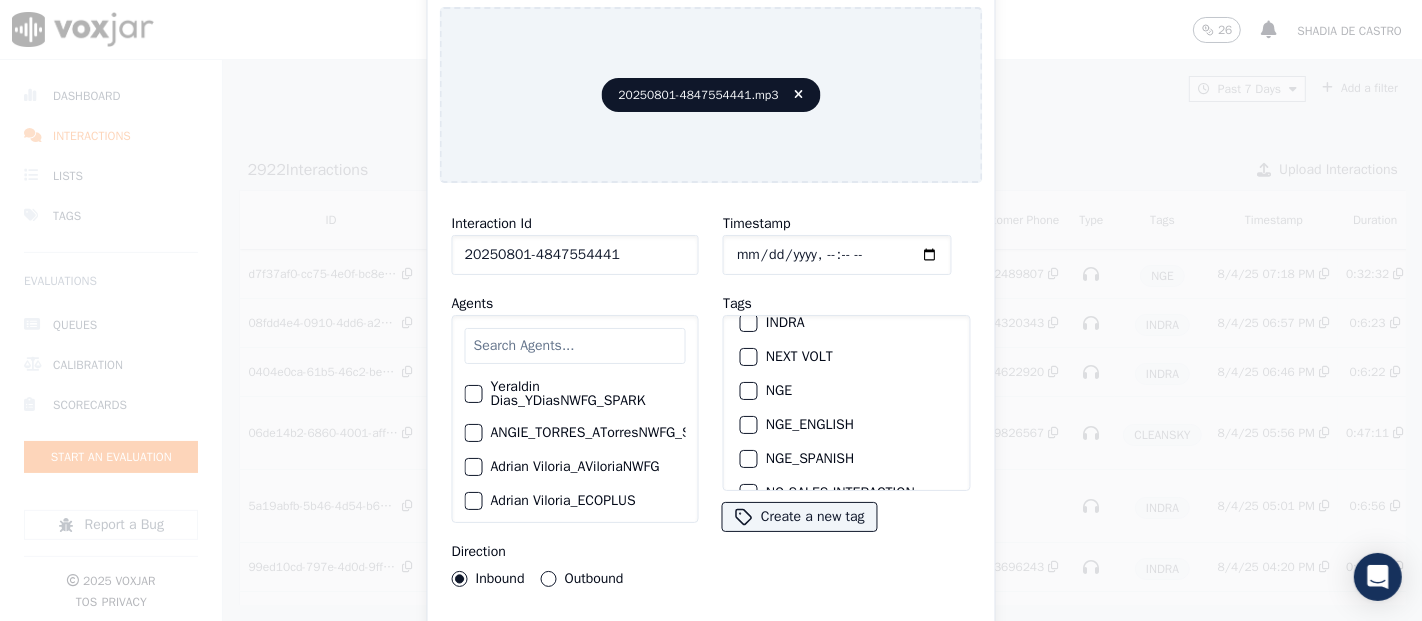 type on "20250801-4847554441" 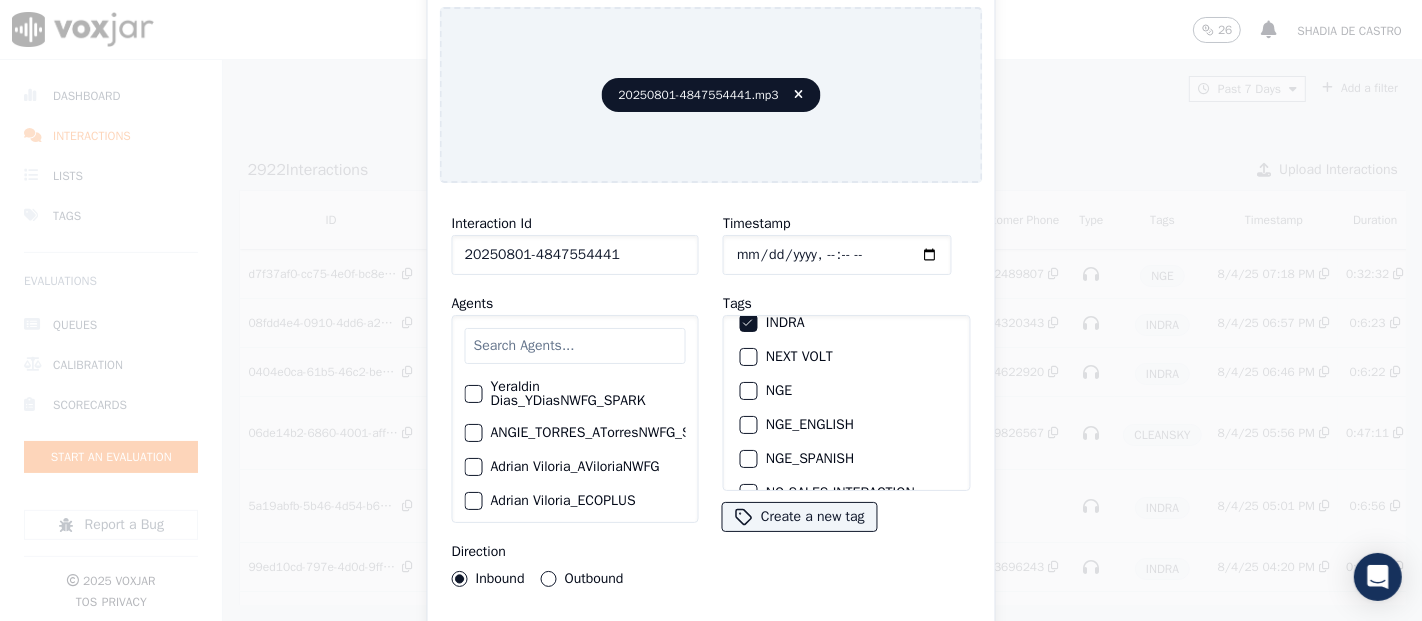 click on "Interaction Id   20250801-4847554441     Agents        Yeraldin Dias_YDiasNWFG_SPARK     ANGIE_TORRES_ATorresNWFG_SPARK     Adrian Viloria_AViloriaNWFG     Adrian Viloria_ECOPLUS     Adrian Viloria_a25003_CLEANSKY     Adrian Viloria_a25016_WGL     Adrian Viloria_a25046_INDRA     Adrian Viloria_fuse1164_NGE     Alan Marruaga_a26181_WGL     Alejandra Chavarro_SYMMETRY     Alejandra Chavarro_a26184_WGL     Alejandro Vizcaino_a13916_CLEANSKY     Alejandro Vizcaino­_NW2906_CLEANSKY     Andres Higuita_AHiguitaNWFG_SPARK     Andres Higuita_Fuse3185_NGE     Andres Higuita_No Sales      Andres Higuita_a27435_CLEANSKY     Andres Higuita_a27490_INDRA     Andres Prias_APriasNWFG     Andres Prias_SYMMETRY     Andres Prias_a27400_CLEANSKY     Andres Prias_a27447_INDRA     Andres Prias_fuse1184_NGE     Angie Torres_ATorresNWFG     Angie Torres_SYMMETRY     Angie Torres_WANN1185_NGE     Angie Torres_a27399_CLEANSKY     Angie Torres_a27445_INDRA     BRYAN_LHEINEKER_WANN1211_NGE     Brandon Camacho_BAQ2083_INDRA" at bounding box center (711, 429) 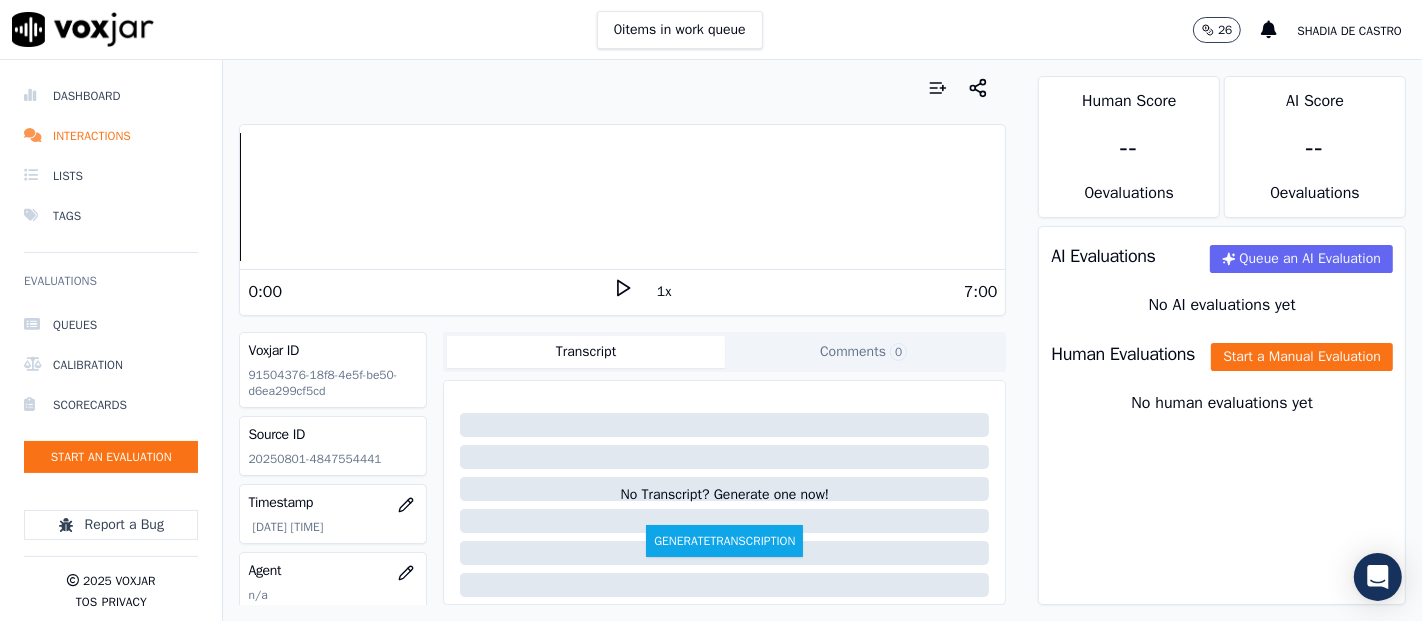 click 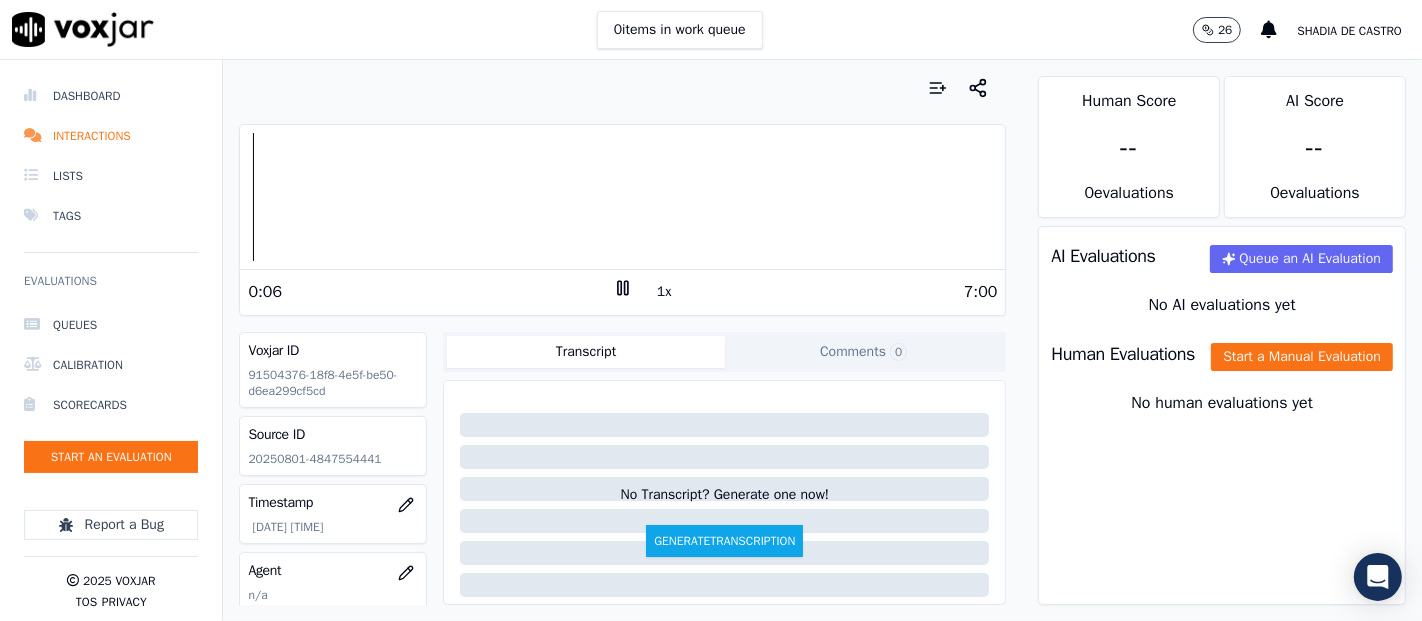 click 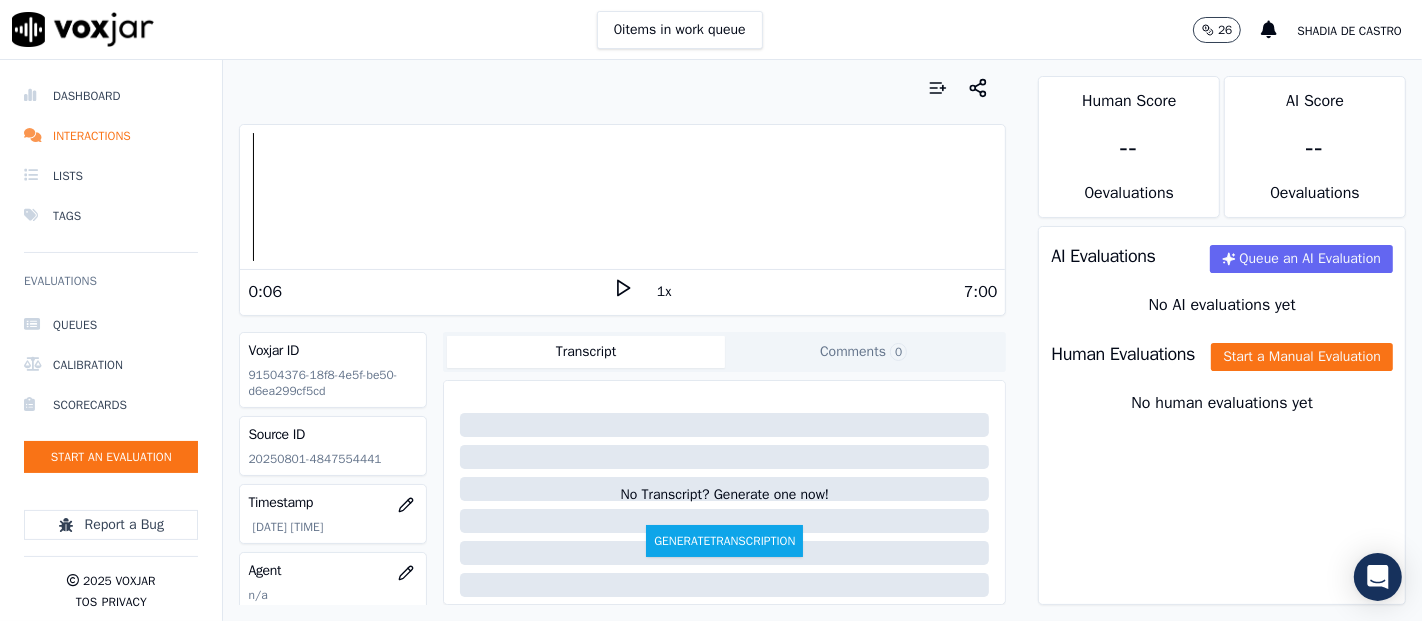 click on "Source ID   20250801-4847554441" at bounding box center [333, 446] 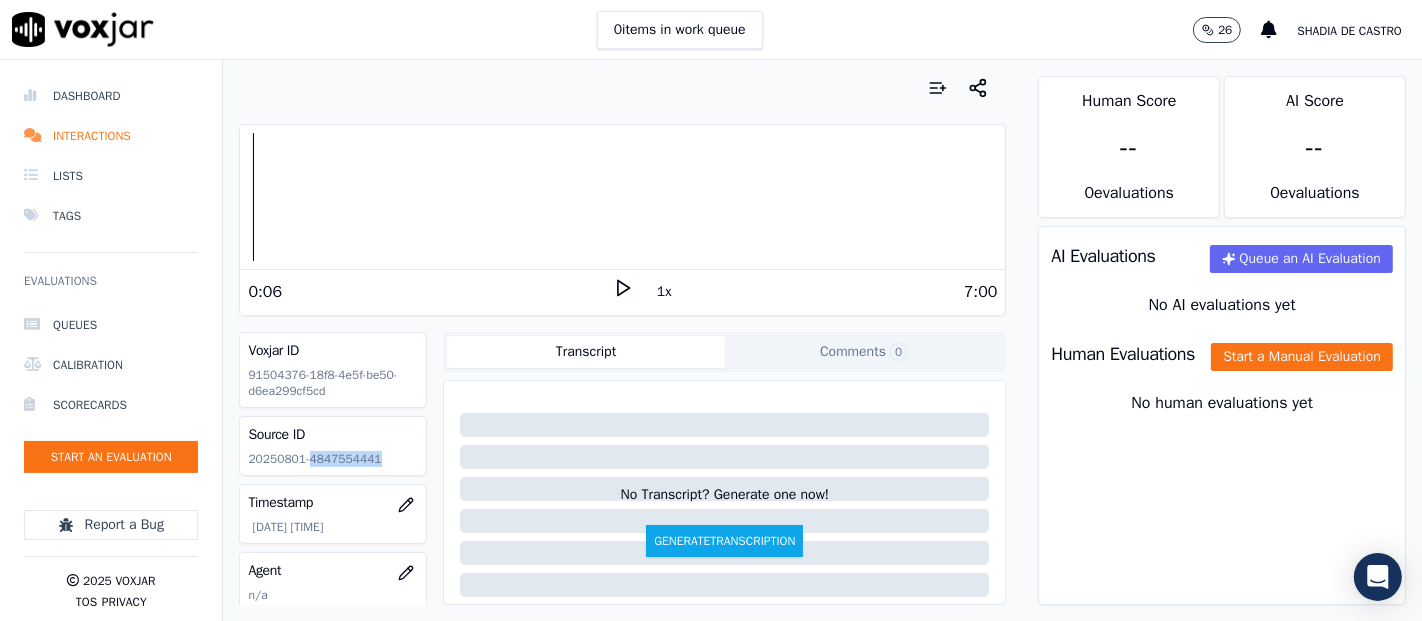 click on "20250801-4847554441" 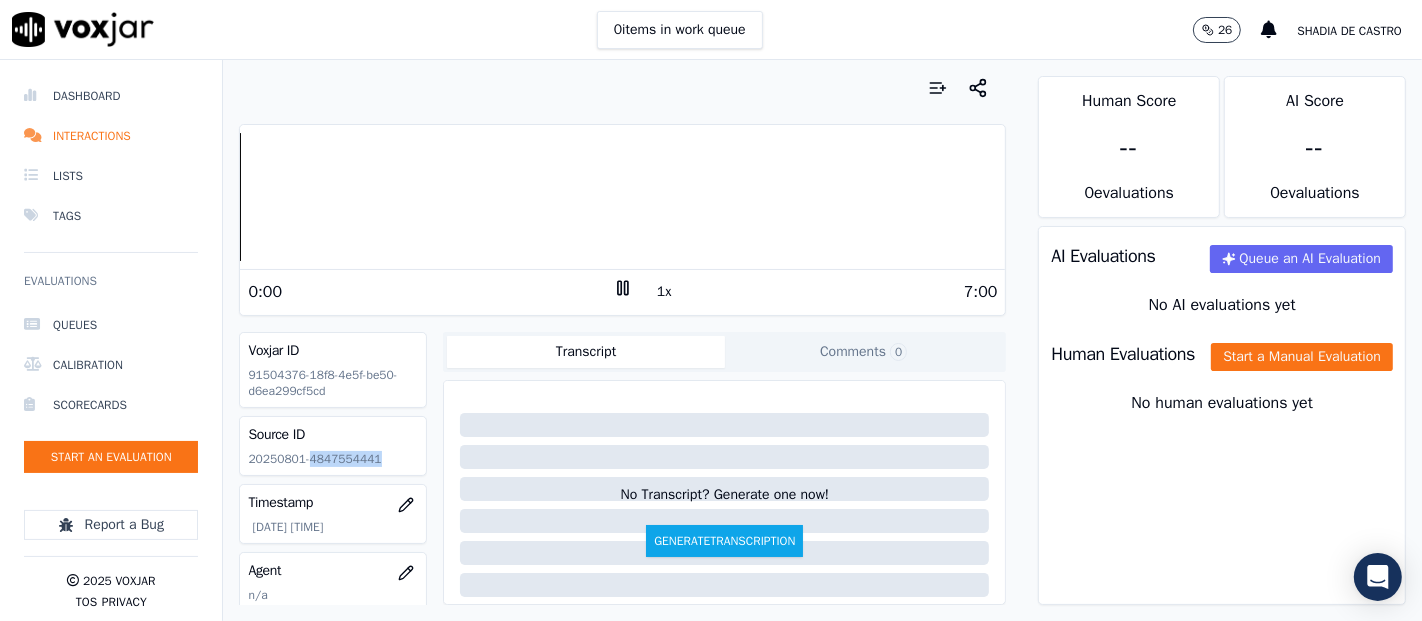 click on "Dashboard   Interactions   Lists   Tags       Evaluations     Queues   Calibration   Scorecards   Start an Evaluation
Report a Bug       2025   Voxjar   TOS   Privacy             Your browser does not support the audio element.   0:00     1x   7:00   Voxjar ID   91504376-18f8-4e5f-be50-d6ea299cf5cd   Source ID   20250801-4847554441   Timestamp
08/04/2025 07:11 pm     Agent
n/a     Customer Name     n/a     Customer Phone     n/a     Tags
INDRA     Source     manualUpload   Type     AUDIO       Transcript   Comments  0   No Transcript? Generate one now!   Generate  Transcription         Add Comment   Scores   Transcript   Metadata   Comments         Human Score   --   0  evaluation s   AI Score   --   0  evaluation s     AI Evaluations
Queue an AI Evaluation   No AI evaluations yet   Human Evaluations   Start a Manual Evaluation   No human evaluations yet" at bounding box center [711, 340] 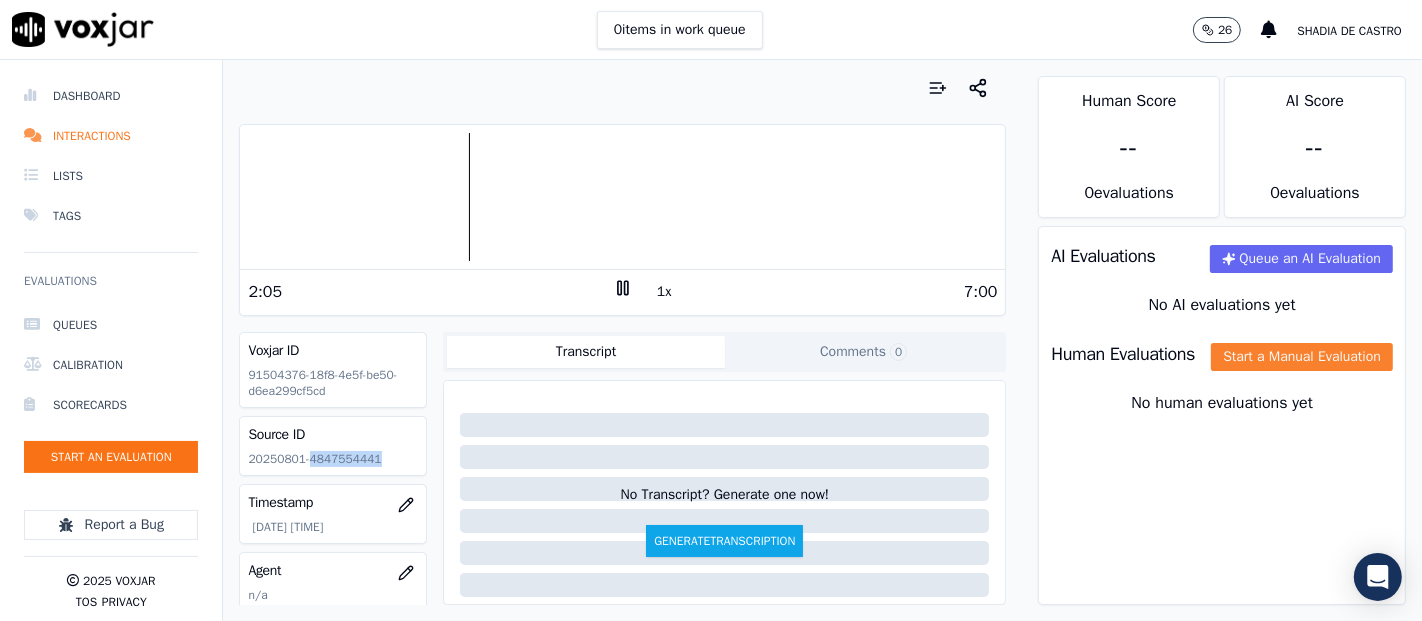 click on "Start a Manual Evaluation" 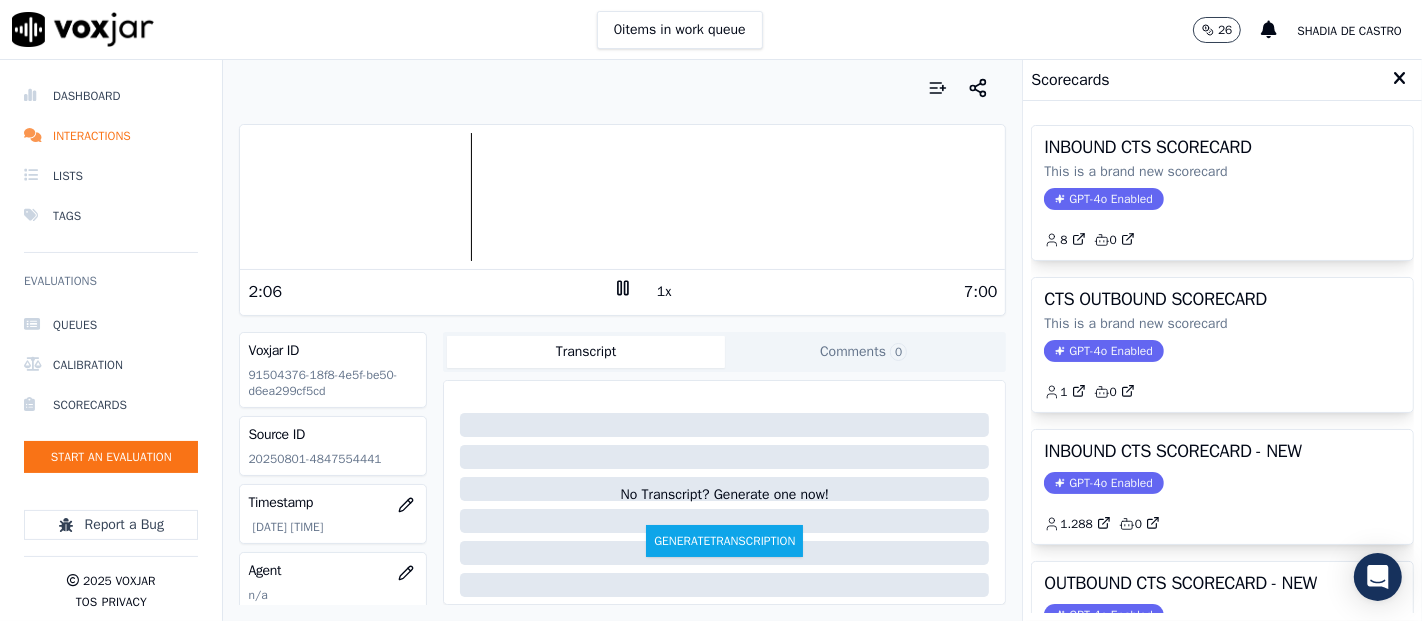 click on "INBOUND CTS SCORECARD - NEW" at bounding box center (1222, 451) 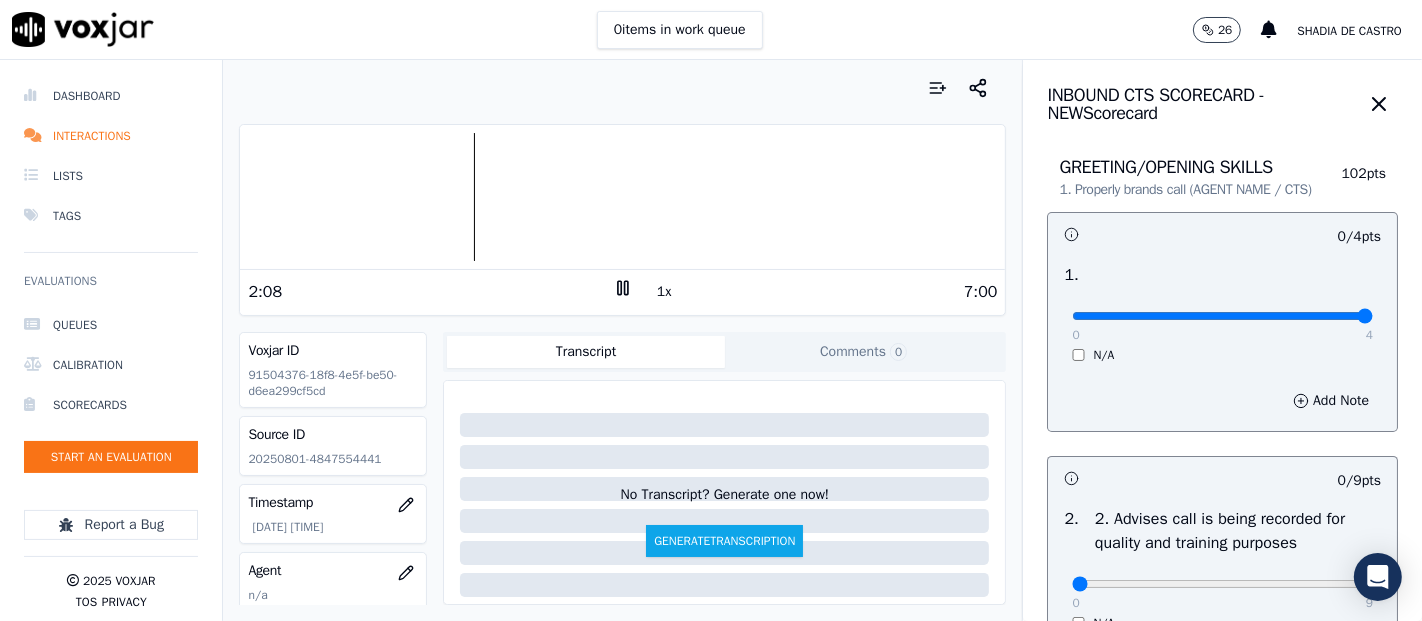 type on "4" 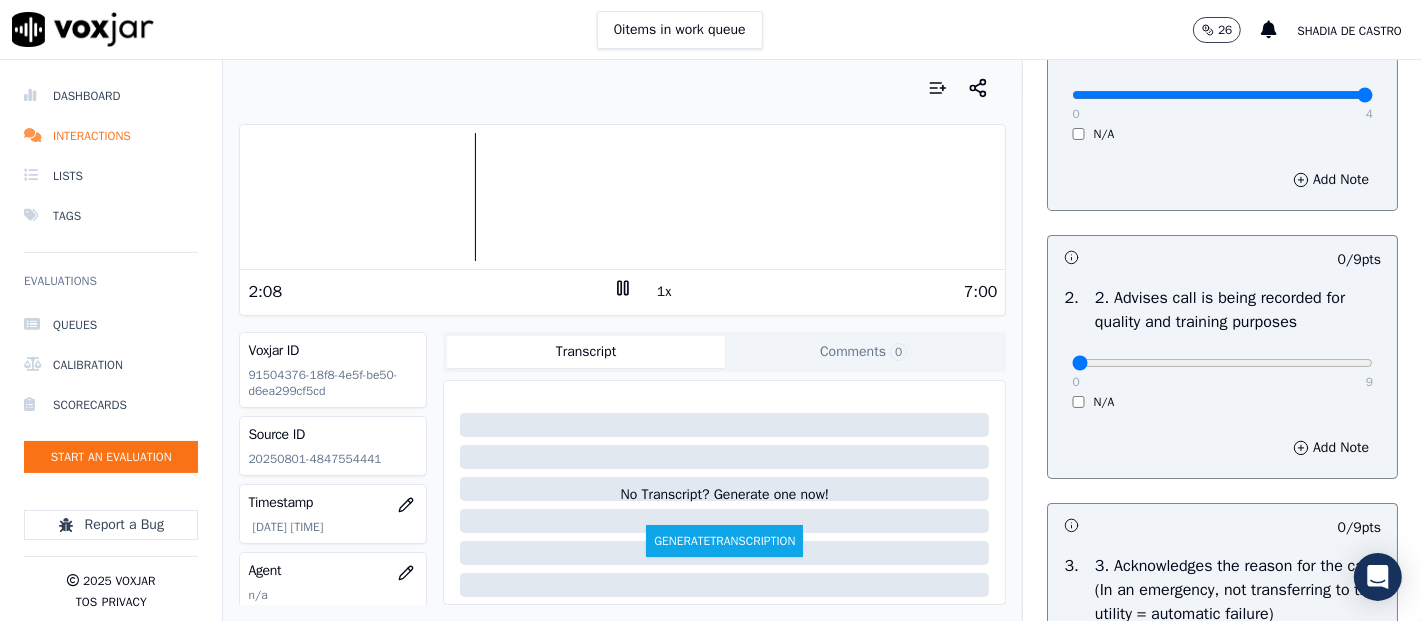 scroll, scrollTop: 222, scrollLeft: 0, axis: vertical 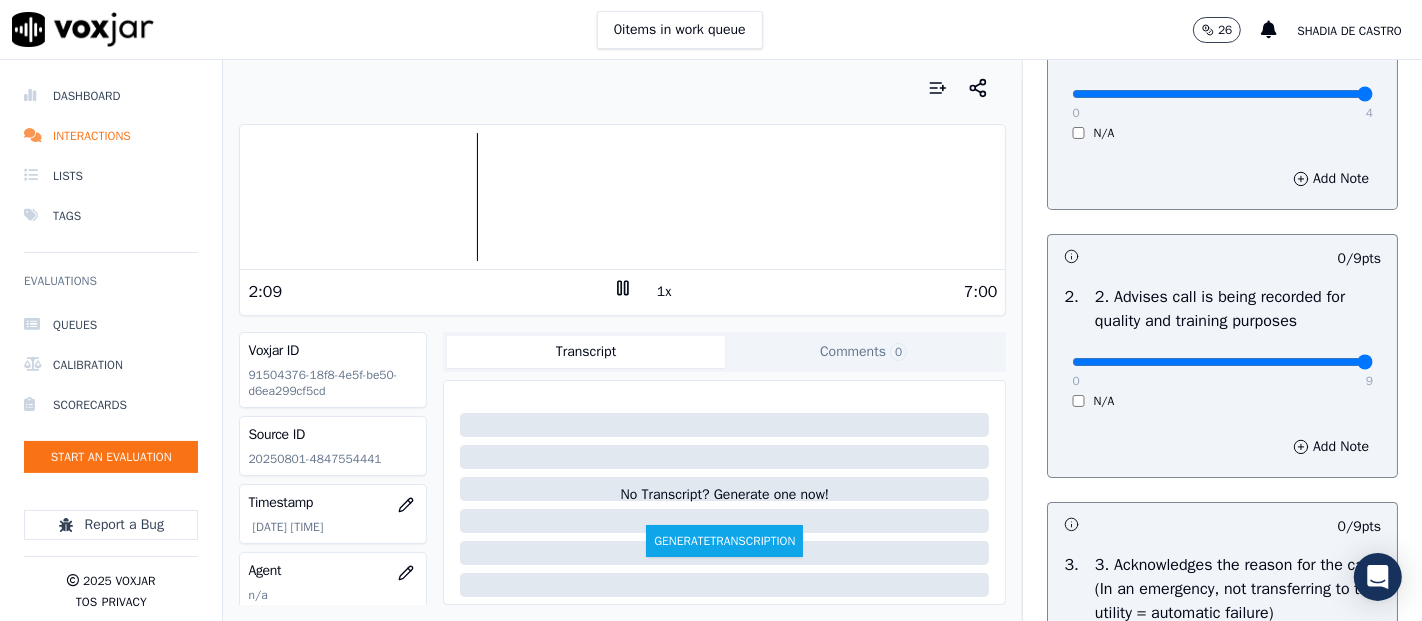 type on "9" 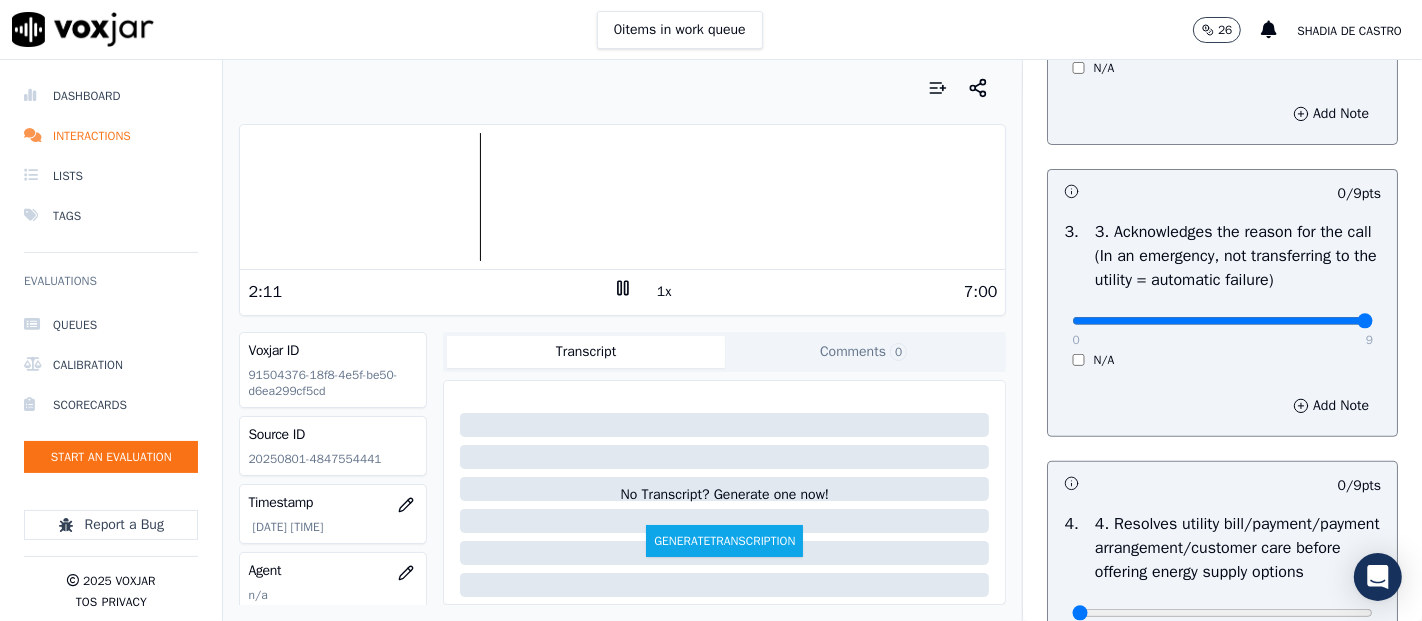 type on "9" 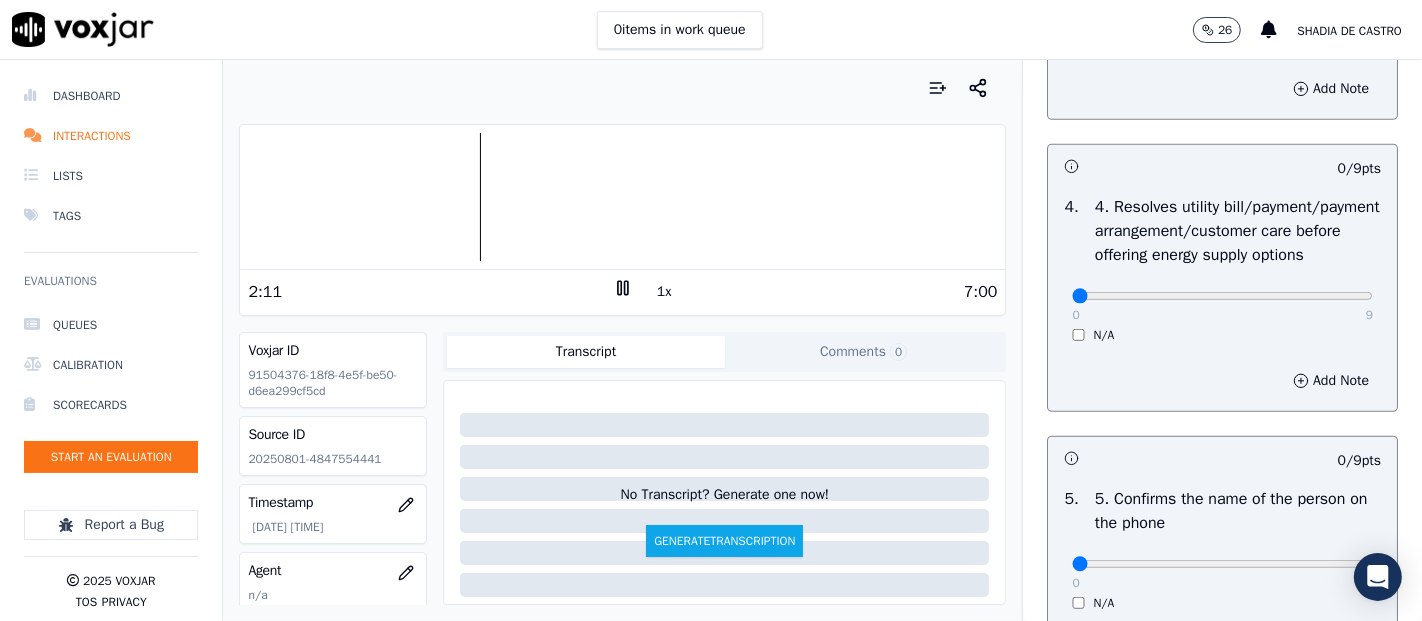 scroll, scrollTop: 888, scrollLeft: 0, axis: vertical 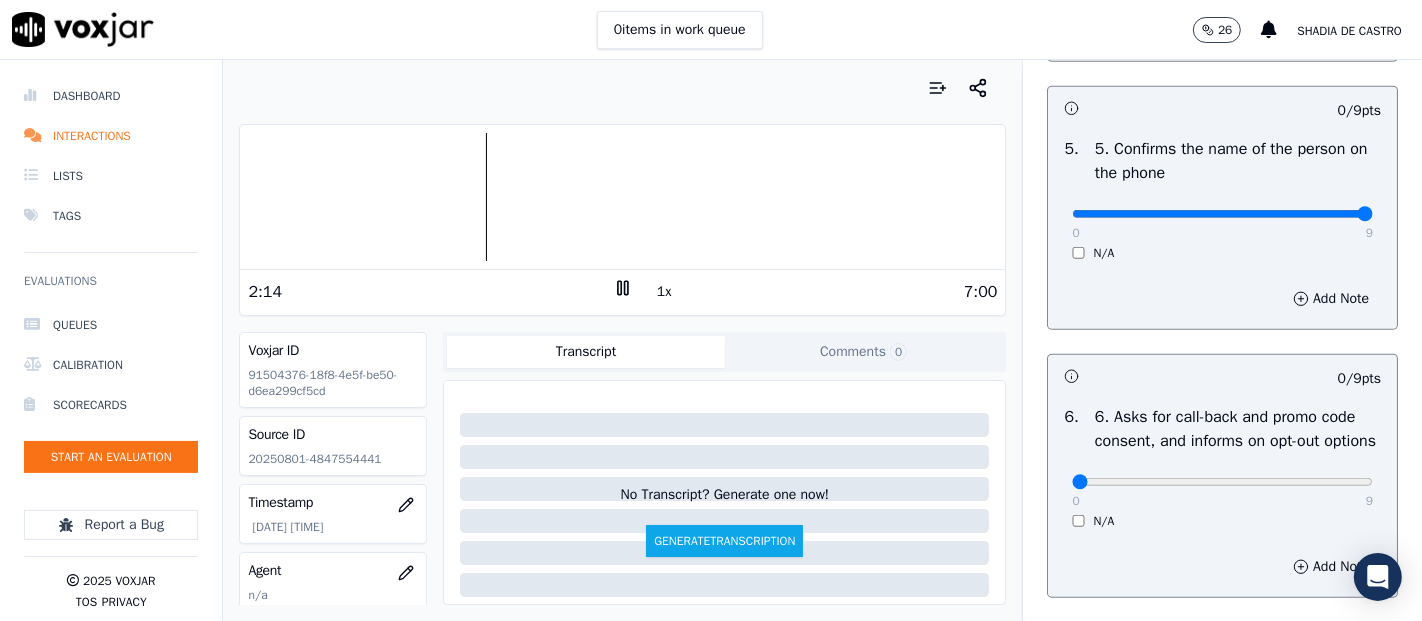 type on "9" 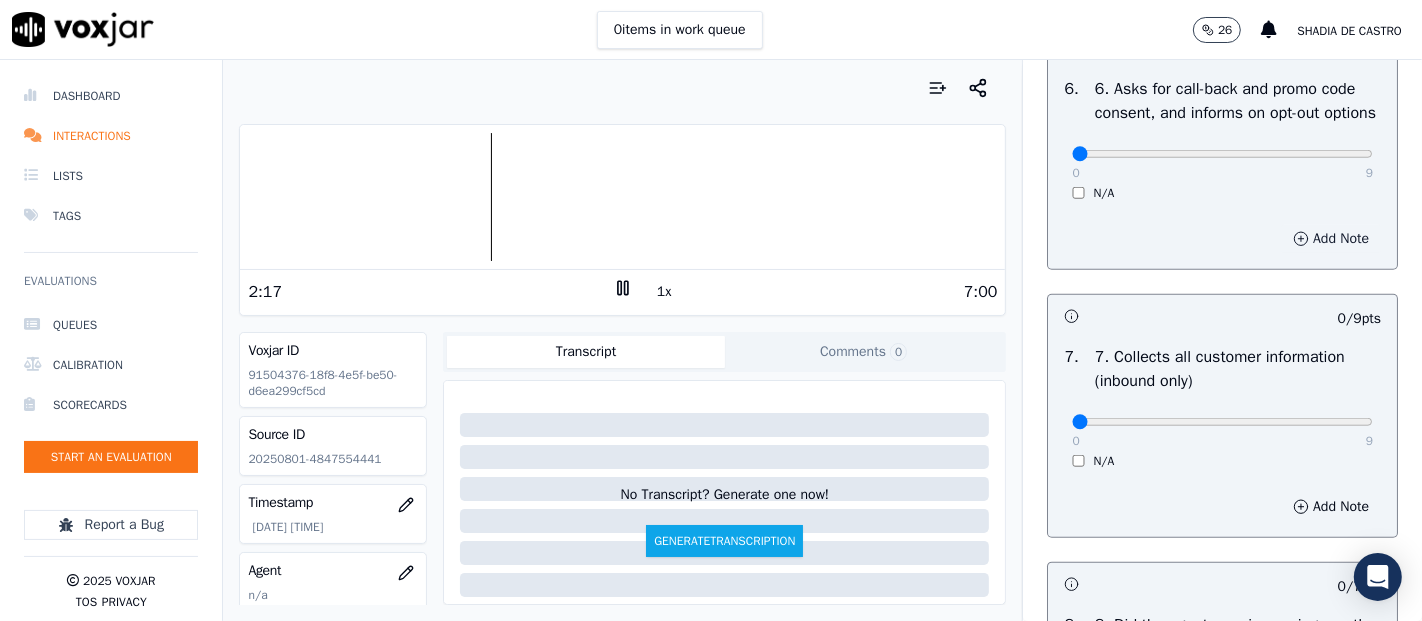 scroll, scrollTop: 1555, scrollLeft: 0, axis: vertical 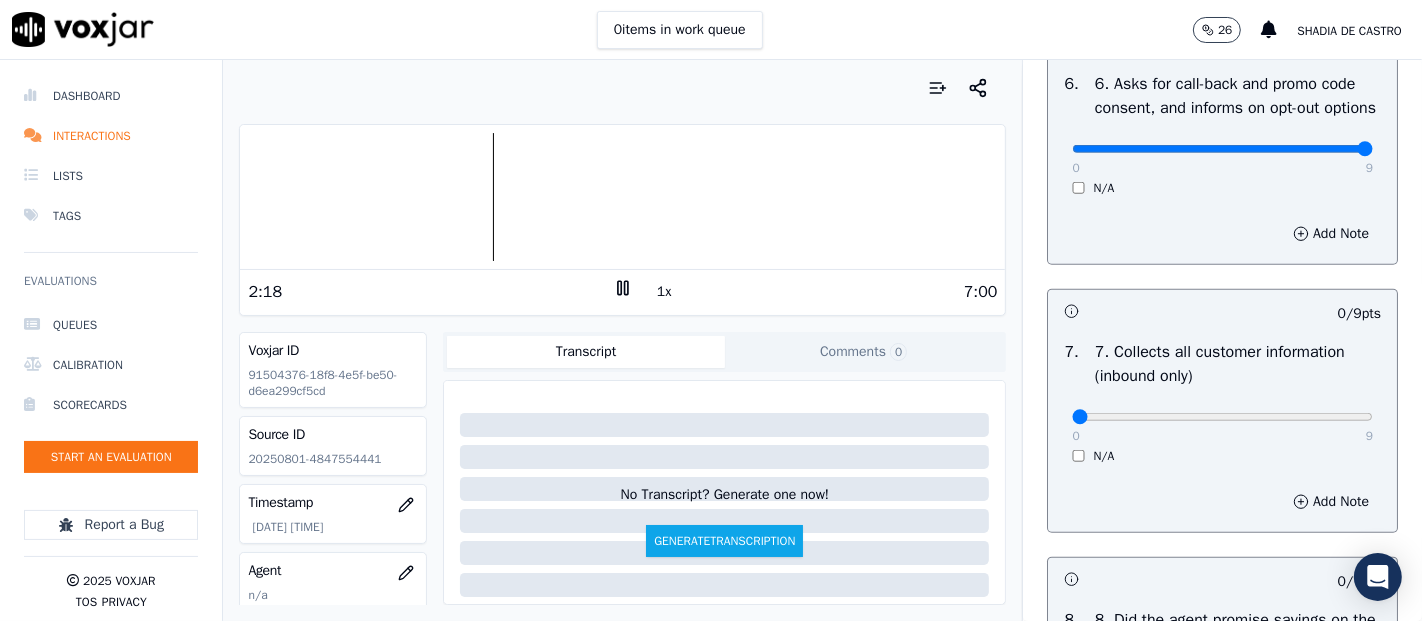 type on "9" 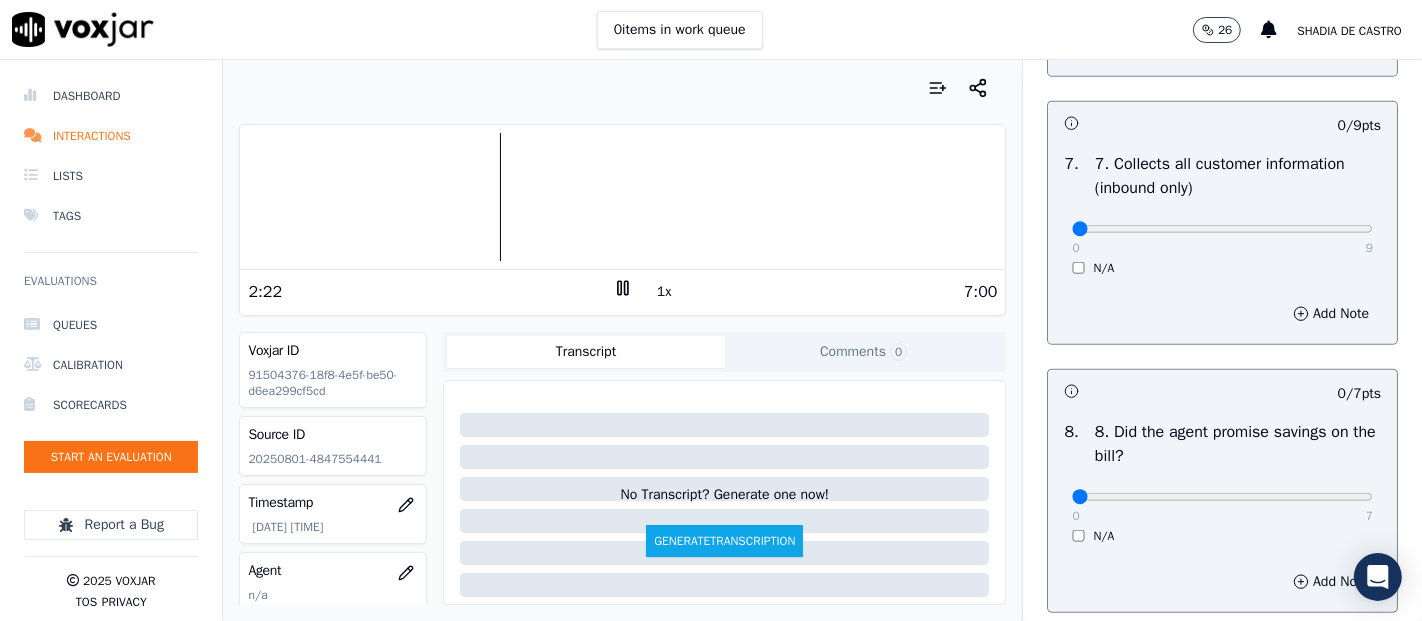 scroll, scrollTop: 1777, scrollLeft: 0, axis: vertical 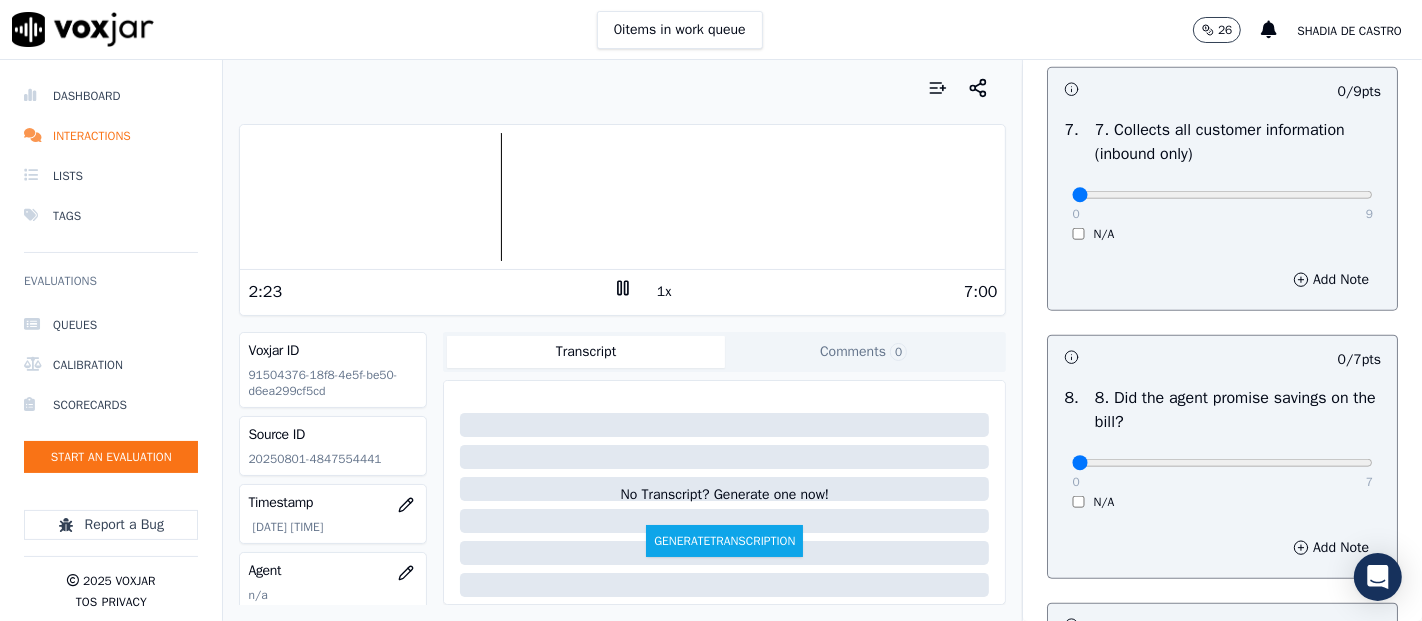 click on "0   9" at bounding box center (1222, 194) 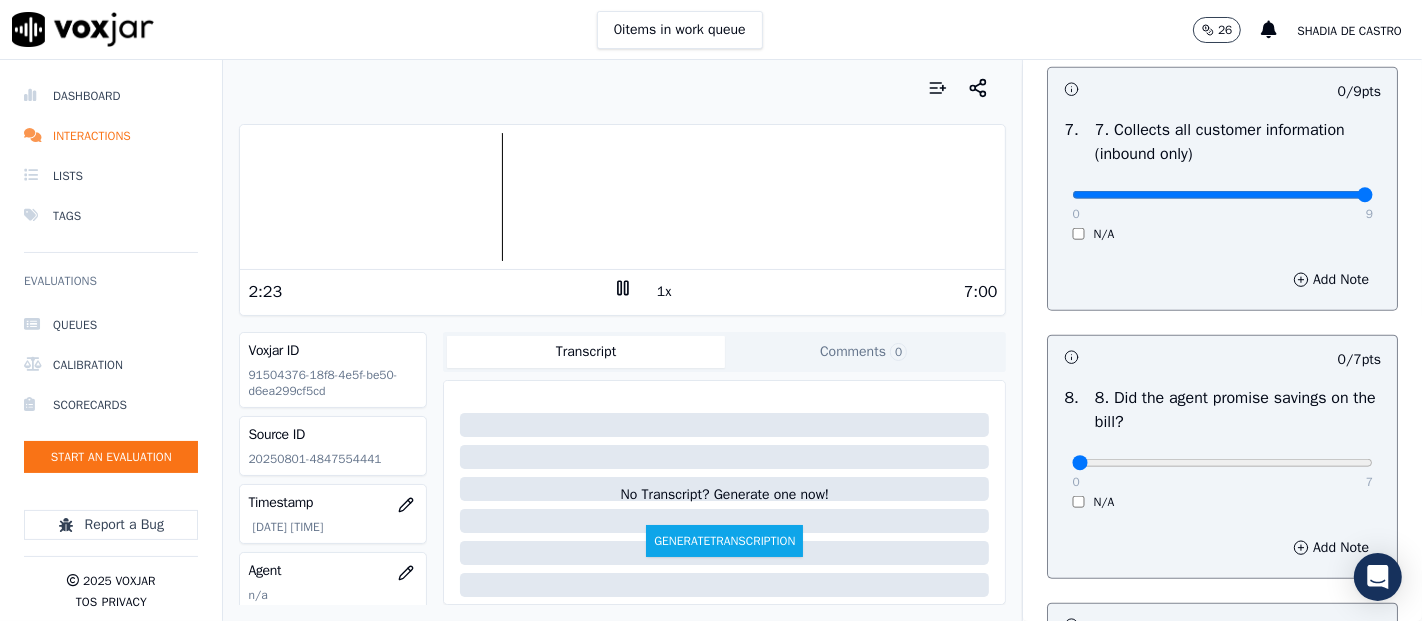 type on "9" 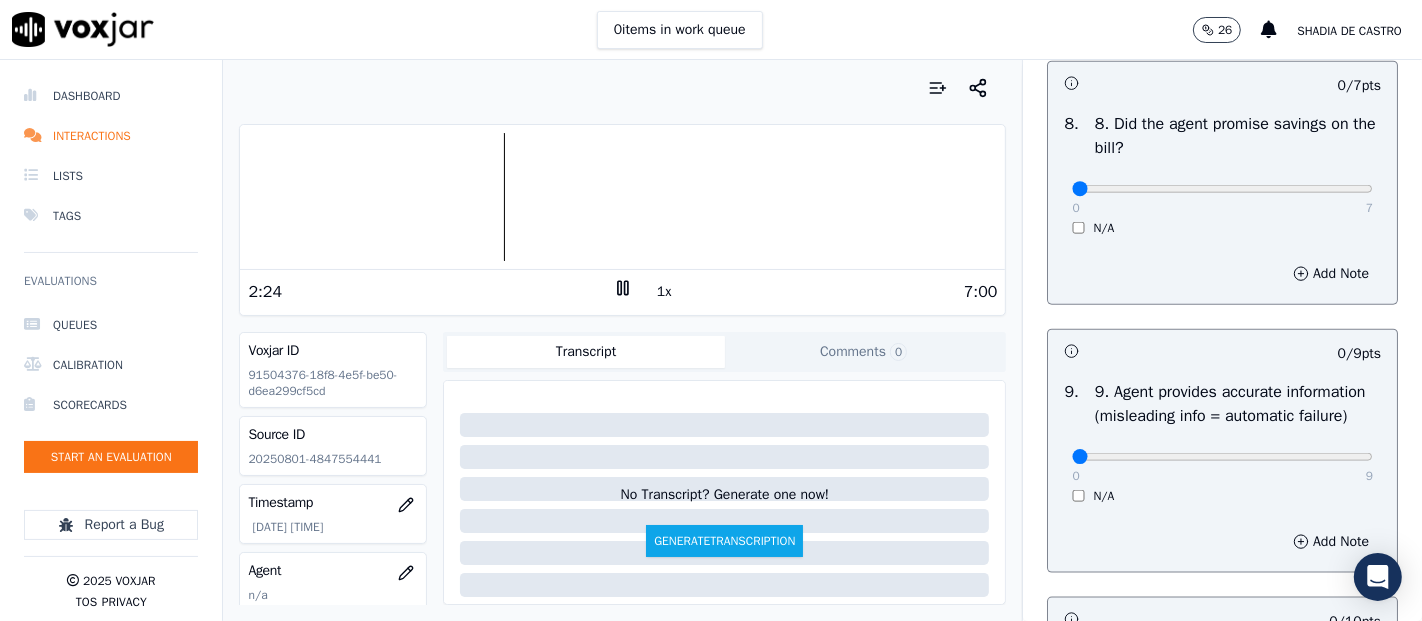 scroll, scrollTop: 2111, scrollLeft: 0, axis: vertical 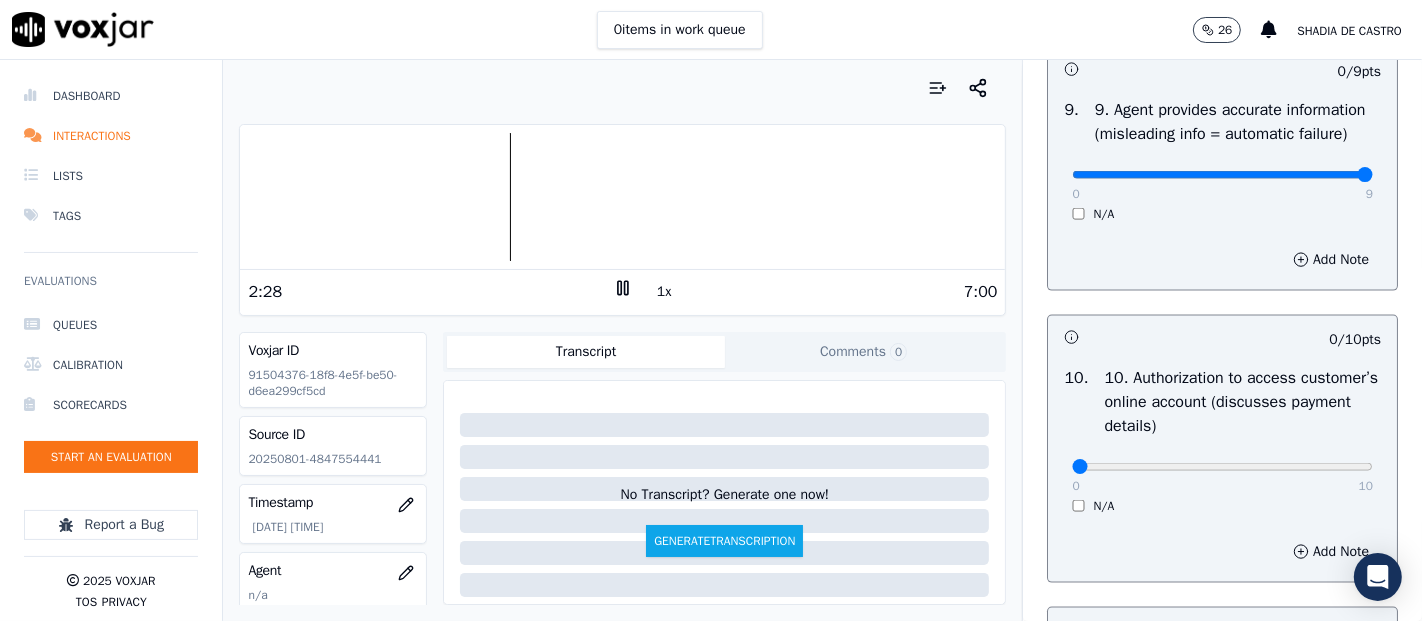 type on "9" 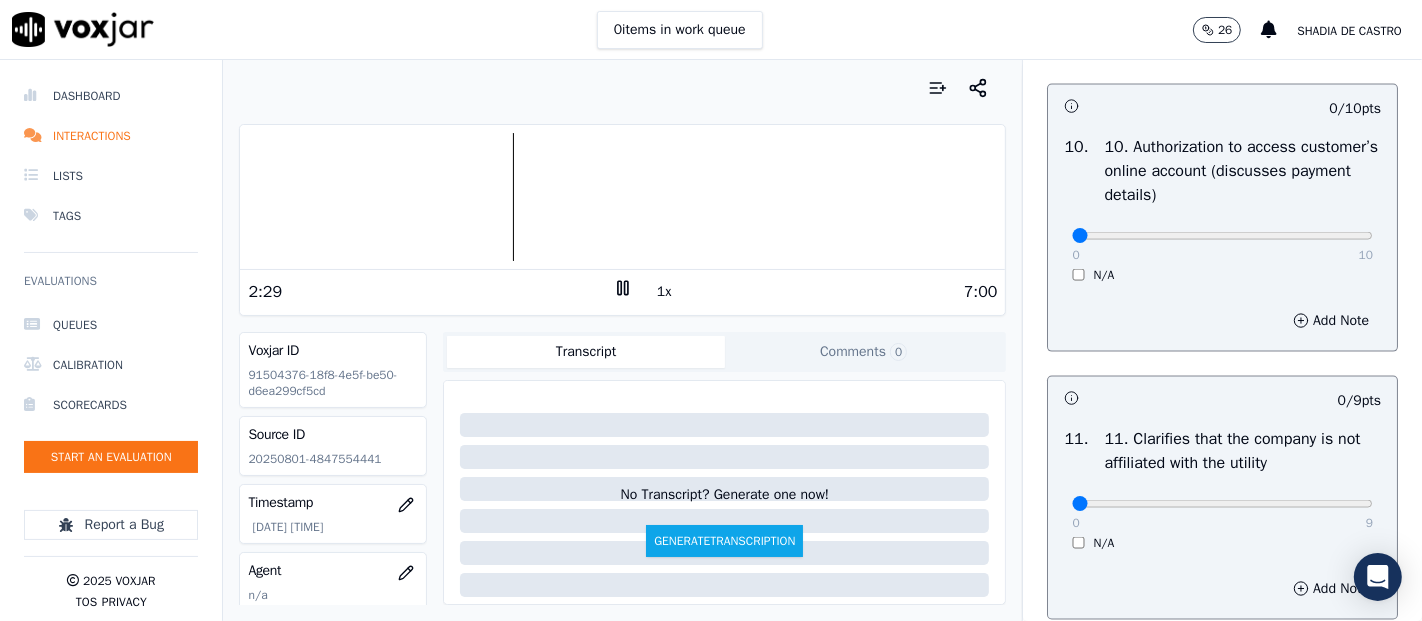 scroll, scrollTop: 2666, scrollLeft: 0, axis: vertical 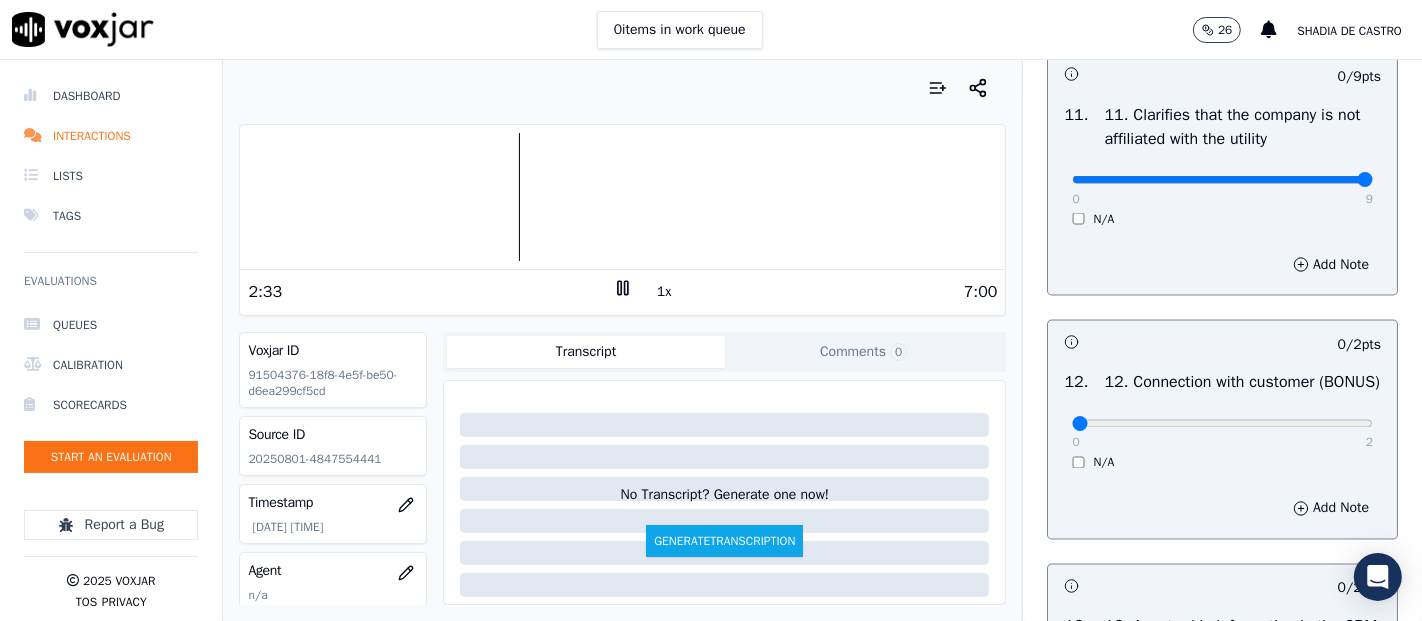 type on "9" 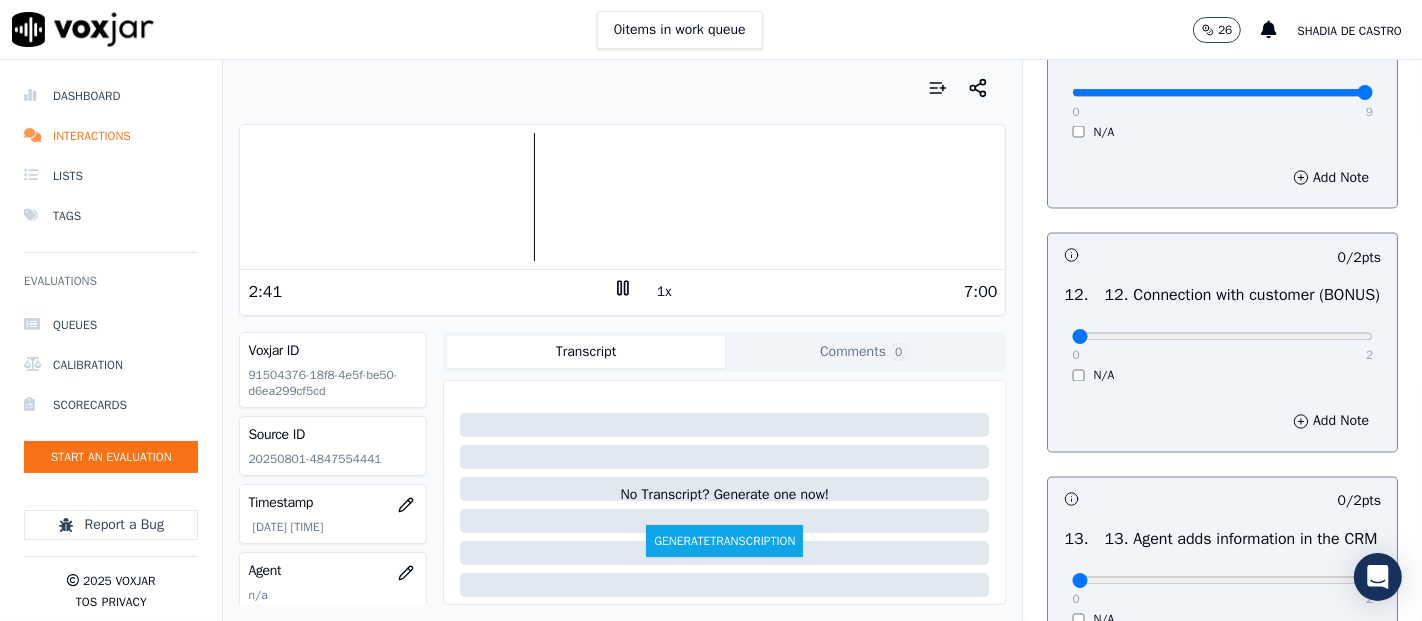 scroll, scrollTop: 3222, scrollLeft: 0, axis: vertical 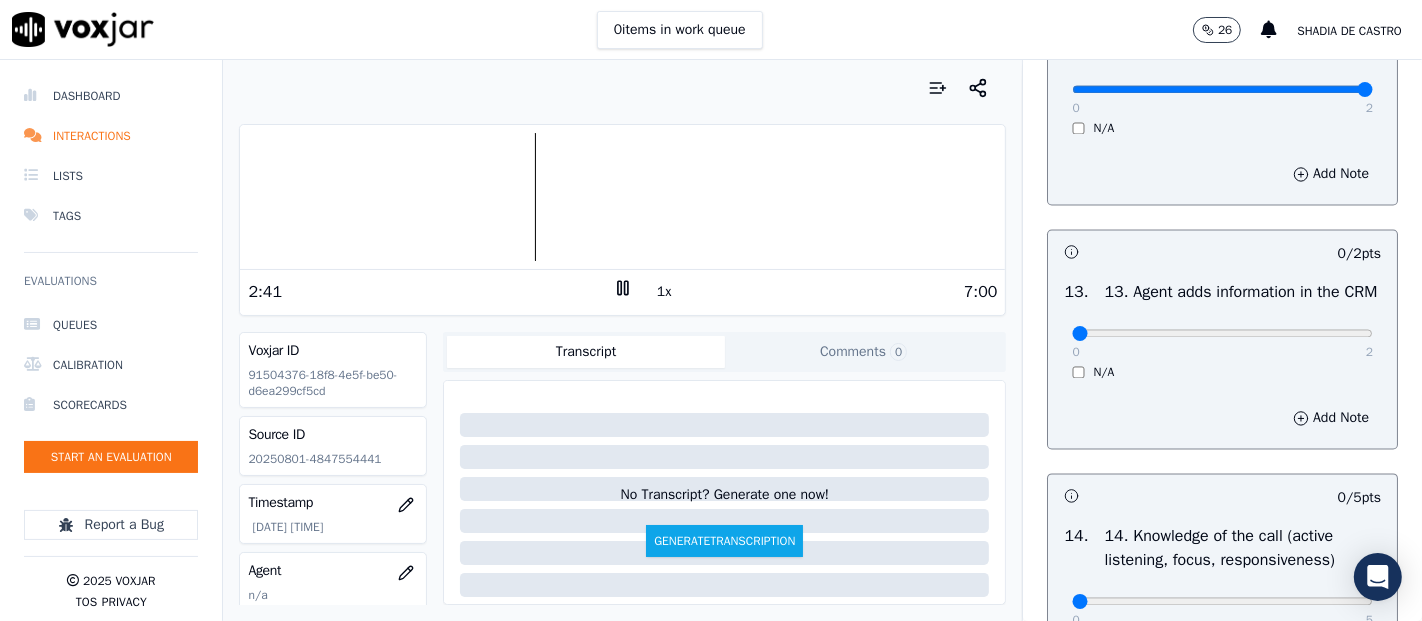 type on "2" 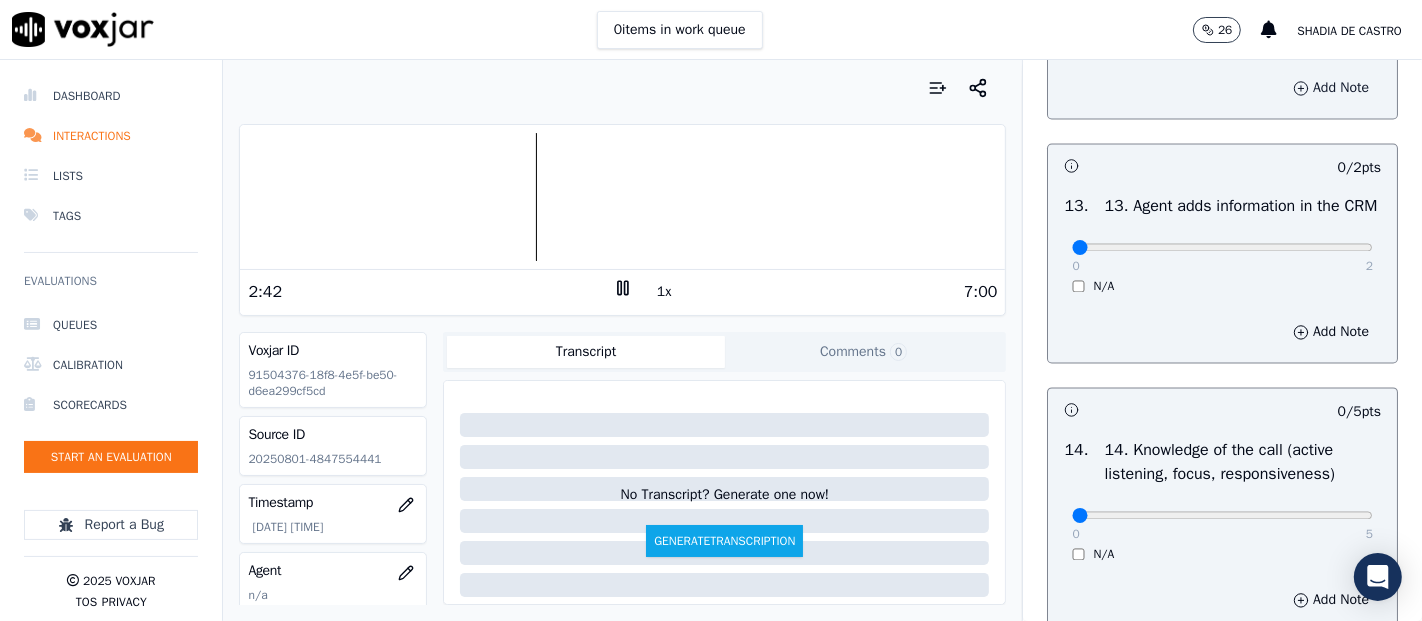 scroll, scrollTop: 3444, scrollLeft: 0, axis: vertical 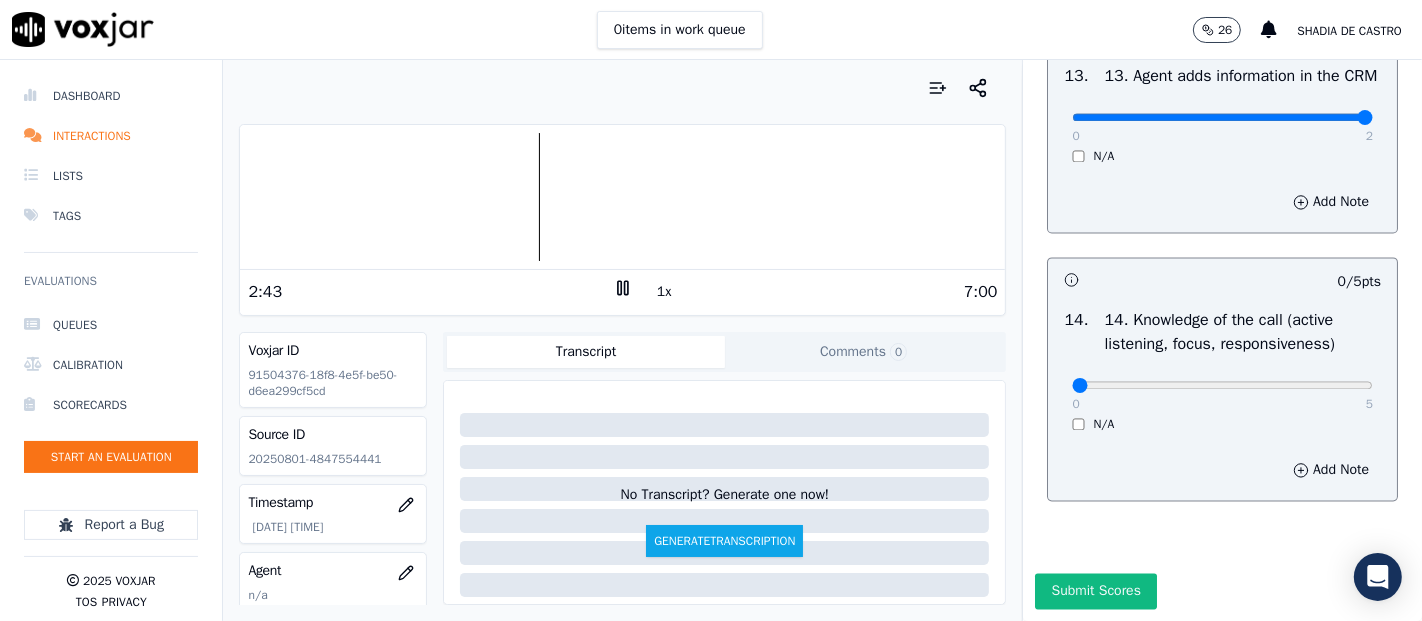 type on "2" 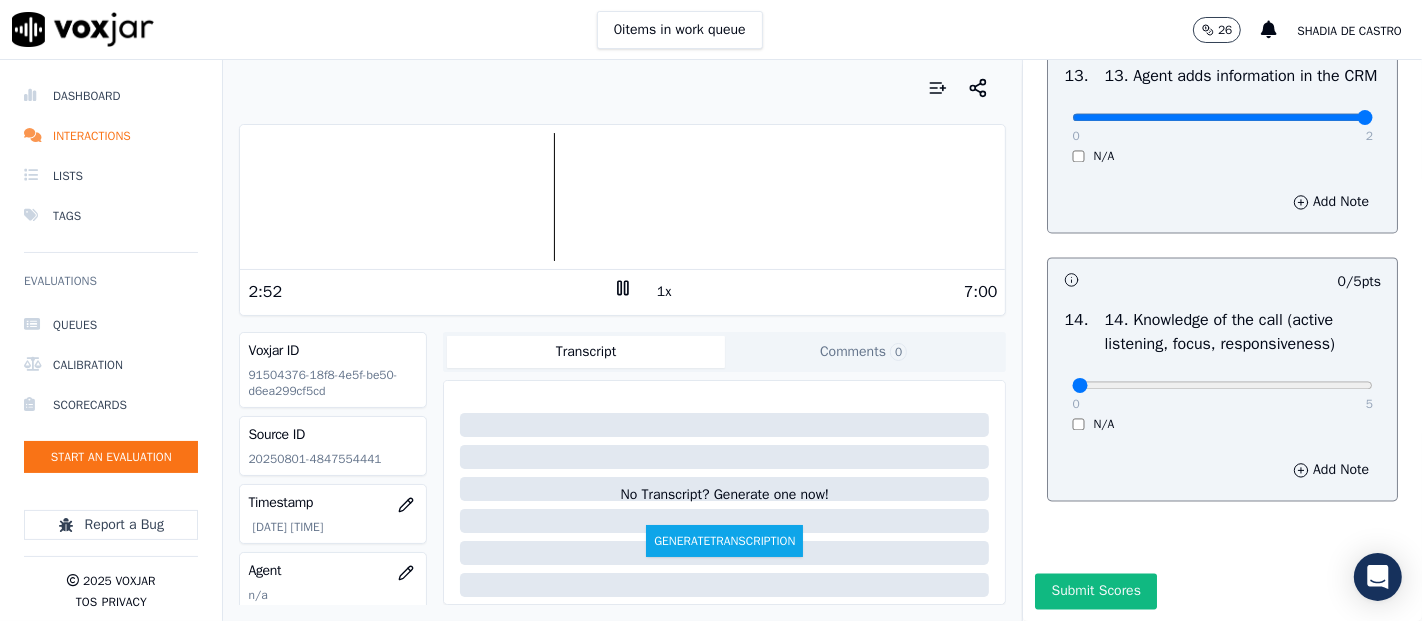 scroll, scrollTop: 3644, scrollLeft: 0, axis: vertical 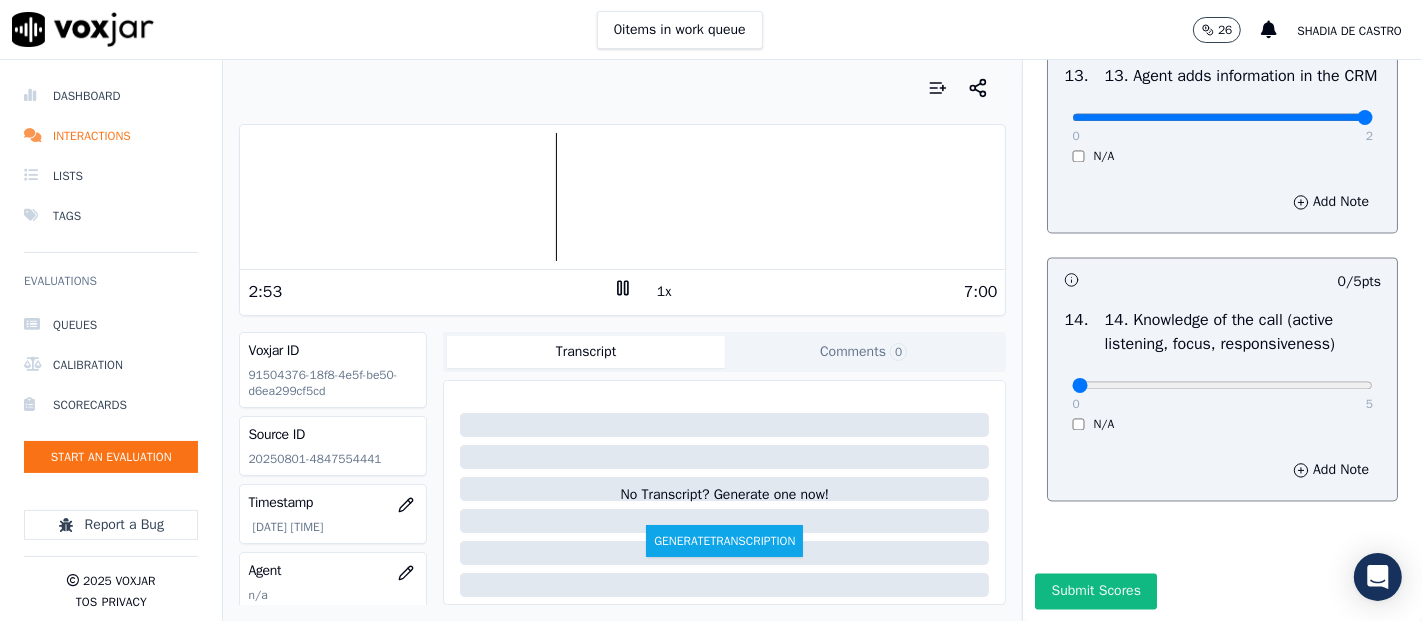 click on "0   5     N/A" at bounding box center (1222, 394) 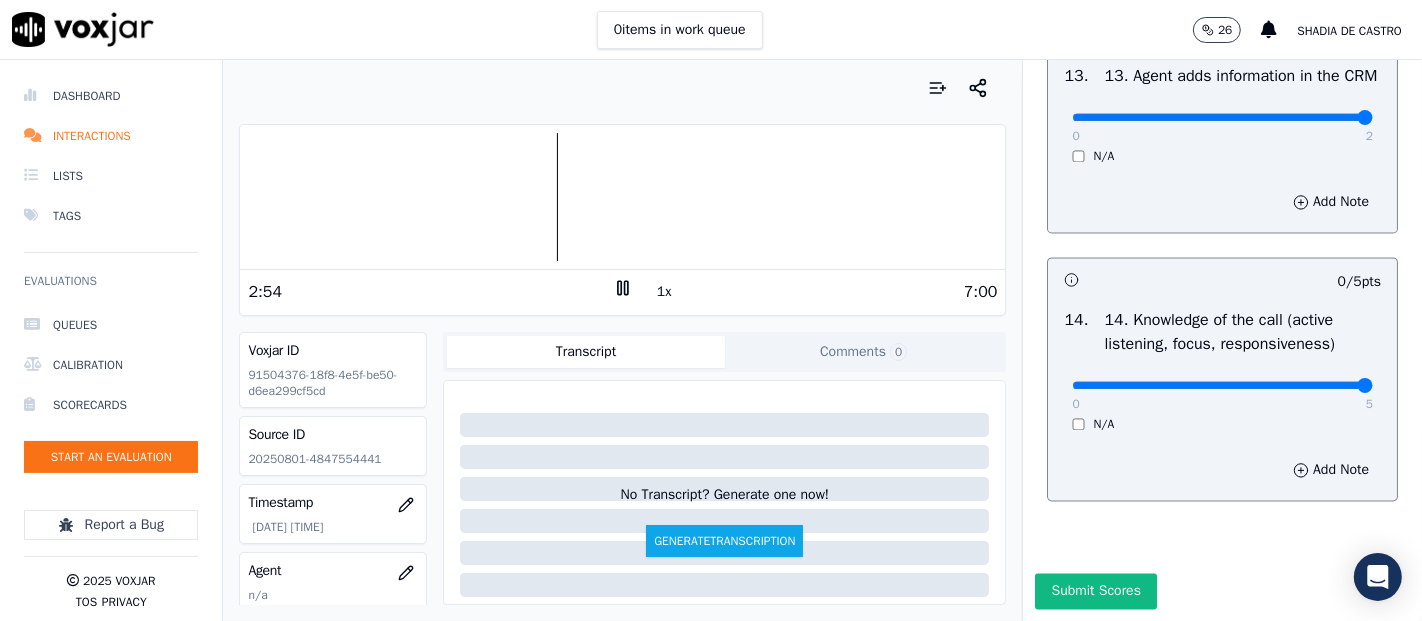 type on "5" 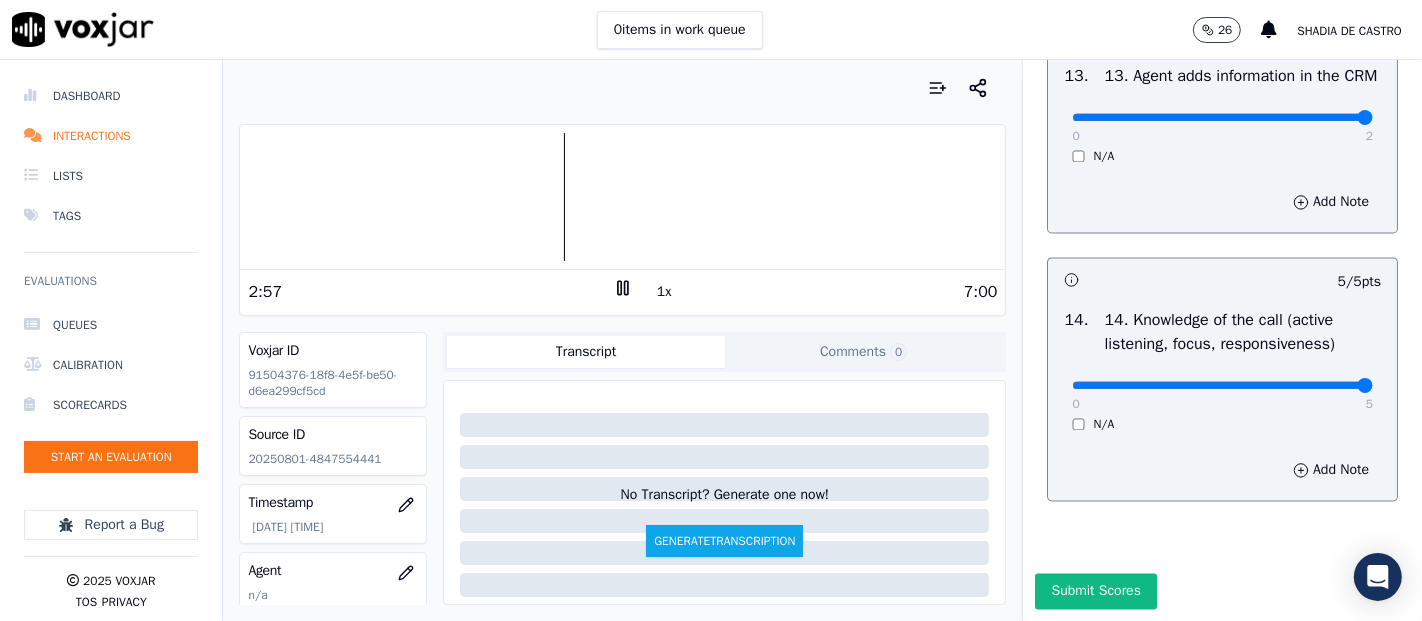 scroll, scrollTop: 3644, scrollLeft: 0, axis: vertical 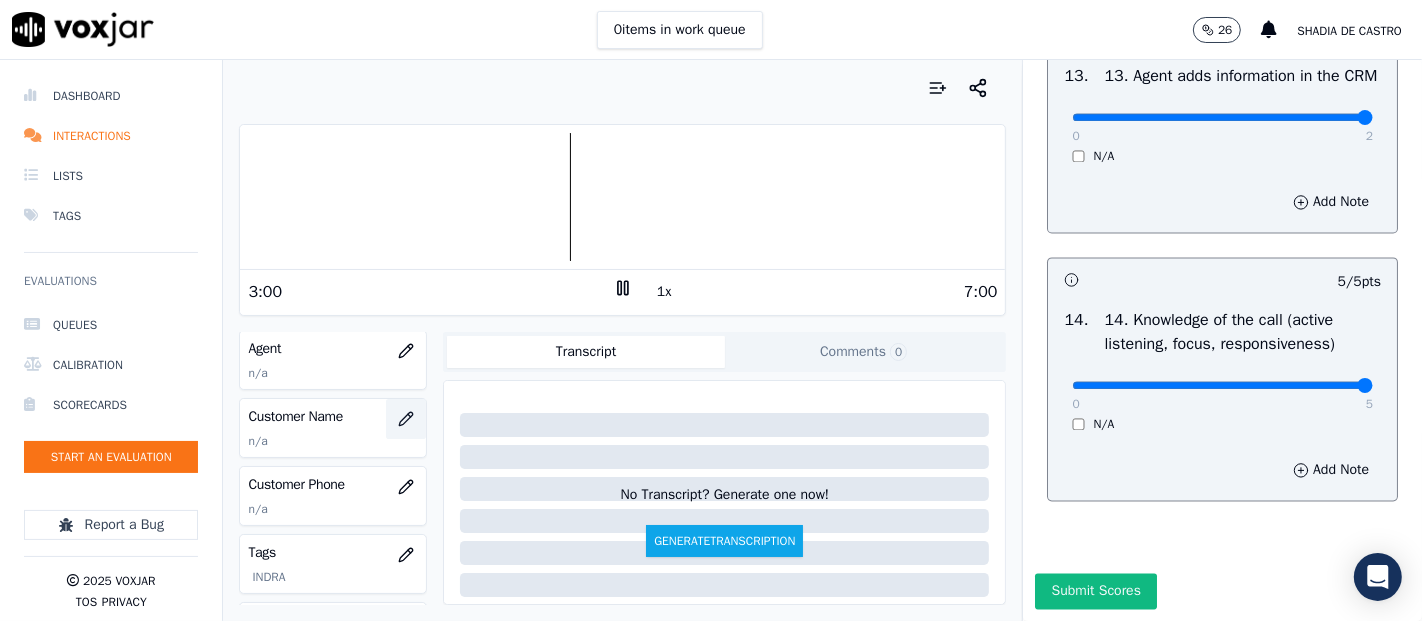 click 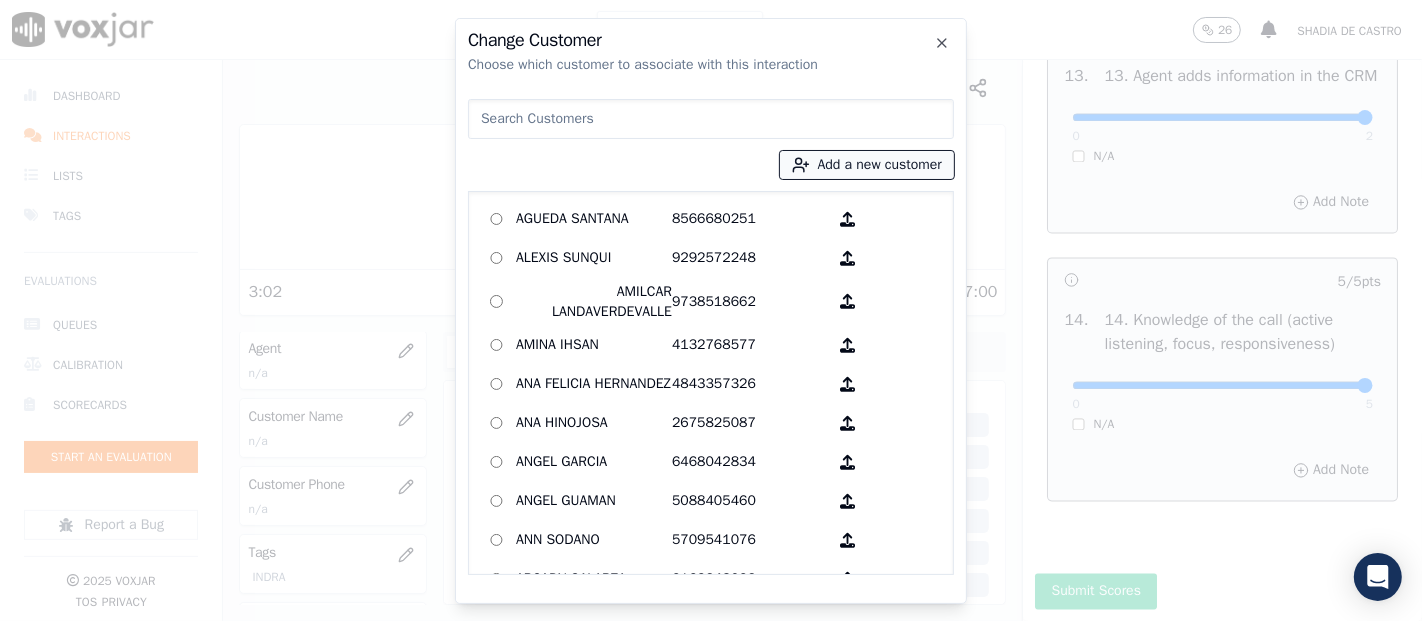 click on "Add a new customer" at bounding box center [867, 165] 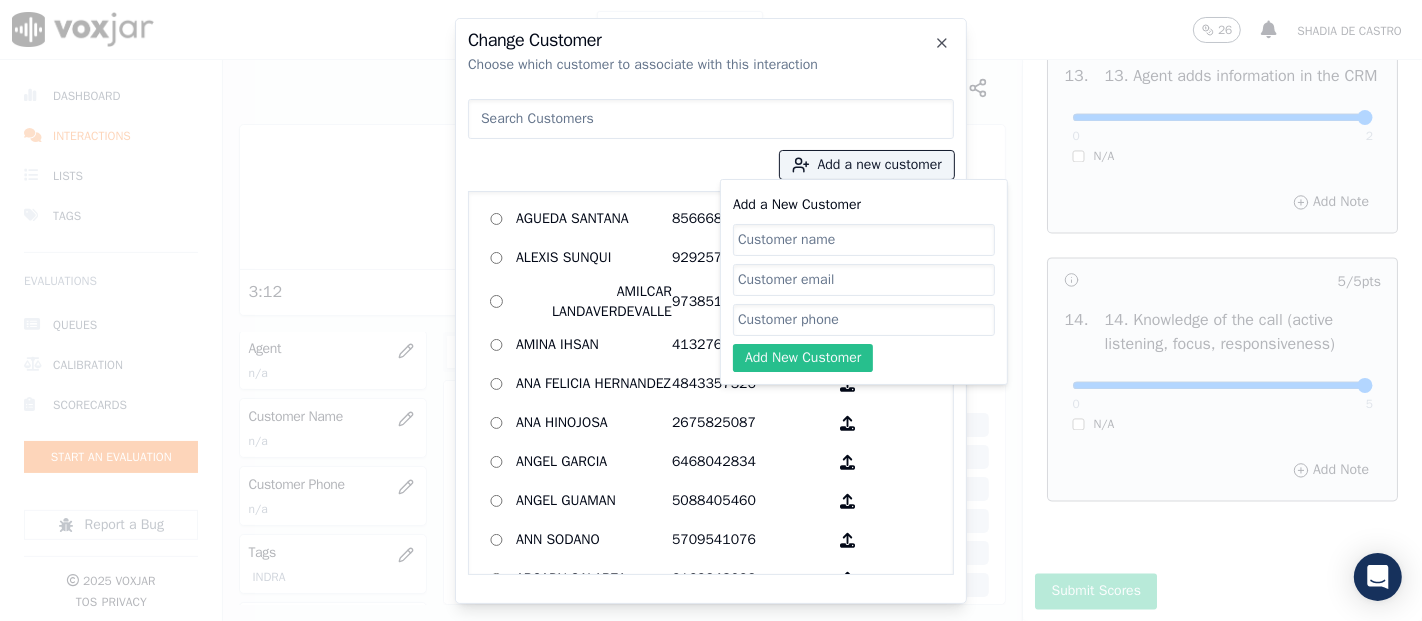 paste on "[FIRST] [LAST]" 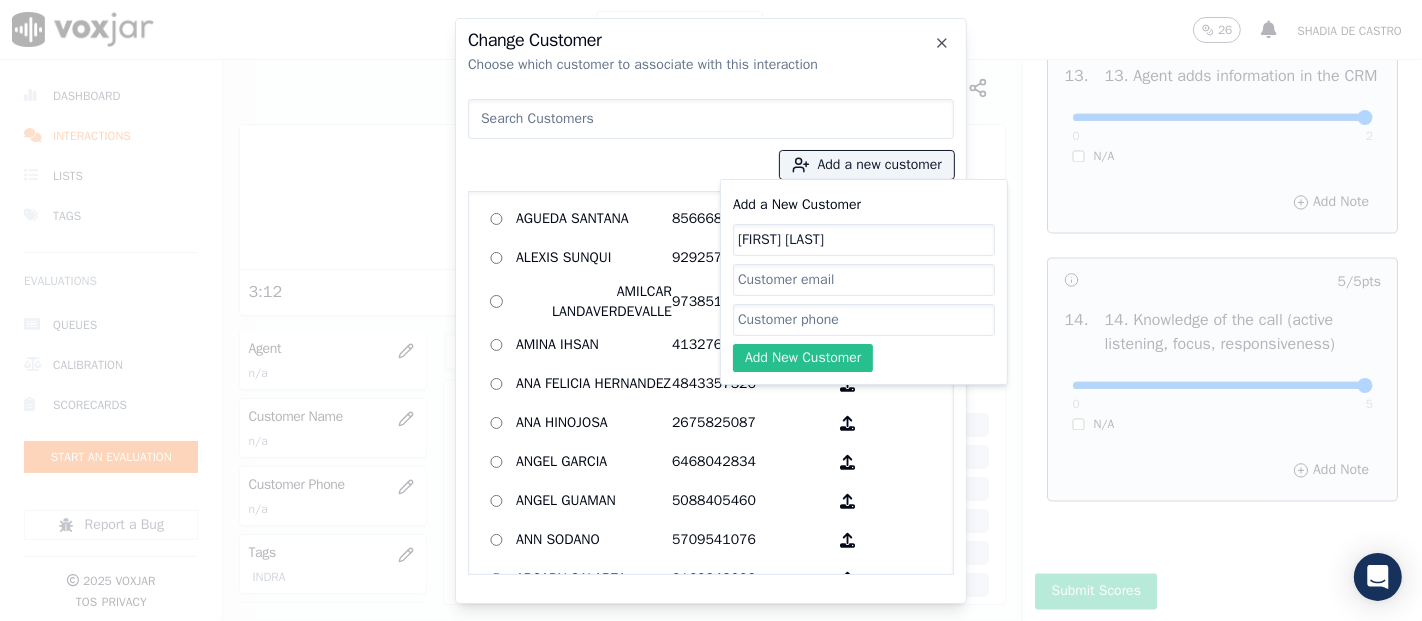 type on "[FIRST] [LAST]" 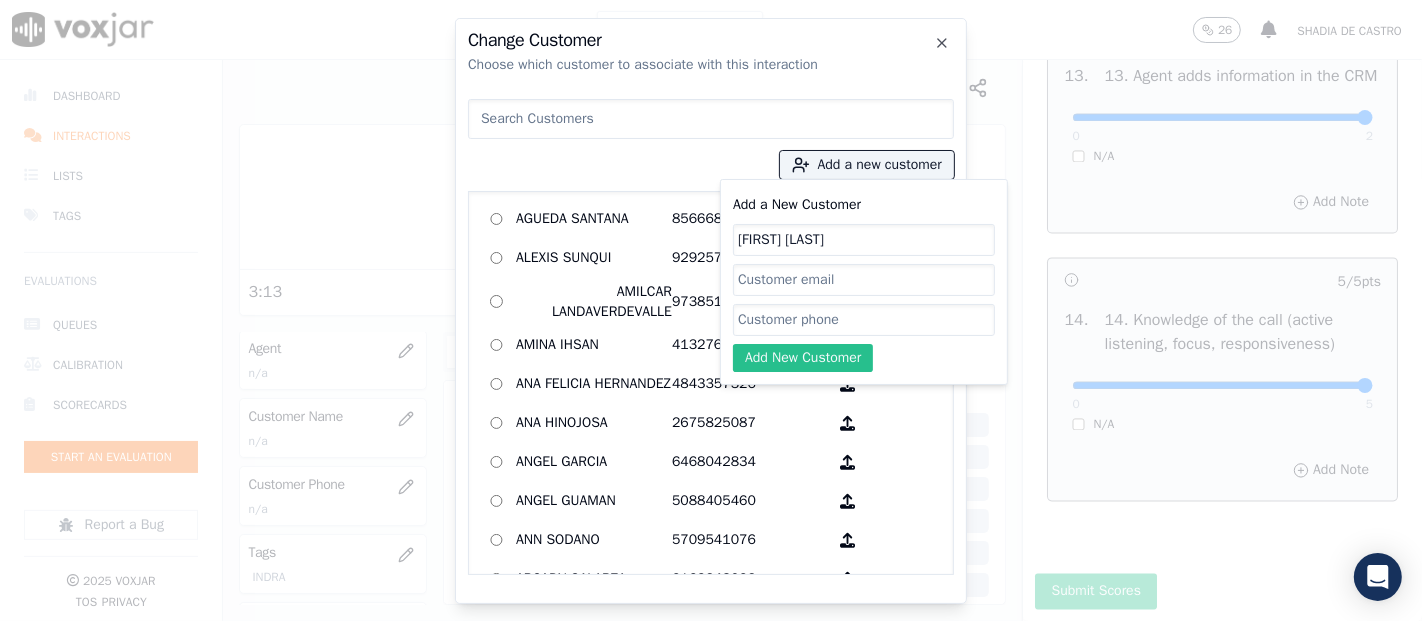click on "Add New Customer" 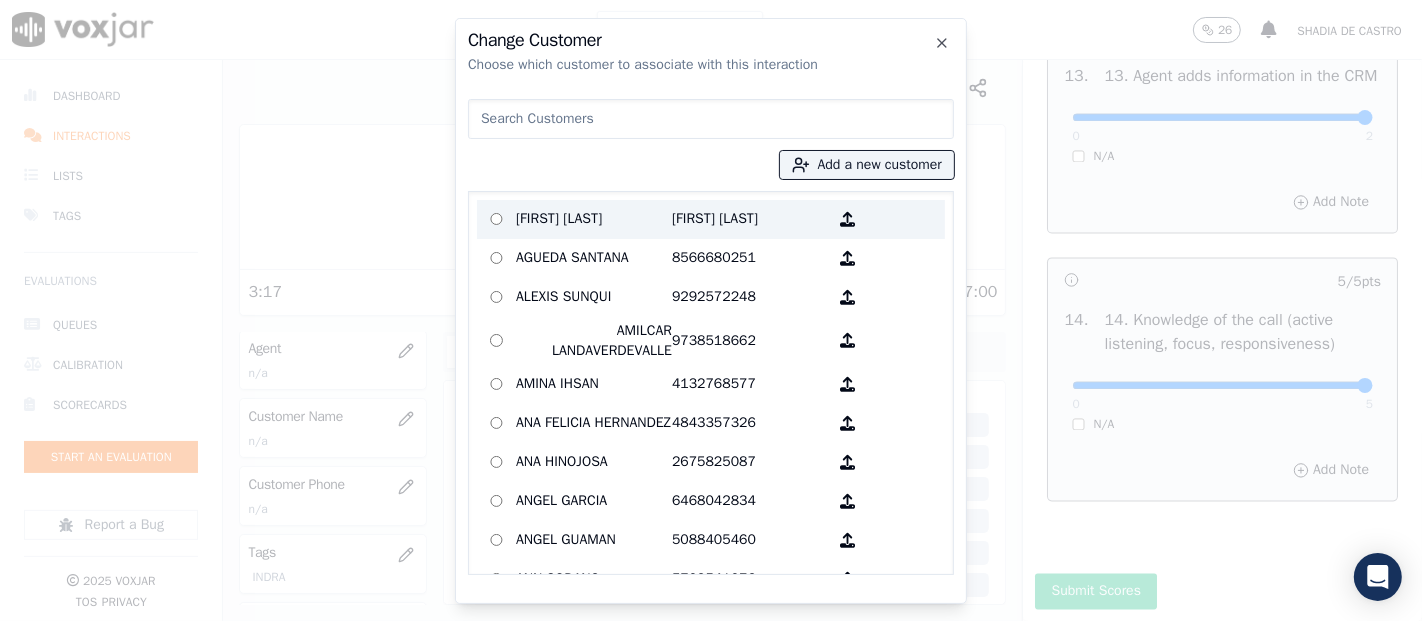 click on "[FIRST] [LAST]" at bounding box center (594, 219) 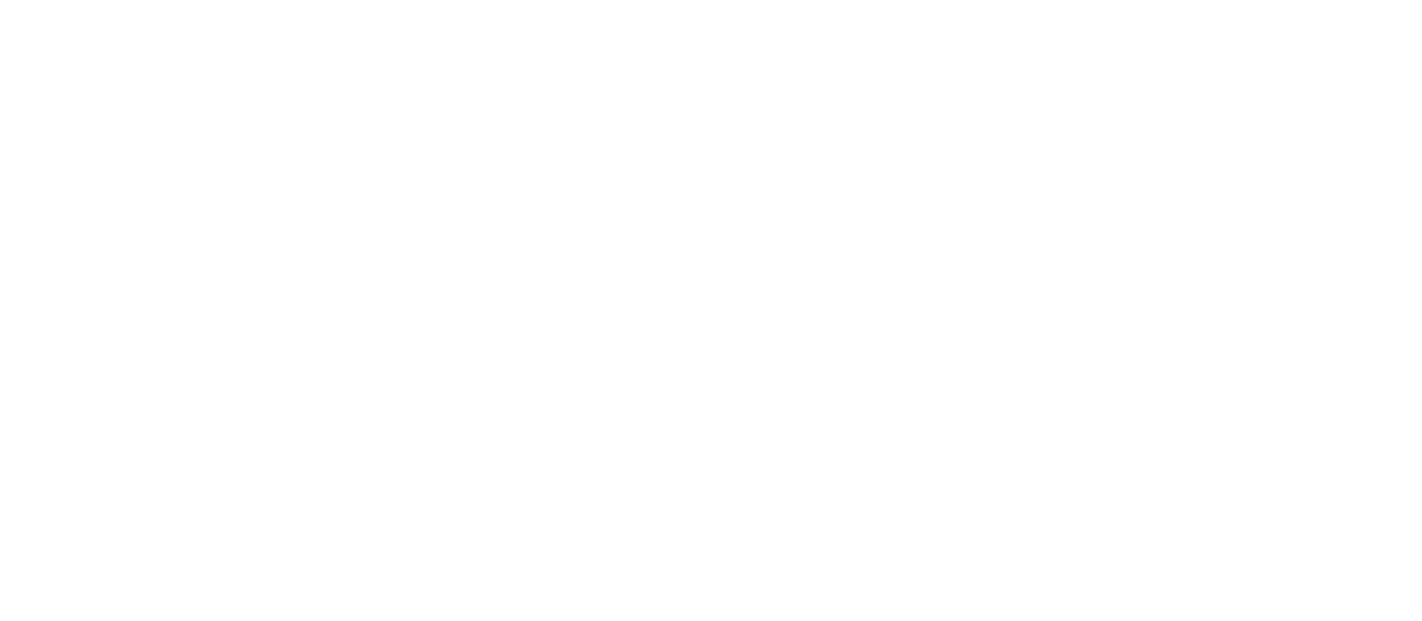 scroll, scrollTop: 0, scrollLeft: 0, axis: both 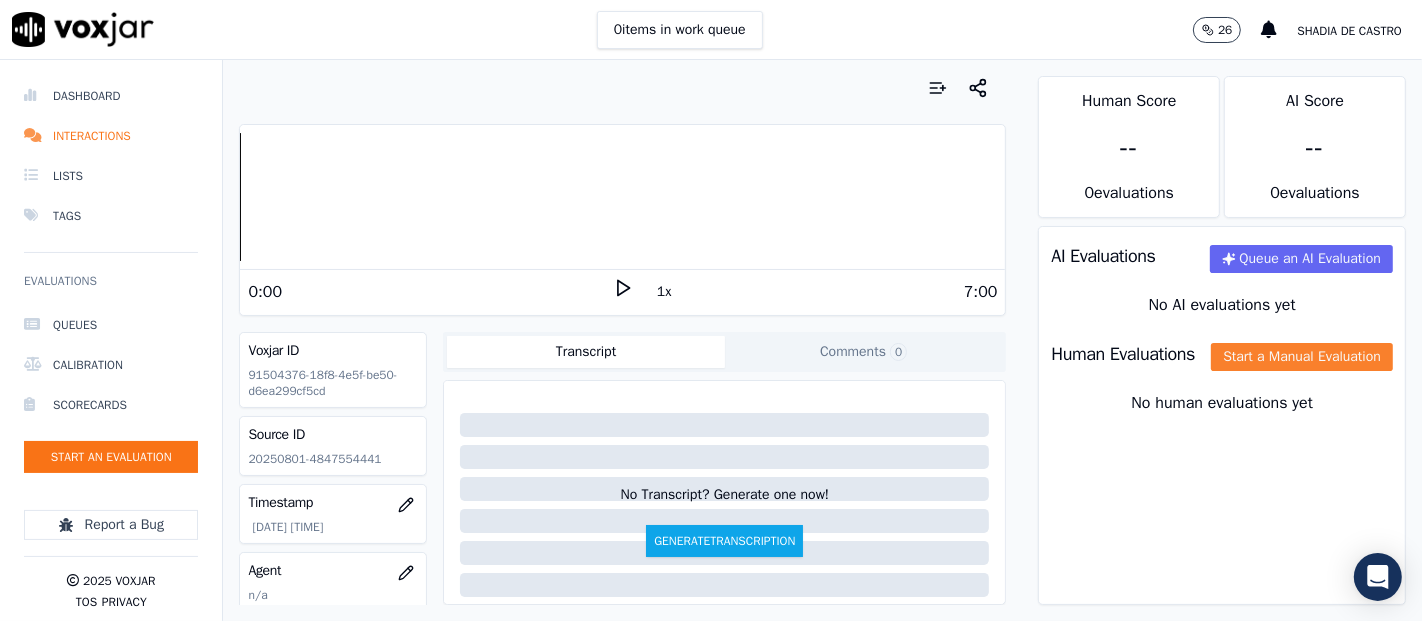click on "Start a Manual Evaluation" 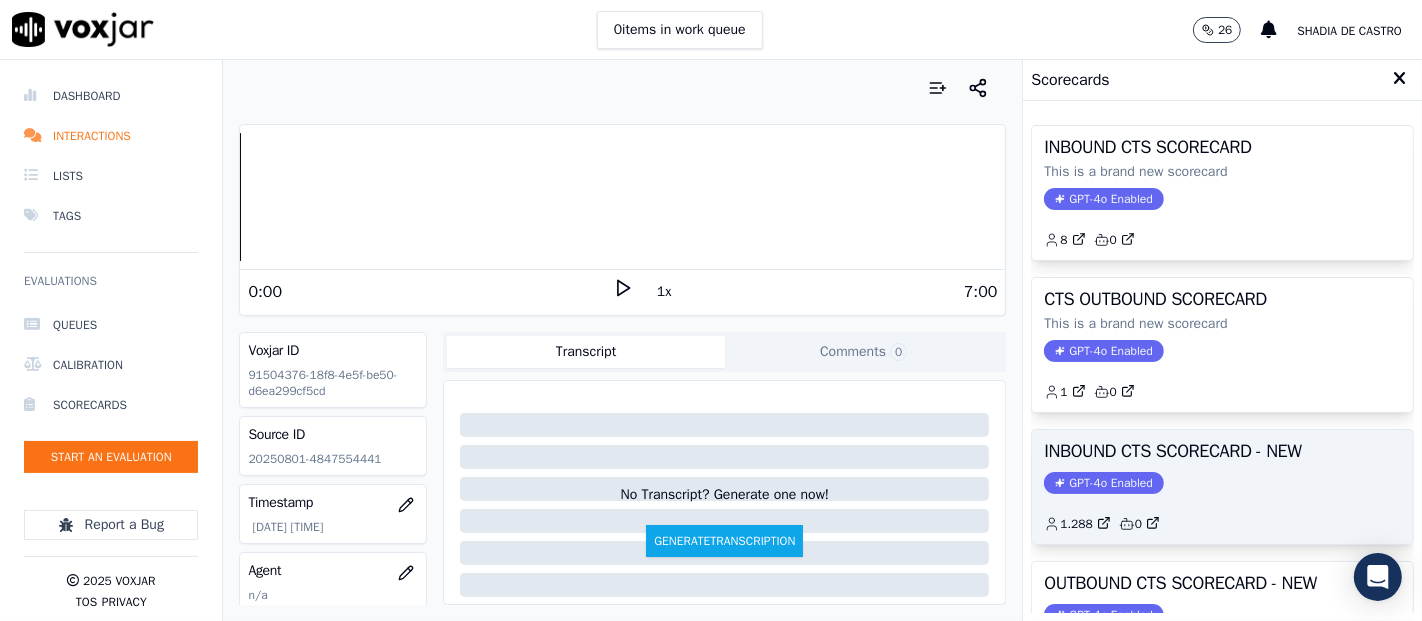 click on "INBOUND CTS SCORECARD - NEW" at bounding box center [1222, 451] 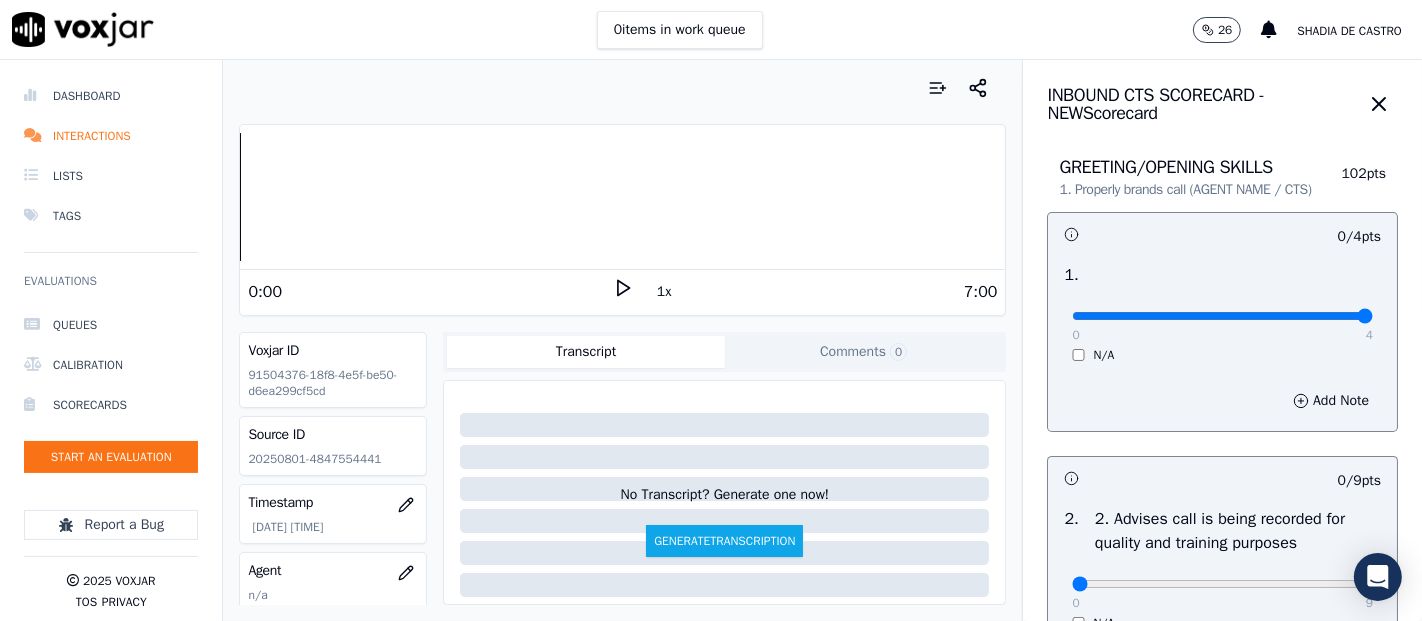 type on "4" 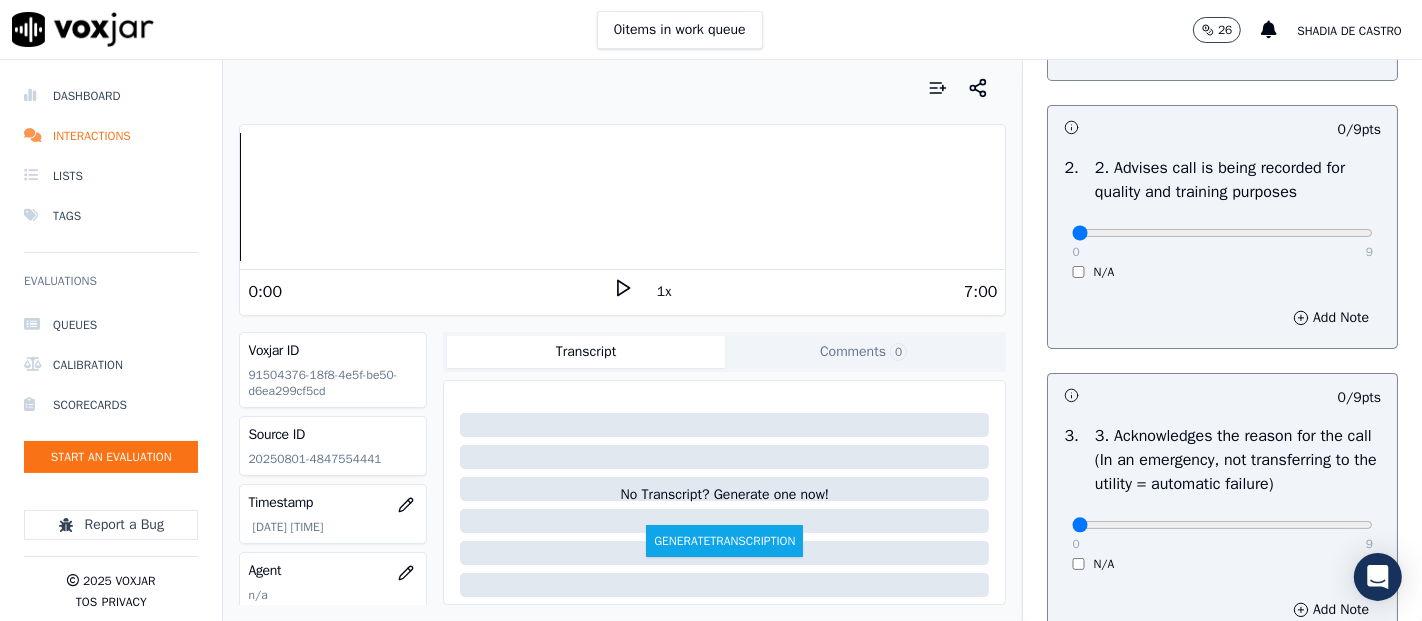 scroll, scrollTop: 444, scrollLeft: 0, axis: vertical 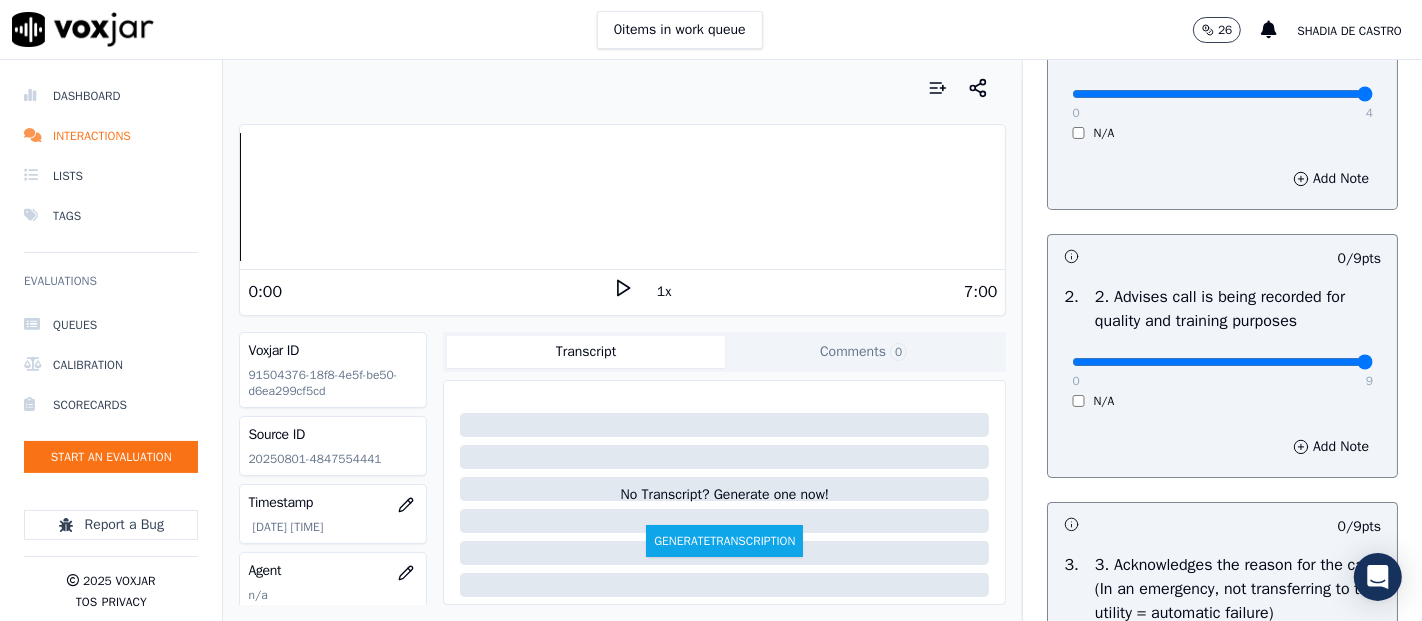 type on "9" 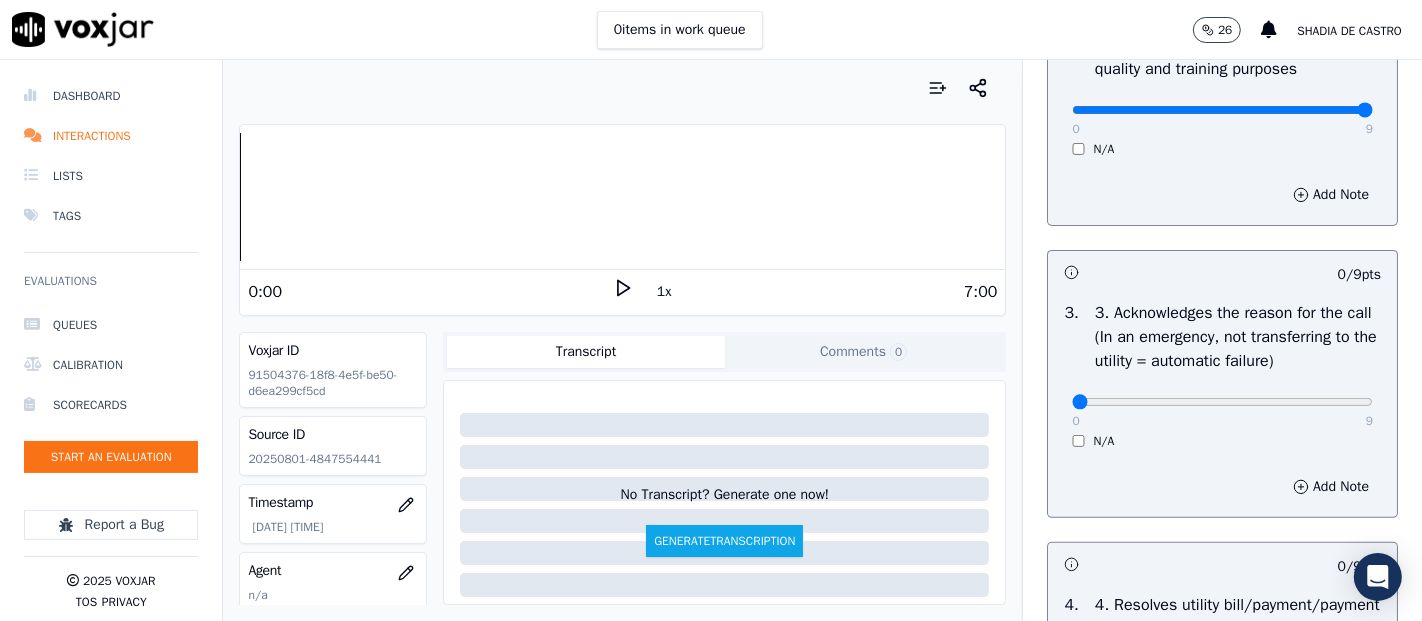 scroll, scrollTop: 555, scrollLeft: 0, axis: vertical 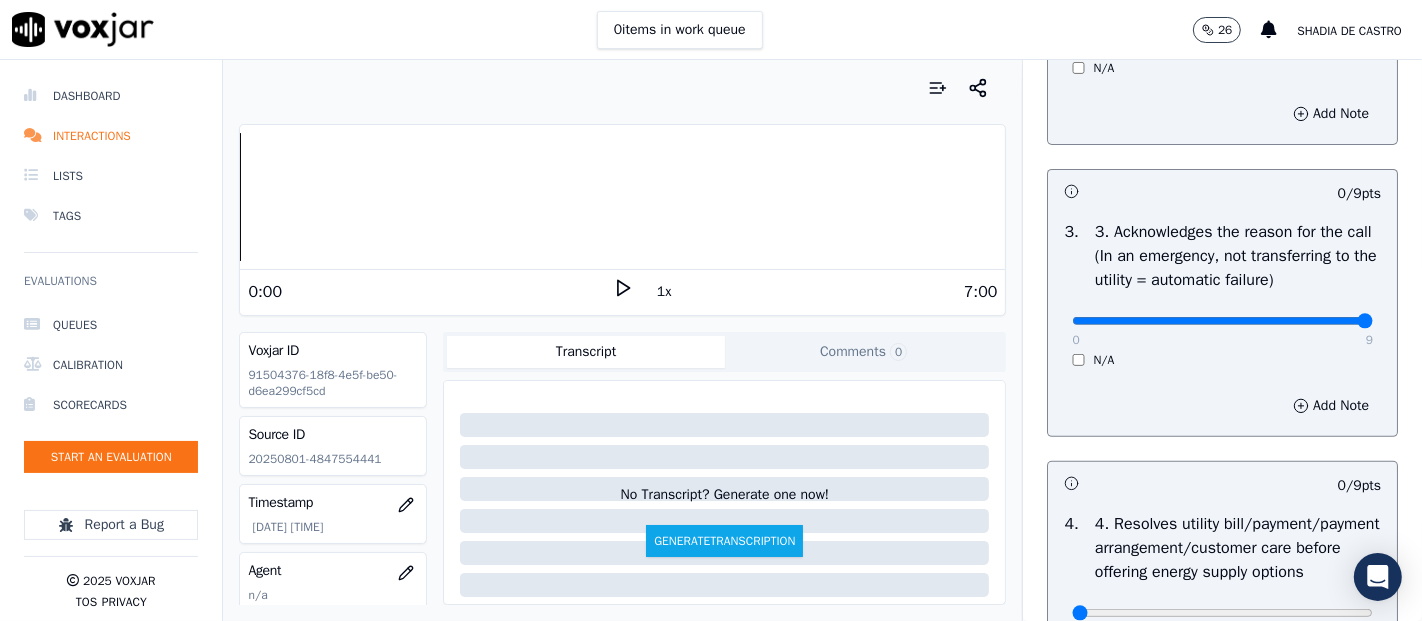 type on "9" 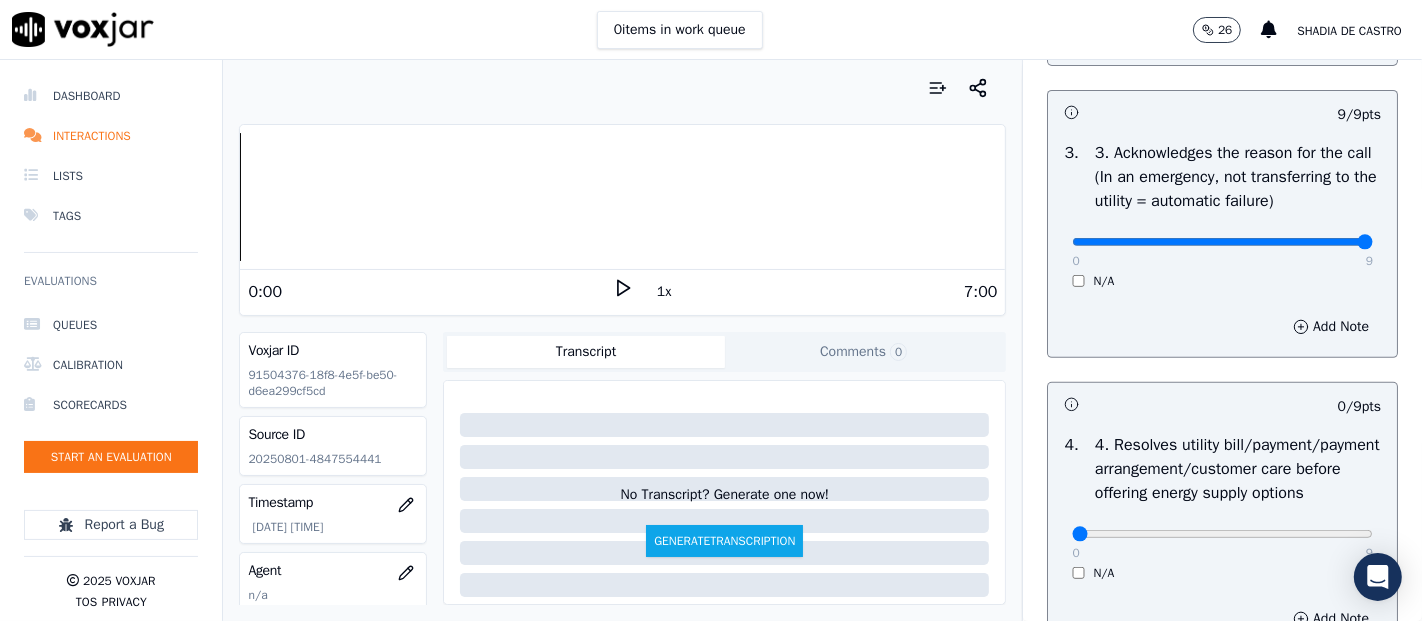 scroll, scrollTop: 777, scrollLeft: 0, axis: vertical 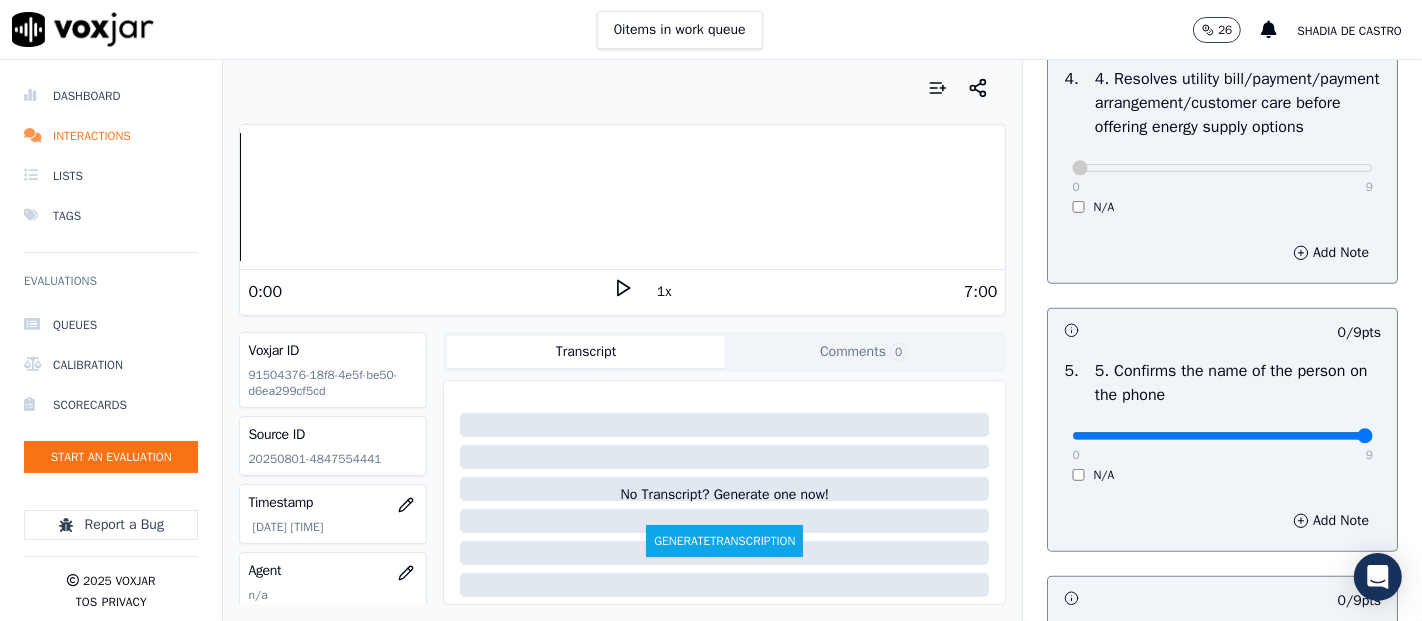 type on "9" 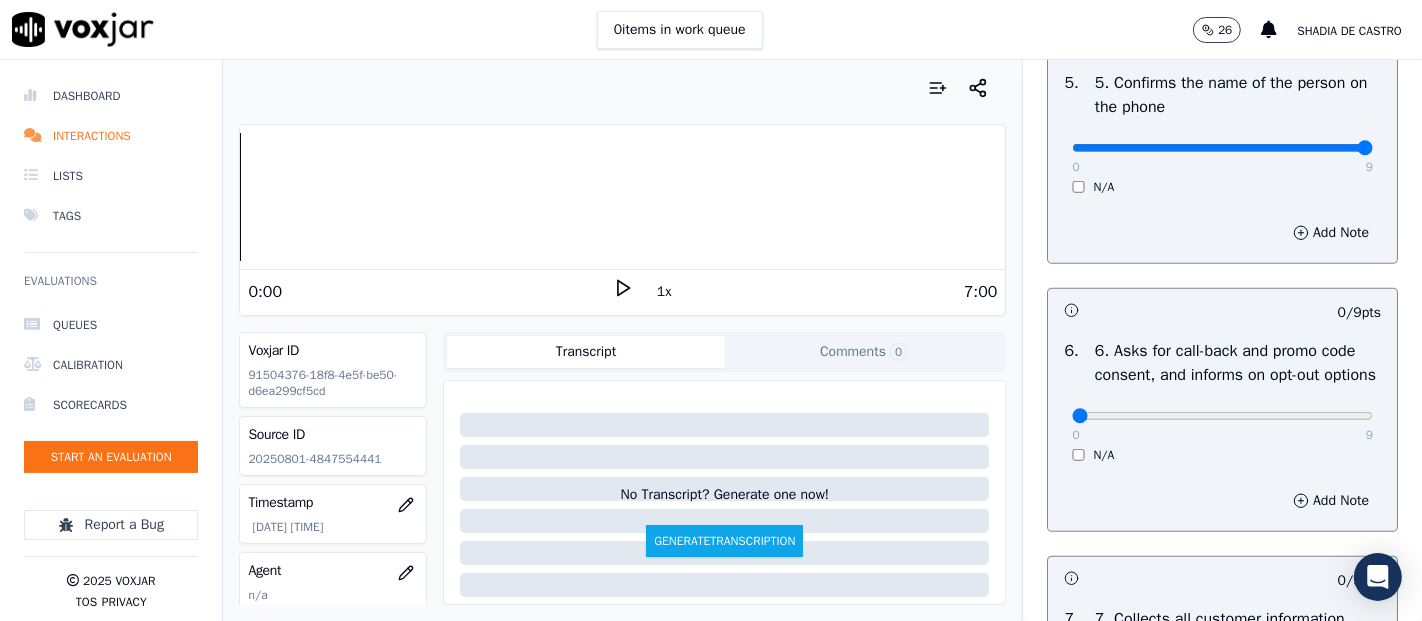 scroll, scrollTop: 1333, scrollLeft: 0, axis: vertical 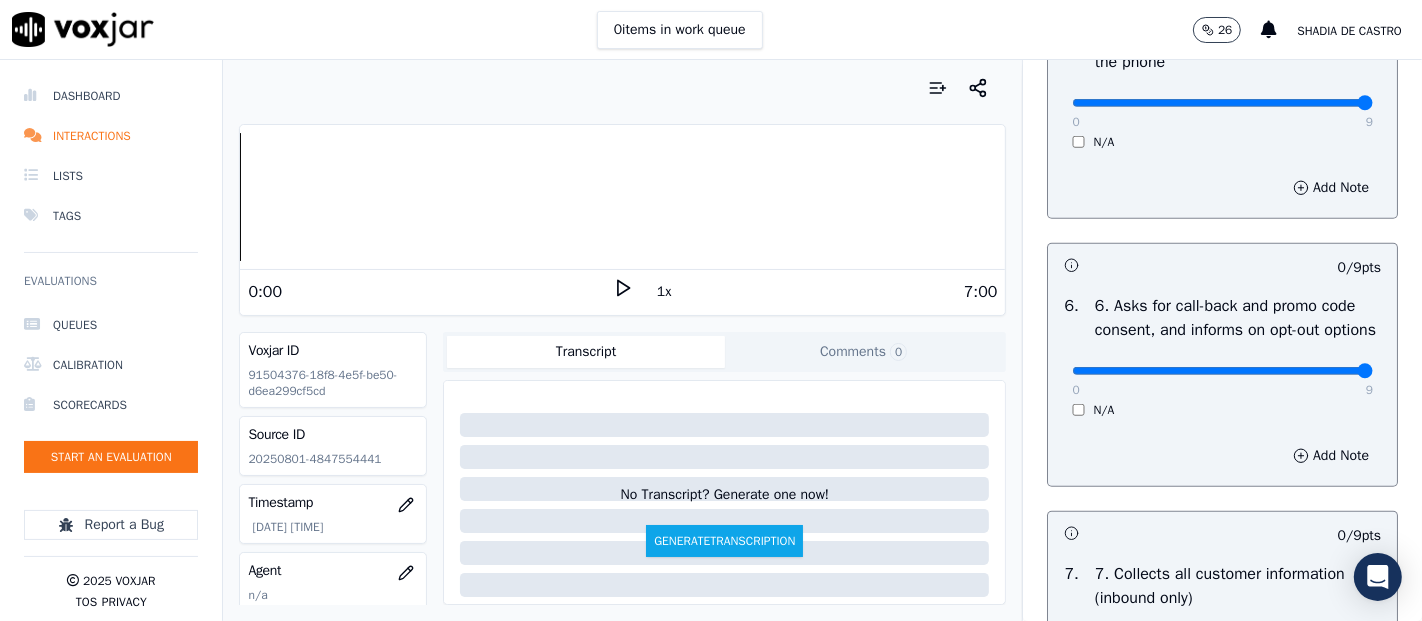 type on "9" 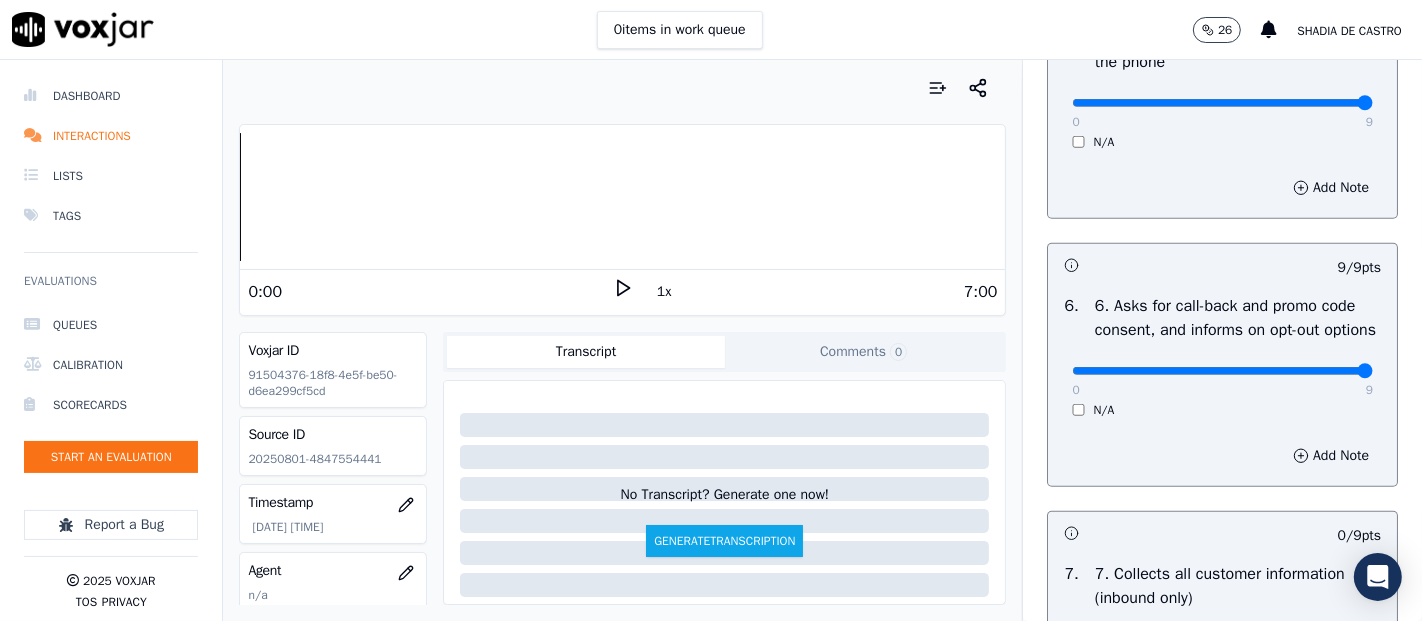 scroll, scrollTop: 1666, scrollLeft: 0, axis: vertical 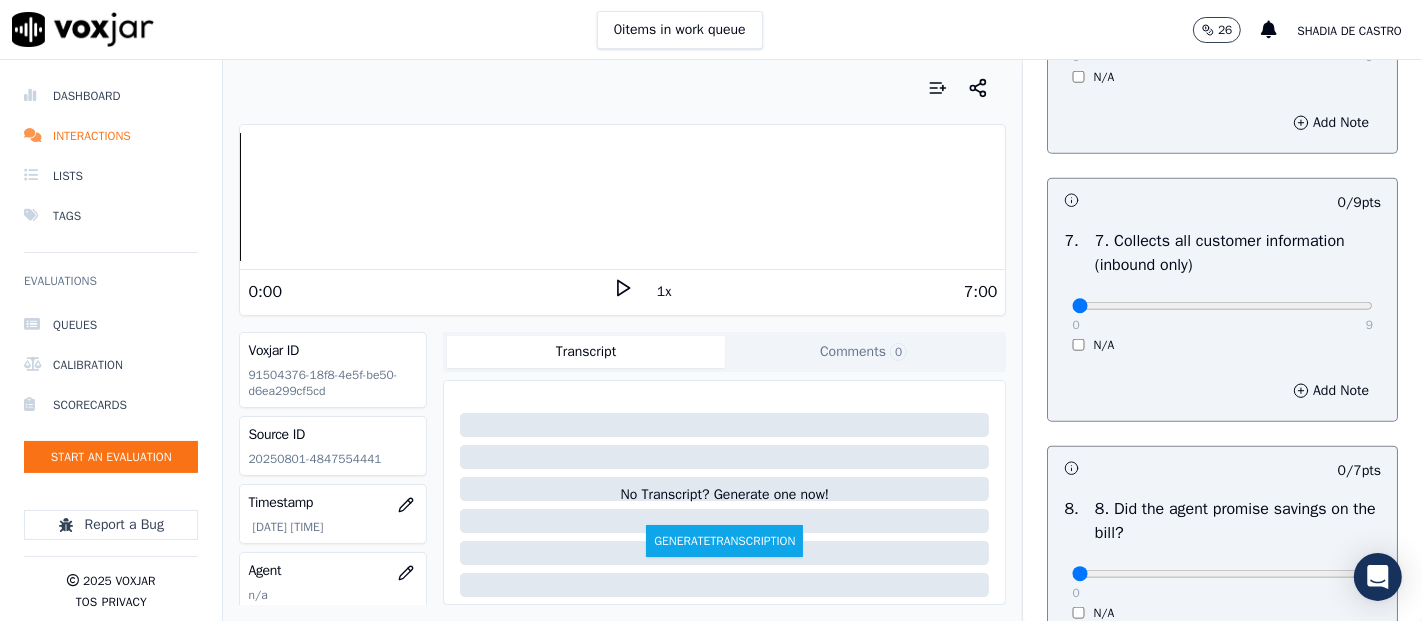 click on "0   9     N/A" at bounding box center (1222, 315) 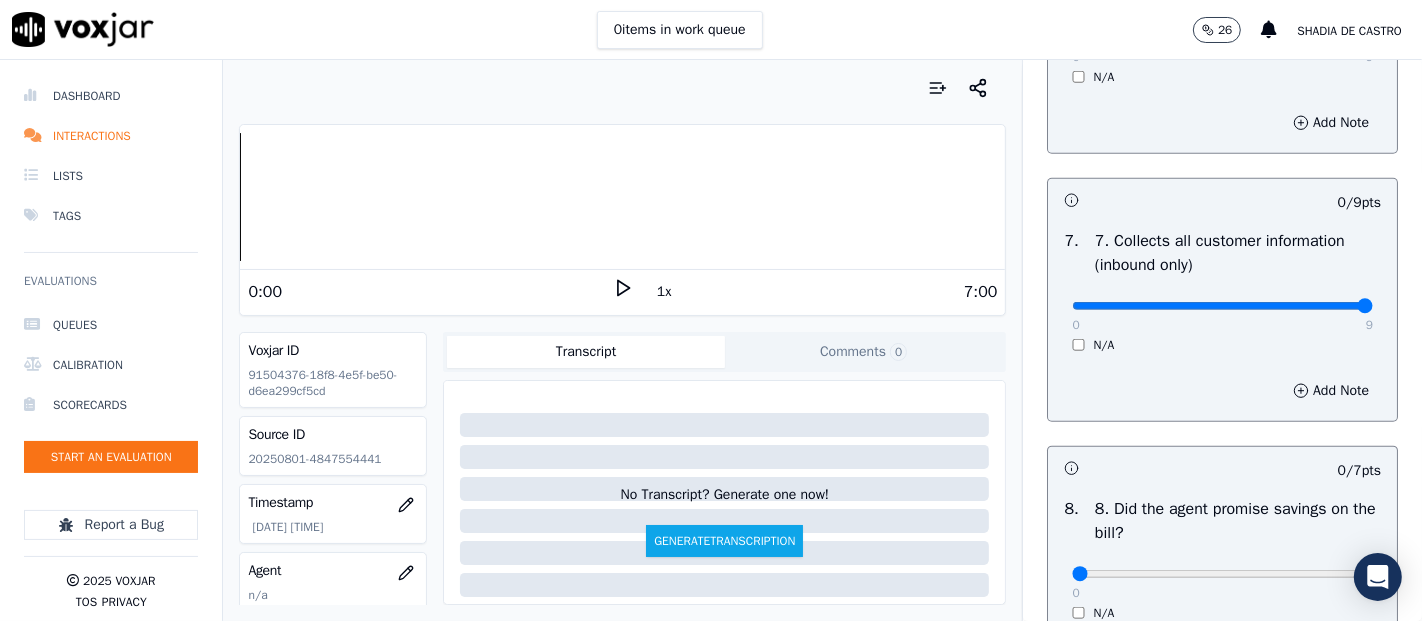 type on "9" 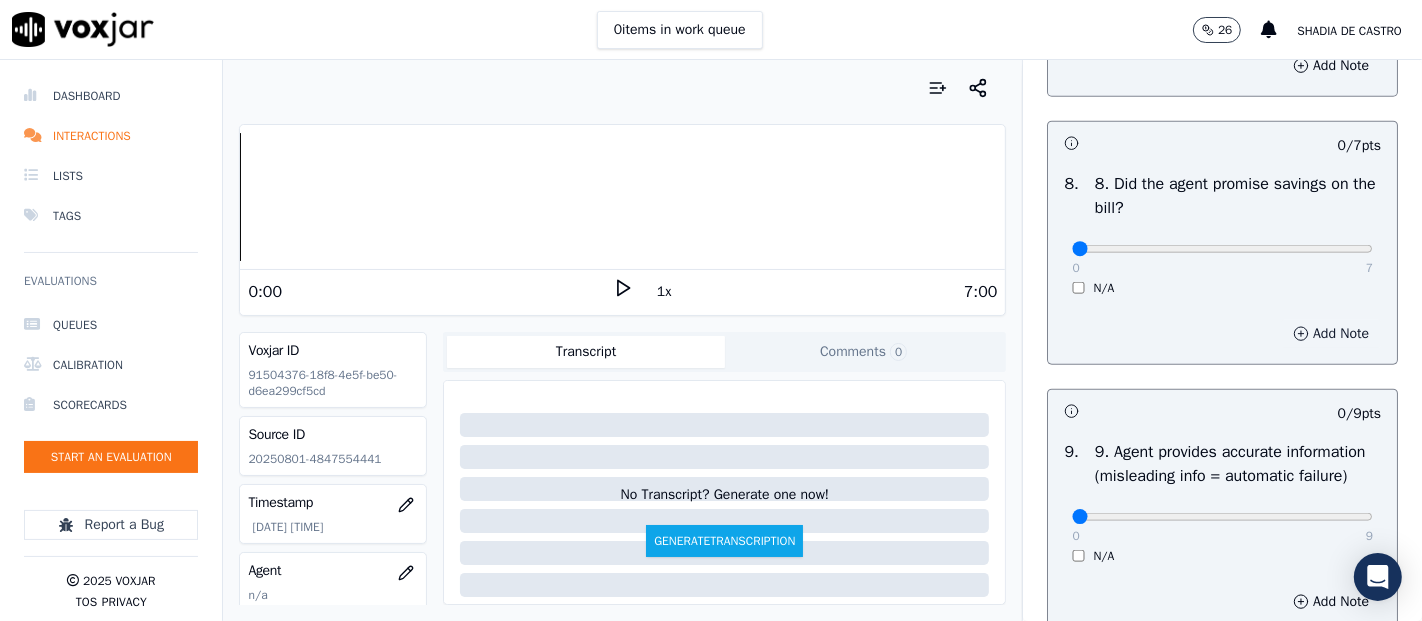 scroll, scrollTop: 2000, scrollLeft: 0, axis: vertical 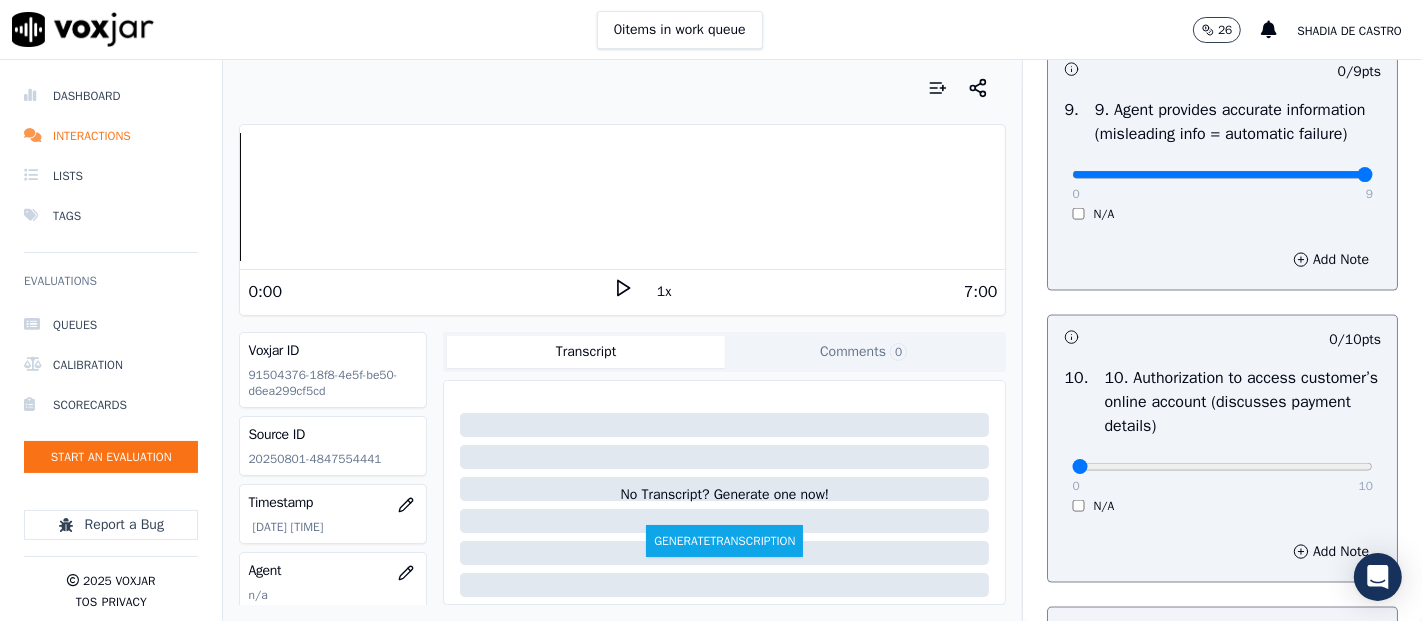 drag, startPoint x: 1307, startPoint y: 284, endPoint x: 1296, endPoint y: 285, distance: 11.045361 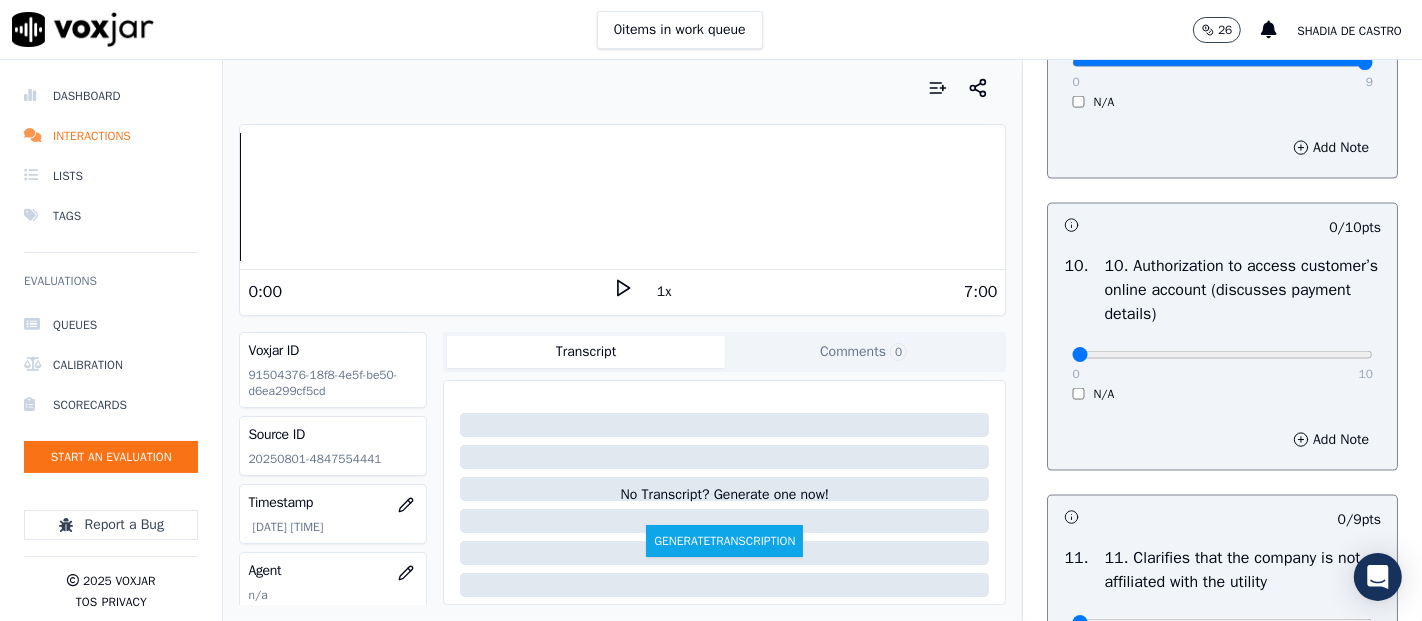 scroll, scrollTop: 2555, scrollLeft: 0, axis: vertical 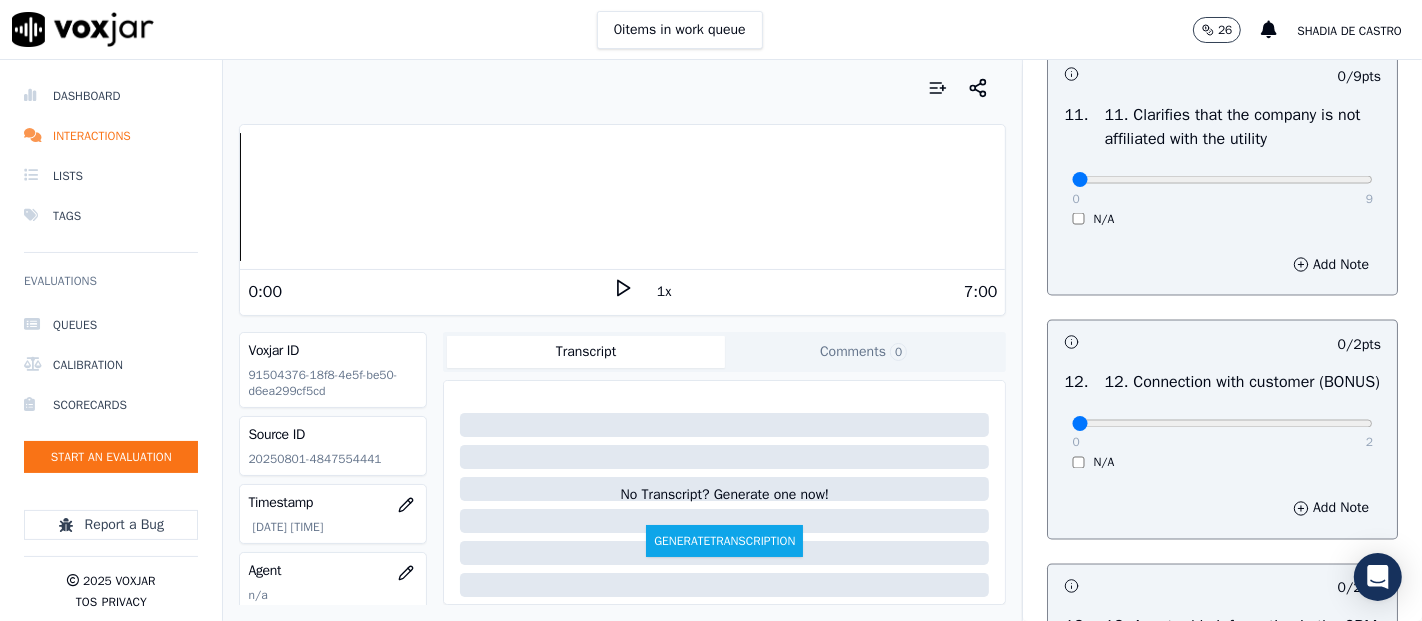 click on "0   9" at bounding box center [1222, 179] 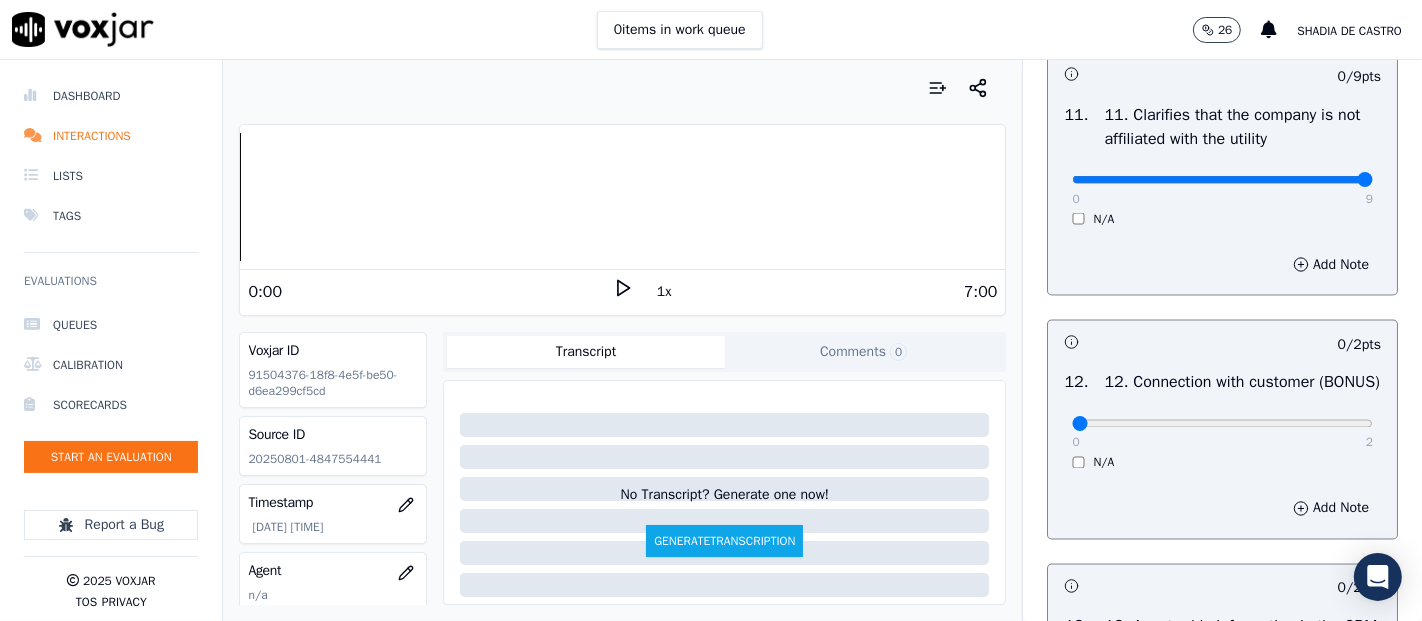 type on "9" 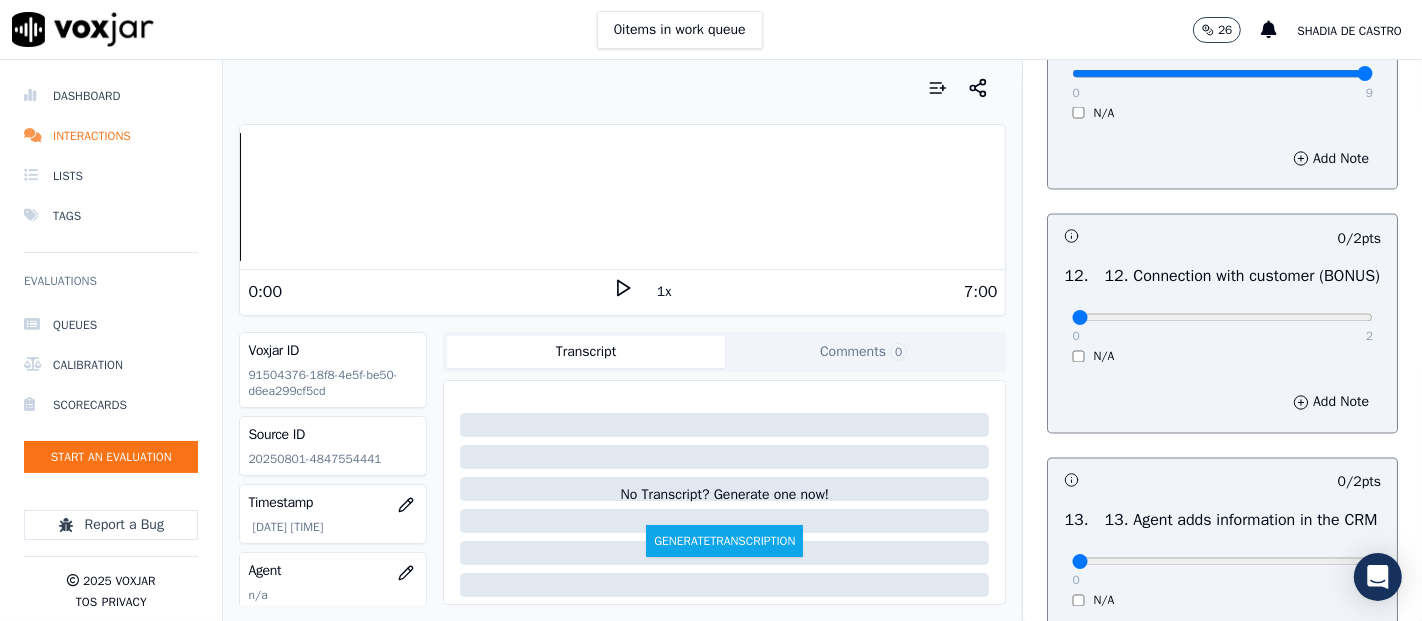 scroll, scrollTop: 3111, scrollLeft: 0, axis: vertical 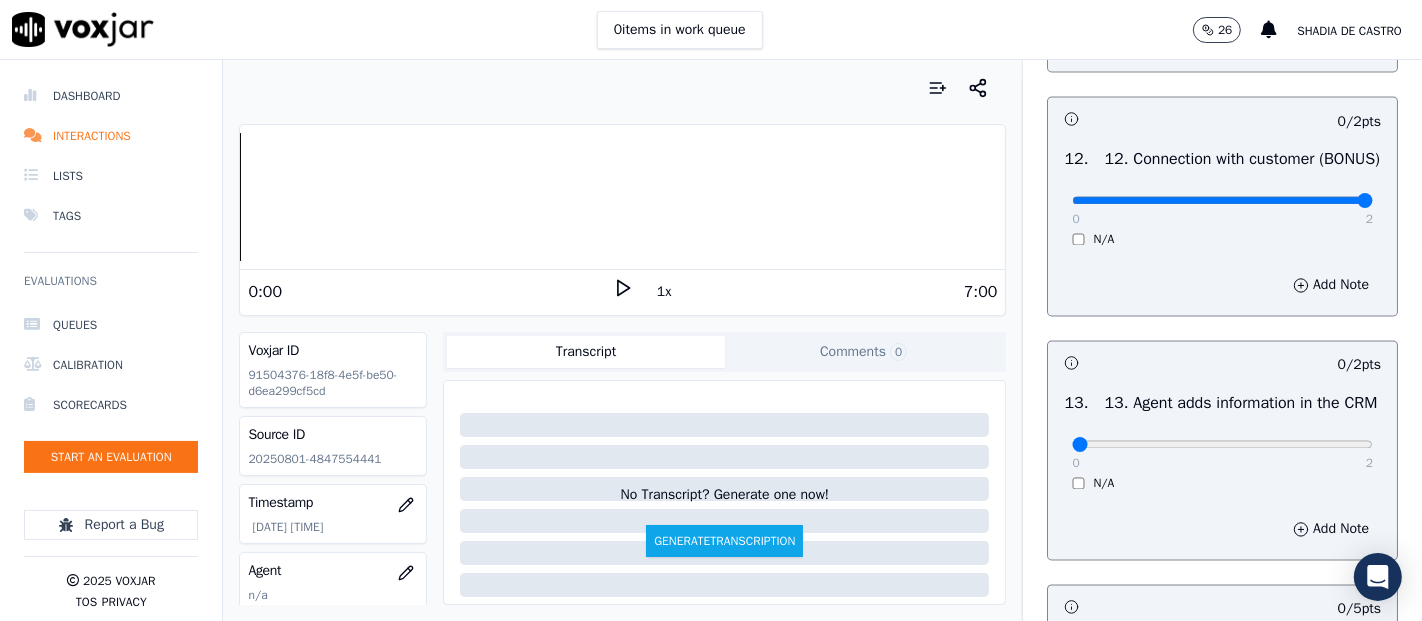 type on "2" 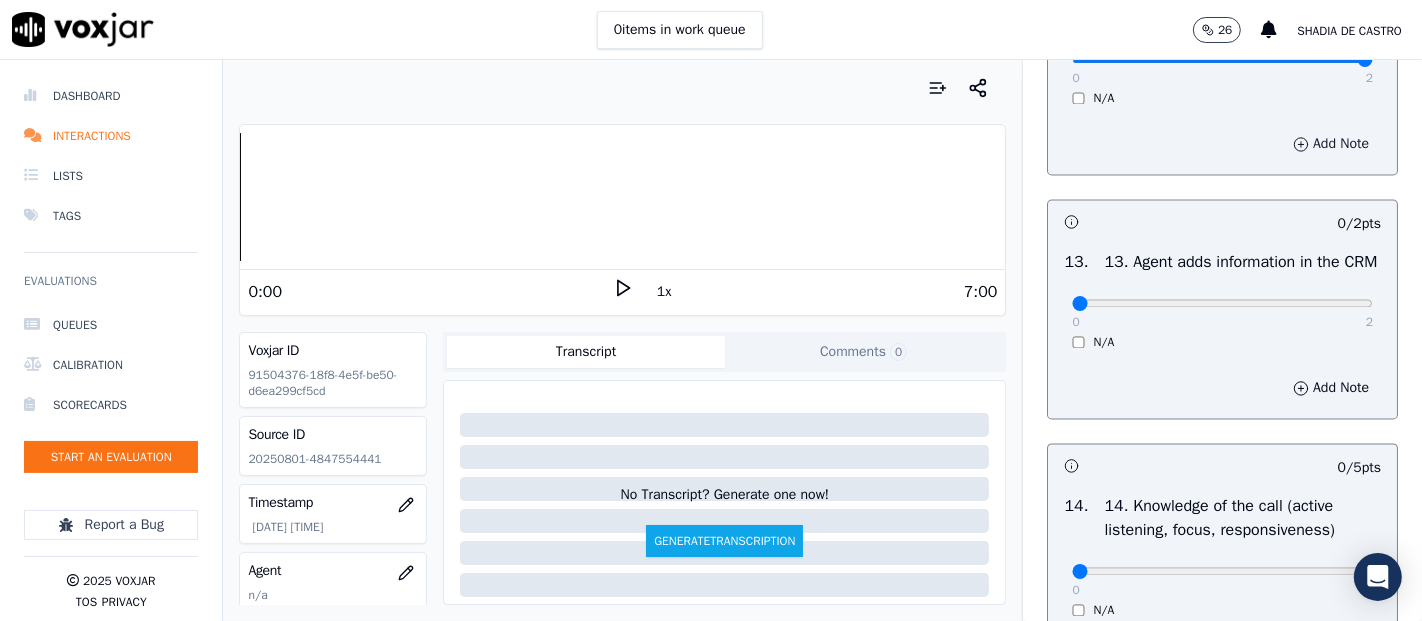 scroll, scrollTop: 3333, scrollLeft: 0, axis: vertical 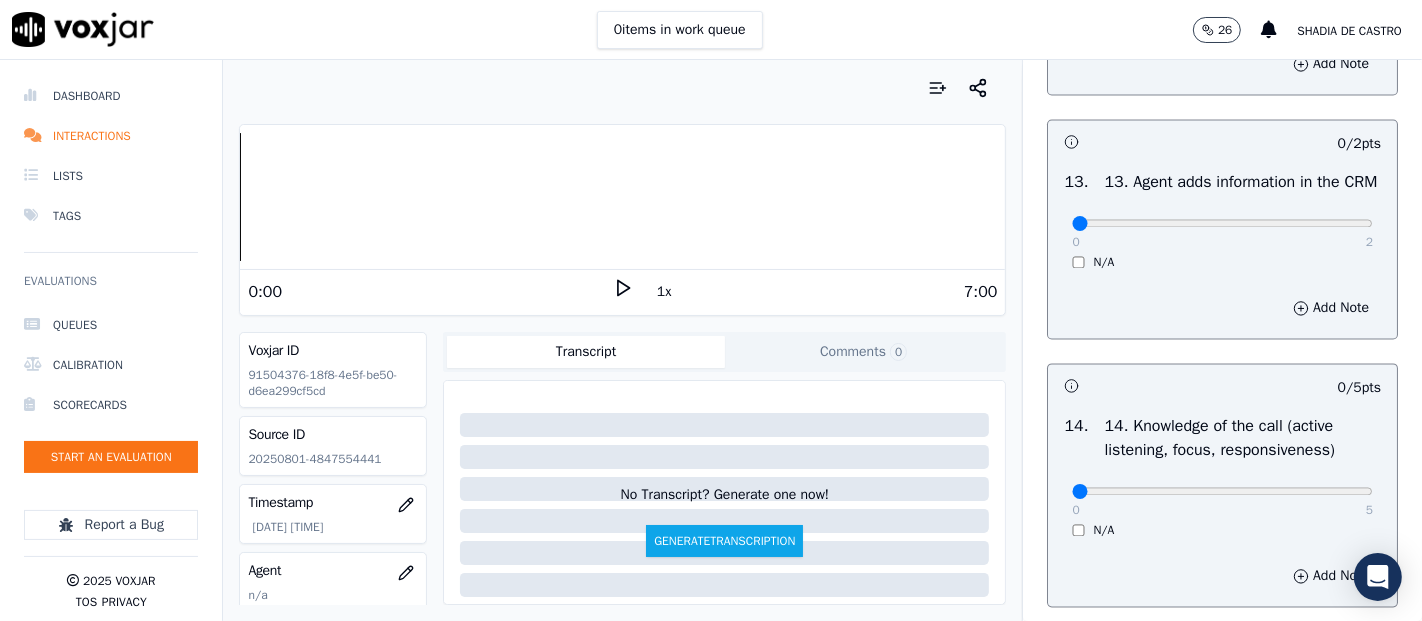 click on "0   2     N/A" at bounding box center (1222, 232) 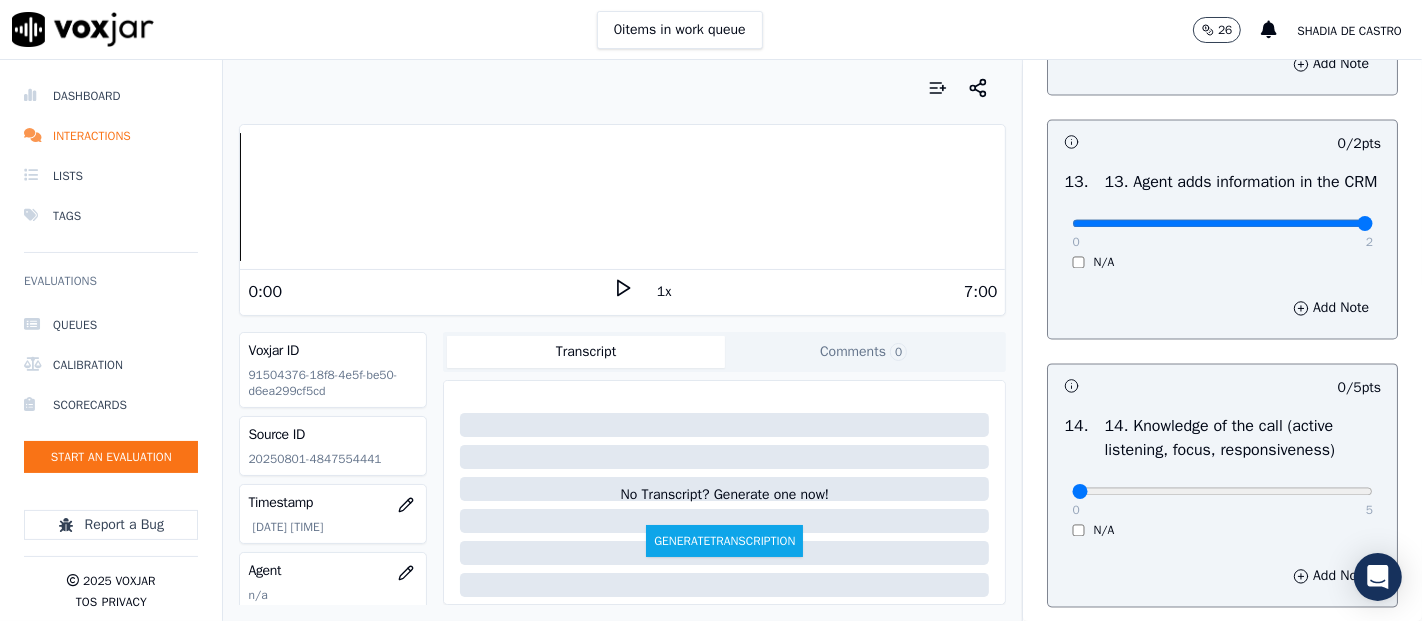 type on "2" 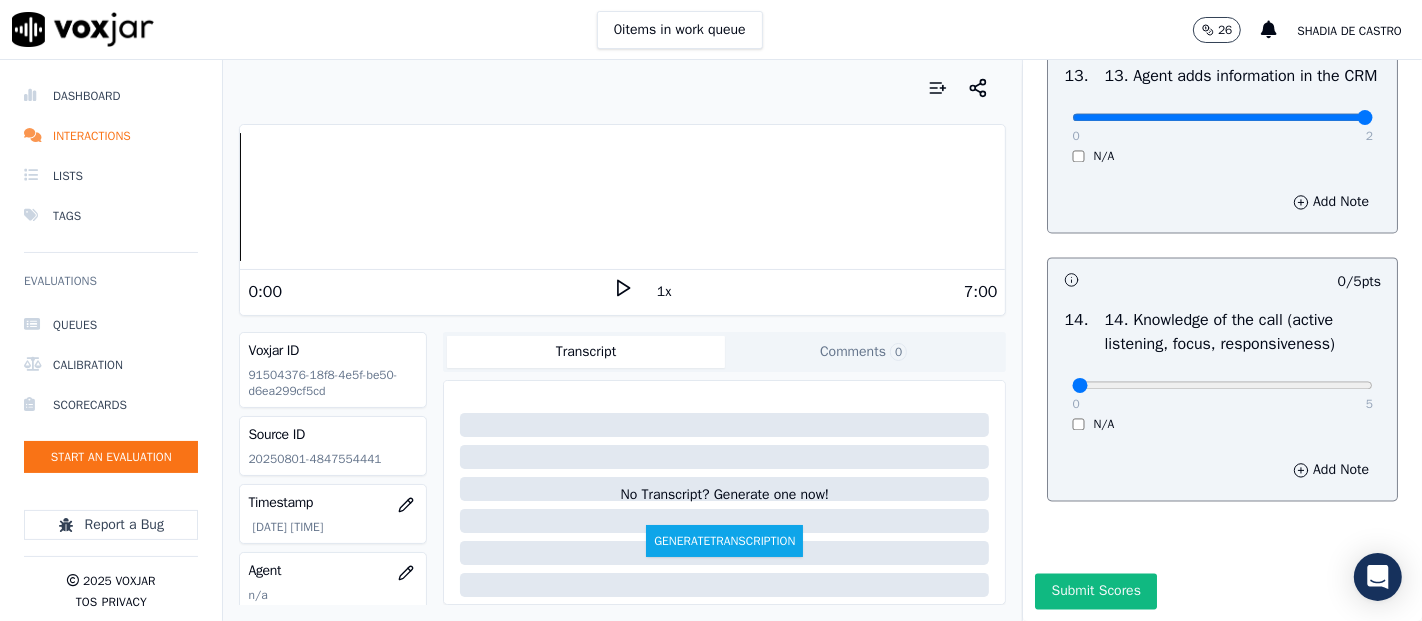 scroll, scrollTop: 3644, scrollLeft: 0, axis: vertical 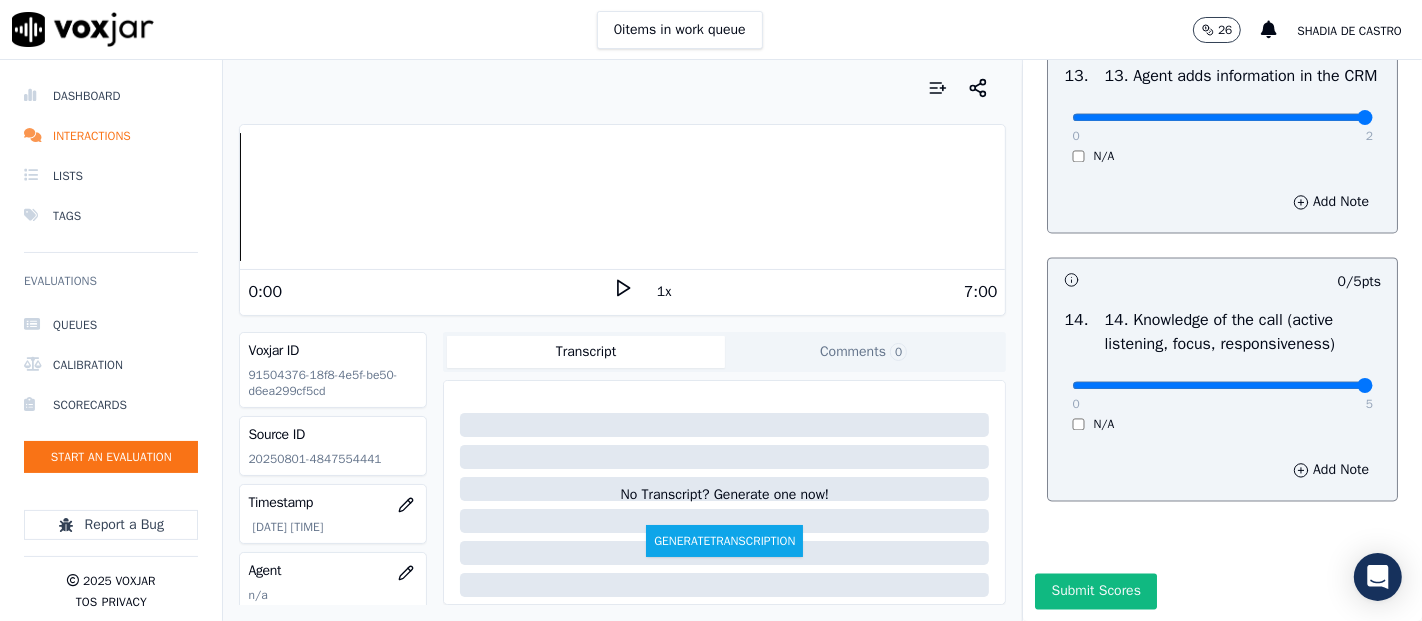 drag, startPoint x: 1320, startPoint y: 338, endPoint x: 1260, endPoint y: 357, distance: 62.936478 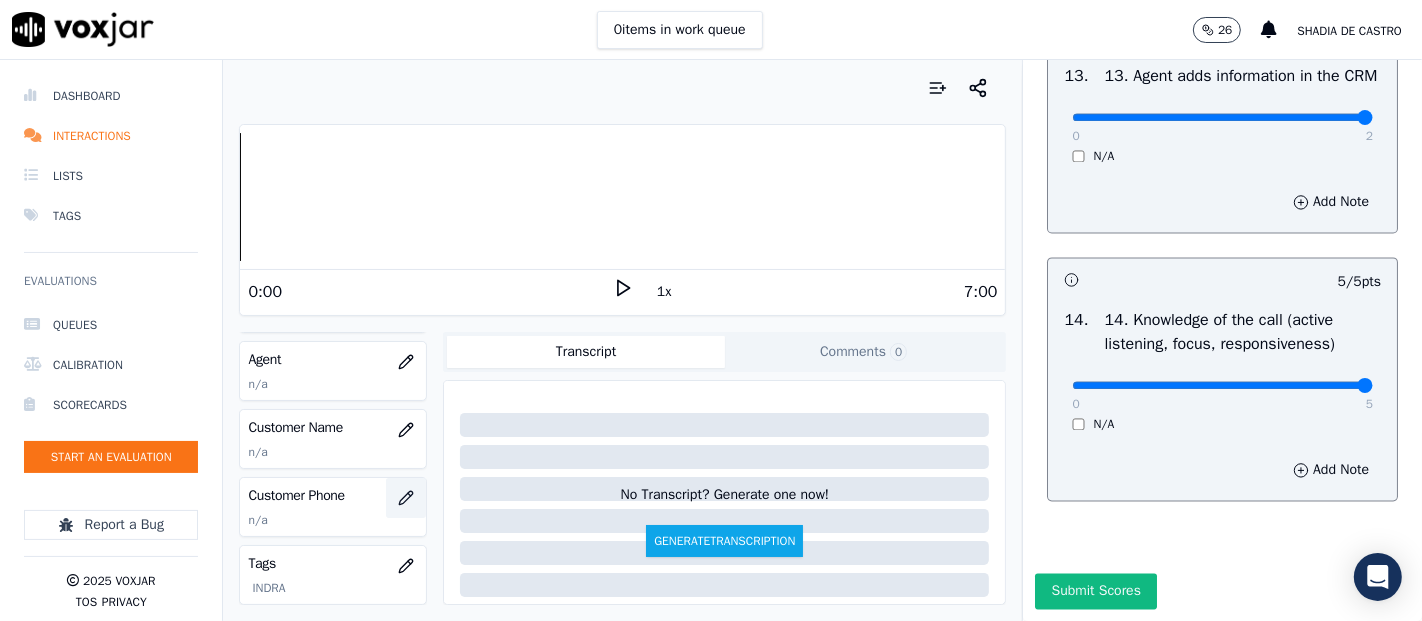 scroll, scrollTop: 222, scrollLeft: 0, axis: vertical 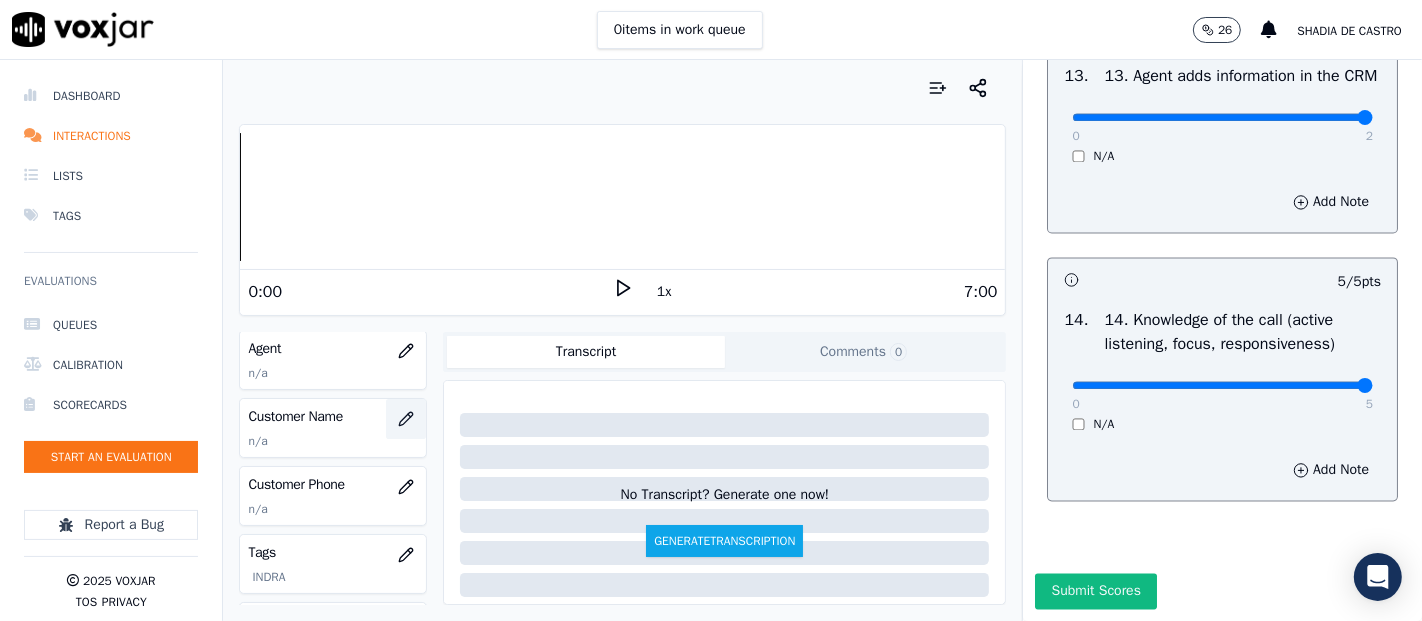 click at bounding box center [406, 419] 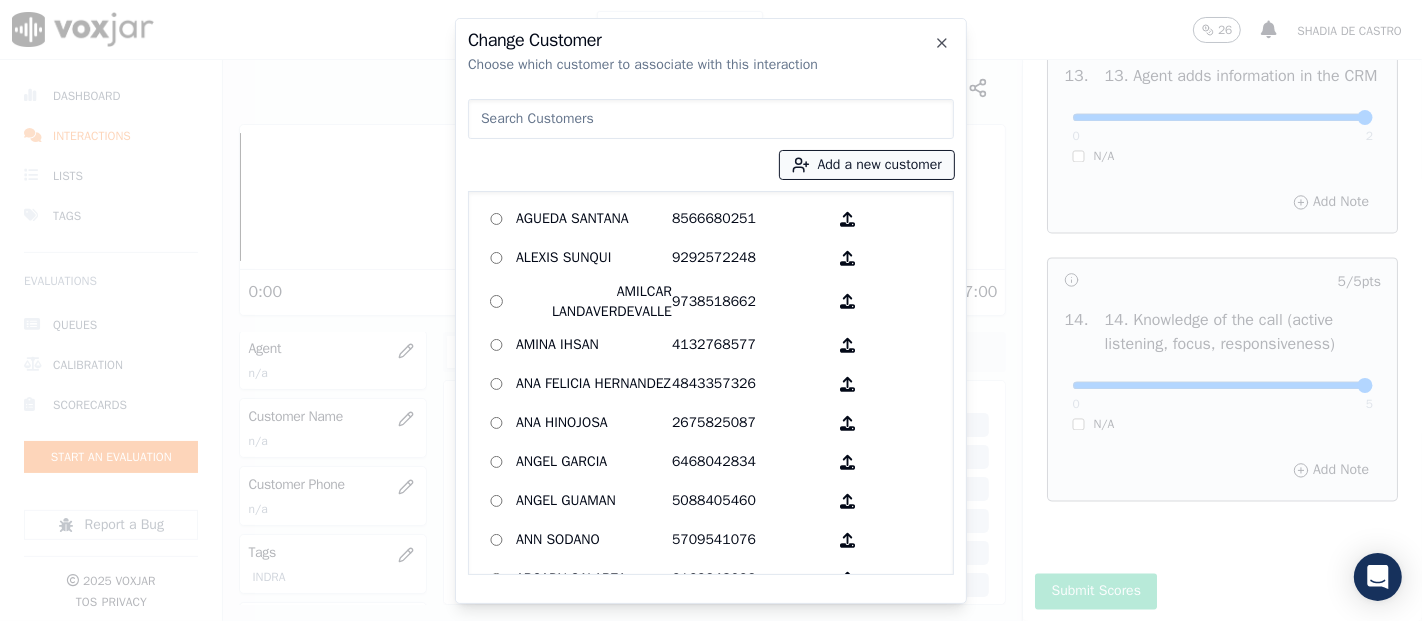 click on "Add a new customer" at bounding box center [867, 165] 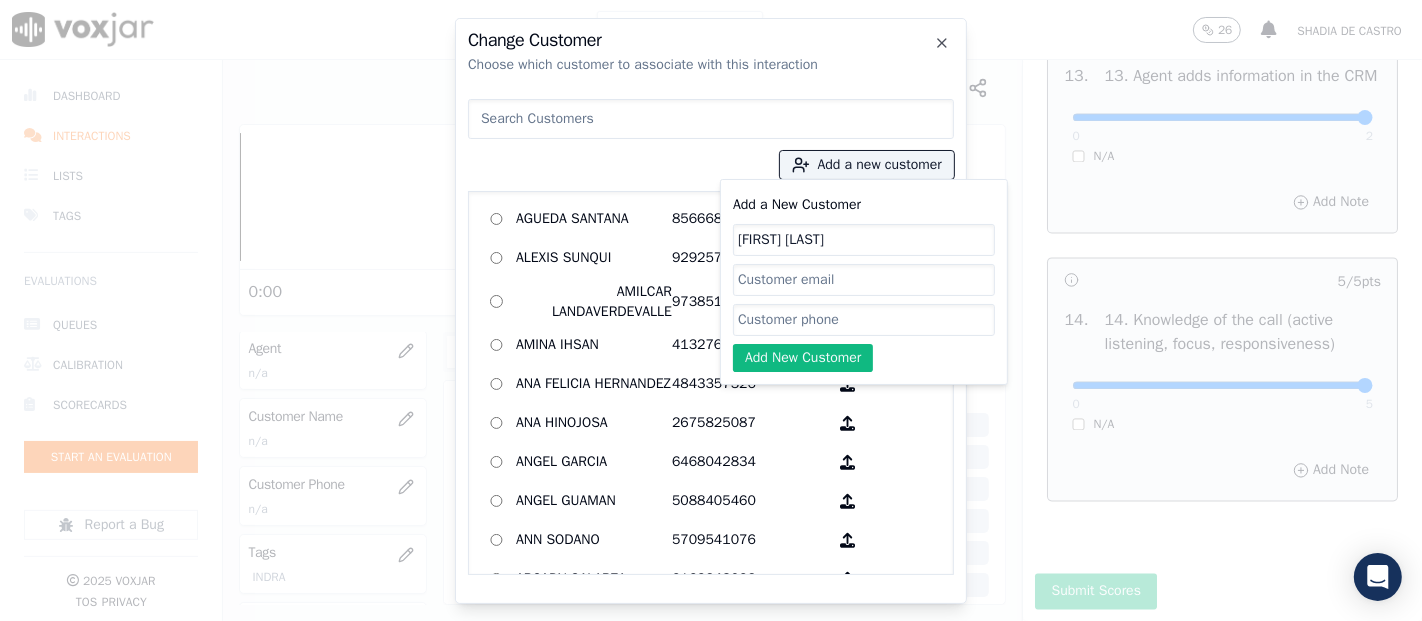 type on "[FIRST] [LAST]" 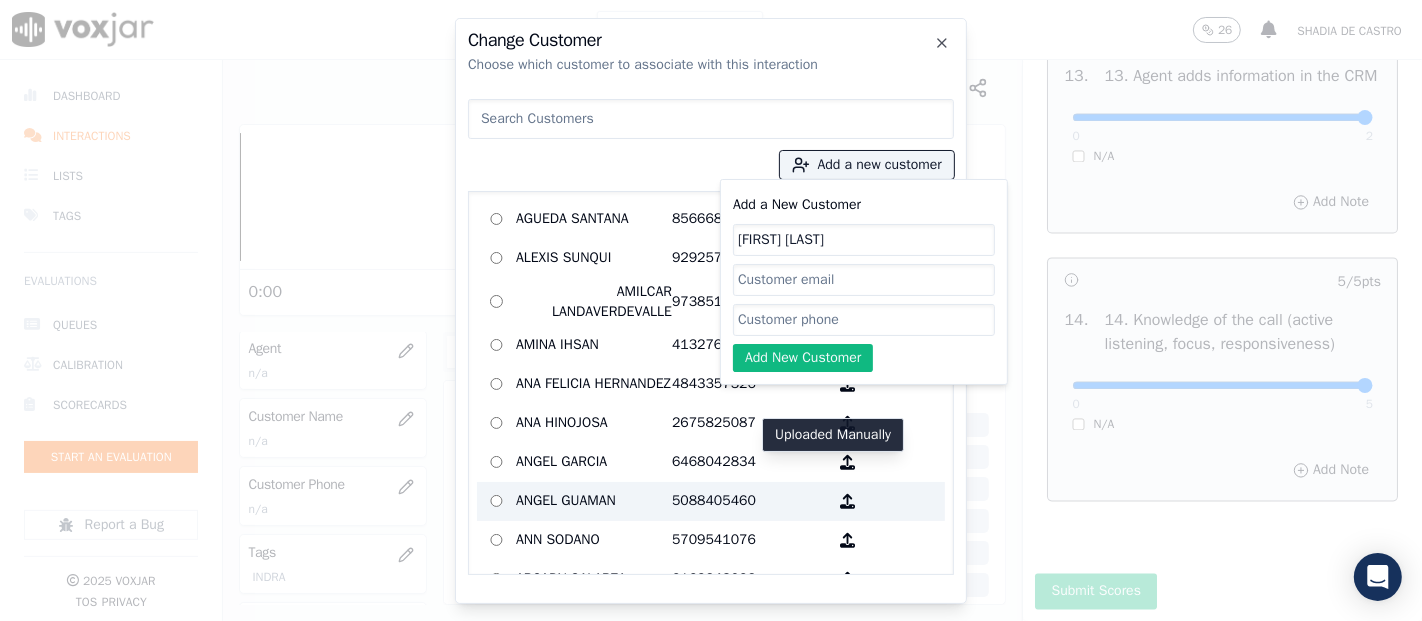 type on "V" 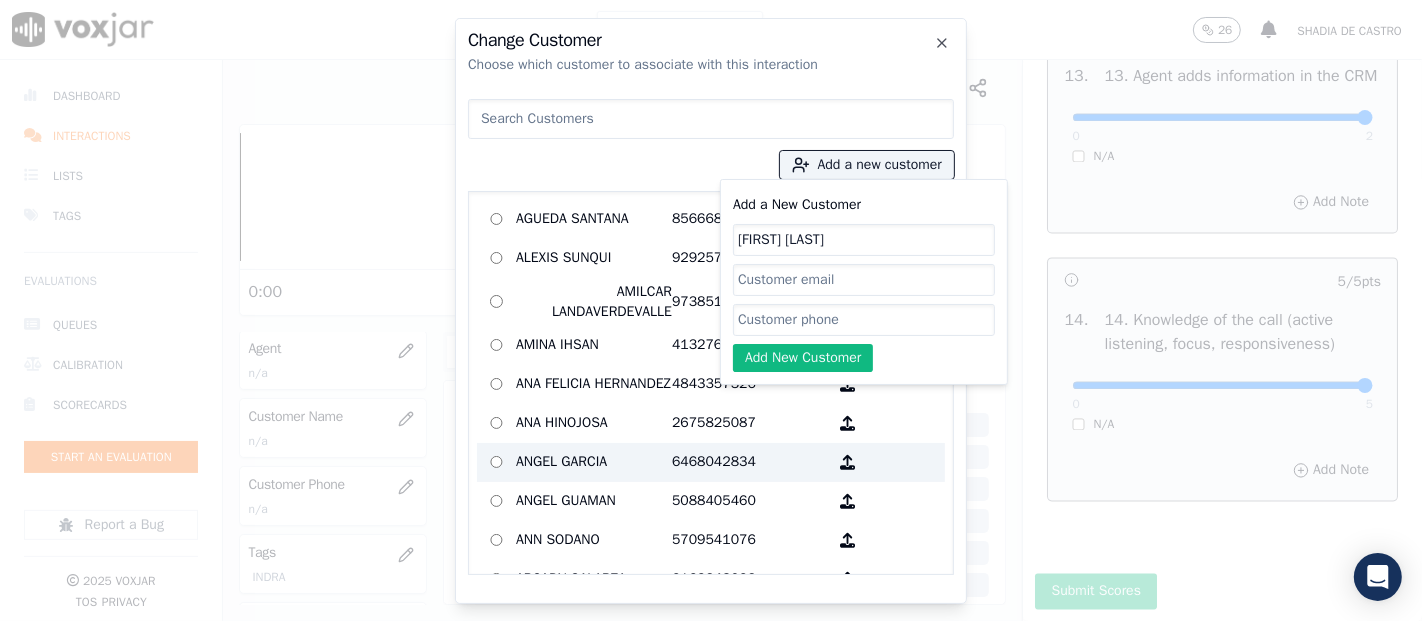 paste on "[FIRST] [LAST]" 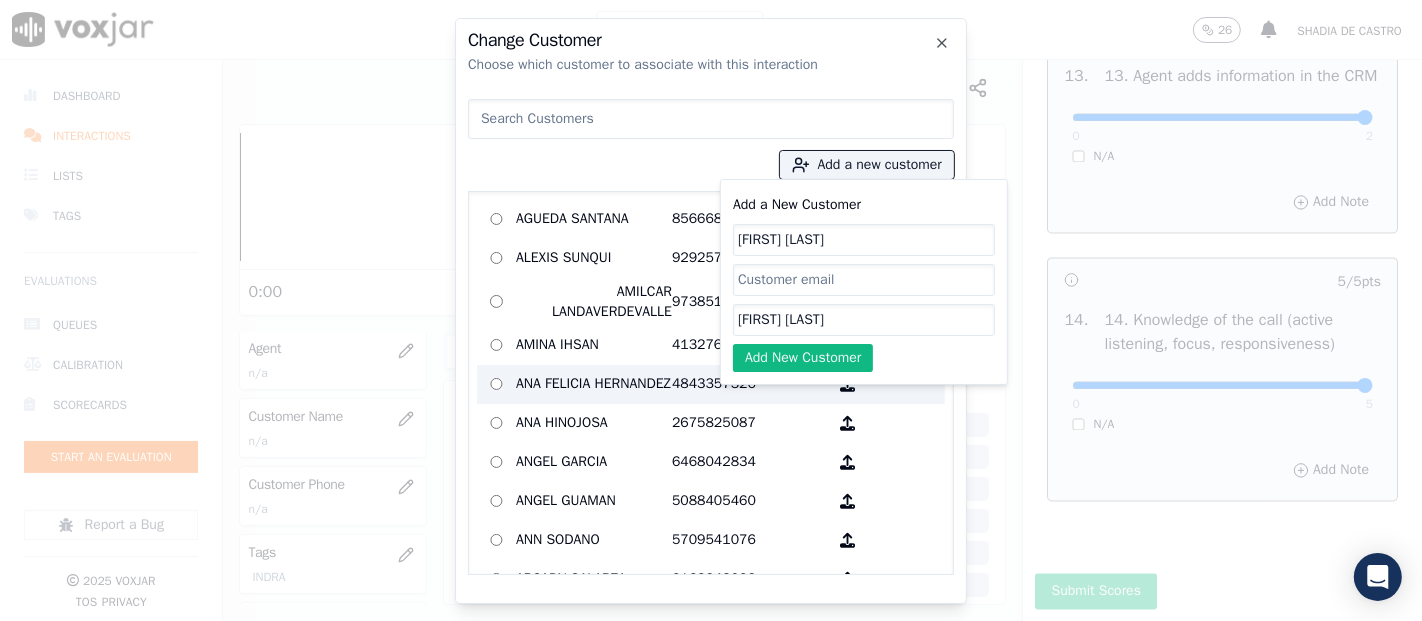 drag, startPoint x: 882, startPoint y: 306, endPoint x: 512, endPoint y: 395, distance: 380.55356 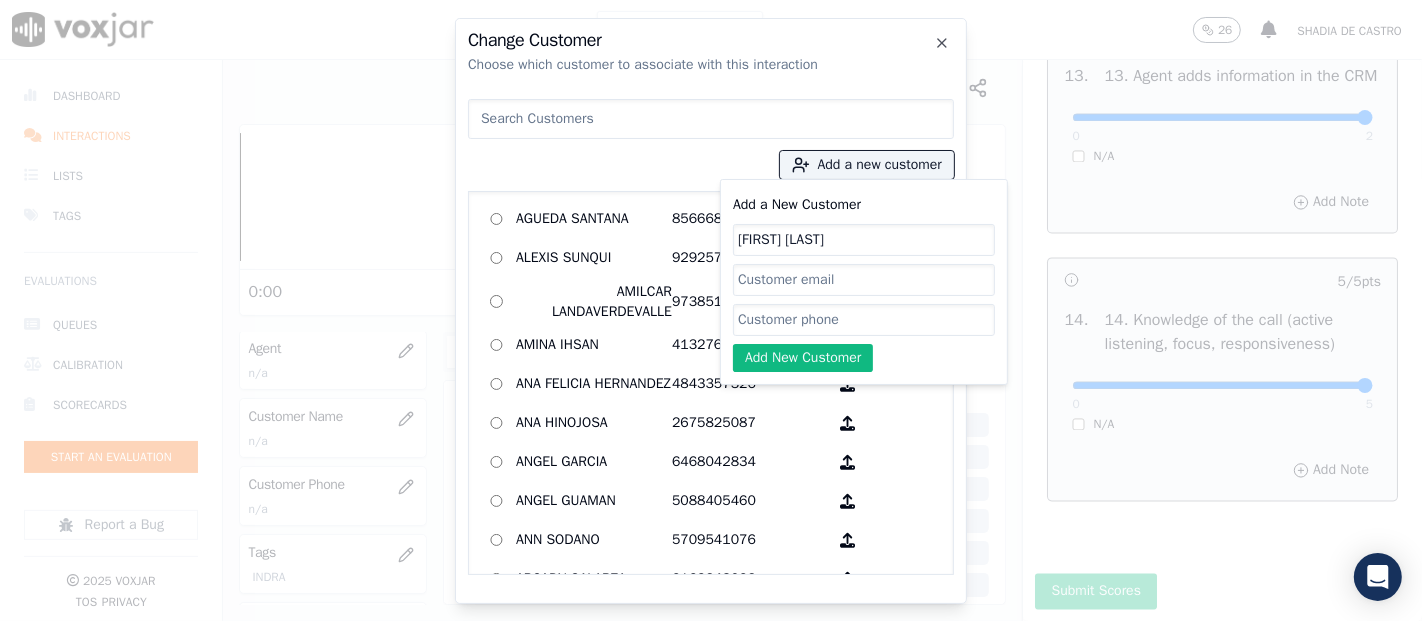 paste on "4847554441" 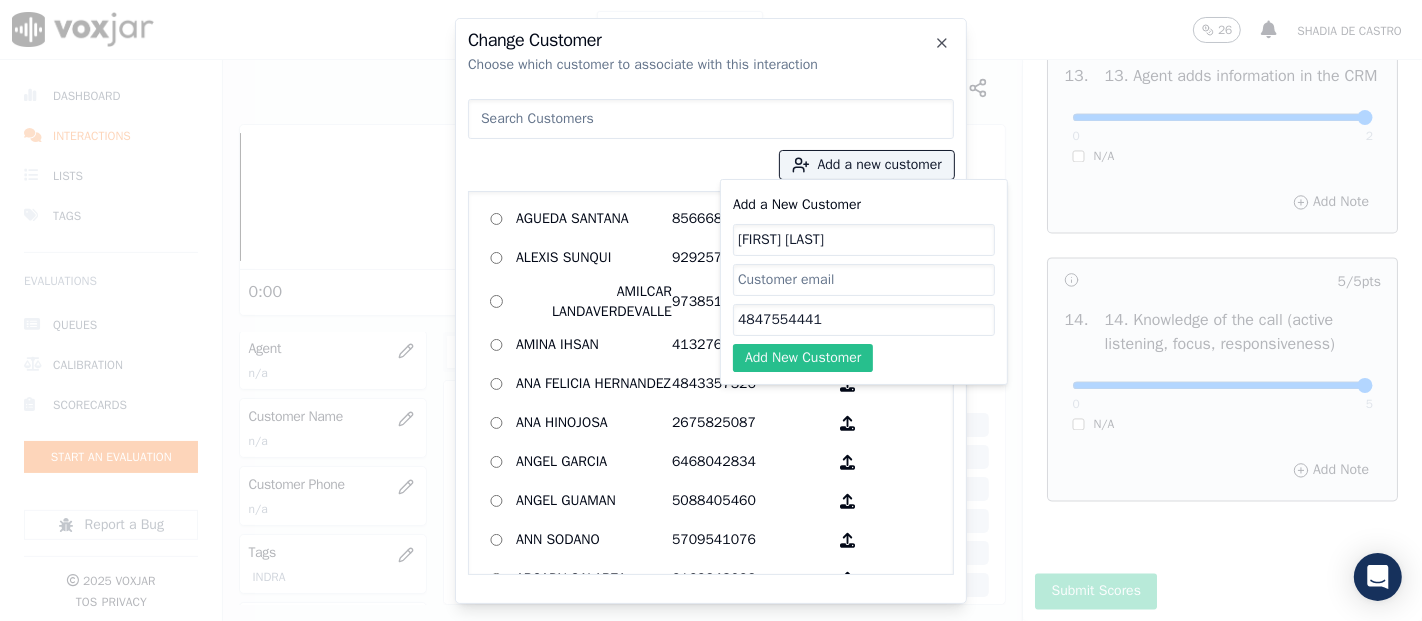 type on "4847554441" 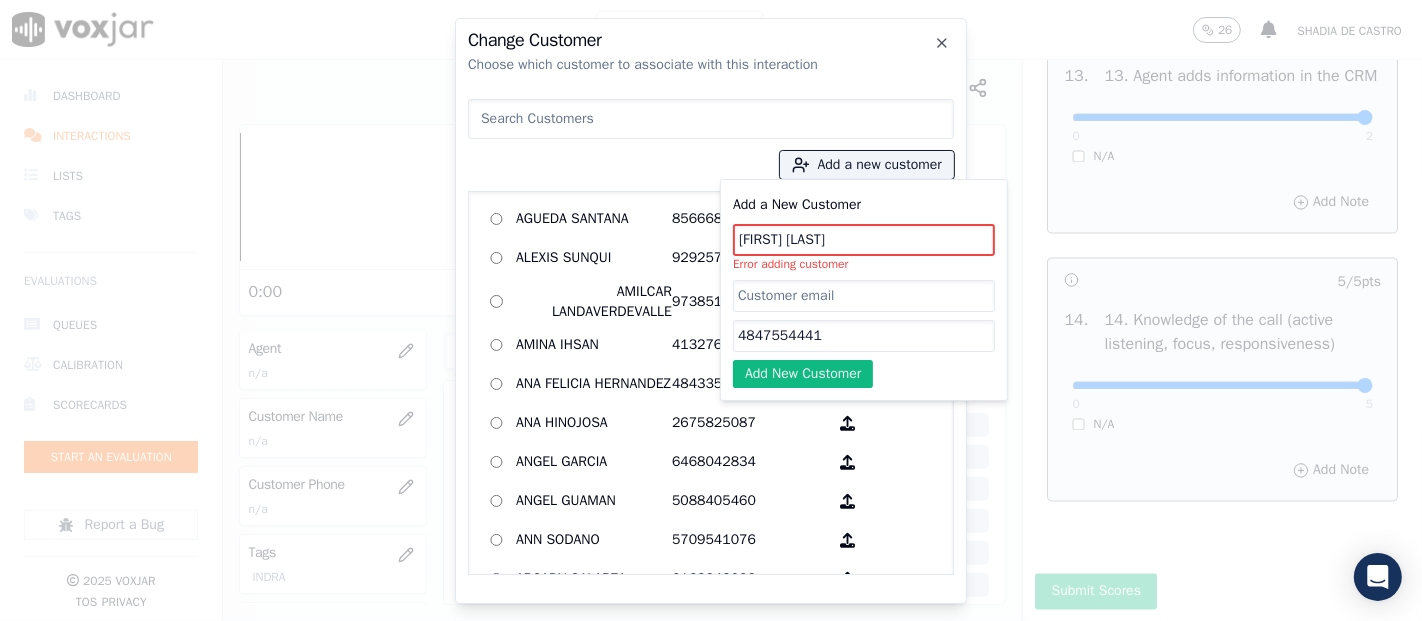 drag, startPoint x: 884, startPoint y: 241, endPoint x: 368, endPoint y: 274, distance: 517.05414 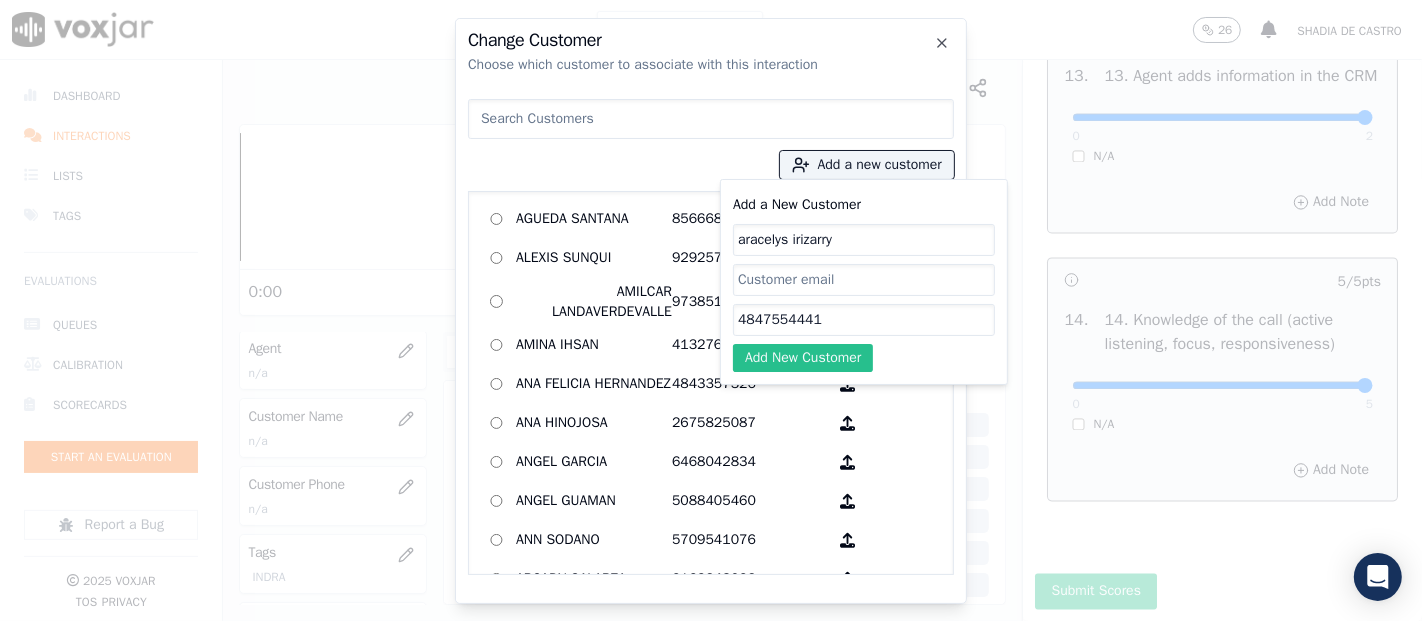type on "aracelys irizarry" 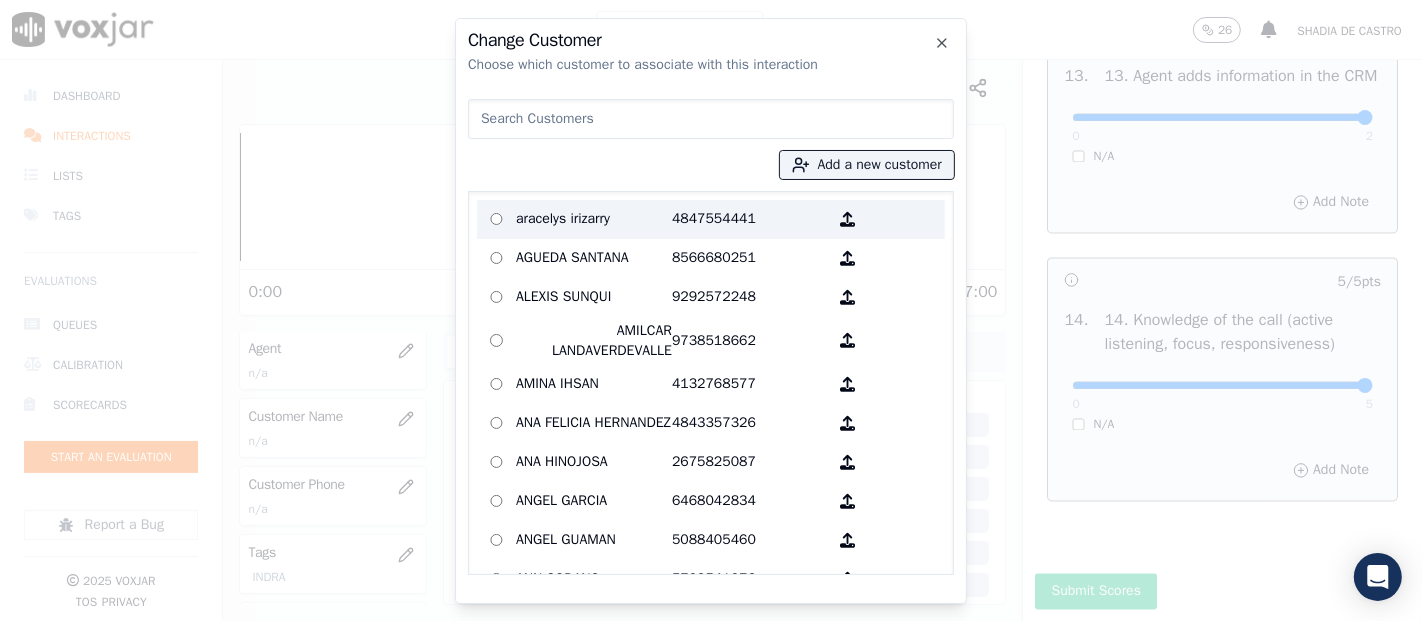 click on "aracelys irizarry" at bounding box center (594, 219) 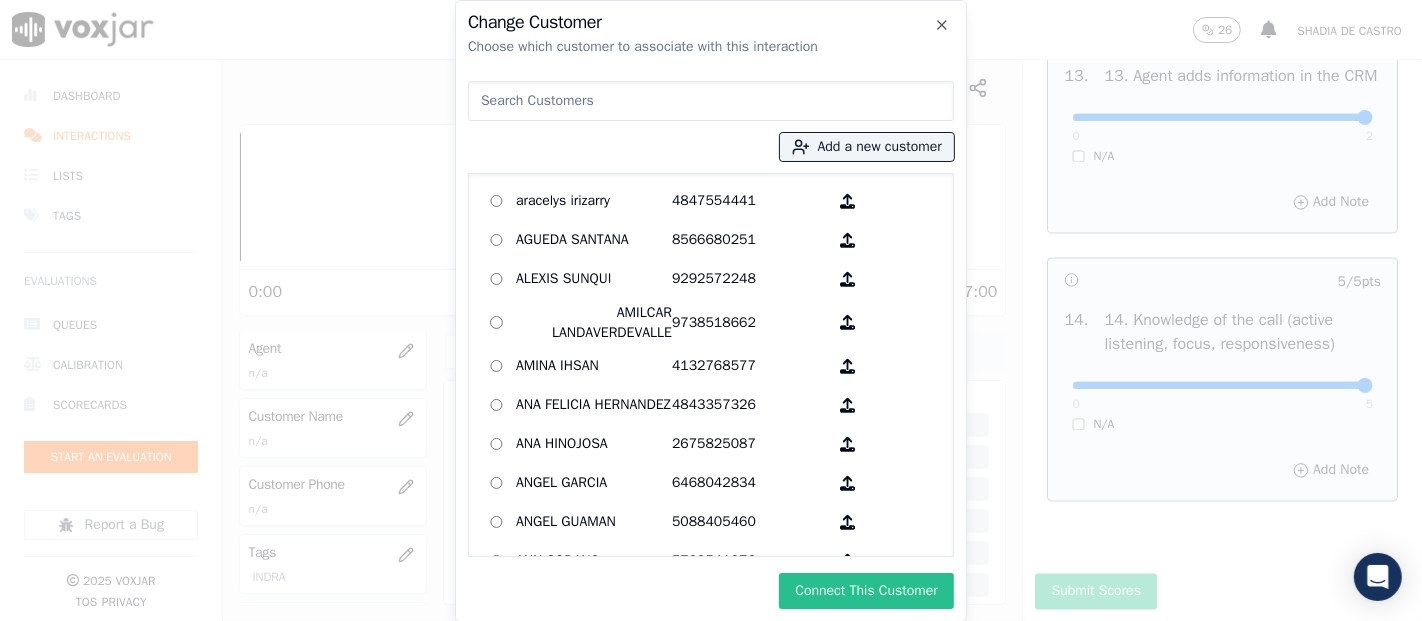click on "Connect This Customer" at bounding box center [866, 591] 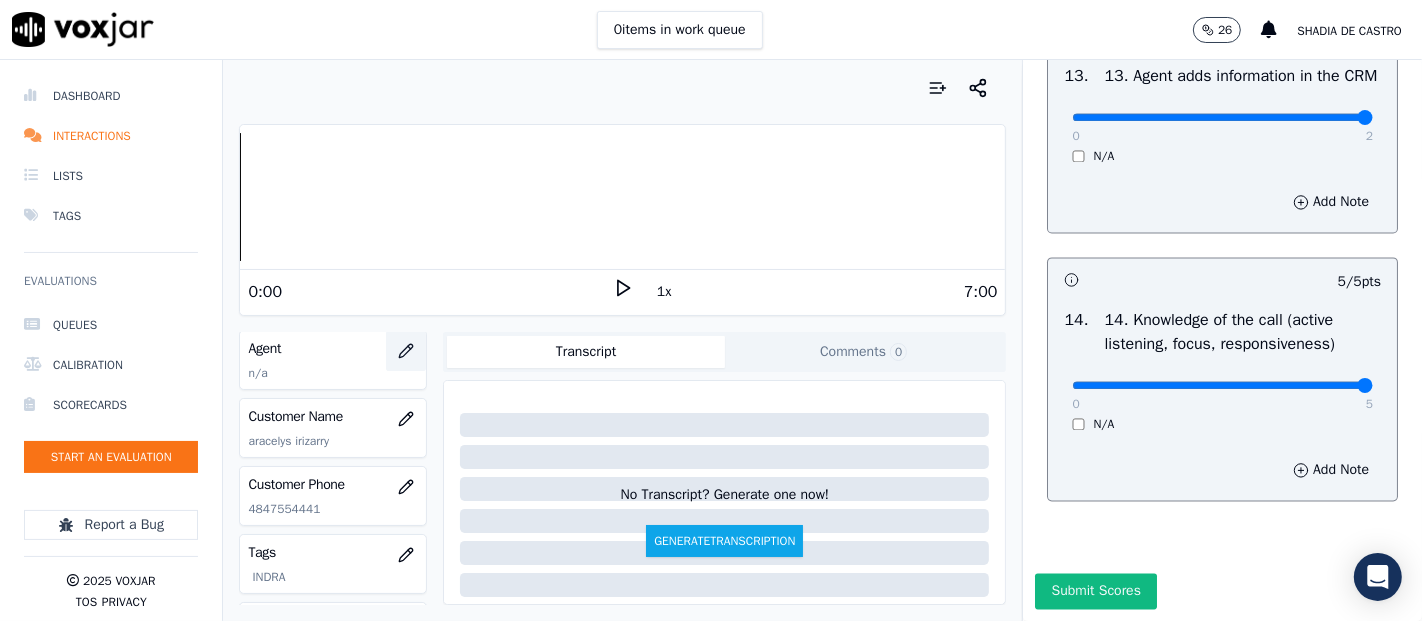 click 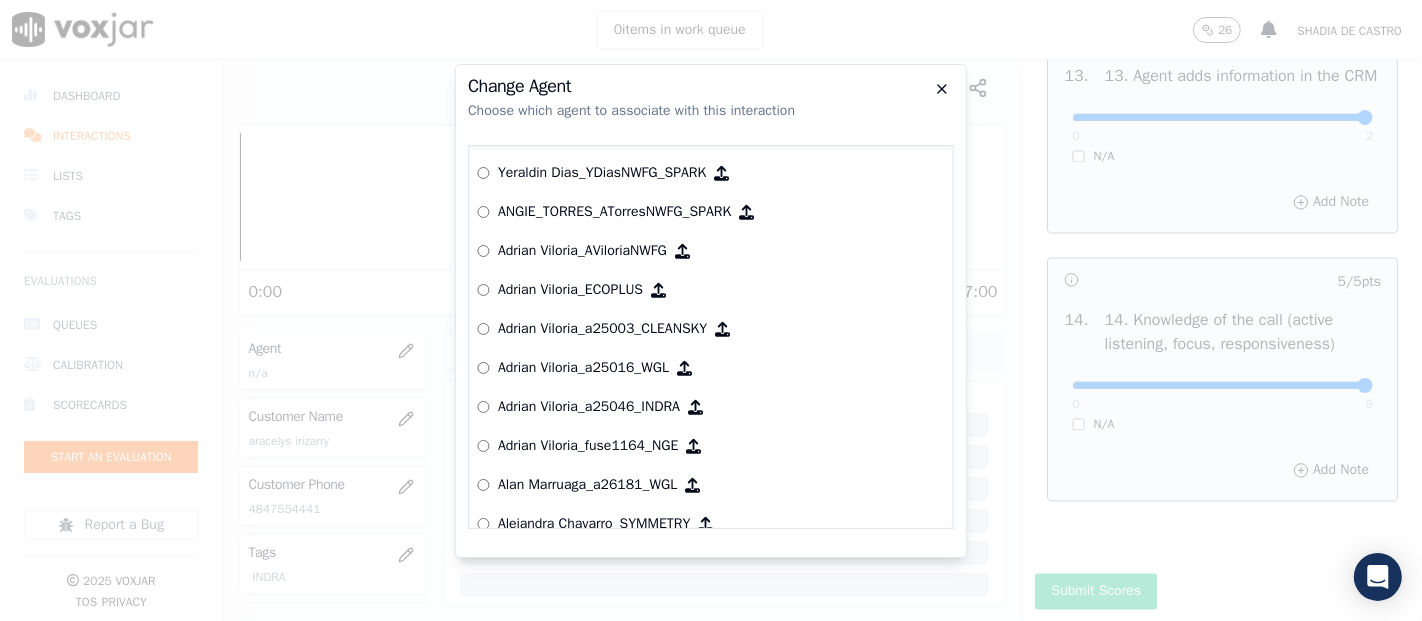 click 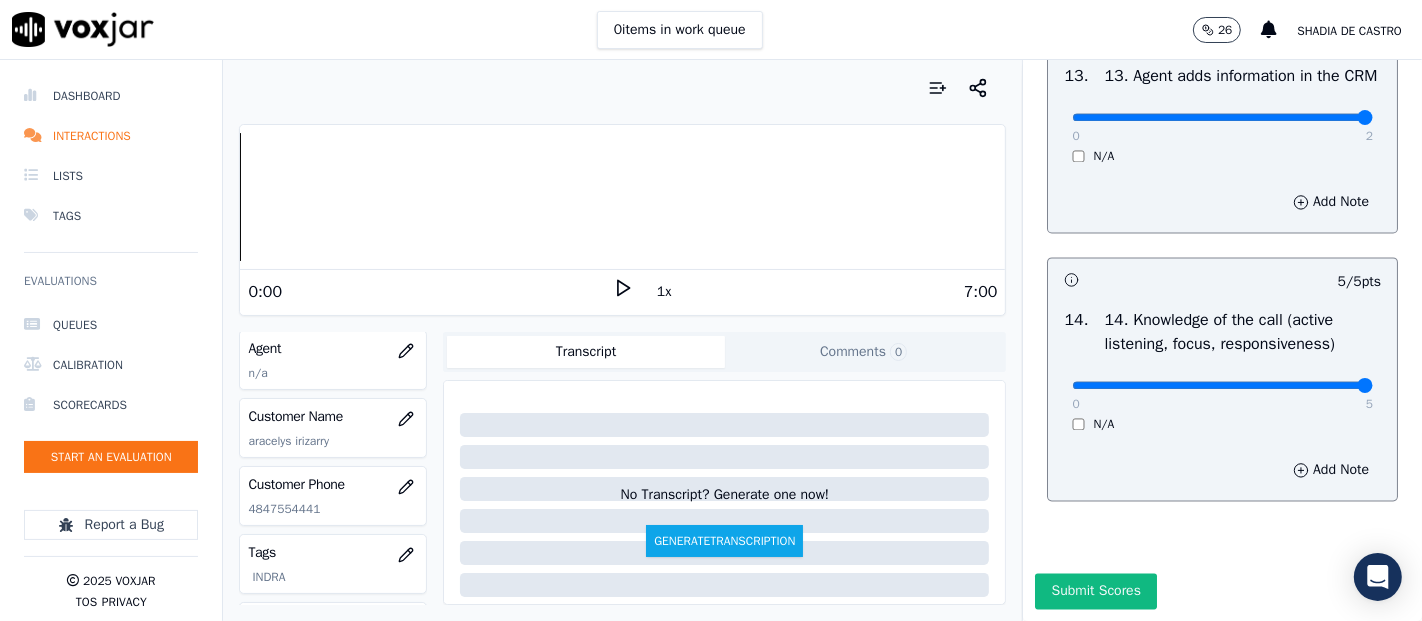 click 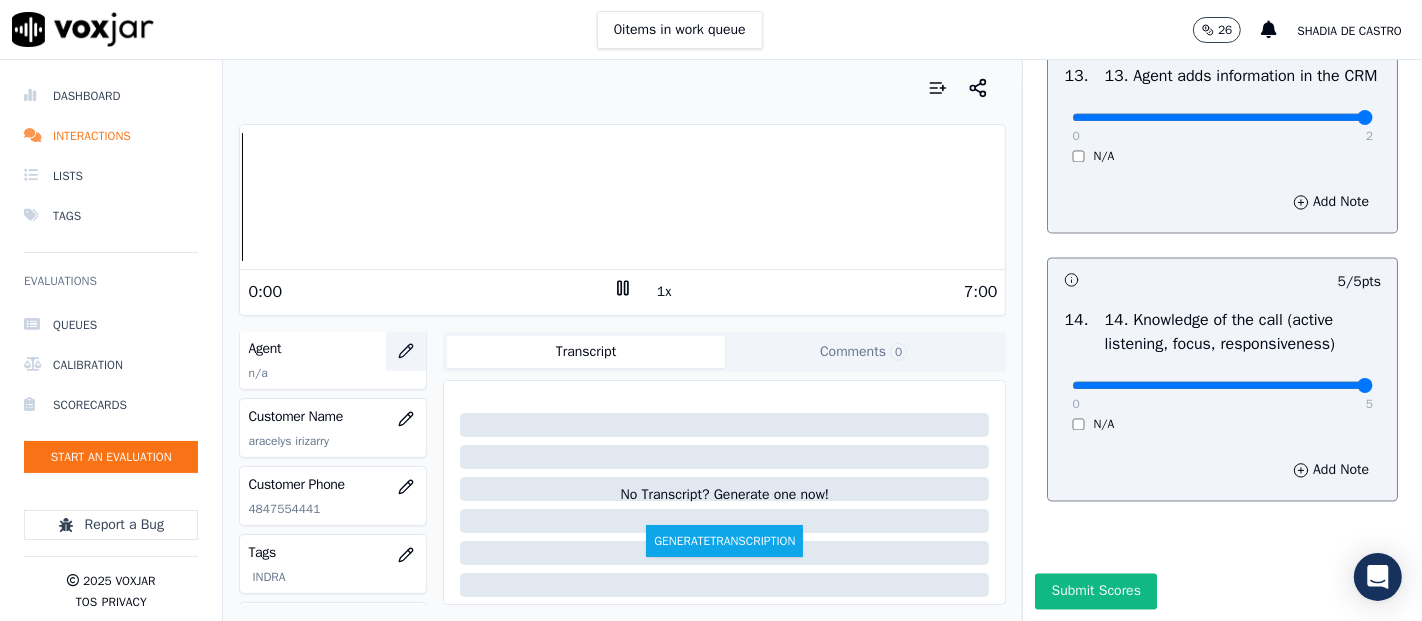 click 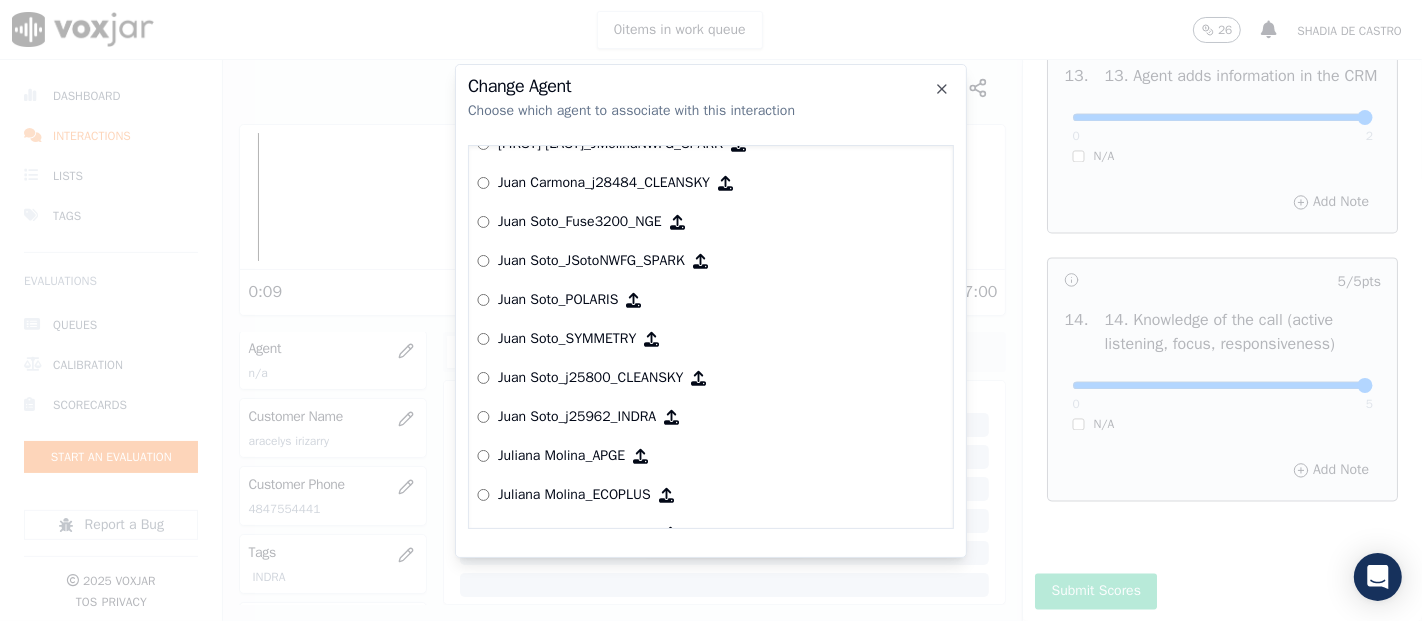 scroll, scrollTop: 5497, scrollLeft: 0, axis: vertical 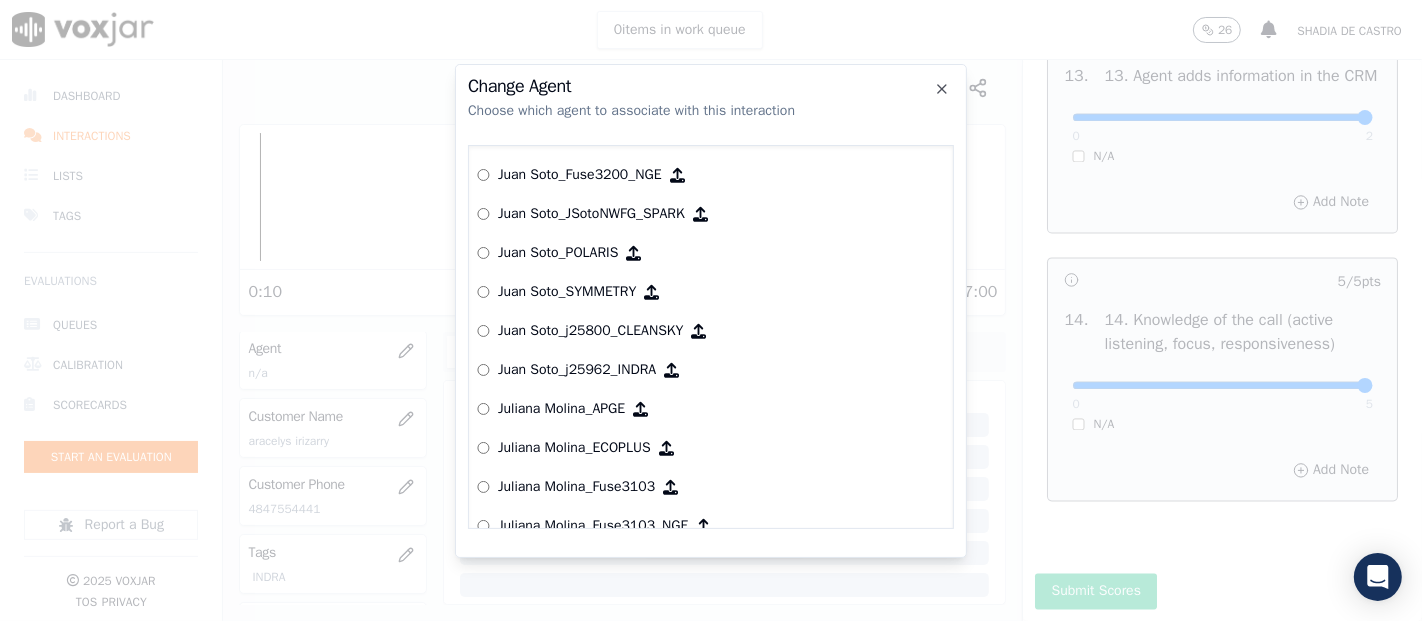 click on "Juan Soto_j25962_INDRA" at bounding box center [577, 370] 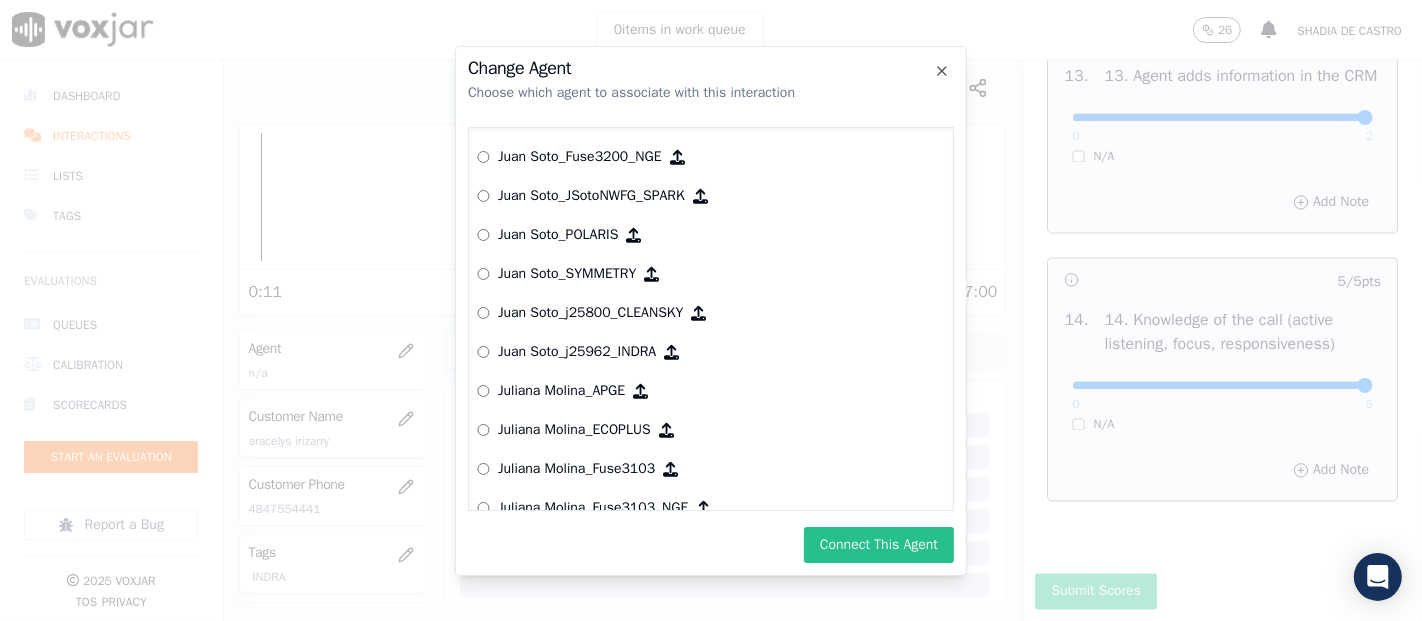 click on "Connect This Agent" at bounding box center [879, 545] 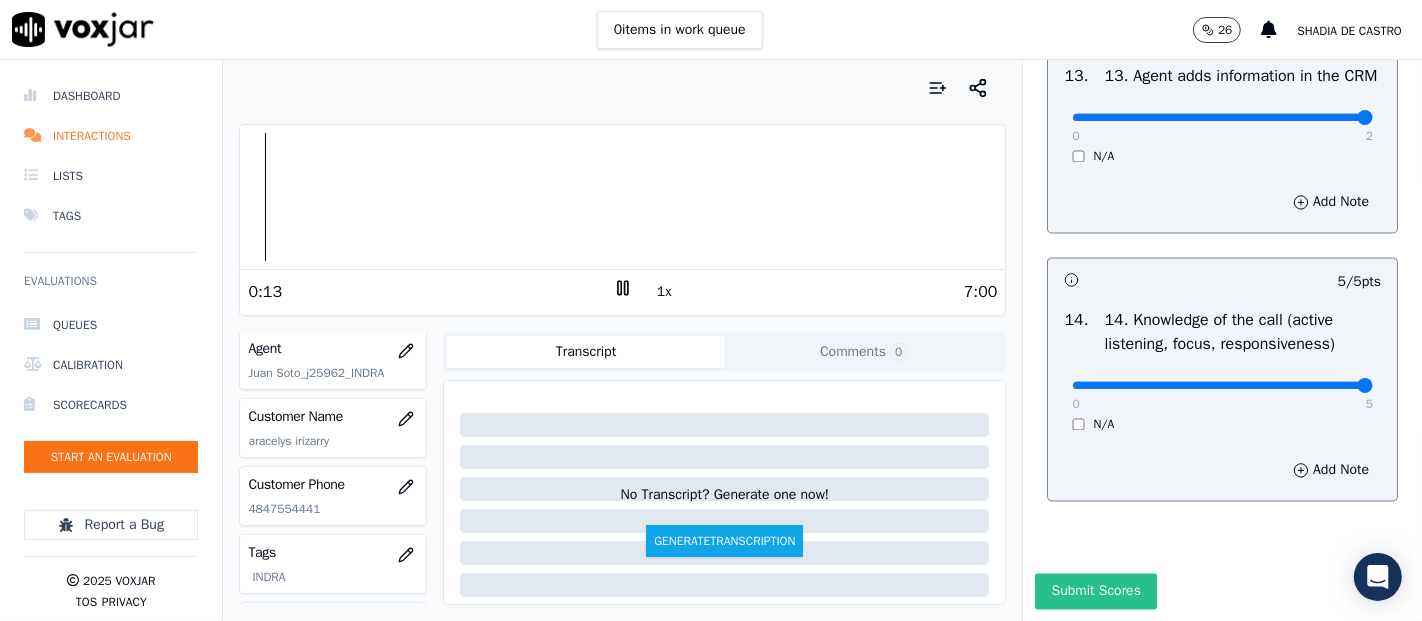 click on "Submit Scores" at bounding box center (1095, 591) 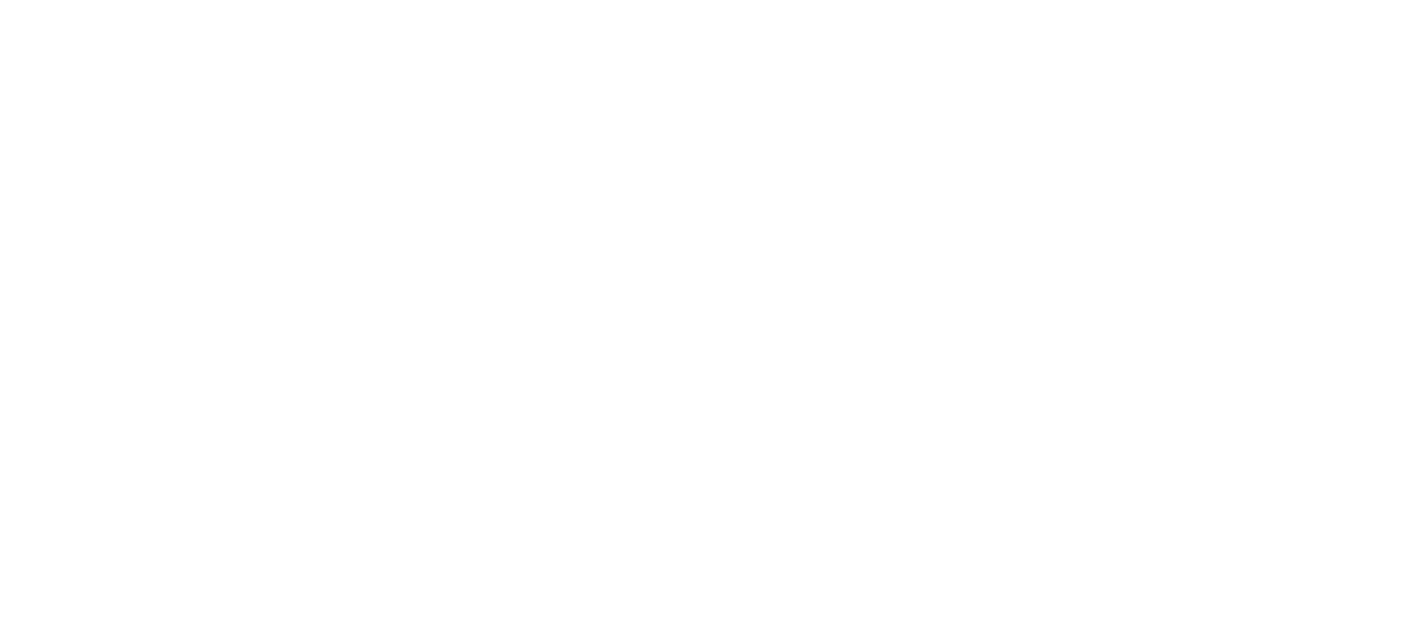 scroll, scrollTop: 0, scrollLeft: 0, axis: both 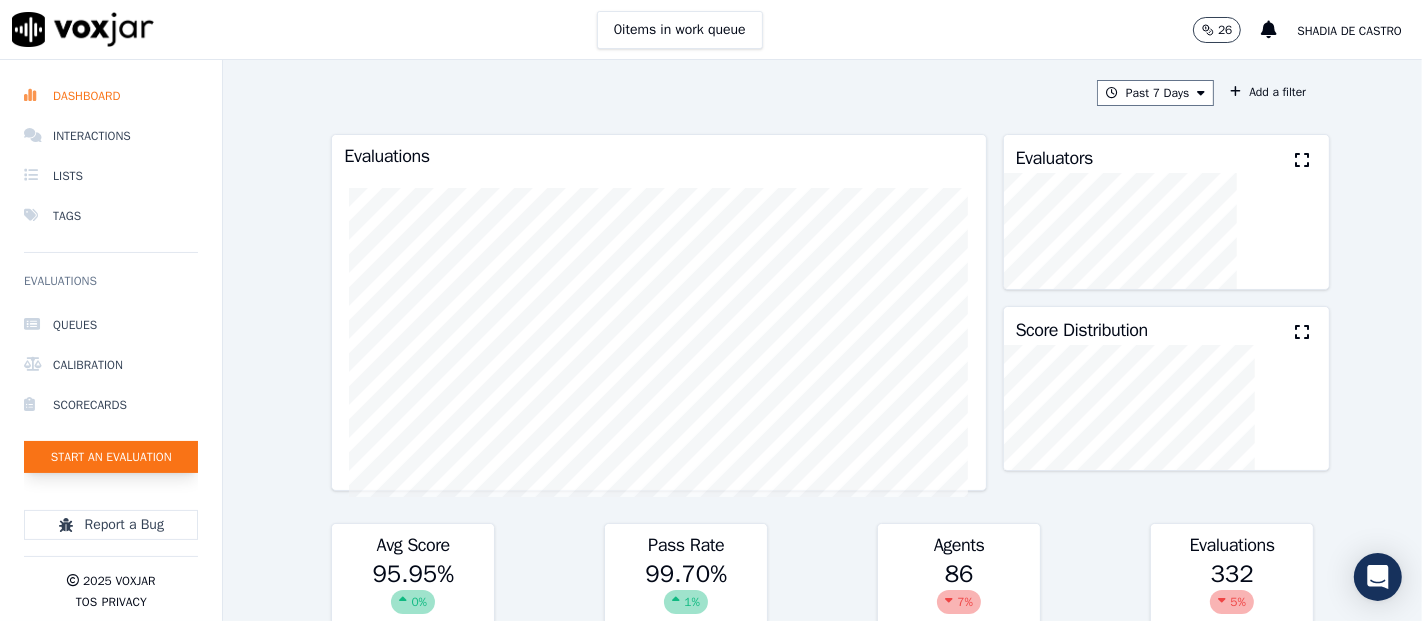click on "Start an Evaluation" 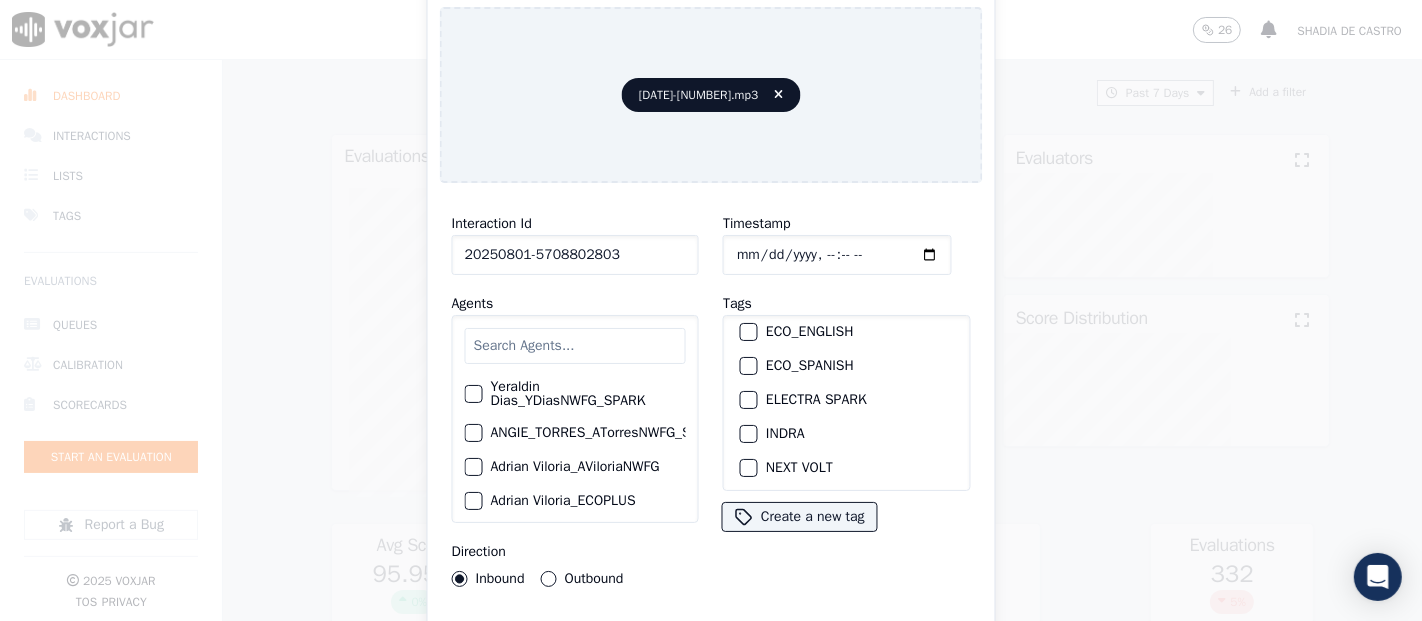 scroll, scrollTop: 222, scrollLeft: 0, axis: vertical 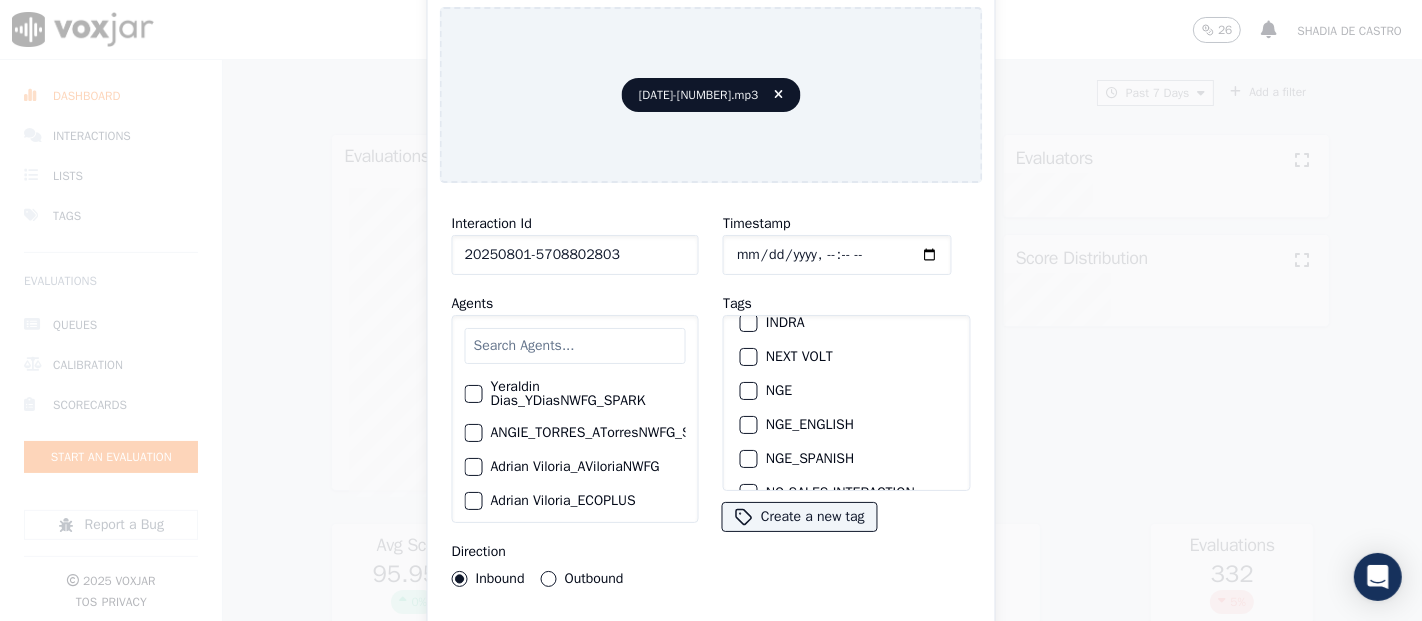 type on "20250801-5708802803" 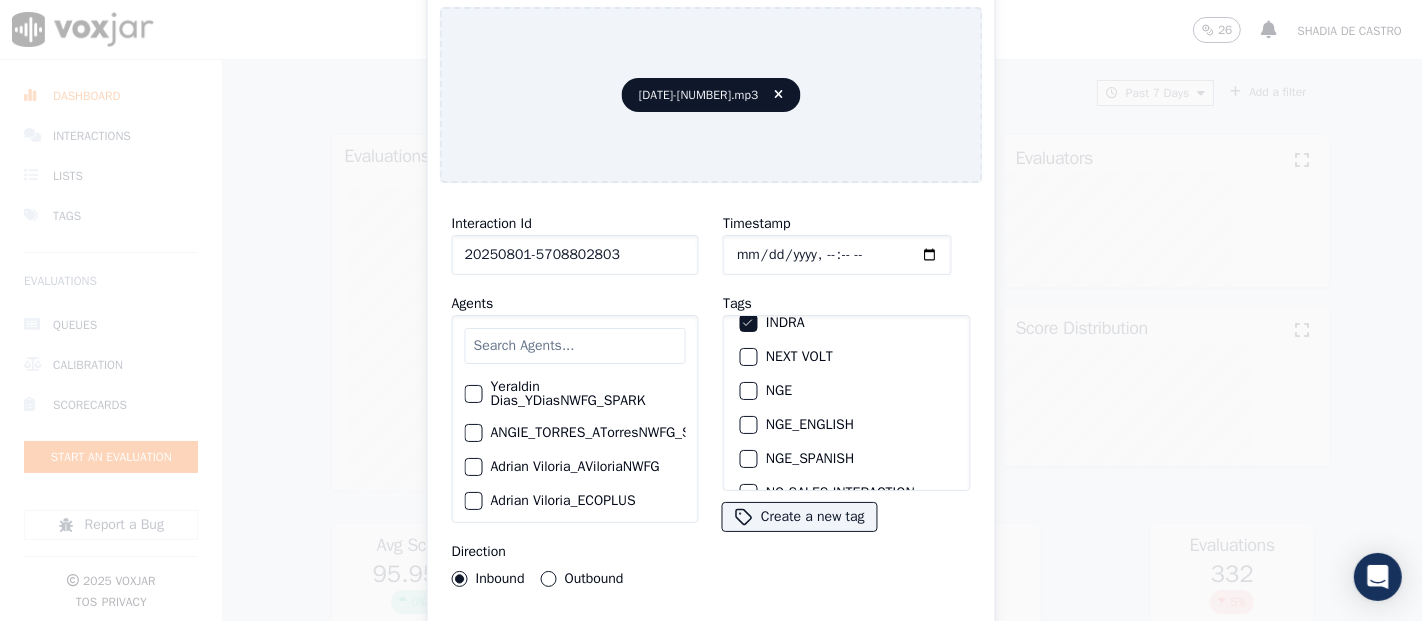 click on "Interaction Id   20250801-5708802803     Agents        Yeraldin Dias_YDiasNWFG_SPARK     ANGIE_TORRES_ATorresNWFG_SPARK     Adrian Viloria_AViloriaNWFG     Adrian Viloria_ECOPLUS     Adrian Viloria_a25003_CLEANSKY     Adrian Viloria_a25016_WGL     Adrian Viloria_a25046_INDRA     Adrian Viloria_fuse1164_NGE     Alan Marruaga_a26181_WGL     Alejandra Chavarro_SYMMETRY     Alejandra Chavarro_a26184_WGL     Alejandro Vizcaino_a13916_CLEANSKY     Alejandro Vizcaino­_NW2906_CLEANSKY     Andres Higuita_AHiguitaNWFG_SPARK     Andres Higuita_Fuse3185_NGE     Andres Higuita_No Sales      Andres Higuita_a27435_CLEANSKY     Andres Higuita_a27490_INDRA     Andres Prias_APriasNWFG     Andres Prias_SYMMETRY     Andres Prias_a27400_CLEANSKY     Andres Prias_a27447_INDRA     Andres Prias_fuse1184_NGE     Angie Torres_ATorresNWFG     Angie Torres_SYMMETRY     Angie Torres_WANN1185_NGE     Angie Torres_a27399_CLEANSKY     Angie Torres_a27445_INDRA     BRYAN_LHEINEKER_WANN1211_NGE     Brandon Camacho_BAQ2083_INDRA" at bounding box center [711, 429] 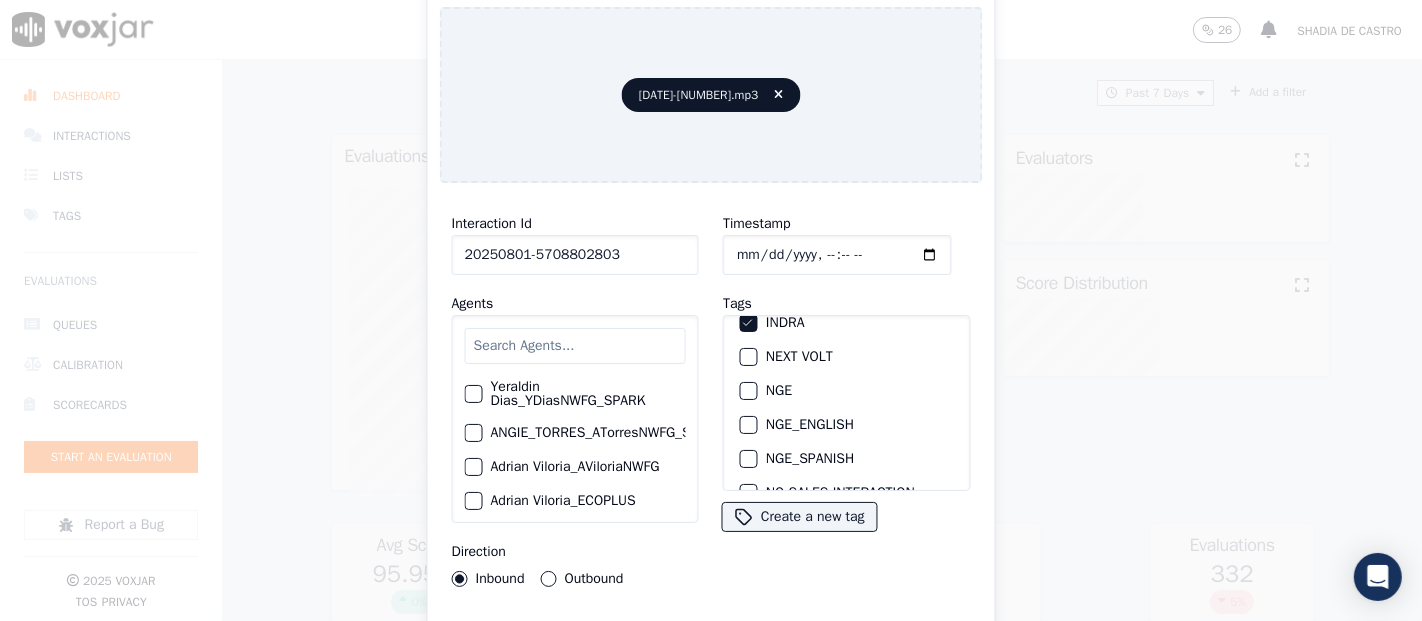 click on "Interaction Id   20250801-5708802803     Agents        Yeraldin Dias_YDiasNWFG_SPARK     ANGIE_TORRES_ATorresNWFG_SPARK     Adrian Viloria_AViloriaNWFG     Adrian Viloria_ECOPLUS     Adrian Viloria_a25003_CLEANSKY     Adrian Viloria_a25016_WGL     Adrian Viloria_a25046_INDRA     Adrian Viloria_fuse1164_NGE     Alan Marruaga_a26181_WGL     Alejandra Chavarro_SYMMETRY     Alejandra Chavarro_a26184_WGL     Alejandro Vizcaino_a13916_CLEANSKY     Alejandro Vizcaino­_NW2906_CLEANSKY     Andres Higuita_AHiguitaNWFG_SPARK     Andres Higuita_Fuse3185_NGE     Andres Higuita_No Sales      Andres Higuita_a27435_CLEANSKY     Andres Higuita_a27490_INDRA     Andres Prias_APriasNWFG     Andres Prias_SYMMETRY     Andres Prias_a27400_CLEANSKY     Andres Prias_a27447_INDRA     Andres Prias_fuse1184_NGE     Angie Torres_ATorresNWFG     Angie Torres_SYMMETRY     Angie Torres_WANN1185_NGE     Angie Torres_a27399_CLEANSKY     Angie Torres_a27445_INDRA     BRYAN_LHEINEKER_WANN1211_NGE     Brandon Camacho_BAQ2083_INDRA" at bounding box center [711, 429] 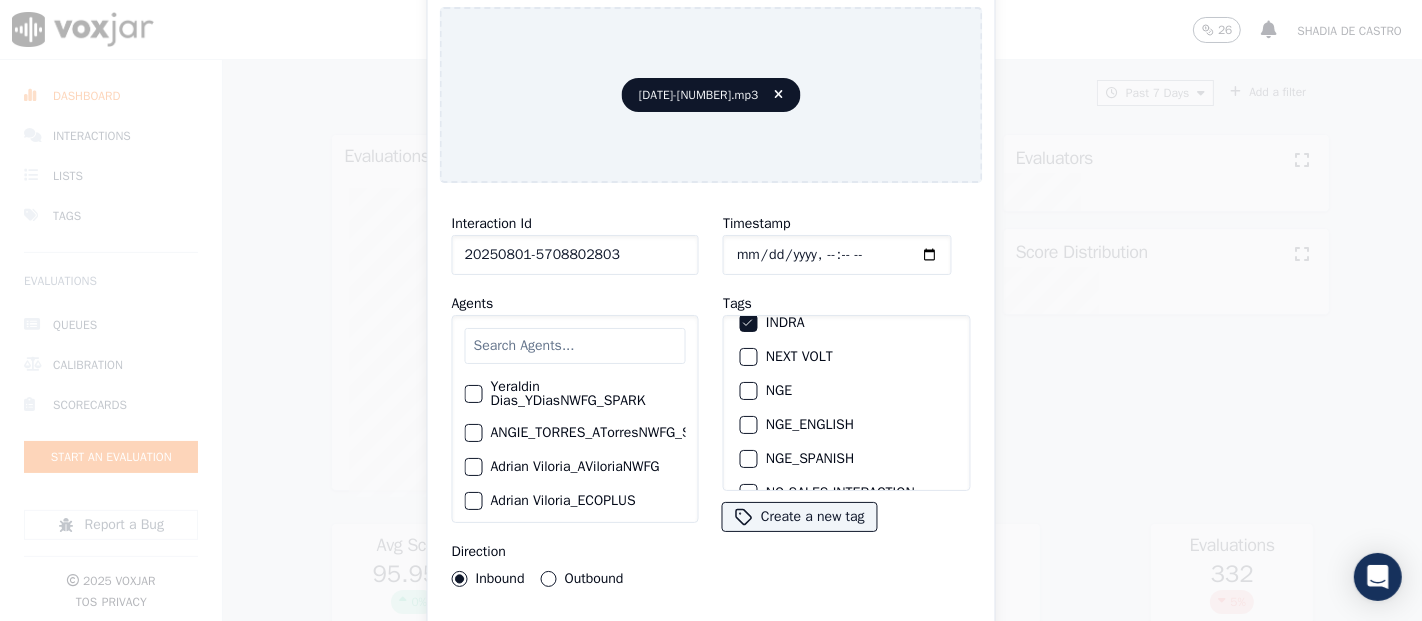 drag, startPoint x: 770, startPoint y: 612, endPoint x: 780, endPoint y: 610, distance: 10.198039 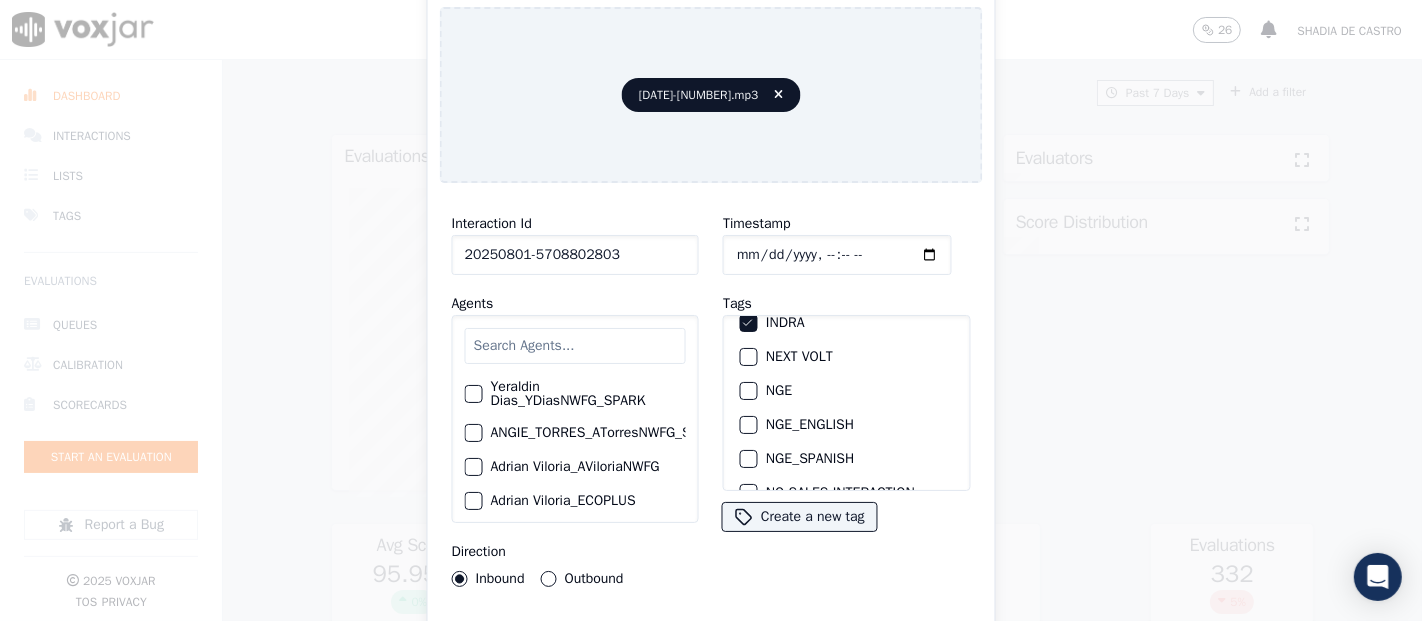 drag, startPoint x: 794, startPoint y: 610, endPoint x: 829, endPoint y: 616, distance: 35.510563 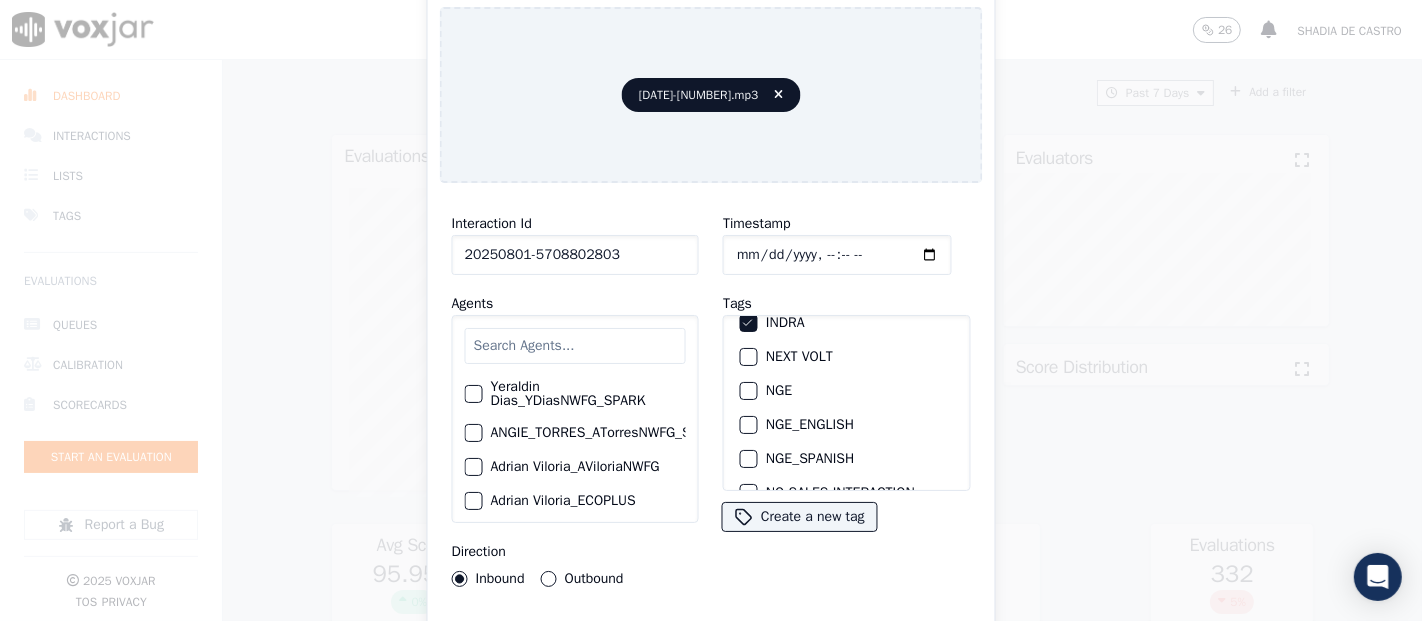 click on "Upload interaction to start evaluation" at bounding box center (711, 641) 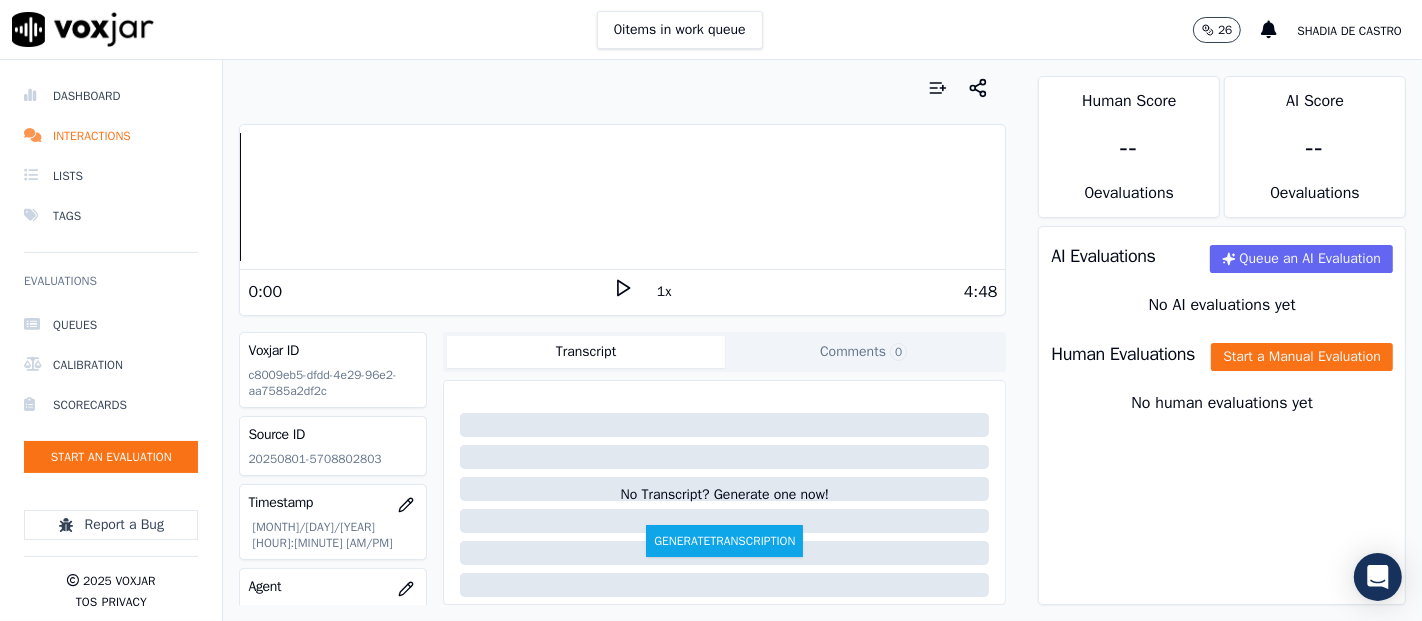 click on "20250801-5708802803" 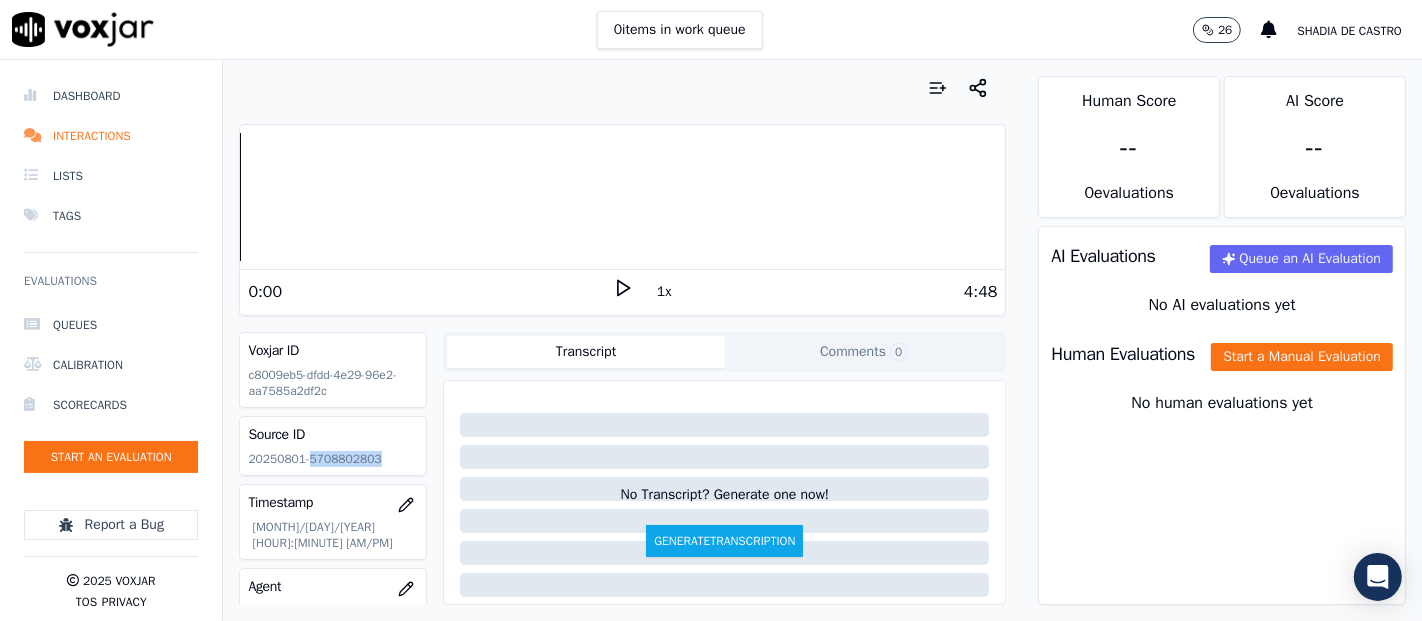 click on "20250801-5708802803" 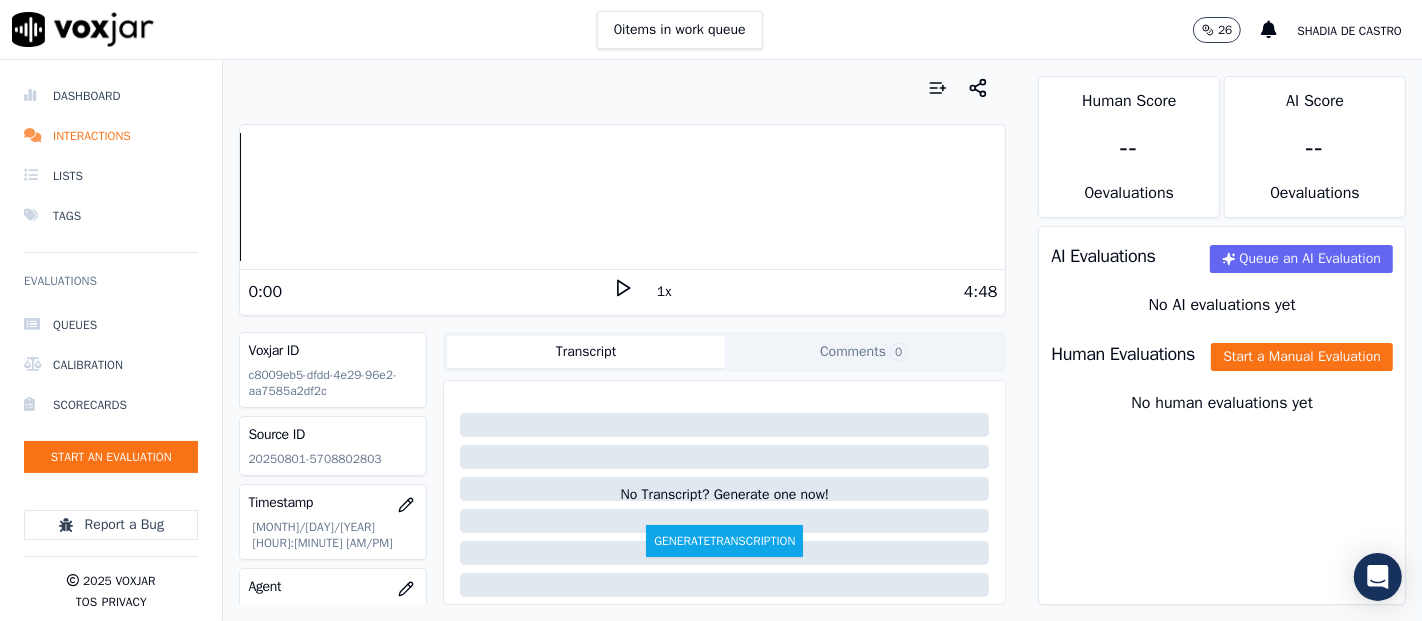 click on "0:00" at bounding box center (430, 292) 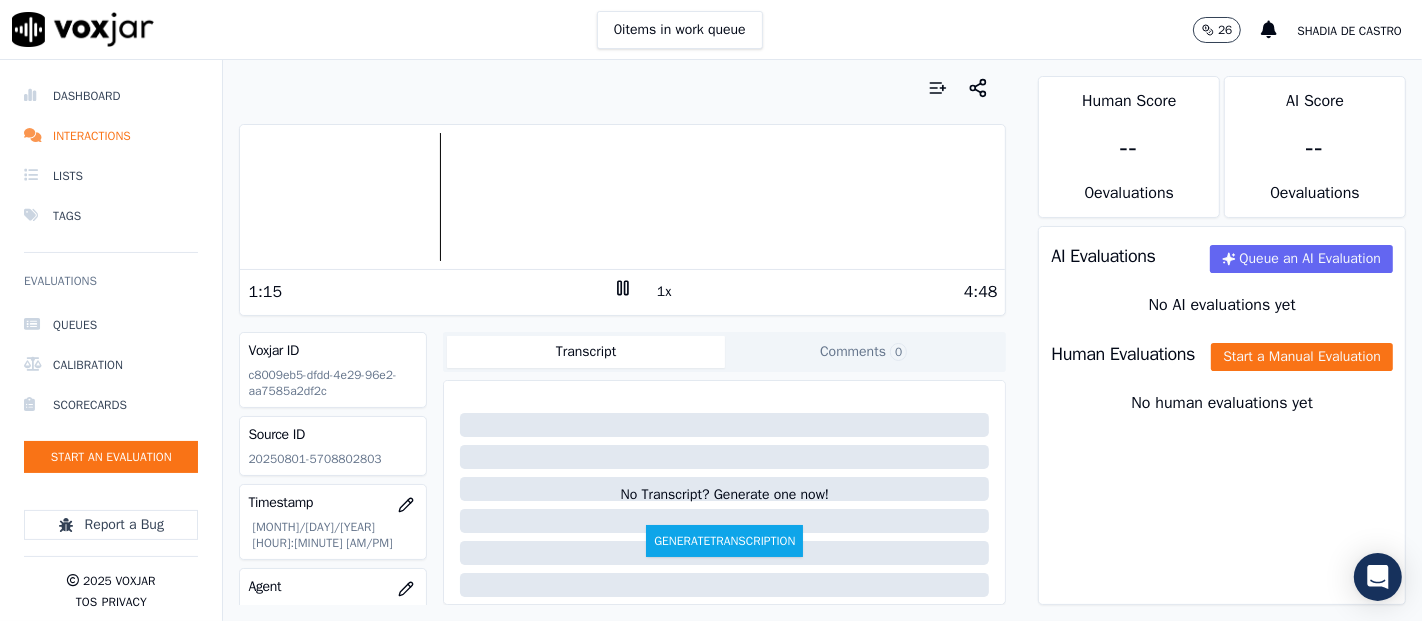 click at bounding box center (622, 197) 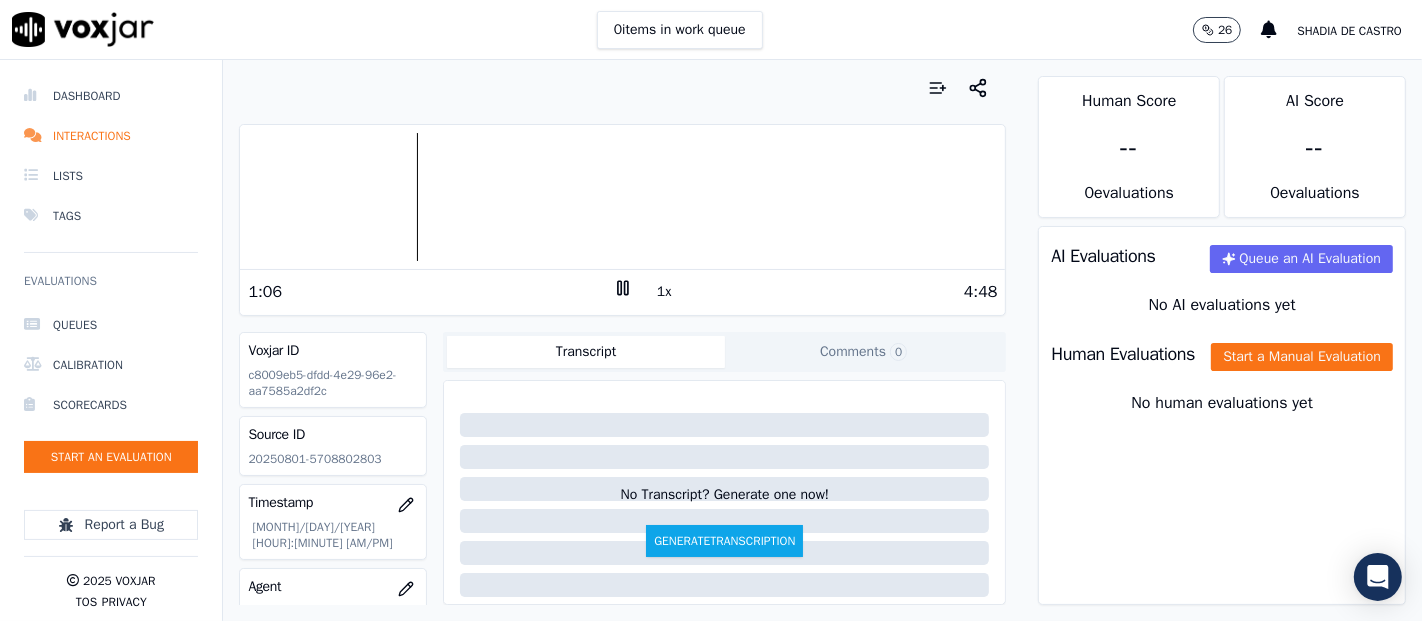 click at bounding box center (622, 197) 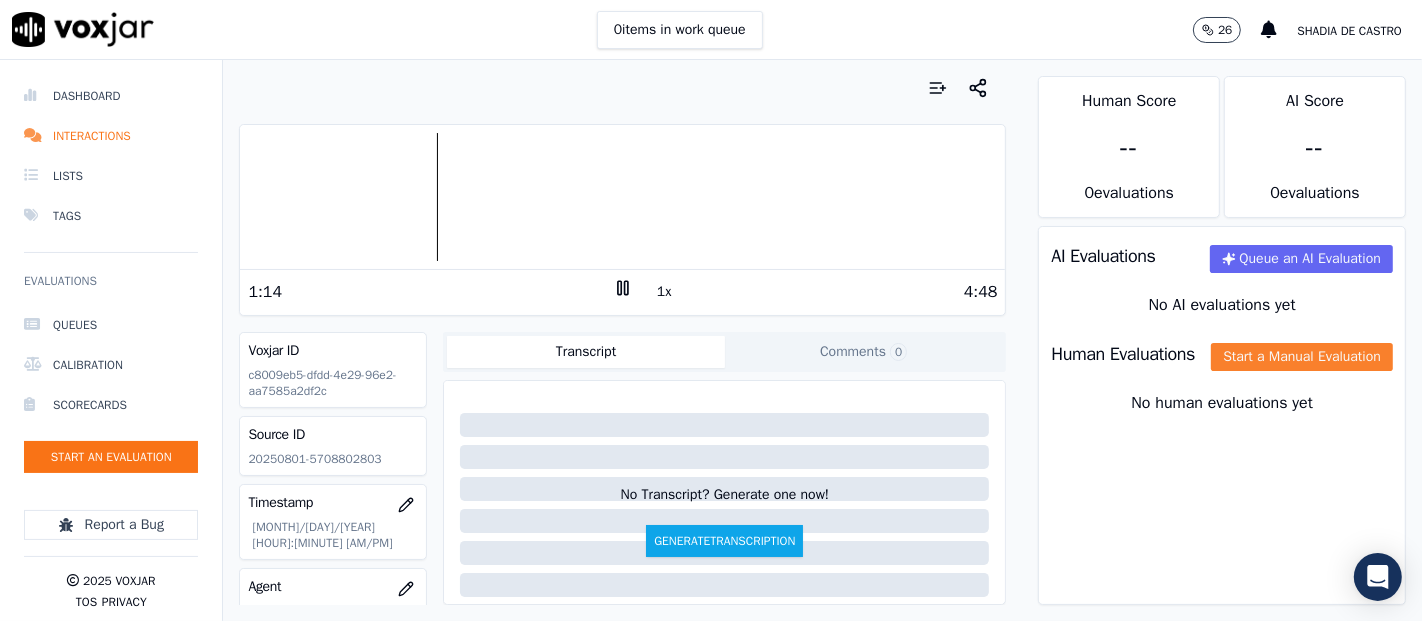 click on "Start a Manual Evaluation" 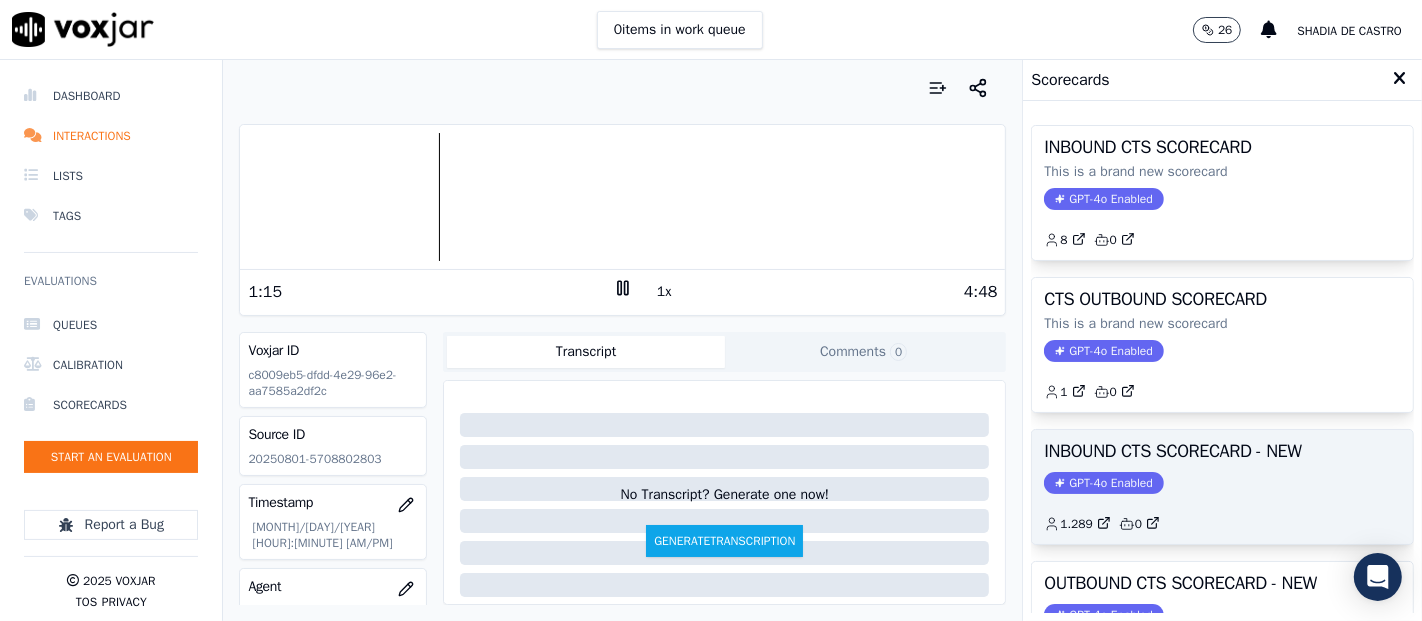click on "GPT-4o Enabled" 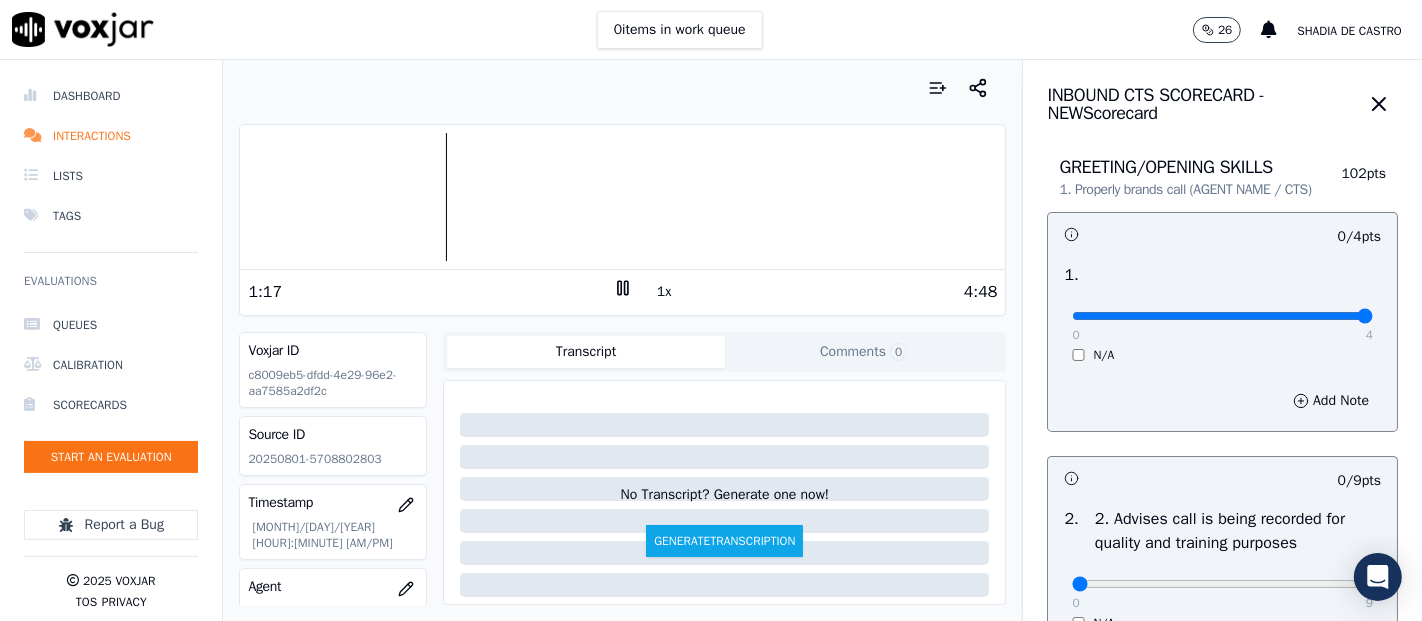 type on "4" 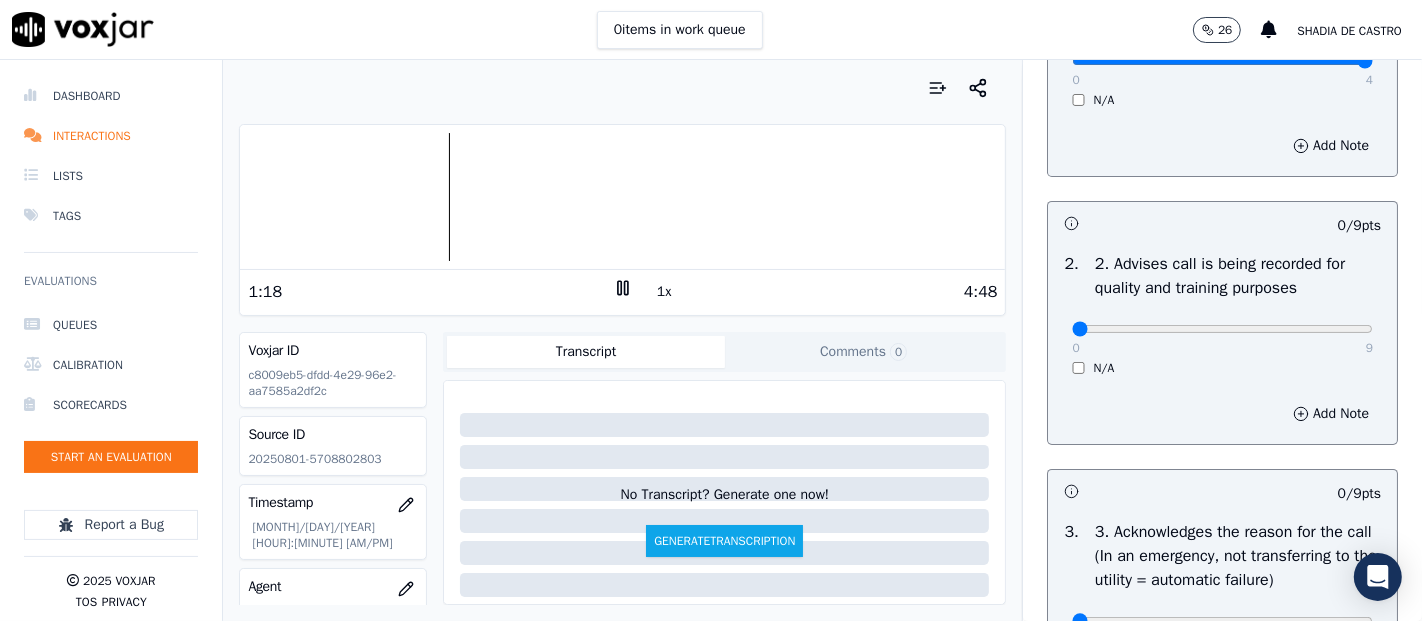 scroll, scrollTop: 222, scrollLeft: 0, axis: vertical 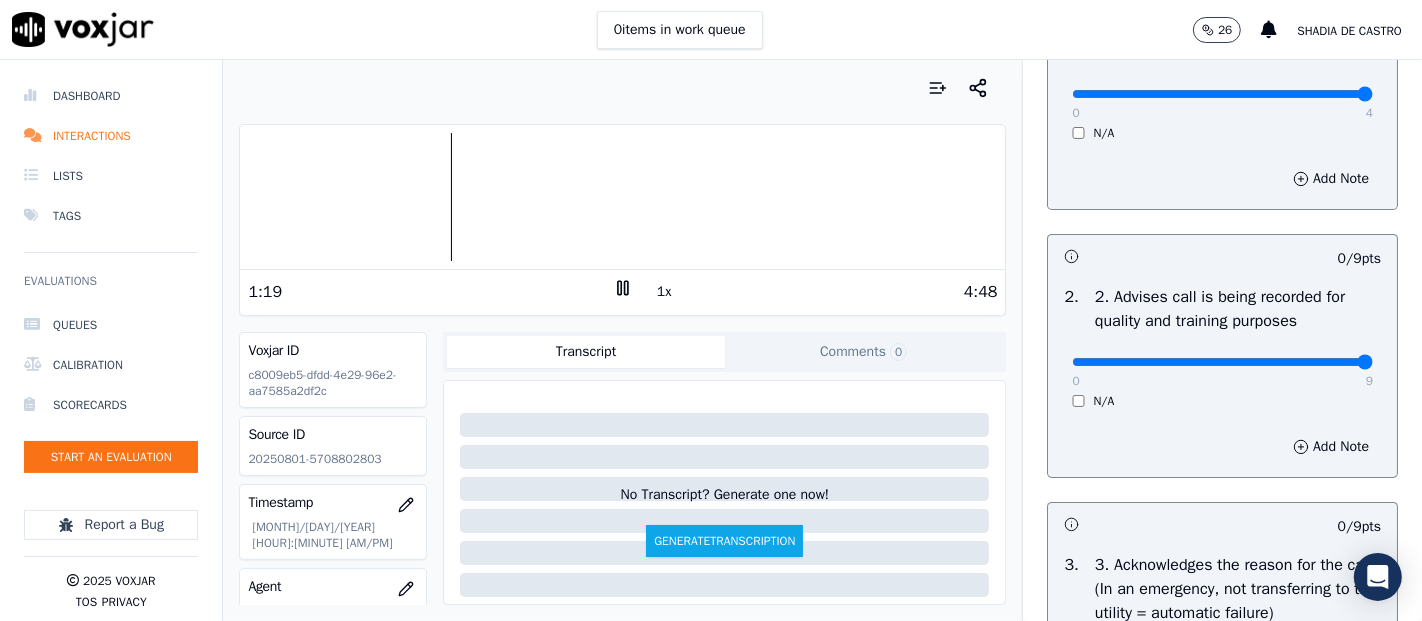 type on "9" 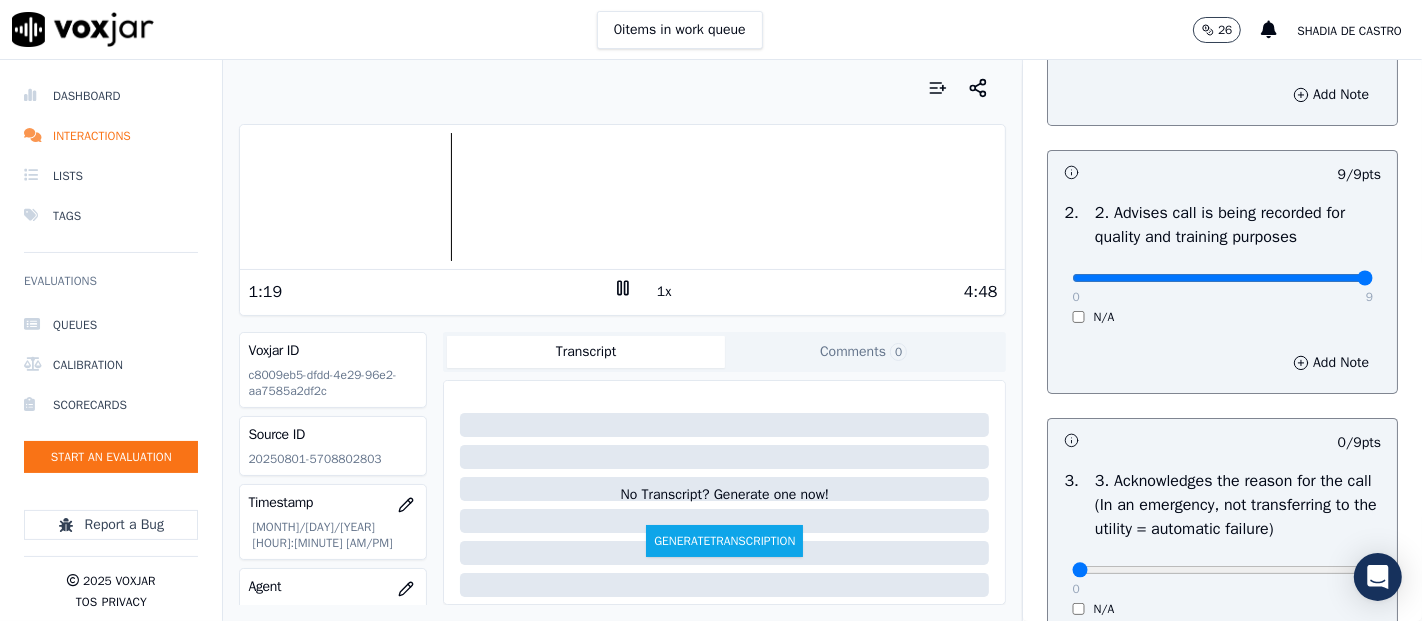 scroll, scrollTop: 444, scrollLeft: 0, axis: vertical 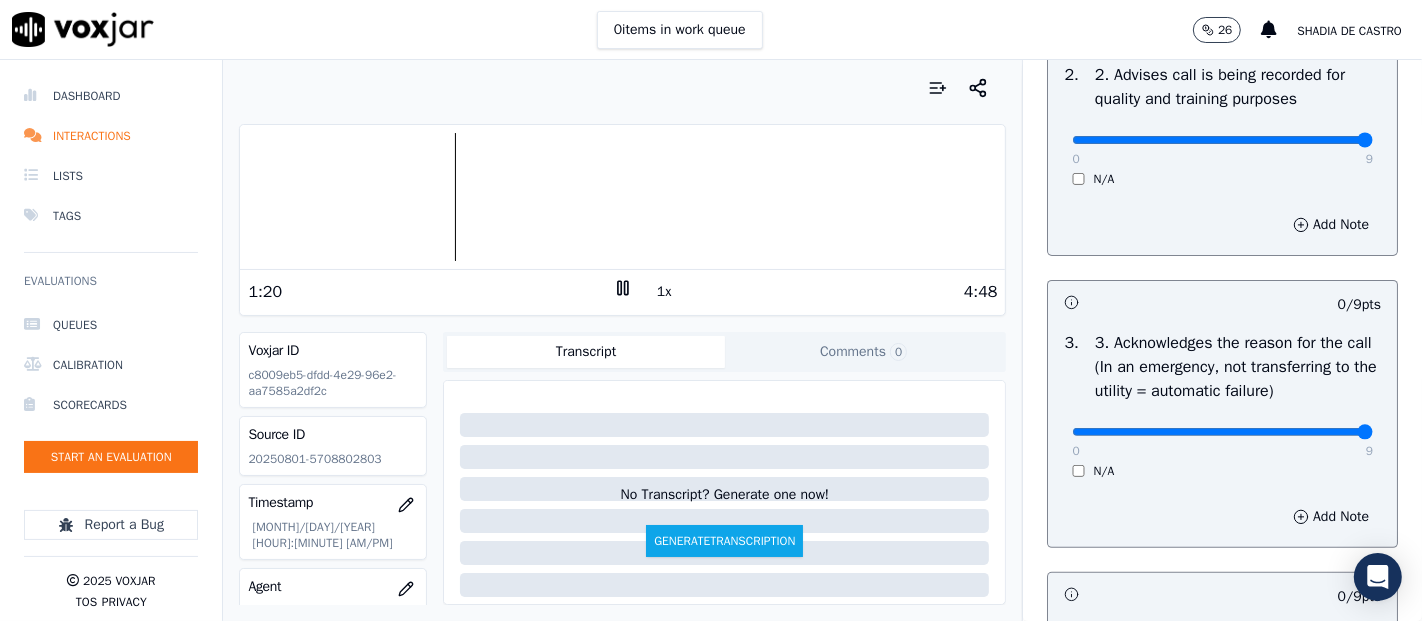 type on "9" 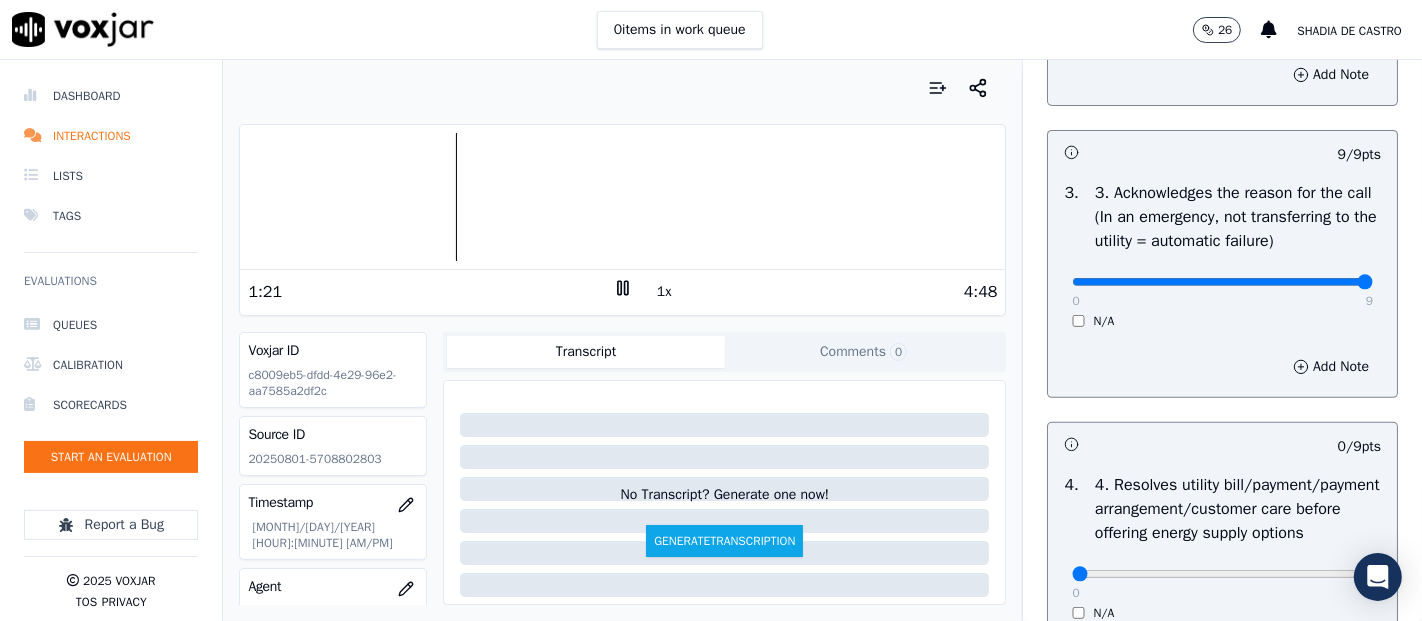 scroll, scrollTop: 777, scrollLeft: 0, axis: vertical 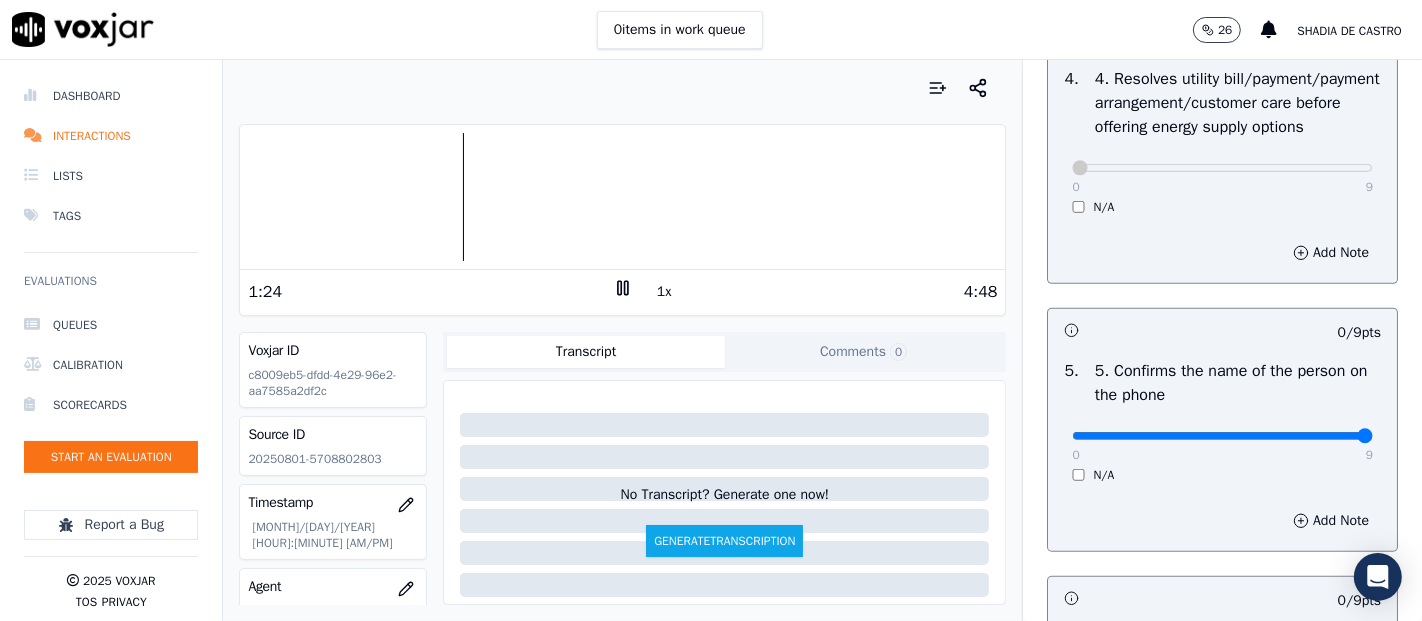 type on "9" 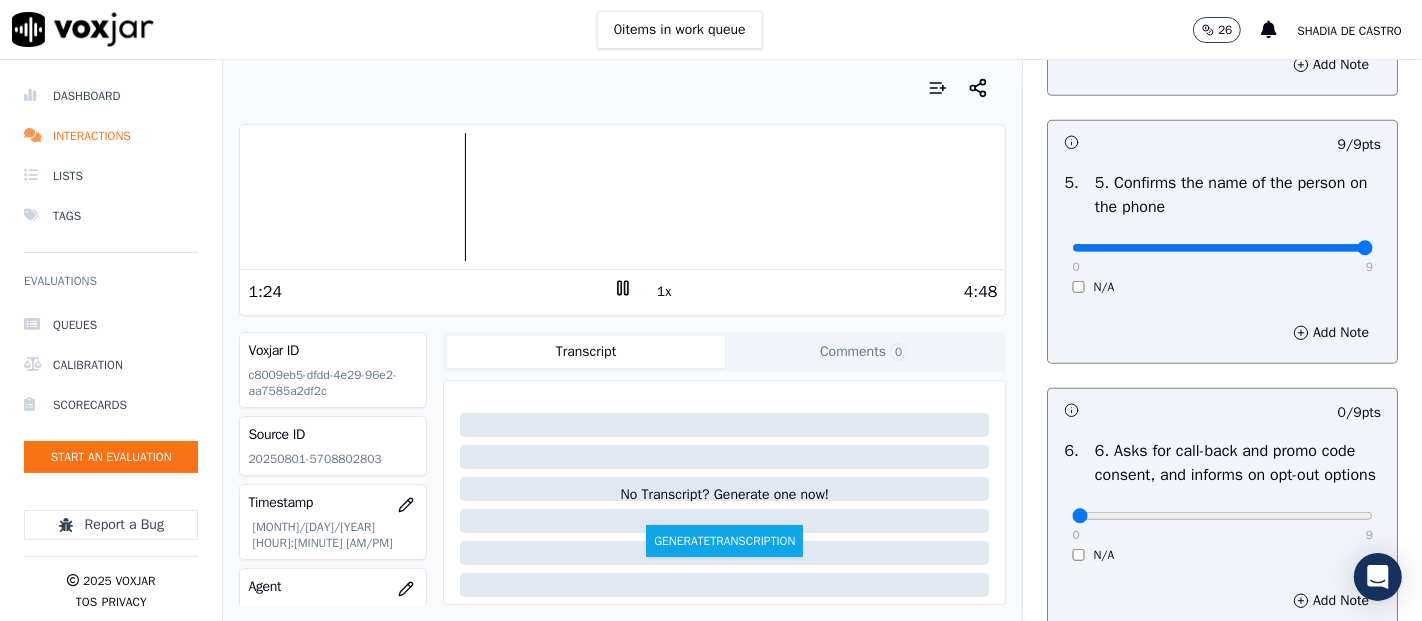 scroll, scrollTop: 1333, scrollLeft: 0, axis: vertical 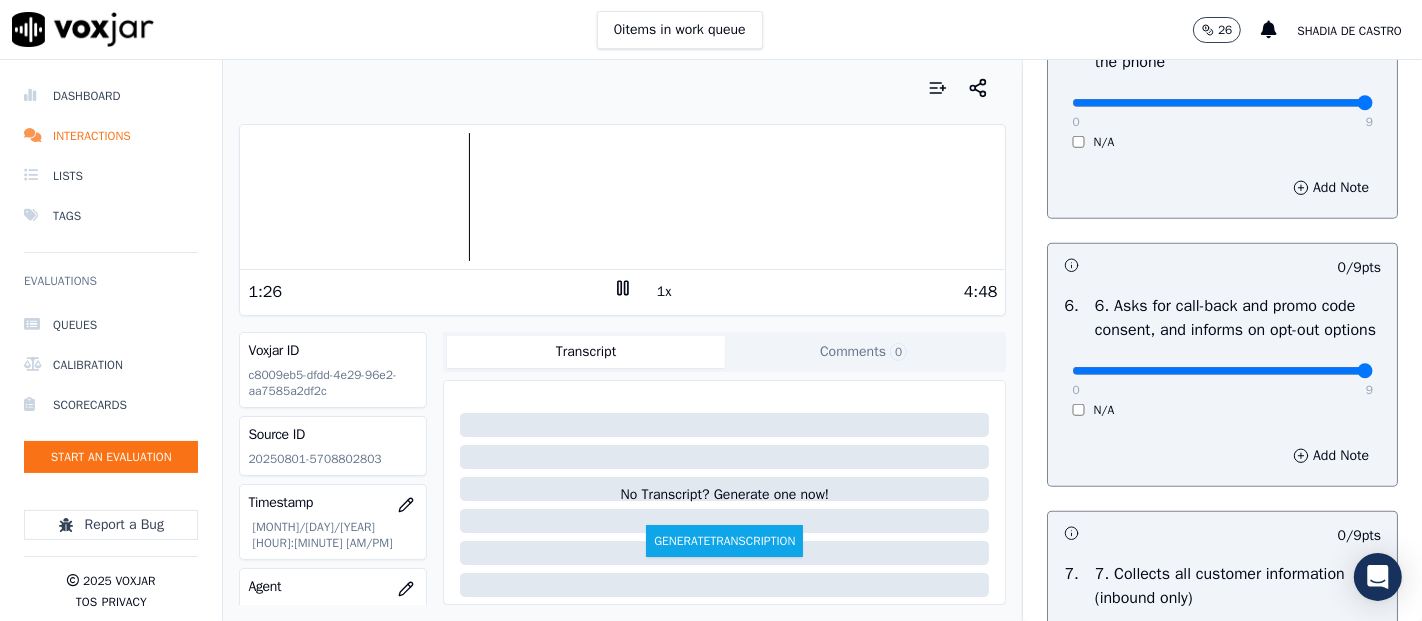 drag, startPoint x: 1322, startPoint y: 465, endPoint x: 1305, endPoint y: 483, distance: 24.758837 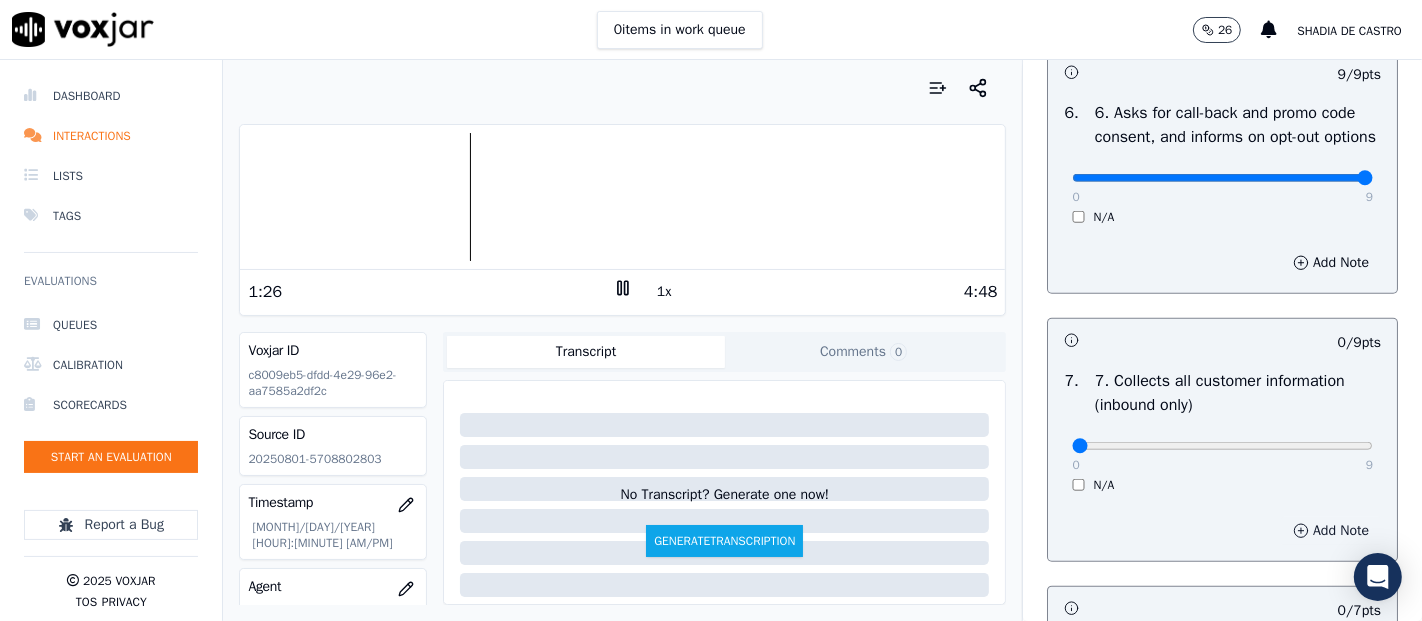 scroll, scrollTop: 1666, scrollLeft: 0, axis: vertical 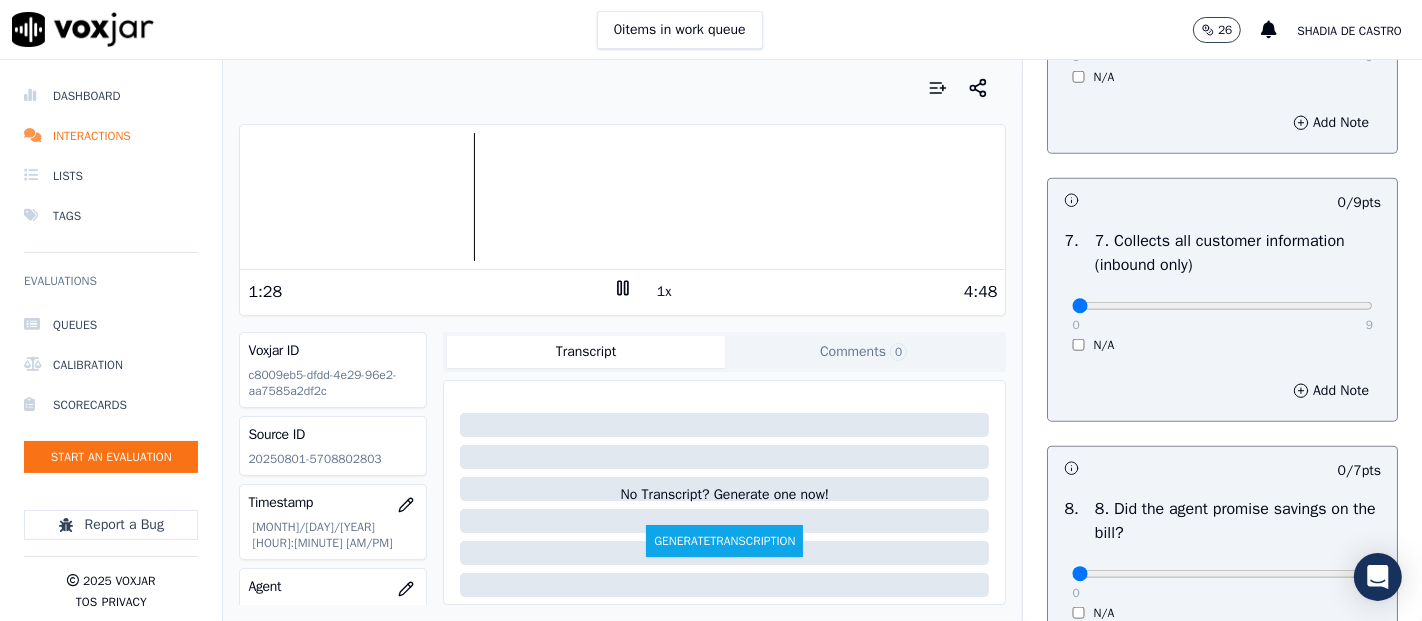 click on "0   9     N/A" at bounding box center (1222, 315) 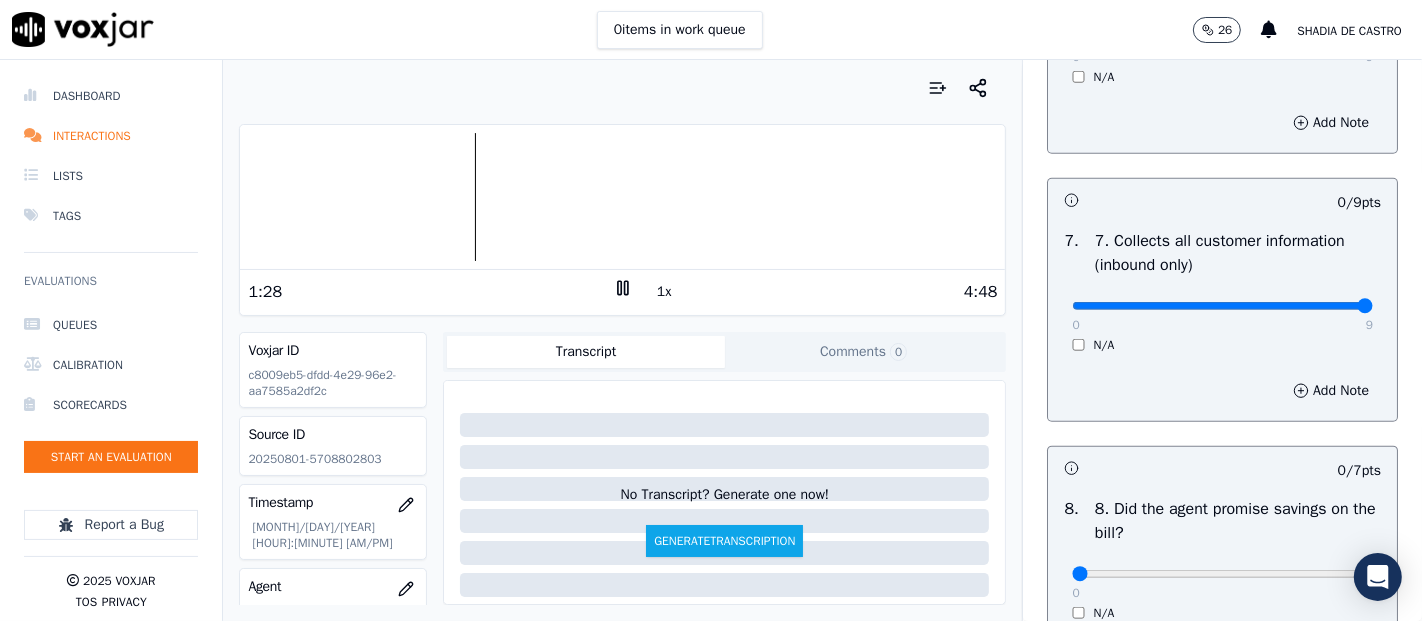 type on "9" 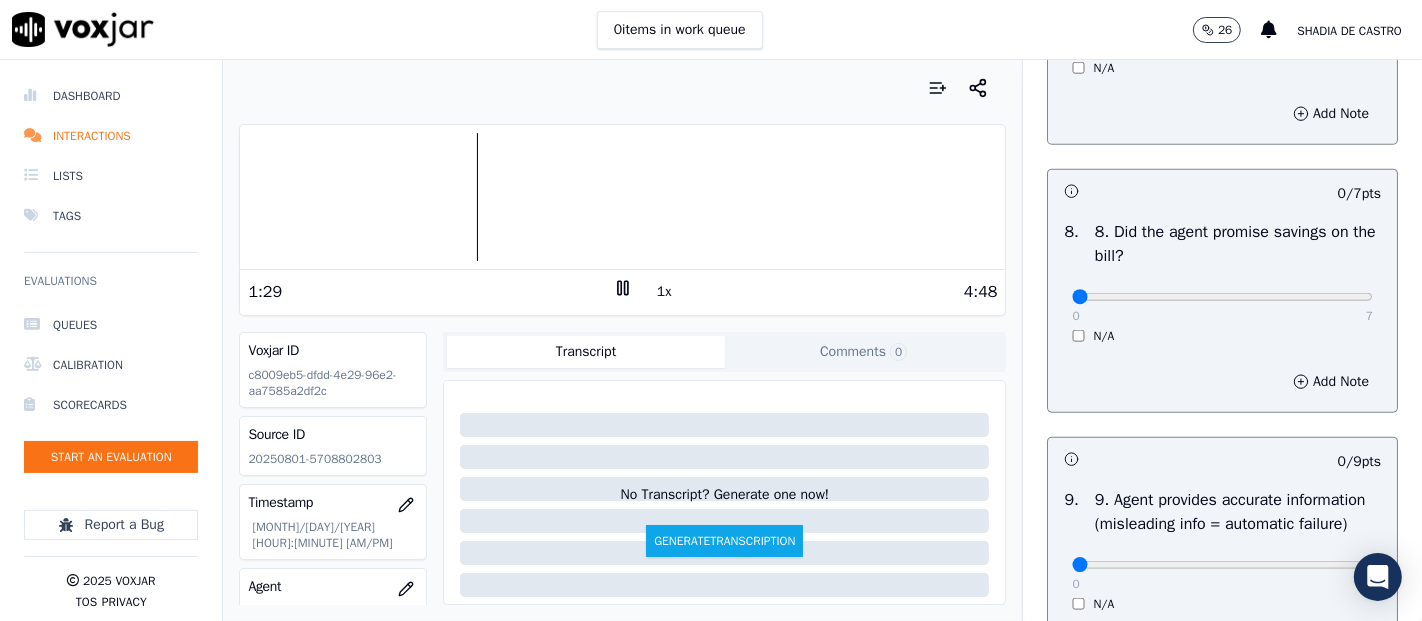 scroll, scrollTop: 2000, scrollLeft: 0, axis: vertical 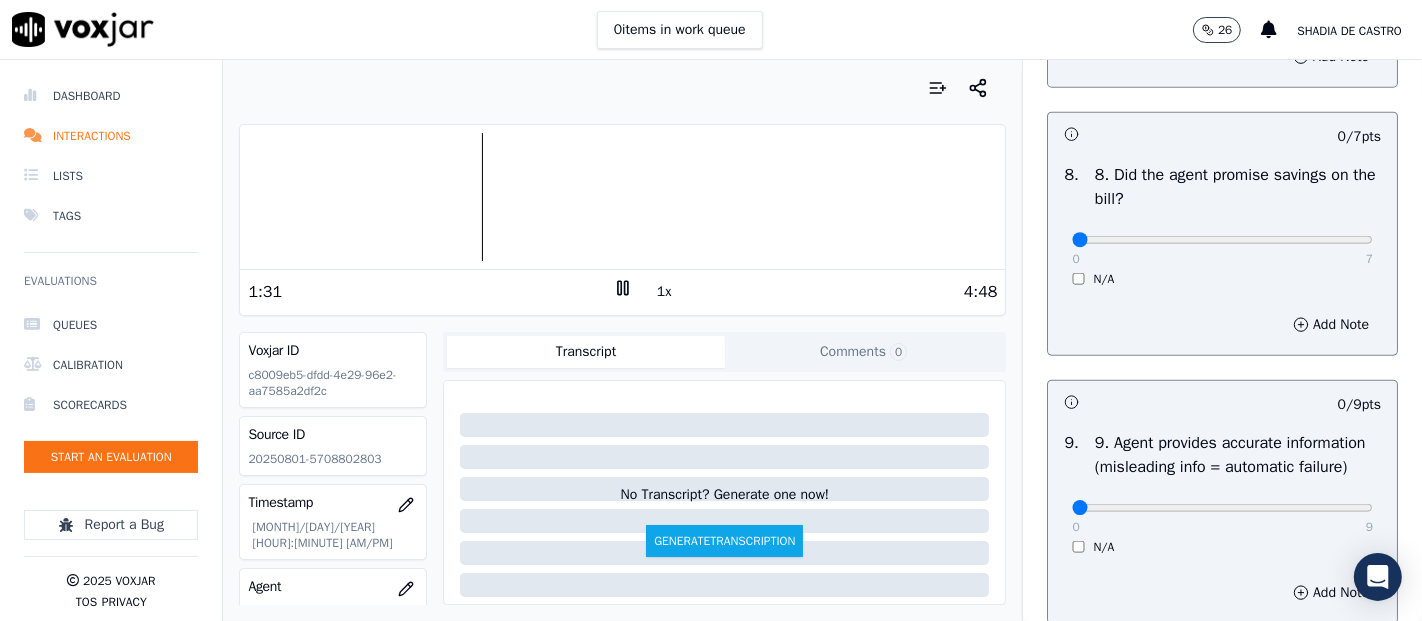 click on "8 .   8. Did the agent promise savings on the bill?     0   7     N/A" at bounding box center [1222, 225] 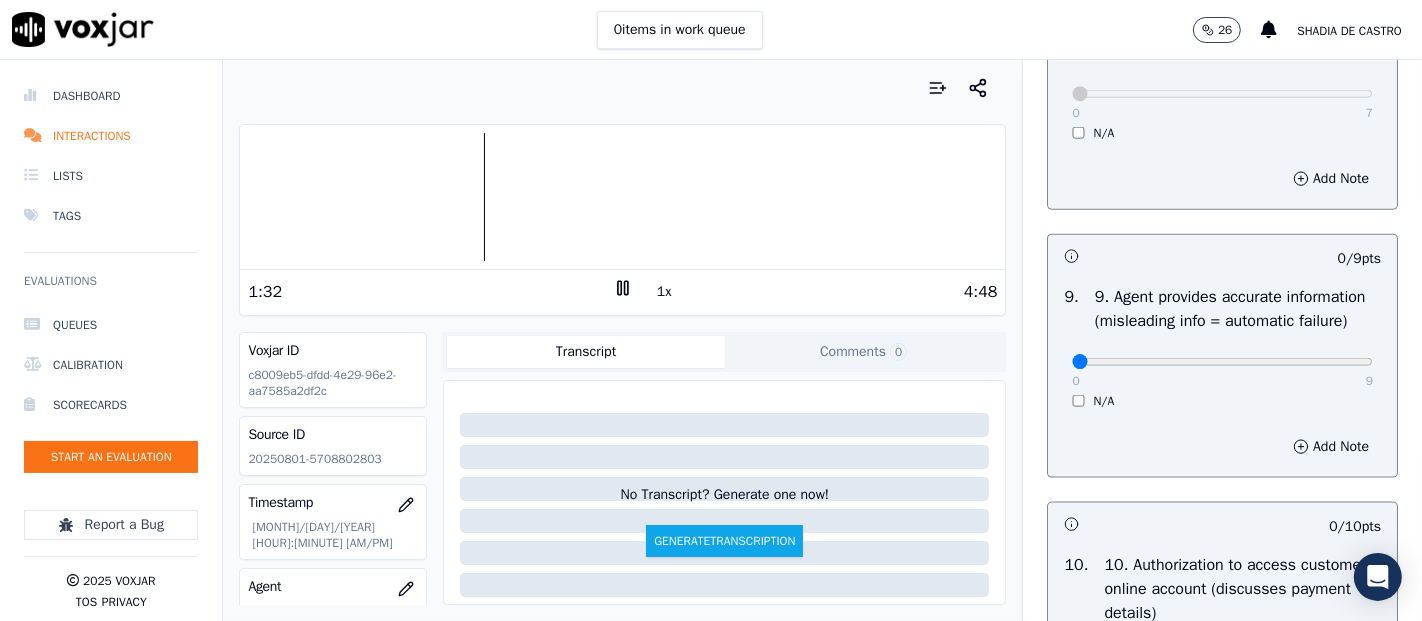 scroll, scrollTop: 2222, scrollLeft: 0, axis: vertical 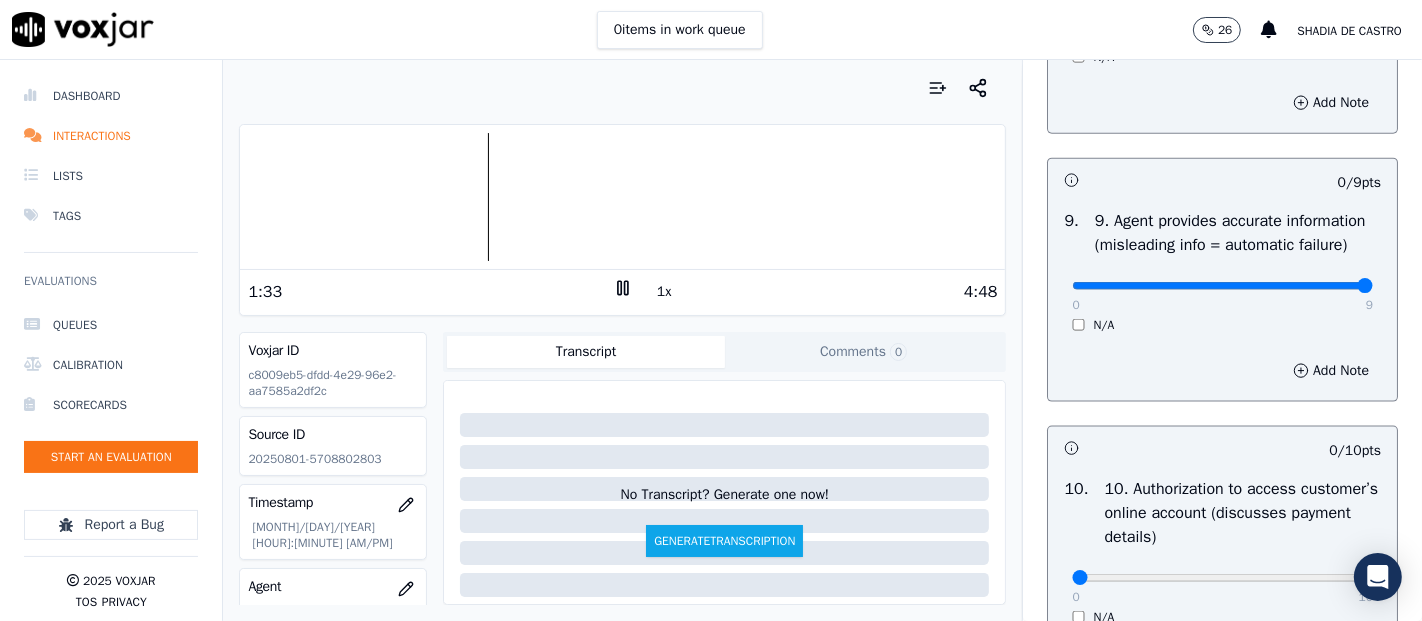 type on "9" 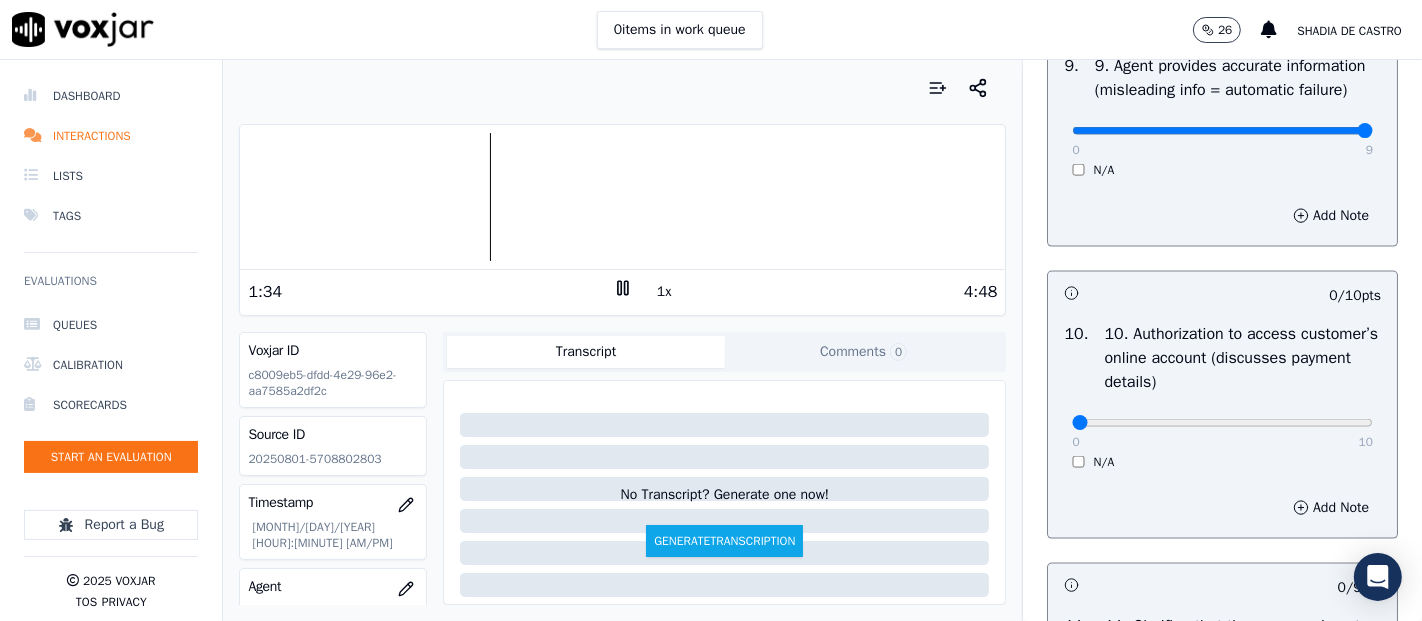 scroll, scrollTop: 2444, scrollLeft: 0, axis: vertical 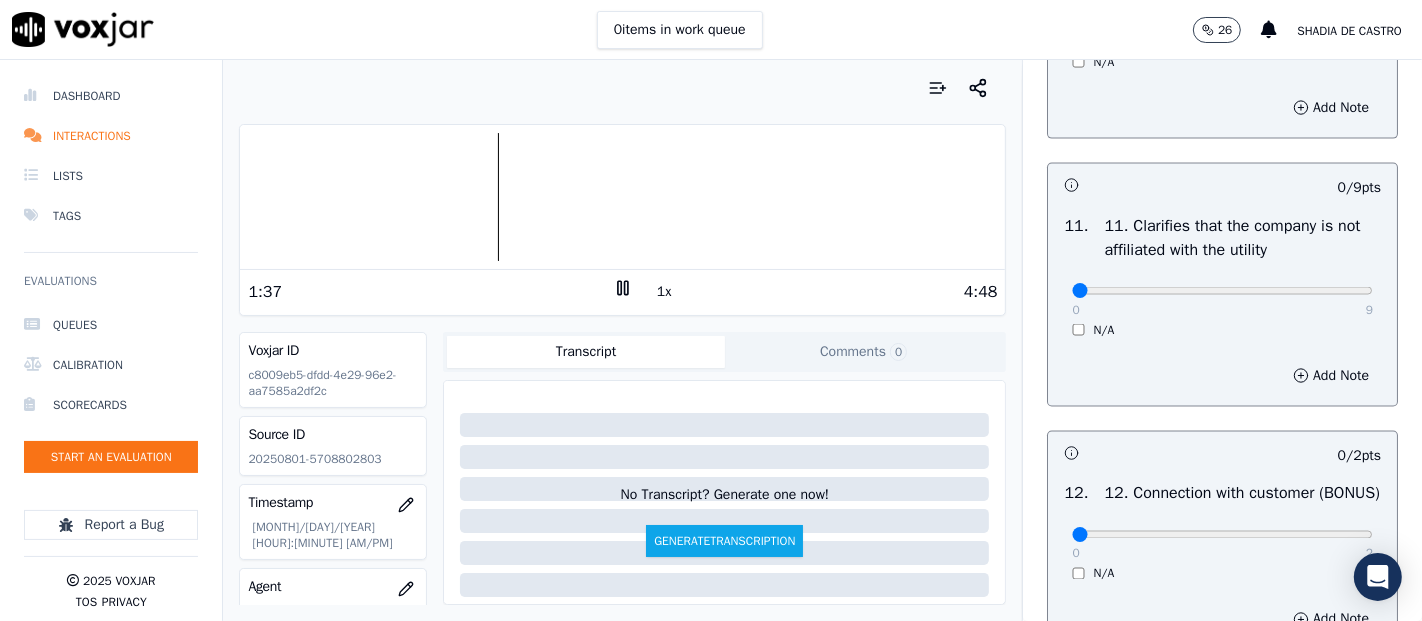click on "0   9" at bounding box center (1222, 290) 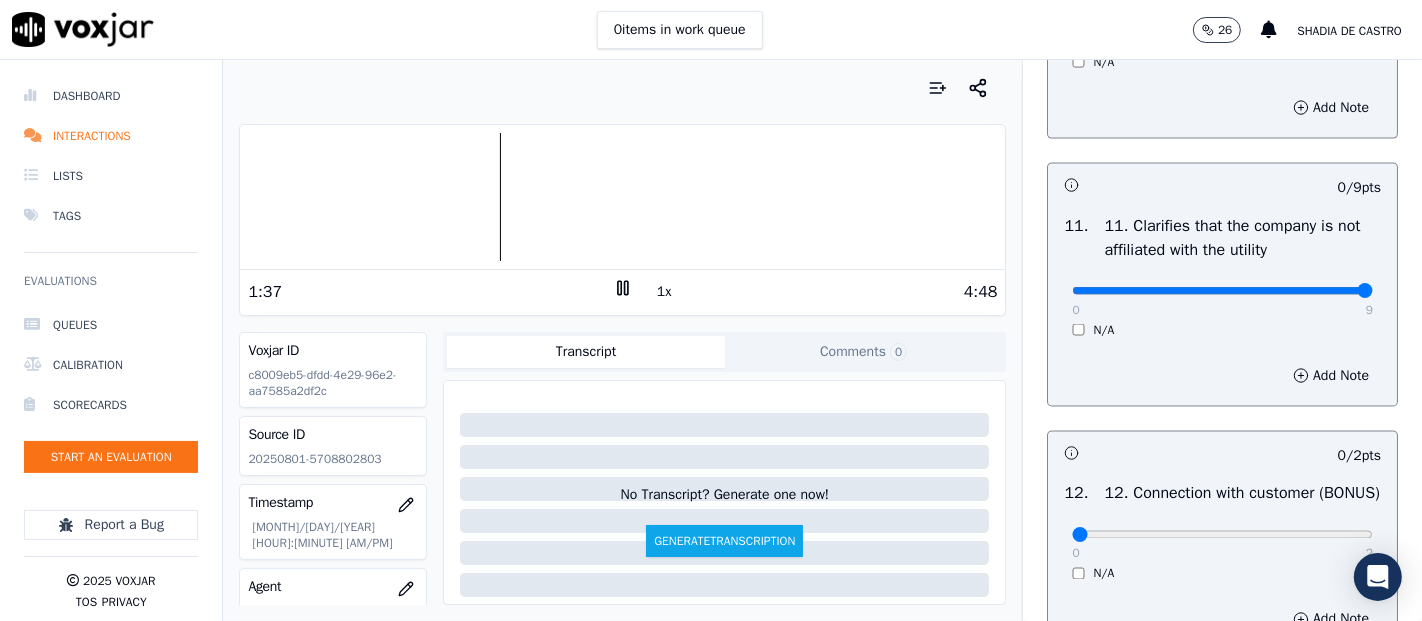 type on "9" 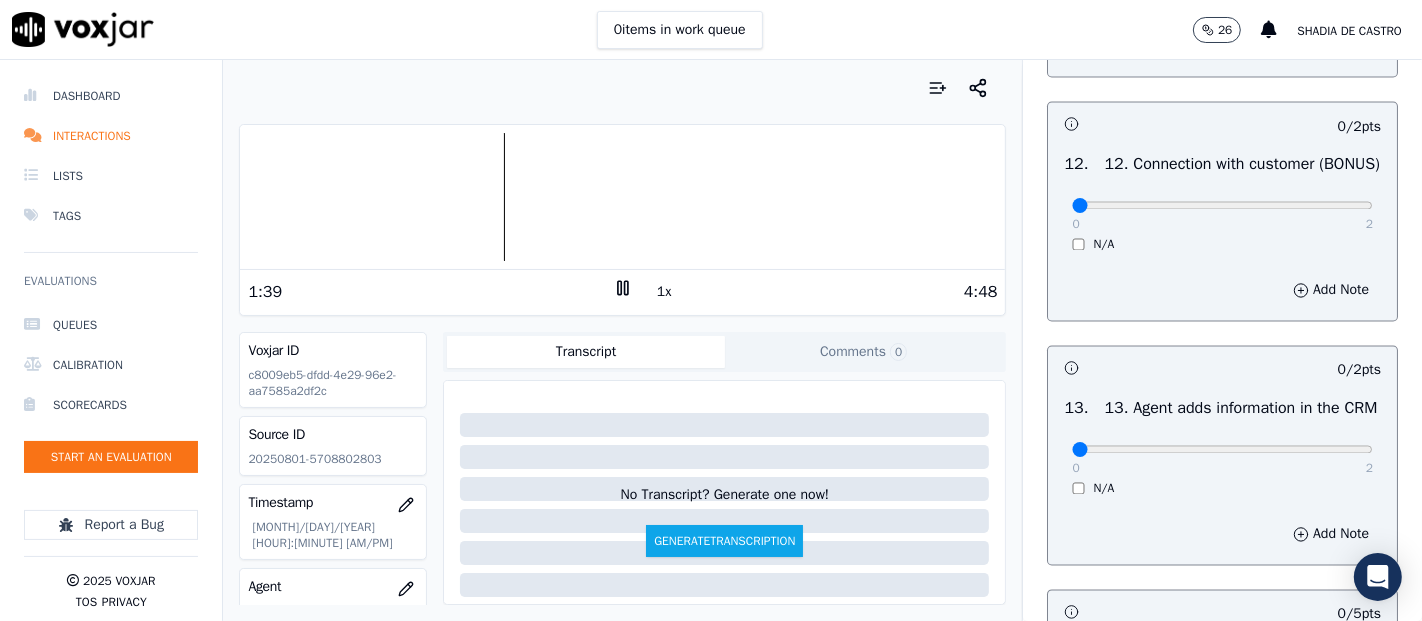 scroll, scrollTop: 3111, scrollLeft: 0, axis: vertical 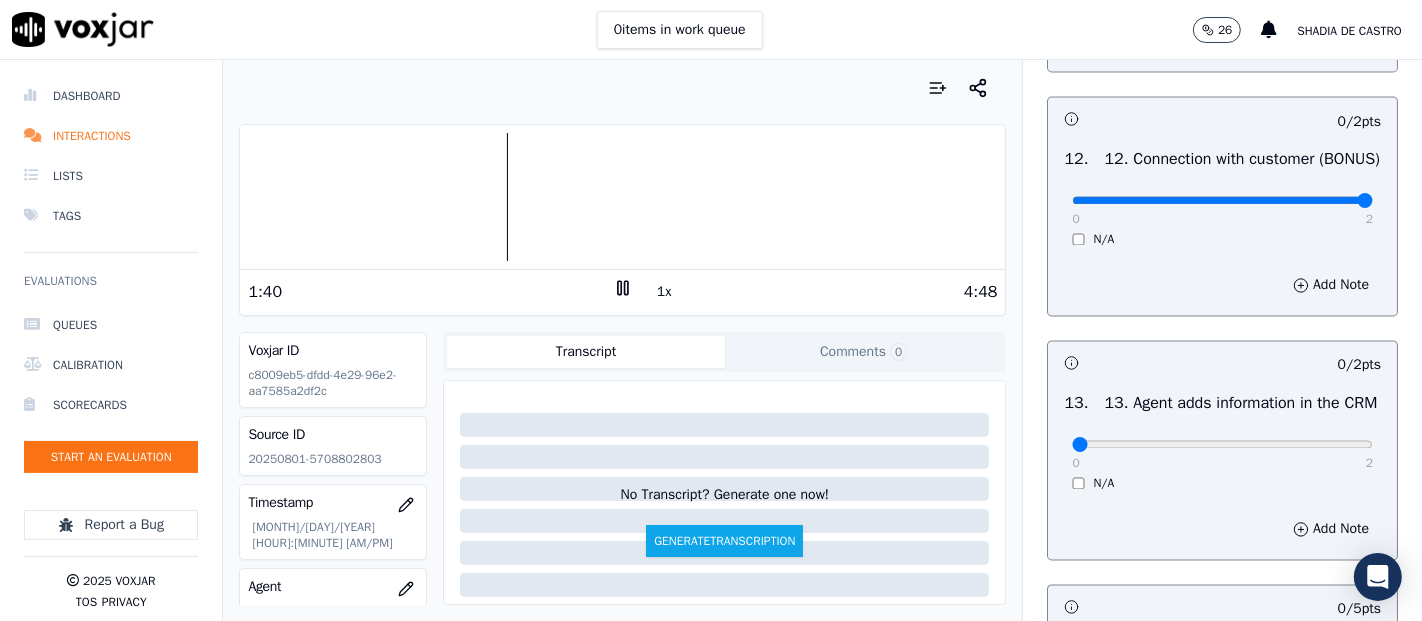 drag, startPoint x: 1320, startPoint y: 336, endPoint x: 1310, endPoint y: 339, distance: 10.440307 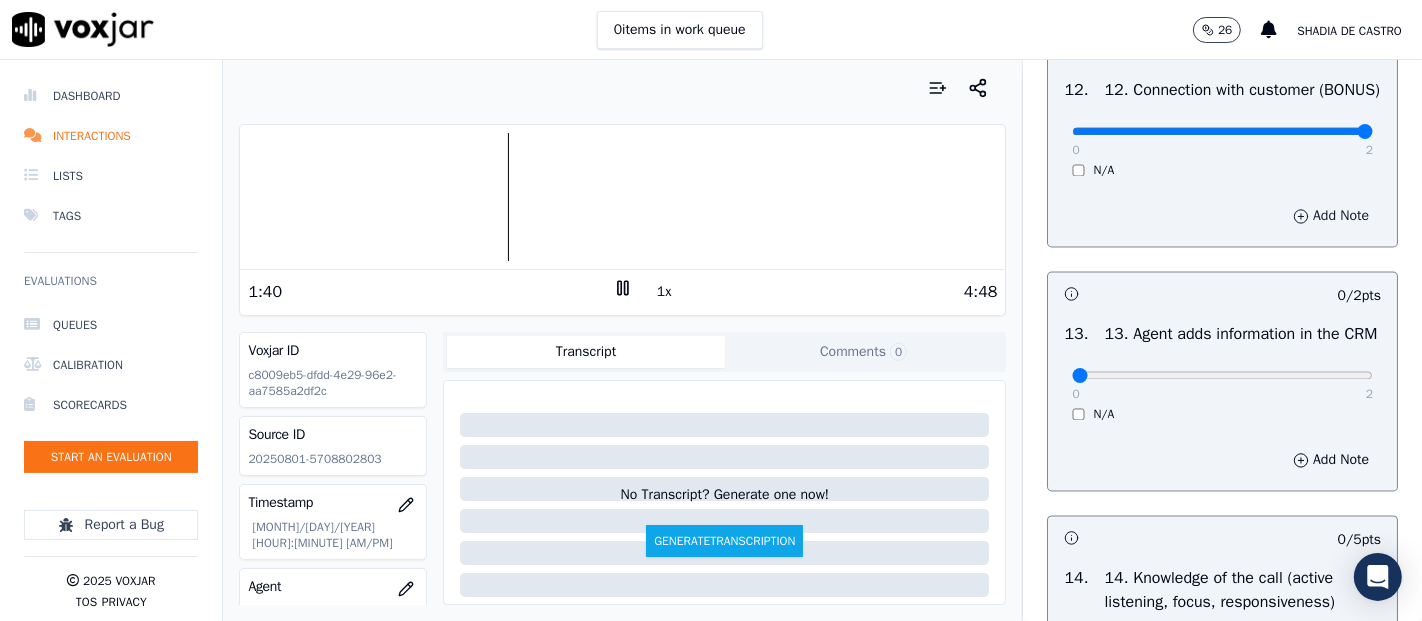 scroll, scrollTop: 3444, scrollLeft: 0, axis: vertical 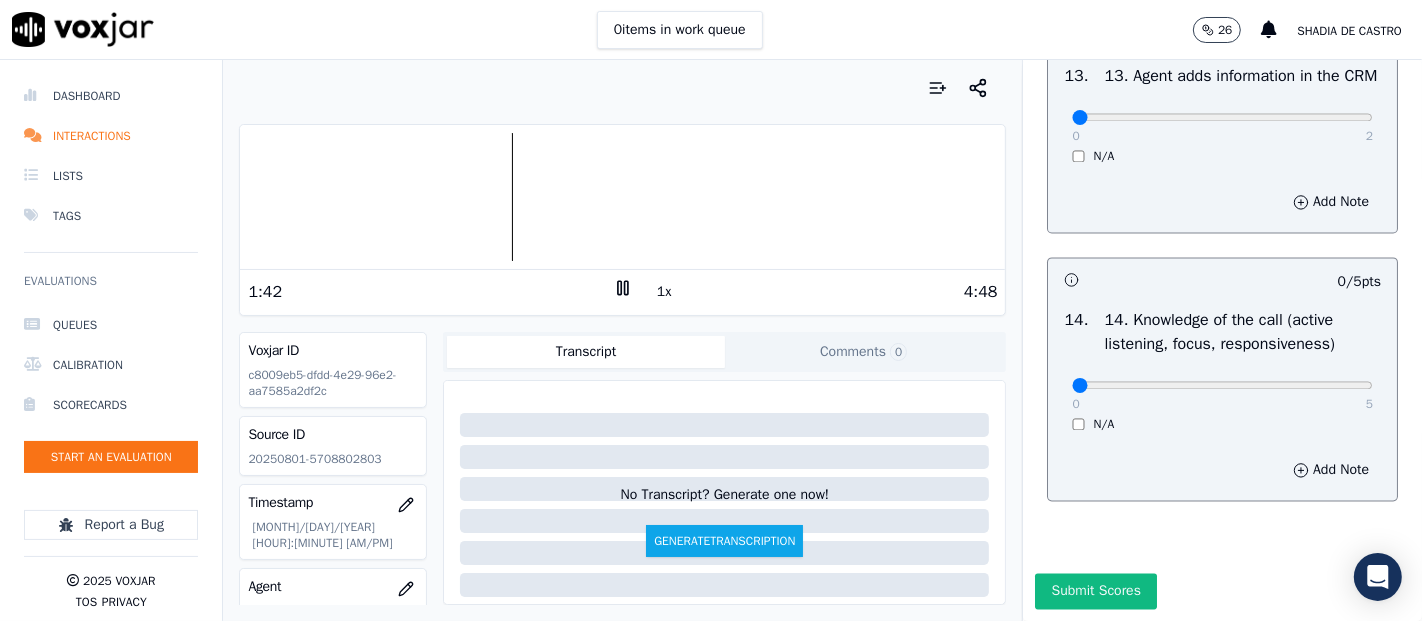 click on "0   2     N/A" at bounding box center (1222, 126) 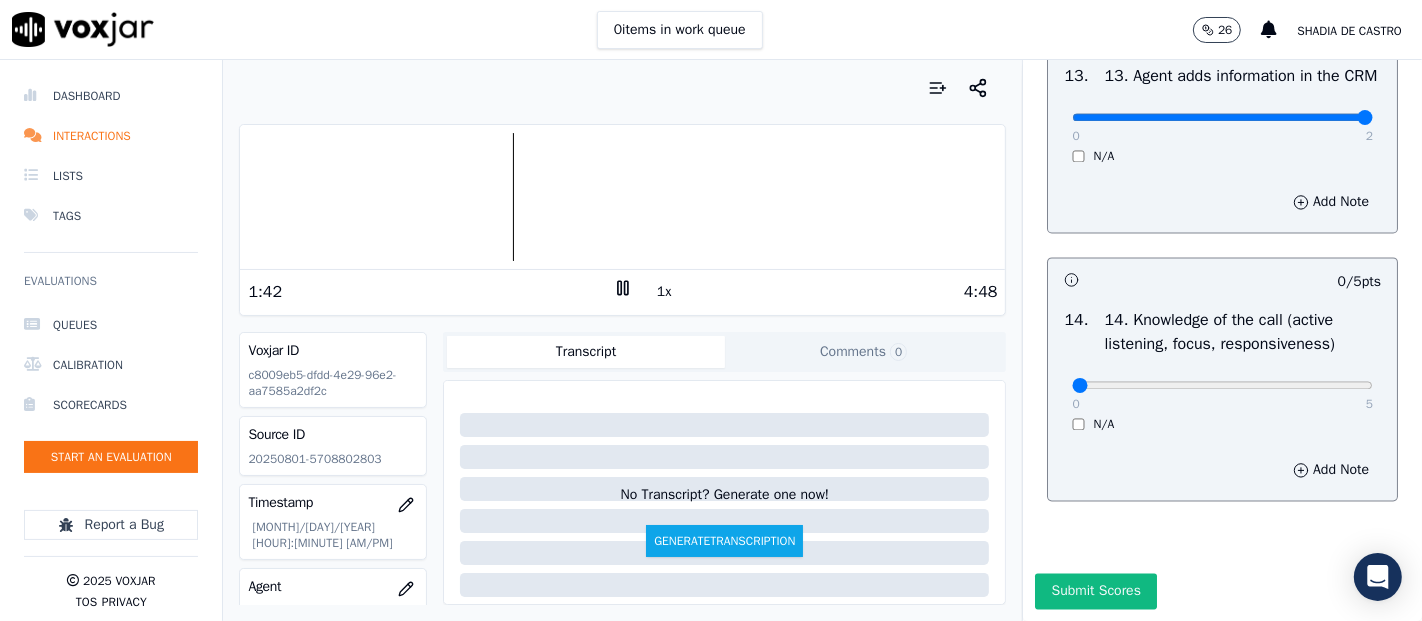 type on "2" 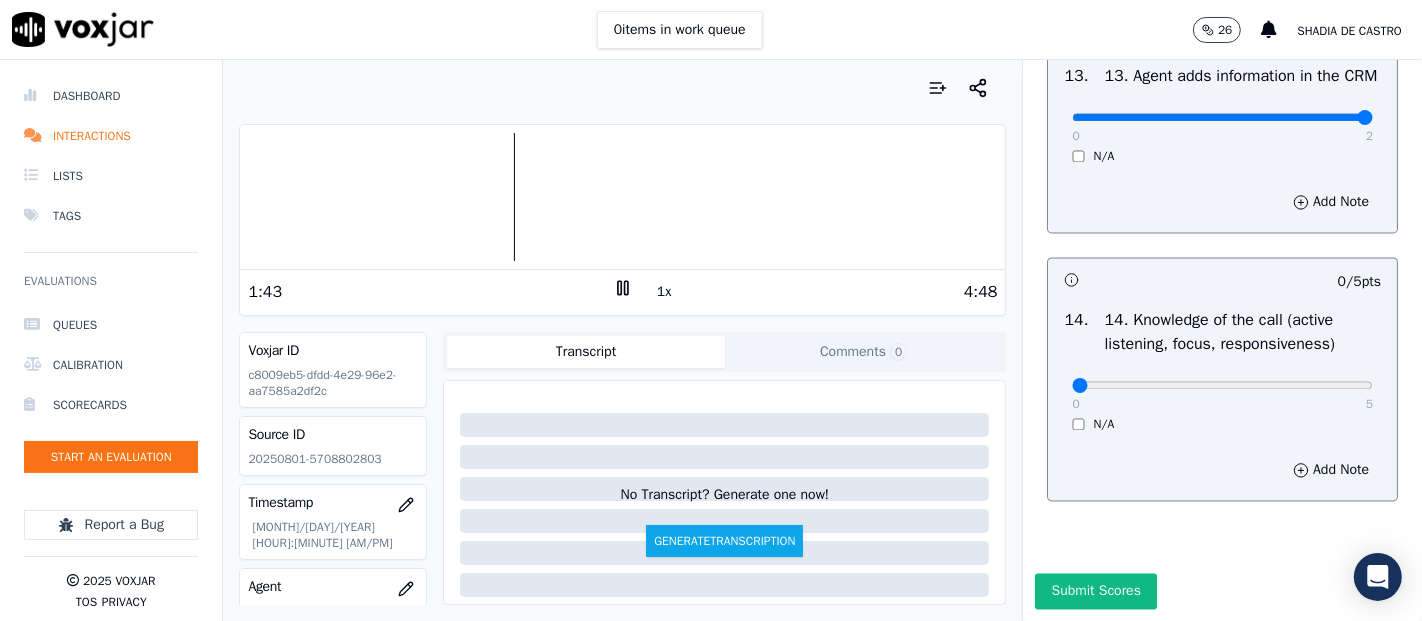 scroll, scrollTop: 3644, scrollLeft: 0, axis: vertical 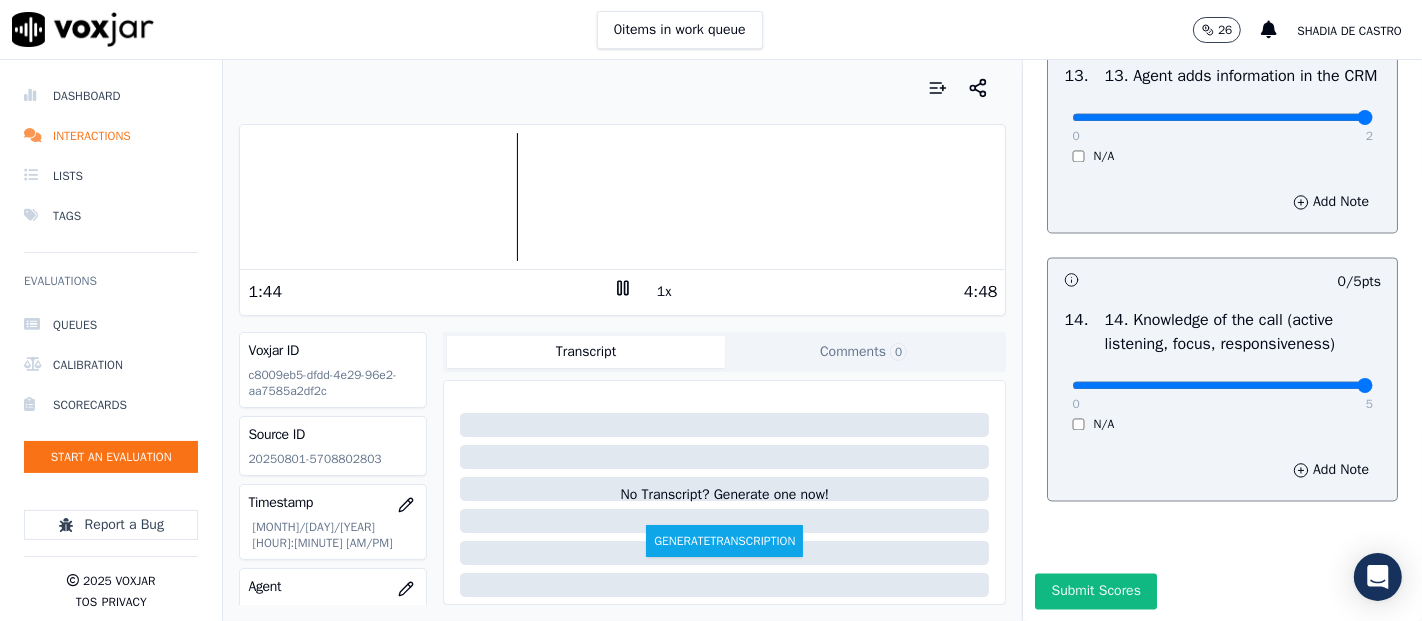 type on "5" 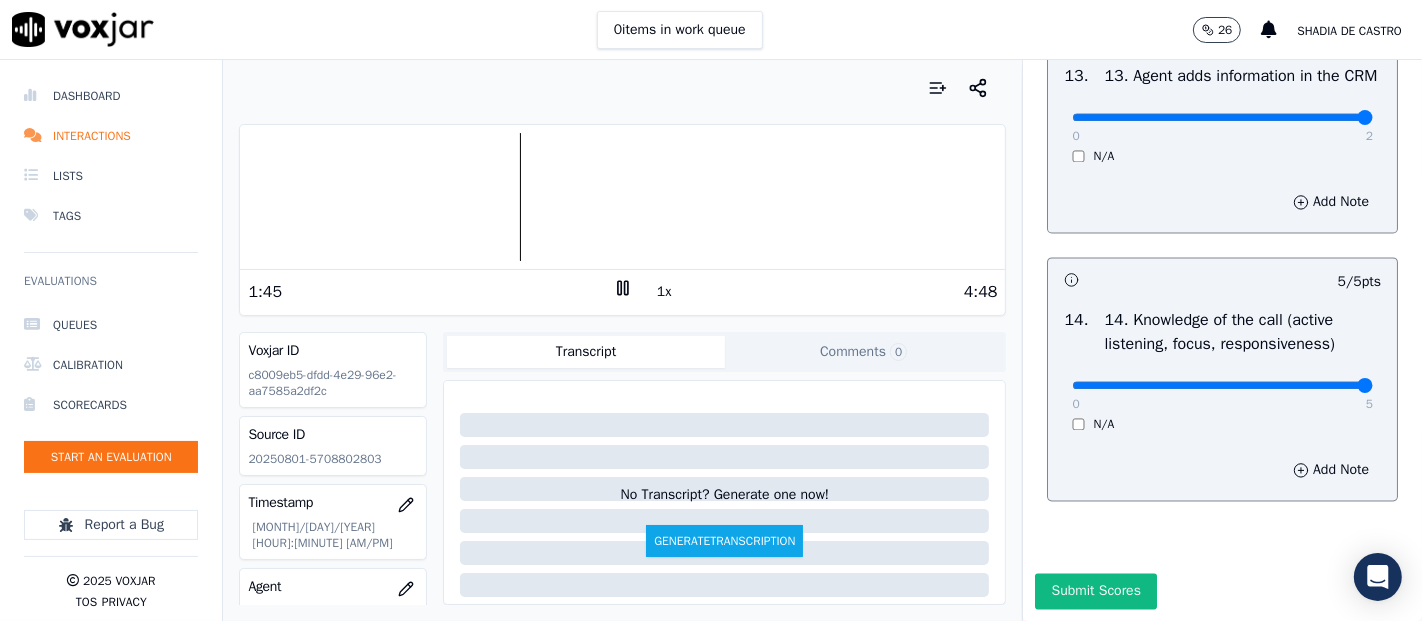 scroll, scrollTop: 111, scrollLeft: 0, axis: vertical 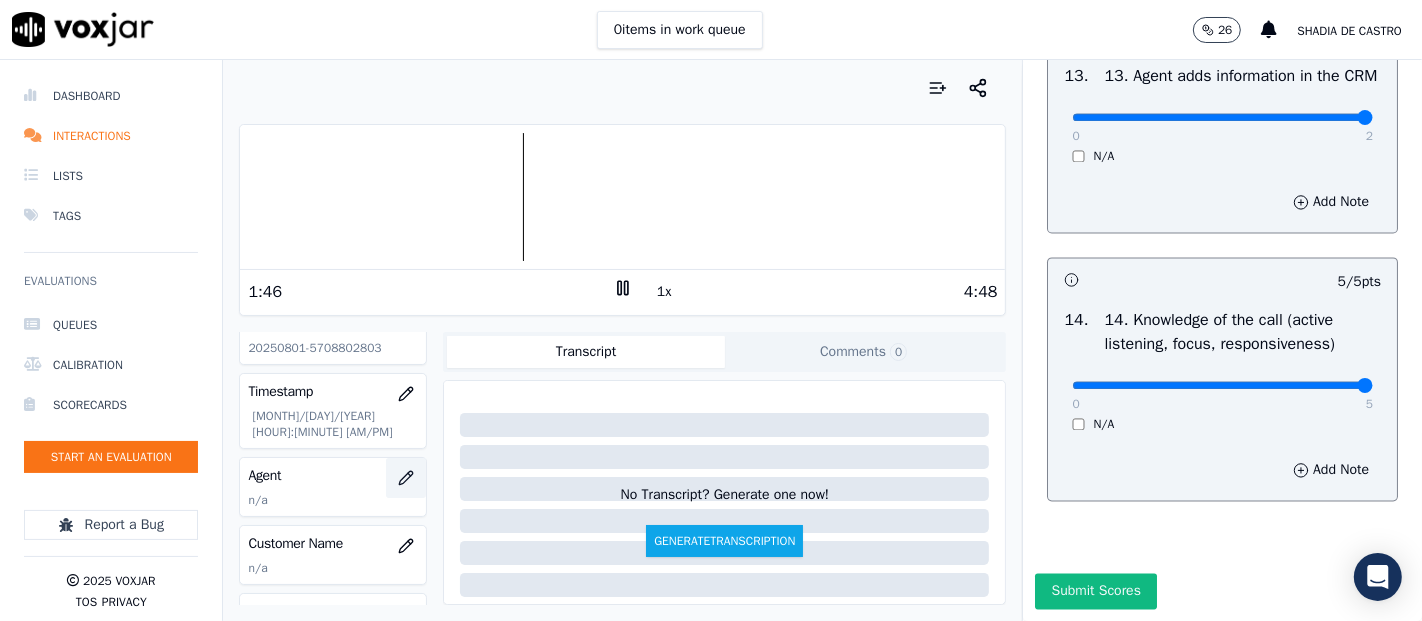 click at bounding box center [406, 478] 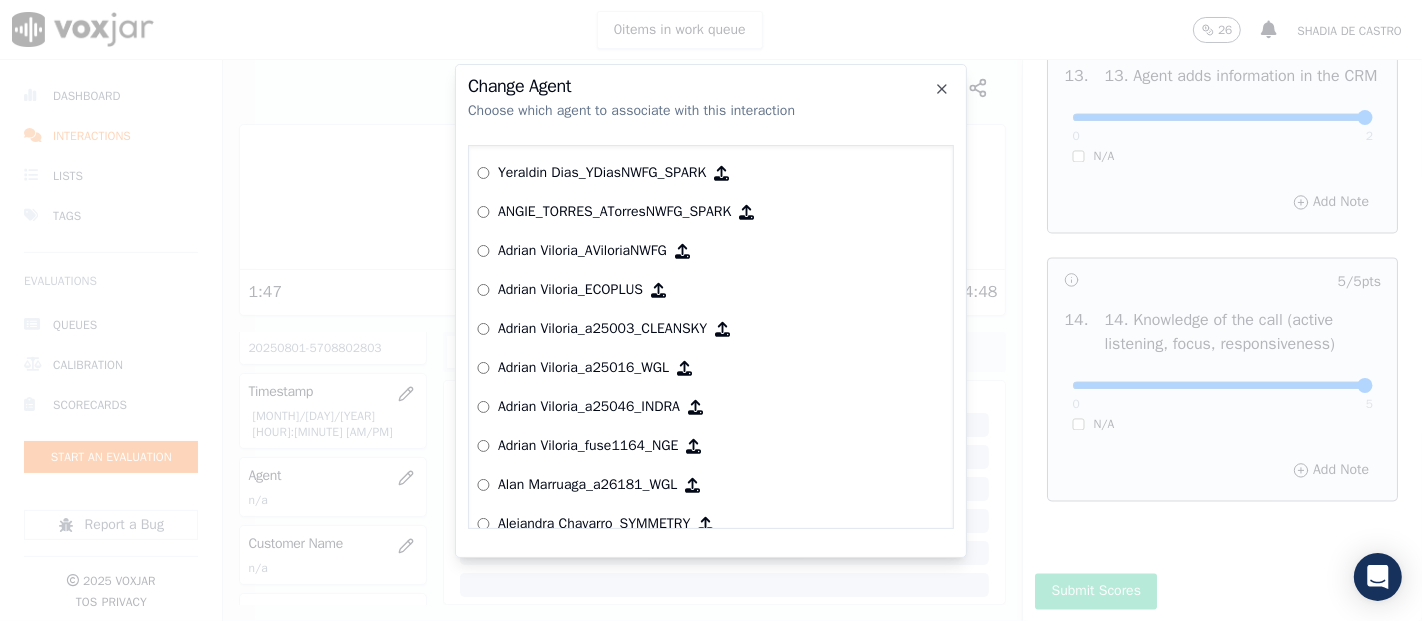 click at bounding box center (711, 310) 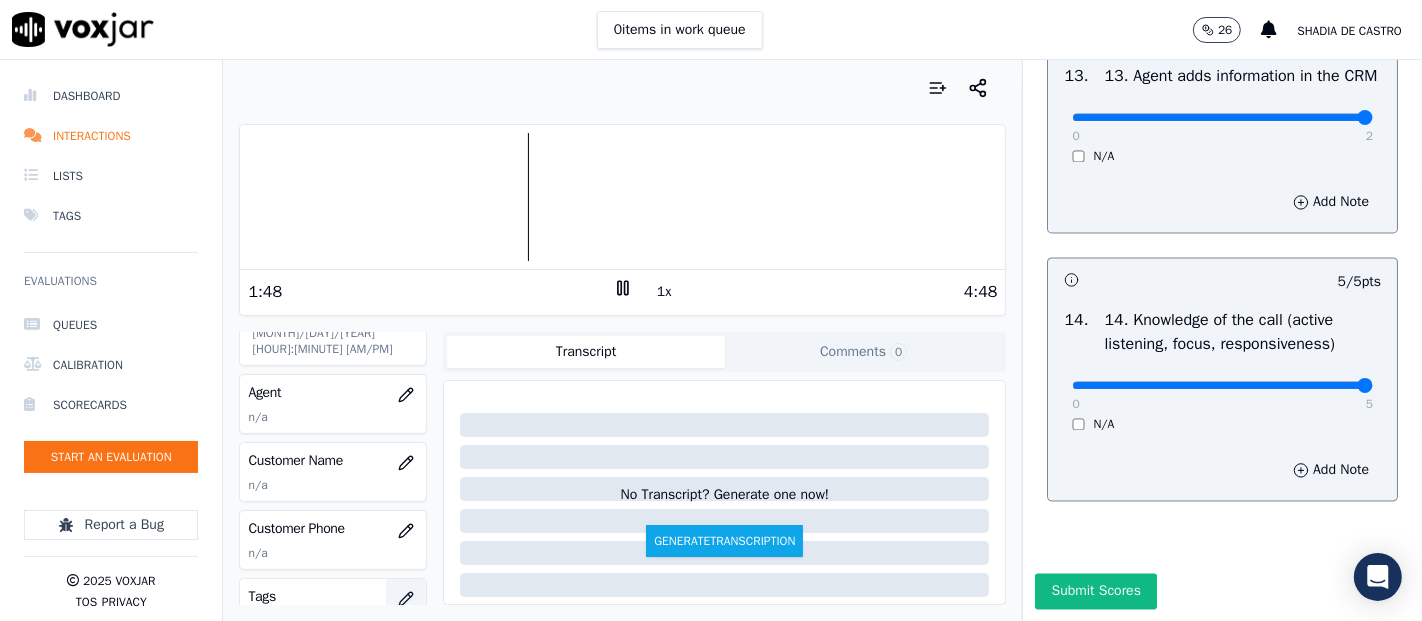 scroll, scrollTop: 333, scrollLeft: 0, axis: vertical 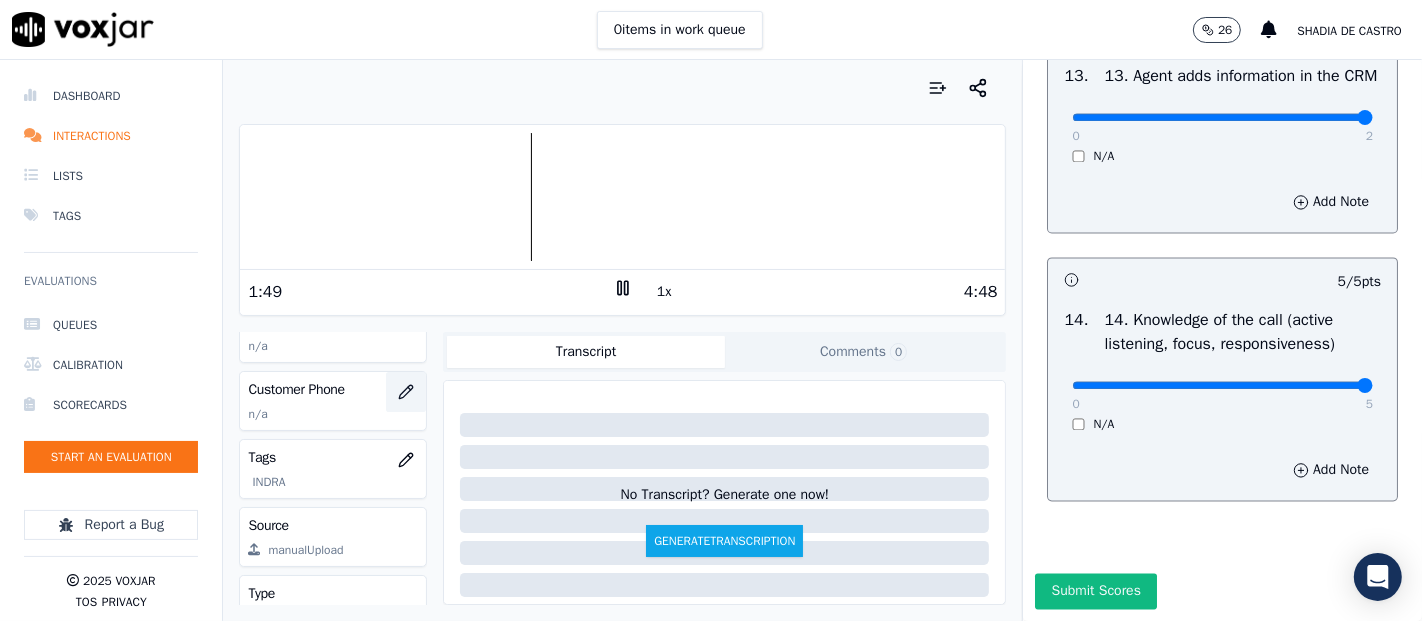click 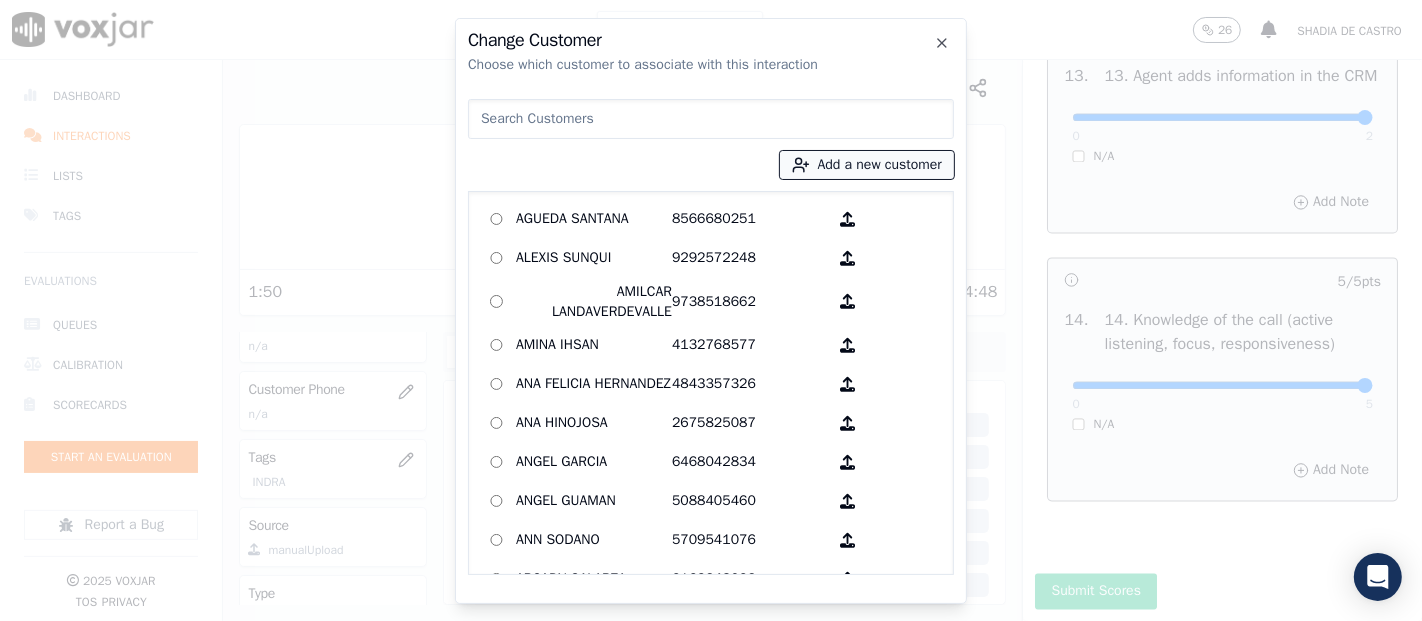 click on "Add a new customer" at bounding box center [867, 165] 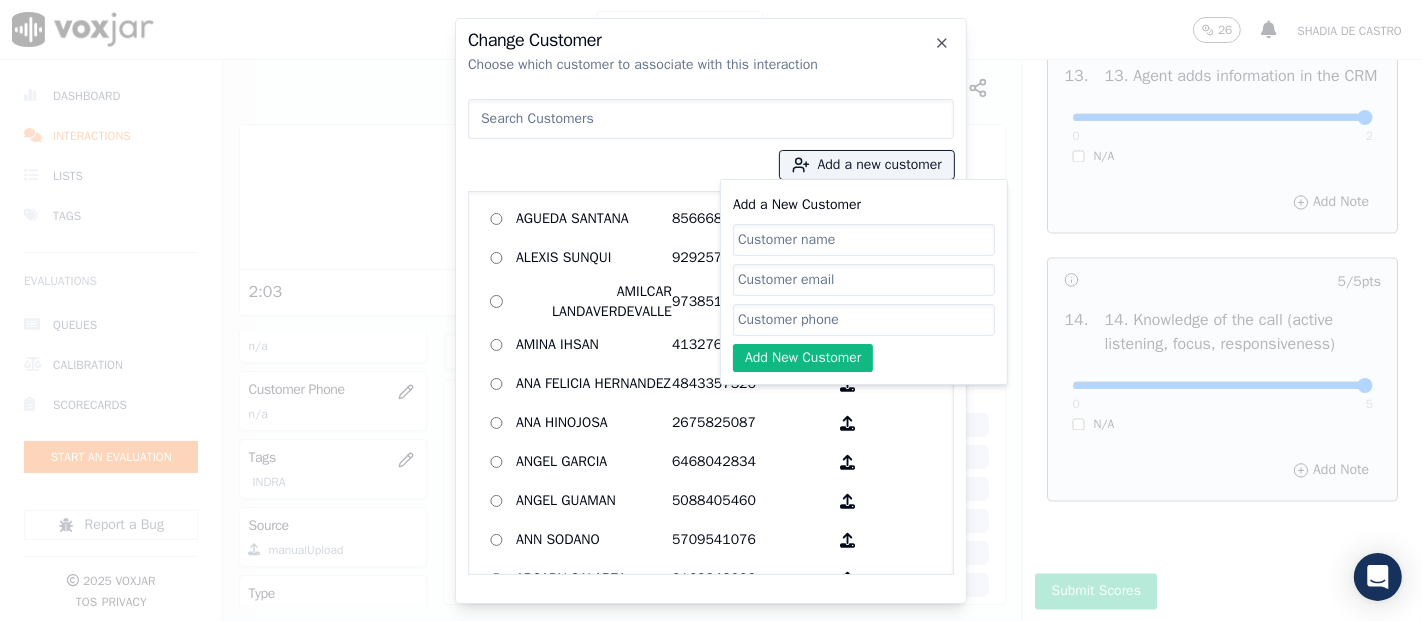 paste on "SCARLING DELEON GUZMAN" 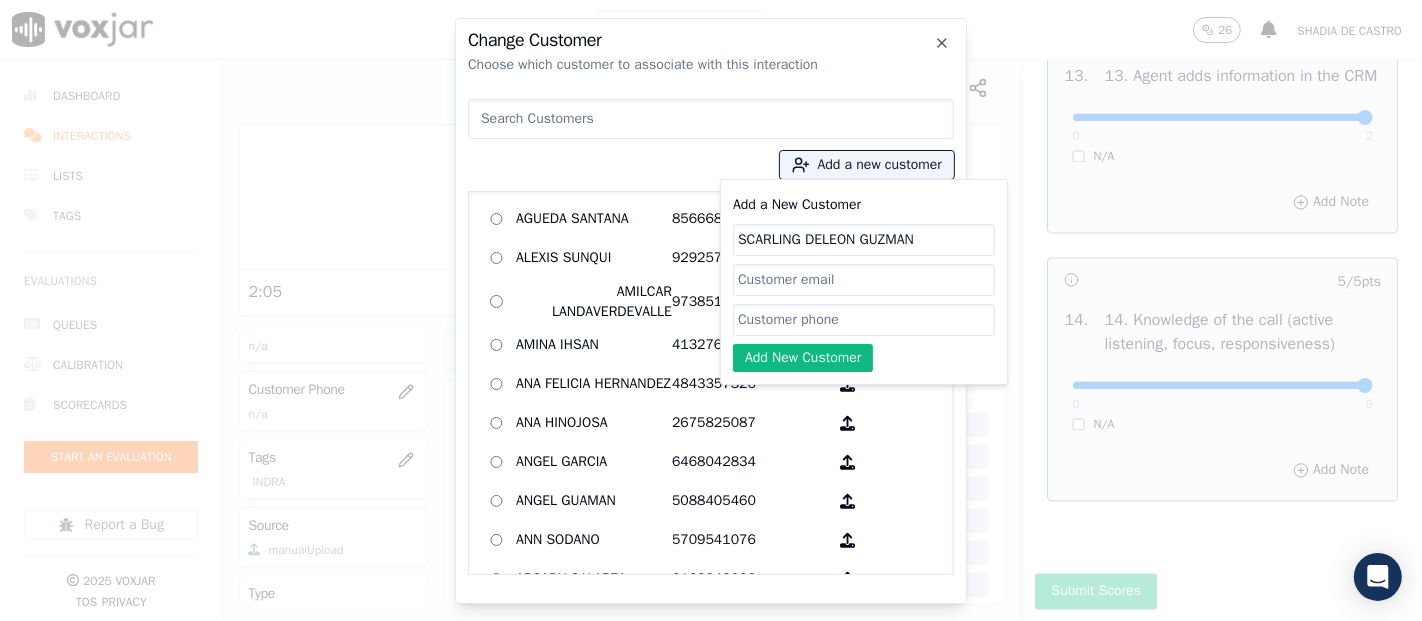 type on "SCARLING DELEON GUZMAN" 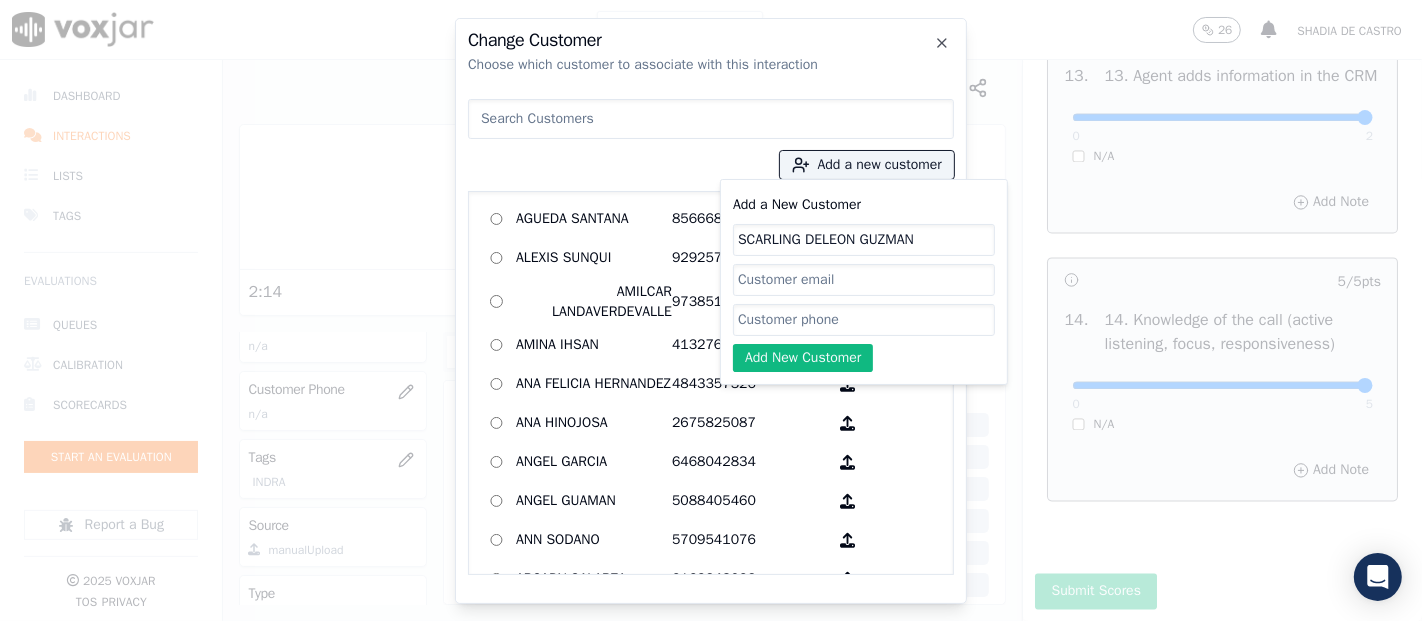 paste on "[PHONE]" 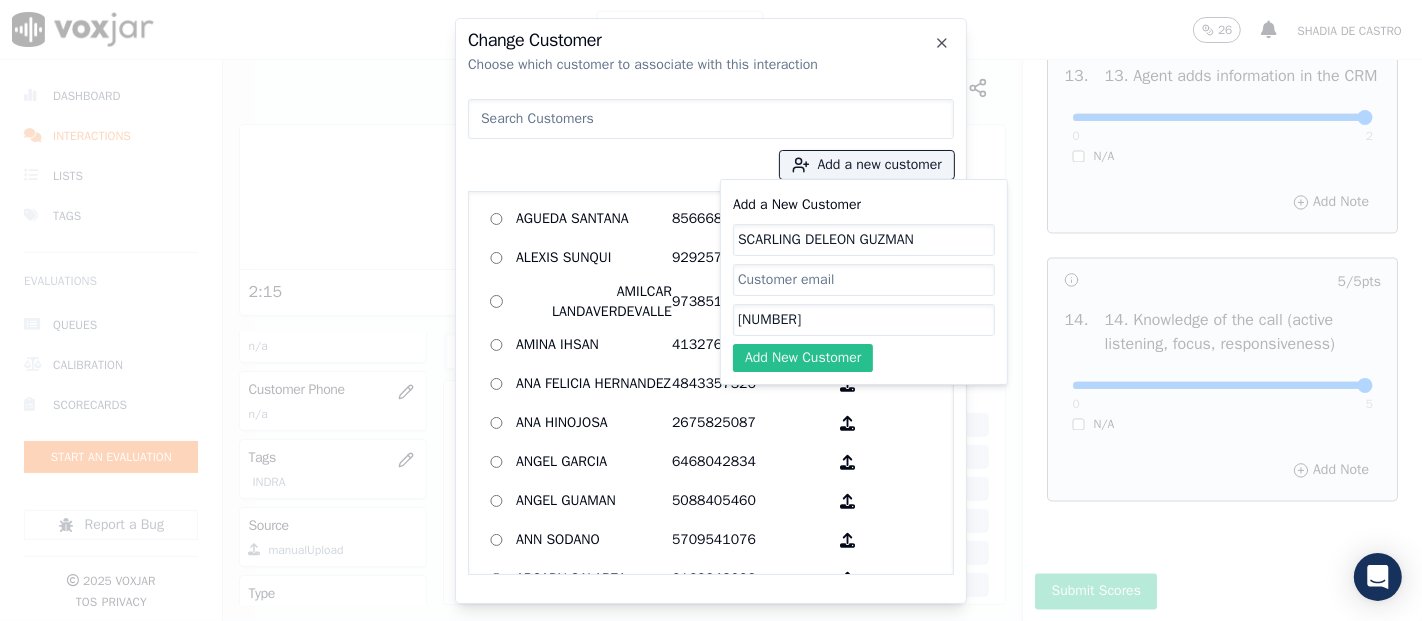 type on "[PHONE]" 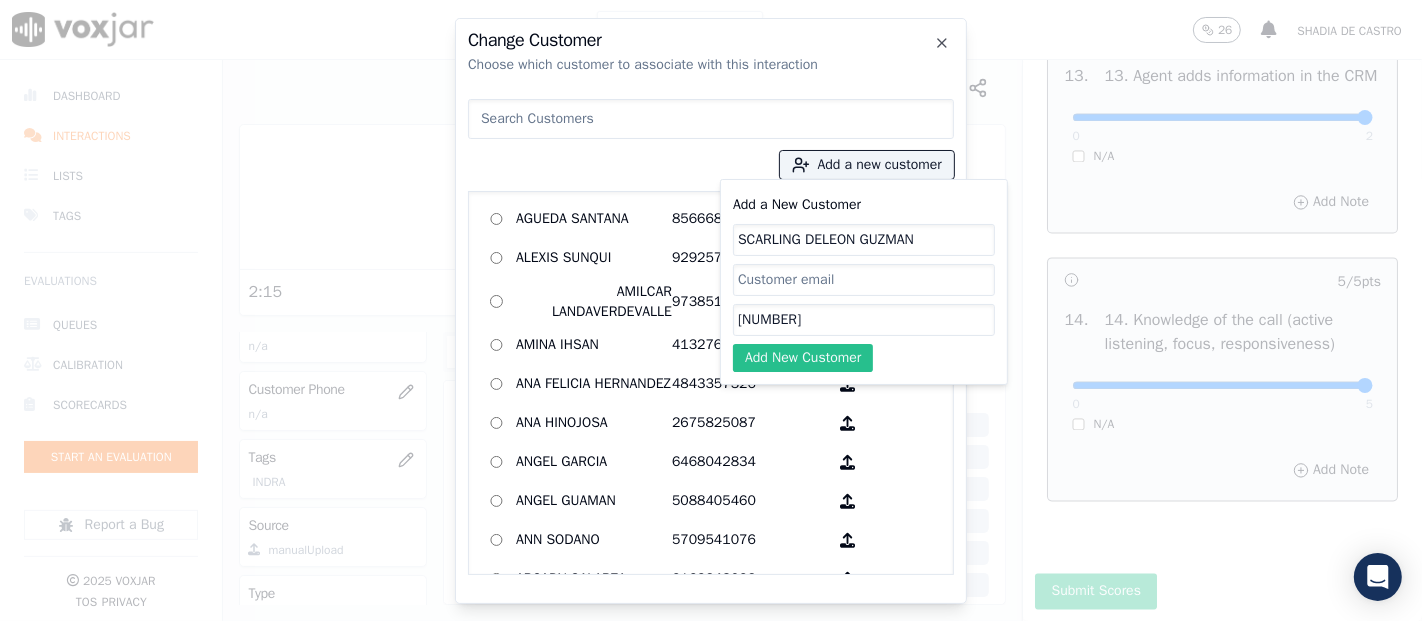 click on "Add New Customer" 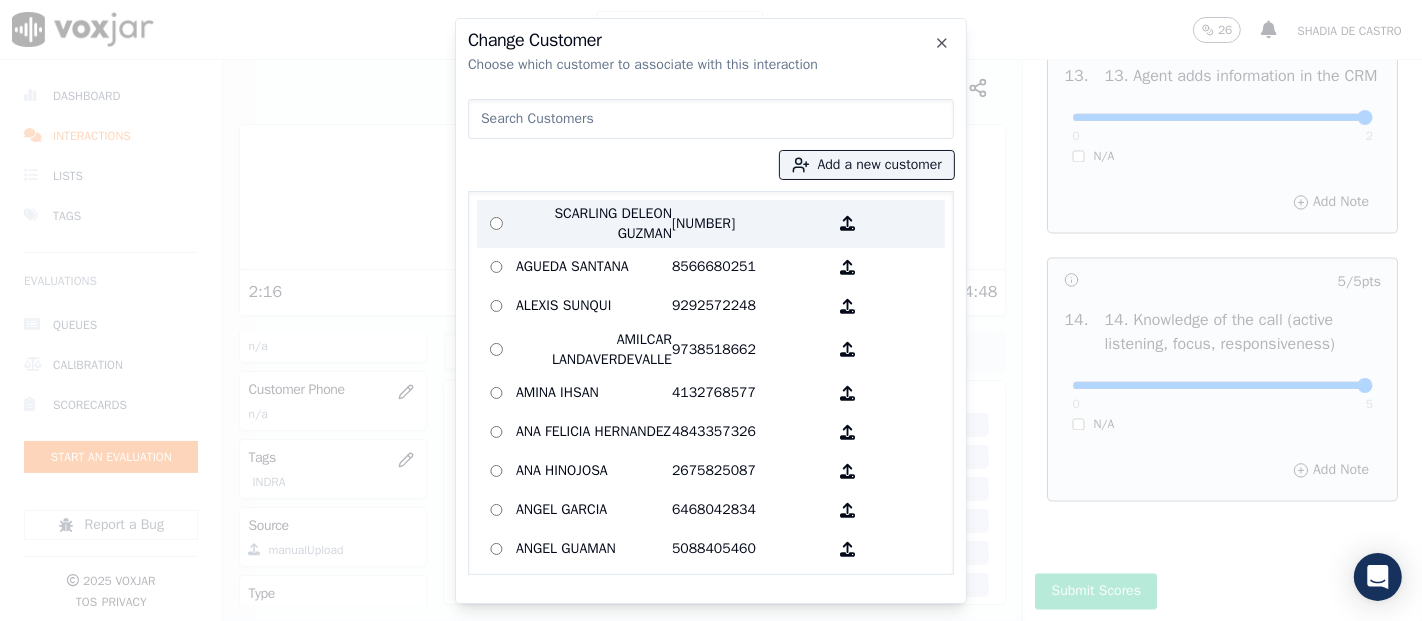 click on "SCARLING DELEON GUZMAN" at bounding box center (594, 224) 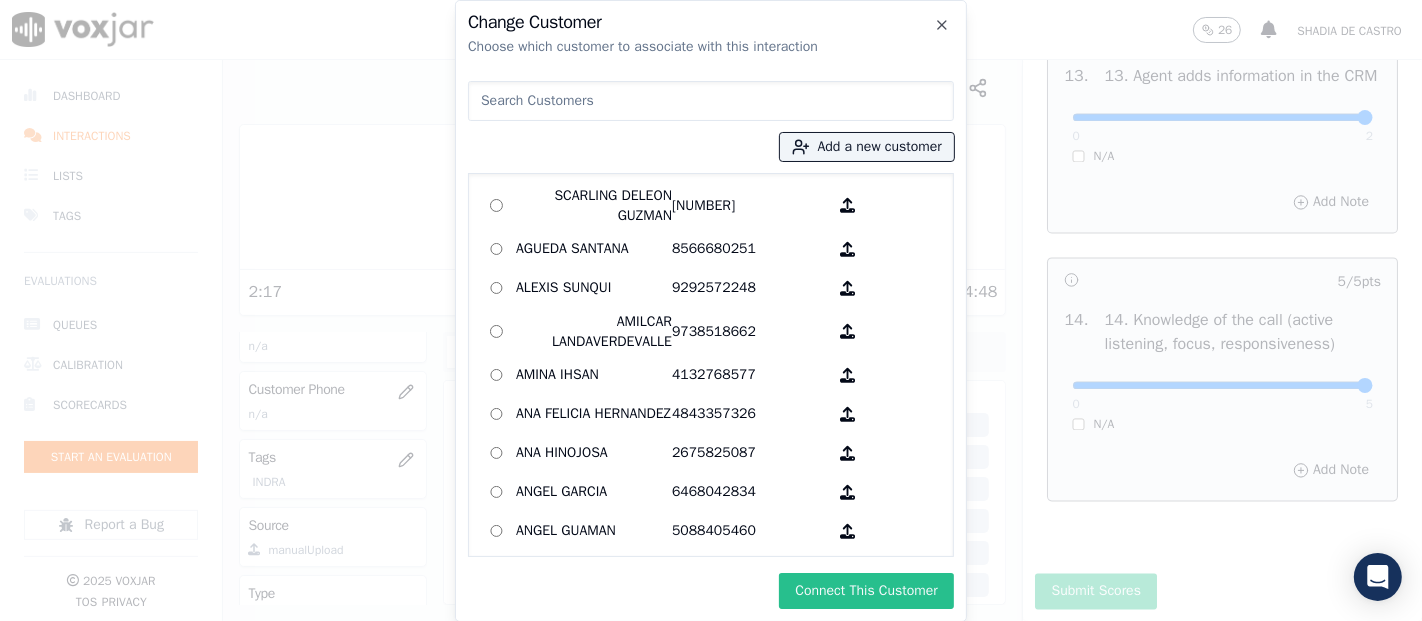 click on "Connect This Customer" at bounding box center [866, 591] 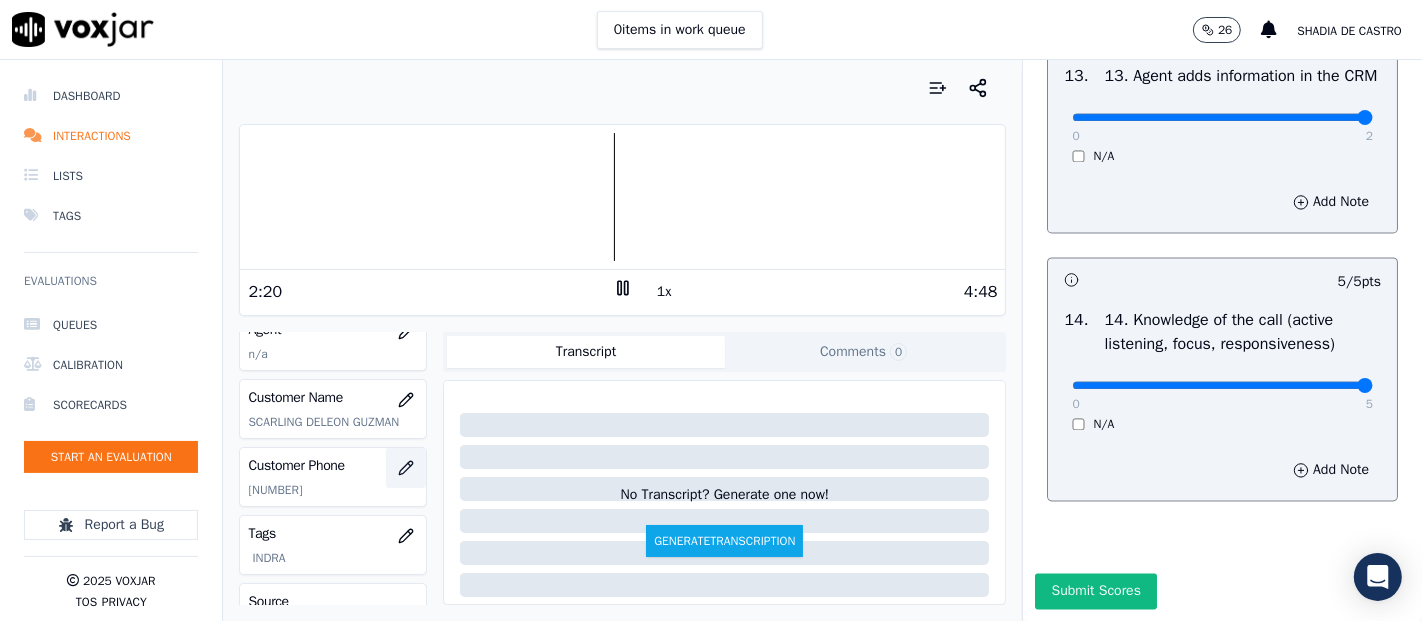 scroll, scrollTop: 222, scrollLeft: 0, axis: vertical 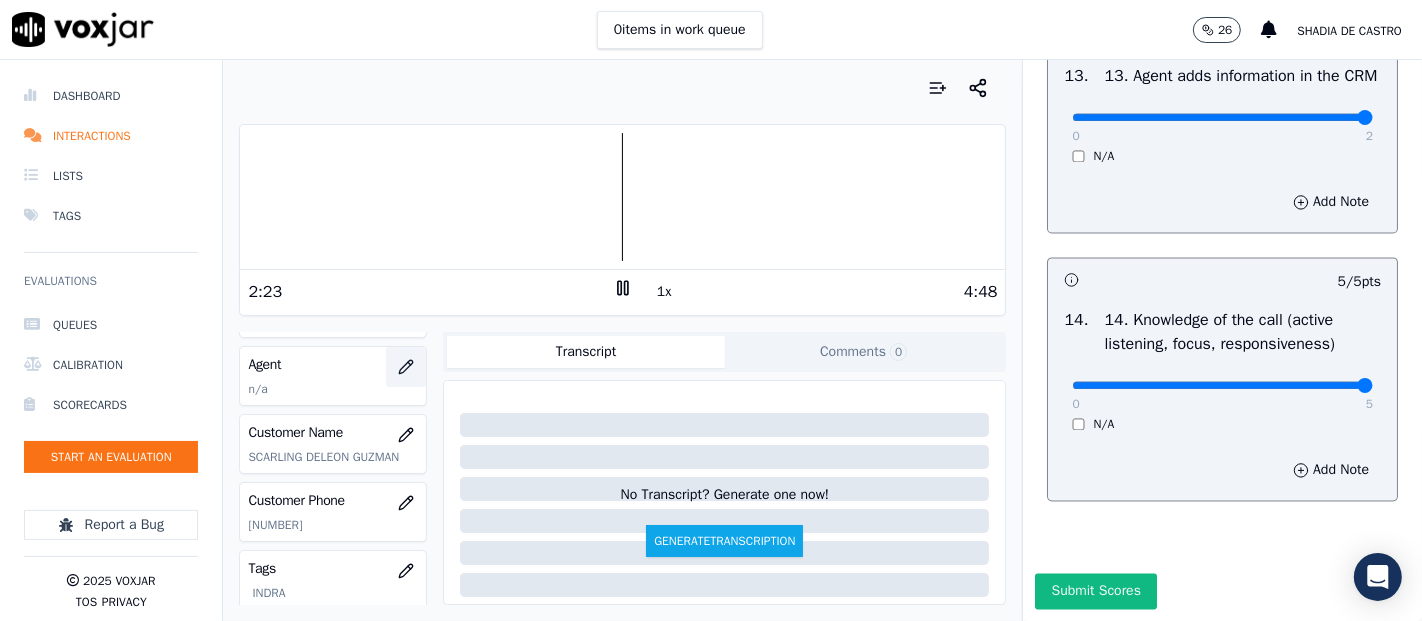 click 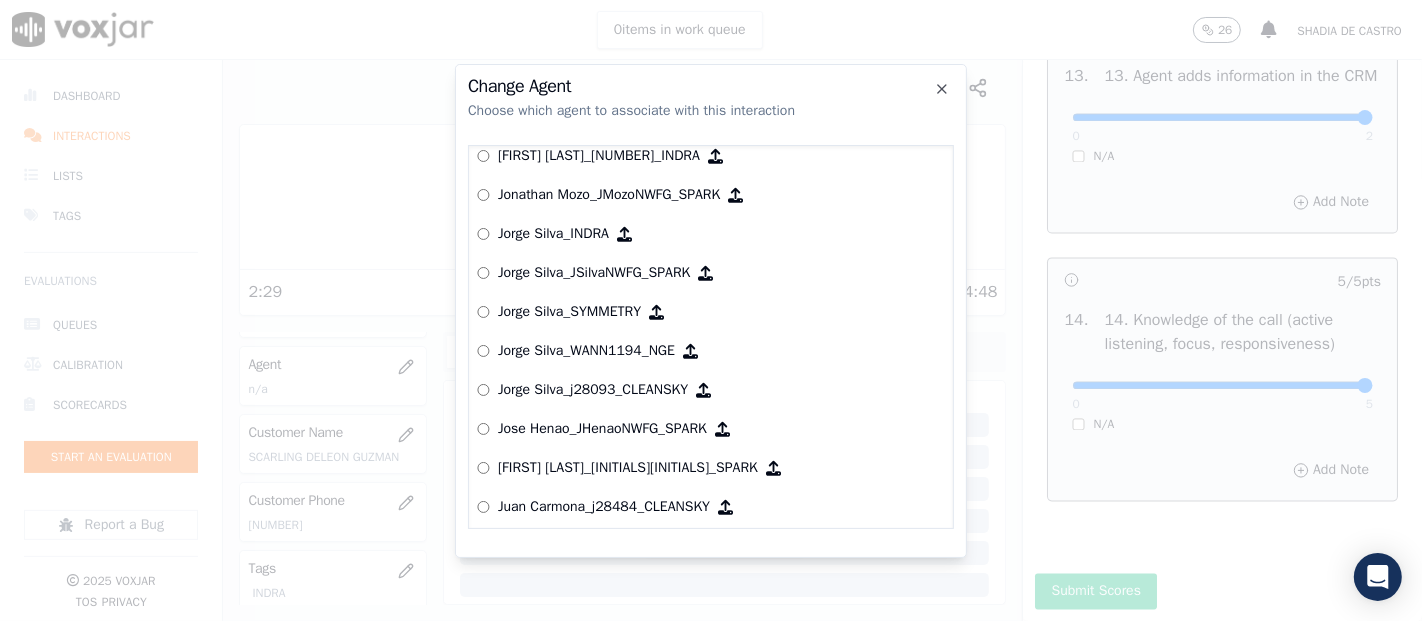 scroll, scrollTop: 5497, scrollLeft: 0, axis: vertical 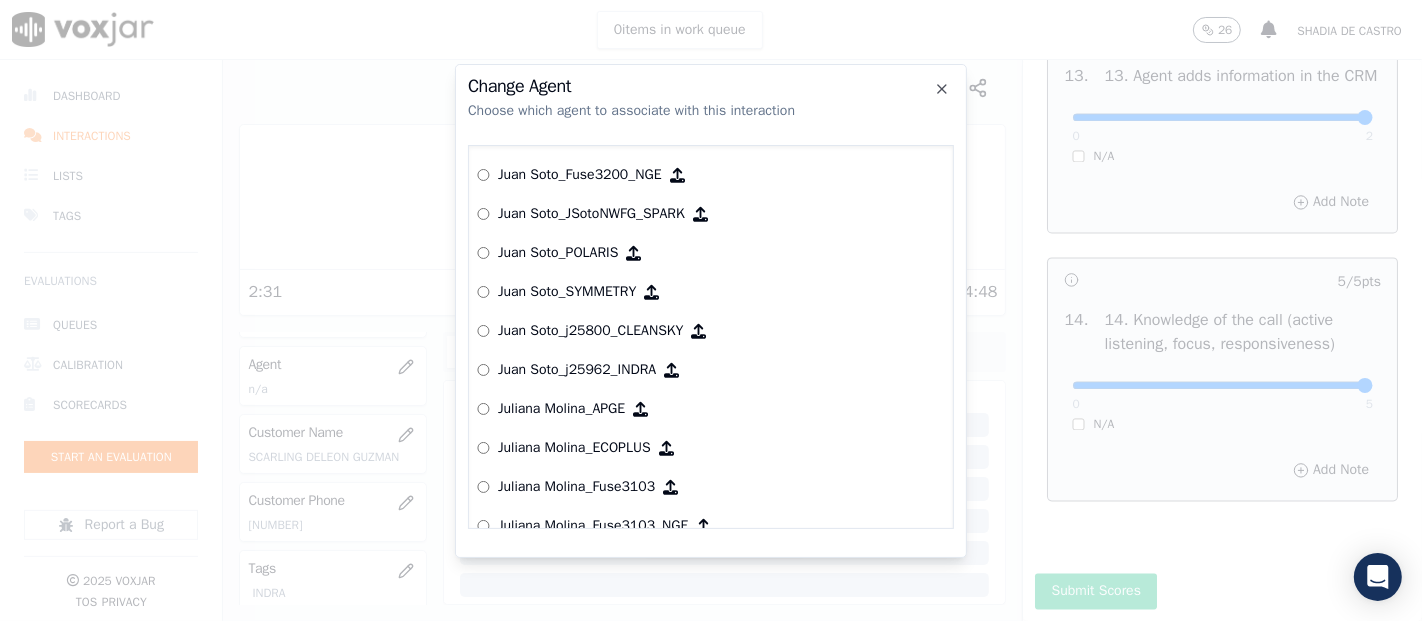 click on "Juan Soto_j25962_INDRA" at bounding box center (577, 370) 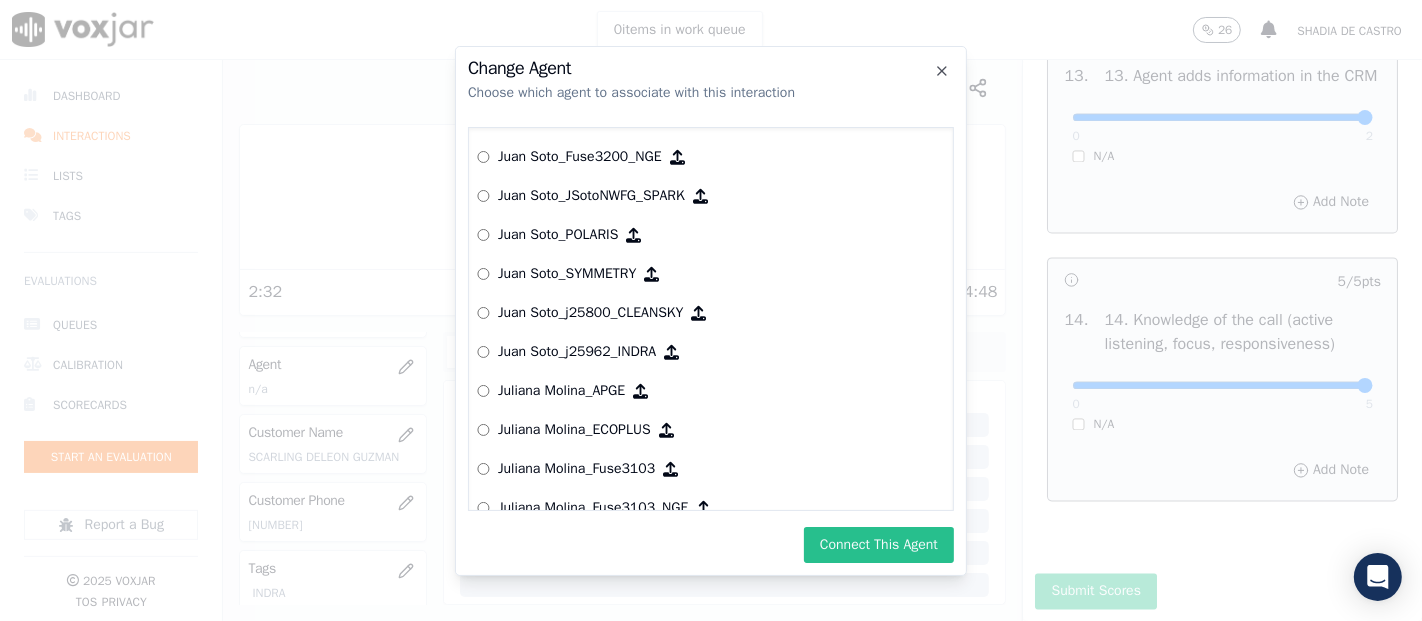 click on "Connect This Agent" at bounding box center (879, 545) 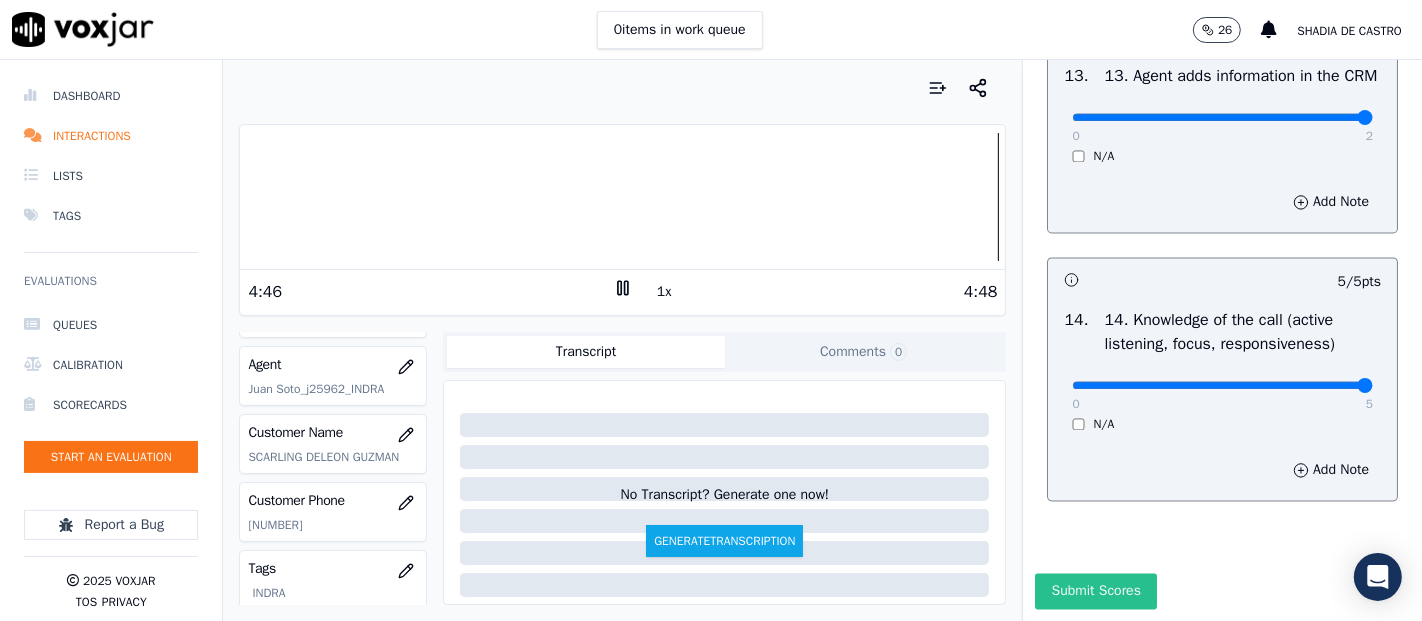 click on "Submit Scores" at bounding box center (1095, 591) 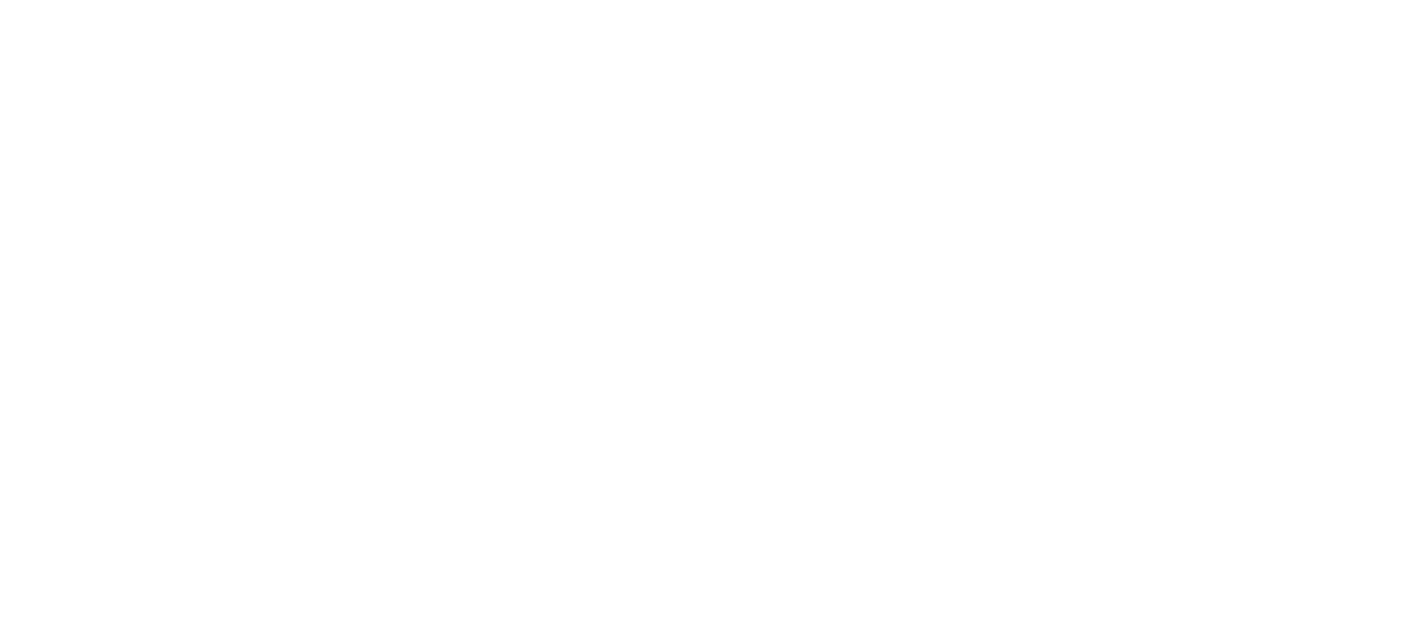 scroll, scrollTop: 0, scrollLeft: 0, axis: both 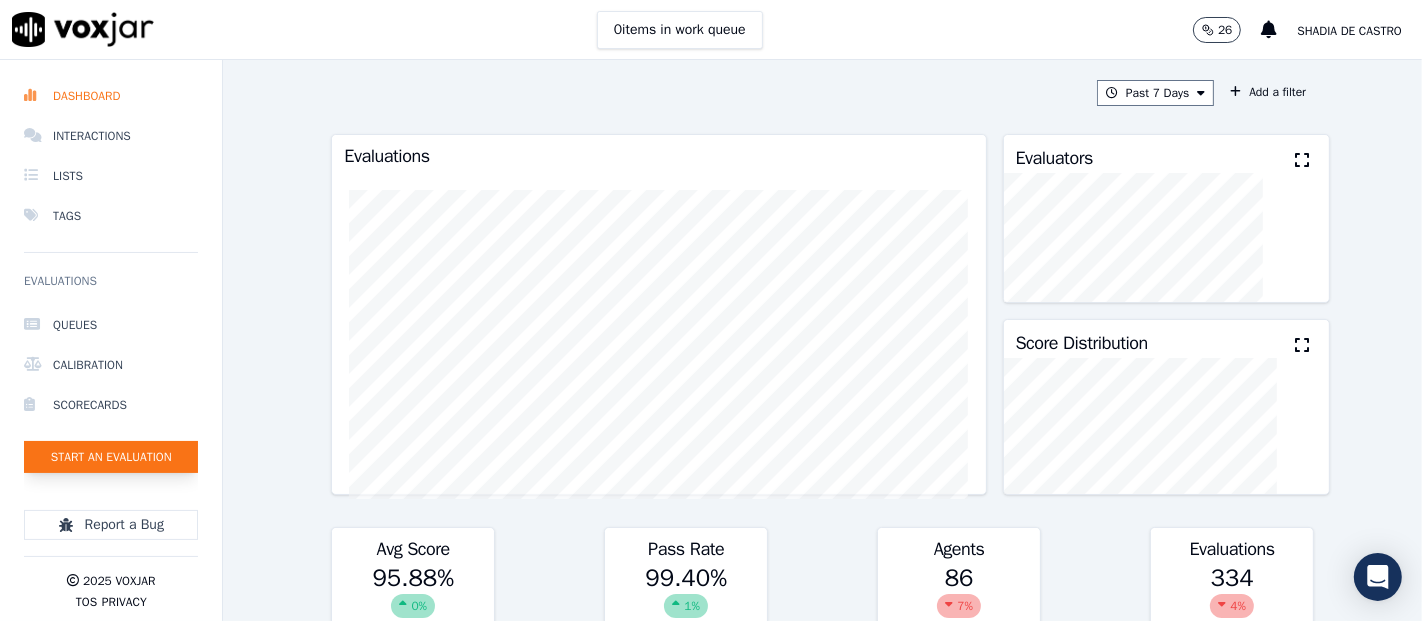 click on "Start an Evaluation" 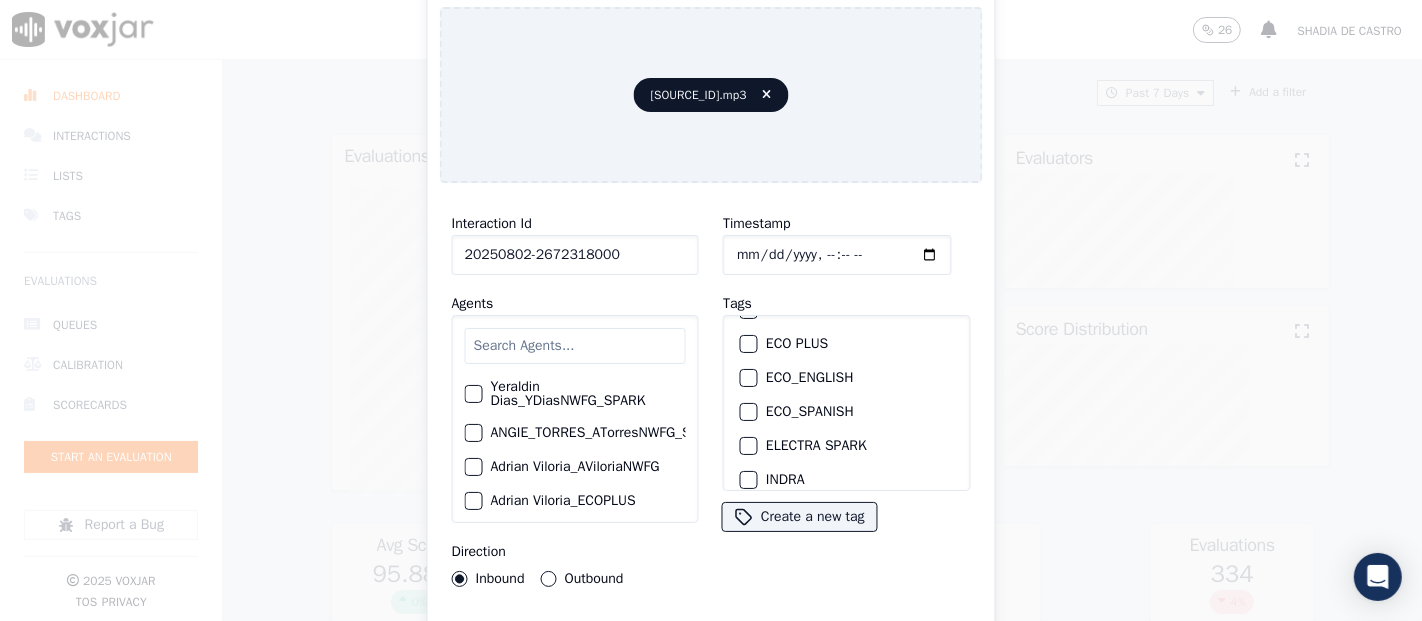 scroll, scrollTop: 111, scrollLeft: 0, axis: vertical 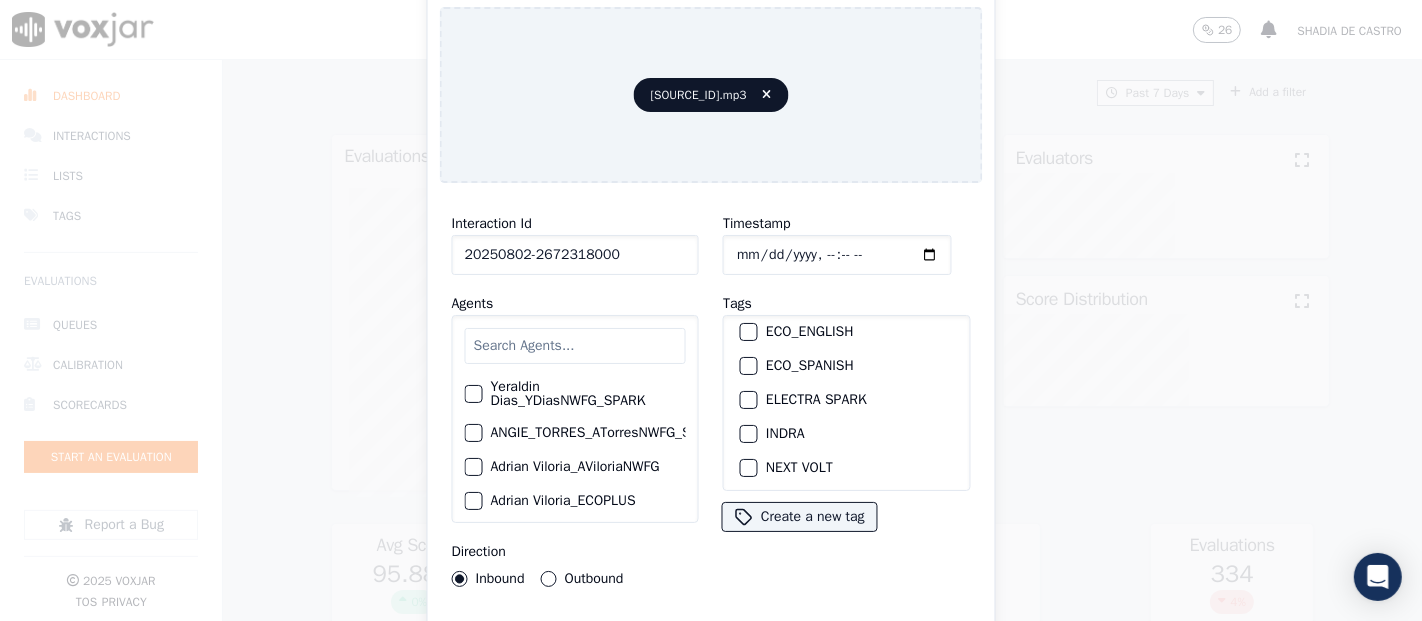 type on "20250802-2672318000" 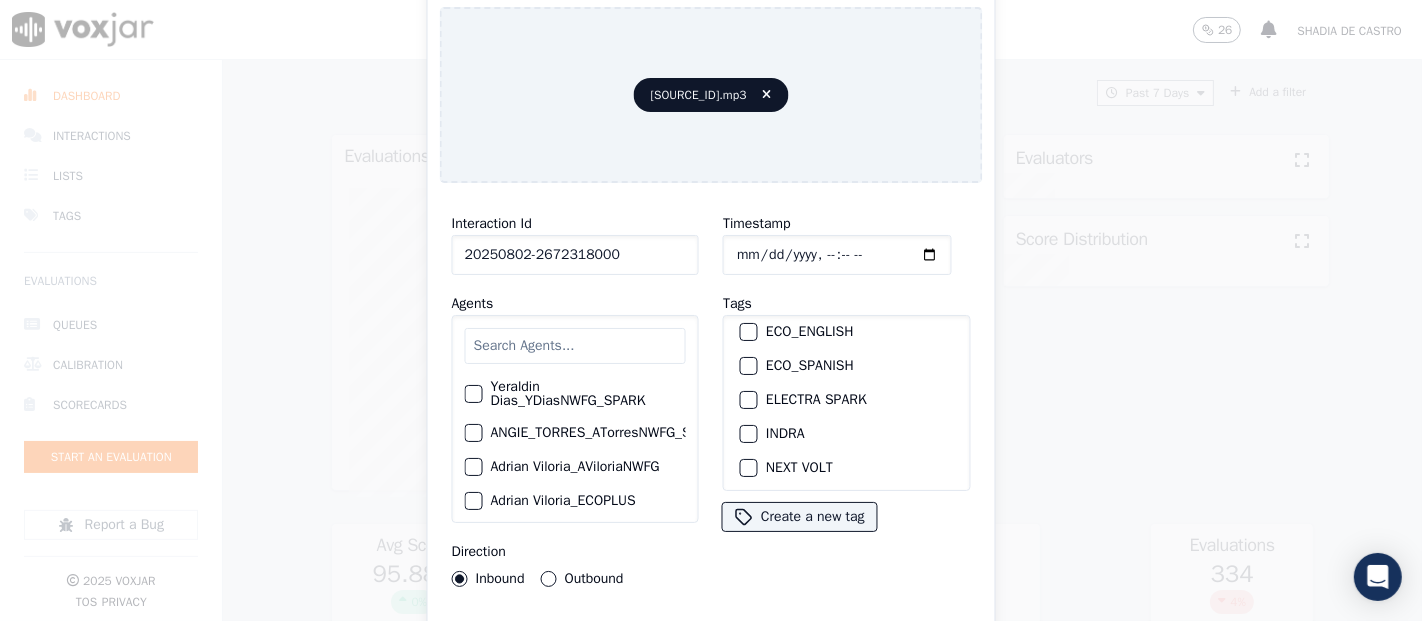 click on "Interaction Id   [SOURCE_ID]     Agents        [FIRST] [LAST]_[USER]_[COMPANY]     ANGIE_TORRES_ATorresNWFG_SPARK     [FIRST] [LAST]_[USER]_[COMPANY]     [FIRST] [LAST]_[COMPANY]     [FIRST] [LAST]_[USER]_[COMPANY]     [FIRST] [LAST]_[USER]_[COMPANY]     [FIRST] [LAST]_[USER]_[COMPANY]     [FIRST] [LAST]_[USER]_[COMPANY]     [FIRST] [LAST]_[USER]_[COMPANY]     [FIRST] [LAST]_[COMPANY]     [FIRST] [LAST]_[USER]_[COMPANY]     [FIRST] [LAST]_[USER]_[COMPANY]     [FIRST] [LAST]_[USER]_[COMPANY]     [FIRST] [LAST]_[USER]_[COMPANY]     [FIRST] [LAST]_[USER]_[COMPANY]     [FIRST] [LAST]     [FIRST] [LAST]_[USER]_[COMPANY]     [FIRST] [LAST]_[USER]_[COMPANY]     [FIRST] [LAST]_[USER]_[COMPANY]     [FIRST] [LAST]_[COMPANY]     [FIRST] [LAST]_[USER]_[COMPANY]     [FIRST] [LAST]_[USER]_[COMPANY]     [FIRST] [LAST]_[USER]_[COMPANY]     [FIRST] [LAST]_[USER]_[COMPANY]     [FIRST] [LAST]_[COMPANY]     [FIRST] [LAST]_[USER]_[COMPANY]     [FIRST] [LAST]_[USER]_[COMPANY]     [FIRST] [LAST]_[USER]_[COMPANY]     [FIRST] [LAST]_[USER]_[COMPANY]     [FIRST] [LAST]_[USER]_[COMPANY]     [FIRST] [LAST]_[USER]_[COMPANY]" at bounding box center (711, 429) 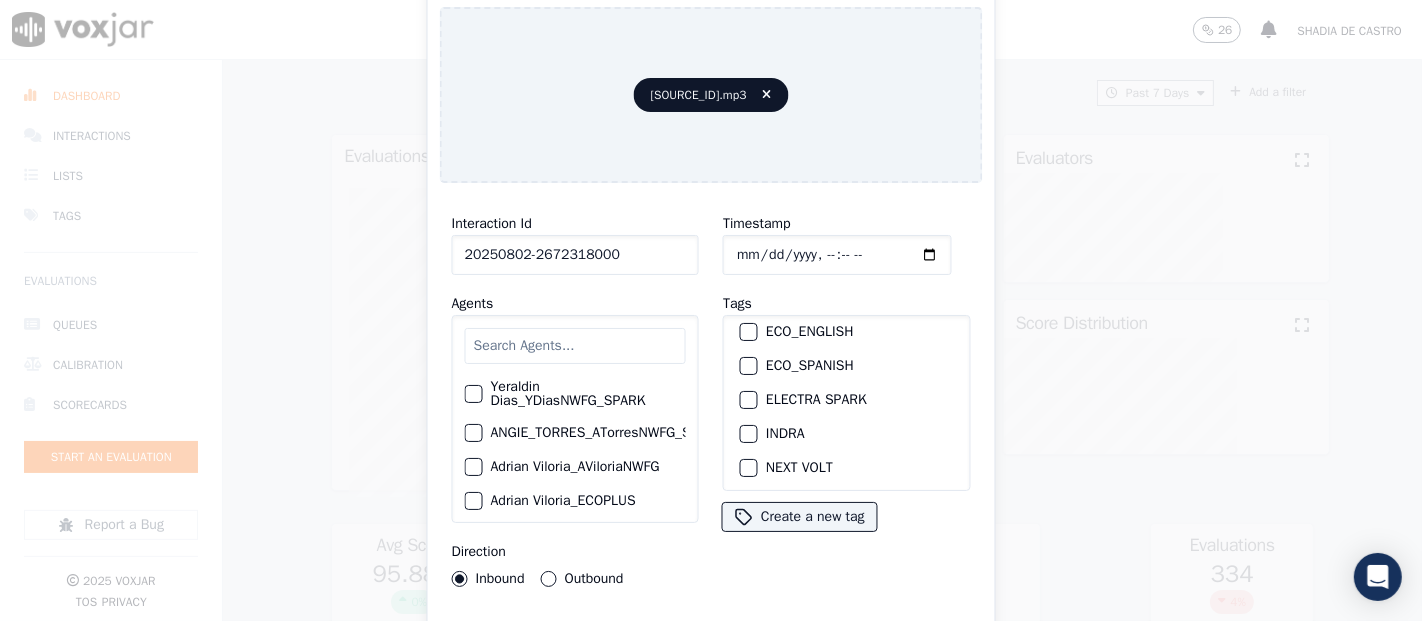 click at bounding box center (748, 434) 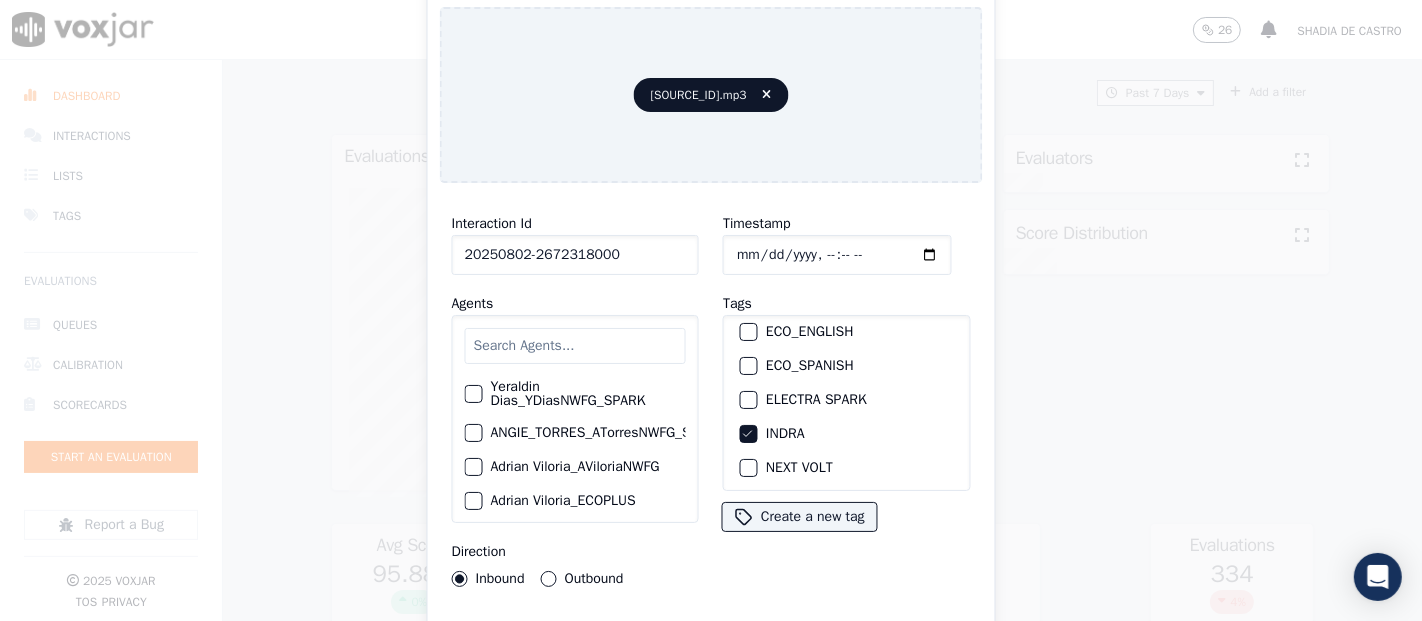 click on "Interaction Id   [SOURCE_ID]     Agents        [FIRST] [LAST]_[USER]_[COMPANY]     ANGIE_TORRES_ATorresNWFG_SPARK     [FIRST] [LAST]_[USER]_[COMPANY]     [FIRST] [LAST]_[COMPANY]     [FIRST] [LAST]_[USER]_[COMPANY]     [FIRST] [LAST]_[USER]_[COMPANY]     [FIRST] [LAST]_[USER]_[COMPANY]     [FIRST] [LAST]_[USER]_[COMPANY]     [FIRST] [LAST]_[USER]_[COMPANY]     [FIRST] [LAST]_[COMPANY]     [FIRST] [LAST]_[USER]_[COMPANY]     [FIRST] [LAST]_[USER]_[COMPANY]     [FIRST] [LAST]_[USER]_[COMPANY]     [FIRST] [LAST]_[USER]_[COMPANY]     [FIRST] [LAST]_[USER]_[COMPANY]     [FIRST] [LAST]     [FIRST] [LAST]_[USER]_[COMPANY]     [FIRST] [LAST]_[USER]_[COMPANY]     [FIRST] [LAST]_[USER]_[COMPANY]     [FIRST] [LAST]_[COMPANY]     [FIRST] [LAST]_[USER]_[COMPANY]     [FIRST] [LAST]_[USER]_[COMPANY]     [FIRST] [LAST]_[USER]_[COMPANY]     [FIRST] [LAST]_[USER]_[COMPANY]     [FIRST] [LAST]_[COMPANY]     [FIRST] [LAST]_[USER]_[COMPANY]     [FIRST] [LAST]_[USER]_[COMPANY]     [FIRST] [LAST]_[USER]_[COMPANY]     [FIRST] [LAST]_[USER]_[COMPANY]     [FIRST] [LAST]_[USER]_[COMPANY]     [FIRST] [LAST]_[USER]_[COMPANY]" at bounding box center [711, 429] 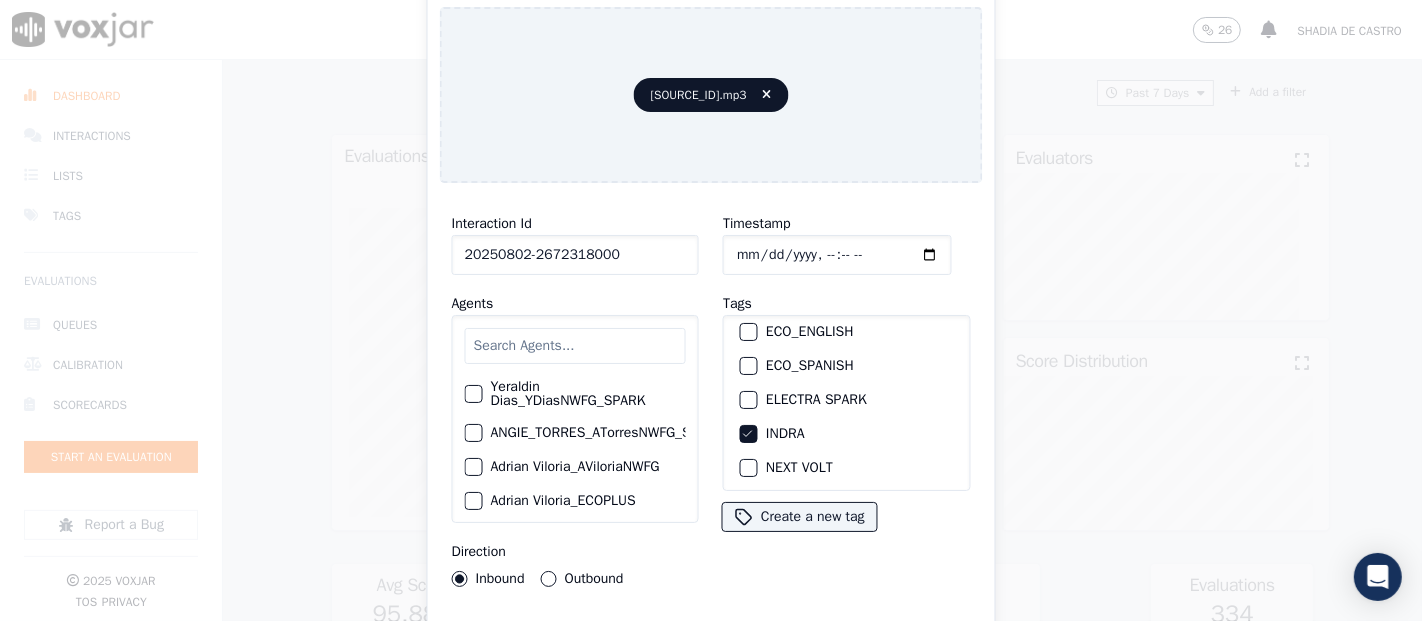 click on "Interaction Id   [SOURCE_ID]     Agents        [FIRST] [LAST]_[USER]_[COMPANY]     ANGIE_TORRES_ATorresNWFG_SPARK     [FIRST] [LAST]_[USER]_[COMPANY]     [FIRST] [LAST]_[COMPANY]     [FIRST] [LAST]_[USER]_[COMPANY]     [FIRST] [LAST]_[USER]_[COMPANY]     [FIRST] [LAST]_[USER]_[COMPANY]     [FIRST] [LAST]_[USER]_[COMPANY]     [FIRST] [LAST]_[USER]_[COMPANY]     [FIRST] [LAST]_[COMPANY]     [FIRST] [LAST]_[USER]_[COMPANY]     [FIRST] [LAST]_[USER]_[COMPANY]     [FIRST] [LAST]_[USER]_[COMPANY]     [FIRST] [LAST]_[USER]_[COMPANY]     [FIRST] [LAST]_[USER]_[COMPANY]     [FIRST] [LAST]     [FIRST] [LAST]_[USER]_[COMPANY]     [FIRST] [LAST]_[USER]_[COMPANY]     [FIRST] [LAST]_[USER]_[COMPANY]     [FIRST] [LAST]_[COMPANY]     [FIRST] [LAST]_[USER]_[COMPANY]     [FIRST] [LAST]_[USER]_[COMPANY]     [FIRST] [LAST]_[USER]_[COMPANY]     [FIRST] [LAST]_[USER]_[COMPANY]     [FIRST] [LAST]_[COMPANY]     [FIRST] [LAST]_[USER]_[COMPANY]     [FIRST] [LAST]_[USER]_[COMPANY]     [FIRST] [LAST]_[USER]_[COMPANY]     [FIRST] [LAST]_[USER]_[COMPANY]     [FIRST] [LAST]_[USER]_[COMPANY]     [FIRST] [LAST]_[USER]_[COMPANY]" at bounding box center [711, 429] 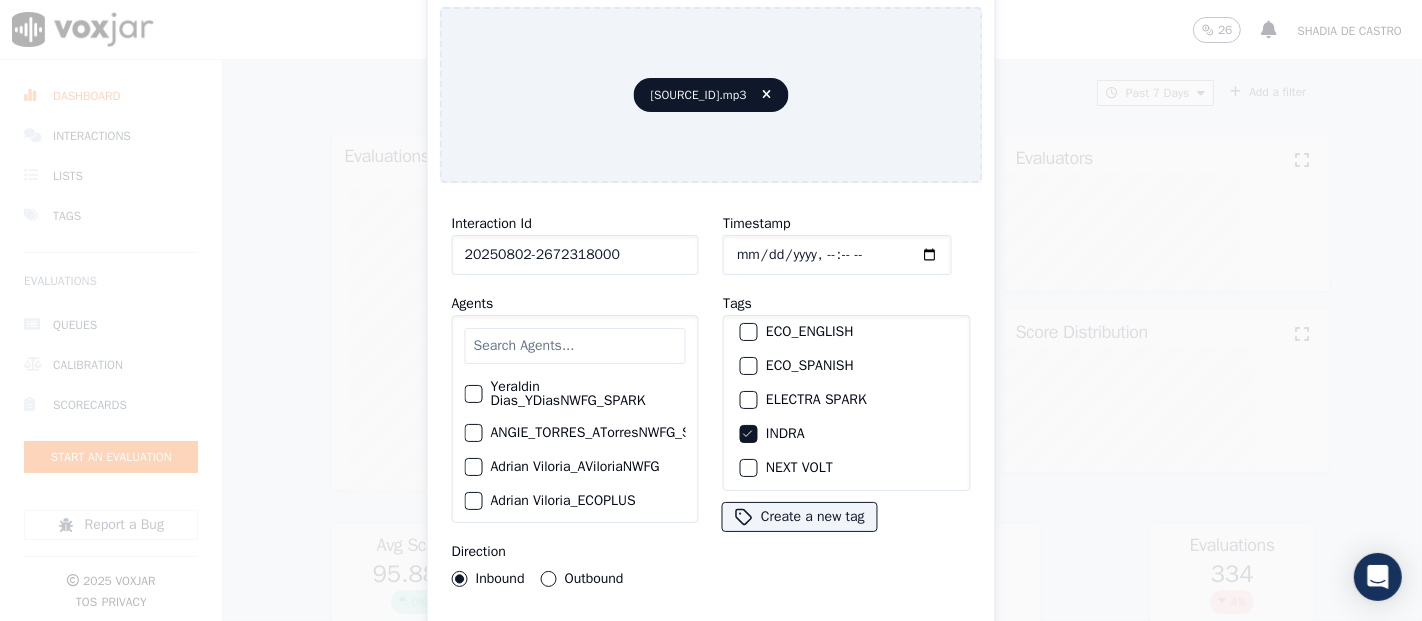 click on "Upload interaction to start evaluation" at bounding box center (711, 641) 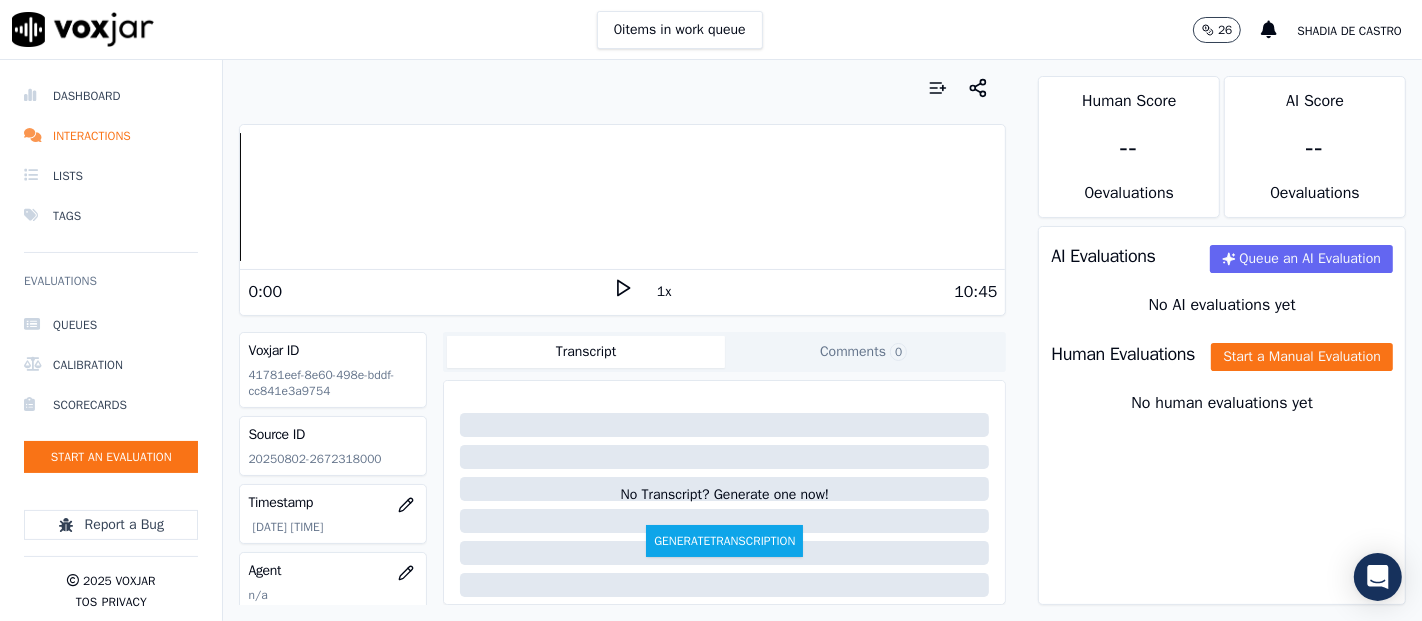 click on "20250802-2672318000" 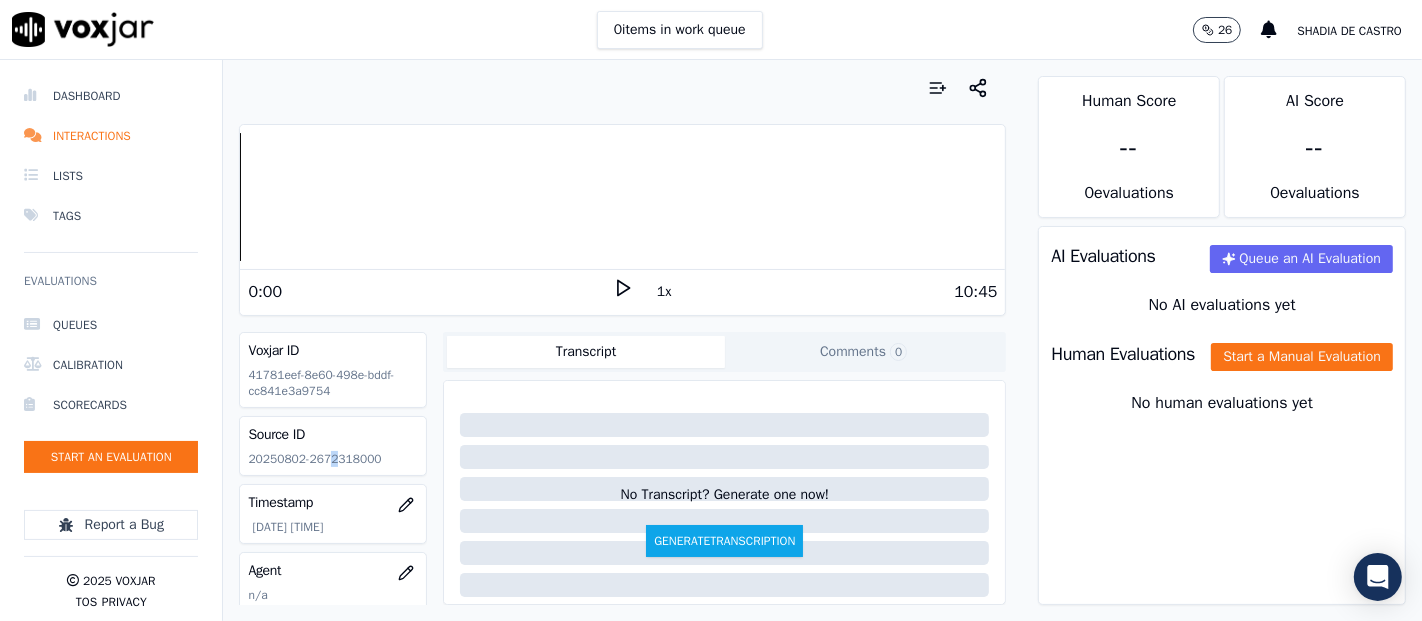 click on "20250802-2672318000" 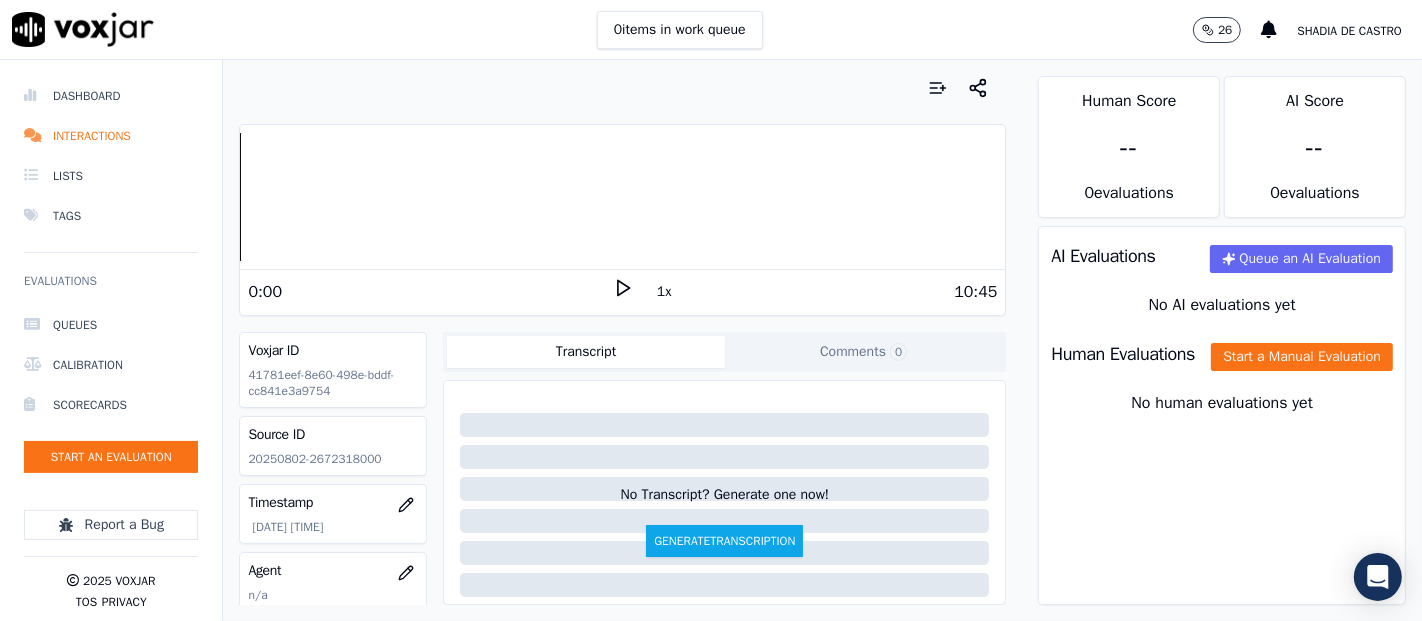 click on "20250802-2672318000" 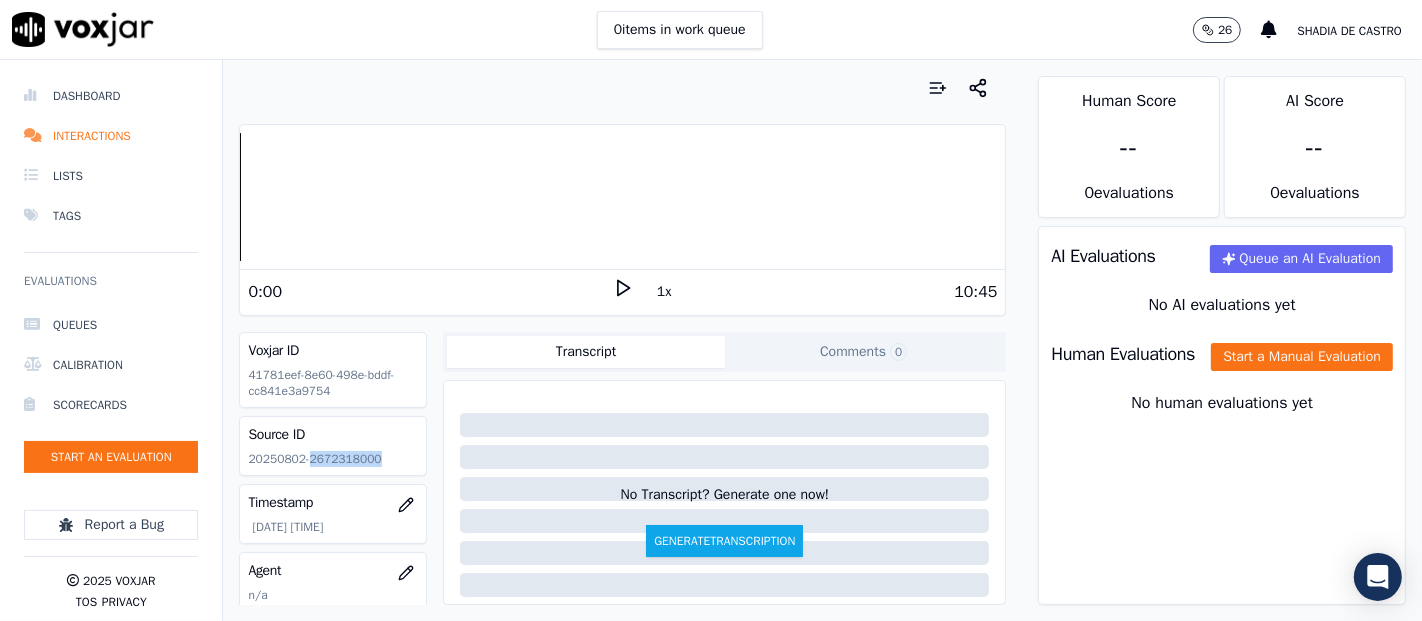 click on "20250802-2672318000" 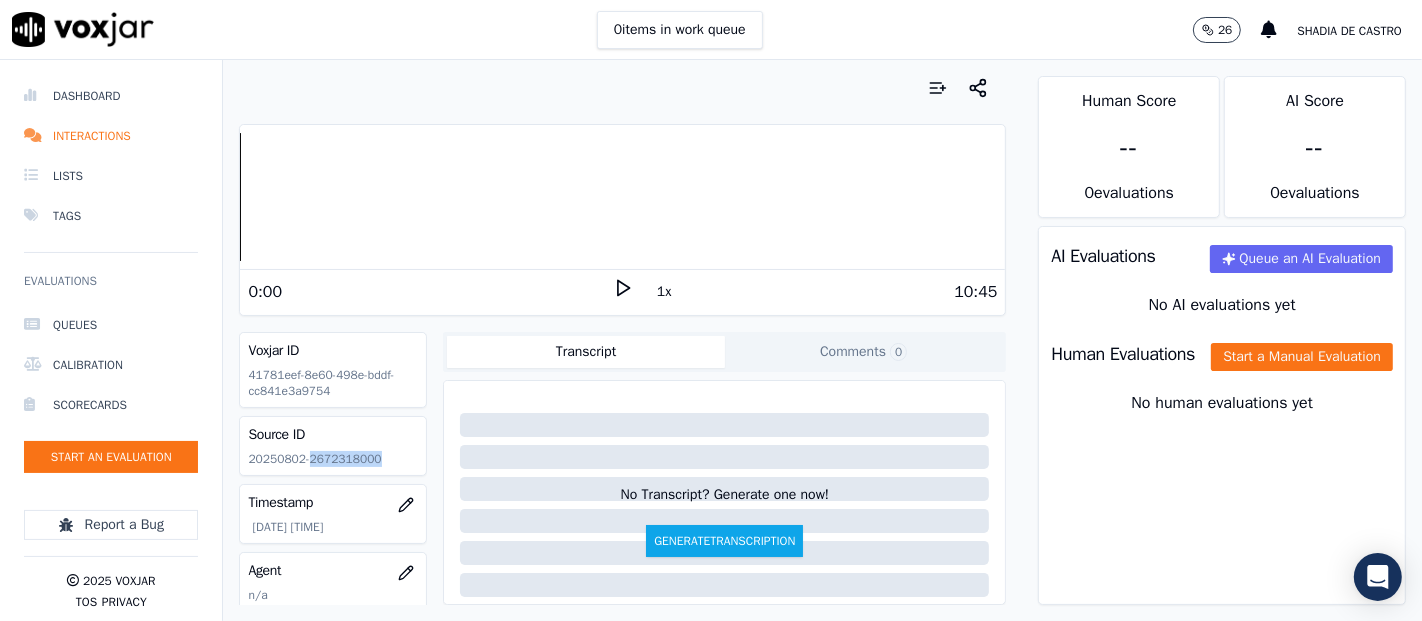 click on "20250802-2672318000" 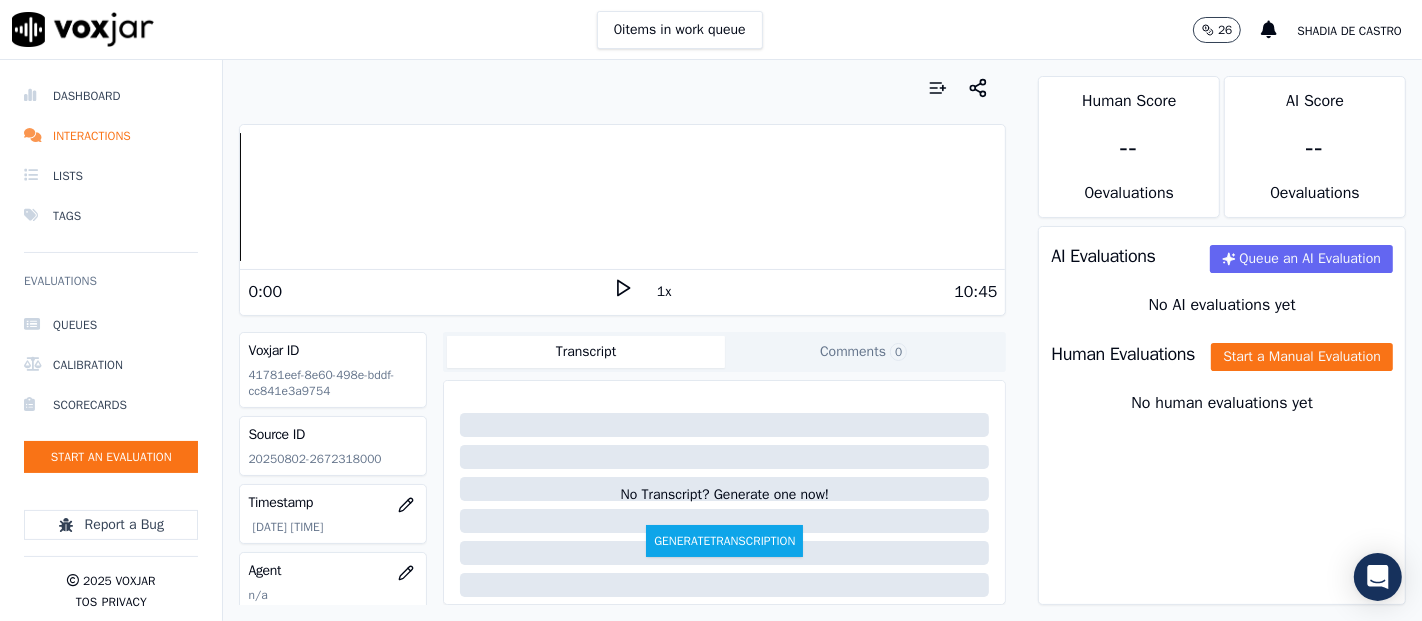 click on "20250802-2672318000" 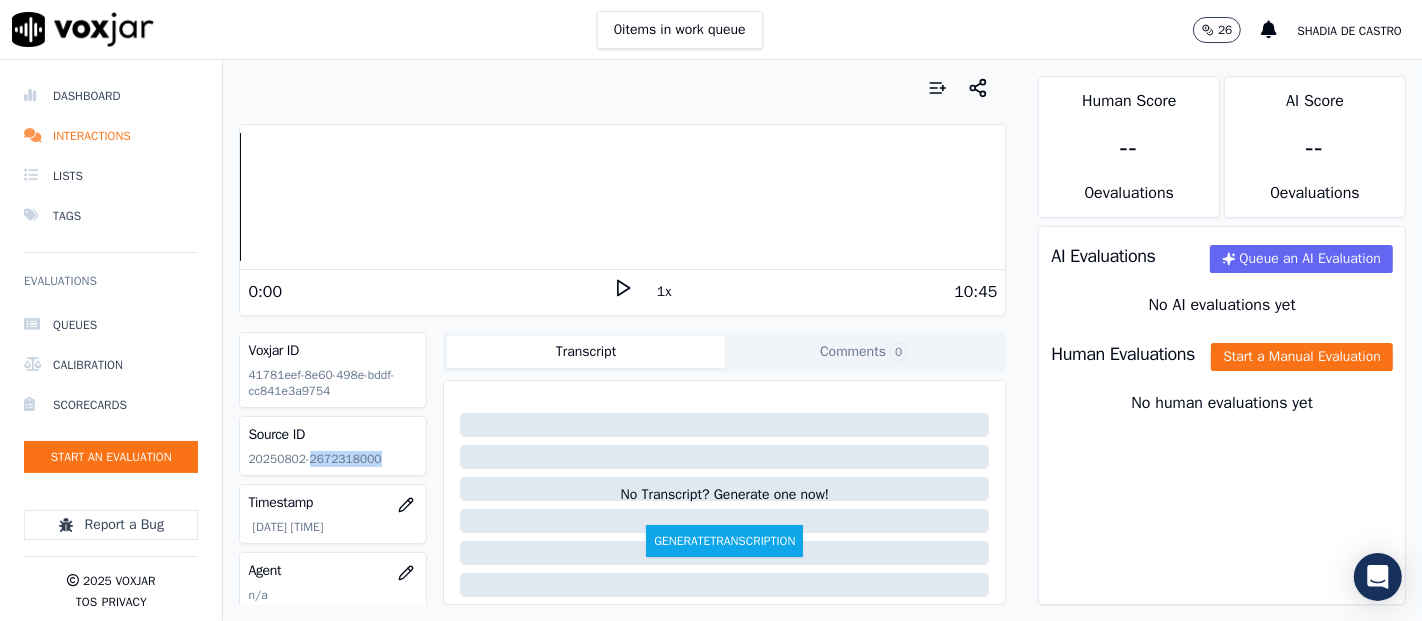 click on "20250802-2672318000" 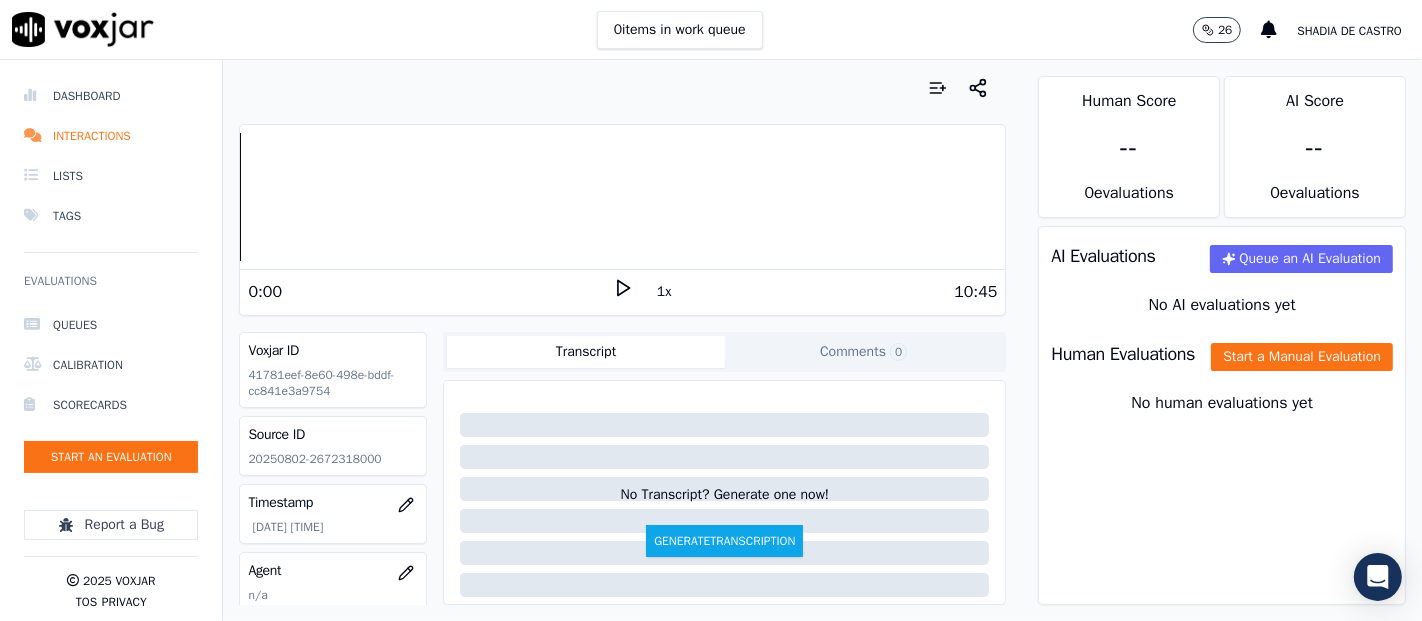 click on "Source ID" at bounding box center (333, 435) 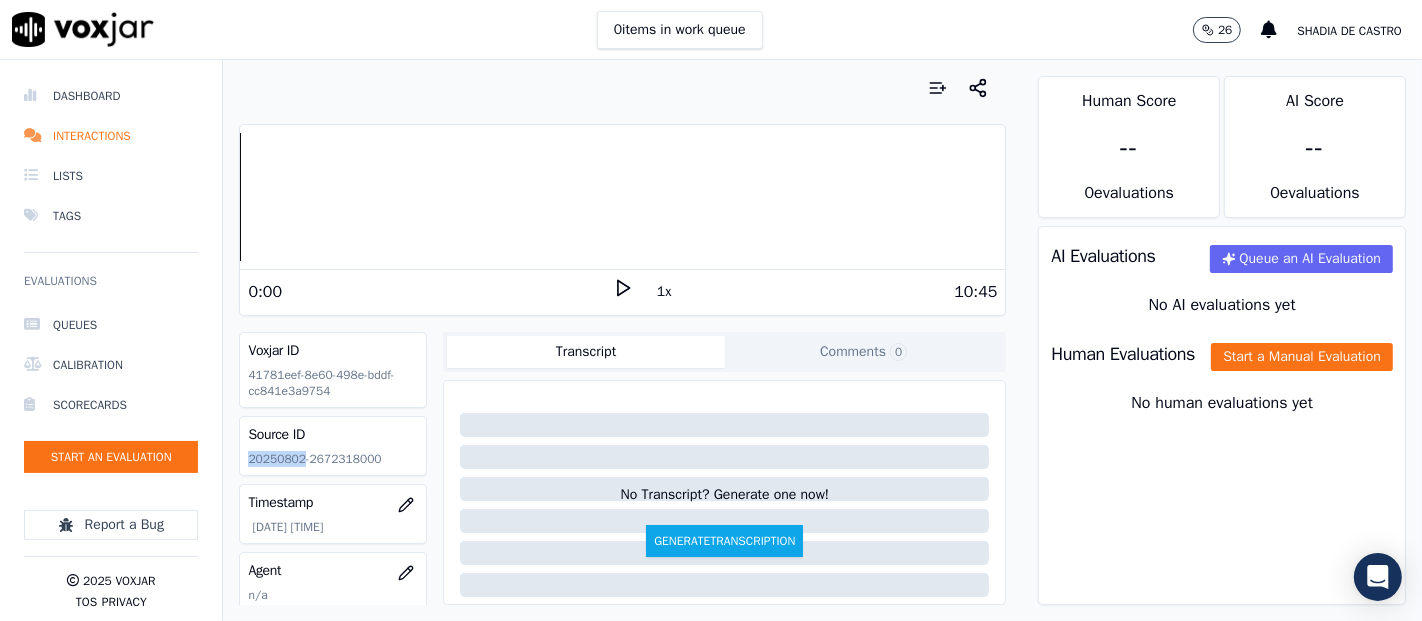 click on "20250802-2672318000" 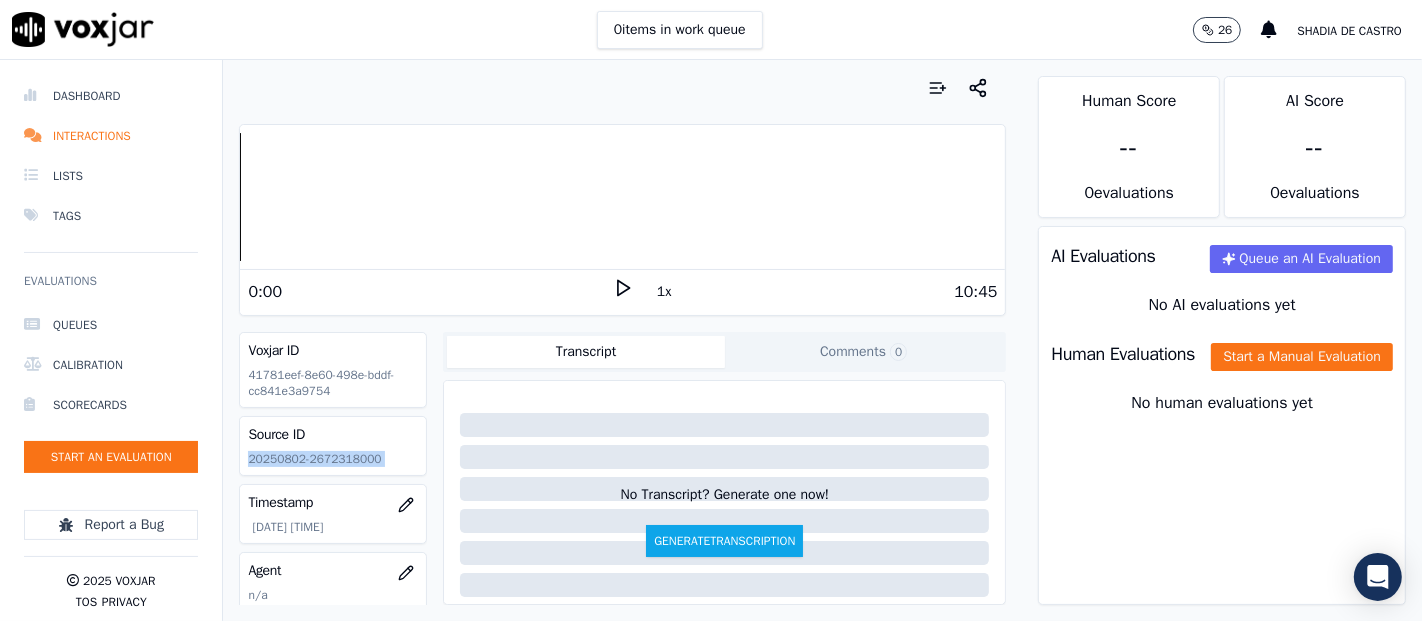 click on "20250802-2672318000" 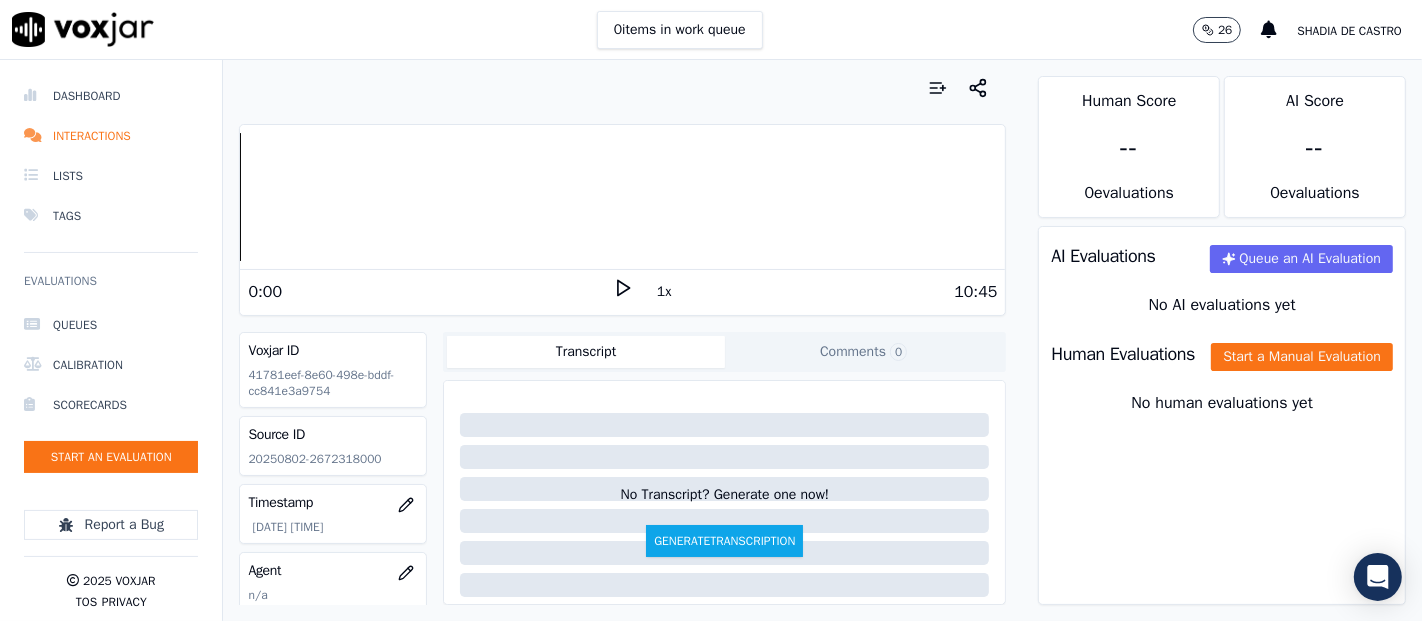 drag, startPoint x: 340, startPoint y: 439, endPoint x: 239, endPoint y: 466, distance: 104.54664 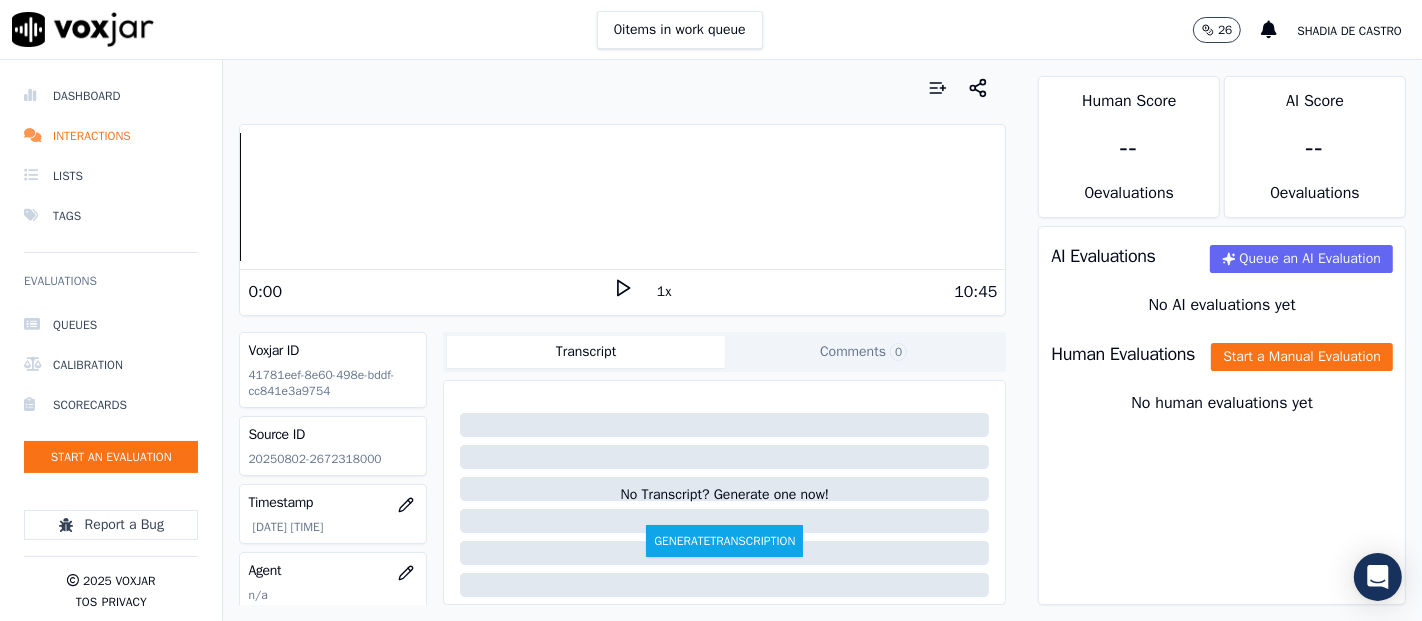 click on "20250802-2672318000" 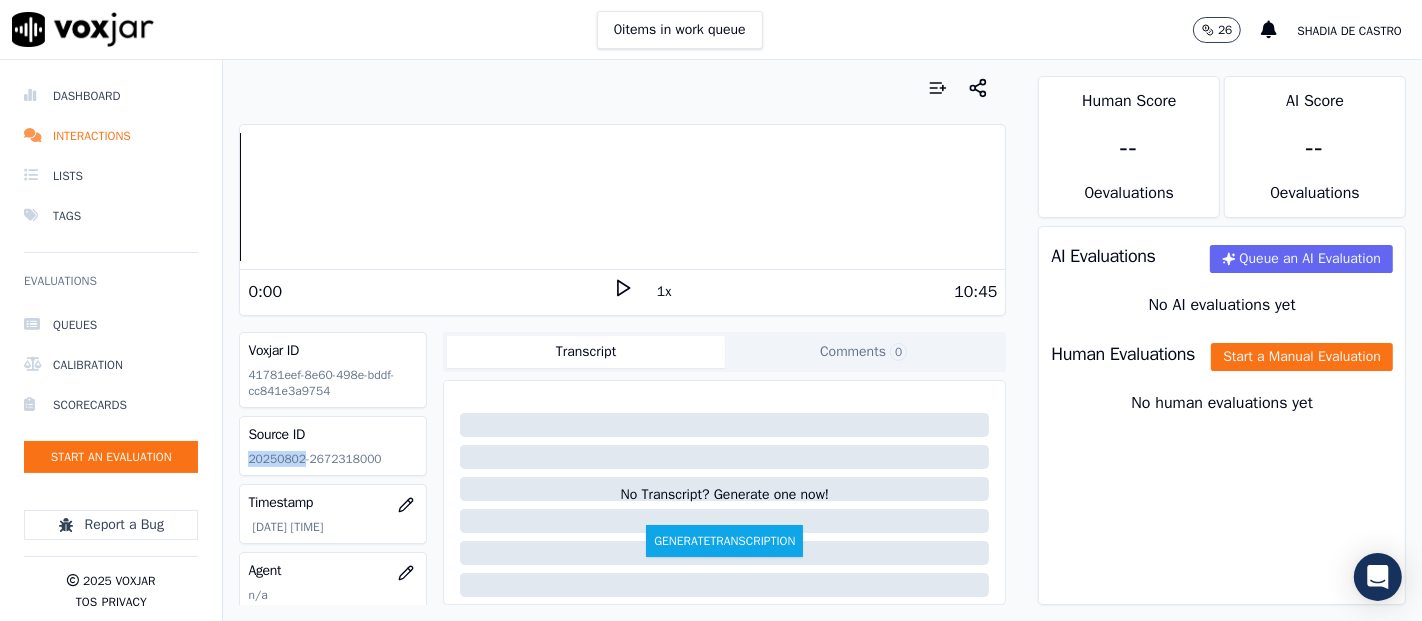 click on "20250802-2672318000" 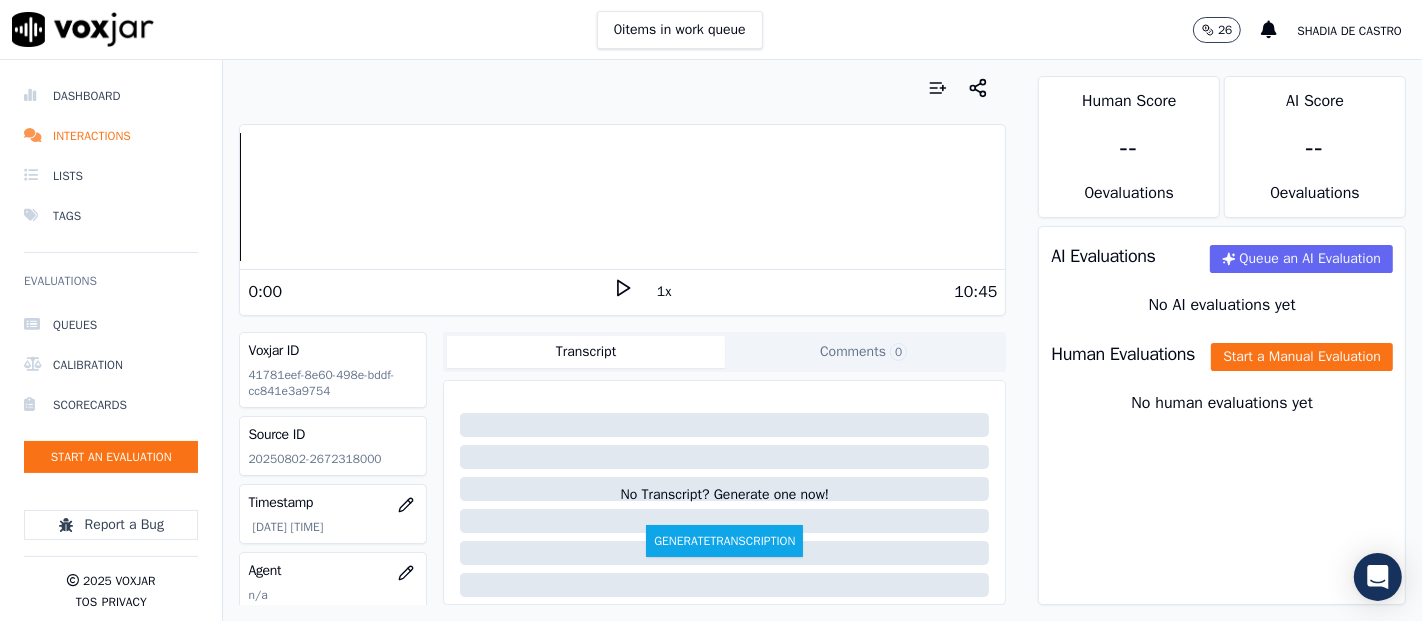 click on "20250802-2672318000" 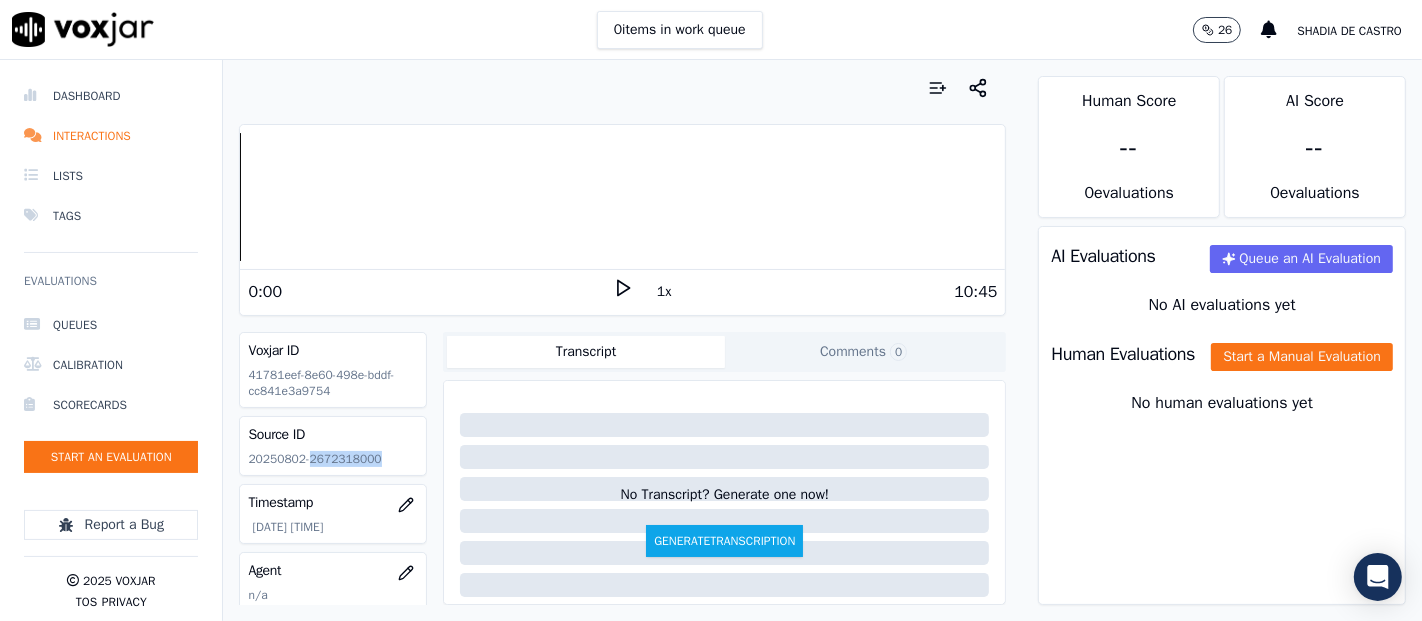 click on "20250802-2672318000" 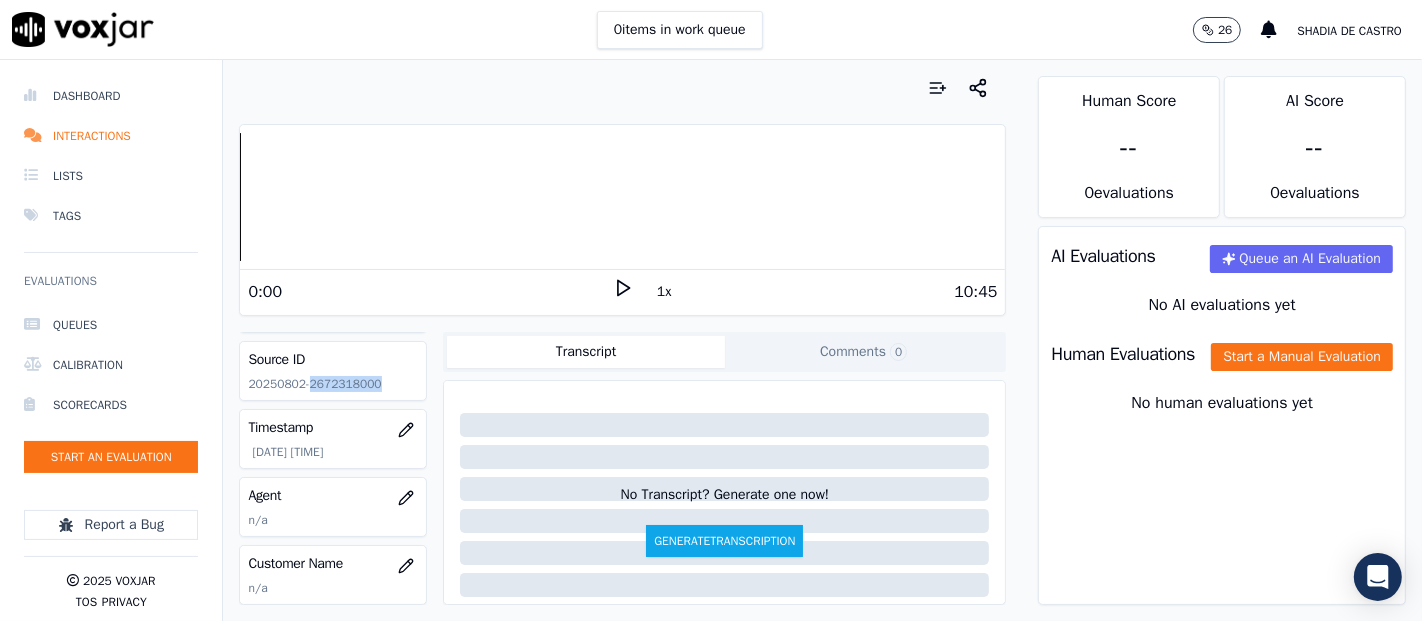 scroll, scrollTop: 111, scrollLeft: 0, axis: vertical 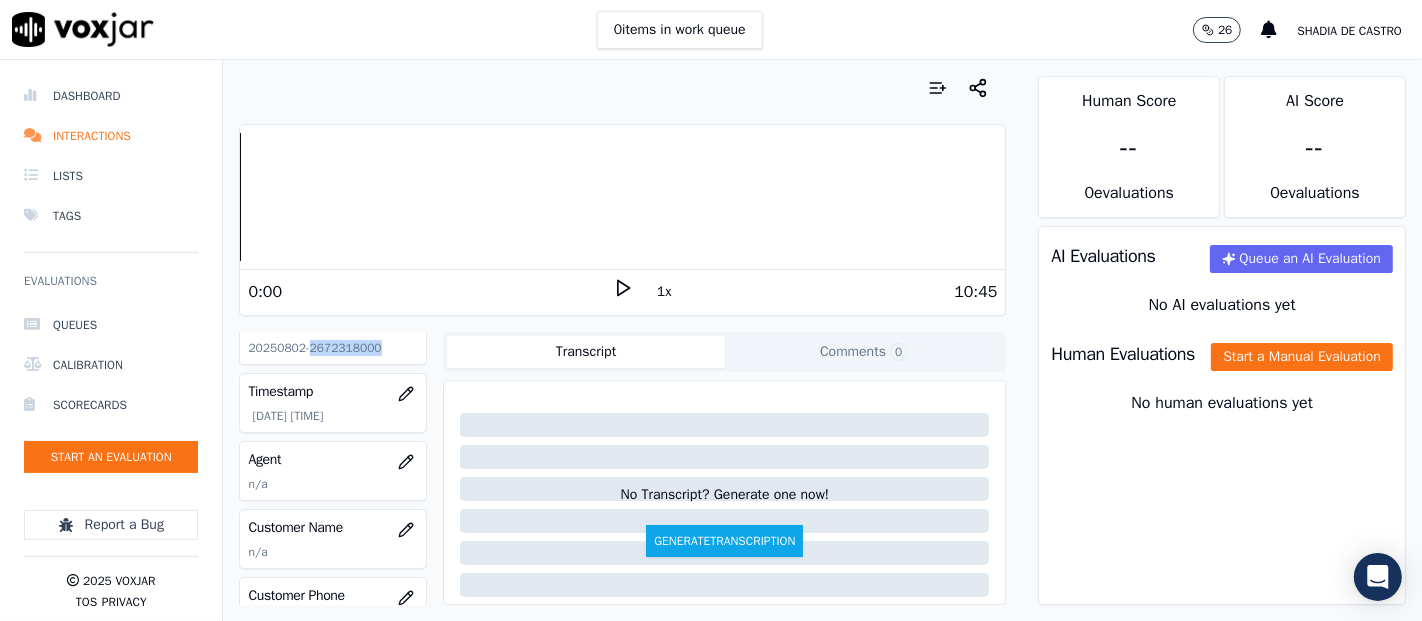 click 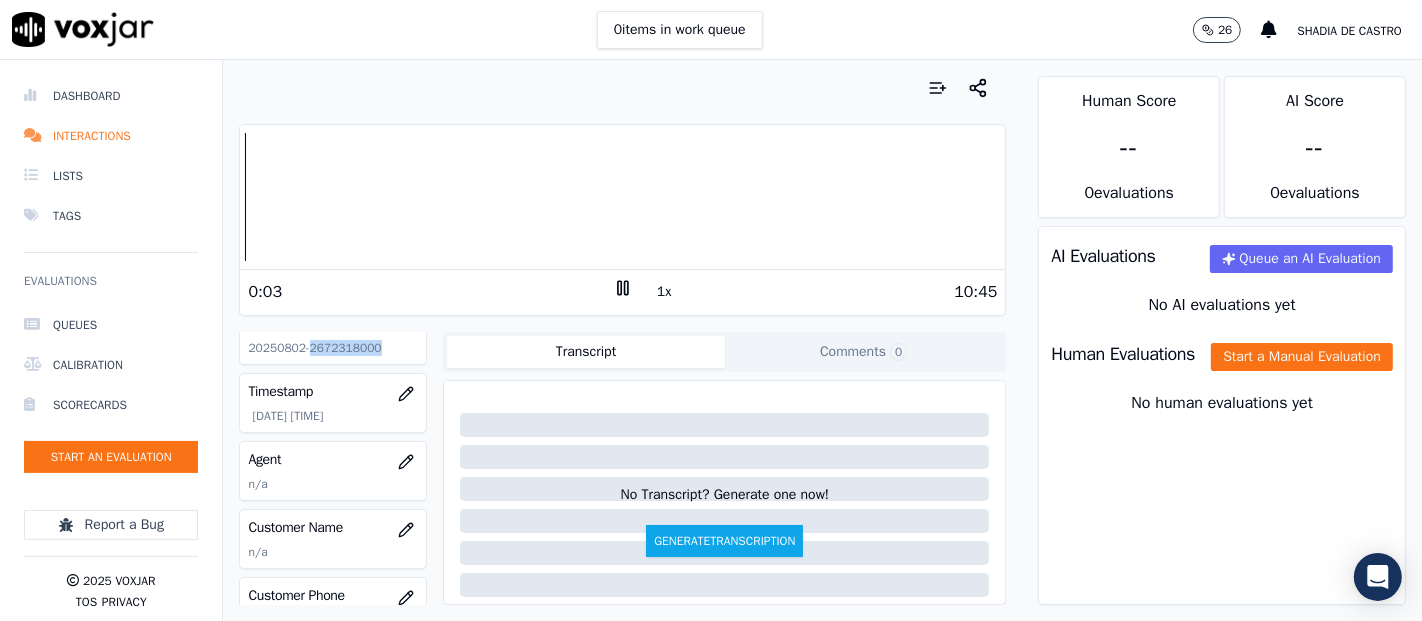 click 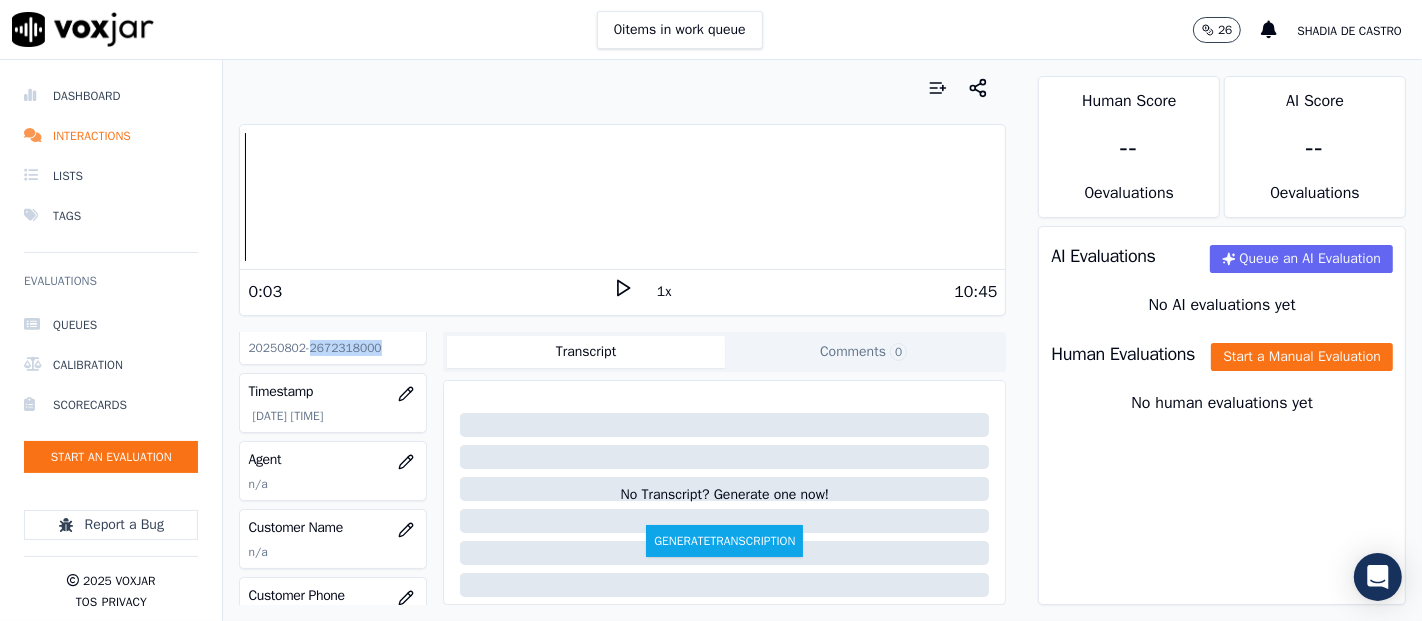 click 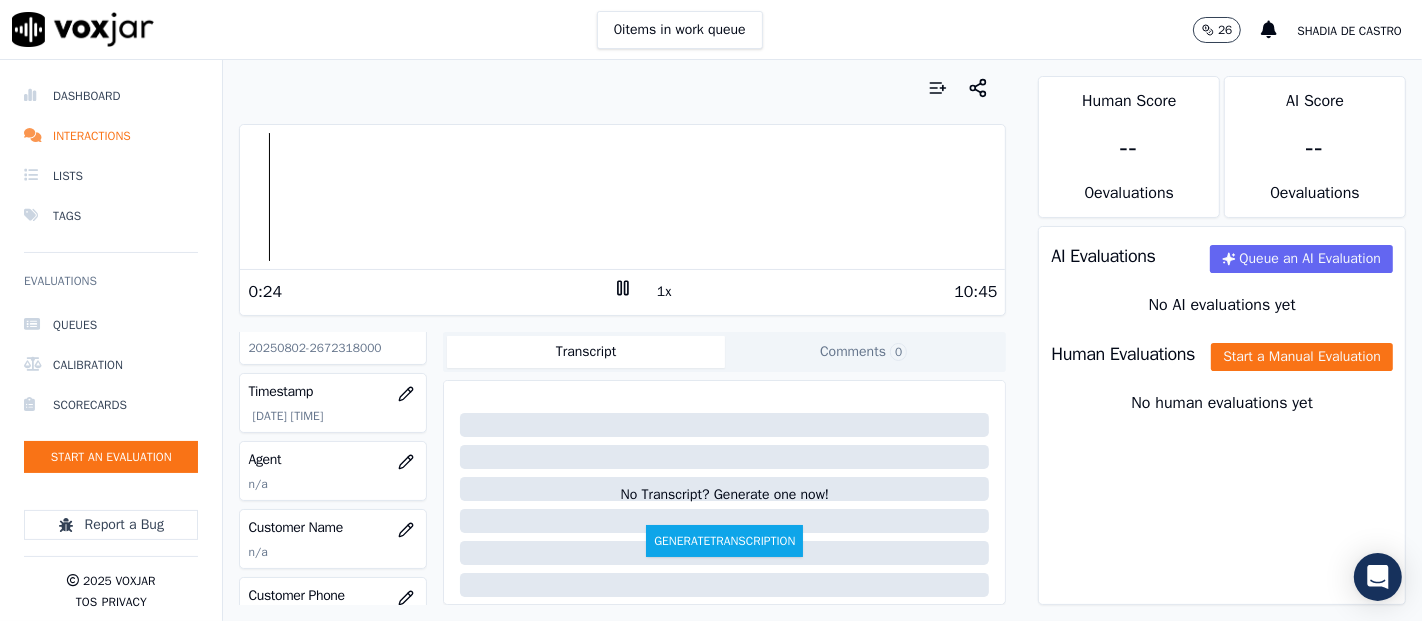 click on "No human evaluations yet" at bounding box center (1222, 427) 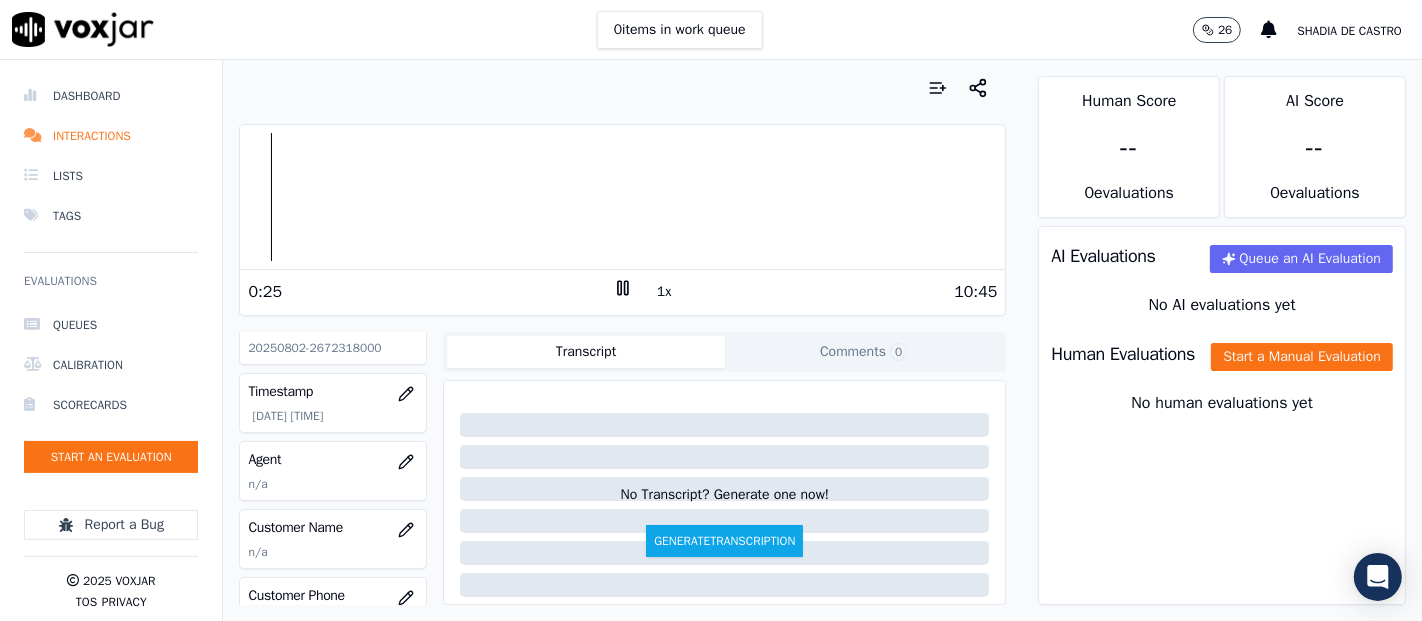 click on "Comments  0" 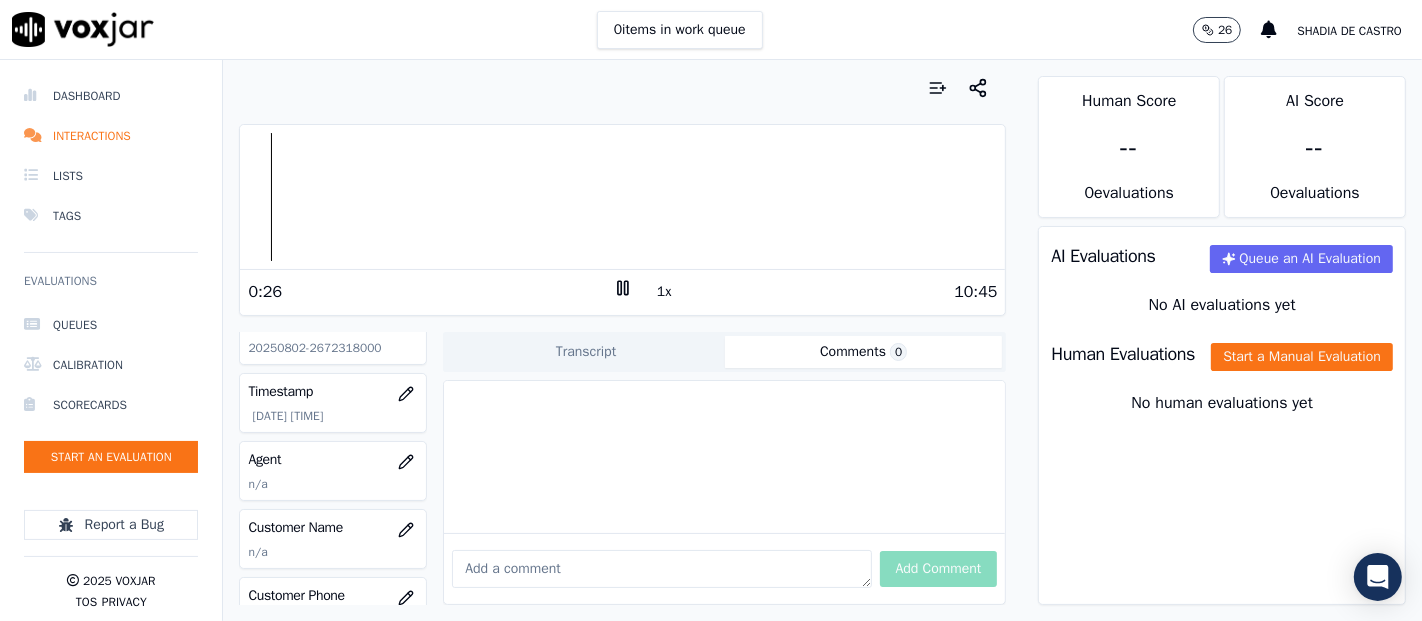 click at bounding box center (661, 569) 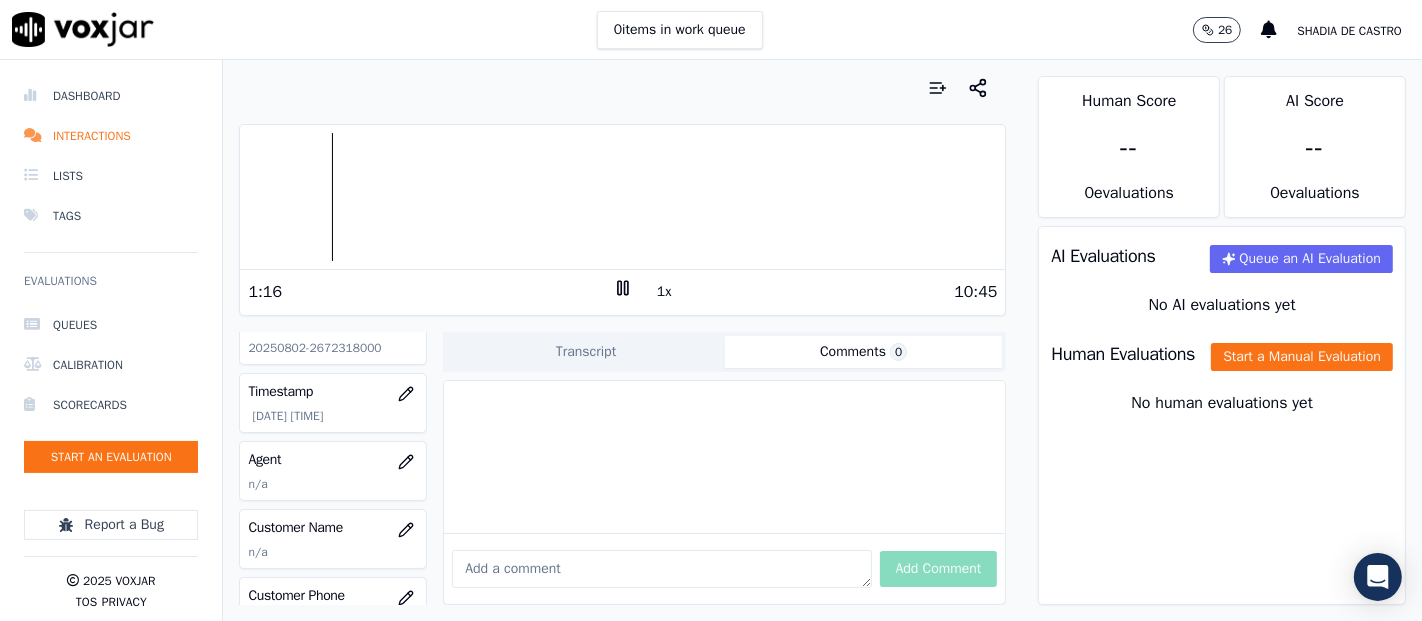 click at bounding box center [661, 569] 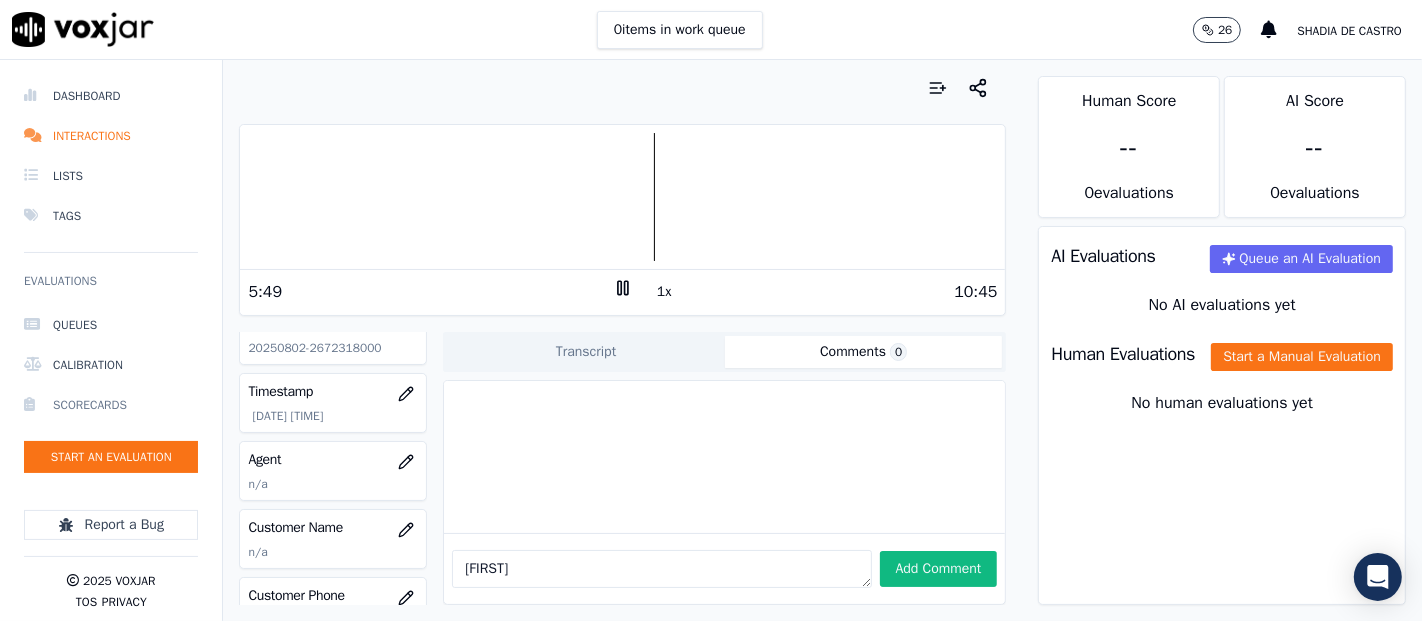 type on "E" 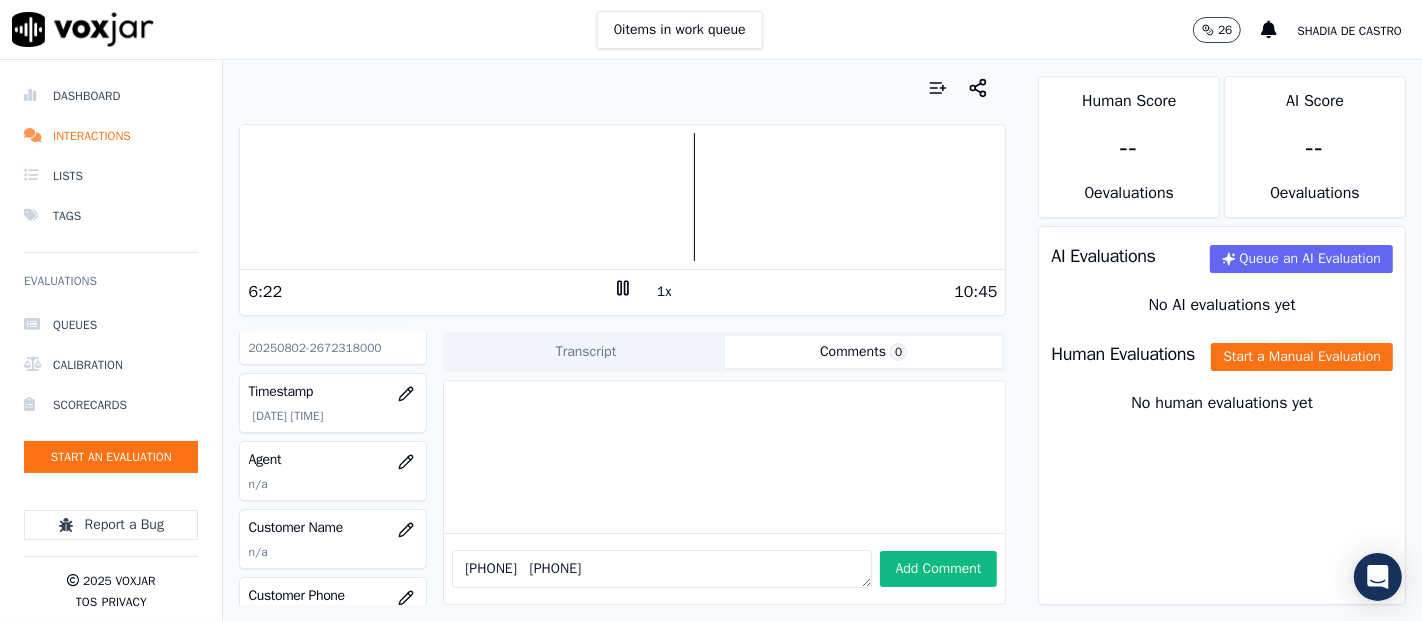 click 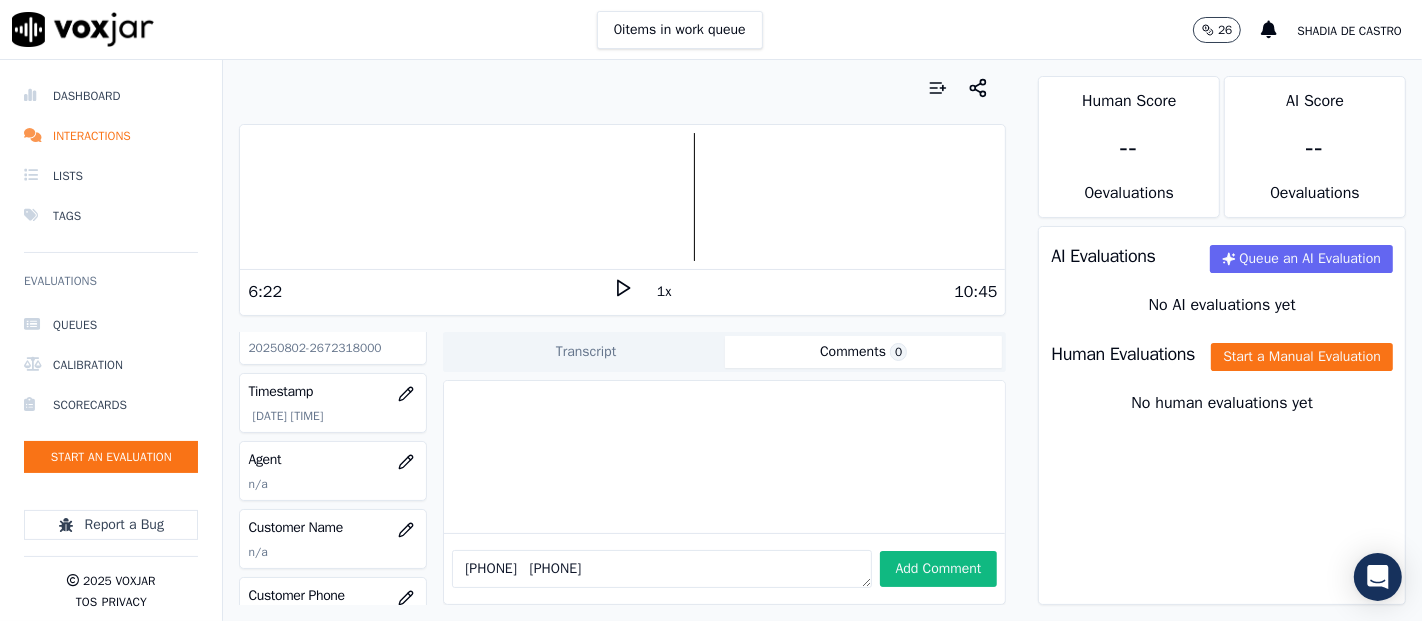click on "0333624539   0330904233" at bounding box center [661, 569] 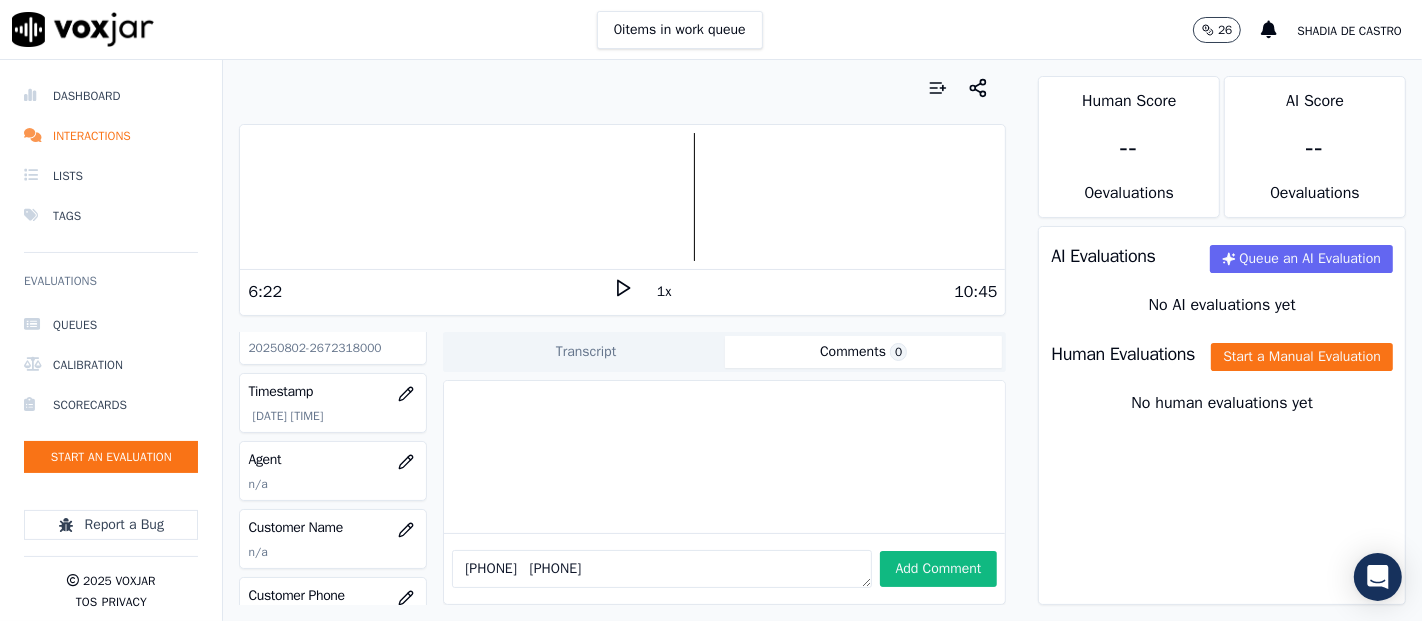 click on "0333624539   0330904233" at bounding box center (661, 569) 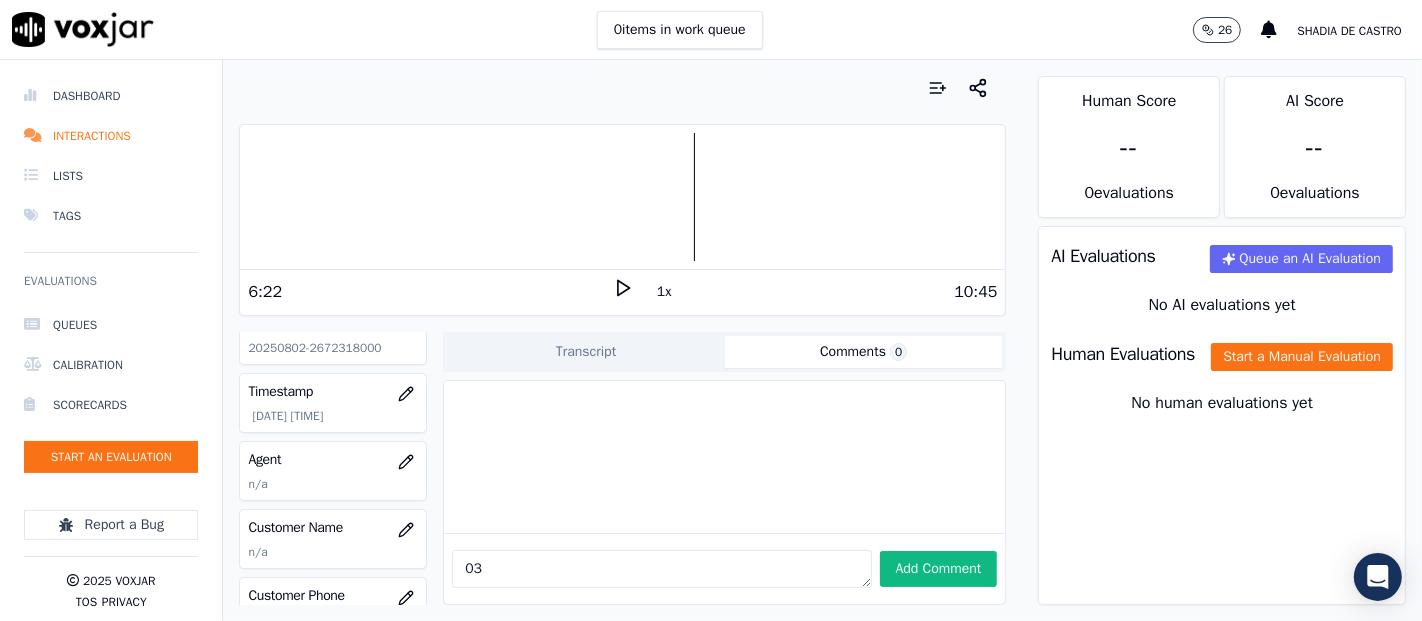 type on "0" 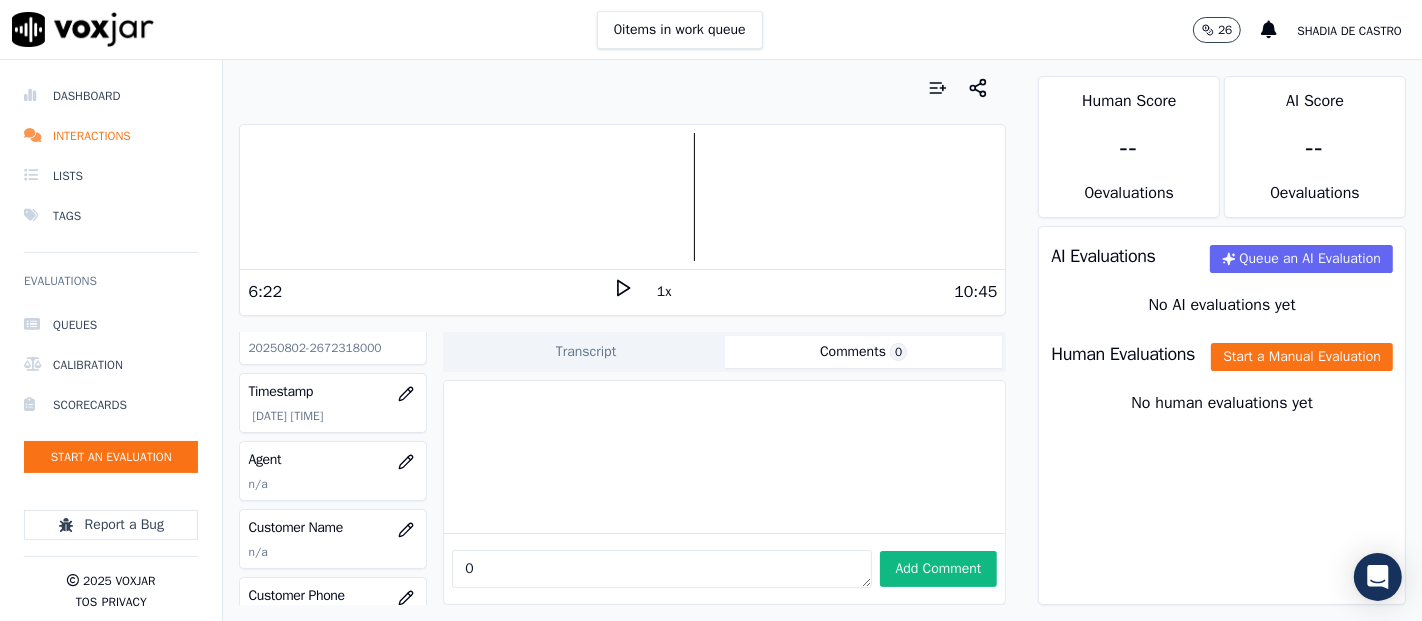 type 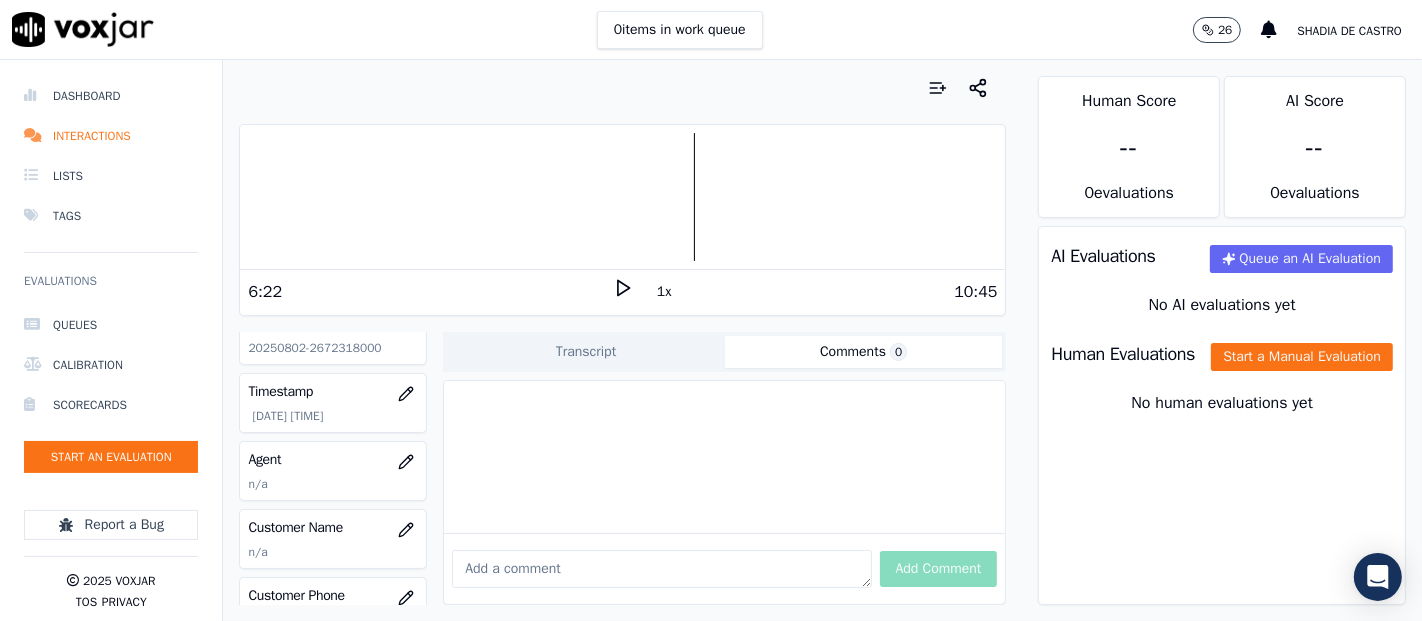 click on "Transcript" at bounding box center (586, 352) 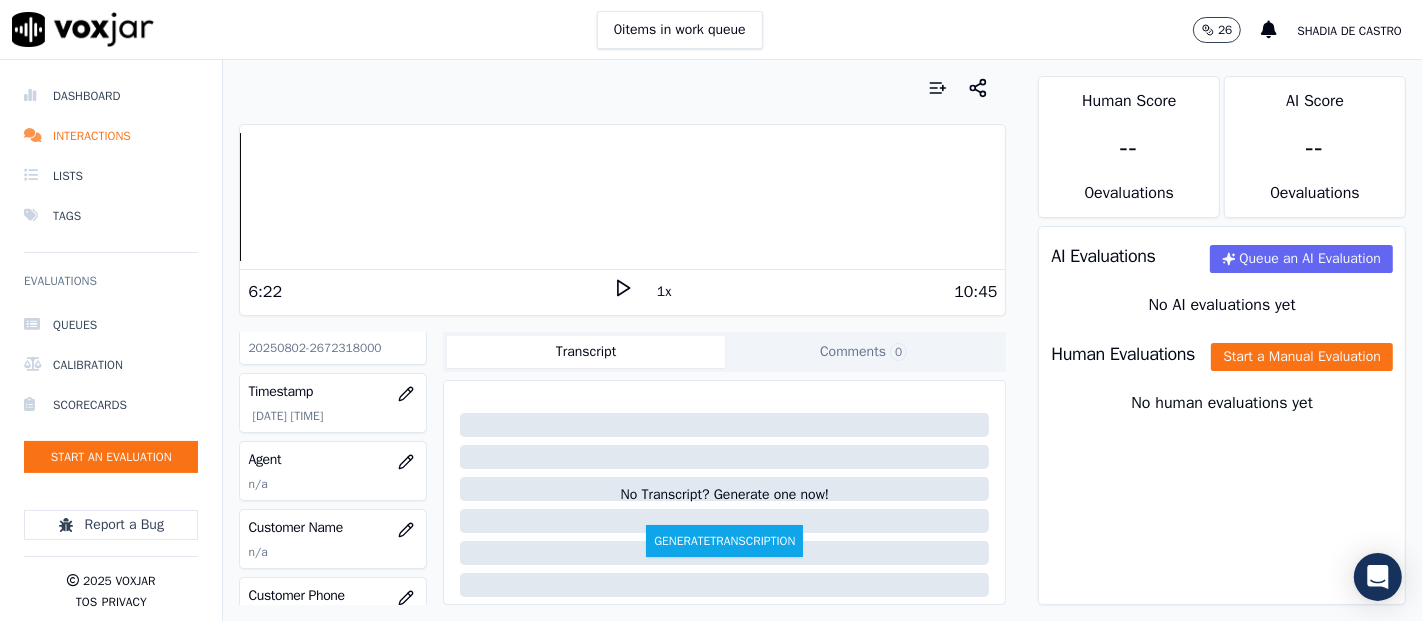 click on "Dashboard   Interactions   Lists   Tags       Evaluations     Queues   Calibration   Scorecards   Start an Evaluation
Report a Bug       2025   Voxjar   TOS   Privacy             Your browser does not support the audio element.   6:22     1x   10:45   Voxjar ID   41781eef-8e60-498e-bddf-cc841e3a9754   Source ID   20250802-2672318000   Timestamp
08/04/2025 07:24 pm     Agent
n/a     Customer Name     n/a     Customer Phone     n/a     Tags
INDRA     Source     manualUpload   Type     AUDIO       Transcript   Comments  0   No Transcript? Generate one now!   Generate  Transcription         Add Comment   Scores   Transcript   Metadata   Comments         Human Score   --   0  evaluation s   AI Score   --   0  evaluation s     AI Evaluations
Queue an AI Evaluation   No AI evaluations yet   Human Evaluations   Start a Manual Evaluation   No human evaluations yet" at bounding box center (711, 340) 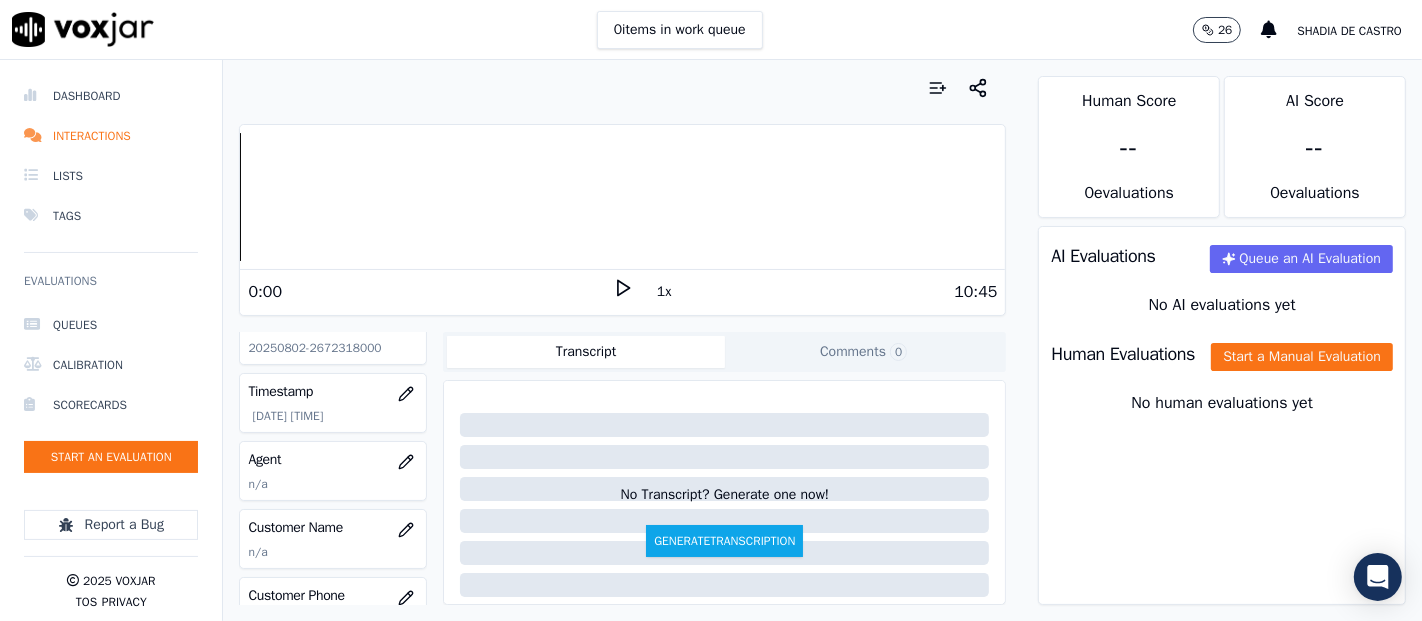click 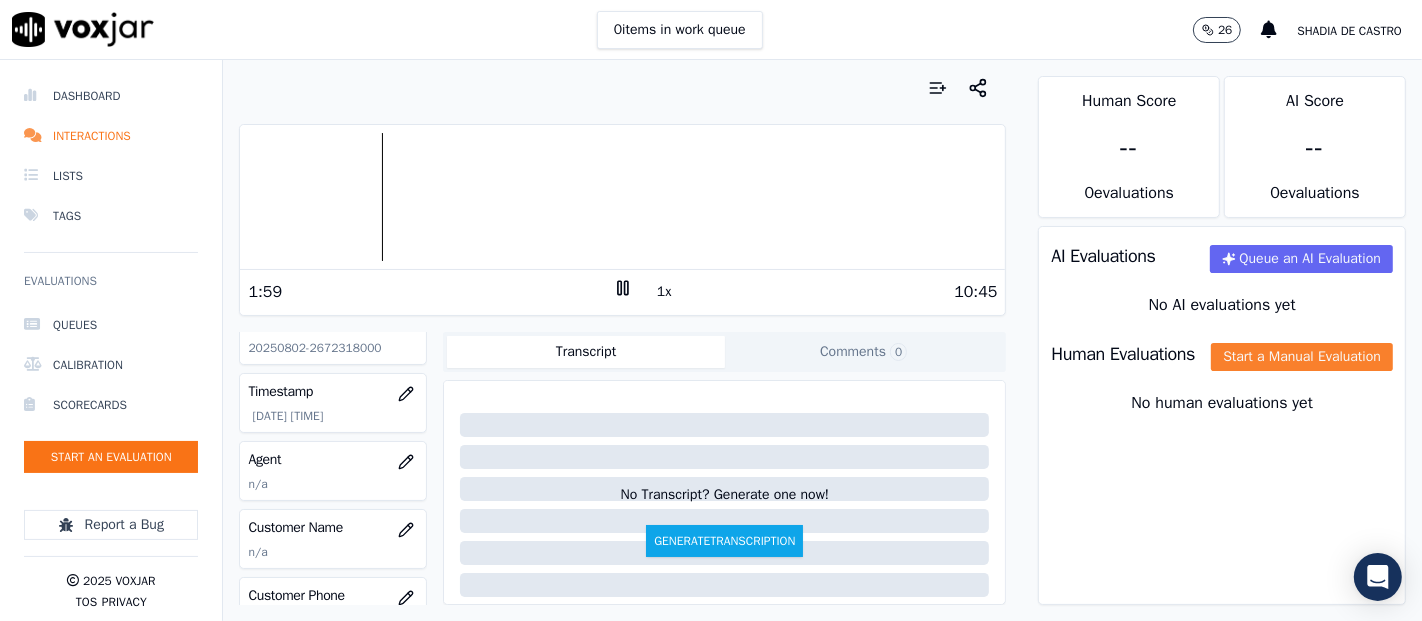 click on "Start a Manual Evaluation" 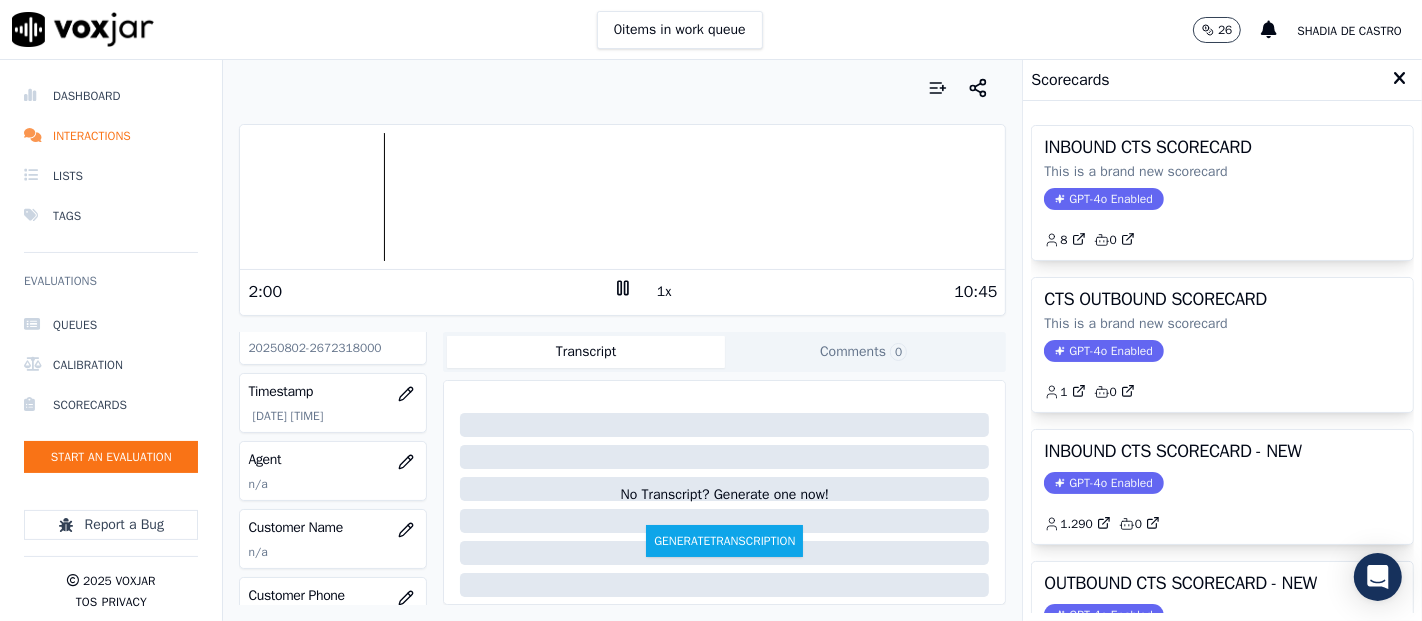 click on "GPT-4o Enabled" 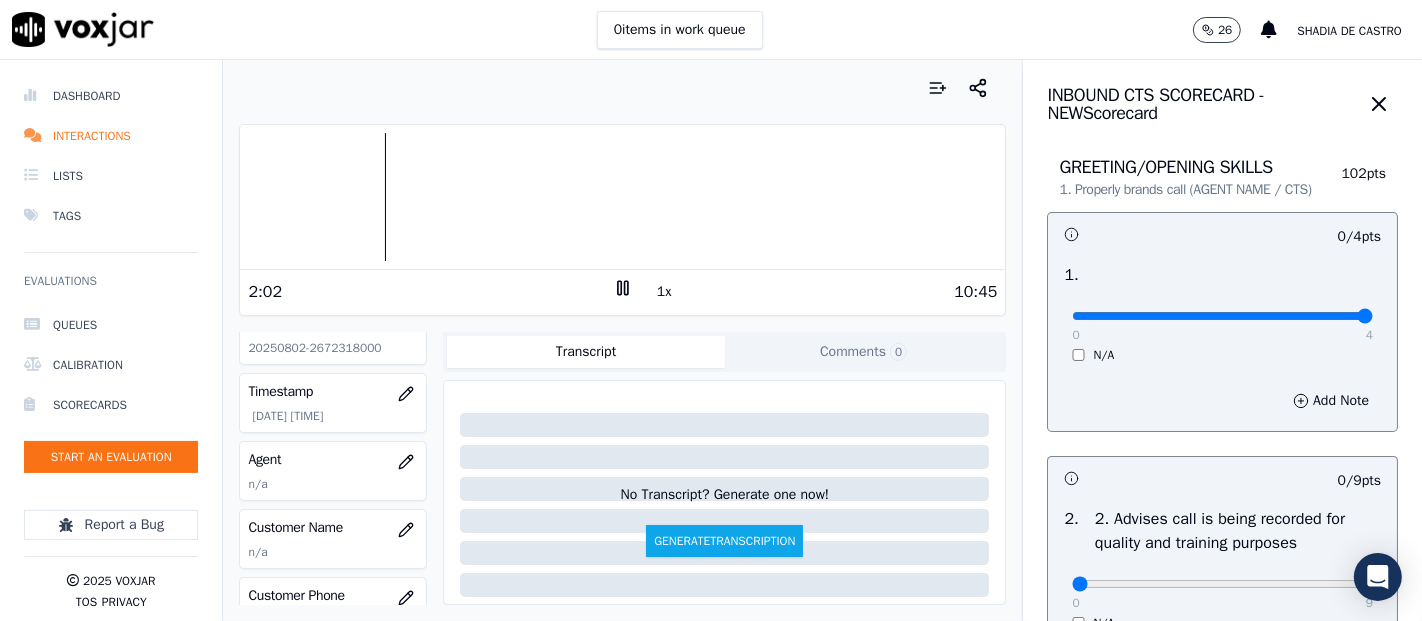 type on "4" 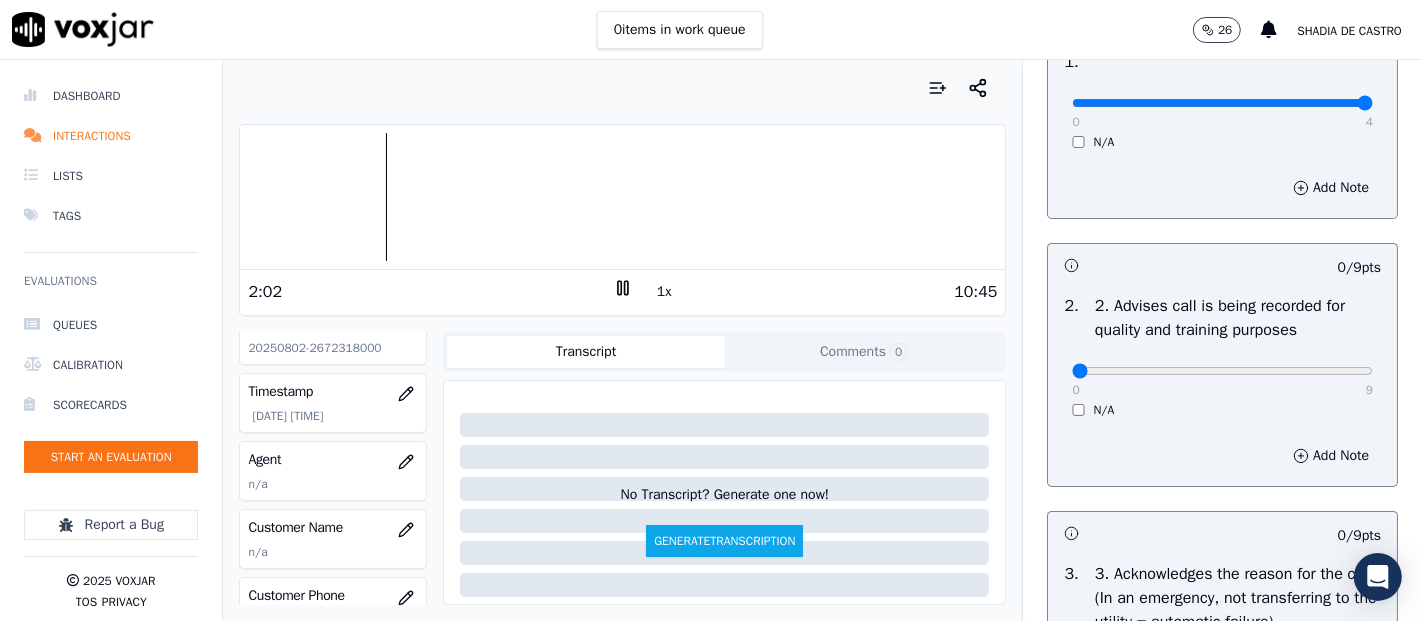 scroll, scrollTop: 222, scrollLeft: 0, axis: vertical 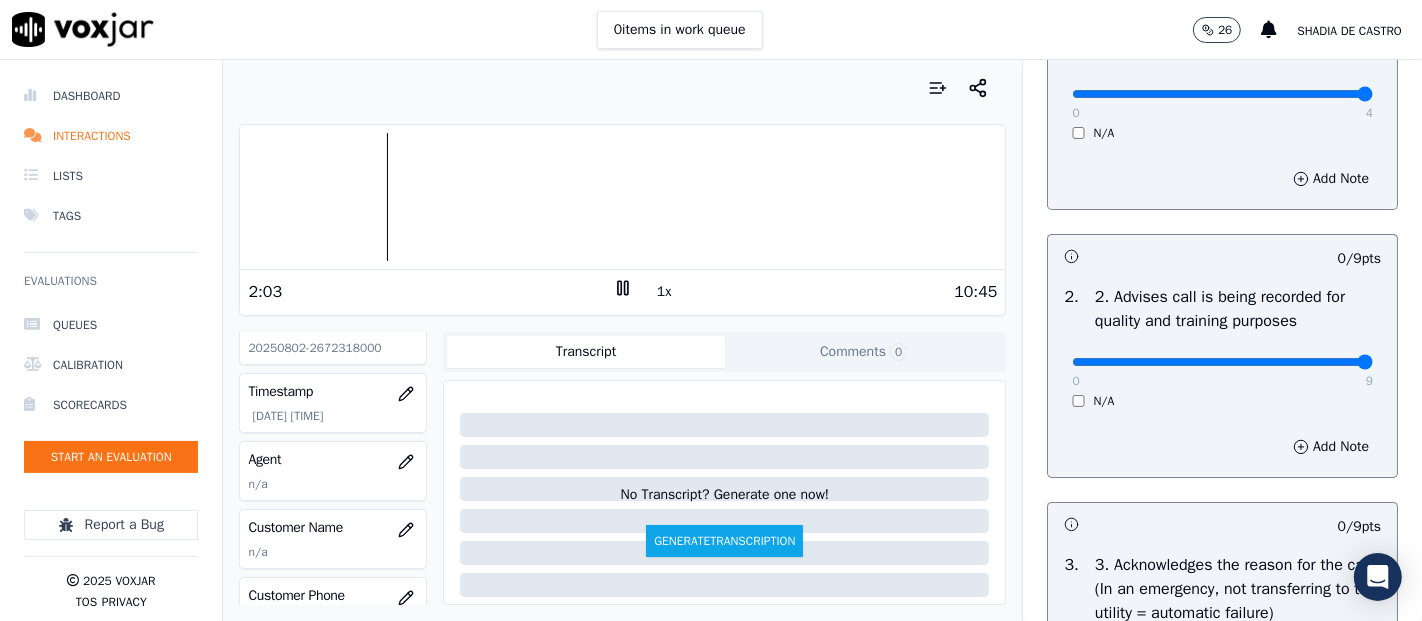 type on "9" 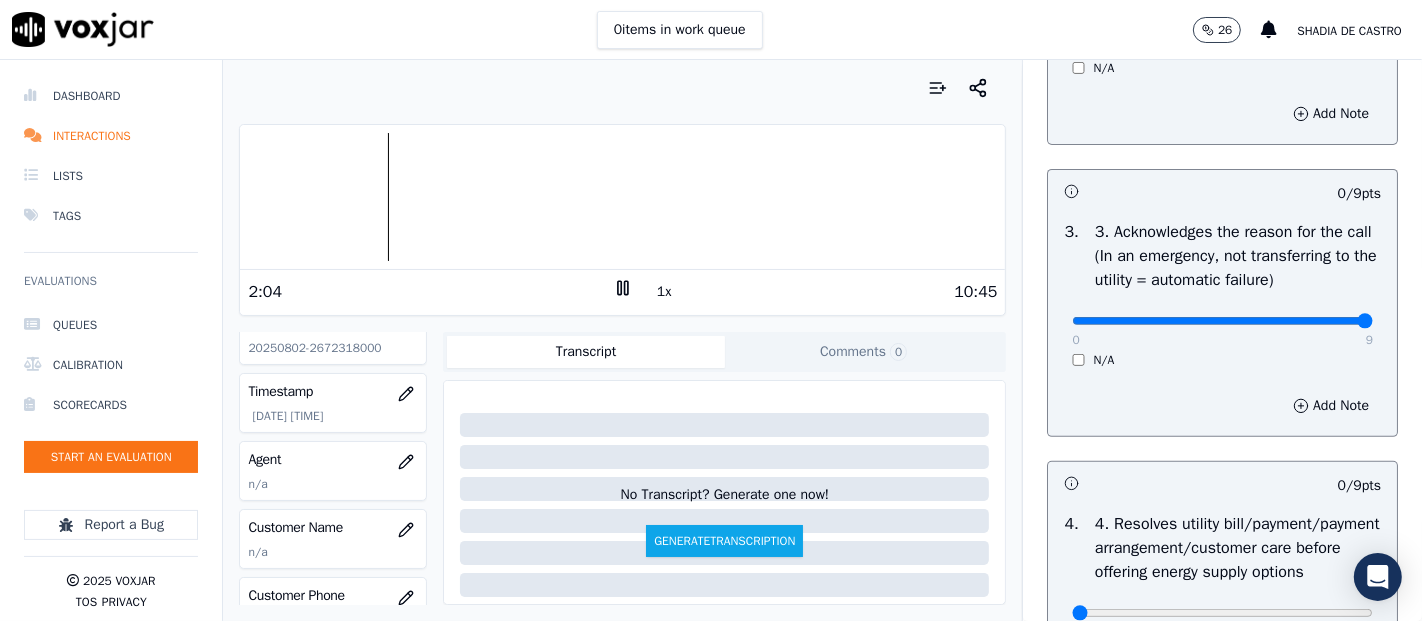 type on "9" 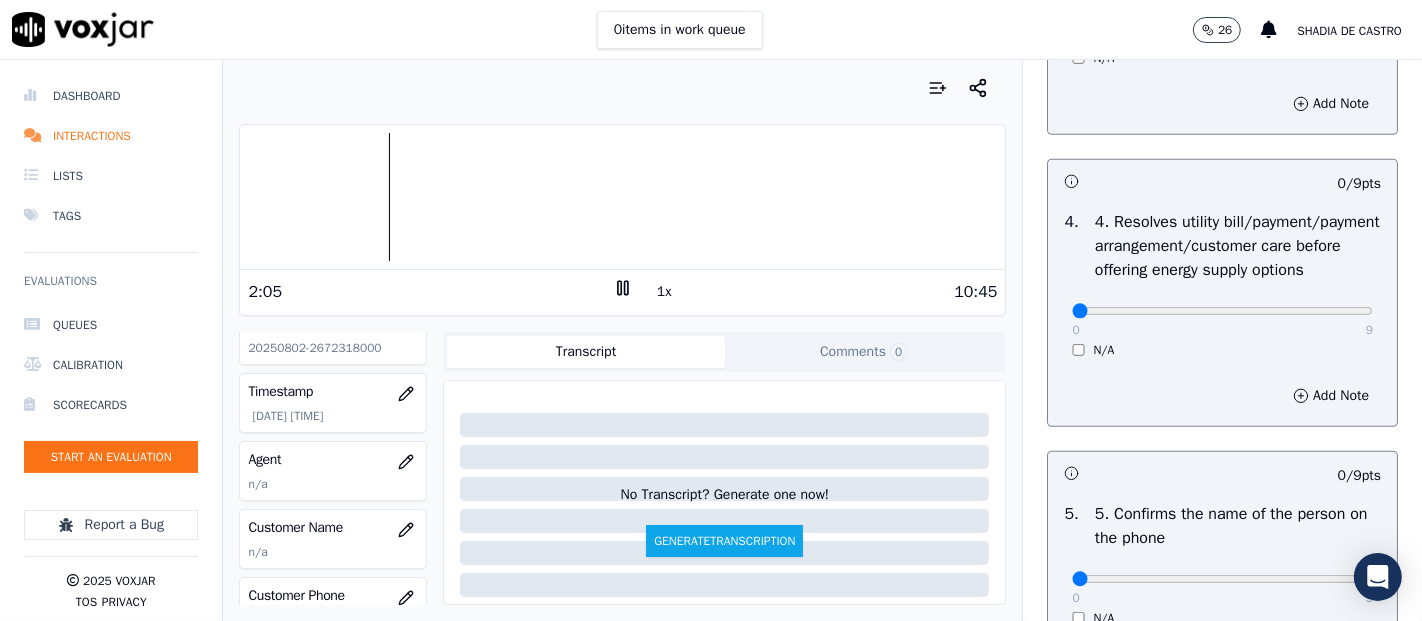 scroll, scrollTop: 888, scrollLeft: 0, axis: vertical 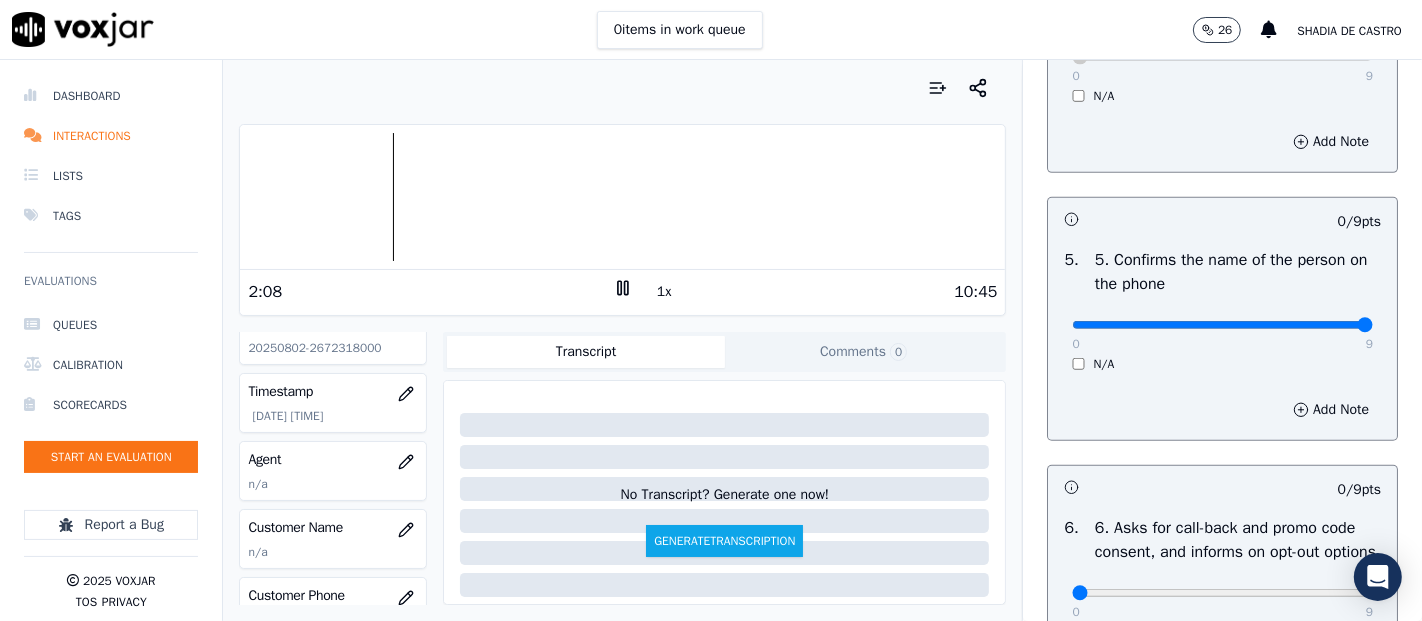 type on "9" 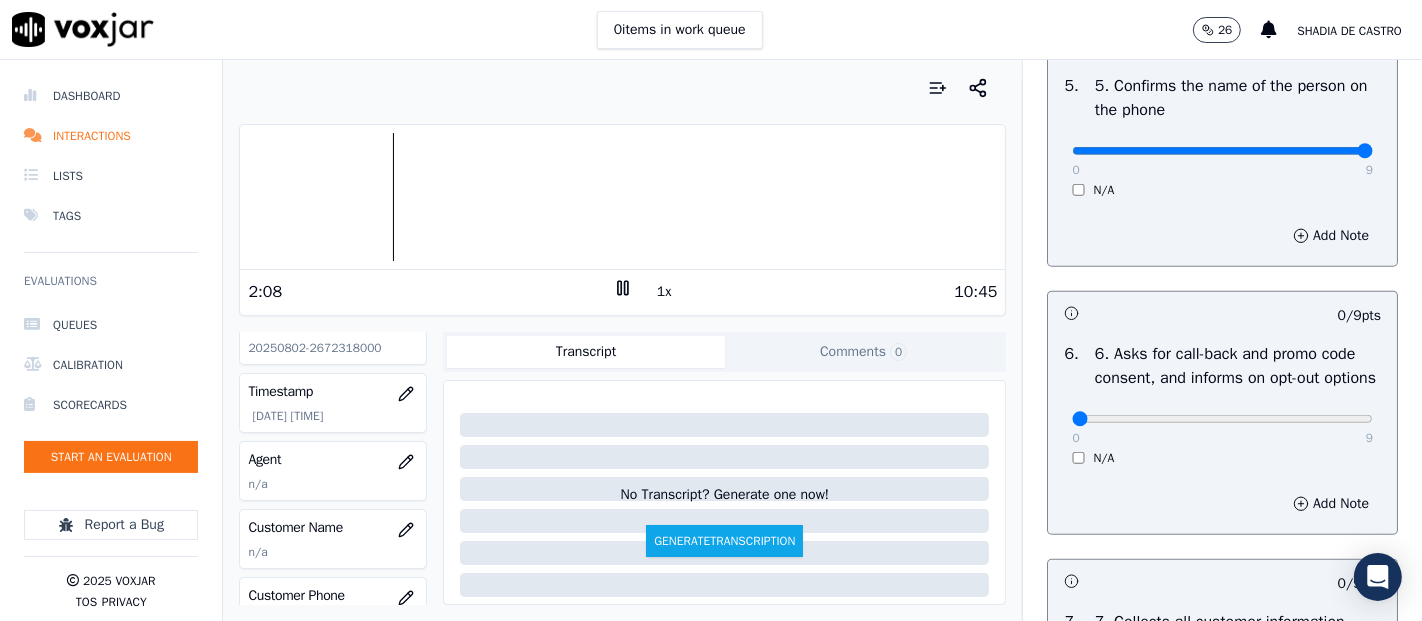scroll, scrollTop: 1444, scrollLeft: 0, axis: vertical 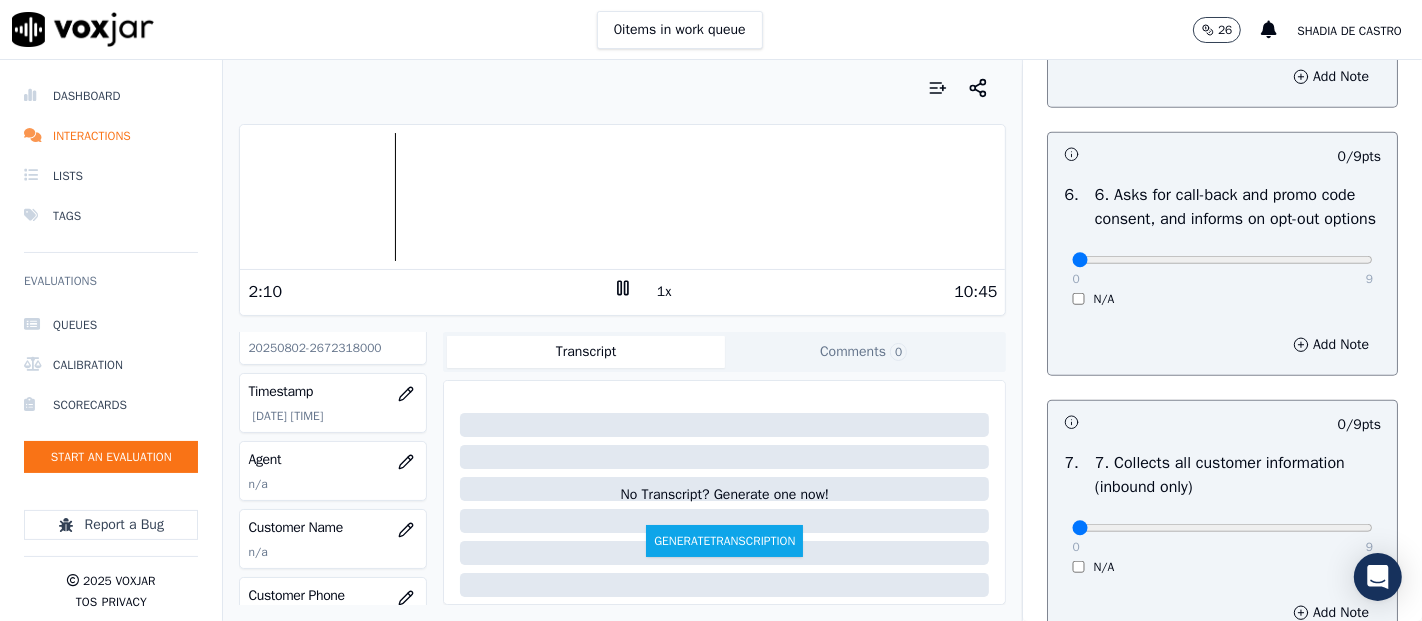 click on "0   9     N/A" at bounding box center (1222, 269) 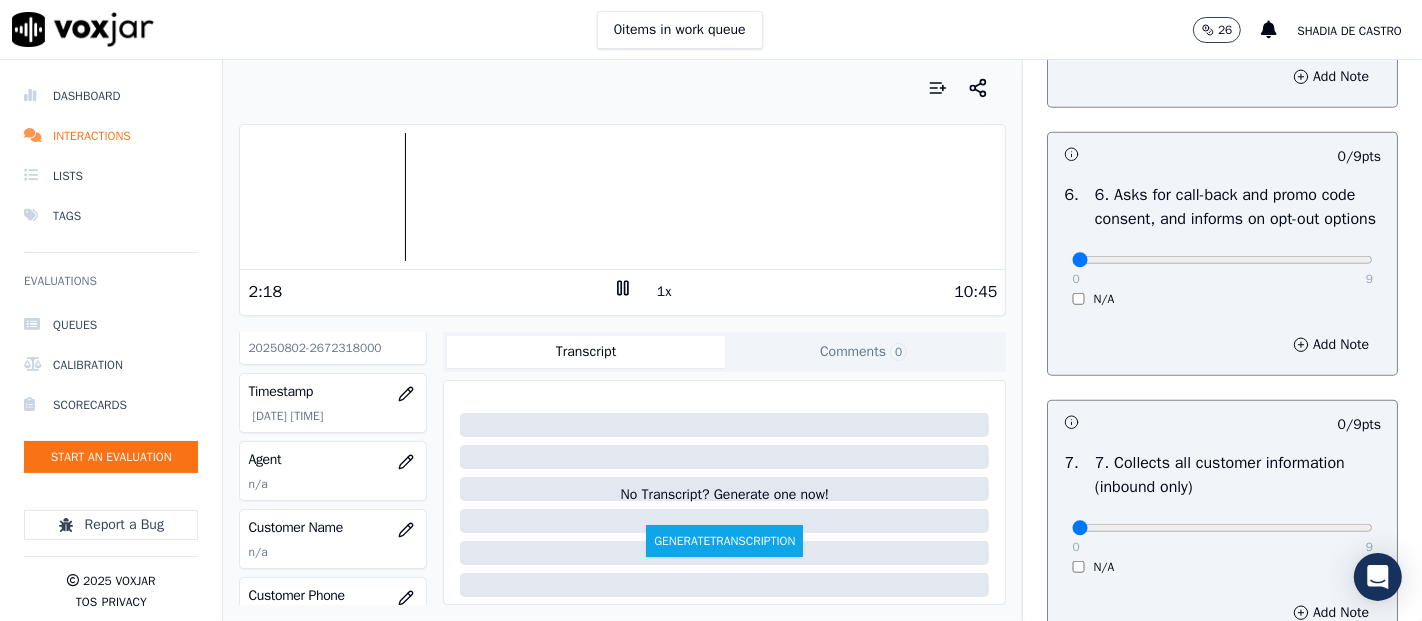 click 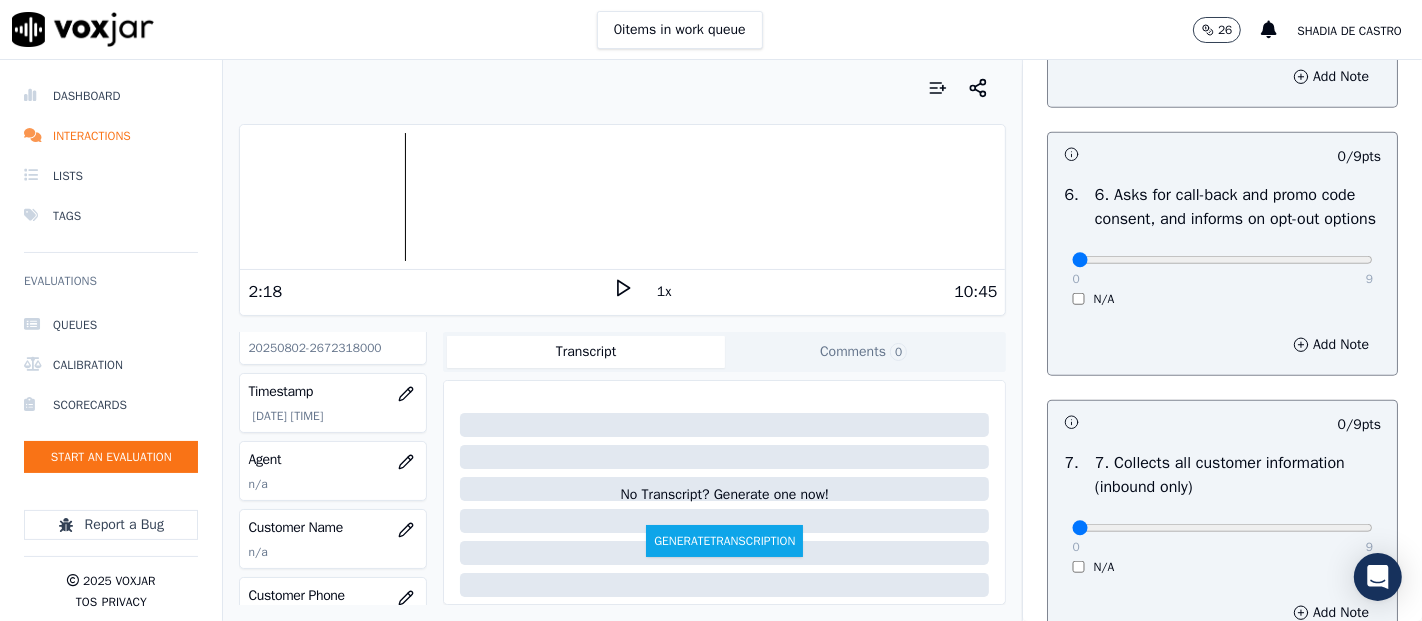 click 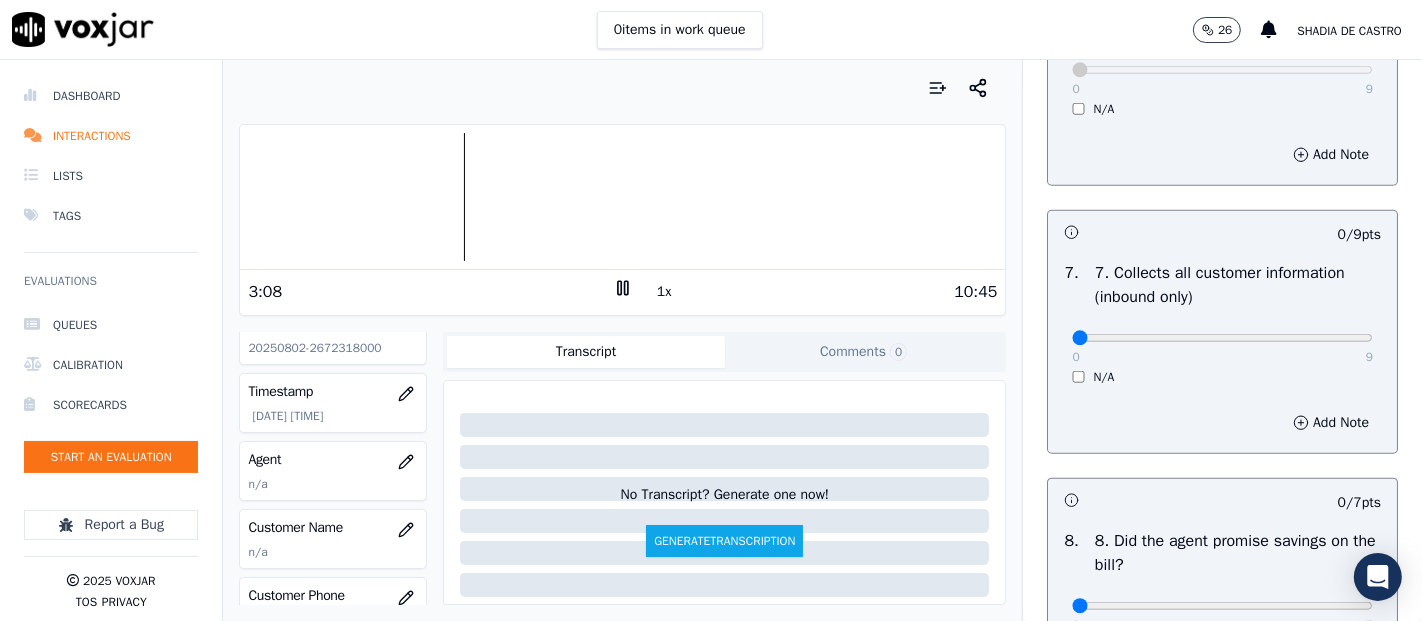scroll, scrollTop: 1666, scrollLeft: 0, axis: vertical 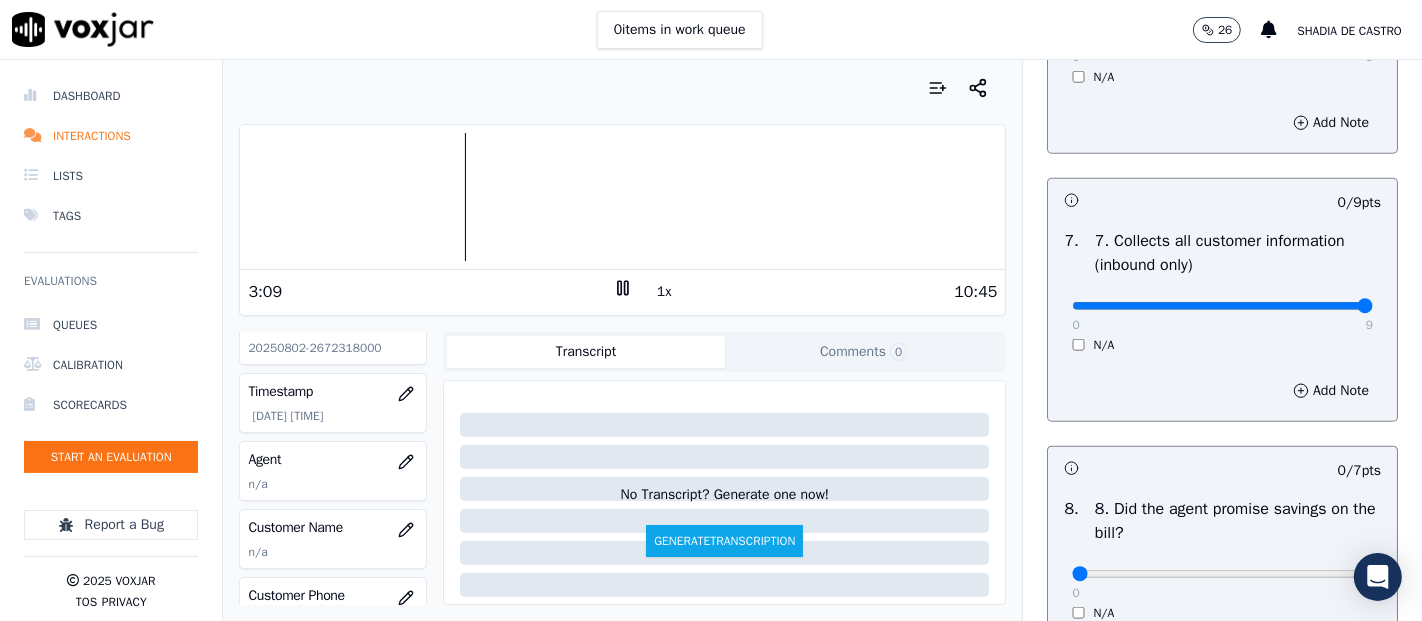 type on "9" 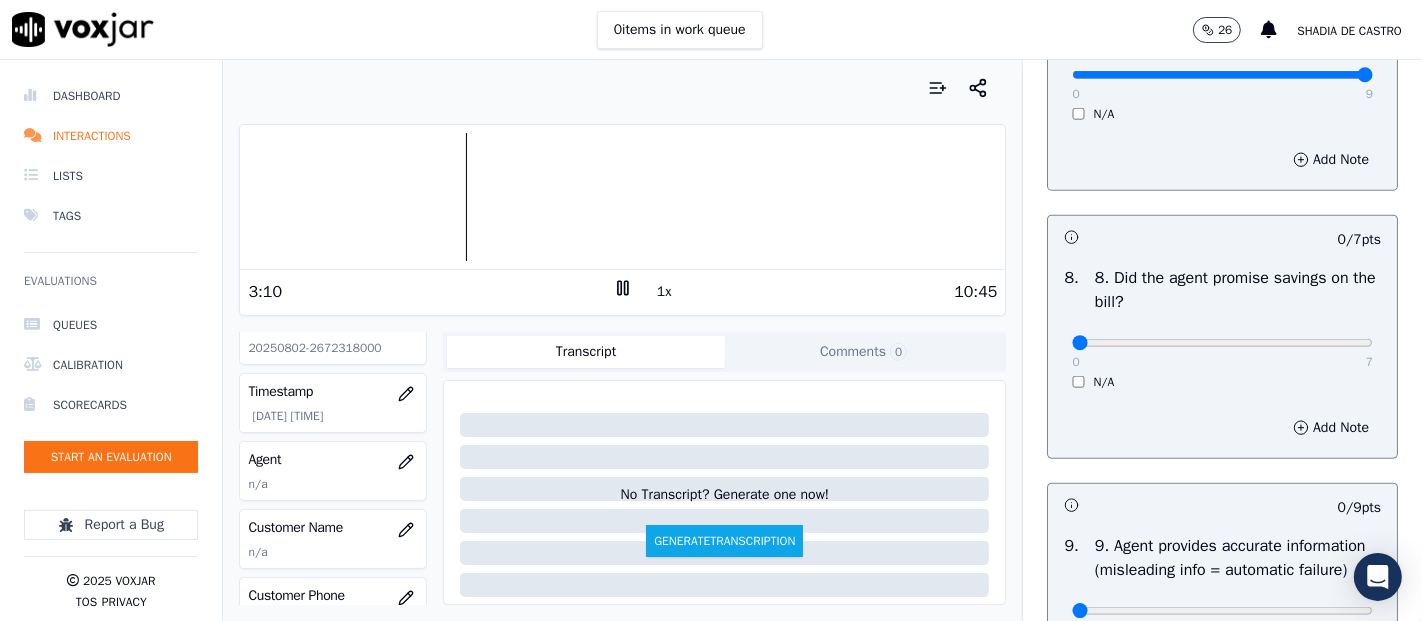 scroll, scrollTop: 2000, scrollLeft: 0, axis: vertical 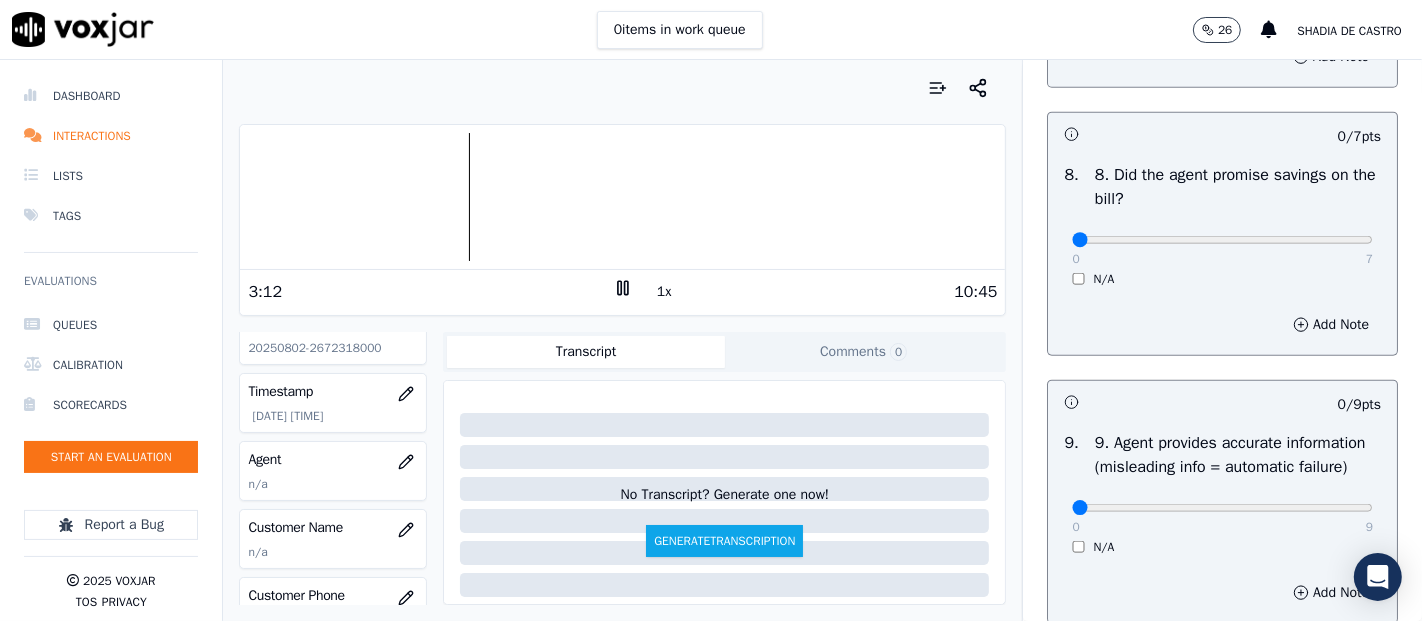 click on "0 / 7  pts     8 .   8. Did the agent promise savings on the bill?     0   7     N/A      Add Note" at bounding box center [1222, 234] 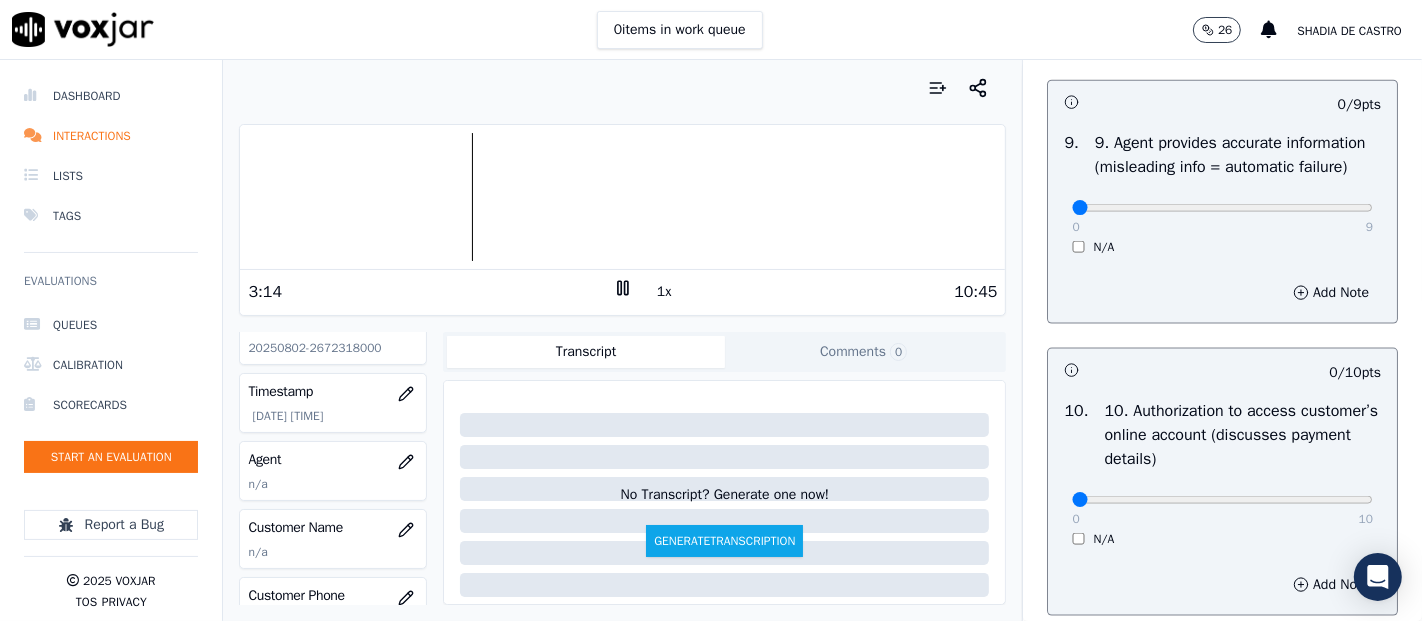 scroll, scrollTop: 2333, scrollLeft: 0, axis: vertical 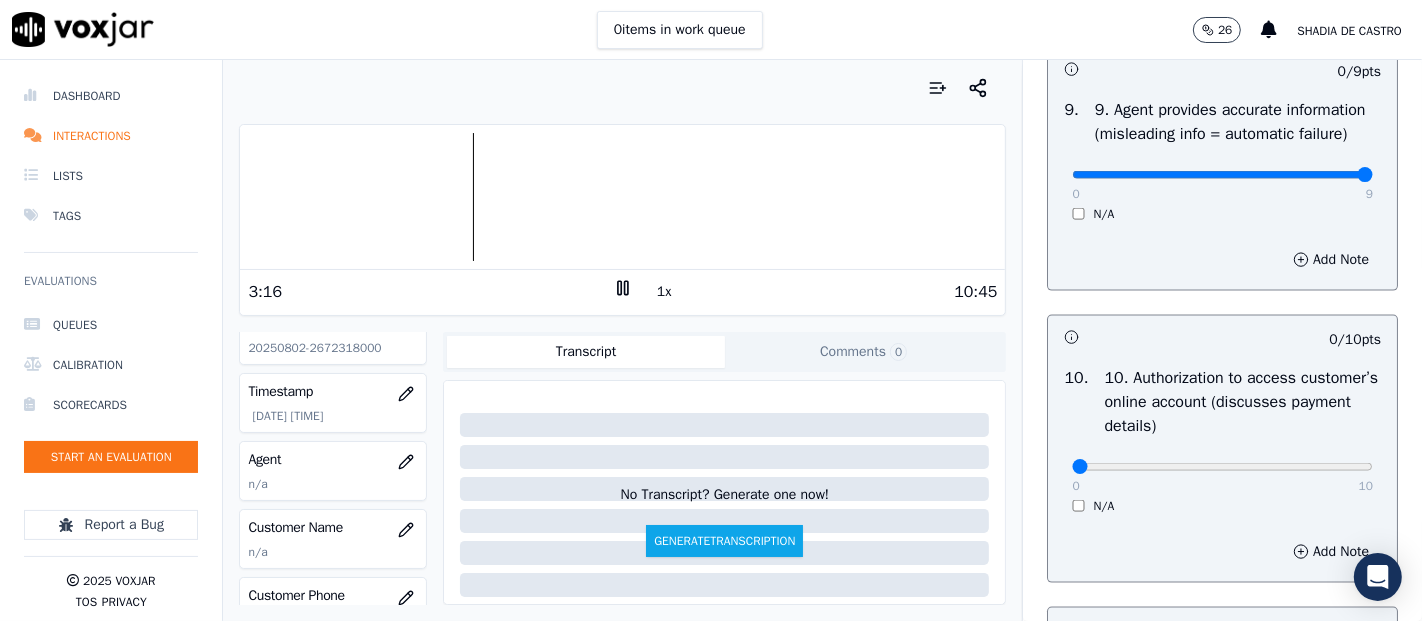 type on "9" 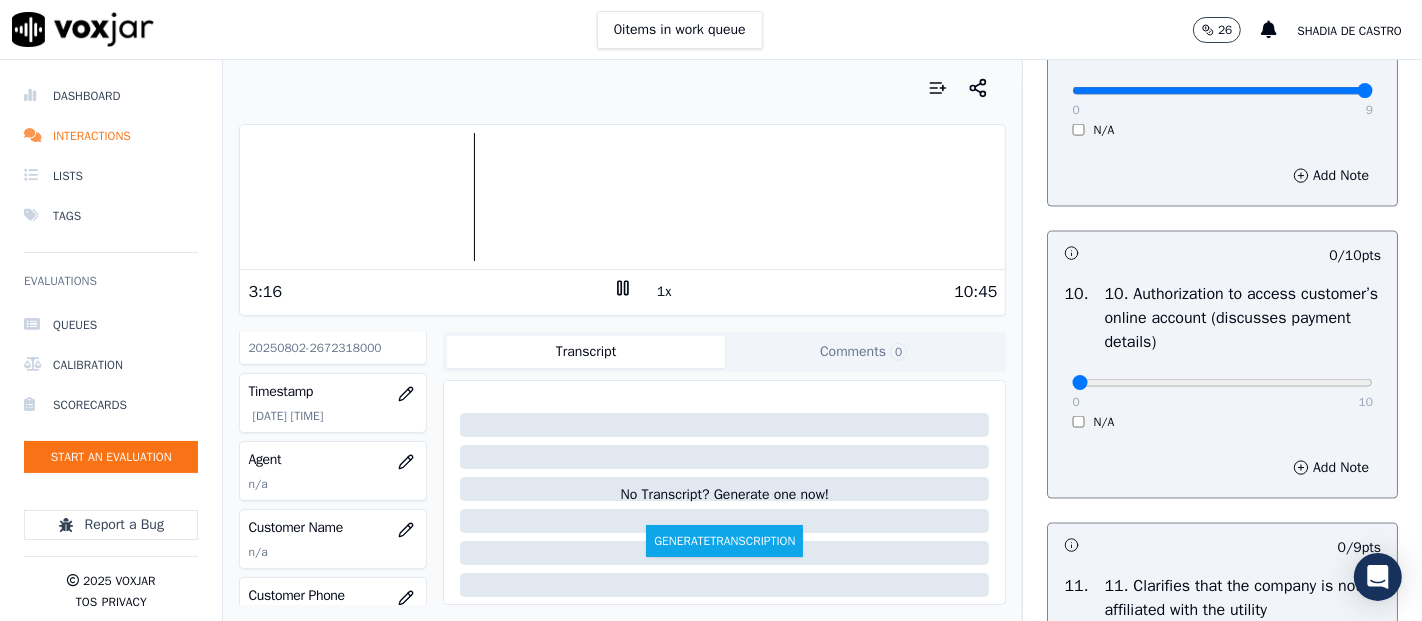 scroll, scrollTop: 2555, scrollLeft: 0, axis: vertical 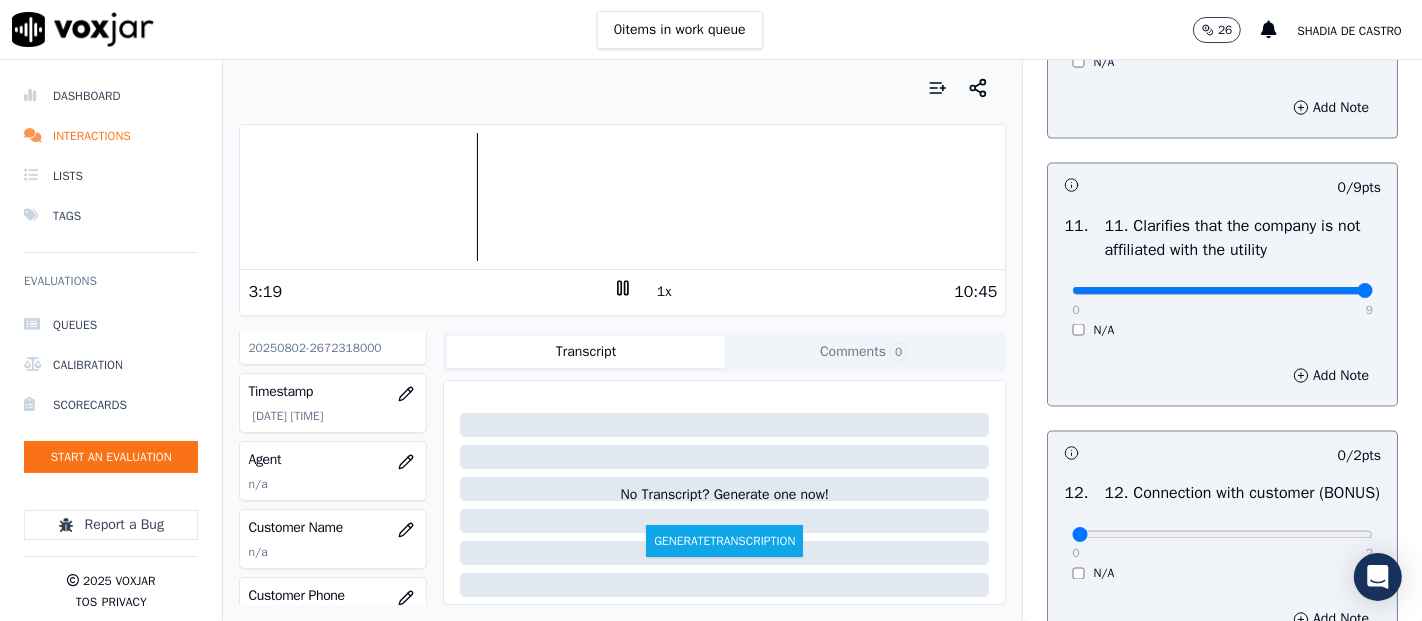 type on "9" 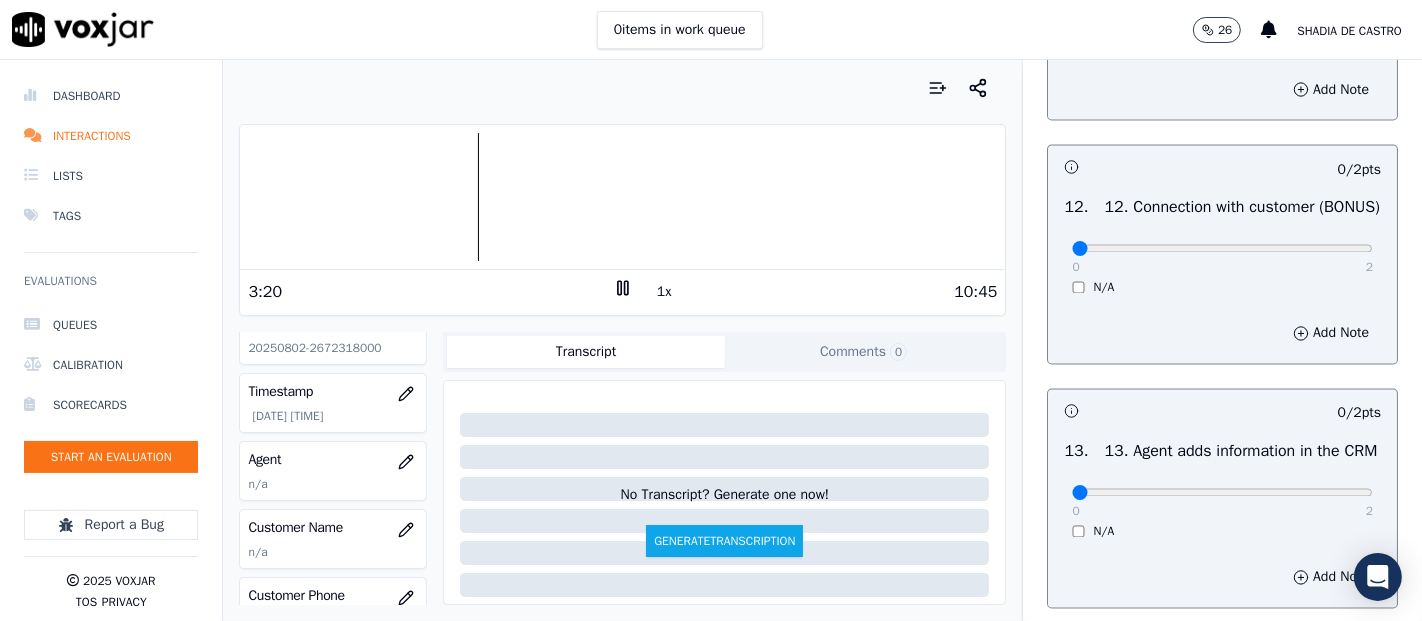 scroll, scrollTop: 3111, scrollLeft: 0, axis: vertical 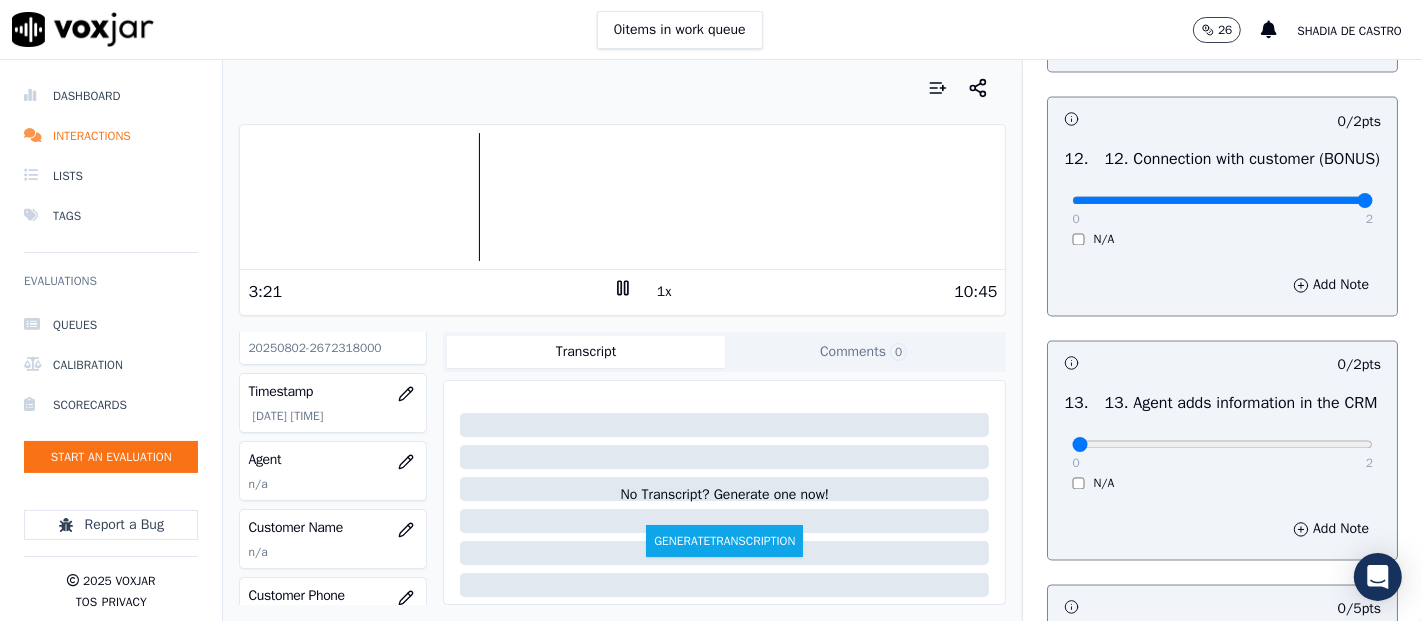type on "2" 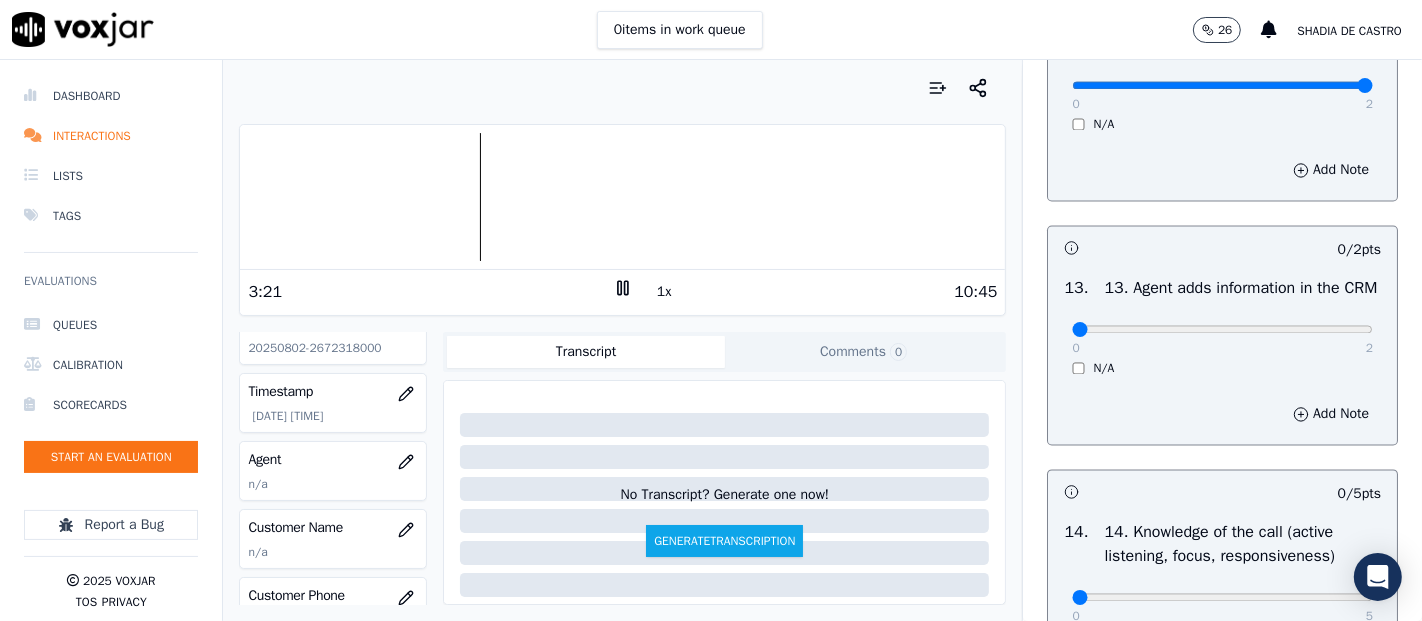 scroll, scrollTop: 3333, scrollLeft: 0, axis: vertical 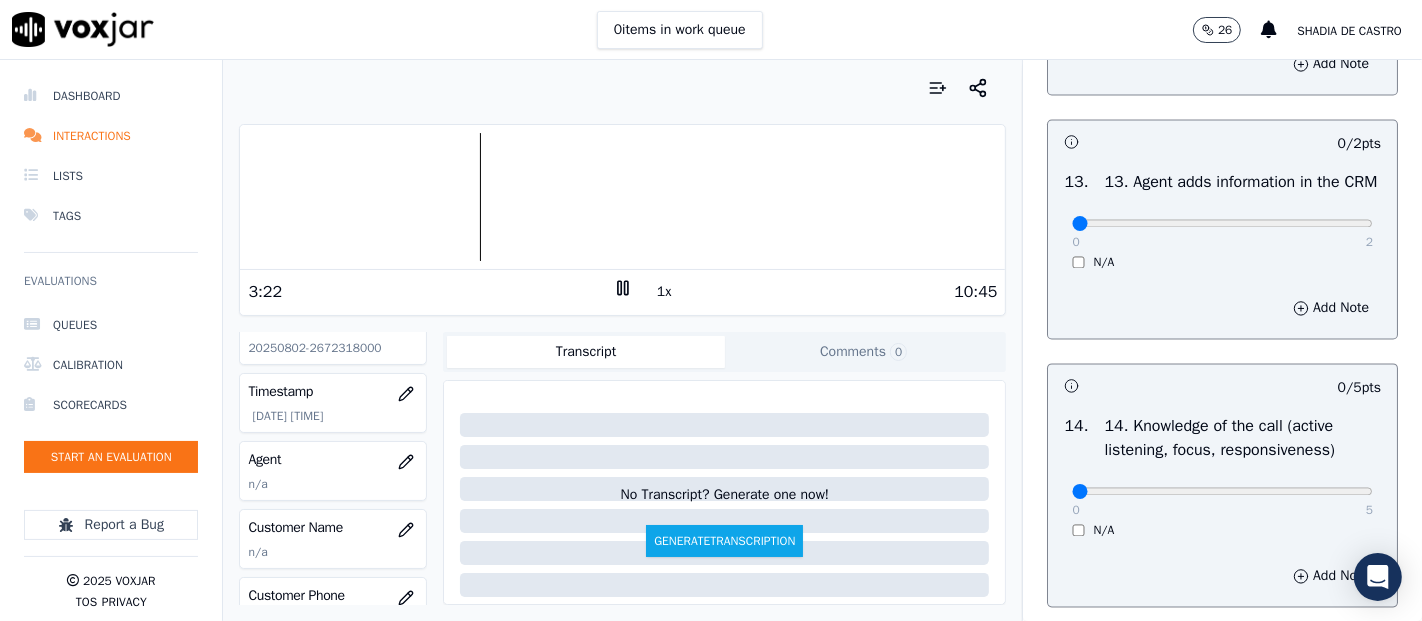 click on "0   2" at bounding box center (1222, 222) 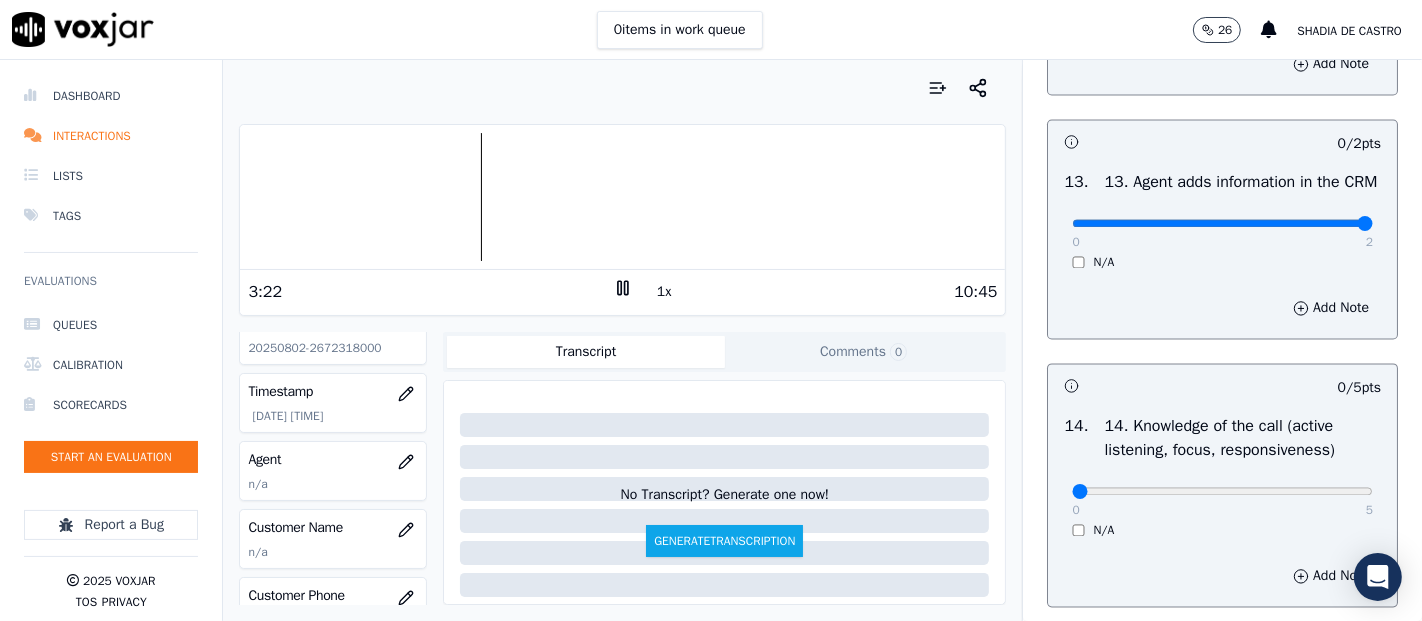 type on "2" 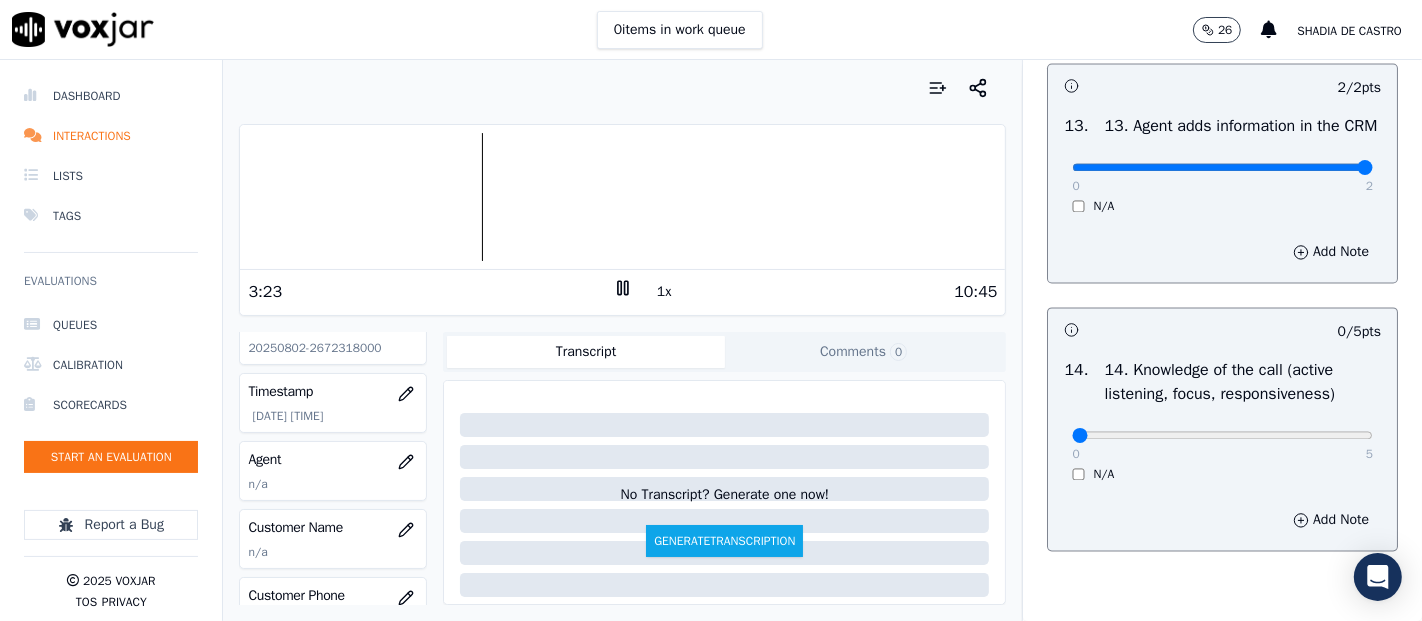 scroll, scrollTop: 3555, scrollLeft: 0, axis: vertical 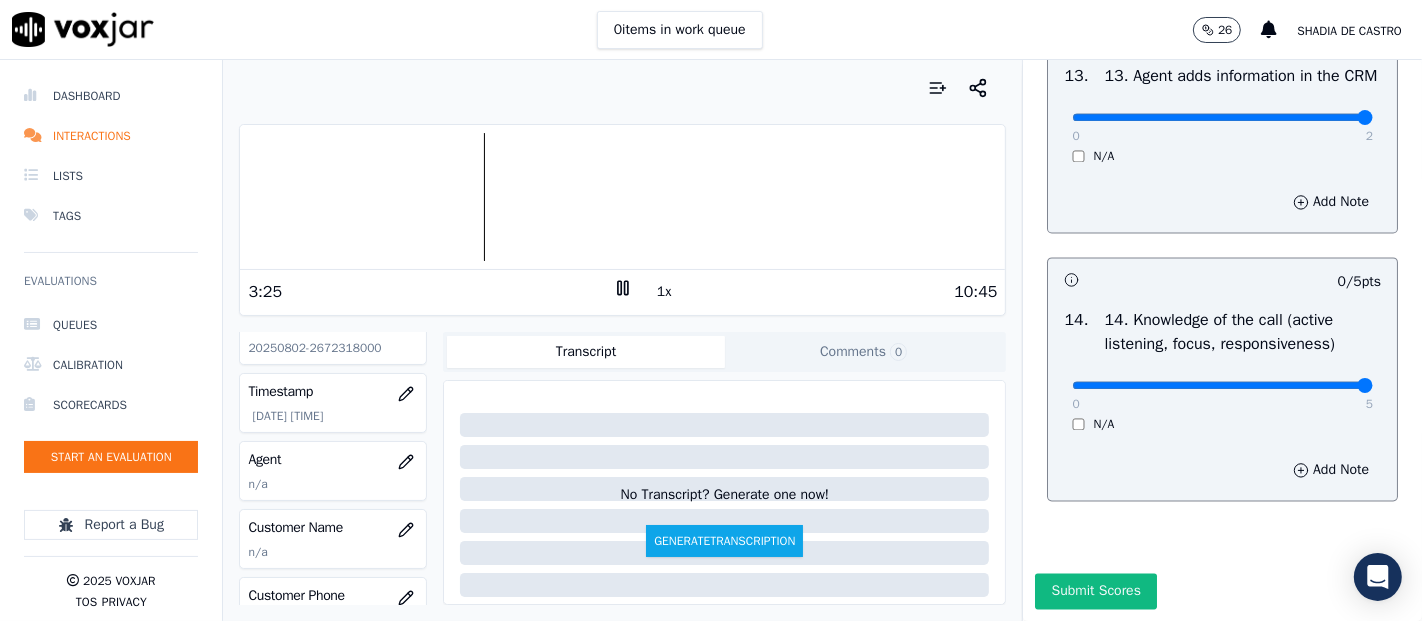 type on "5" 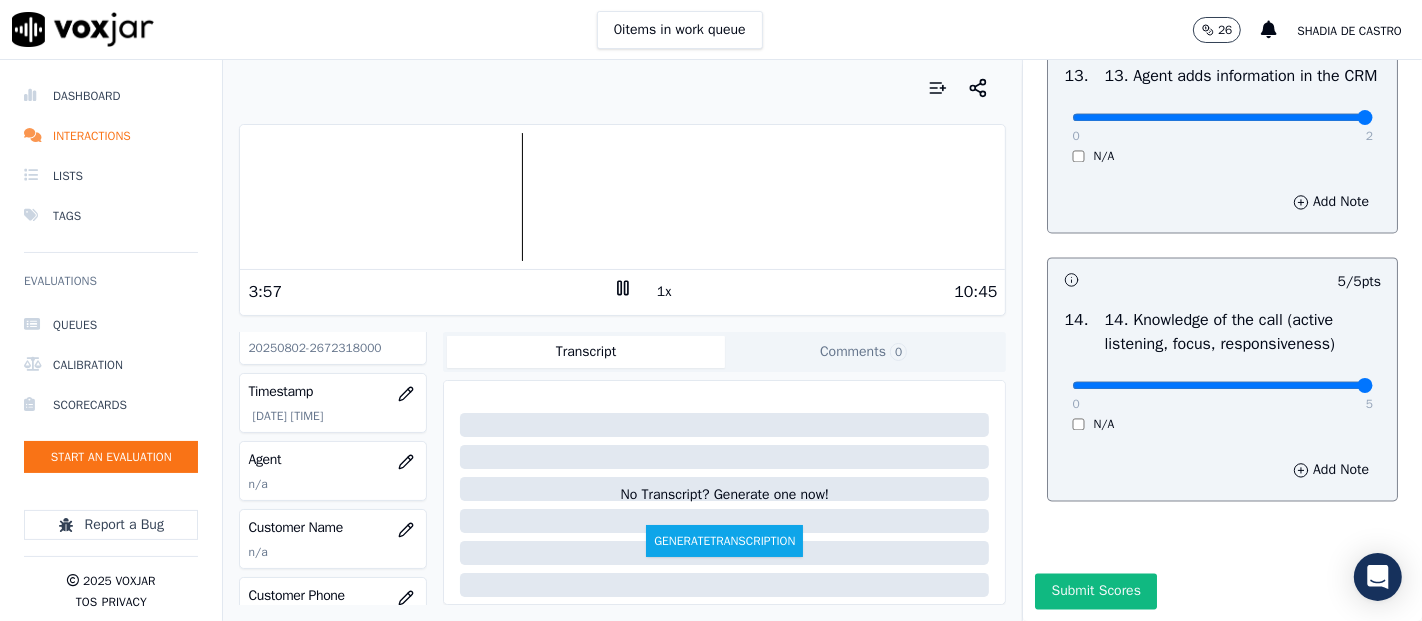 scroll, scrollTop: 3644, scrollLeft: 0, axis: vertical 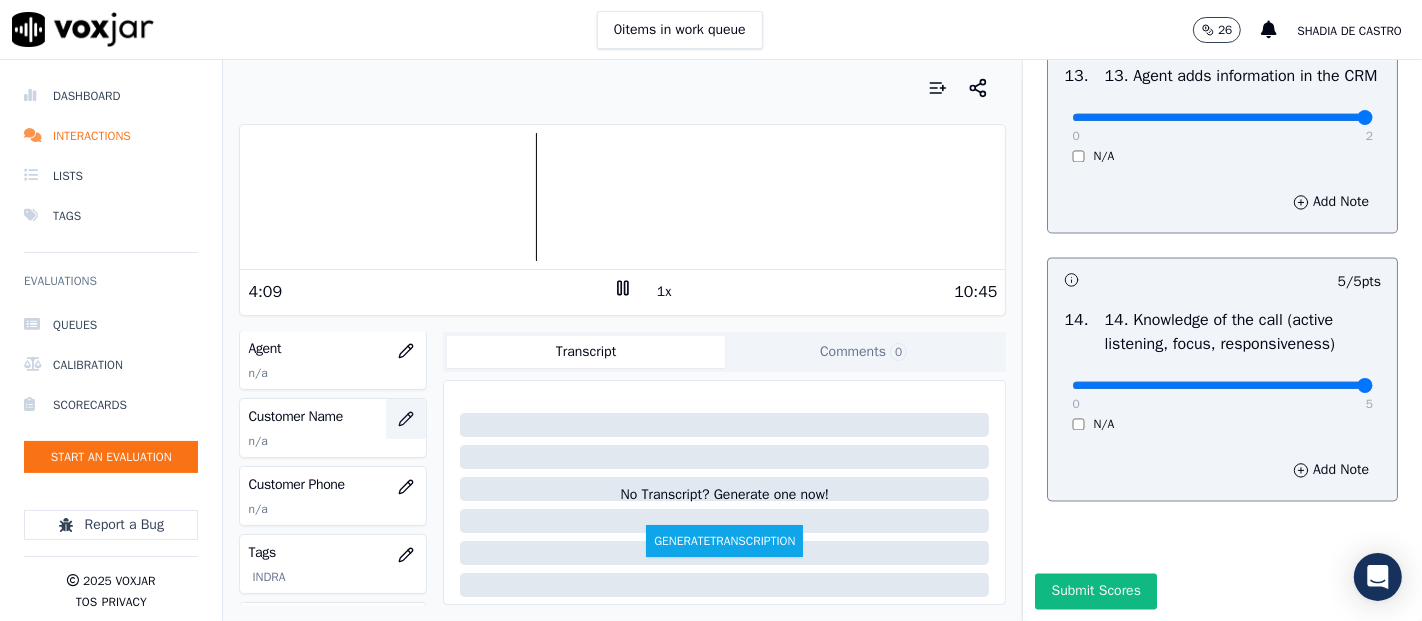 click at bounding box center [406, 419] 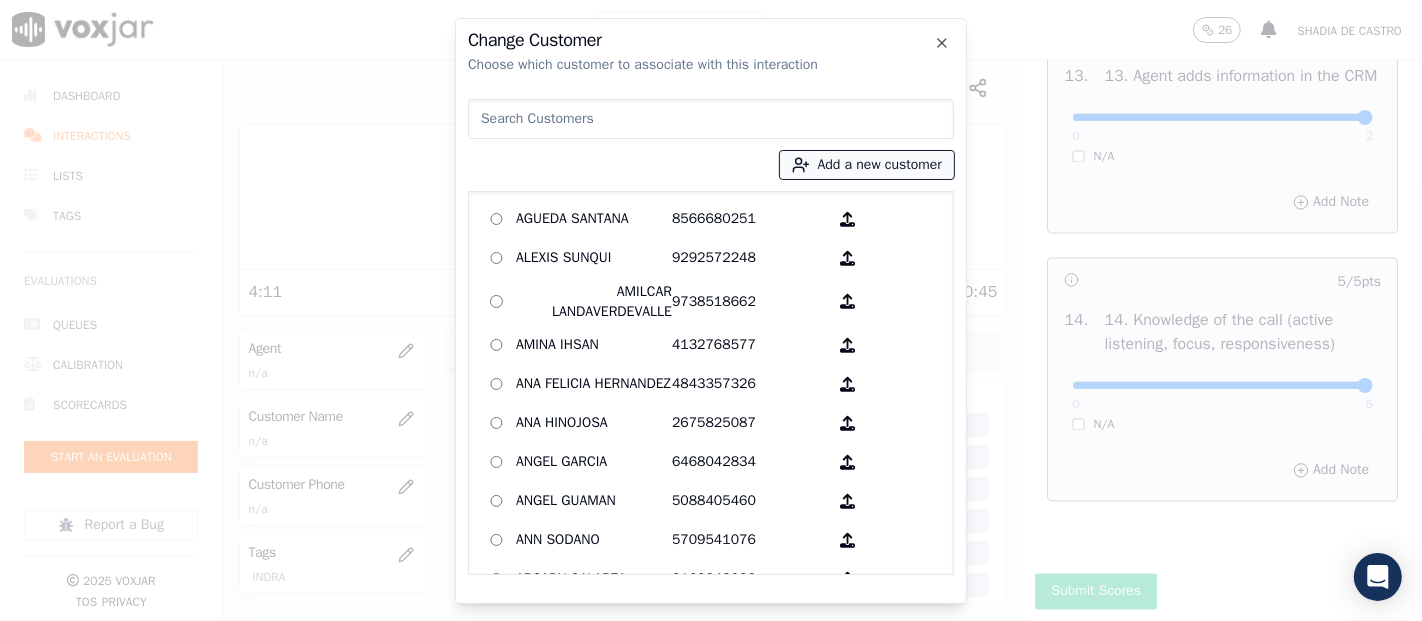 click on "Add a new customer" at bounding box center [867, 165] 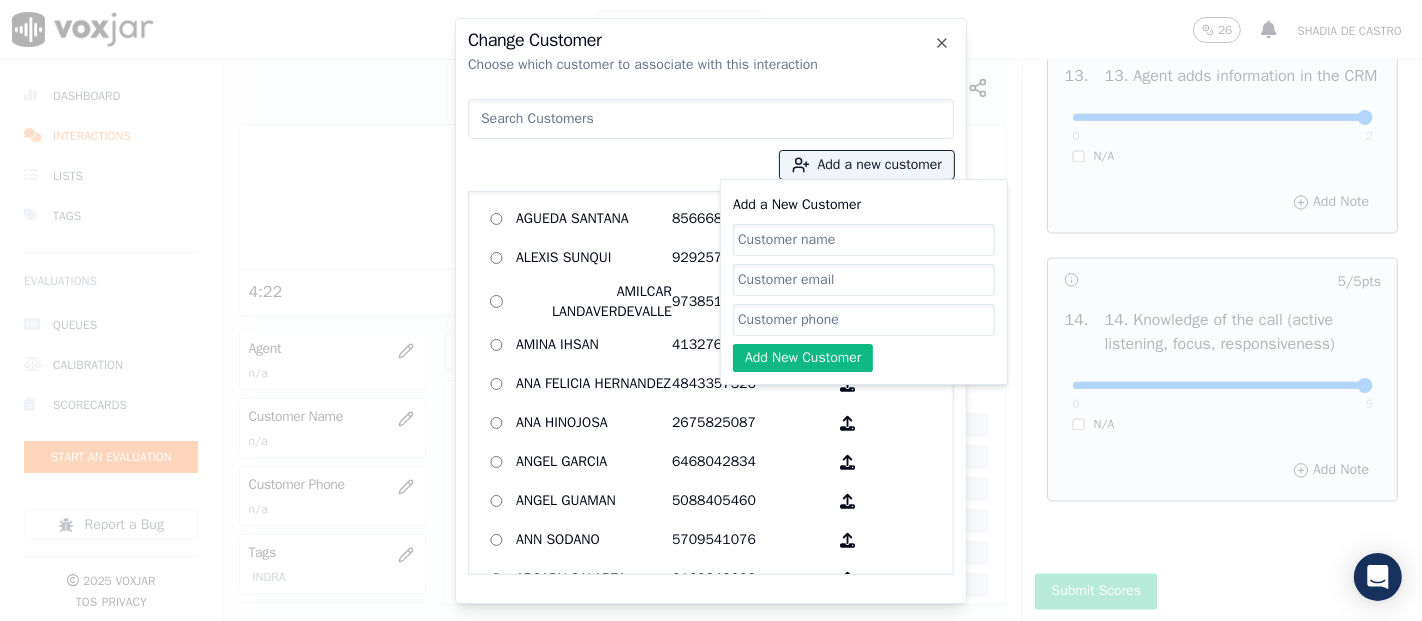 paste on "ENEIDA CABRERA" 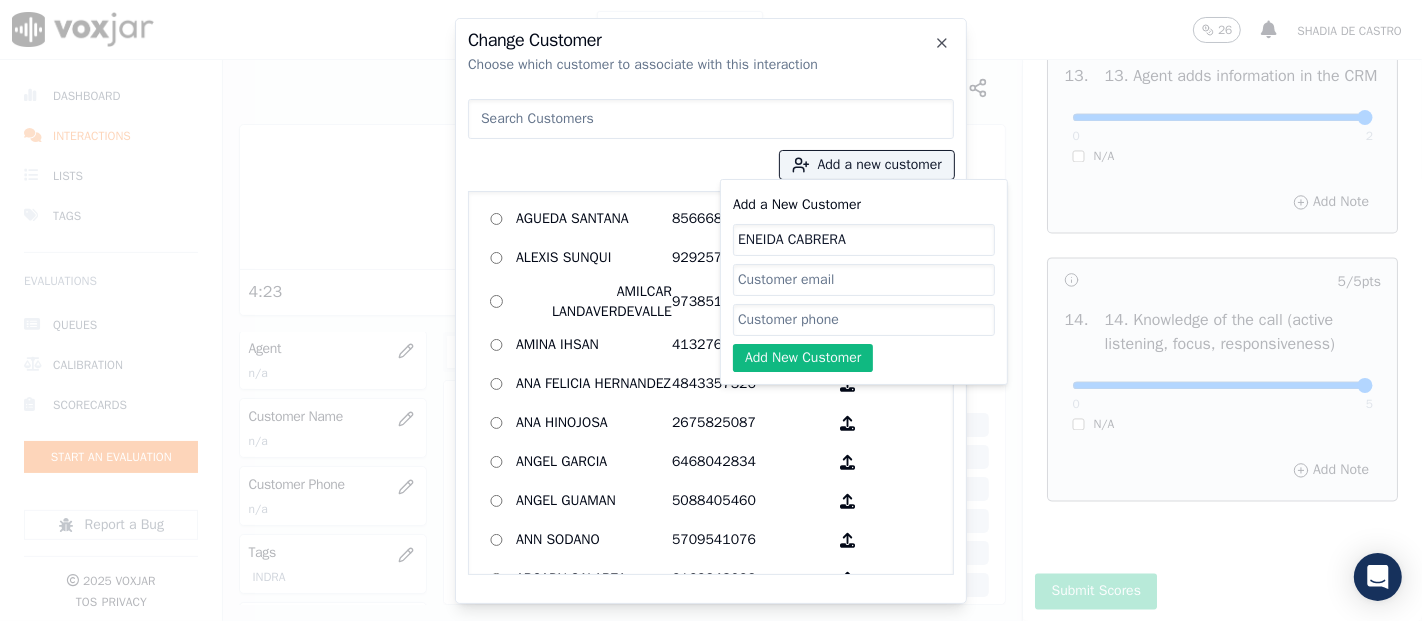 type on "ENEIDA CABRERA" 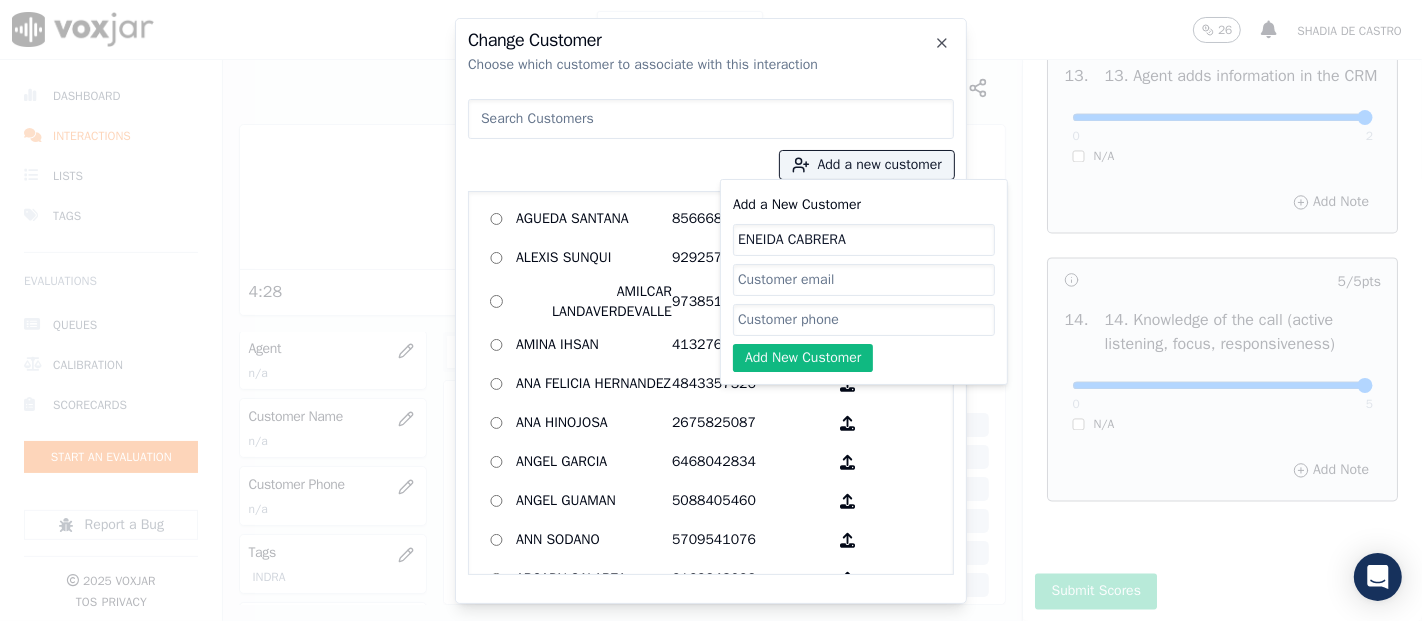 paste on "2677186800" 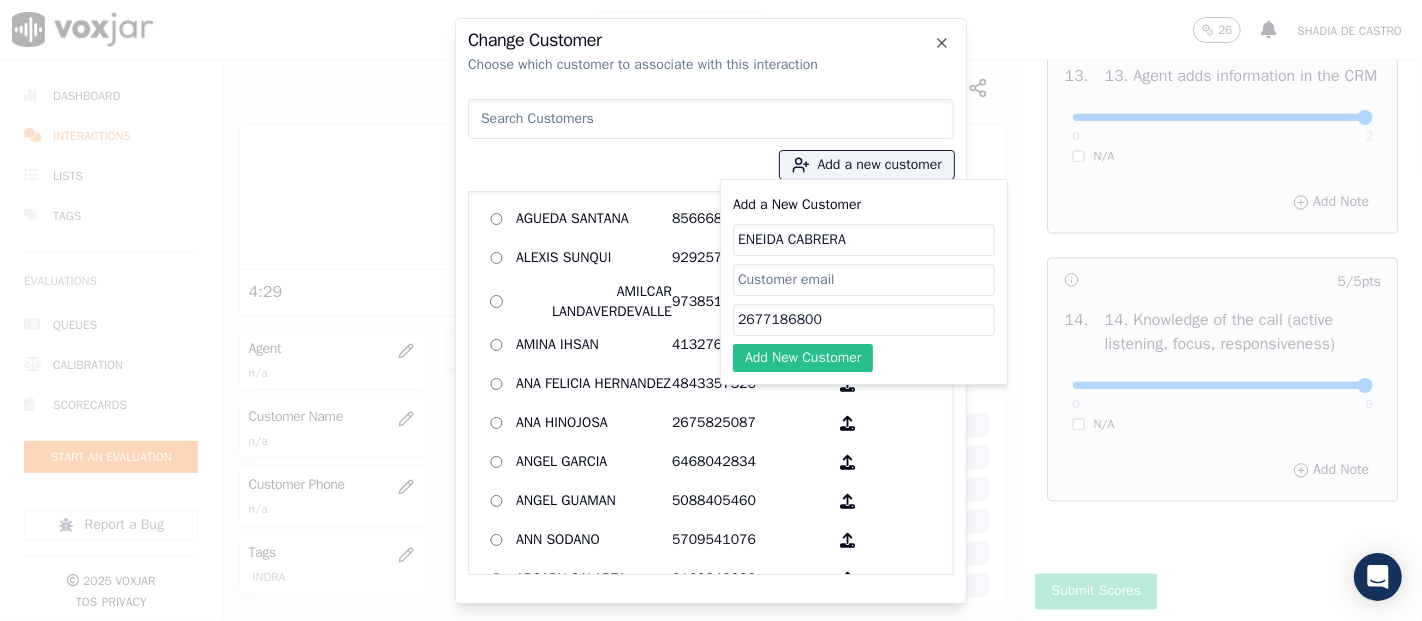 type on "2677186800" 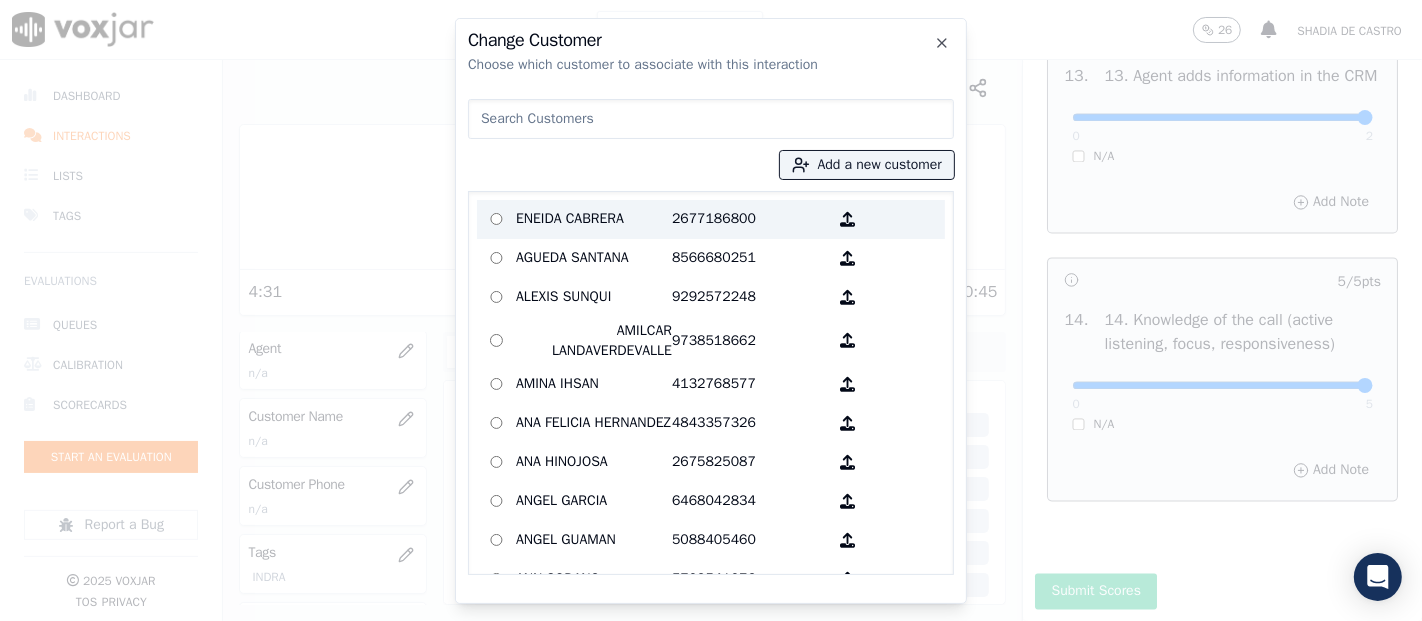 click on "ENEIDA CABRERA" at bounding box center (594, 219) 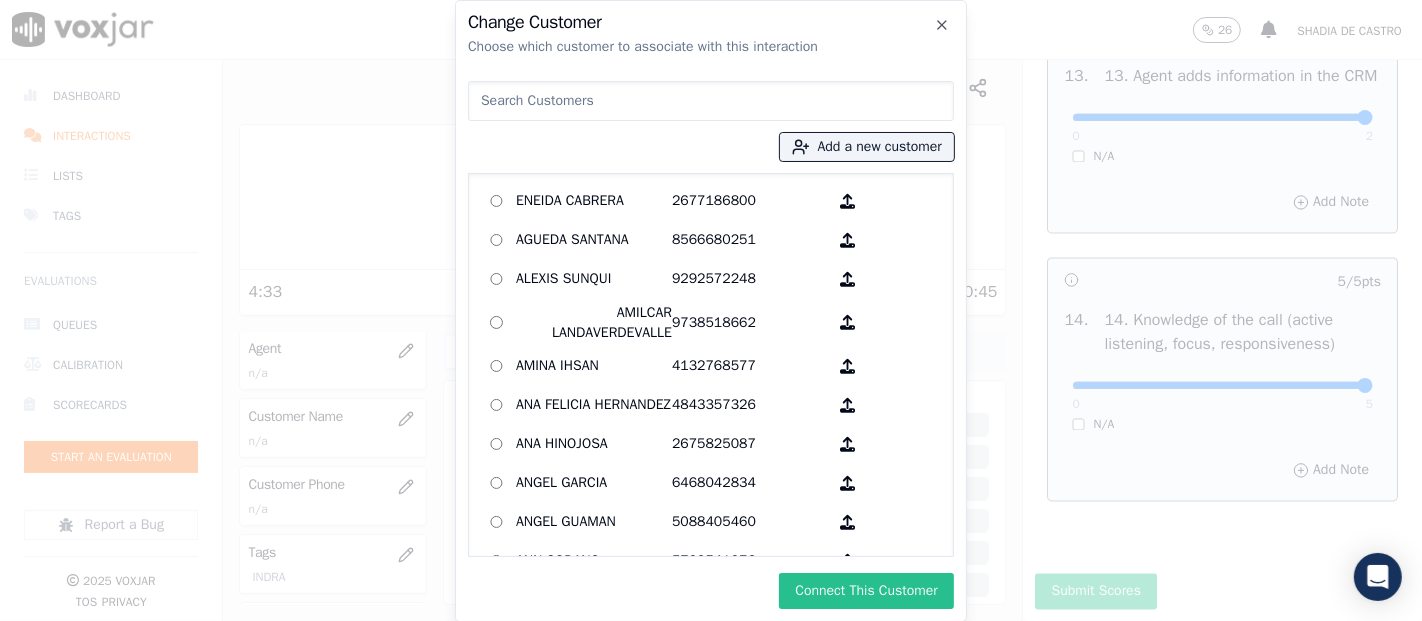 click on "Connect This Customer" at bounding box center [866, 591] 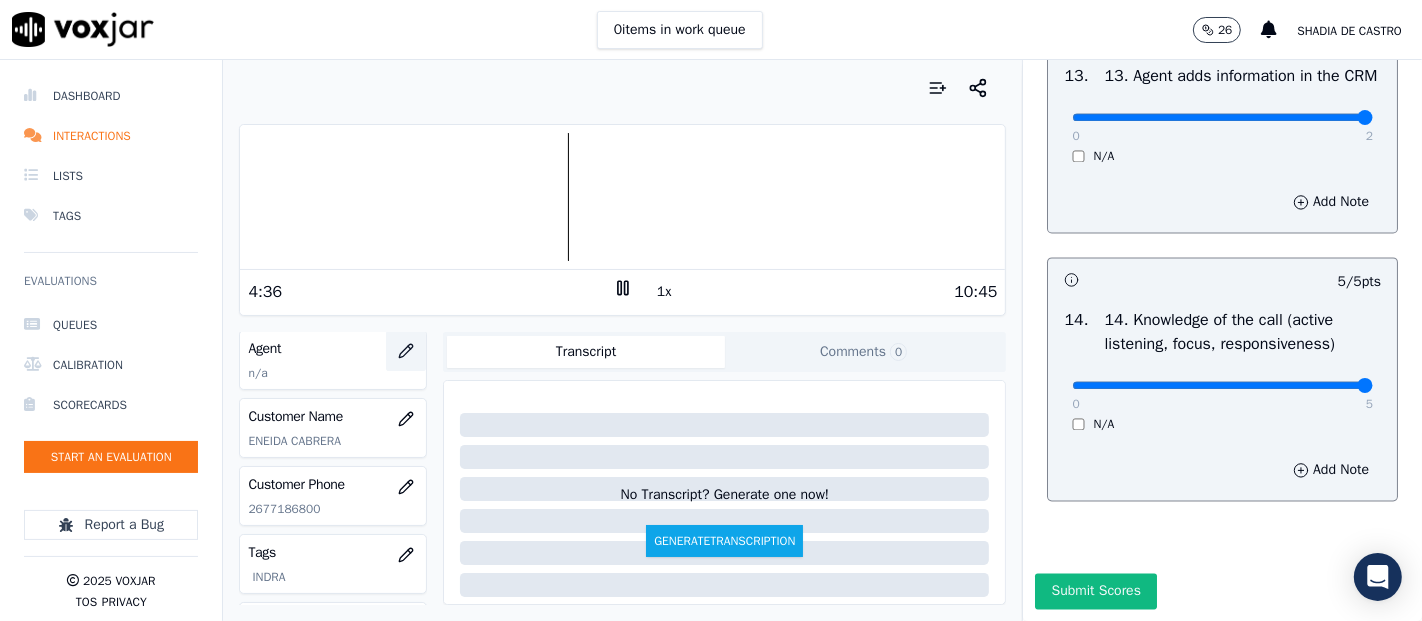 click 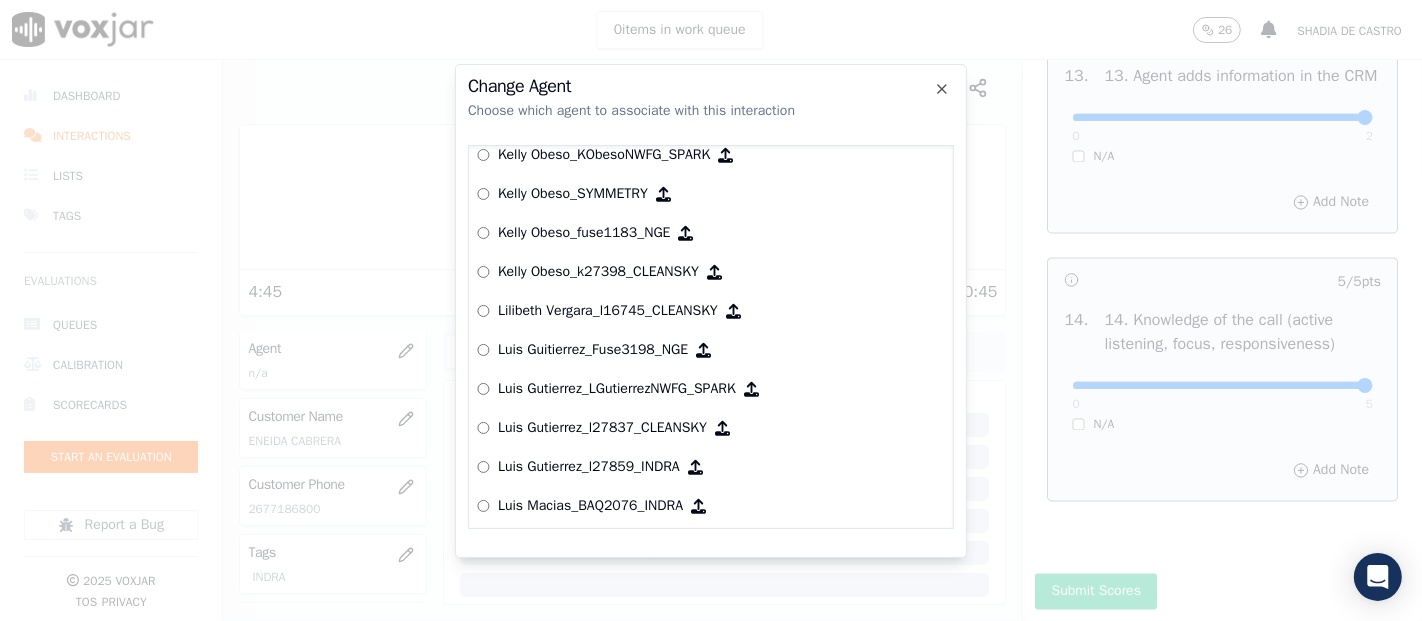 scroll, scrollTop: 6275, scrollLeft: 0, axis: vertical 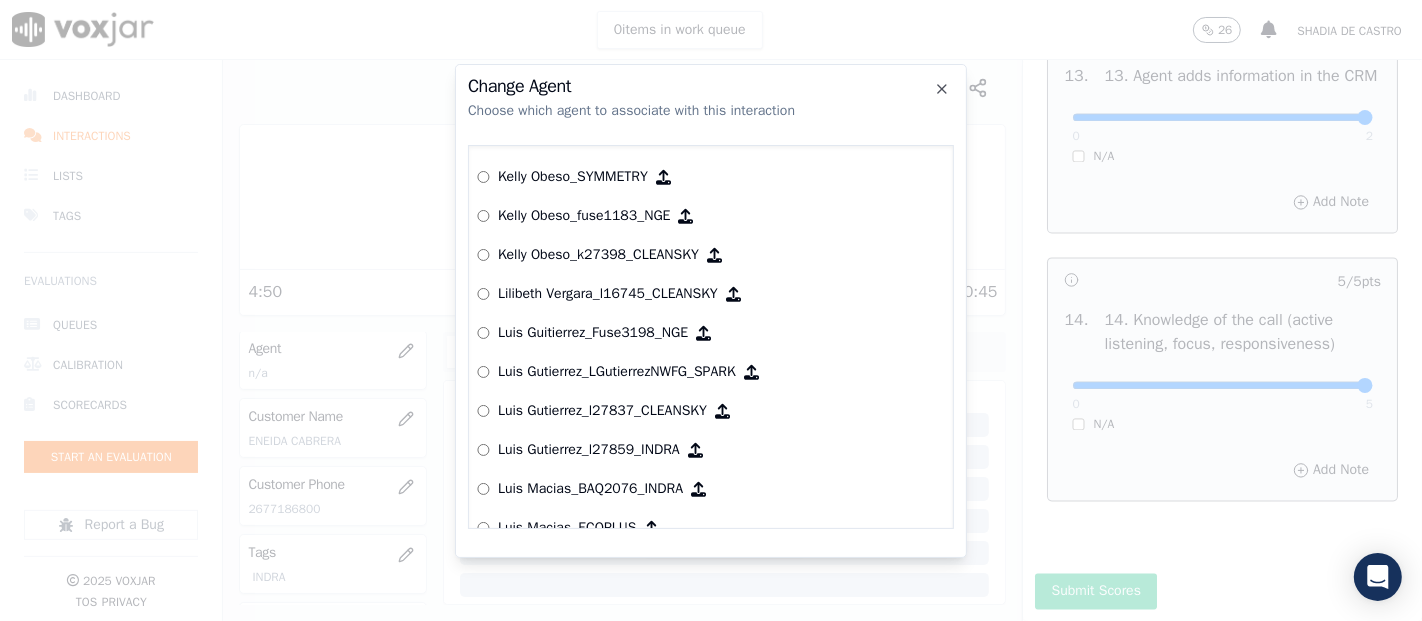 click on "Luis Gutierrez_l27859_INDRA" at bounding box center [589, 450] 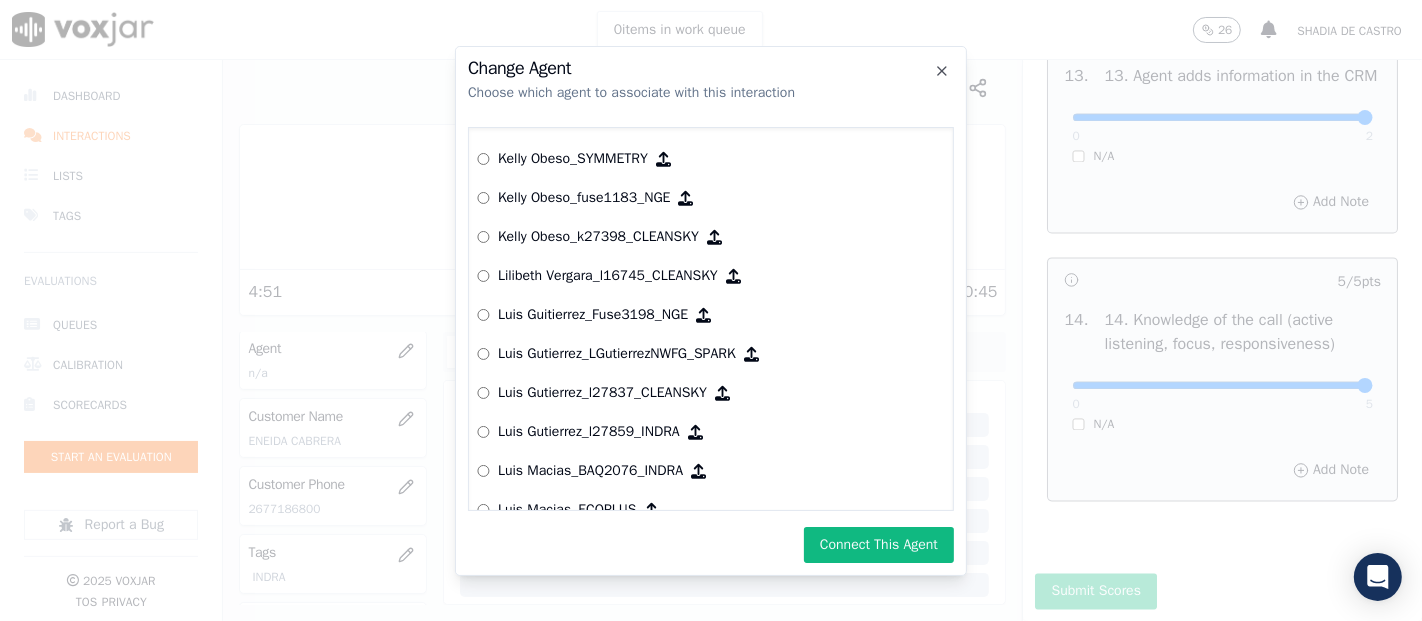 drag, startPoint x: 837, startPoint y: 527, endPoint x: 830, endPoint y: 519, distance: 10.630146 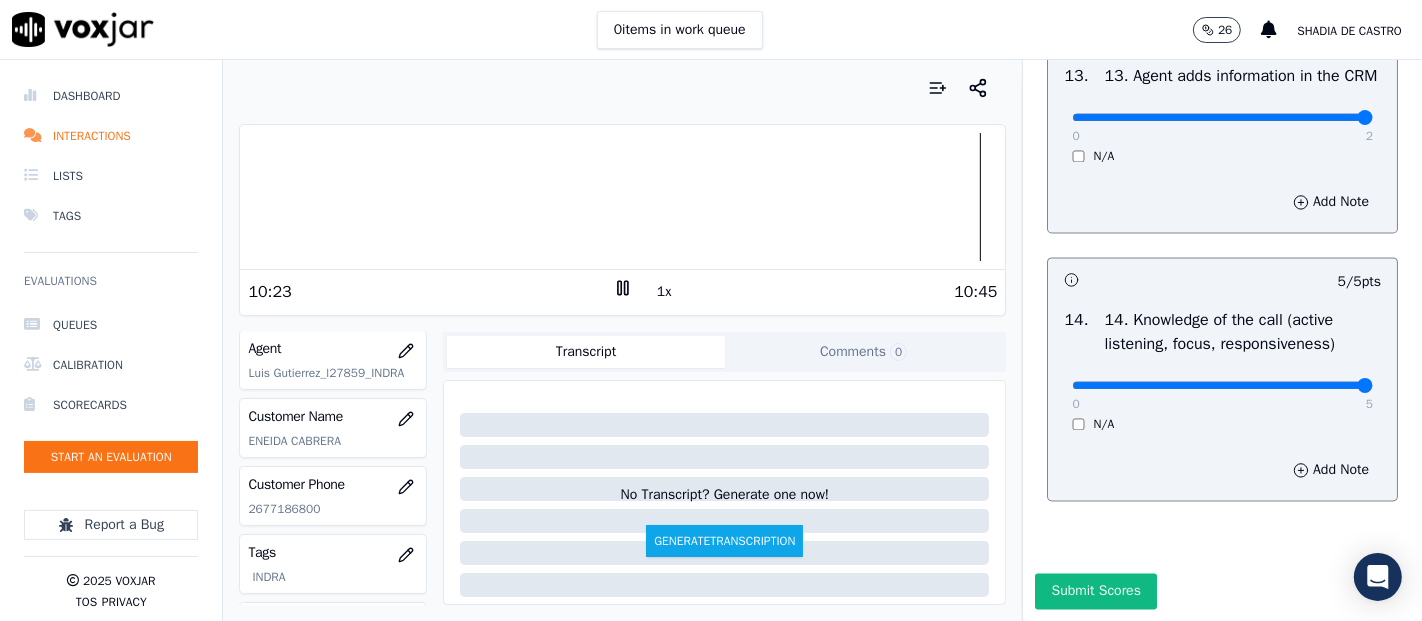 click on "10:23     1x   10:45" at bounding box center [622, 291] 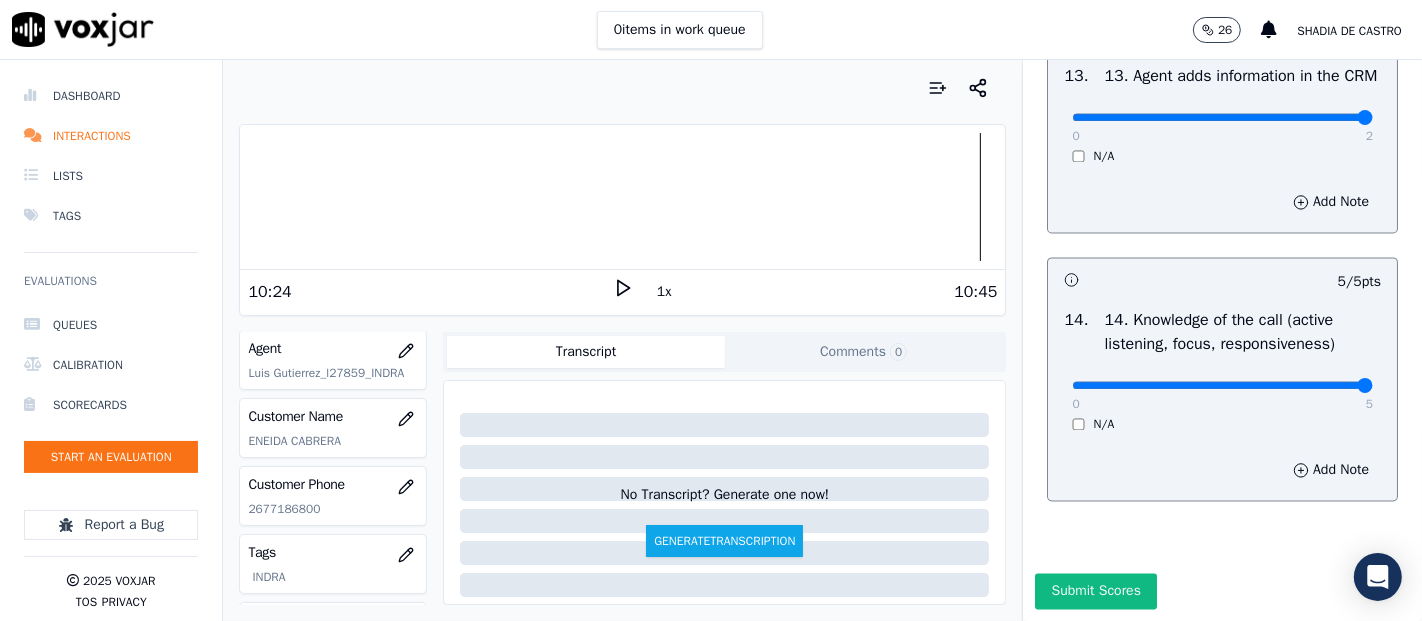 click 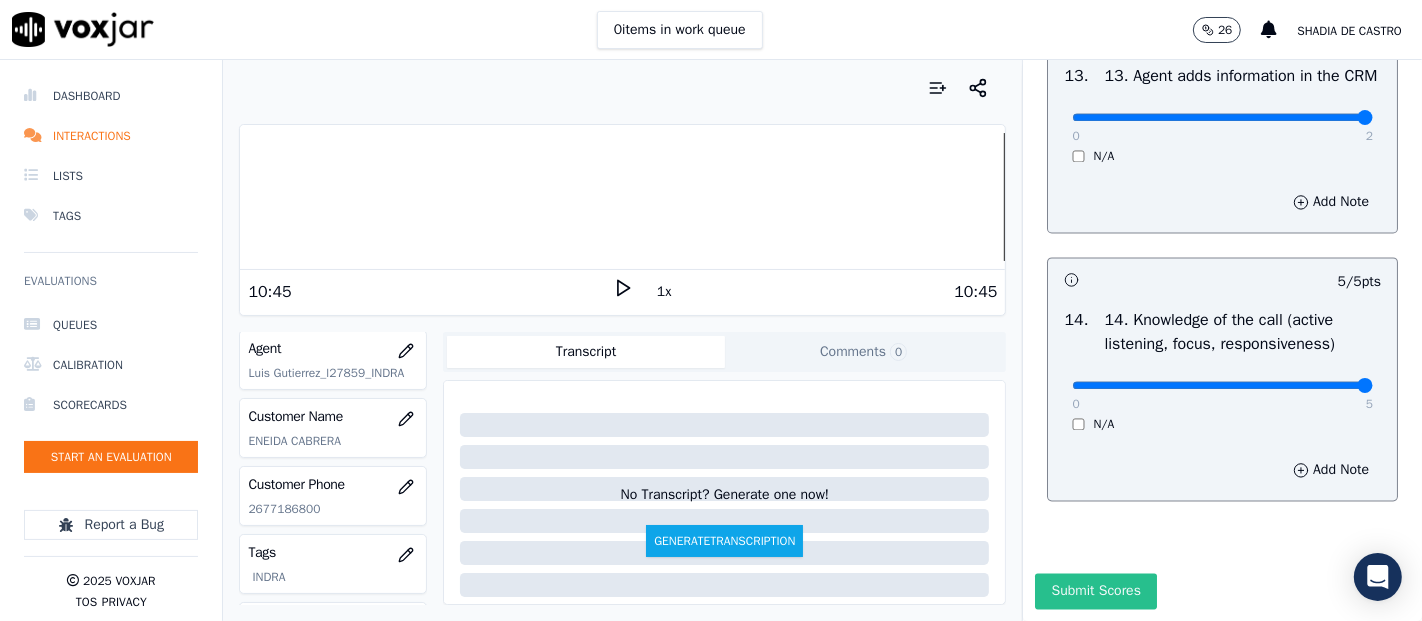 click on "Submit Scores" at bounding box center (1095, 591) 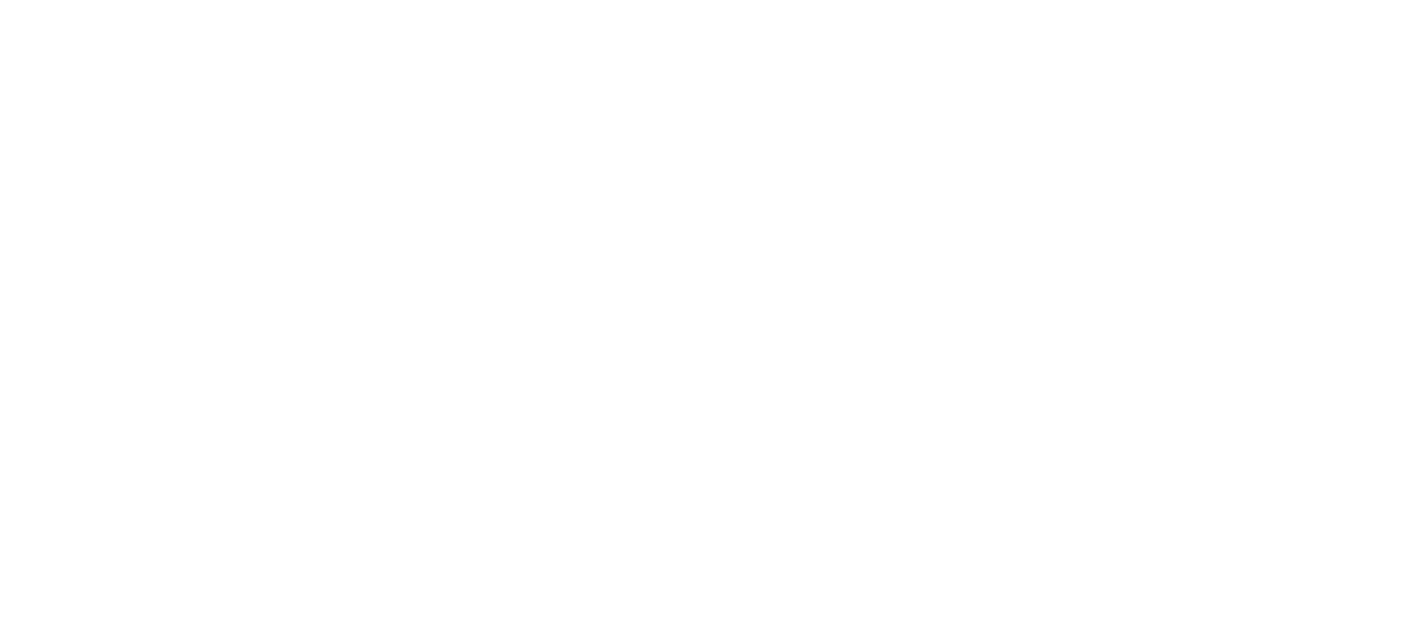 scroll, scrollTop: 0, scrollLeft: 0, axis: both 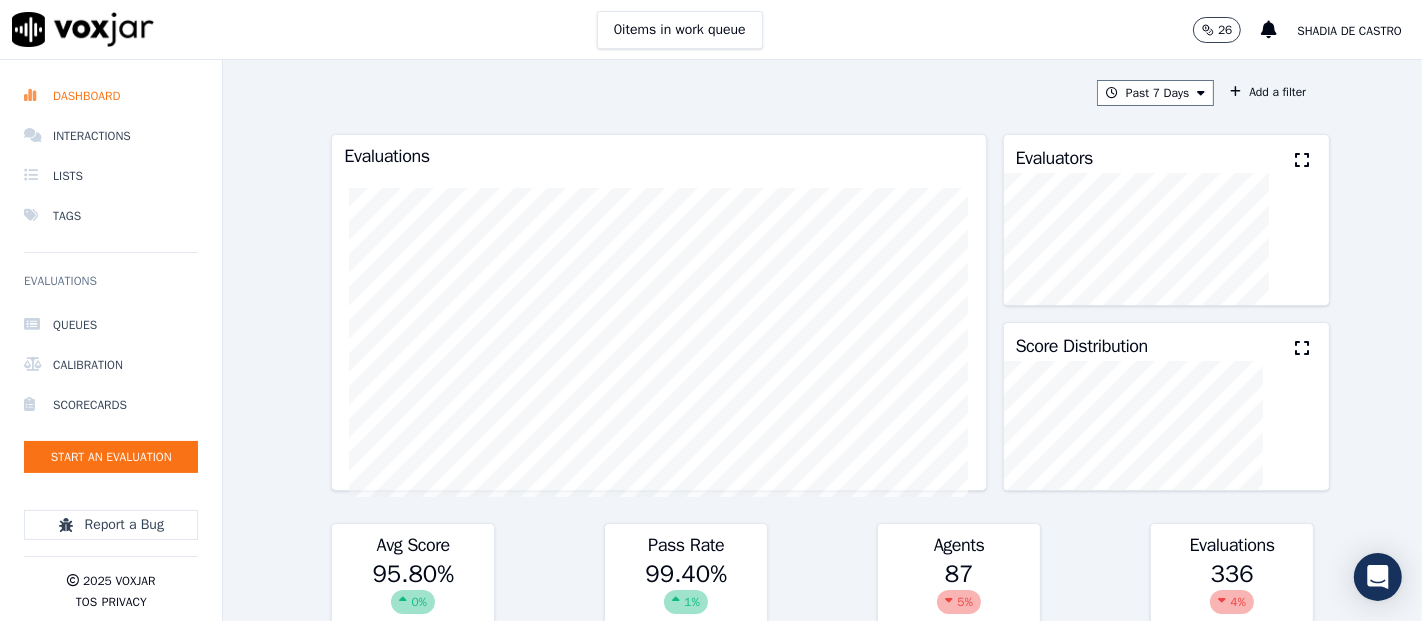 click at bounding box center [1302, 160] 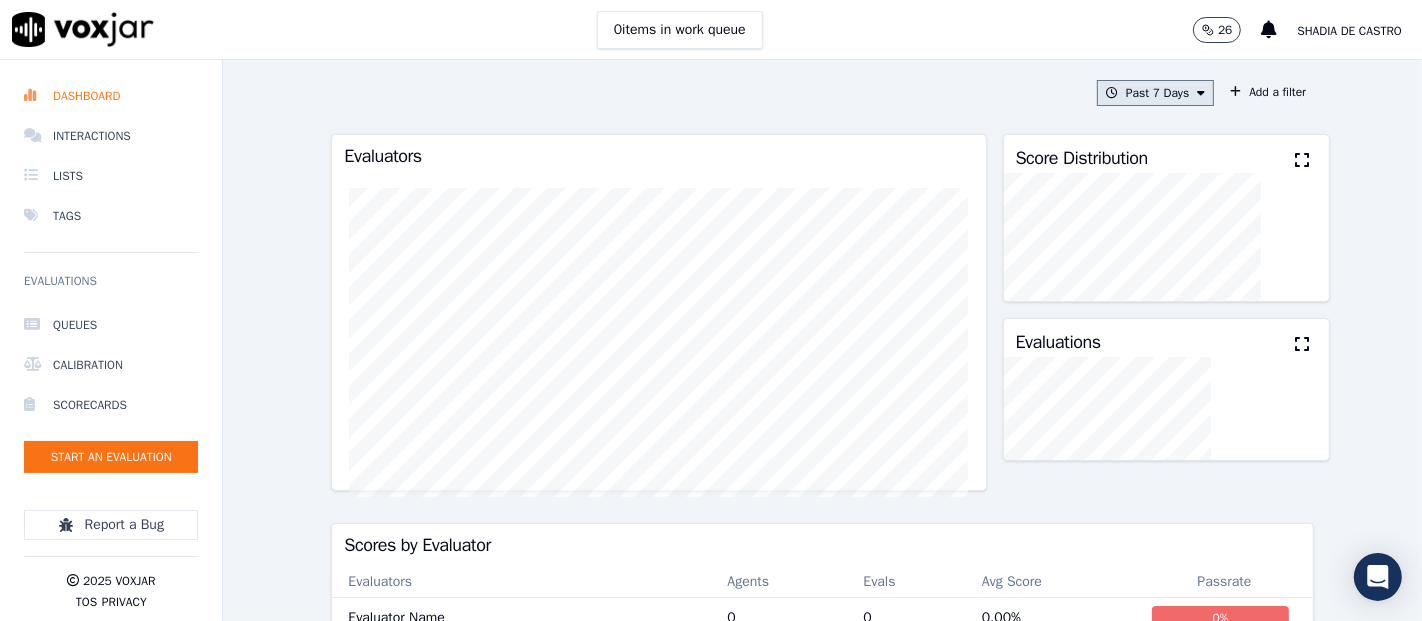 click on "Past 7 Days" at bounding box center [1155, 93] 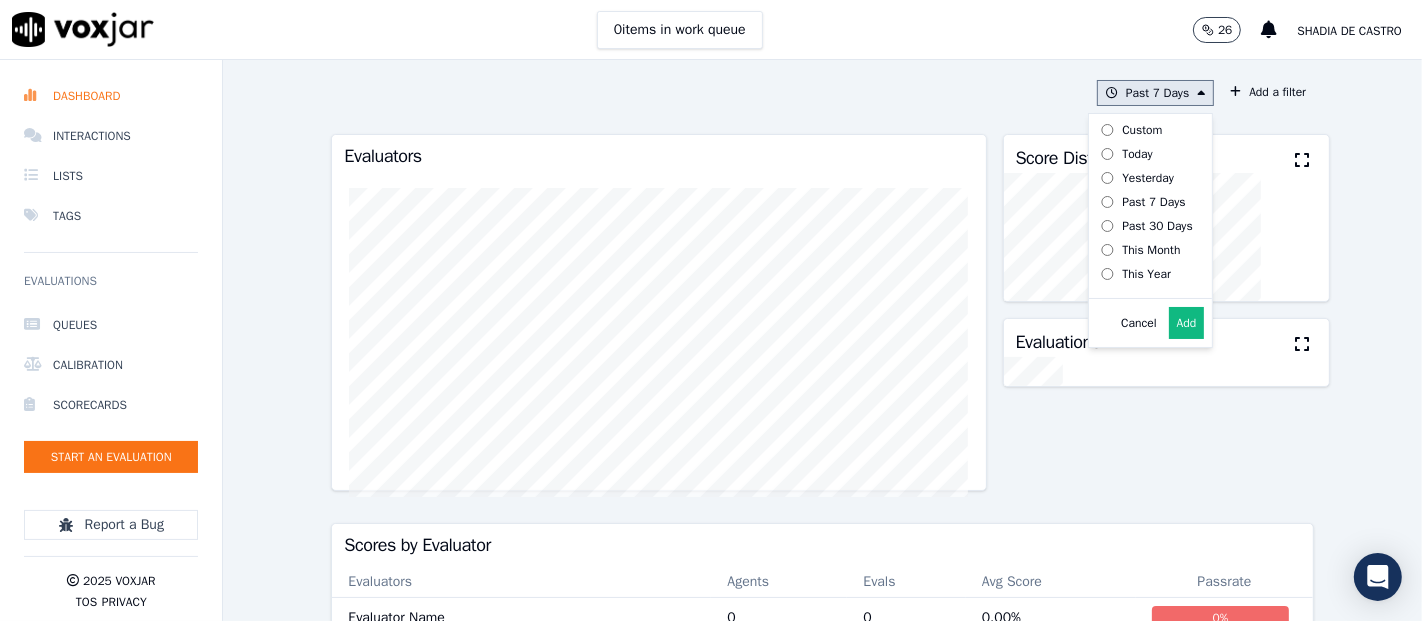 click on "Today" at bounding box center [1137, 154] 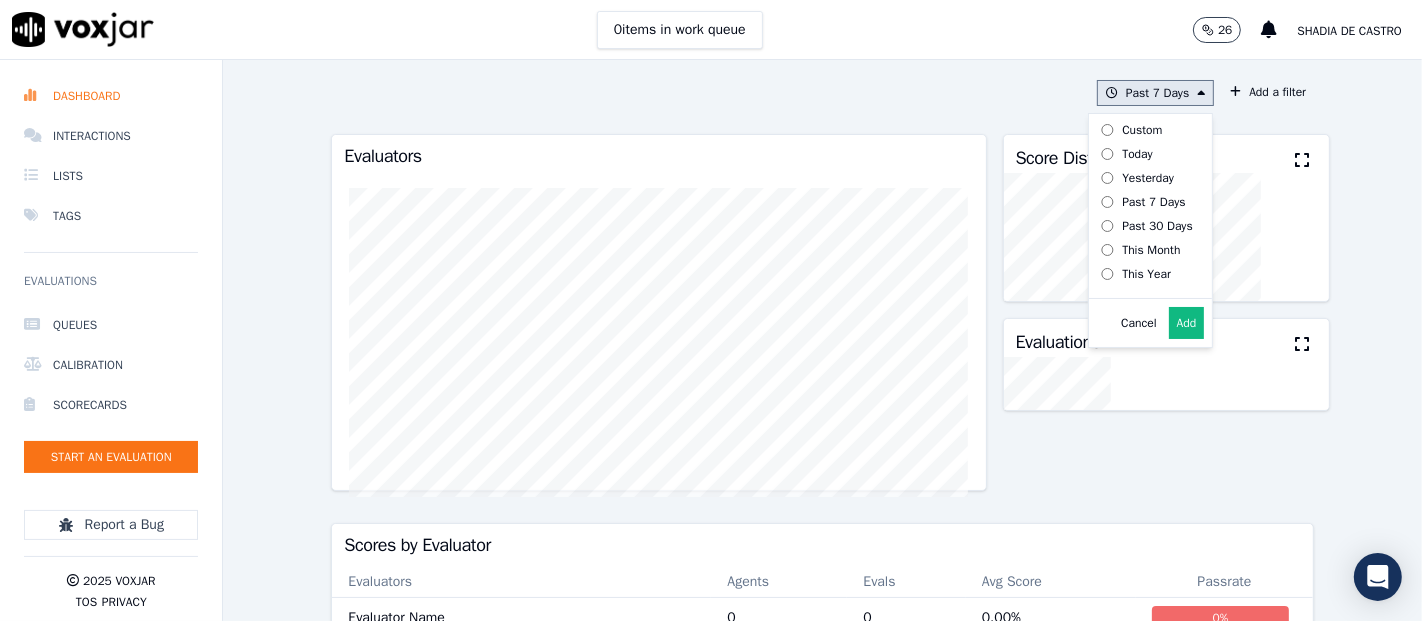 click on "Add" at bounding box center [1187, 323] 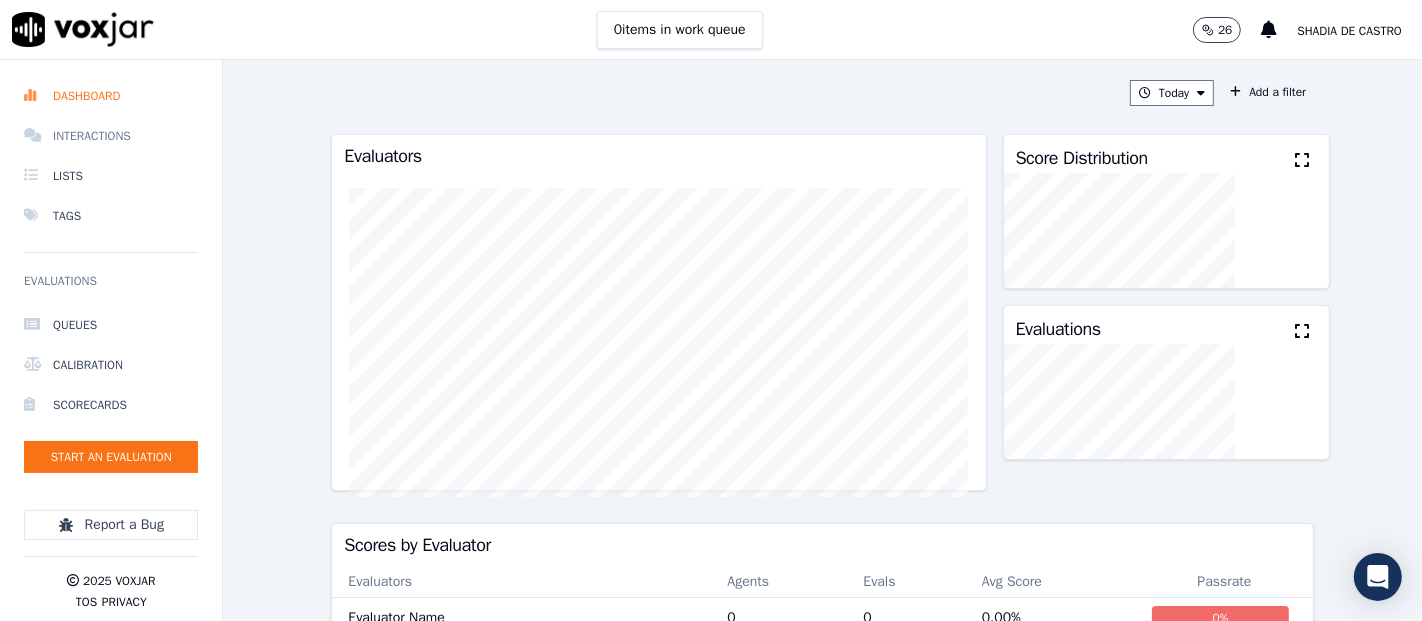 click on "Interactions" at bounding box center [111, 136] 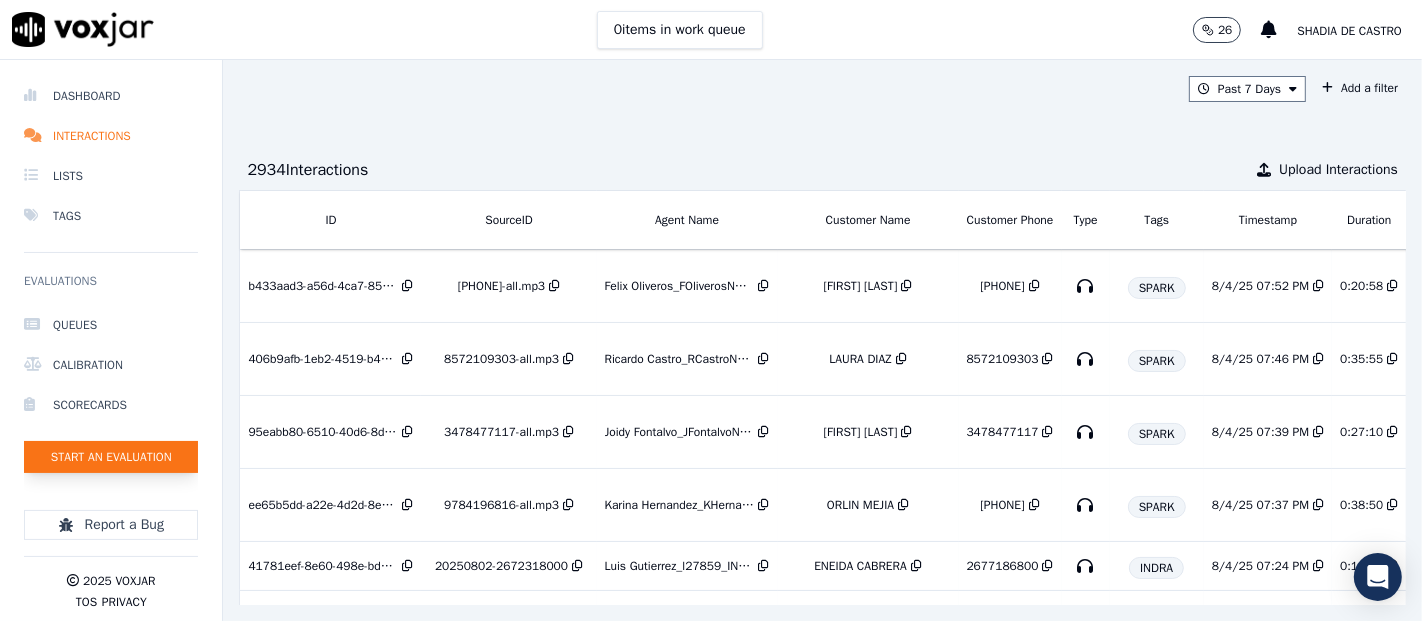 click on "Start an Evaluation" 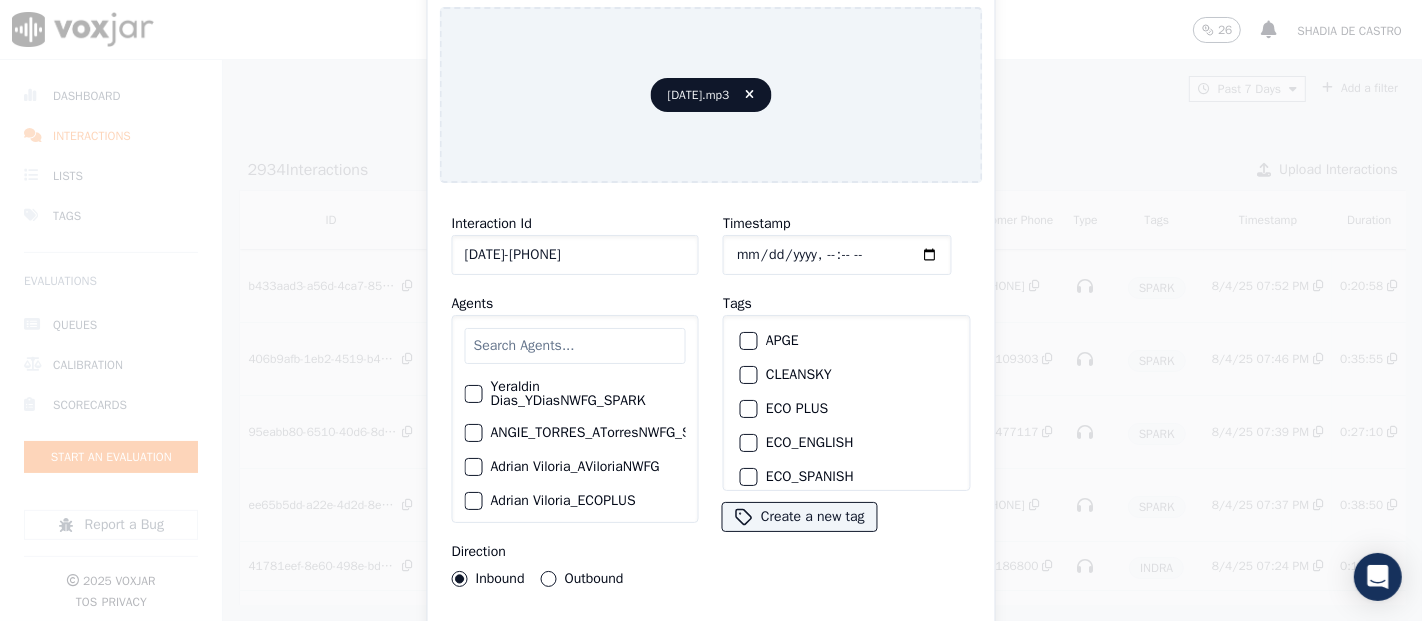 scroll, scrollTop: 111, scrollLeft: 0, axis: vertical 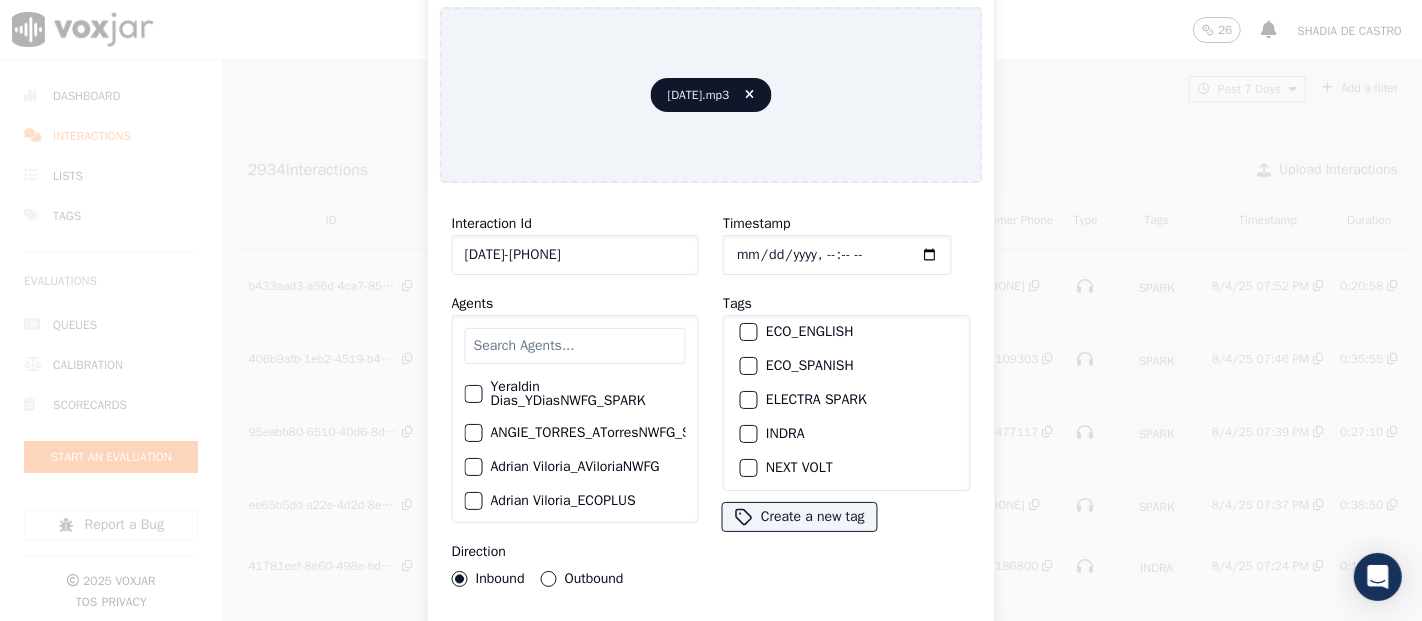 type on "[DATE]-[PHONE]" 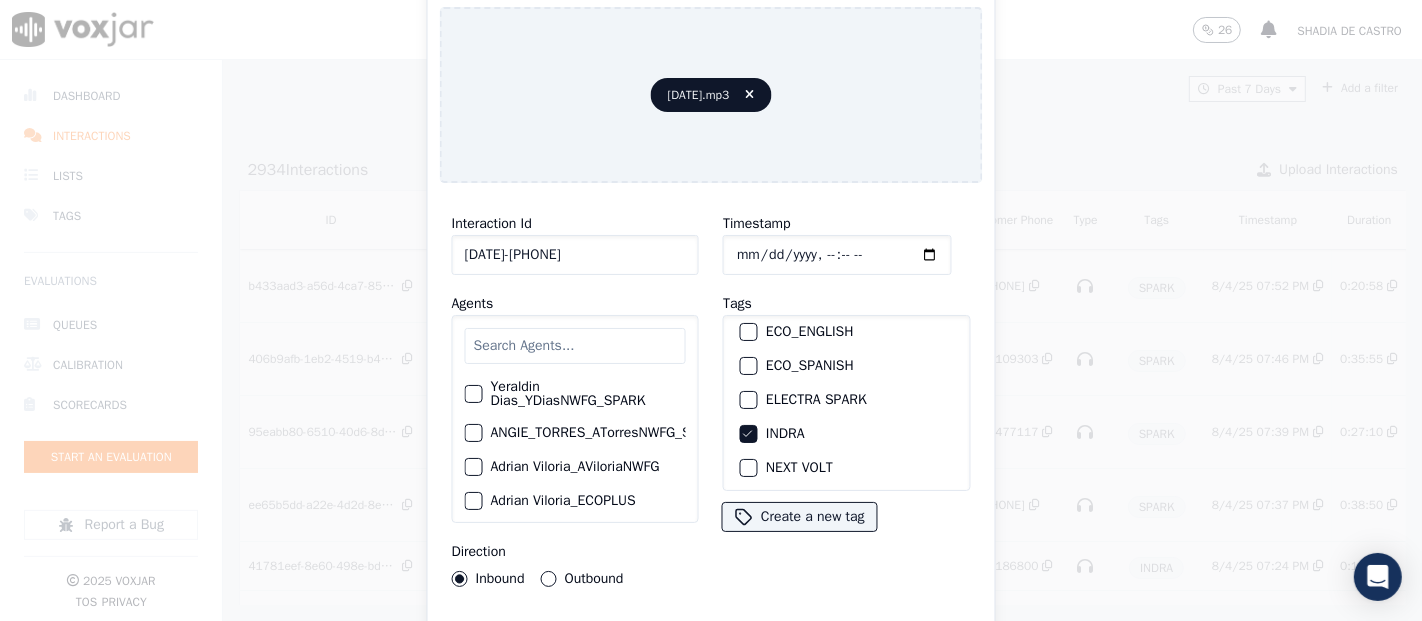 click on "Interaction Id   [DATE]-[PHONE]     Agents        [FIRST] [LAST]_[ID]_[COMPANY]     [AGENT]_[AGENT]_[COMPANY]     [FIRST] [LAST]_[ID]_[COMPANY]     [FIRST] [LAST]_[COMPANY]     [FIRST] [LAST]_[ID]_[COMPANY]     [FIRST] [LAST]_[ID]_[COMPANY]     [FIRST] [LAST]_[ID]_[COMPANY]     [FIRST] [LAST]_[ID]_[COMPANY]     [FIRST] [LAST]_[ID]_[COMPANY]     [FIRST] [LAST]_[COMPANY]     [FIRST] [LAST]_[ID]_[COMPANY]     [FIRST] [LAST]_[ID]_[COMPANY]     [FIRST] [LAST]_[ID]_[COMPANY]     [FIRST] [LAST]_[ID]_[COMPANY]     [FIRST] [LAST]_[ID]_[COMPANY]     [FIRST] [LAST]     [FIRST] [LAST]_[ID]_[COMPANY]     [FIRST] [LAST]_[ID]_[COMPANY]     [FIRST] [LAST]_[ID]_[COMPANY]     [FIRST] [LAST]_[COMPANY]     [FIRST] [LAST]_[ID]_[COMPANY]     [FIRST] [LAST]_[ID]_[COMPANY]     [FIRST] [LAST]_[ID]_[COMPANY]     [AGENT]_[AGENT]_[COMPANY]     [AGENT]_[COMPANY]     [AGENT]_[COMPANY]_[COMPANY]     [AGENT]_[ID]_[COMPANY]     [AGENT]_[ID]_[COMPANY]" at bounding box center (711, 429) 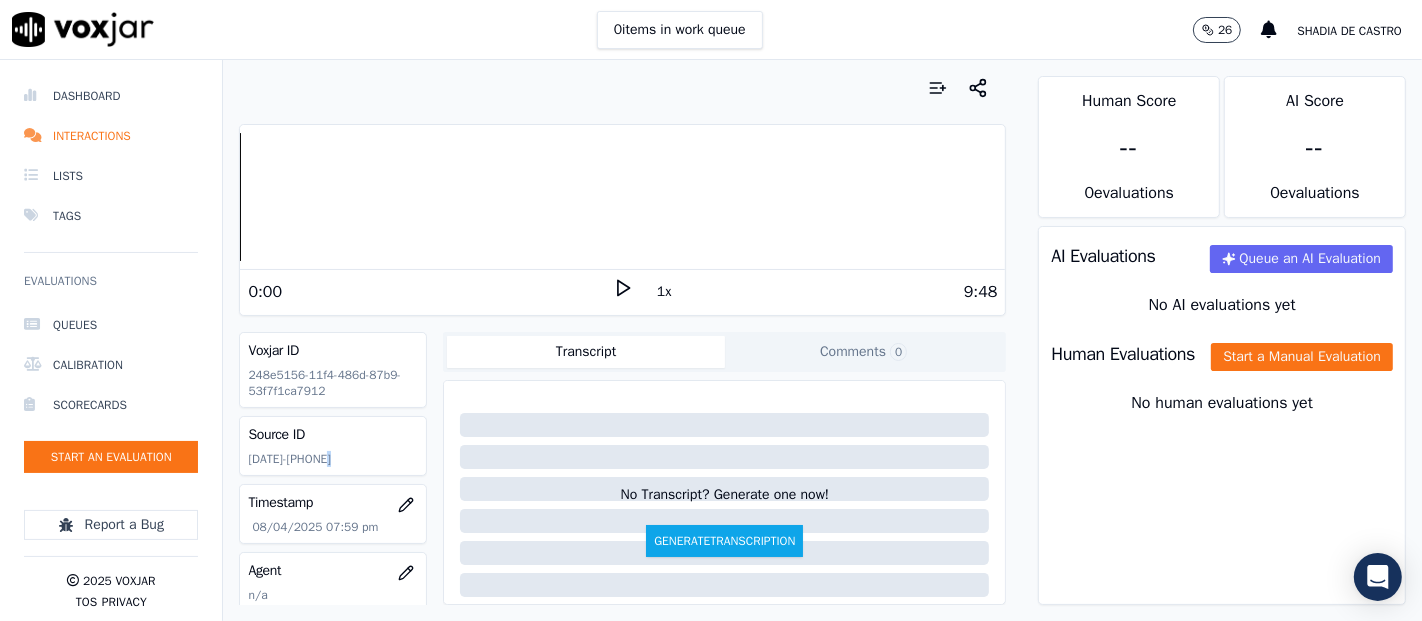 click on "[DATE]-[PHONE]" 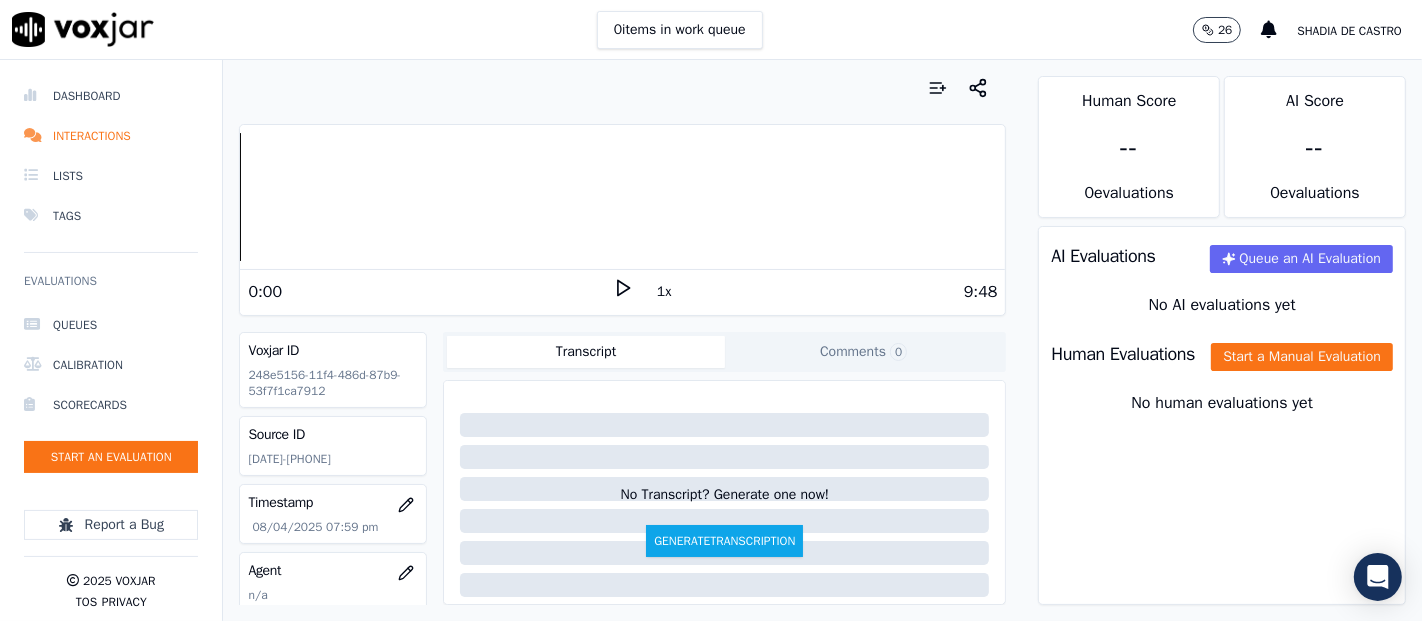 click on "[DATE]-[PHONE]" 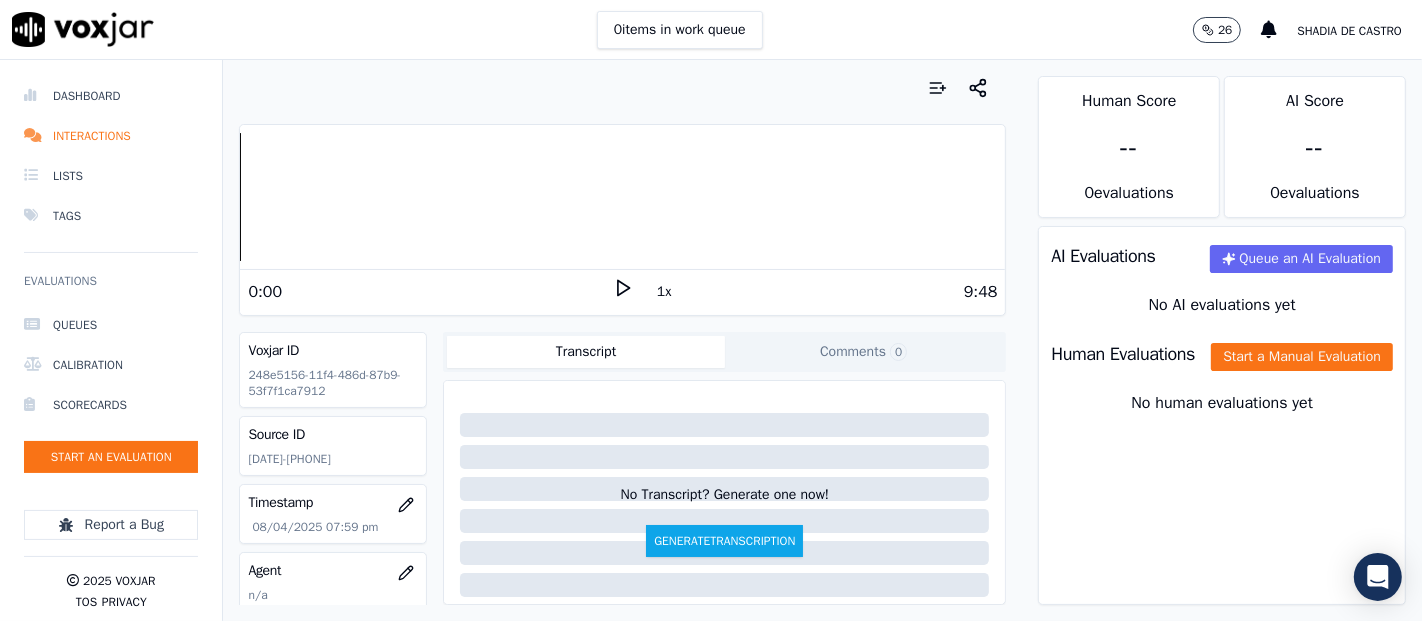click on "9:48" at bounding box center [815, 292] 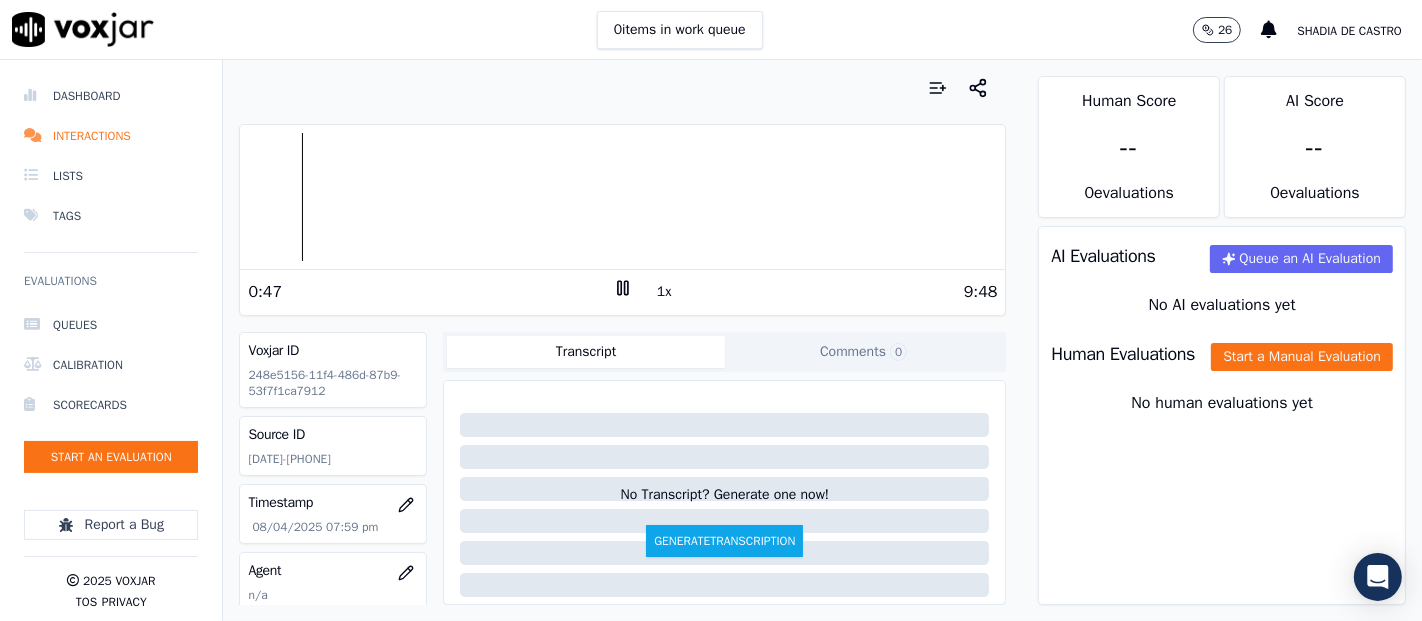 click 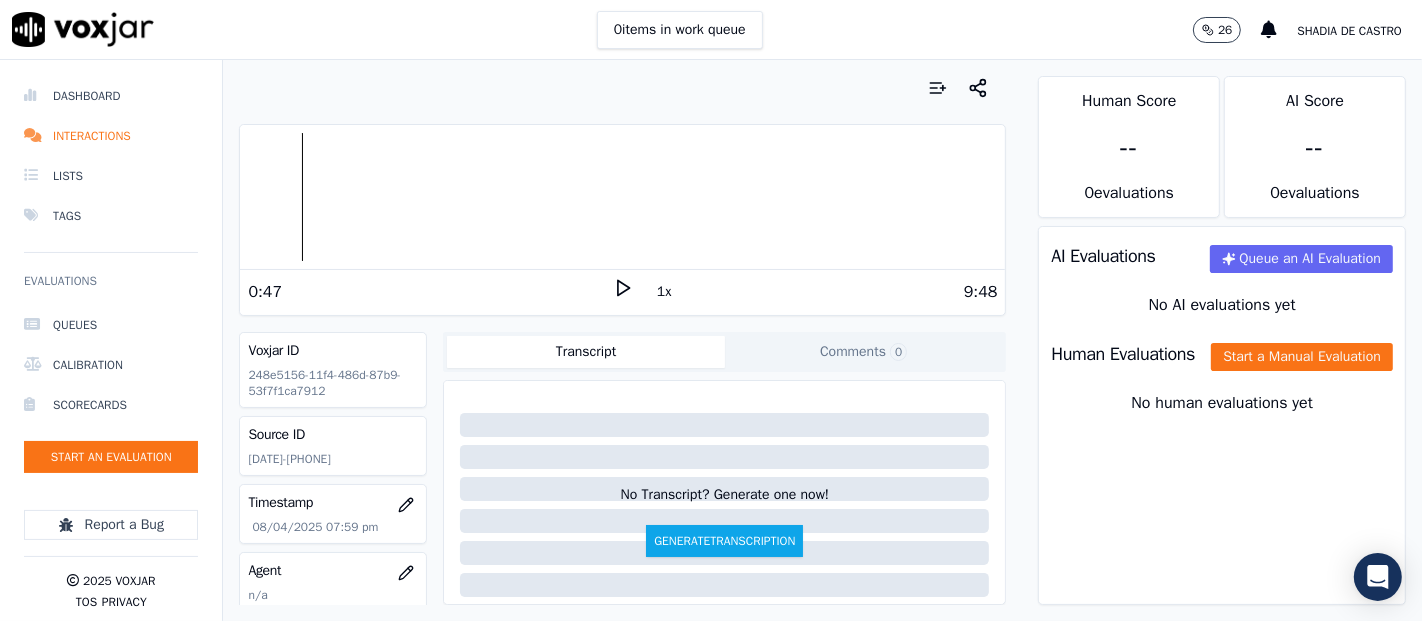 click 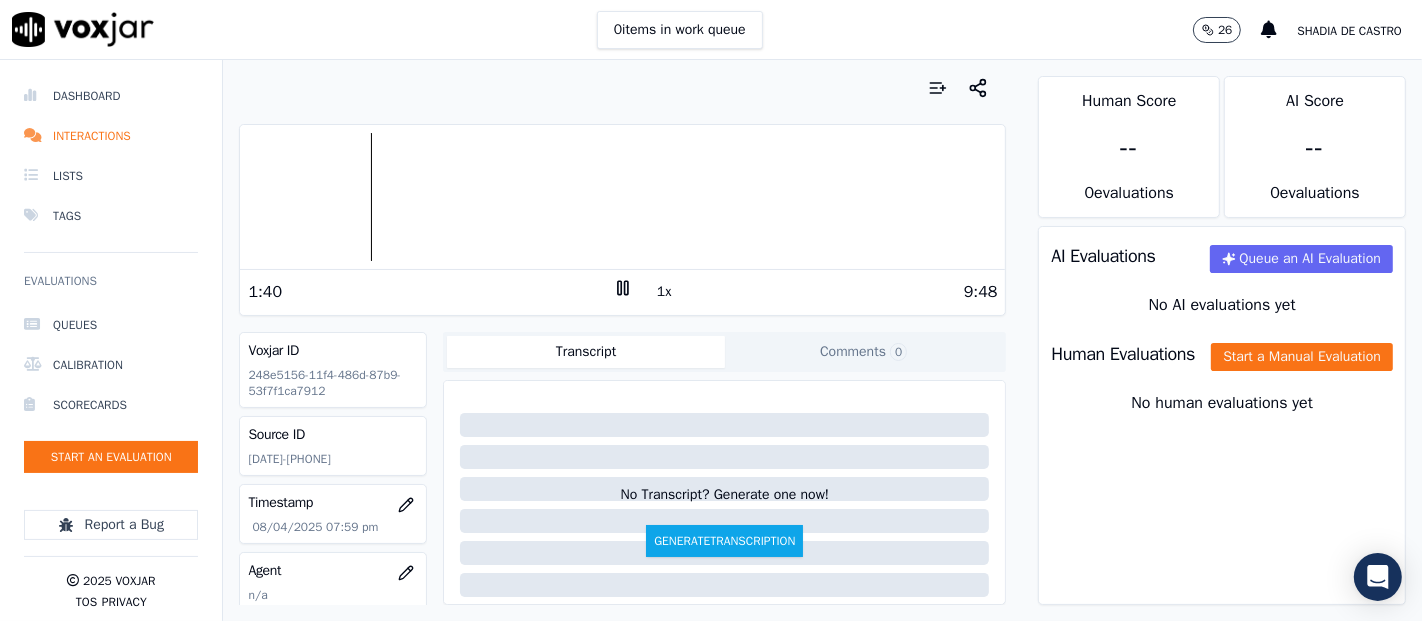 click on "Dashboard   Interactions   Lists   Tags       Evaluations     Queues   Calibration   Scorecards   Start an Evaluation
Report a Bug       2025   Voxjar   TOS   Privacy             Your browser does not support the audio element.   1:40     1x   9:48   Voxjar ID   248e5156-11f4-486d-87b9-53f7f1ca7912   Source ID   [DATE]   Timestamp
08/04/2025 07:59 pm     Agent
n/a     Customer Name     n/a     Customer Phone     n/a     Tags
INDRA     Source     manualUpload   Type     AUDIO       Transcript   Comments  0   No Transcript? Generate one now!   Generate  Transcription         Add Comment   Scores   Transcript   Metadata   Comments         Human Score   --   0  evaluation s   AI Score   --   0  evaluation s     AI Evaluations
Queue an AI Evaluation   No AI evaluations yet   Human Evaluations   Start a Manual Evaluation   No human evaluations yet" at bounding box center [711, 340] 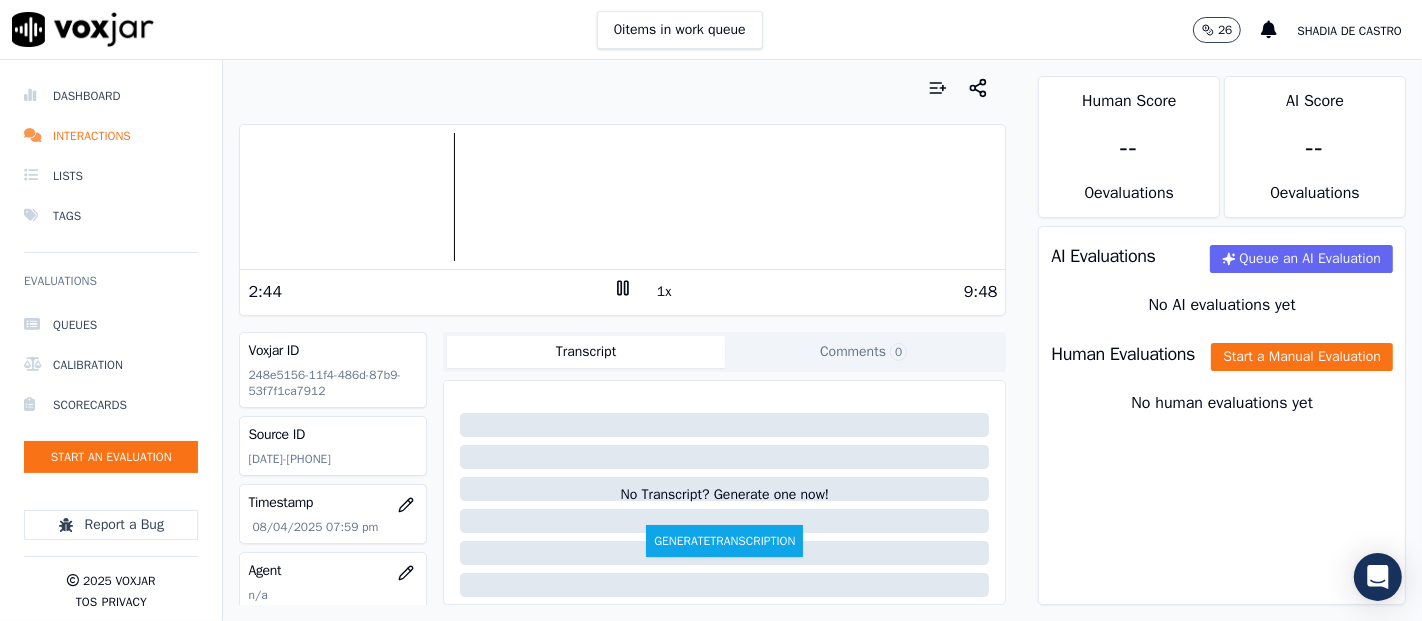 click on "Dashboard   Interactions   Lists   Tags       Evaluations     Queues   Calibration   Scorecards   Start an Evaluation
Report a Bug       2025   Voxjar   TOS   Privacy             Your browser does not support the audio element.   2:44     1x   9:48   Voxjar ID   248e5156-11f4-486d-87b9-53f7f1ca7912   Source ID   [DATE]   Timestamp
08/04/2025 07:59 pm     Agent
n/a     Customer Name     n/a     Customer Phone     n/a     Tags
INDRA     Source     manualUpload   Type     AUDIO       Transcript   Comments  0   No Transcript? Generate one now!   Generate  Transcription         Add Comment   Scores   Transcript   Metadata   Comments         Human Score   --   0  evaluation s   AI Score   --   0  evaluation s     AI Evaluations
Queue an AI Evaluation   No AI evaluations yet   Human Evaluations   Start a Manual Evaluation   No human evaluations yet" at bounding box center (711, 340) 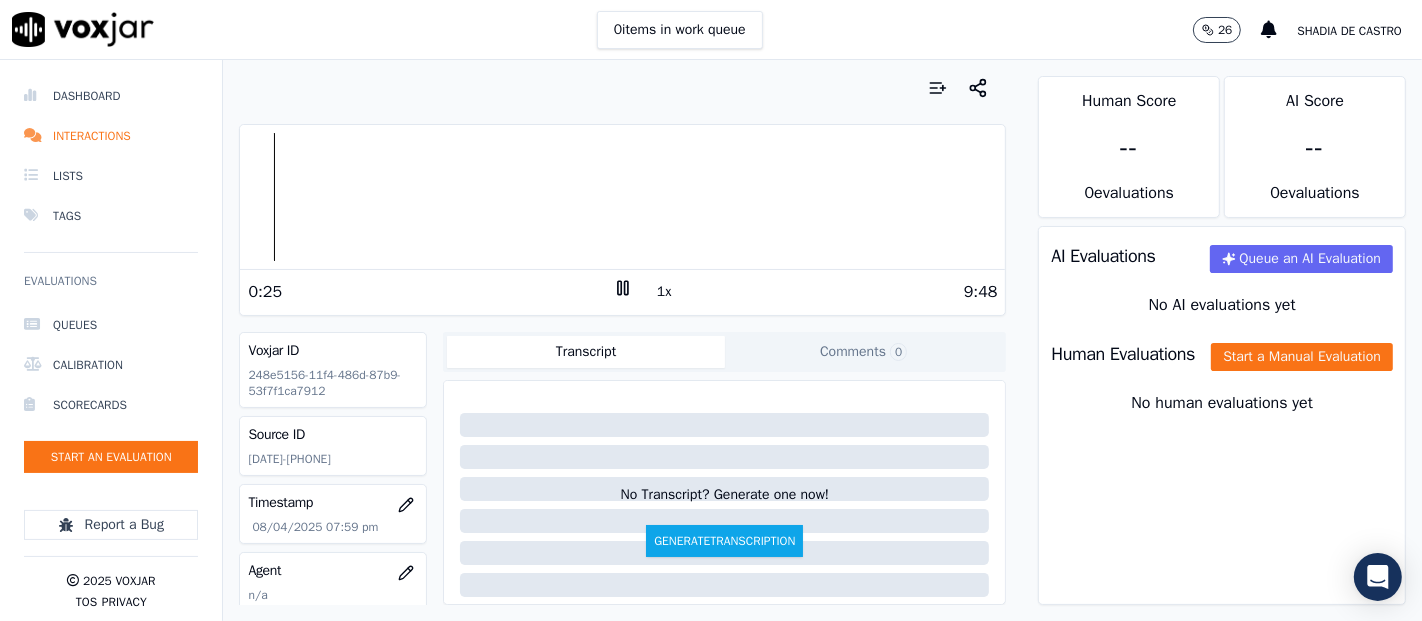 click on "Dashboard   Interactions   Lists   Tags       Evaluations     Queues   Calibration   Scorecards   Start an Evaluation
Report a Bug       2025   Voxjar   TOS   Privacy             Your browser does not support the audio element.   0:25     1x   9:48   Voxjar ID   248e5156-11f4-486d-87b9-53f7f1ca7912   Source ID   [DATE]   Timestamp
08/04/2025 07:59 pm     Agent
n/a     Customer Name     n/a     Customer Phone     n/a     Tags
INDRA     Source     manualUpload   Type     AUDIO       Transcript   Comments  0   No Transcript? Generate one now!   Generate  Transcription         Add Comment   Scores   Transcript   Metadata   Comments         Human Score   --   0  evaluation s   AI Score   --   0  evaluation s     AI Evaluations
Queue an AI Evaluation   No AI evaluations yet   Human Evaluations   Start a Manual Evaluation   No human evaluations yet" at bounding box center (711, 340) 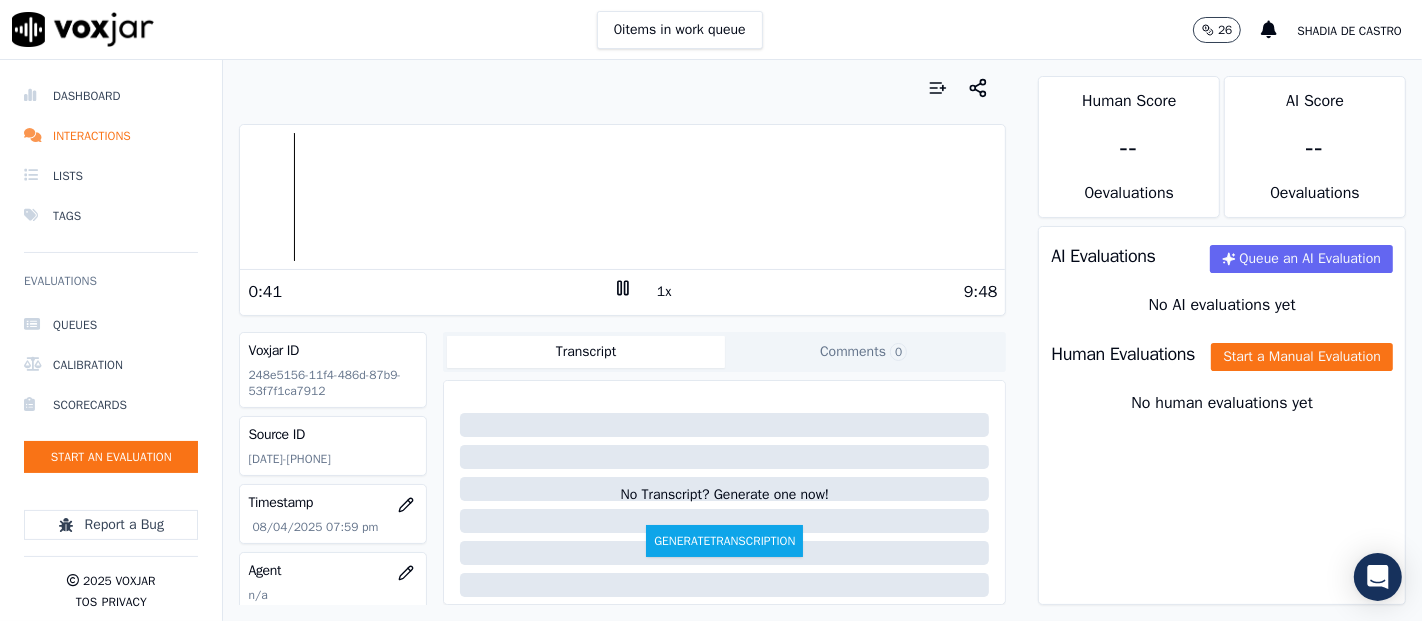 click on "Human Evaluations   Start a Manual Evaluation" at bounding box center (1222, 354) 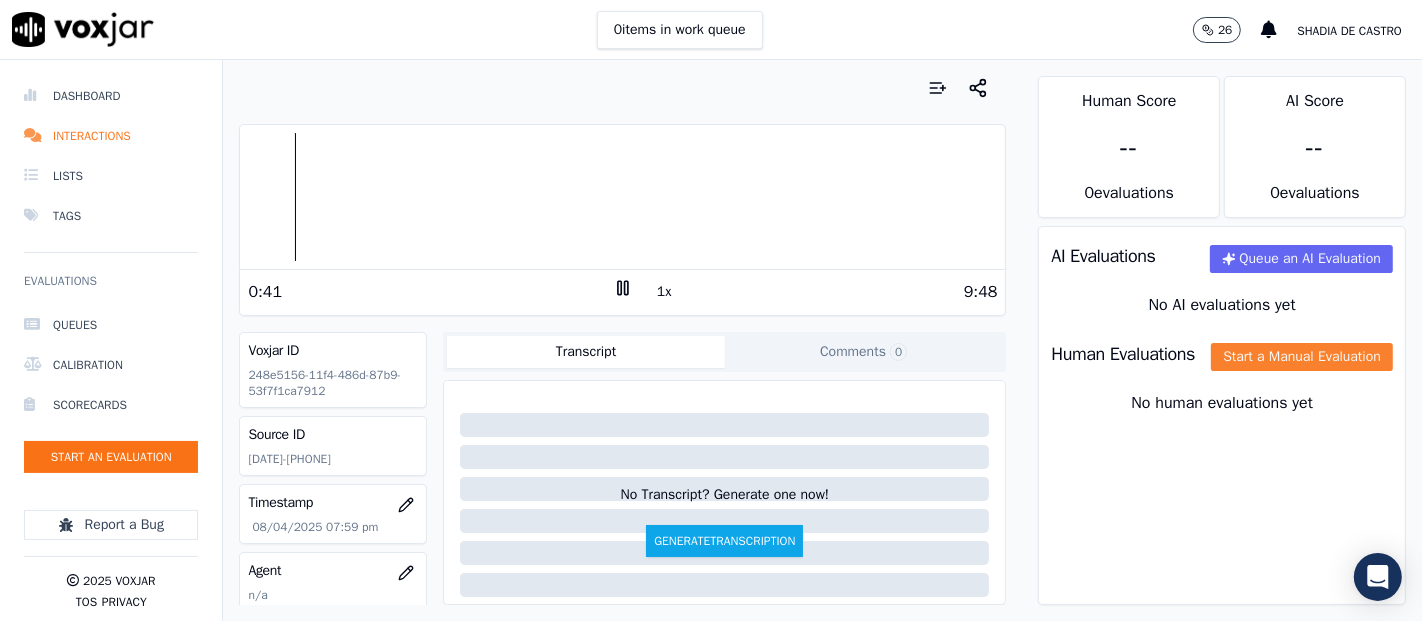 click on "Start a Manual Evaluation" 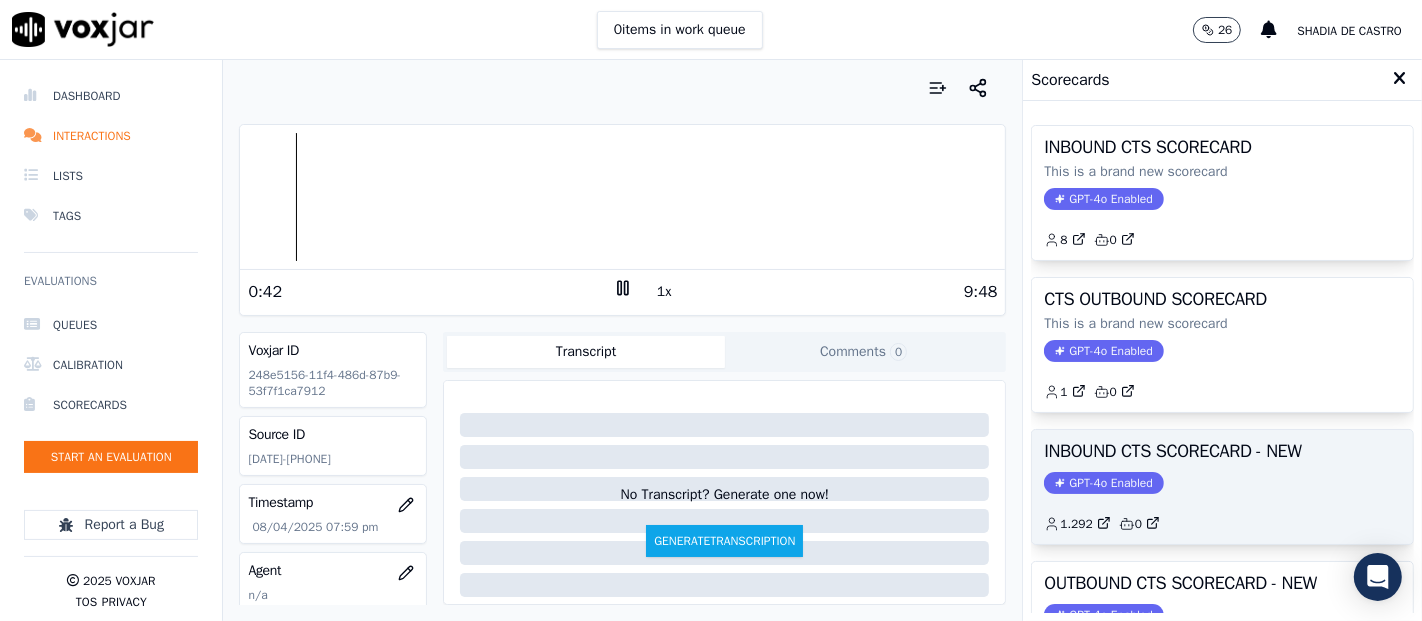 click on "GPT-4o Enabled" 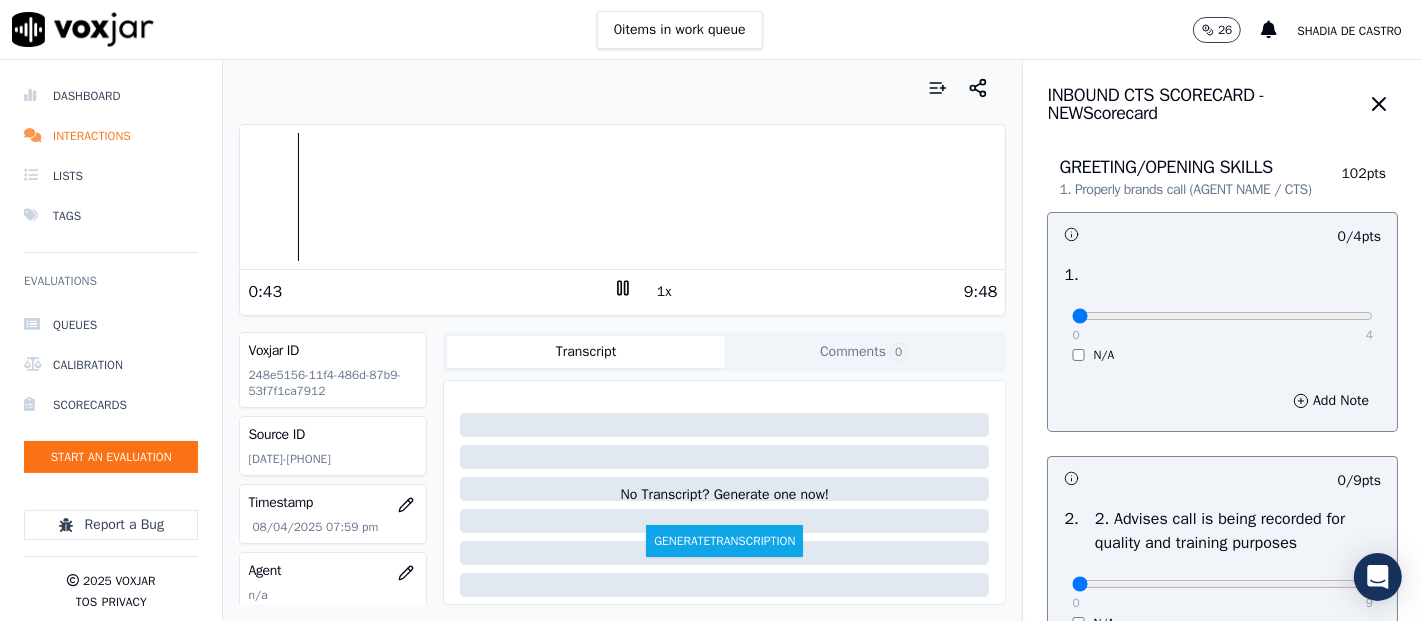 click on "0   4     N/A" at bounding box center (1222, 325) 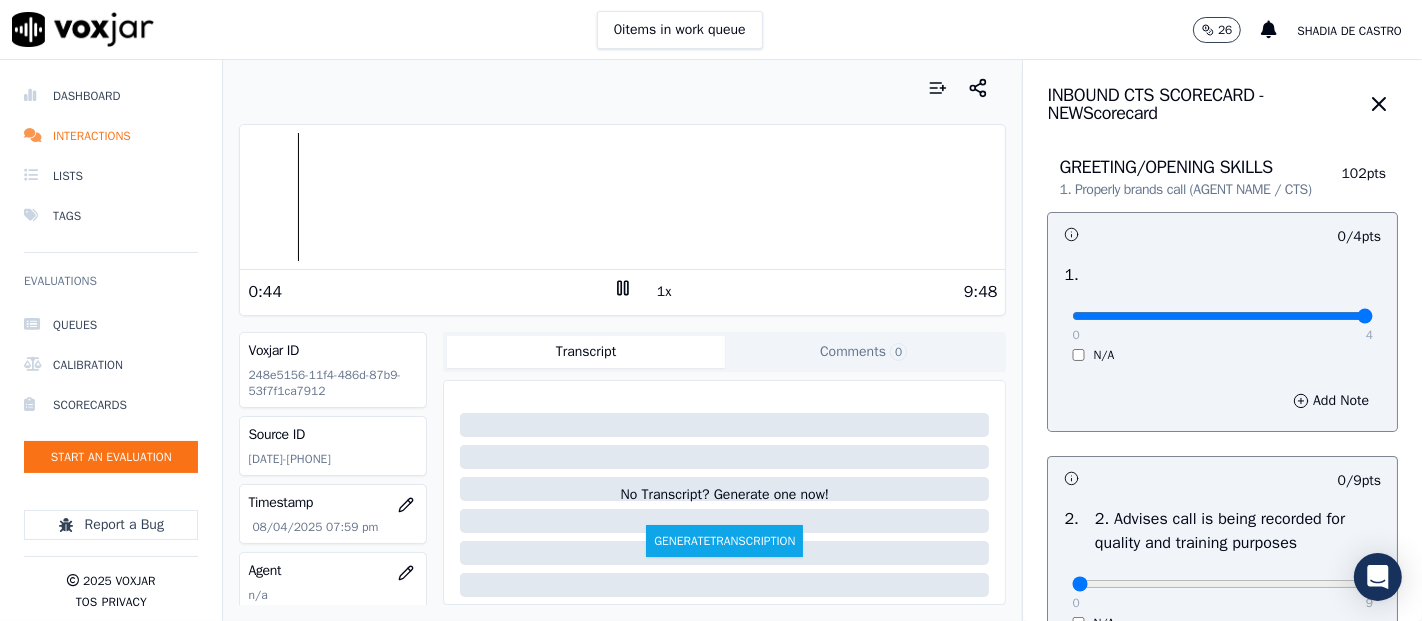 type on "4" 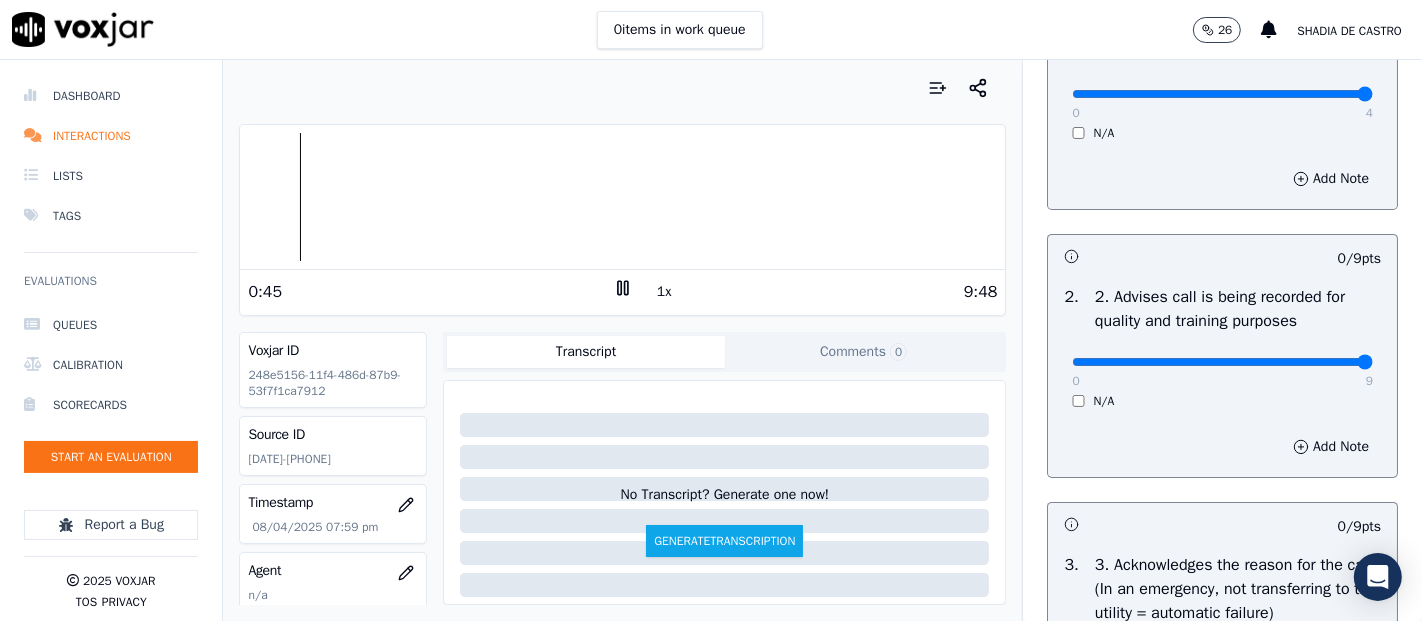 type on "9" 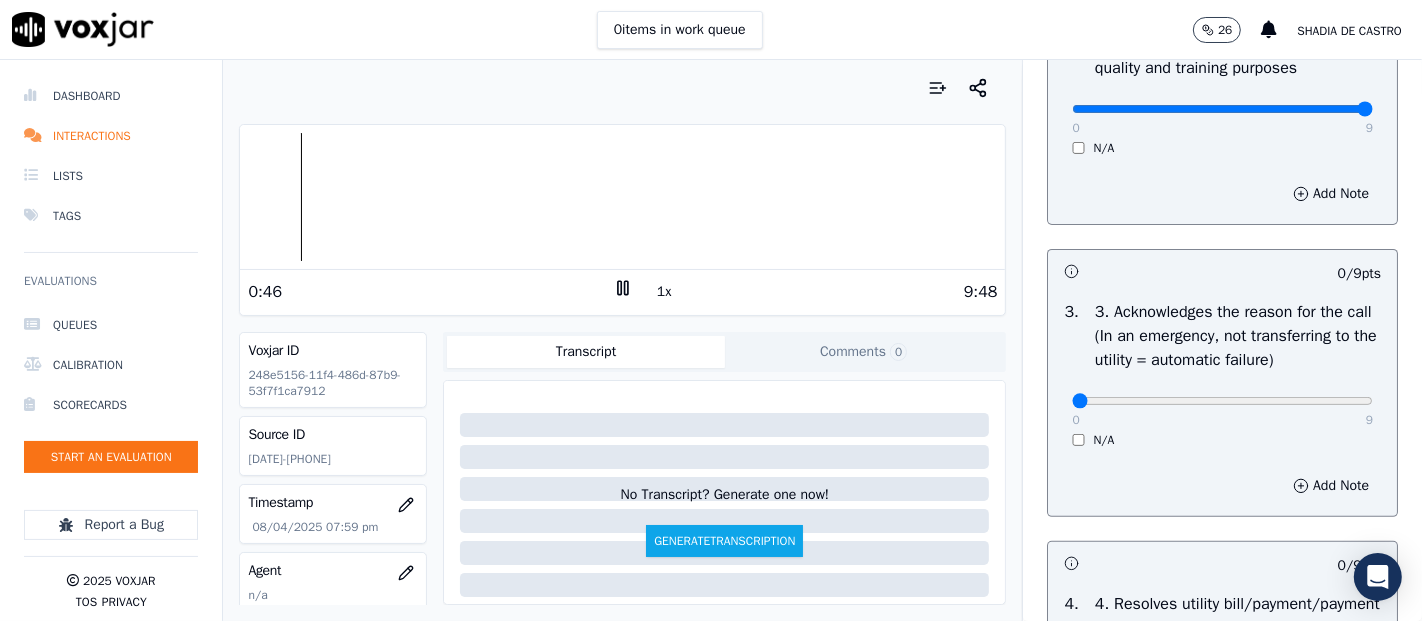 scroll, scrollTop: 555, scrollLeft: 0, axis: vertical 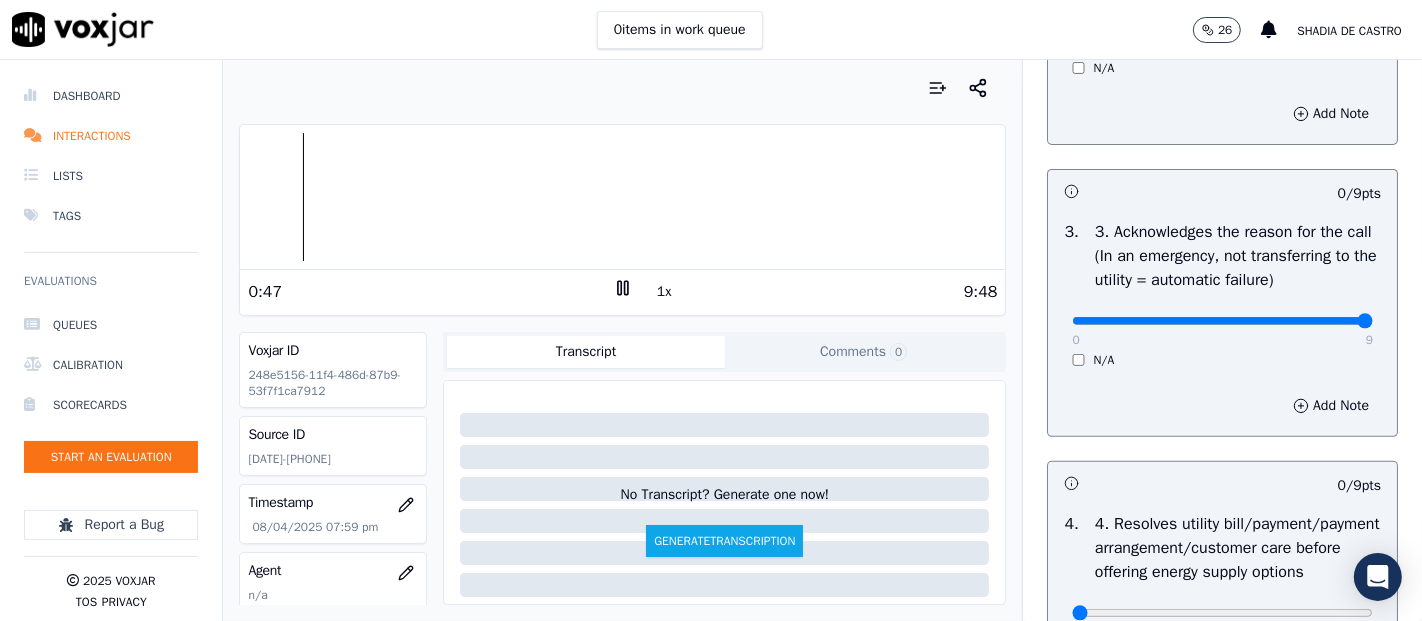 type on "9" 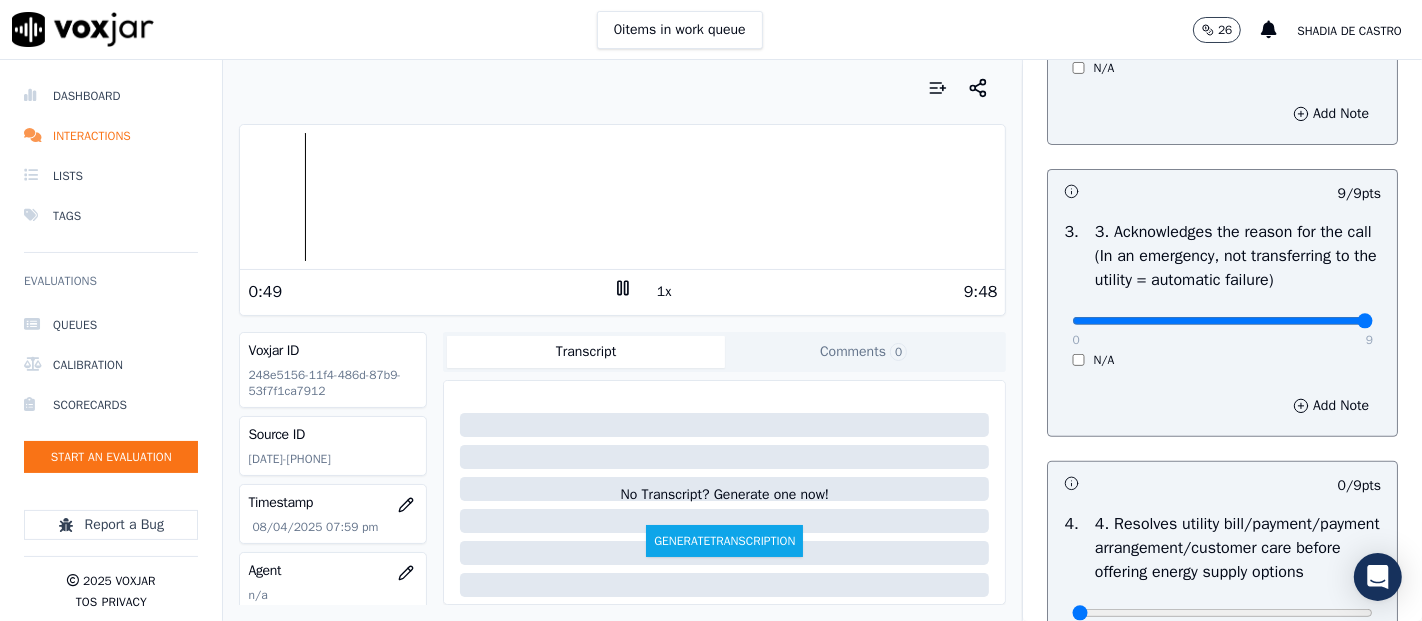 scroll, scrollTop: 888, scrollLeft: 0, axis: vertical 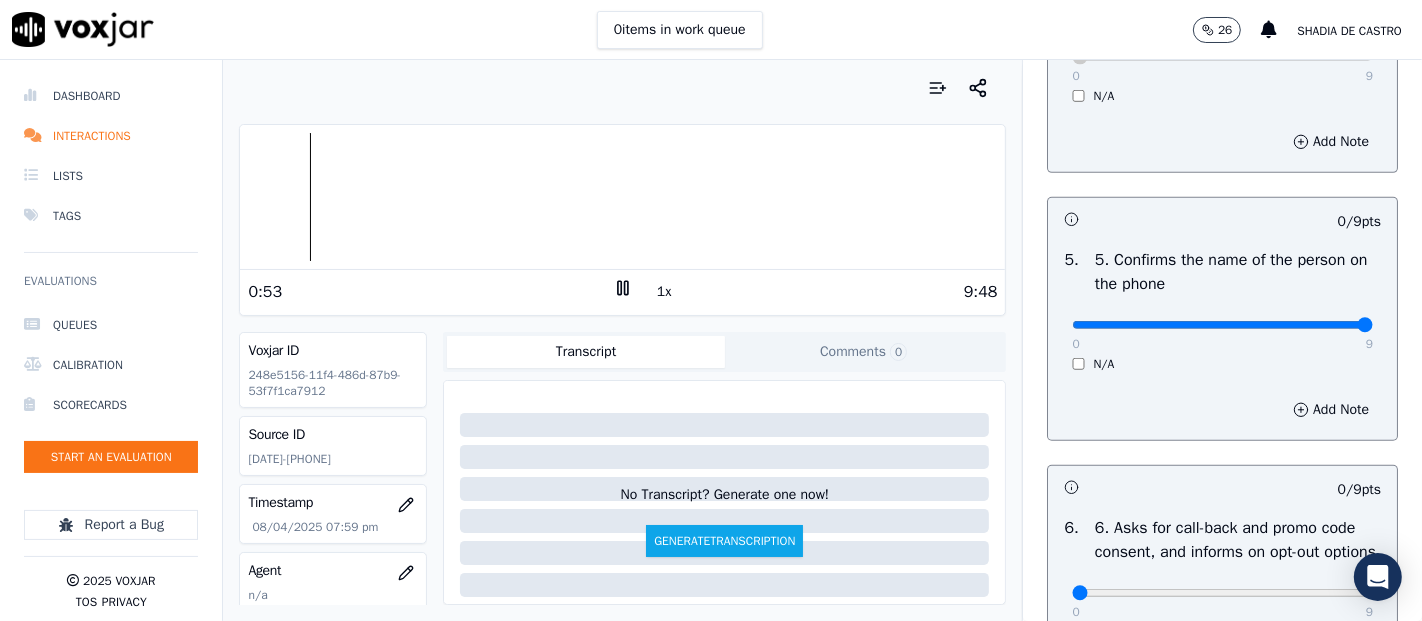 type on "9" 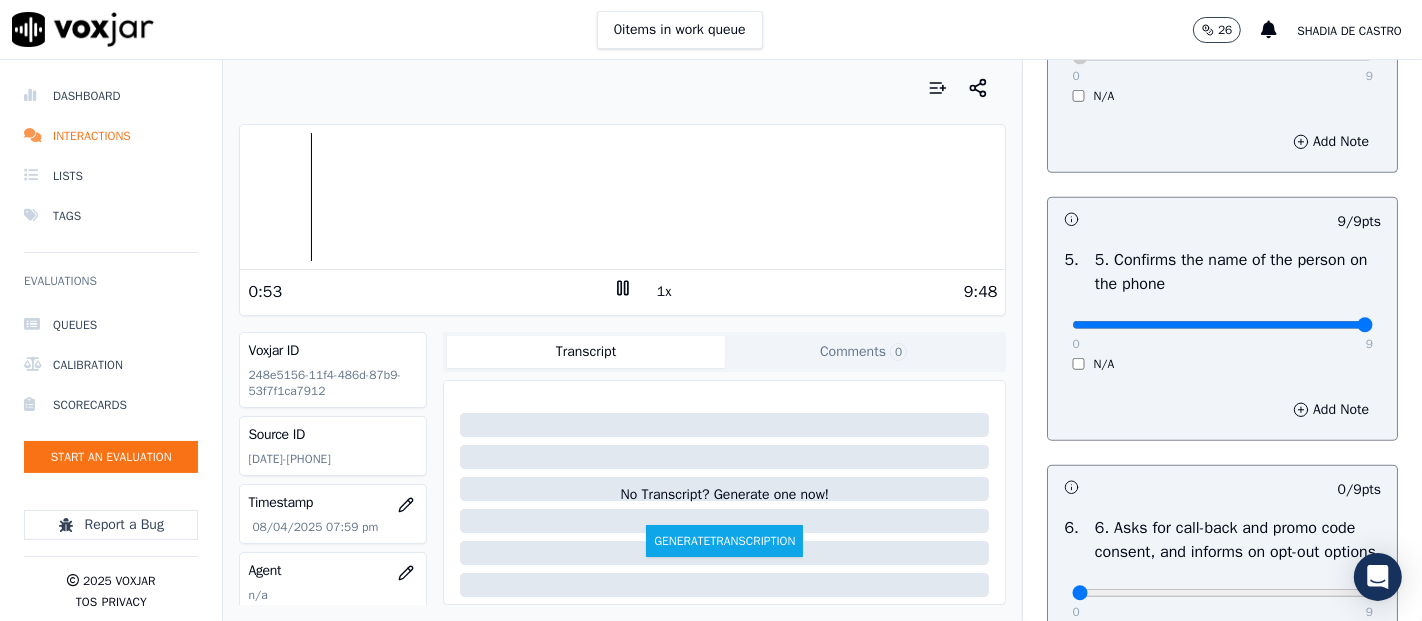 scroll, scrollTop: 1444, scrollLeft: 0, axis: vertical 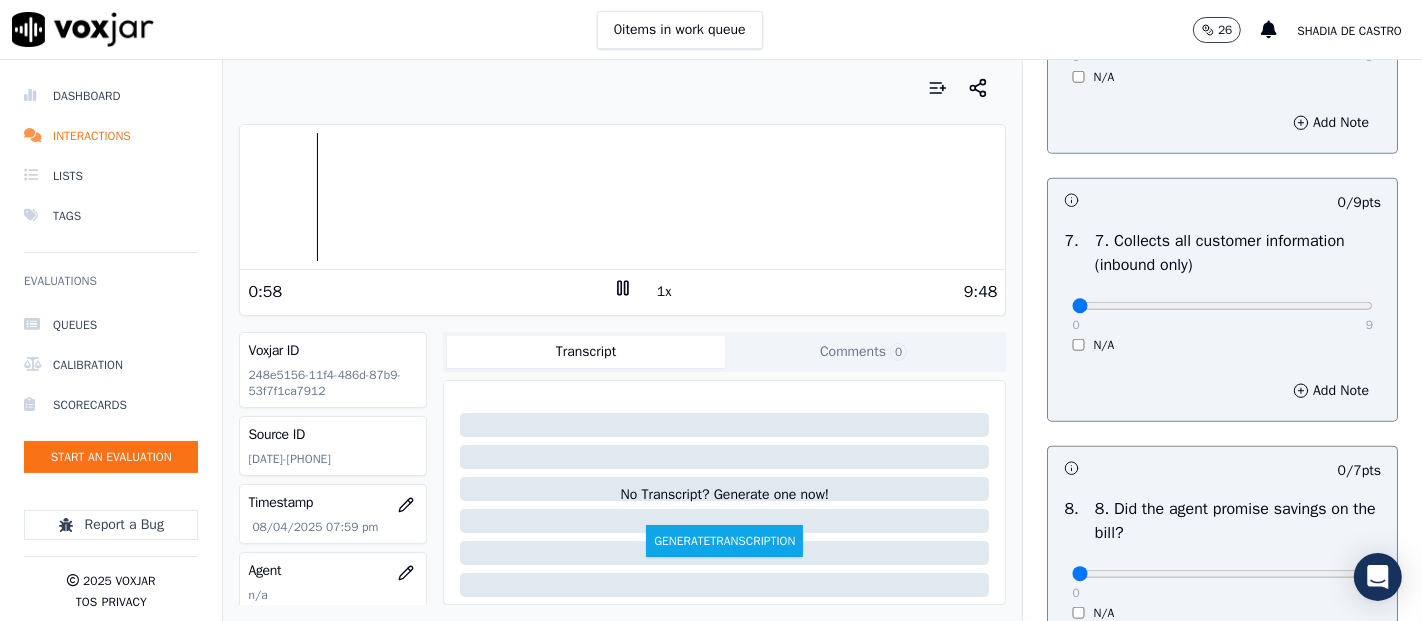 click on "0   9" at bounding box center (1222, 305) 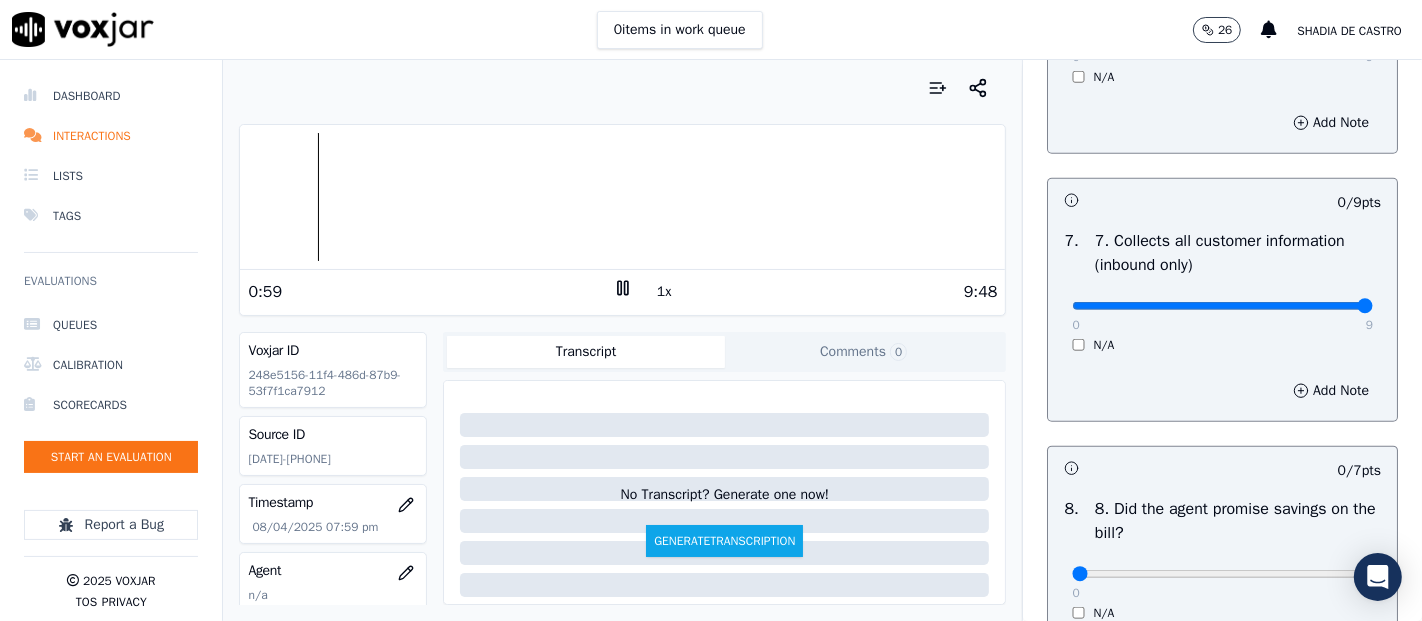 type on "9" 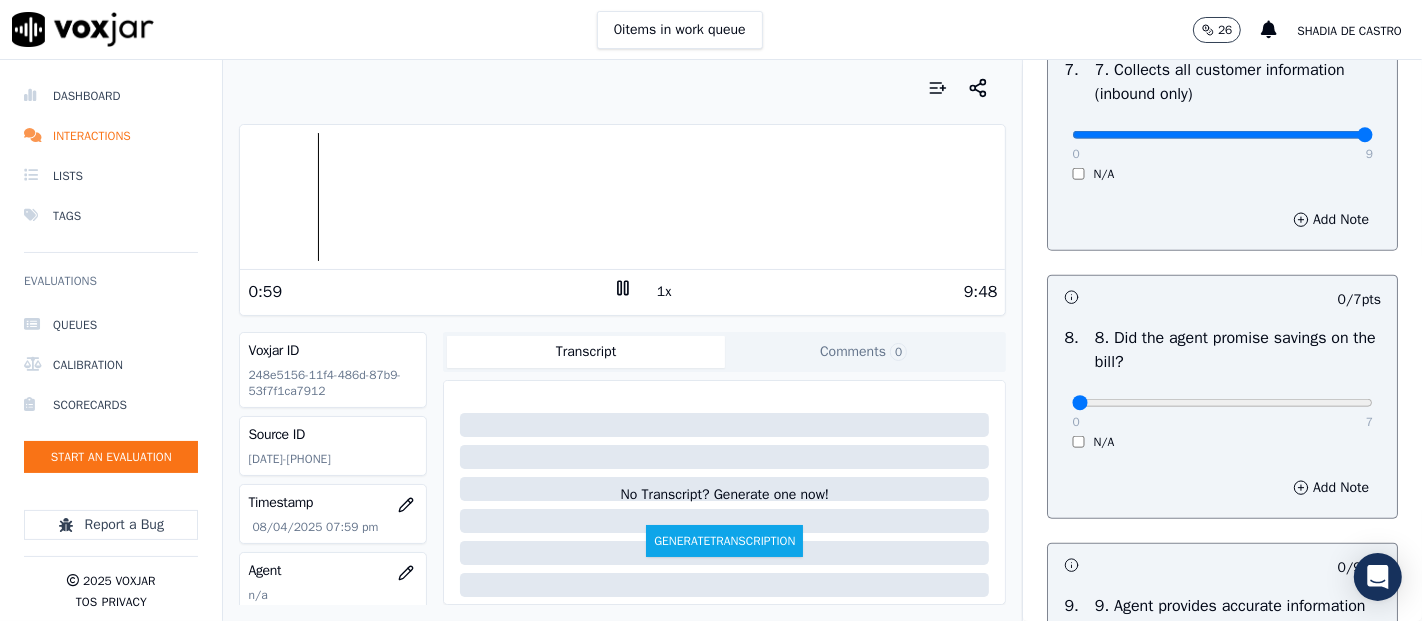 scroll, scrollTop: 2000, scrollLeft: 0, axis: vertical 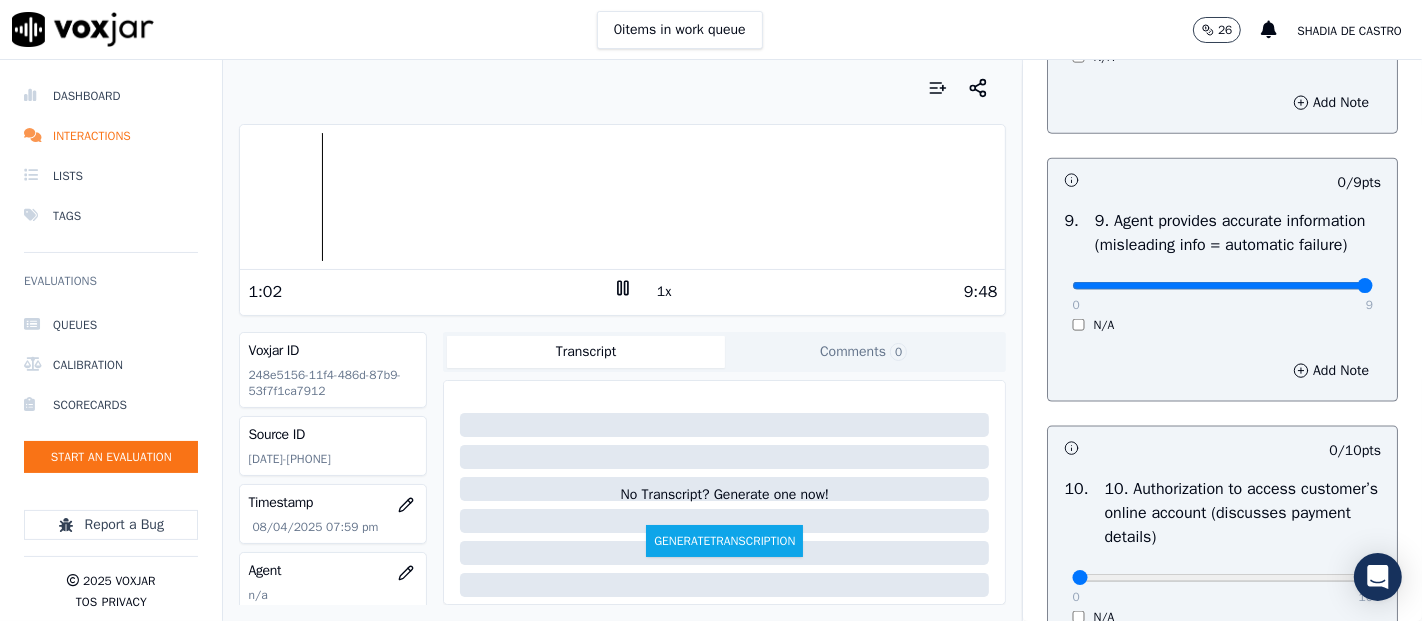 type on "9" 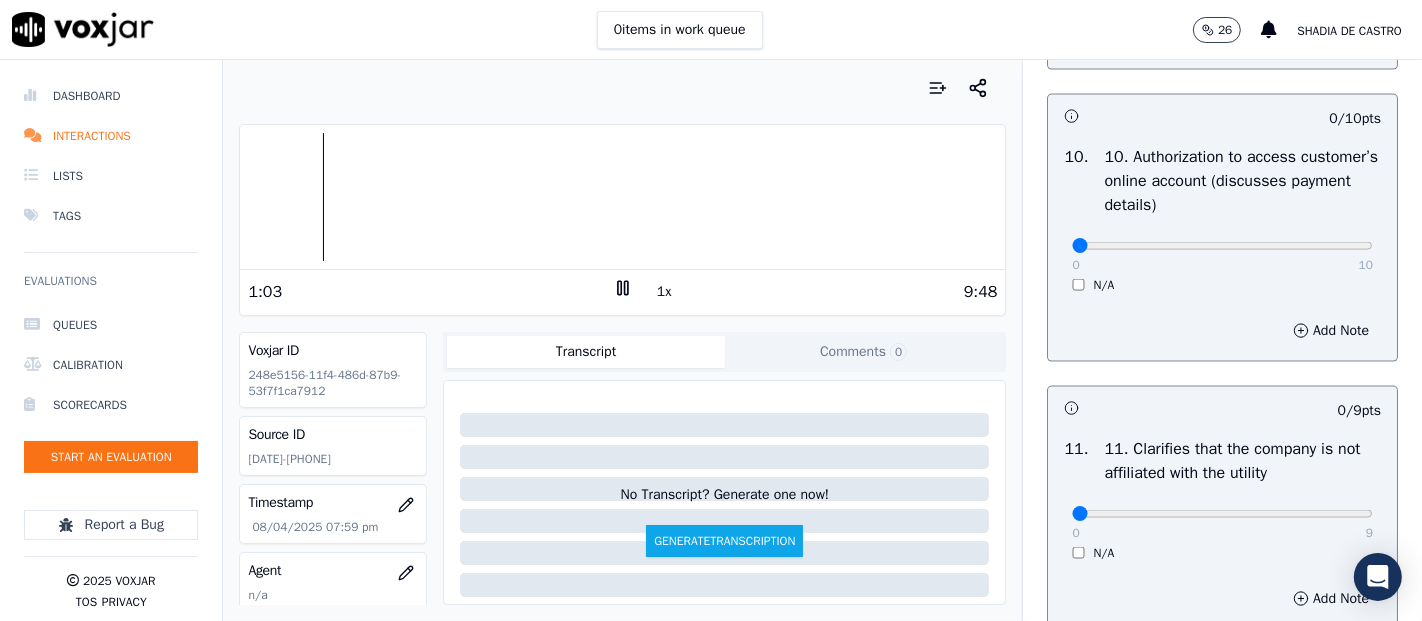 scroll, scrollTop: 2555, scrollLeft: 0, axis: vertical 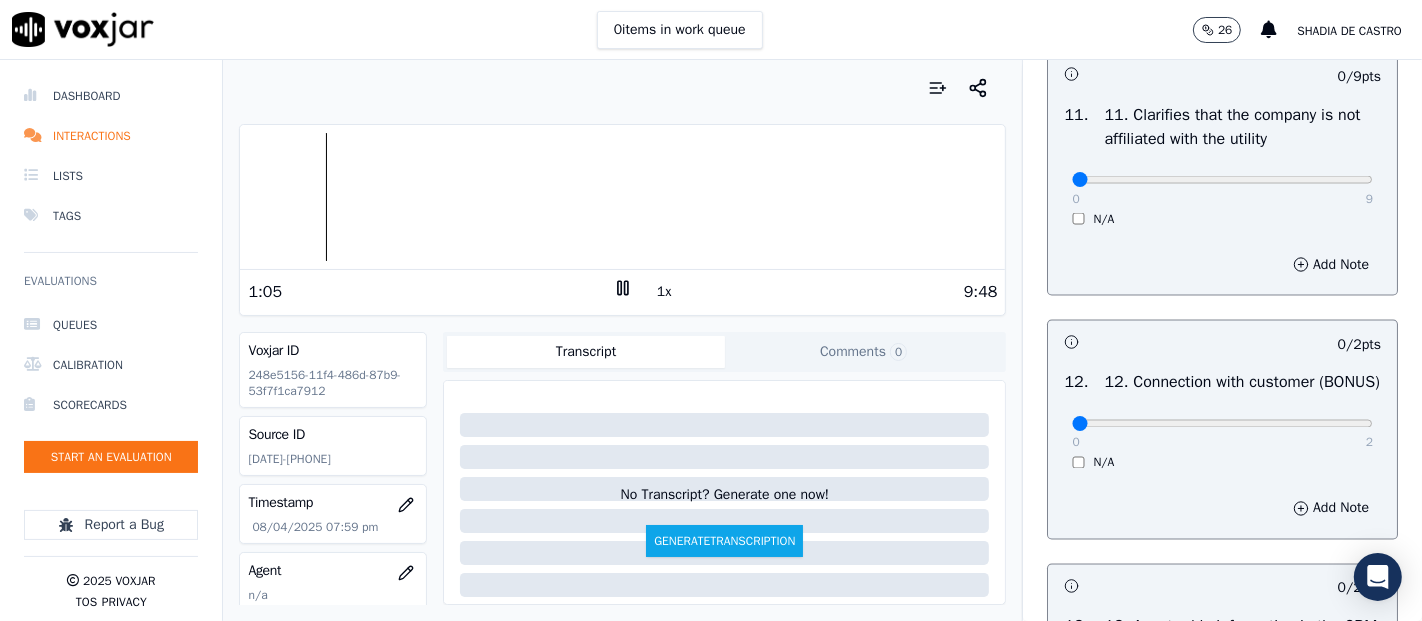 drag, startPoint x: 1288, startPoint y: 278, endPoint x: 1300, endPoint y: 283, distance: 13 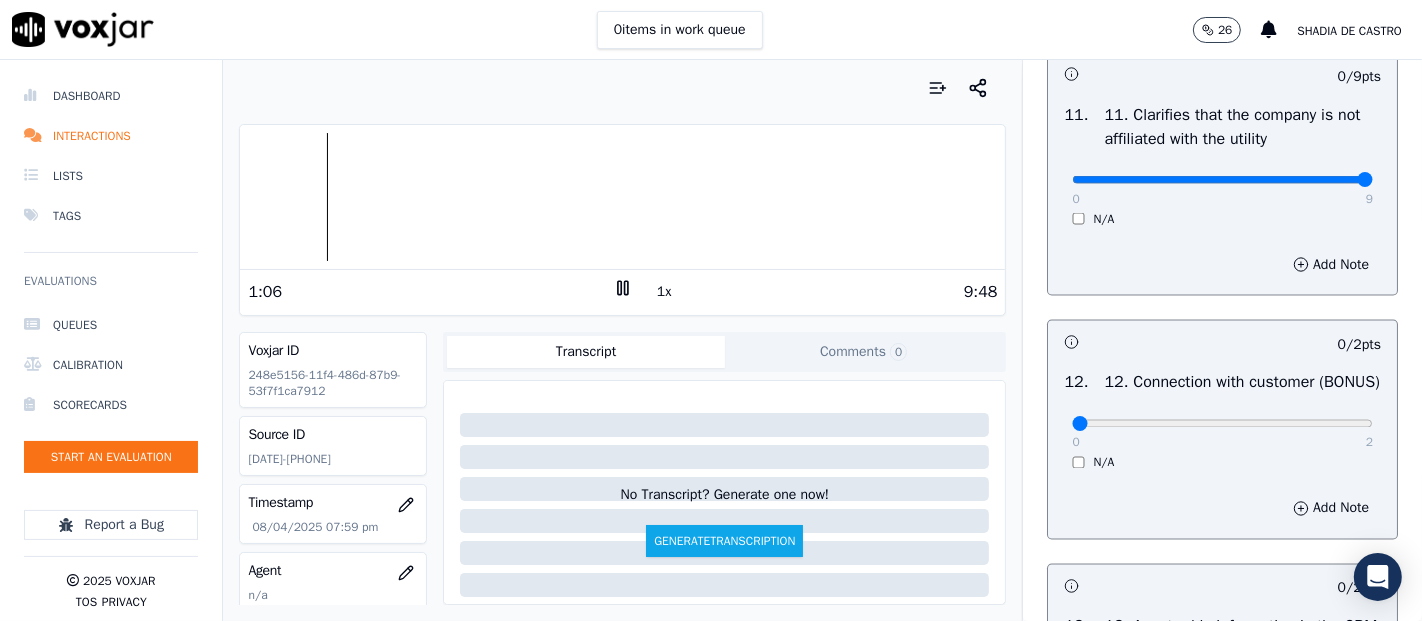 type on "9" 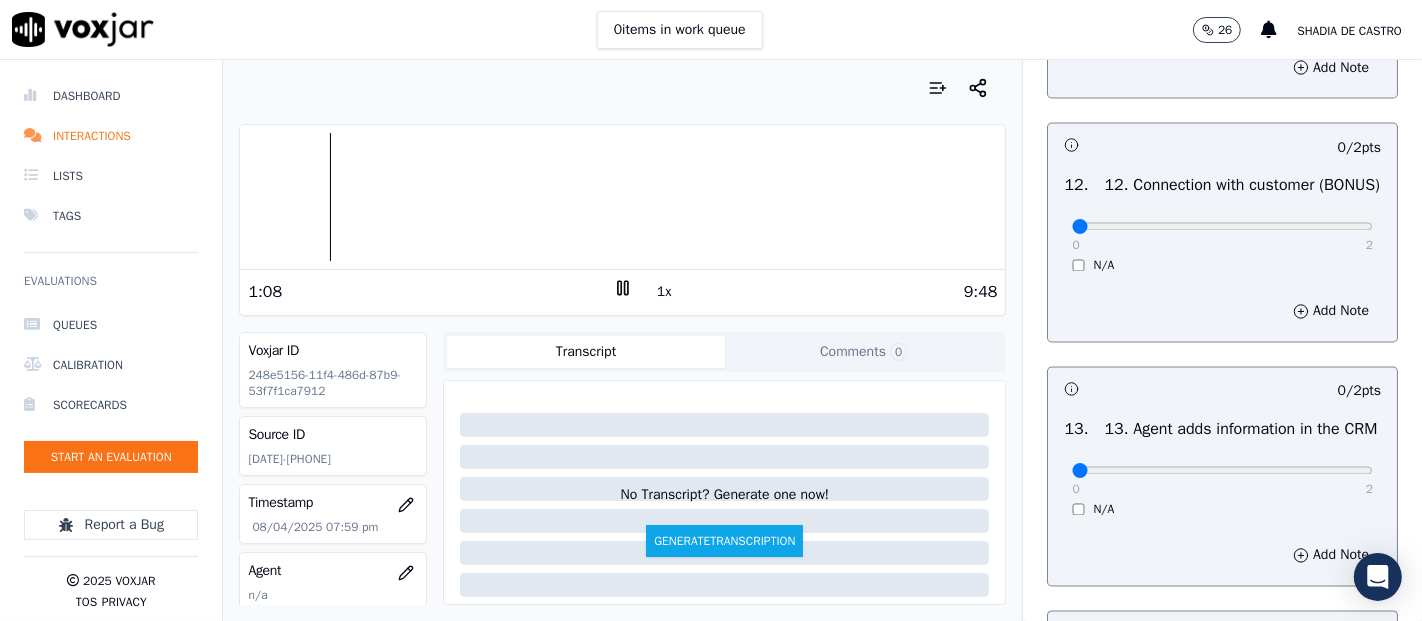 scroll, scrollTop: 3222, scrollLeft: 0, axis: vertical 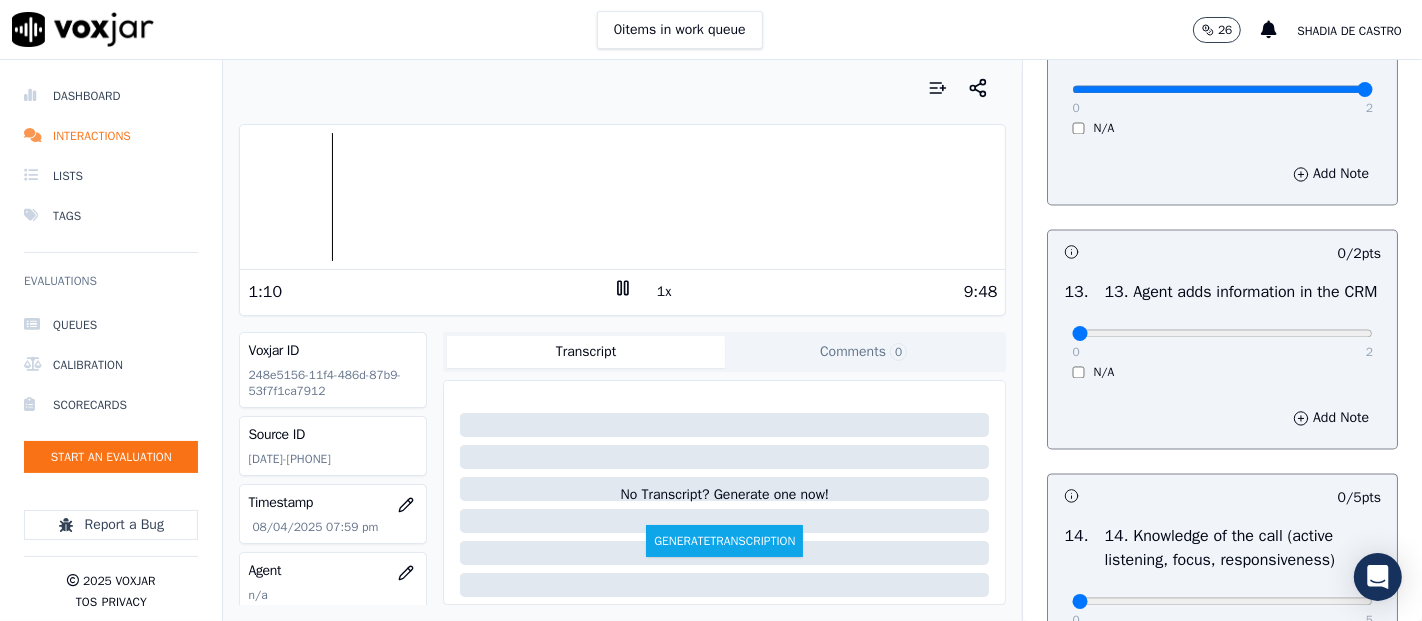 type on "2" 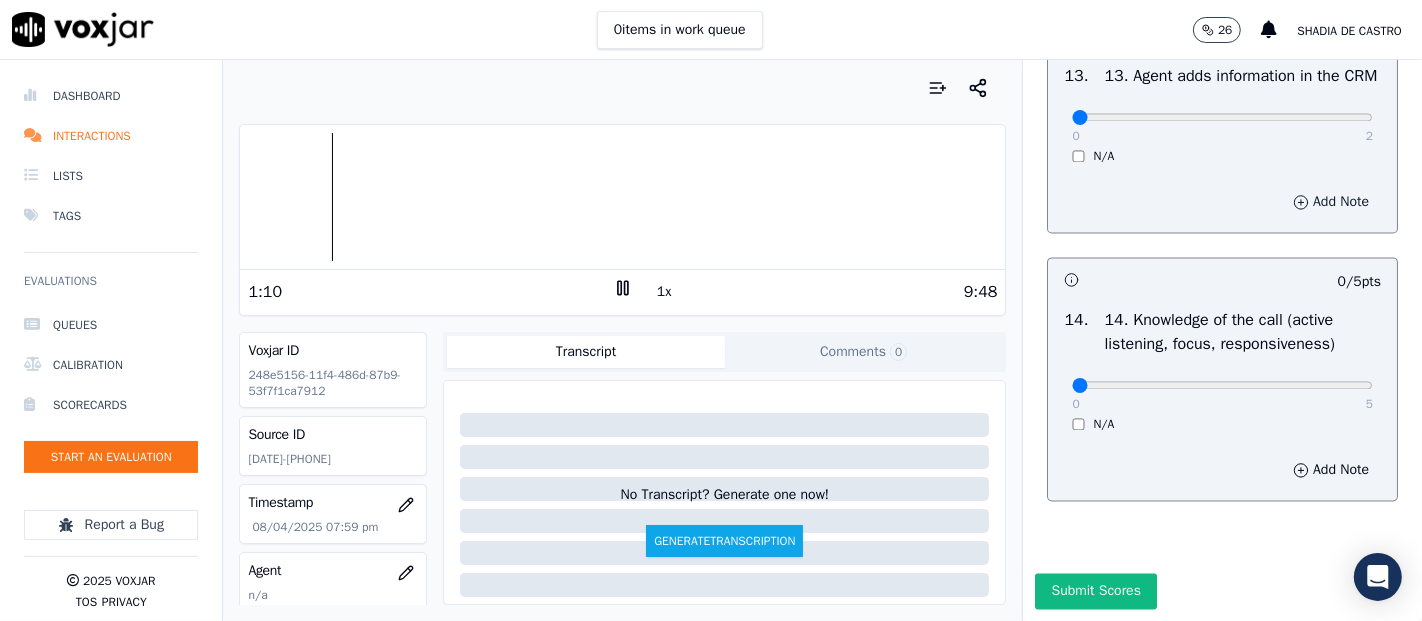 scroll, scrollTop: 3555, scrollLeft: 0, axis: vertical 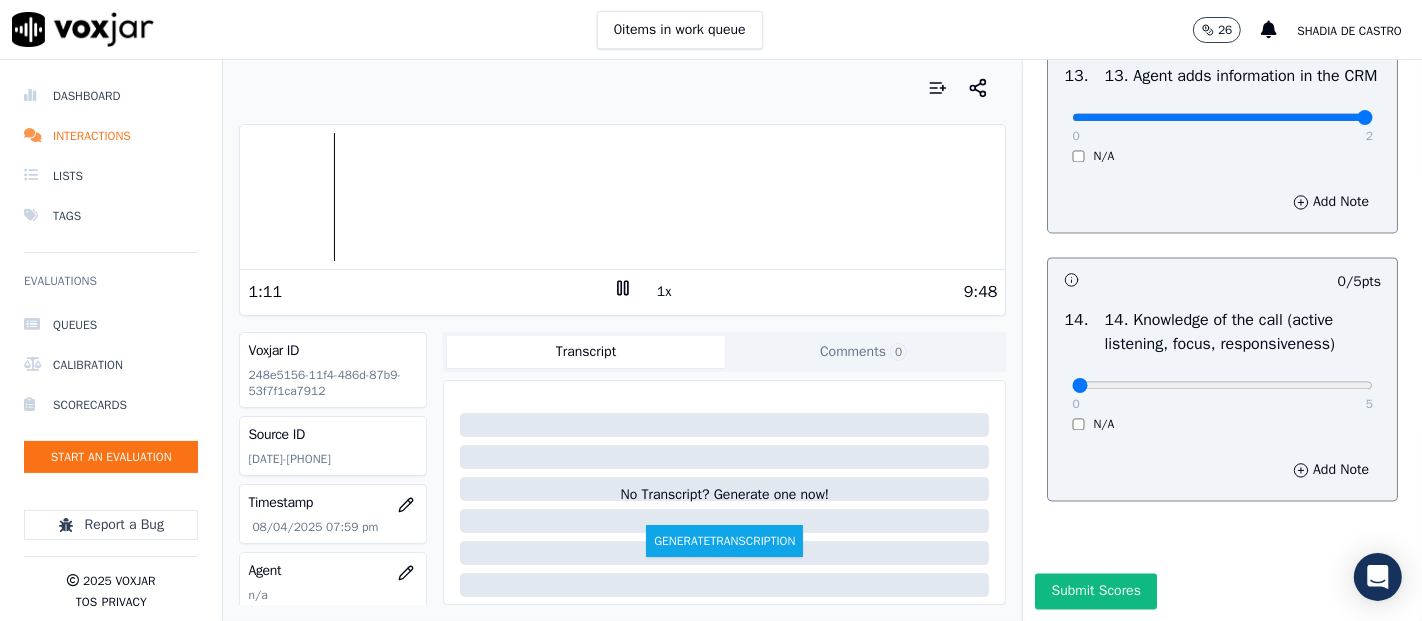 type on "2" 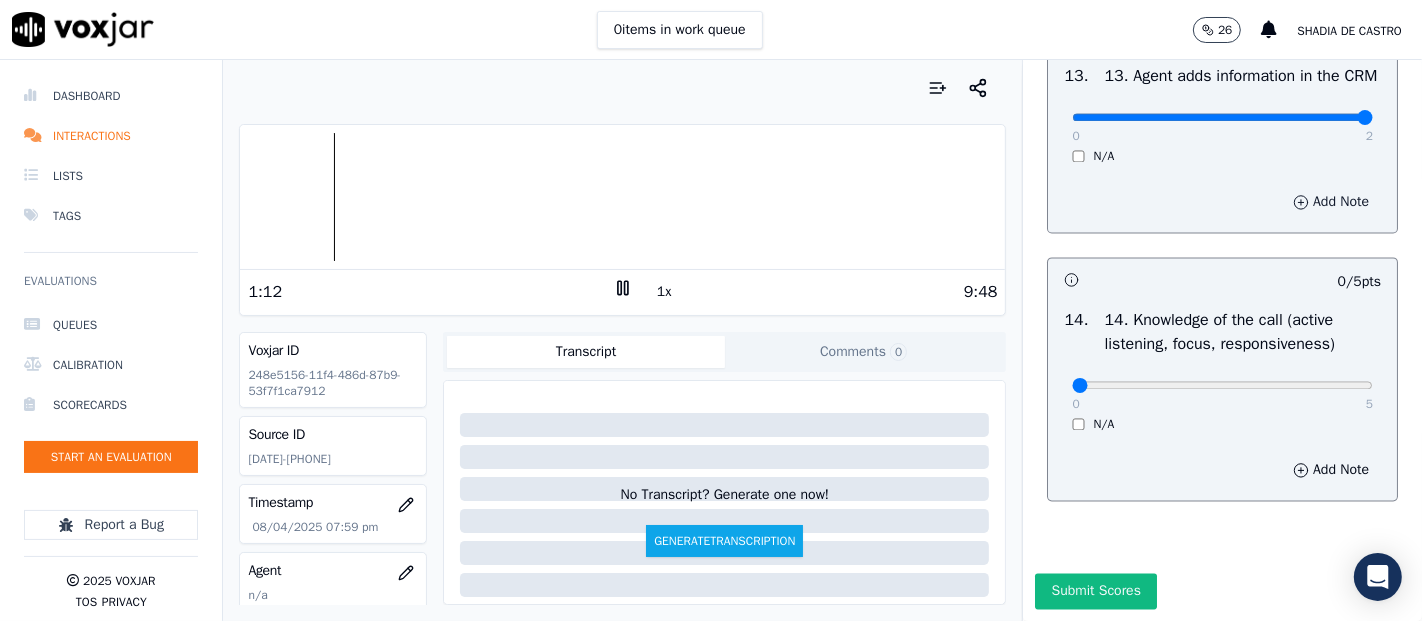 scroll, scrollTop: 3644, scrollLeft: 0, axis: vertical 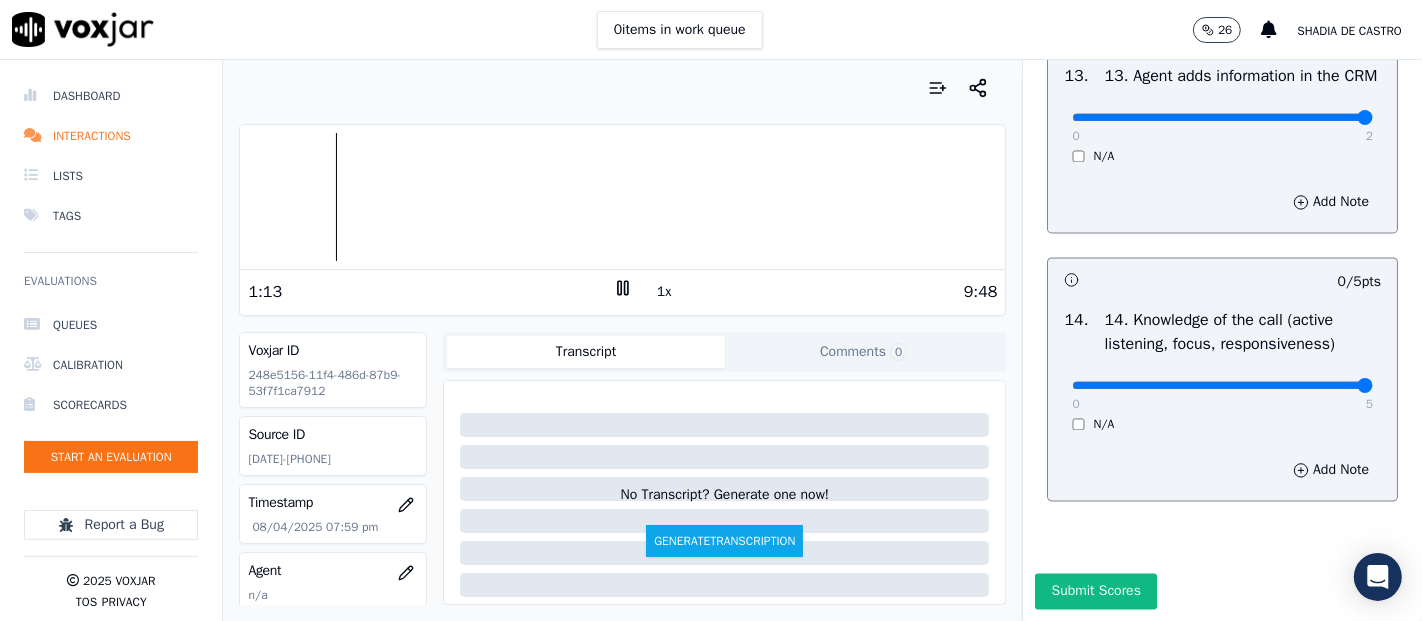 type on "5" 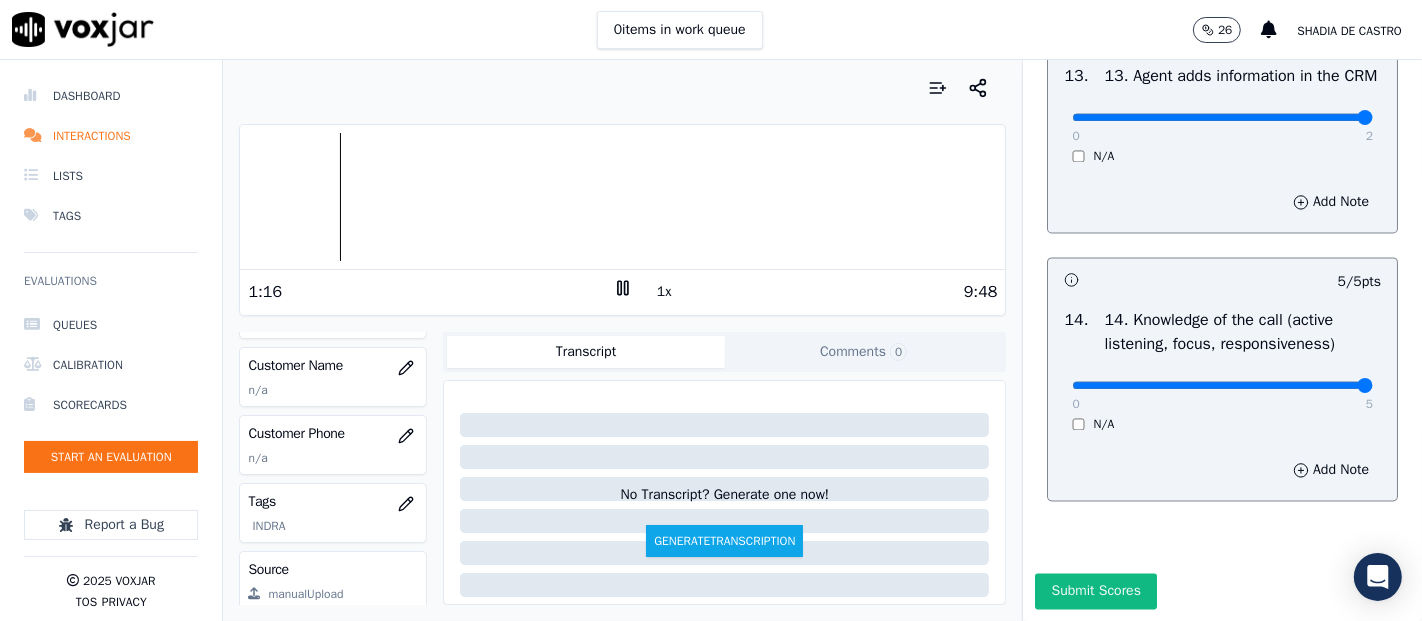 scroll, scrollTop: 222, scrollLeft: 0, axis: vertical 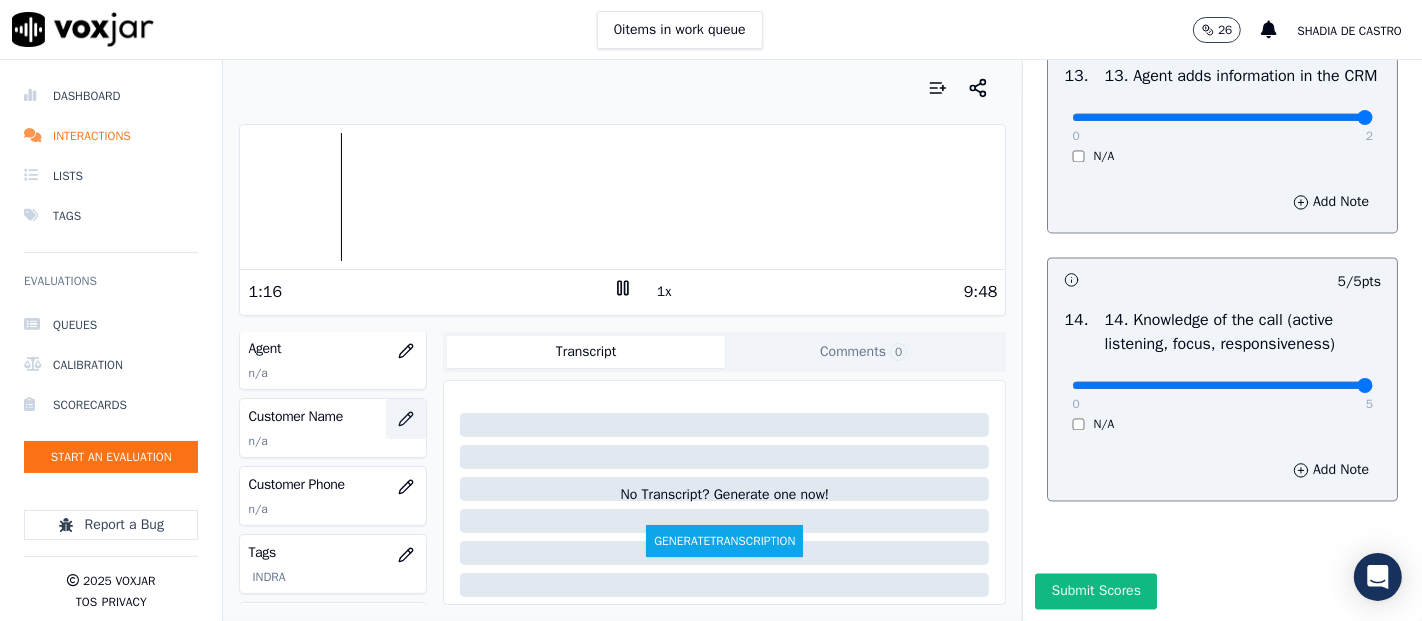 click 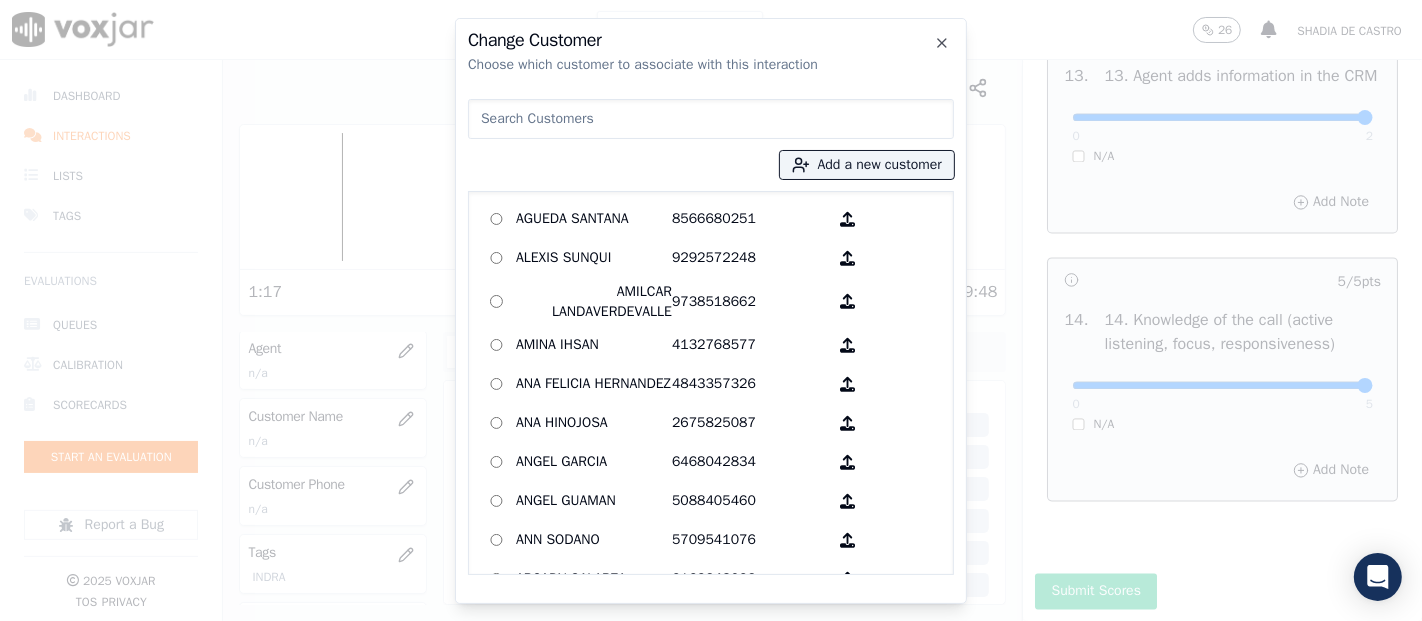 click on "Add a new customer            AGUEDA SANTANA   8566680251        ALEXIS SUNQUI   9292572248        AMILCAR LANDAVERDEVALLE   9738518662        AMINA IHSAN   4132768577        ANA FELICIA HERNANDEZ   4843357326        ANA HINOJOSA   2675825087        ANGEL GARCIA   6468042834        ANGEL GUAMAN   5088405460        ANN SODANO   5709541076        ARCADY GALARZA   2163348023        Alice Portillo   2157583668        Anna Coello   2673238263        Anny Polanco   2679775361        Armando Galvan   2407271171        Aronny L Ruiz    8623043903        BALBINO CANTARERO   9732165412        BRIAN FRIAR   7576049732        BYRON CHORLANGO   7323932099        Brandon Emanuel Chajon Calderon   8563981973        CARMEN REINOSO MENA    9784950405        CAROL DALE-JOSEPH   4193487877        CATALINA CAALCHOC   6146794851        CELIA DELGADO   7744373928        CLARA JACOBO    9787917701        Camila Ruiz   2679688337" at bounding box center [711, 333] 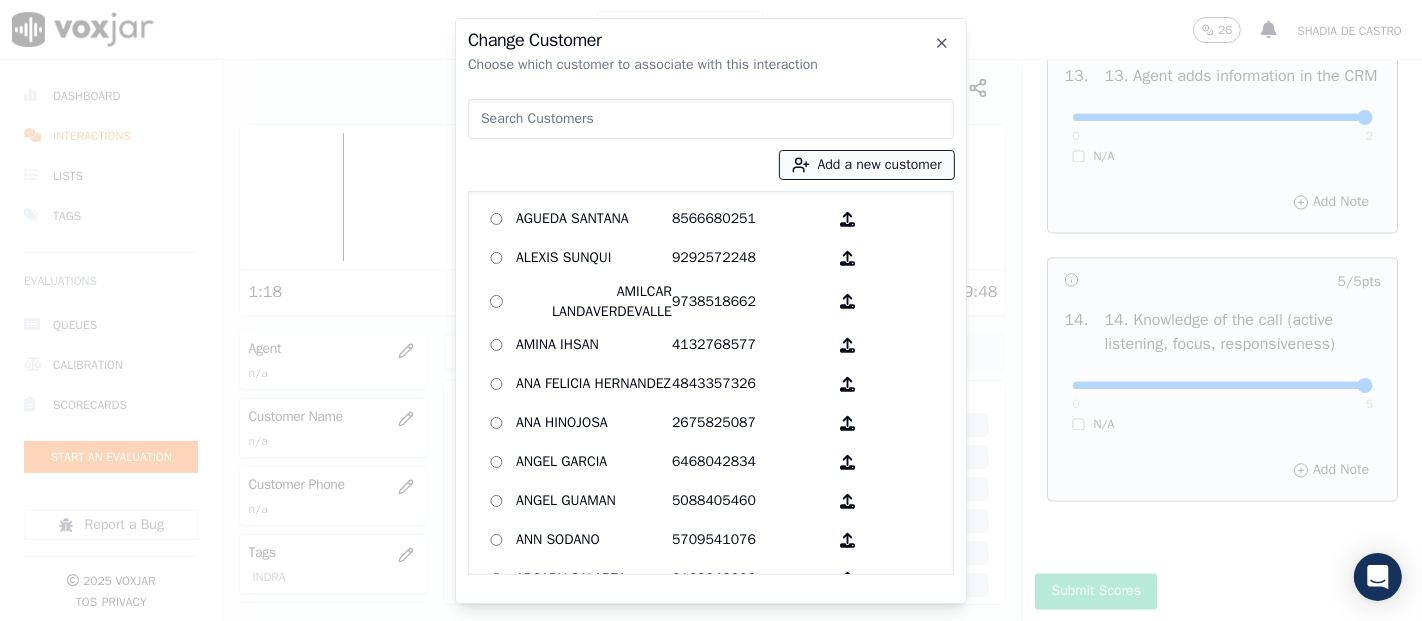 click on "Add a new customer" at bounding box center (867, 165) 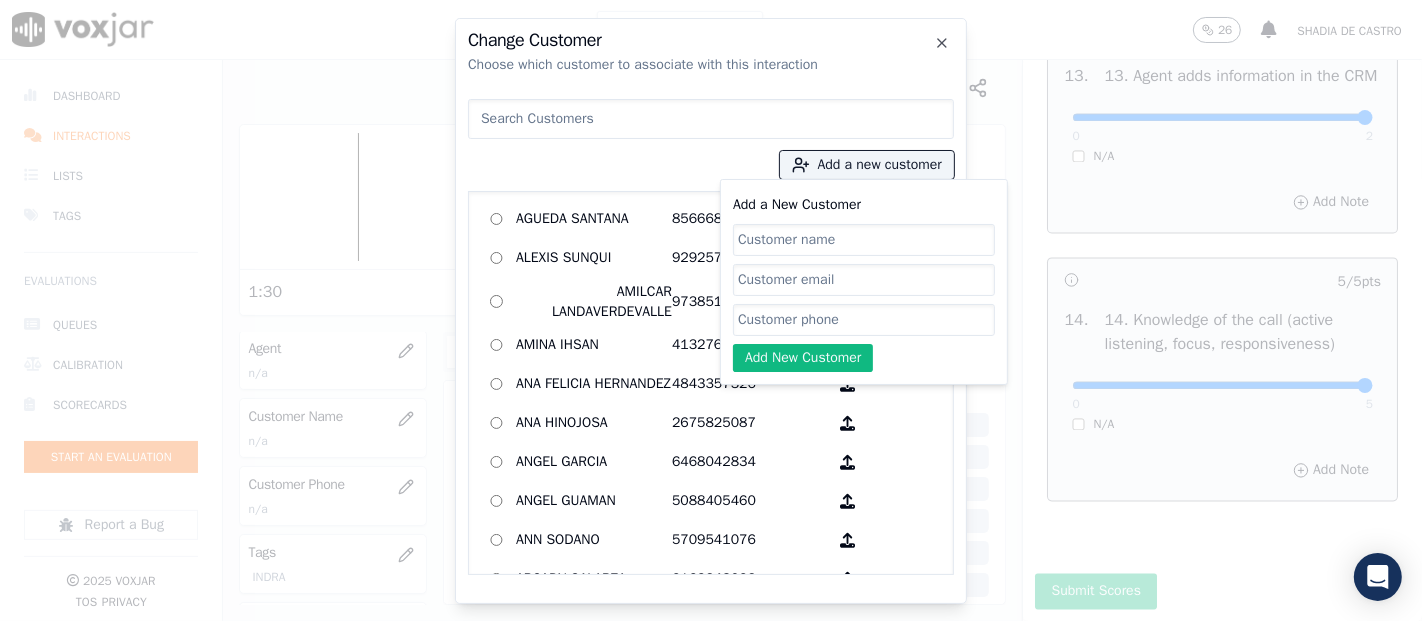 paste on "[LAST] [LAST]" 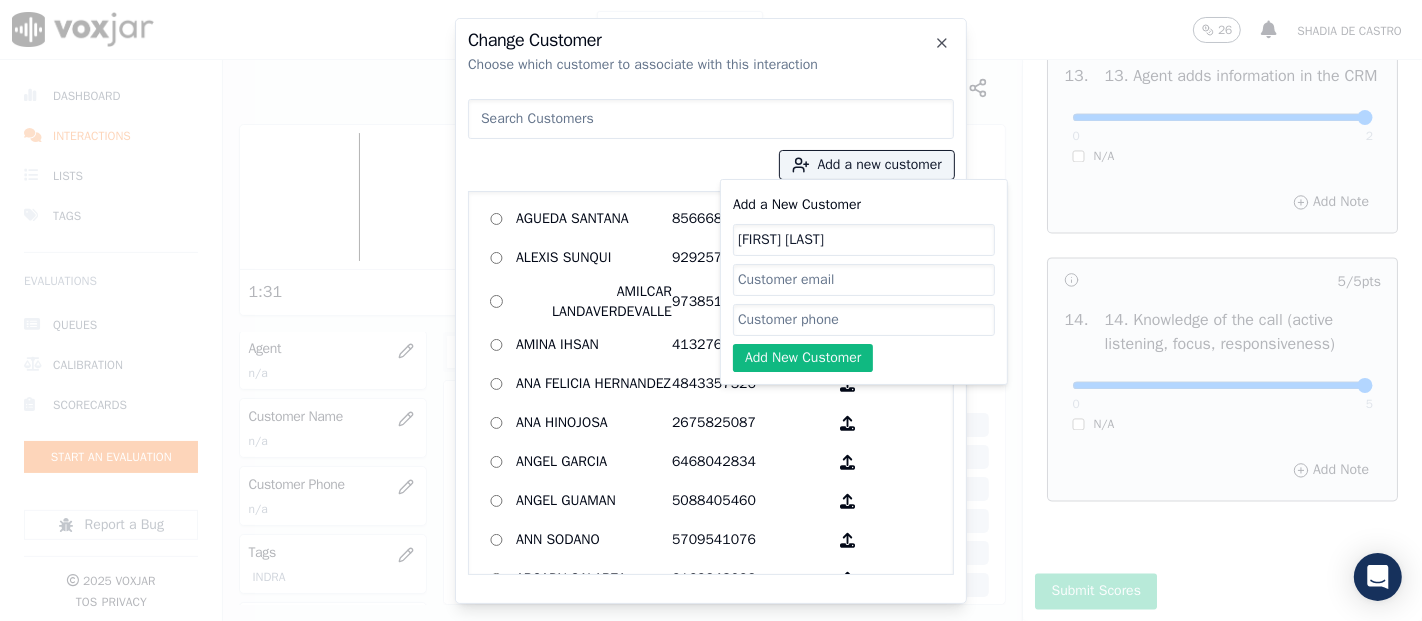 type on "[LAST] [LAST]" 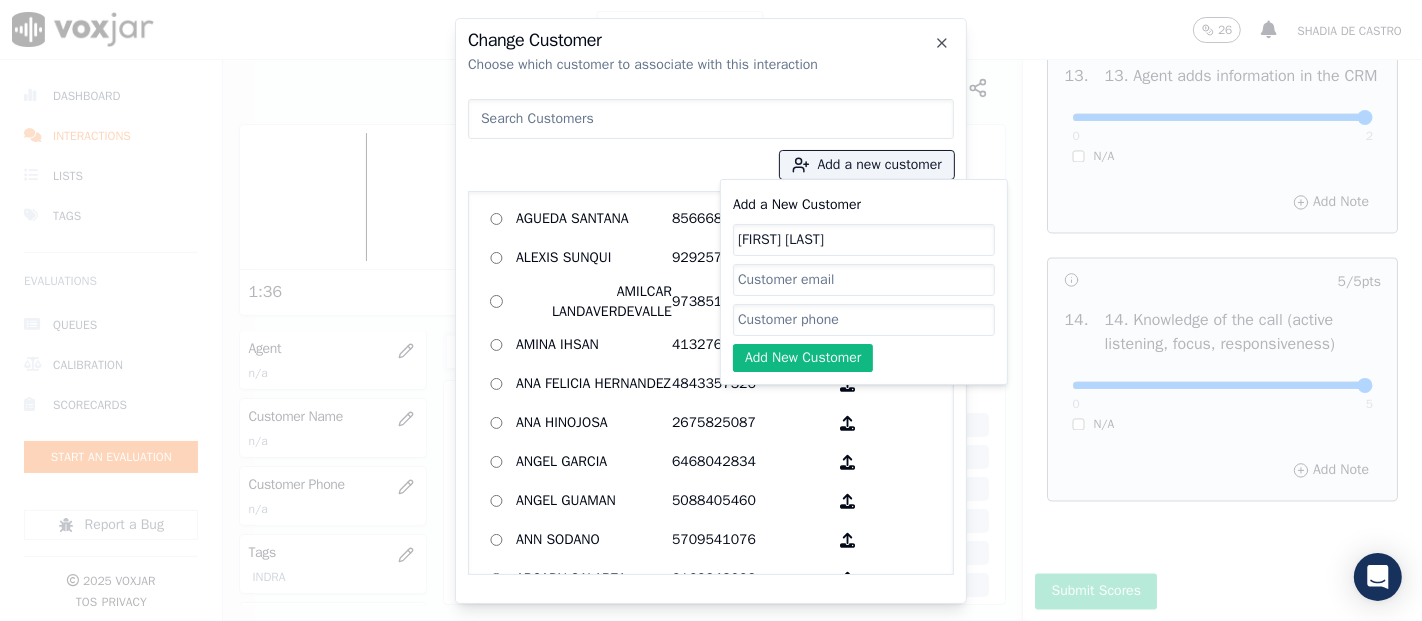 paste on "[PHONE]" 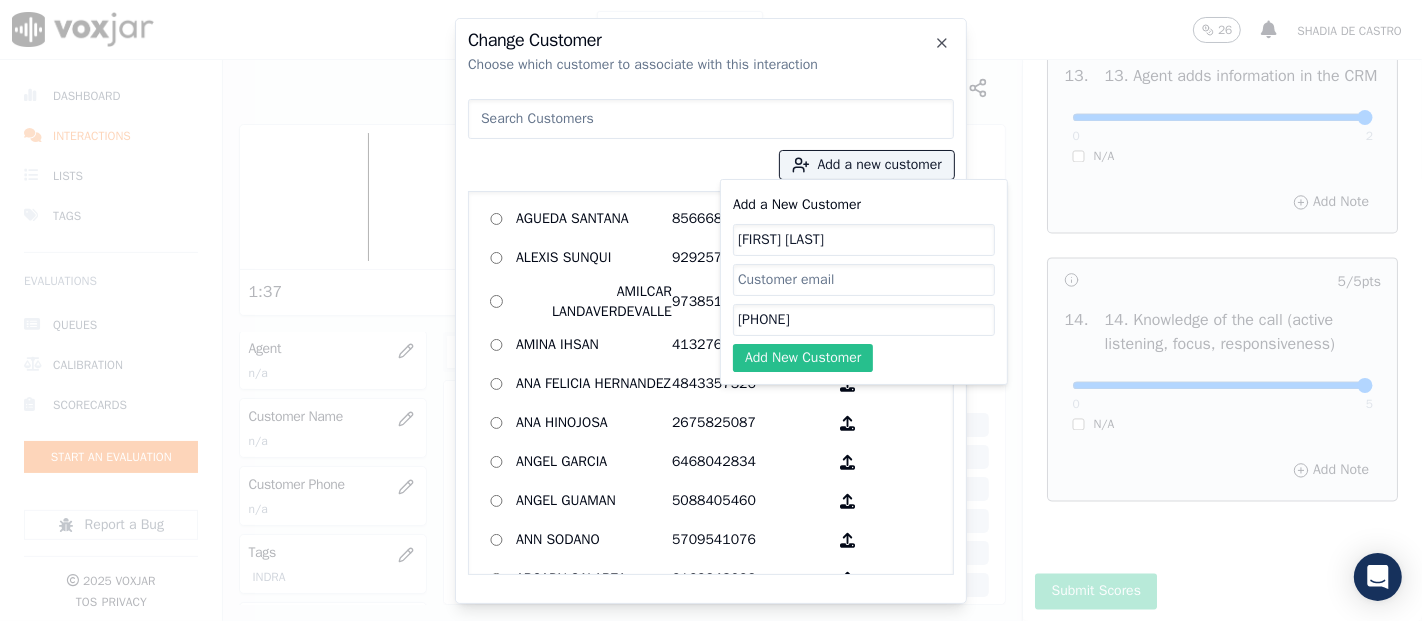 type on "[PHONE]" 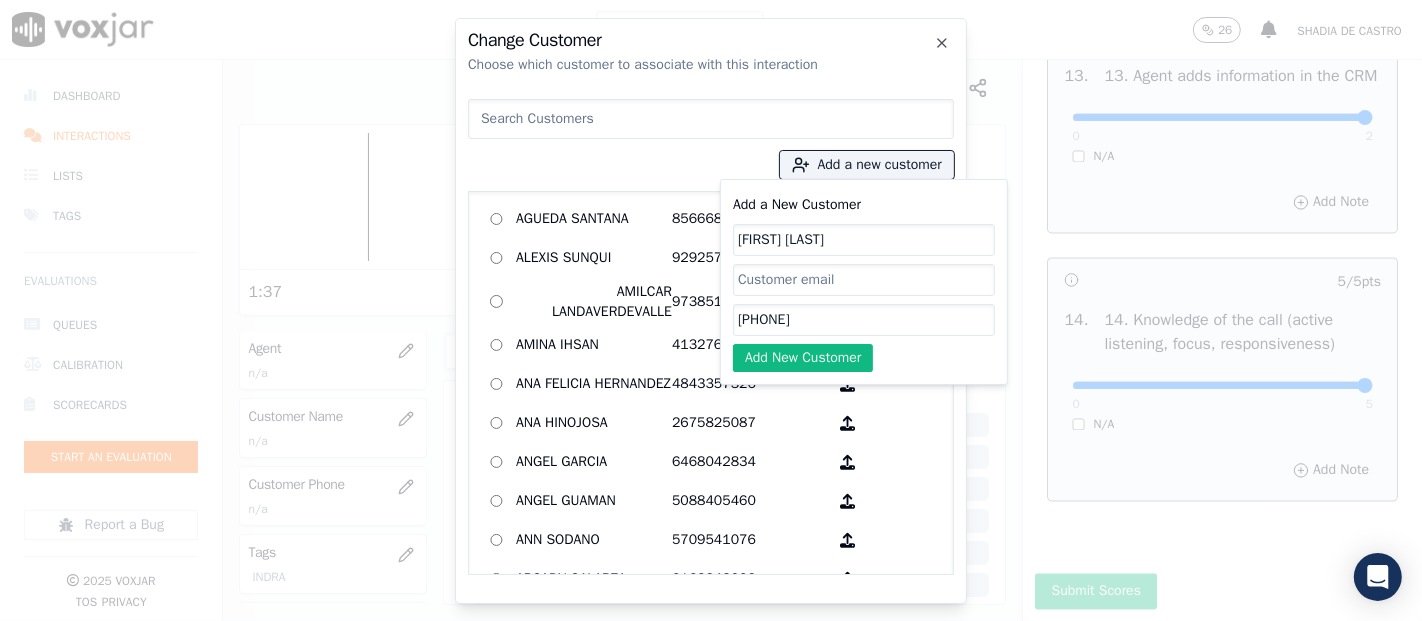 click on "Add New Customer" 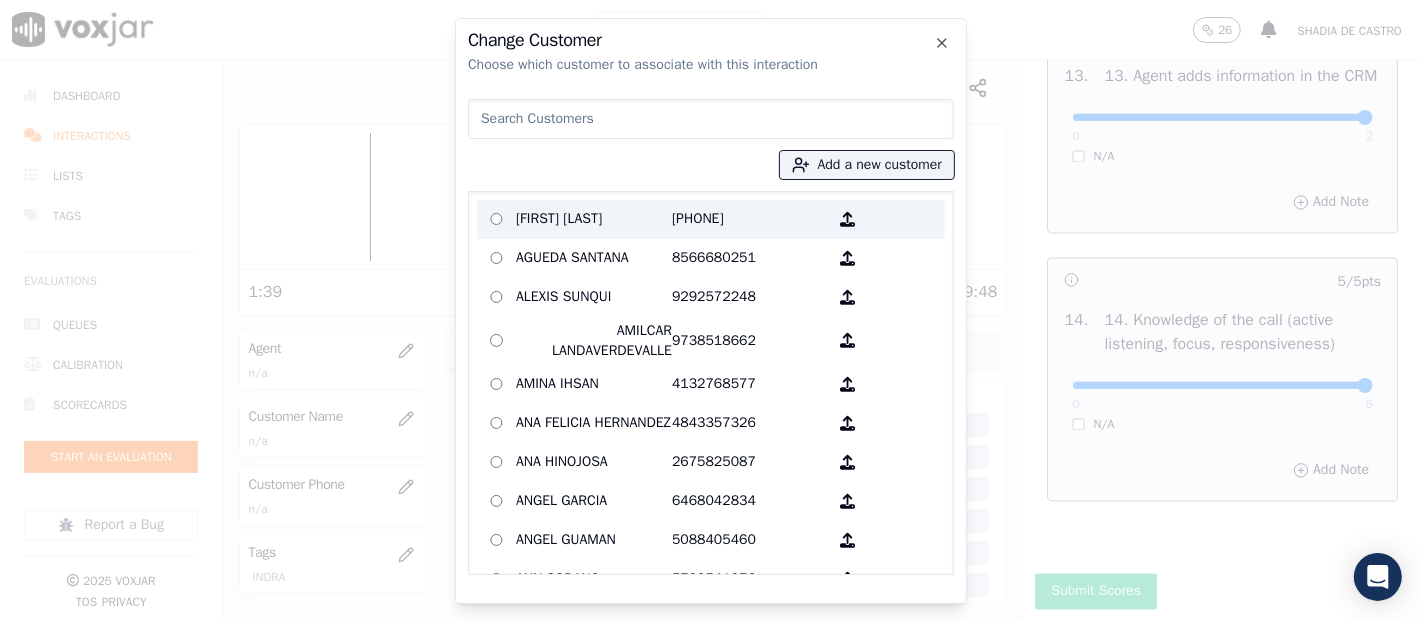 click on "[LAST] [LAST]" at bounding box center [594, 219] 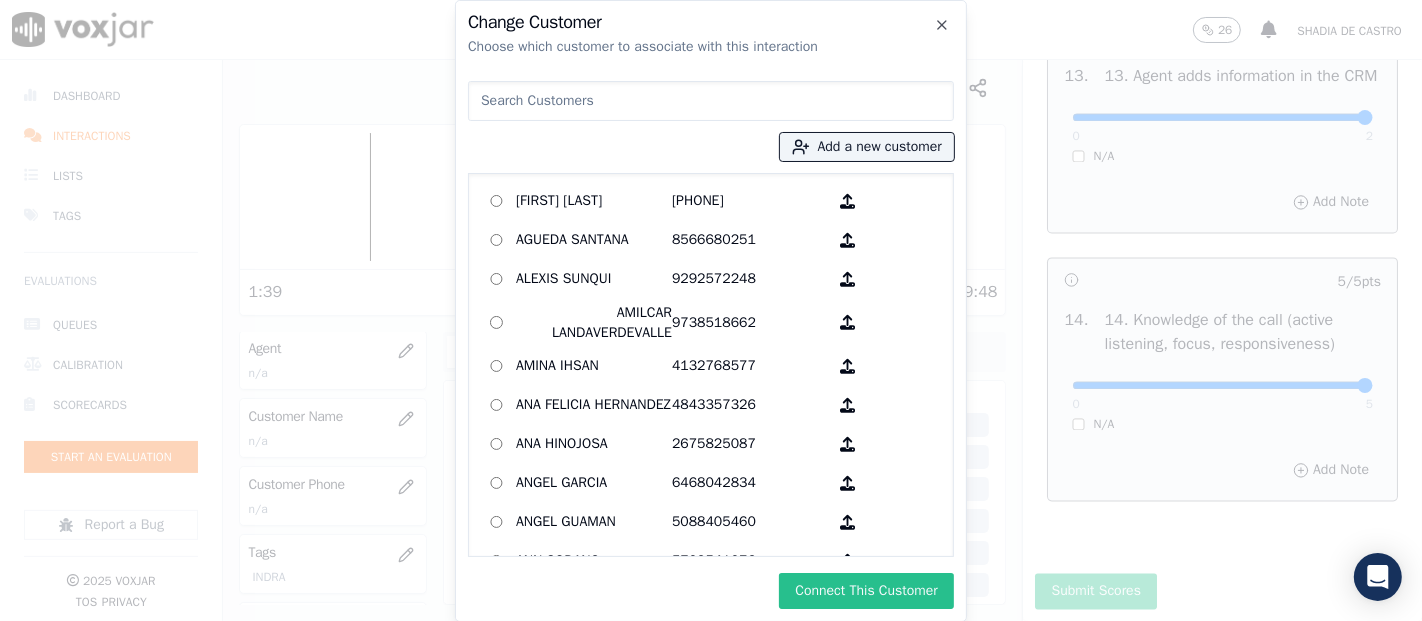 click on "Connect This Customer" at bounding box center [866, 591] 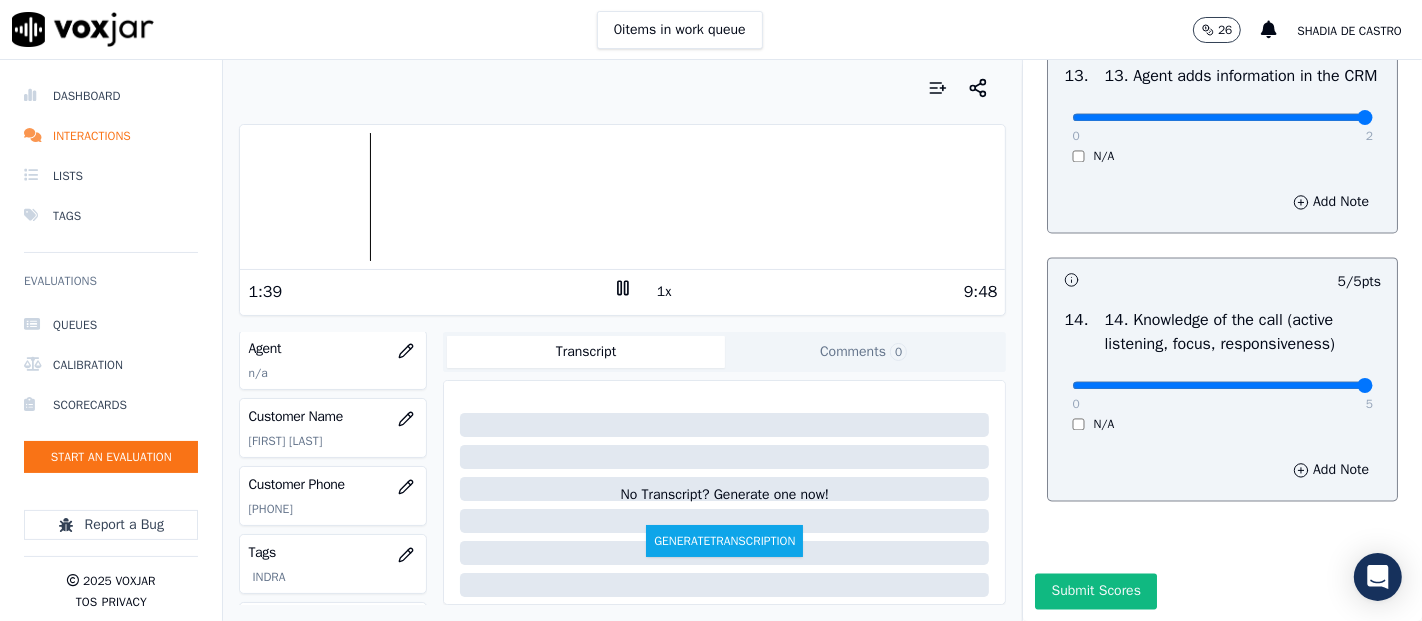 click at bounding box center (622, 197) 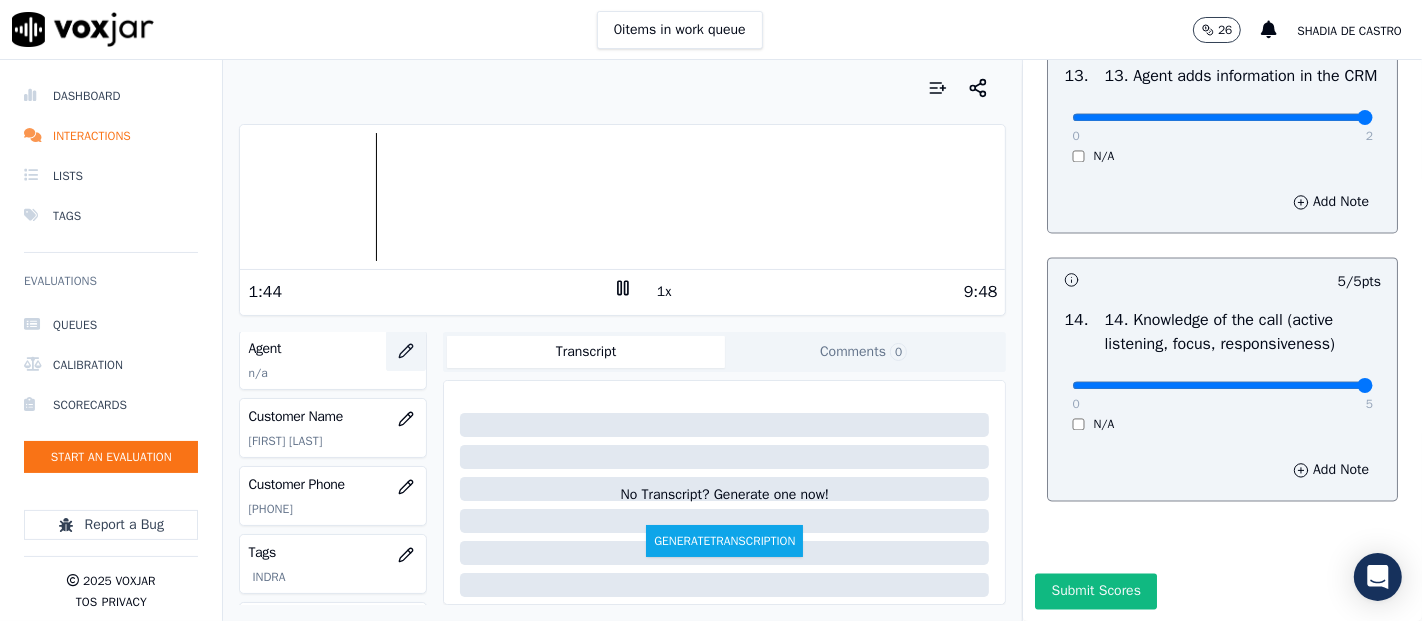 click 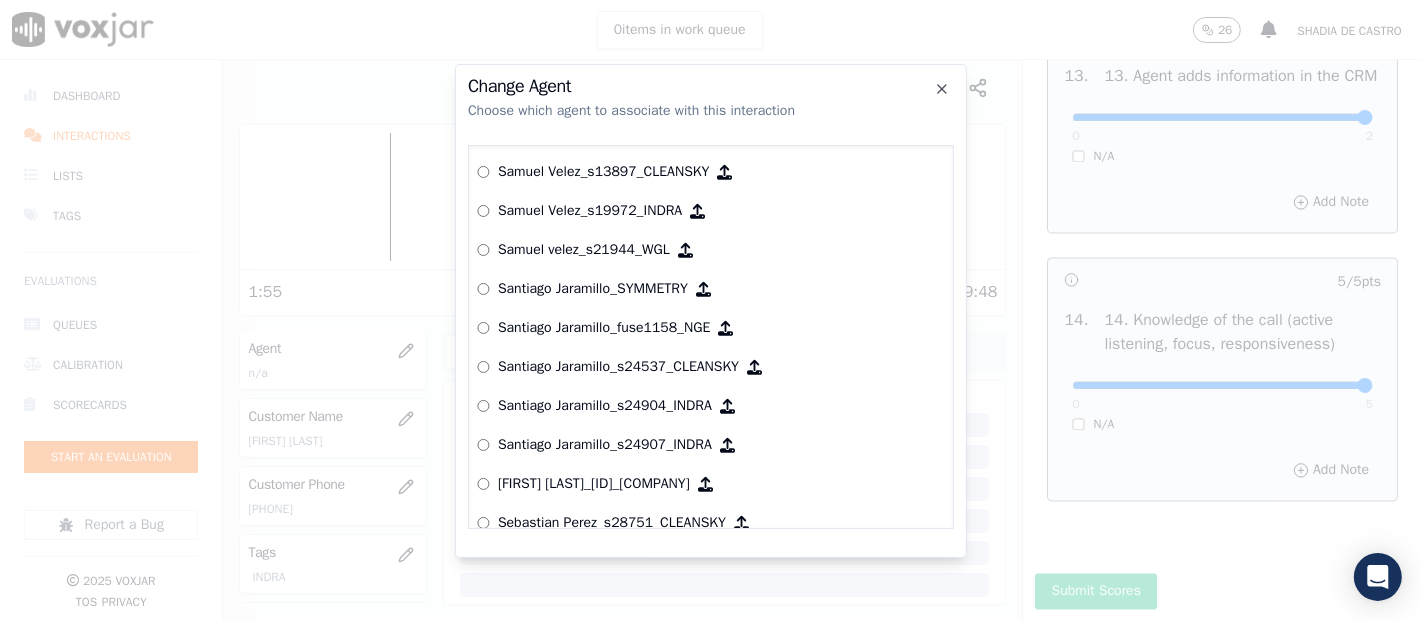 scroll, scrollTop: 8024, scrollLeft: 0, axis: vertical 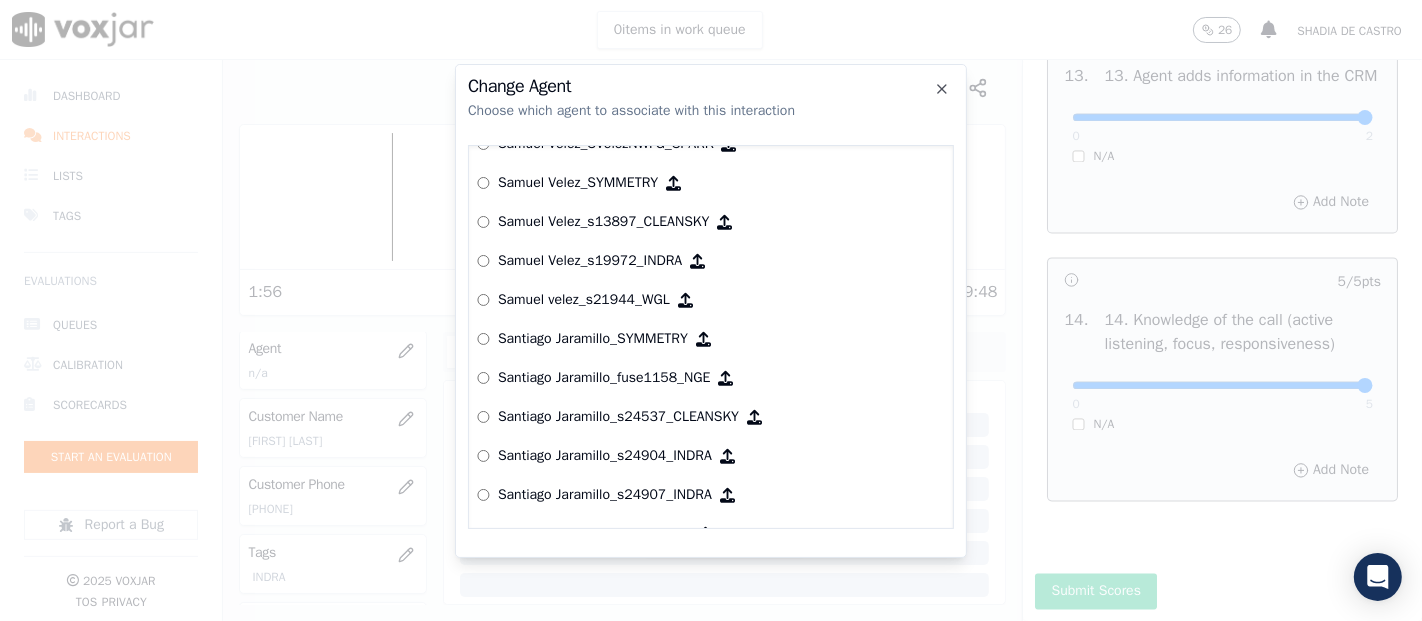 click on "Samuel Velez_s19972_INDRA" at bounding box center [590, 261] 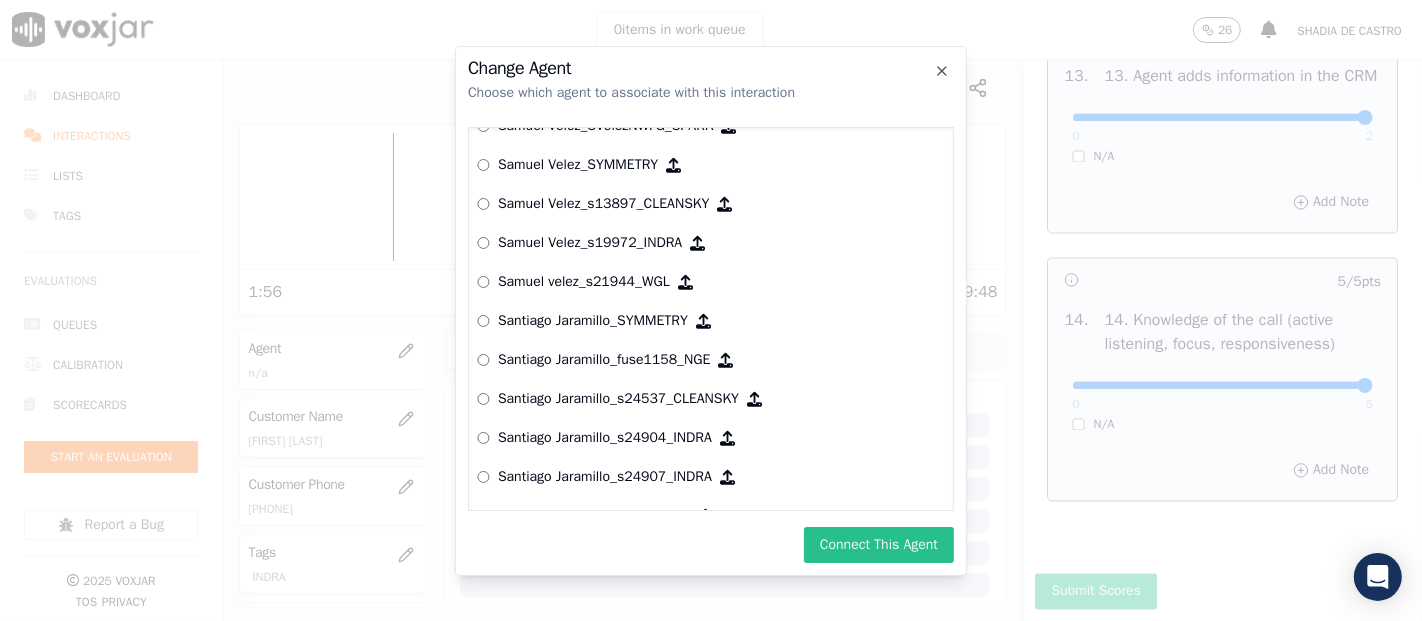 click on "Connect This Agent" at bounding box center [879, 545] 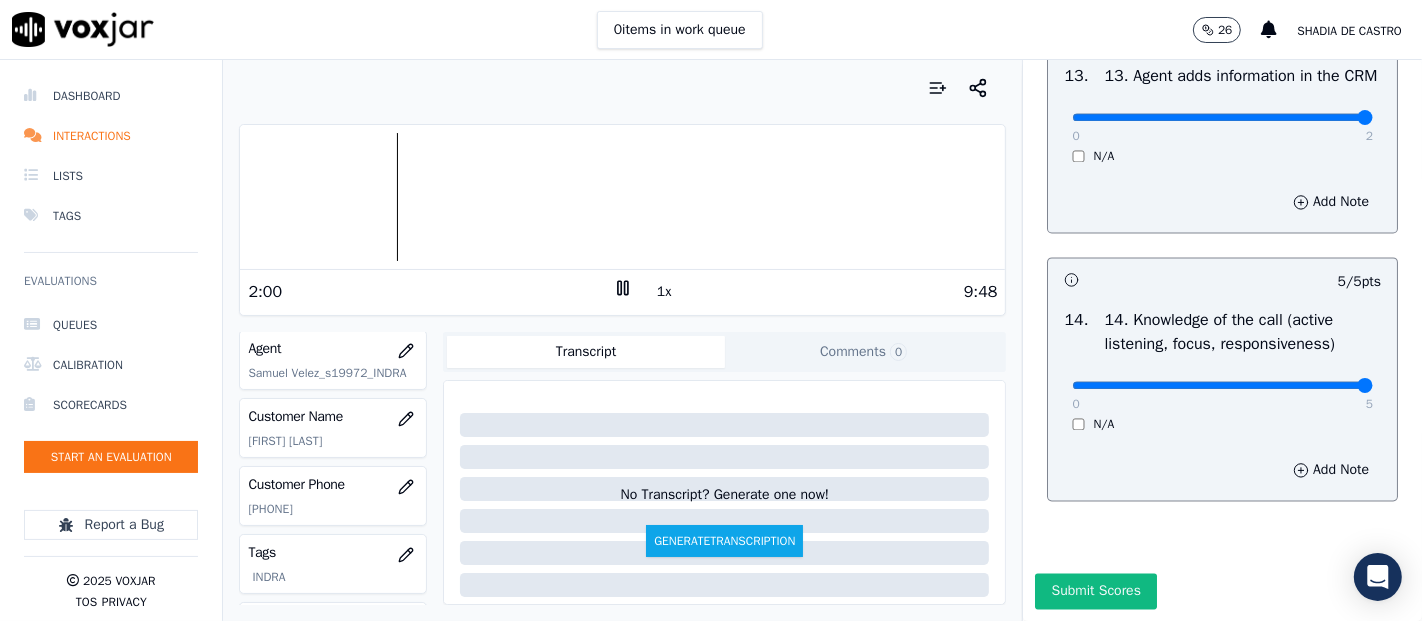 click 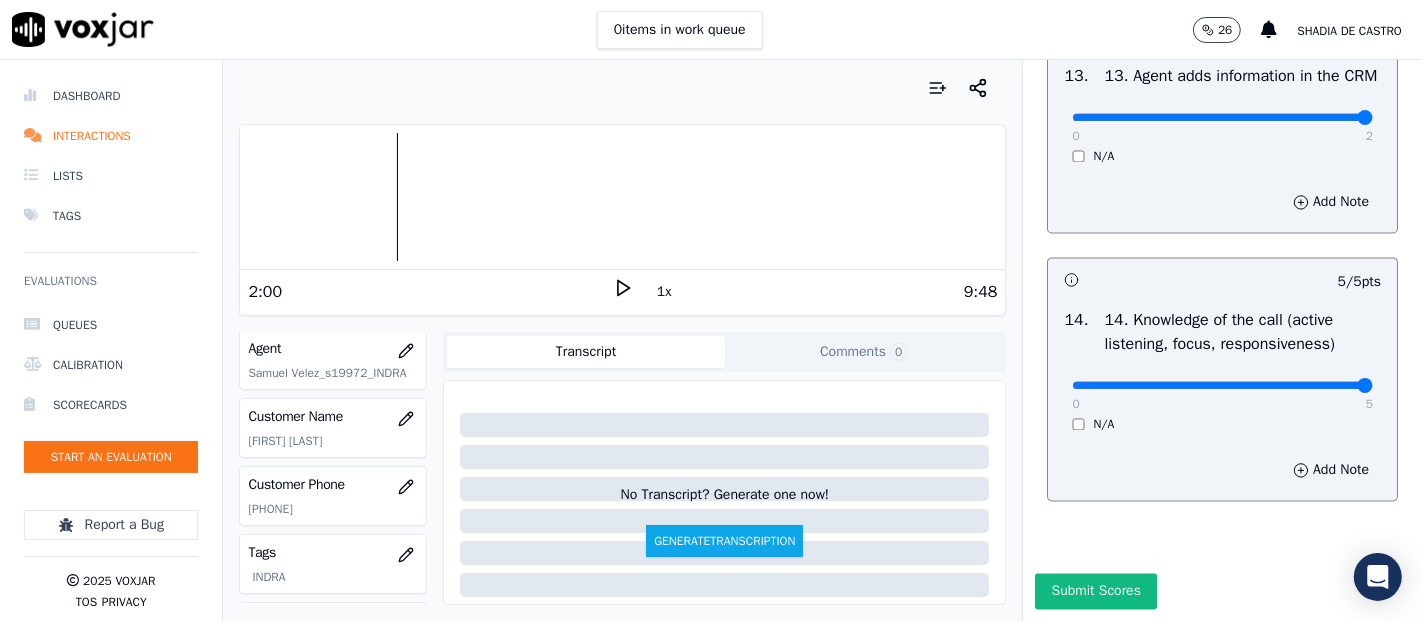 click on "1x" at bounding box center (623, 291) 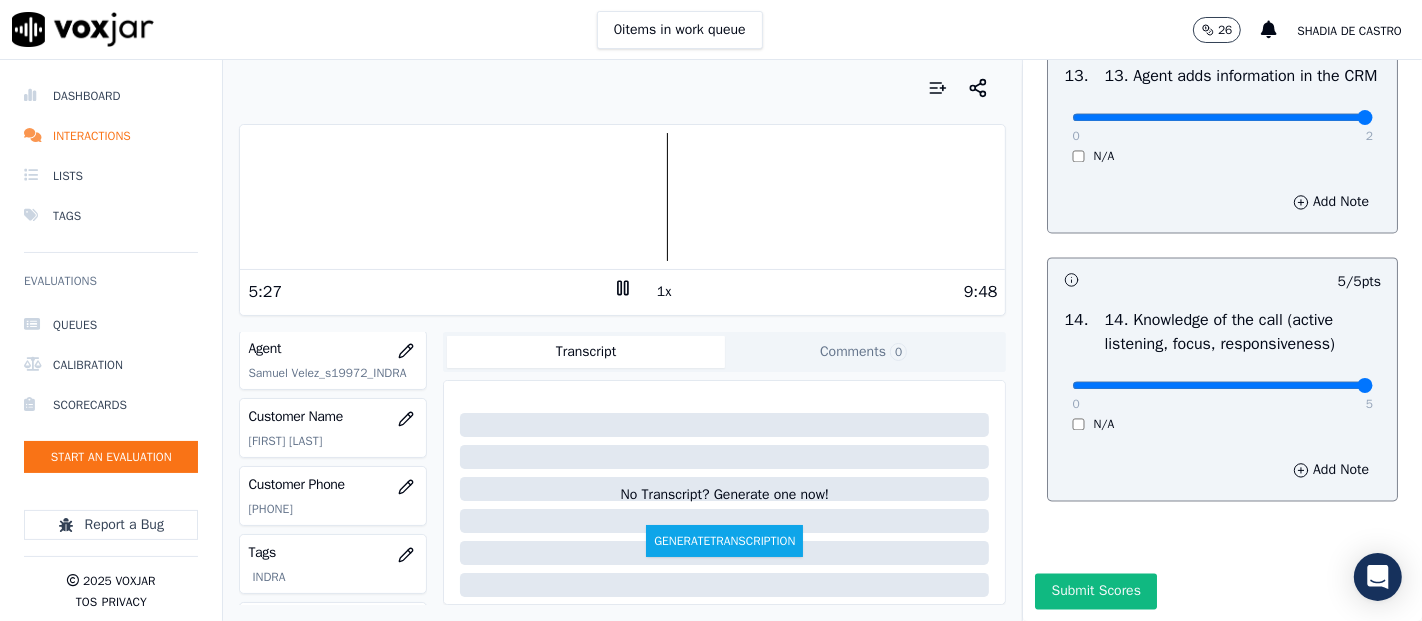 click 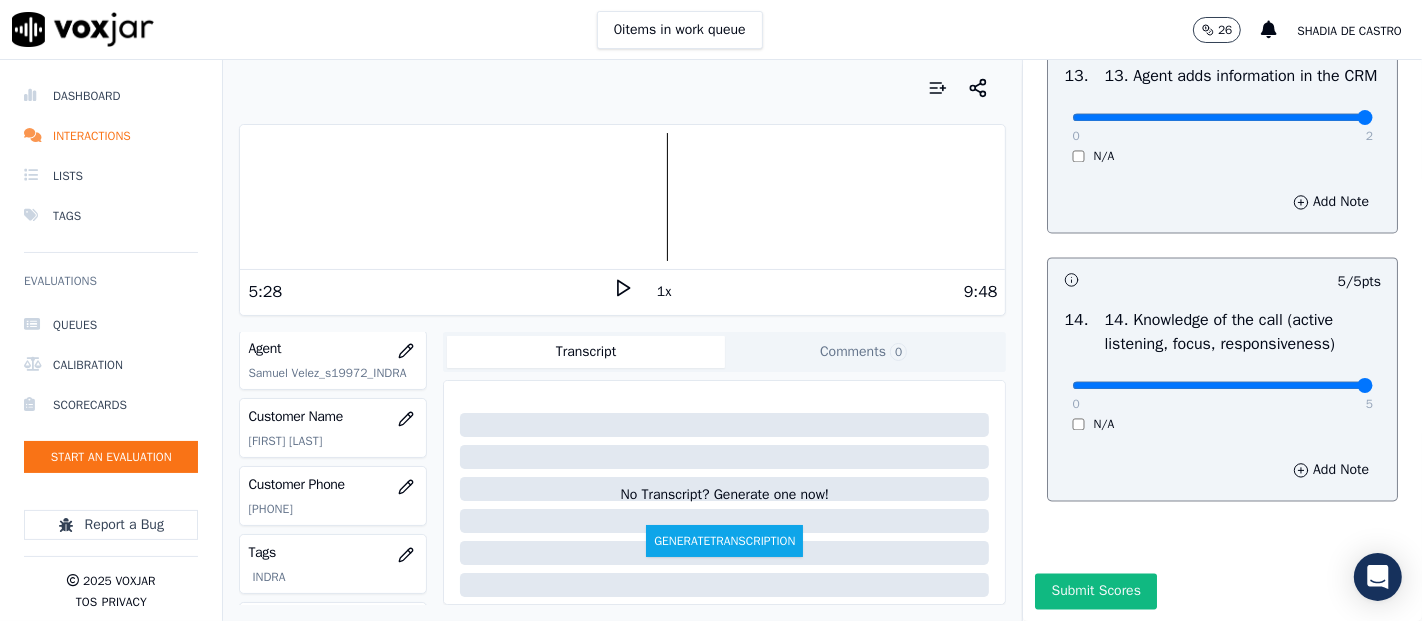 click 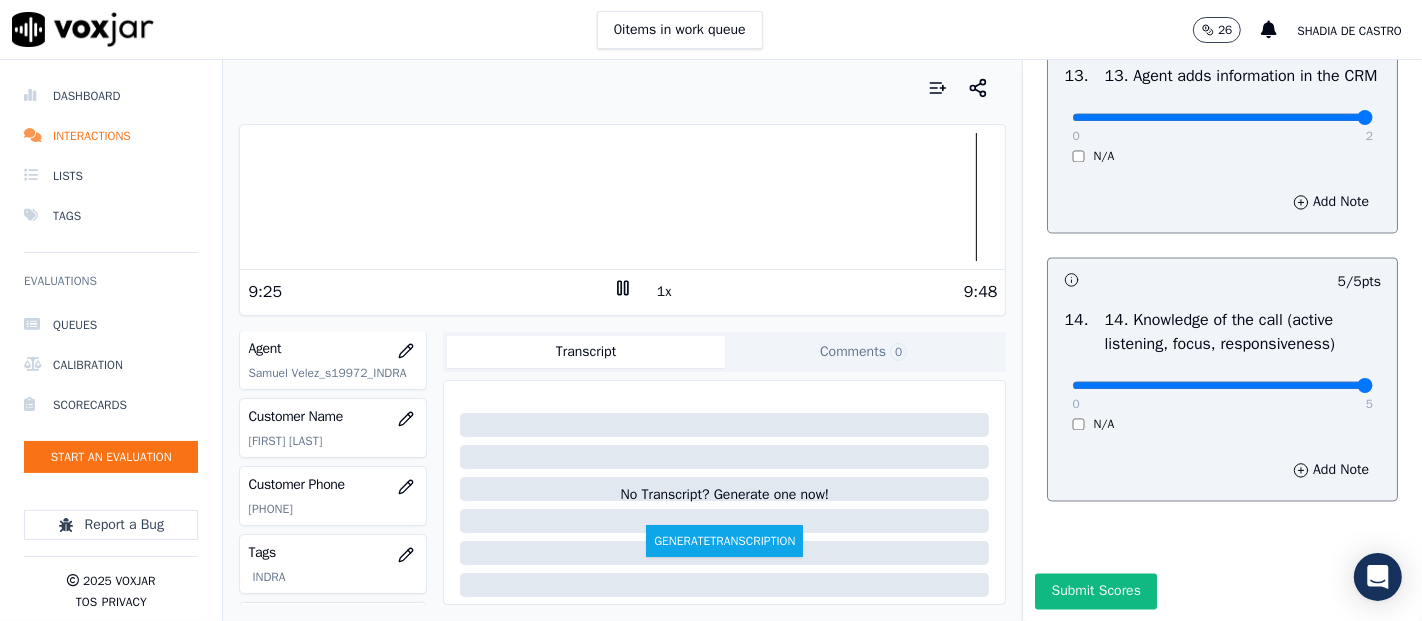 click 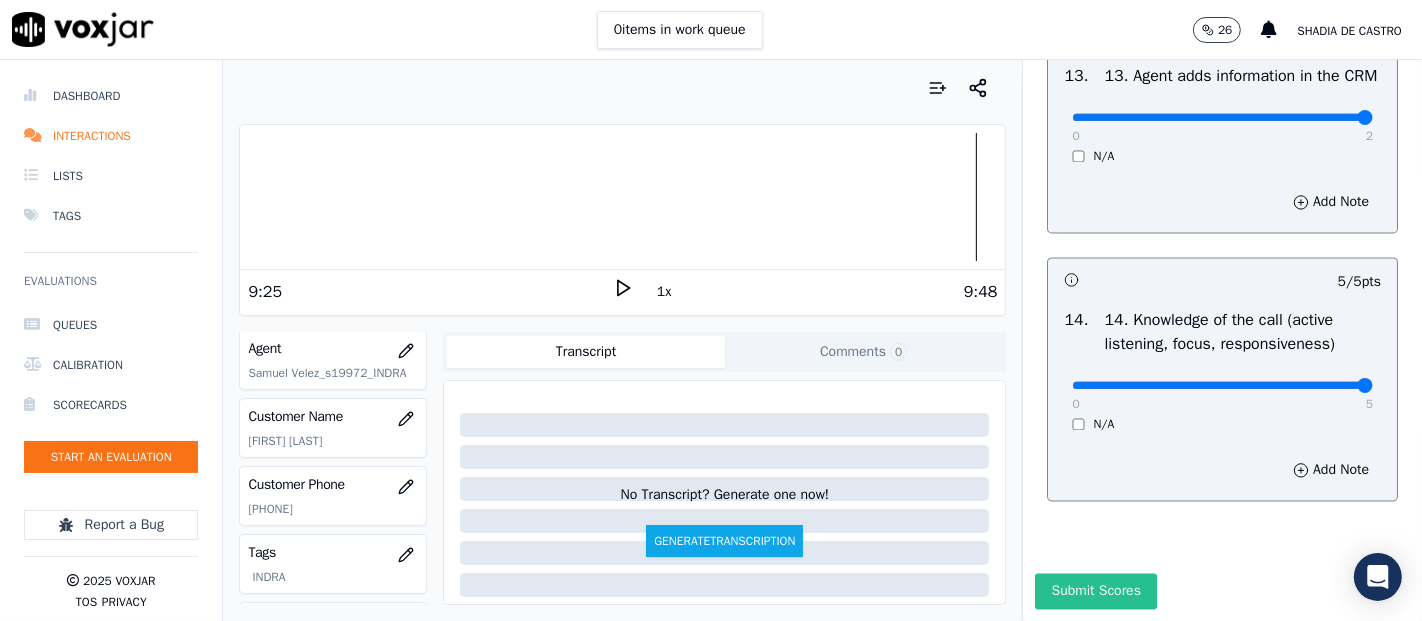 click on "Submit Scores" at bounding box center (1095, 591) 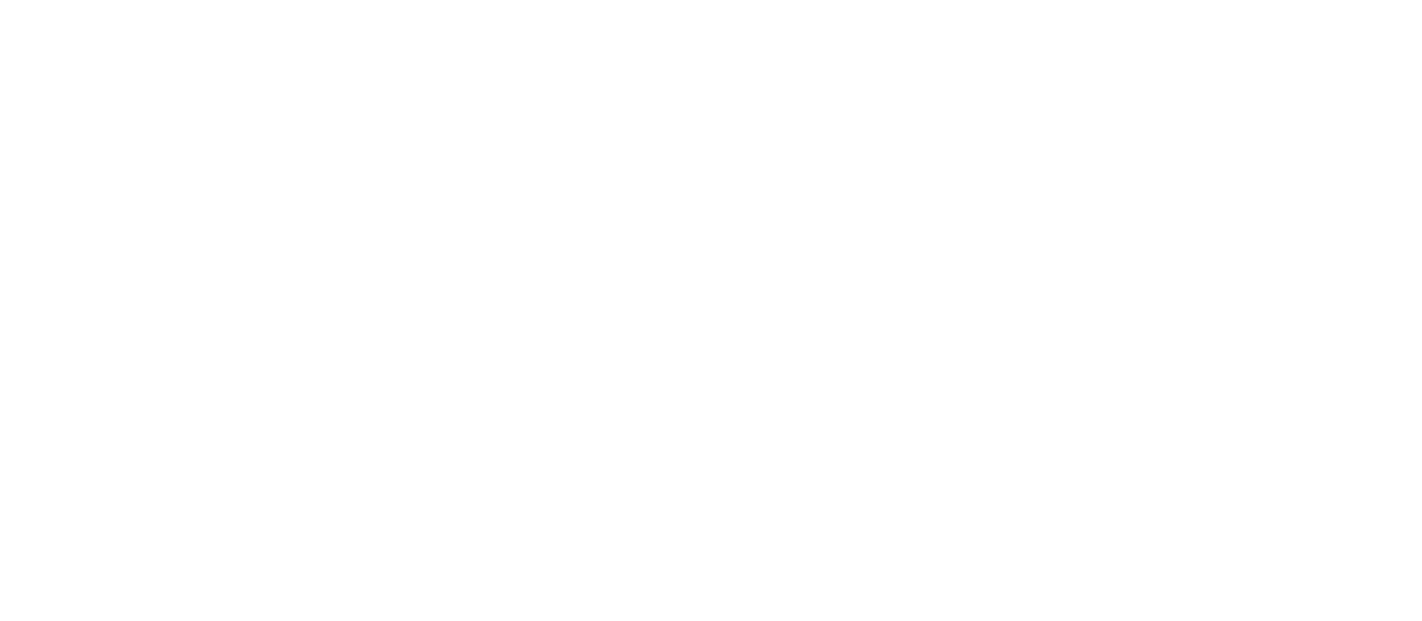 scroll, scrollTop: 0, scrollLeft: 0, axis: both 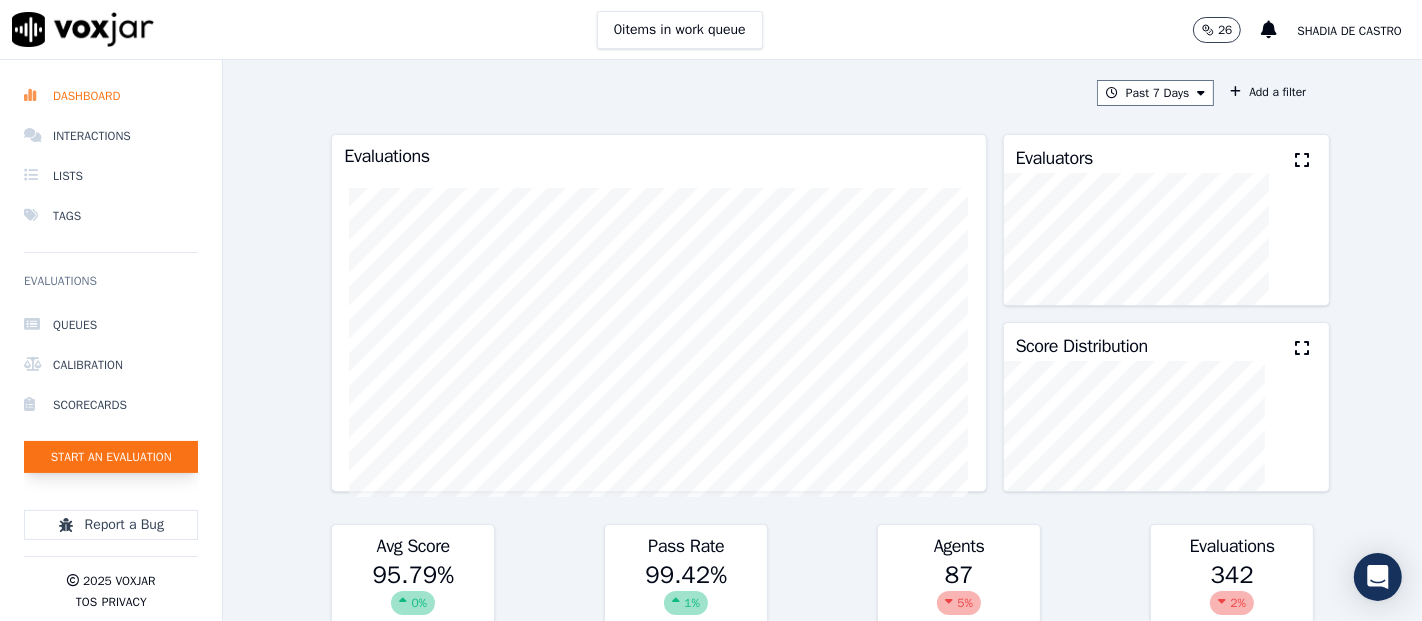 click on "Start an Evaluation" 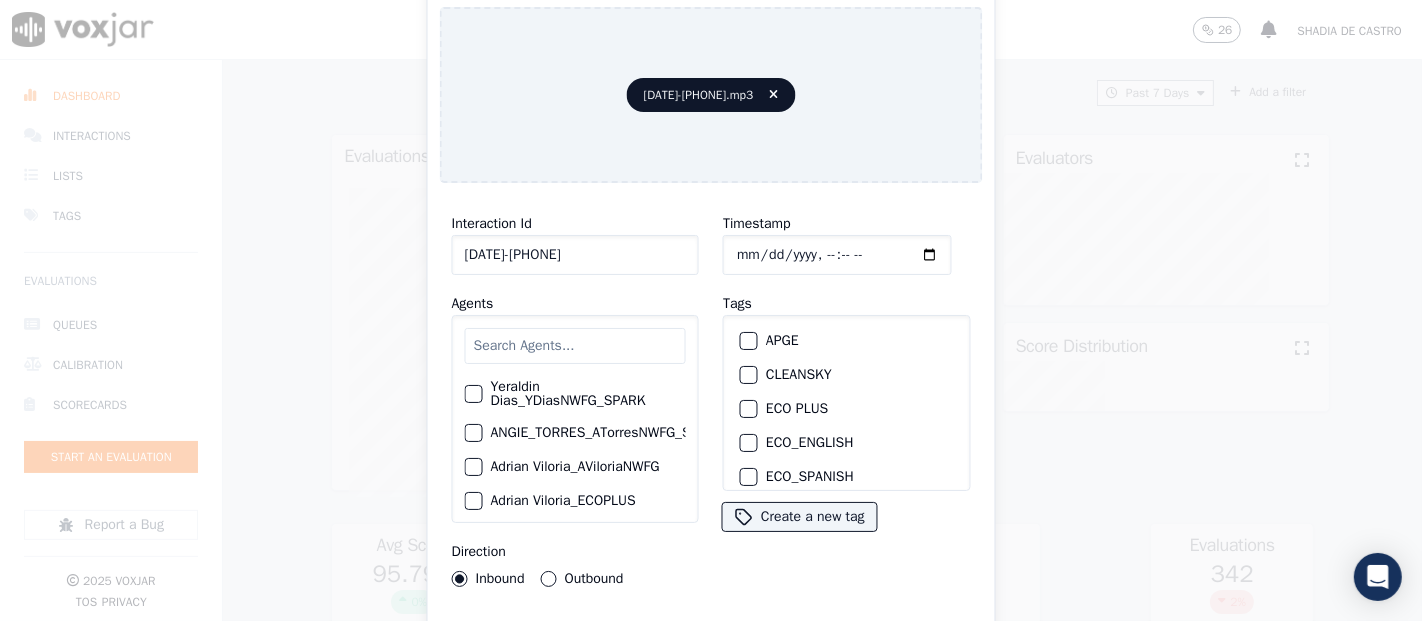 scroll, scrollTop: 111, scrollLeft: 0, axis: vertical 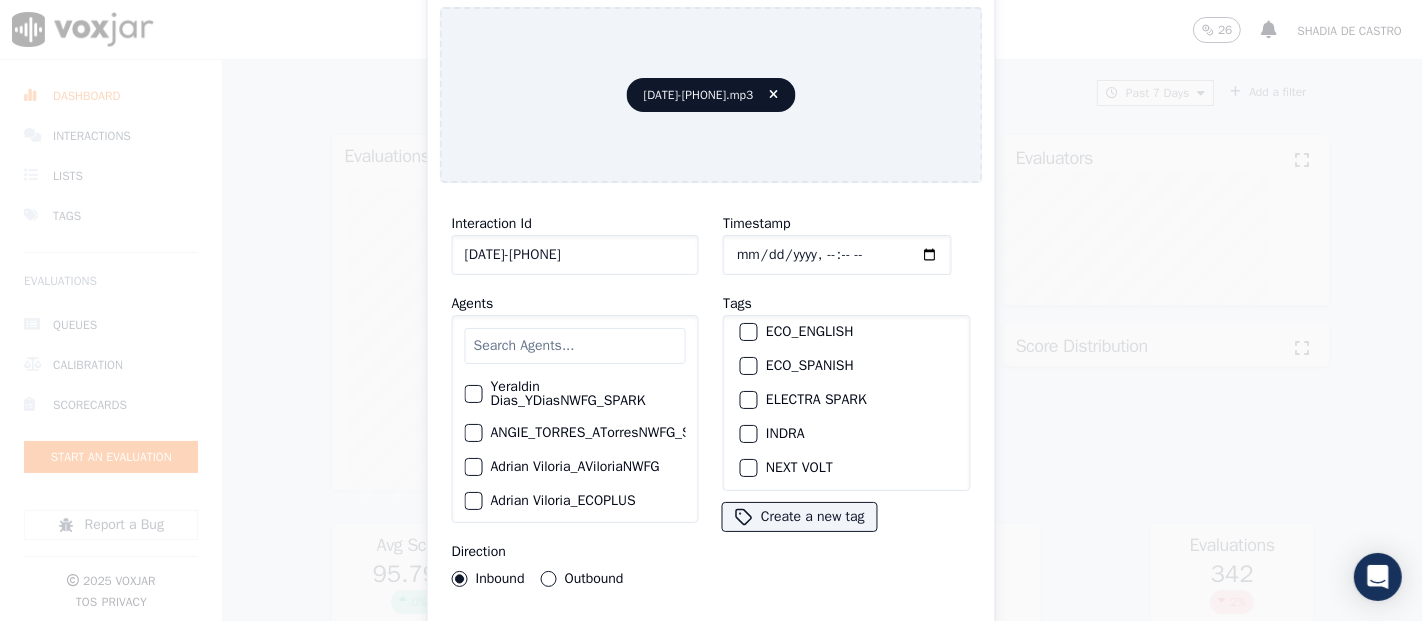 type on "[DATE]-[PHONE]" 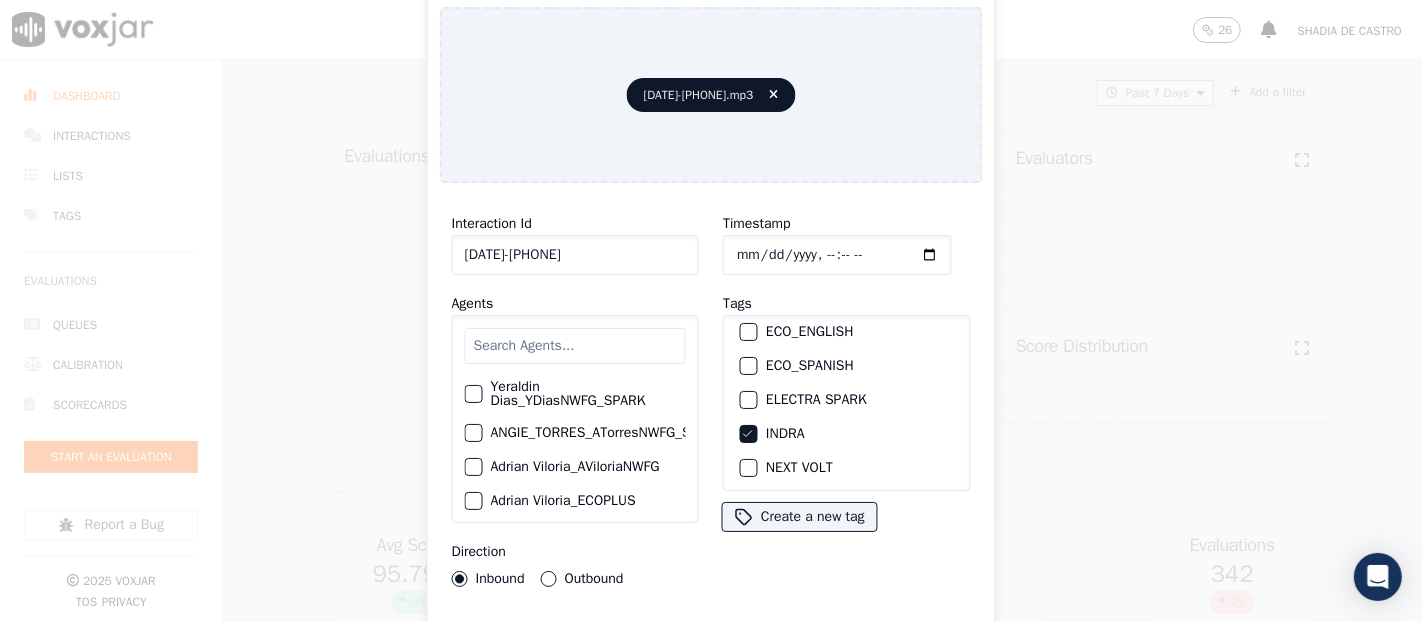 click on "Upload interaction to start evaluation" at bounding box center (711, 641) 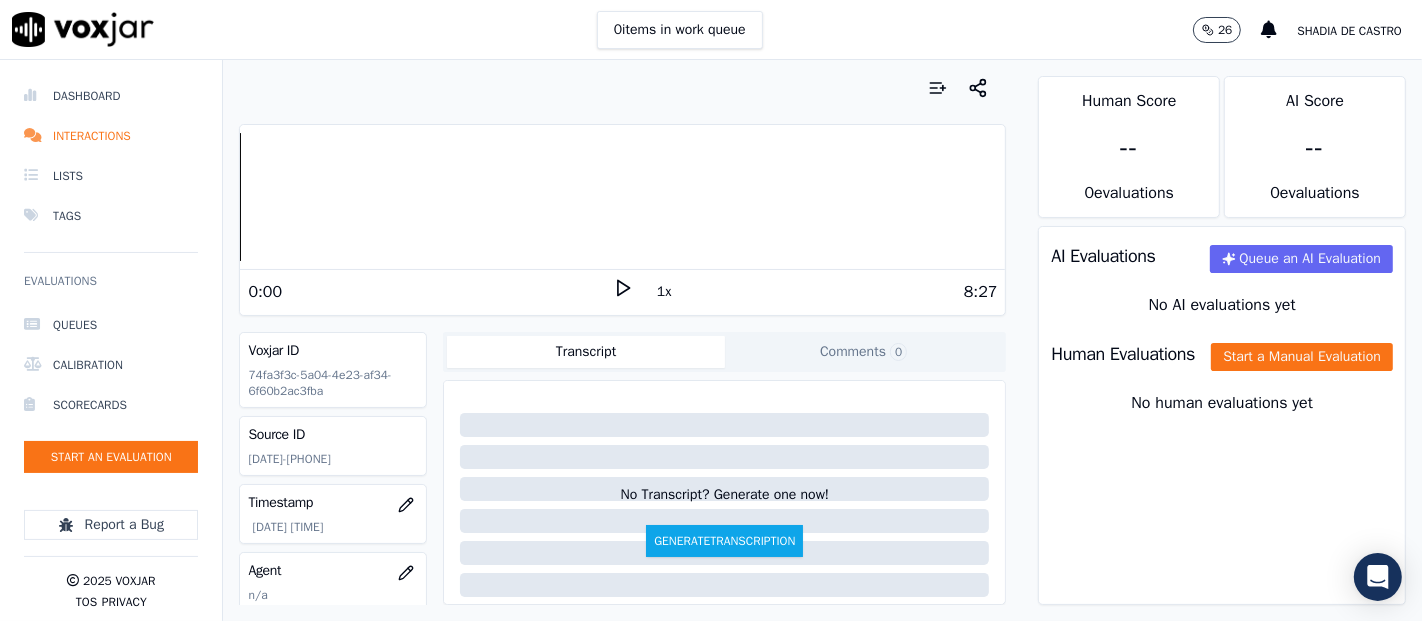 click on "[DATE]-[PHONE]" 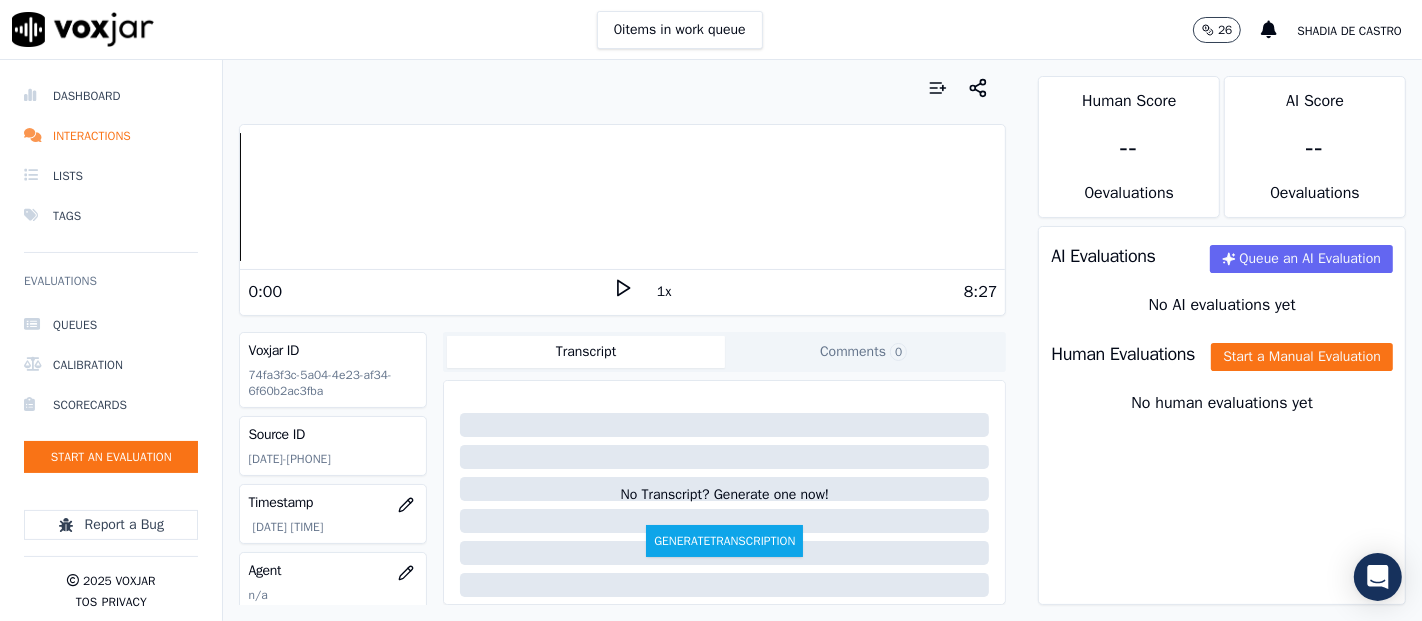 click 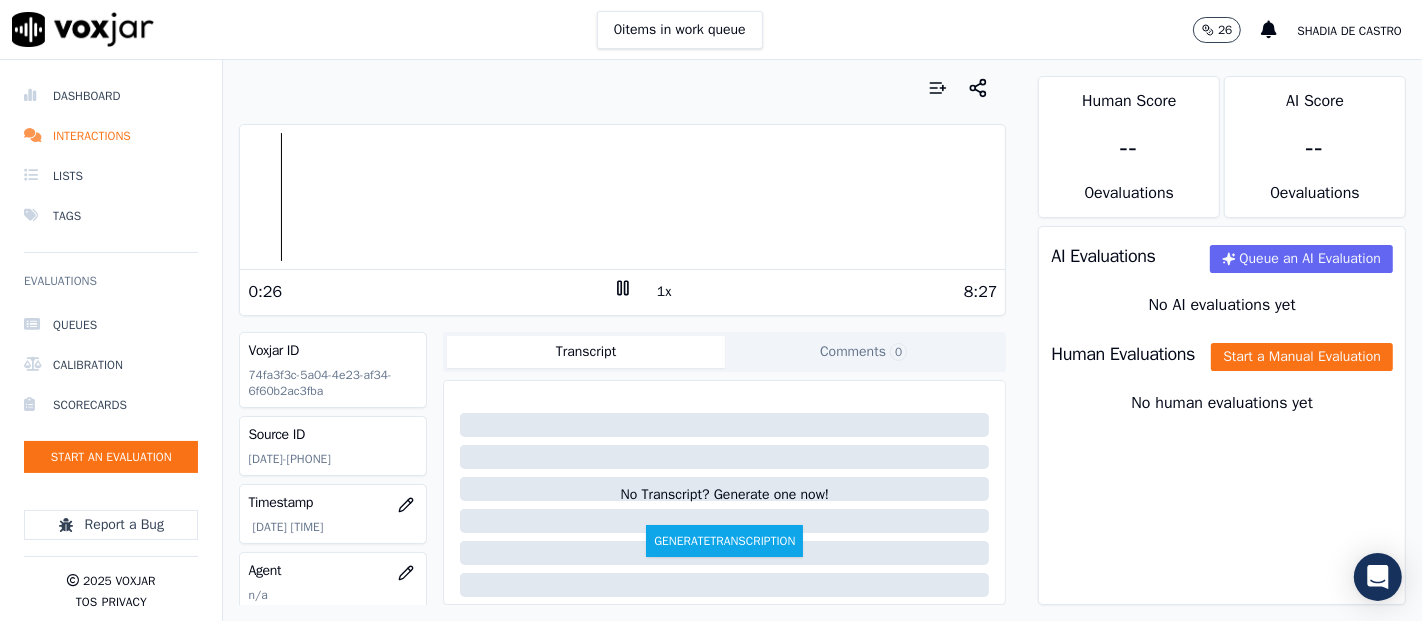 click 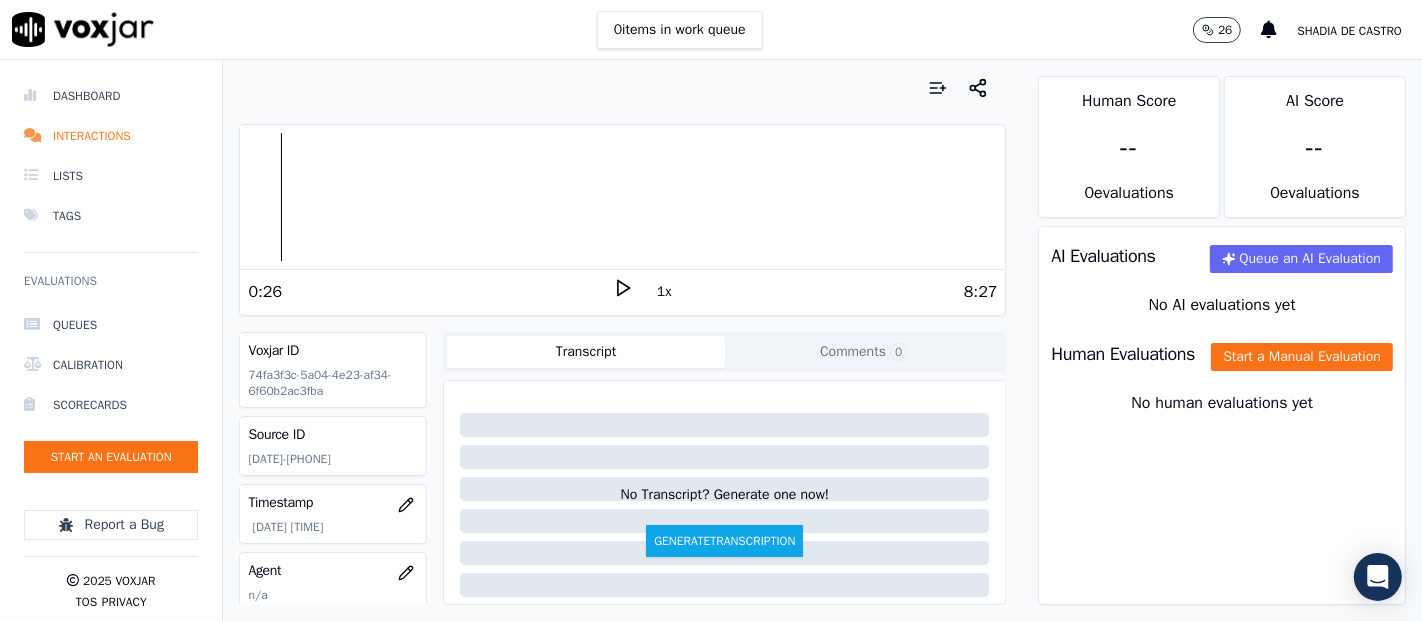 click 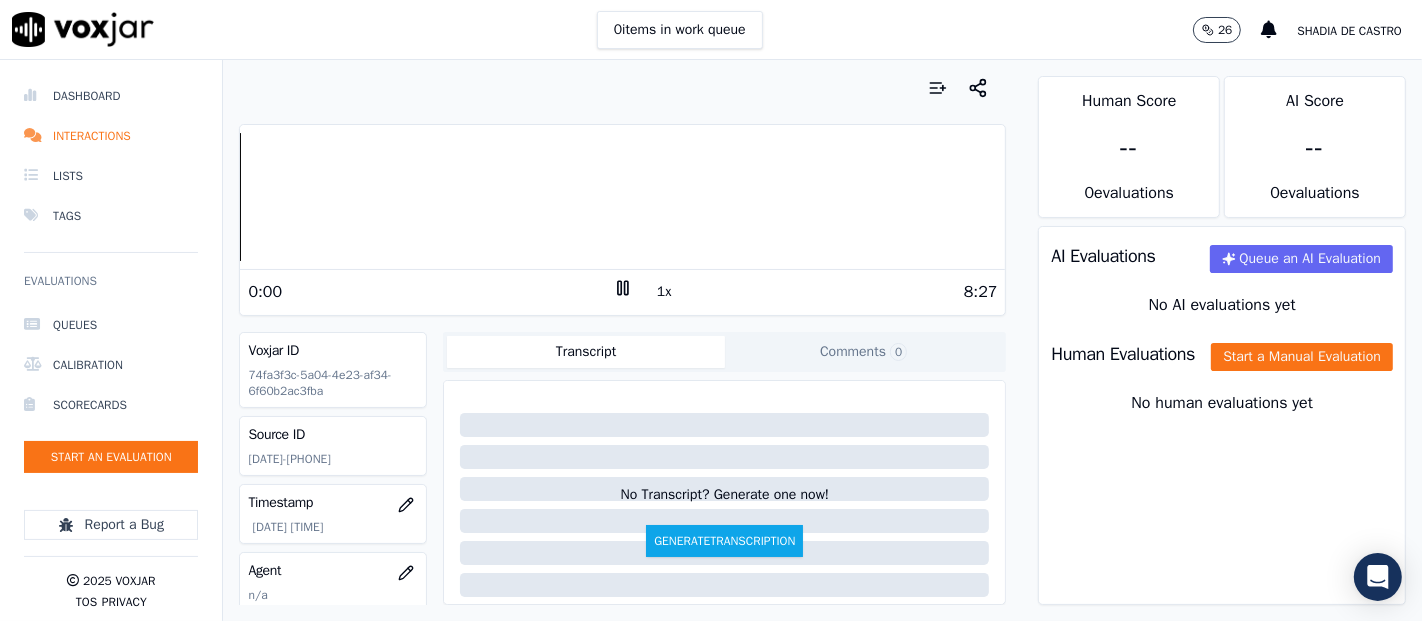 click on "Dashboard   Interactions   Lists   Tags       Evaluations     Queues   Calibration   Scorecards   Start an Evaluation
Report a Bug       2025   Voxjar   TOS   Privacy             Your browser does not support the audio element.   0:00     1x   8:27   Voxjar ID   74fa3f3c-5a04-4e23-af34-6f60b2ac3fba   Source ID   20250802-7175086544   Timestamp
08/04/2025 08:23 pm     Agent
n/a     Customer Name     n/a     Customer Phone     n/a     Tags
INDRA     Source     manualUpload   Type     AUDIO       Transcript   Comments  0   No Transcript? Generate one now!   Generate  Transcription         Add Comment   Scores   Transcript   Metadata   Comments         Human Score   --   0  evaluation s   AI Score   --   0  evaluation s     AI Evaluations
Queue an AI Evaluation   No AI evaluations yet   Human Evaluations   Start a Manual Evaluation   No human evaluations yet" at bounding box center (711, 340) 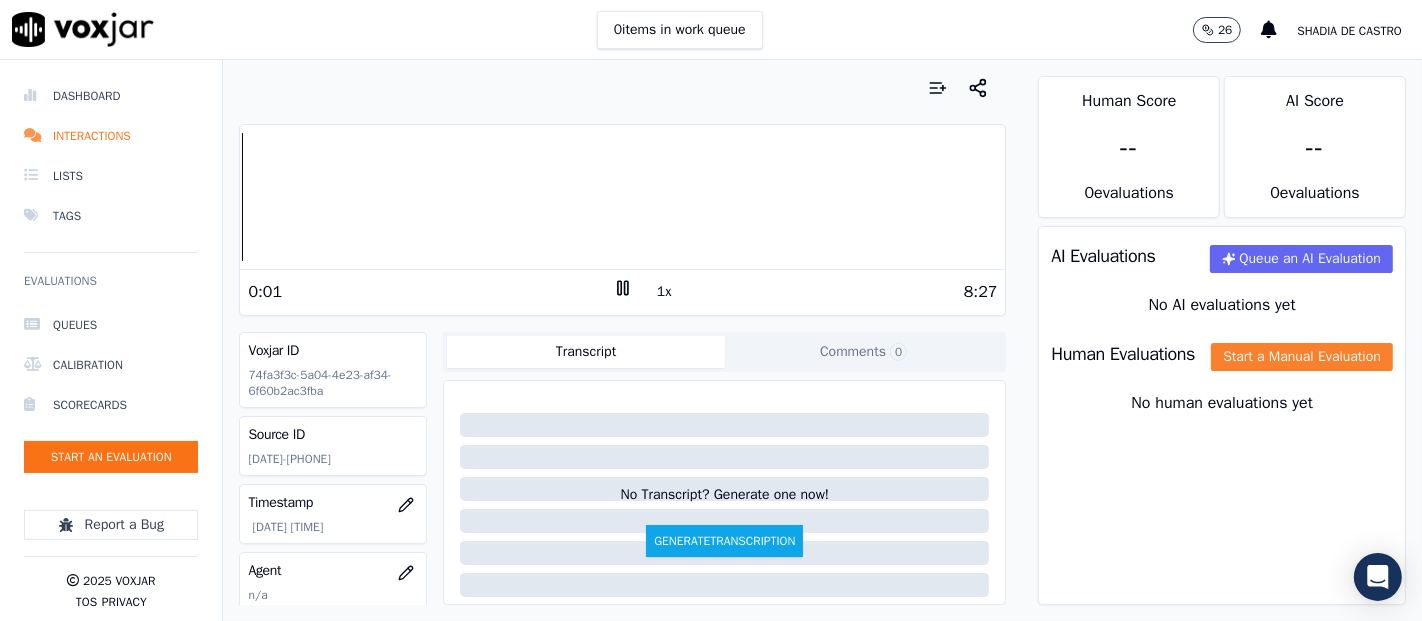 click on "Start a Manual Evaluation" 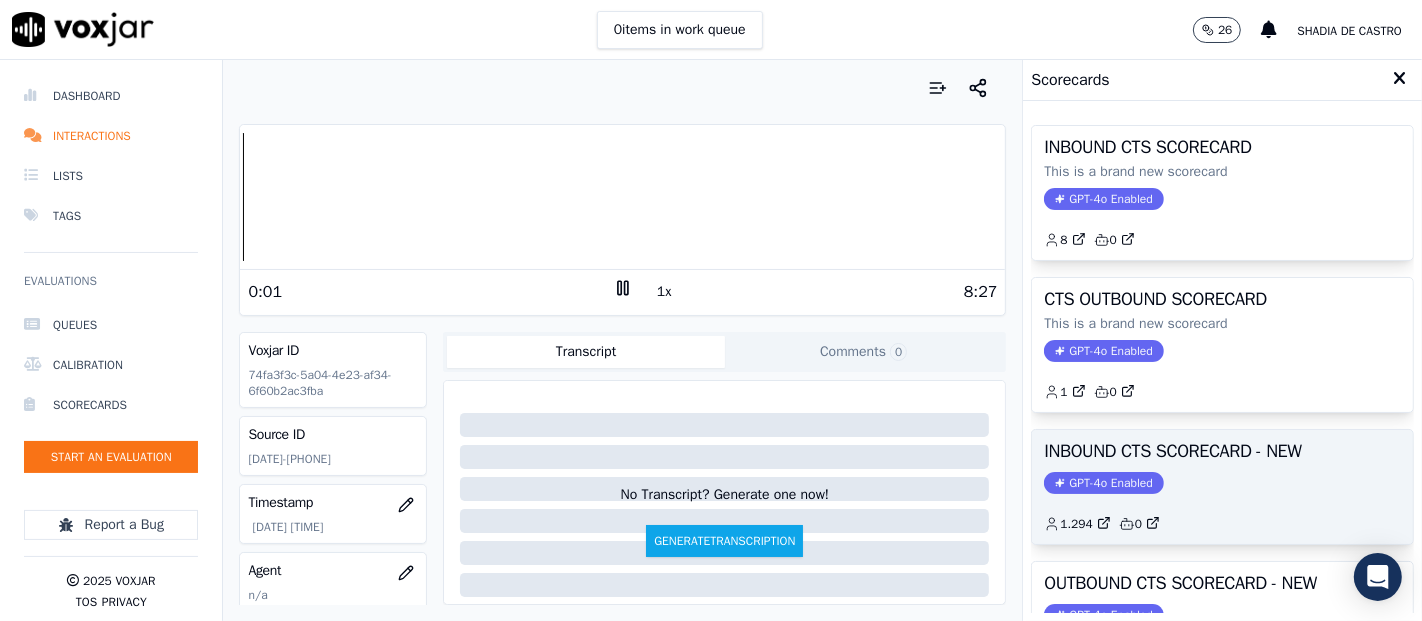 click on "GPT-4o Enabled" 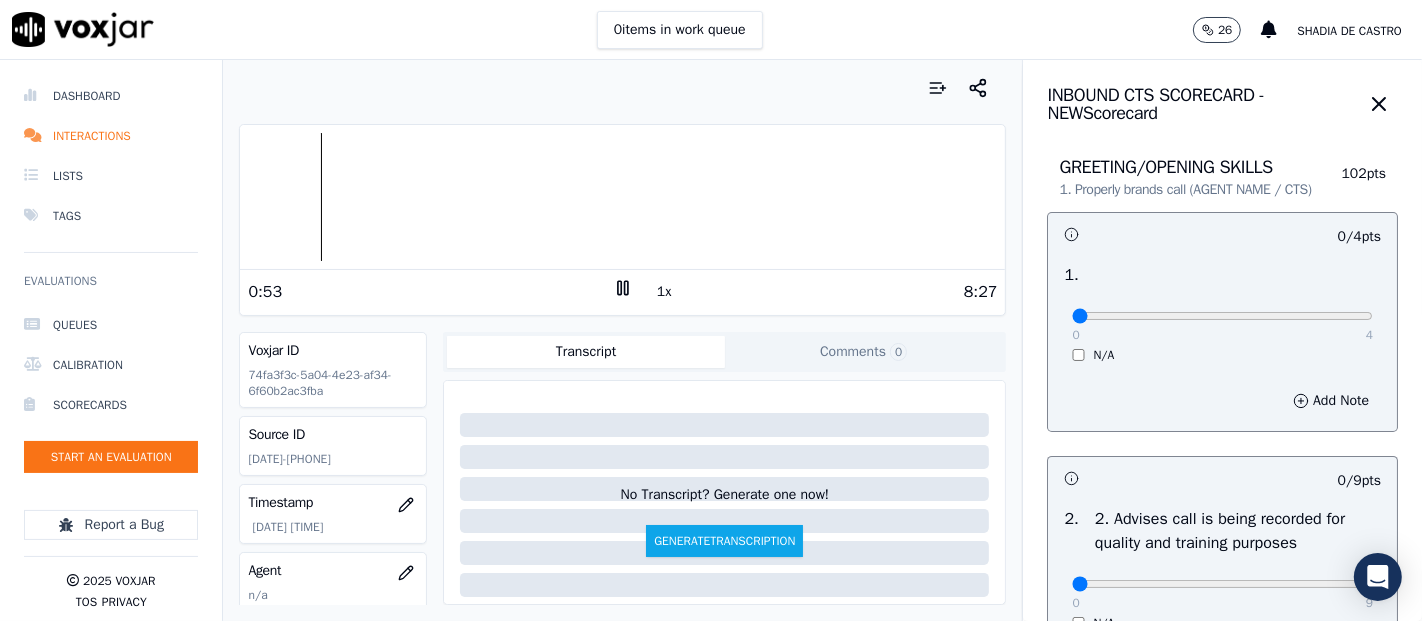 click on "Dashboard   Interactions   Lists   Tags       Evaluations     Queues   Calibration   Scorecards   Start an Evaluation
Report a Bug       2025   Voxjar   TOS   Privacy             Your browser does not support the audio element.   0:53     1x   8:27   Voxjar ID   74fa3f3c-5a04-4e23-af34-6f60b2ac3fba   Source ID   20250802-7175086544   Timestamp
08/04/2025 08:23 pm     Agent
n/a     Customer Name     n/a     Customer Phone     n/a     Tags
INDRA     Source     manualUpload   Type     AUDIO       Transcript   Comments  0   No Transcript? Generate one now!   Generate  Transcription         Add Comment   Scores   Transcript   Metadata   Comments         Human Score   --   0  evaluation s   AI Score   --   0  evaluation s     AI Evaluations
Queue an AI Evaluation   No AI evaluations yet   Human Evaluations   Start a Manual Evaluation   No human evaluations yet       INBOUND CTS SCORECARD - NEW   Scorecard       GREETING/OPENING SKILLS     102  pts" at bounding box center (711, 340) 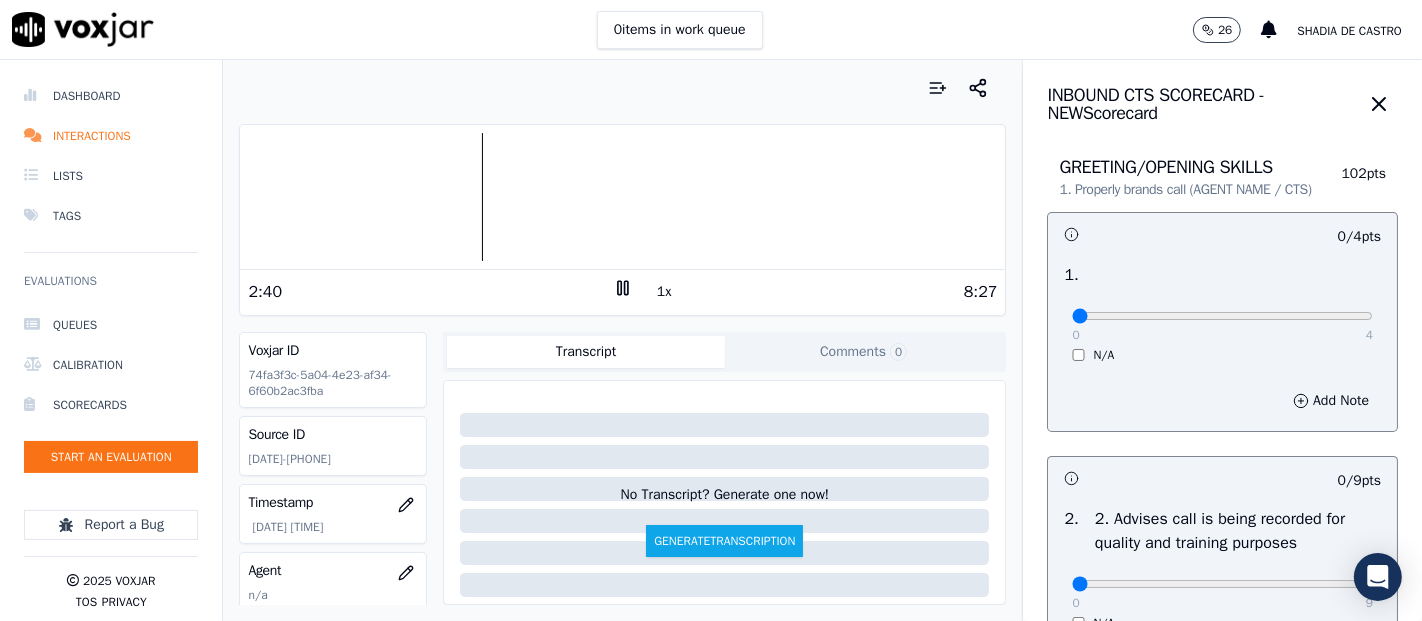 click 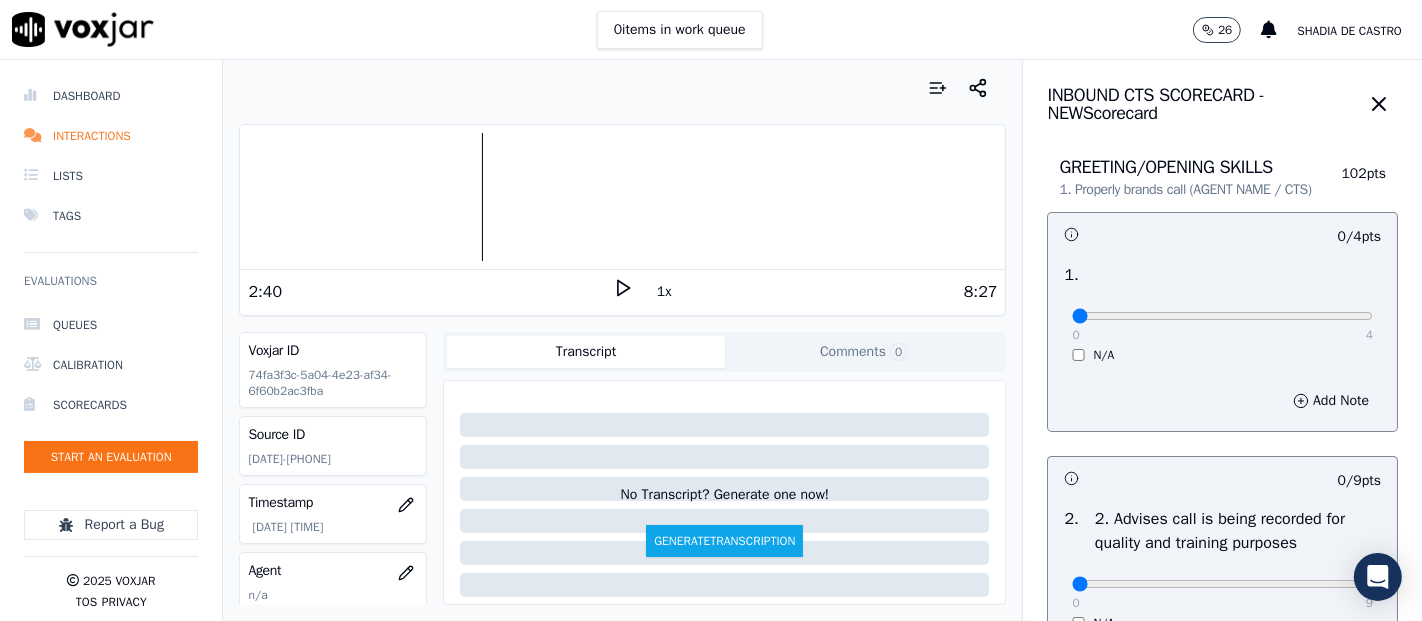 click 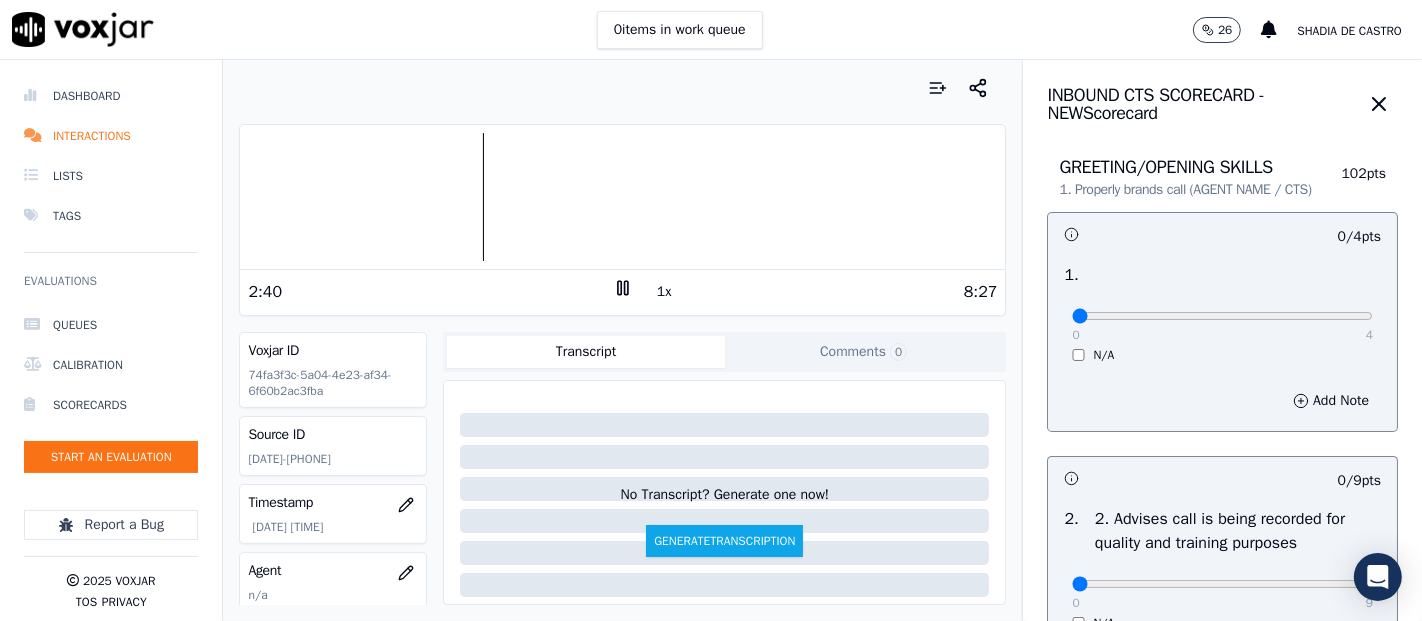 click 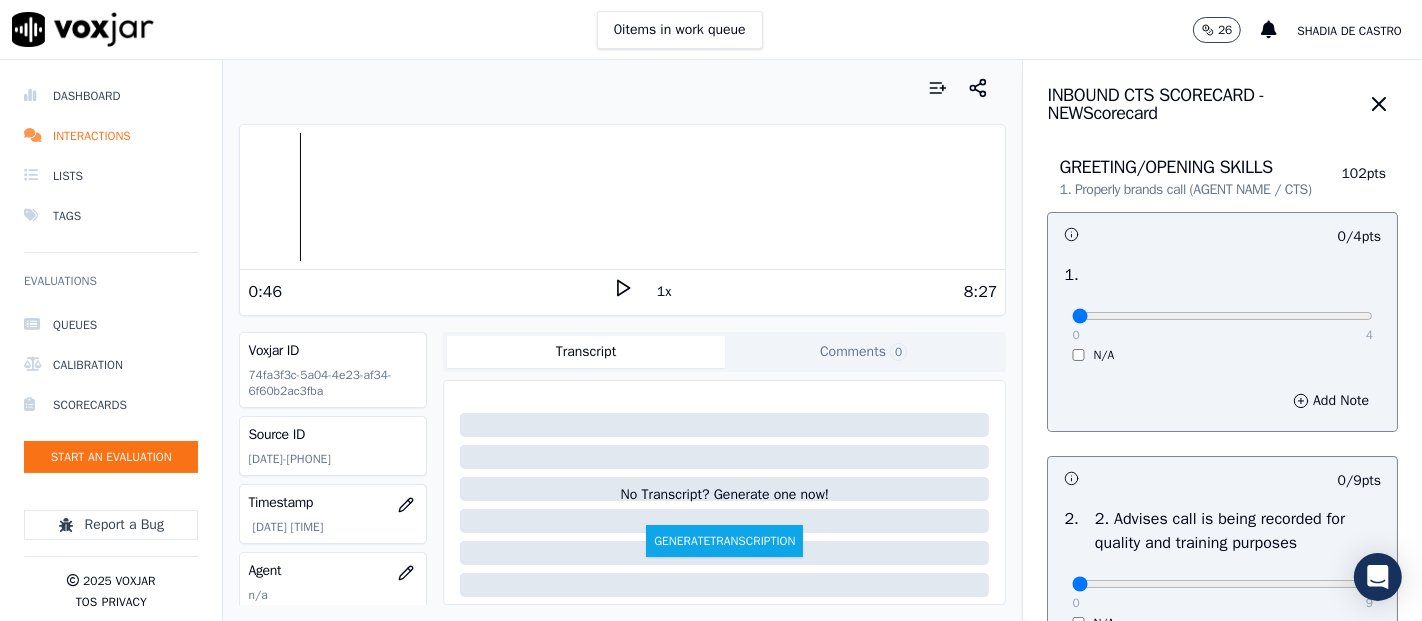 click at bounding box center [622, 197] 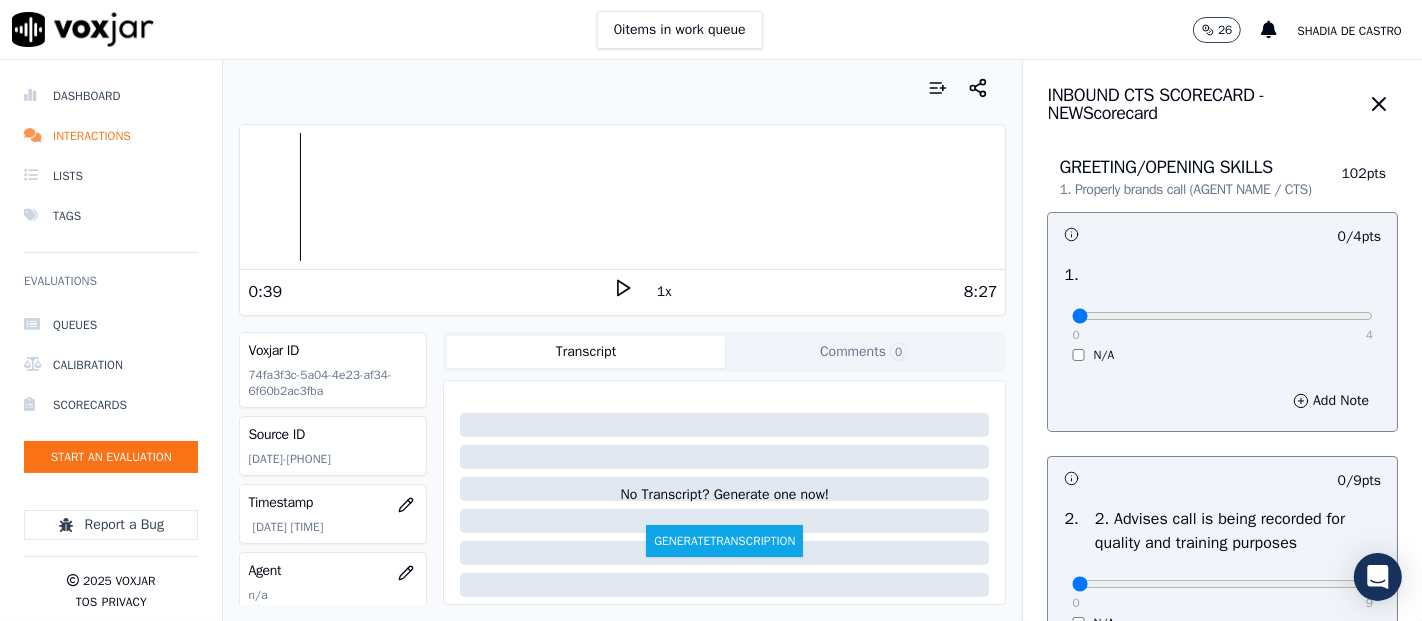 click 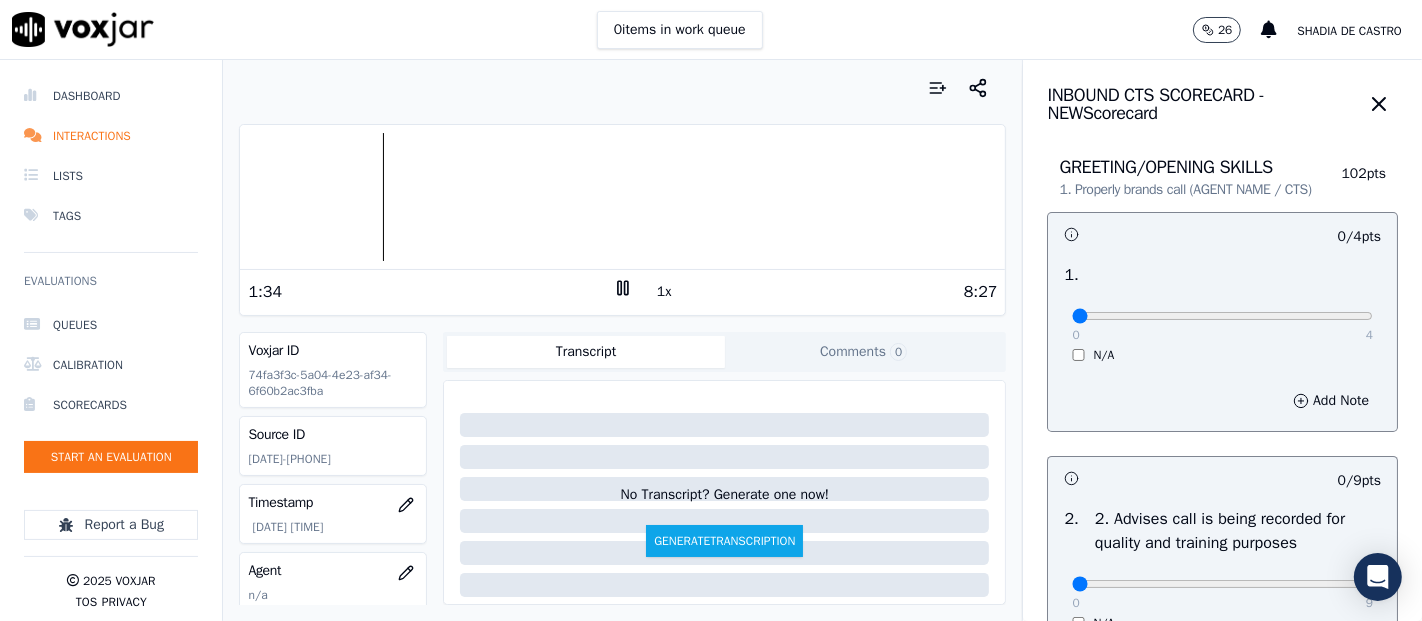 click 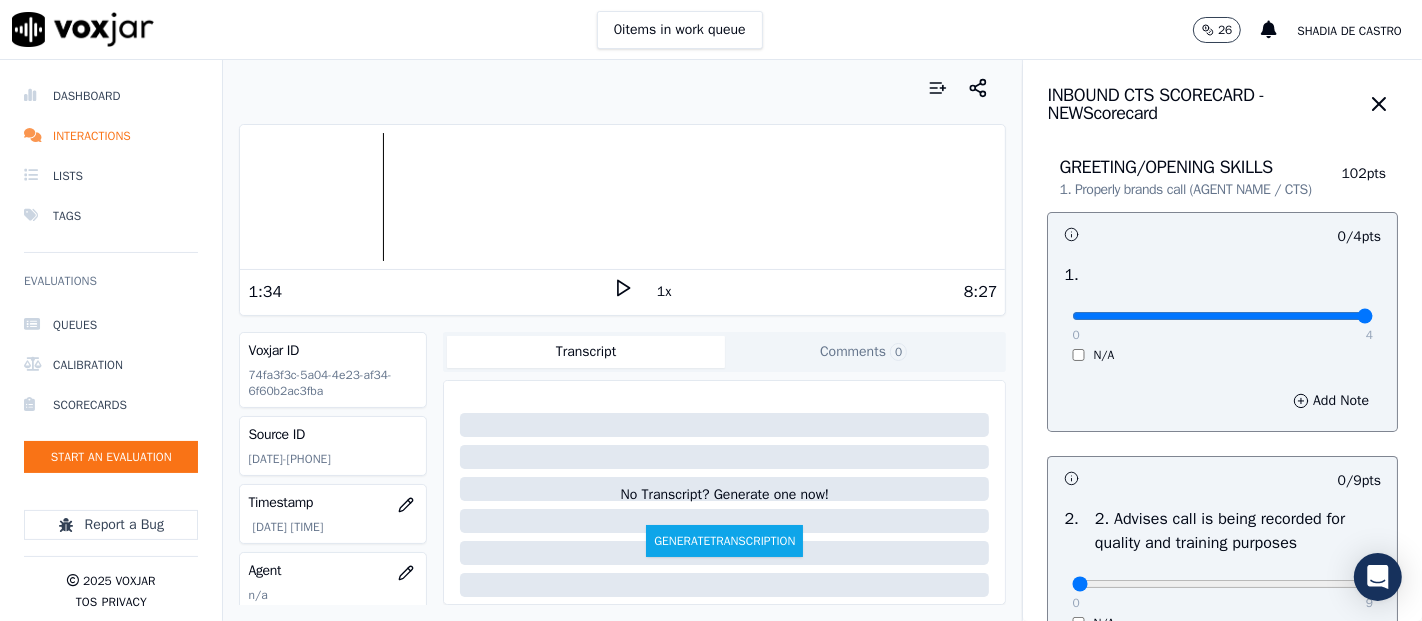 type on "4" 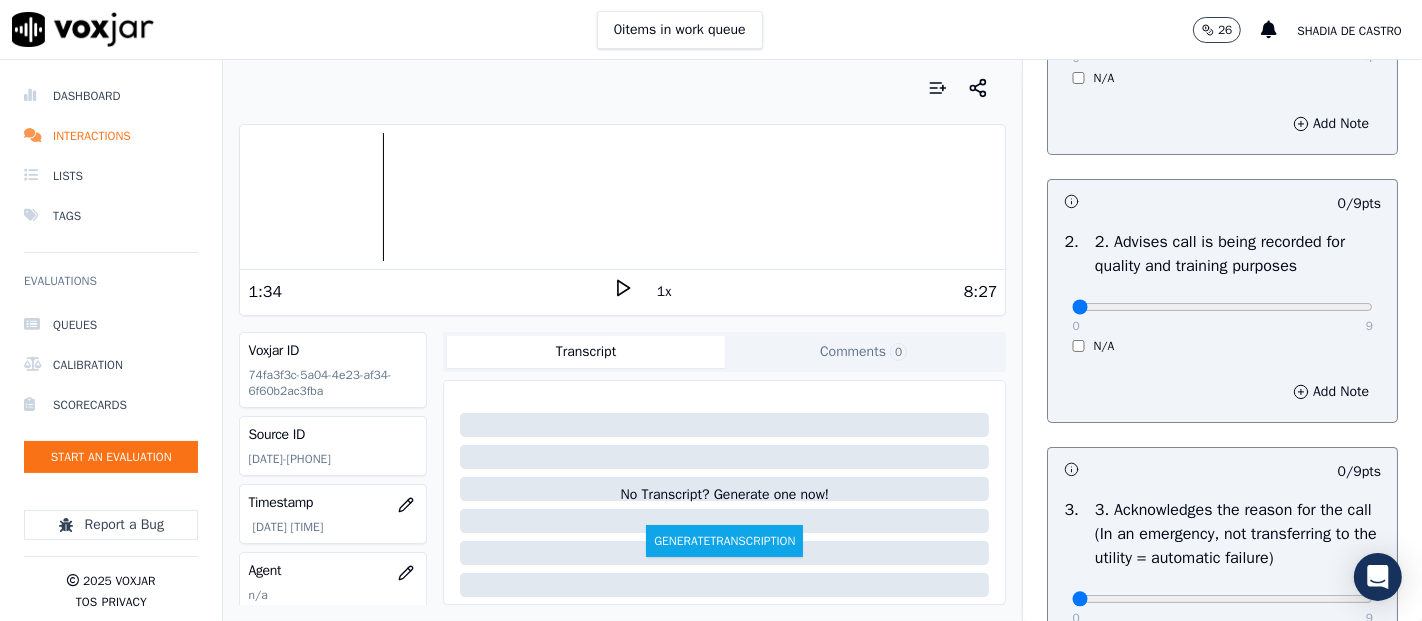 scroll, scrollTop: 333, scrollLeft: 0, axis: vertical 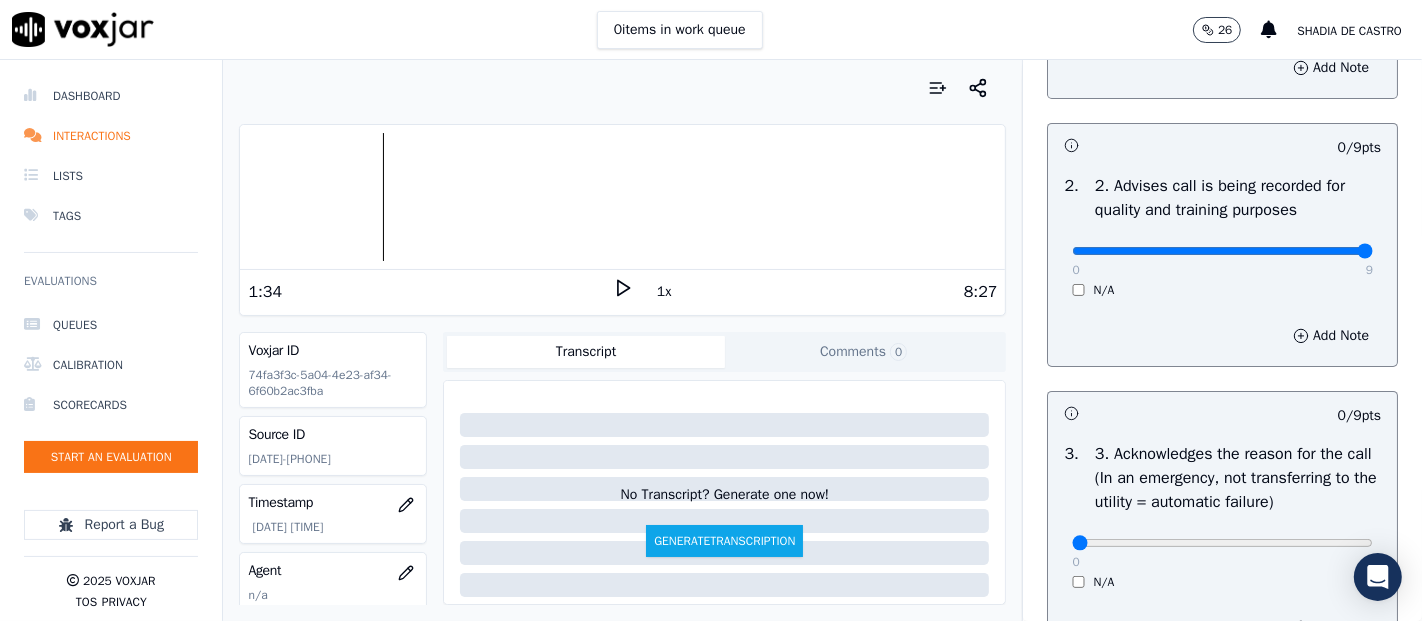 type on "9" 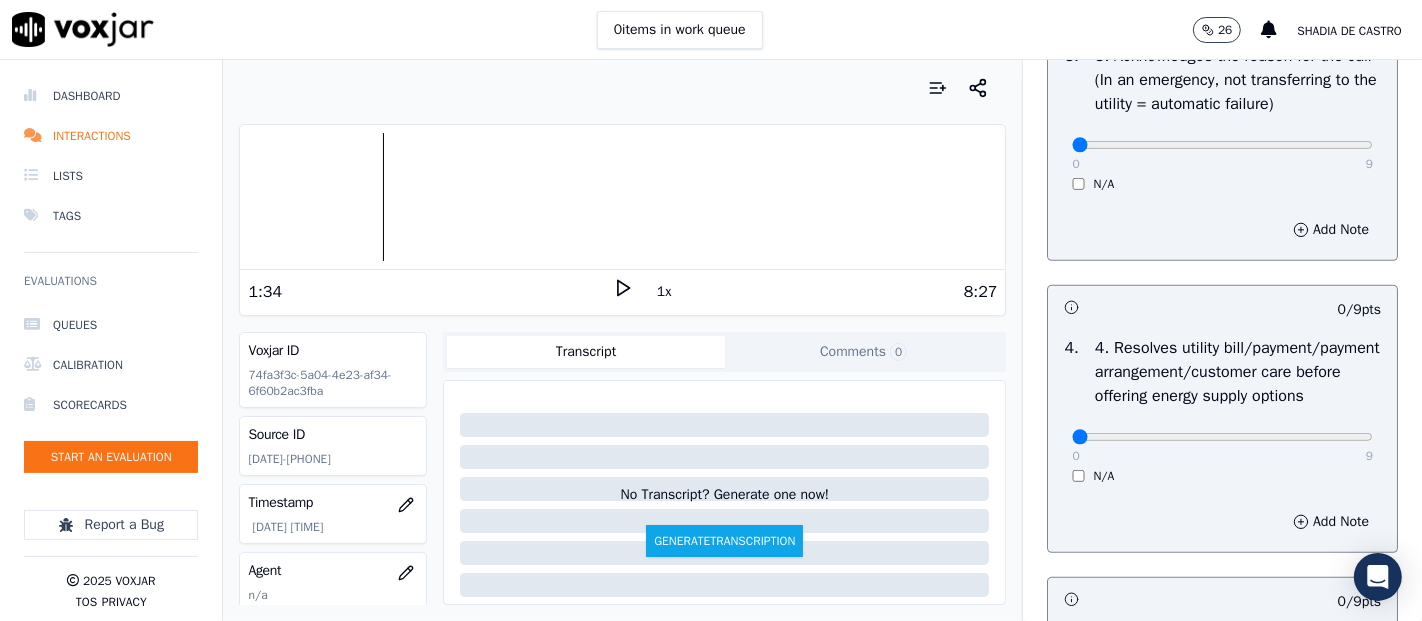 scroll, scrollTop: 777, scrollLeft: 0, axis: vertical 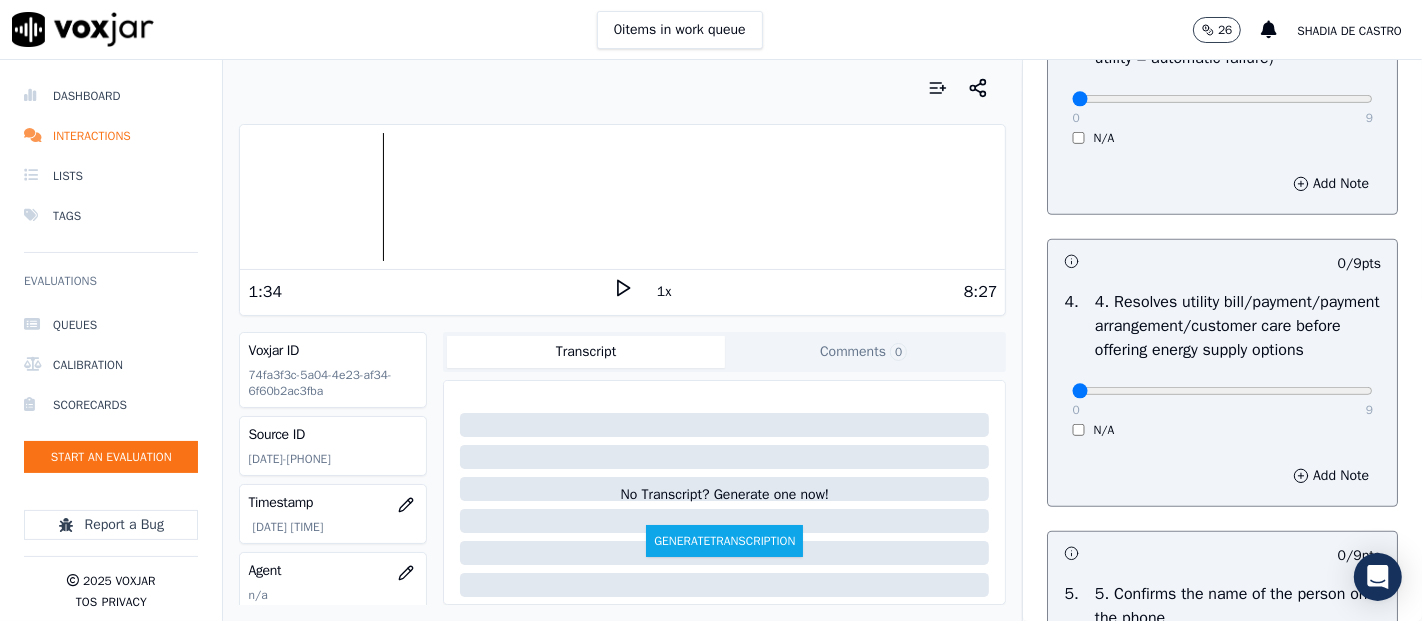 drag, startPoint x: 1311, startPoint y: 132, endPoint x: 1300, endPoint y: 144, distance: 16.27882 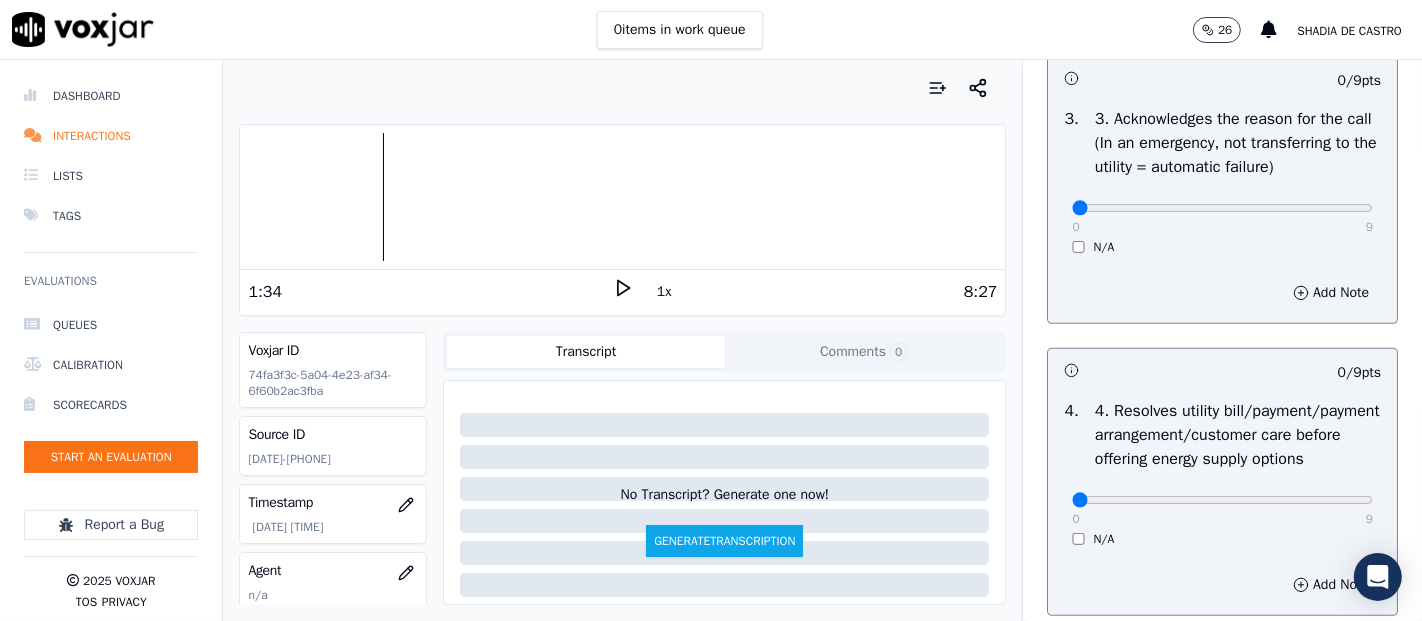 scroll, scrollTop: 666, scrollLeft: 0, axis: vertical 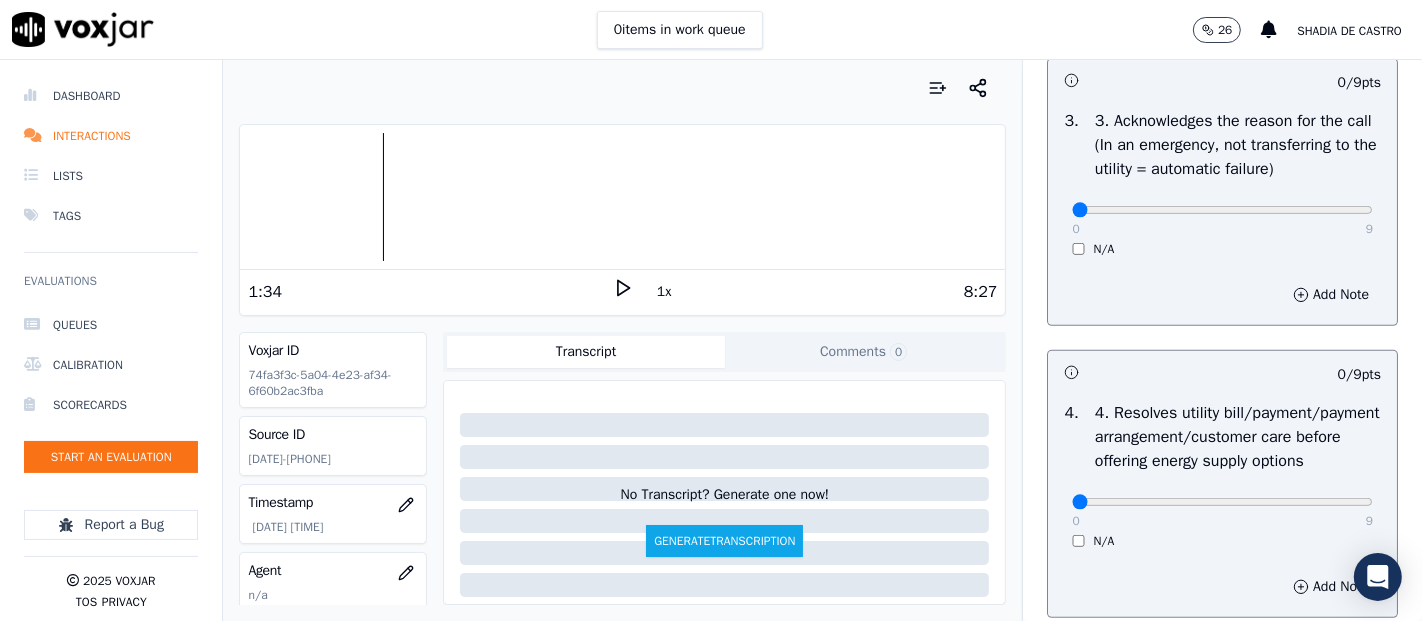 click on "9" at bounding box center (1369, 229) 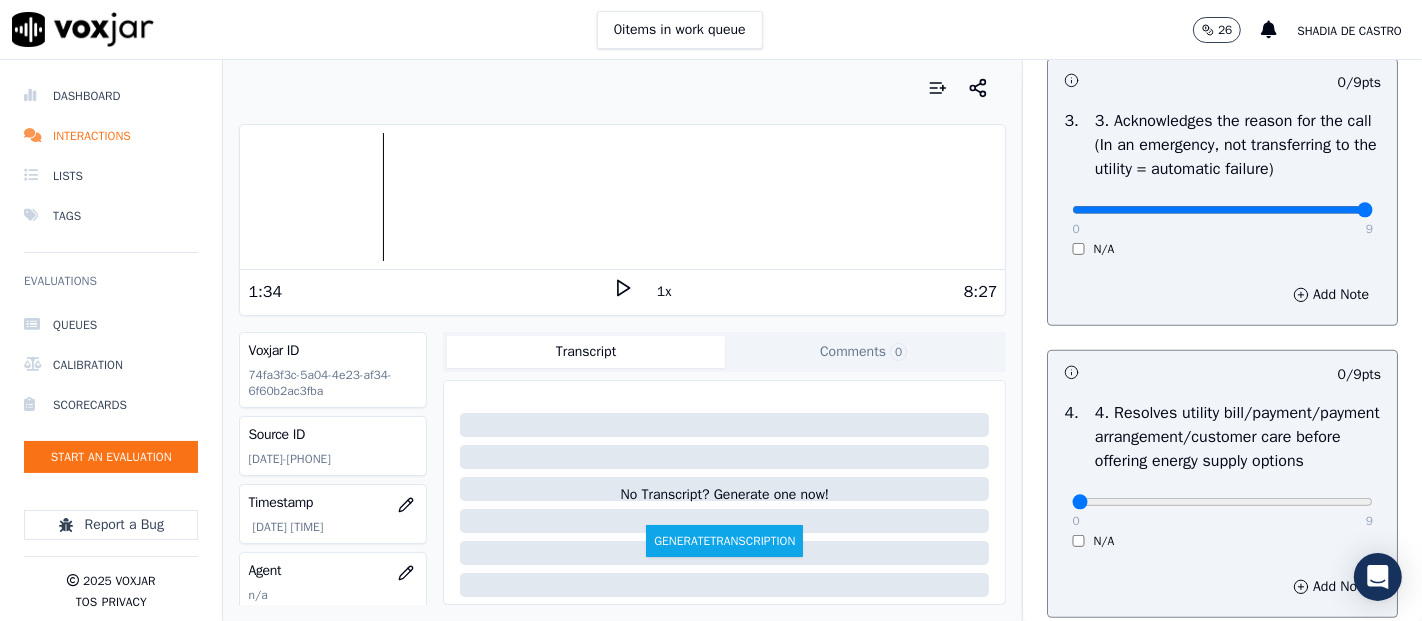 type on "9" 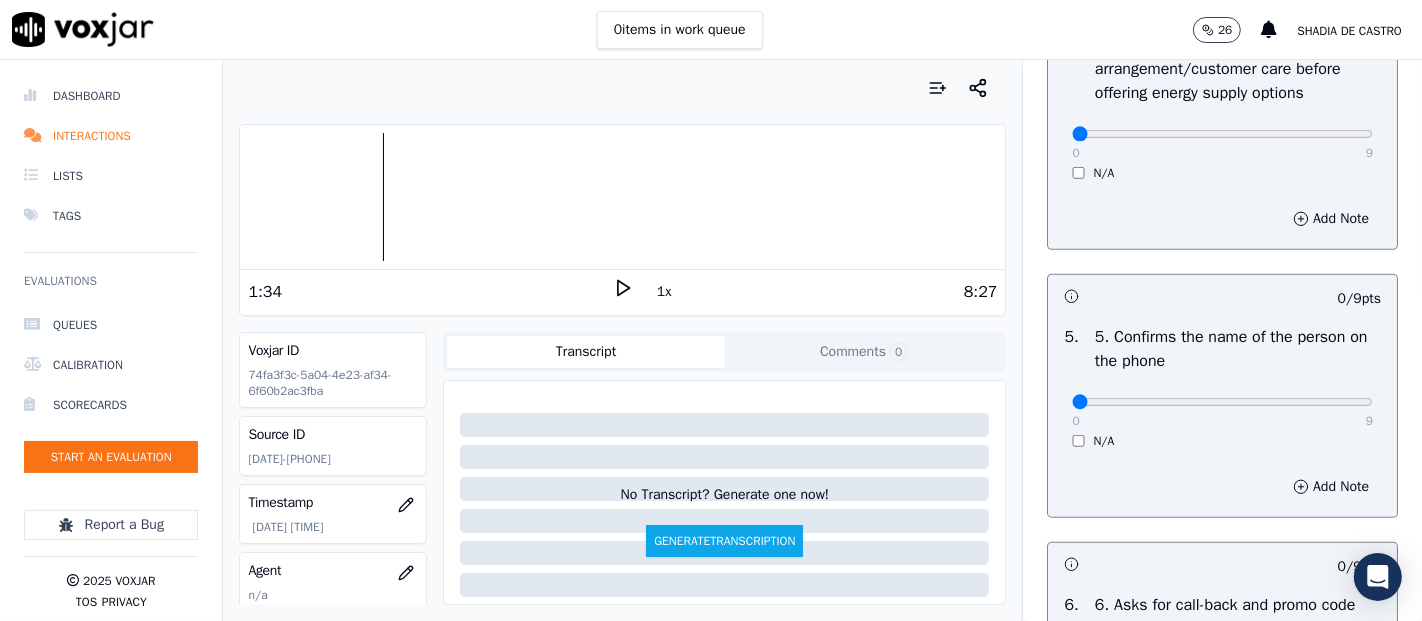 scroll, scrollTop: 1000, scrollLeft: 0, axis: vertical 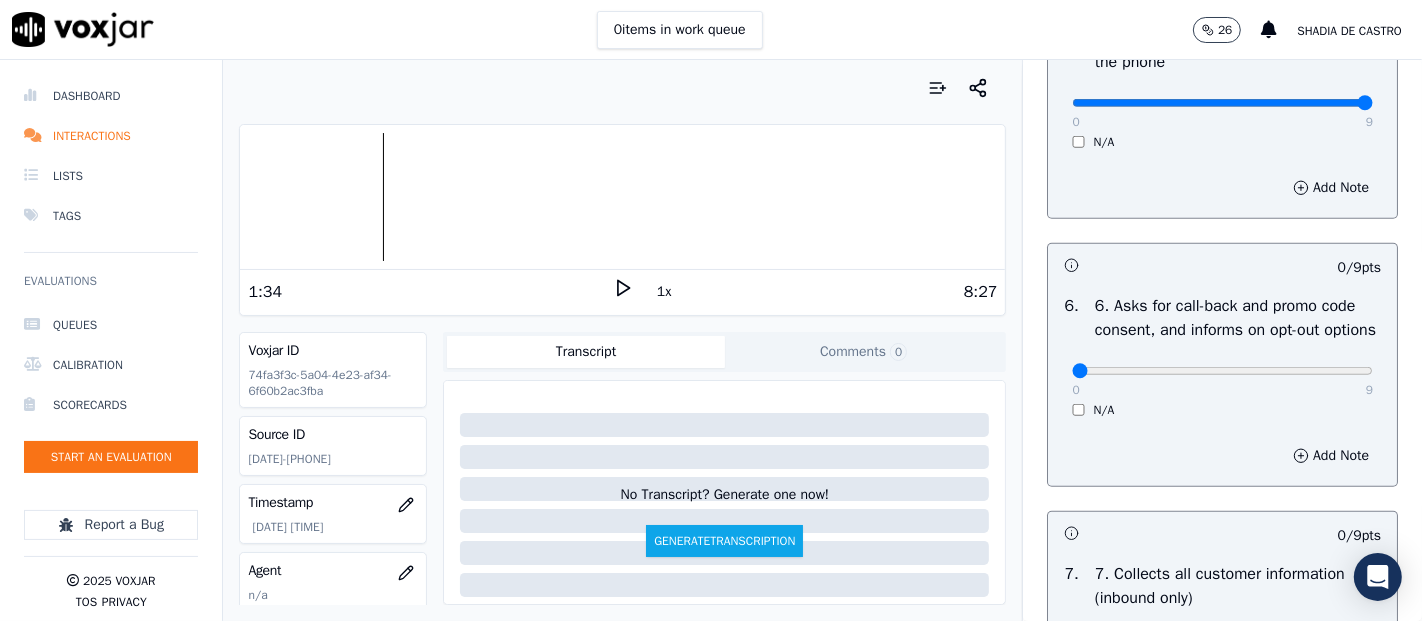 type on "9" 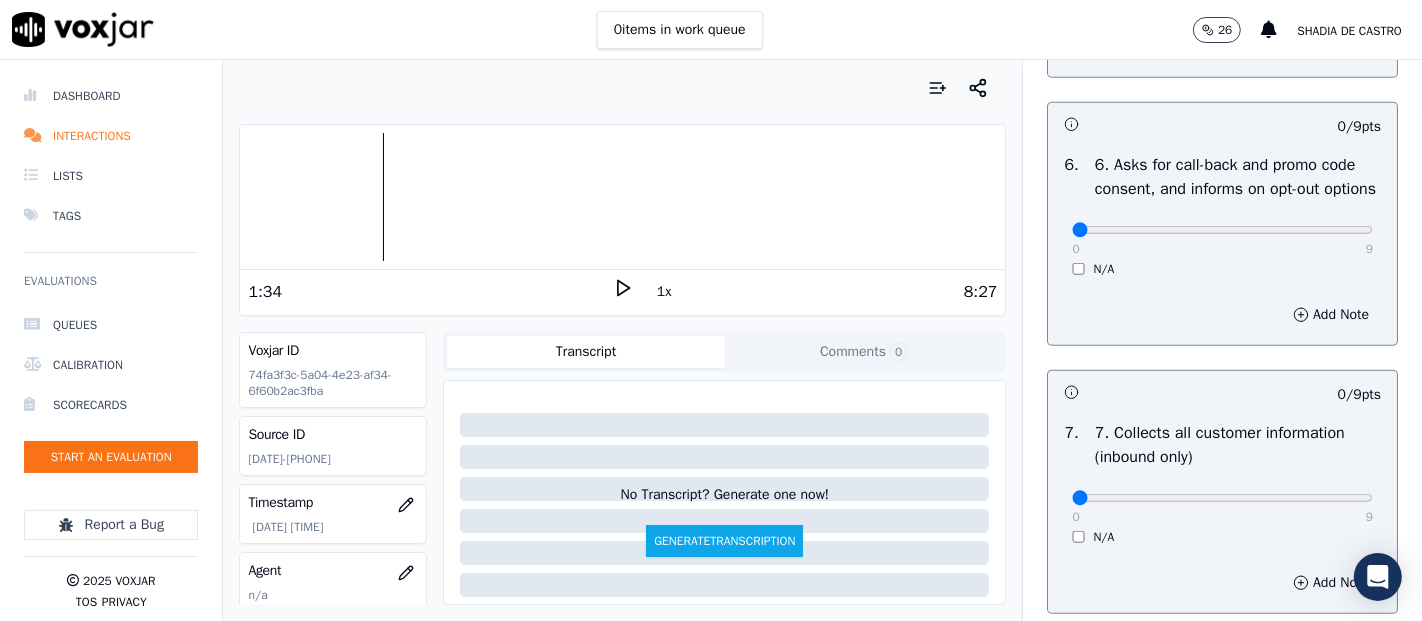 scroll, scrollTop: 1555, scrollLeft: 0, axis: vertical 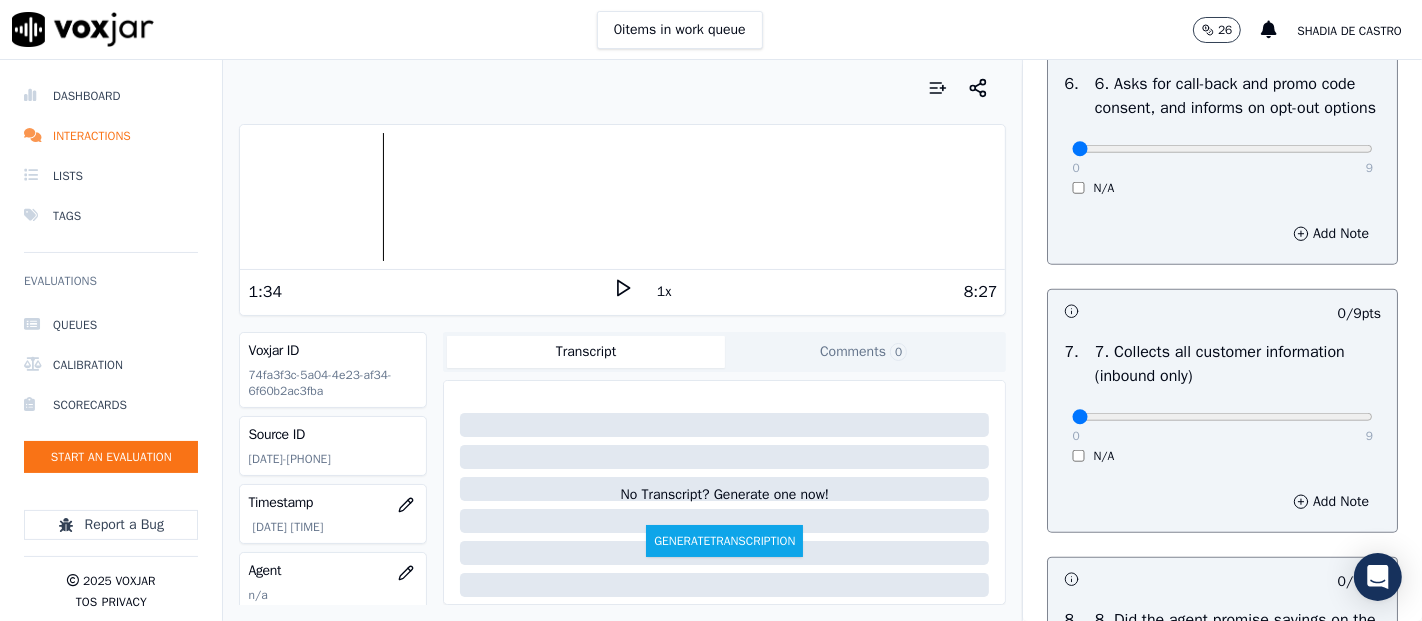 click on "0   9     N/A" at bounding box center (1222, 158) 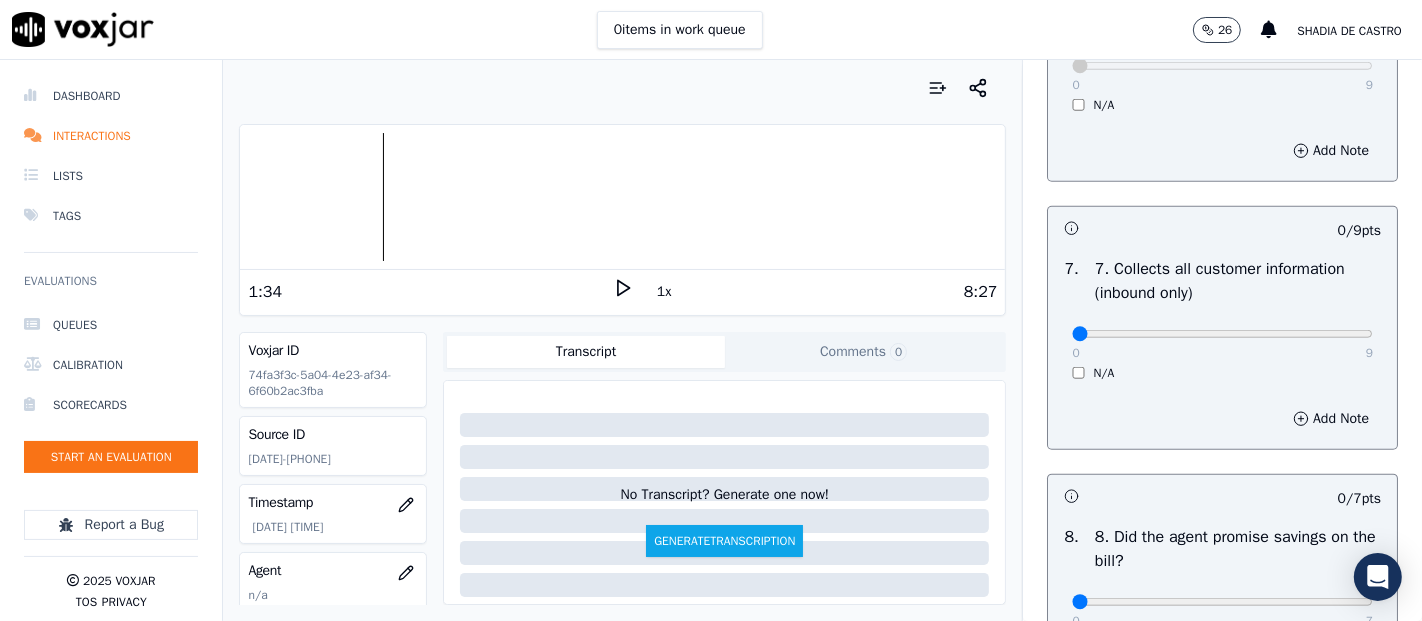 scroll, scrollTop: 1777, scrollLeft: 0, axis: vertical 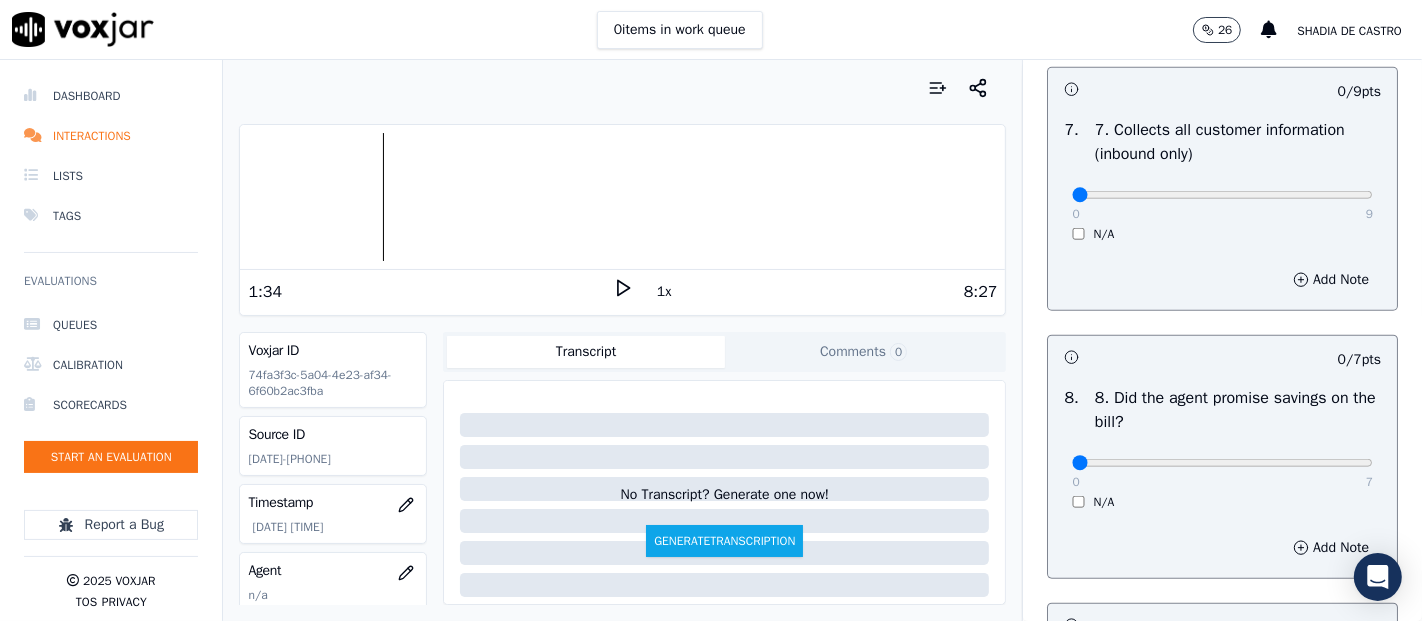 click on "0   9     N/A" at bounding box center (1222, 204) 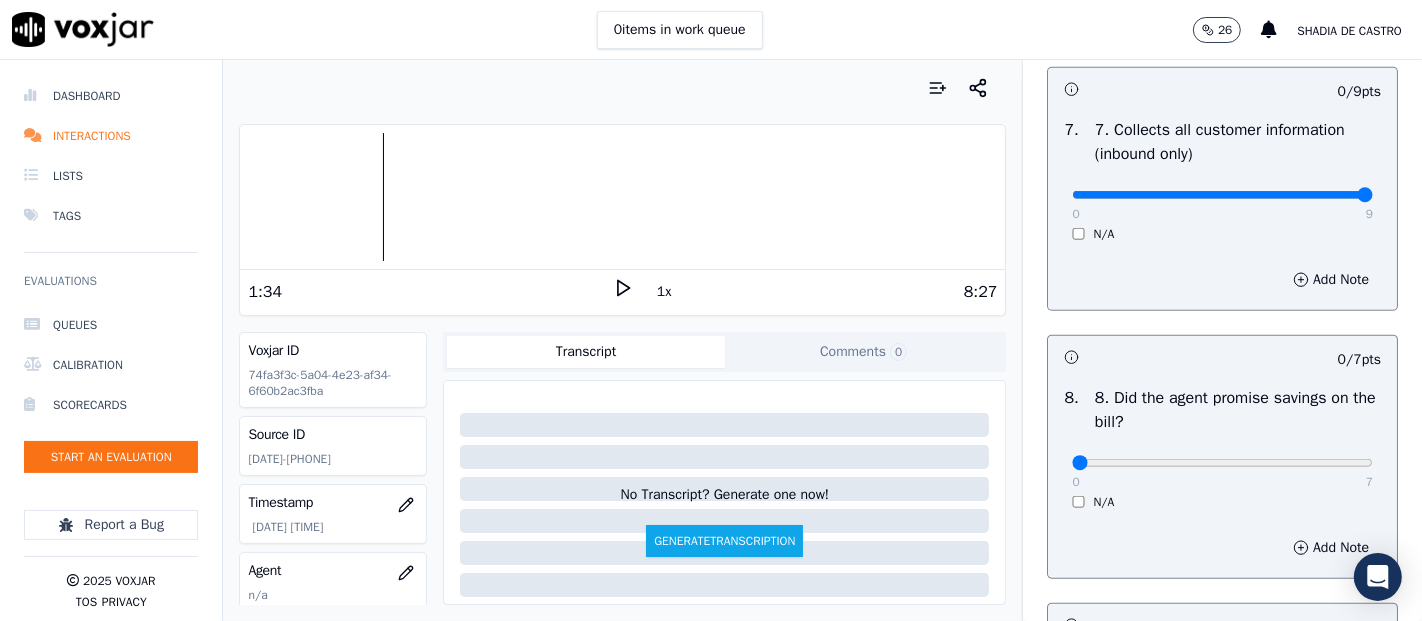 type on "9" 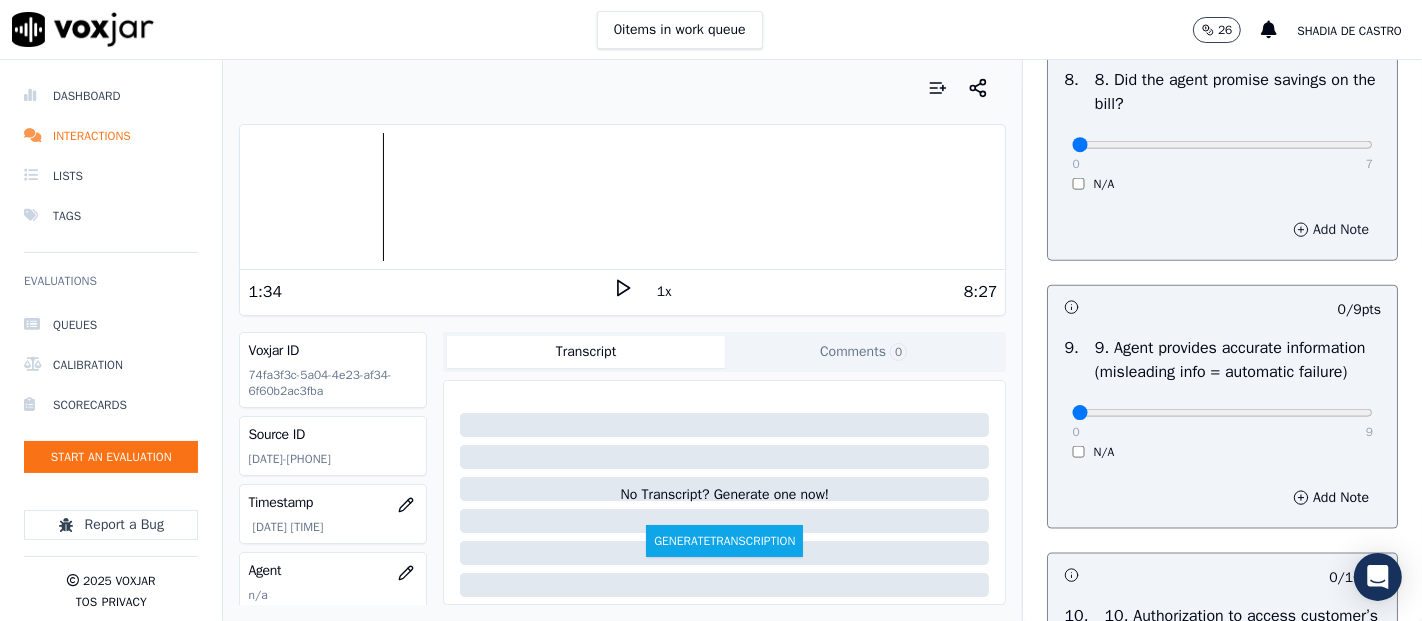scroll, scrollTop: 2111, scrollLeft: 0, axis: vertical 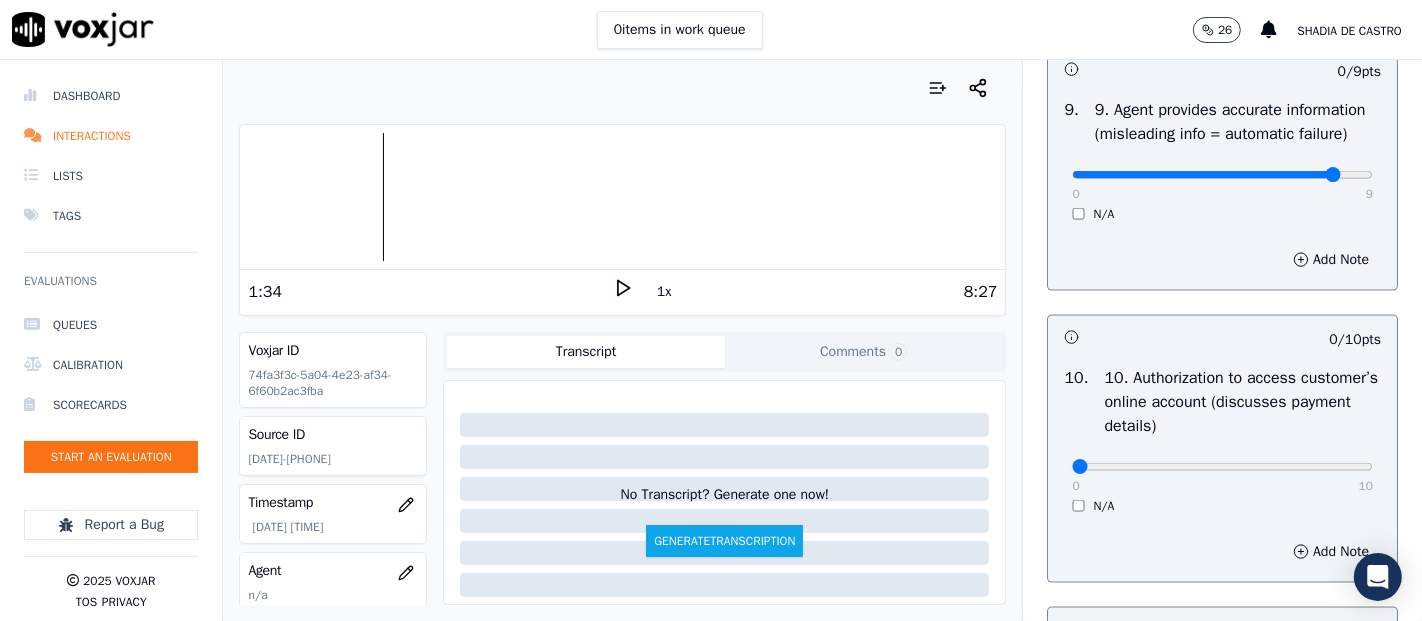 click at bounding box center [1222, -2017] 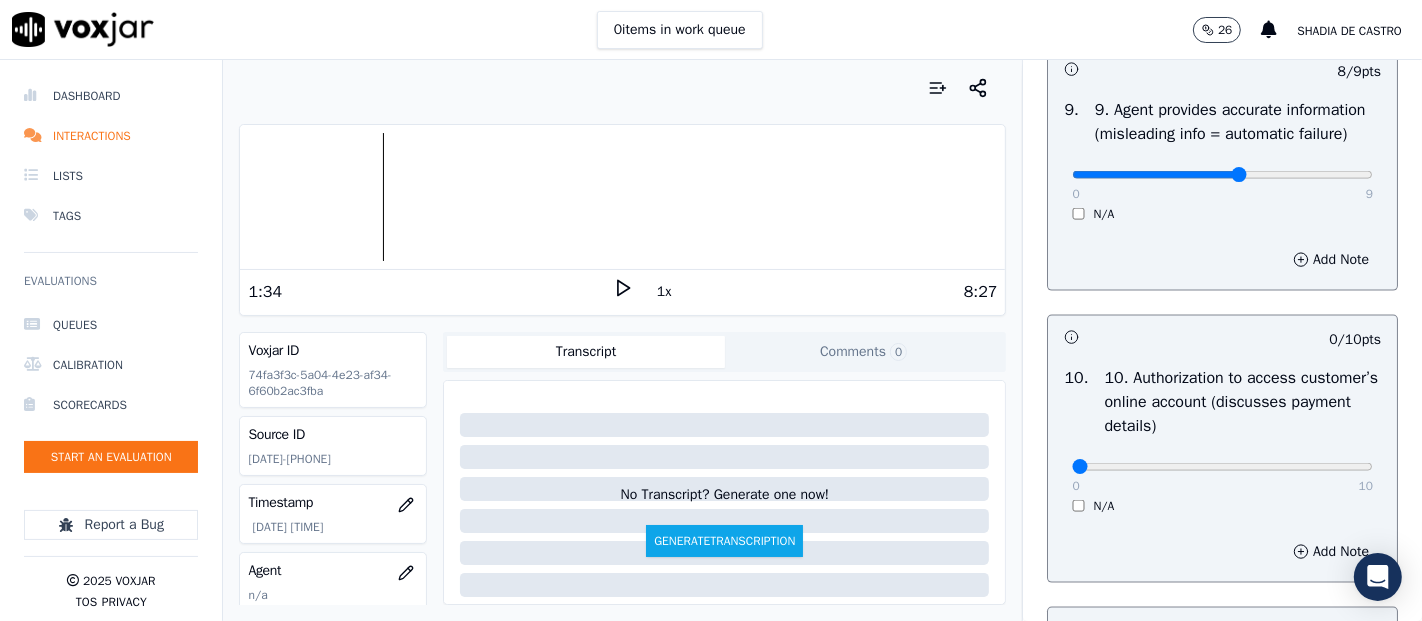 drag, startPoint x: 1278, startPoint y: 284, endPoint x: 1205, endPoint y: 288, distance: 73.109505 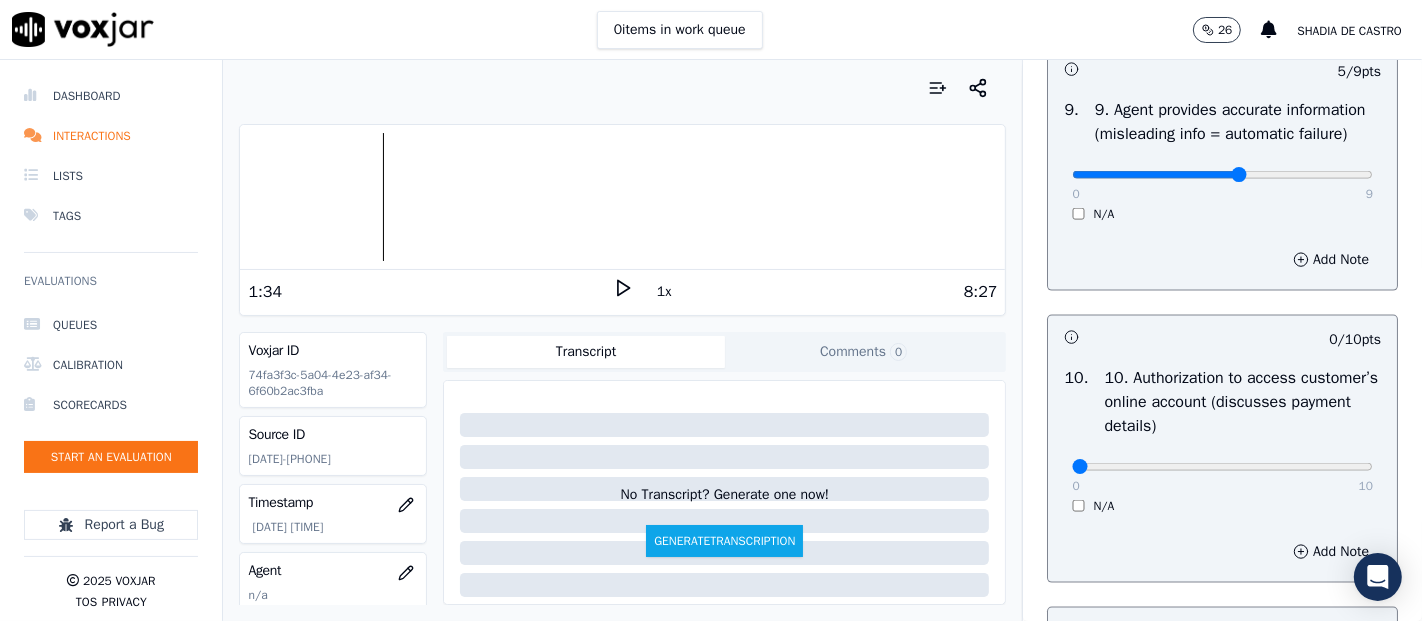drag, startPoint x: 1203, startPoint y: 289, endPoint x: 1187, endPoint y: 288, distance: 16.03122 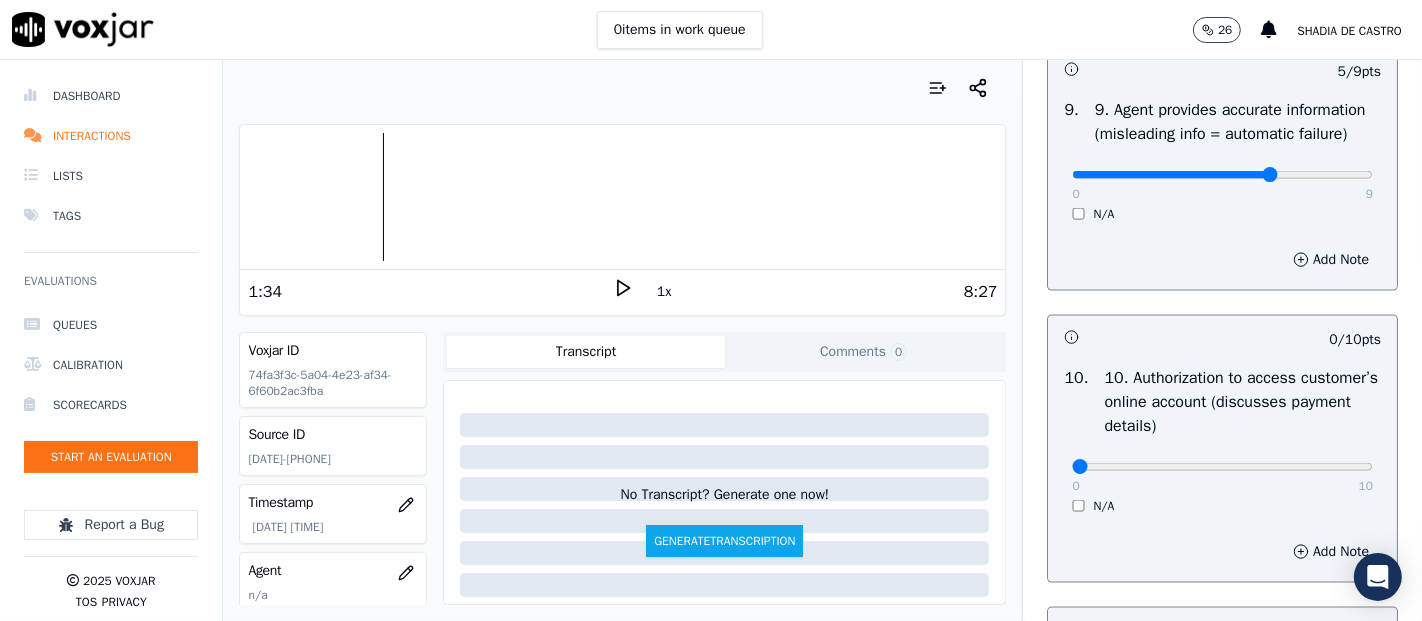 click at bounding box center (1222, -2017) 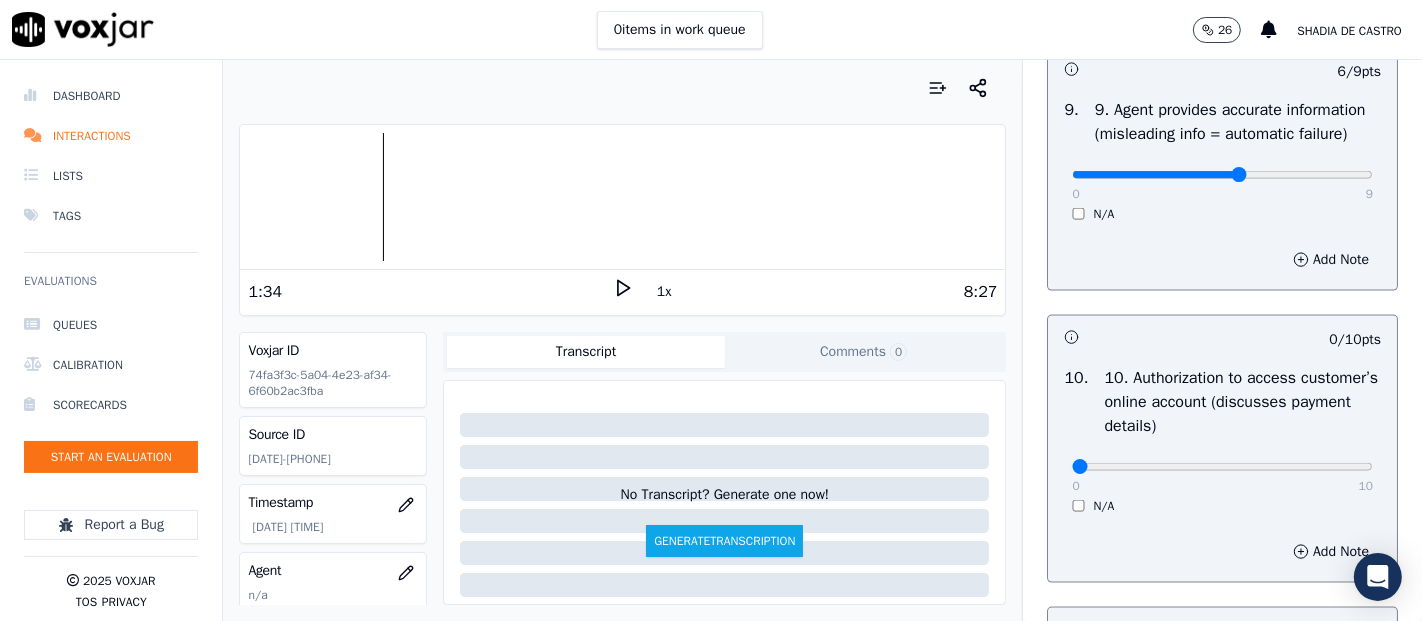 type on "5" 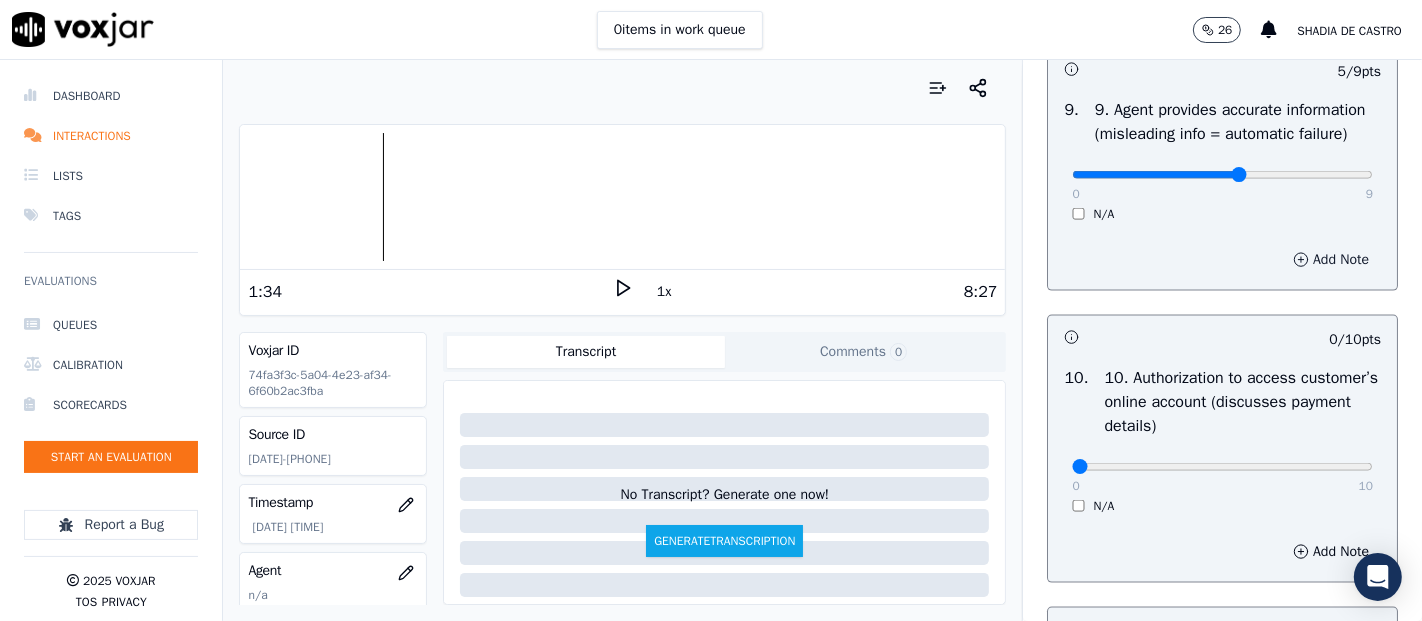 click 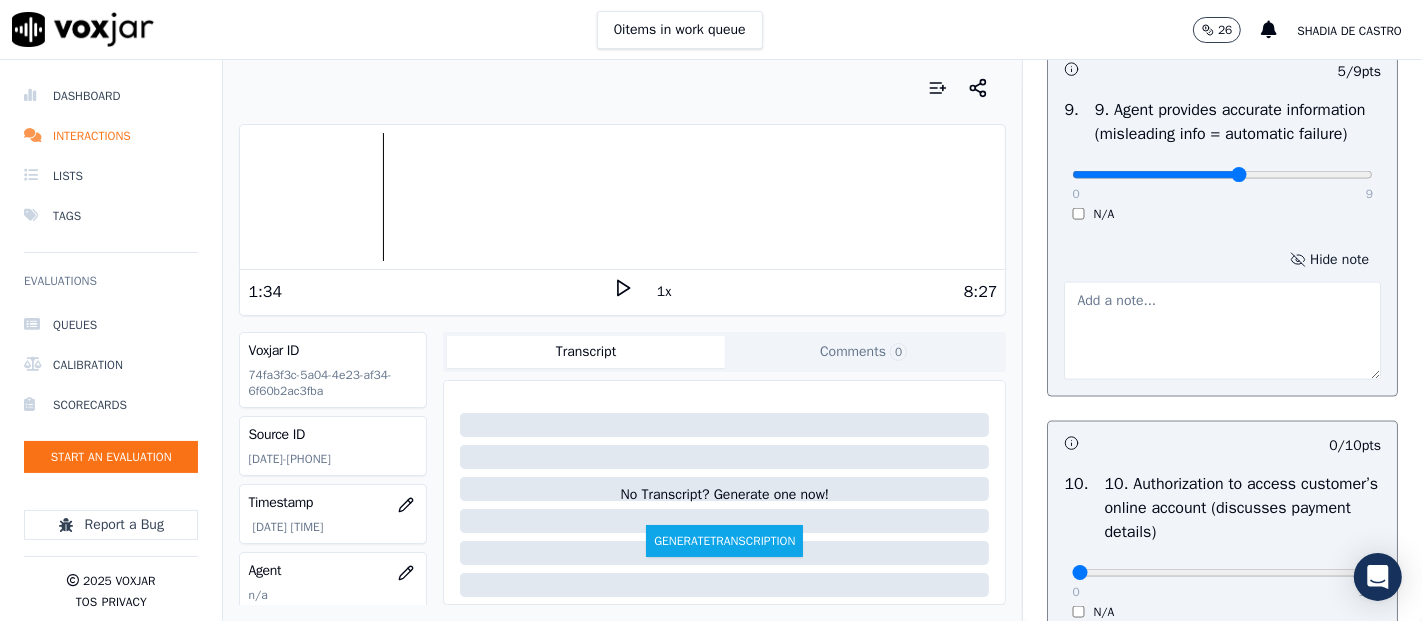 drag, startPoint x: 1176, startPoint y: 437, endPoint x: 1195, endPoint y: 427, distance: 21.470911 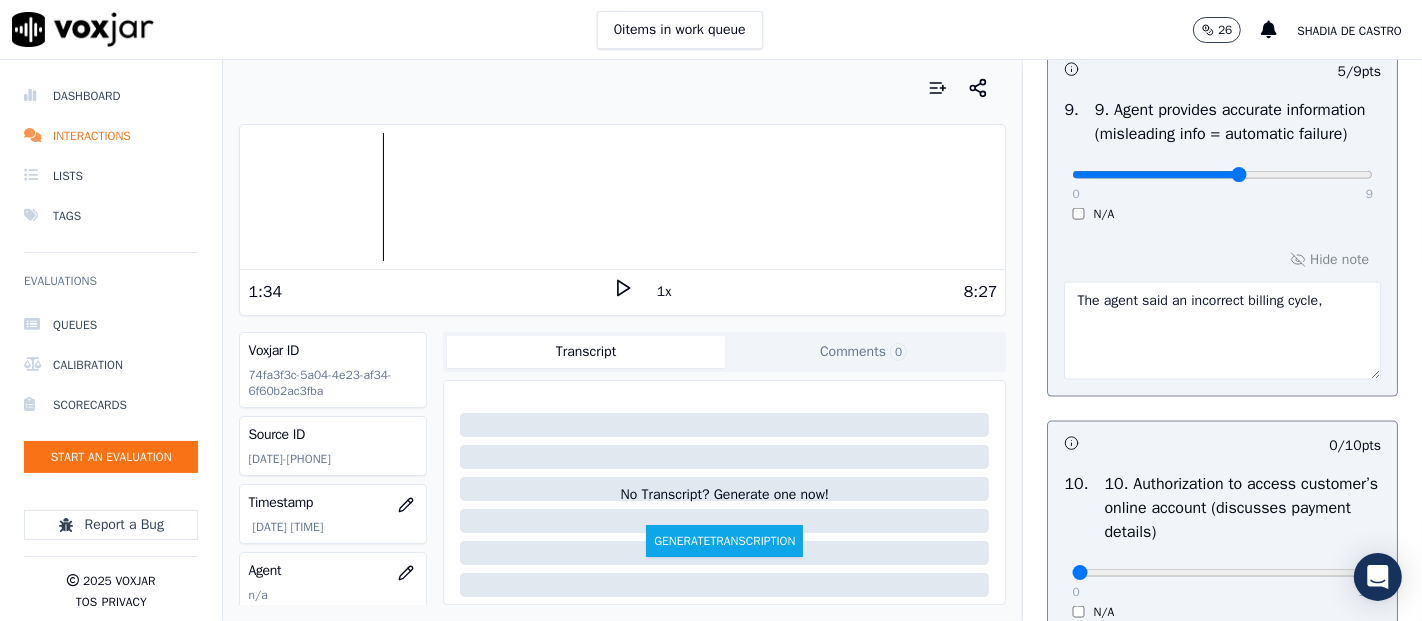 click on "The agent said an incorrect billing cycle," at bounding box center (1222, 331) 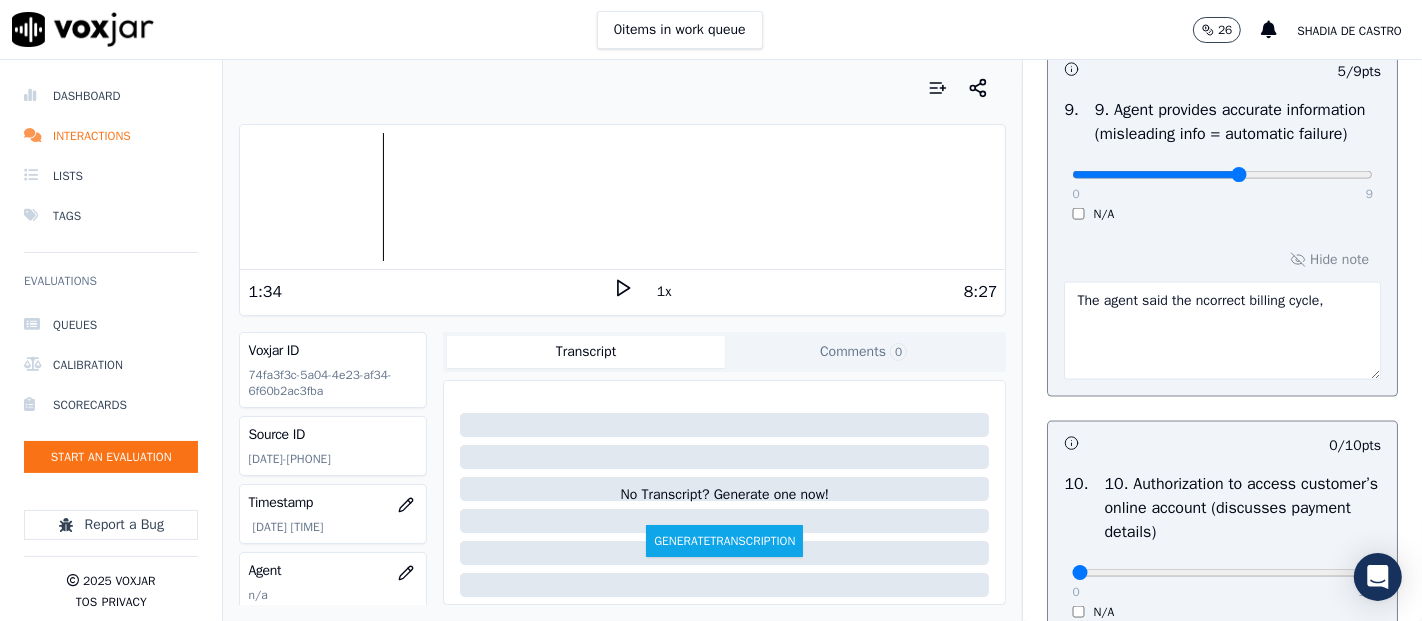 click on "The agent said the ncorrect billing cycle," at bounding box center (1222, 331) 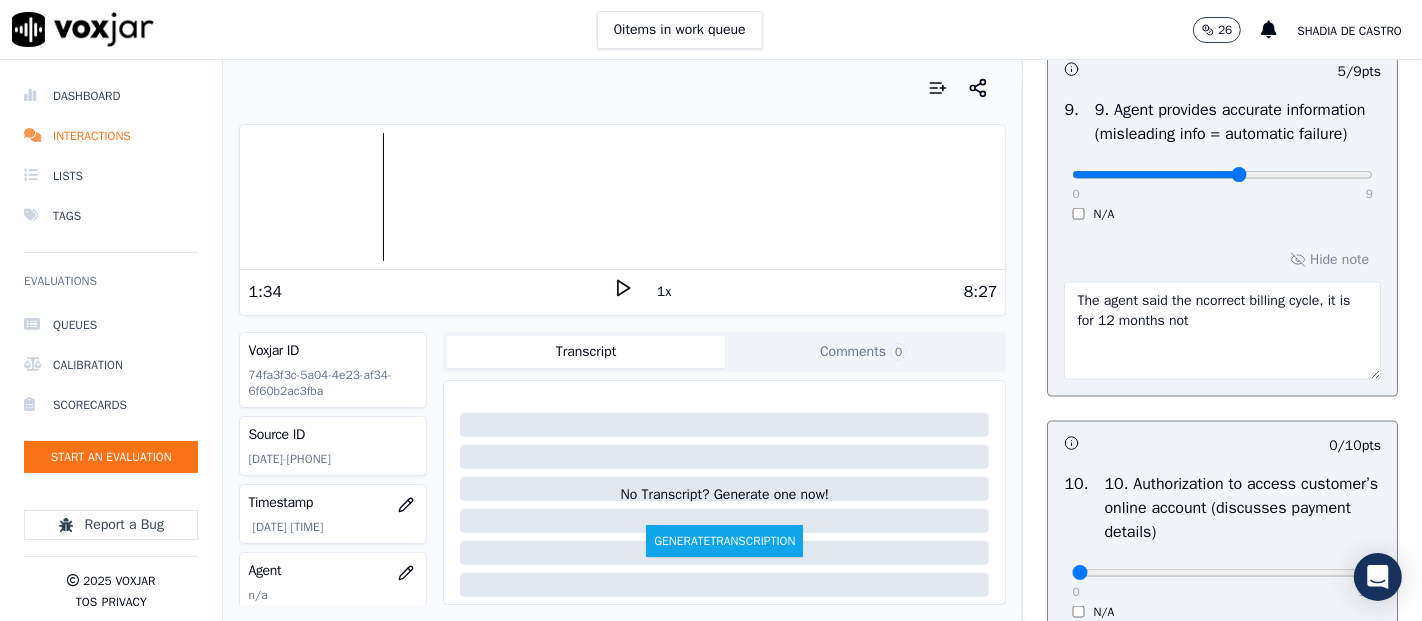 click on "The agent said the ncorrect billing cycle, it is for 12 months not" at bounding box center (1222, 331) 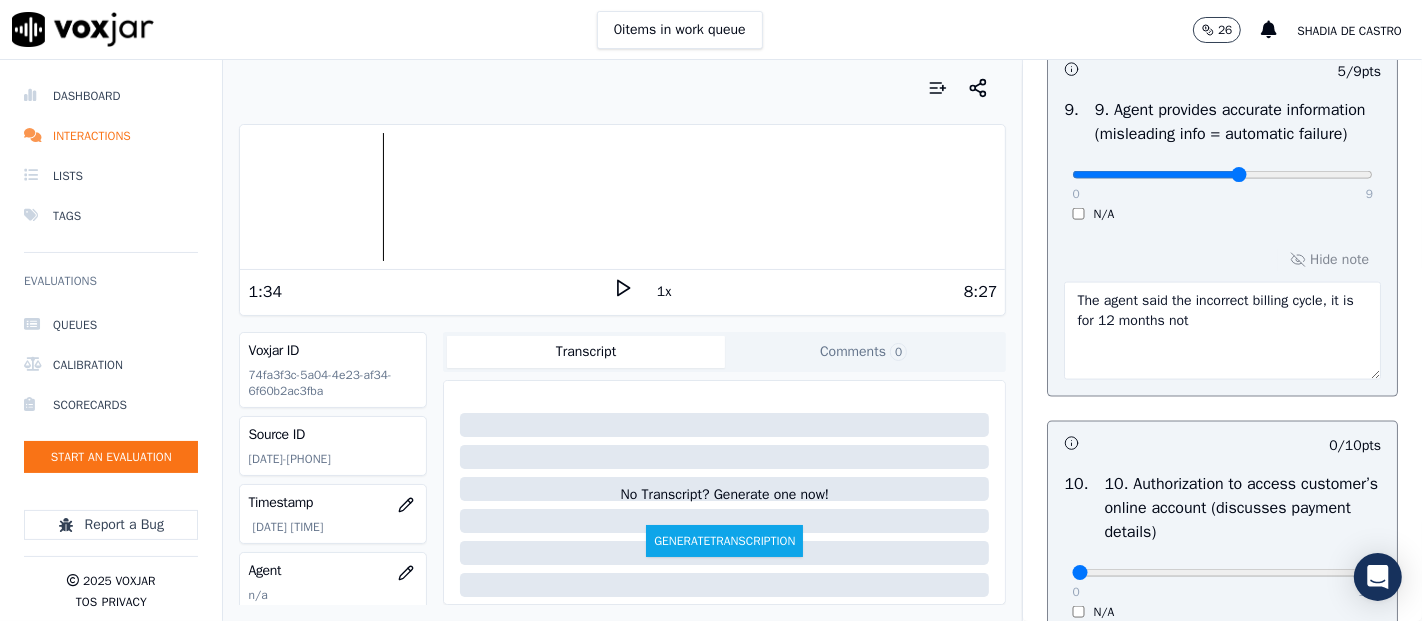 click on "The agent said the incorrect billing cycle, it is for 12 months not" at bounding box center [1222, 331] 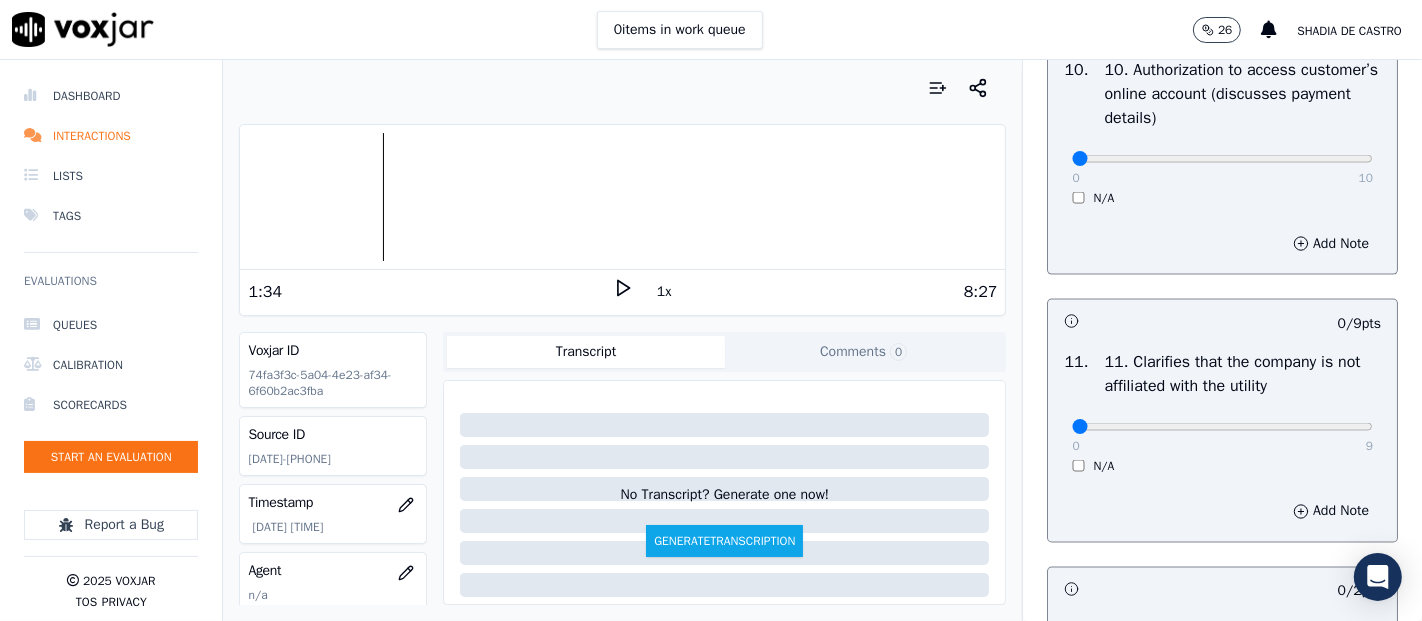 scroll, scrollTop: 2666, scrollLeft: 0, axis: vertical 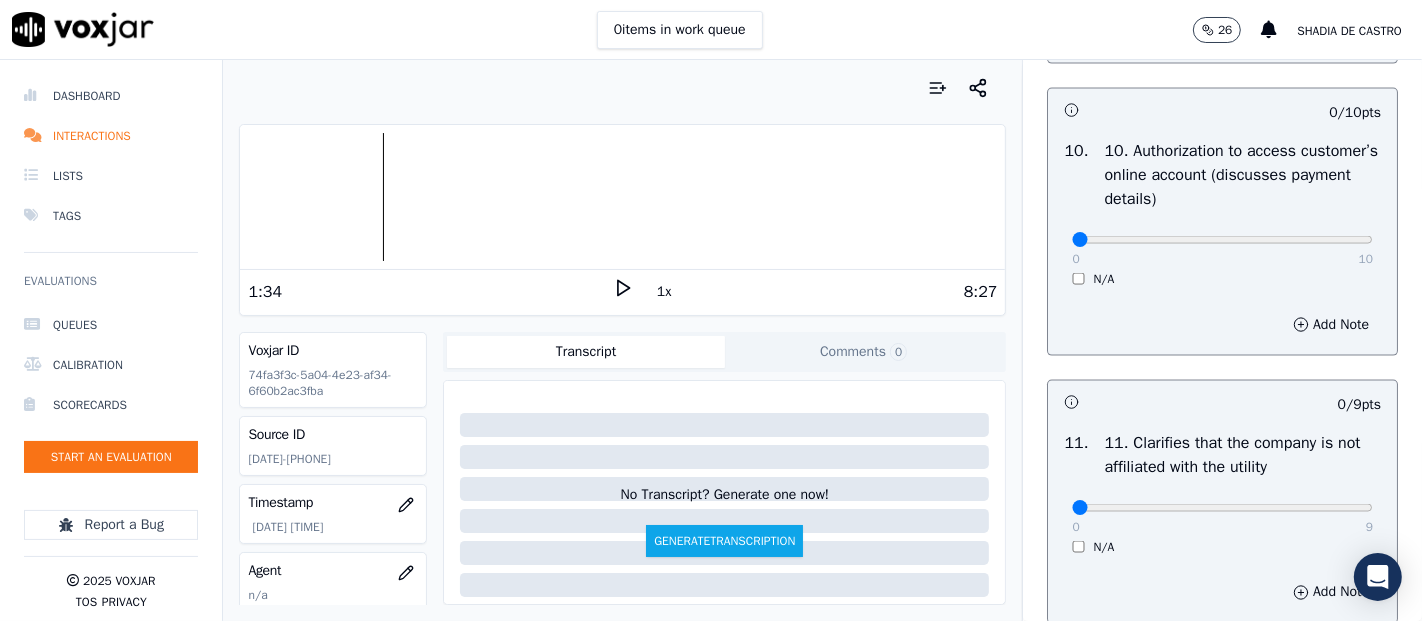 type on "The agent said the incorrect billing cycle, it is for 12 months and not for 24 months as the agent said" 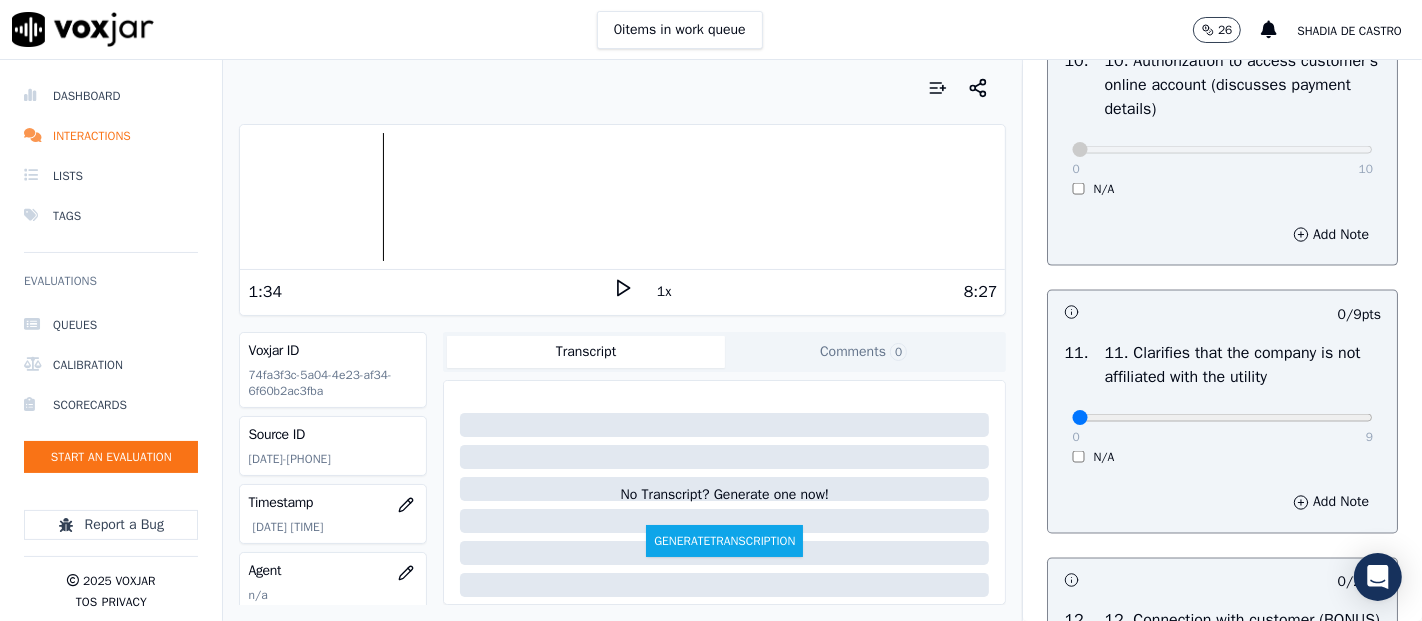 scroll, scrollTop: 2888, scrollLeft: 0, axis: vertical 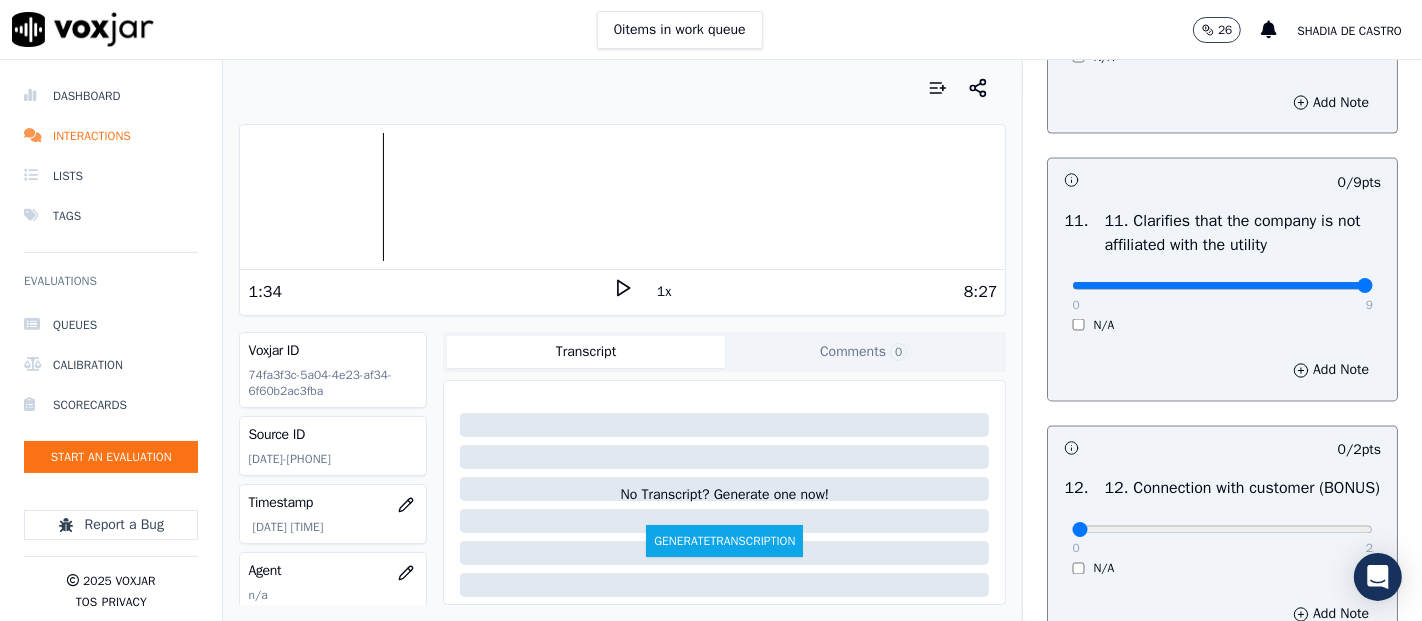type on "9" 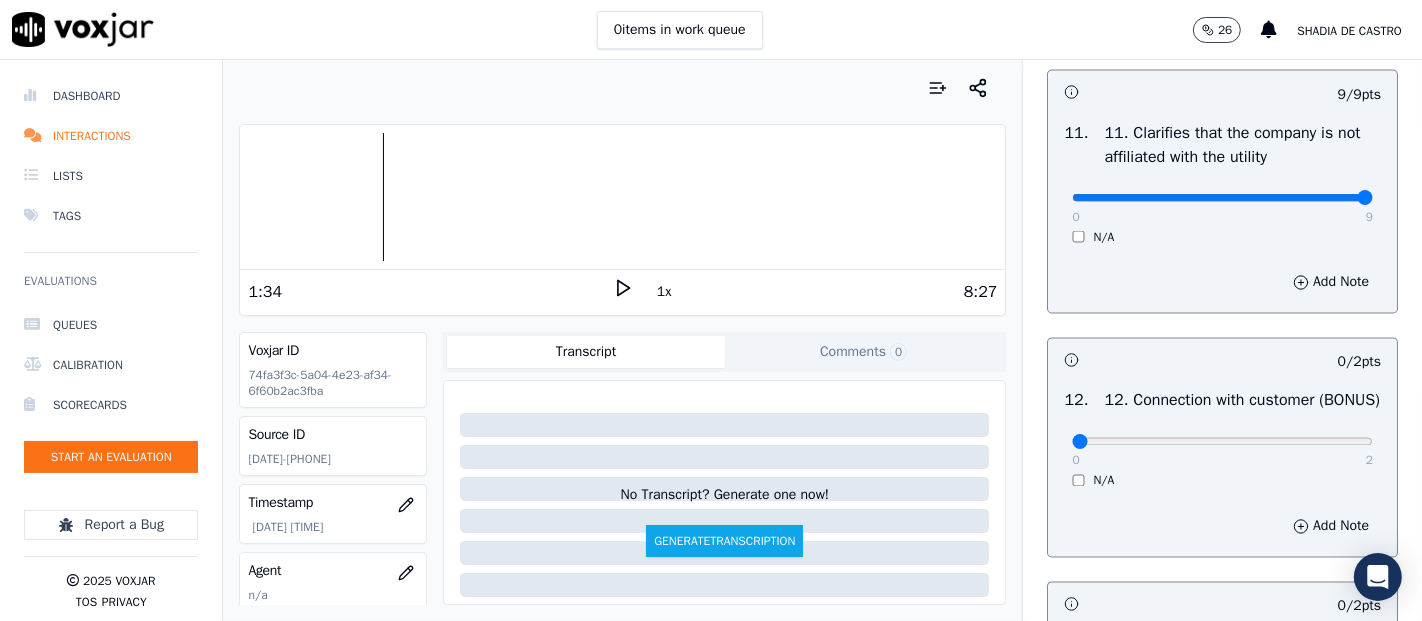 scroll, scrollTop: 3111, scrollLeft: 0, axis: vertical 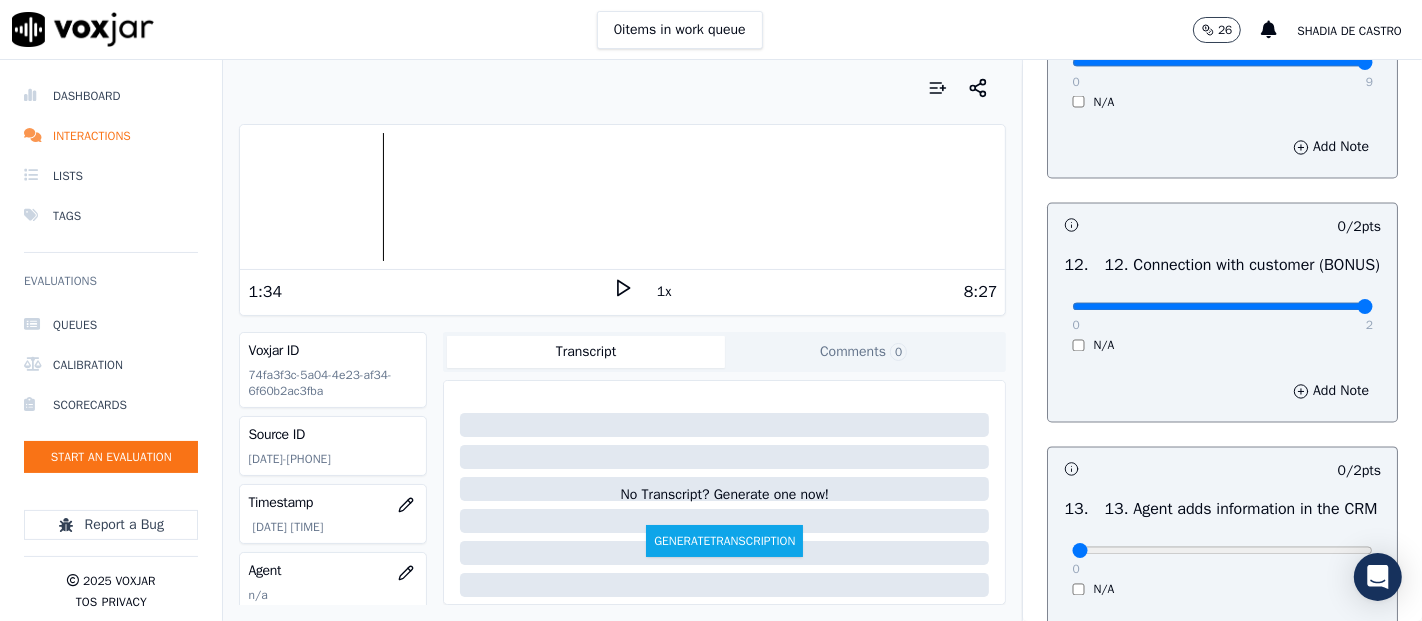 type on "2" 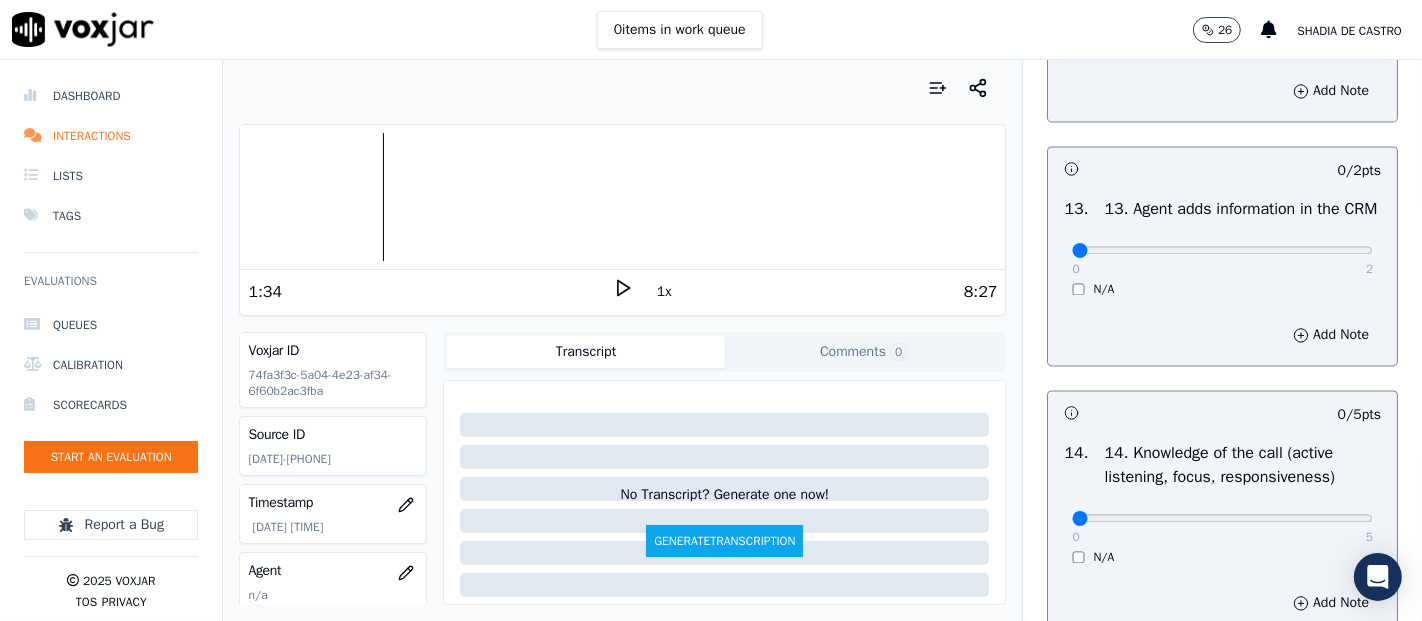 scroll, scrollTop: 3444, scrollLeft: 0, axis: vertical 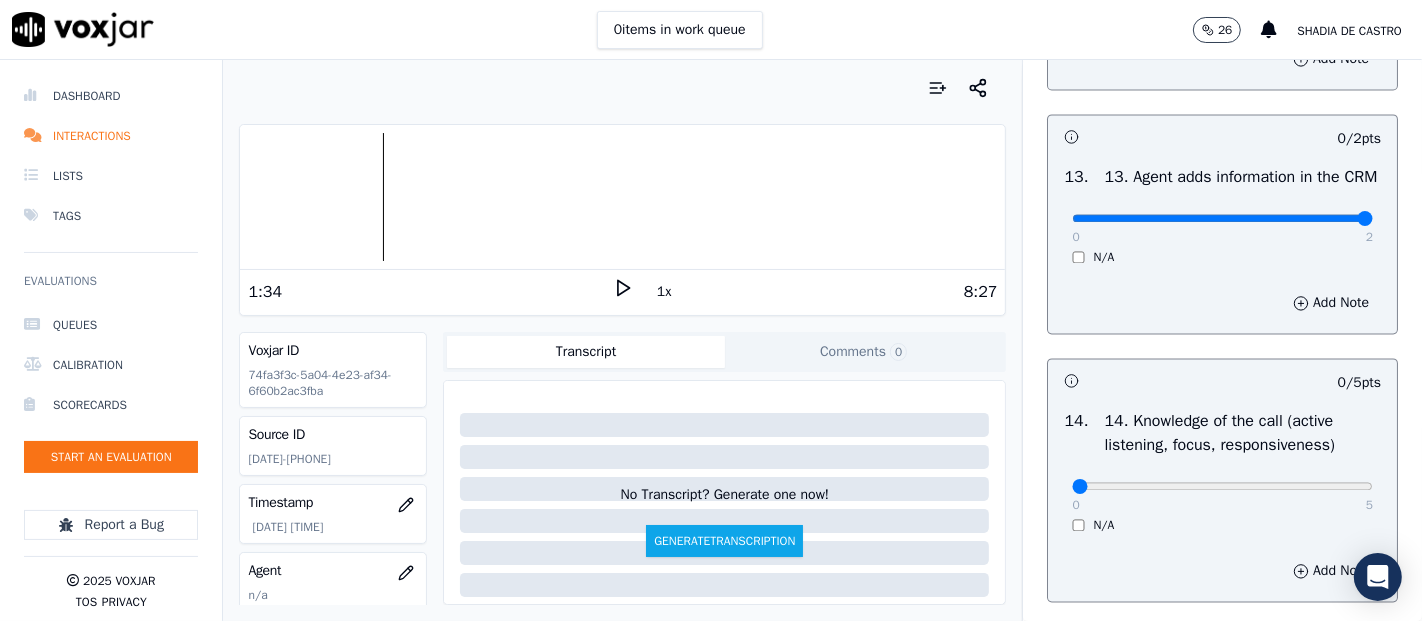 type on "2" 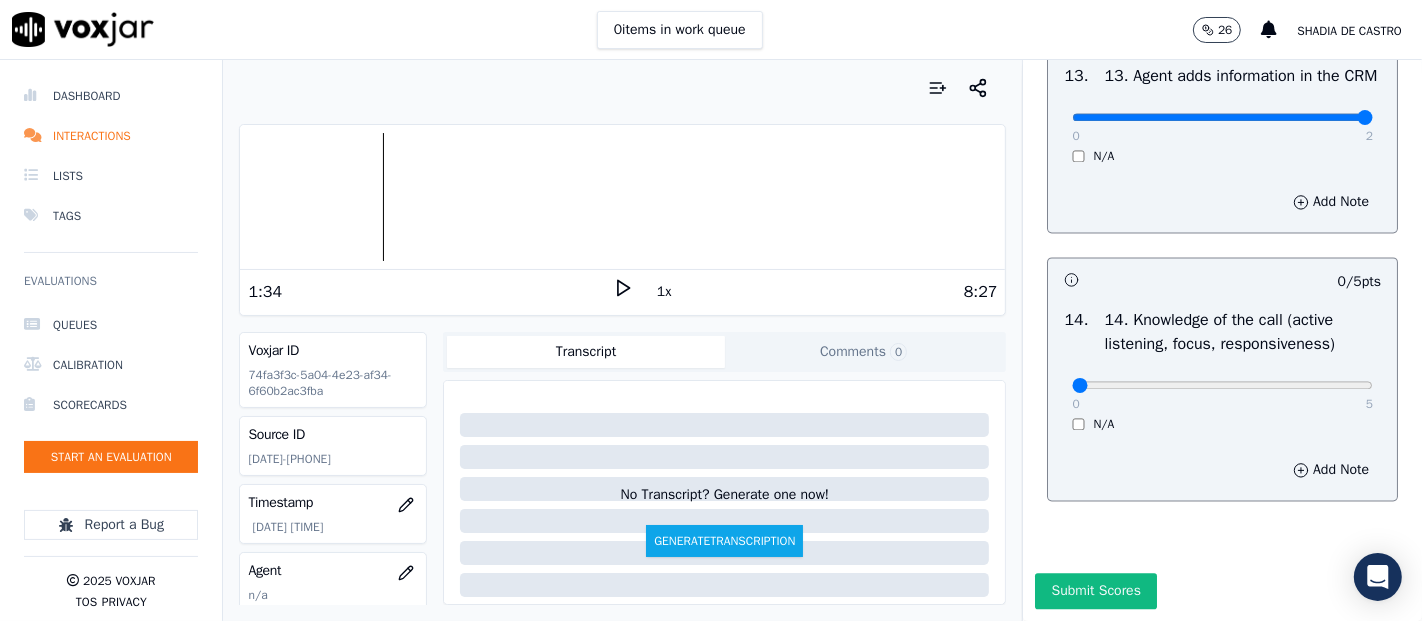 scroll, scrollTop: 3750, scrollLeft: 0, axis: vertical 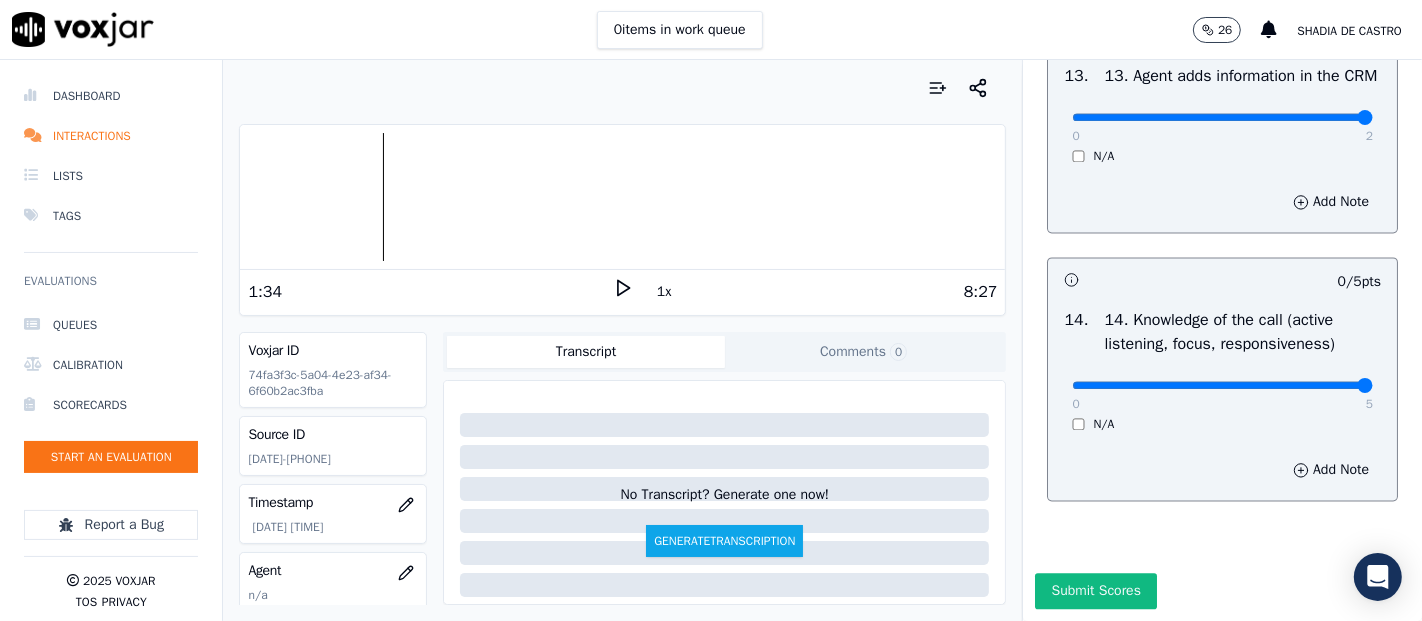 type on "5" 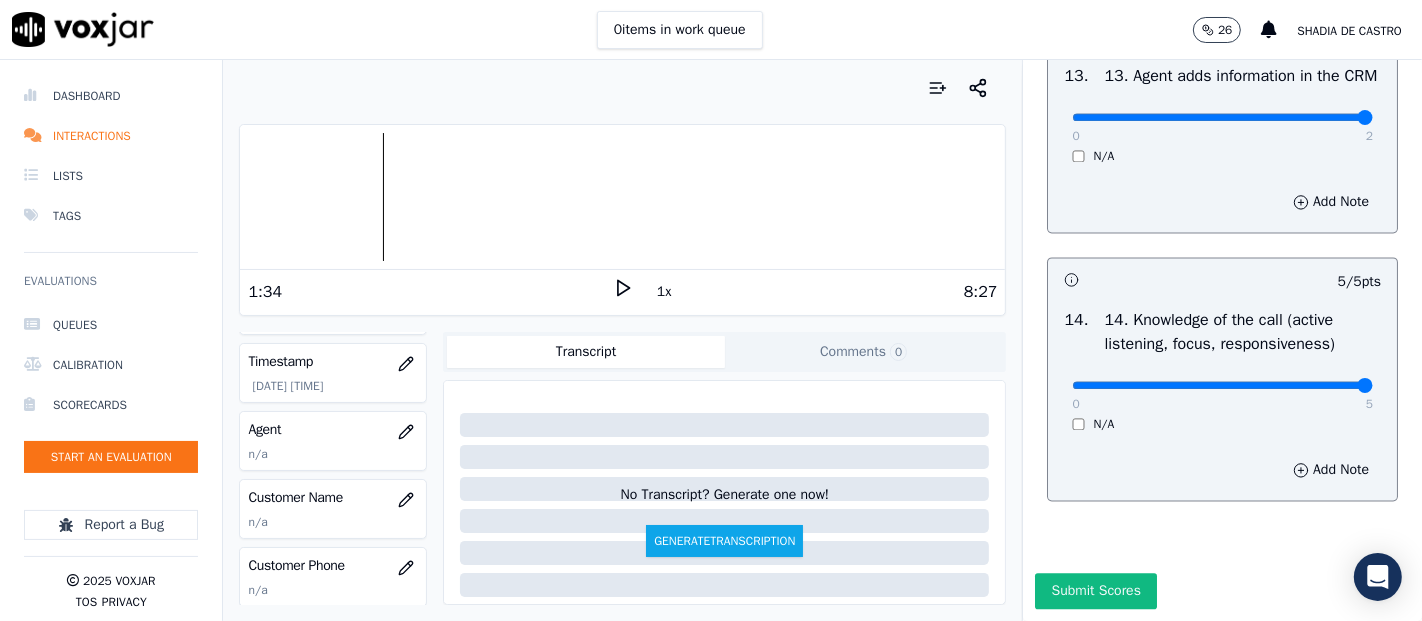 scroll, scrollTop: 222, scrollLeft: 0, axis: vertical 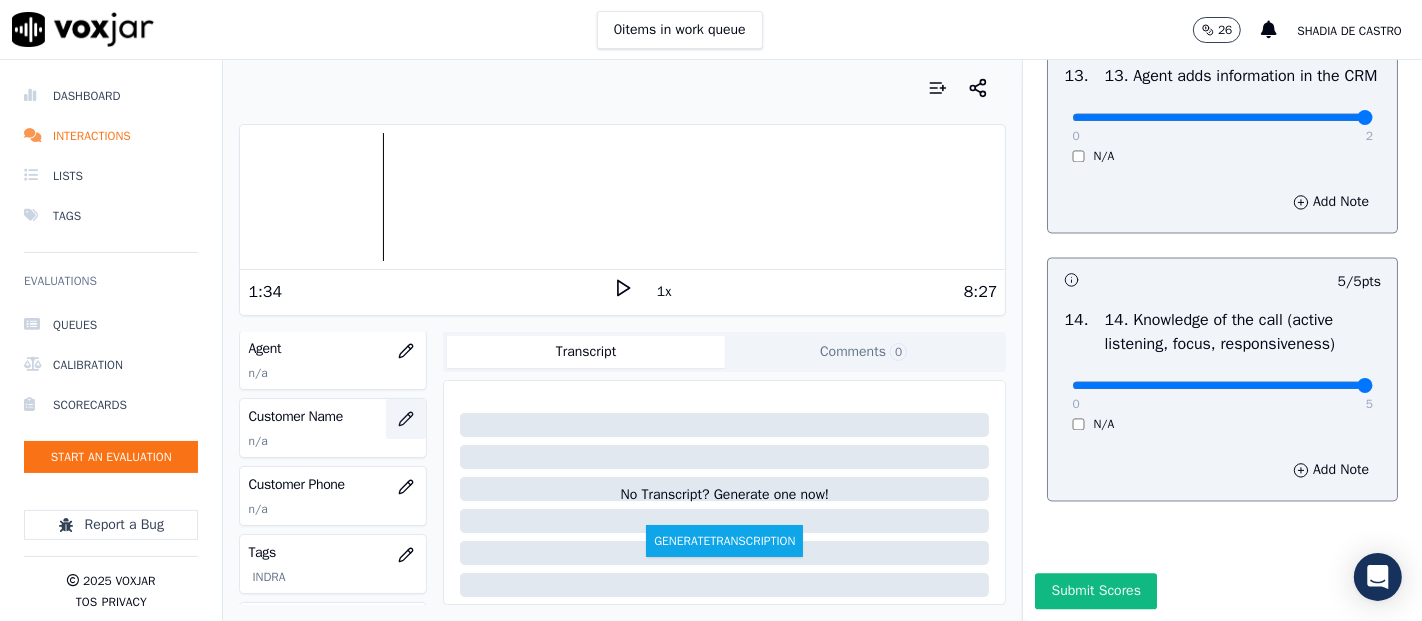click 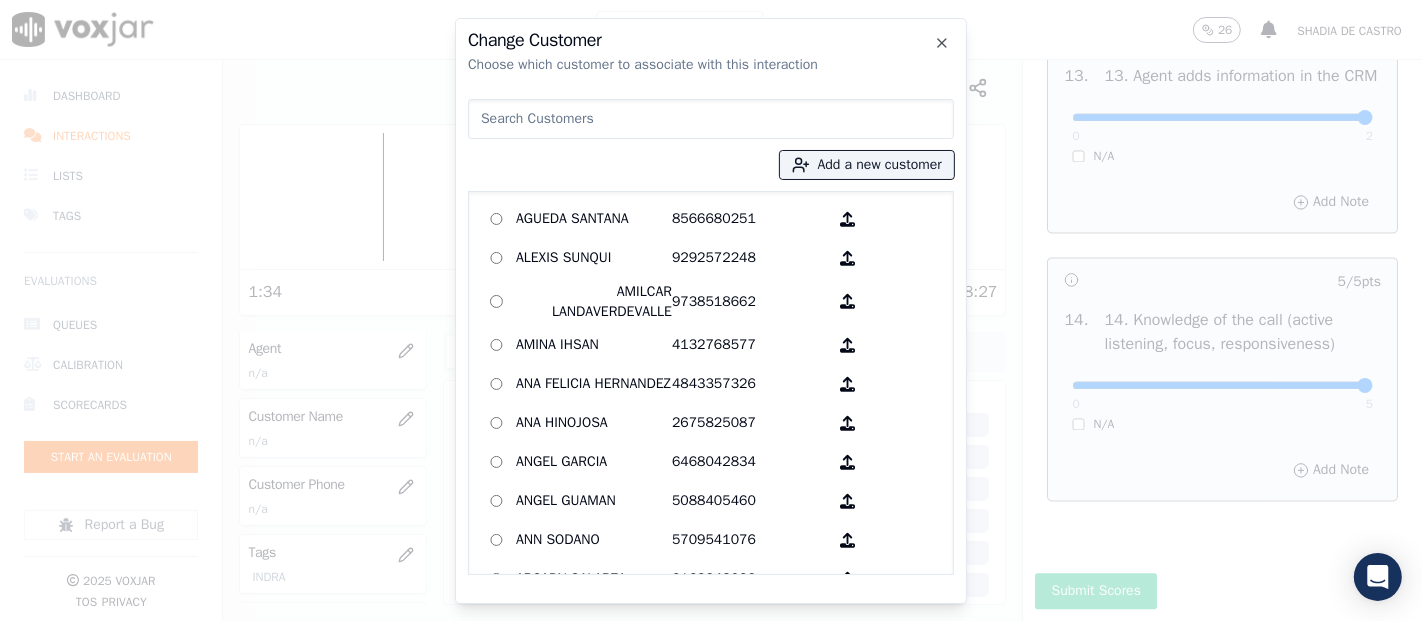 click at bounding box center (711, 310) 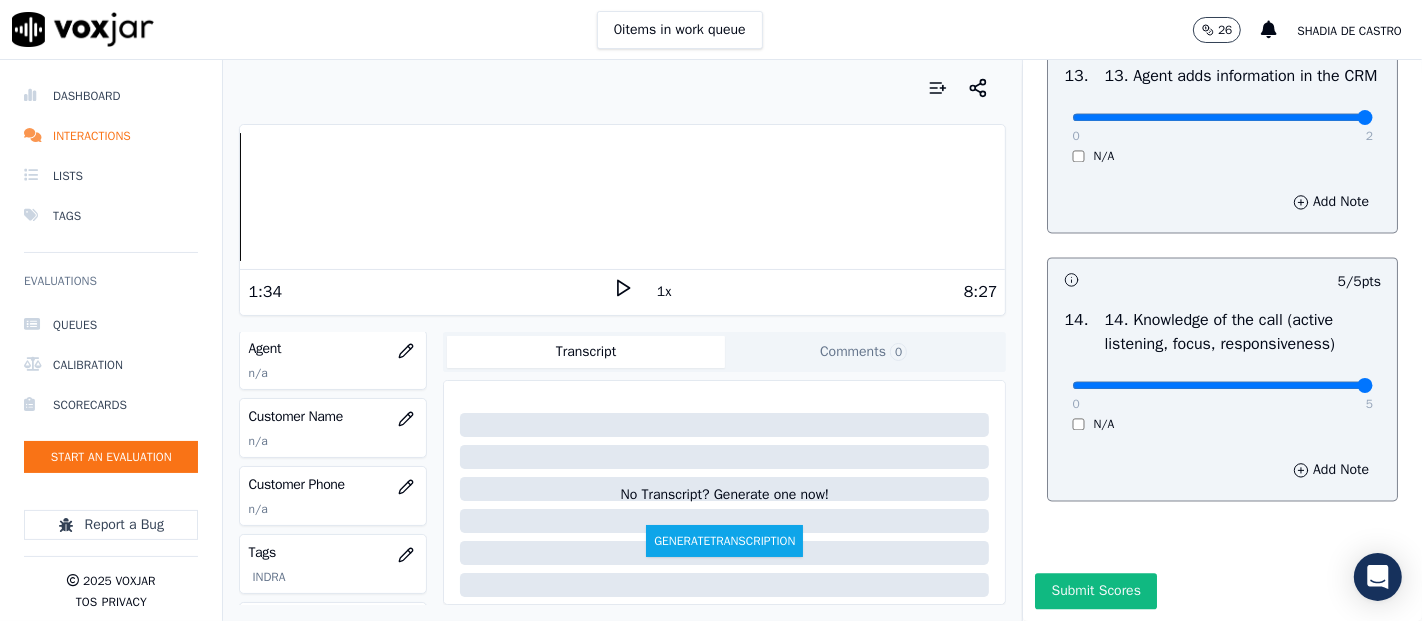 click on "Dashboard   Interactions   Lists   Tags       Evaluations     Queues   Calibration   Scorecards   Start an Evaluation
Report a Bug       2025   Voxjar   TOS   Privacy             Your browser does not support the audio element.   1:34     1x   8:27   Voxjar ID   74fa3f3c-5a04-4e23-af34-6f60b2ac3fba   Source ID   20250802-7175086544   Timestamp
08/04/2025 08:23 pm     Agent
n/a     Customer Name     n/a     Customer Phone     n/a     Tags
INDRA     Source     manualUpload   Type     AUDIO       Transcript   Comments  0   No Transcript? Generate one now!   Generate  Transcription         Add Comment   Scores   Transcript   Metadata   Comments         Human Score   --   0  evaluation s   AI Score   --   0  evaluation s     AI Evaluations
Queue an AI Evaluation   No AI evaluations yet   Human Evaluations   Start a Manual Evaluation   No human evaluations yet       INBOUND CTS SCORECARD - NEW   Scorecard       GREETING/OPENING SKILLS     102  pts" at bounding box center [711, 340] 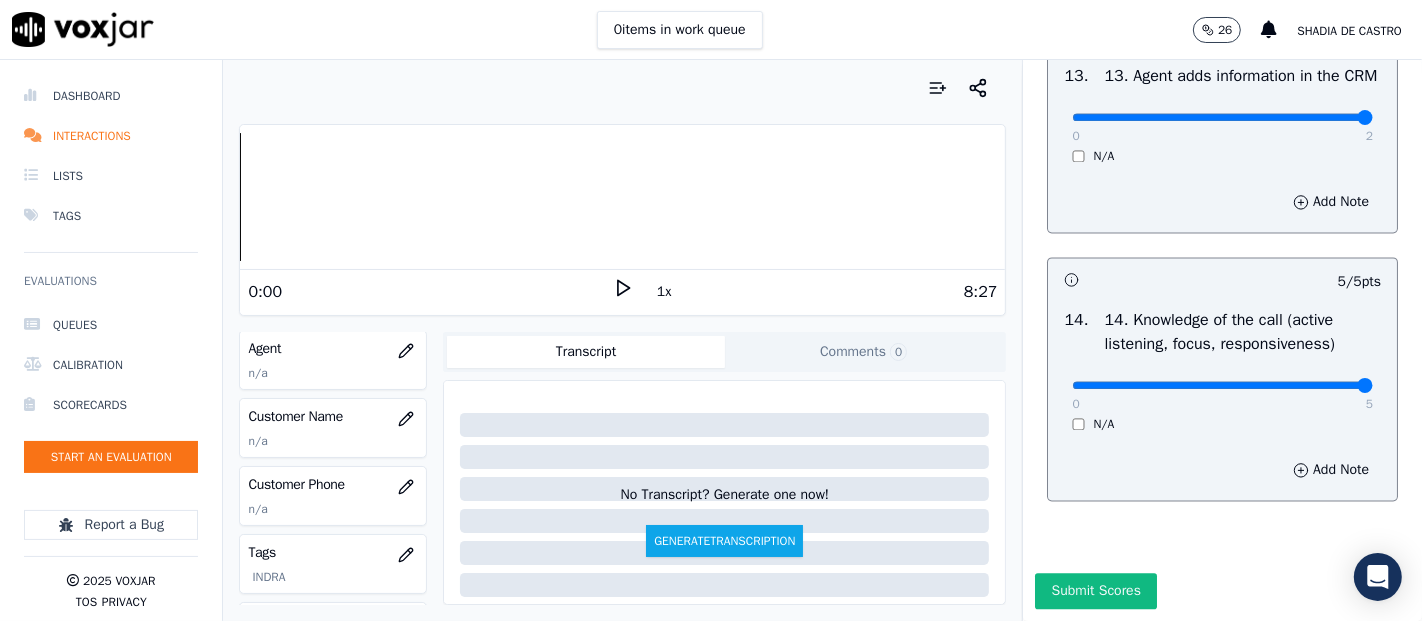 click on "0:00     1x   8:27" at bounding box center [622, 291] 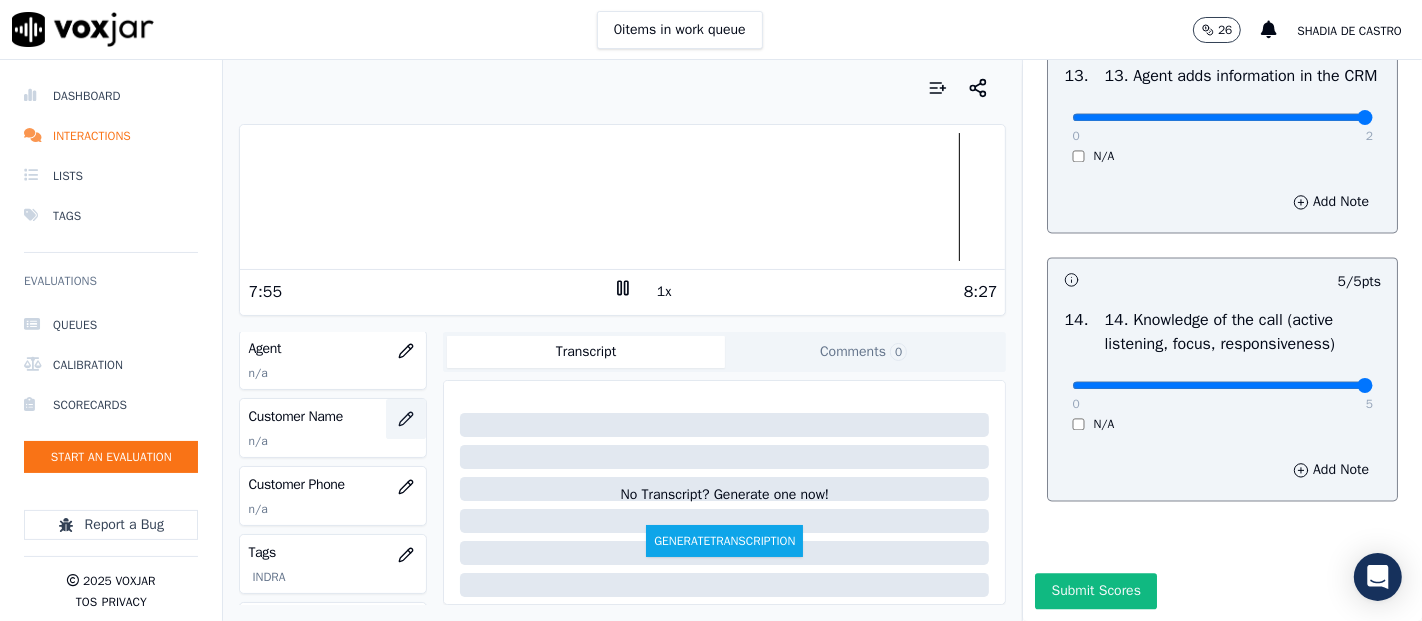 click 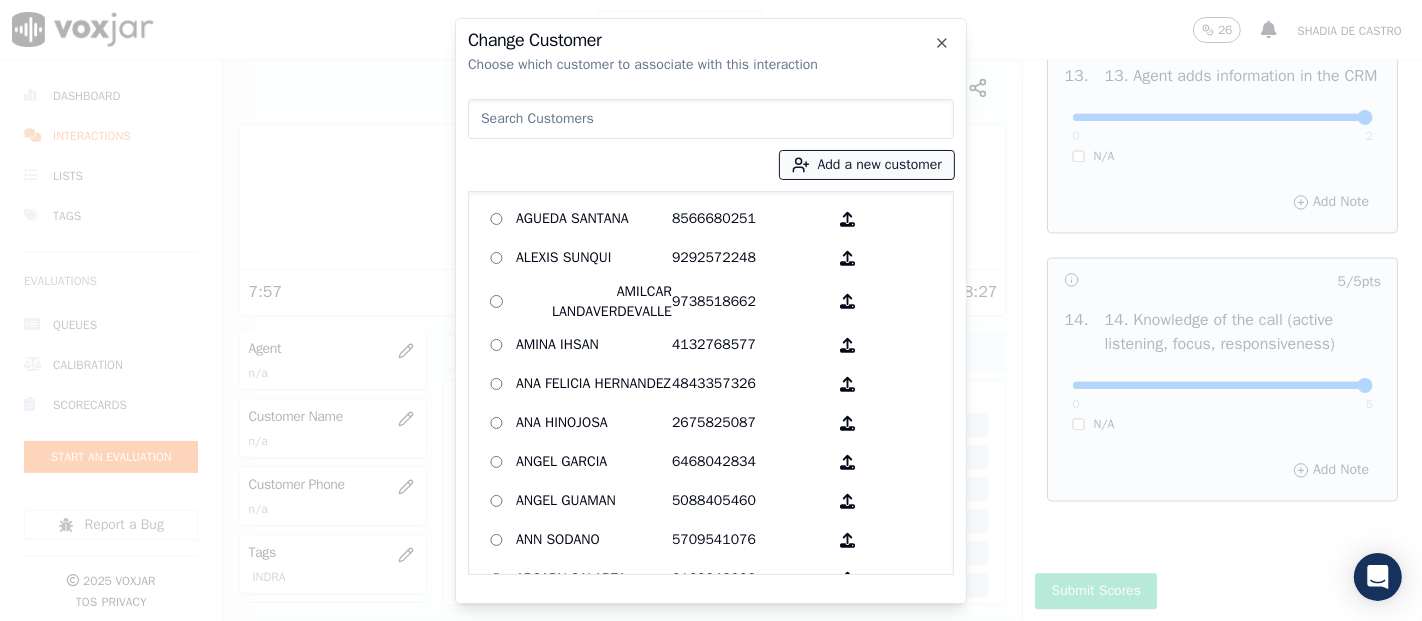 click on "Add a new customer" at bounding box center (867, 165) 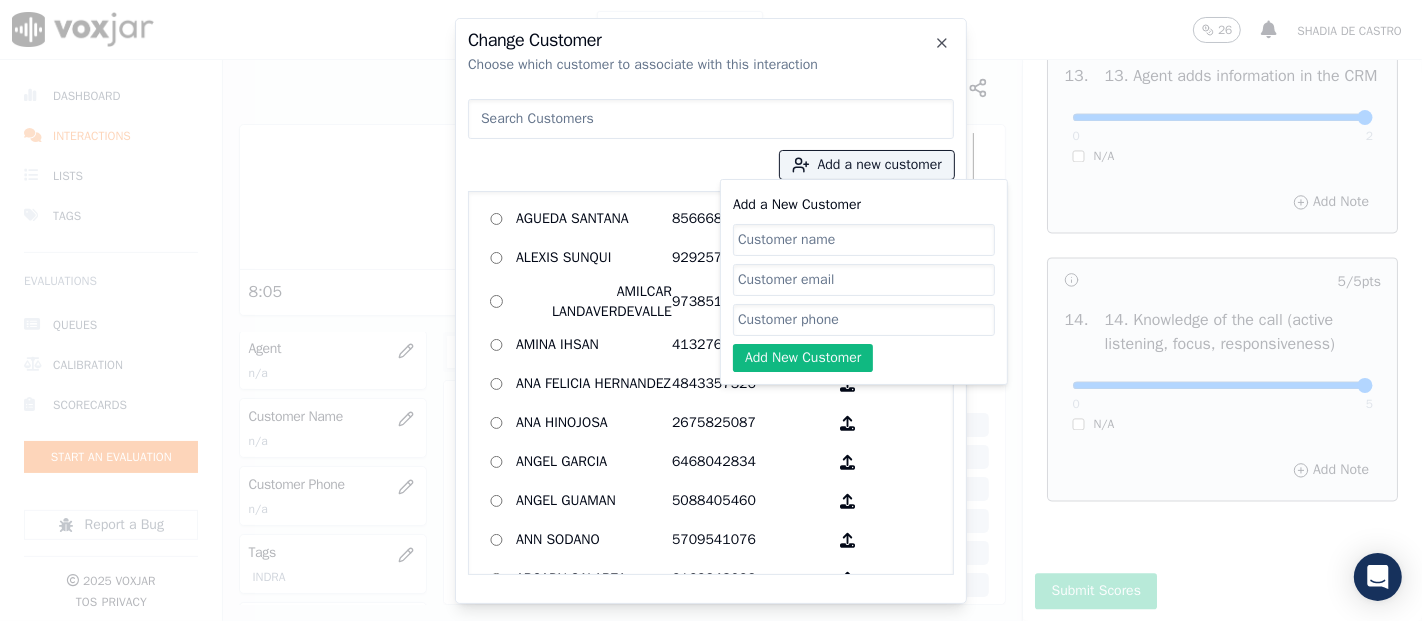 paste on "ADOLFO DIONICIO LOPEZ BARRIOS" 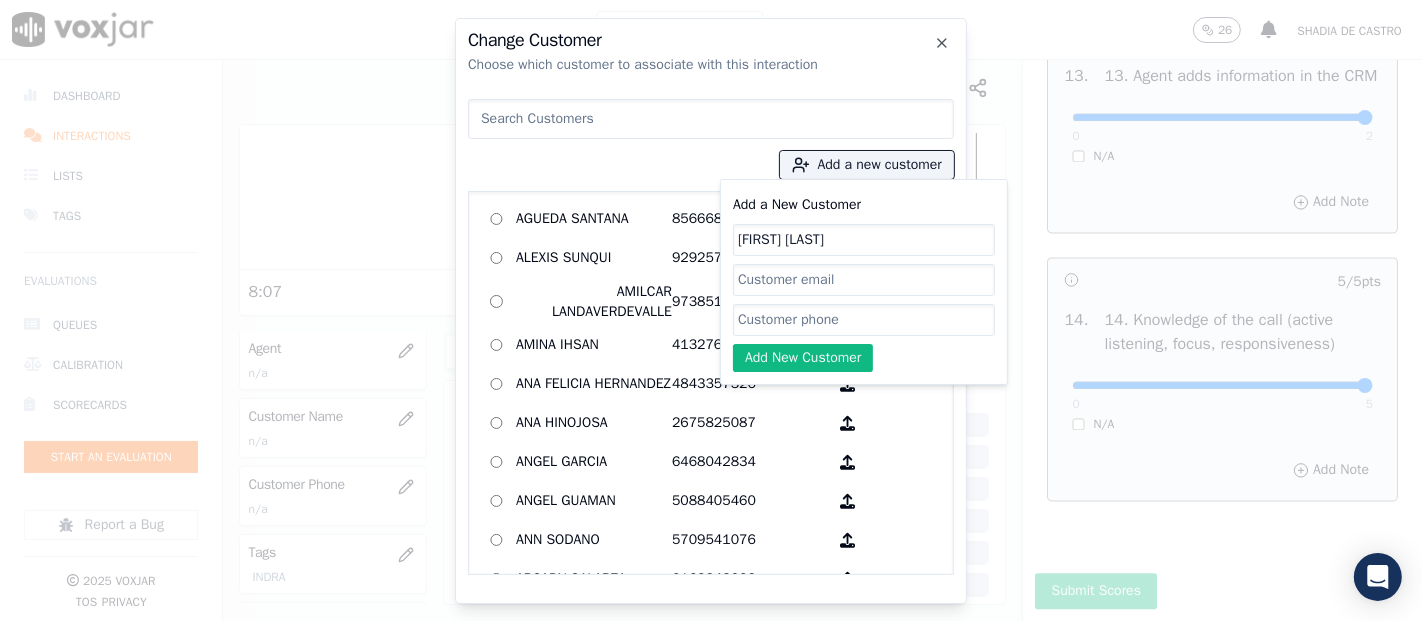 type on "ADOLFO DIONICIO LOPEZ BARRIOS" 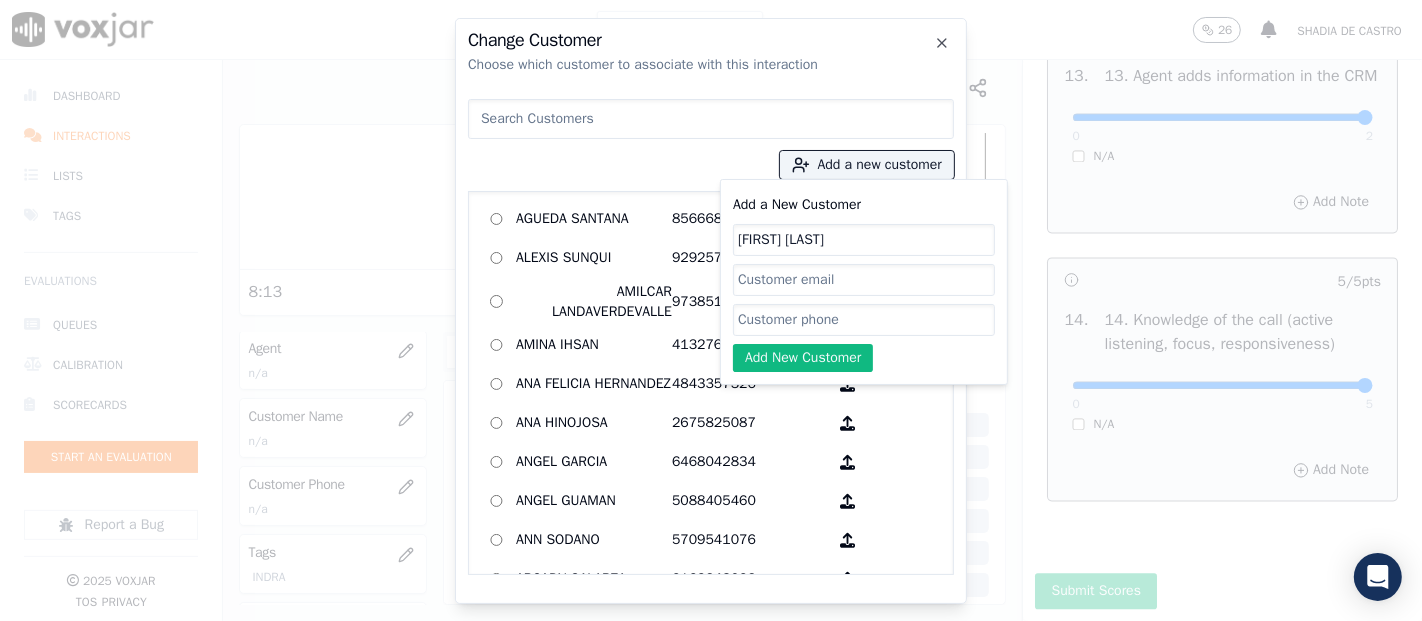 paste on "7175086544" 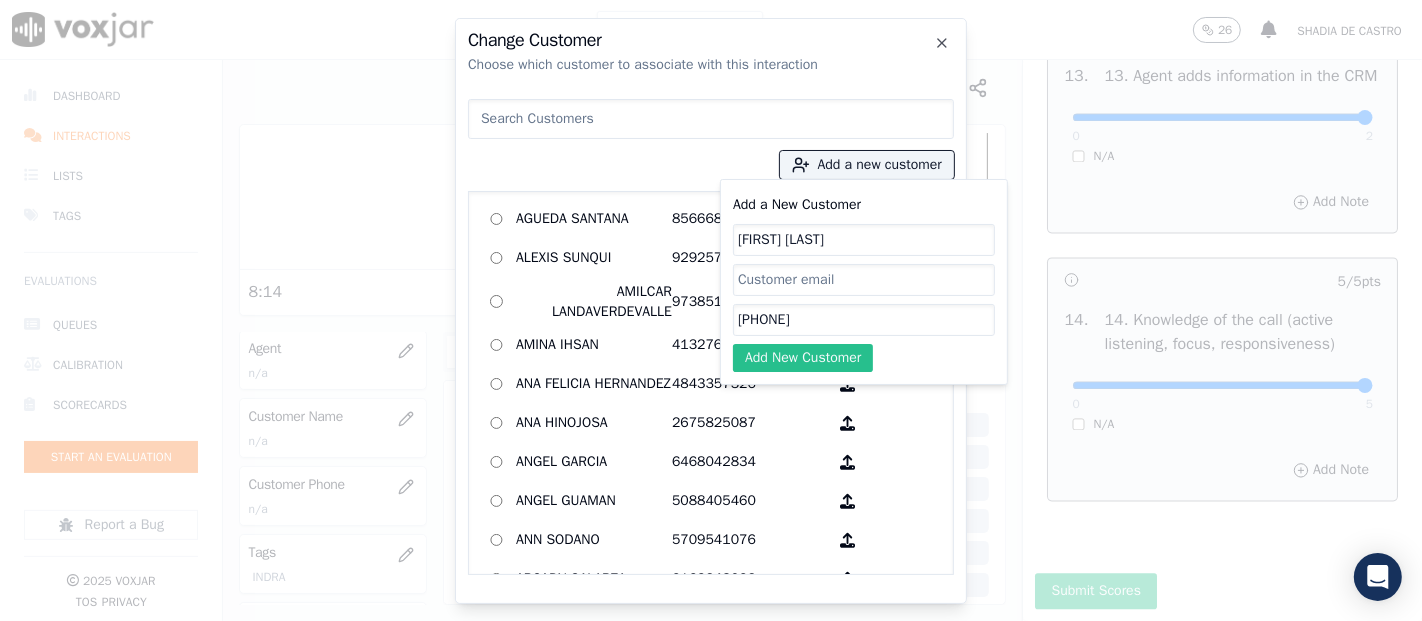 type on "7175086544" 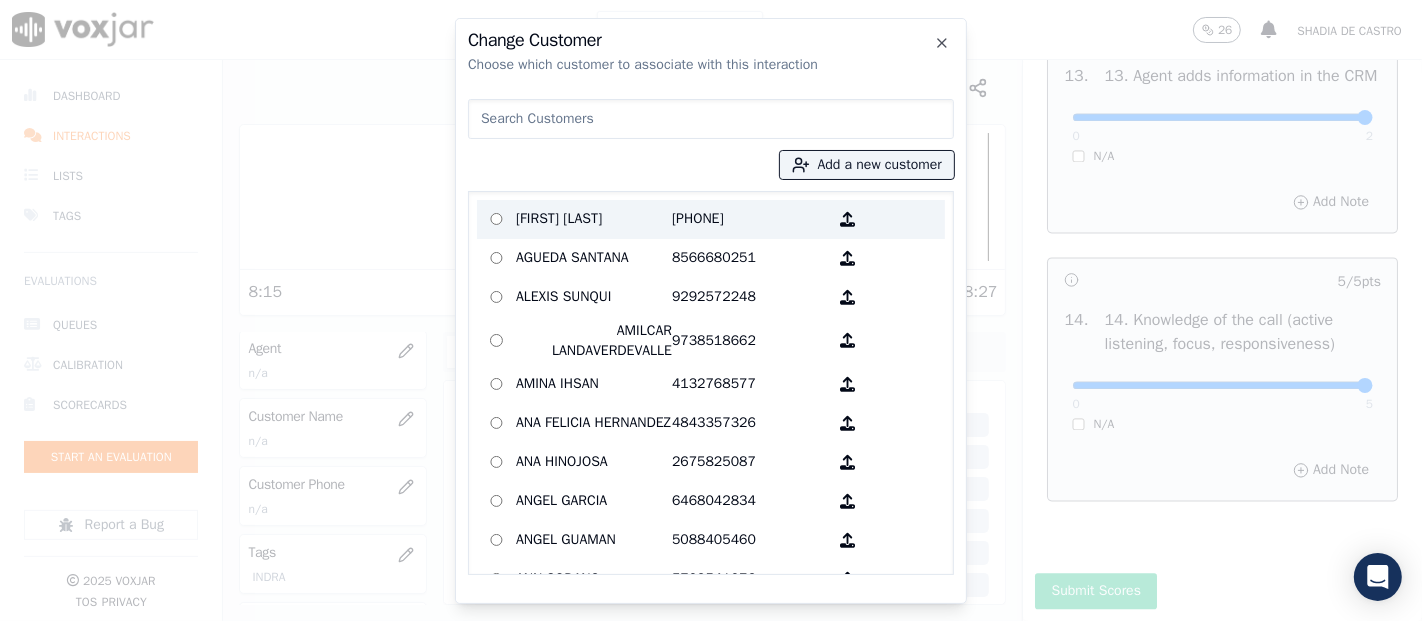 click on "ADOLFO DIONICIO LOPEZ BARRIOS" at bounding box center [594, 219] 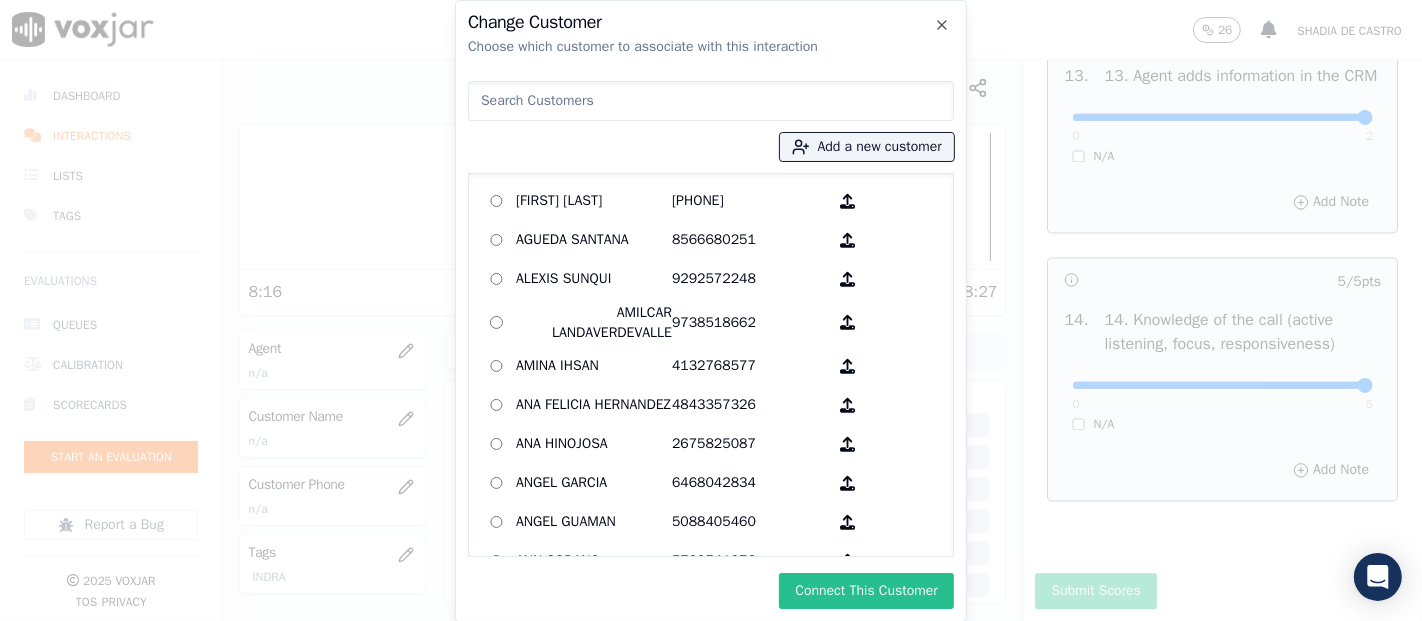 click on "Change Customer   Choose which customer to associate with this interaction
Add a new customer           ADOLFO DIONICIO LOPEZ BARRIOS   7175086544        AGUEDA SANTANA   8566680251        ALEXIS SUNQUI   9292572248        AMILCAR LANDAVERDEVALLE   9738518662        AMINA IHSAN   4132768577        ANA FELICIA HERNANDEZ   4843357326        ANA HINOJOSA   2675825087        ANGEL GARCIA   6468042834        ANGEL GUAMAN   5088405460        ANN SODANO   5709541076        ARCADY GALARZA   2163348023        Alice Portillo   2157583668        Anna Coello   2673238263        Anny Polanco   2679775361        Armando Galvan   2407271171        Aronny L Ruiz    8623043903        BALBINO CANTARERO   9732165412        BRIAN FRIAR   7576049732        BYRON CHORLANGO   7323932099        Brandon Emanuel Chajon Calderon   8563981973        CARMEN REINOSO MENA    9784950405        CAROL DALE-JOSEPH   4193487877        CATALINA CAALCHOC   6146794851        CELIA DELGADO   7744373928        CLARA JACOBO" 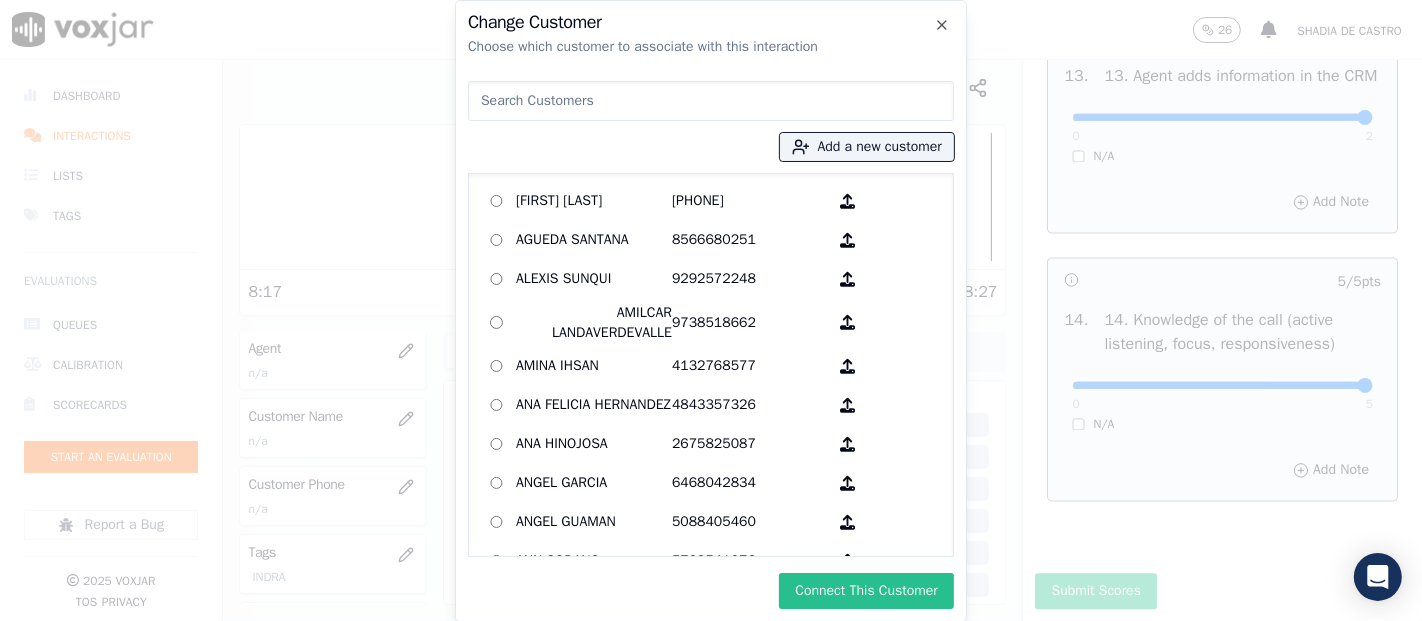 click on "Connect This Customer" at bounding box center [866, 591] 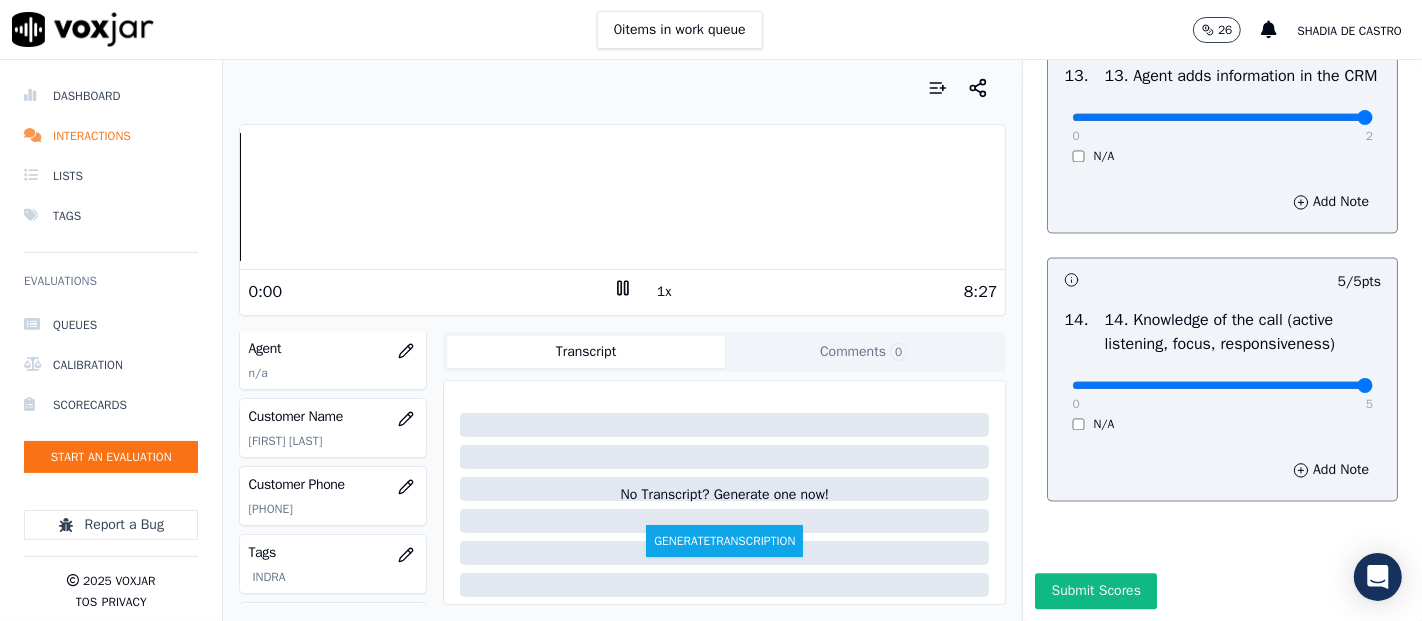 click on "Dashboard   Interactions   Lists   Tags       Evaluations     Queues   Calibration   Scorecards   Start an Evaluation
Report a Bug       2025   Voxjar   TOS   Privacy             Your browser does not support the audio element.   0:00     1x   8:27   Voxjar ID   74fa3f3c-5a04-4e23-af34-6f60b2ac3fba   Source ID   20250802-7175086544   Timestamp
08/04/2025 08:23 pm     Agent
n/a     Customer Name     ADOLFO DIONICIO LOPEZ BARRIOS     Customer Phone     7175086544     Tags
INDRA     Source     manualUpload   Type     AUDIO       Transcript   Comments  0   No Transcript? Generate one now!   Generate  Transcription         Add Comment   Scores   Transcript   Metadata   Comments         Human Score   --   0  evaluation s   AI Score   --   0  evaluation s     AI Evaluations
Queue an AI Evaluation   No AI evaluations yet   Human Evaluations   Start a Manual Evaluation   No human evaluations yet       INBOUND CTS SCORECARD - NEW   Scorecard           102  pts" at bounding box center (711, 340) 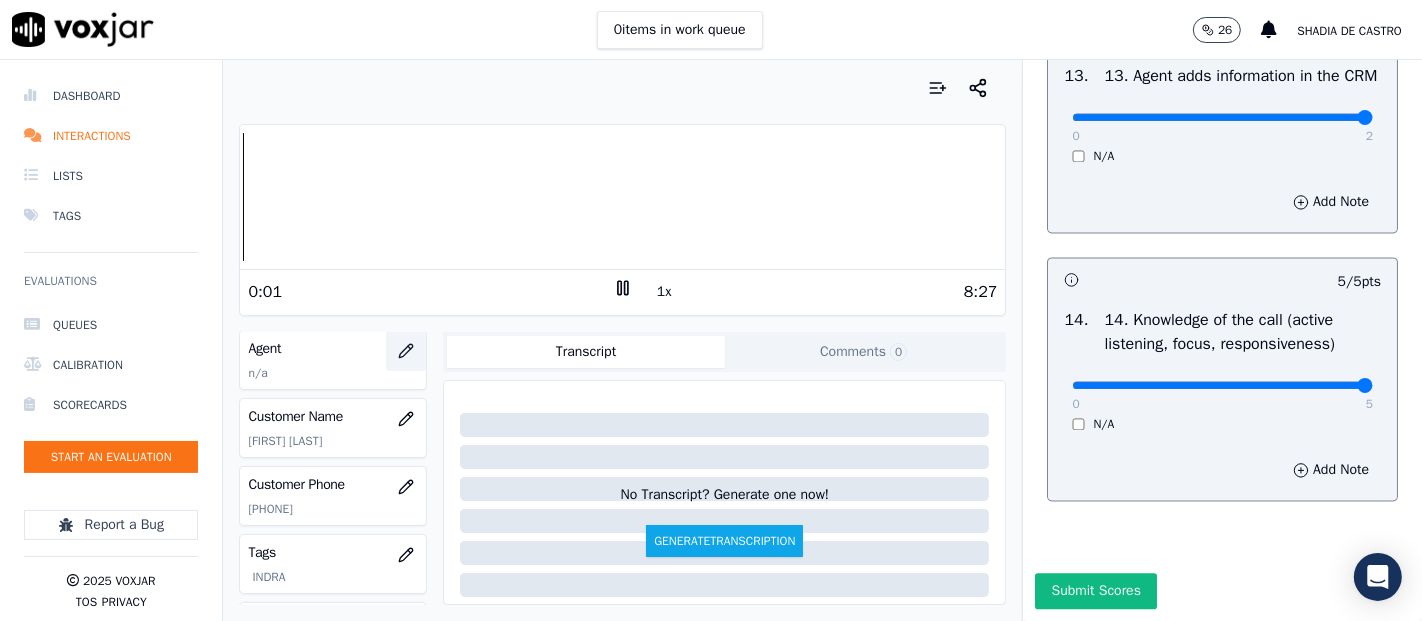 click 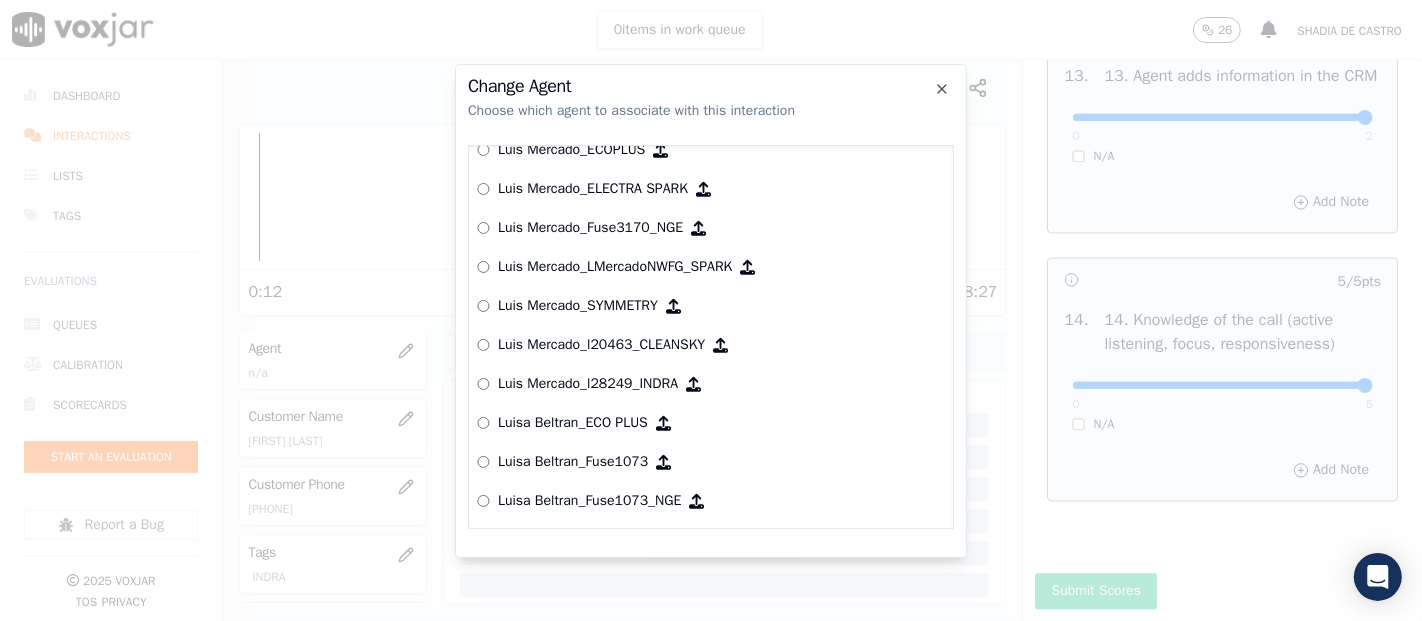 scroll, scrollTop: 6805, scrollLeft: 0, axis: vertical 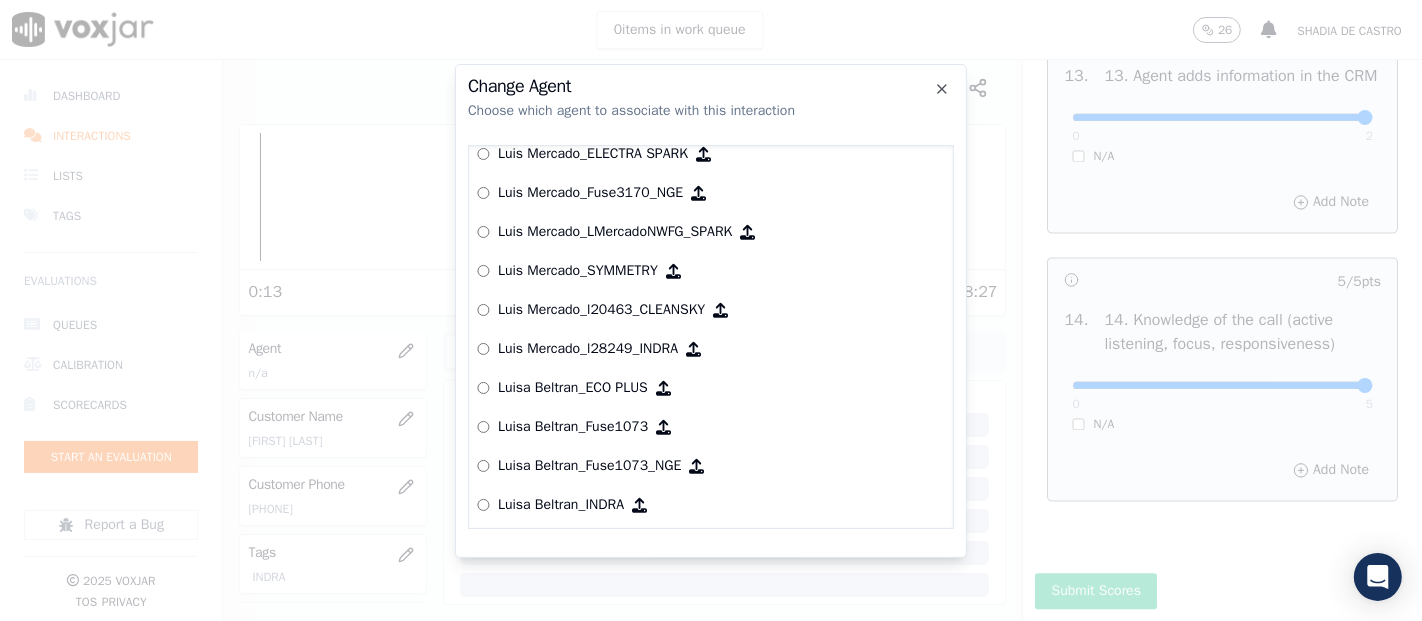click on "Luis Mercado_l28249_INDRA" at bounding box center [588, 349] 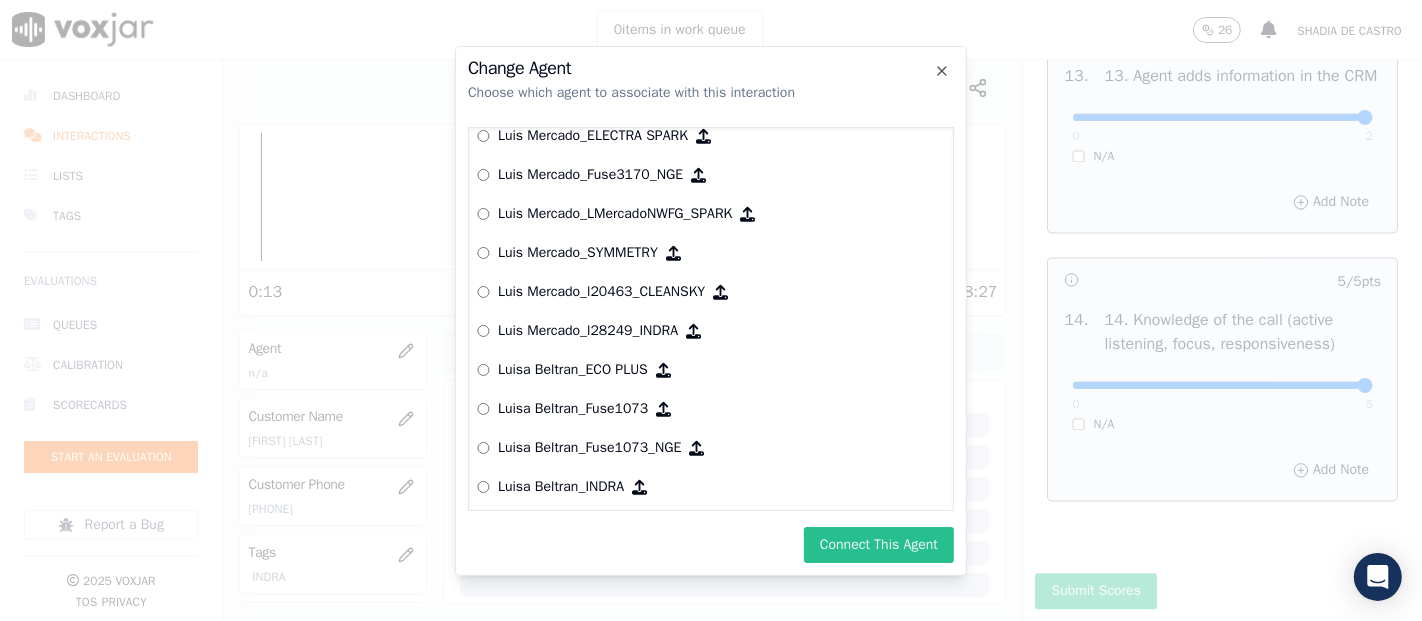 click on "Connect This Agent" at bounding box center [879, 545] 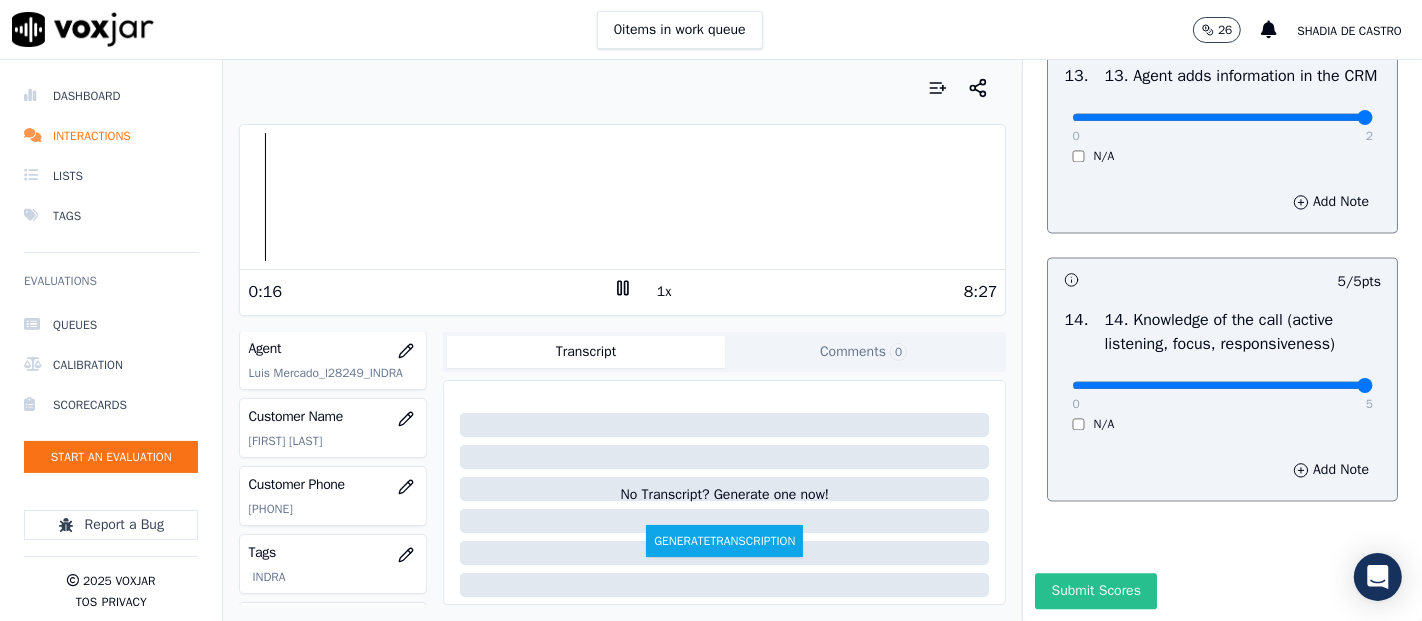 click on "Submit Scores" at bounding box center (1095, 591) 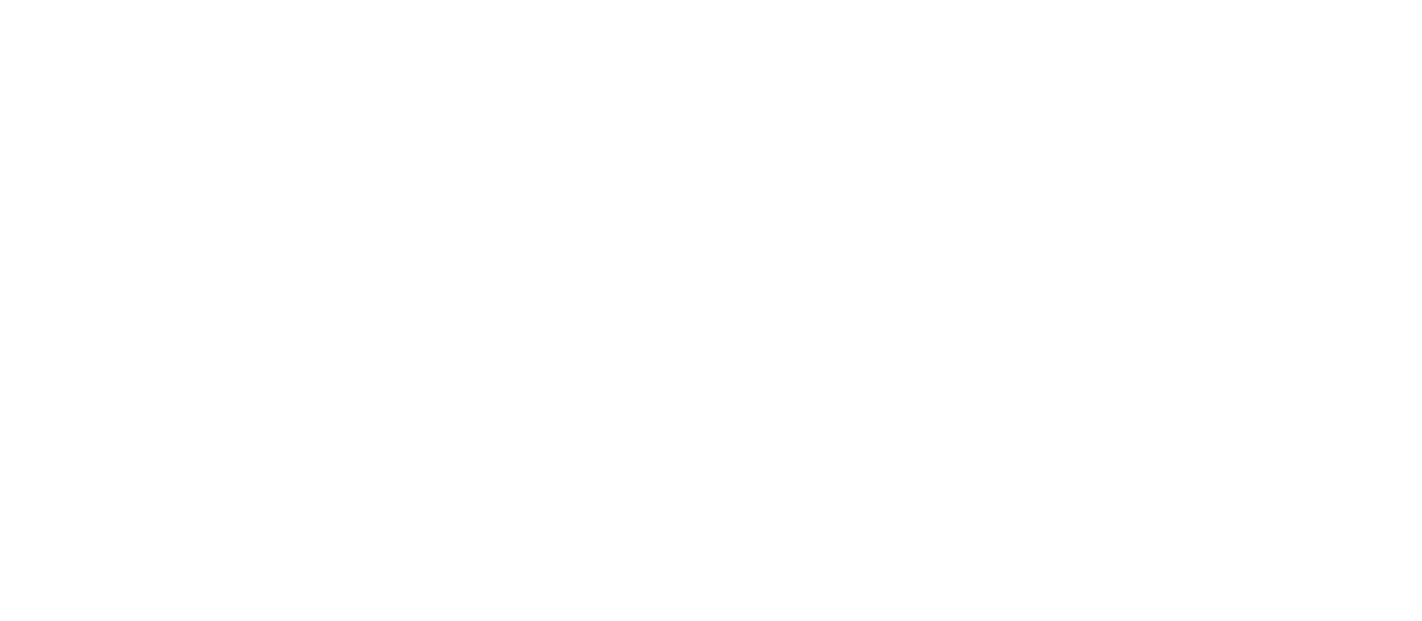 scroll, scrollTop: 0, scrollLeft: 0, axis: both 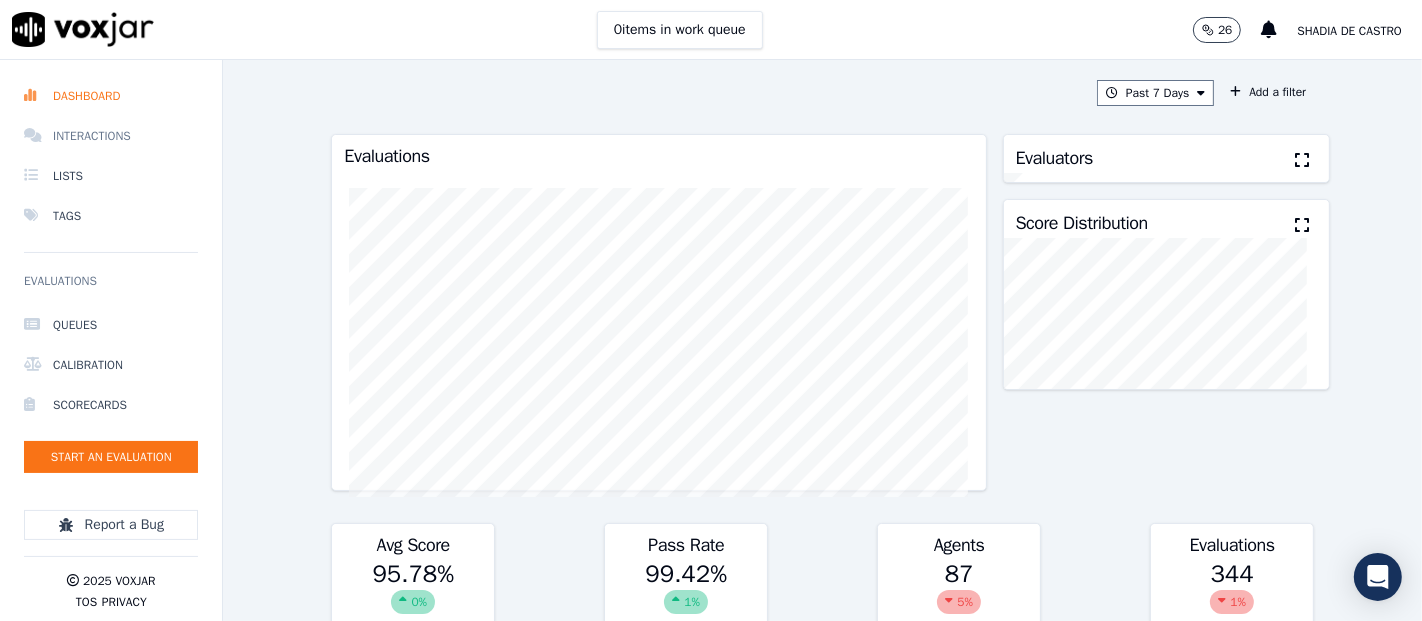 click on "Interactions" at bounding box center (111, 136) 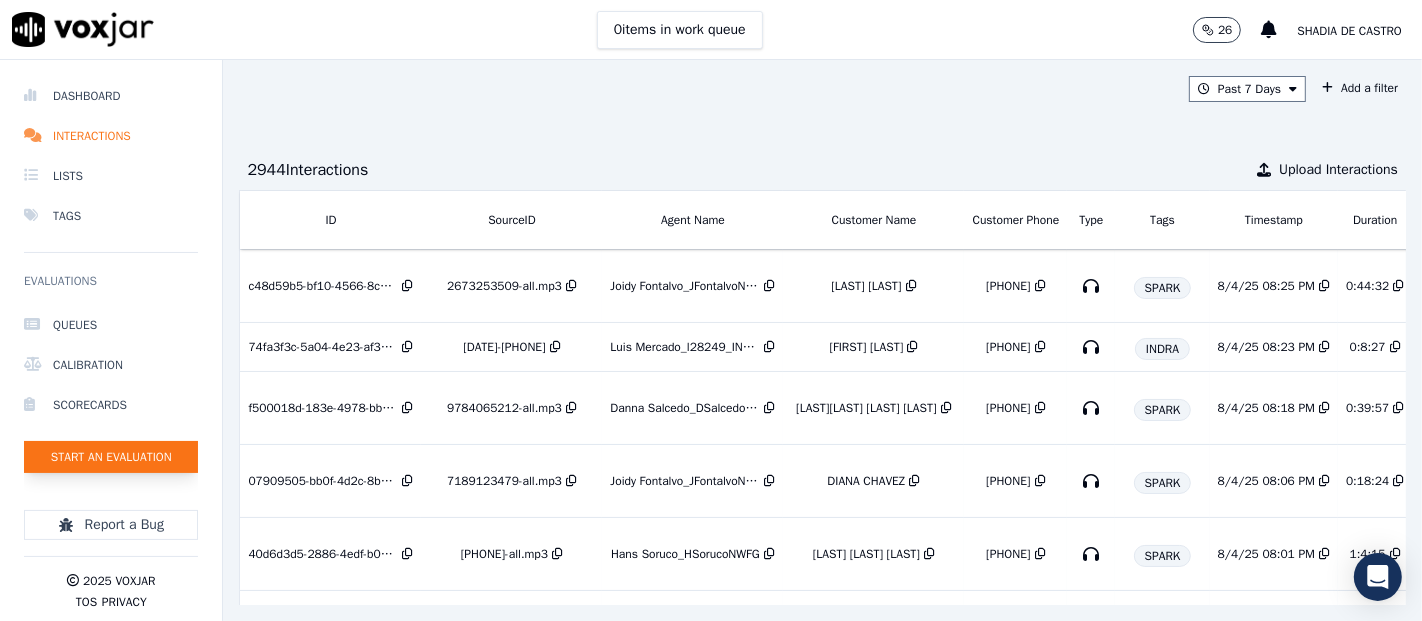 click on "Start an Evaluation" 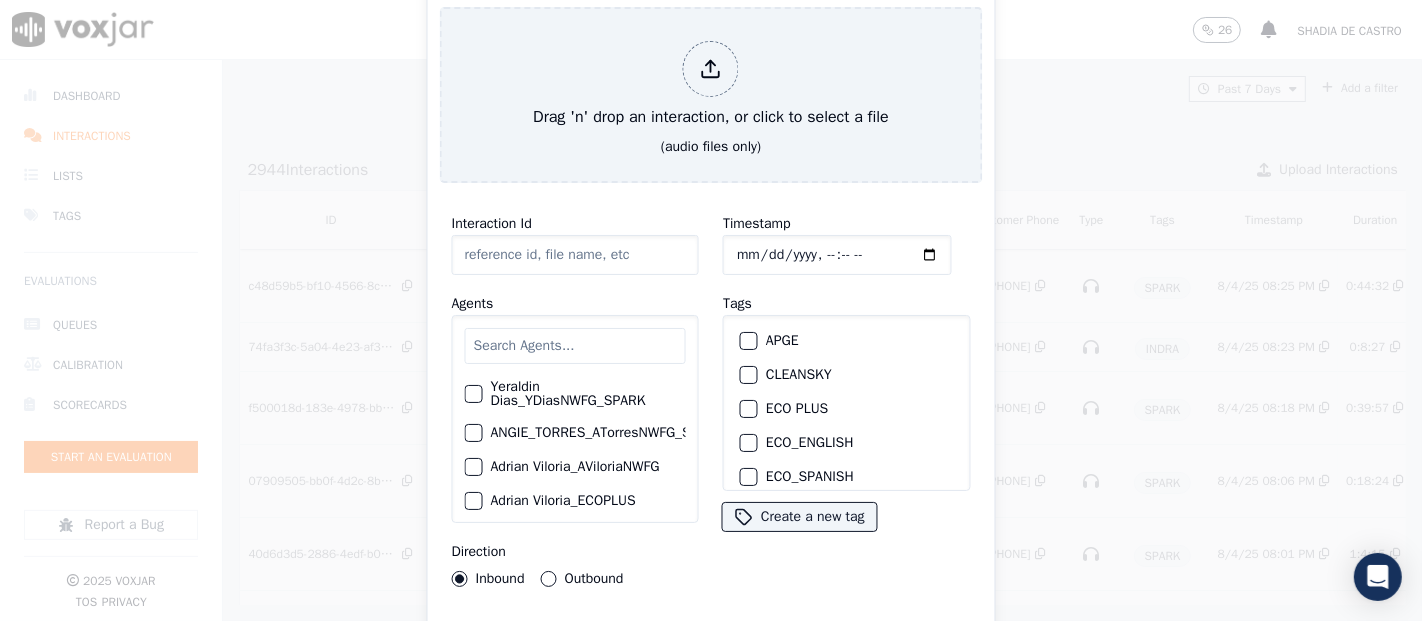 type on "[DATE]-[PHONE]_[LAST]_[LANGUAGE].mp3" 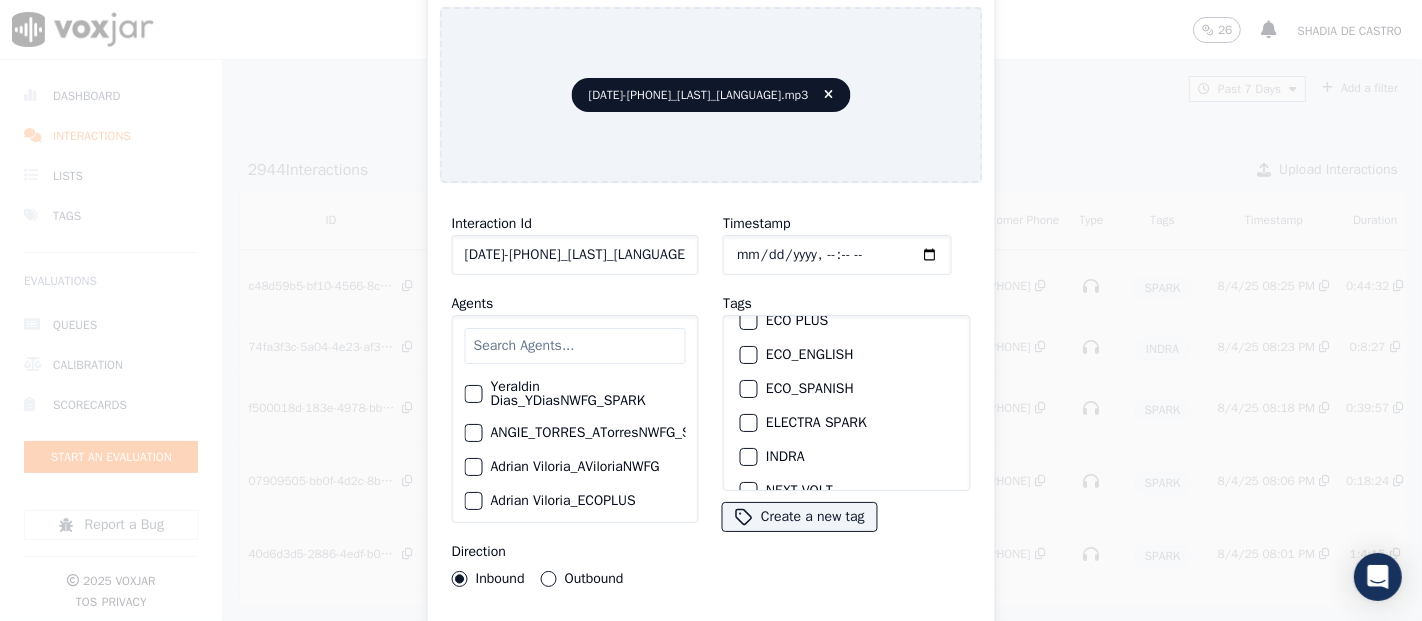 scroll, scrollTop: 222, scrollLeft: 0, axis: vertical 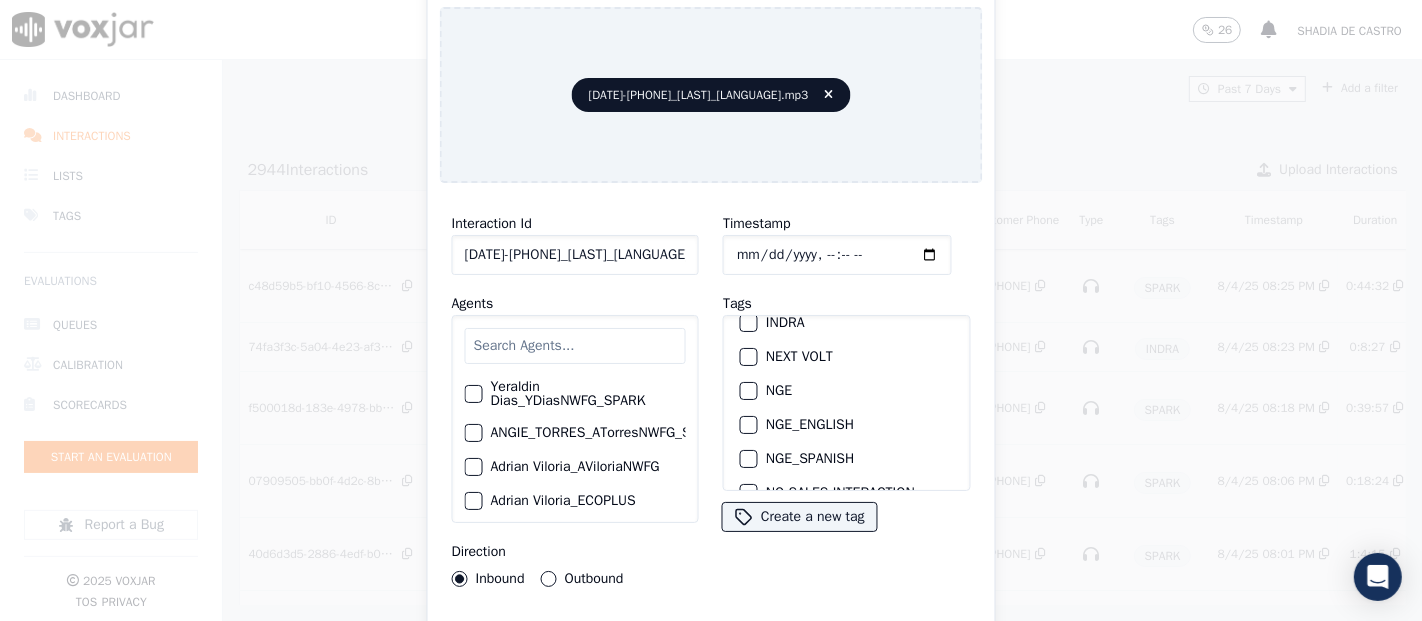 click at bounding box center [748, 391] 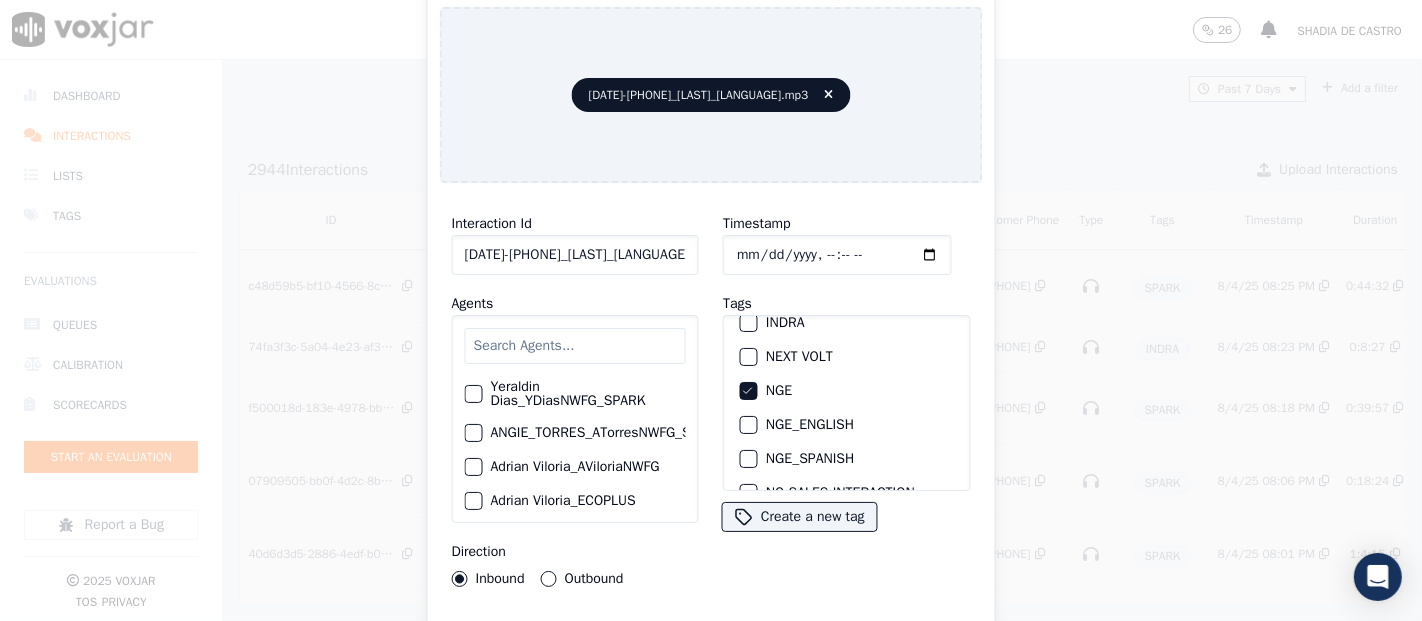 click on "Interaction Id   [DATE]-[PHONE]_[LANGUAGE].mp3     Agents        [LAST] [LAST]_[ID]_[COMPANY]     ANGIE_TORRES_ATorresNWFG_SPARK     [LAST] [LAST]_AViloriaNWFG     [LAST] [LAST]_ECOPLUS     [LAST] [LAST]_[ID]_[COMPANY]     [LAST] [LAST]_[ID]_[COMPANY]     [LAST] [LAST]_[ID]_[COMPANY]     [LAST] [LAST]_[ID]_[COMPANY]     [LAST] [LAST]_[ID]_[COMPANY]     [LAST] [LAST]_SYMMETRY     [LAST] [LAST]_[ID]_[COMPANY]     [LAST] [LAST]_[ID]_[COMPANY]     [LAST] [LAST]_NW2906_CLEANSKY     [LAST] [LAST]_[ID]_[COMPANY]     [LAST] [LAST]_Fuse3185_NGE     [LAST] [LAST]_No Sales      [LAST] [LAST]_[ID]_[COMPANY]     [LAST] [LAST]_[ID]_[COMPANY]     [LAST] [LAST]_APriasNWFG     [LAST] [LAST]_SYMMETRY     [LAST] [LAST]_CLEANSKY     [LAST] [LAST]_INDRA     [LAST] [LAST]_NGE     Angie Torres_ATorresNWFG     Angie Torres_SYMMETRY     Angie Torres_WANN1185_NGE     Angie Torres_a27399_CLEANSKY     Angie Torres_a27445_INDRA     BRYAN_LHEINEKER_WANN1211_NGE" at bounding box center [711, 429] 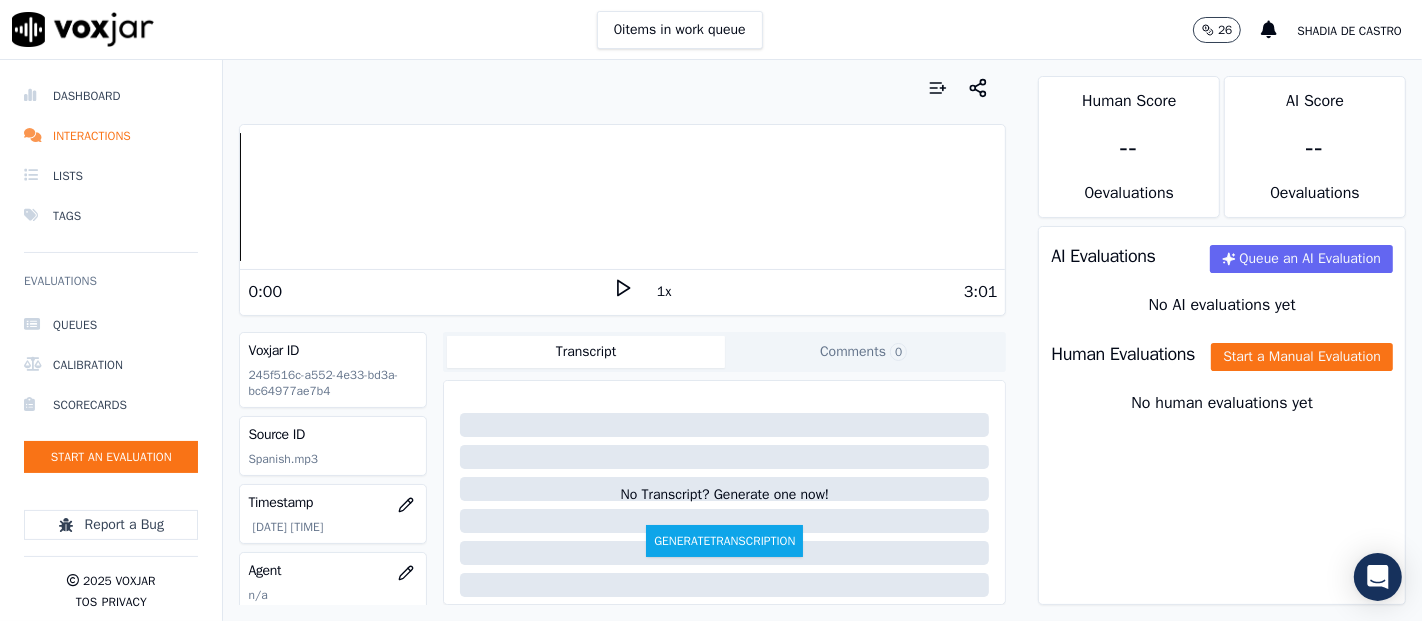 click 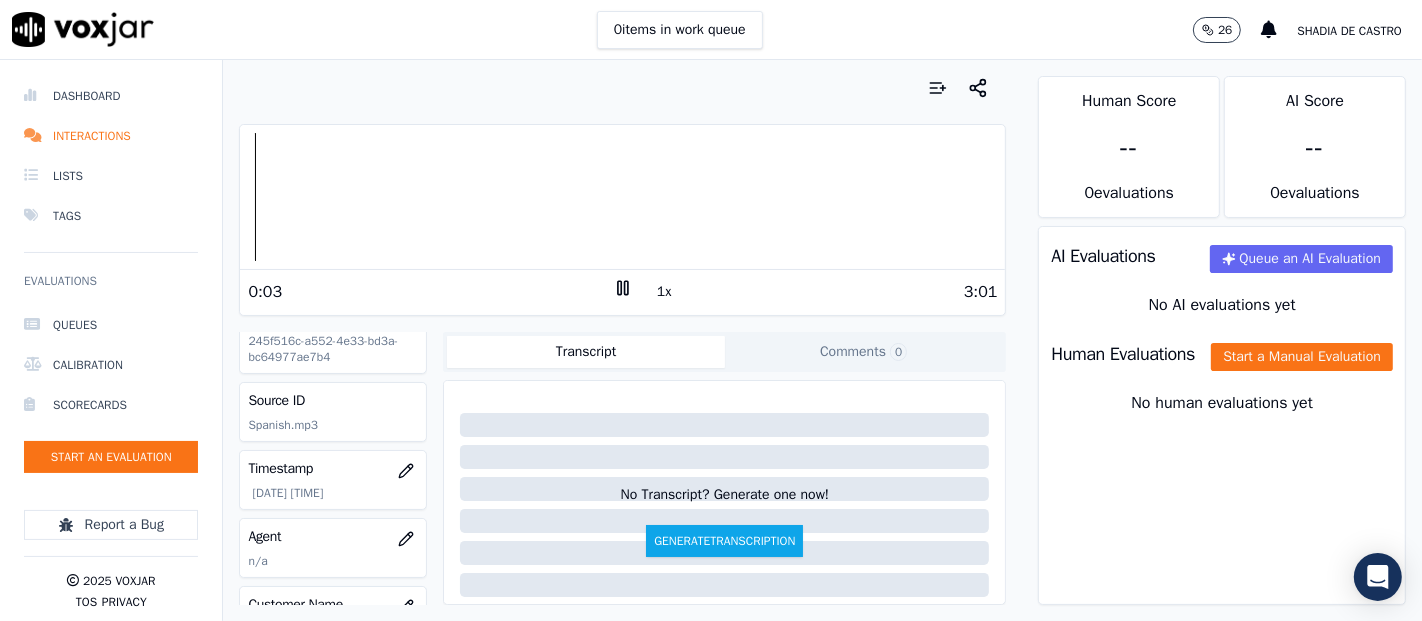 scroll, scrollTop: 0, scrollLeft: 0, axis: both 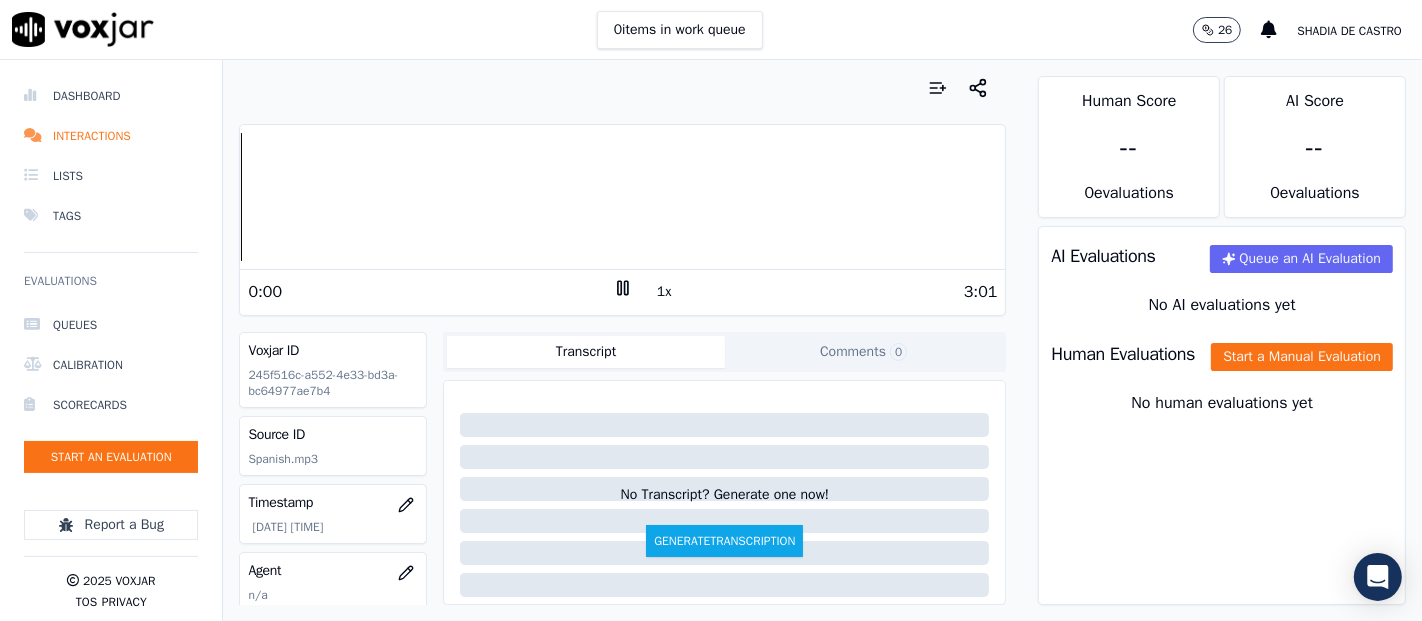 click on "Dashboard   Interactions   Lists   Tags       Evaluations     Queues   Calibration   Scorecards   Start an Evaluation
Report a Bug       2025   Voxjar   TOS   Privacy             Your browser does not support the audio element.   0:00     1x   3:01   Voxjar ID   [UUID]   Source ID   Spanish.mp3   Timestamp
[DATE] [TIME]     Agent
n/a     Customer Name     n/a     Customer Phone     n/a     Tags
NGE     Source     manualUpload   Type     AUDIO       Transcript   Comments  0   No Transcript? Generate one now!   Generate  Transcription         Add Comment   Scores   Transcript   Metadata   Comments         Human Score   --   0  evaluation s   AI Score   --   0  evaluation s     AI Evaluations
Queue an AI Evaluation   No AI evaluations yet   Human Evaluations   Start a Manual Evaluation   No human evaluations yet" at bounding box center [711, 340] 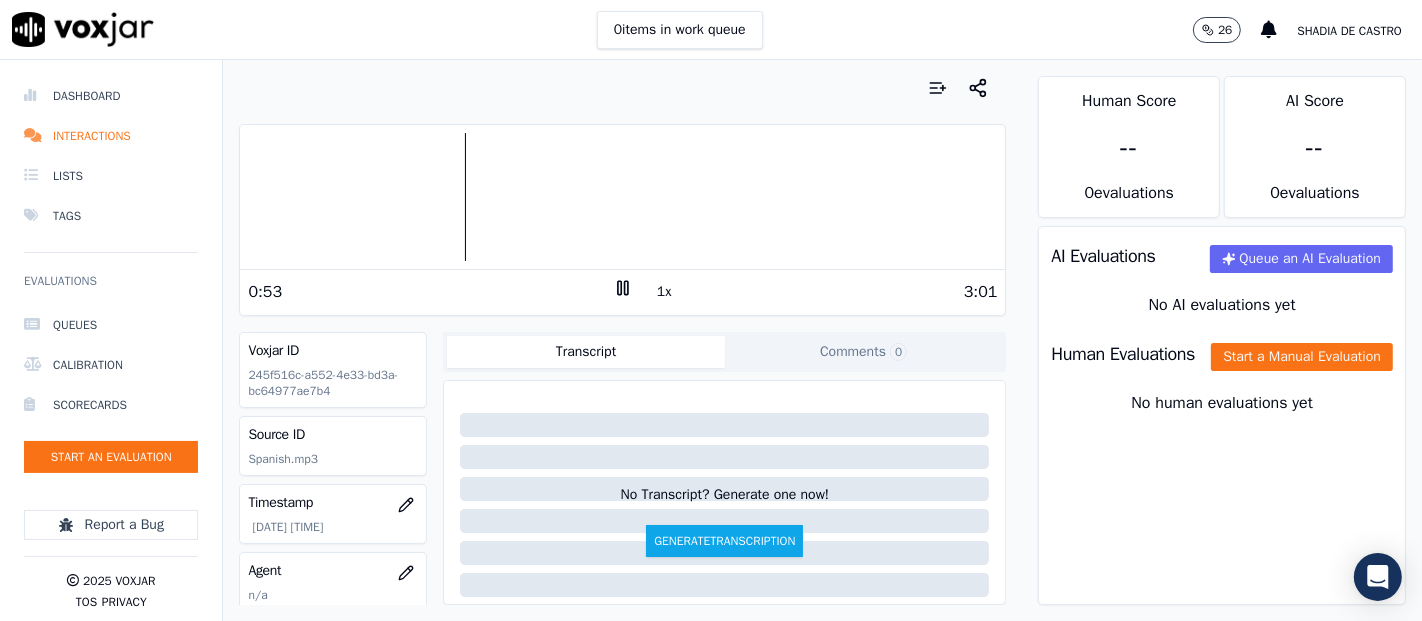 click 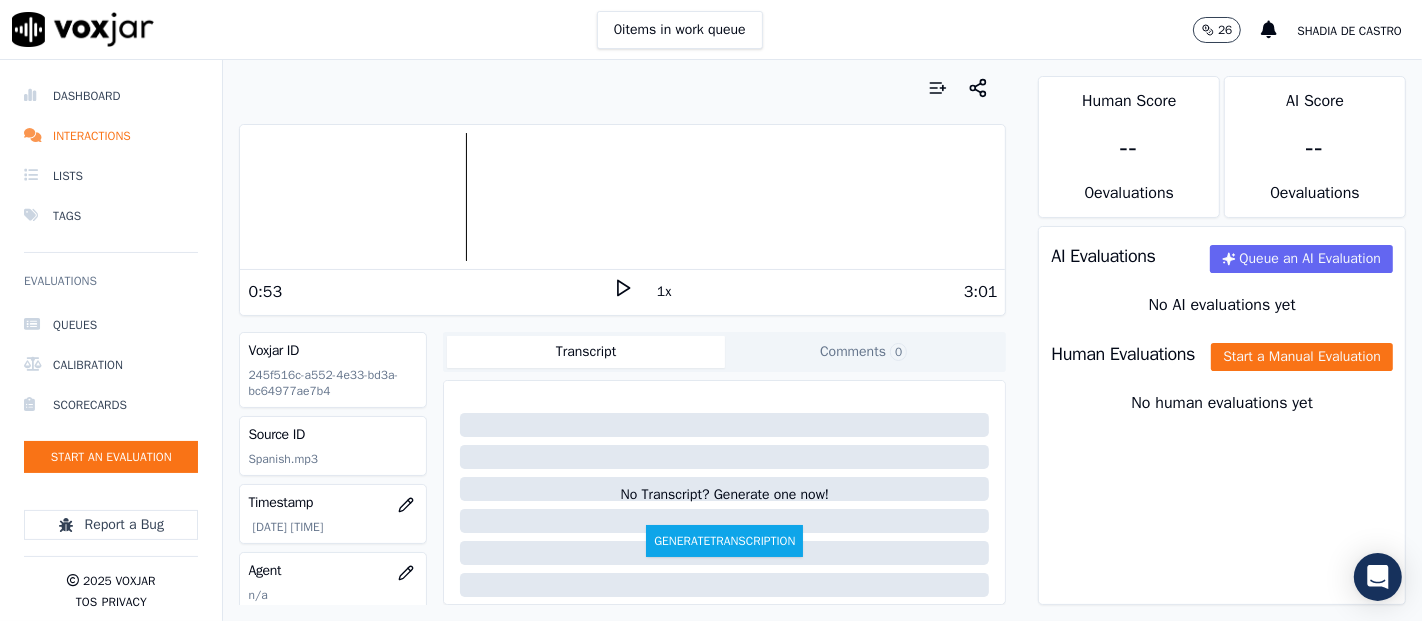 scroll, scrollTop: 0, scrollLeft: 0, axis: both 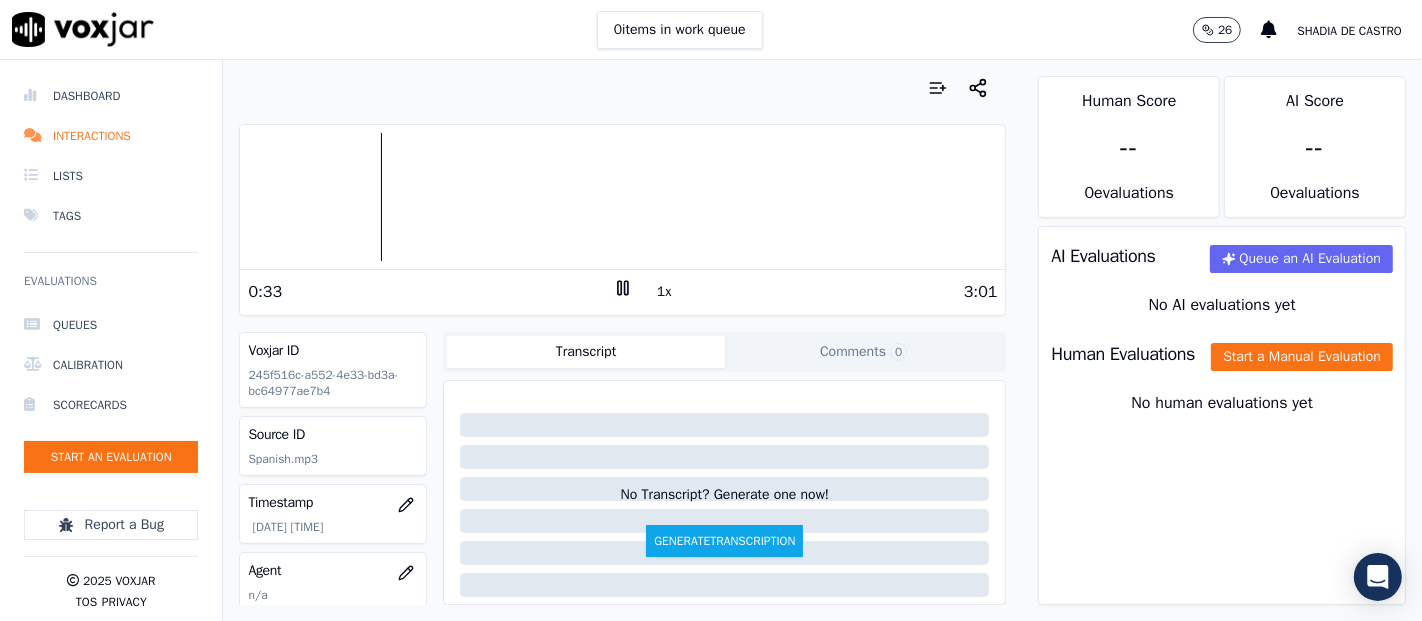 click at bounding box center [622, 197] 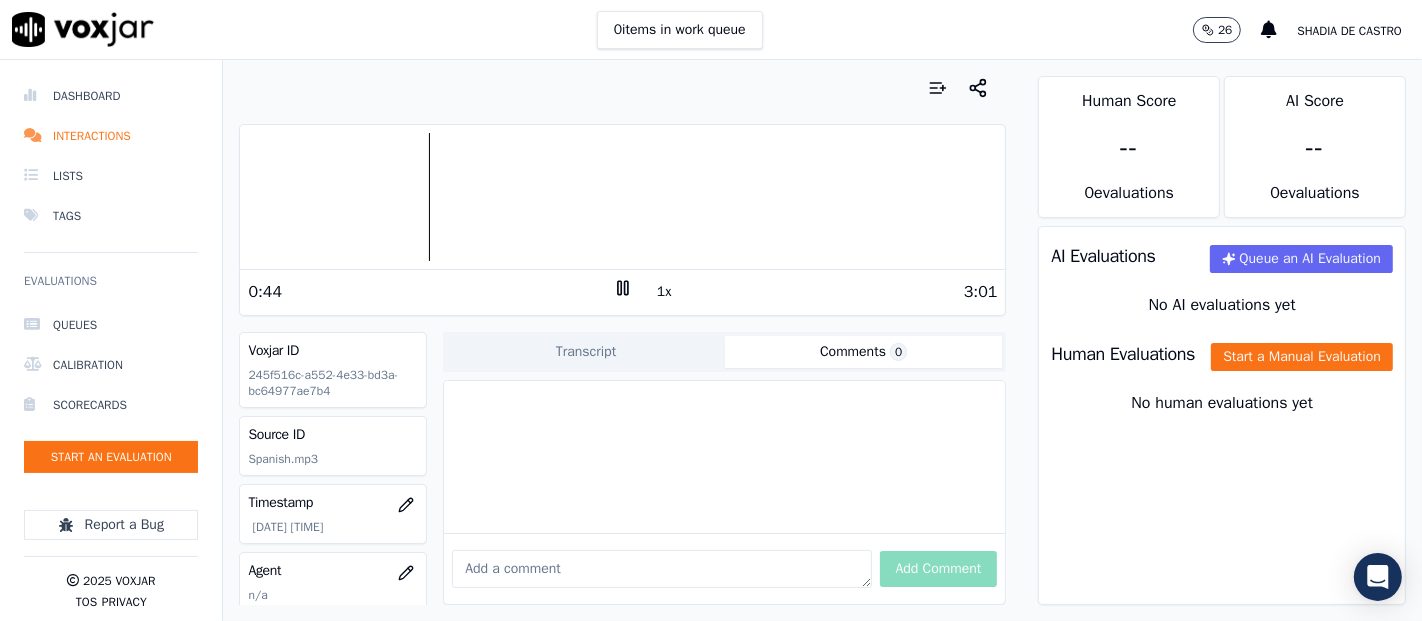 click on "Comments  0" 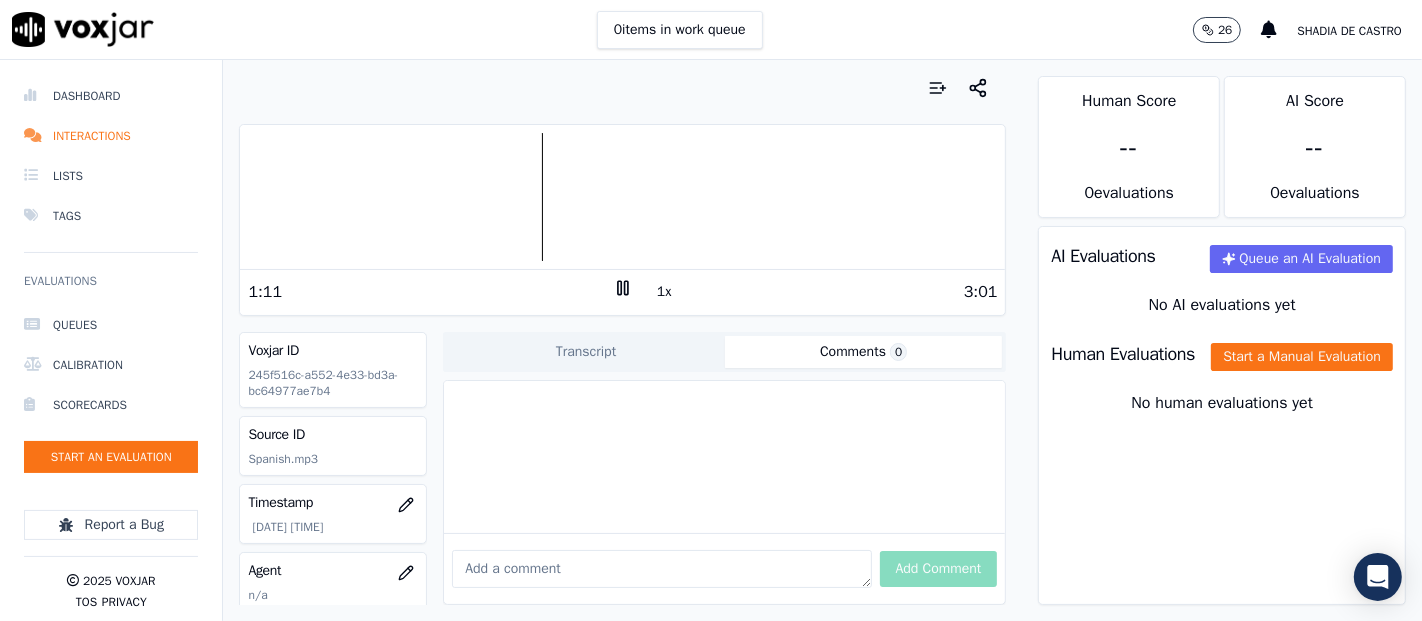 scroll, scrollTop: 111, scrollLeft: 0, axis: vertical 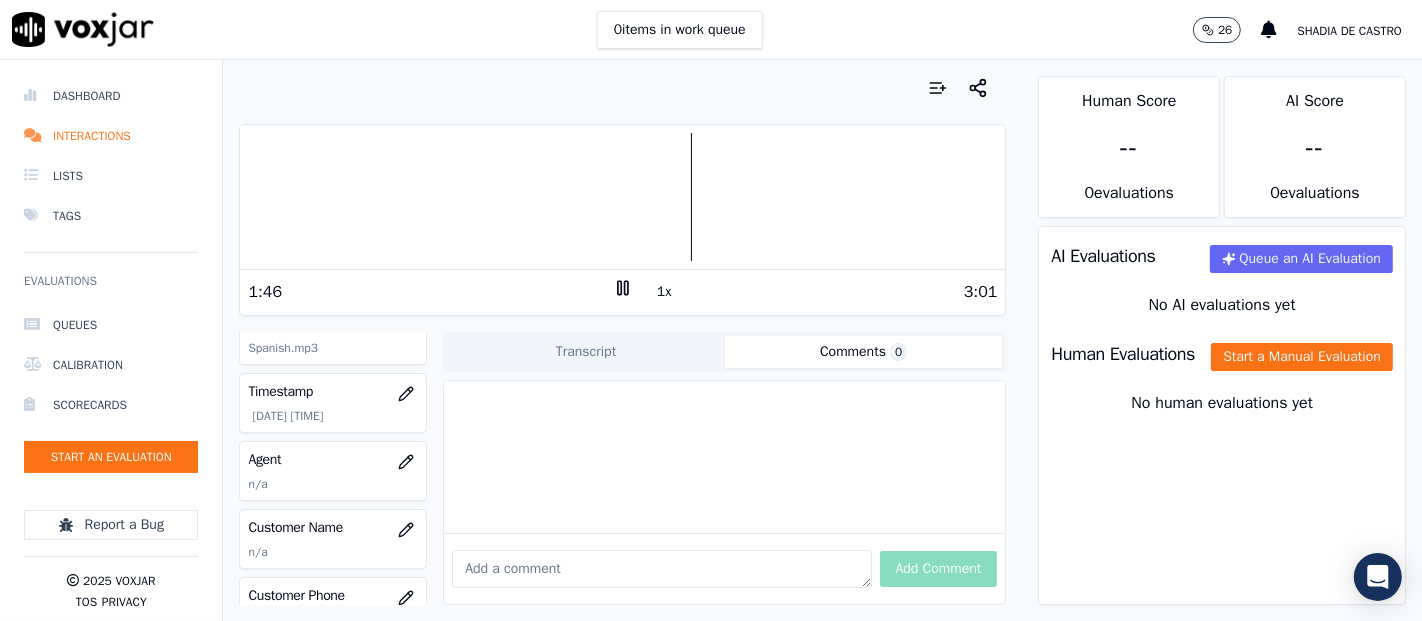 click at bounding box center [661, 569] 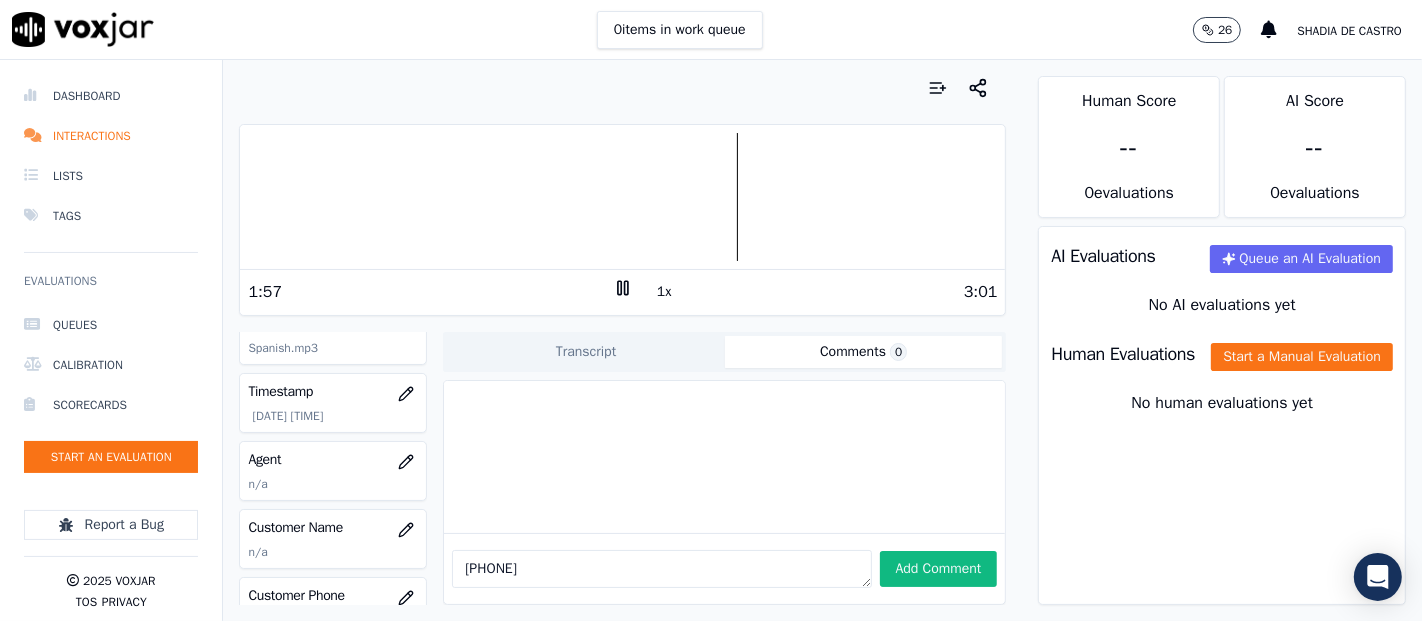 click at bounding box center [622, 197] 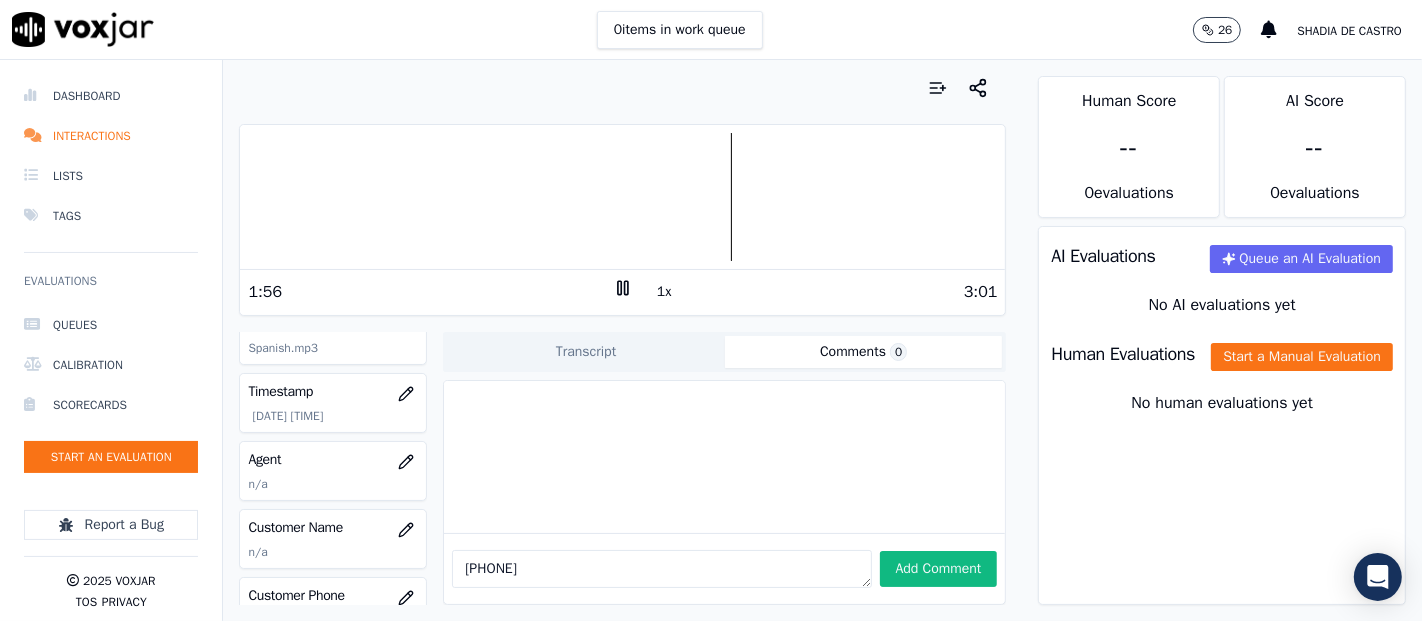 click at bounding box center [622, 197] 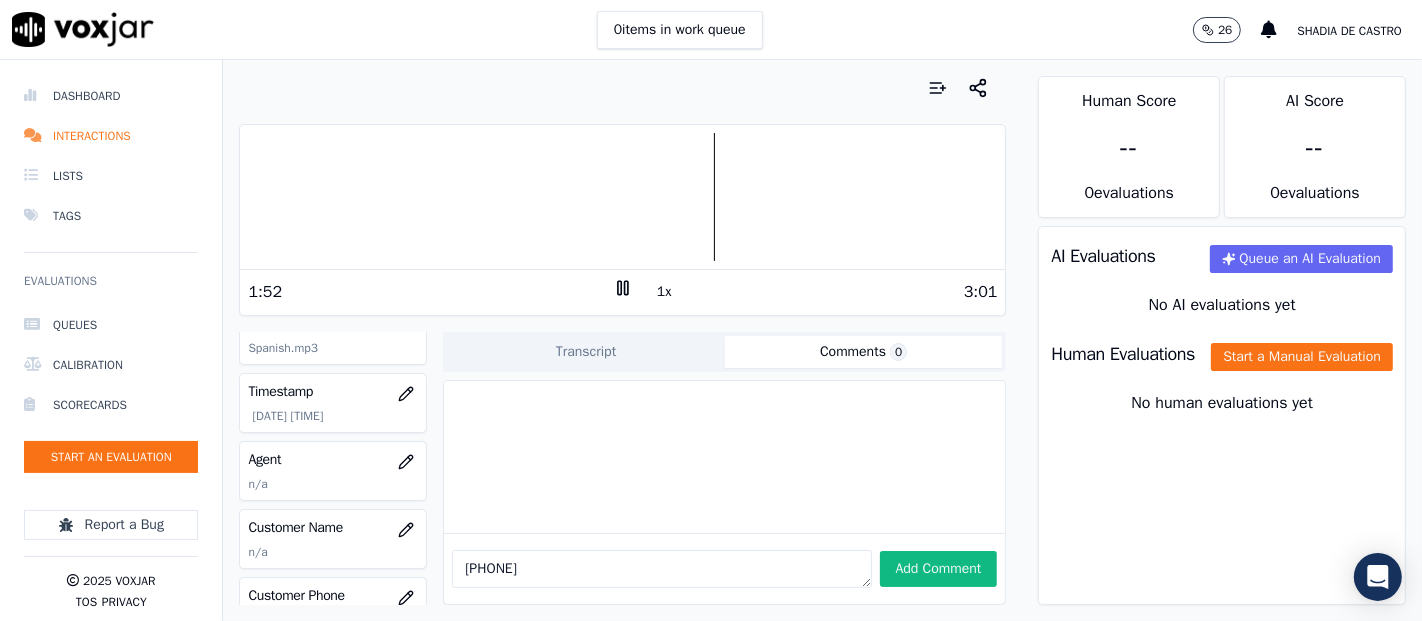 click at bounding box center [622, 197] 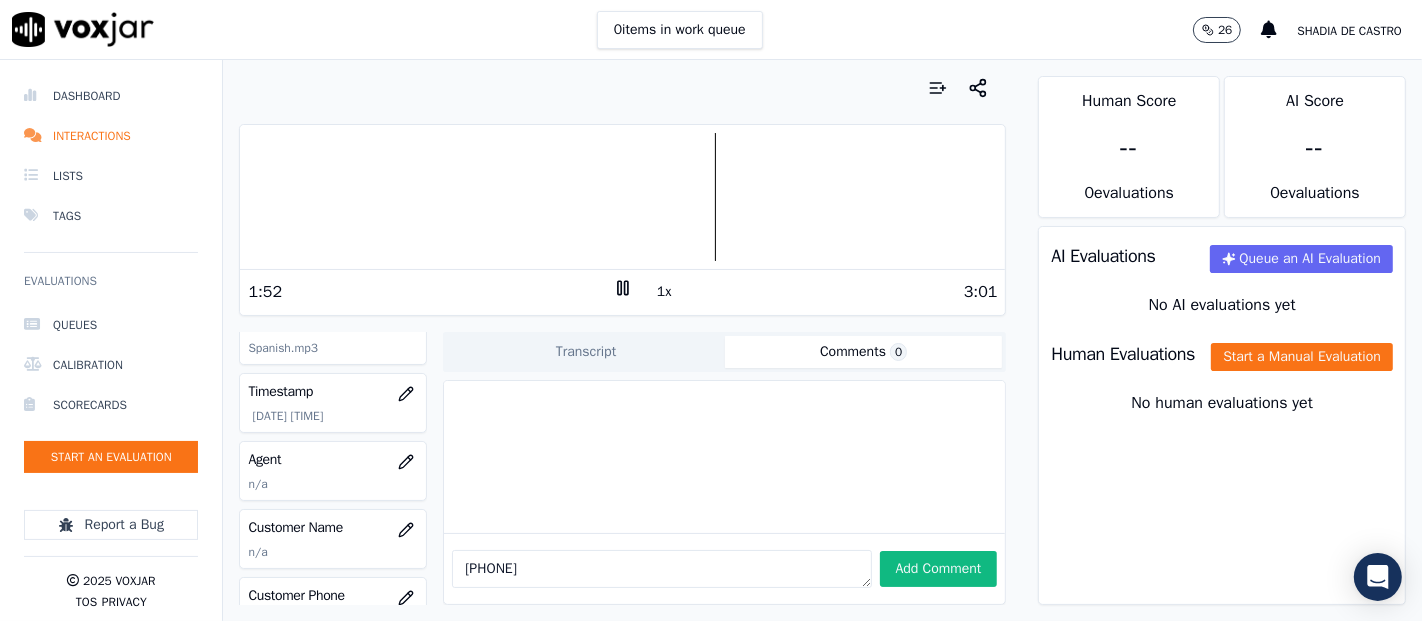 click on "[PHONE]" at bounding box center [661, 569] 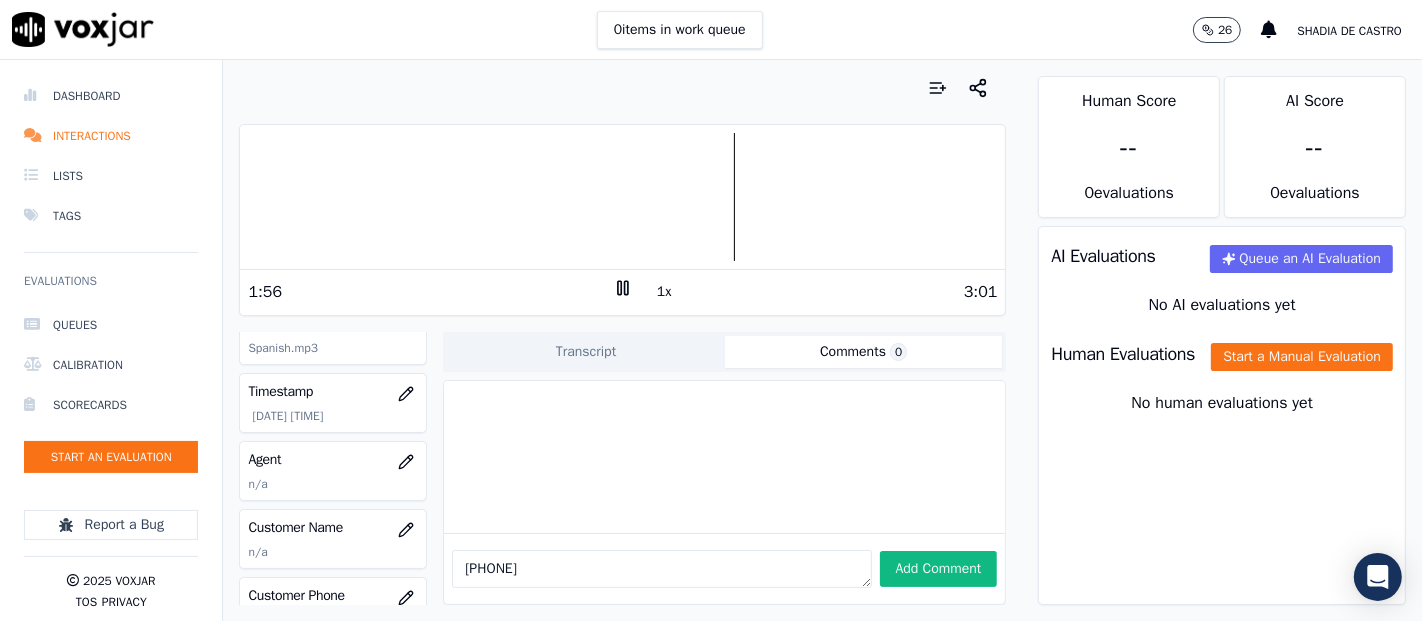 click at bounding box center (622, 197) 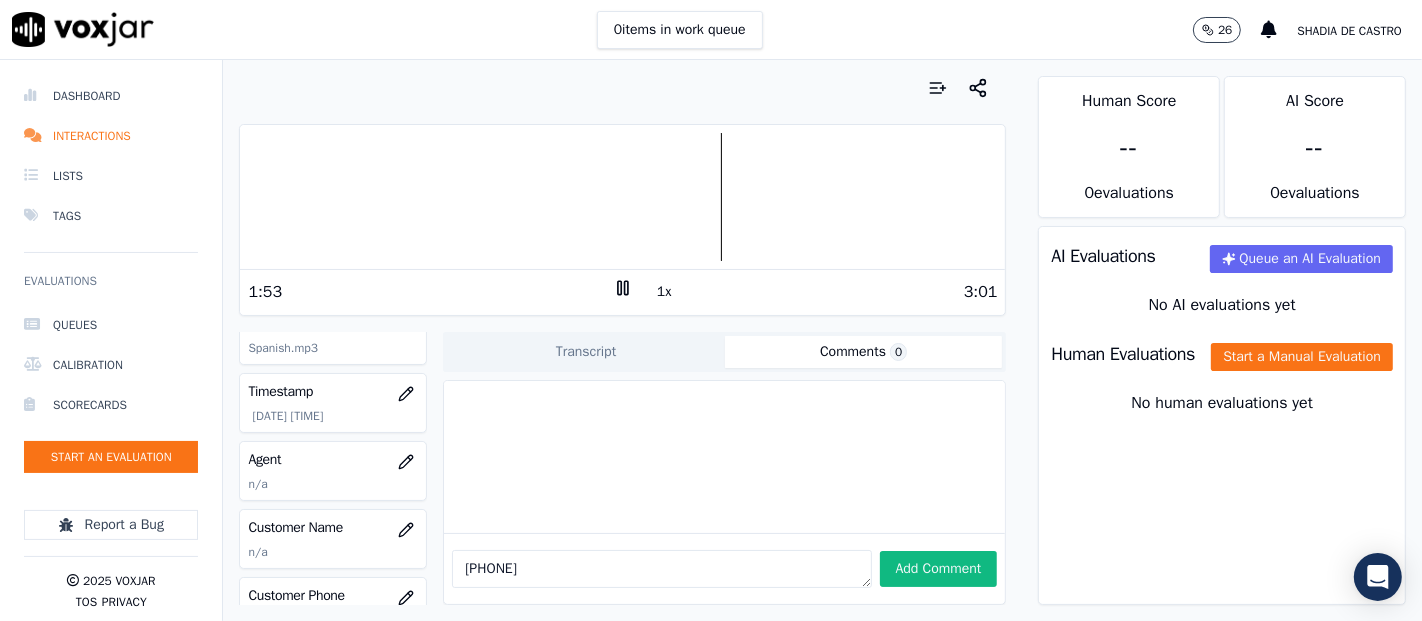 click on "[PHONE]" at bounding box center [661, 569] 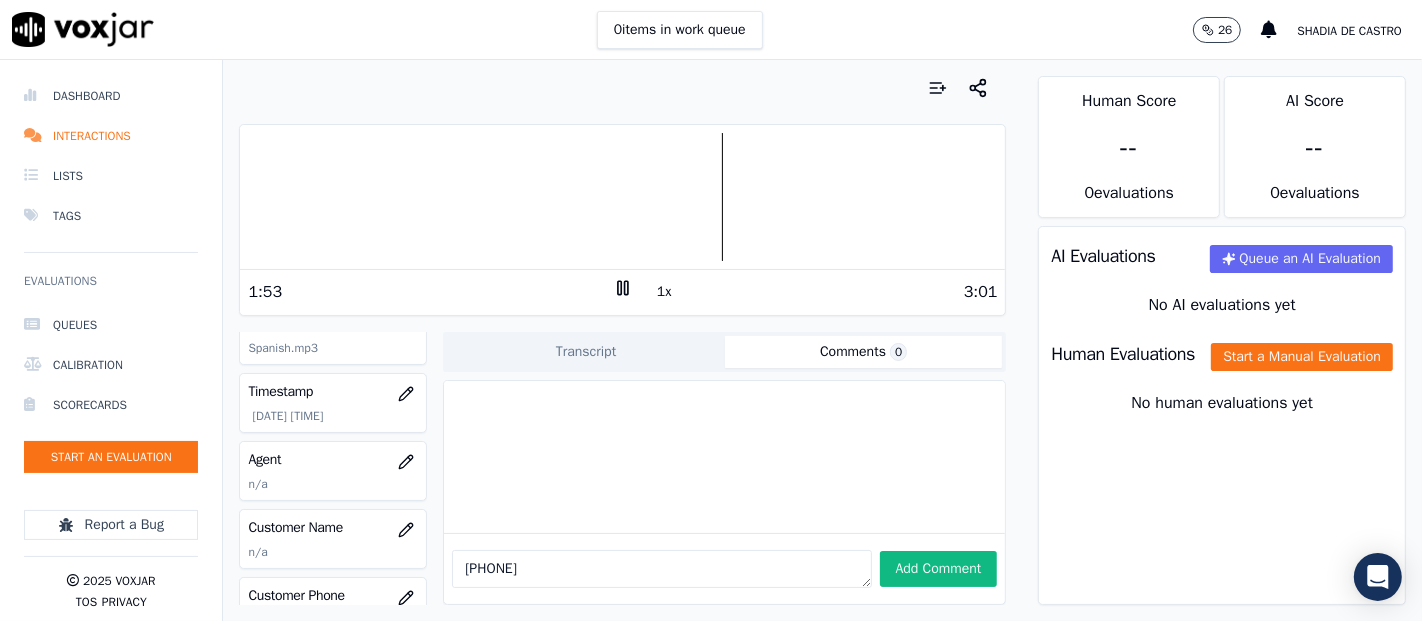 click at bounding box center [622, 197] 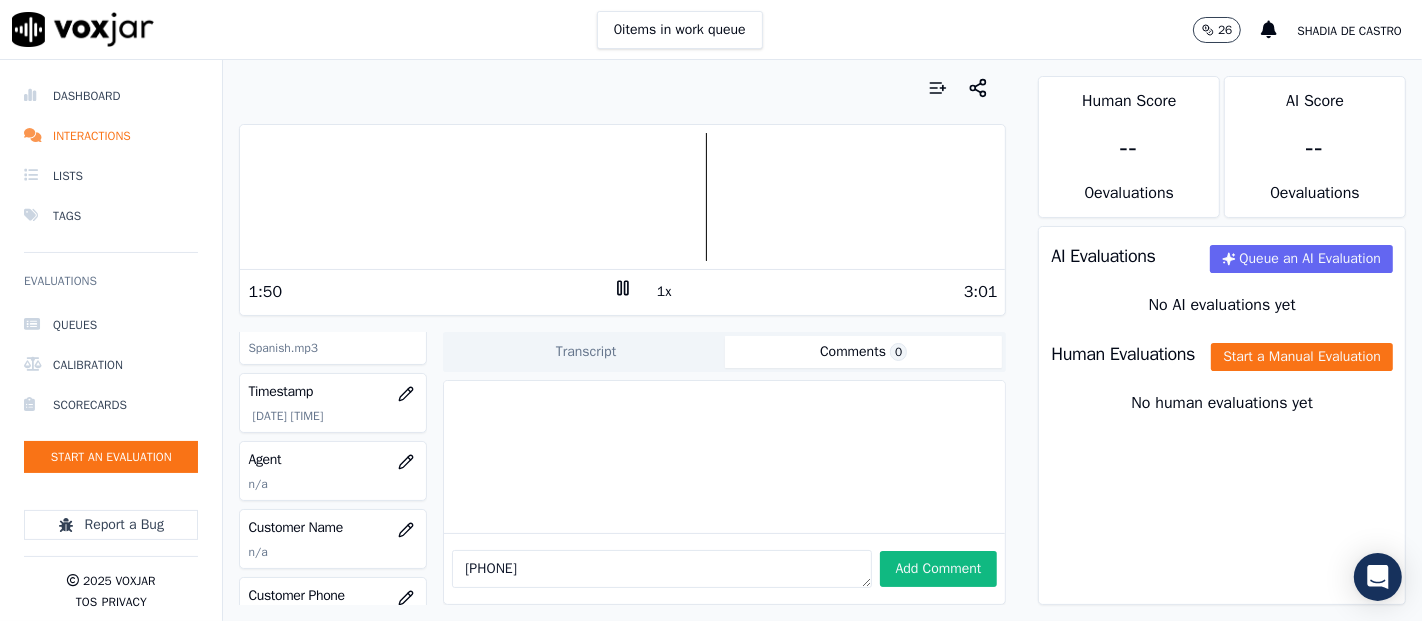 click at bounding box center (622, 197) 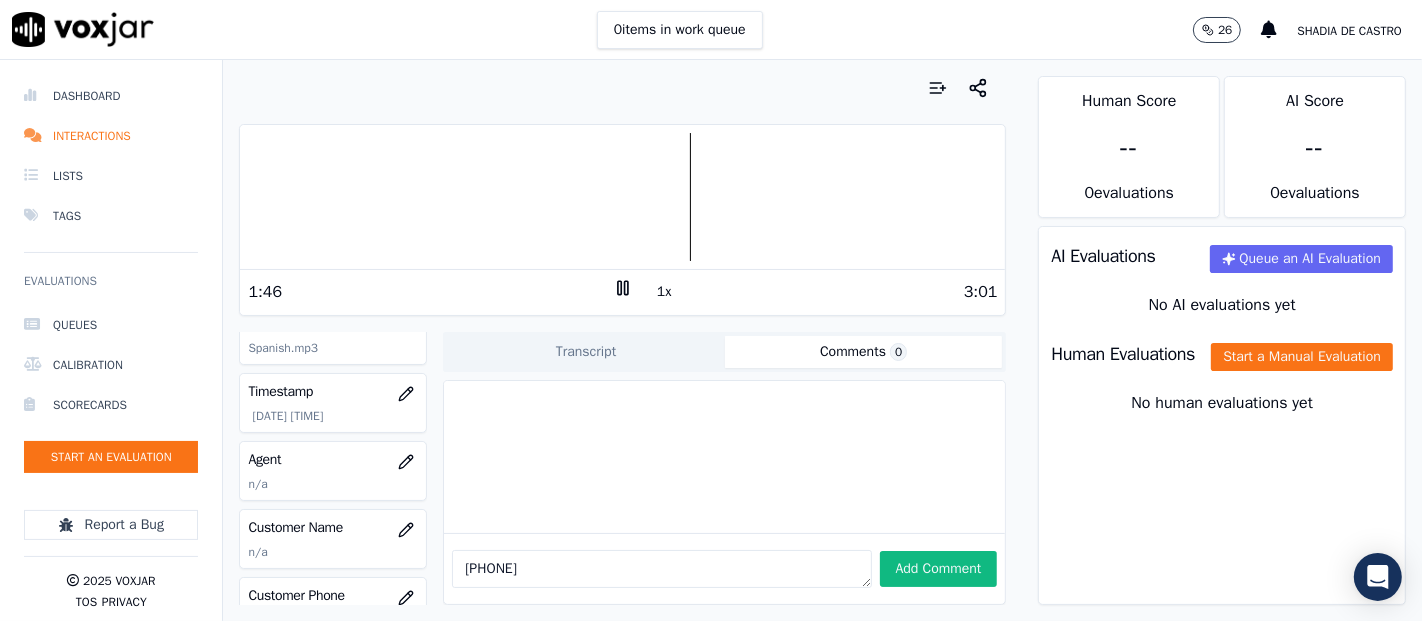 click at bounding box center (622, 197) 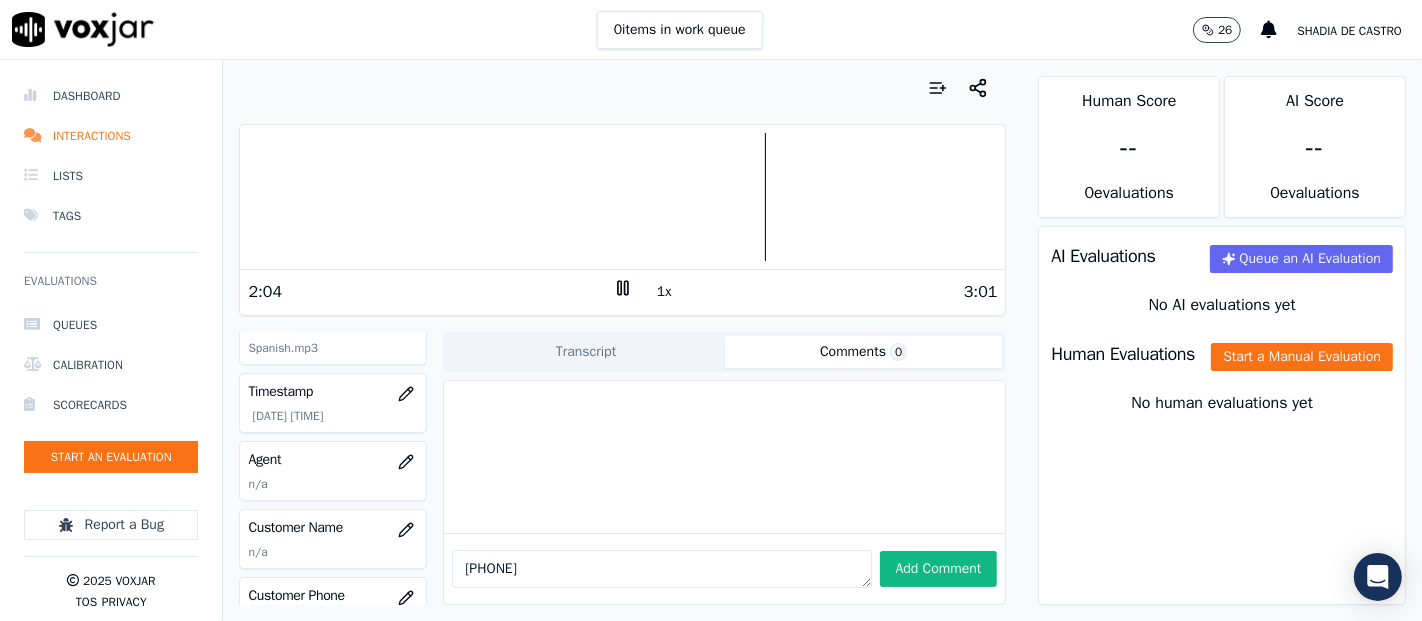click at bounding box center (622, 197) 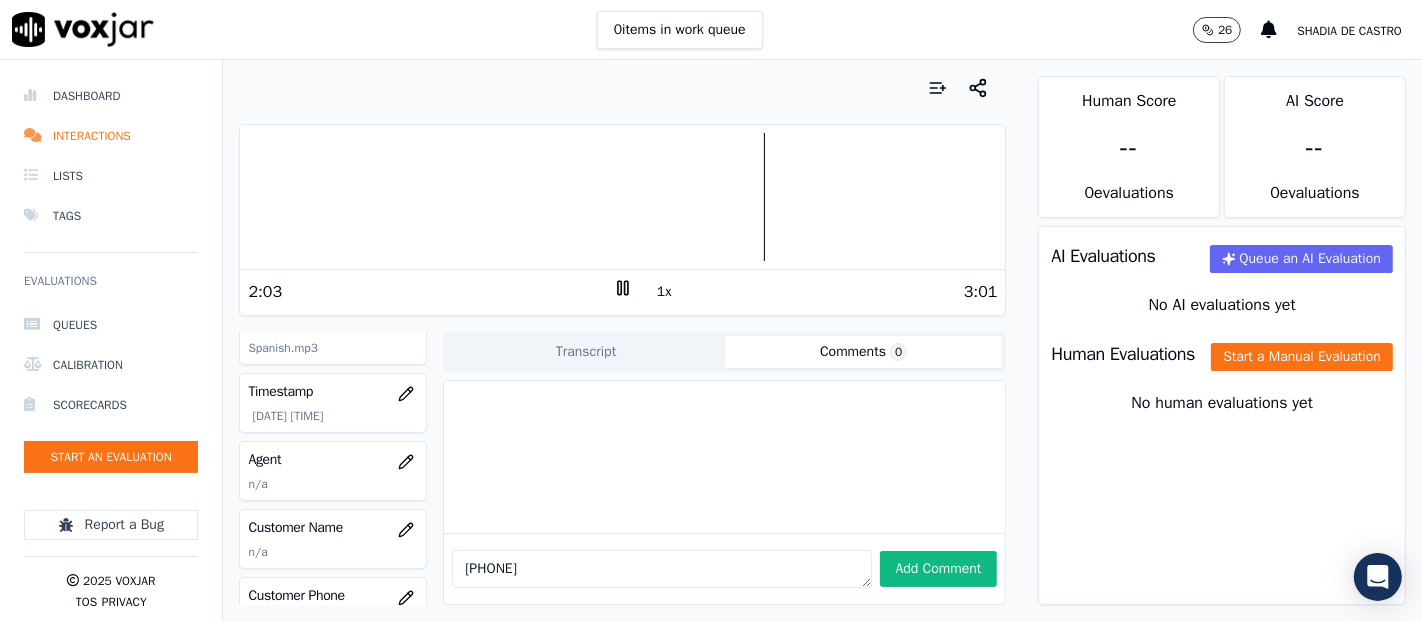 click at bounding box center (622, 197) 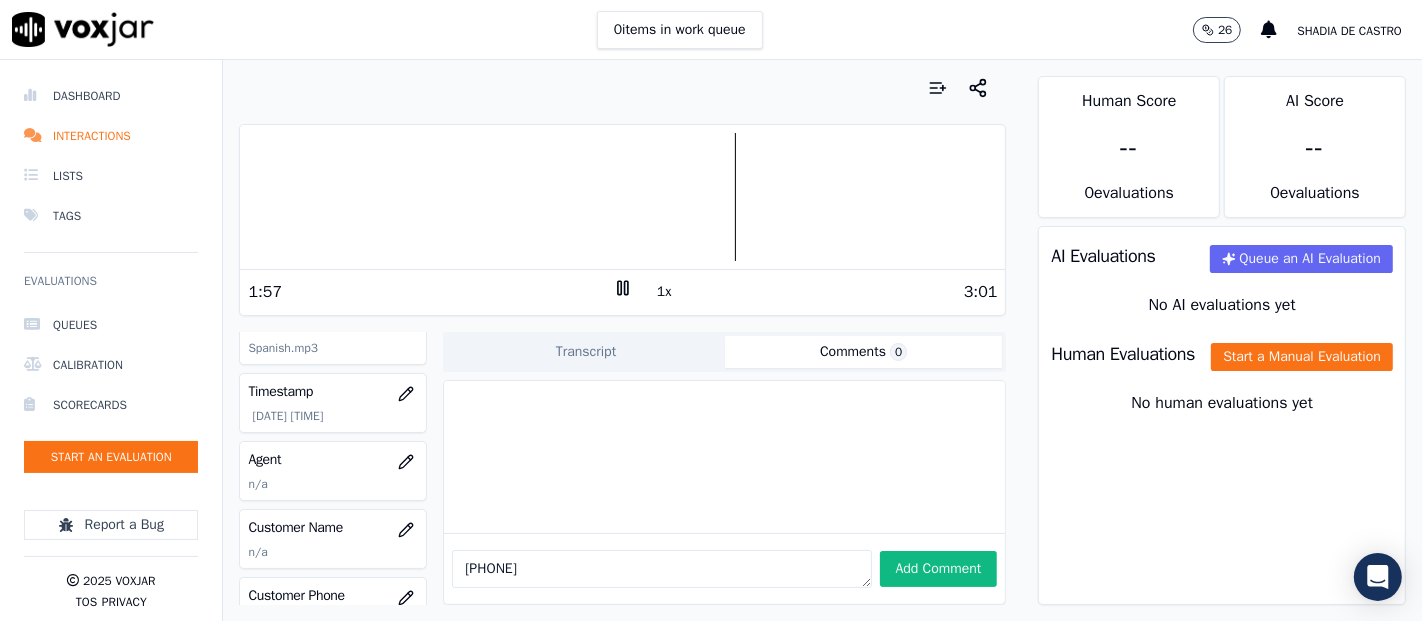 click at bounding box center (622, 197) 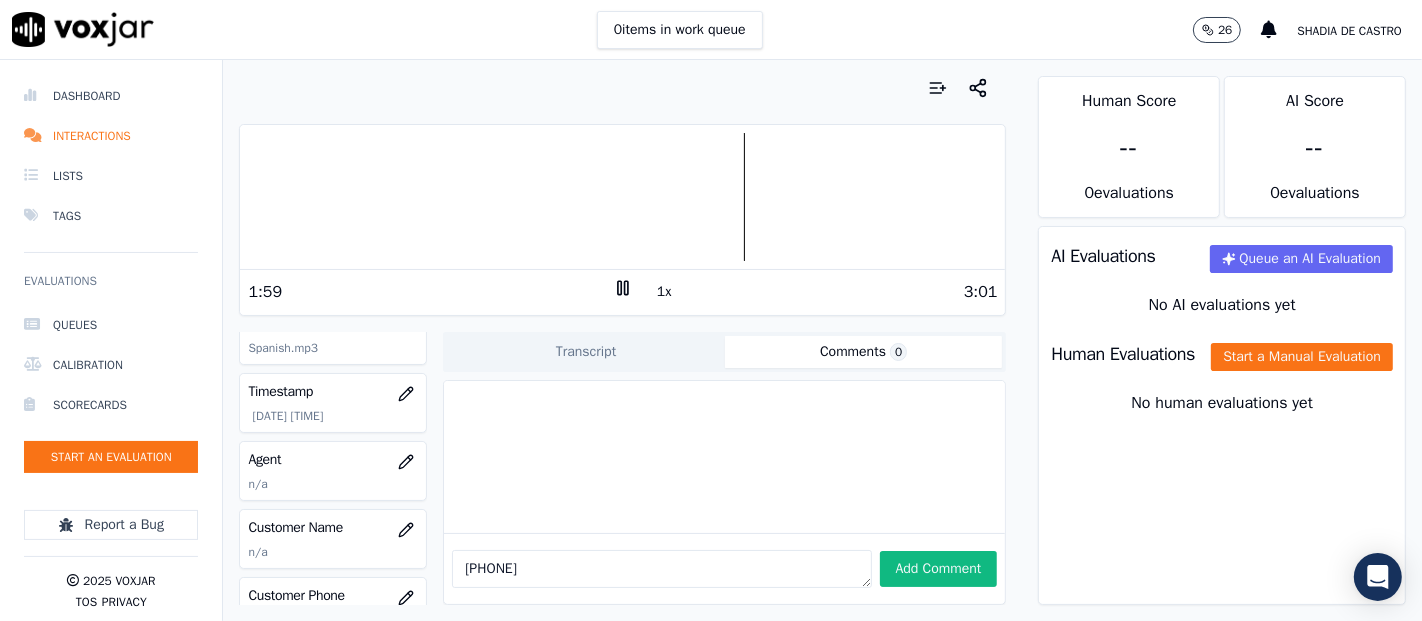 click at bounding box center [622, 197] 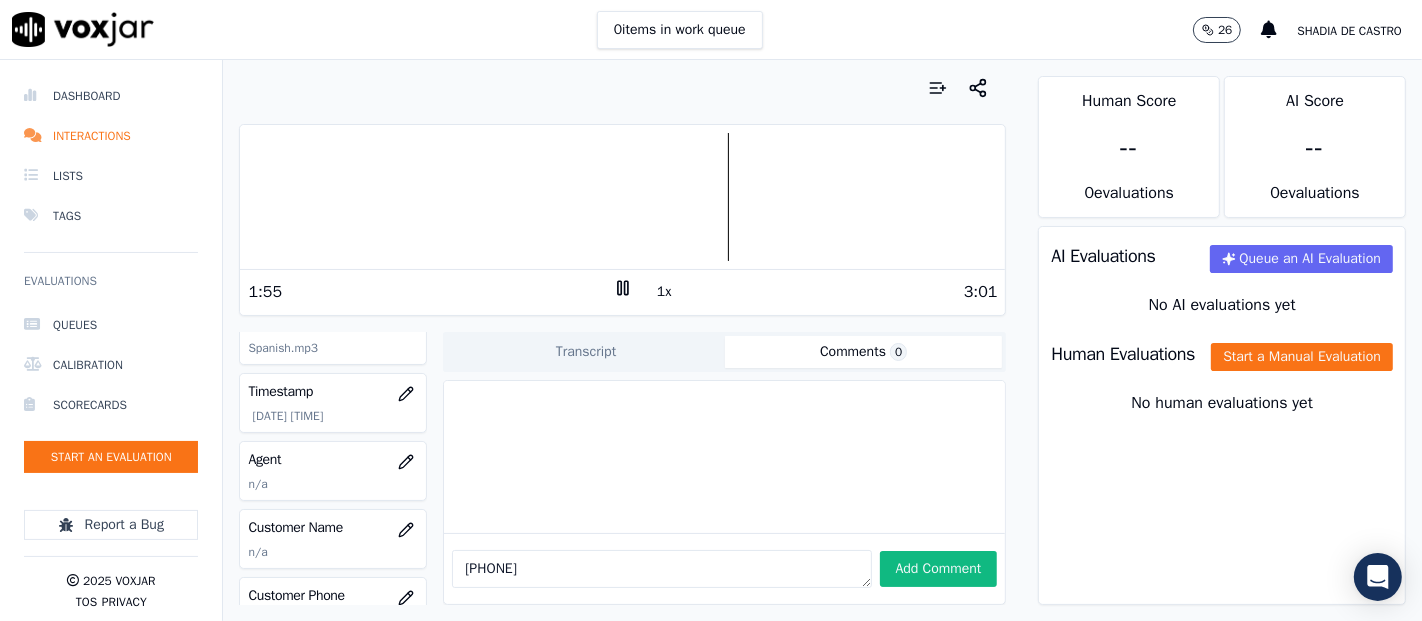 click at bounding box center [622, 197] 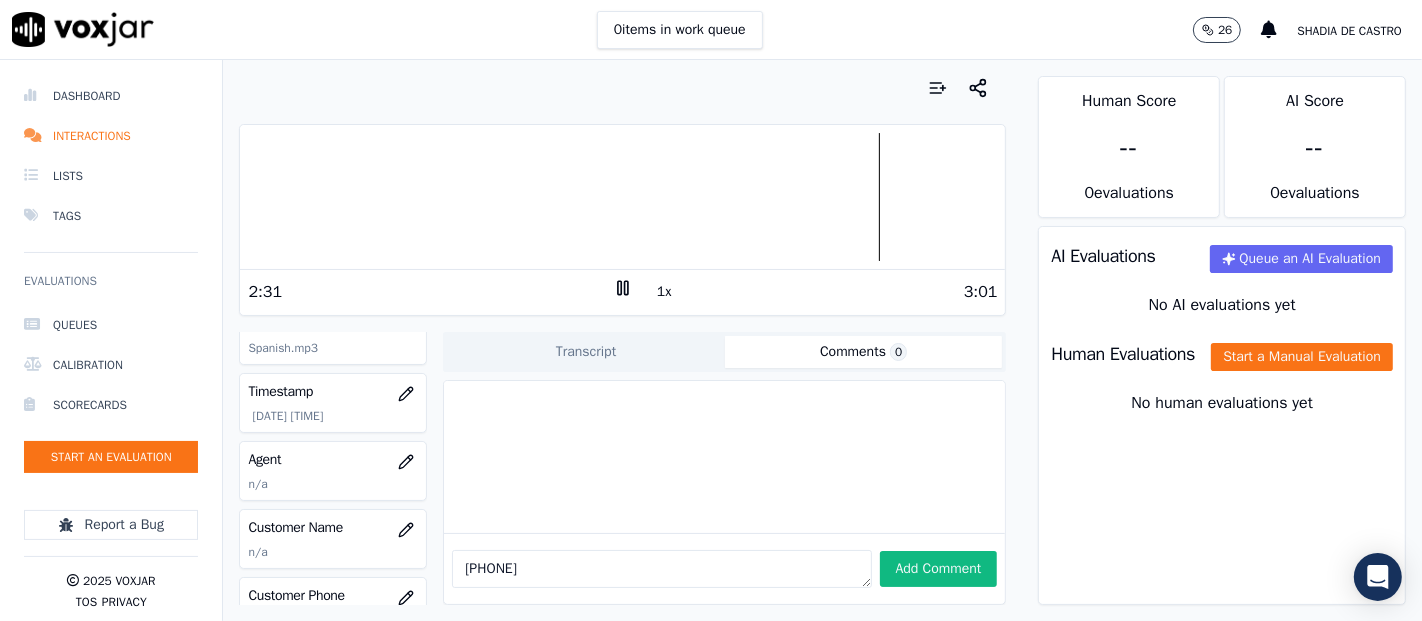 click at bounding box center (622, 197) 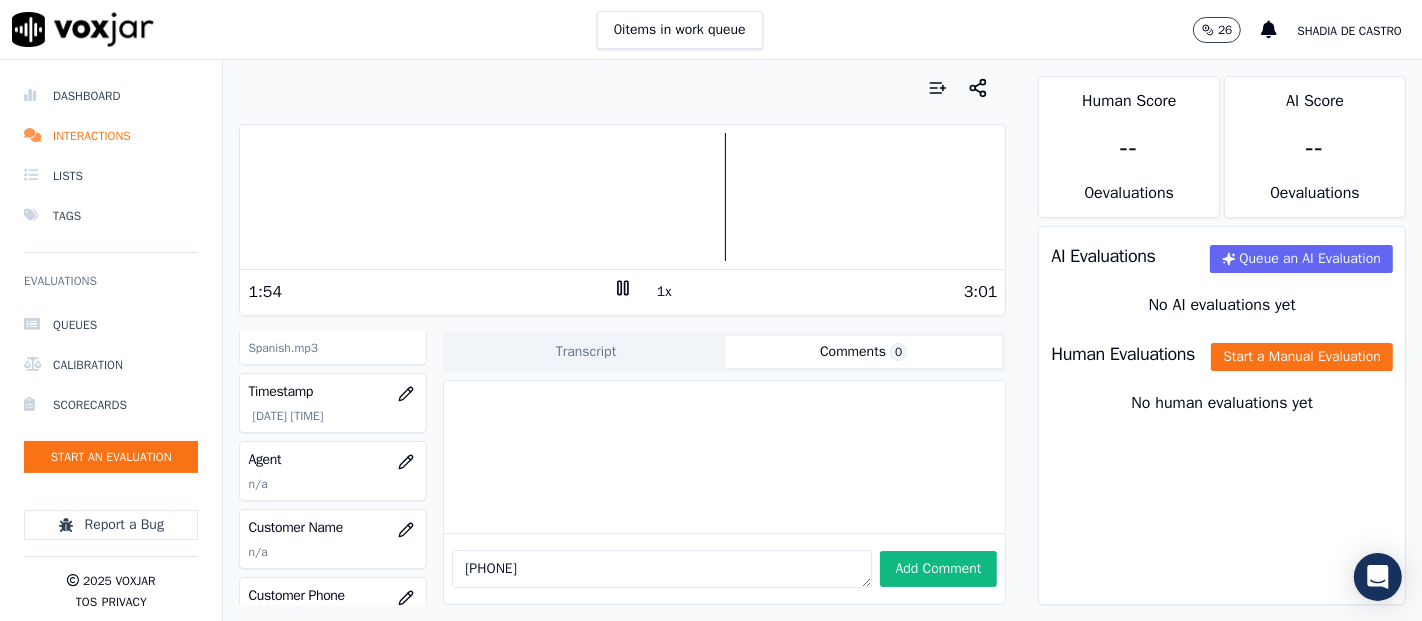 click at bounding box center [622, 197] 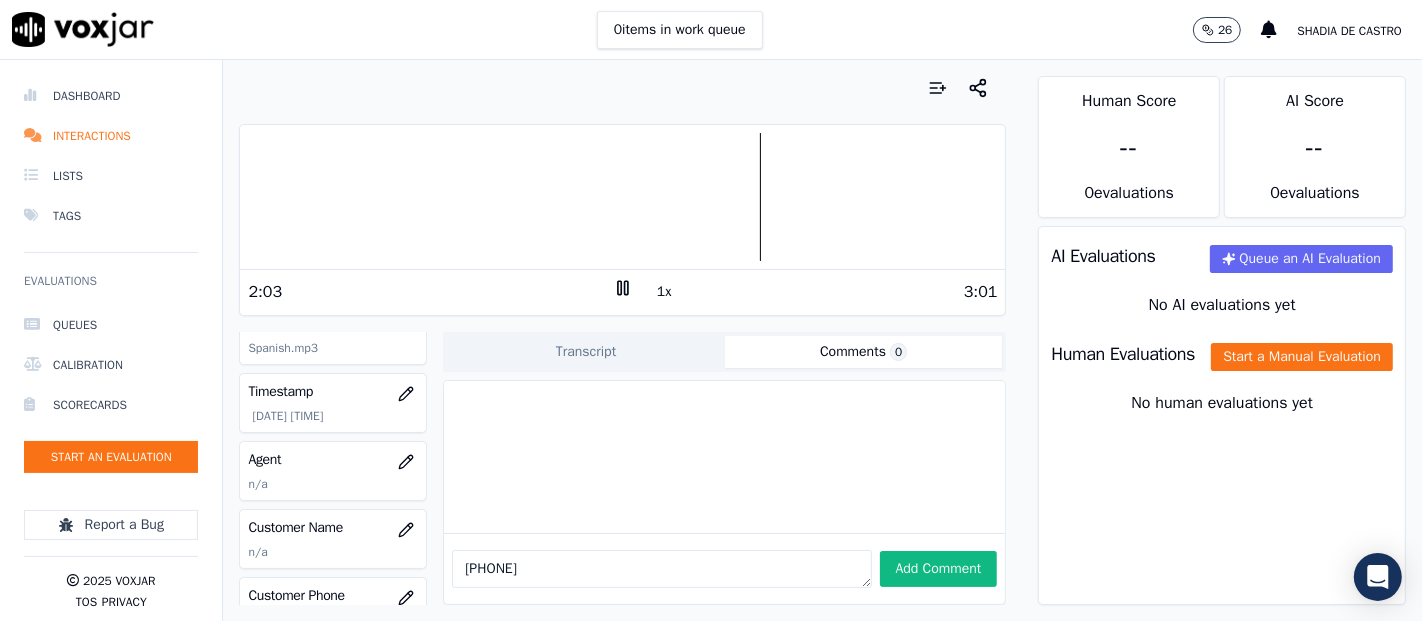 drag, startPoint x: 697, startPoint y: 179, endPoint x: 618, endPoint y: 107, distance: 106.887794 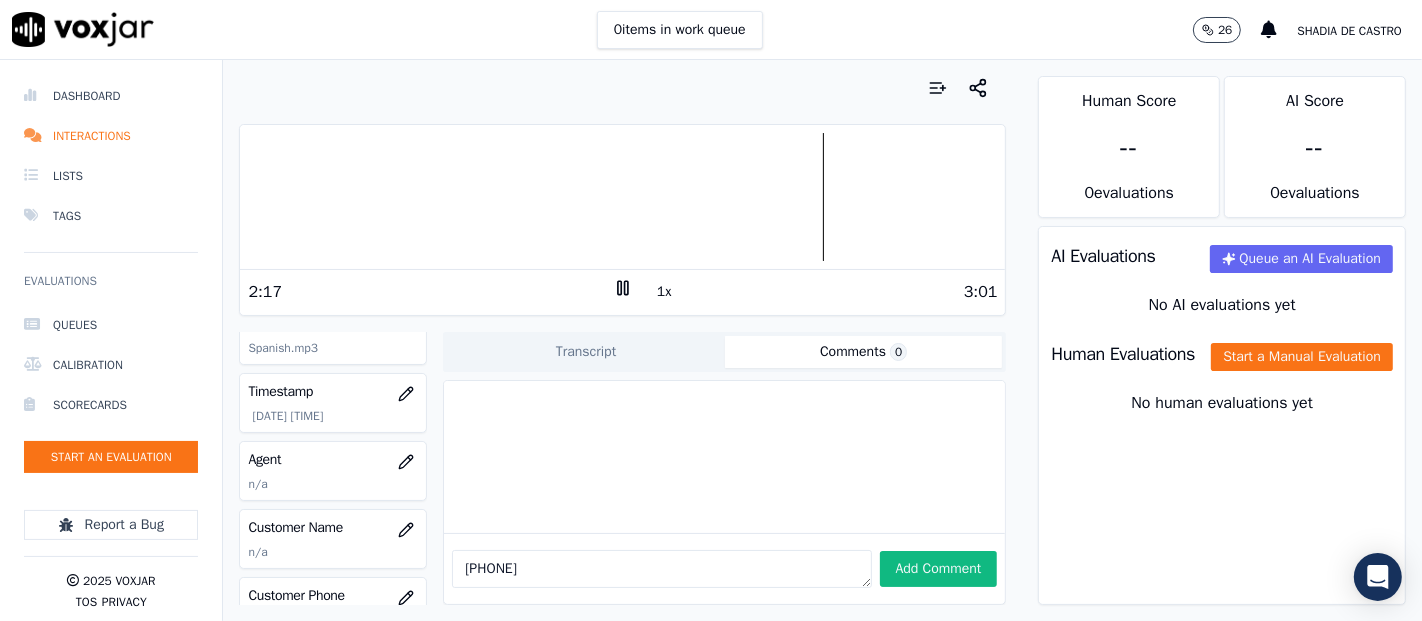 click 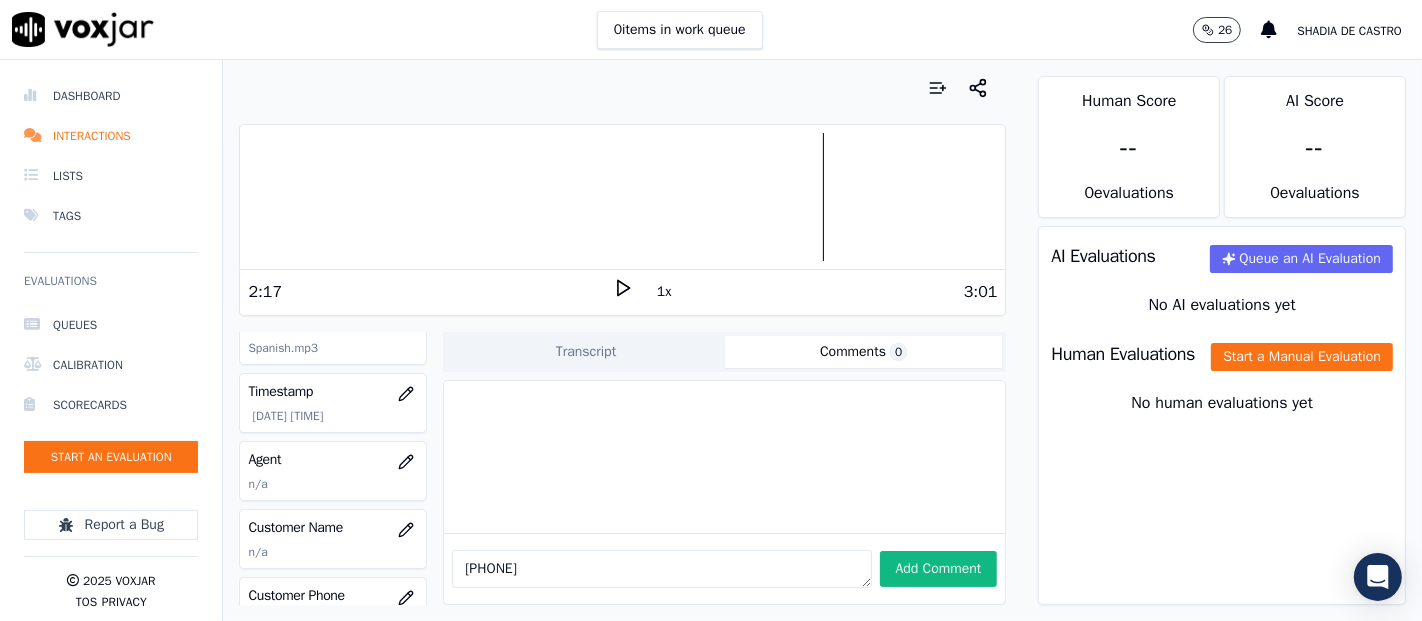 click on "[PHONE]" at bounding box center [661, 569] 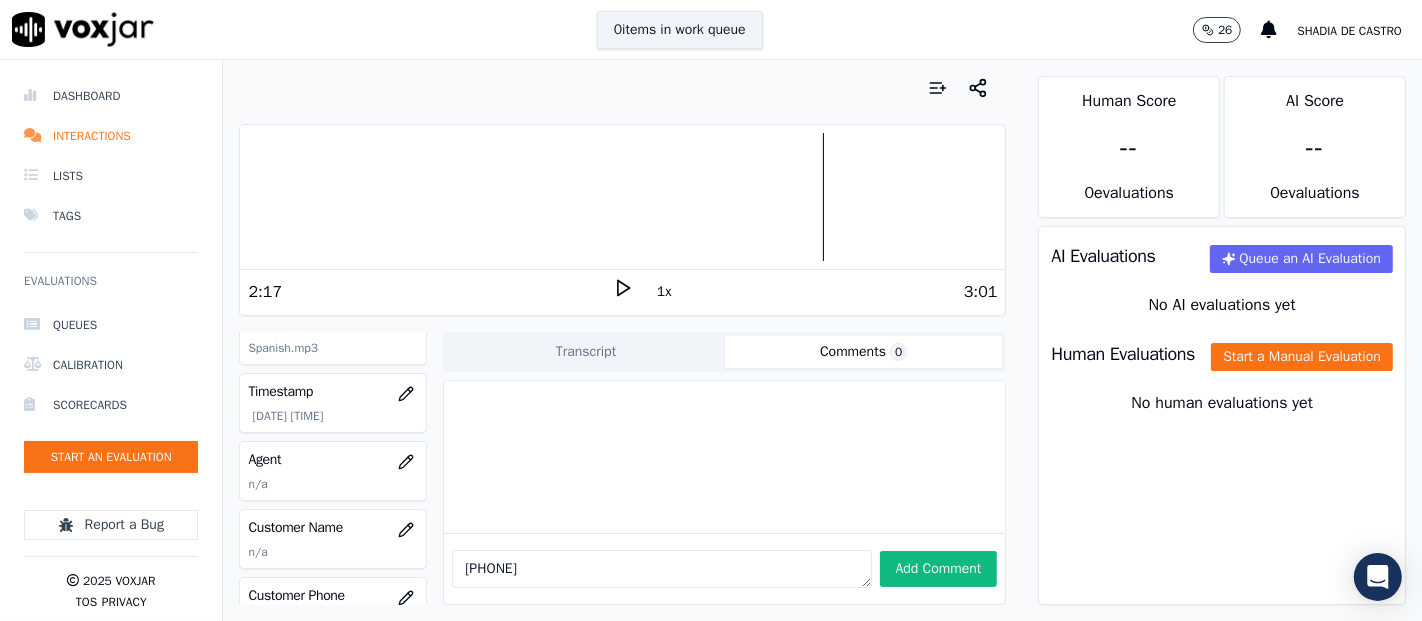 type on "[PHONE]" 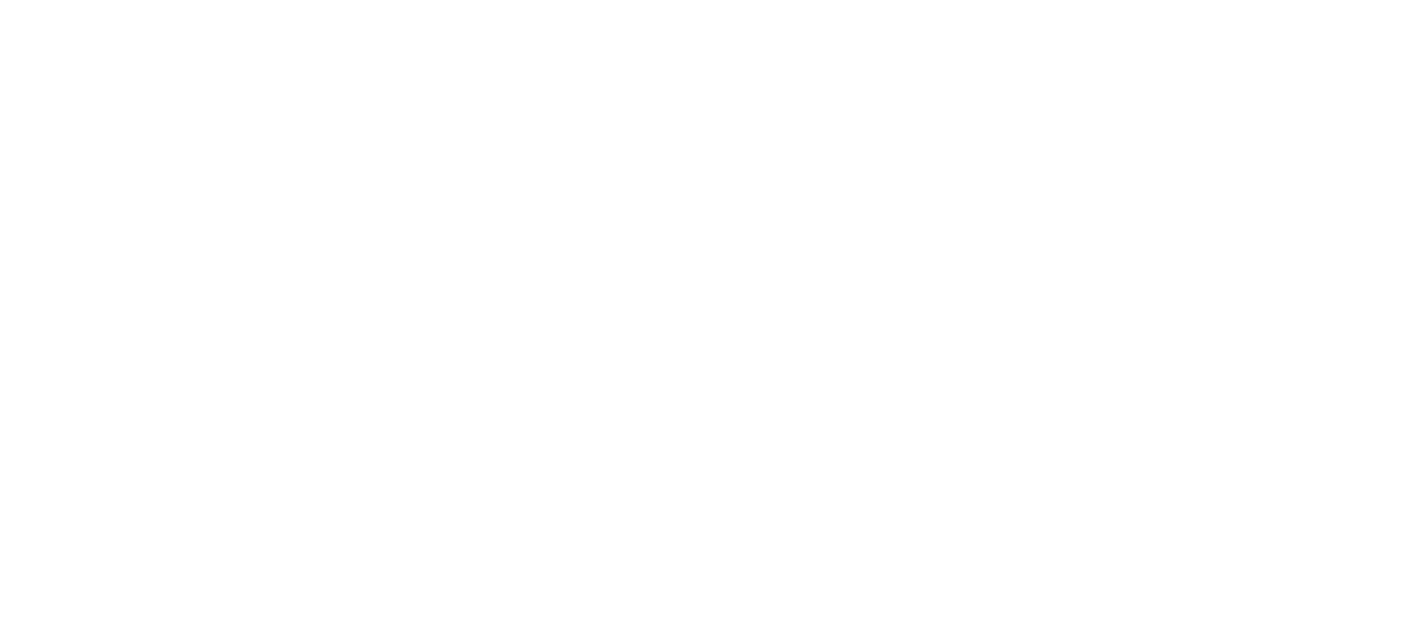 scroll, scrollTop: 0, scrollLeft: 0, axis: both 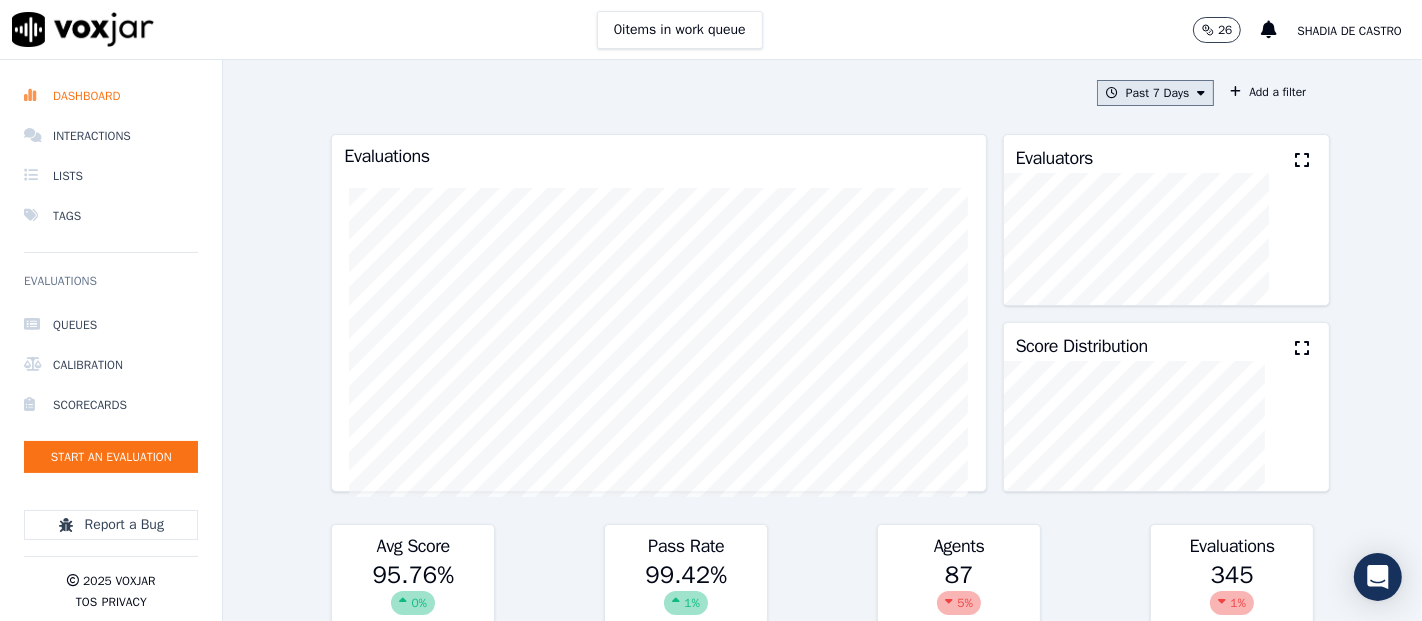 click on "Past 7 Days" at bounding box center (1155, 93) 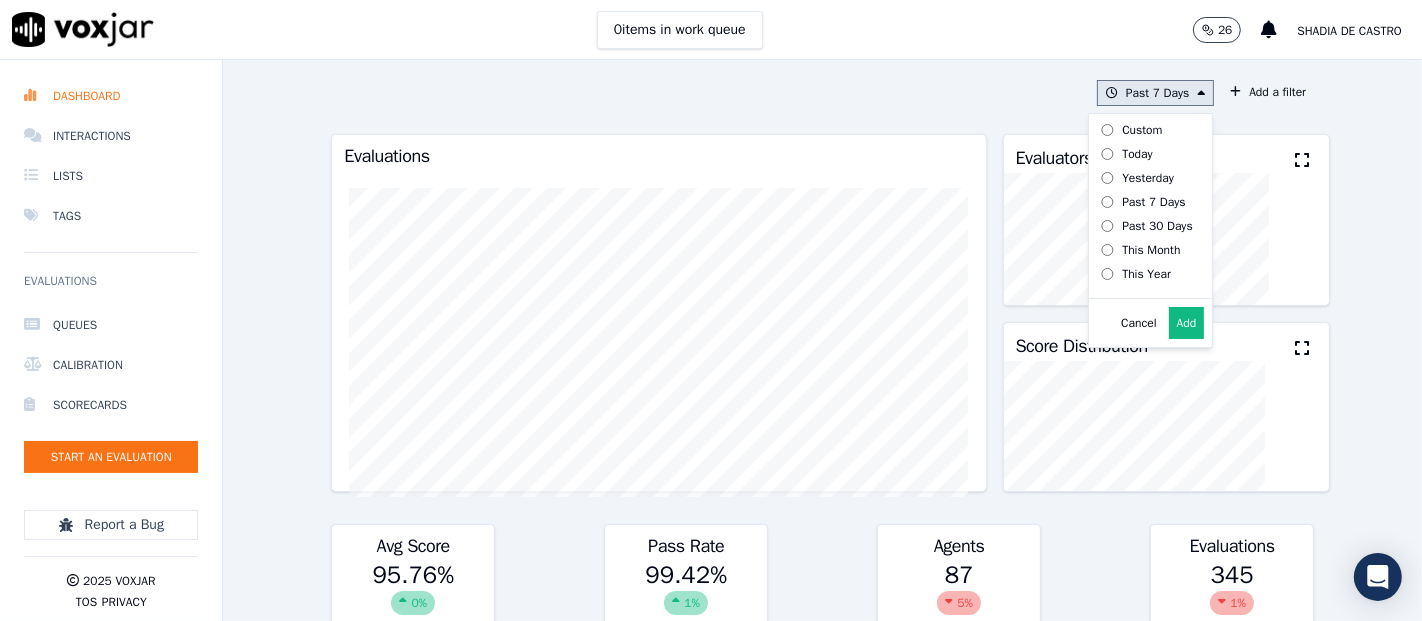 click on "Add" at bounding box center [1187, 323] 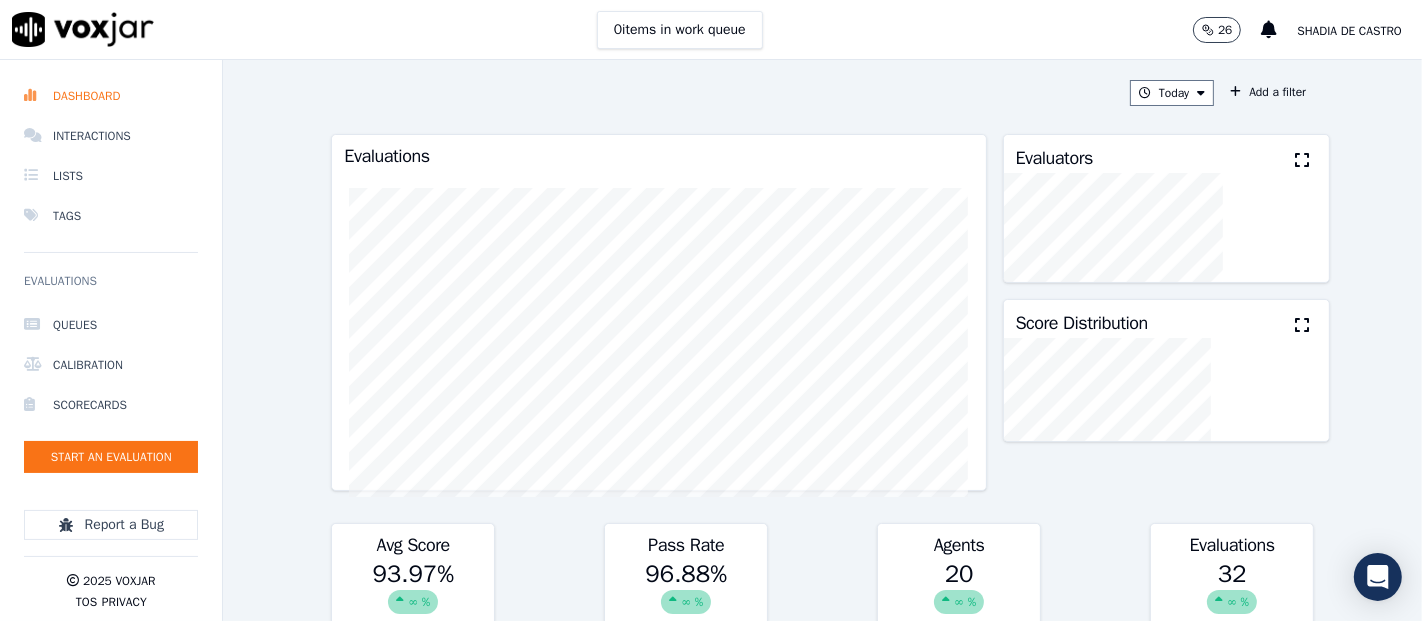 click at bounding box center (1302, 160) 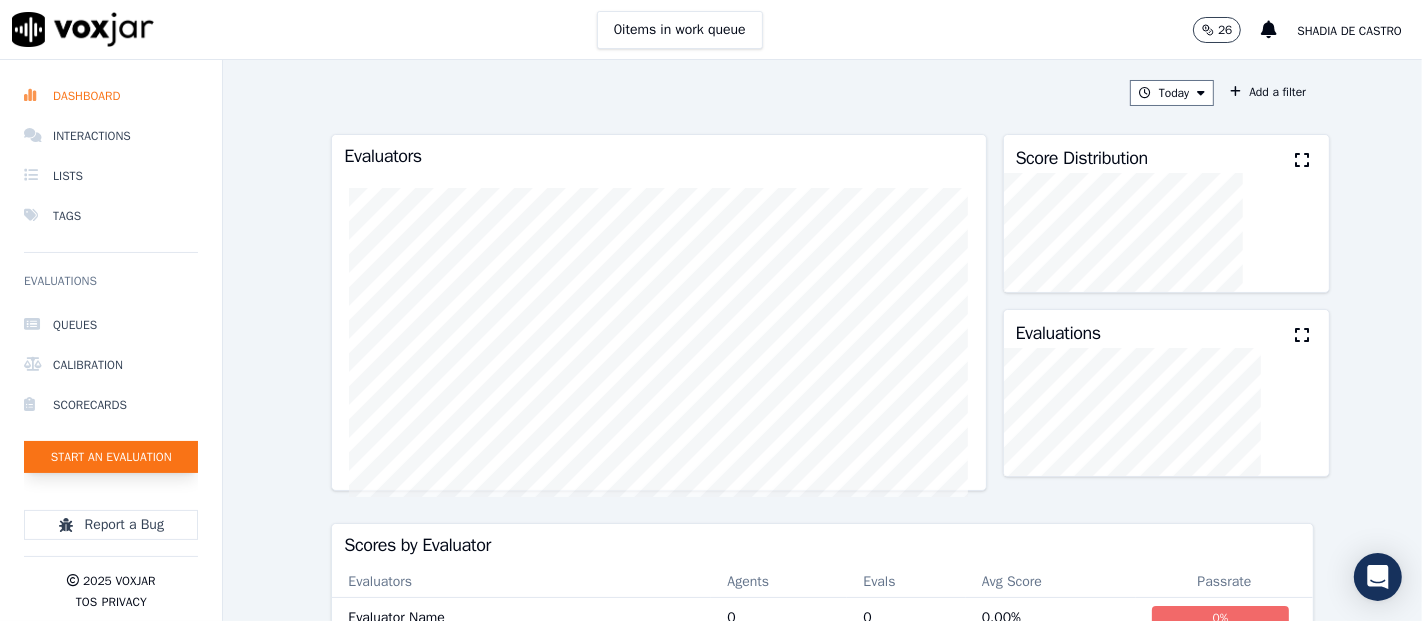 click on "Start an Evaluation" 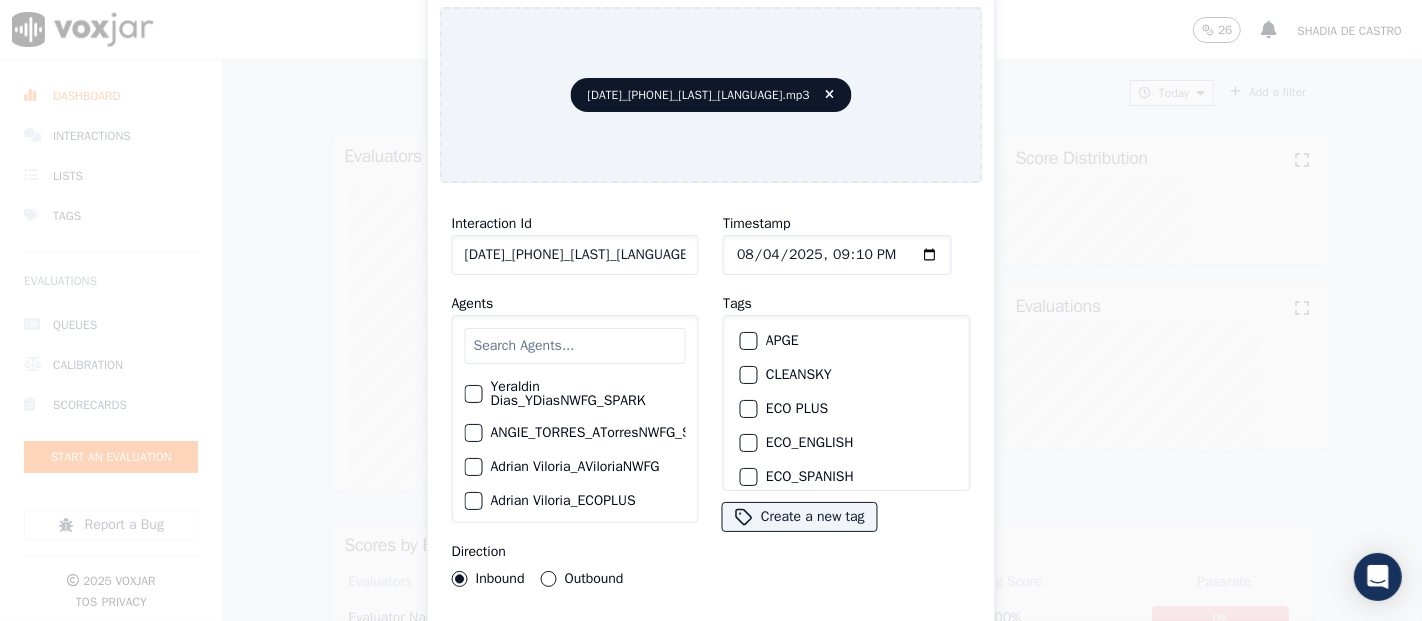 click on "20250801_3473392062_FRANCISCOVARGAS_SPANISH.mp3" 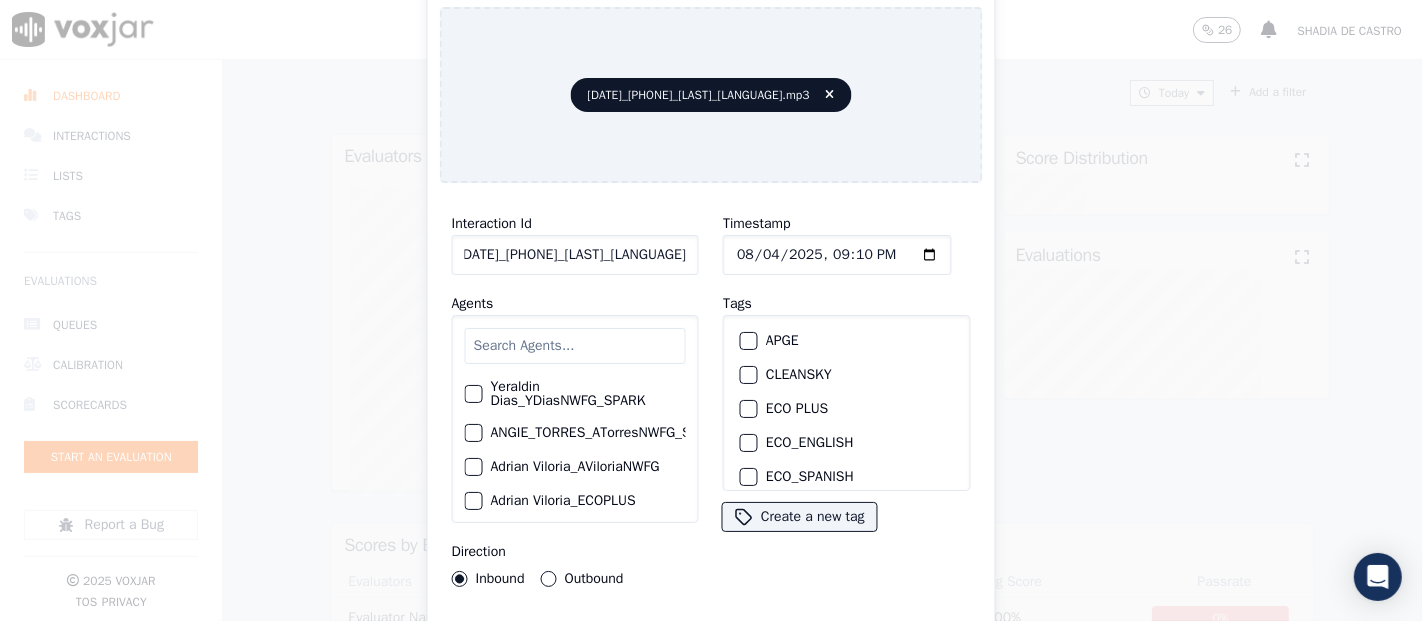 scroll, scrollTop: 0, scrollLeft: 118, axis: horizontal 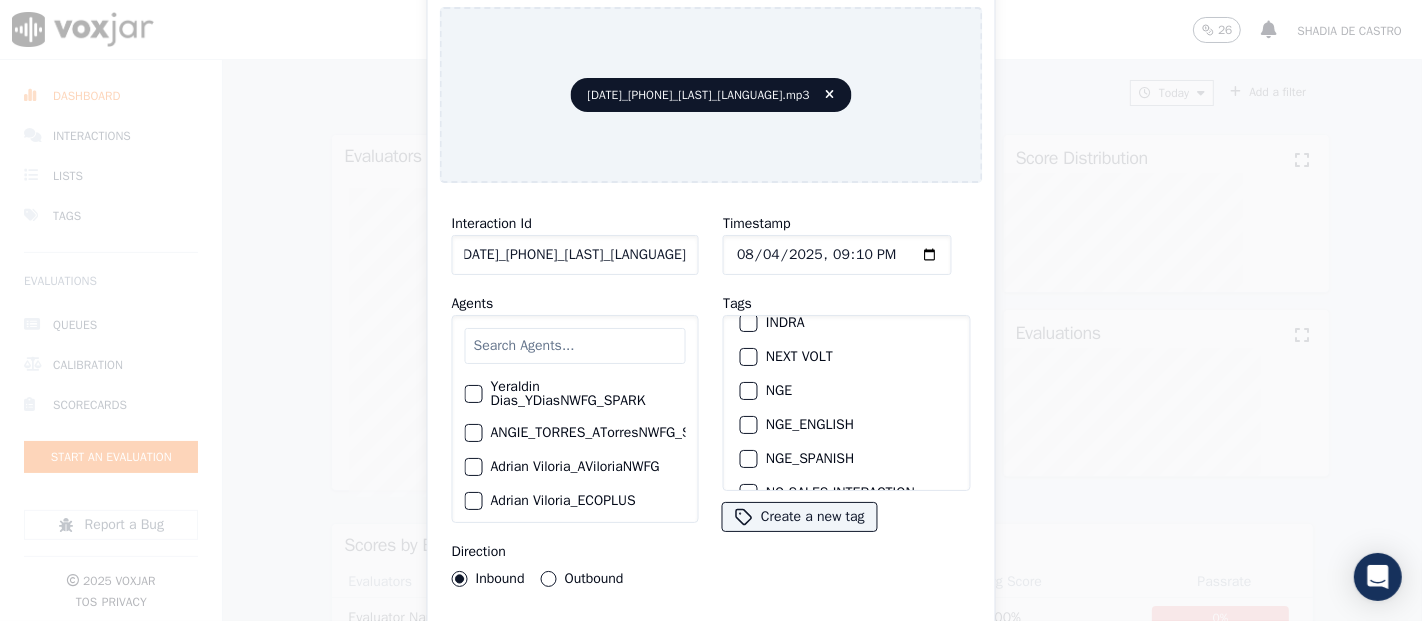 type on "20250801_3473392062_FRANCISCOVARGAS_SPANISH" 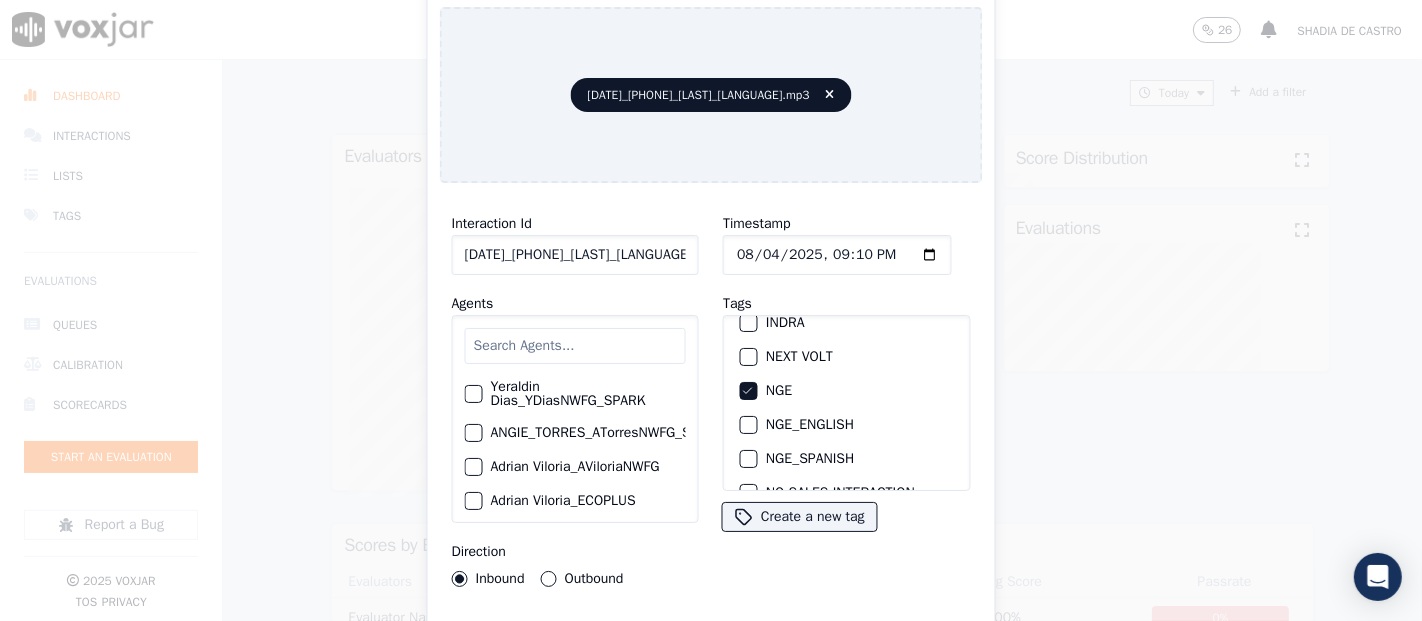 click on "Upload interaction to start evaluation" at bounding box center [711, 641] 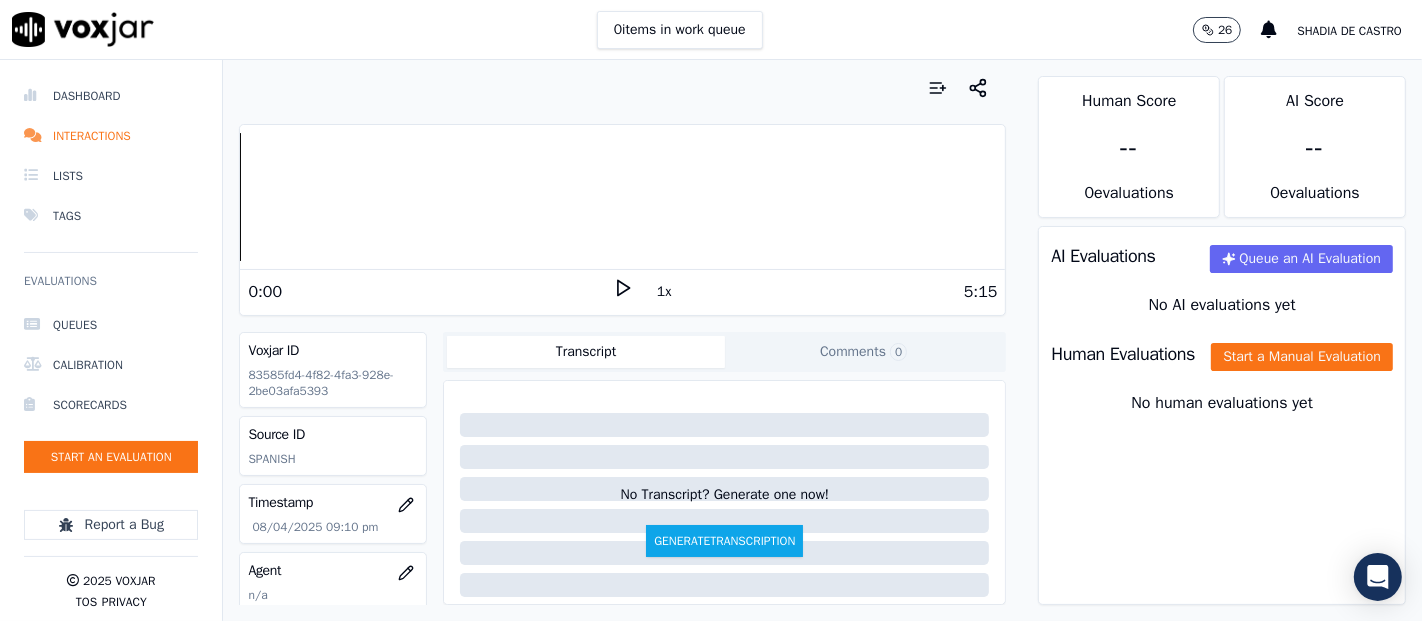 click 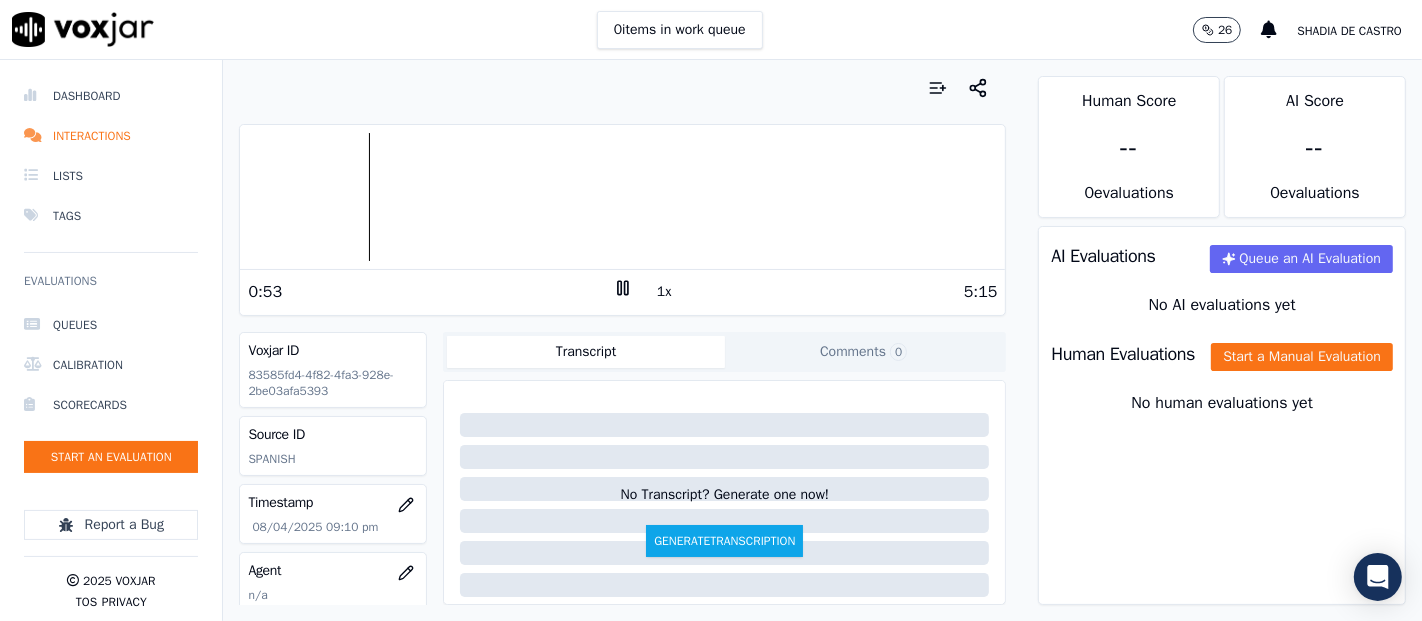click on "Human Evaluations   Start a Manual Evaluation" at bounding box center (1222, 354) 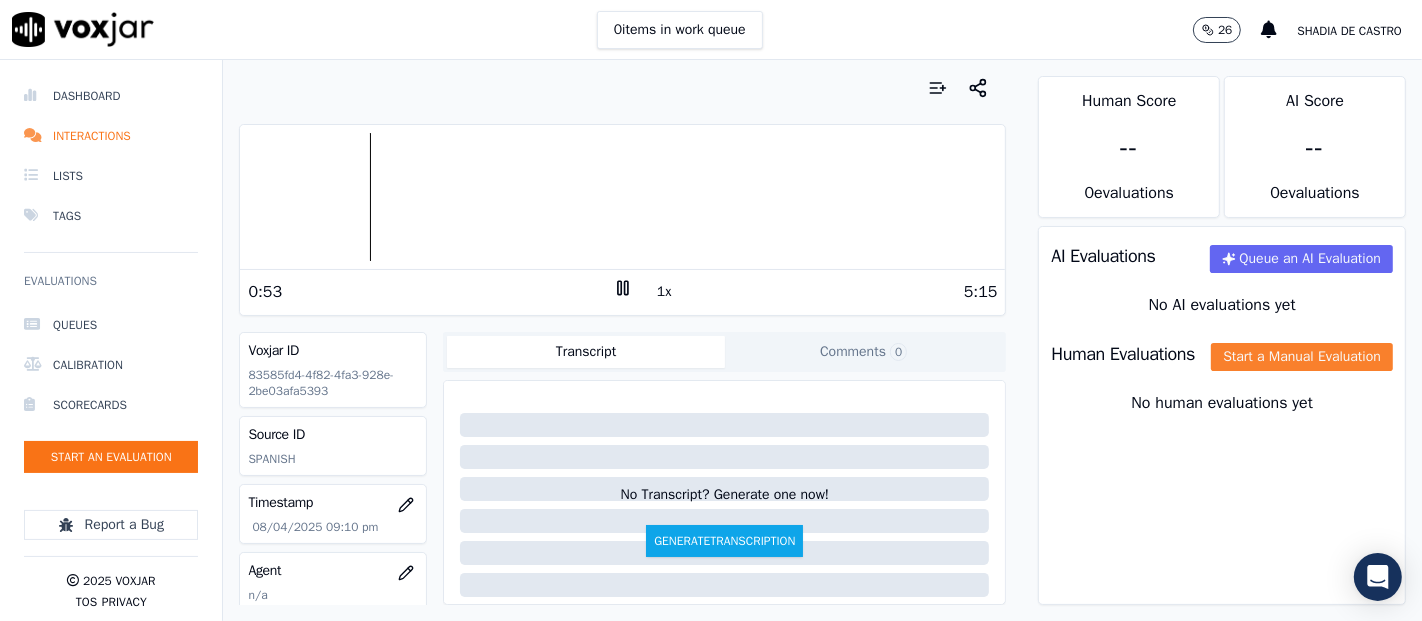 click on "Start a Manual Evaluation" 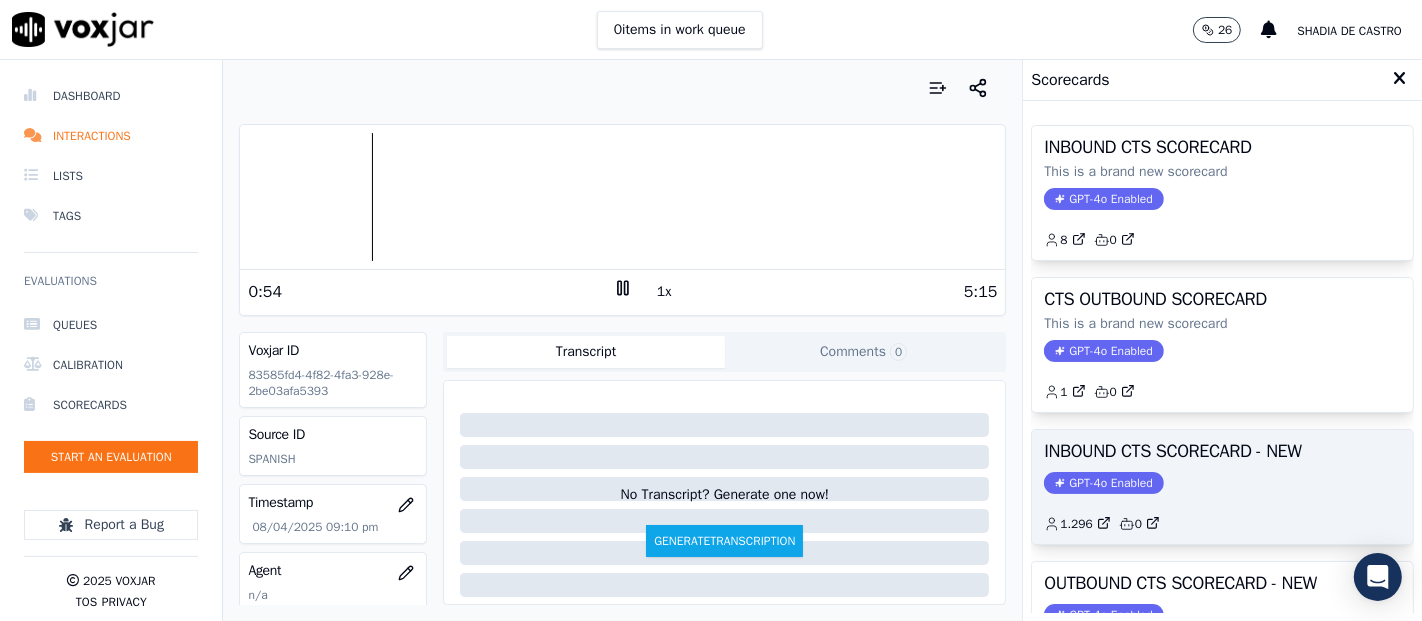 click on "GPT-4o Enabled" 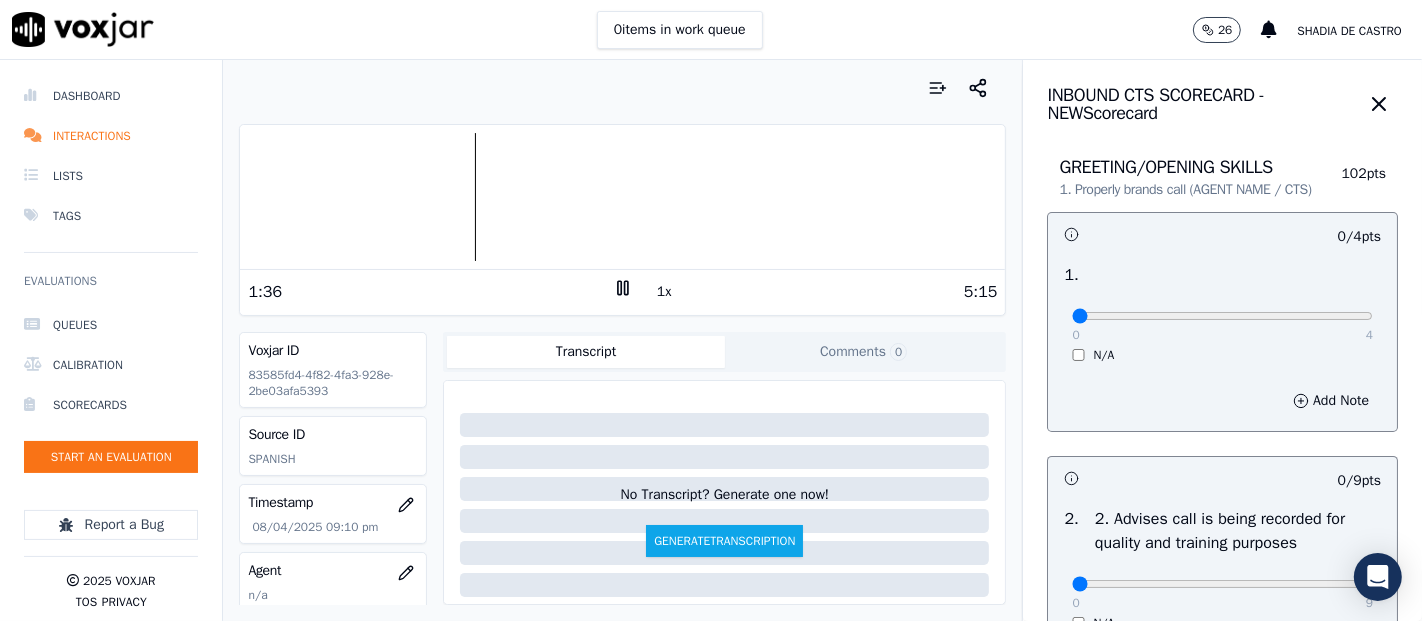 click at bounding box center (622, 197) 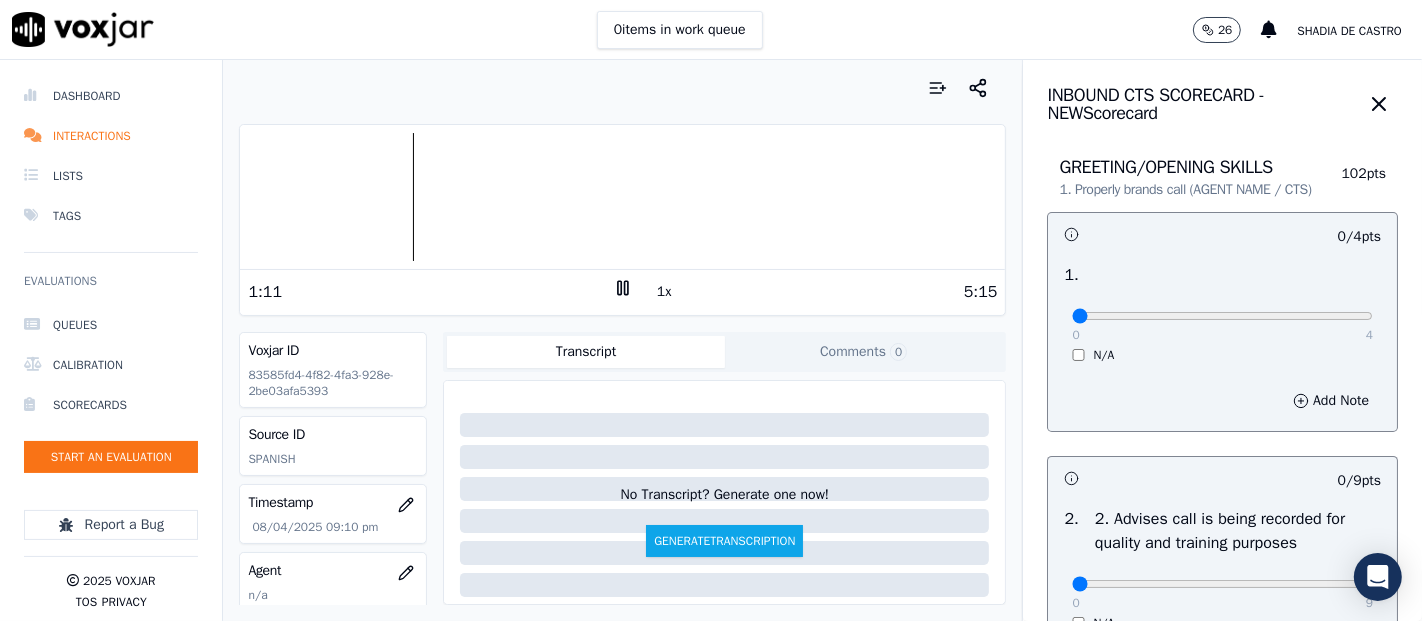 click at bounding box center (622, 197) 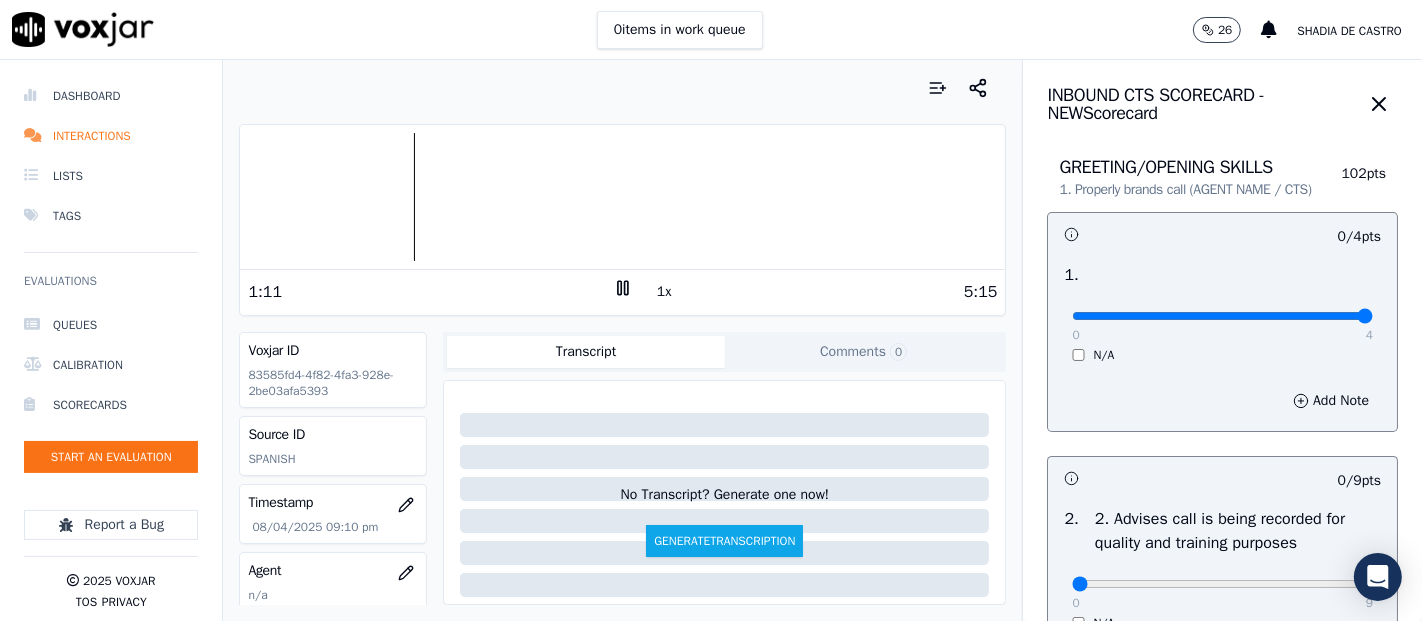 type on "4" 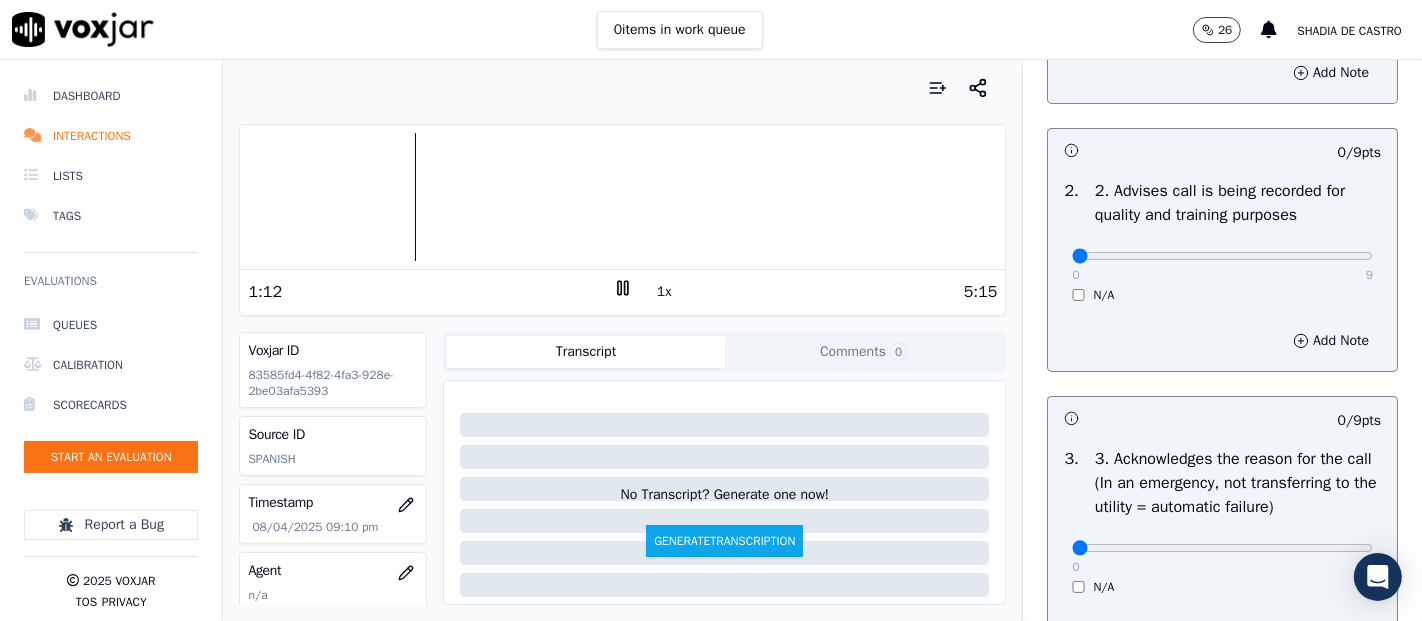 scroll, scrollTop: 333, scrollLeft: 0, axis: vertical 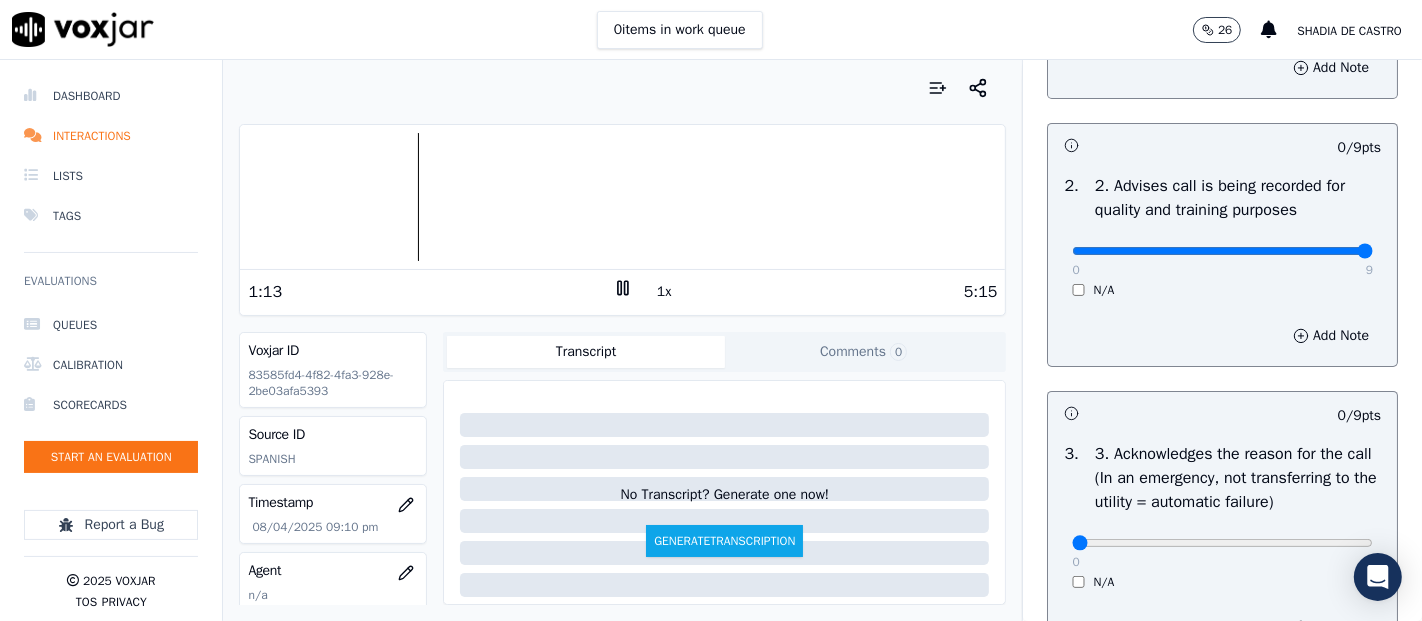 type on "9" 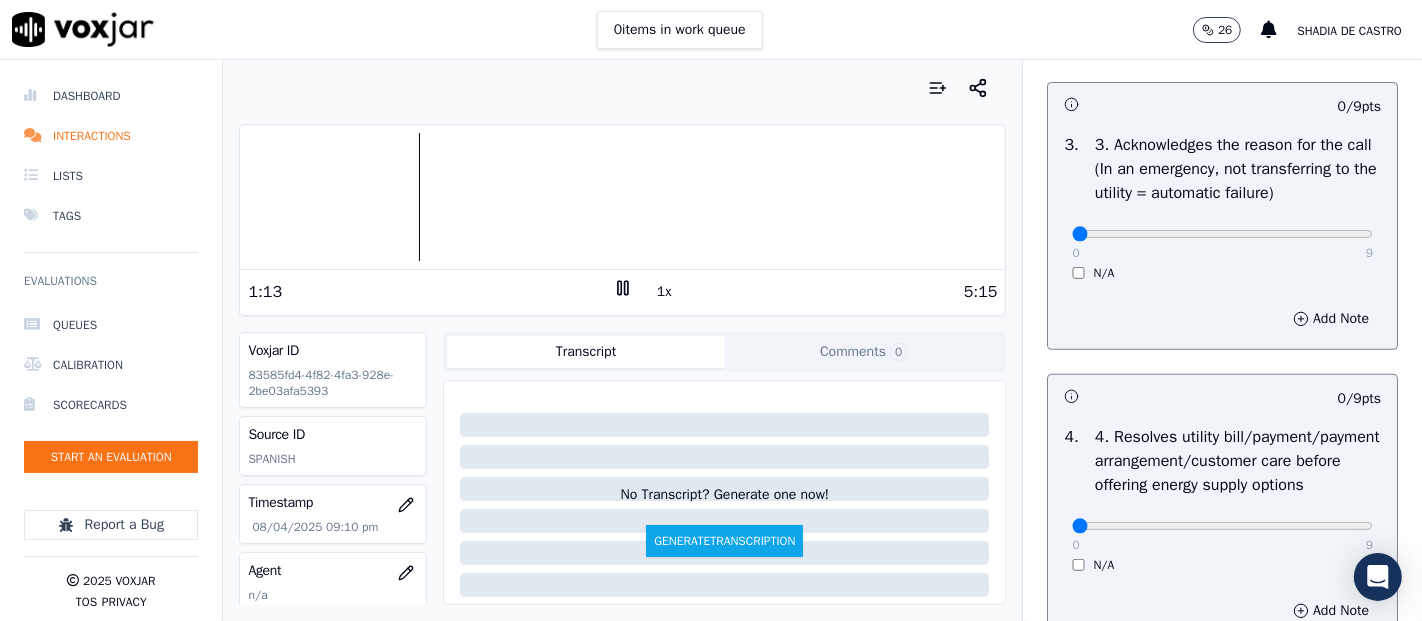 scroll, scrollTop: 666, scrollLeft: 0, axis: vertical 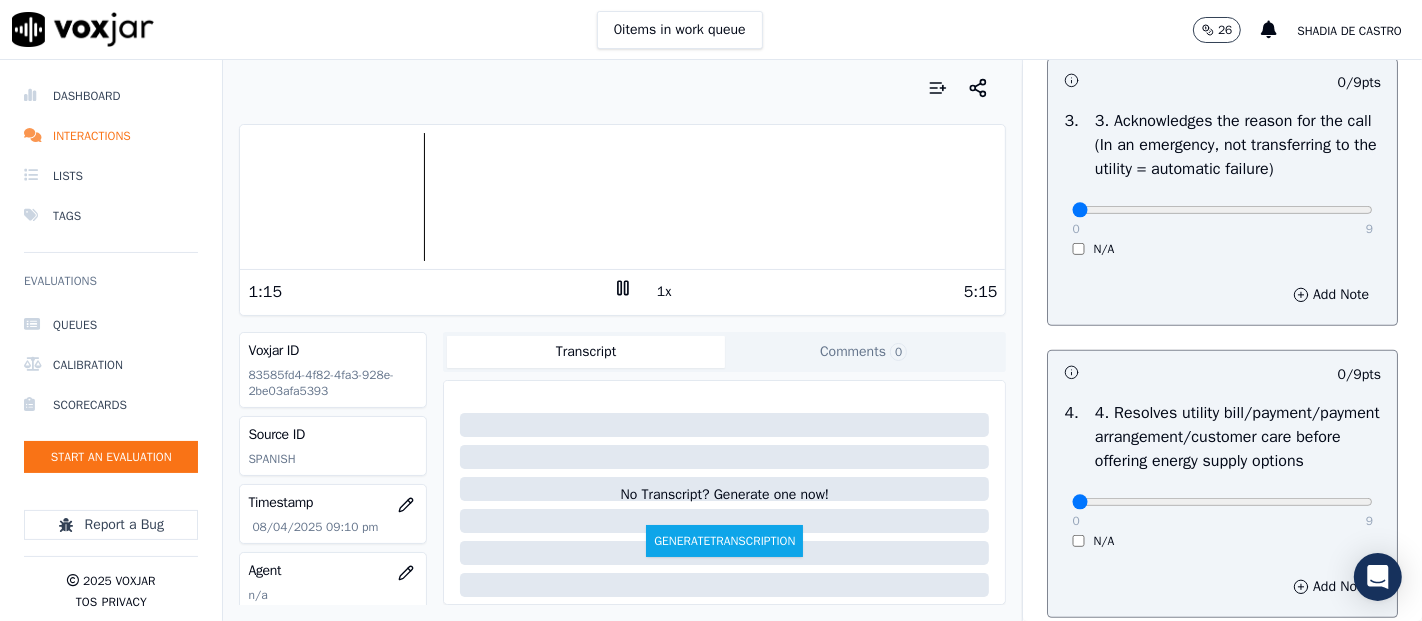 drag, startPoint x: 1308, startPoint y: 241, endPoint x: 1311, endPoint y: 251, distance: 10.440307 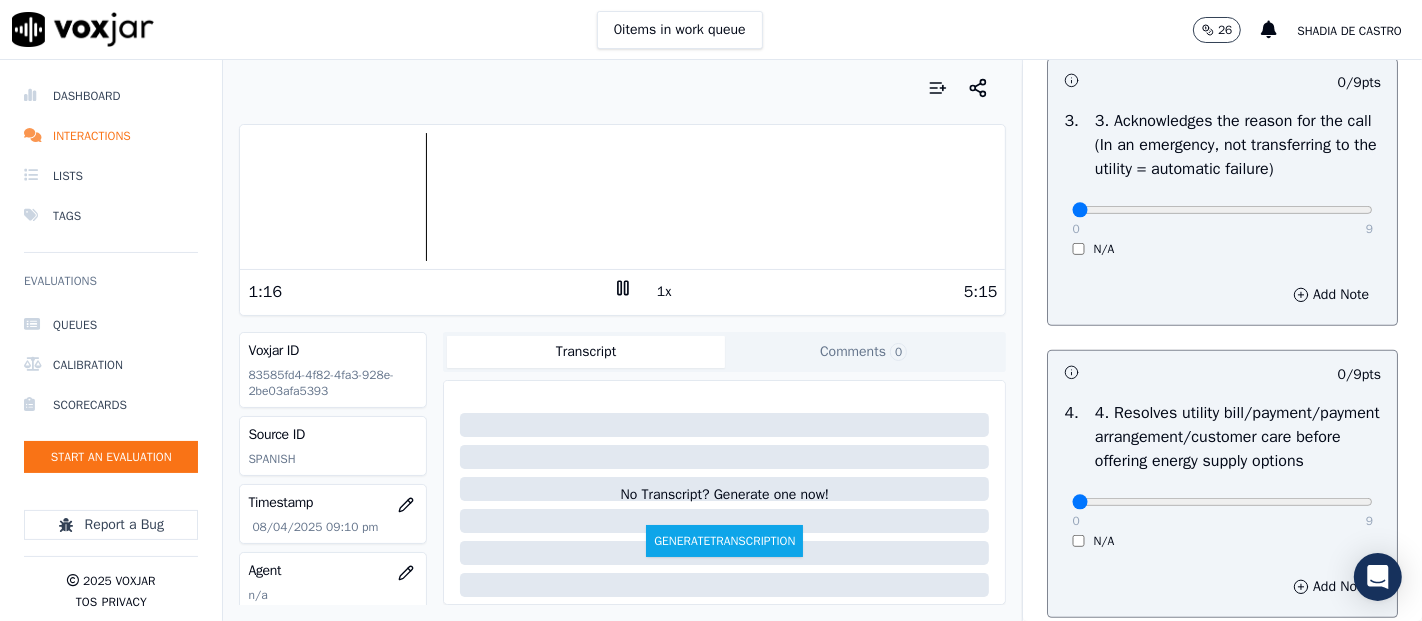 click on "0   9" at bounding box center (1222, 209) 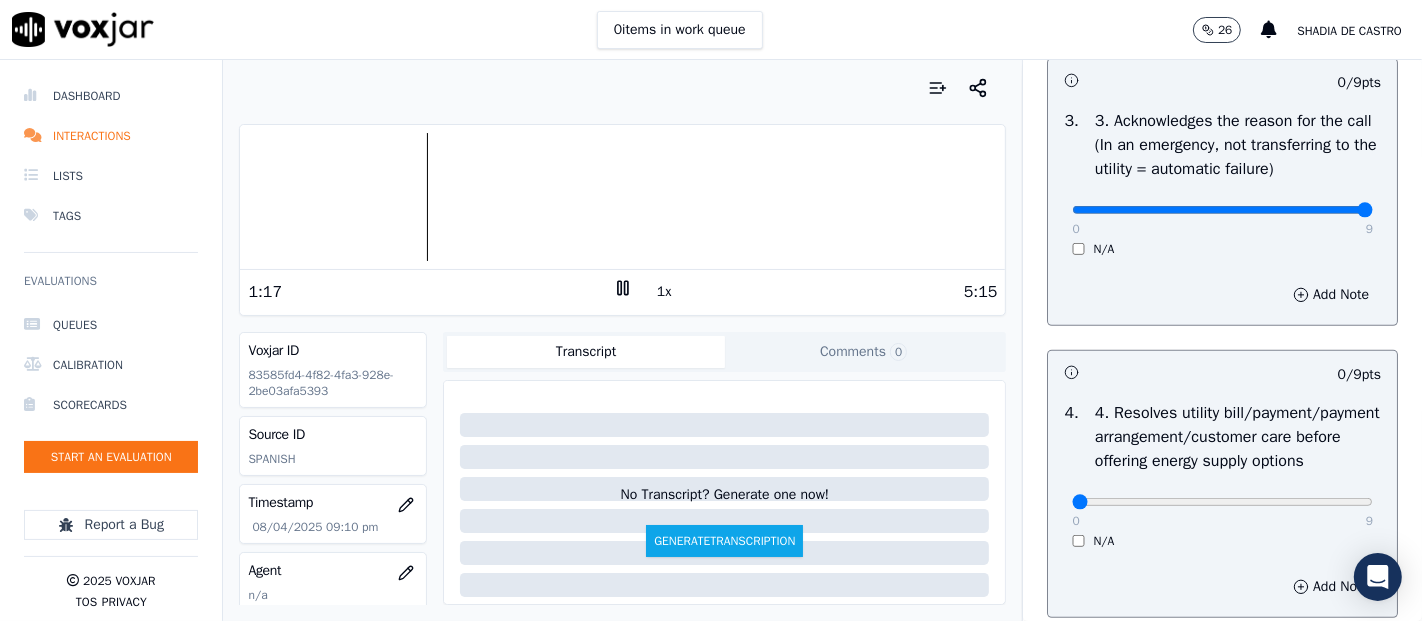 type on "9" 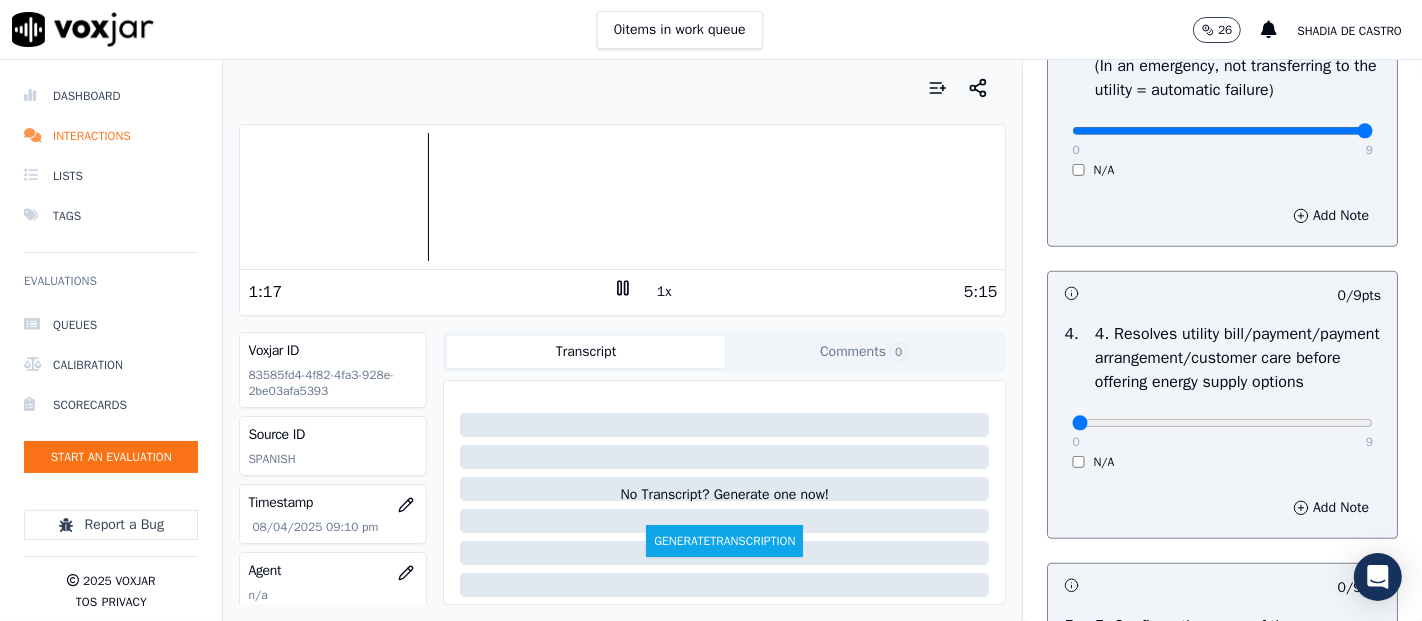 scroll, scrollTop: 888, scrollLeft: 0, axis: vertical 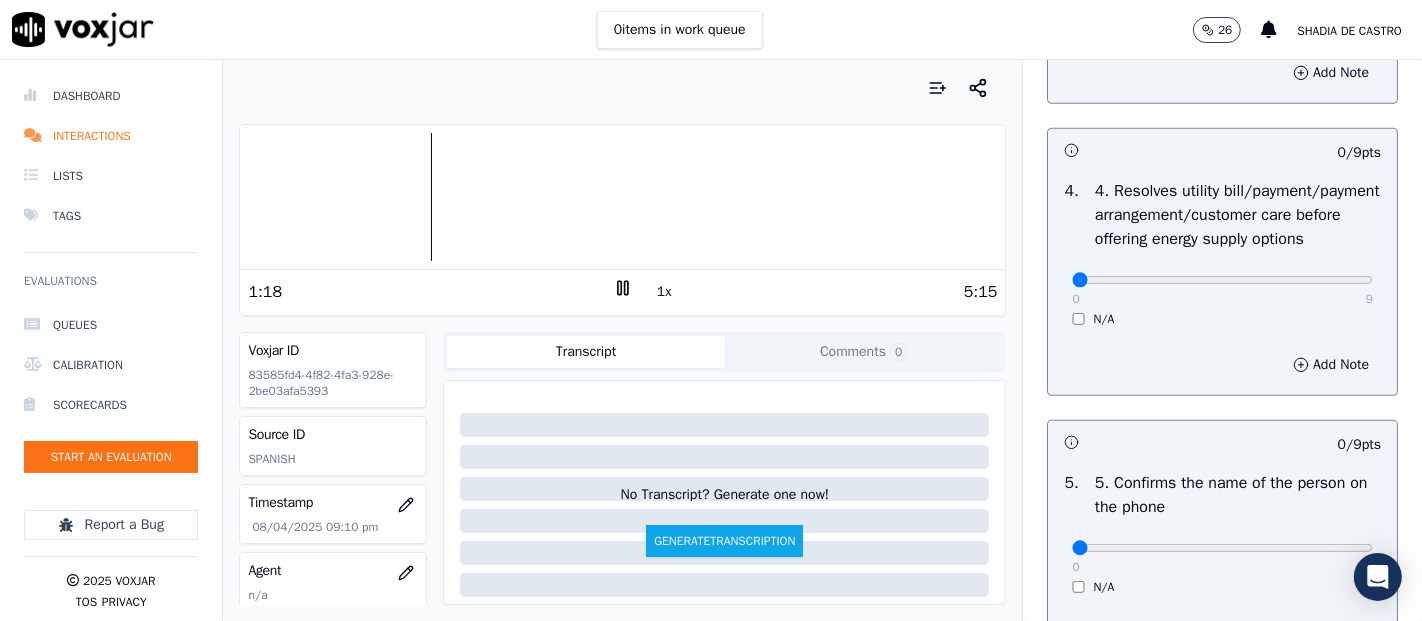 click on "0   9     N/A" at bounding box center (1222, 289) 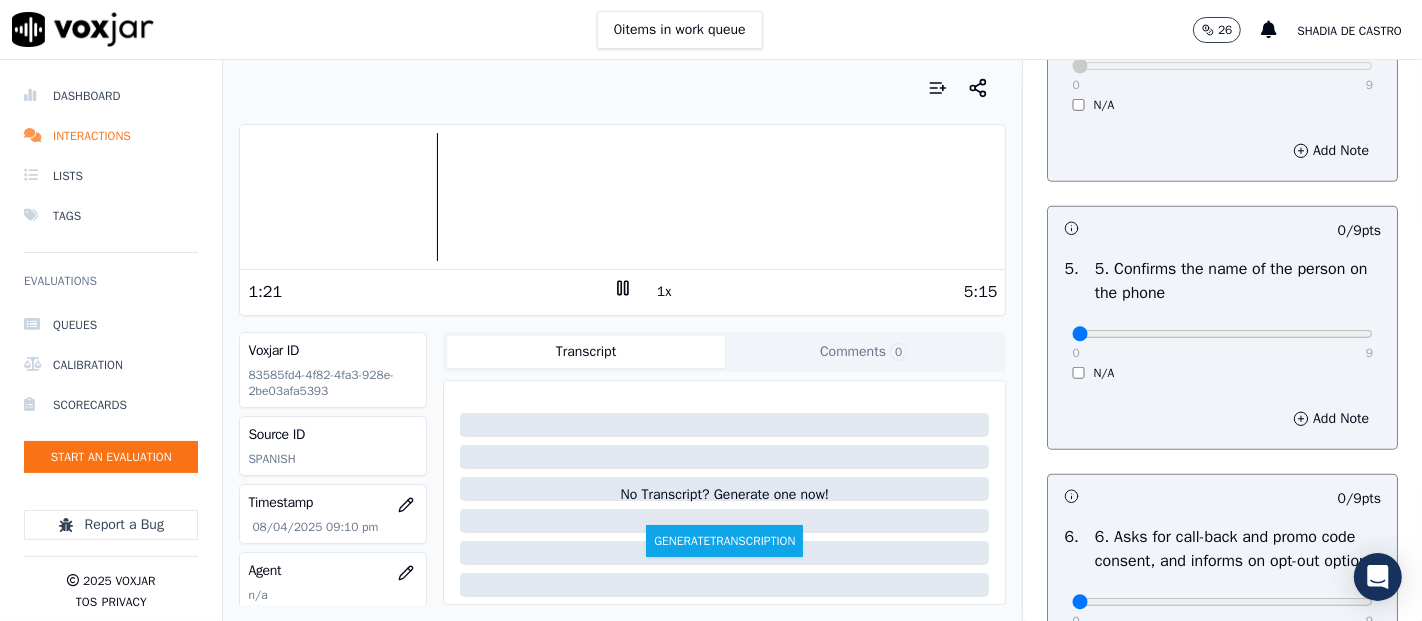 scroll, scrollTop: 1111, scrollLeft: 0, axis: vertical 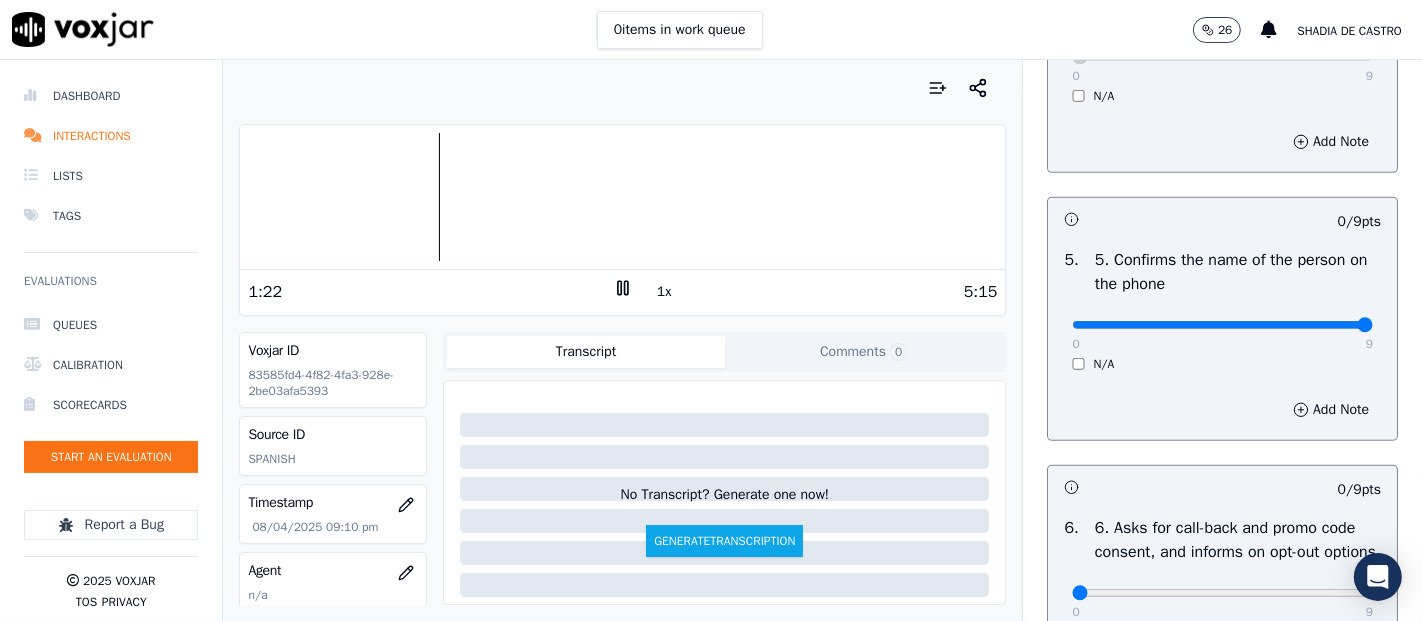type on "9" 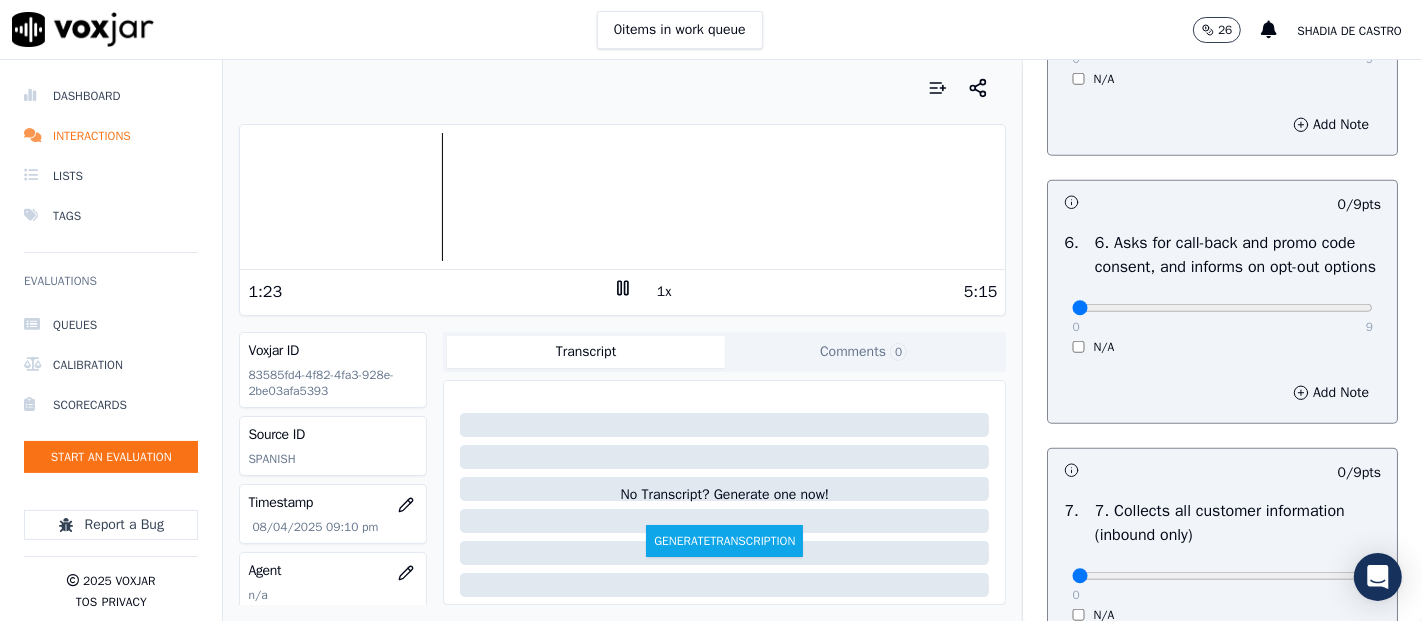 scroll, scrollTop: 1444, scrollLeft: 0, axis: vertical 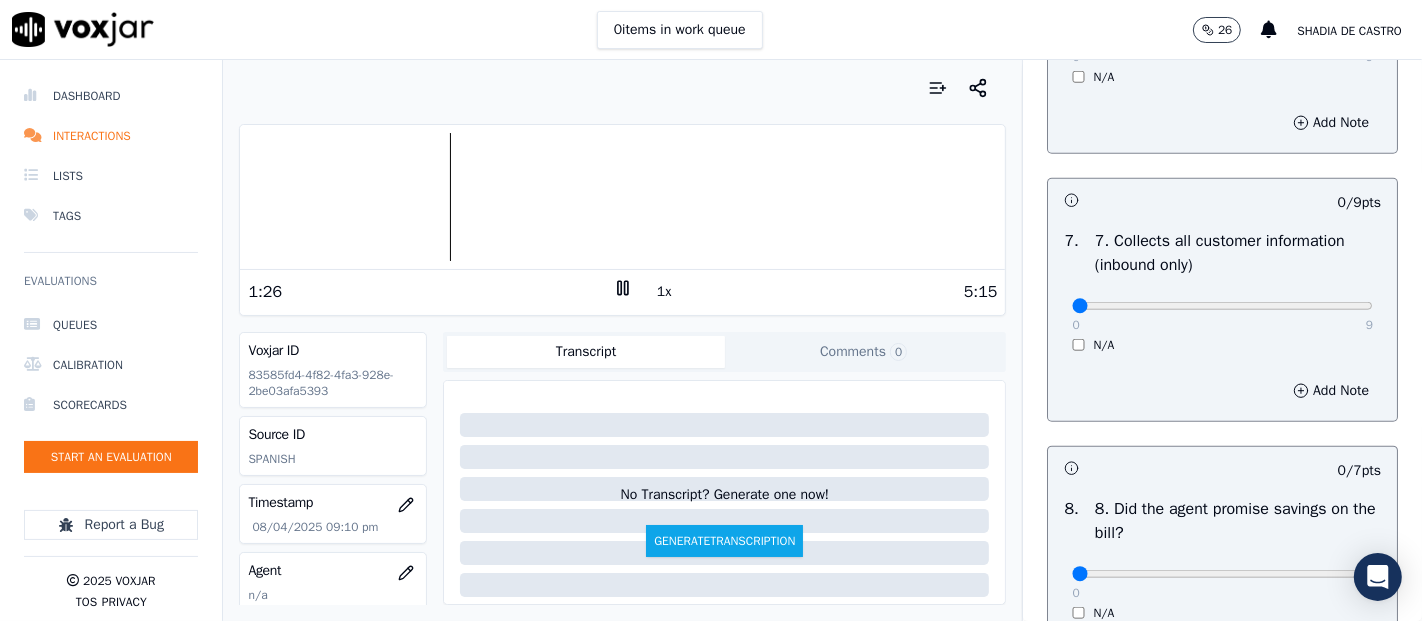 drag, startPoint x: 1337, startPoint y: 390, endPoint x: 1323, endPoint y: 398, distance: 16.124516 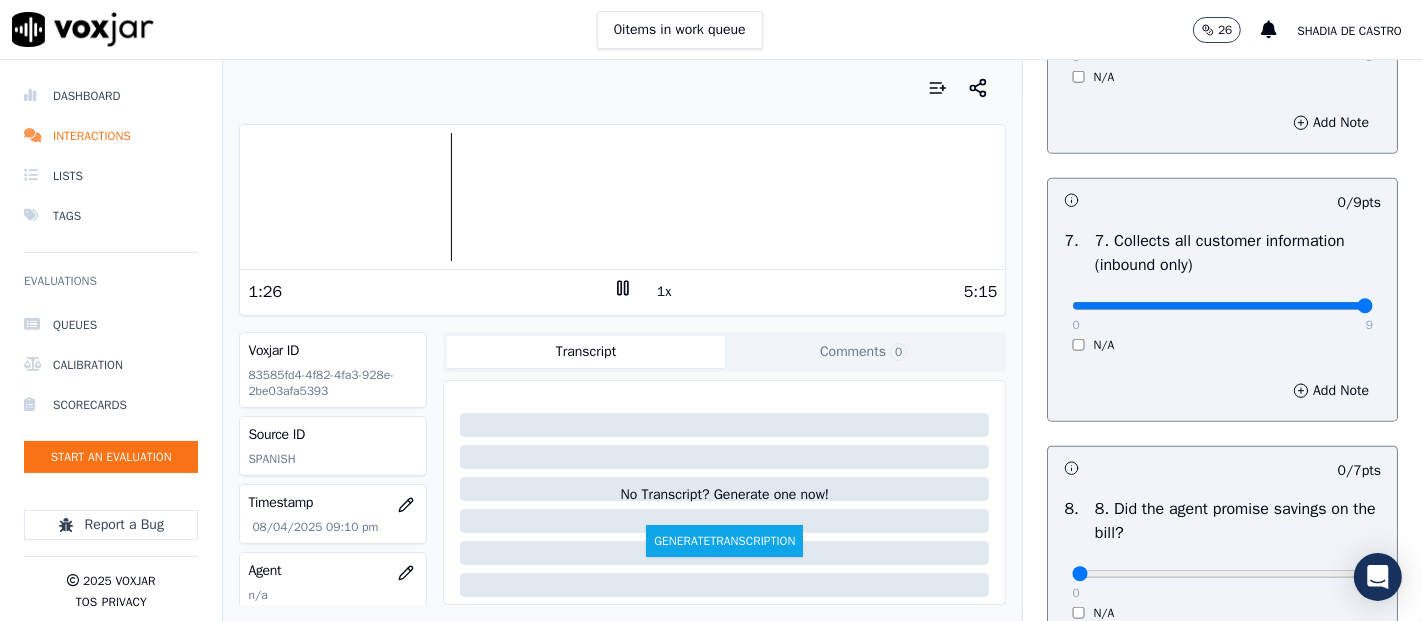 type on "9" 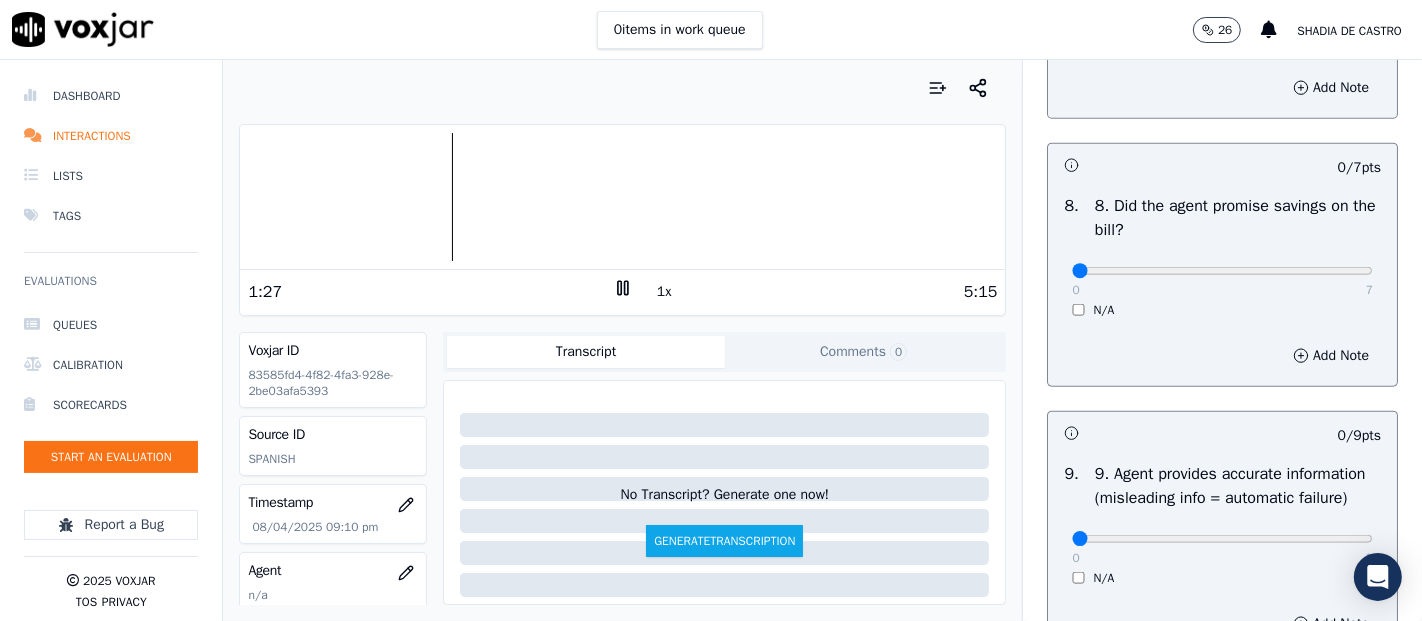 scroll, scrollTop: 2000, scrollLeft: 0, axis: vertical 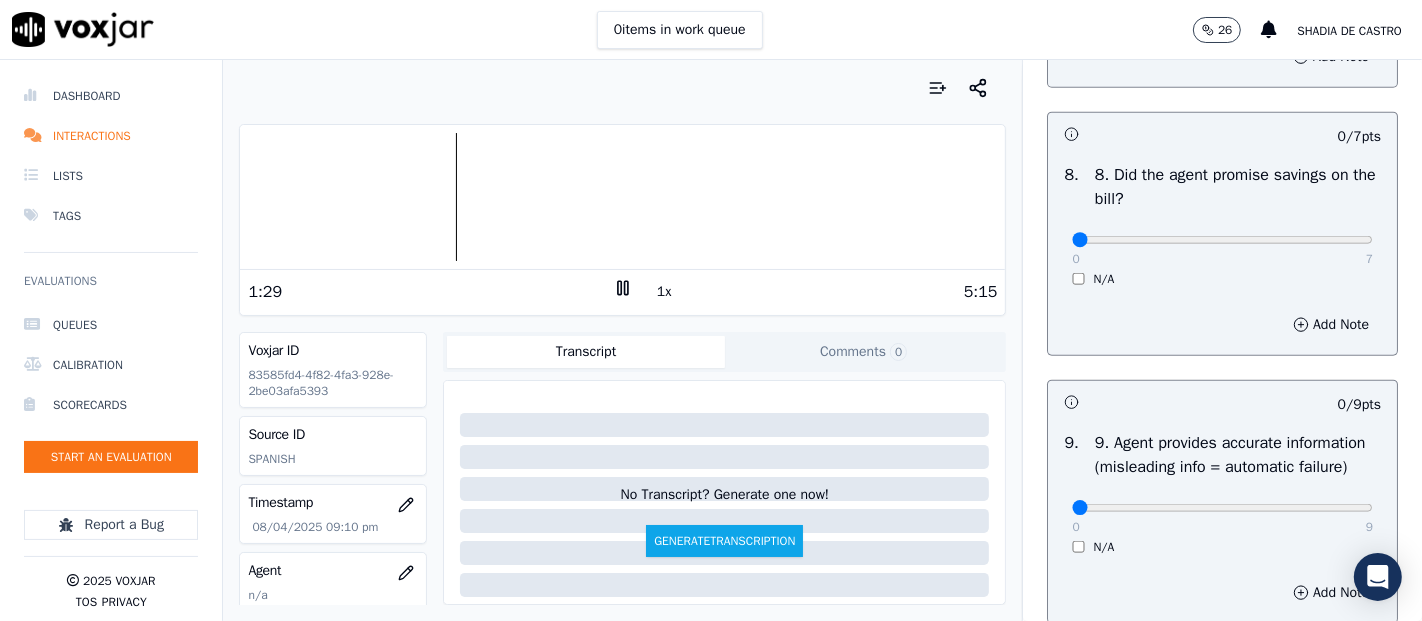 click on "N/A" at bounding box center [1222, 279] 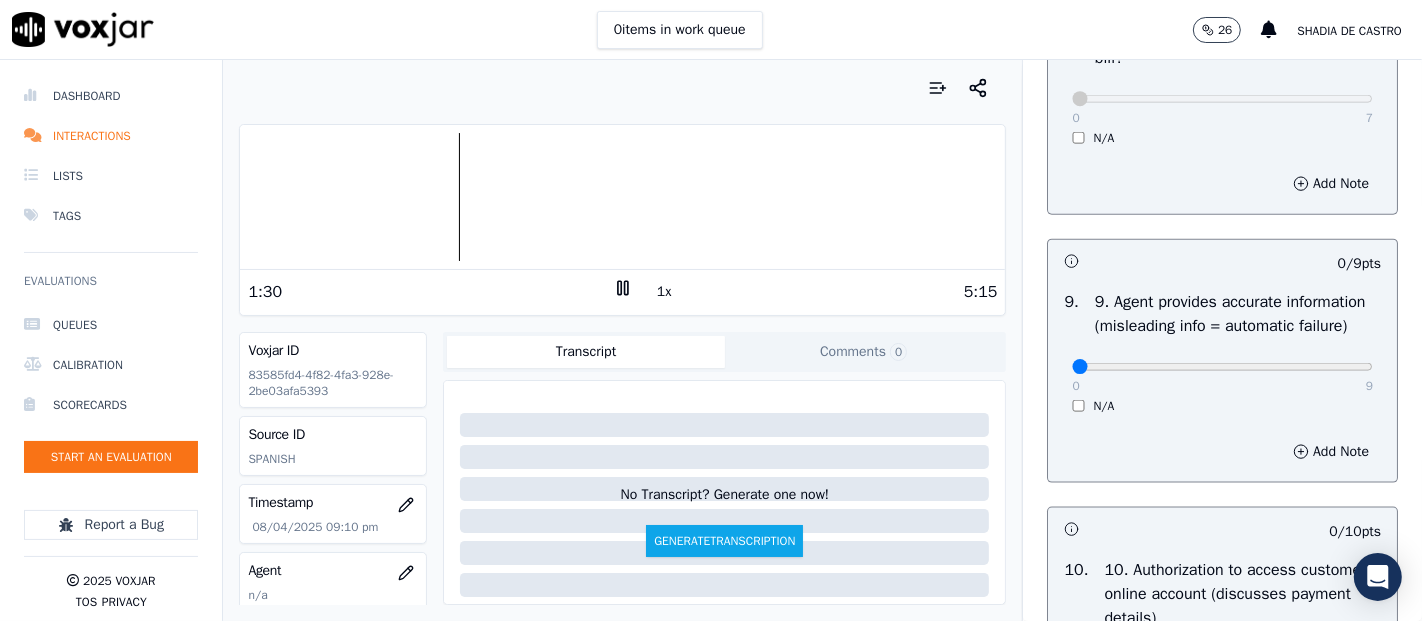 scroll, scrollTop: 2222, scrollLeft: 0, axis: vertical 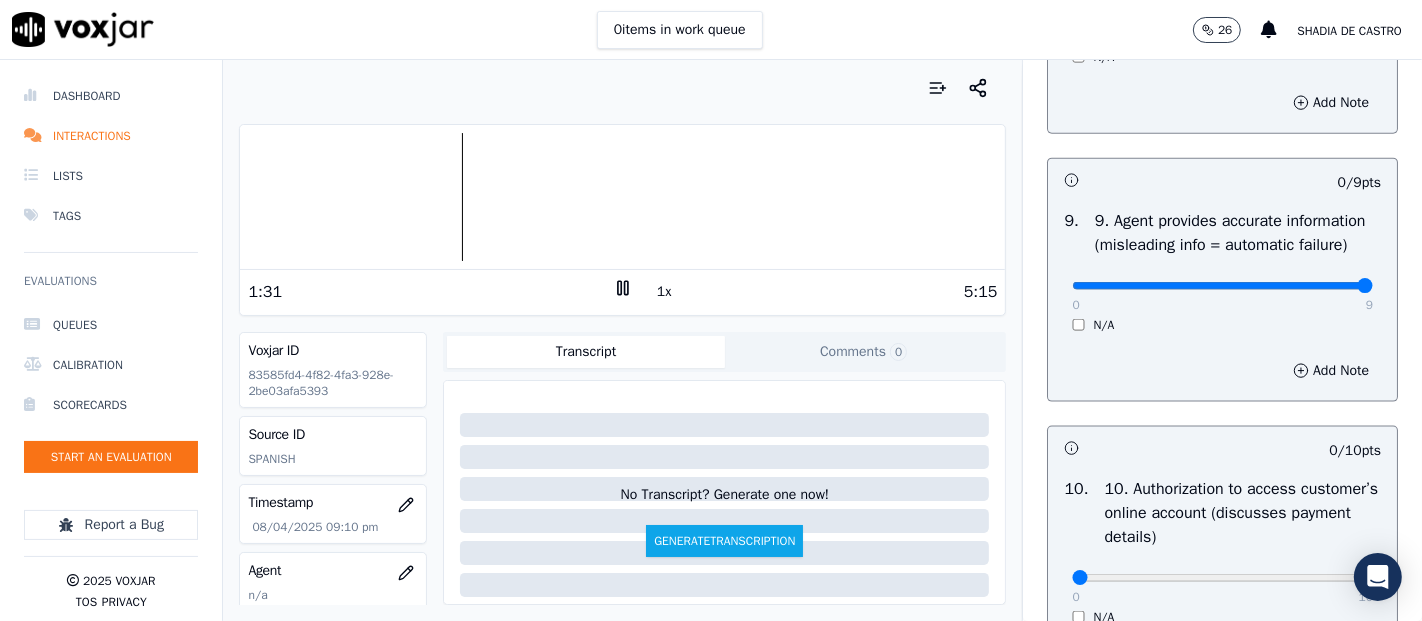 type on "9" 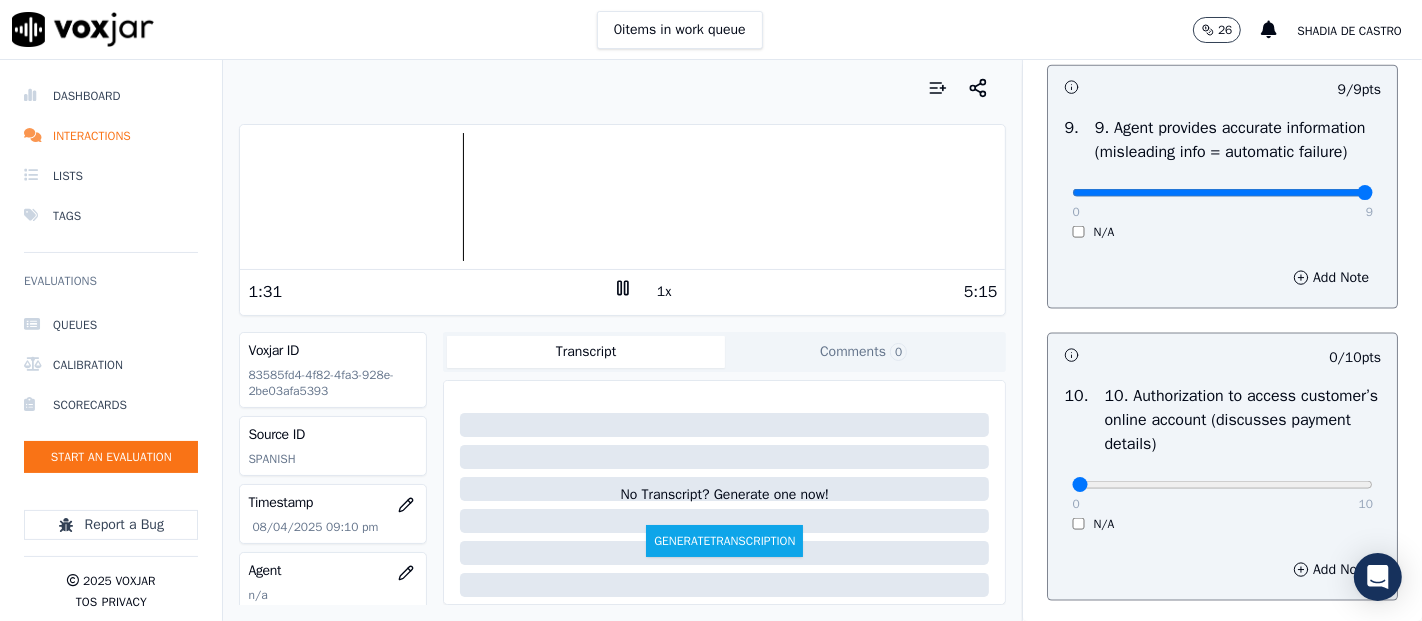 scroll, scrollTop: 2555, scrollLeft: 0, axis: vertical 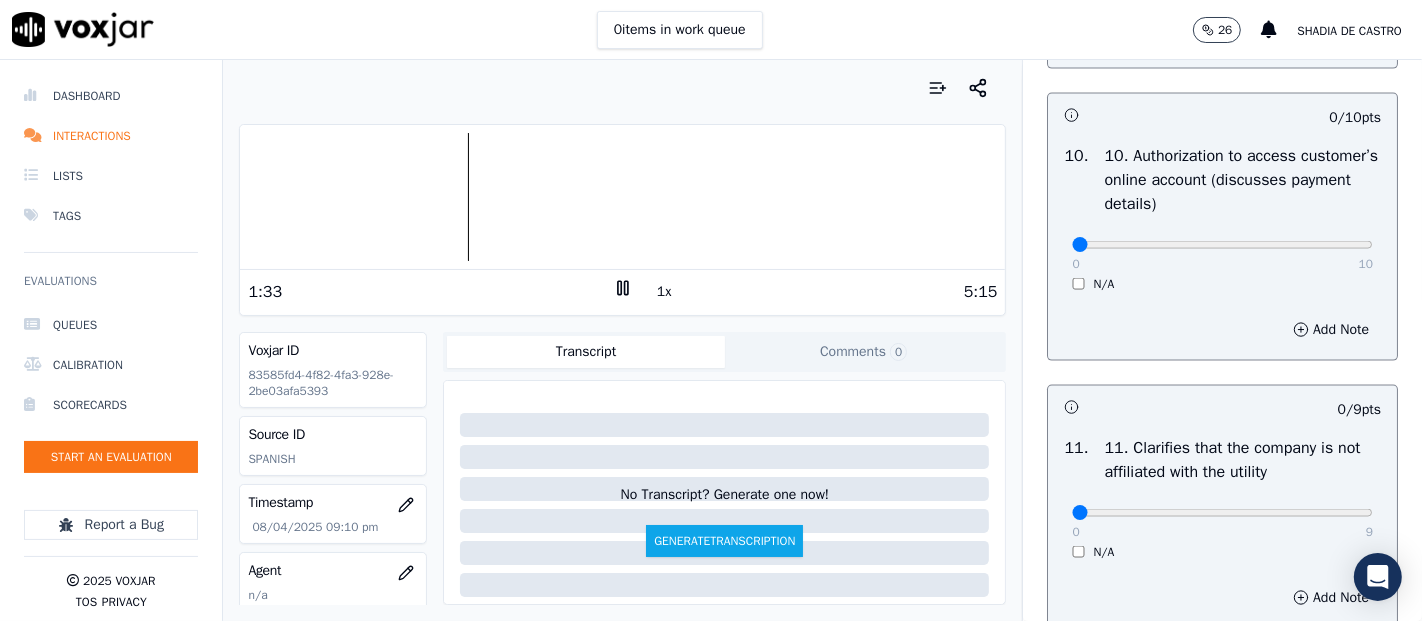 click on "0   10     N/A" at bounding box center [1222, 254] 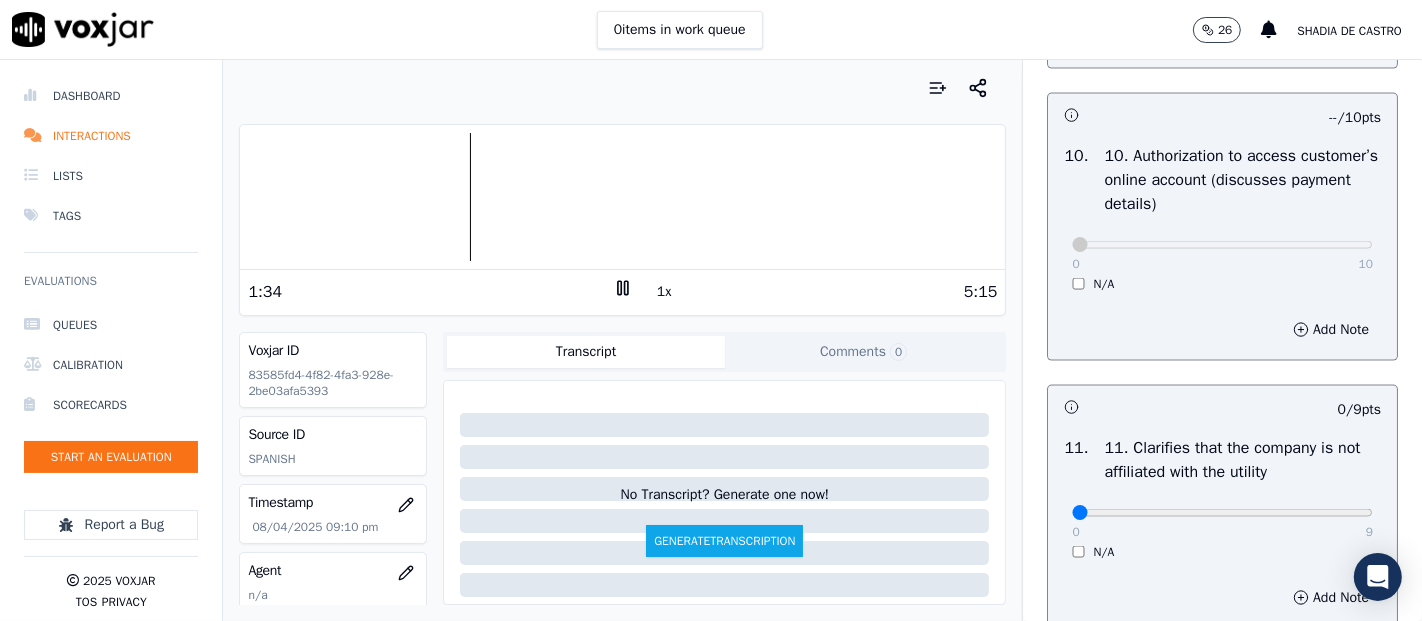 scroll, scrollTop: 2777, scrollLeft: 0, axis: vertical 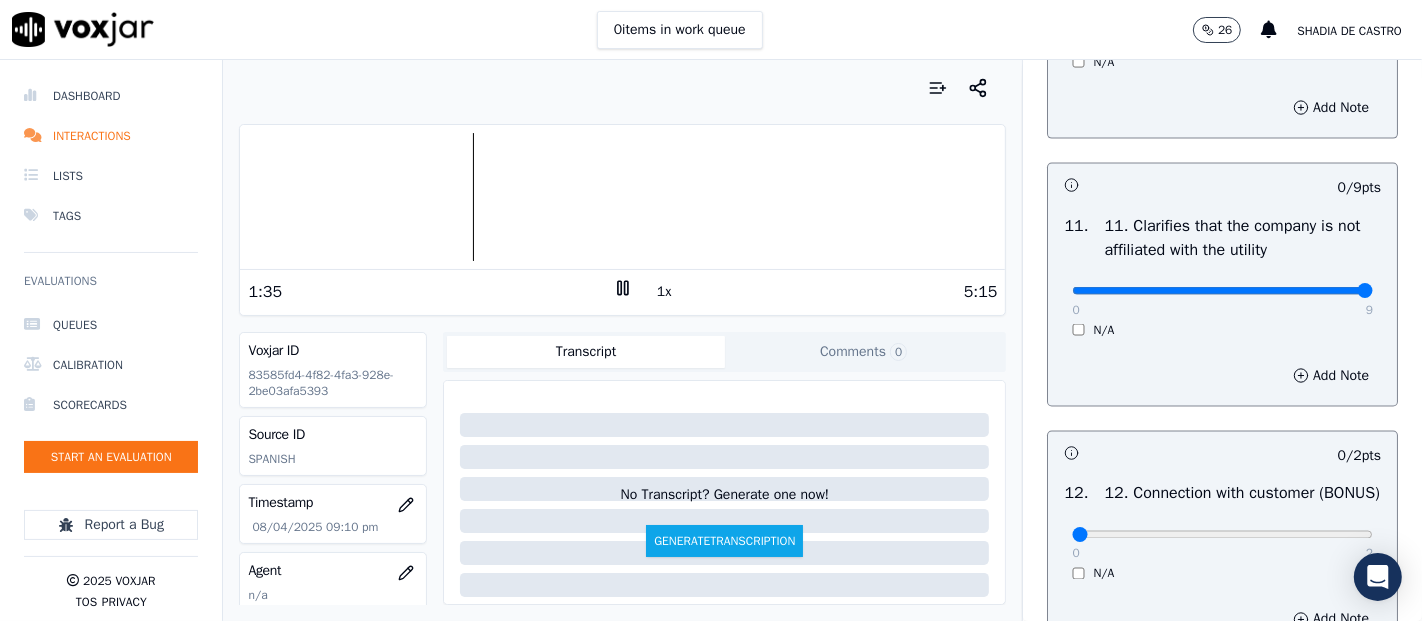 type on "9" 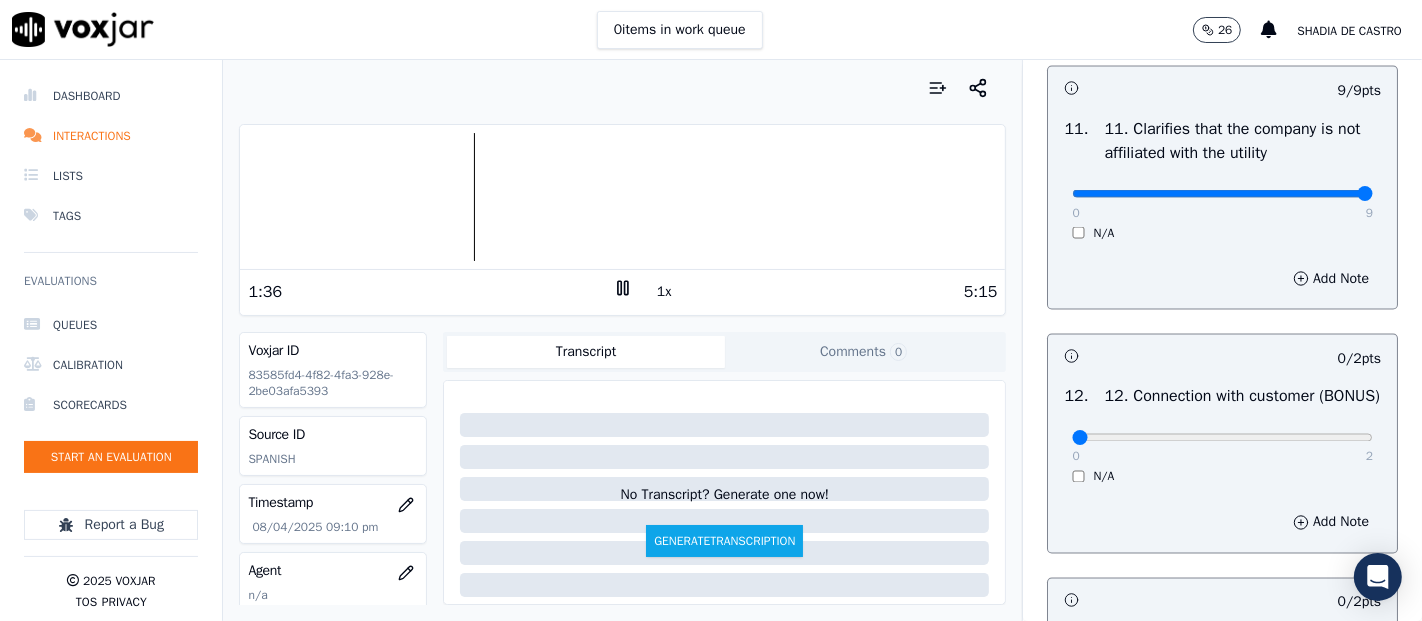 scroll, scrollTop: 3111, scrollLeft: 0, axis: vertical 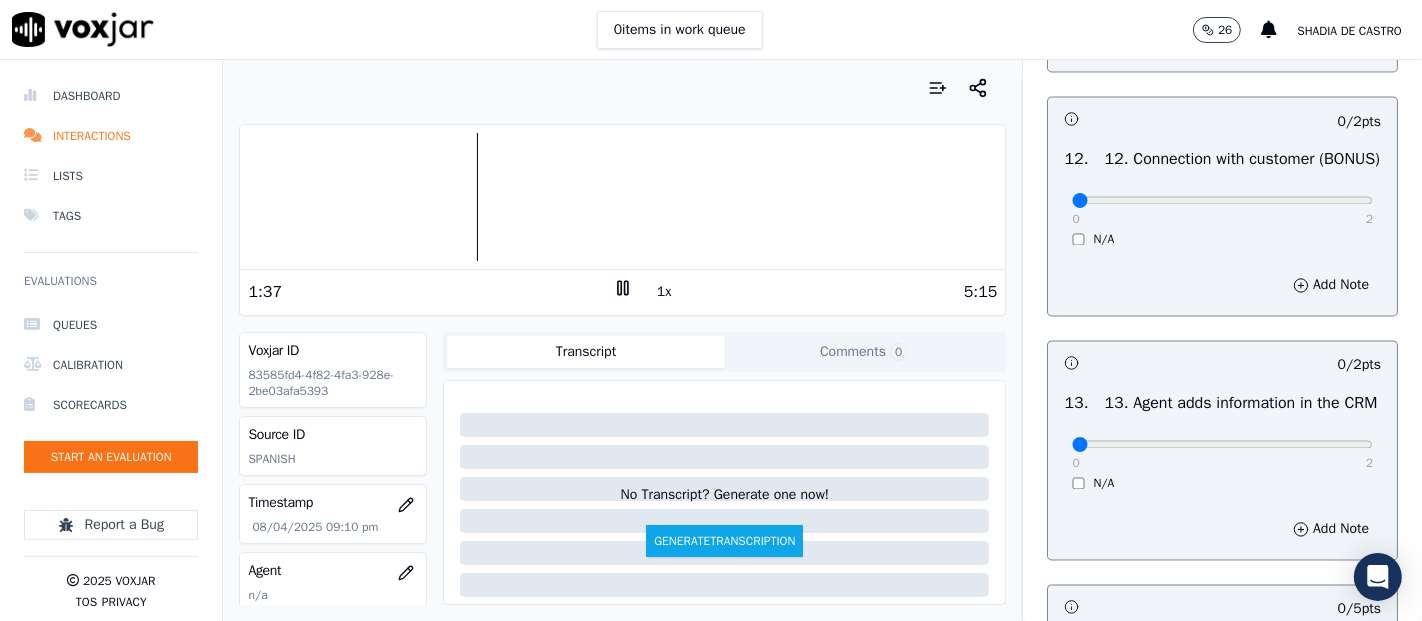 click on "0   2" at bounding box center [1222, 200] 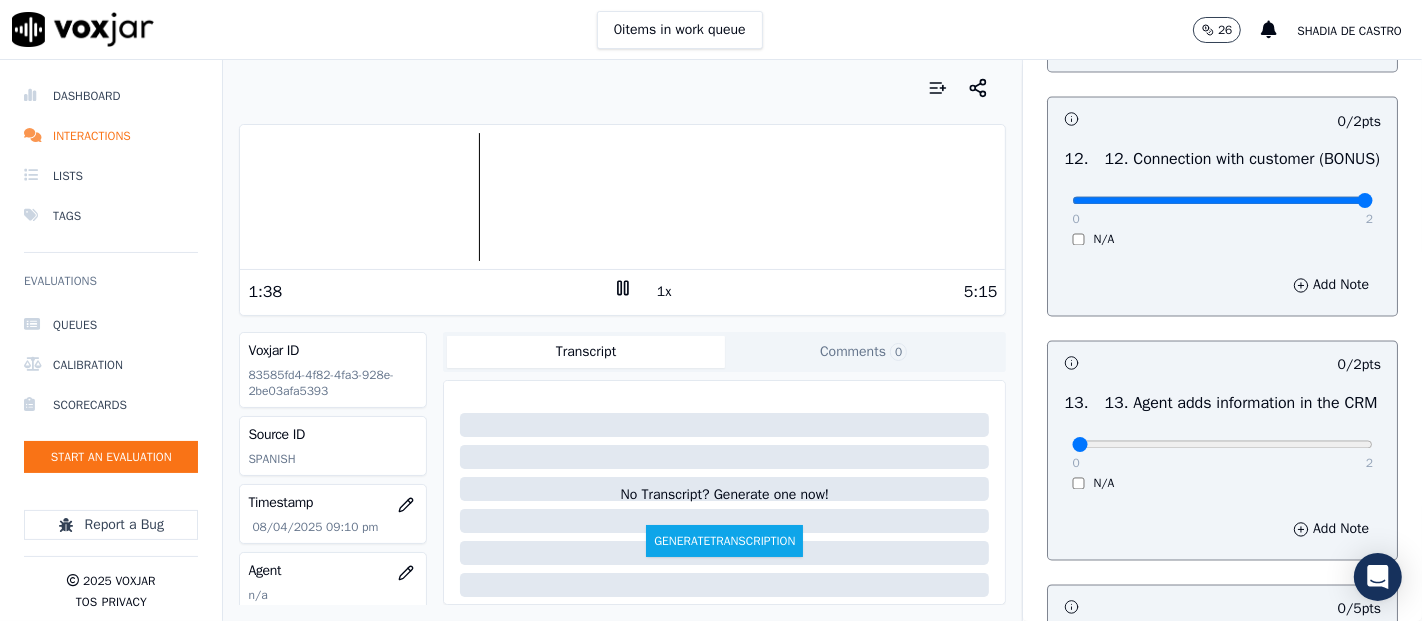 type on "2" 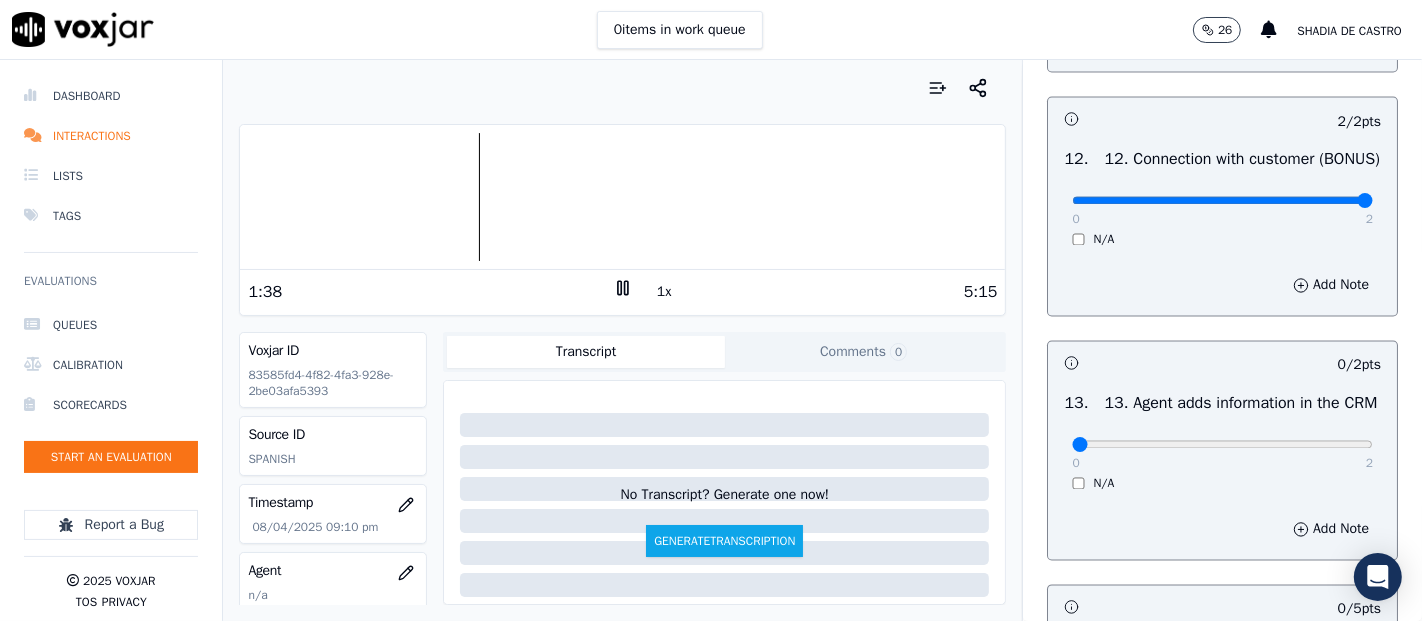 scroll, scrollTop: 3333, scrollLeft: 0, axis: vertical 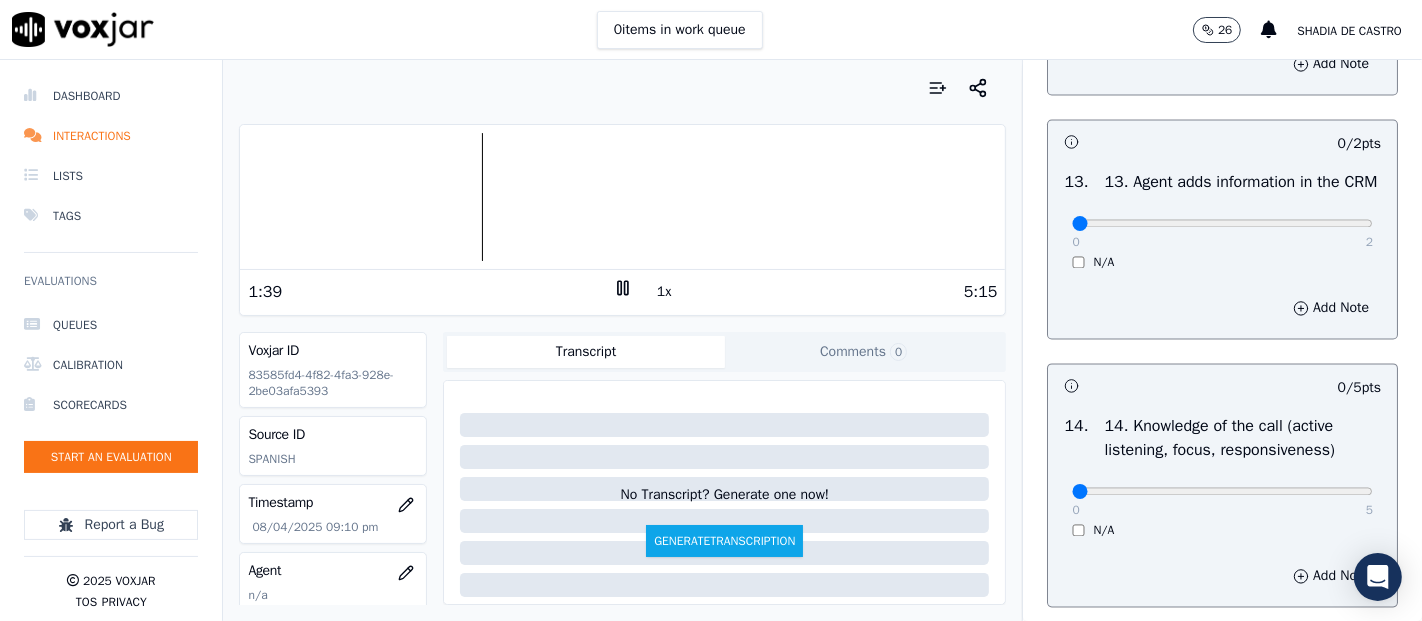 click on "0   2     N/A" at bounding box center [1222, 232] 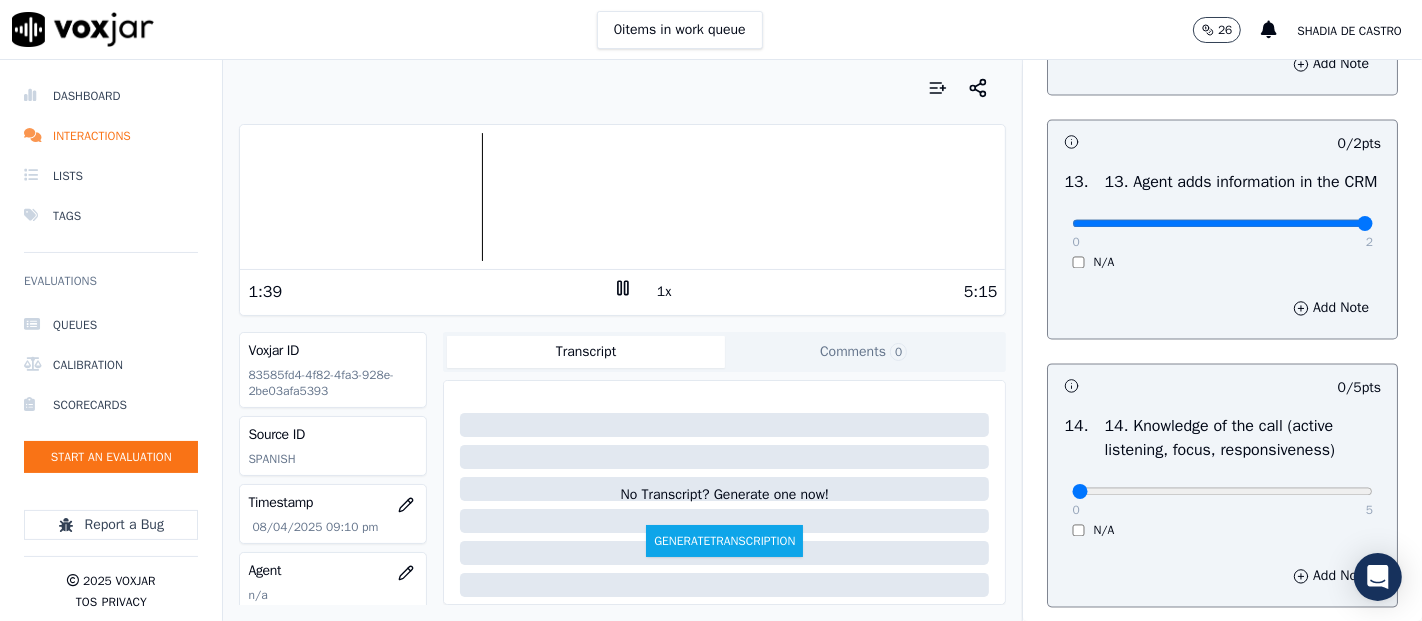 type on "2" 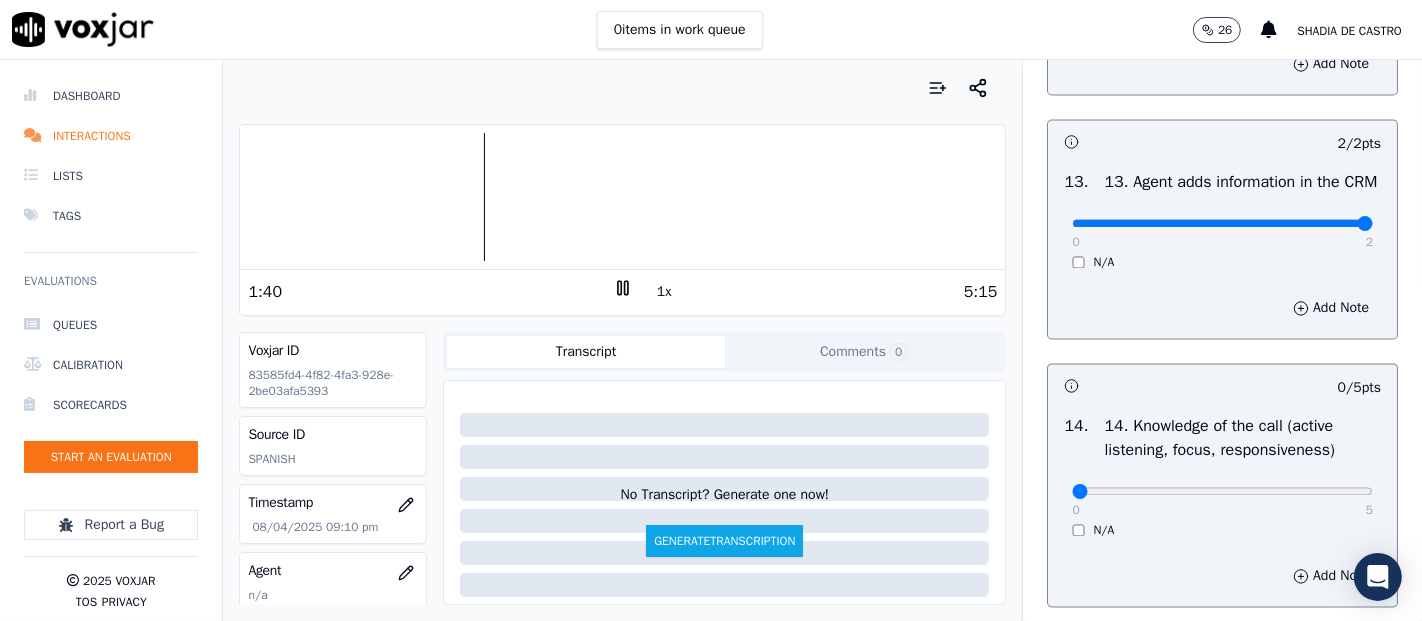 scroll, scrollTop: 3555, scrollLeft: 0, axis: vertical 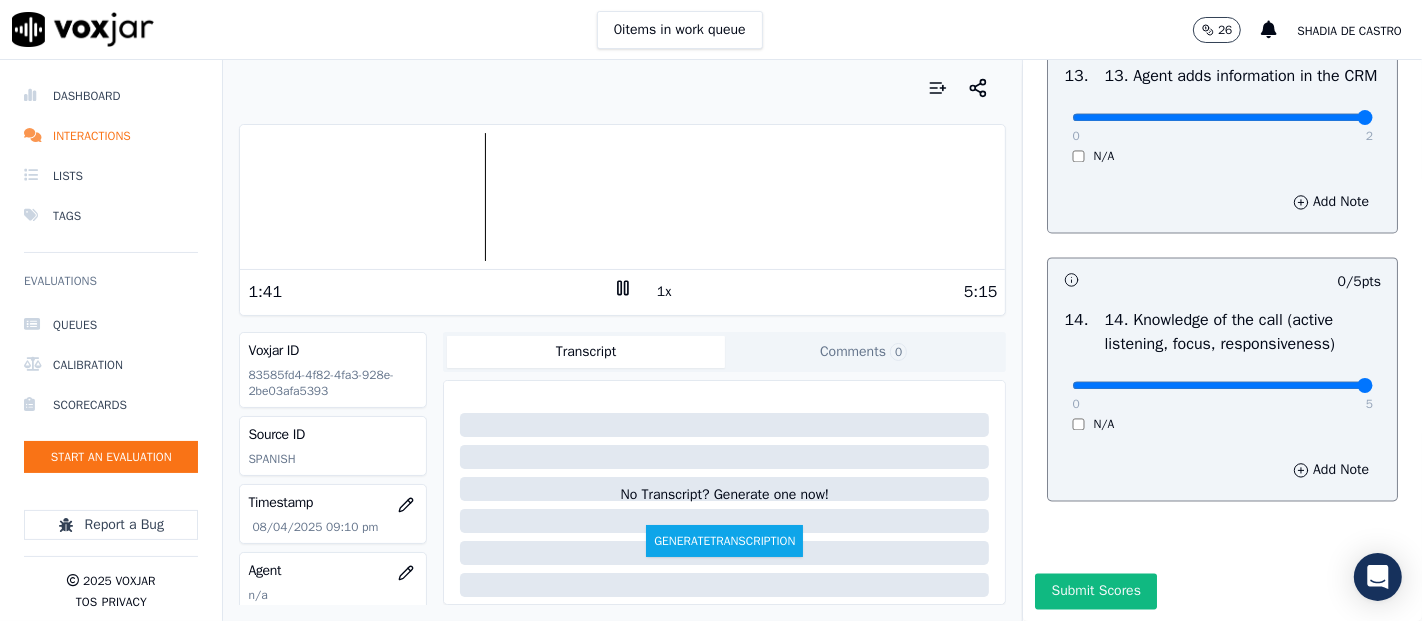 type on "5" 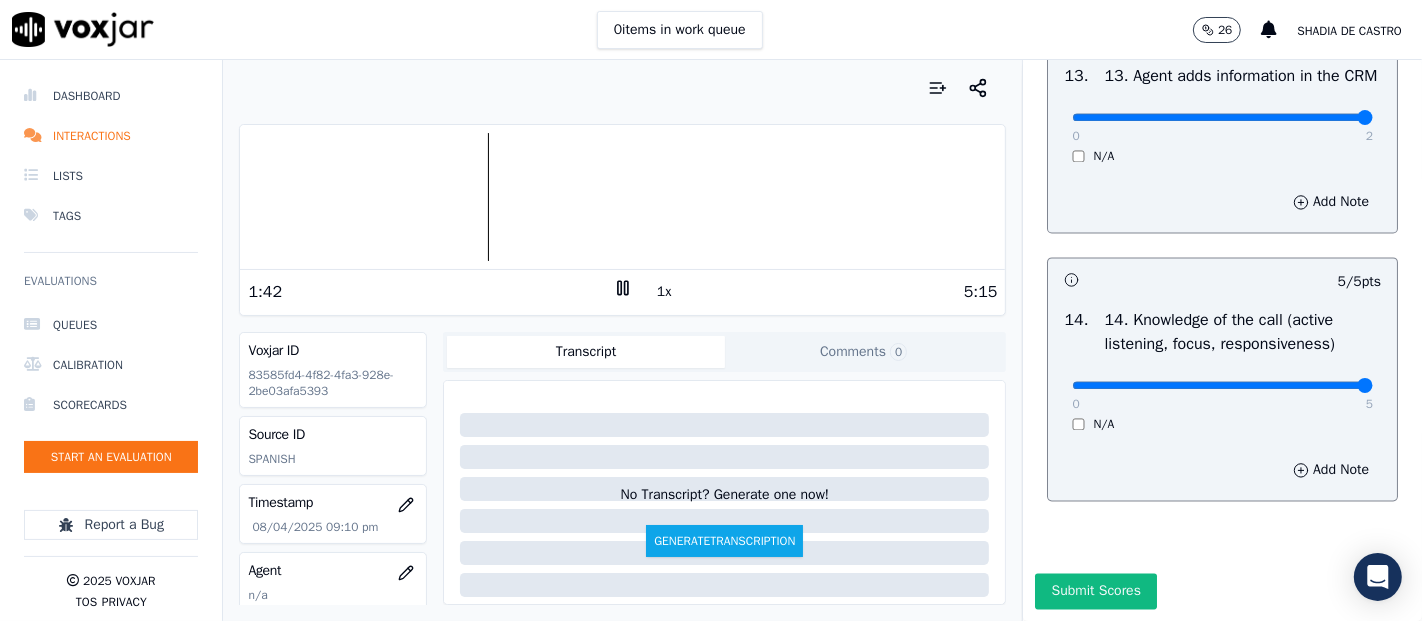 scroll, scrollTop: 111, scrollLeft: 0, axis: vertical 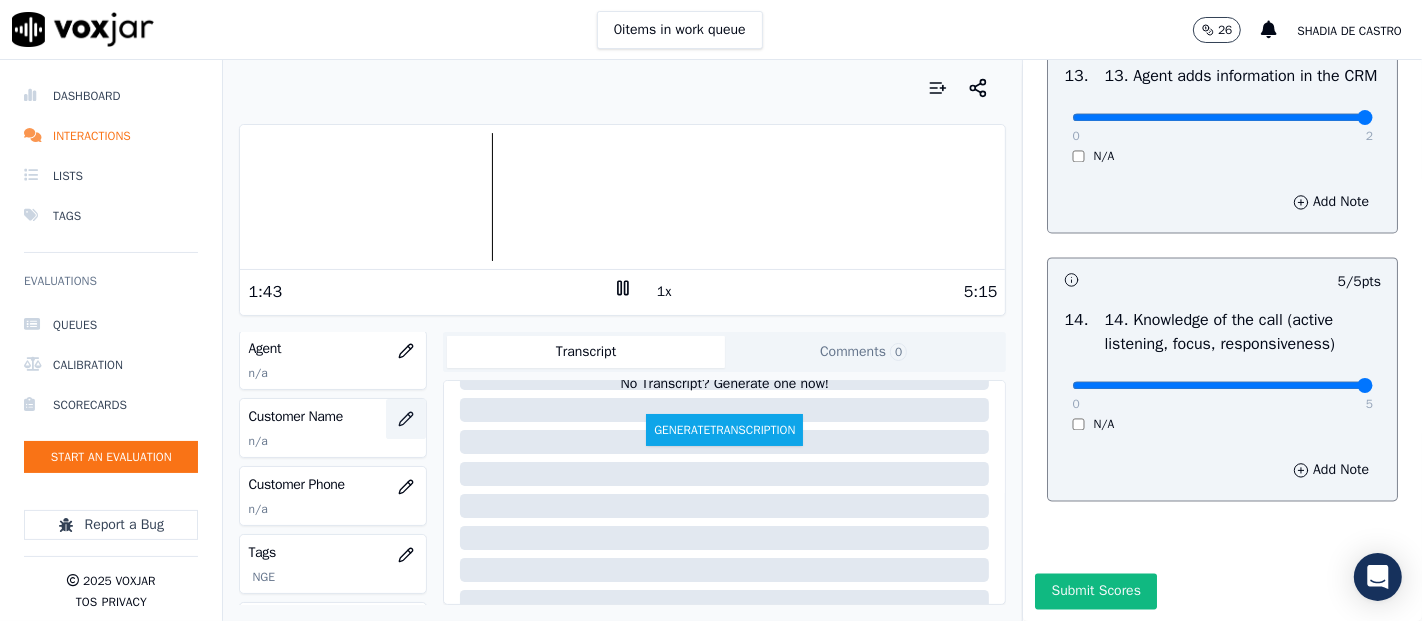 click 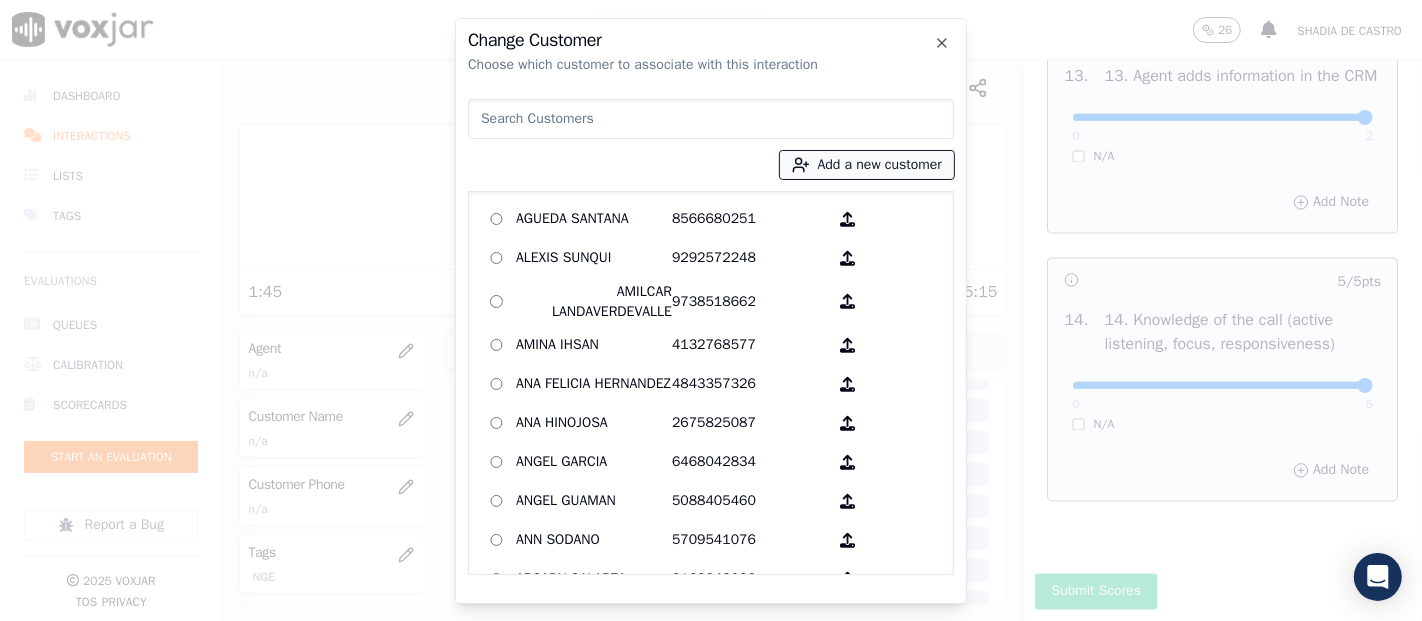 click on "Add a new customer" at bounding box center (867, 165) 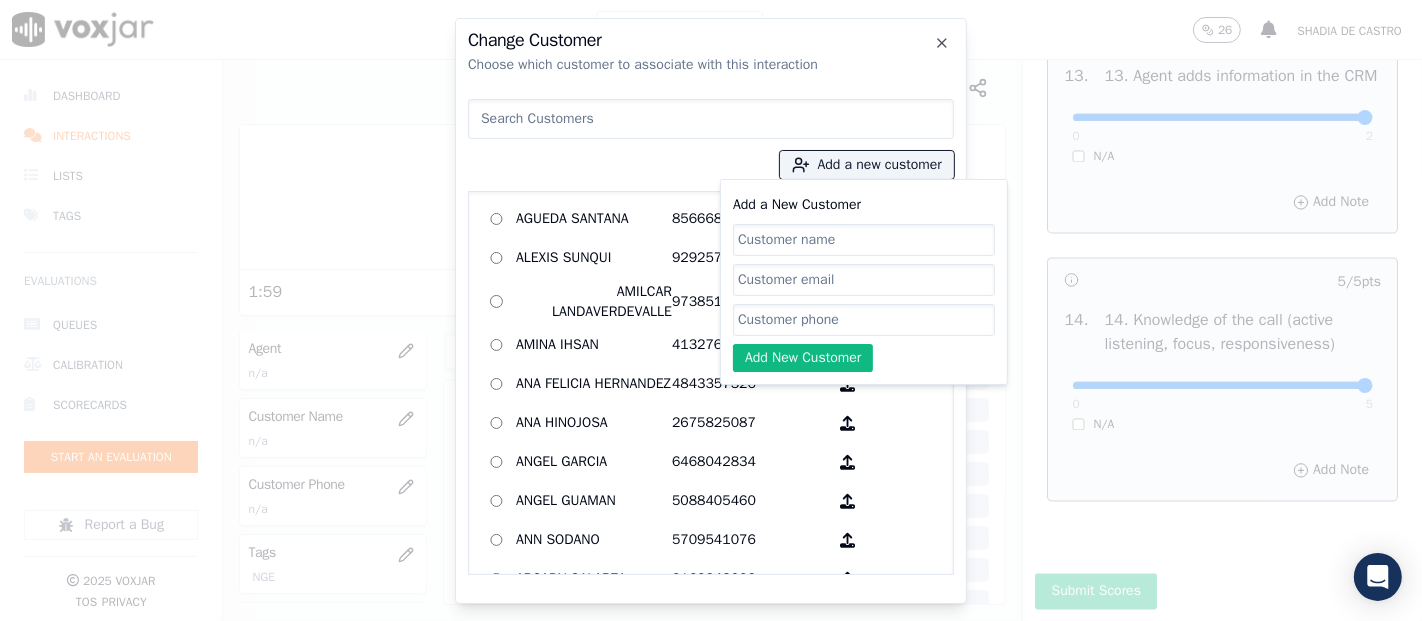 paste on "[FIRST] [LAST]" 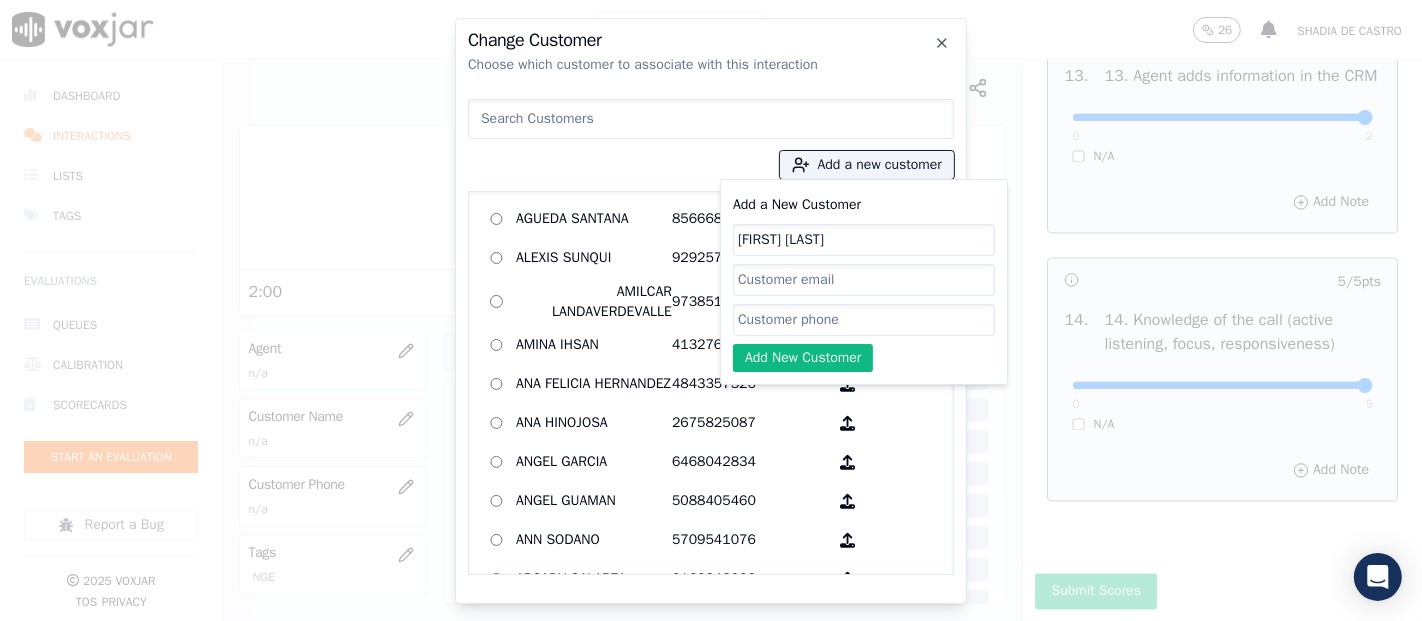 type on "[FIRST] [LAST]" 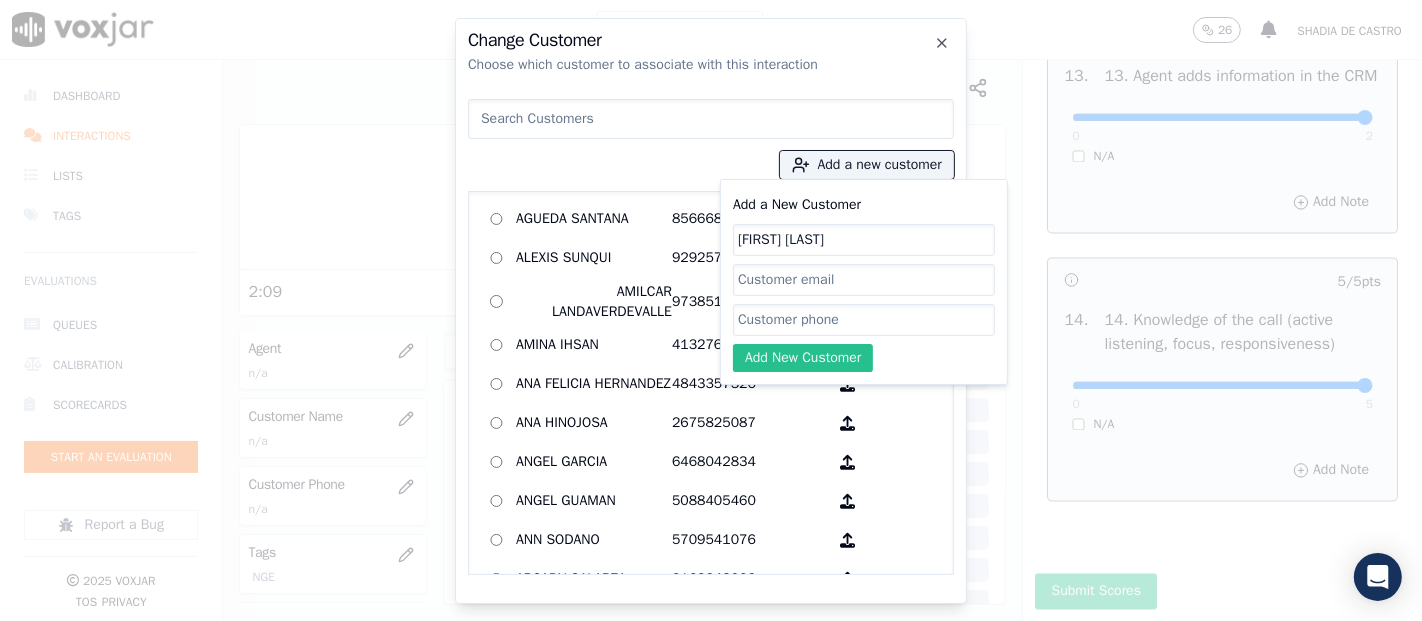 paste on "3473392062" 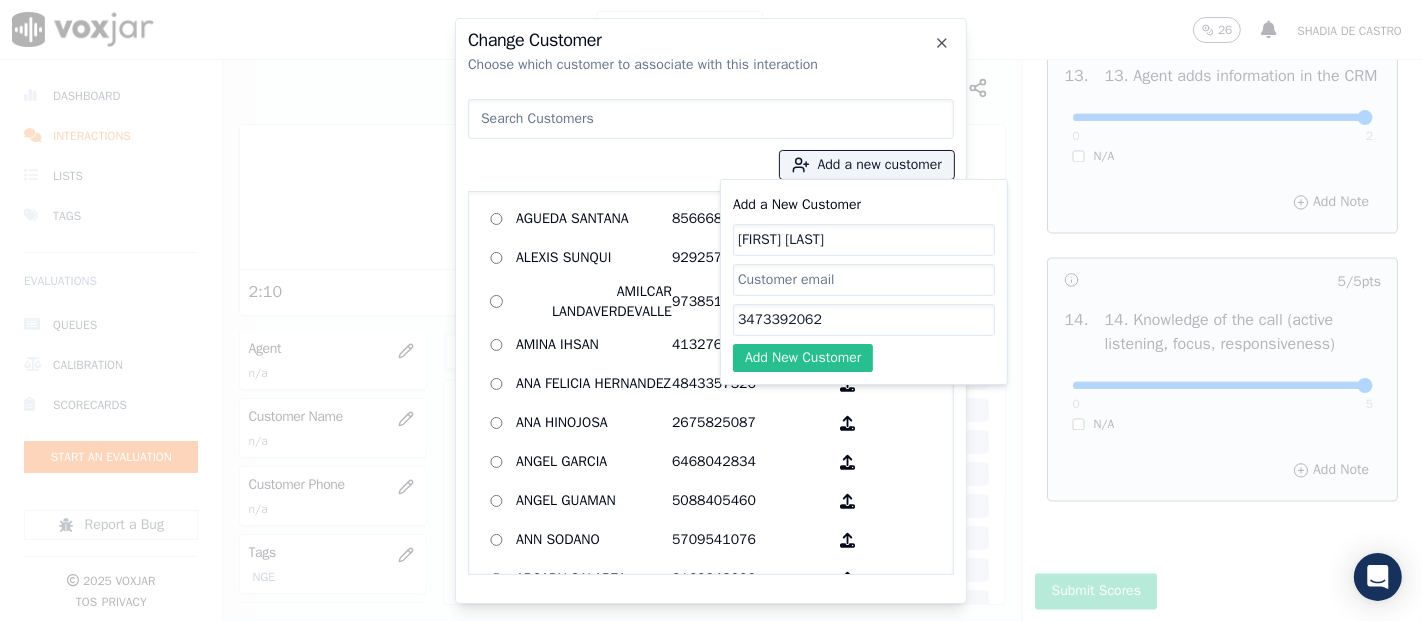 type on "3473392062" 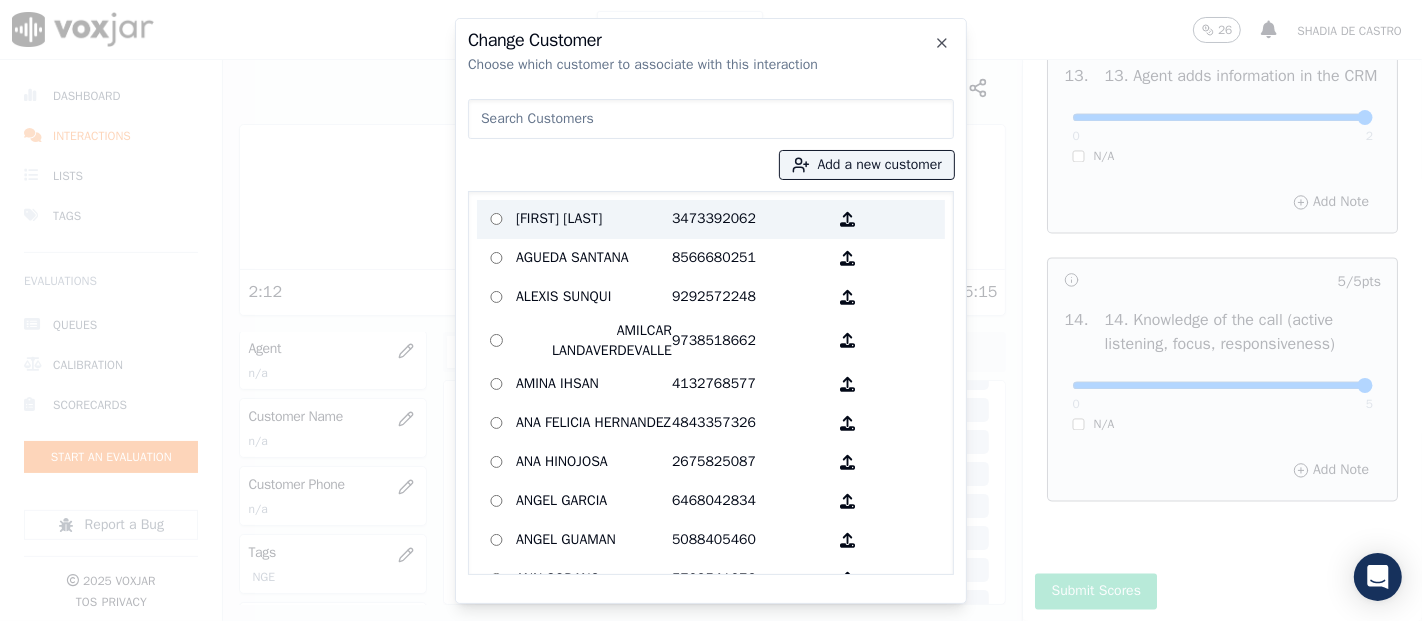 click on "[FIRST] [LAST]" at bounding box center [594, 219] 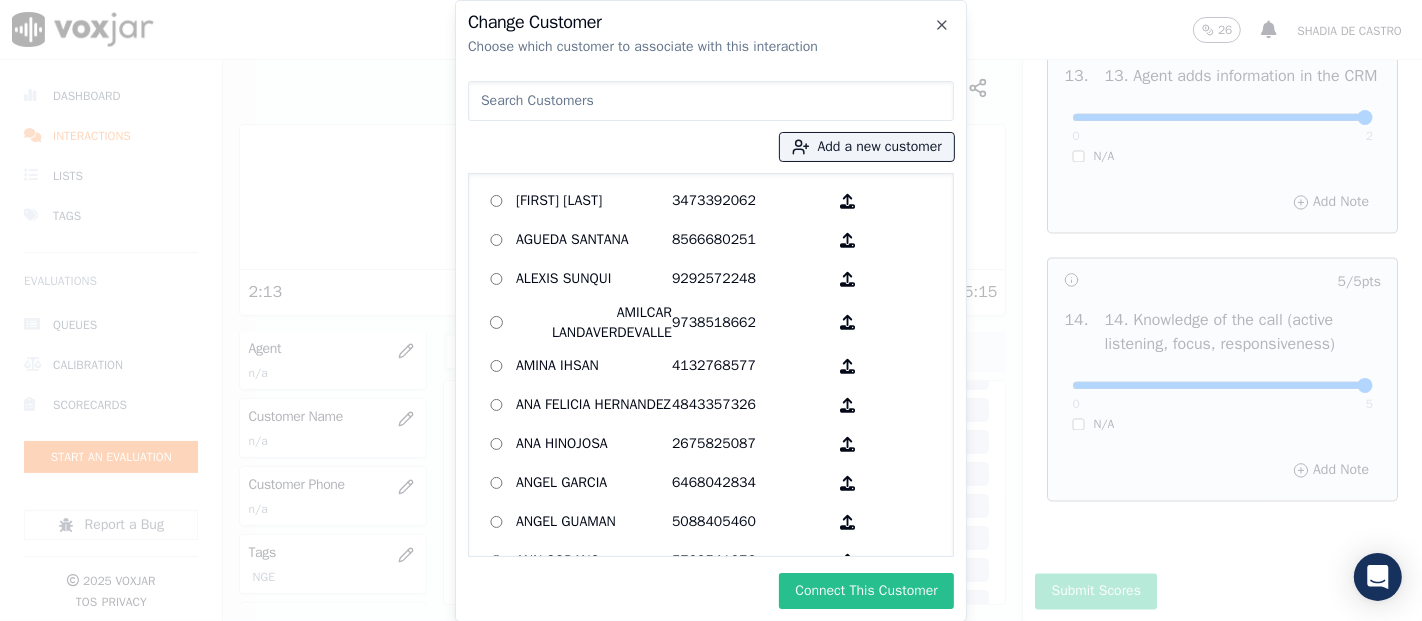 click on "Connect This Customer" at bounding box center [866, 591] 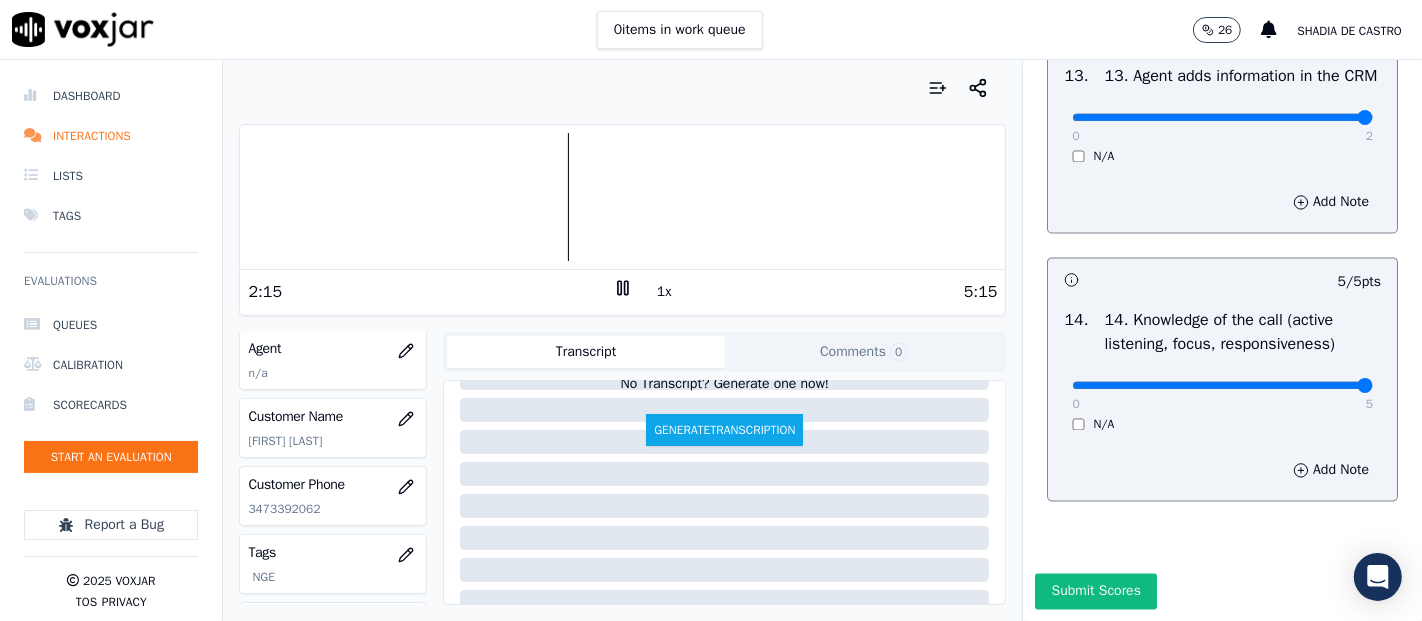 scroll, scrollTop: 3644, scrollLeft: 0, axis: vertical 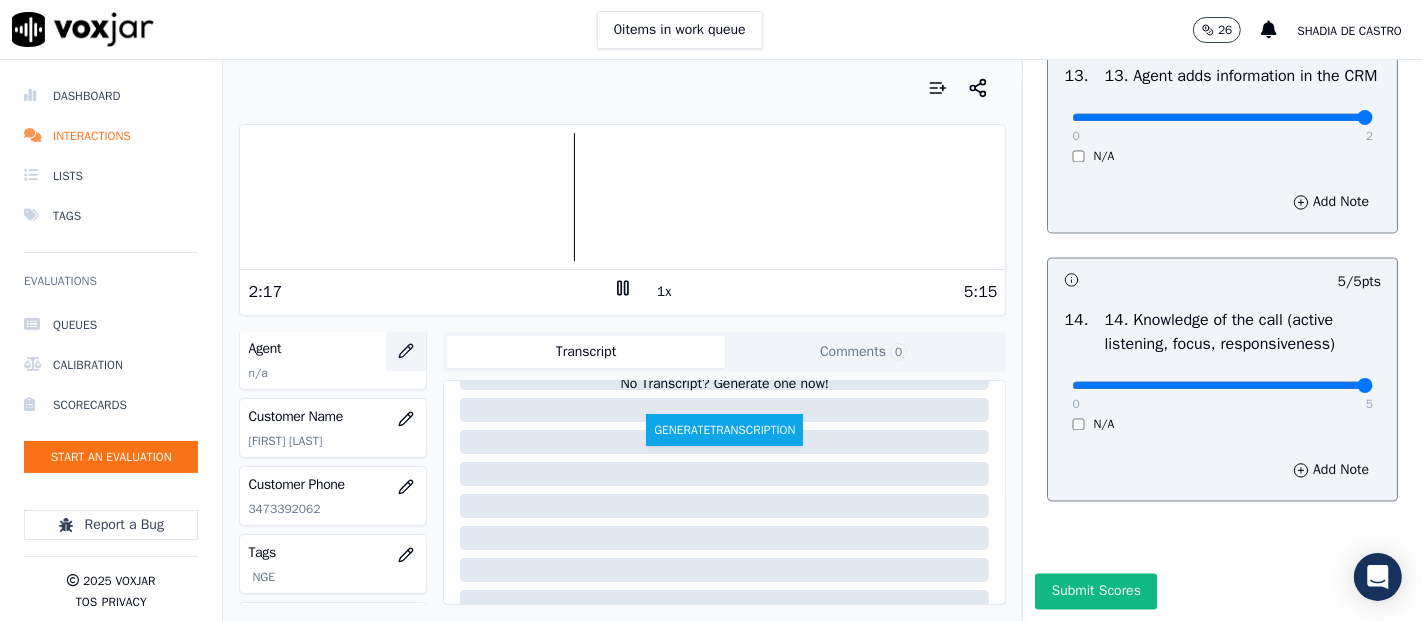 click 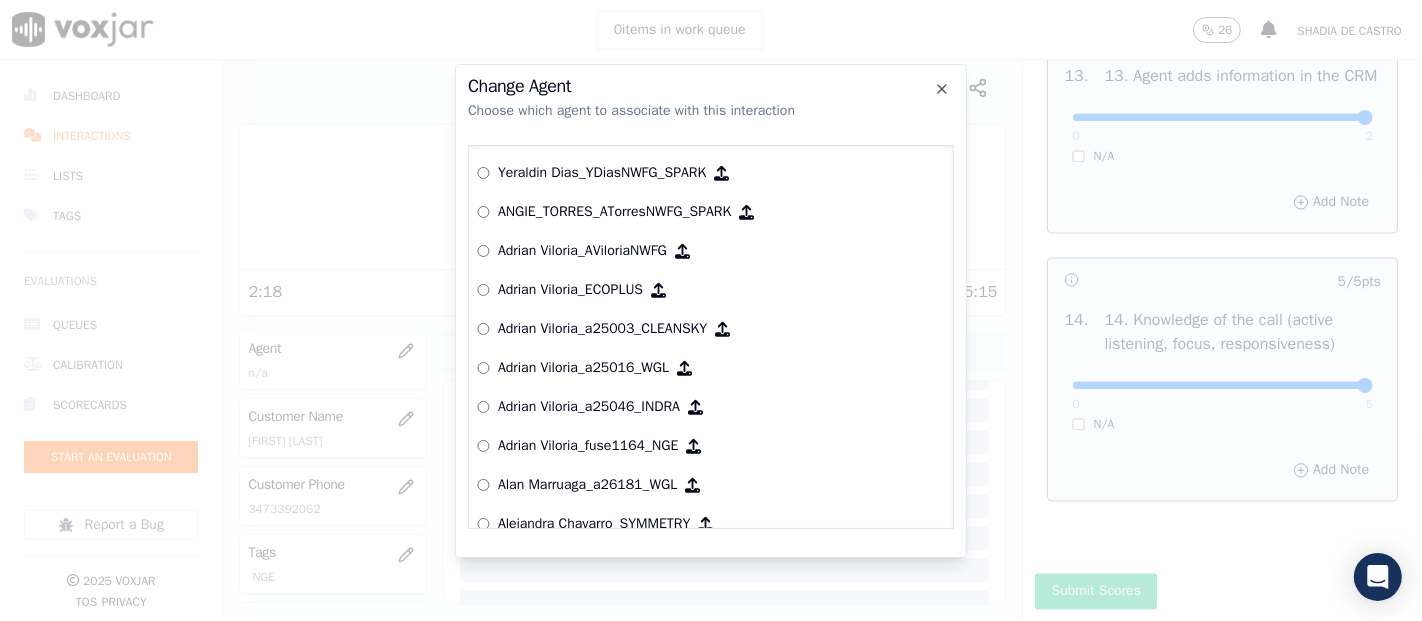 click at bounding box center (711, 310) 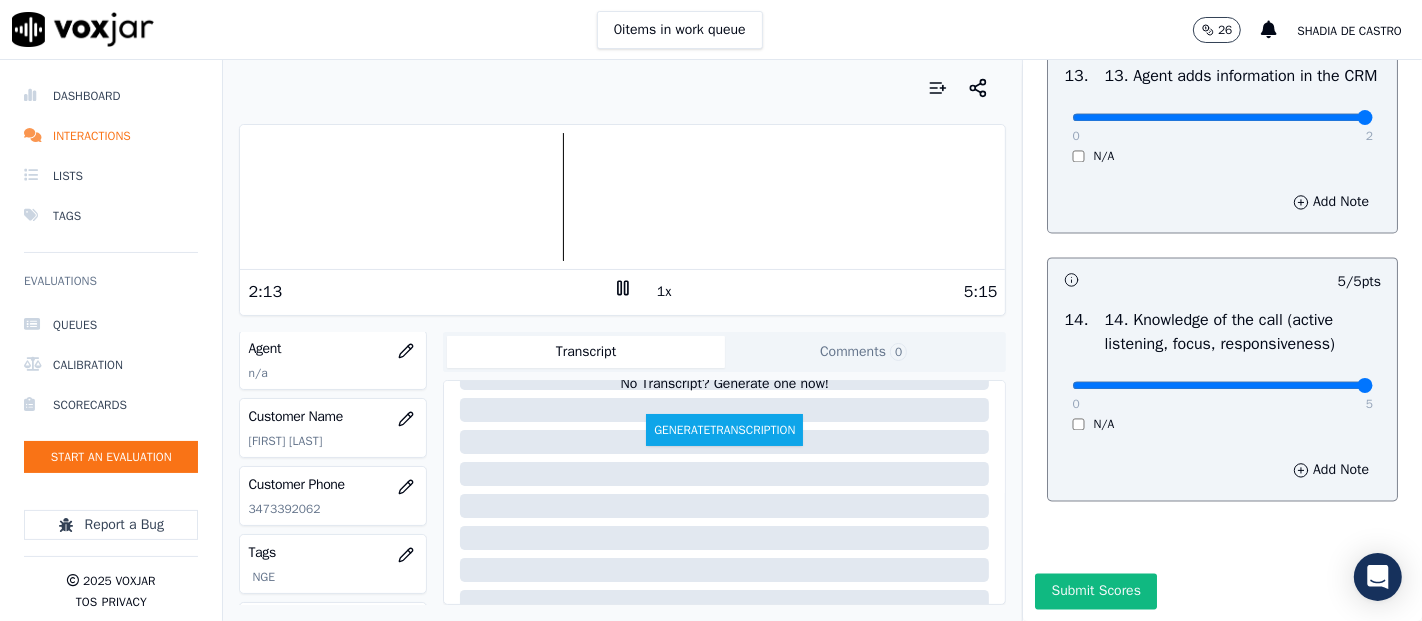 click at bounding box center (622, 197) 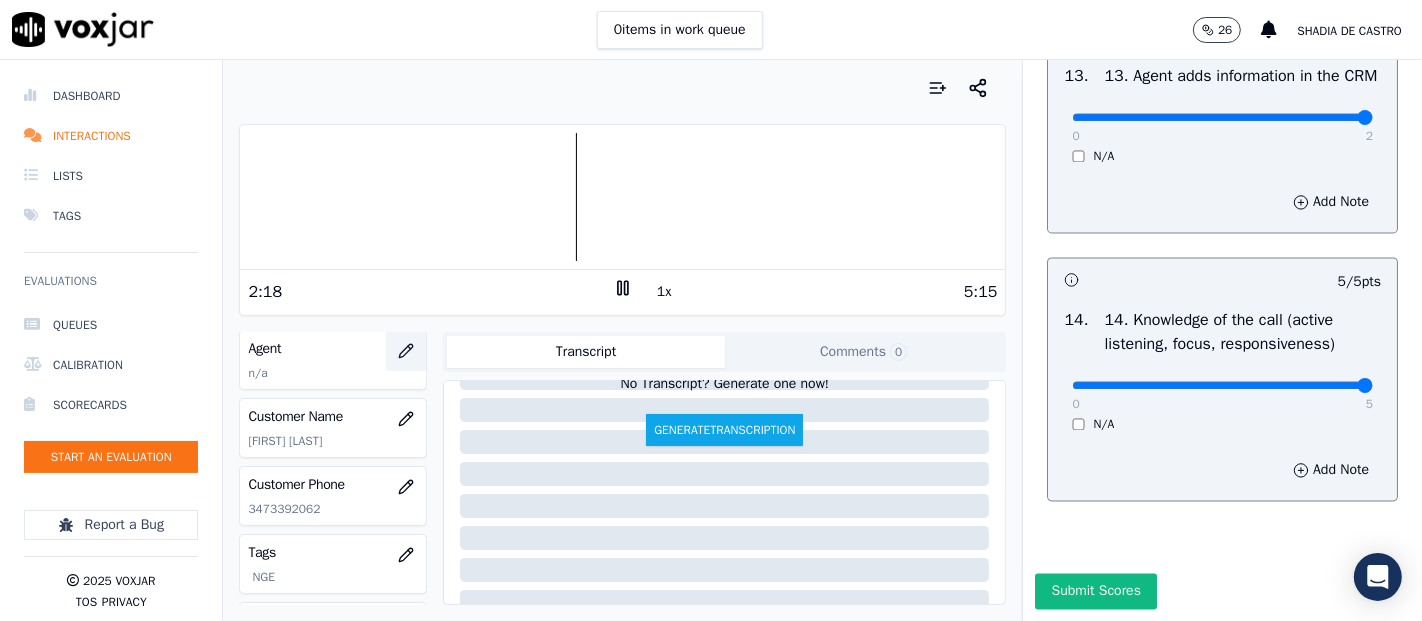 click at bounding box center [406, 351] 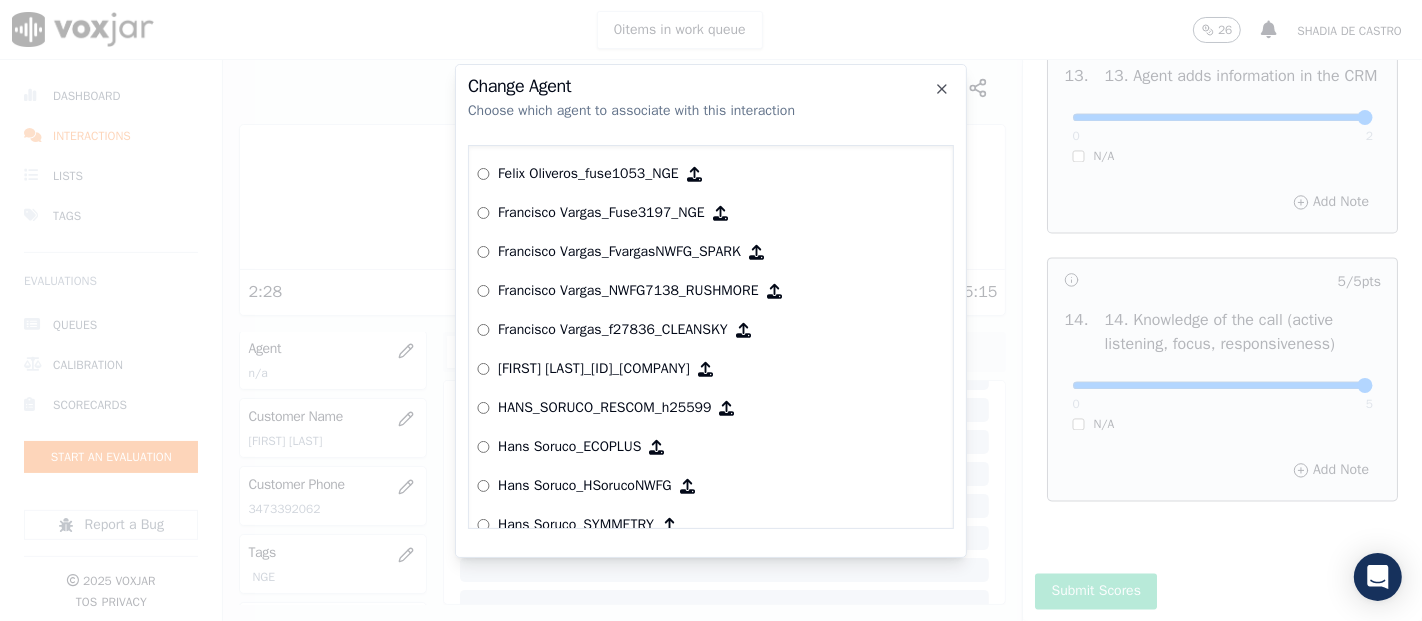 scroll, scrollTop: 3437, scrollLeft: 0, axis: vertical 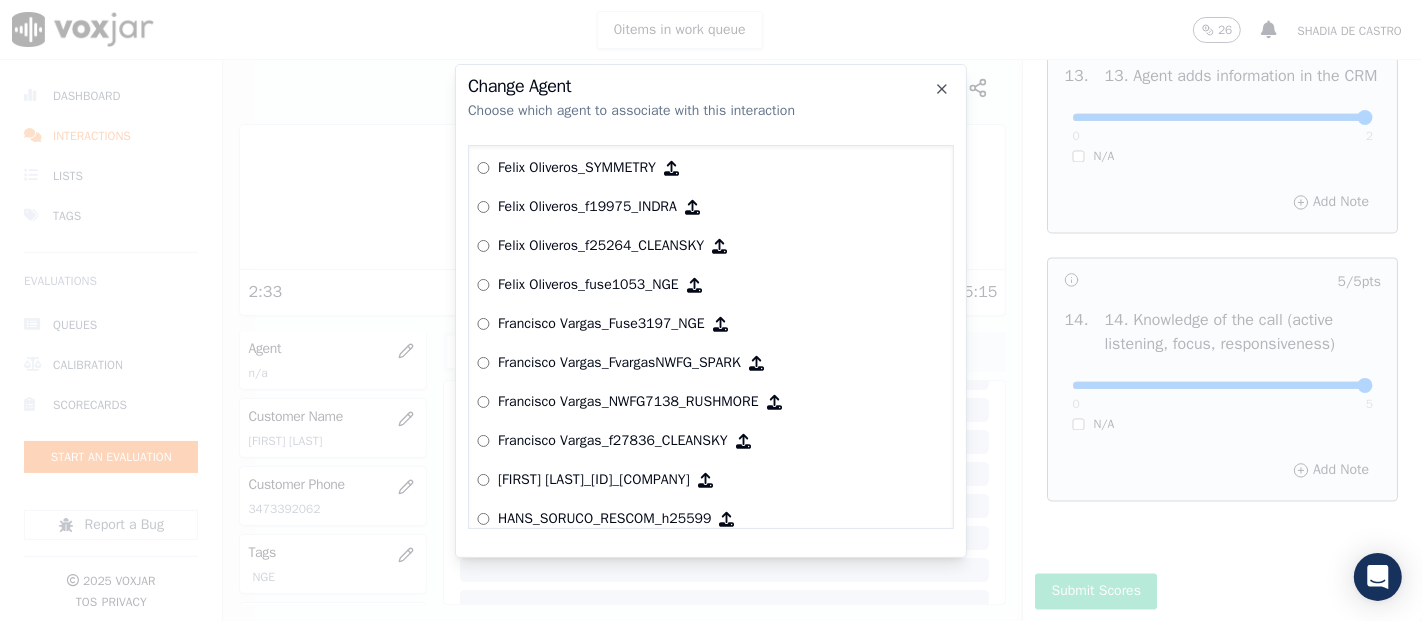 click on "Francisco Vargas_Fuse3197_NGE" at bounding box center (601, 324) 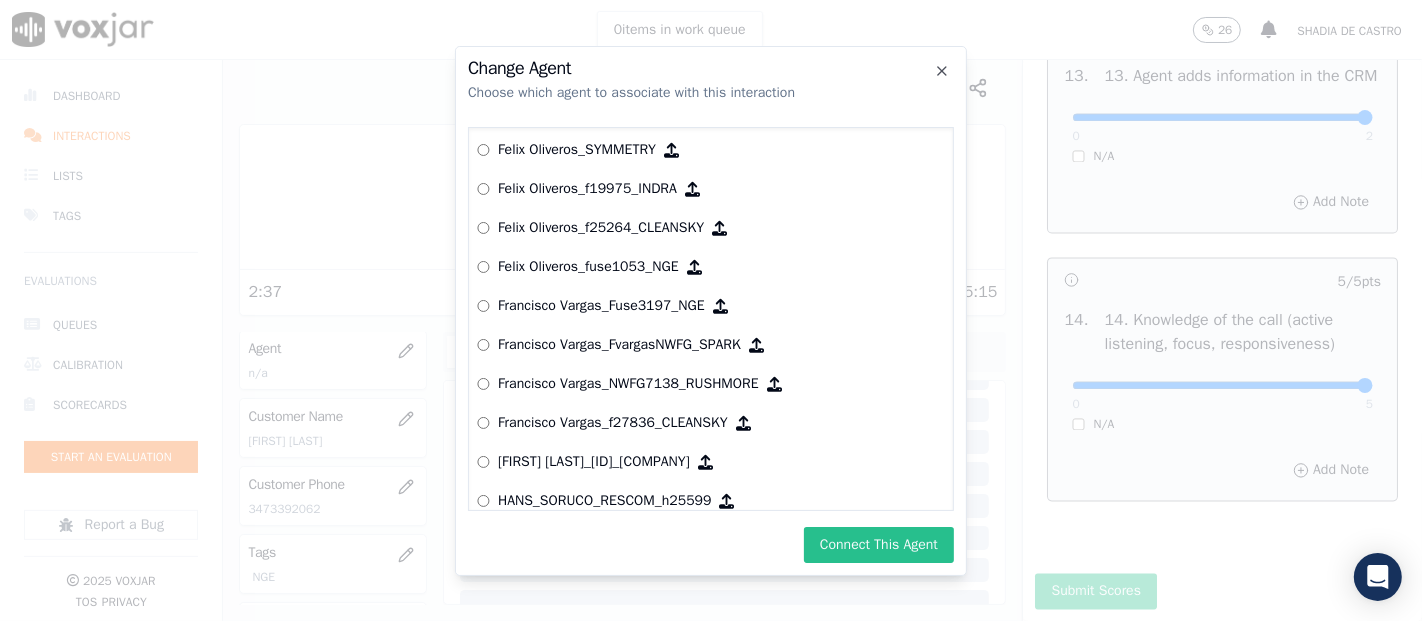 click on "Connect This Agent" at bounding box center [879, 545] 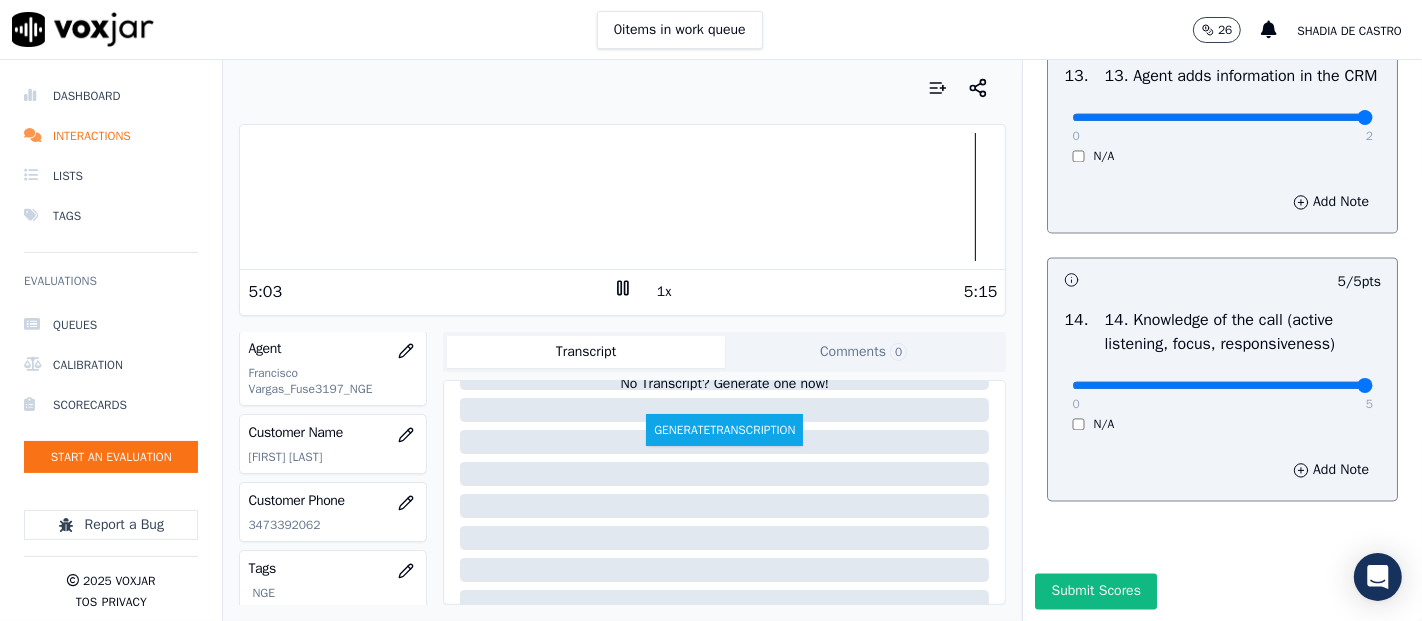 click at bounding box center [622, 197] 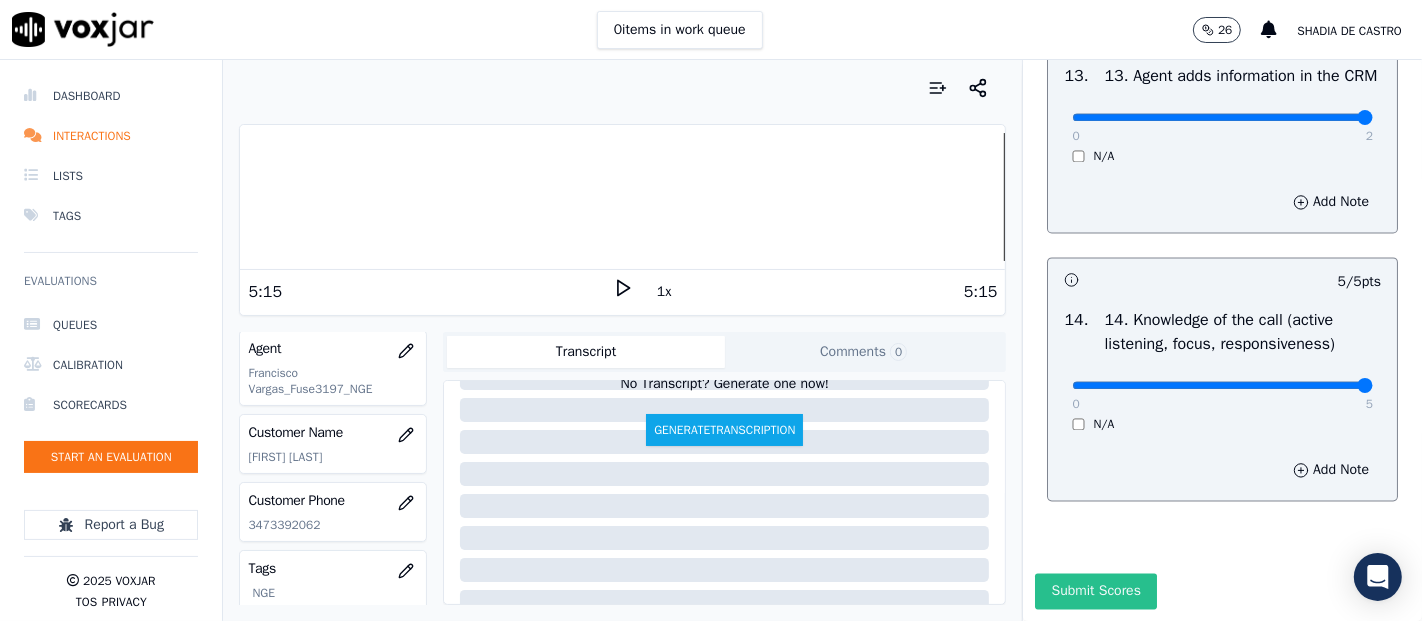 click on "Submit Scores" at bounding box center (1095, 591) 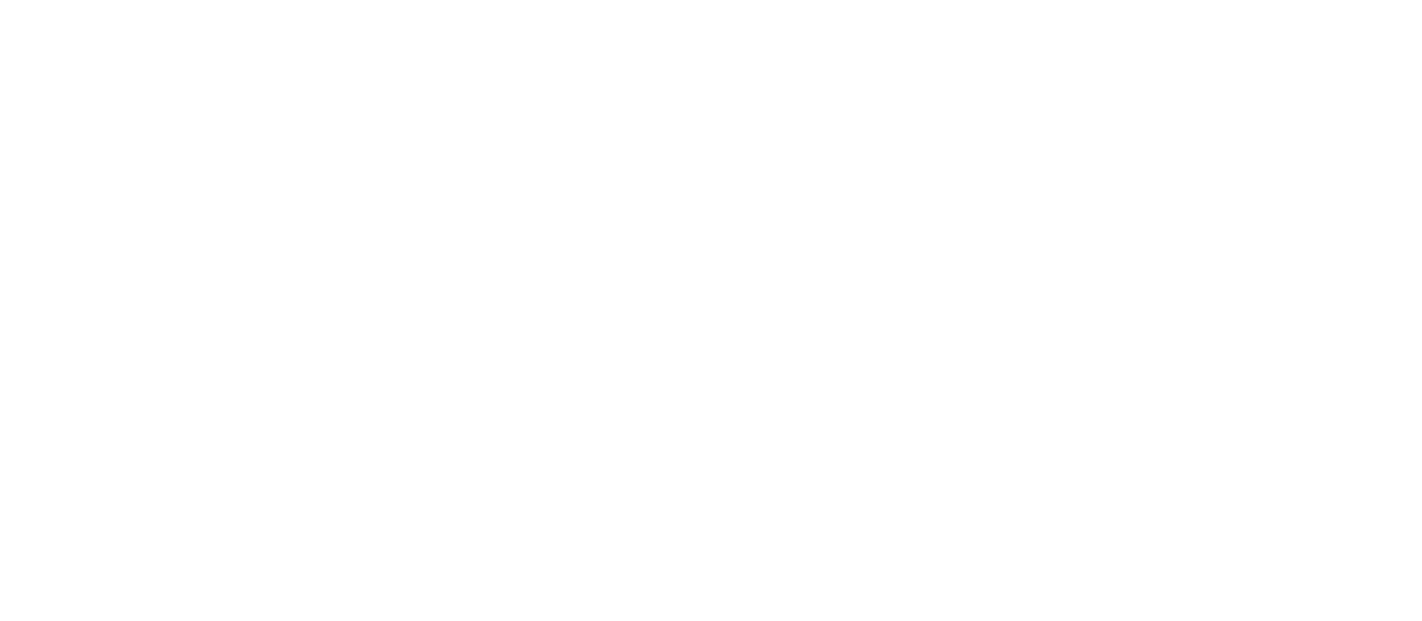 scroll, scrollTop: 0, scrollLeft: 0, axis: both 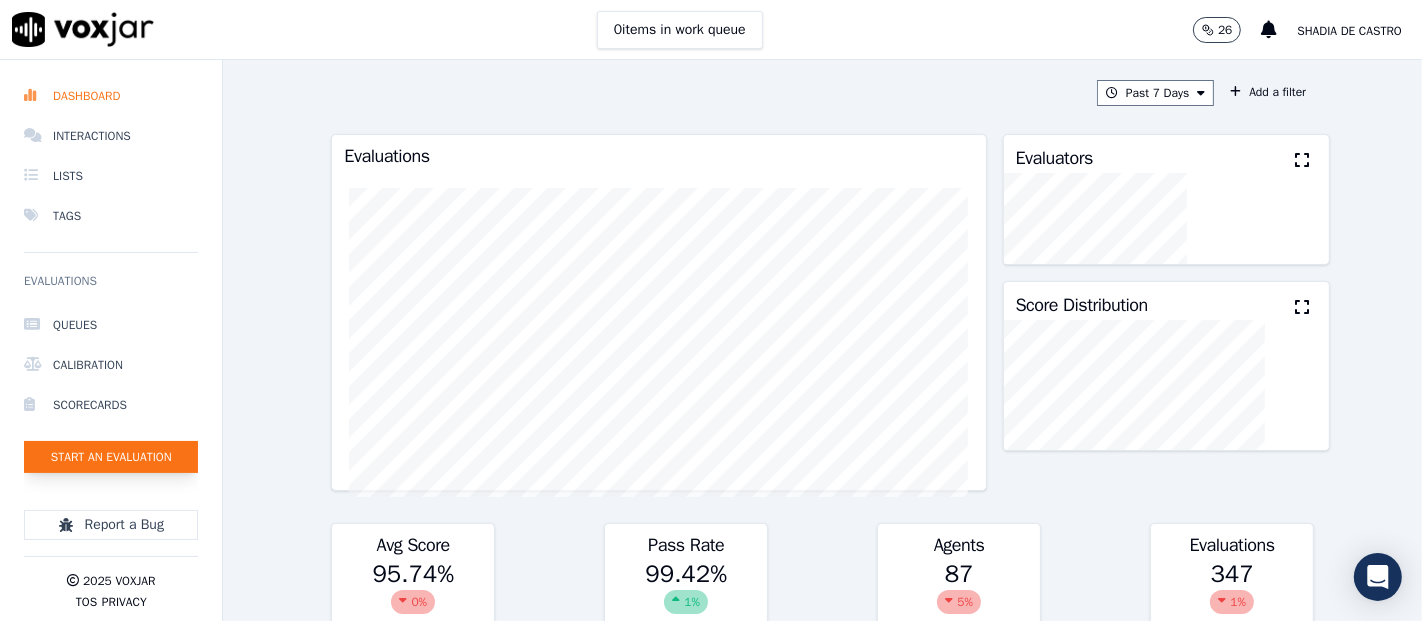 click on "Start an Evaluation" 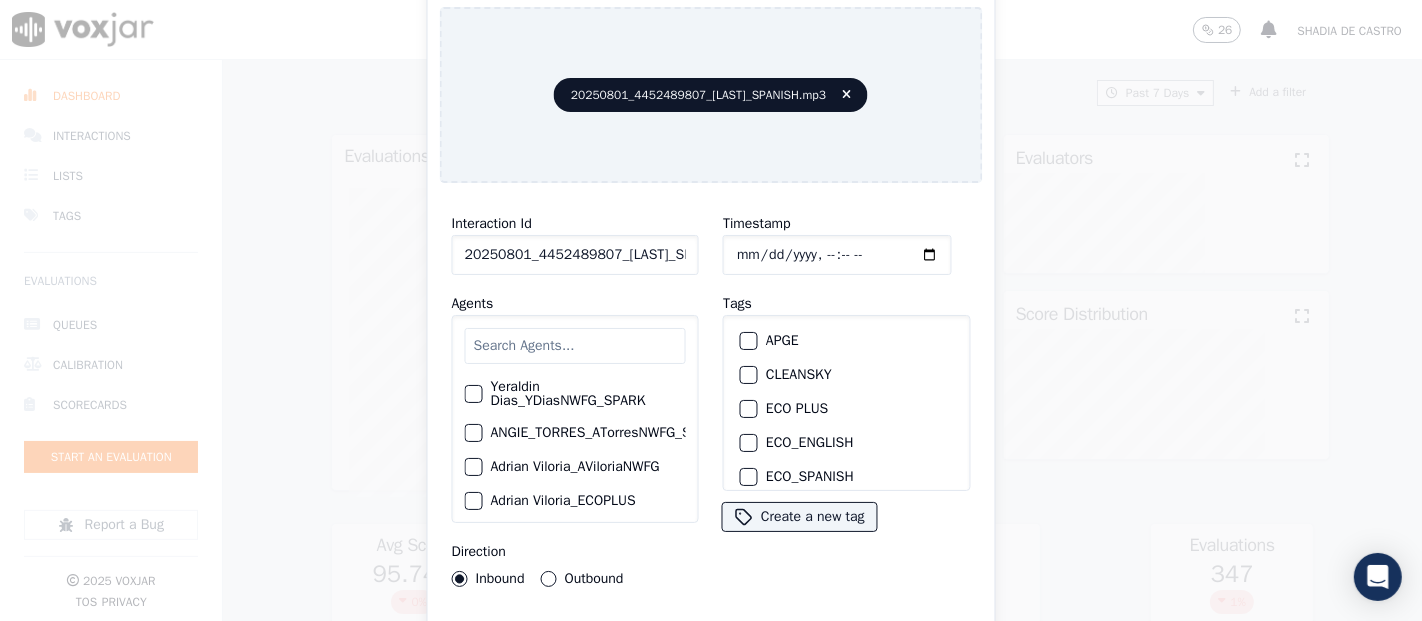 click on "20250801_4452489807_[LAST]_SPANISH.mp3" 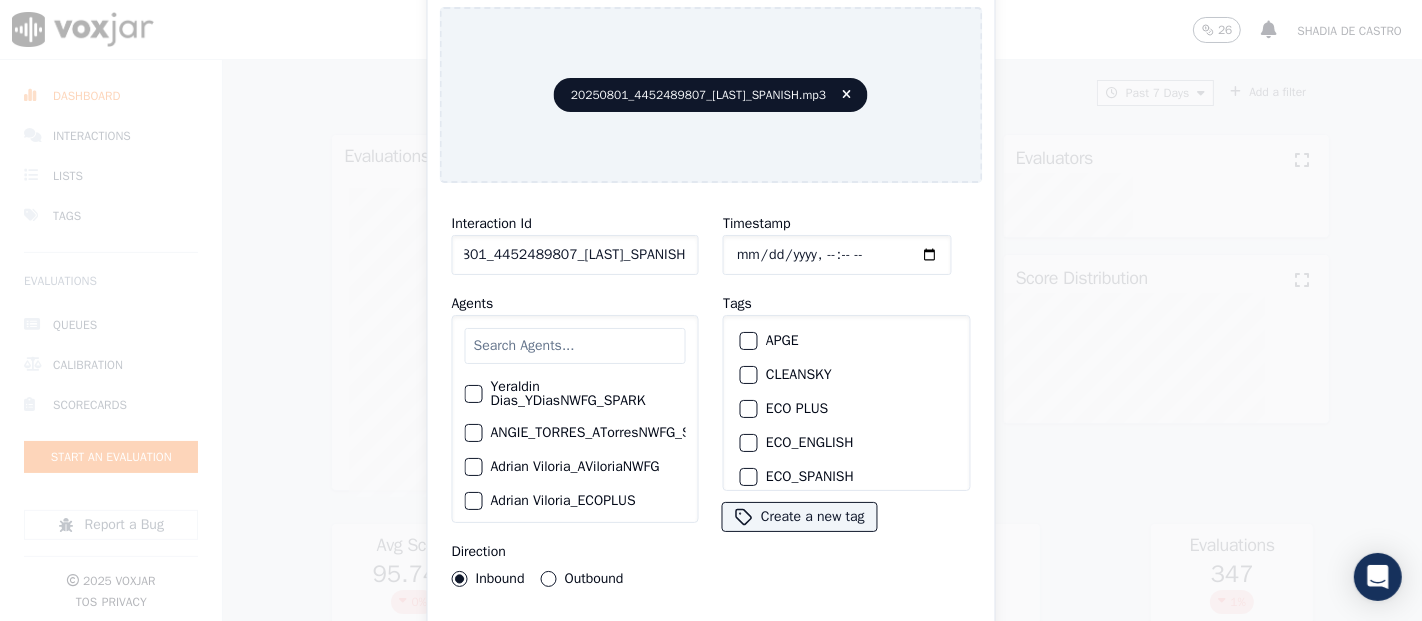 scroll, scrollTop: 0, scrollLeft: 87, axis: horizontal 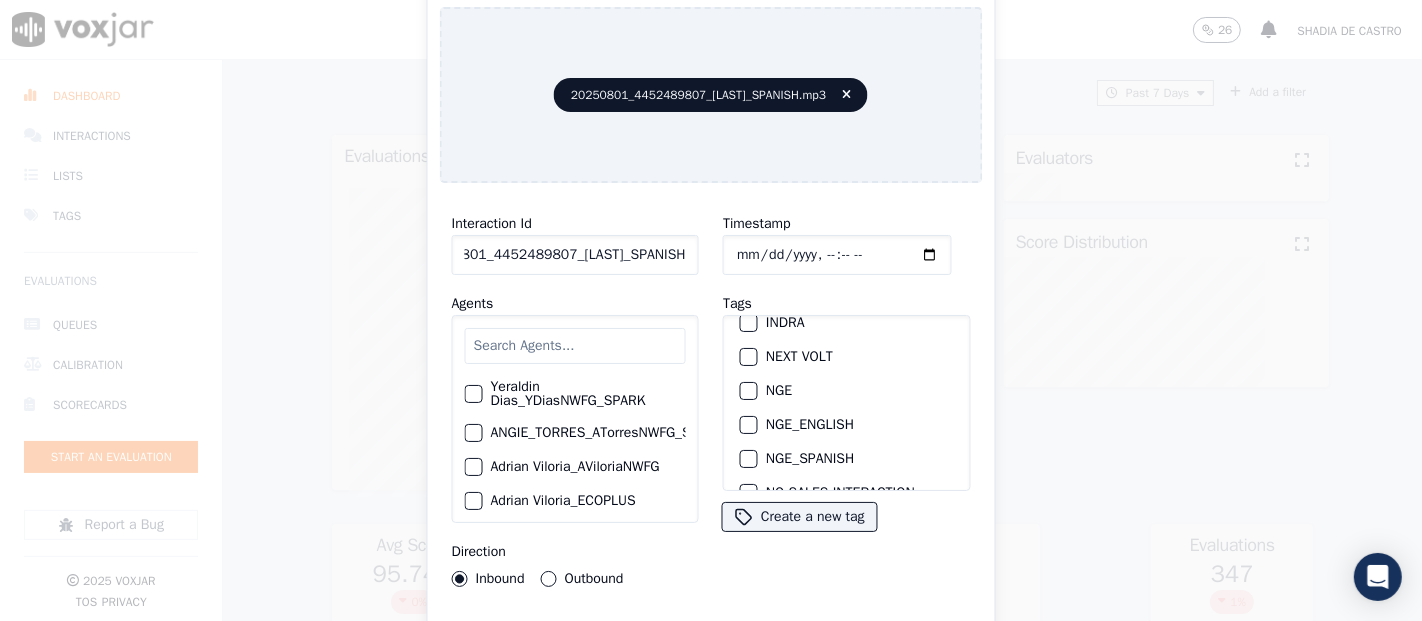 type on "20250801_4452489807_YERALDINDIAZ_SPANISH" 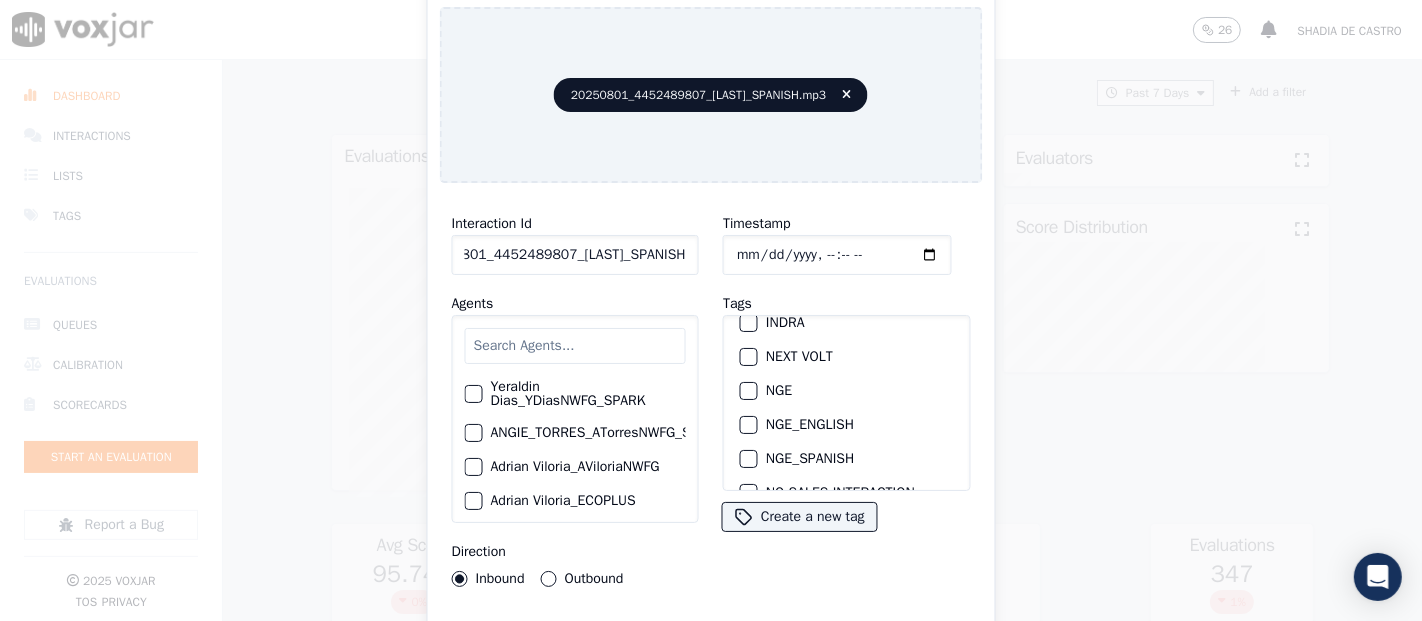 scroll, scrollTop: 0, scrollLeft: 0, axis: both 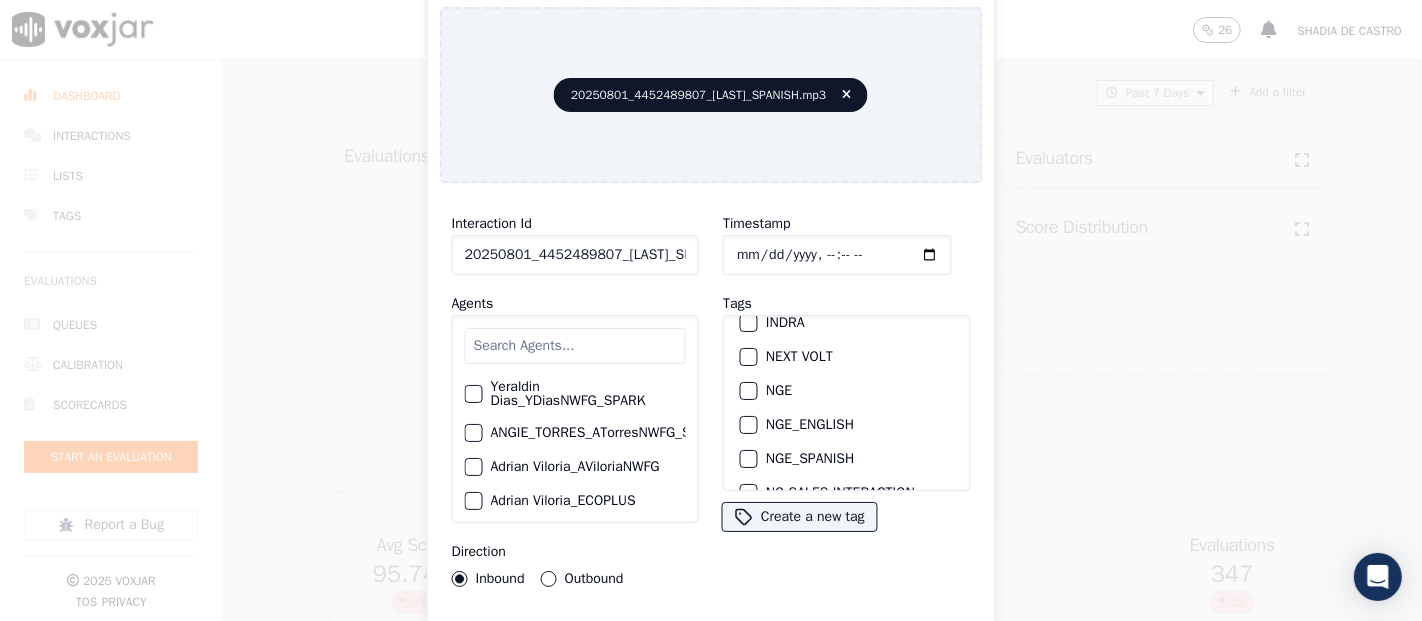 click at bounding box center (748, 391) 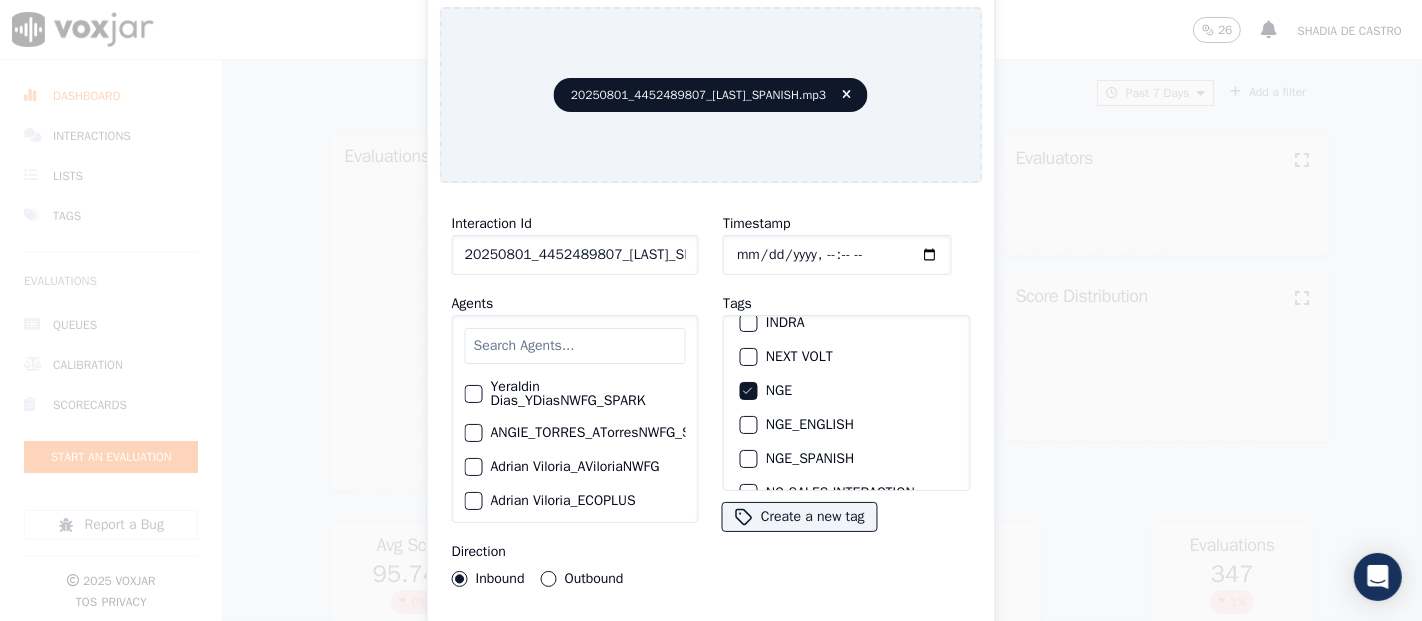 click on "Interaction Id   20250801_4452489807_YERALDINDIAZ_SPANISH     Agents        Yeraldin Dias_YDiasNWFG_SPARK     ANGIE_TORRES_ATorresNWFG_SPARK     Adrian Viloria_AViloriaNWFG     Adrian Viloria_ECOPLUS     Adrian Viloria_a25003_CLEANSKY     Adrian Viloria_a25016_WGL     Adrian Viloria_a25046_INDRA     Adrian Viloria_fuse1164_NGE     Alan Marruaga_a26181_WGL     Alejandra Chavarro_SYMMETRY     Alejandra Chavarro_a26184_WGL     Alejandro Vizcaino_a13916_CLEANSKY     Alejandro Vizcaino­_NW2906_CLEANSKY     Andres Higuita_AHiguitaNWFG_SPARK     Andres Higuita_Fuse3185_NGE     Andres Higuita_No Sales      Andres Higuita_a27435_CLEANSKY     Andres Higuita_a27490_INDRA     Andres Prias_APriasNWFG     Andres Prias_SYMMETRY     Andres Prias_a27400_CLEANSKY     Andres Prias_a27447_INDRA     Andres Prias_fuse1184_NGE     Angie Torres_ATorresNWFG     Angie Torres_SYMMETRY     Angie Torres_WANN1185_NGE     Angie Torres_a27399_CLEANSKY     Angie Torres_a27445_INDRA     BRYAN_LHEINEKER_WANN1211_NGE" at bounding box center (711, 429) 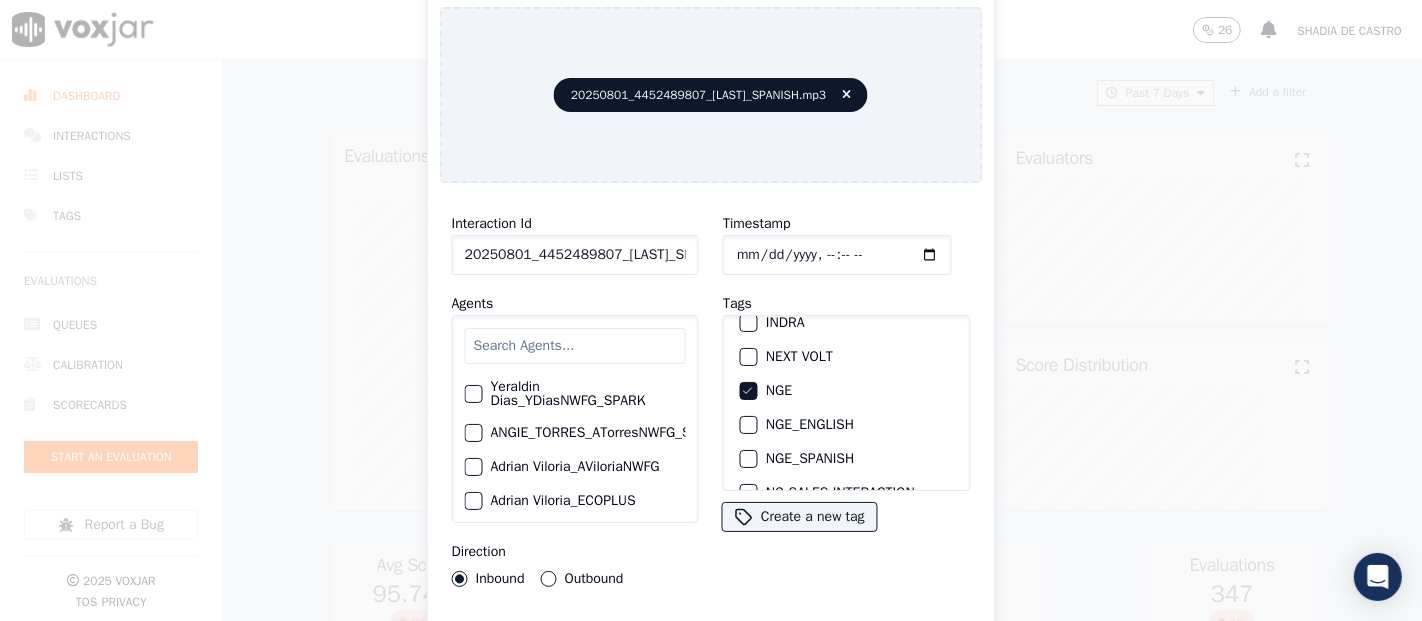 click on "Upload interaction to start evaluation" at bounding box center [711, 641] 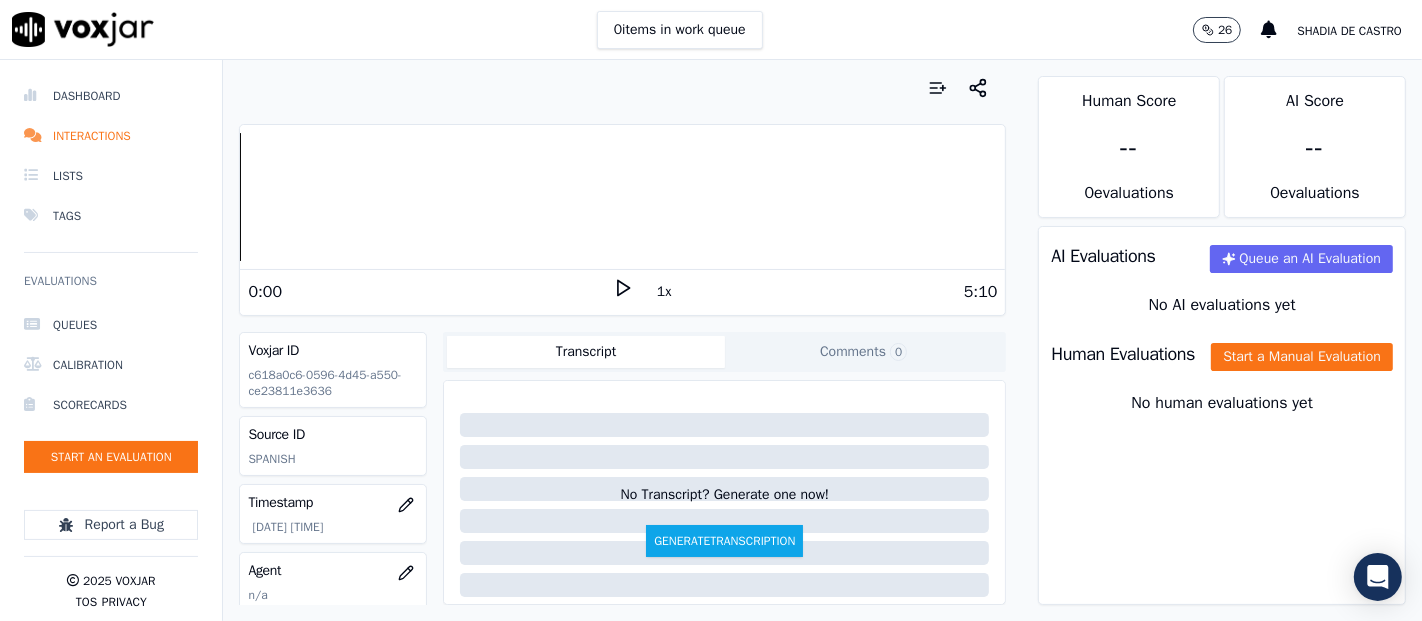 click on "0:00" at bounding box center (430, 292) 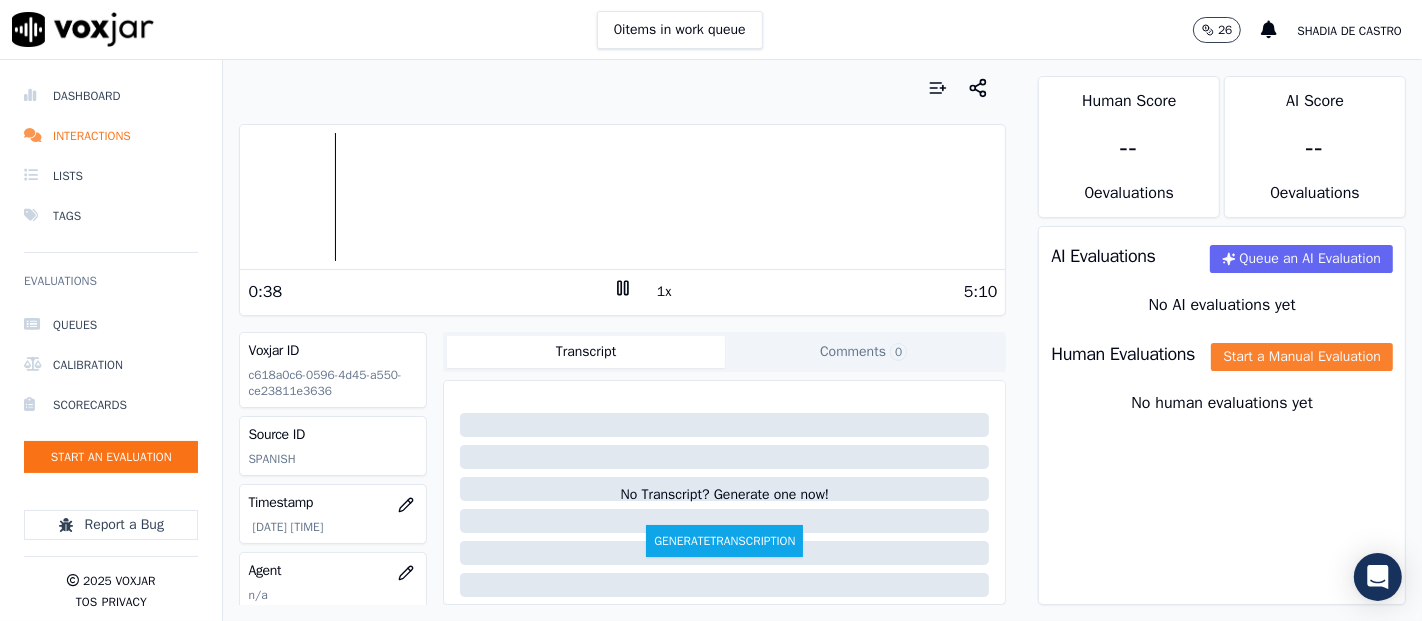 click on "Start a Manual Evaluation" 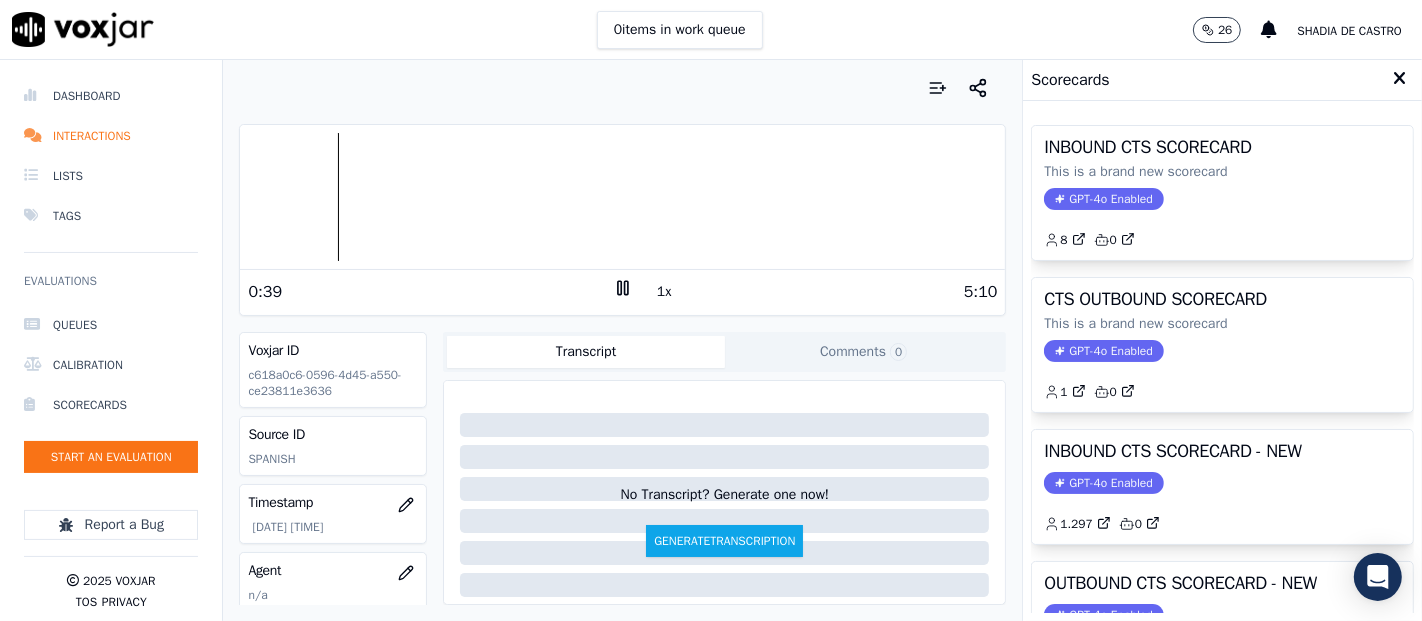 click on "GPT-4o Enabled" 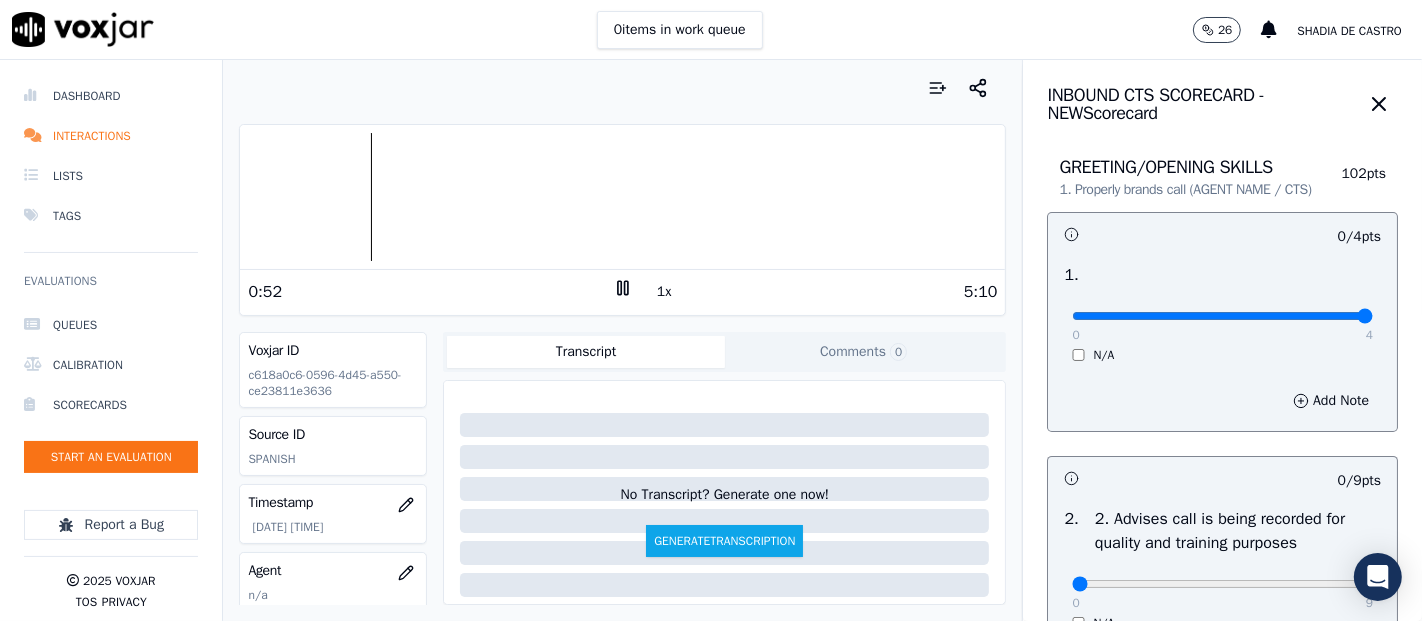 type on "4" 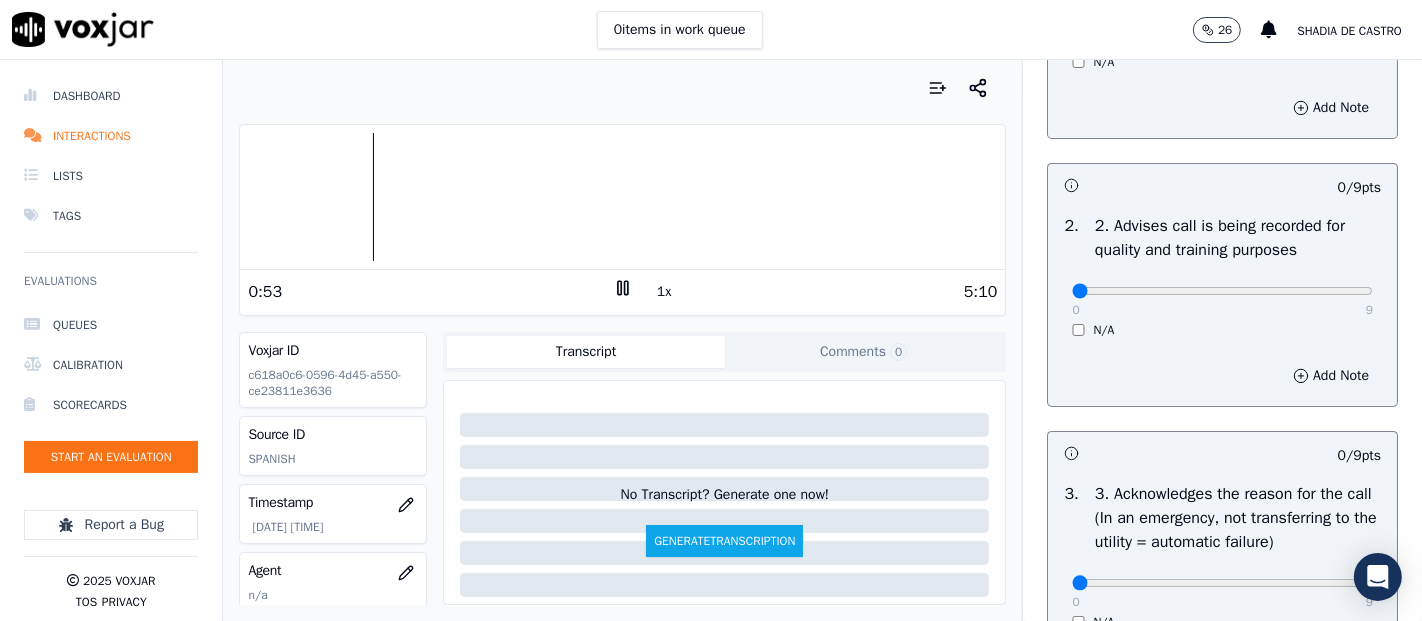 scroll, scrollTop: 333, scrollLeft: 0, axis: vertical 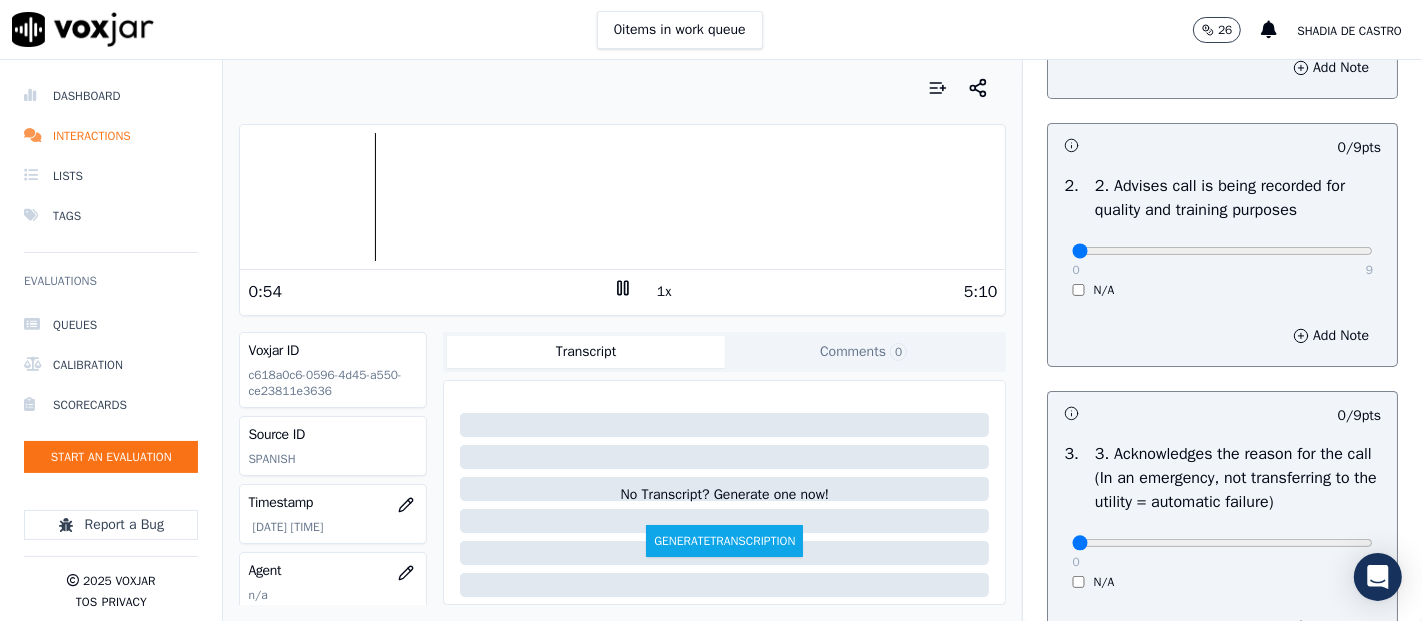 click on "0   9     N/A" at bounding box center [1222, 260] 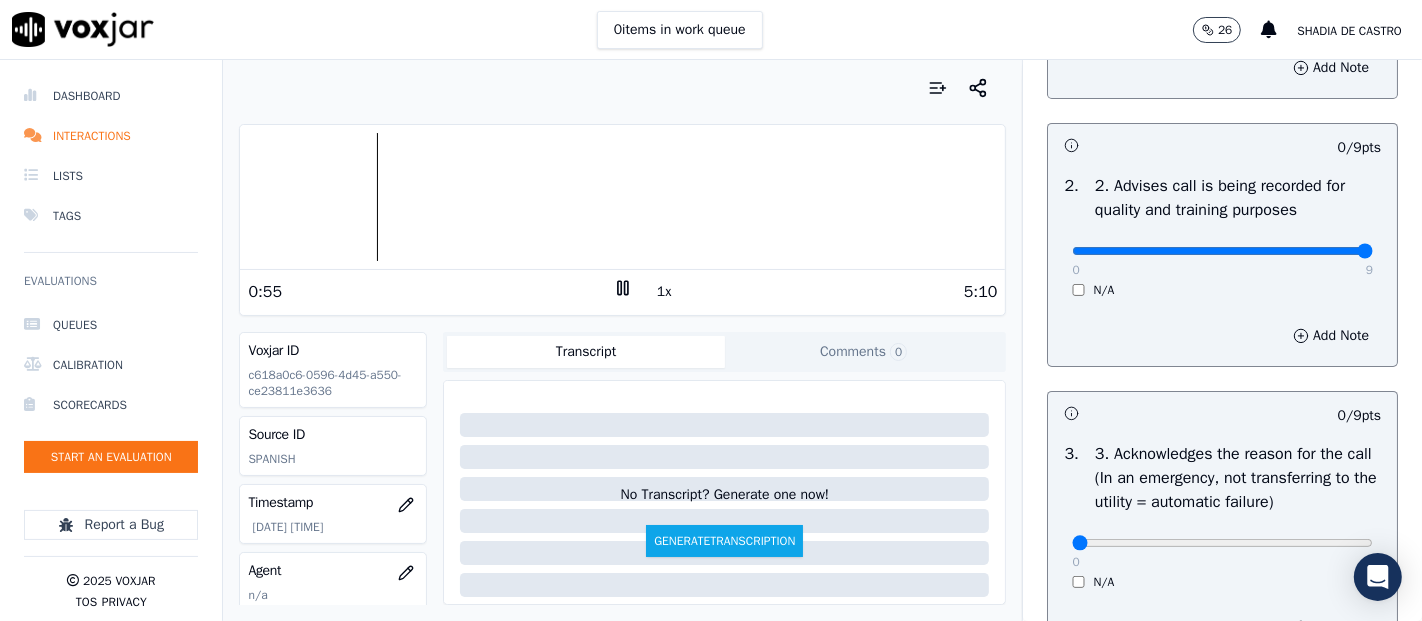 type on "9" 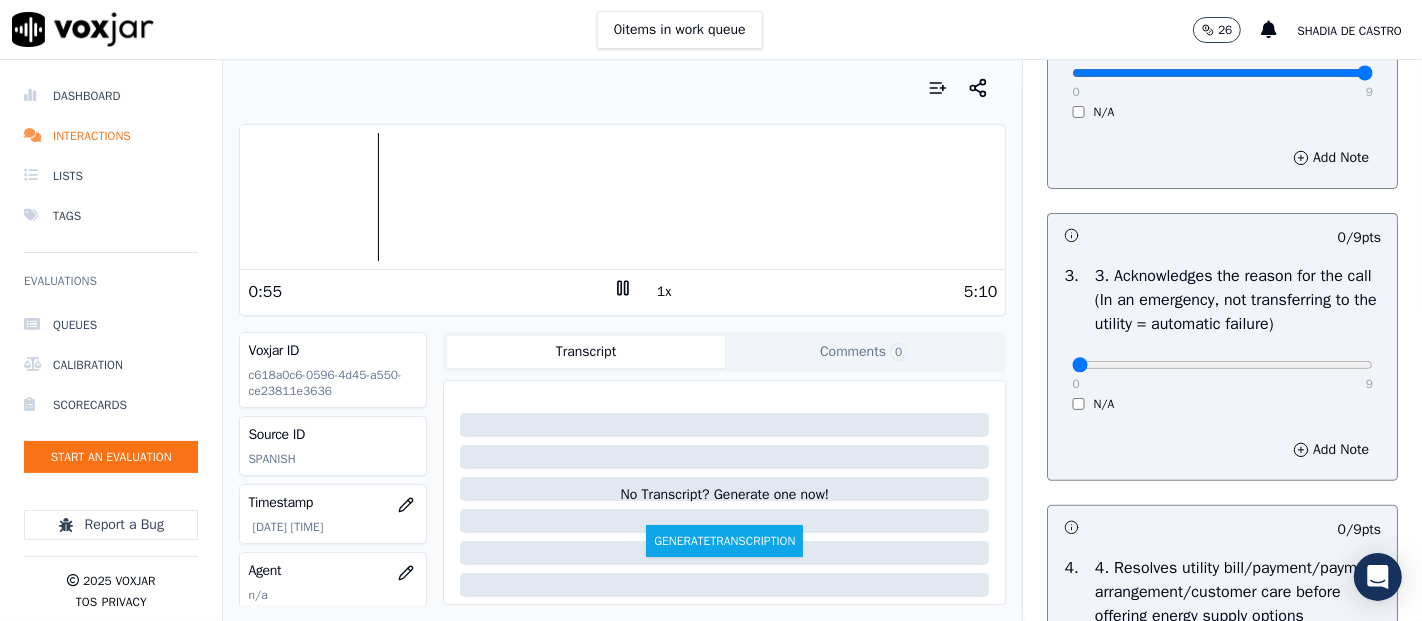 scroll, scrollTop: 555, scrollLeft: 0, axis: vertical 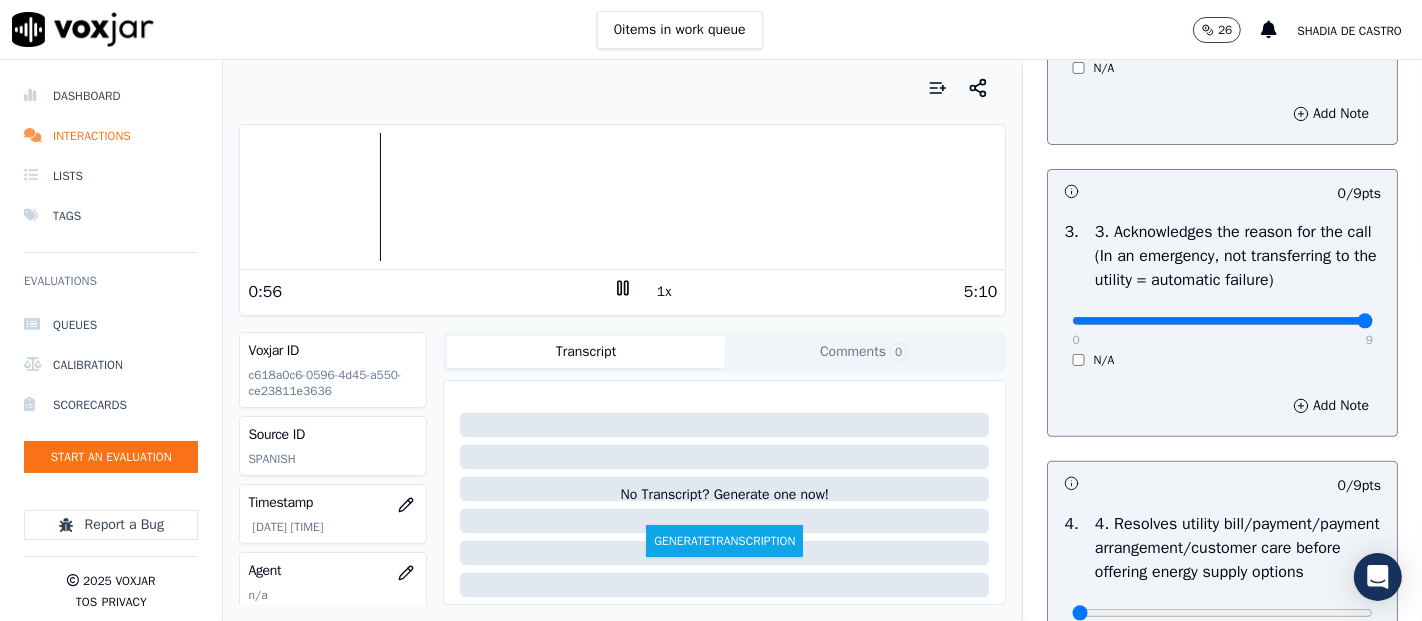 type on "9" 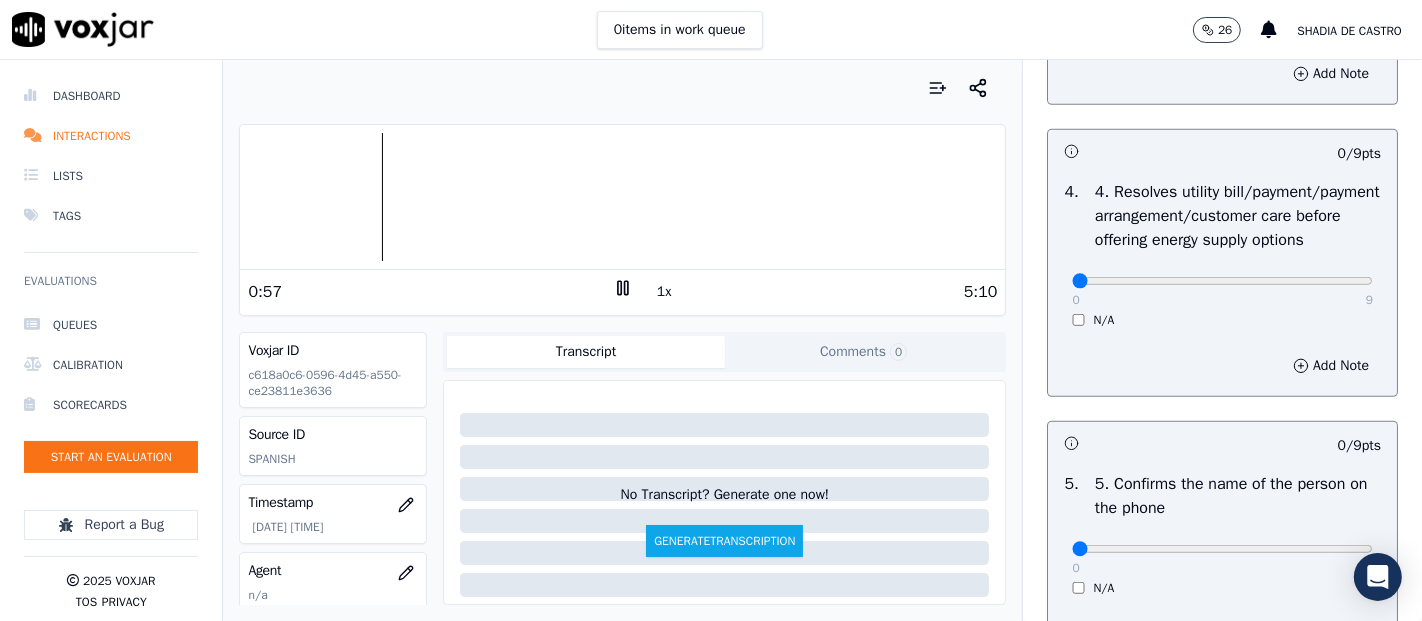 scroll, scrollTop: 888, scrollLeft: 0, axis: vertical 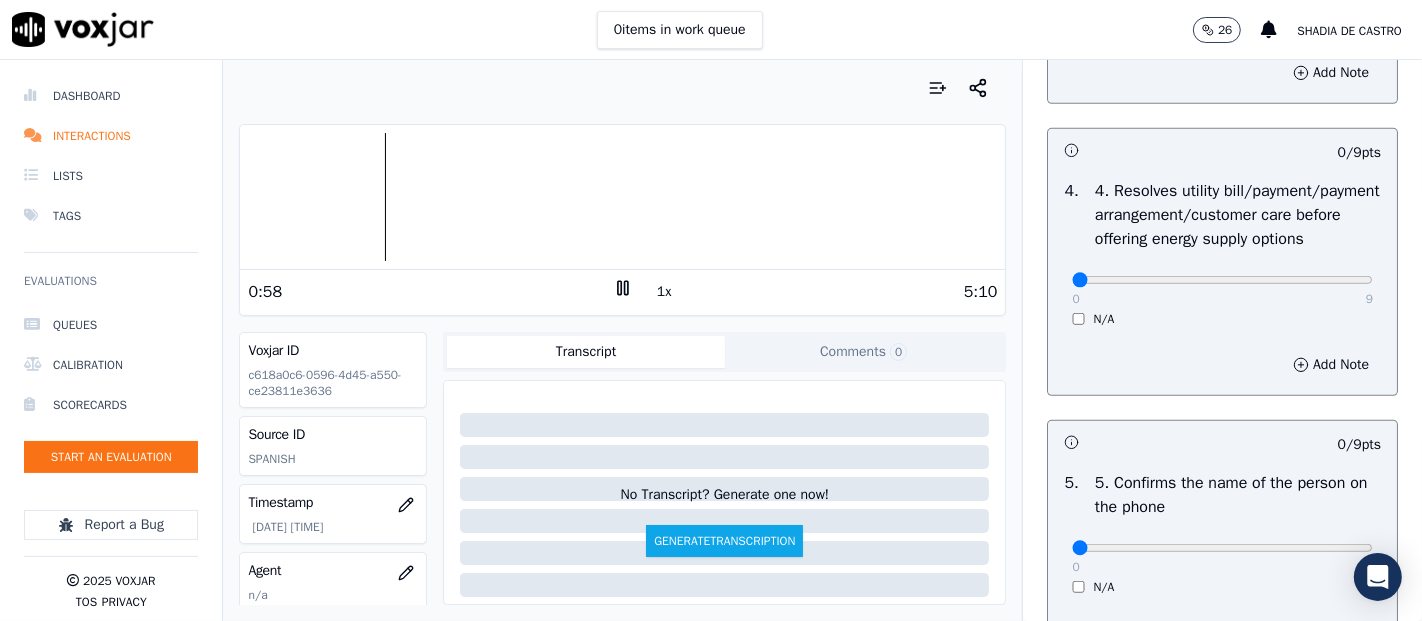 click on "0   9     N/A" at bounding box center [1222, 289] 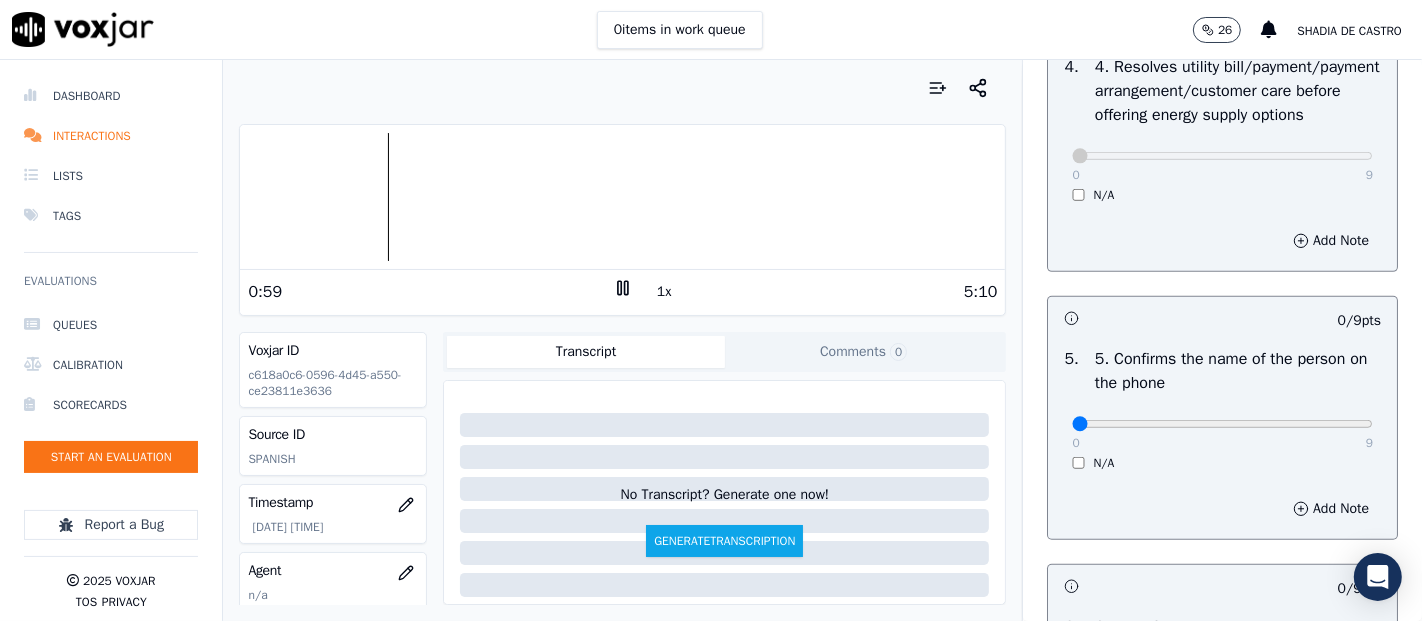 scroll, scrollTop: 1111, scrollLeft: 0, axis: vertical 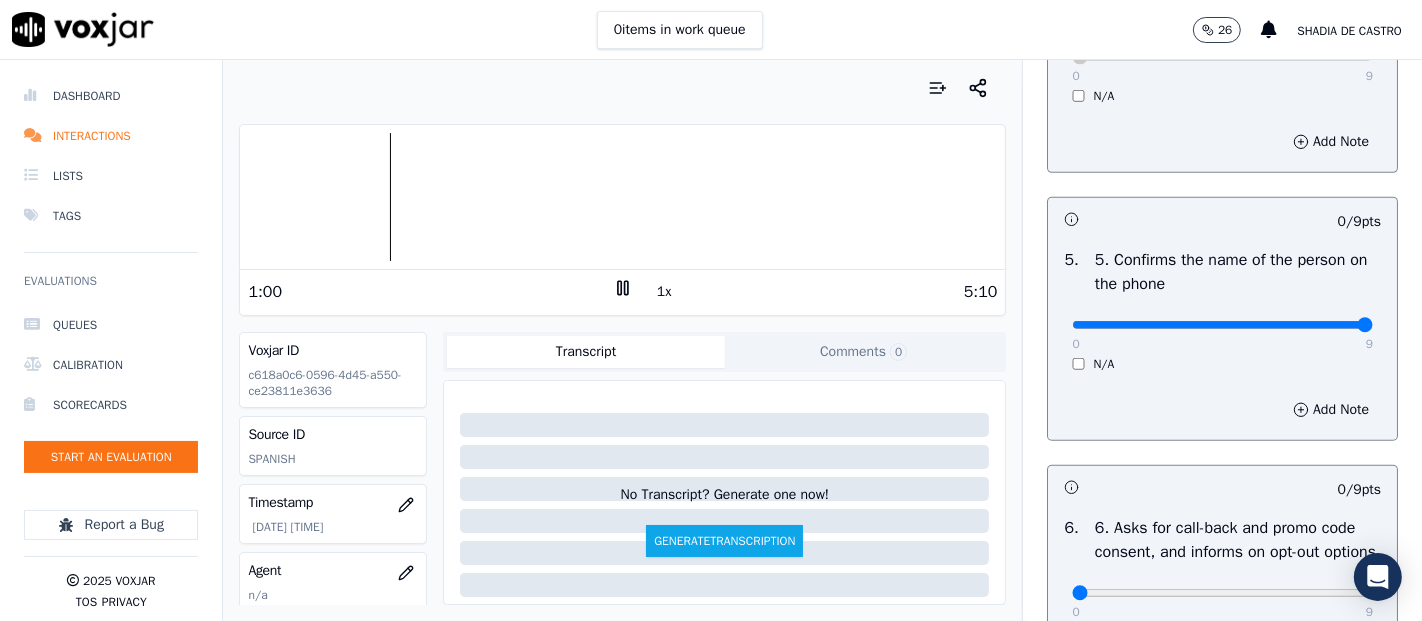 type on "9" 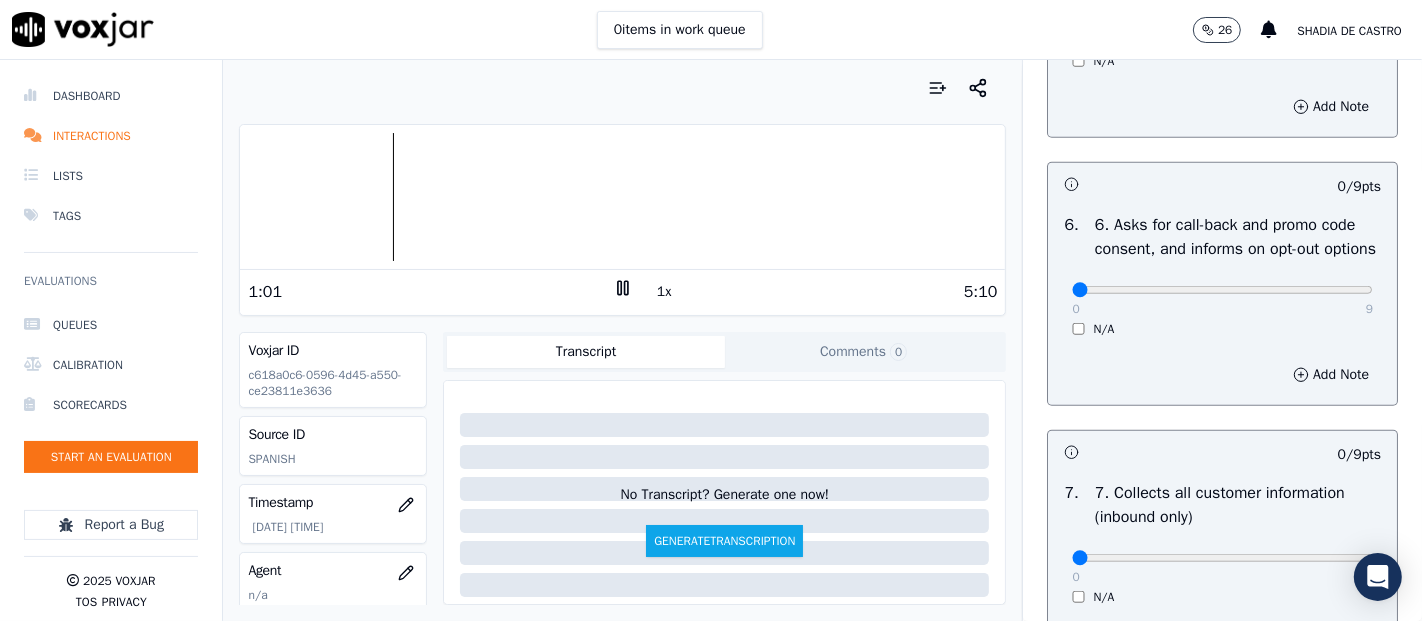 scroll, scrollTop: 1444, scrollLeft: 0, axis: vertical 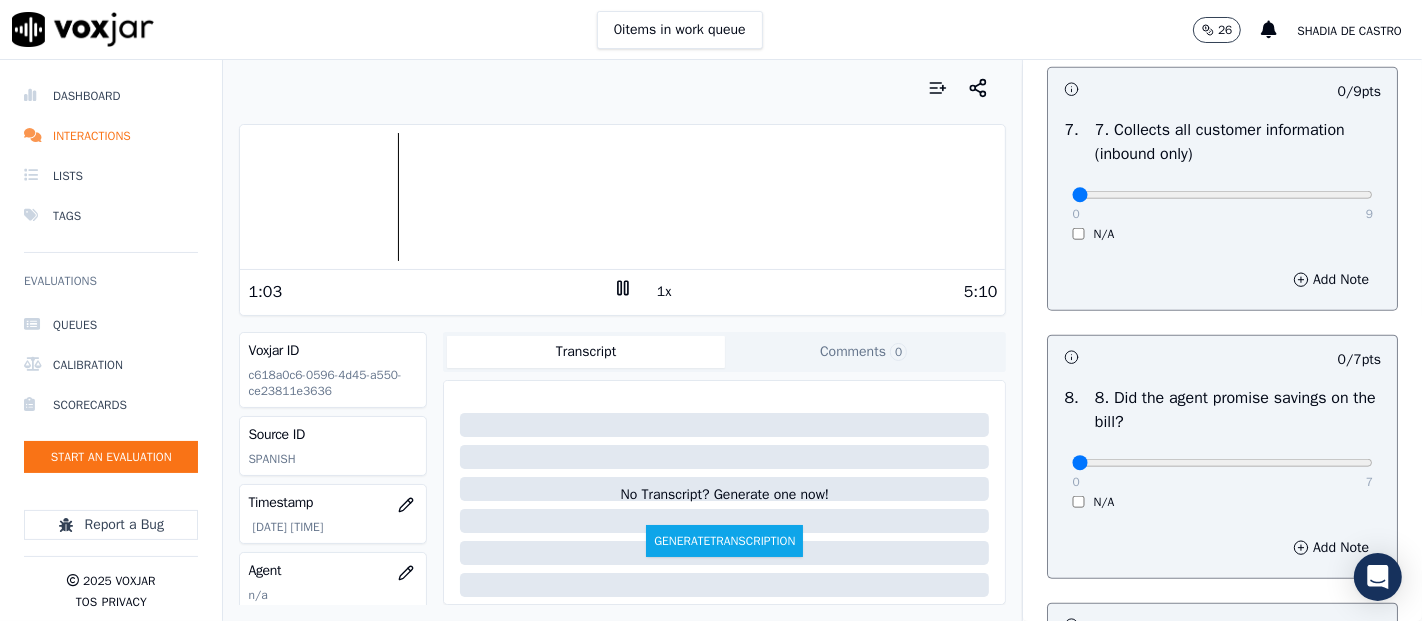 click on "0   9     N/A" at bounding box center [1222, 204] 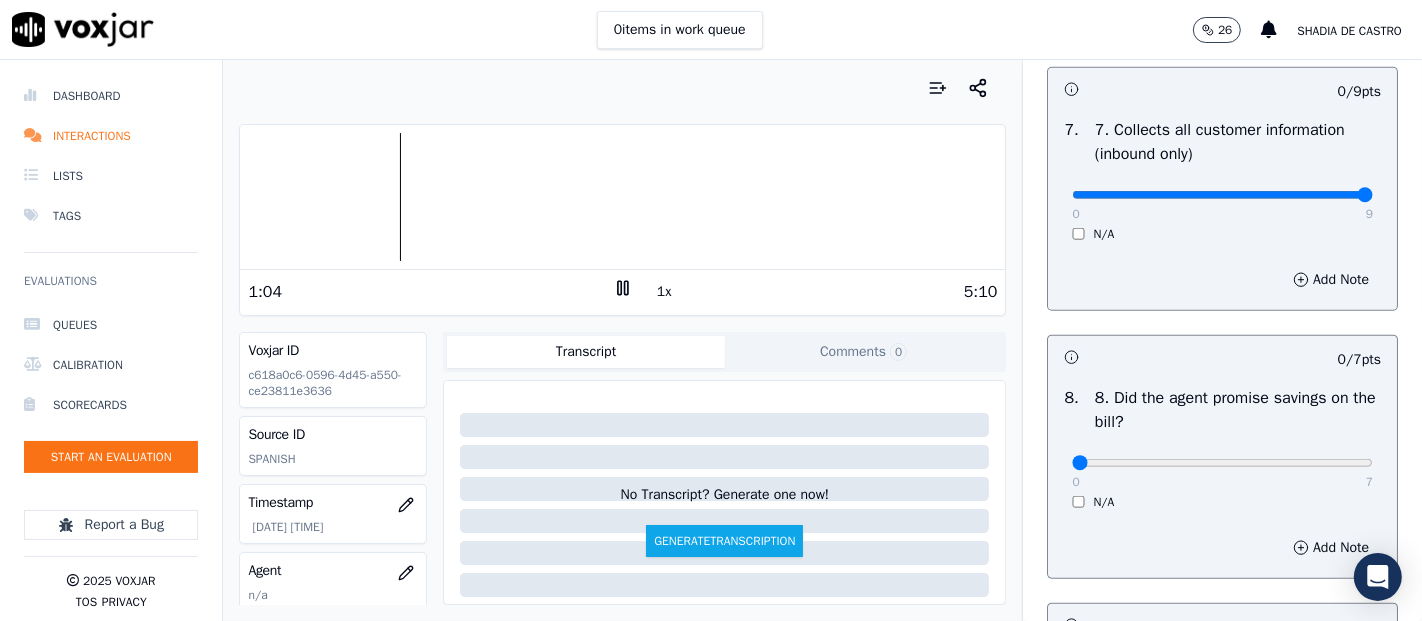 type on "9" 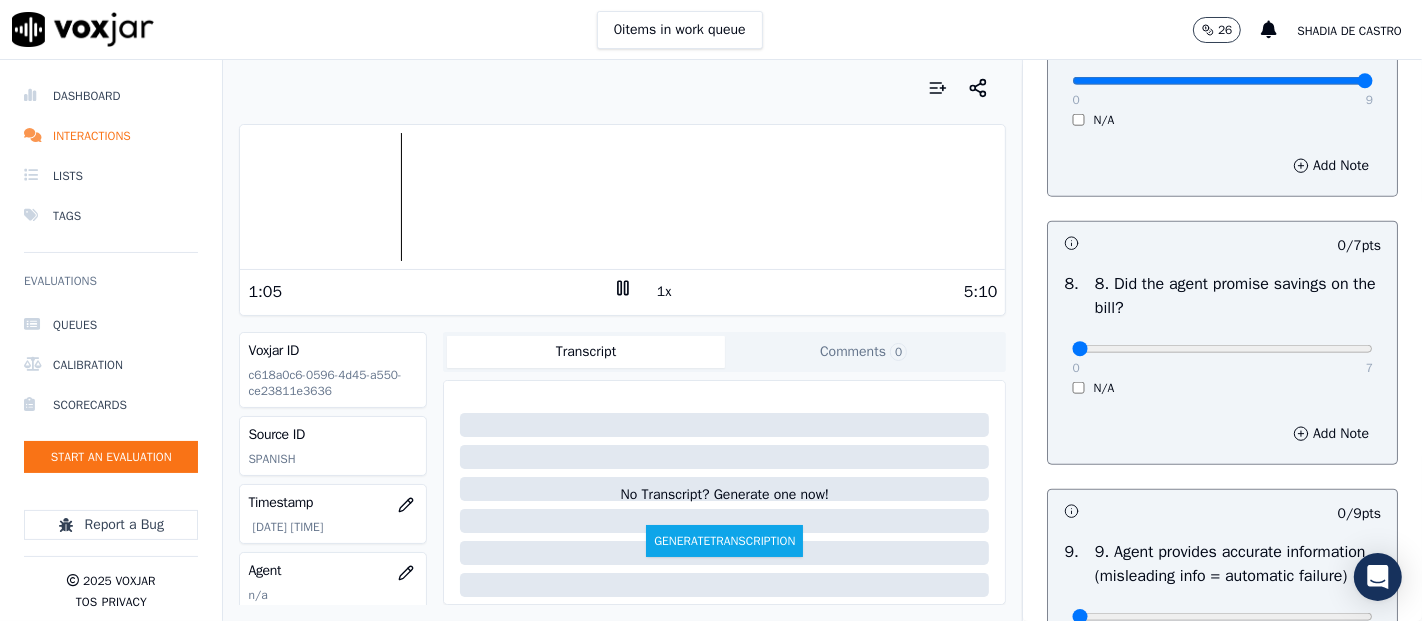 scroll, scrollTop: 2000, scrollLeft: 0, axis: vertical 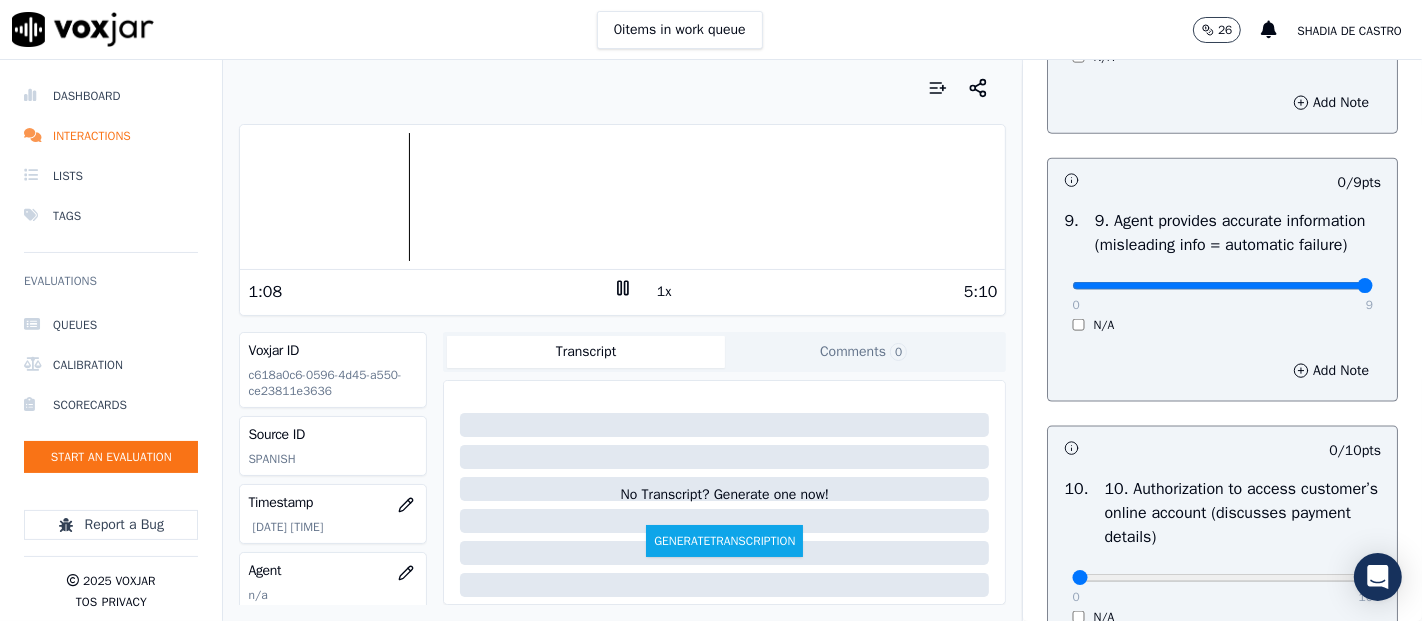 type on "9" 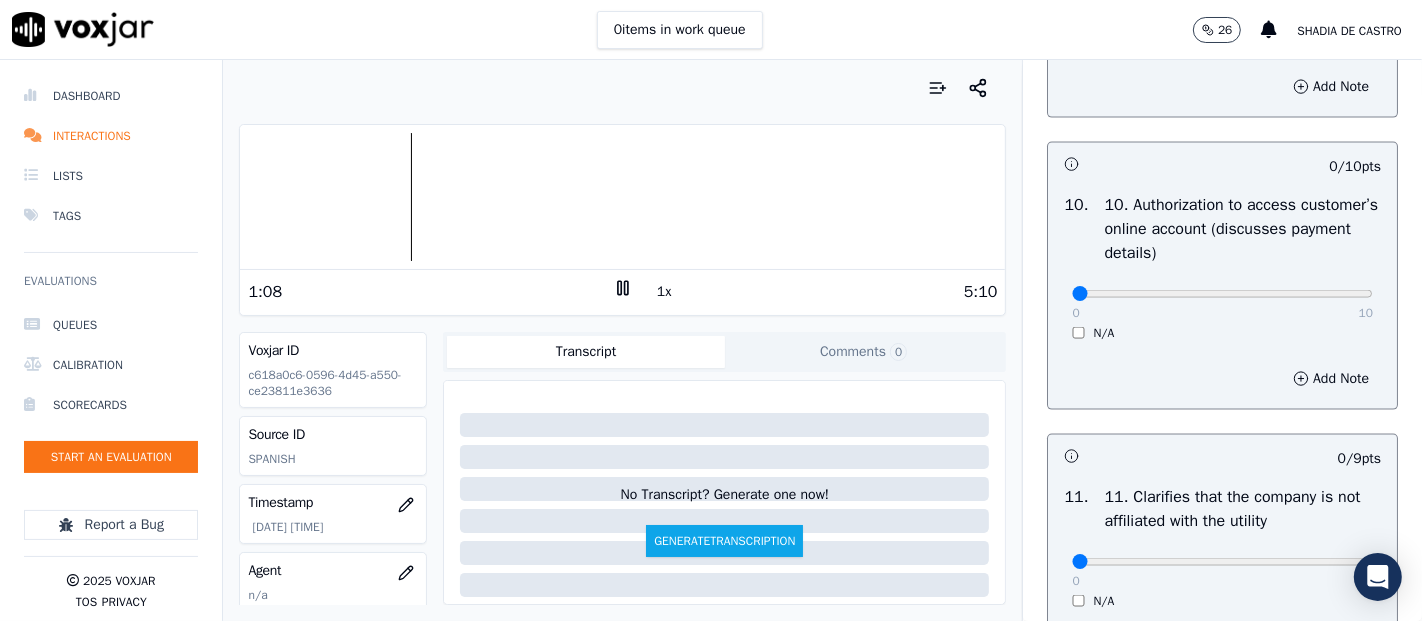 scroll, scrollTop: 2555, scrollLeft: 0, axis: vertical 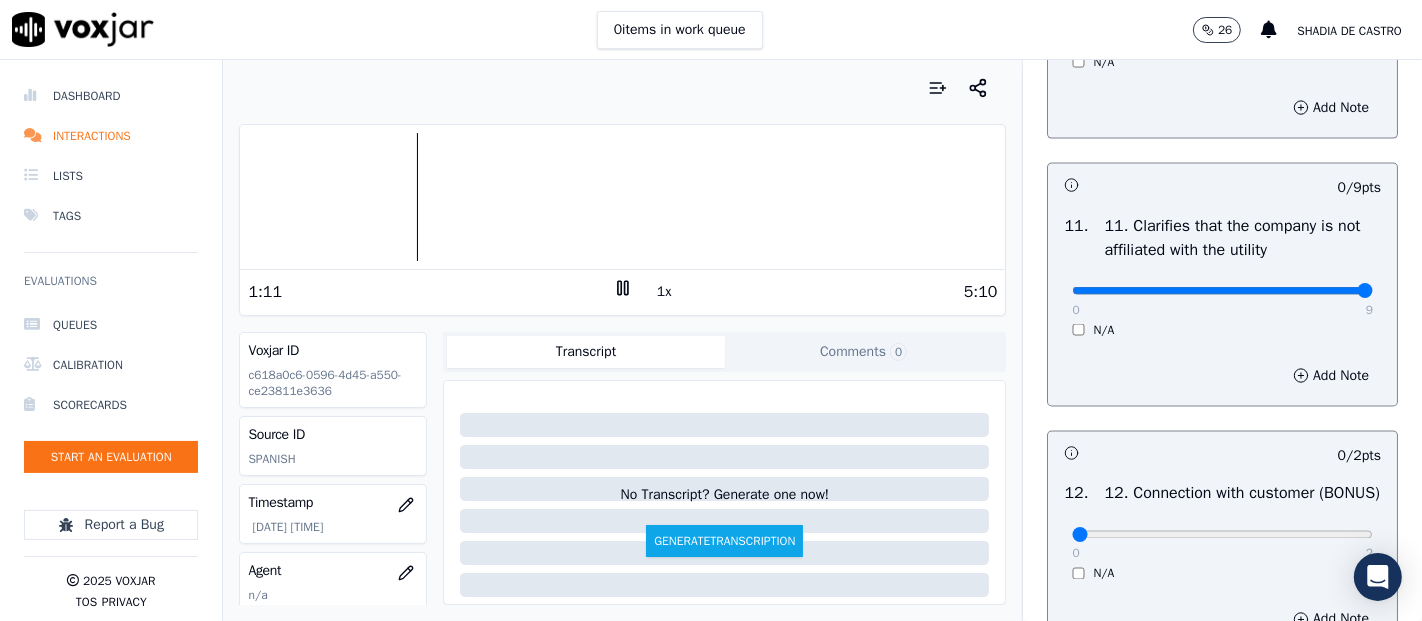 type on "9" 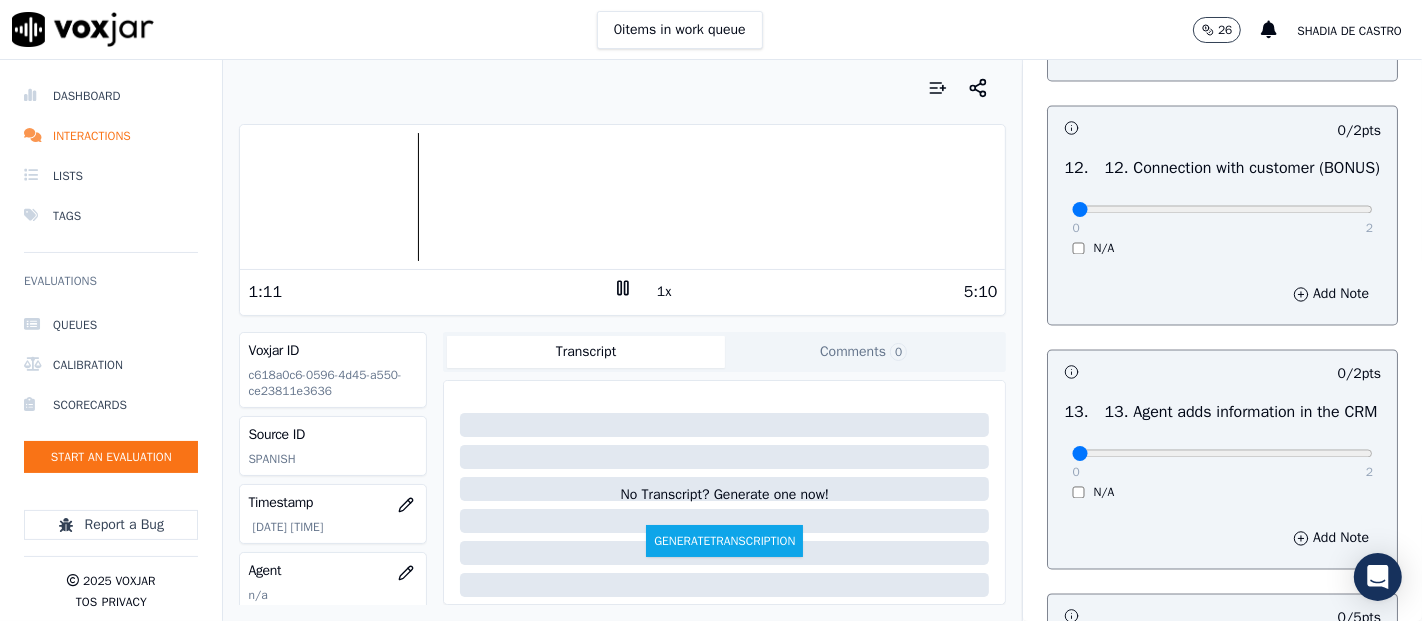 scroll, scrollTop: 3111, scrollLeft: 0, axis: vertical 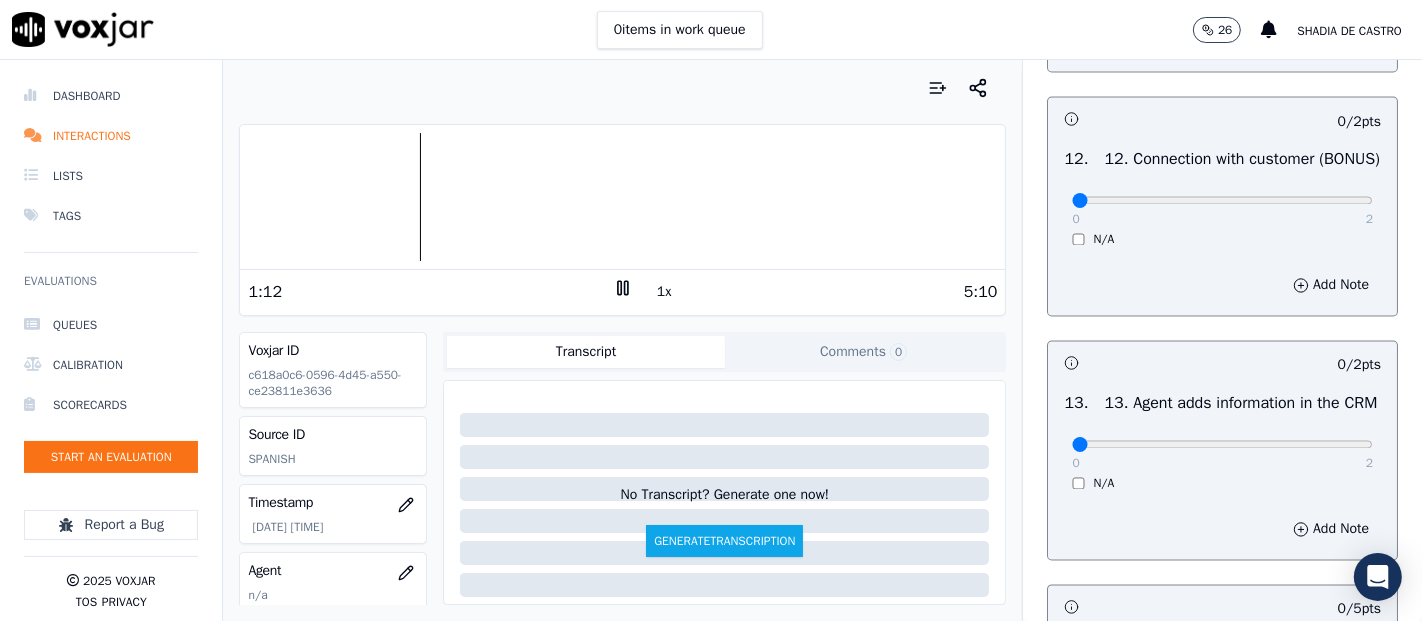 drag, startPoint x: 1325, startPoint y: 326, endPoint x: 1299, endPoint y: 338, distance: 28.635643 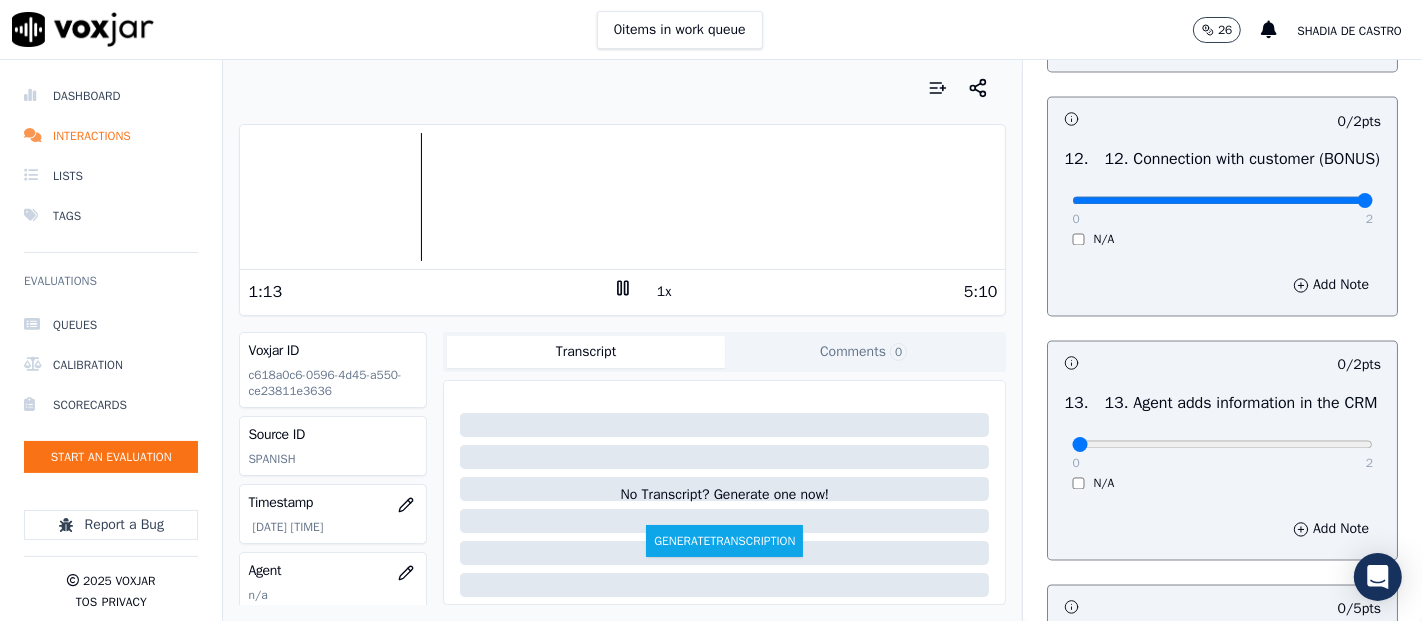type on "2" 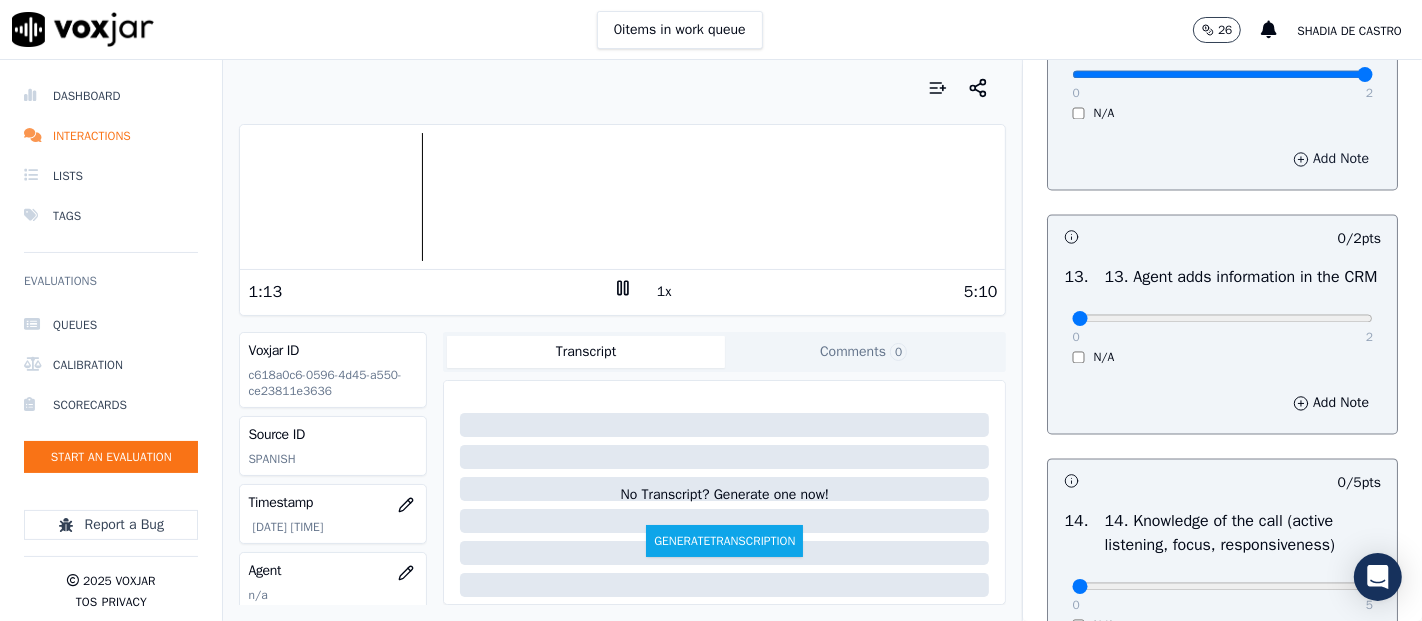 scroll, scrollTop: 3444, scrollLeft: 0, axis: vertical 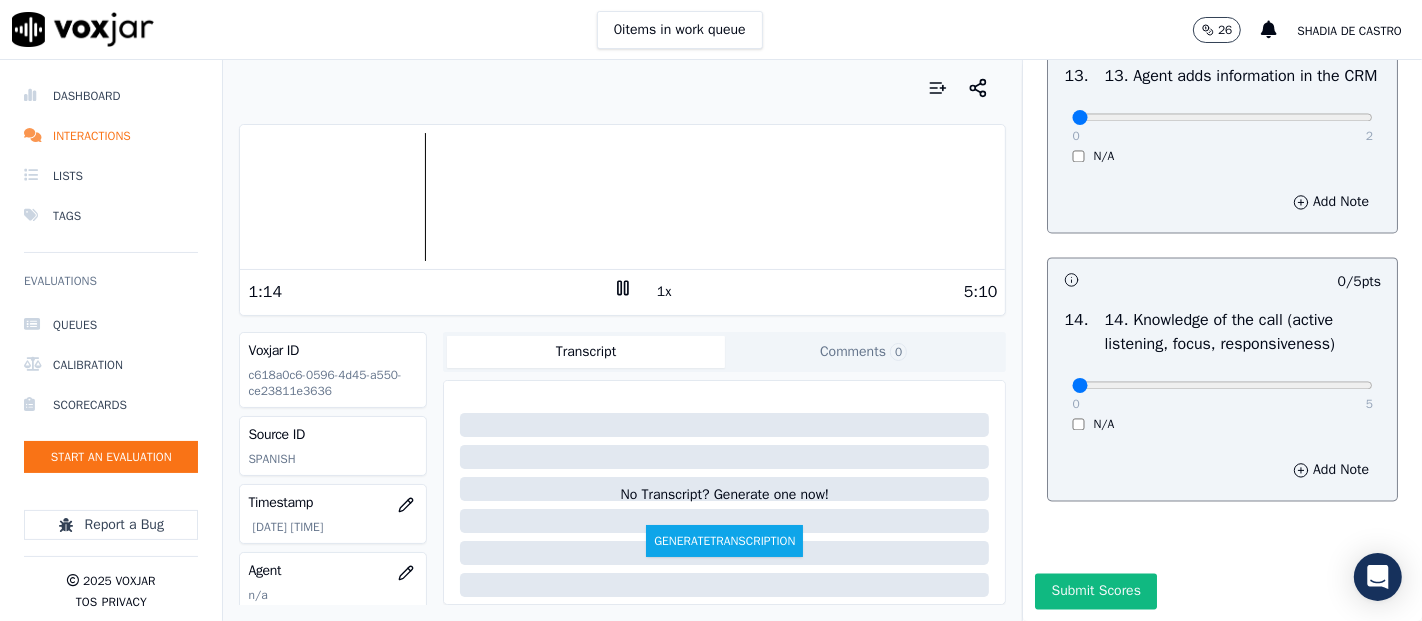 click on "2" at bounding box center (1369, 136) 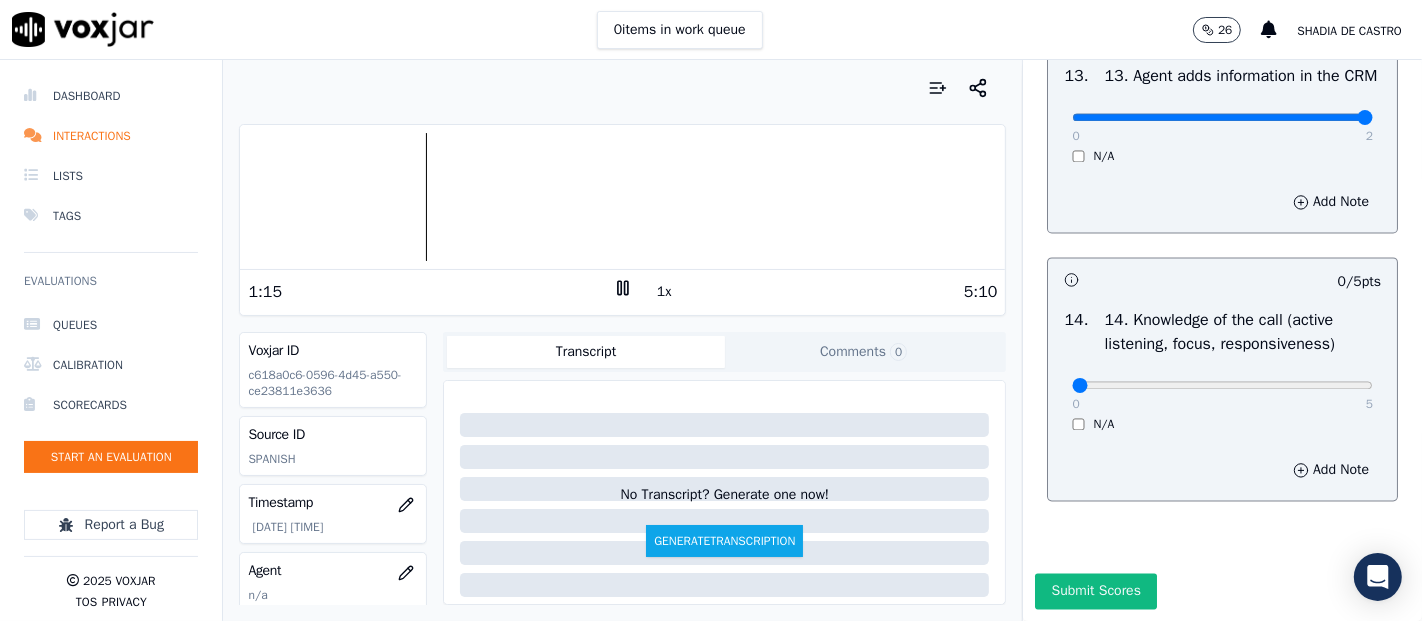 type on "2" 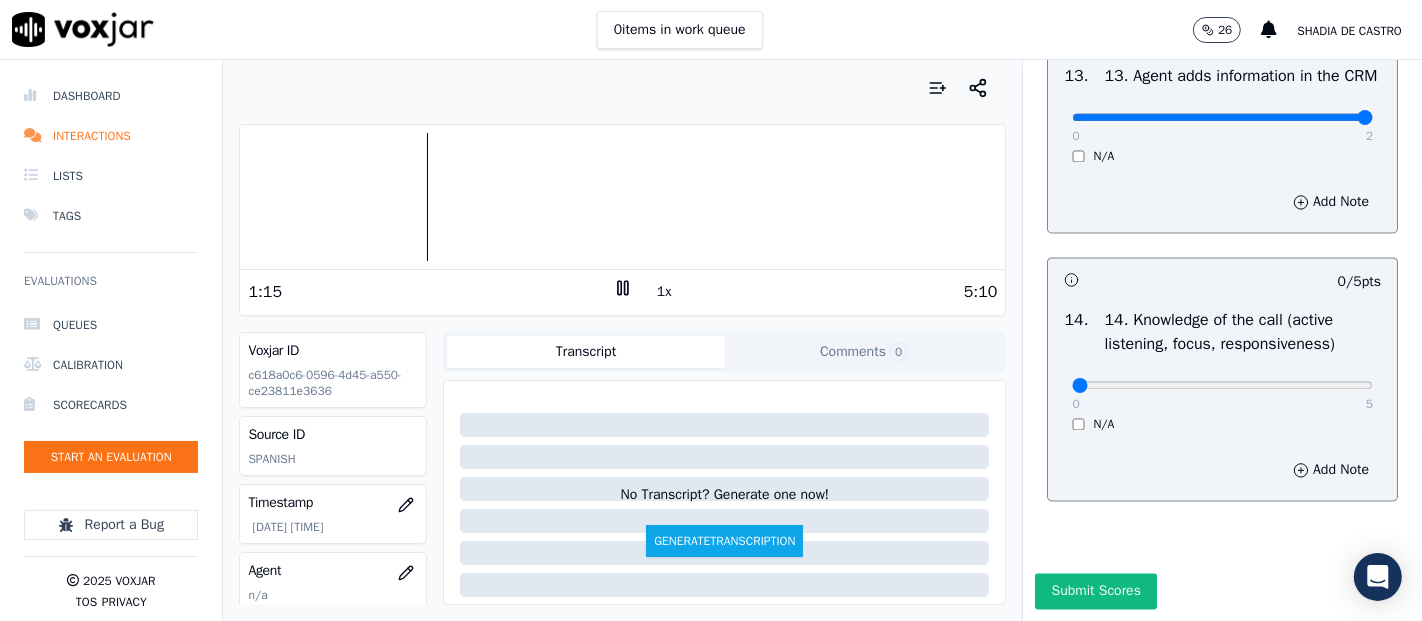 scroll, scrollTop: 3644, scrollLeft: 0, axis: vertical 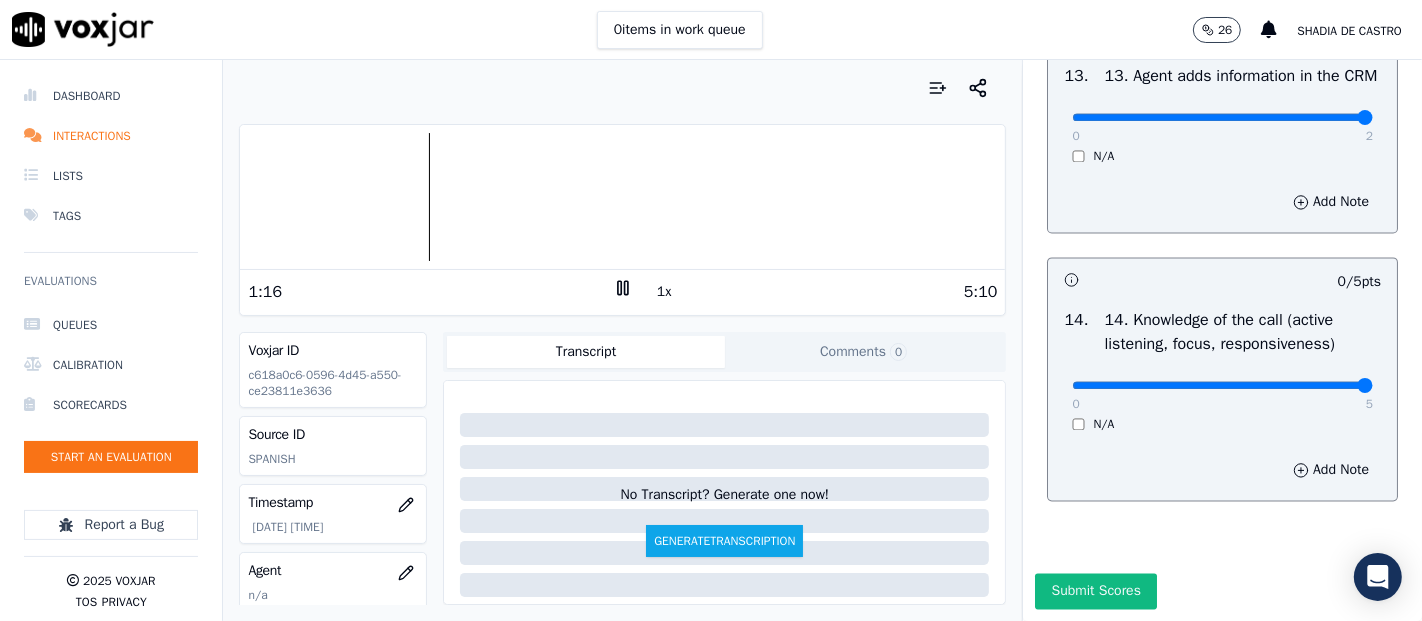 type on "5" 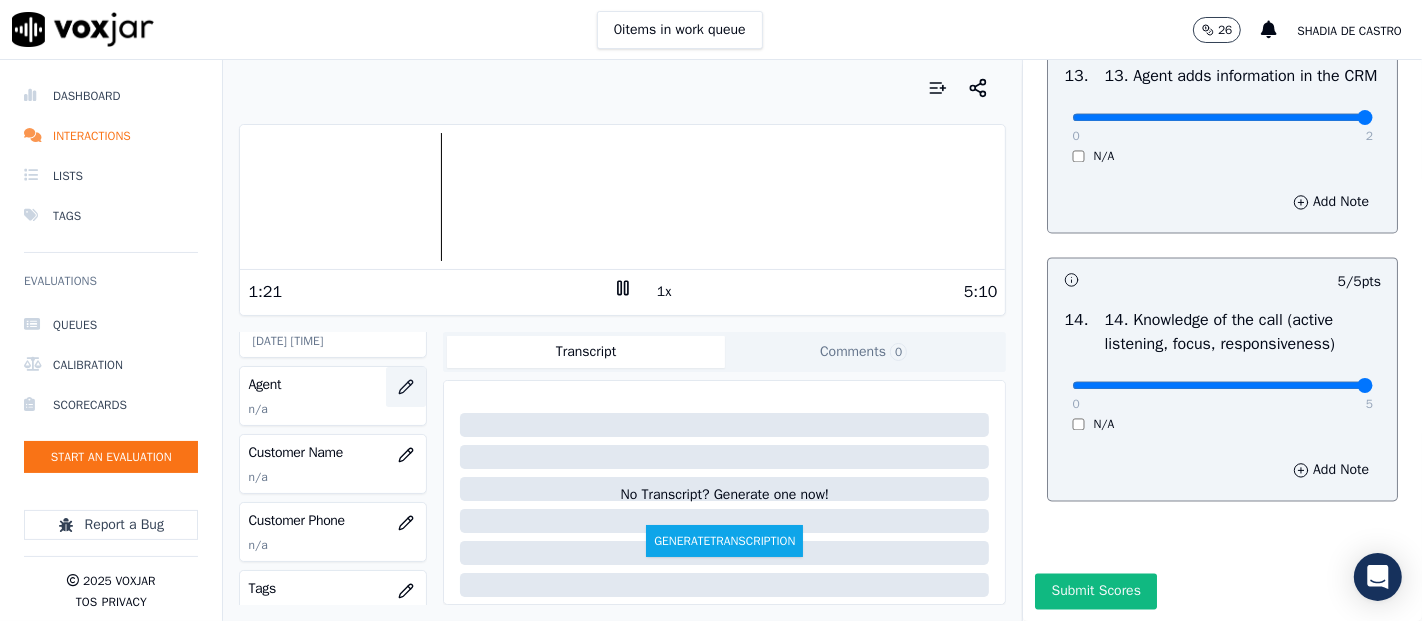 scroll, scrollTop: 222, scrollLeft: 0, axis: vertical 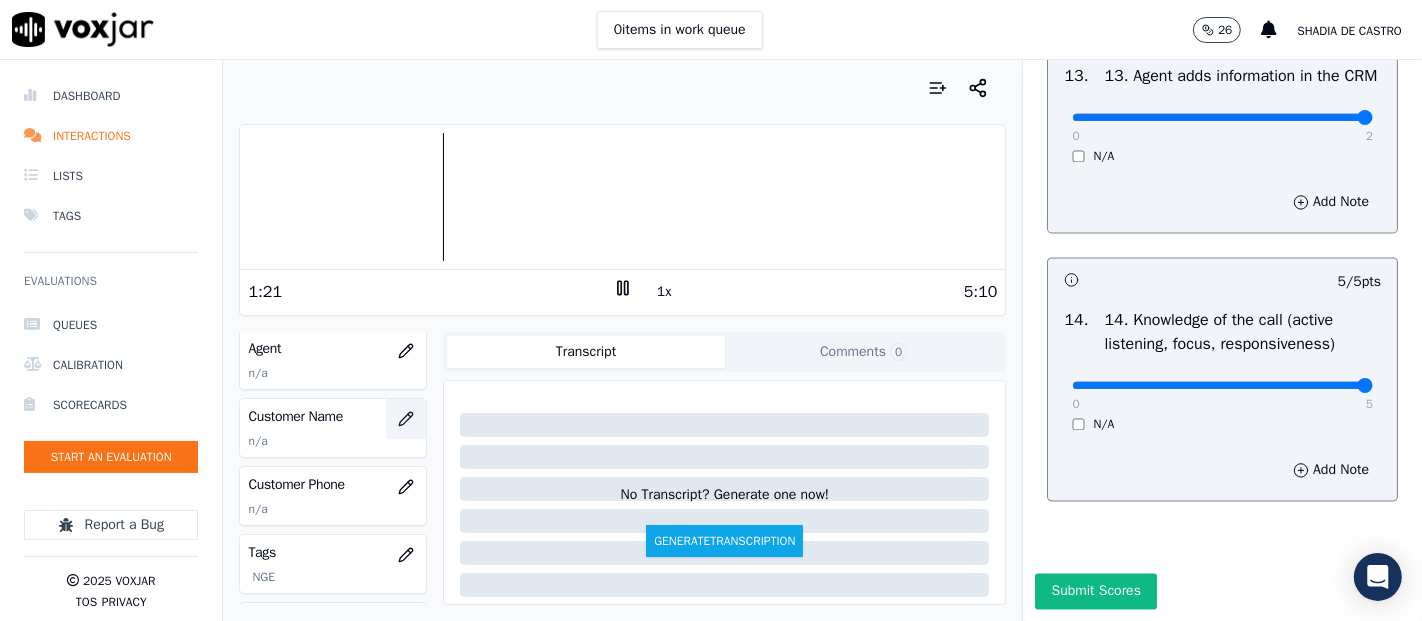 click 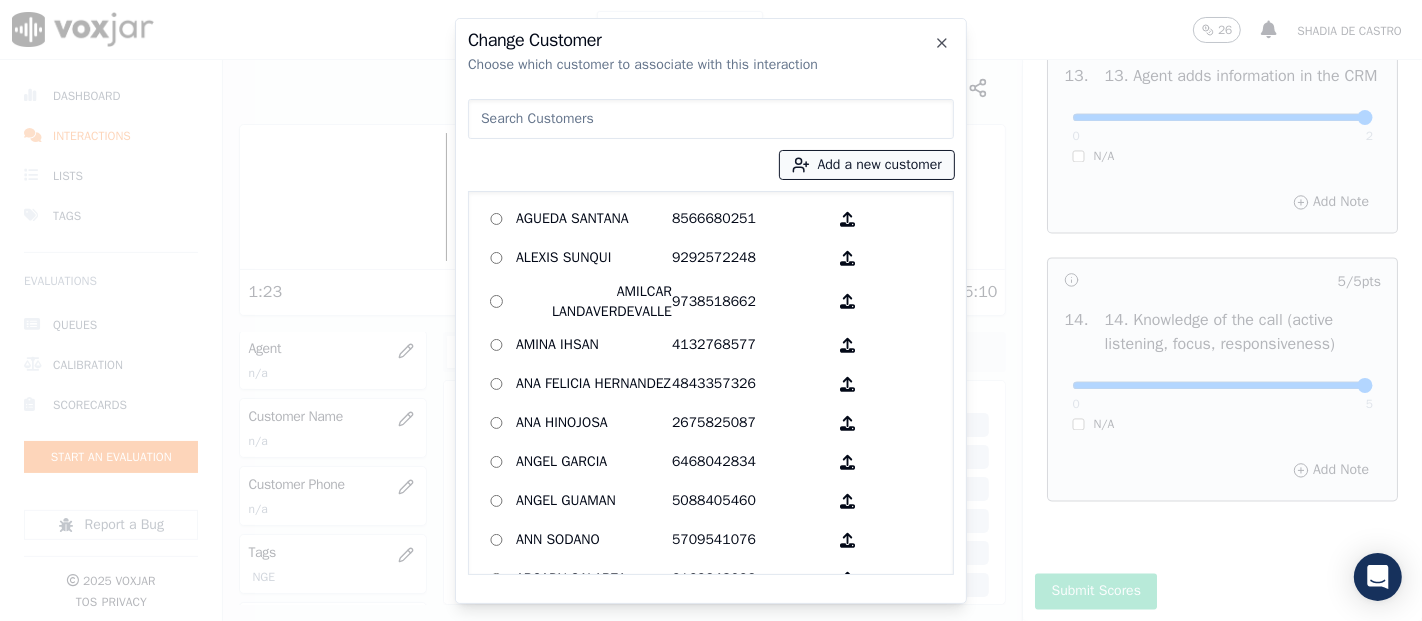 click on "Add a new customer" at bounding box center (867, 165) 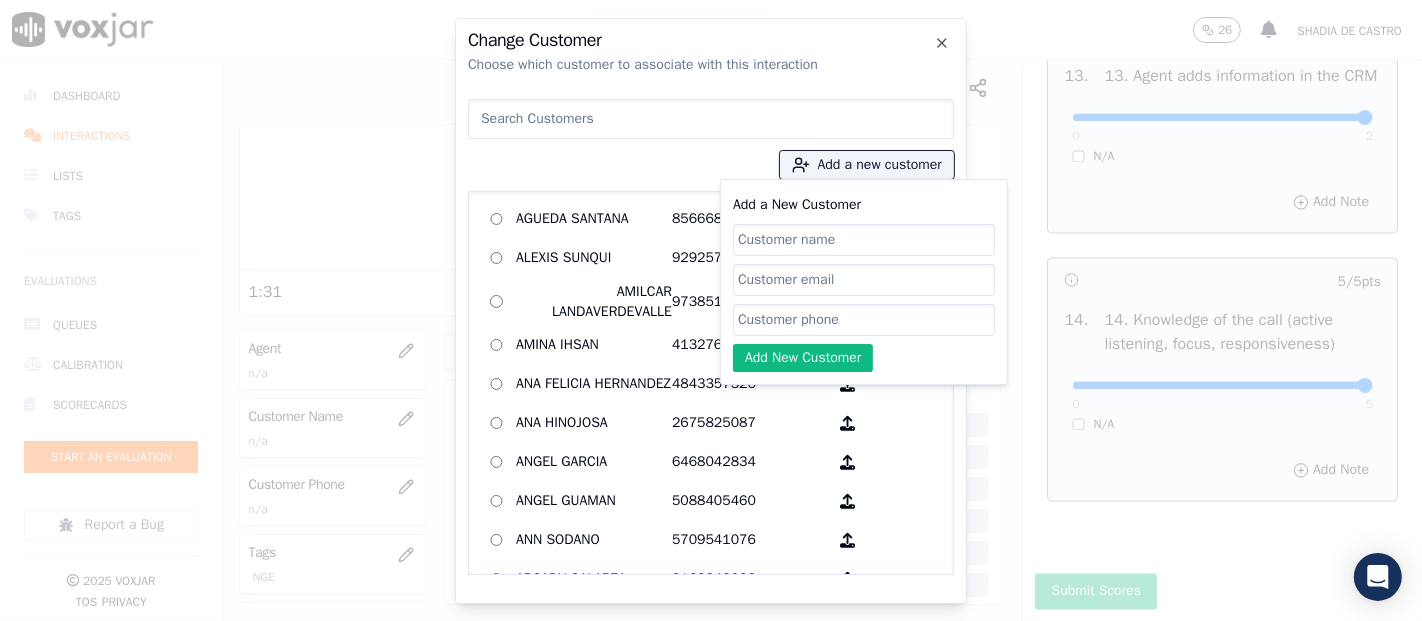 paste on "Mabeli Gomez Suarez" 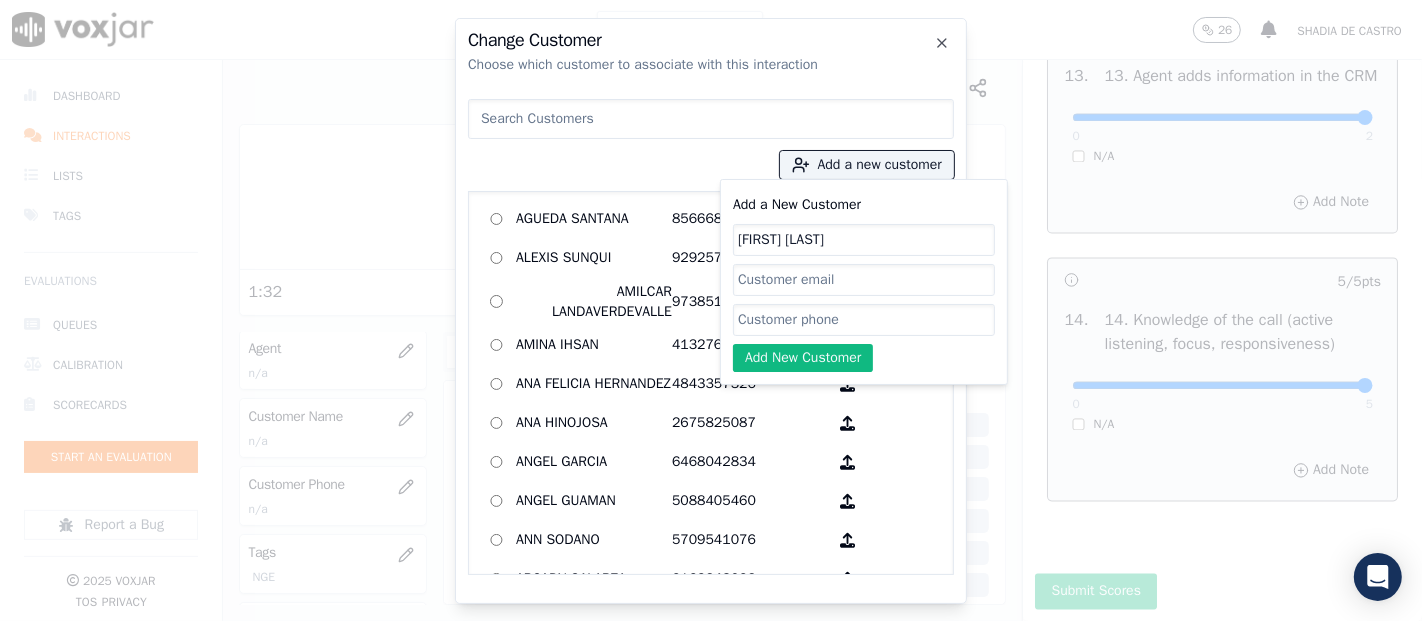 type on "Mabeli Gomez Suarez" 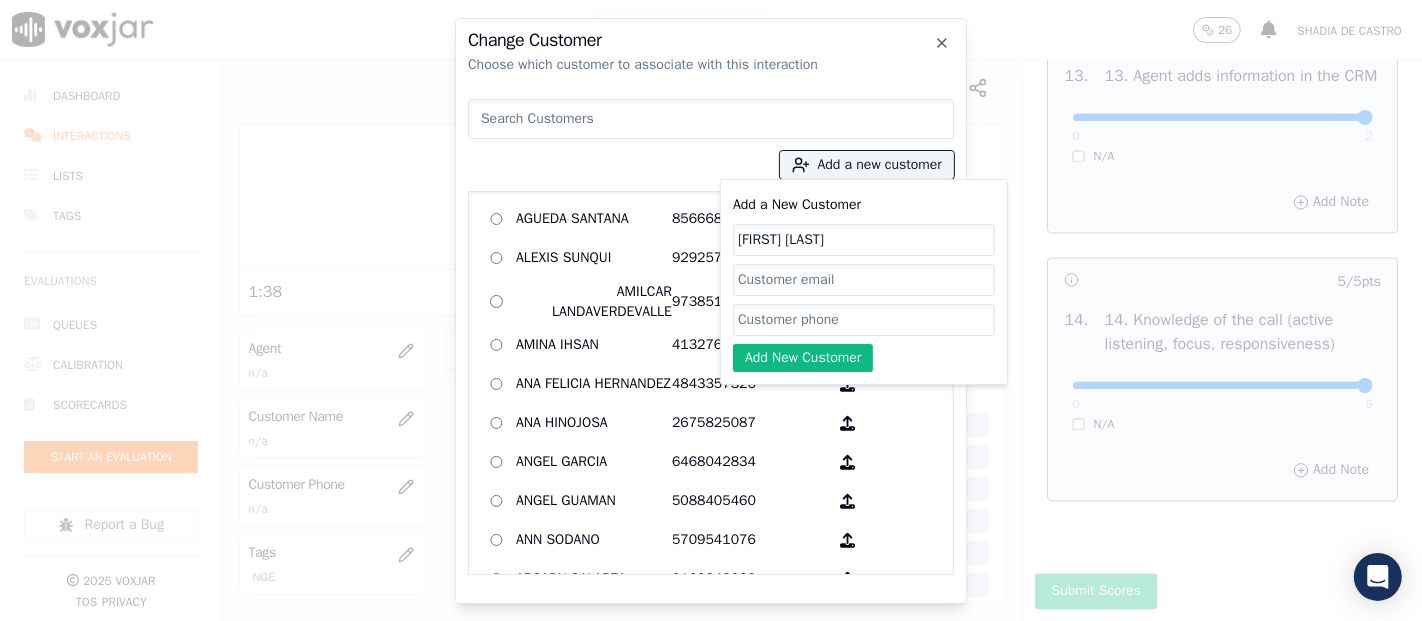 paste on "4452489807" 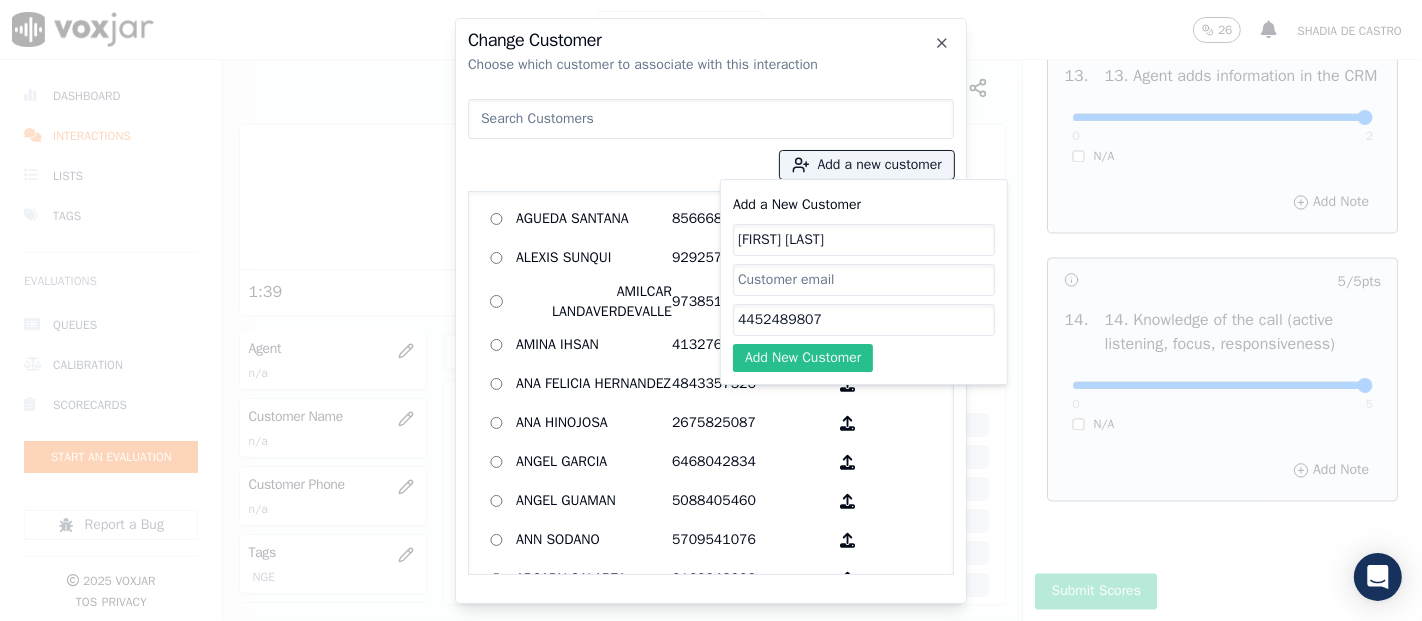 type on "4452489807" 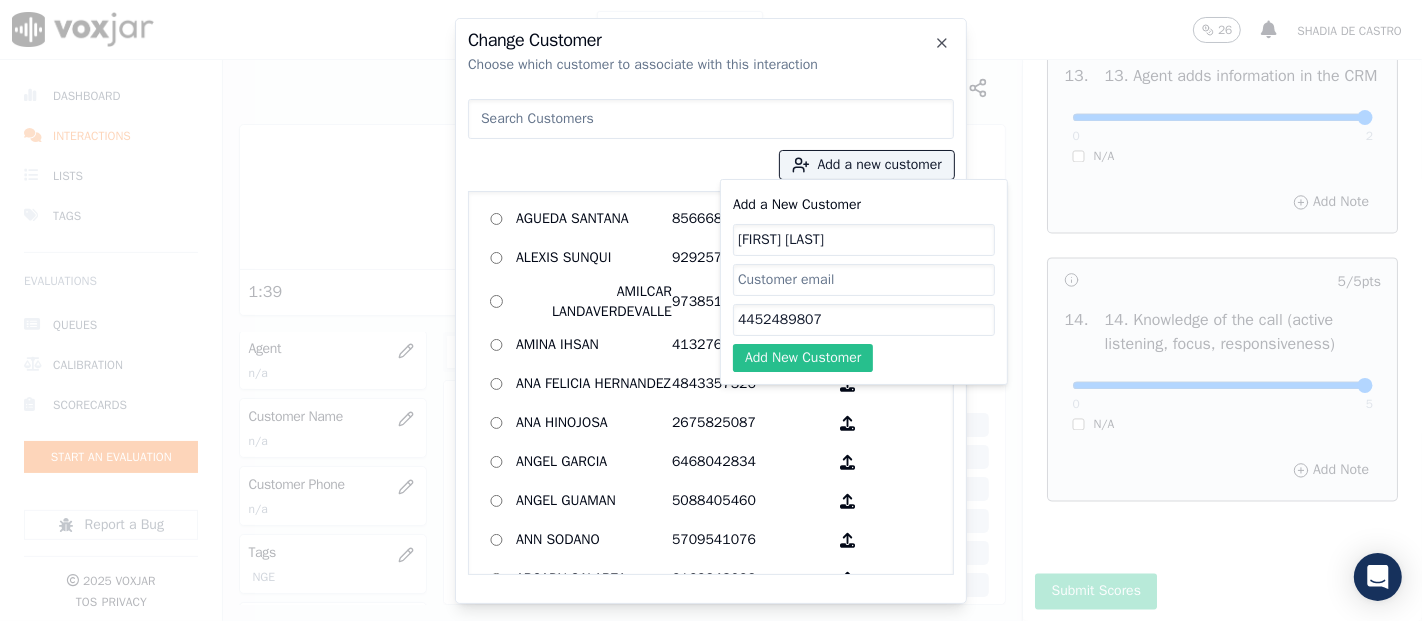 click on "Add New Customer" 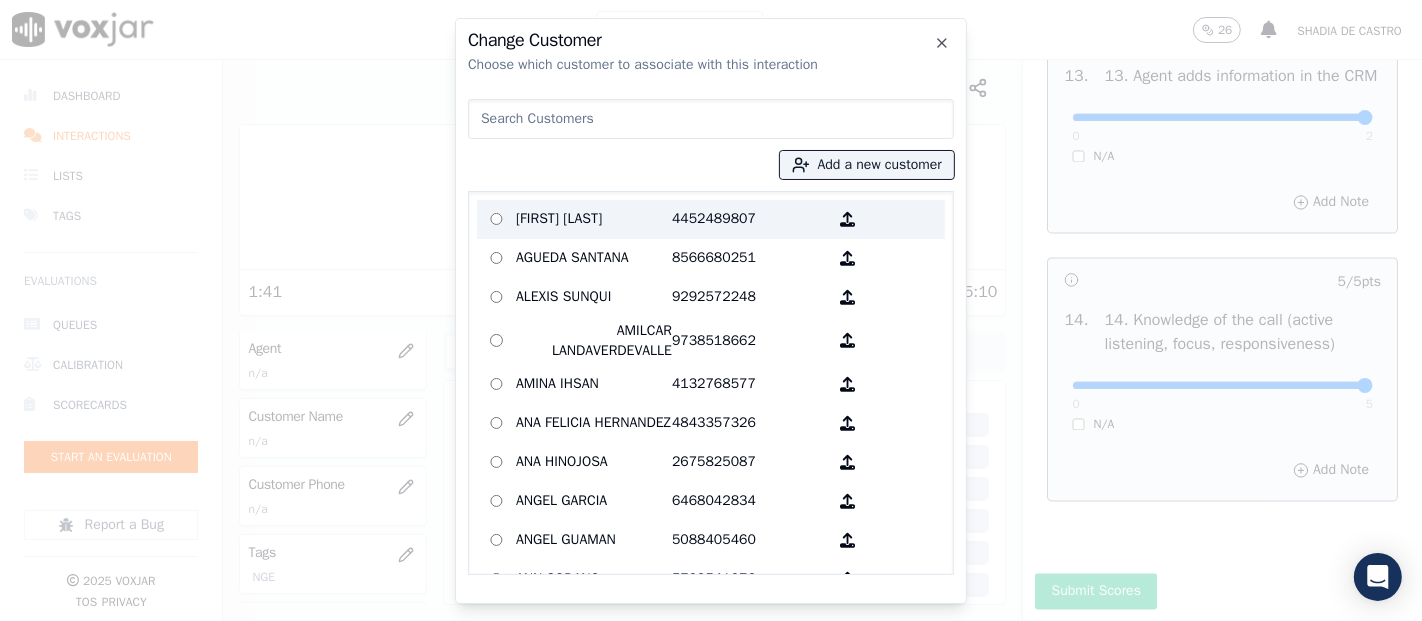 click on "Mabeli Gomez Suarez" at bounding box center (594, 219) 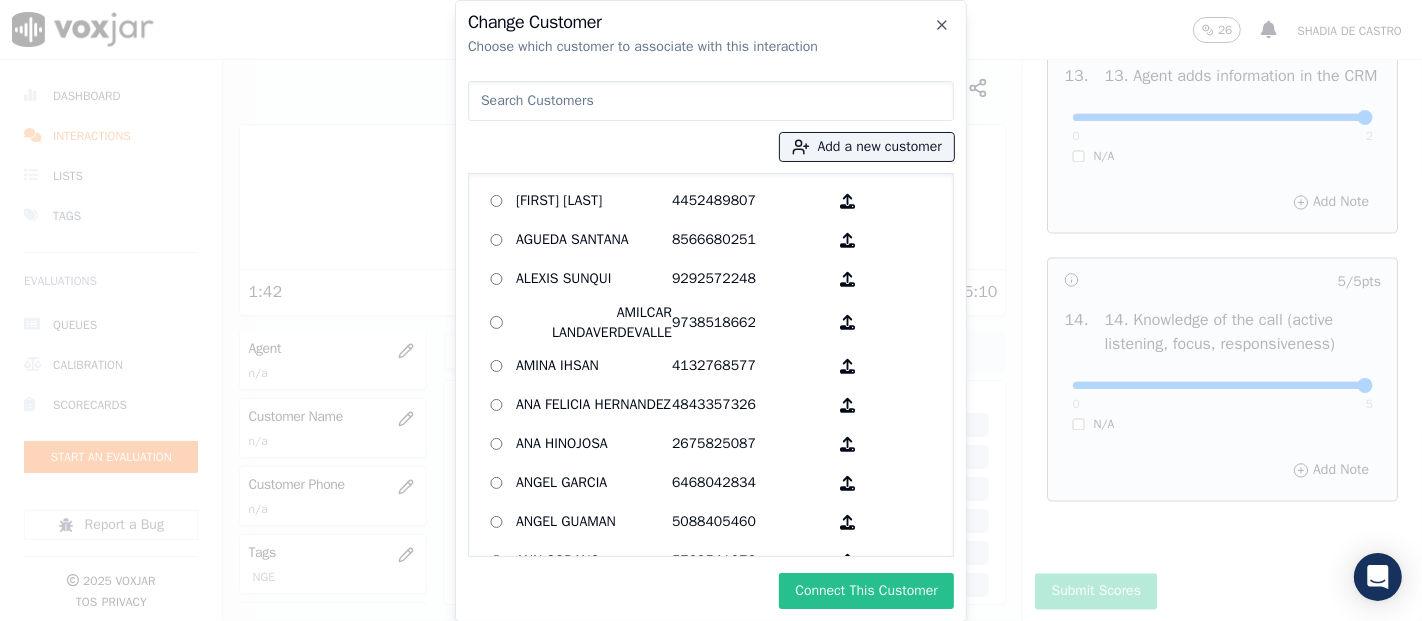 click on "Connect This Customer" at bounding box center (866, 591) 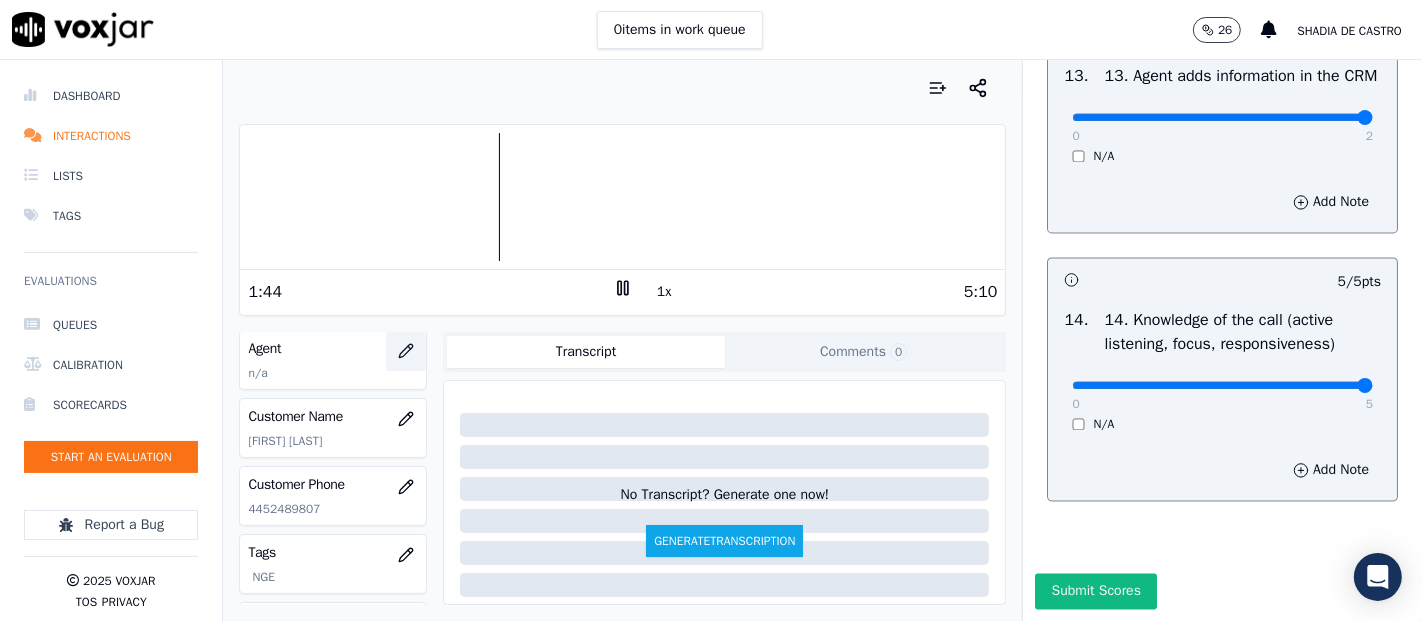 click 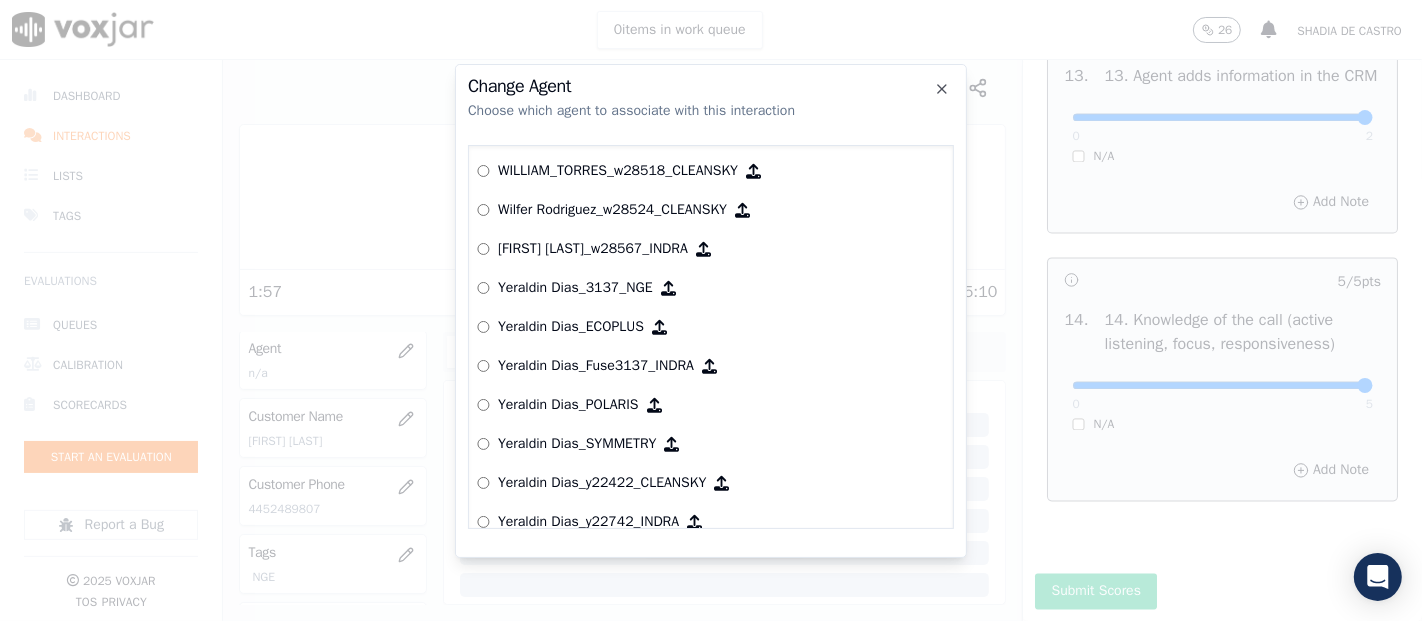 scroll, scrollTop: 9629, scrollLeft: 0, axis: vertical 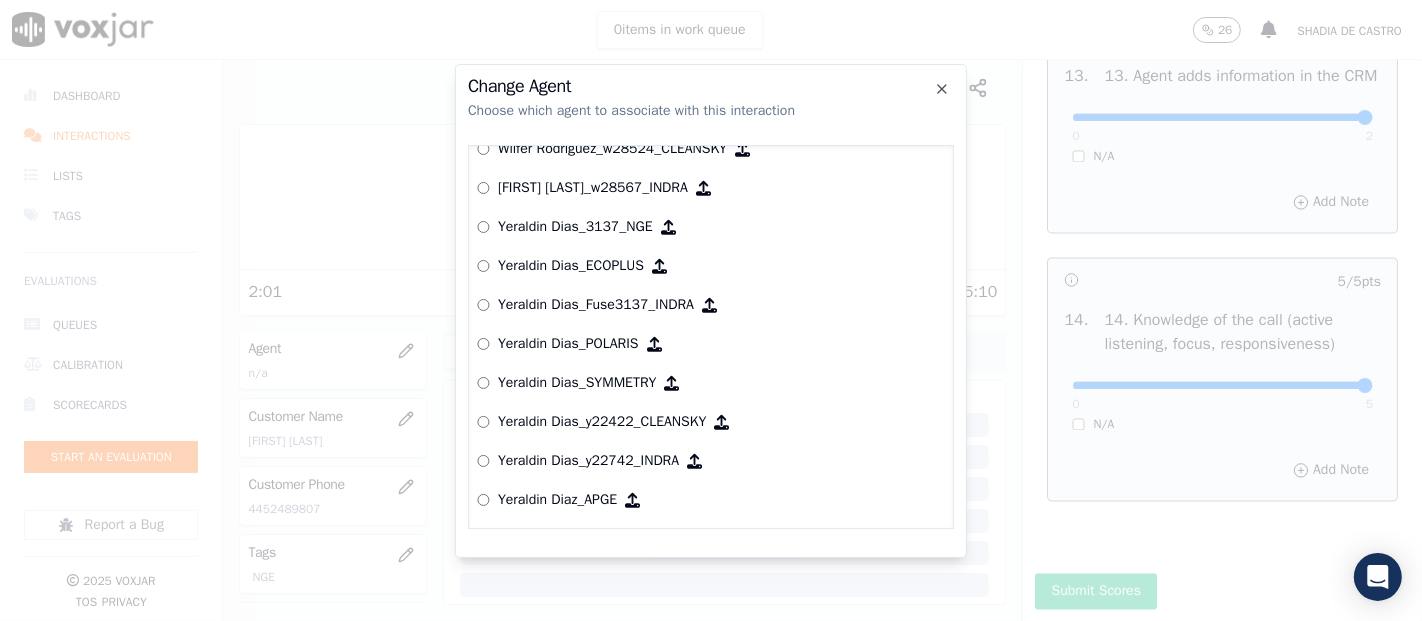 click on "Yeraldin Dias_3137_NGE" at bounding box center (575, 227) 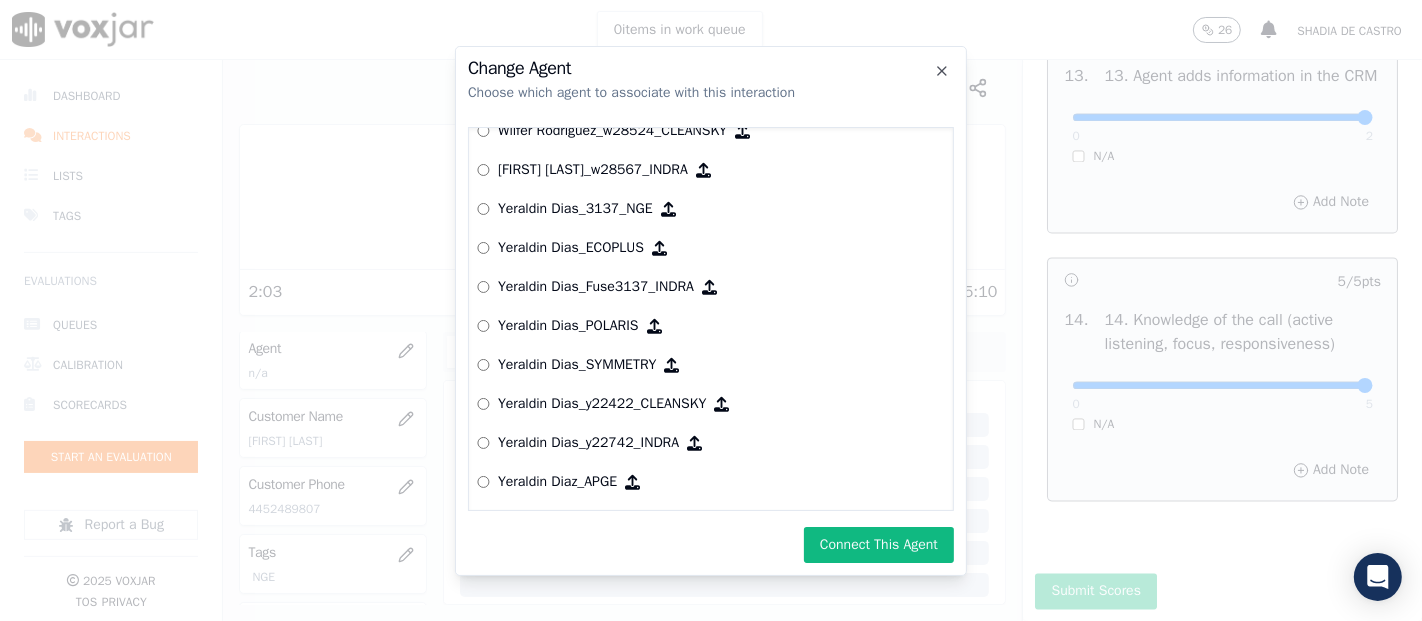 click on "Connect This Agent" at bounding box center (879, 545) 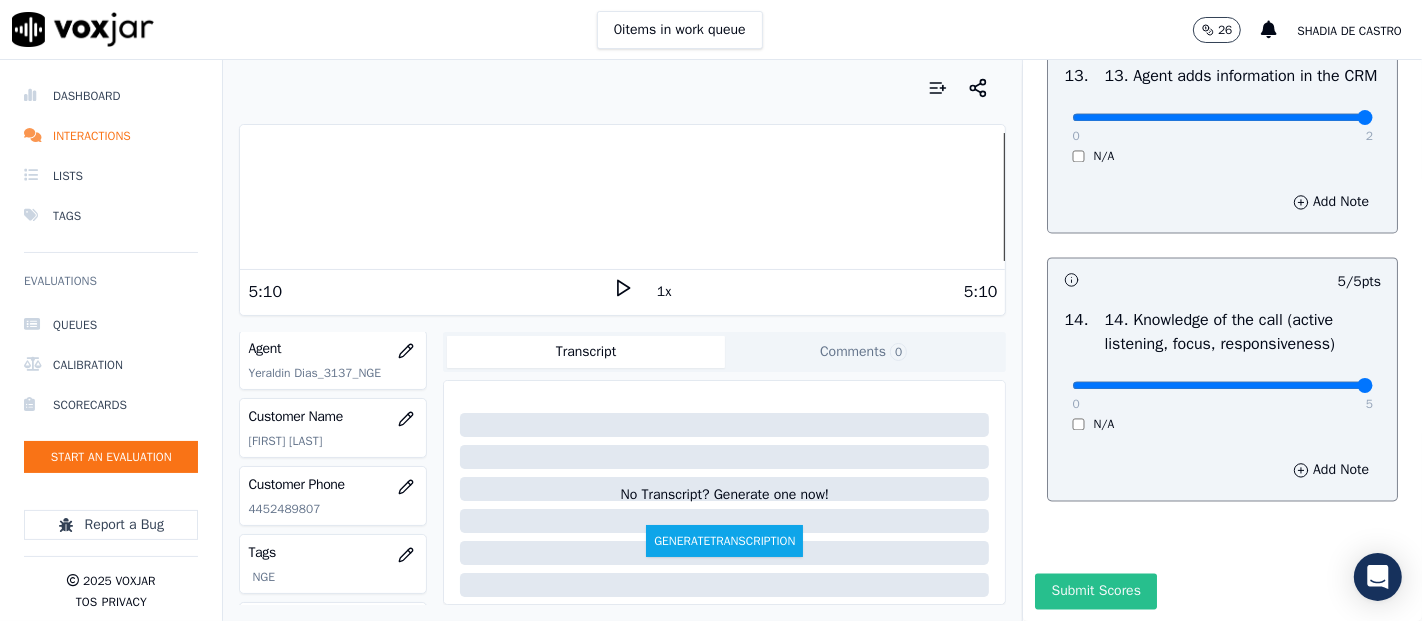 click on "Submit Scores" at bounding box center [1095, 591] 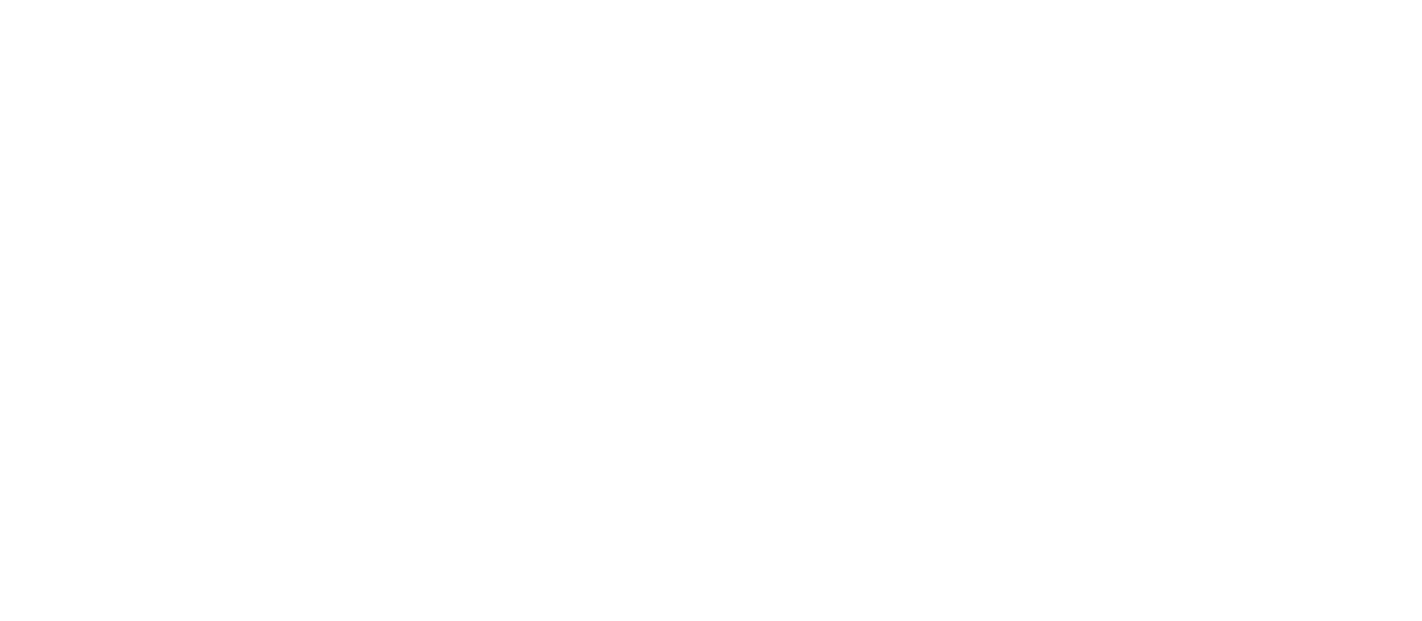 scroll, scrollTop: 0, scrollLeft: 0, axis: both 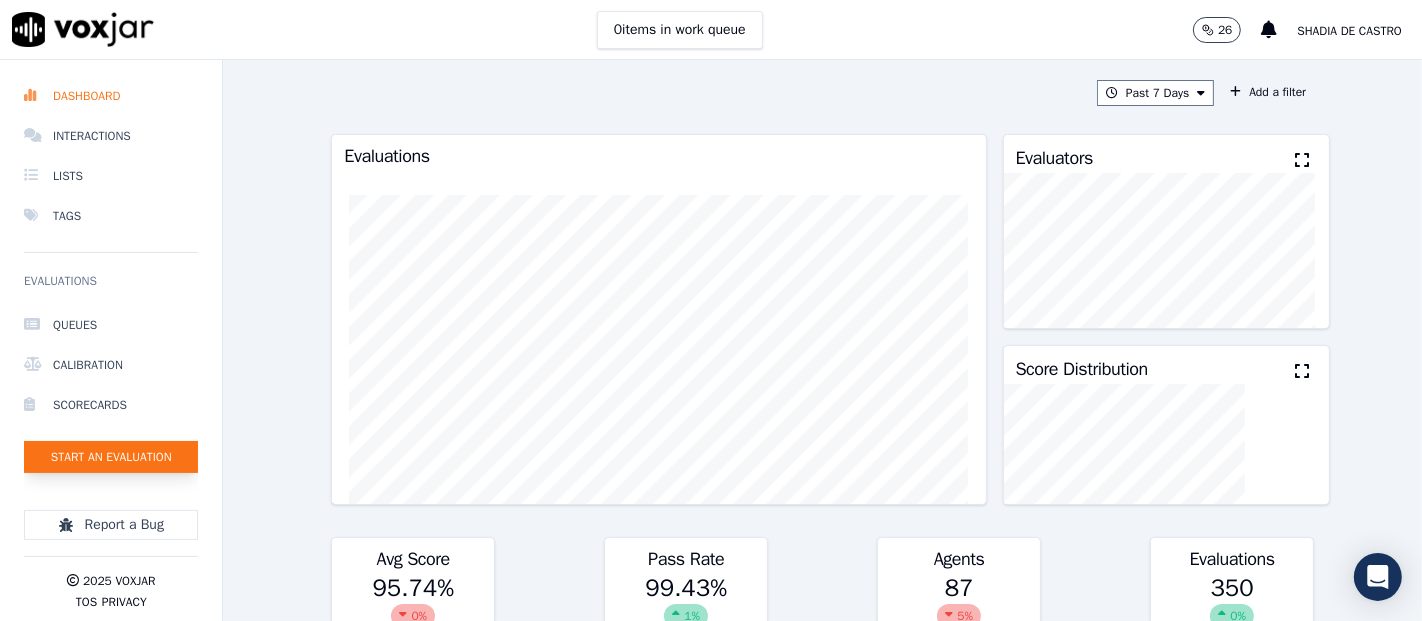 click on "Start an Evaluation" 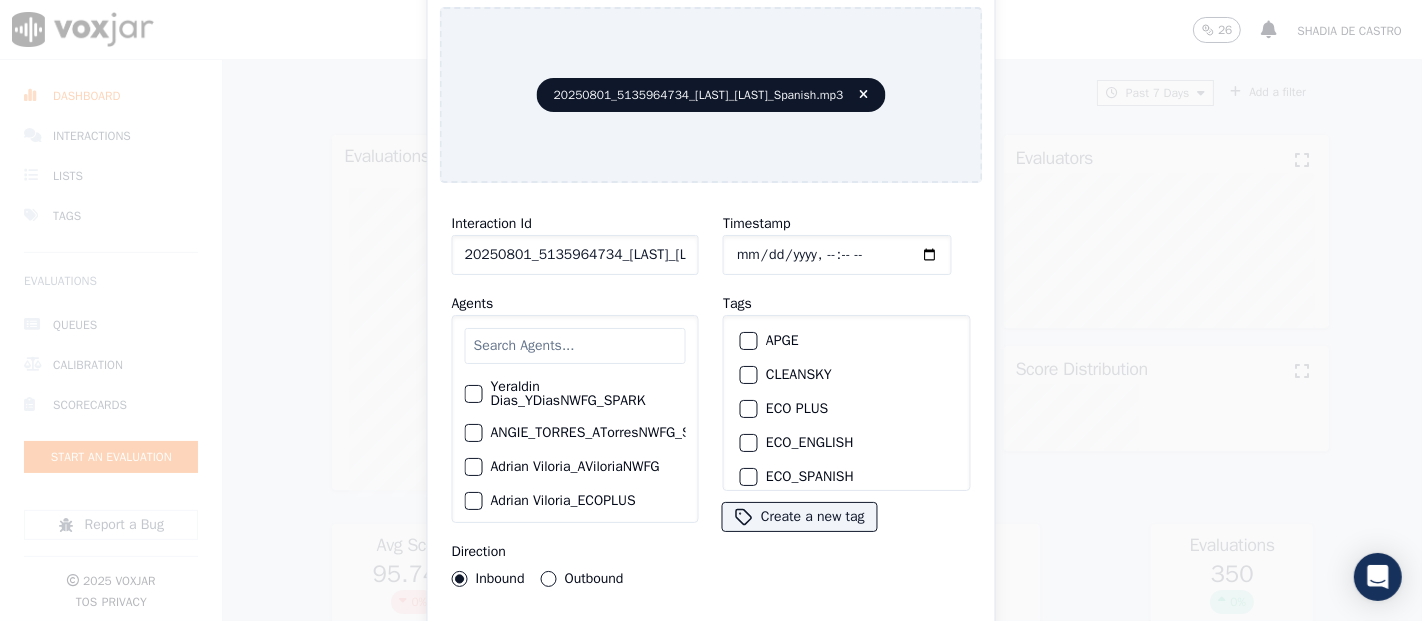 click on "20250801_5135964734_[LAST]_[LAST]_Spanish.mp3" 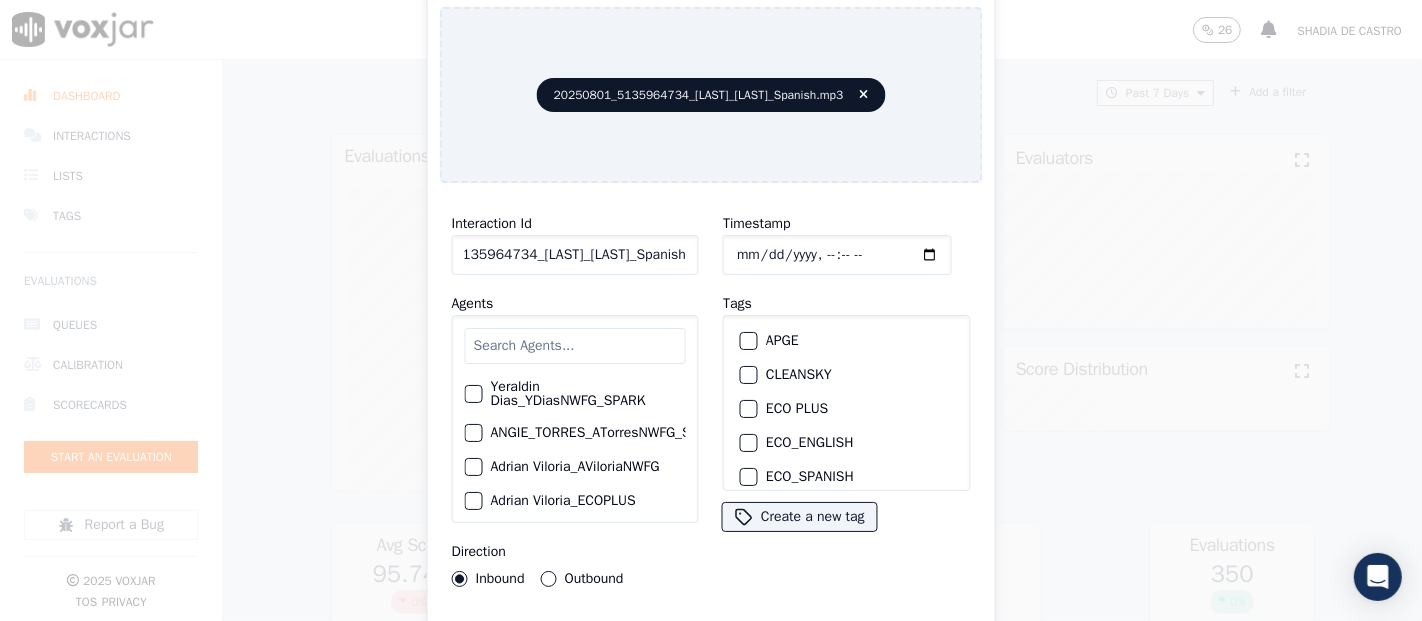 scroll, scrollTop: 0, scrollLeft: 100, axis: horizontal 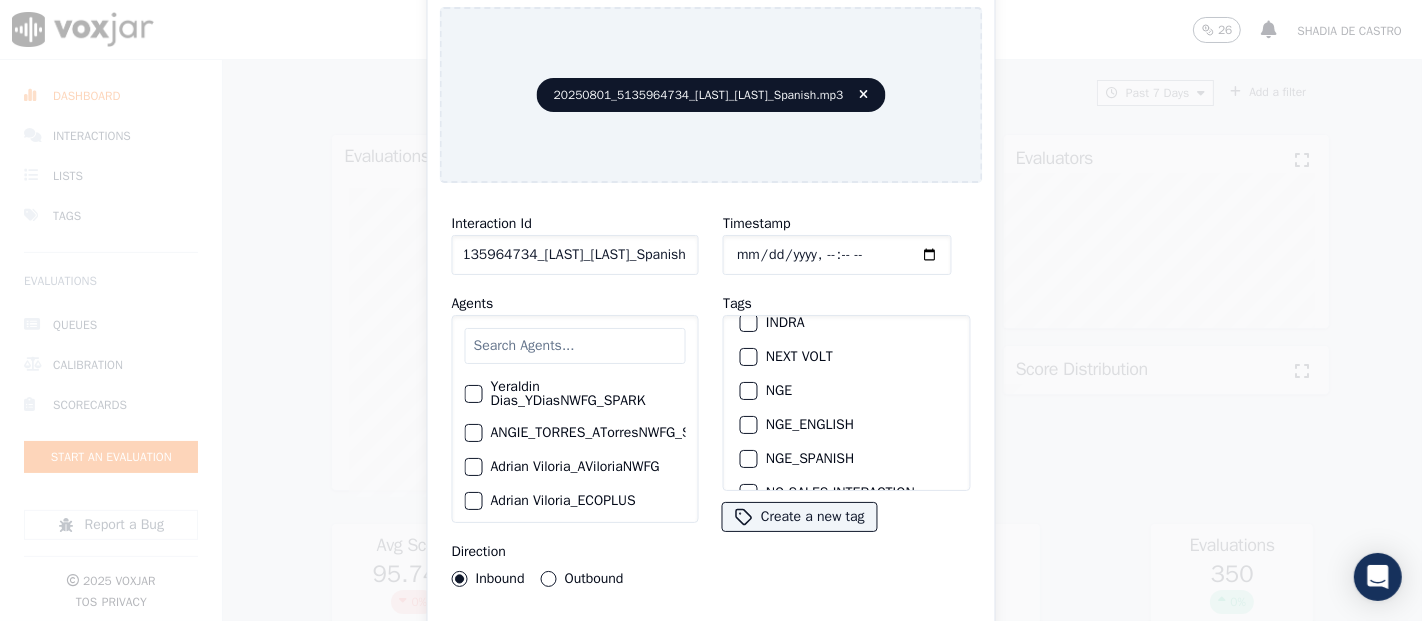 type on "20250801_5135964734_[LAST]_[LAST]_Spanish" 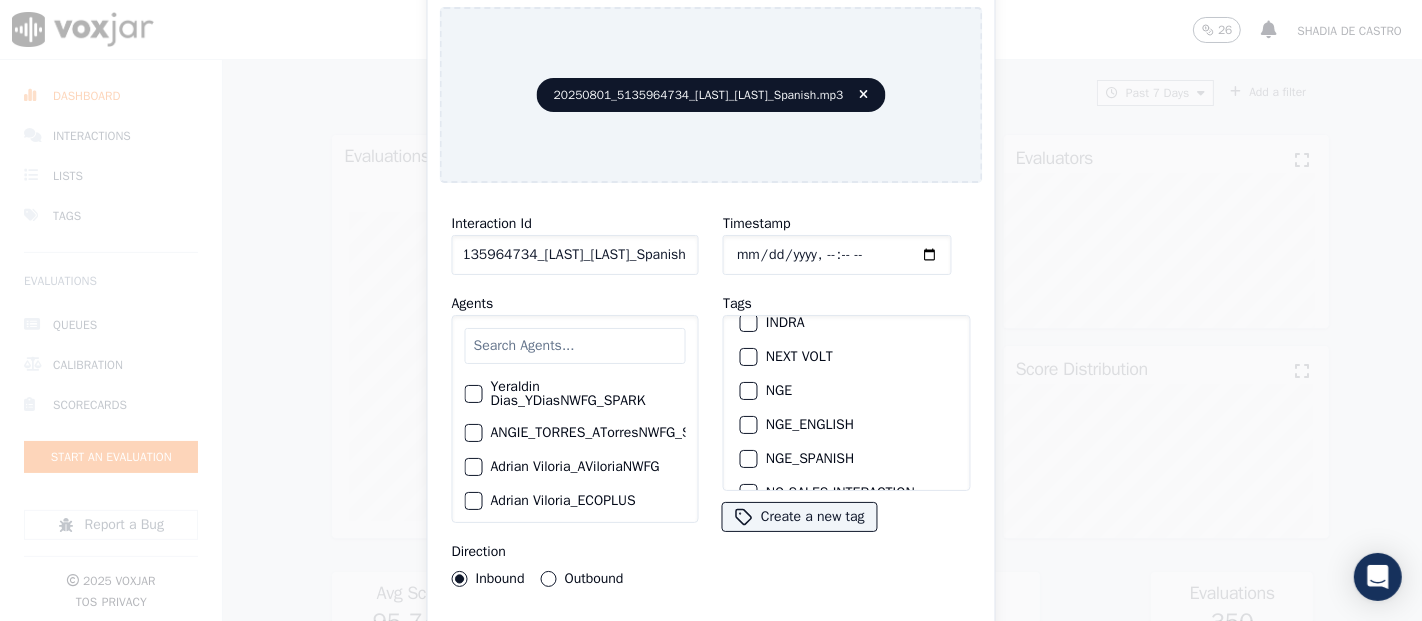 scroll, scrollTop: 0, scrollLeft: 0, axis: both 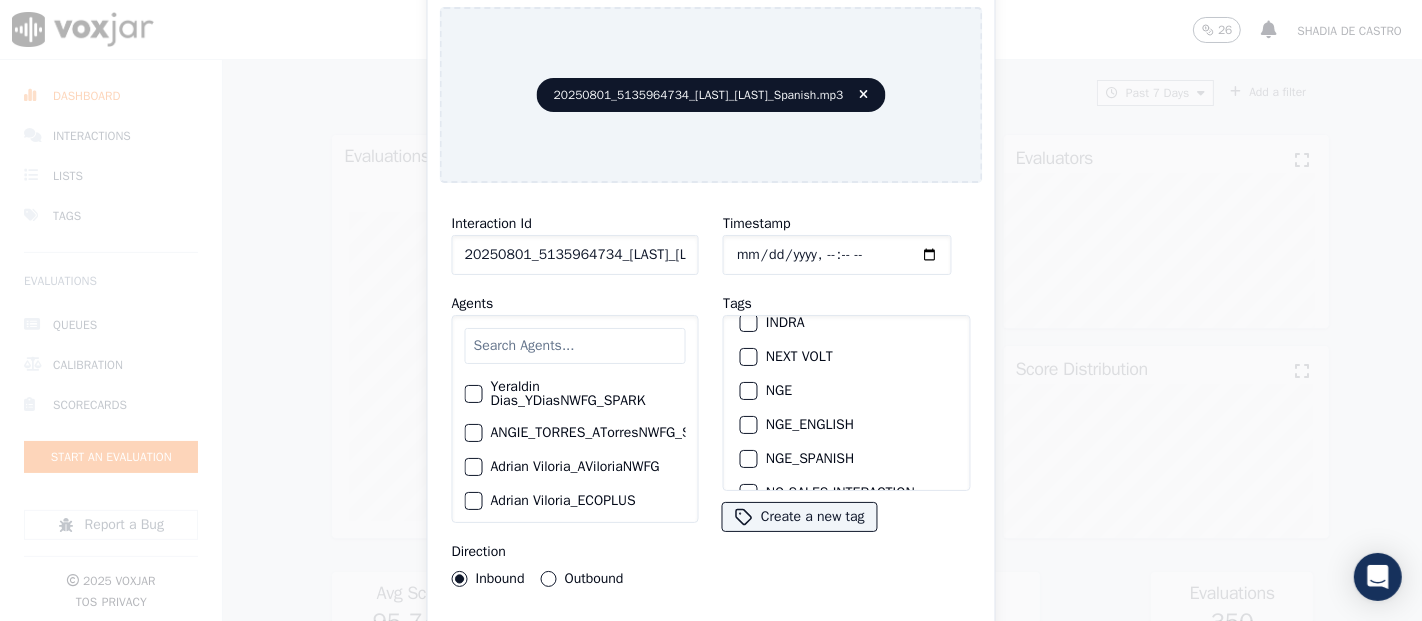 click at bounding box center [748, 391] 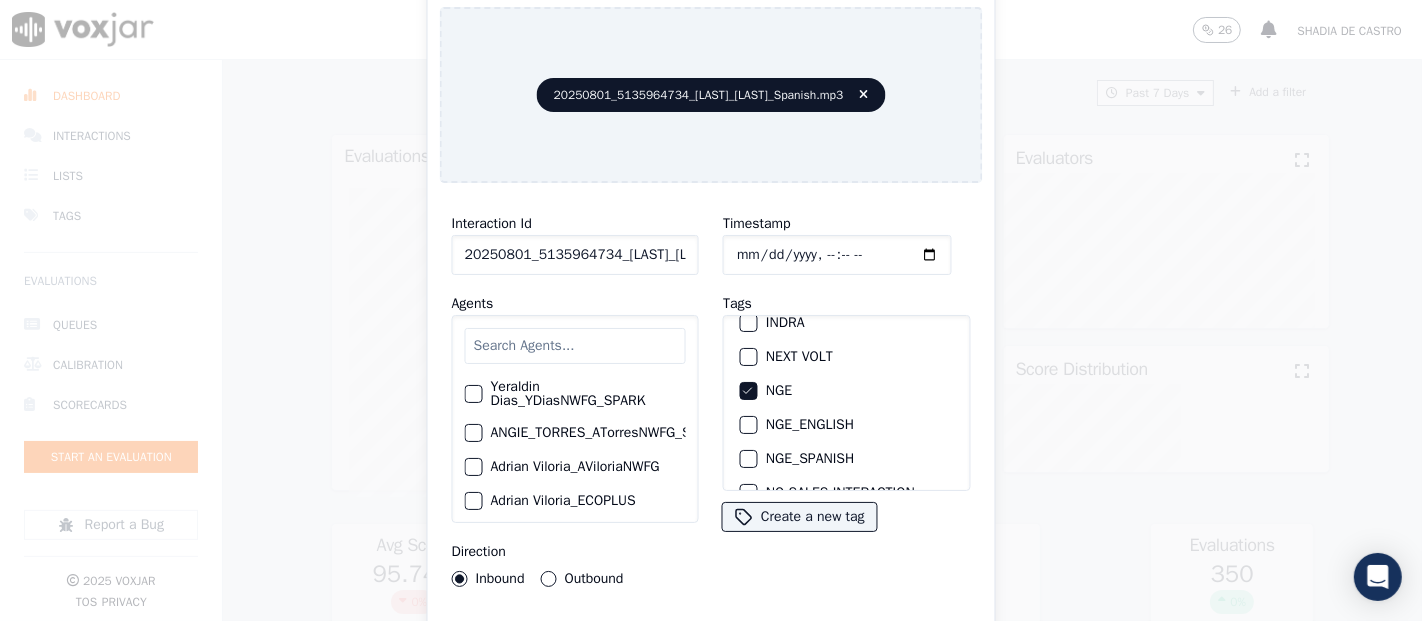 click on "Upload interaction to start evaluation" at bounding box center (711, 641) 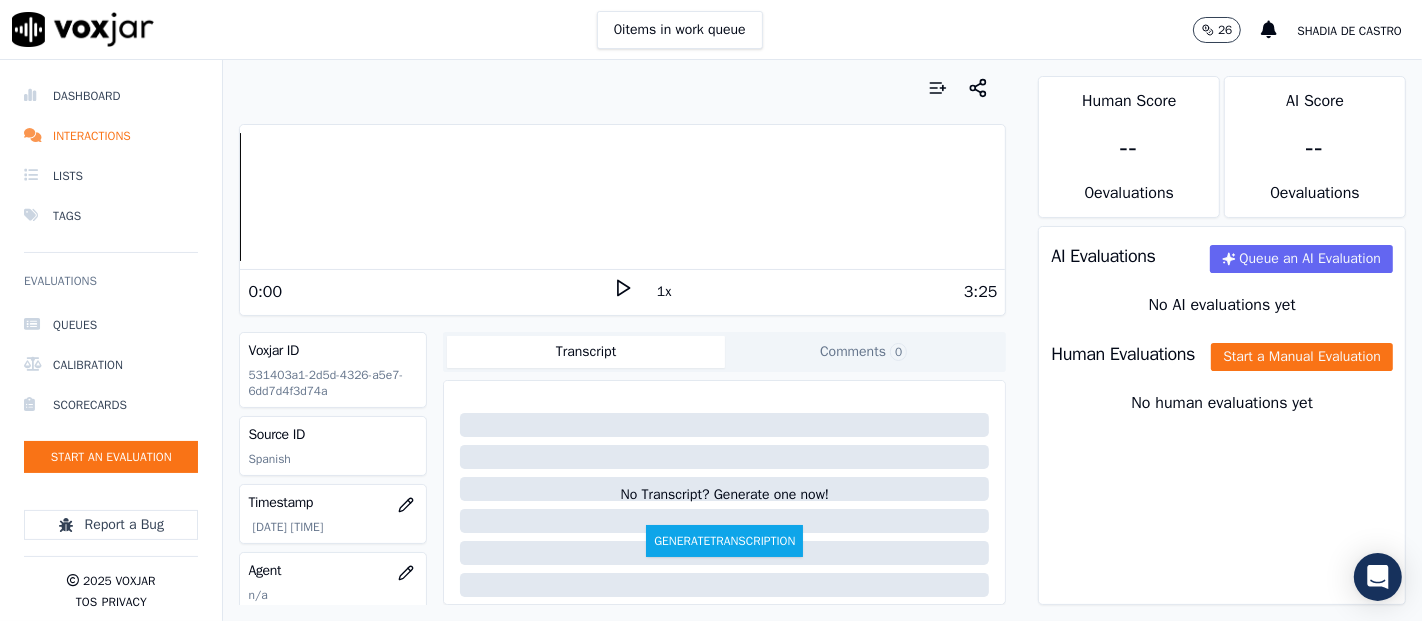 click 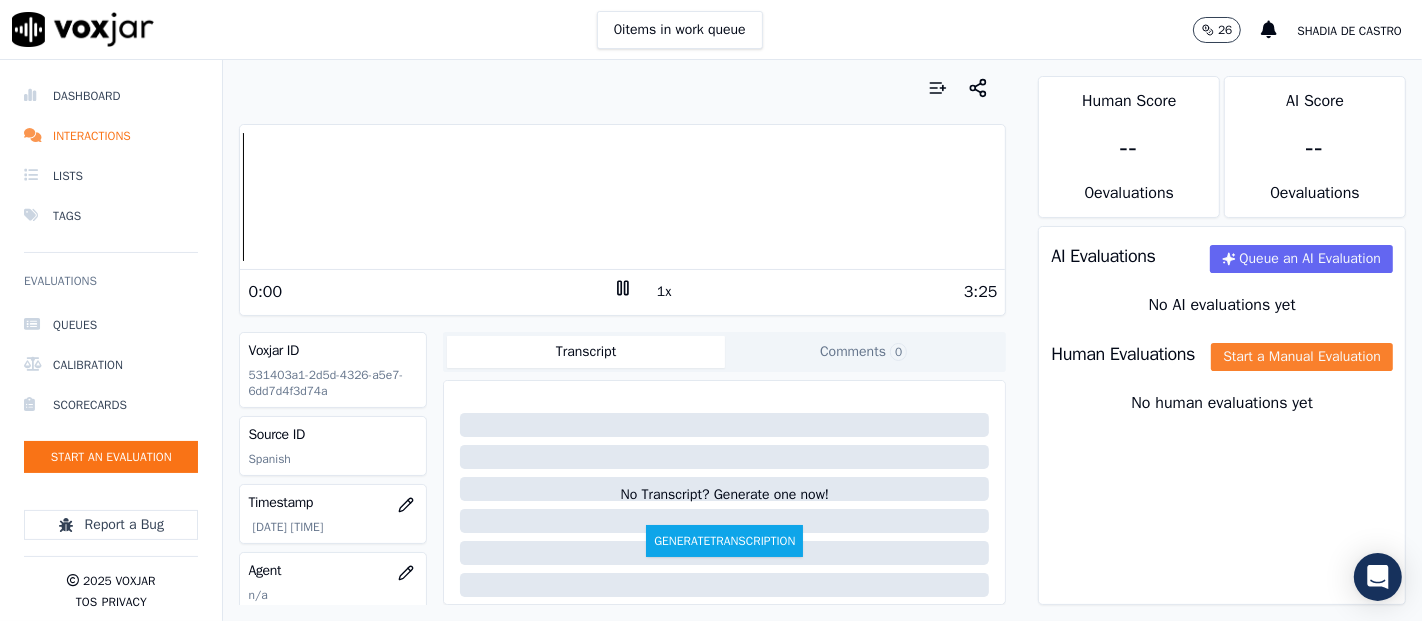 click on "Start a Manual Evaluation" 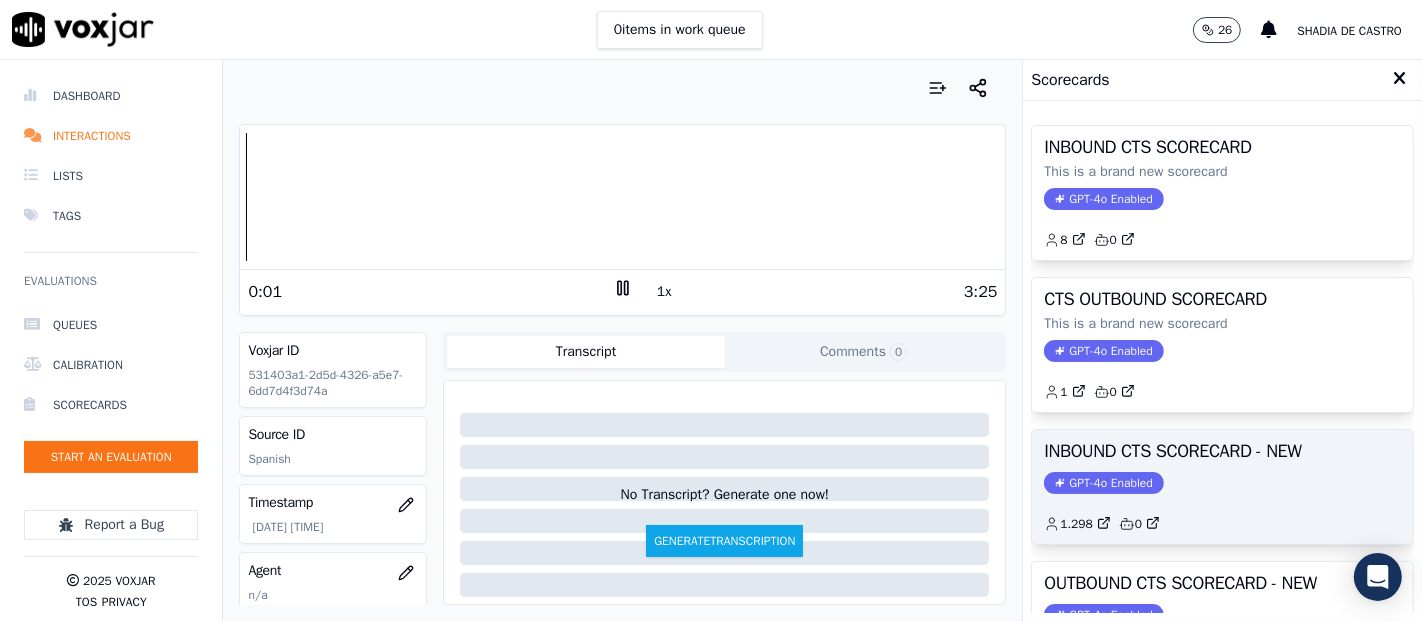 click on "INBOUND CTS SCORECARD - NEW" at bounding box center (1222, 451) 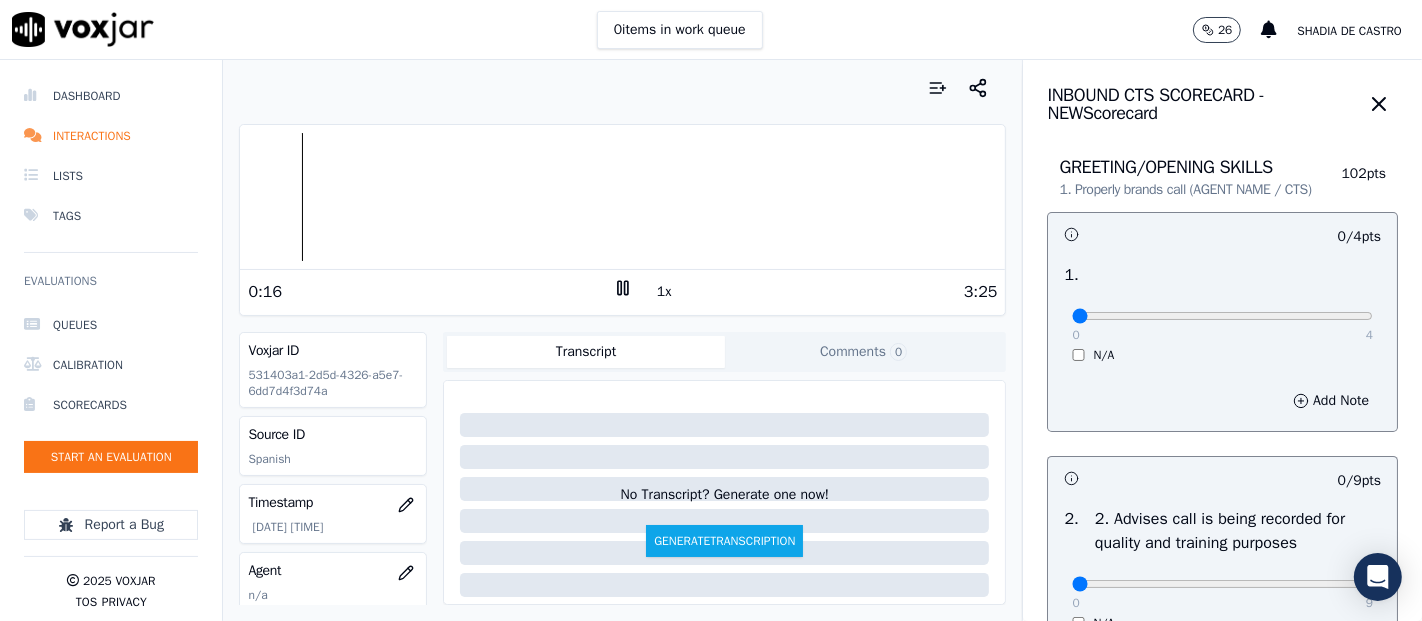 click 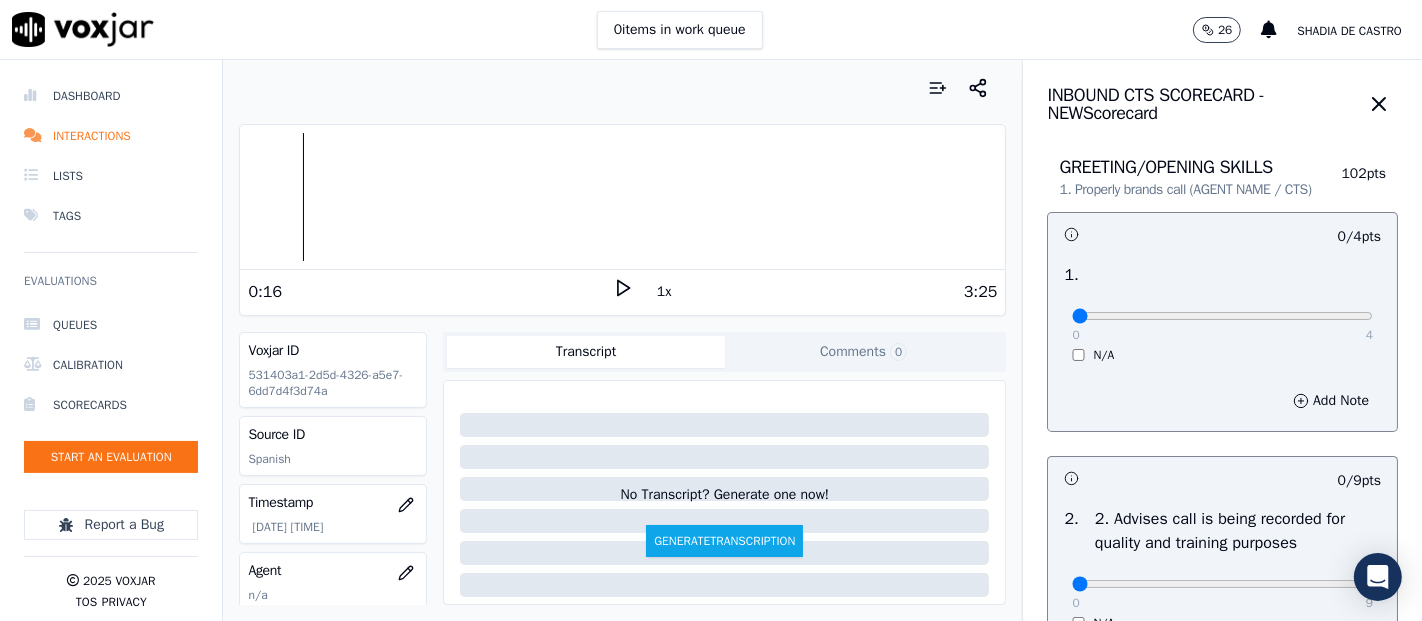 click 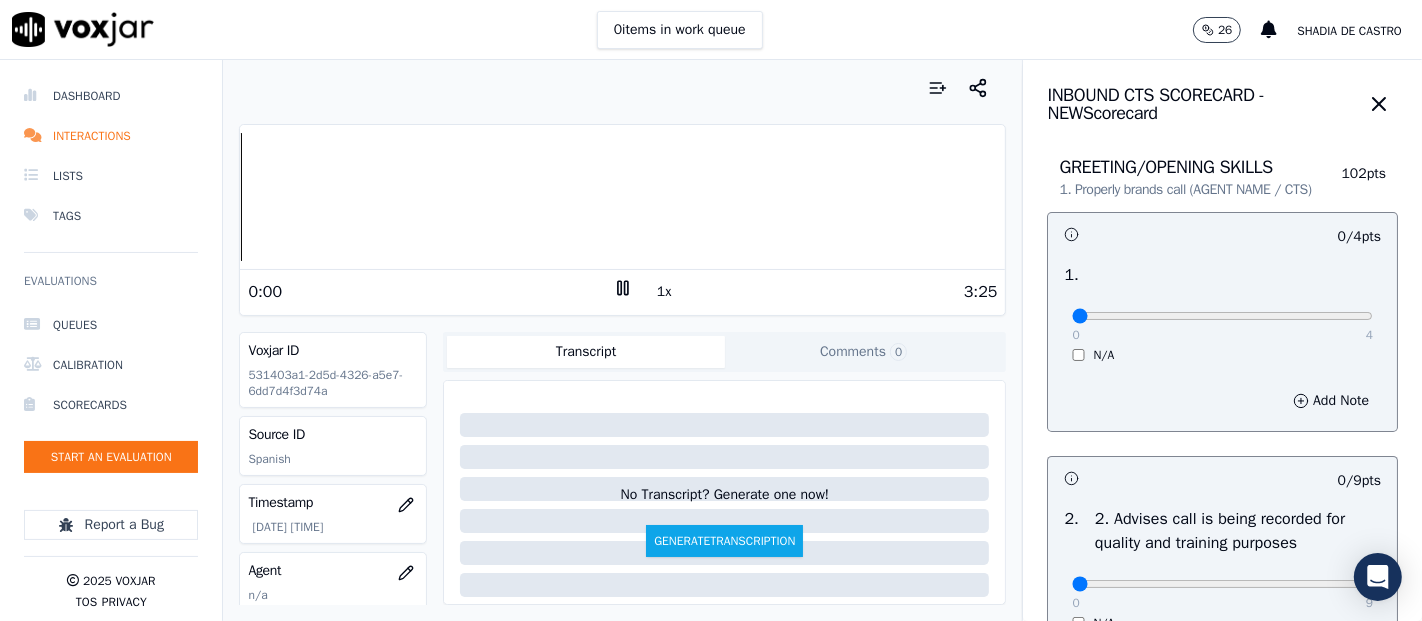 click on "Dashboard   Interactions   Lists   Tags       Evaluations     Queues   Calibration   Scorecards   Start an Evaluation
Report a Bug       [YEAR]   Voxjar   TOS   Privacy             Your browser does not support the audio element.   0:00     1x   3:25   Voxjar ID   531403a1-2d5d-4326-a5e7-6dd7d4f3d74a   Source ID   Spanish   Timestamp
[DATE] [TIME]     Agent
n/a     Customer Name     n/a     Customer Phone     n/a     Tags
NGE     Source     manualUpload   Type     AUDIO       Transcript   Comments  0   No Transcript? Generate one now!   Generate  Transcription         Add Comment   Scores   Transcript   Metadata   Comments         Human Score   --   0  evaluation s   AI Score   --   0  evaluation s     AI Evaluations
Queue an AI Evaluation   No AI evaluations yet   Human Evaluations   Start a Manual Evaluation   No human evaluations yet       INBOUND CTS SCORECARD - NEW   Scorecard       GREETING/OPENING SKILLS     102  pts                 0 / 4" at bounding box center [711, 340] 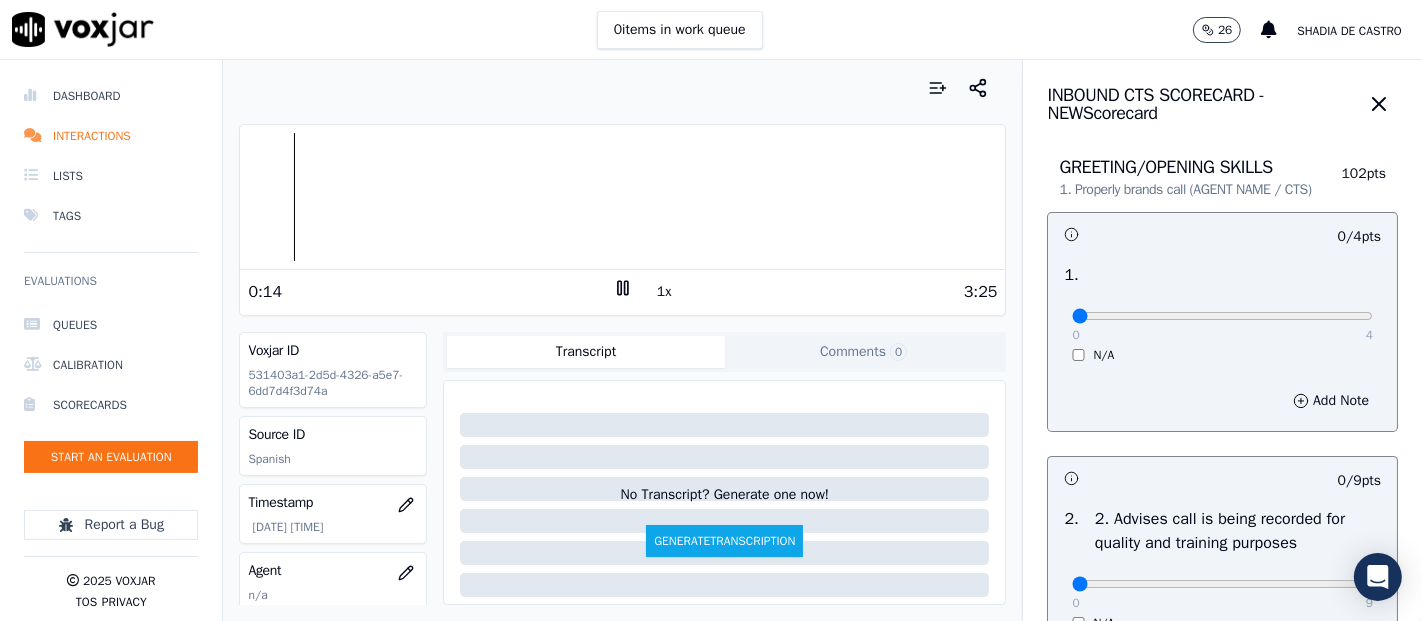 click at bounding box center (622, 197) 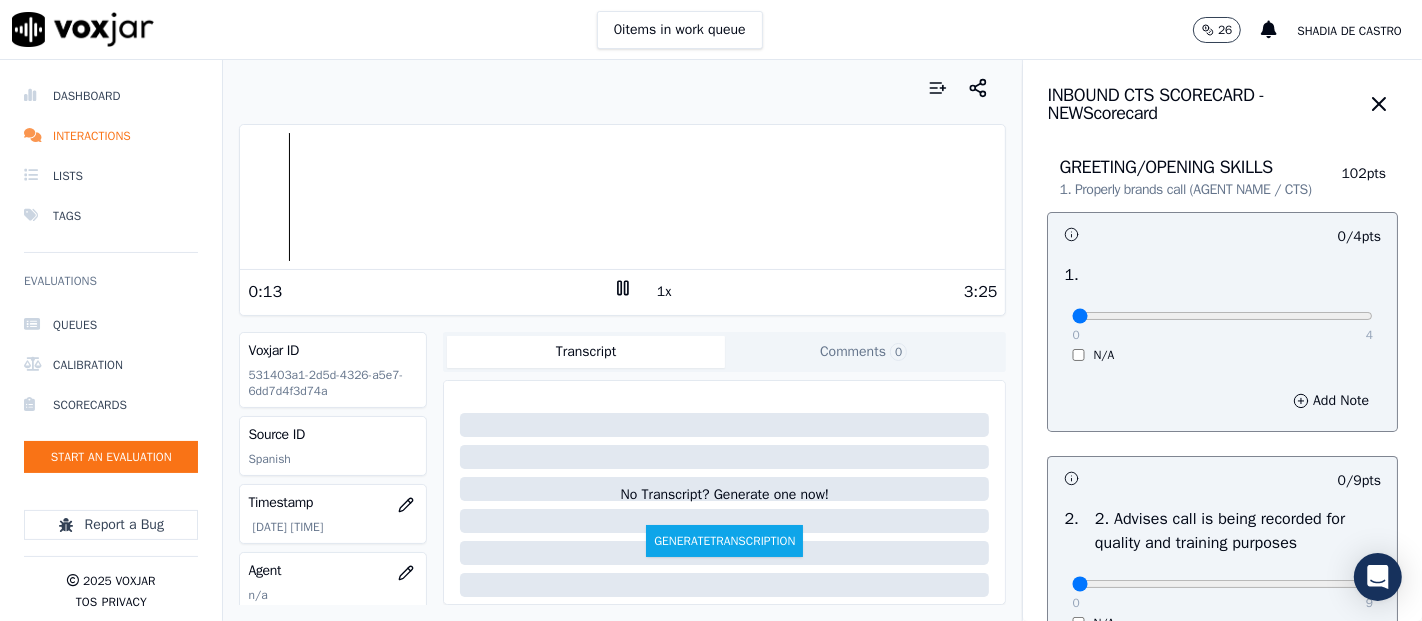 click at bounding box center (622, 197) 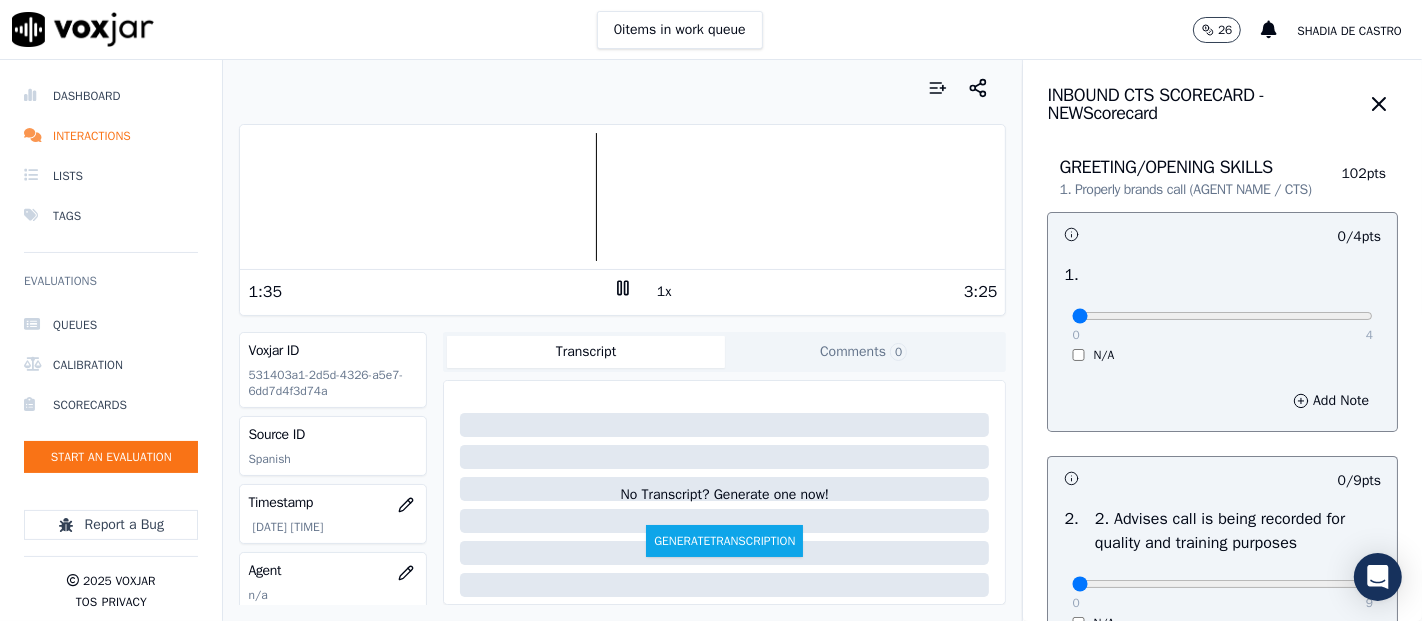 click on "0   4" at bounding box center (1222, 315) 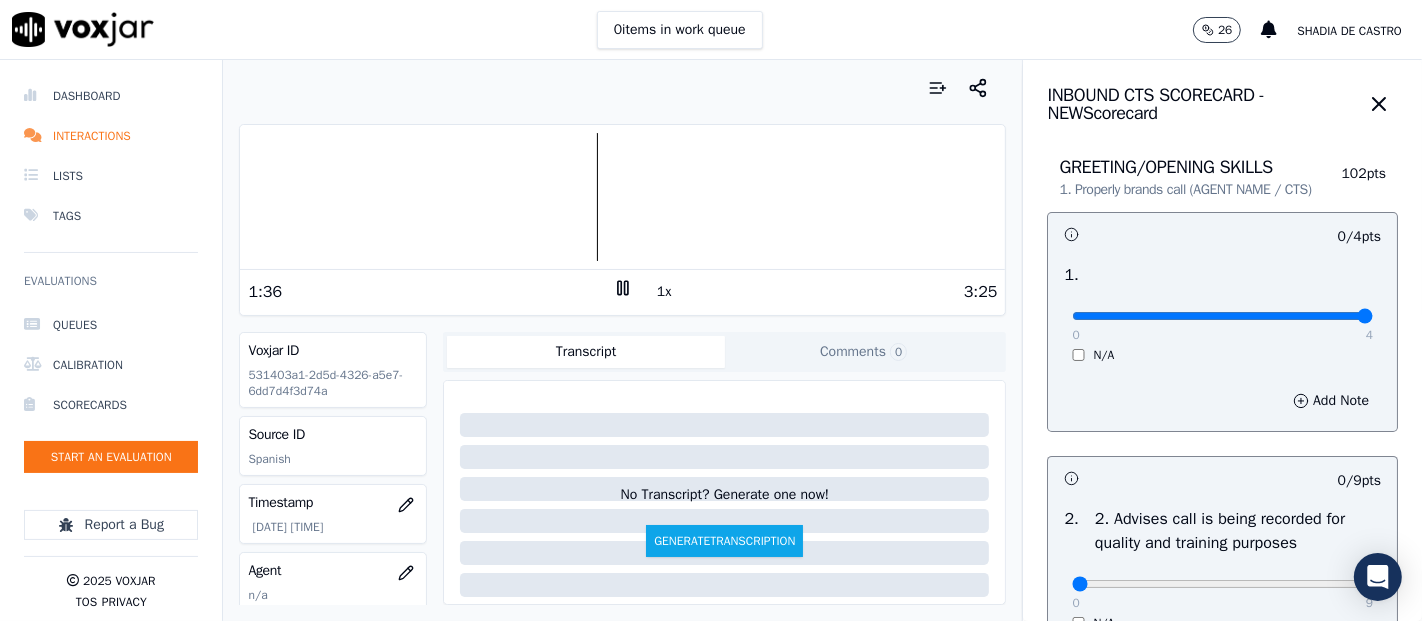 type on "4" 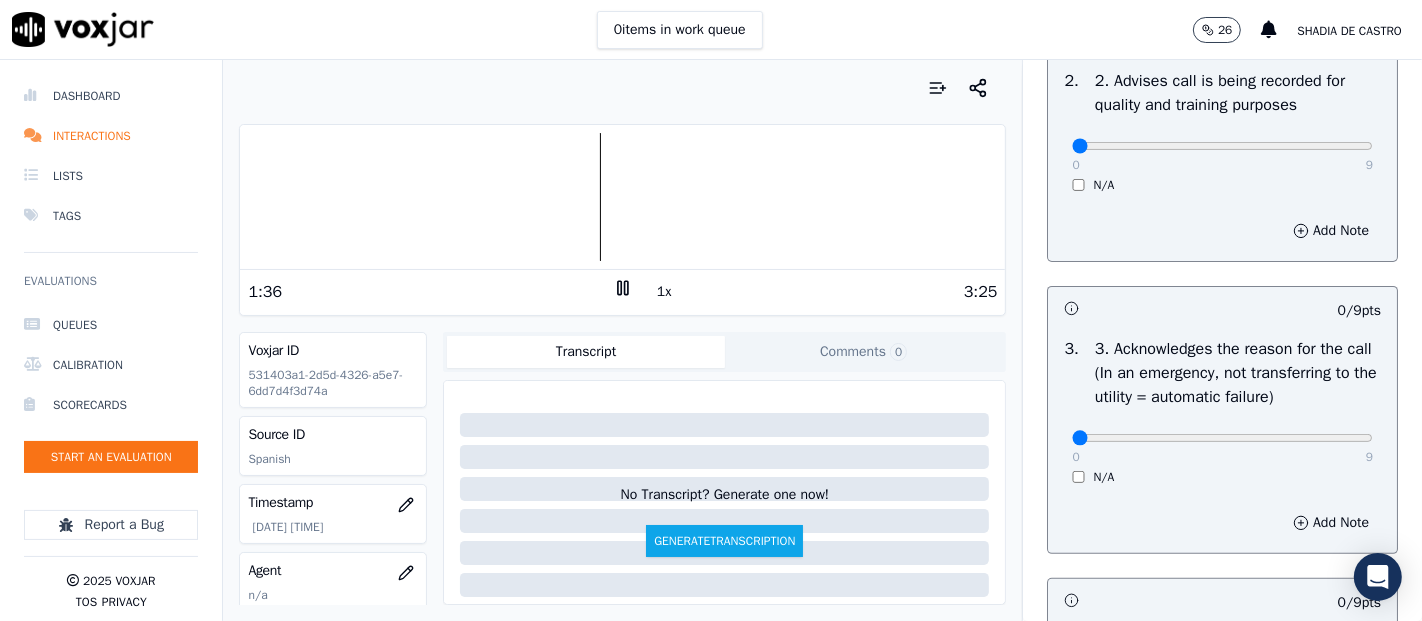 scroll, scrollTop: 444, scrollLeft: 0, axis: vertical 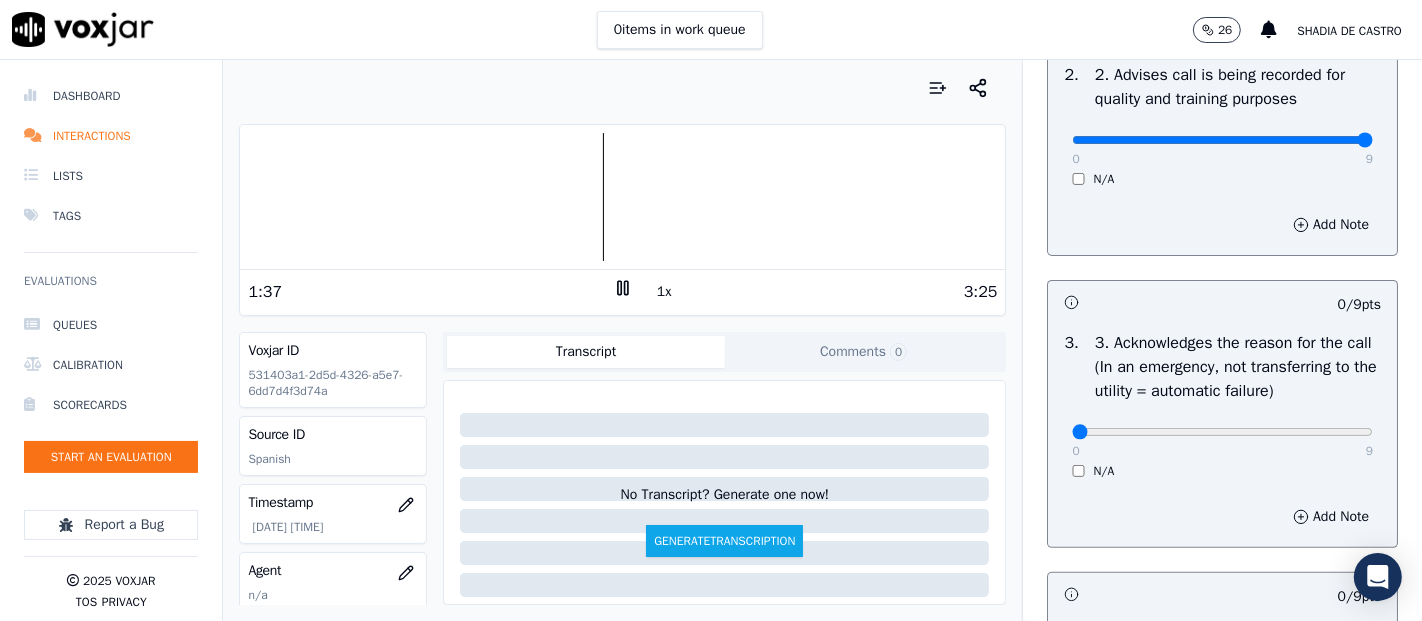 type on "9" 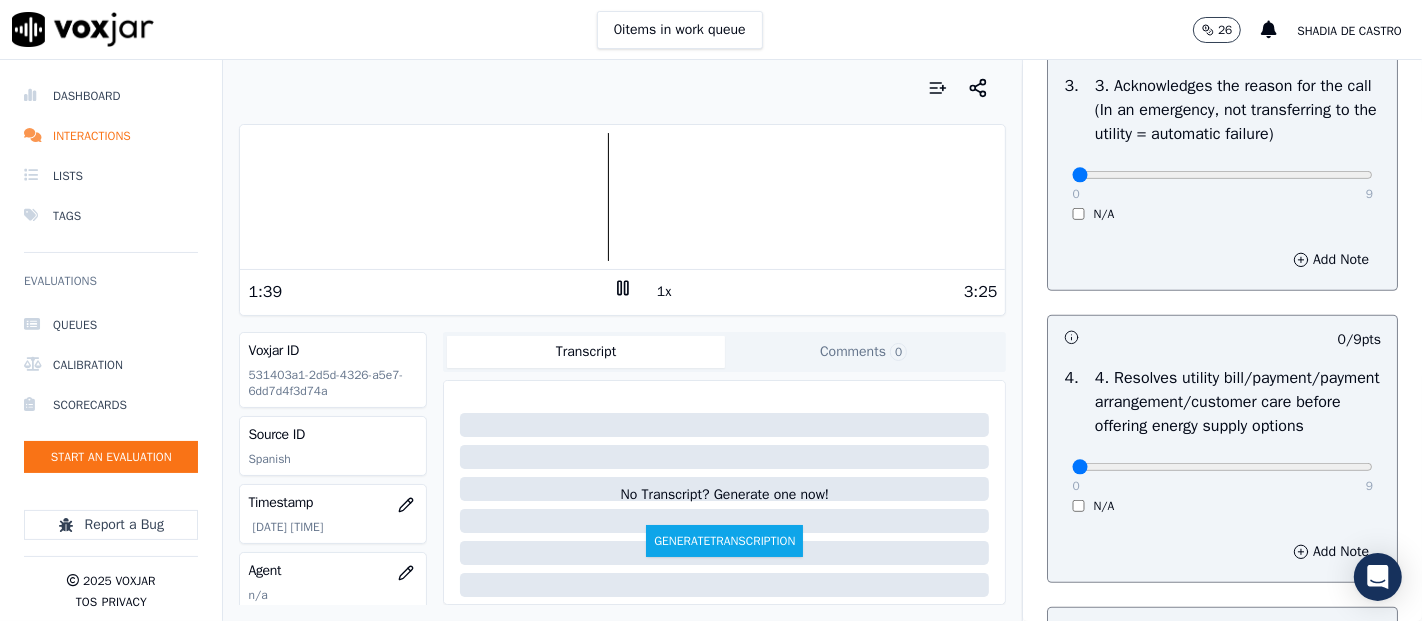 scroll, scrollTop: 666, scrollLeft: 0, axis: vertical 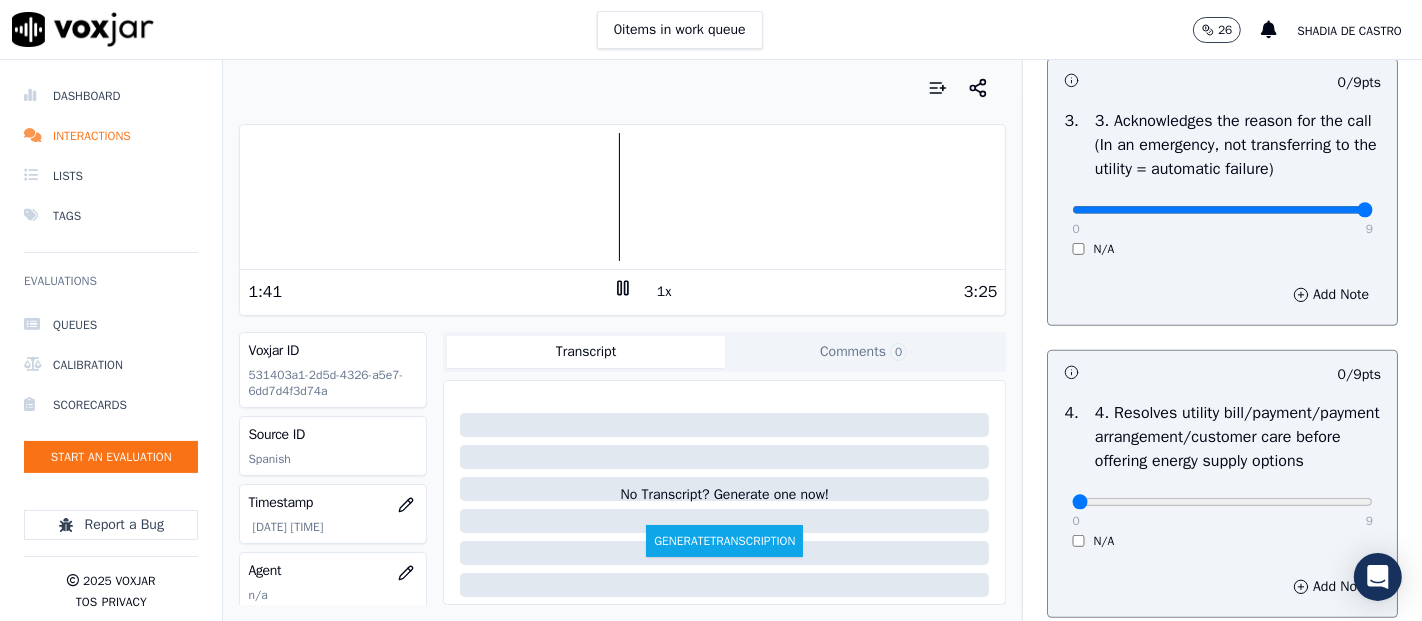 type on "9" 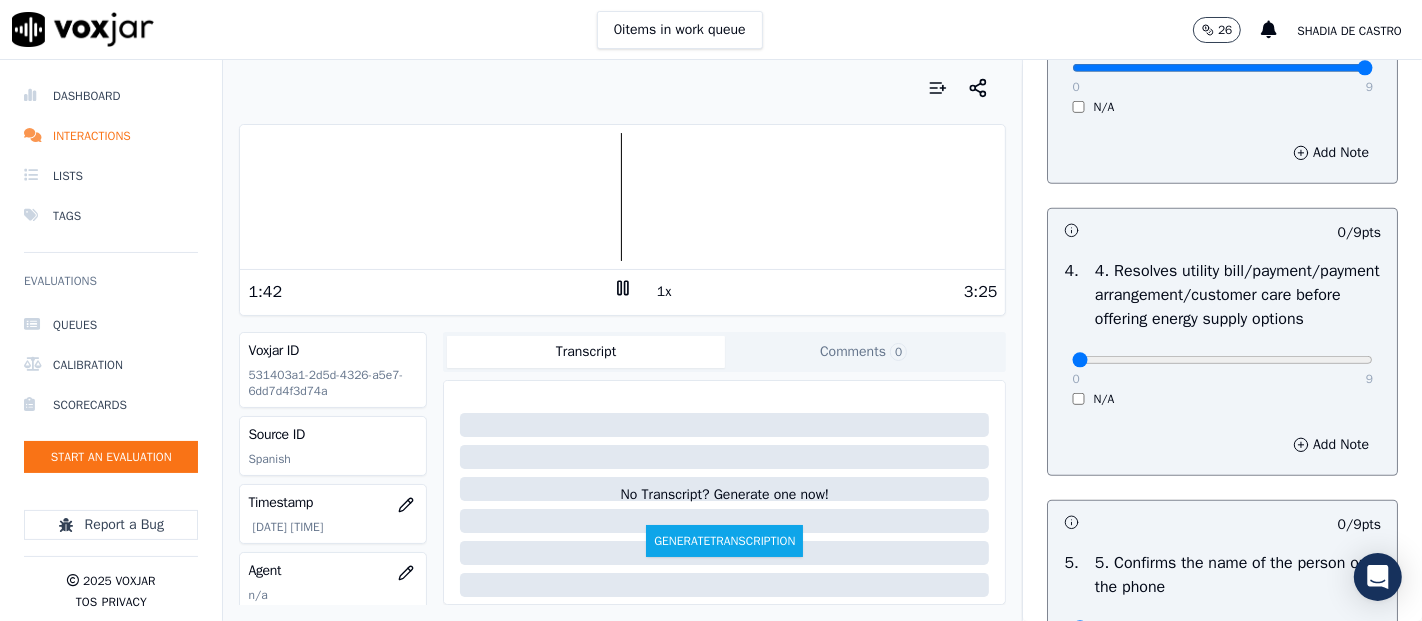 scroll, scrollTop: 888, scrollLeft: 0, axis: vertical 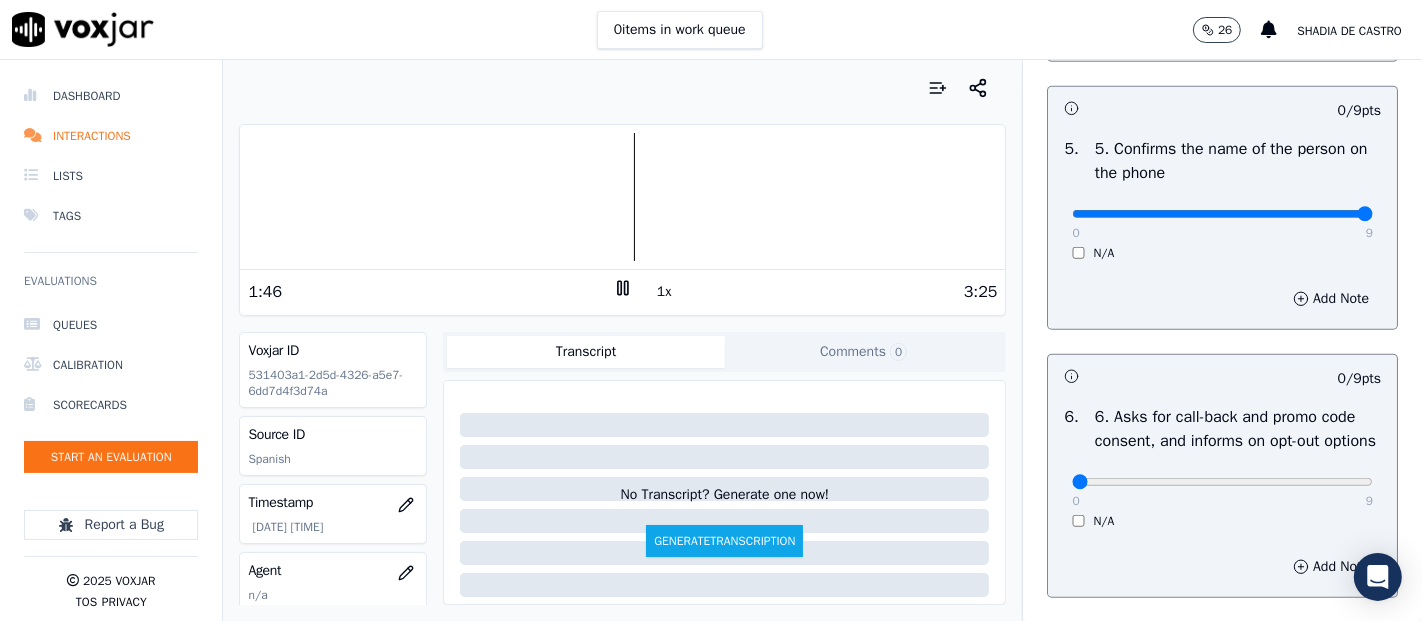 type on "9" 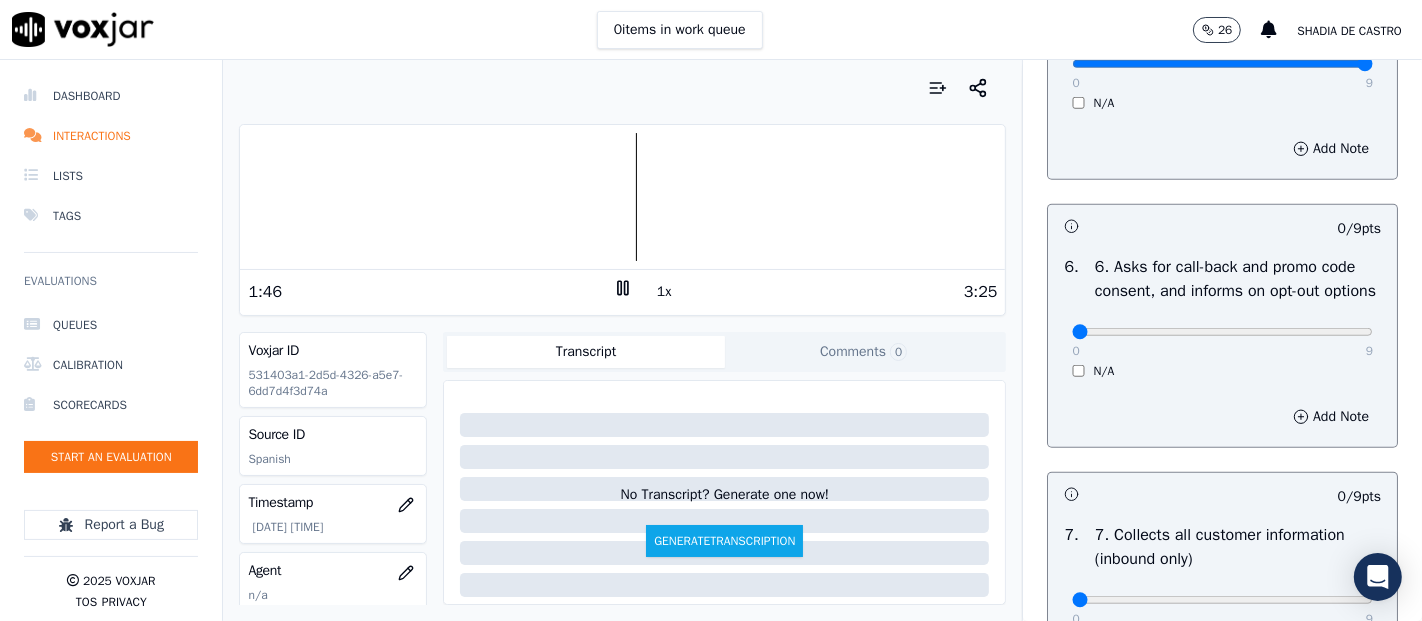 scroll, scrollTop: 1555, scrollLeft: 0, axis: vertical 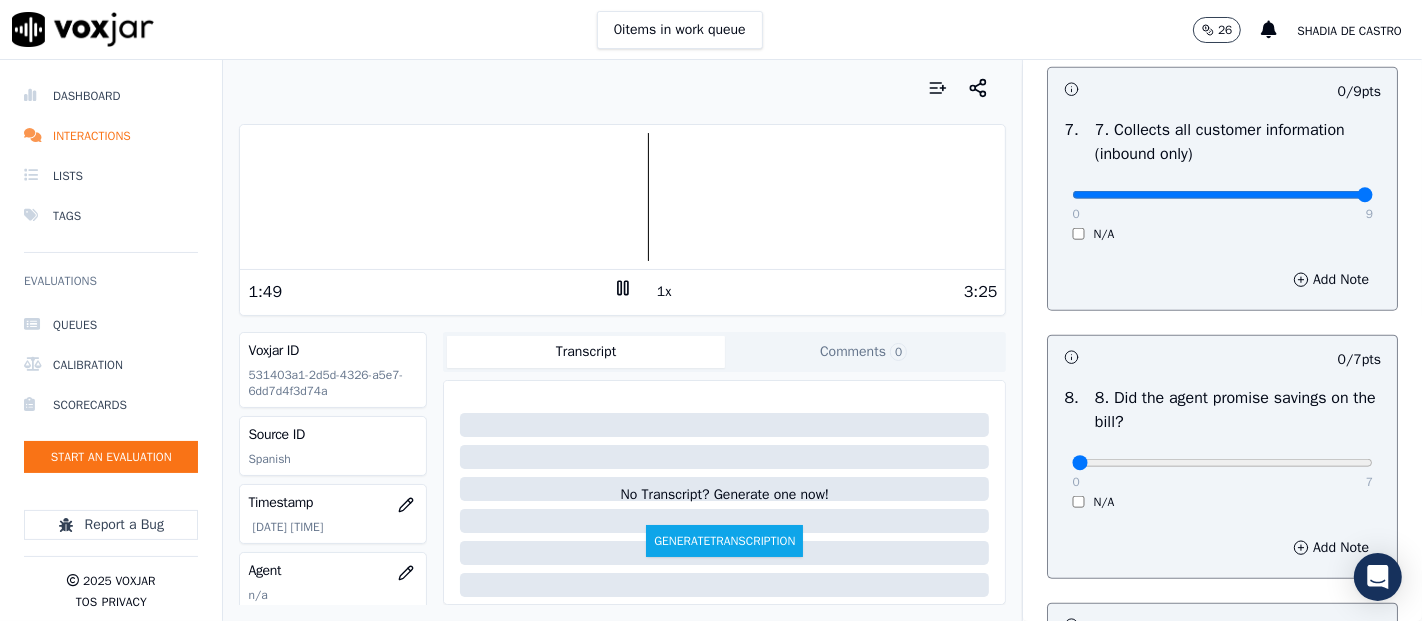 type on "9" 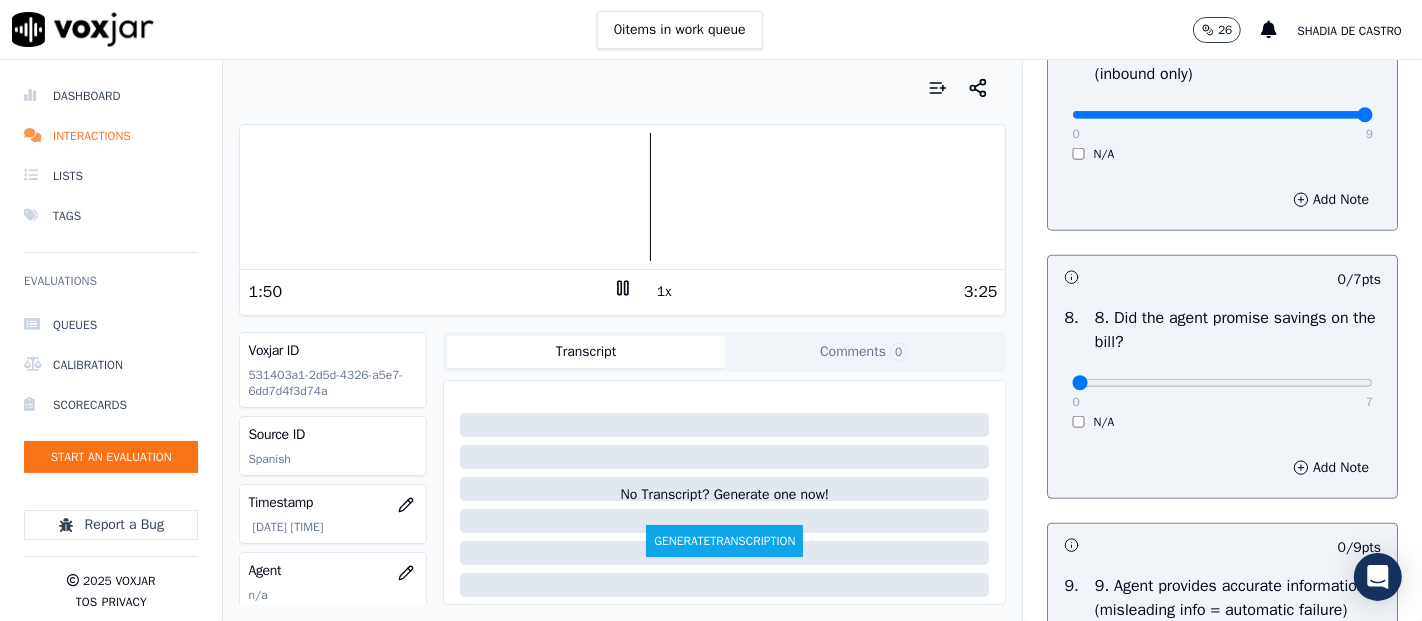 scroll, scrollTop: 2000, scrollLeft: 0, axis: vertical 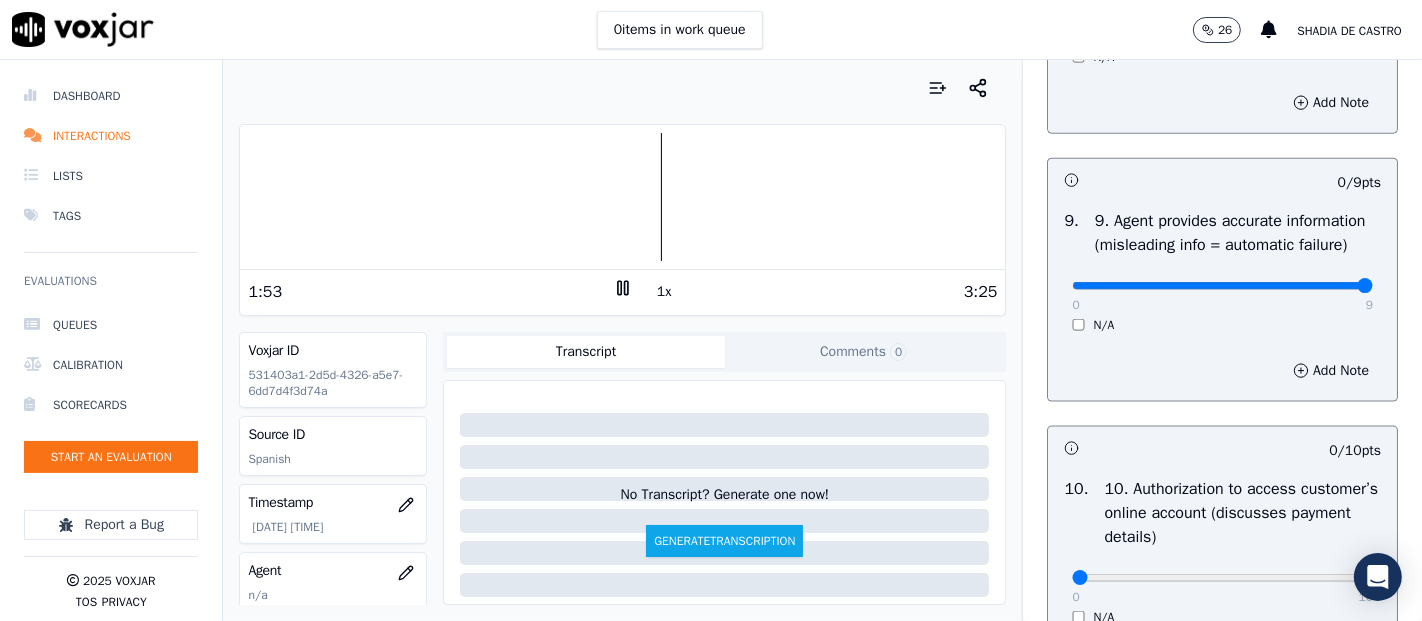 type on "9" 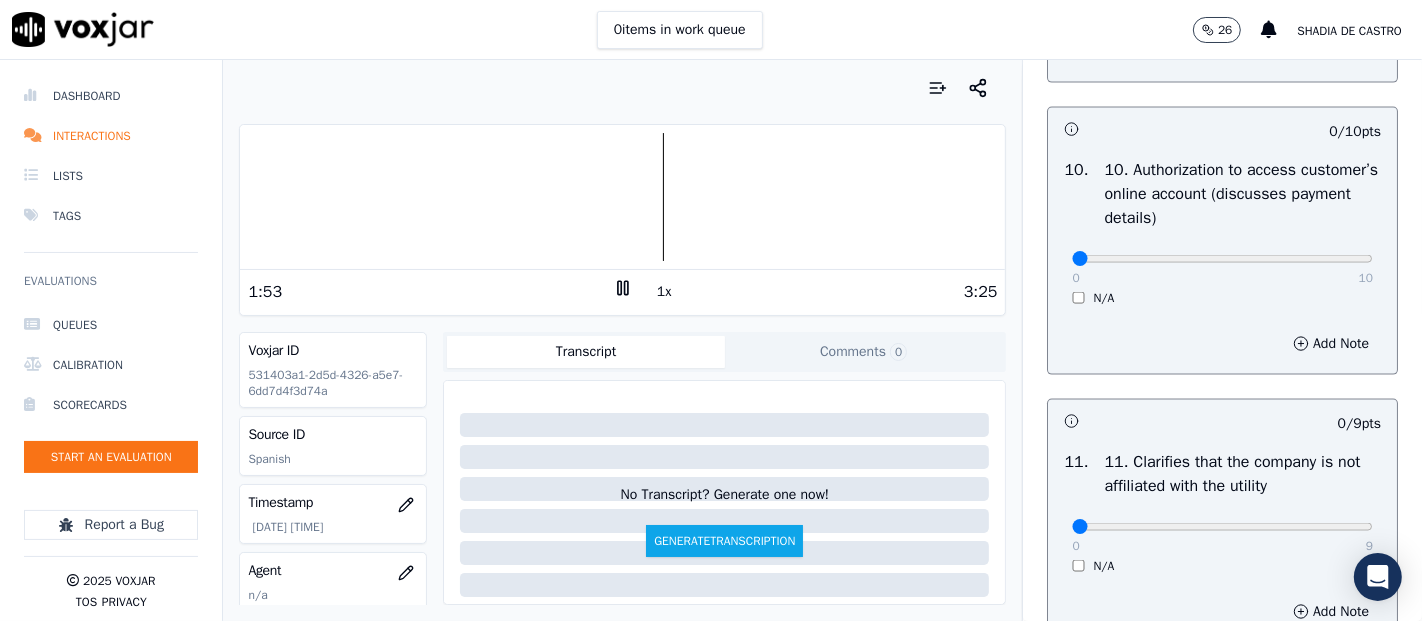 scroll, scrollTop: 2555, scrollLeft: 0, axis: vertical 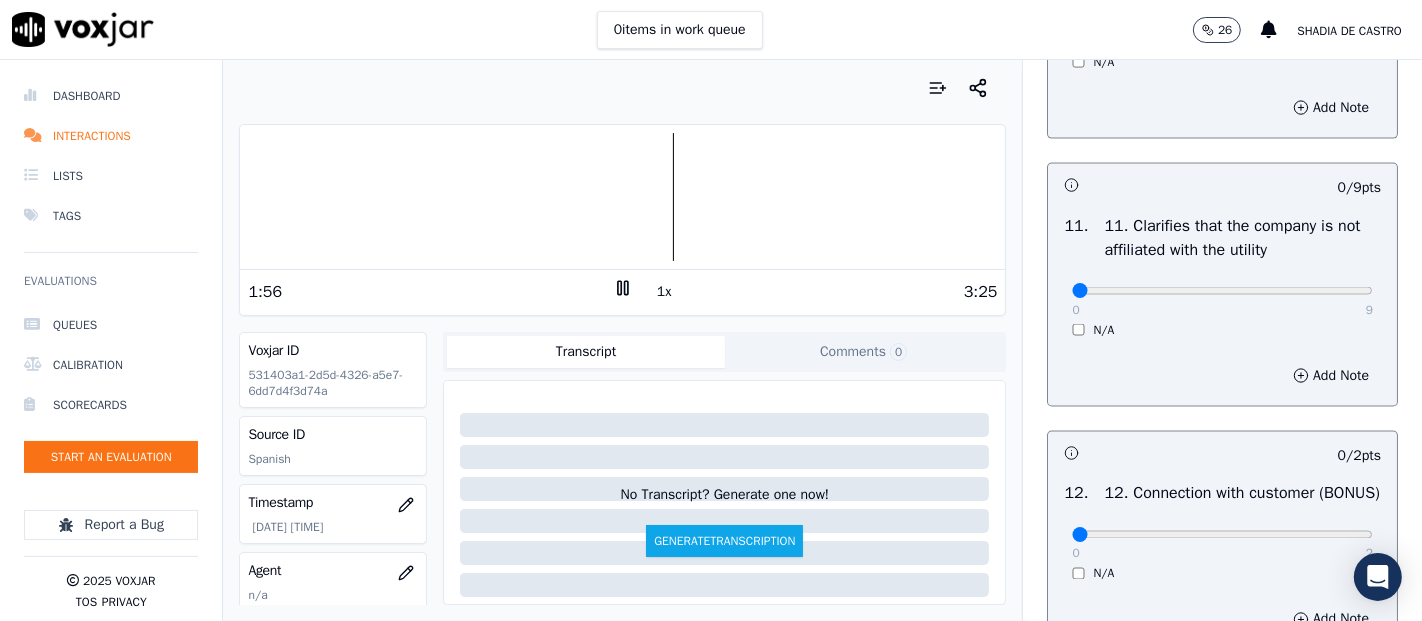 drag, startPoint x: 1322, startPoint y: 390, endPoint x: 1321, endPoint y: 405, distance: 15.033297 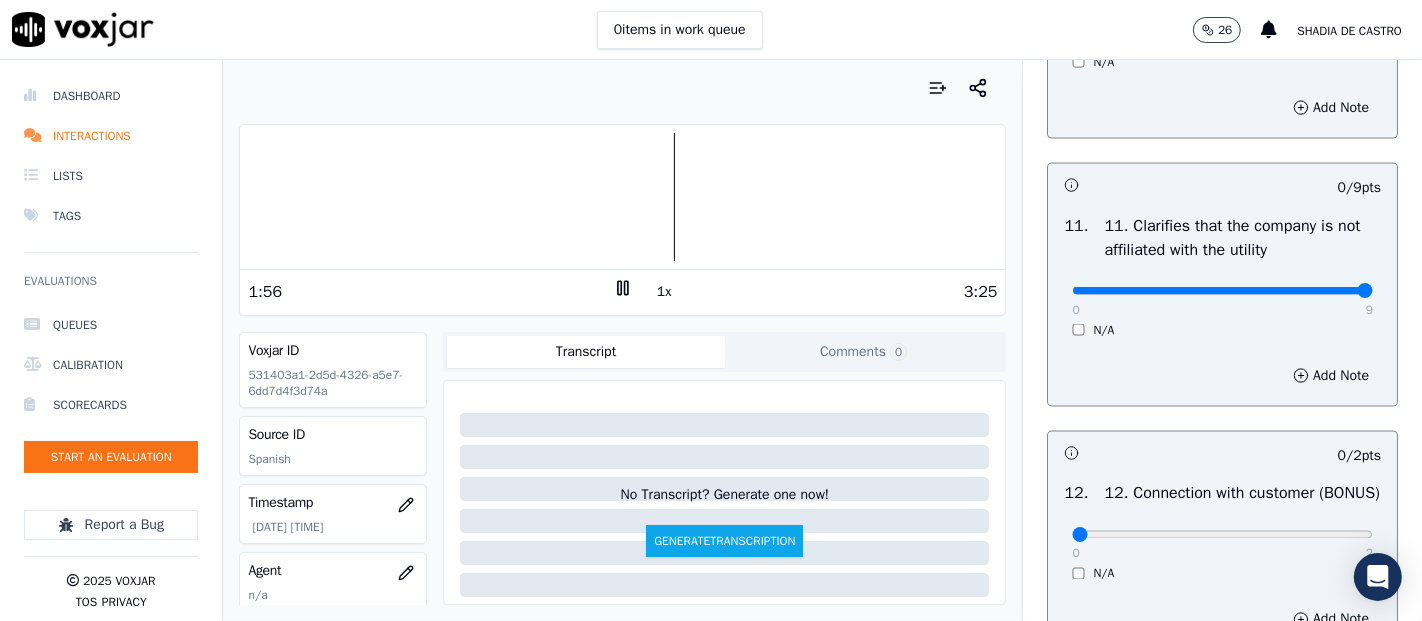 type on "9" 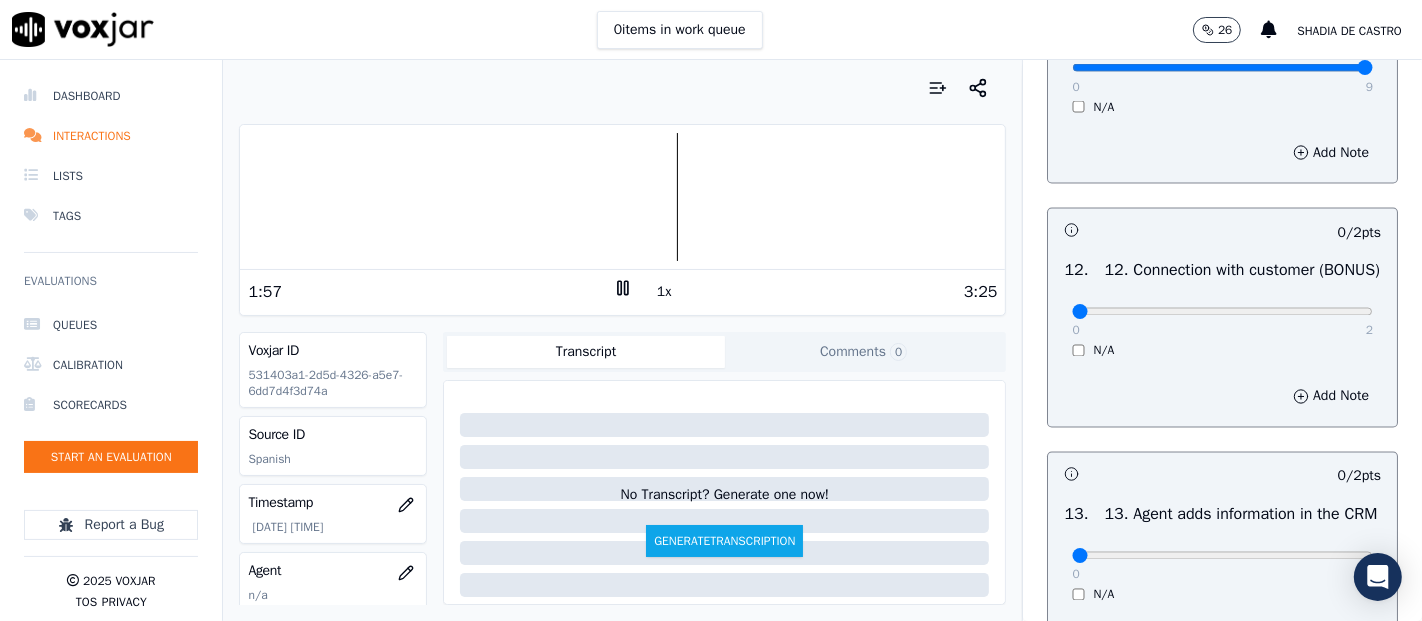 scroll, scrollTop: 3111, scrollLeft: 0, axis: vertical 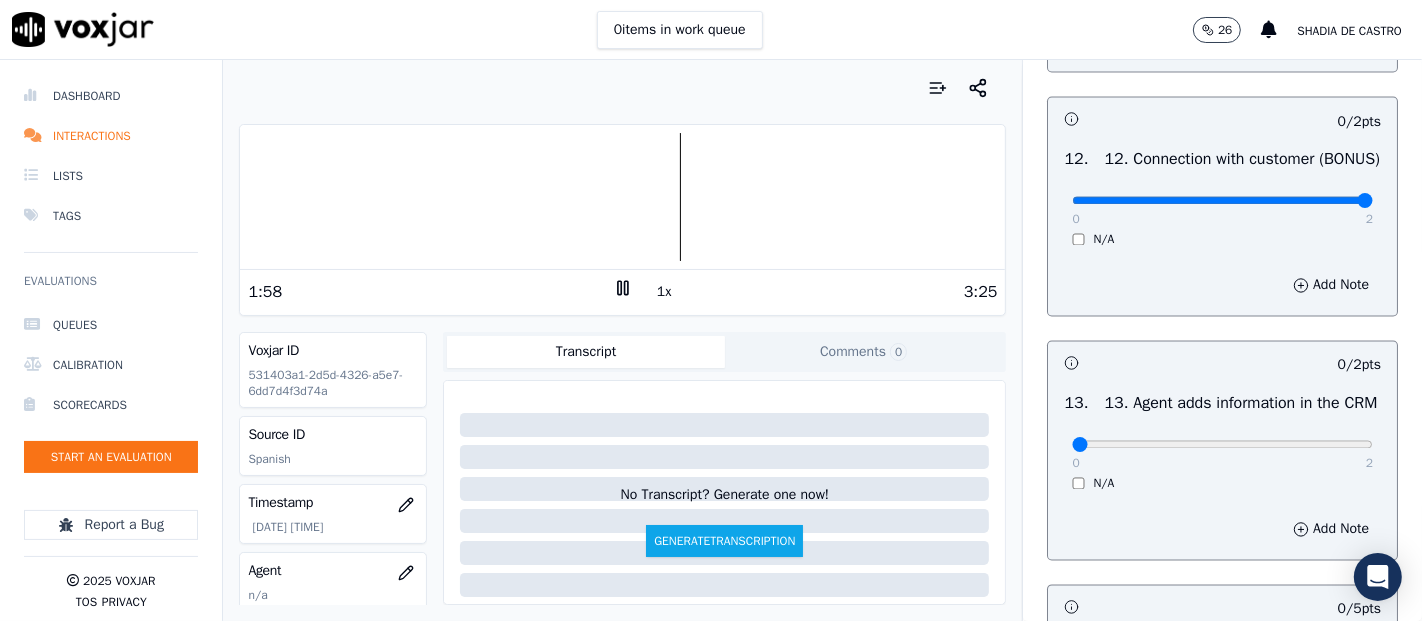 type on "2" 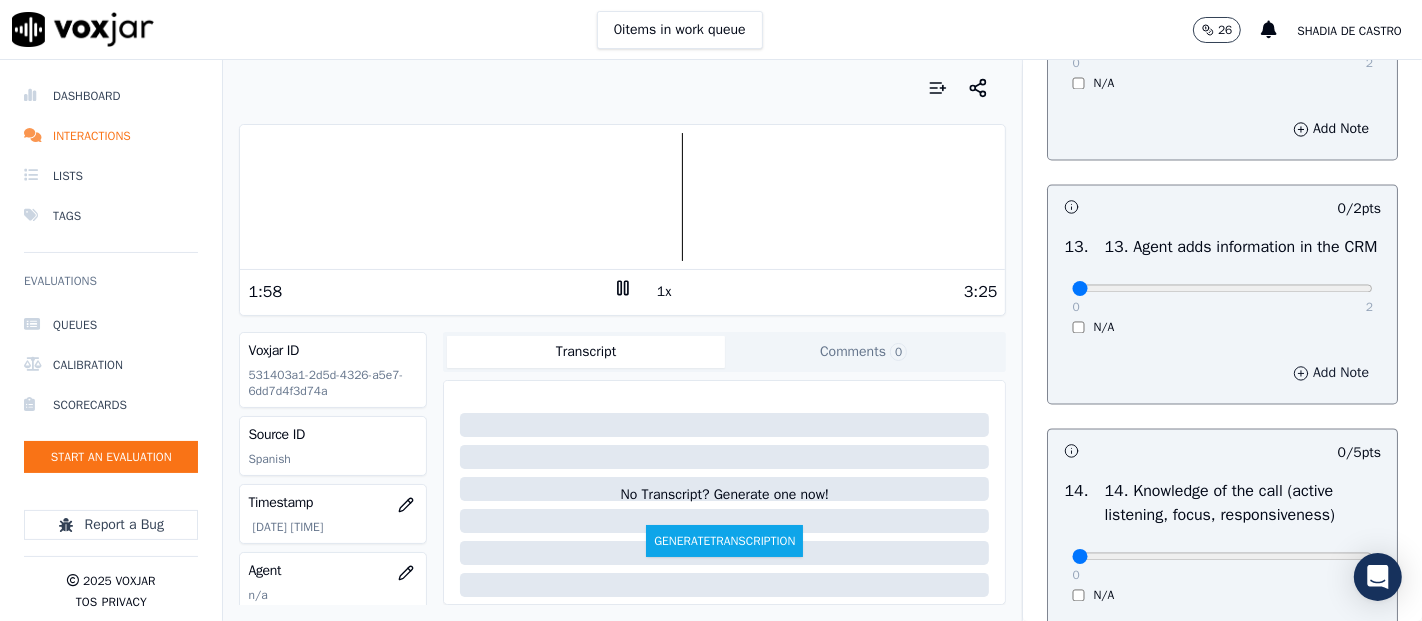 scroll, scrollTop: 3444, scrollLeft: 0, axis: vertical 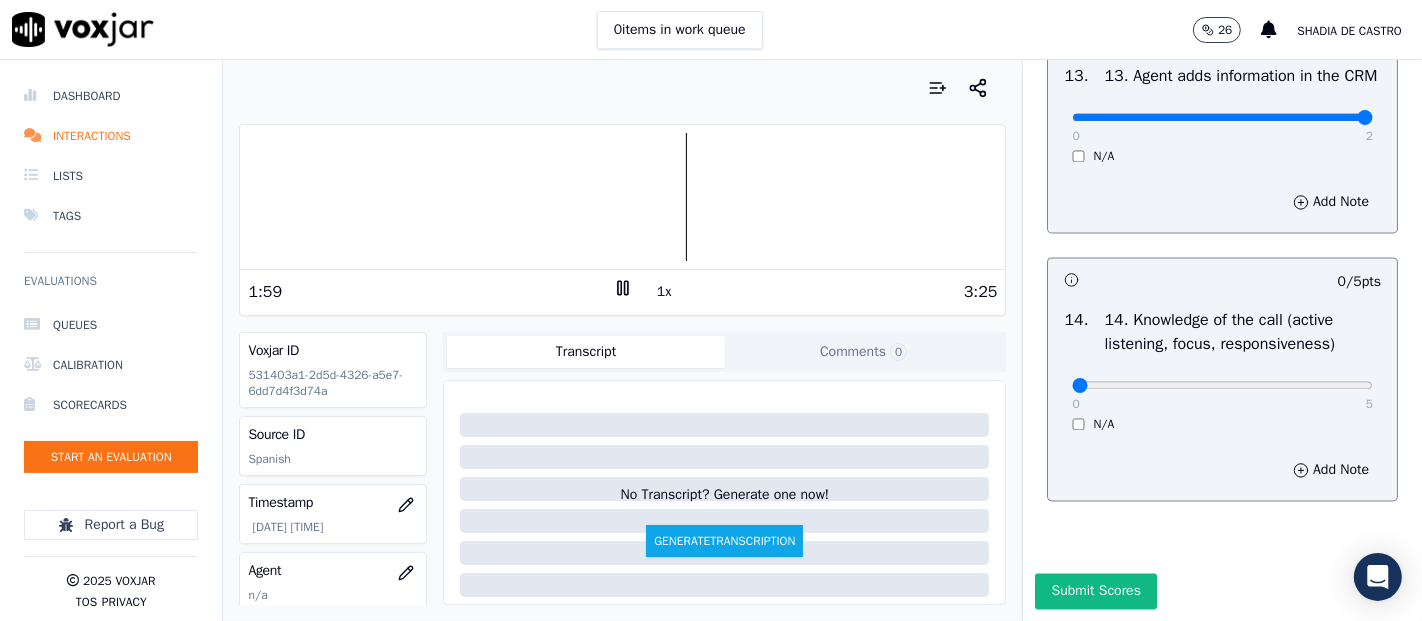 type on "2" 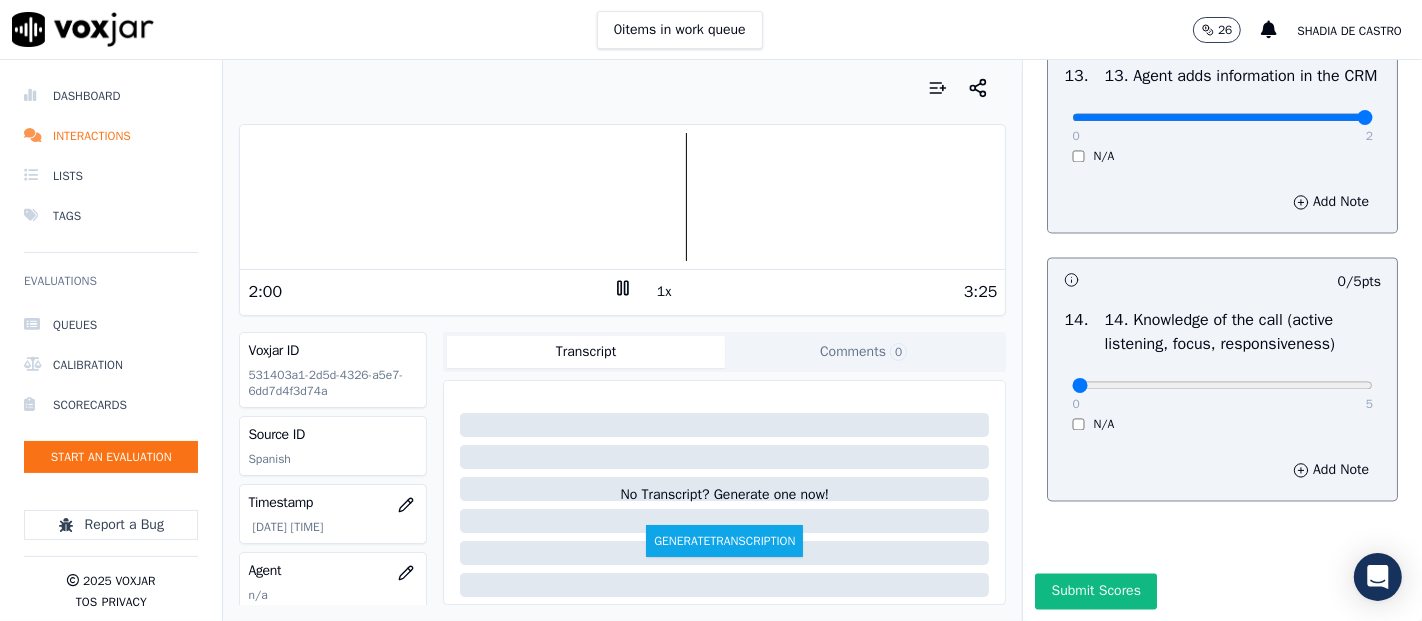 scroll, scrollTop: 3644, scrollLeft: 0, axis: vertical 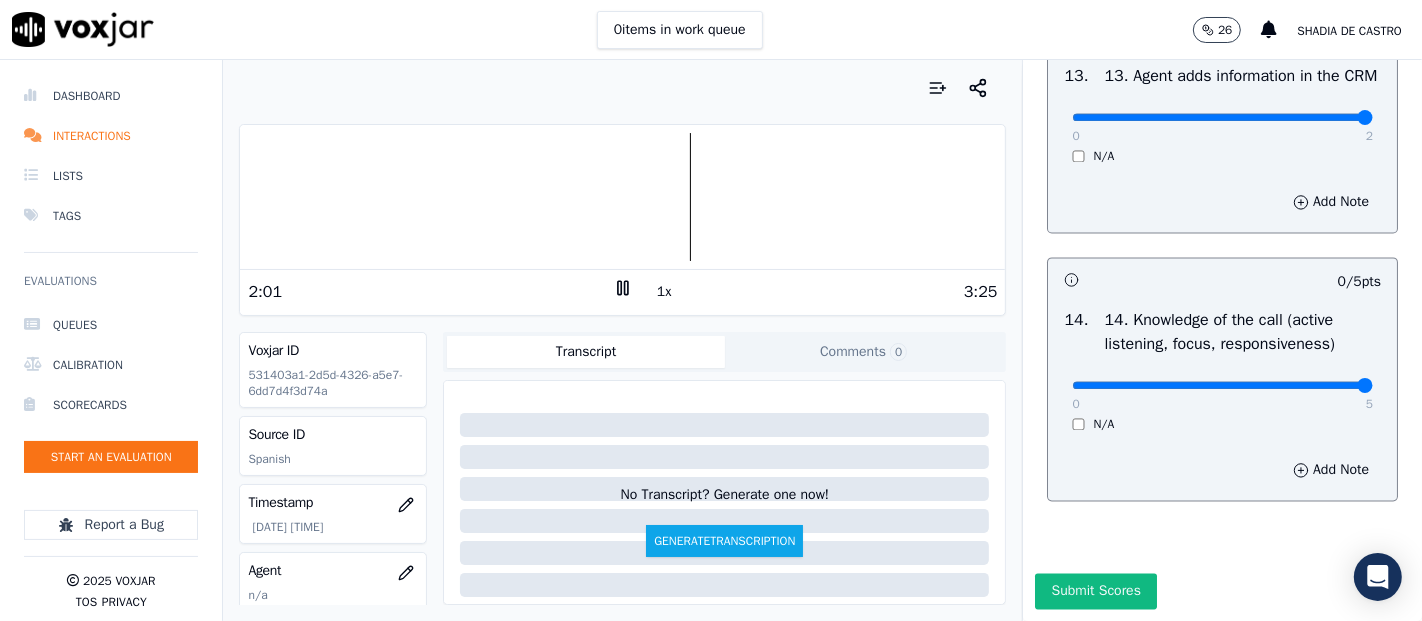 type on "5" 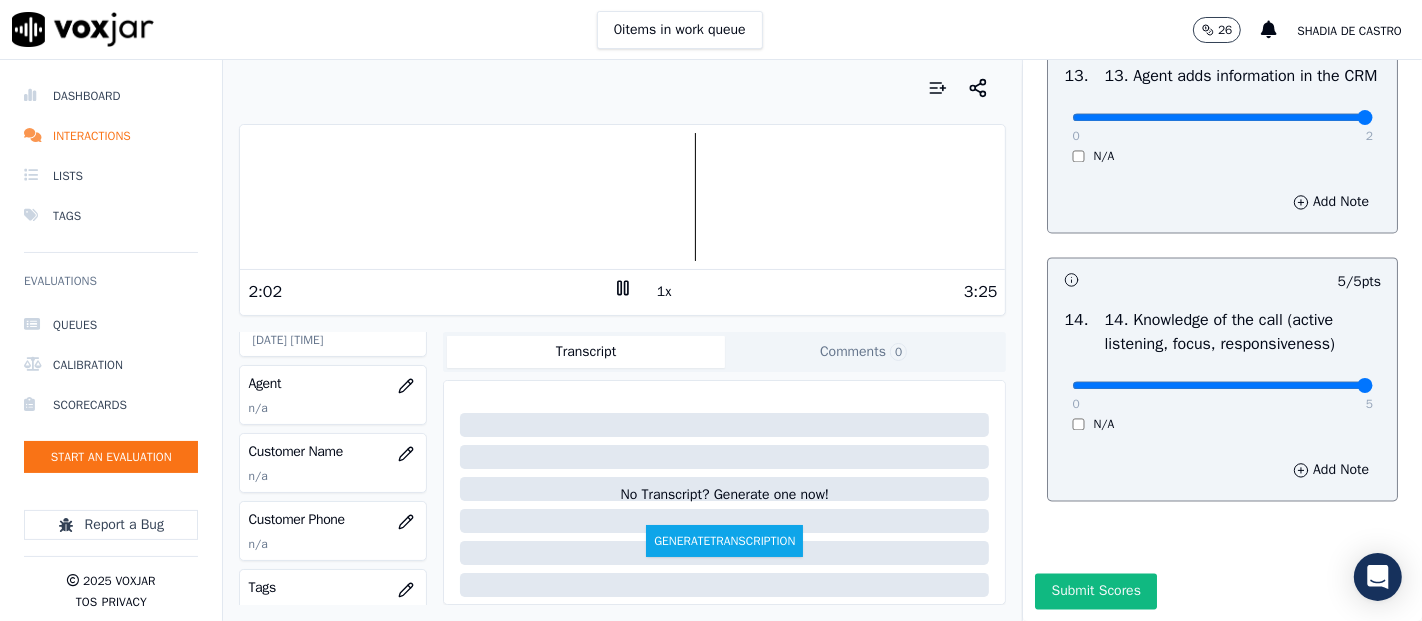 scroll, scrollTop: 222, scrollLeft: 0, axis: vertical 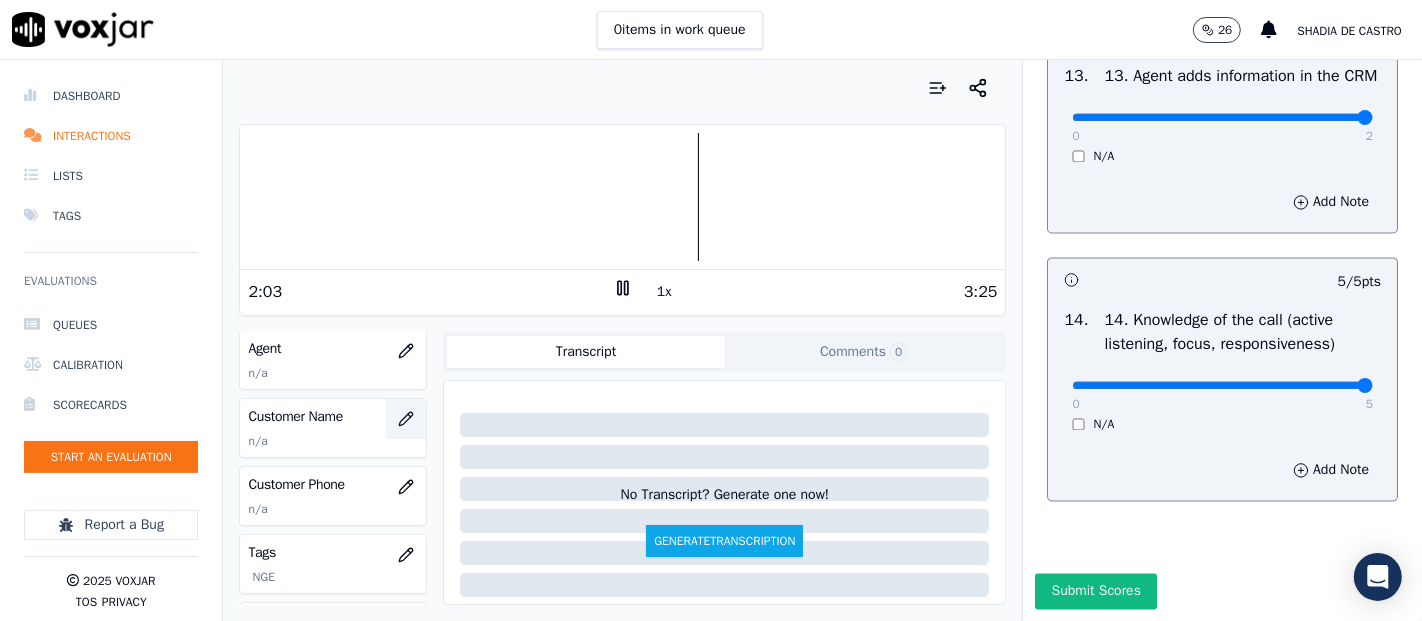 click 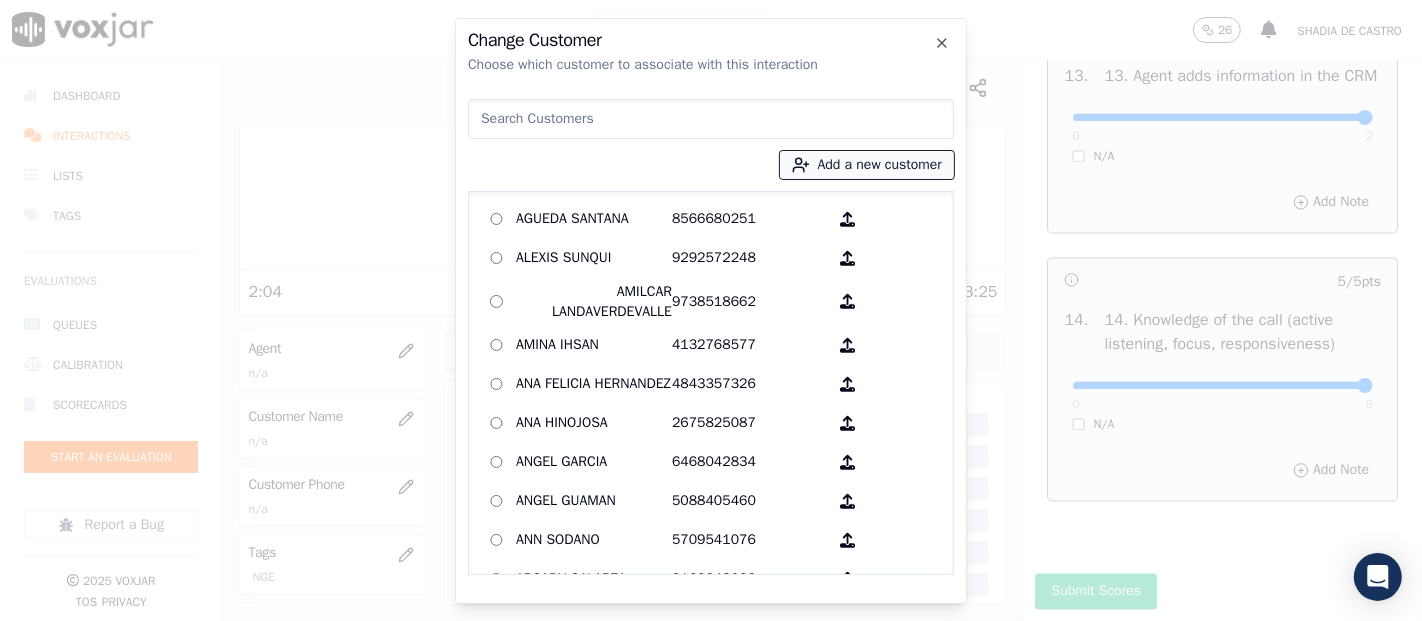 click on "Add a new customer" at bounding box center [867, 165] 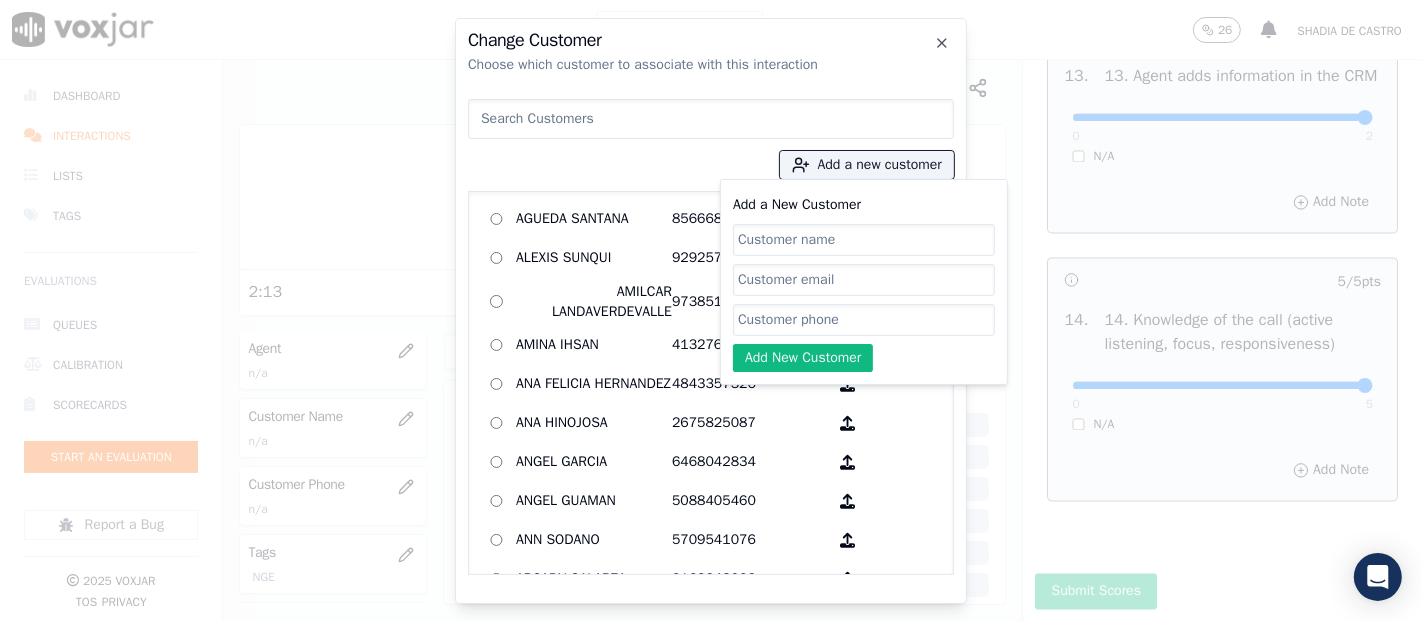 paste on "[FIRST] [MIDDLE] [LAST]" 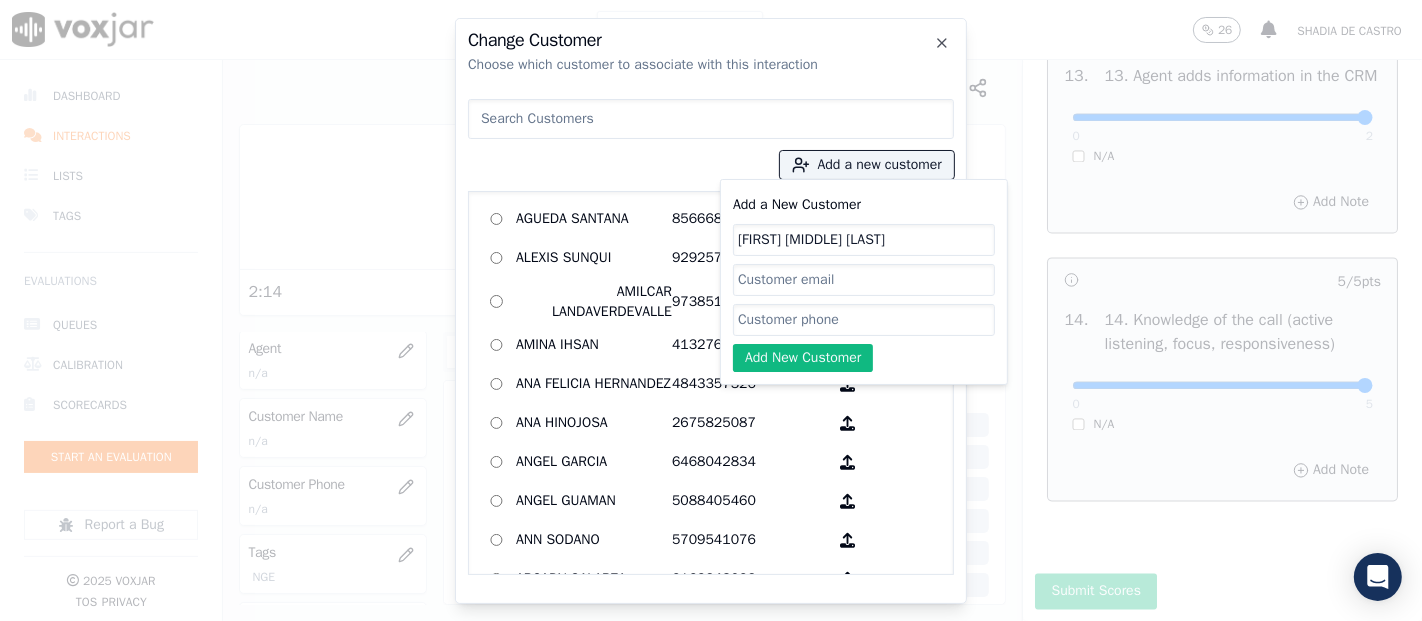 type on "[FIRST] [MIDDLE] [LAST]" 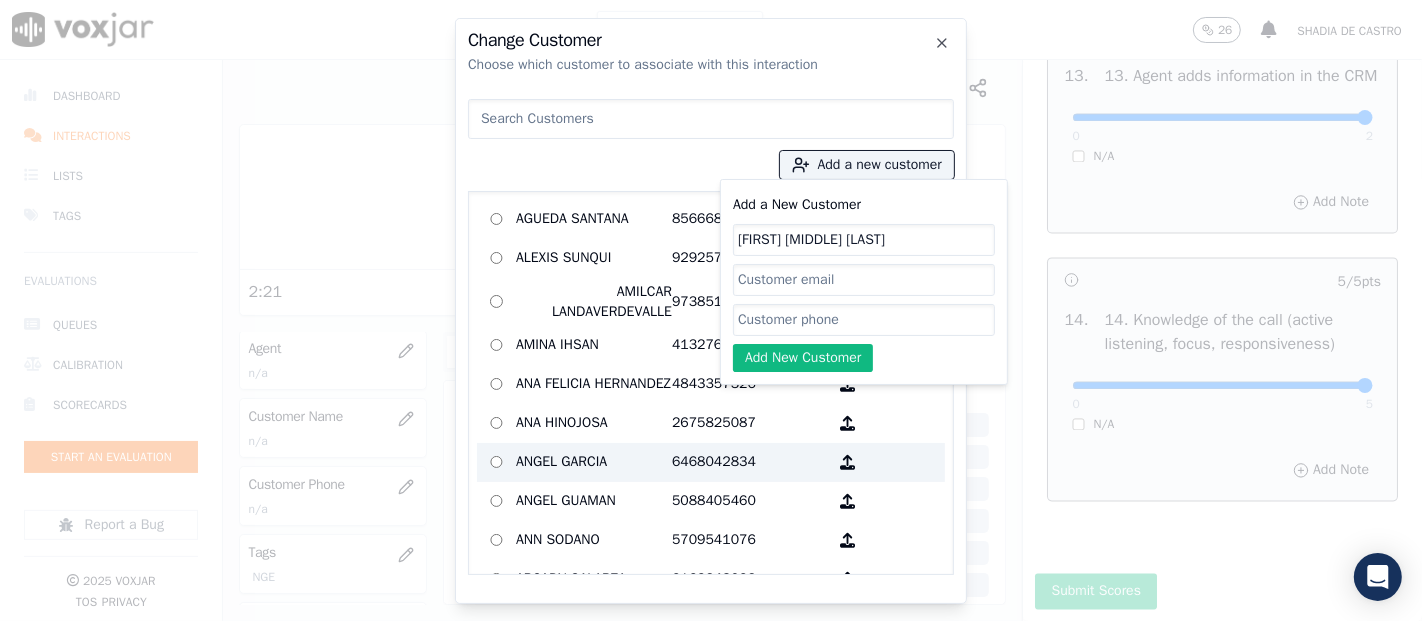 paste on "[PHONE]" 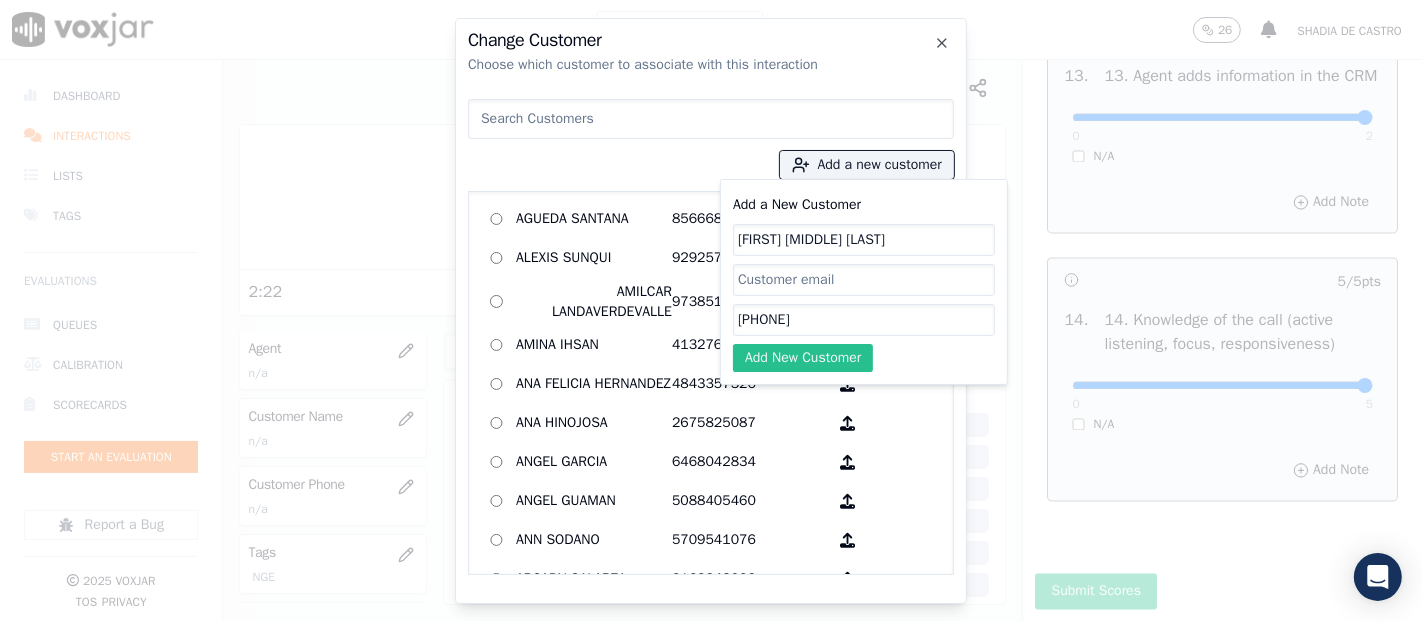 type on "[PHONE]" 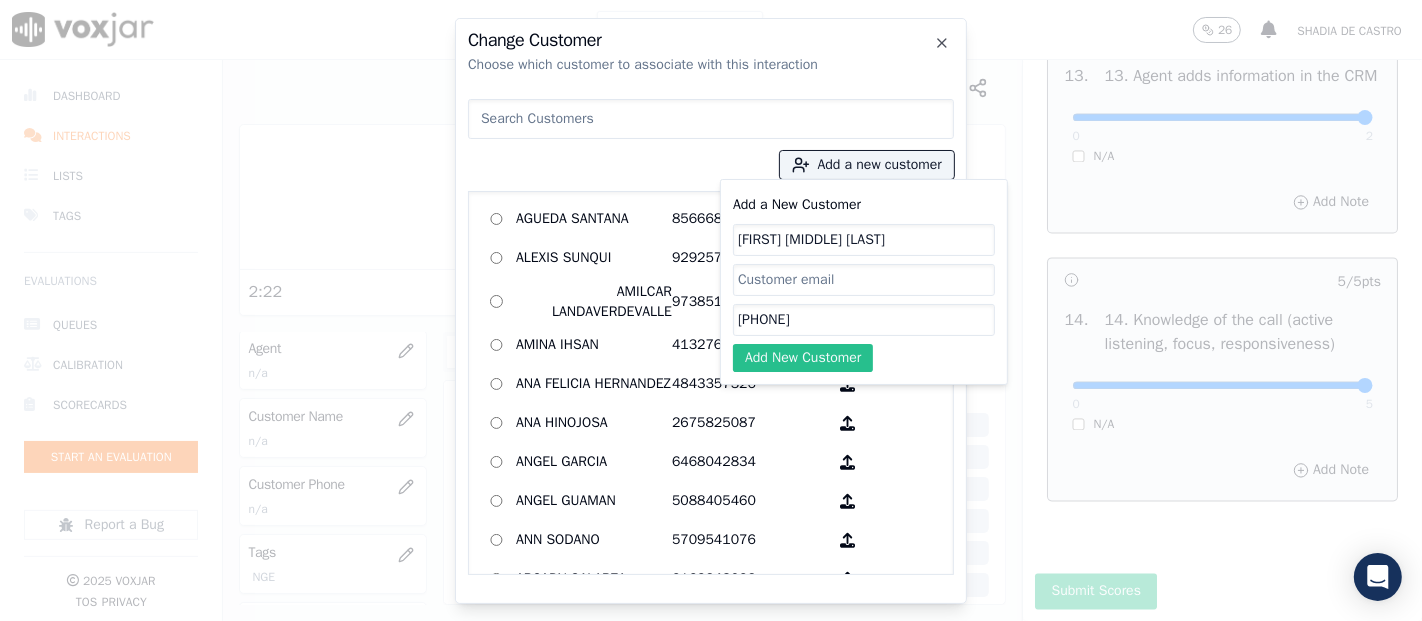 click on "Add New Customer" 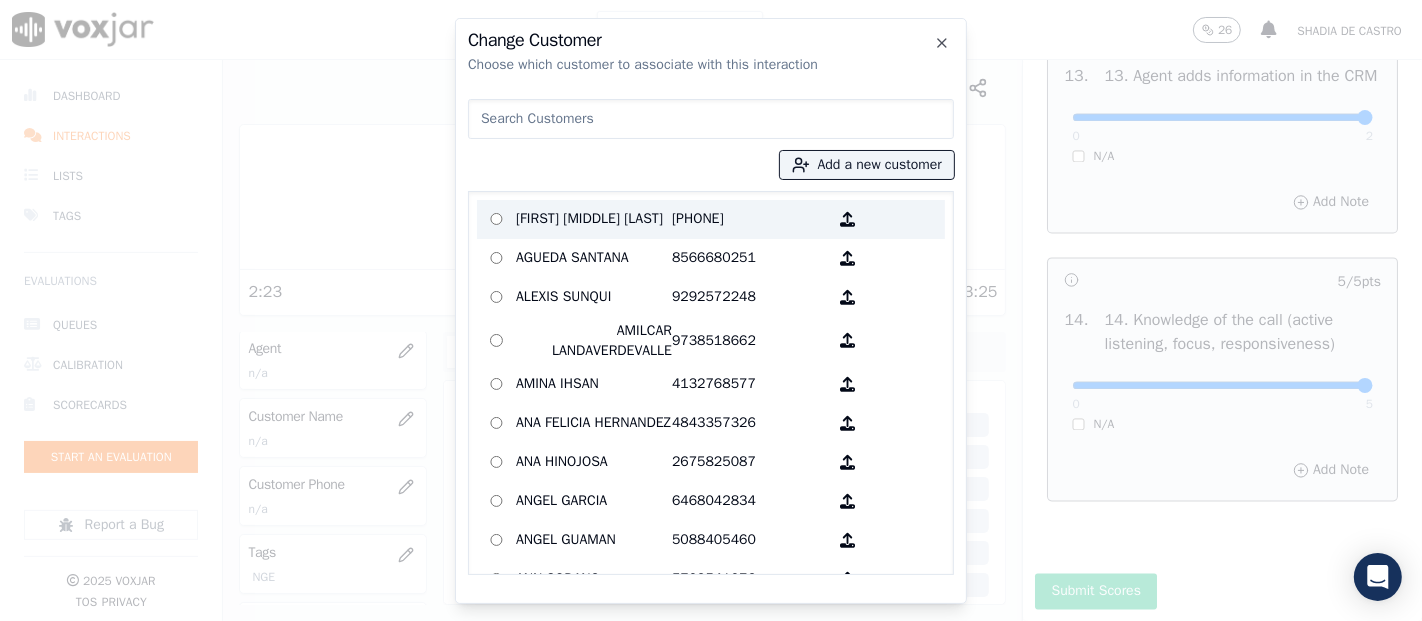 click on "[FIRST] [MIDDLE] [LAST]" at bounding box center (594, 219) 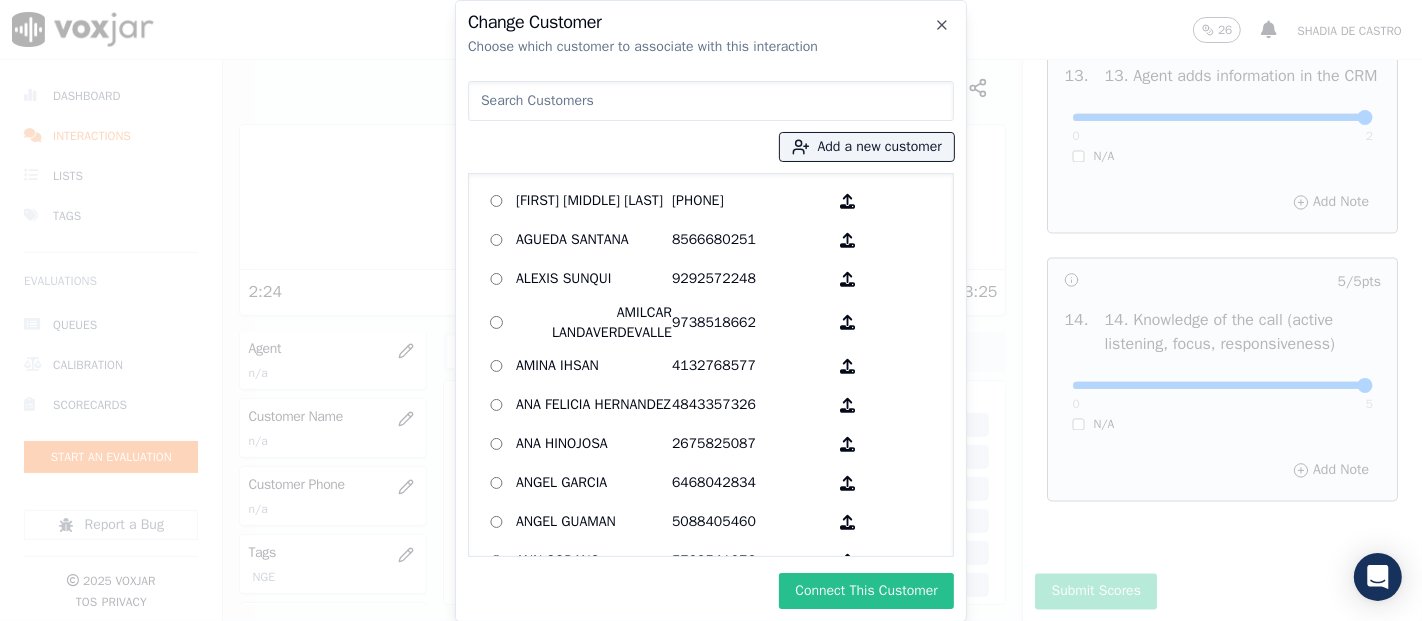 click on "Connect This Customer" at bounding box center [866, 591] 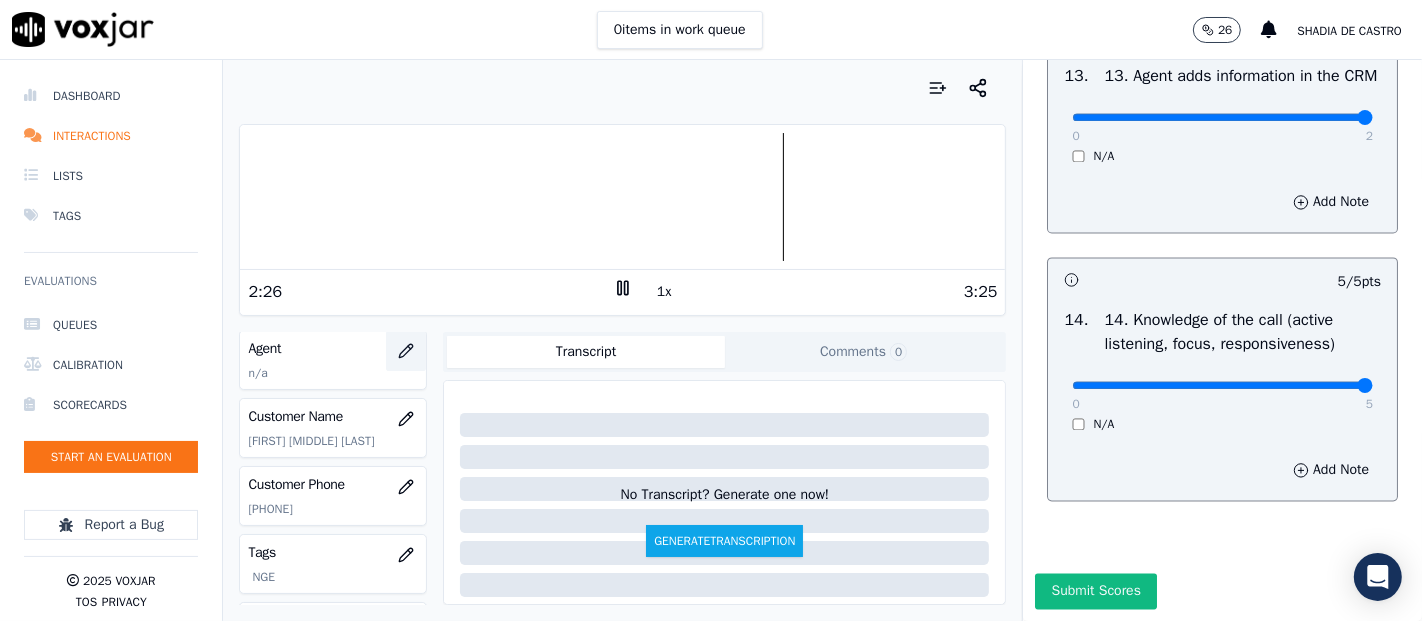 click 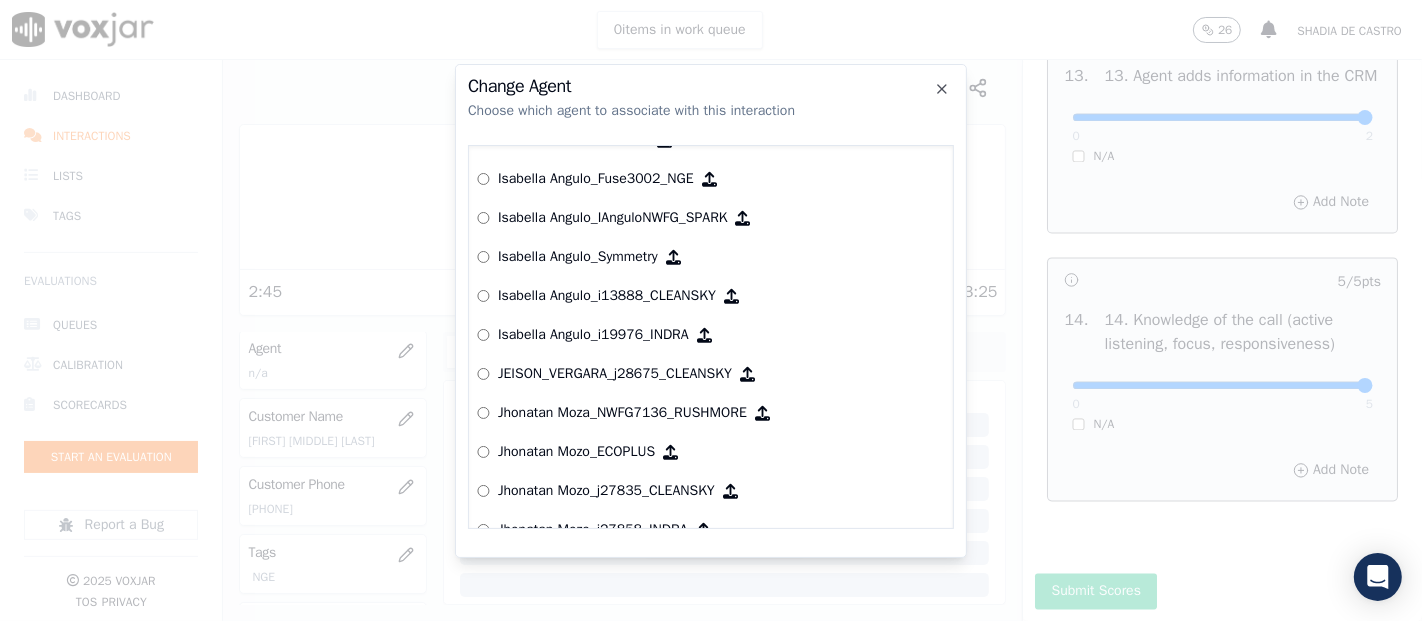 scroll, scrollTop: 4407, scrollLeft: 0, axis: vertical 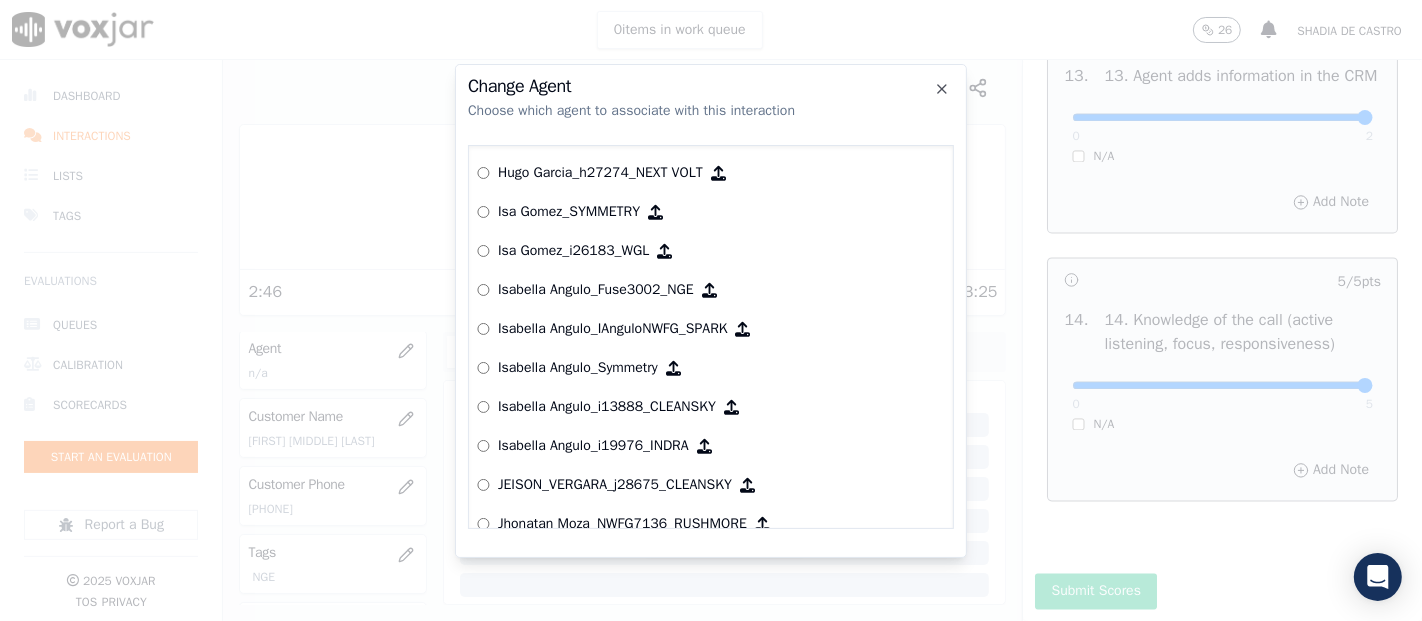 click on "Isabella Angulo_Fuse3002_NGE" at bounding box center (596, 290) 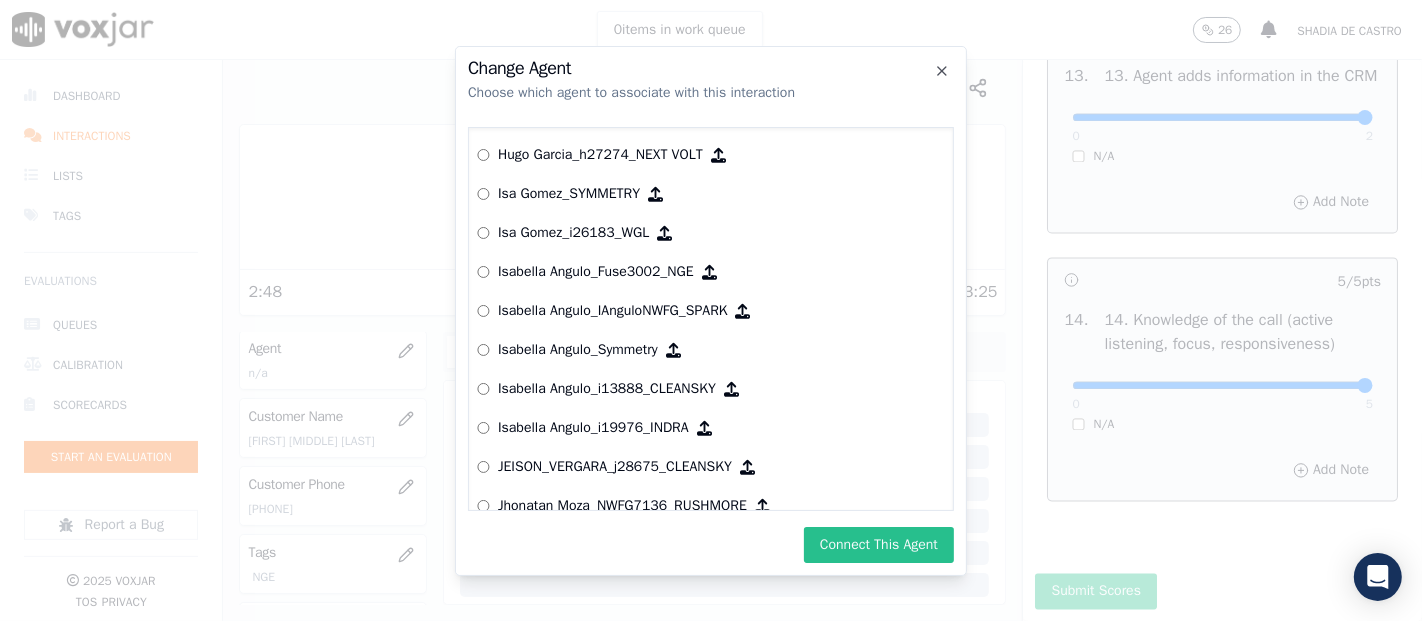 click on "Connect This Agent" at bounding box center (879, 545) 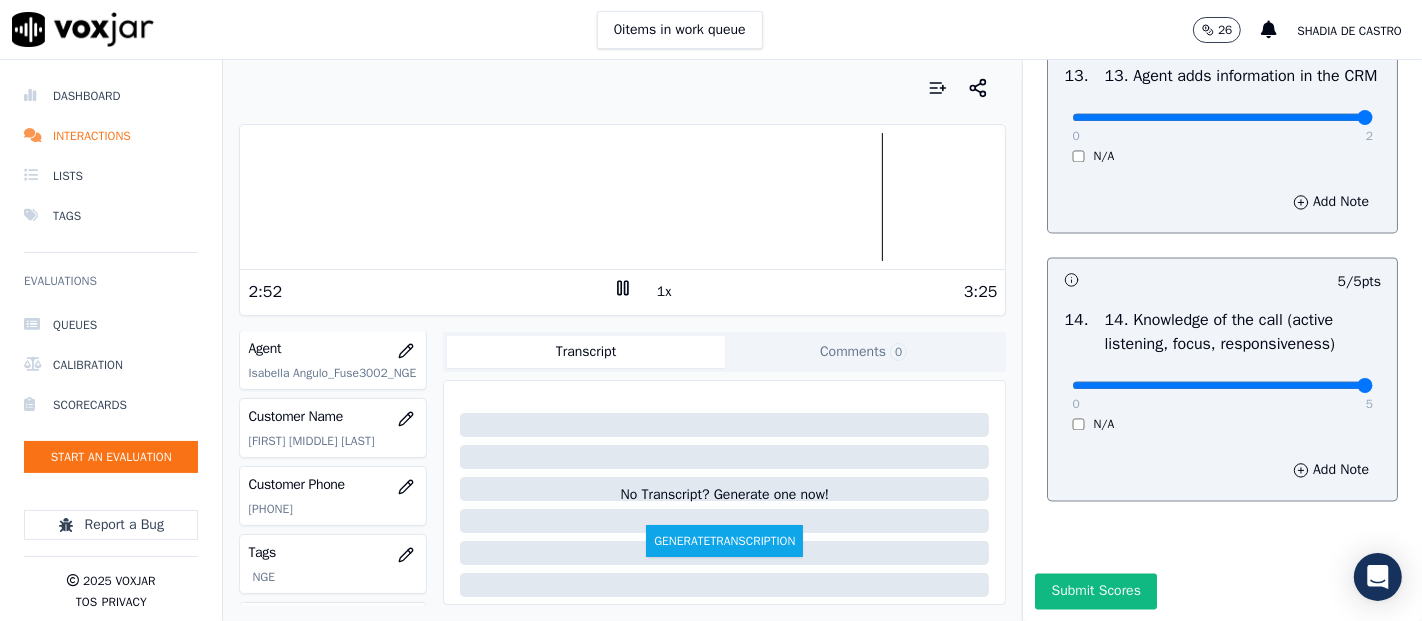 click at bounding box center (622, 197) 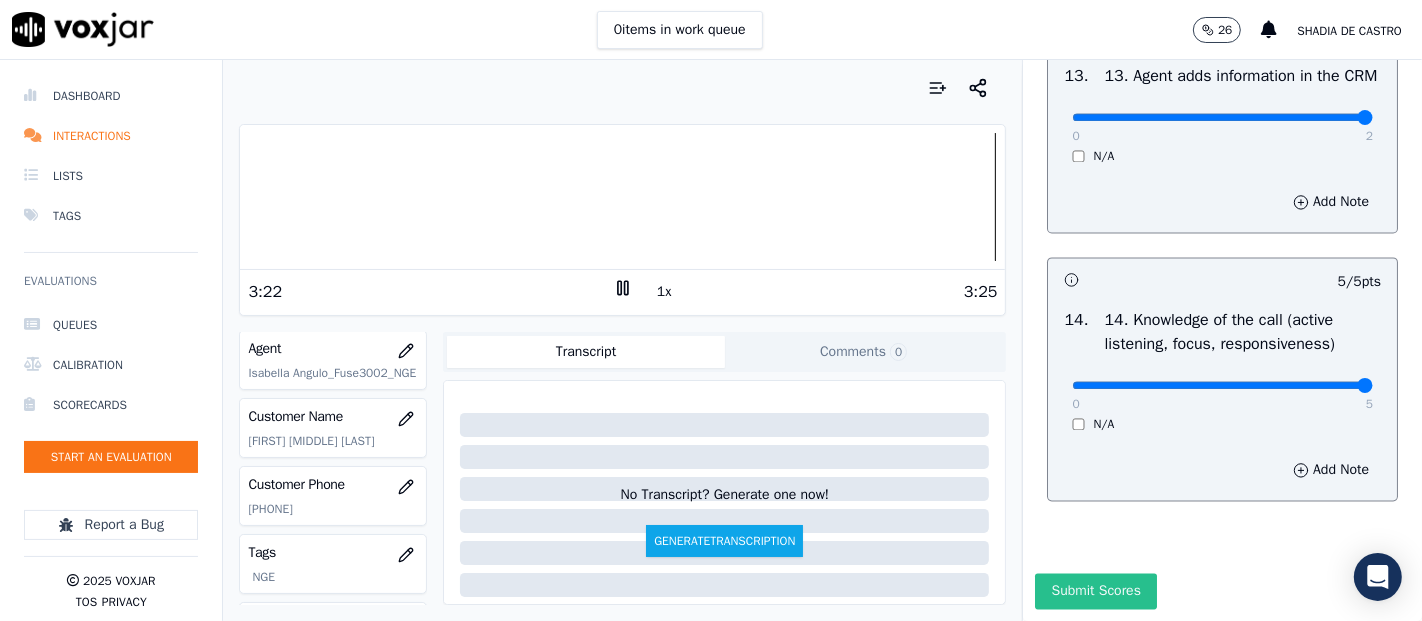 click on "Submit Scores" at bounding box center [1095, 591] 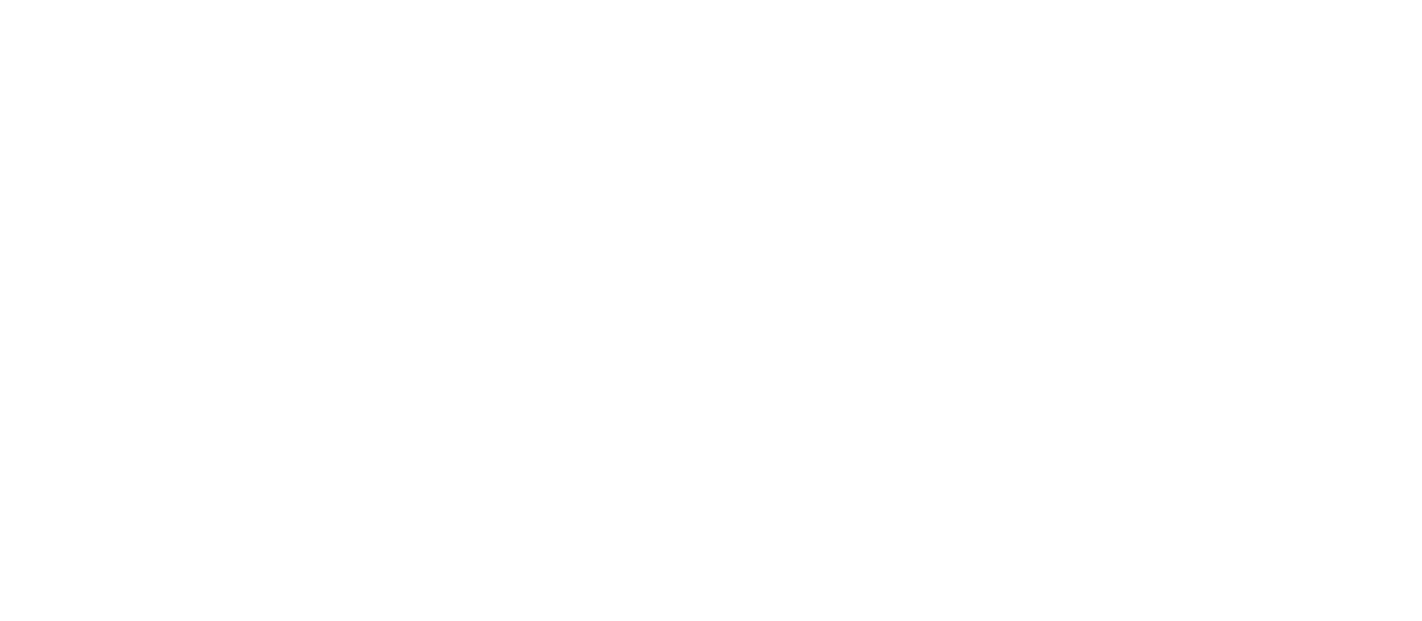 scroll, scrollTop: 0, scrollLeft: 0, axis: both 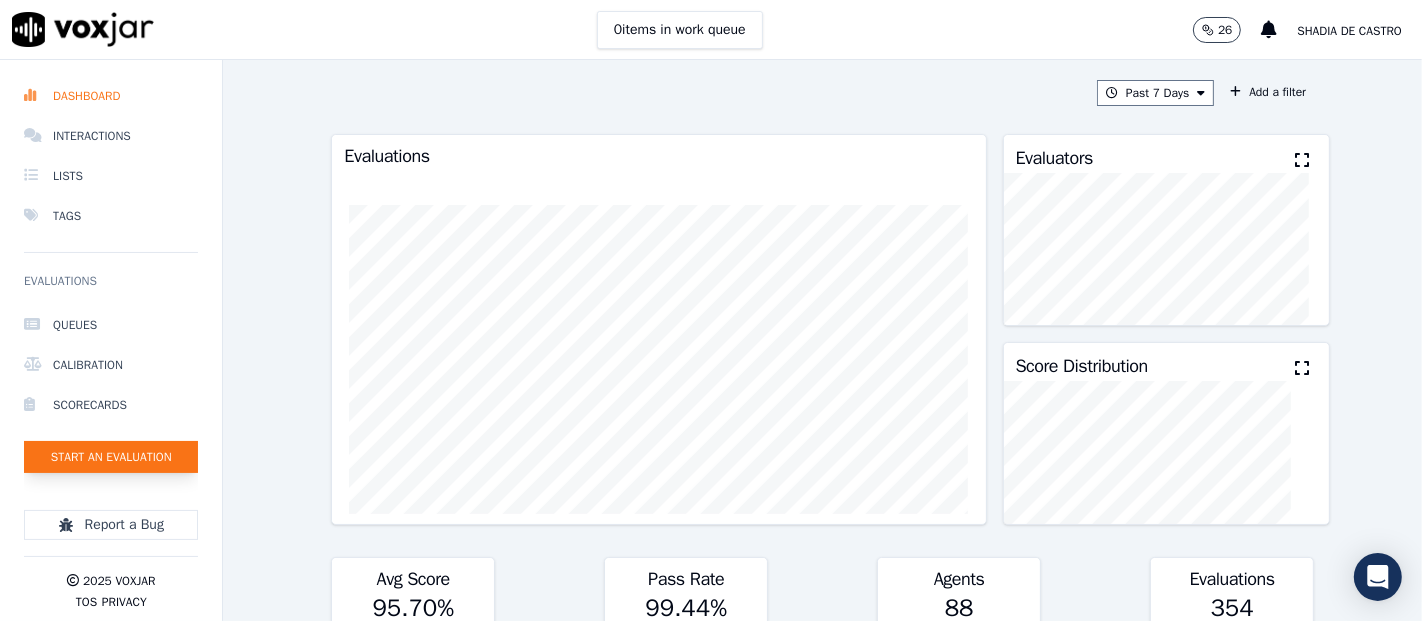 click on "Start an Evaluation" 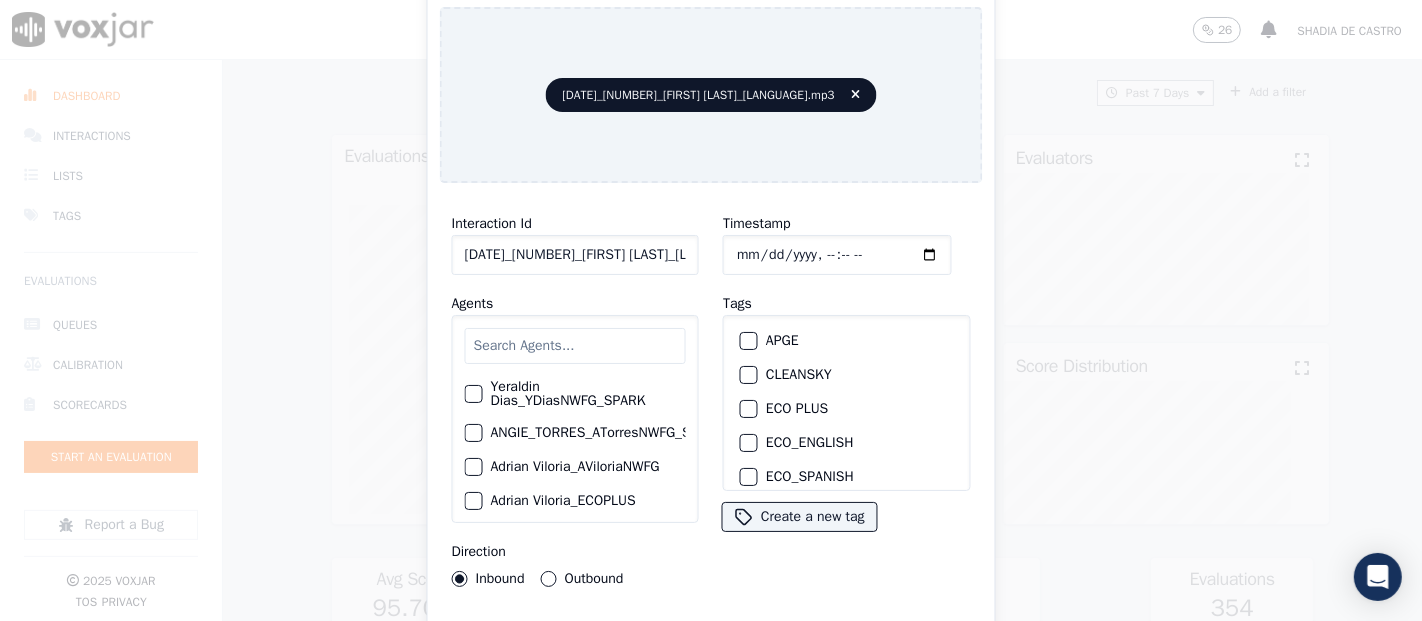 click on "[DATE]_[NUMBER]_[FIRST] [LAST]_[LANGUAGE].mp3" 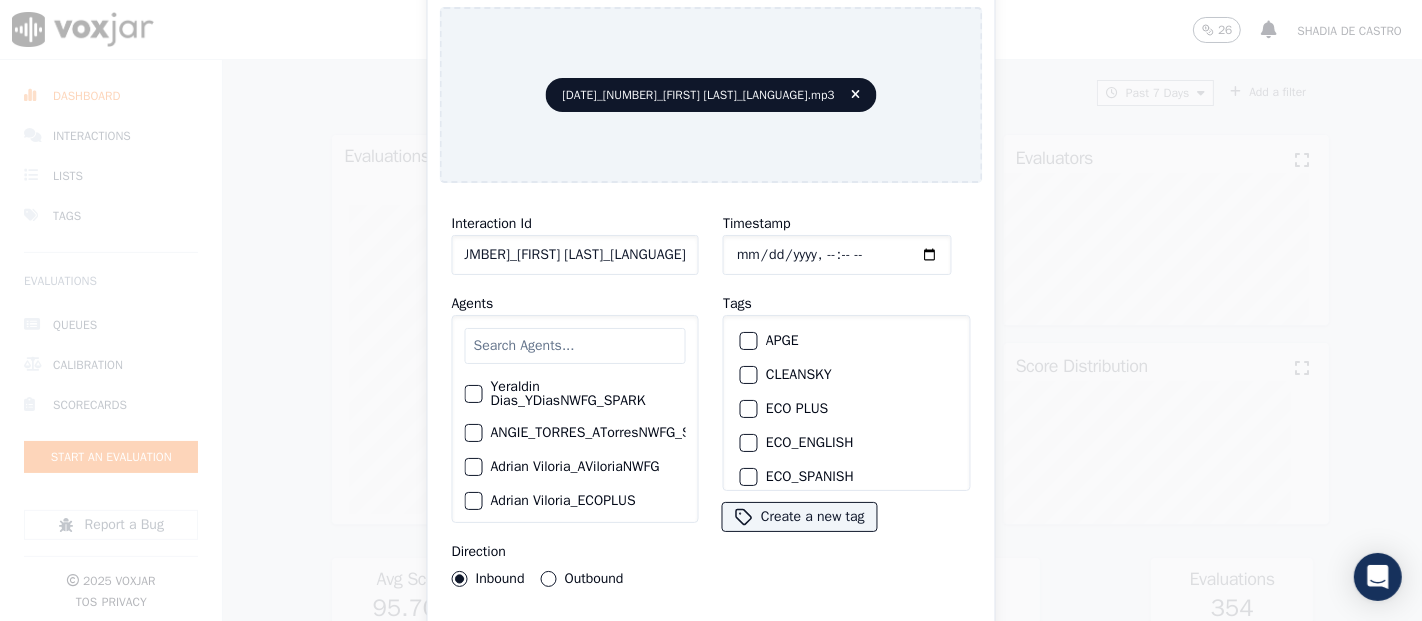 scroll, scrollTop: 0, scrollLeft: 84, axis: horizontal 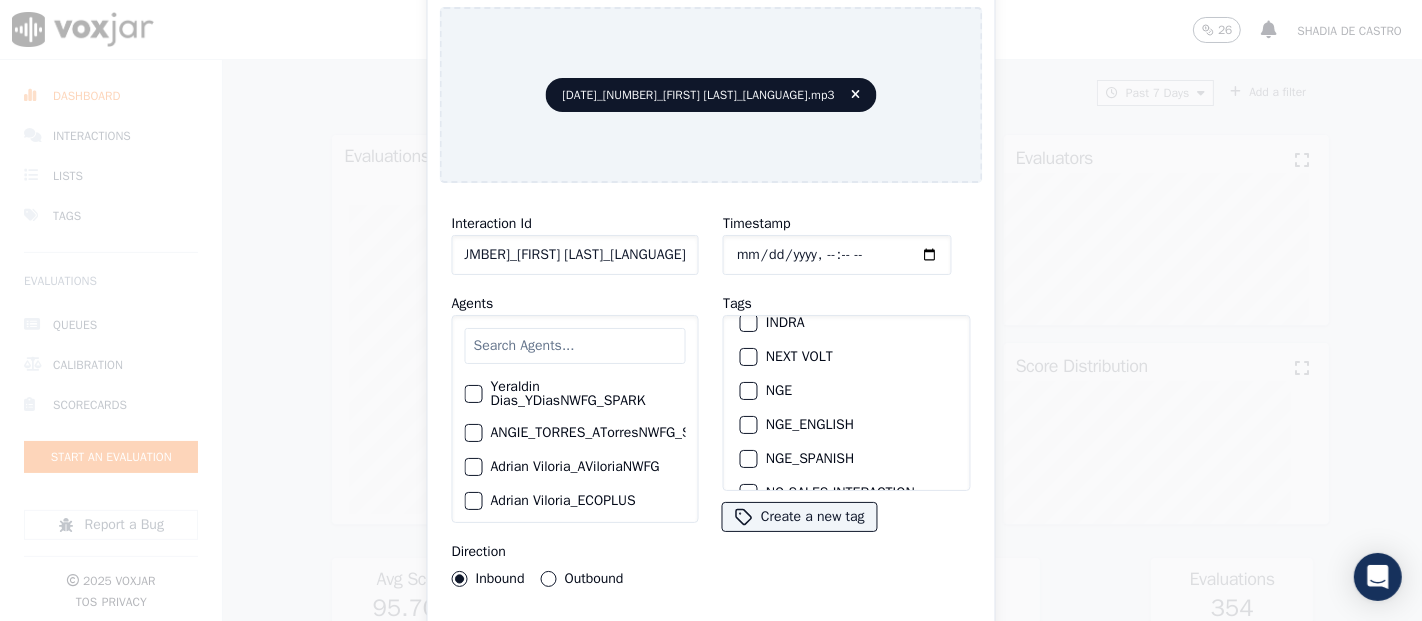 type on "[DATE]_[NUMBER]_[FIRST] [LAST]_[LANGUAGE]" 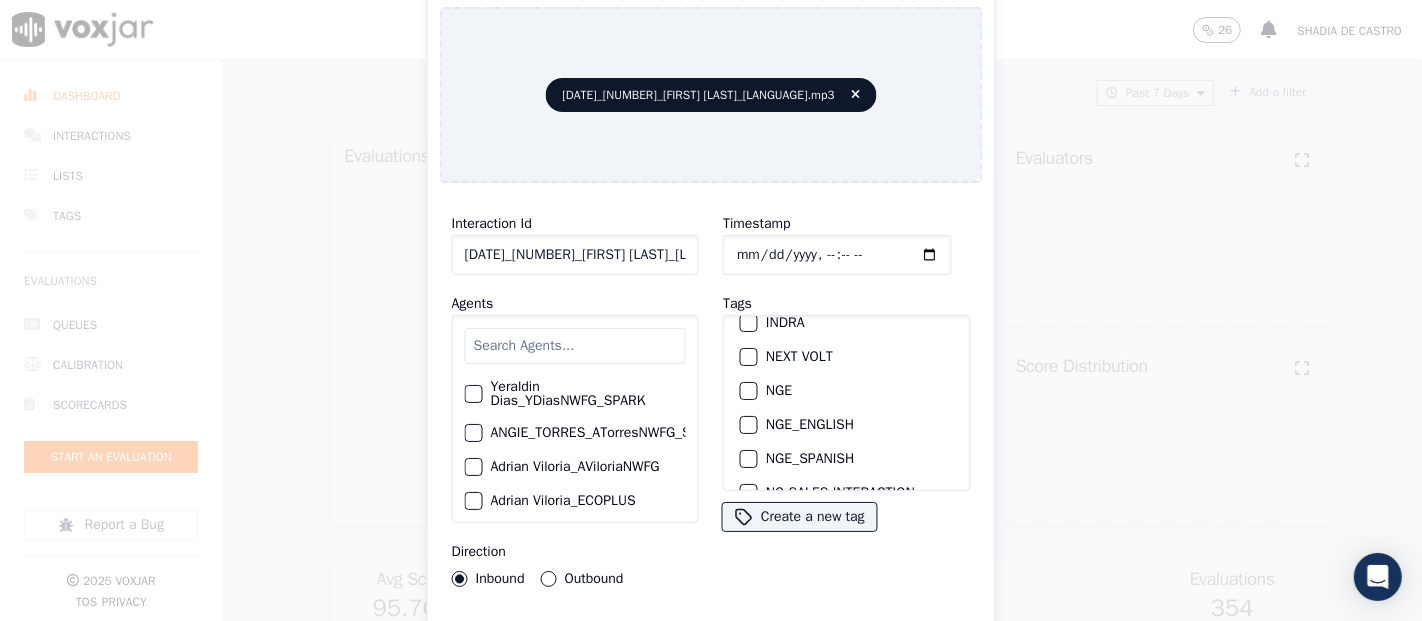click at bounding box center [748, 391] 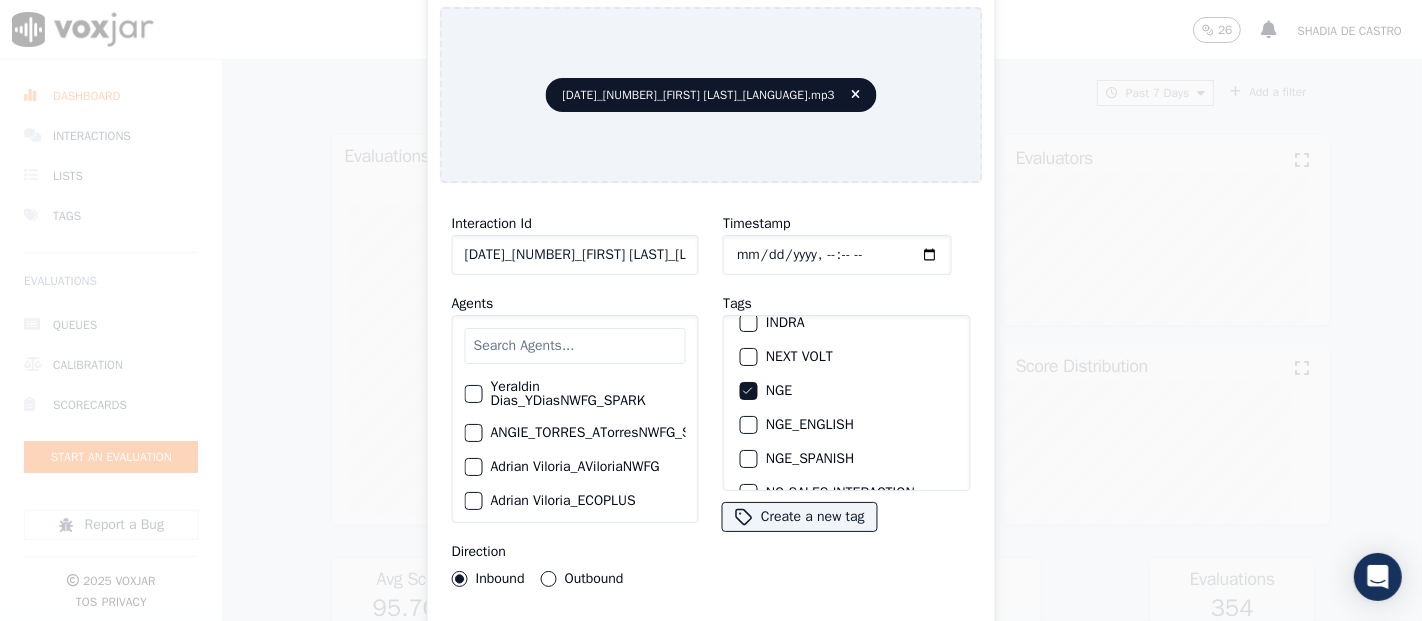 click on "Upload interaction to start evaluation" at bounding box center [711, 641] 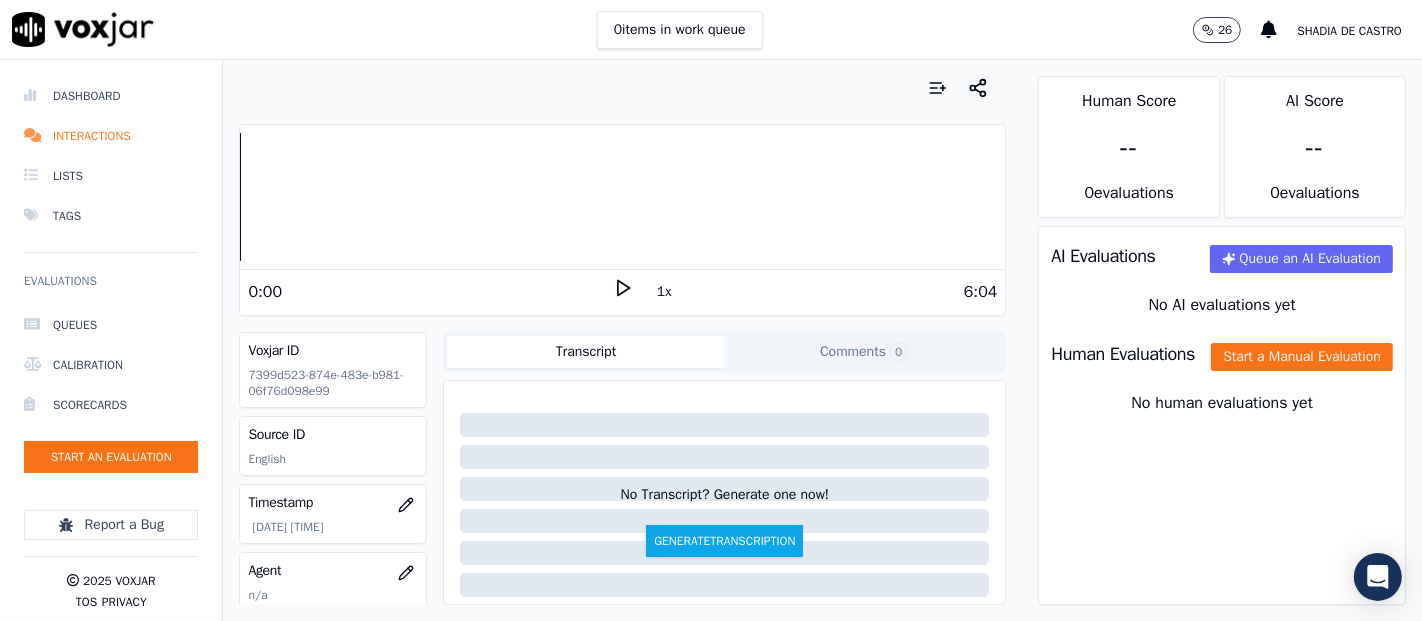 click 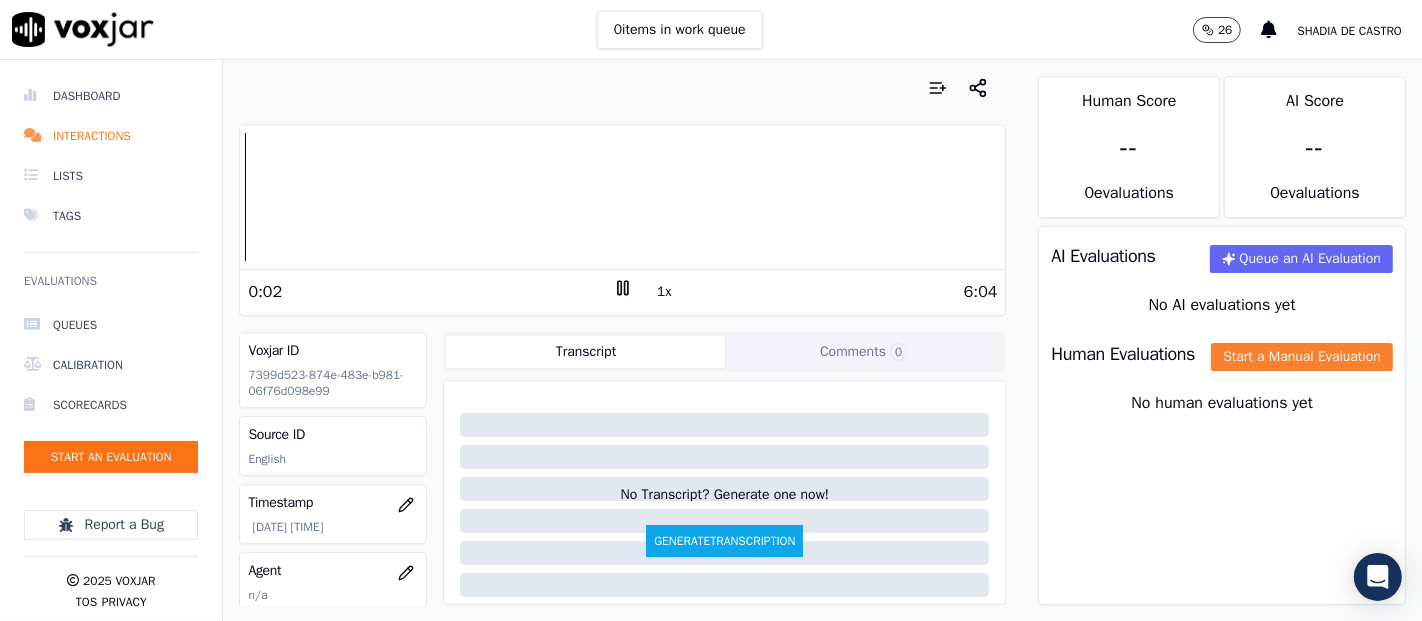 click on "Start a Manual Evaluation" 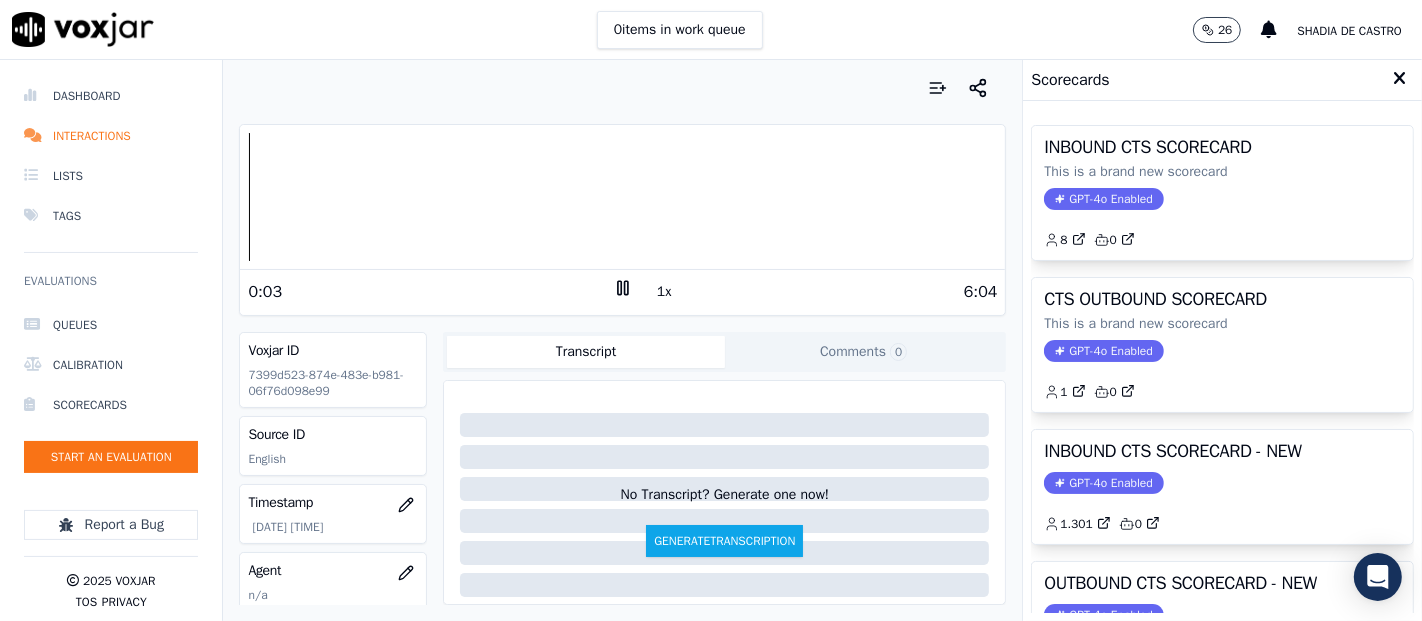 click on "GPT-4o Enabled" 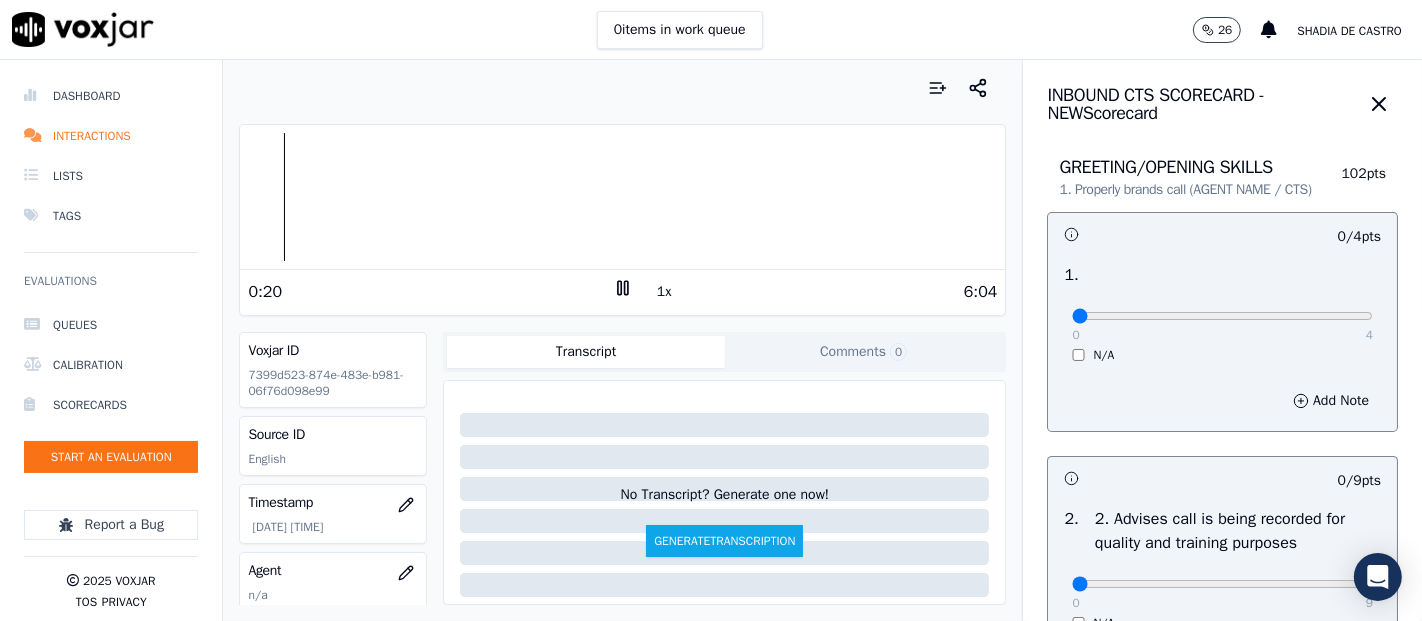 click 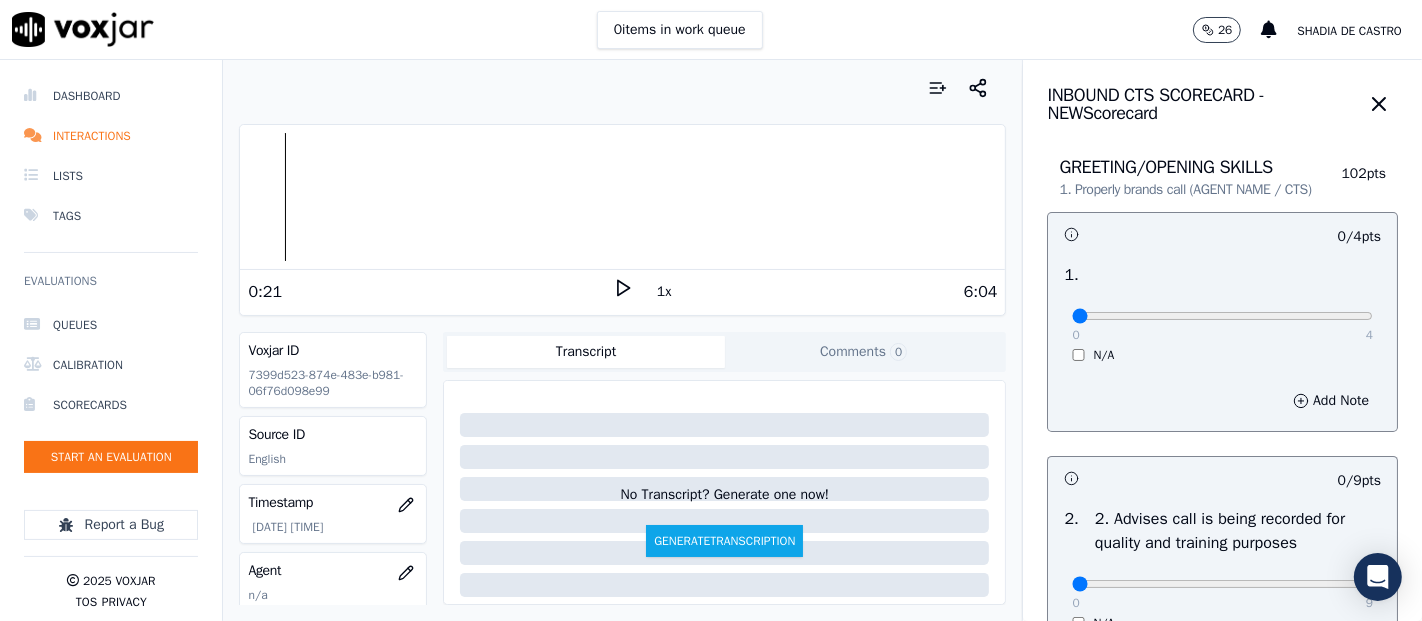 click 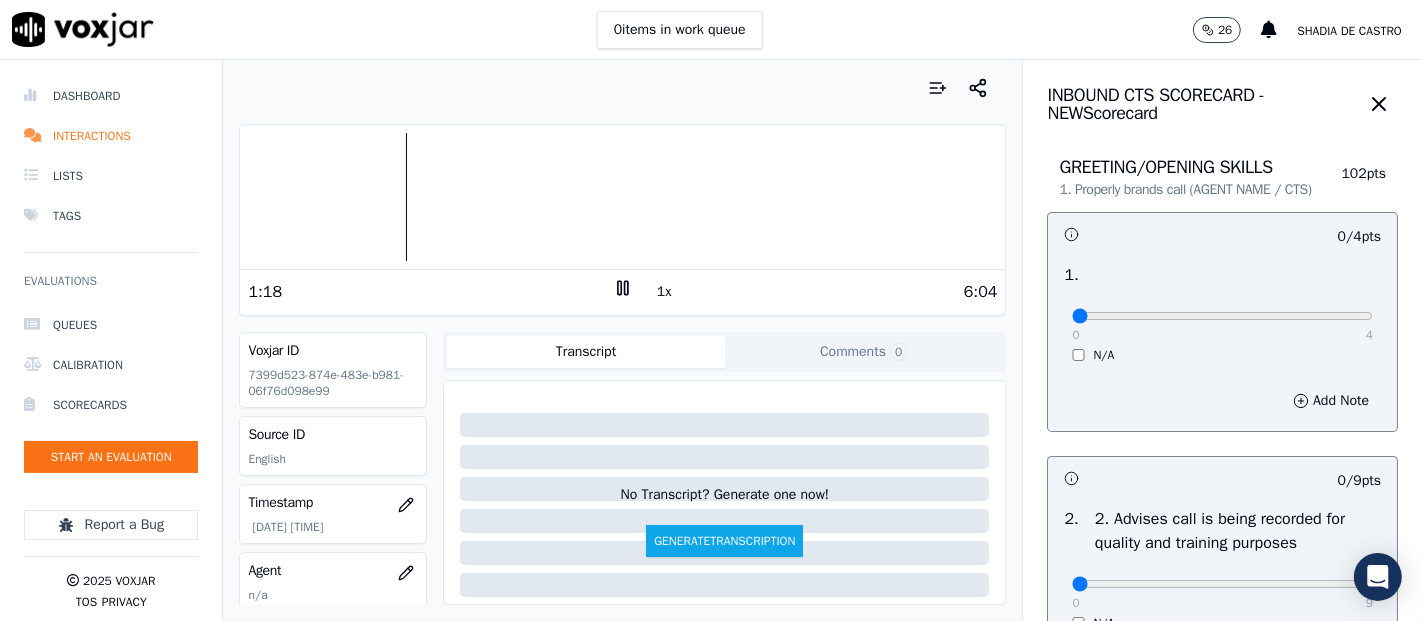 click at bounding box center [622, 197] 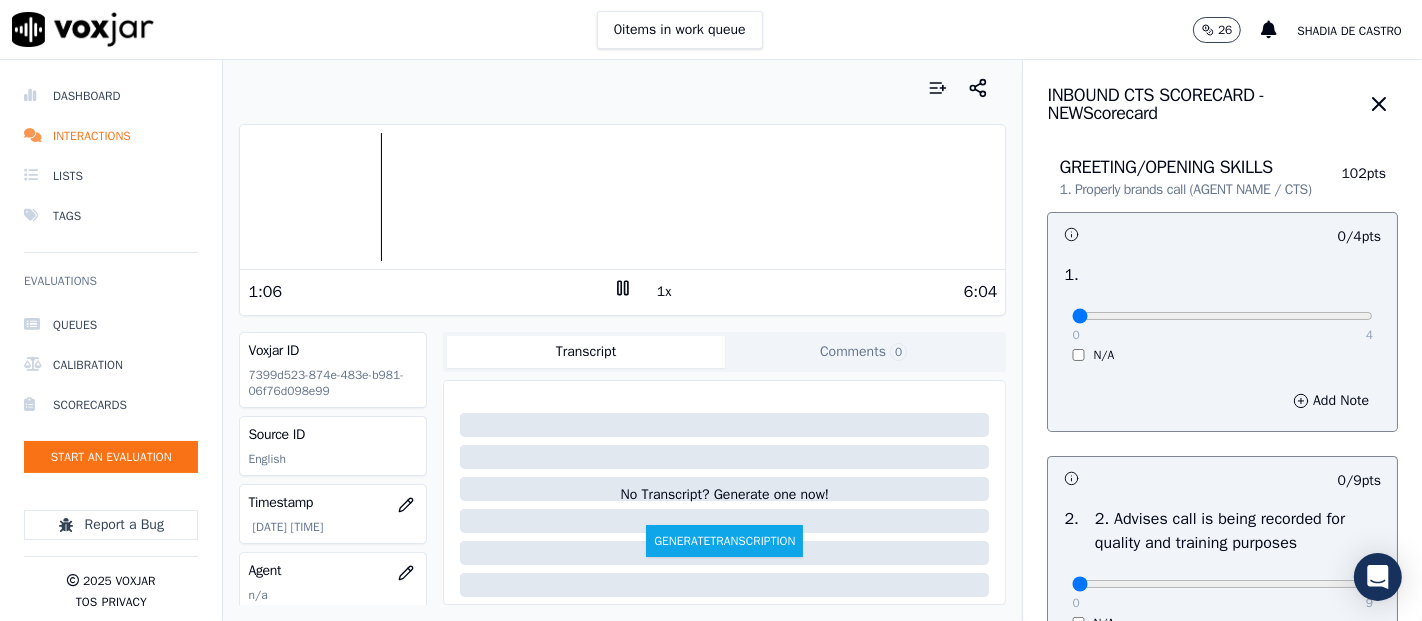 click at bounding box center (622, 197) 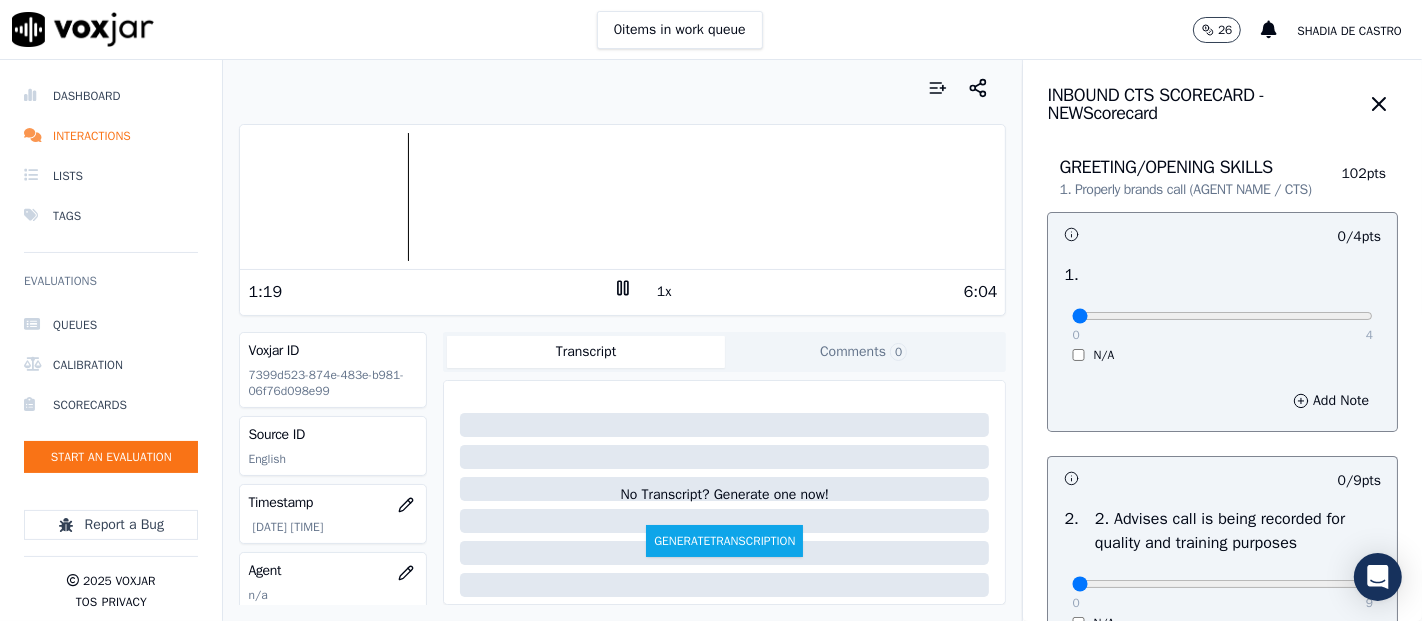 click at bounding box center [622, 197] 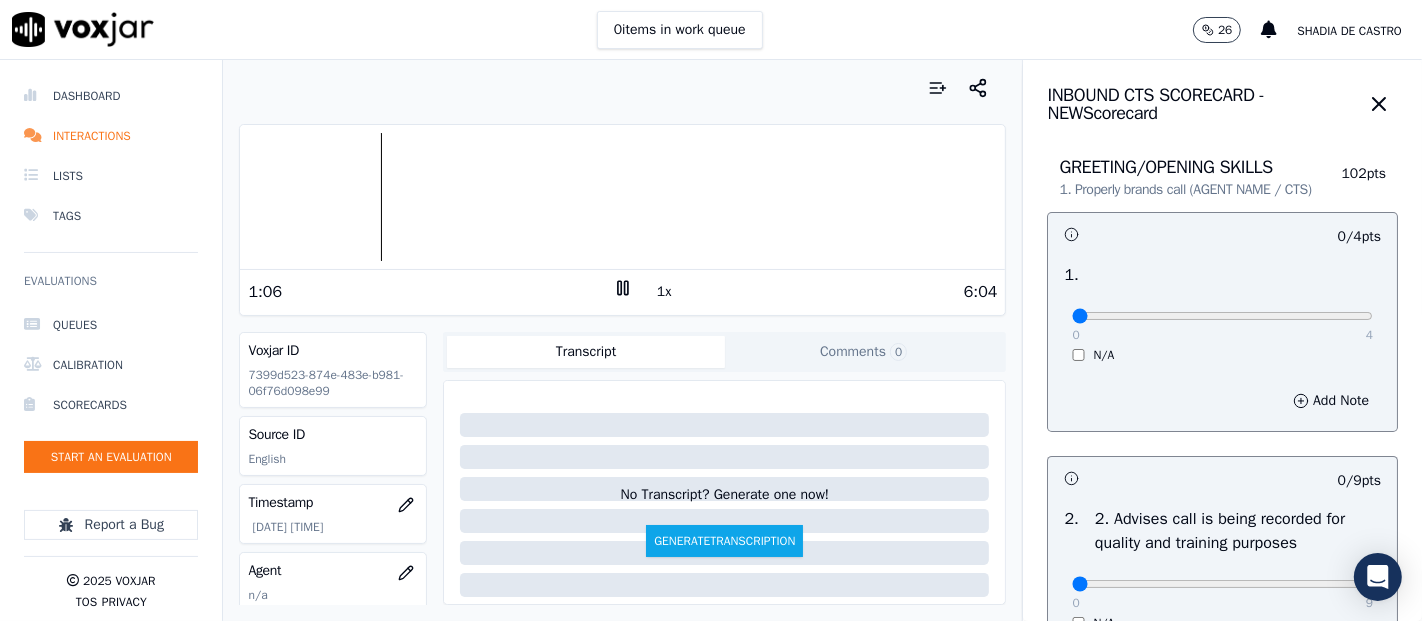 click at bounding box center (622, 197) 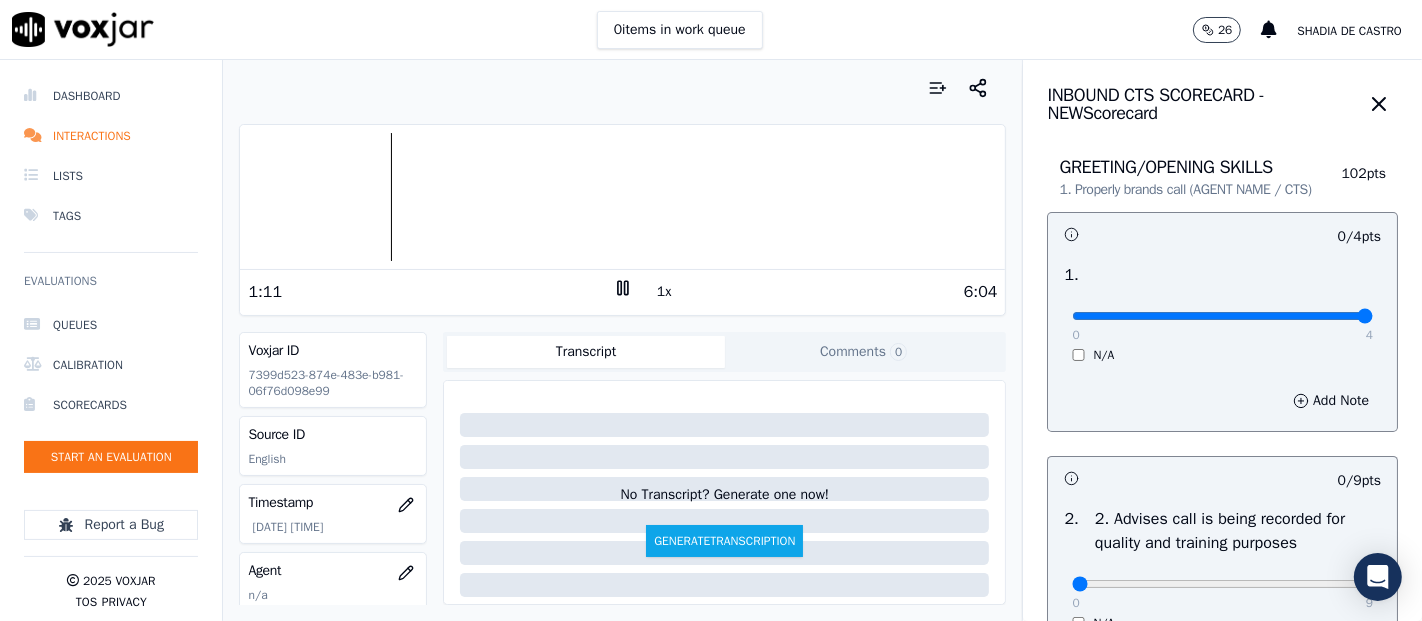 type on "4" 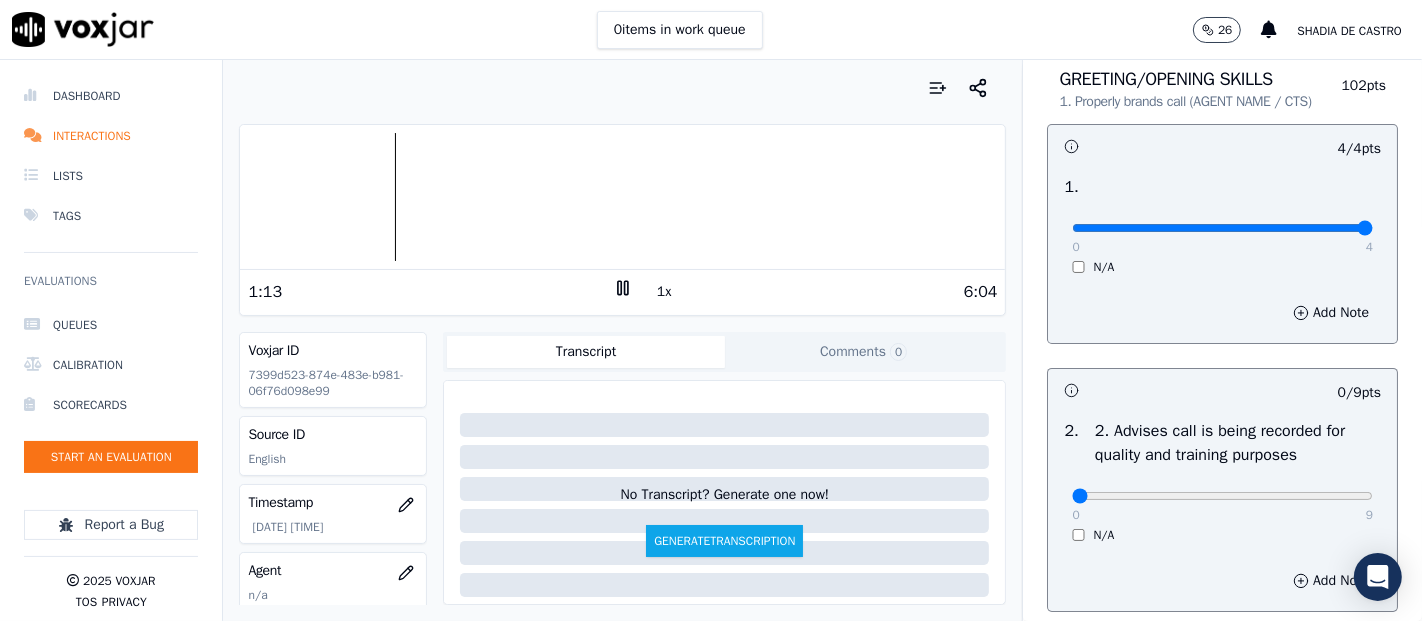 scroll, scrollTop: 222, scrollLeft: 0, axis: vertical 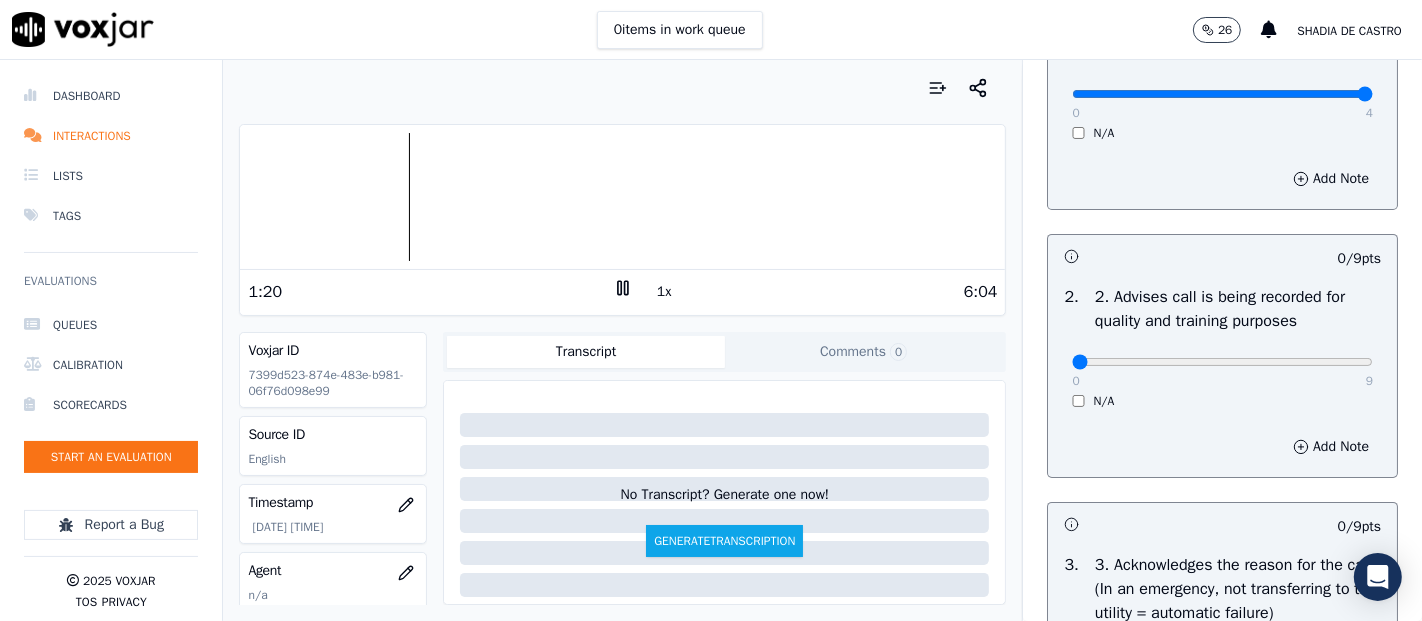 click 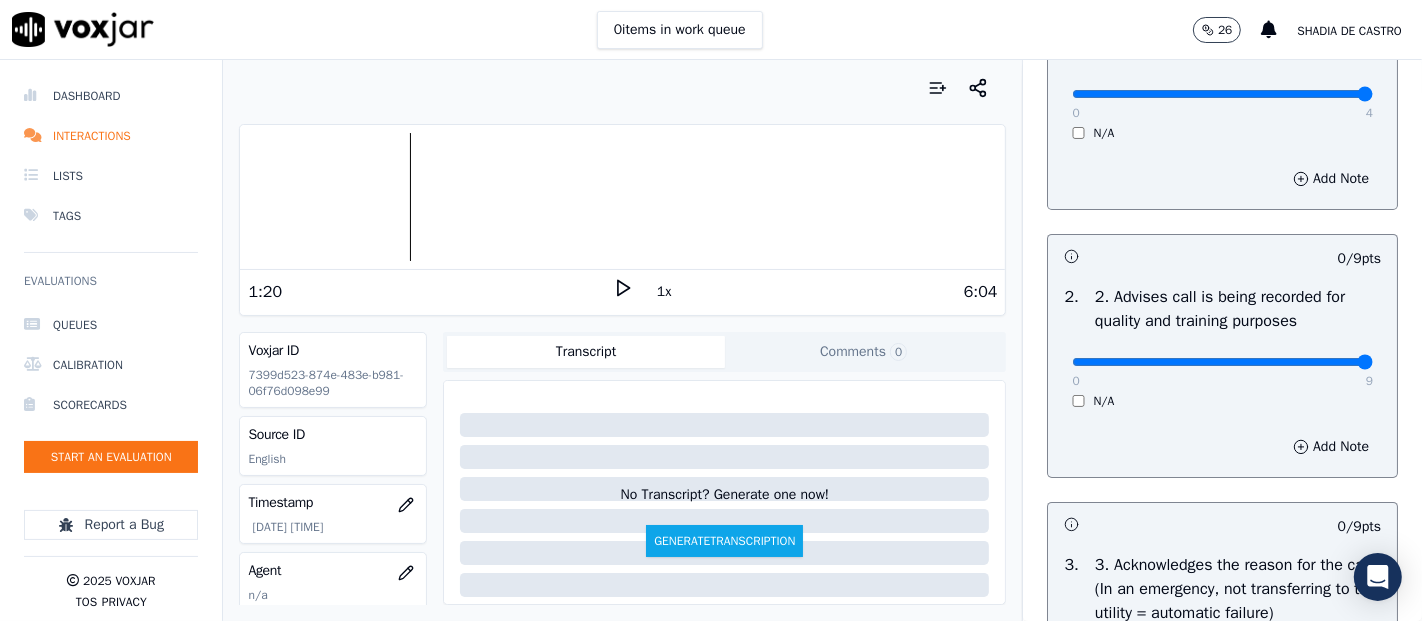 type on "9" 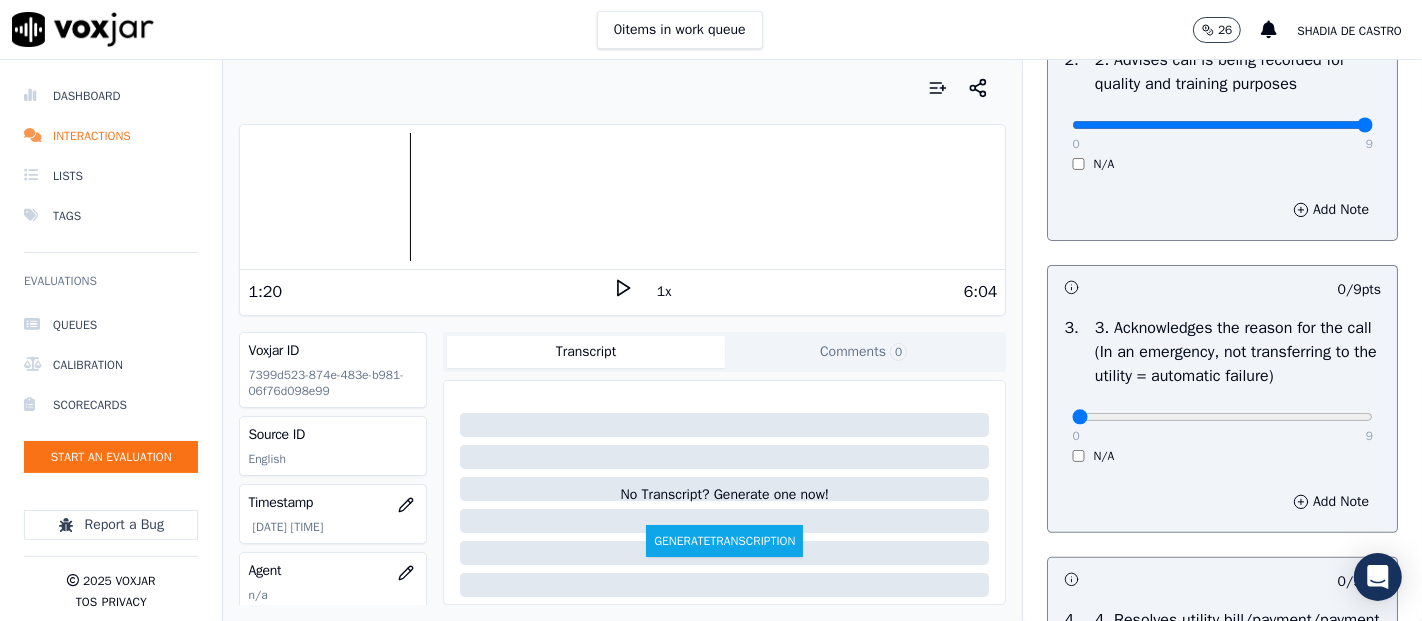 scroll, scrollTop: 666, scrollLeft: 0, axis: vertical 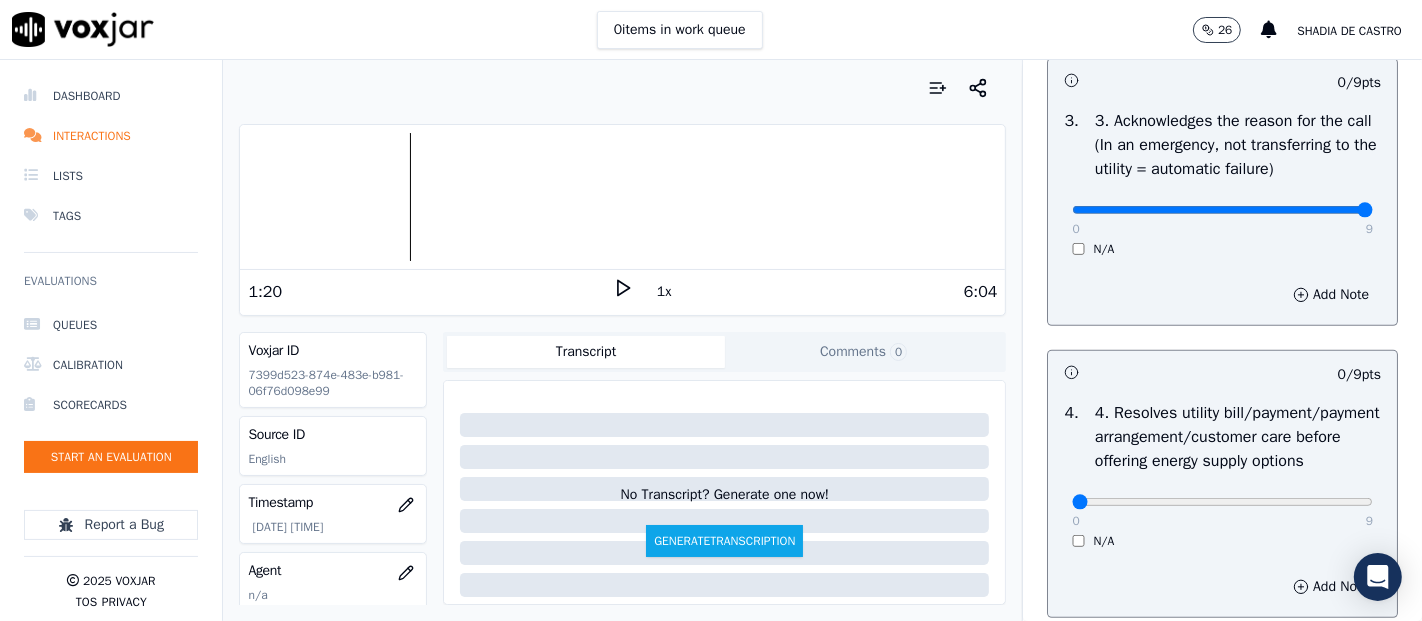 type on "9" 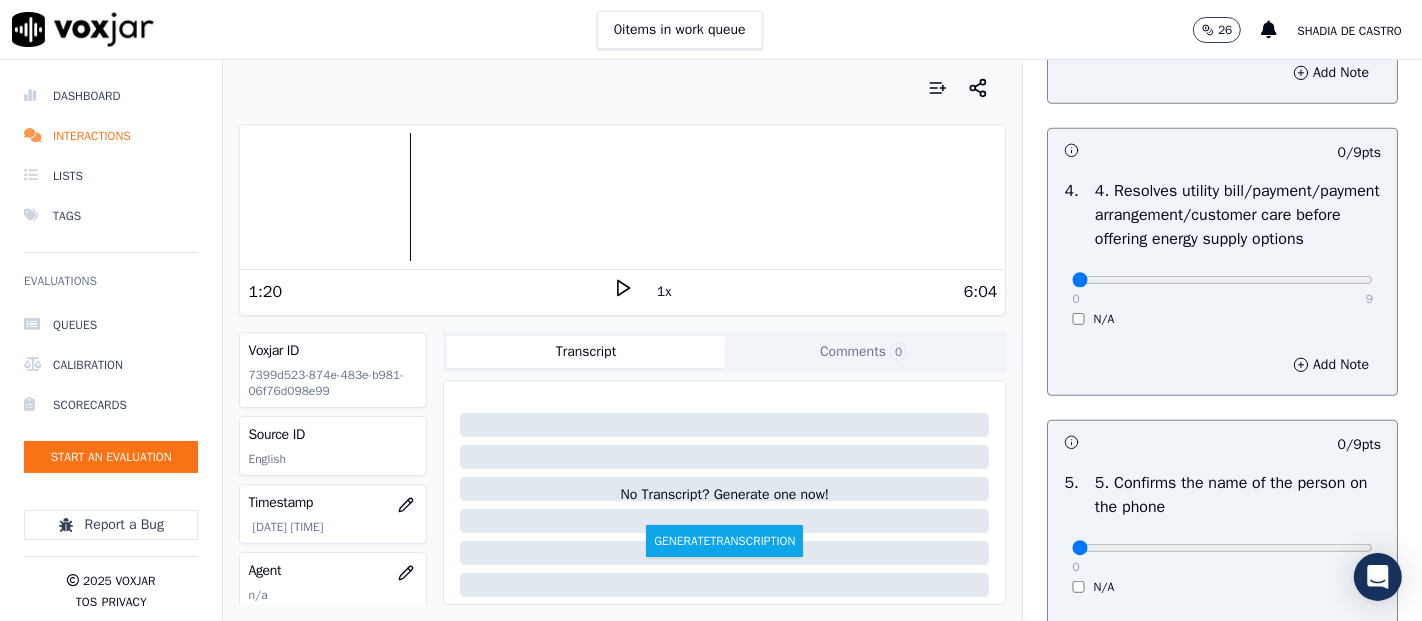 scroll, scrollTop: 888, scrollLeft: 0, axis: vertical 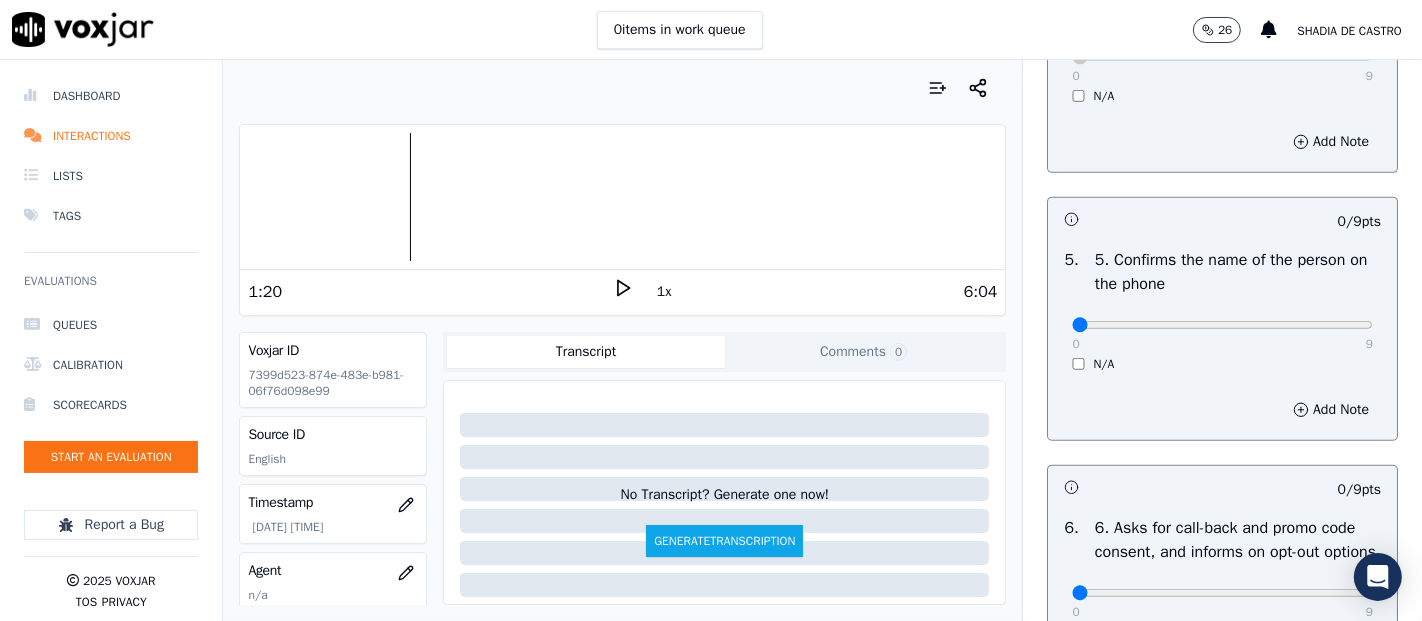 drag, startPoint x: 1320, startPoint y: 412, endPoint x: 1311, endPoint y: 402, distance: 13.453624 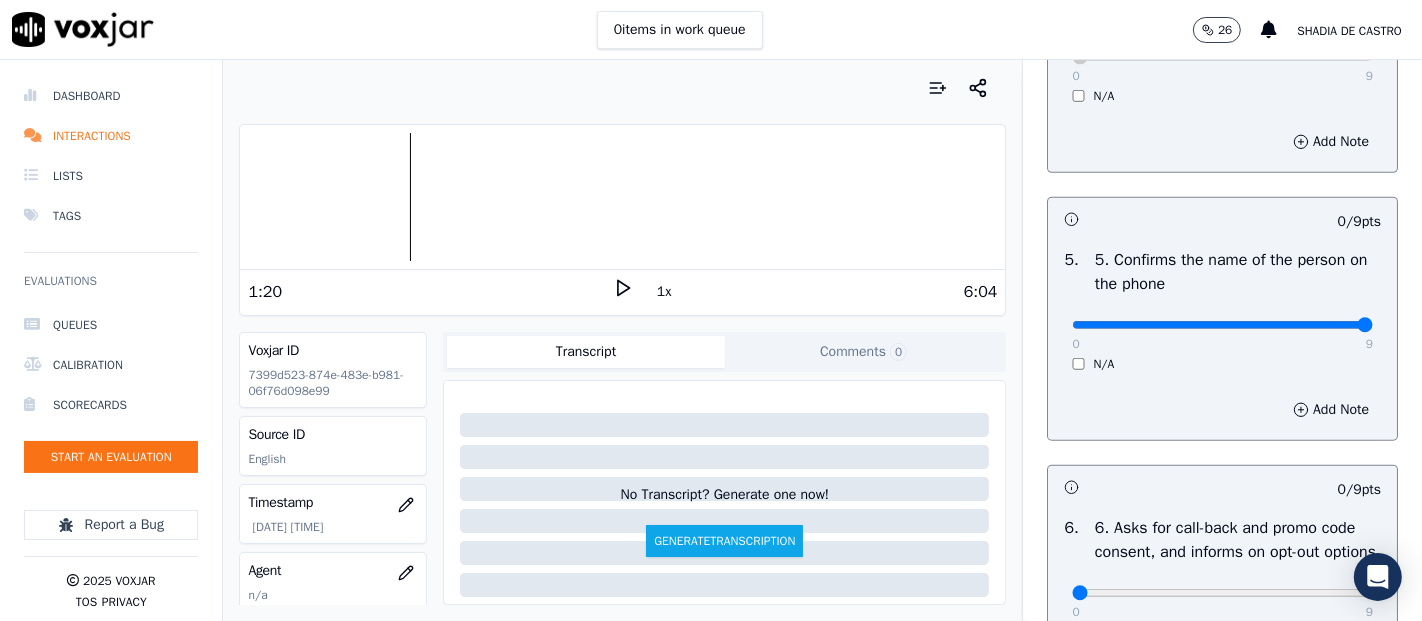 type on "9" 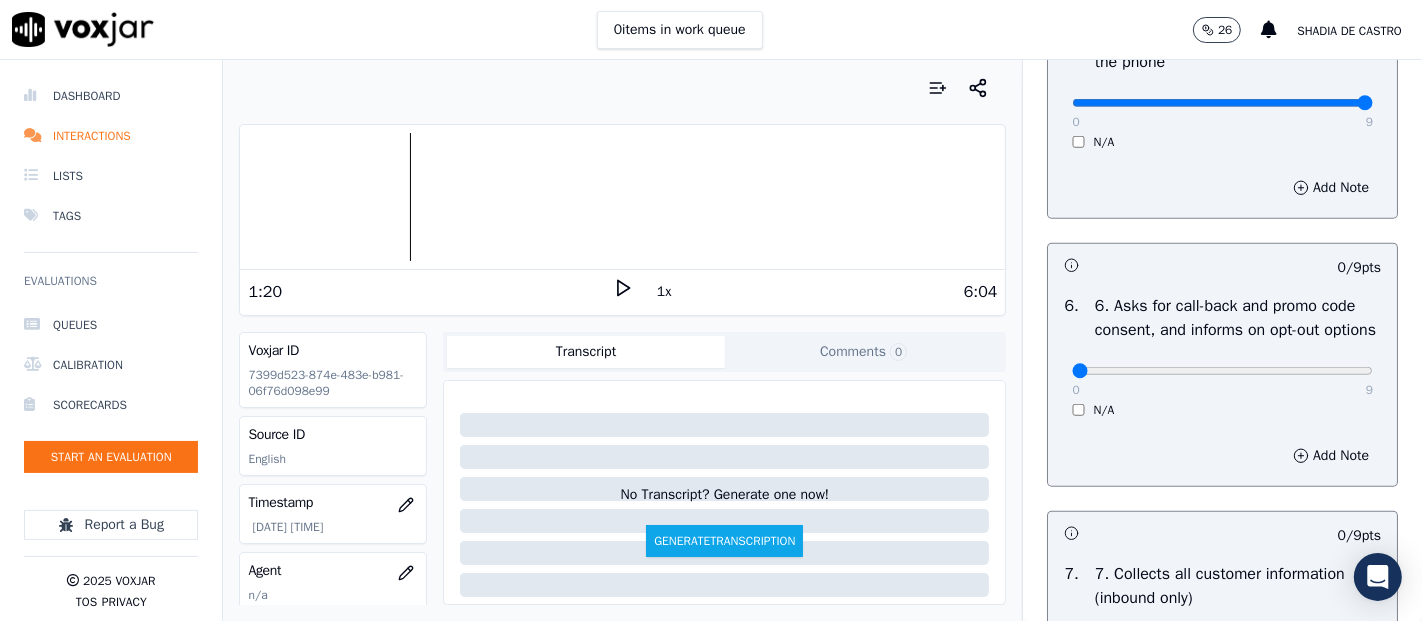 scroll, scrollTop: 1444, scrollLeft: 0, axis: vertical 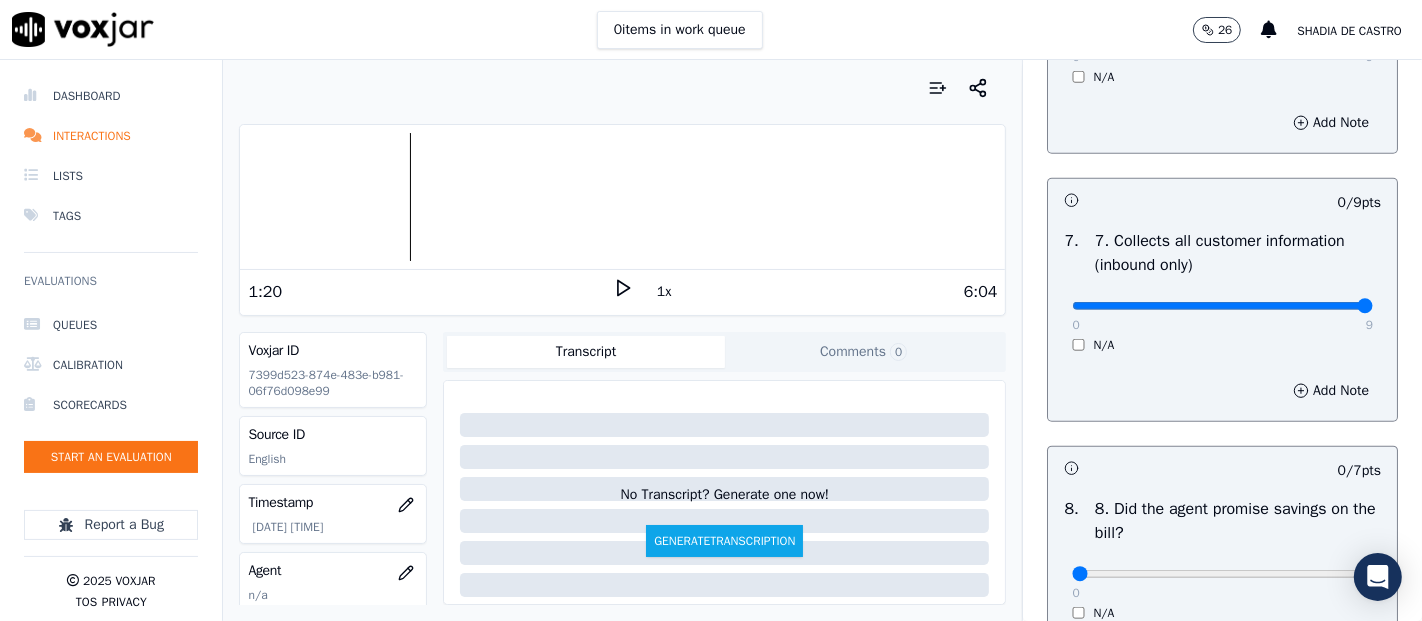 type on "9" 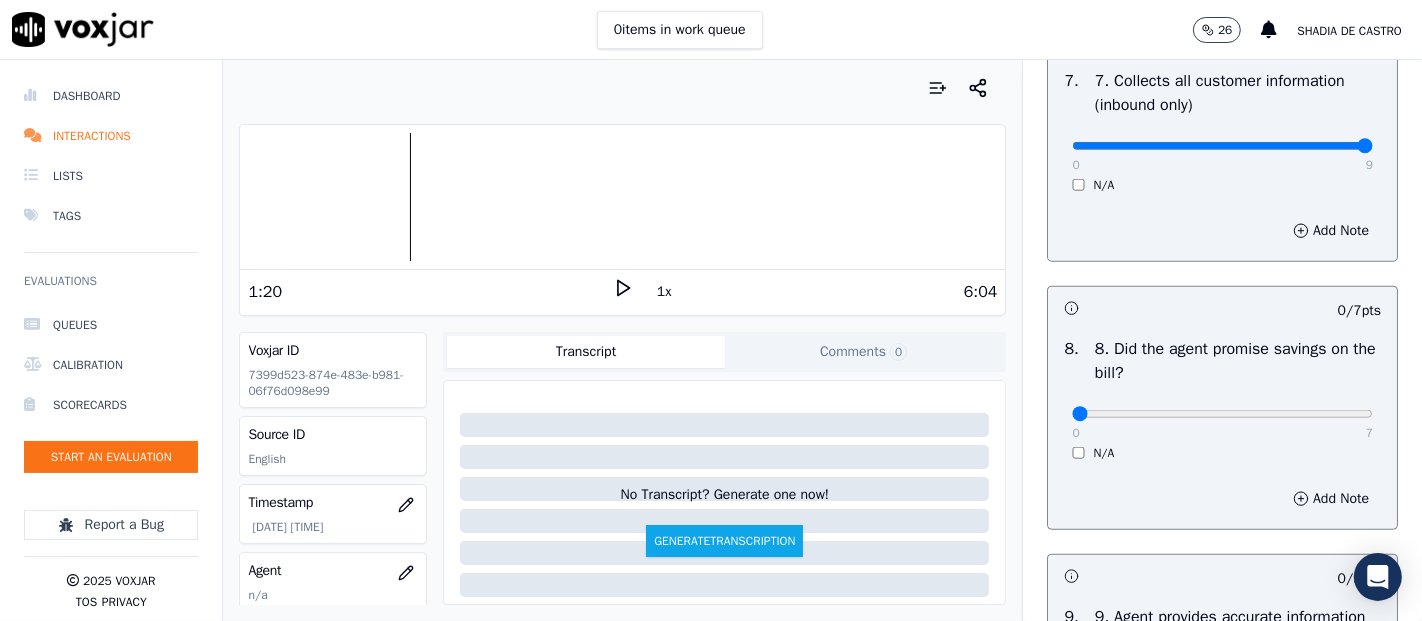 scroll, scrollTop: 2000, scrollLeft: 0, axis: vertical 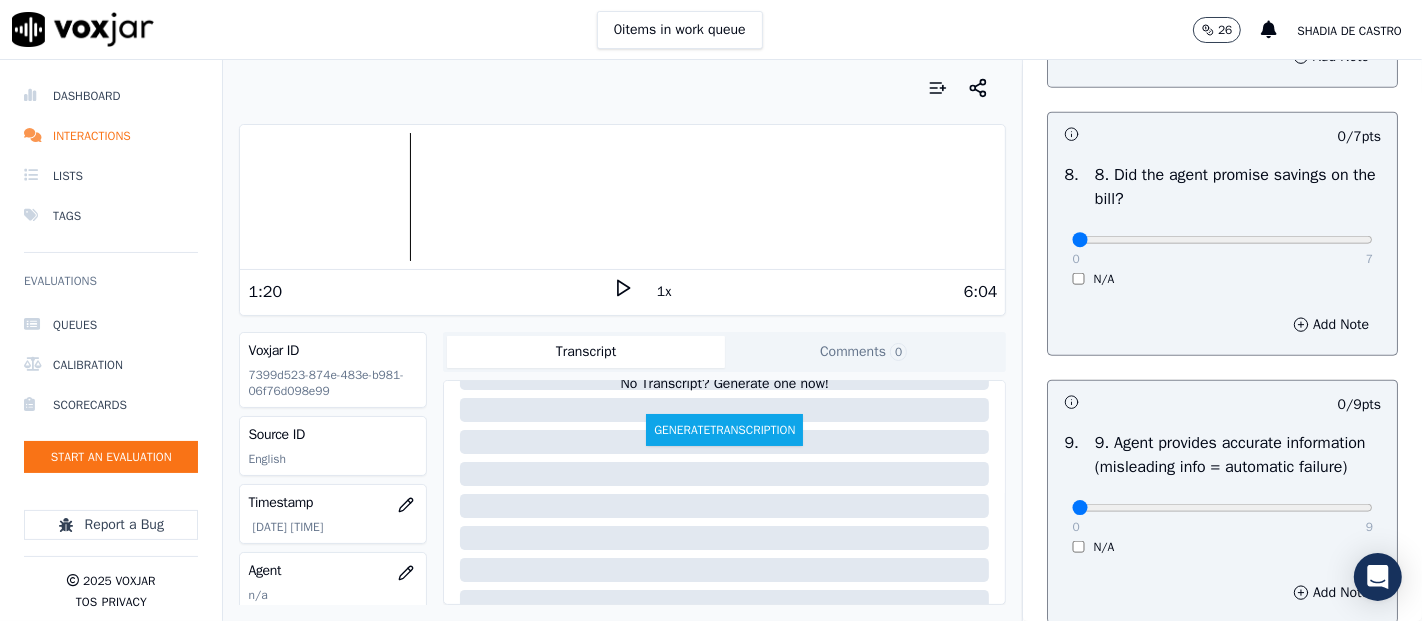 drag, startPoint x: 1326, startPoint y: 333, endPoint x: 1329, endPoint y: 343, distance: 10.440307 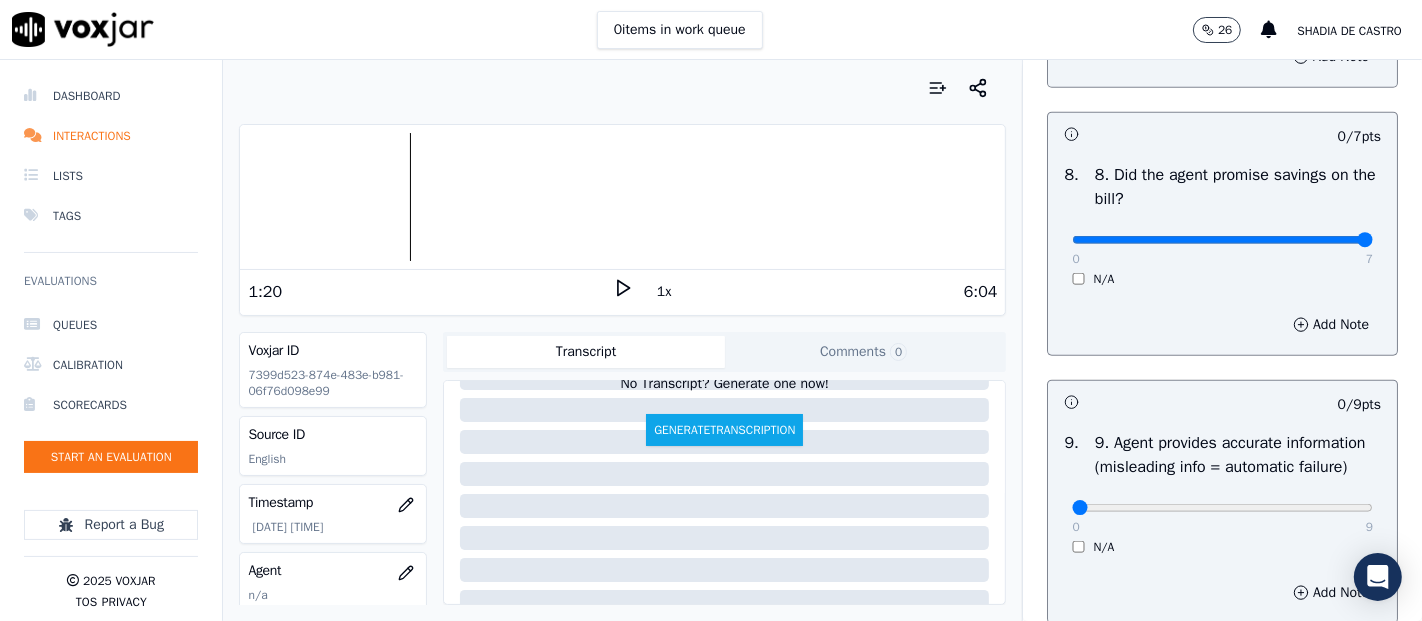 type on "7" 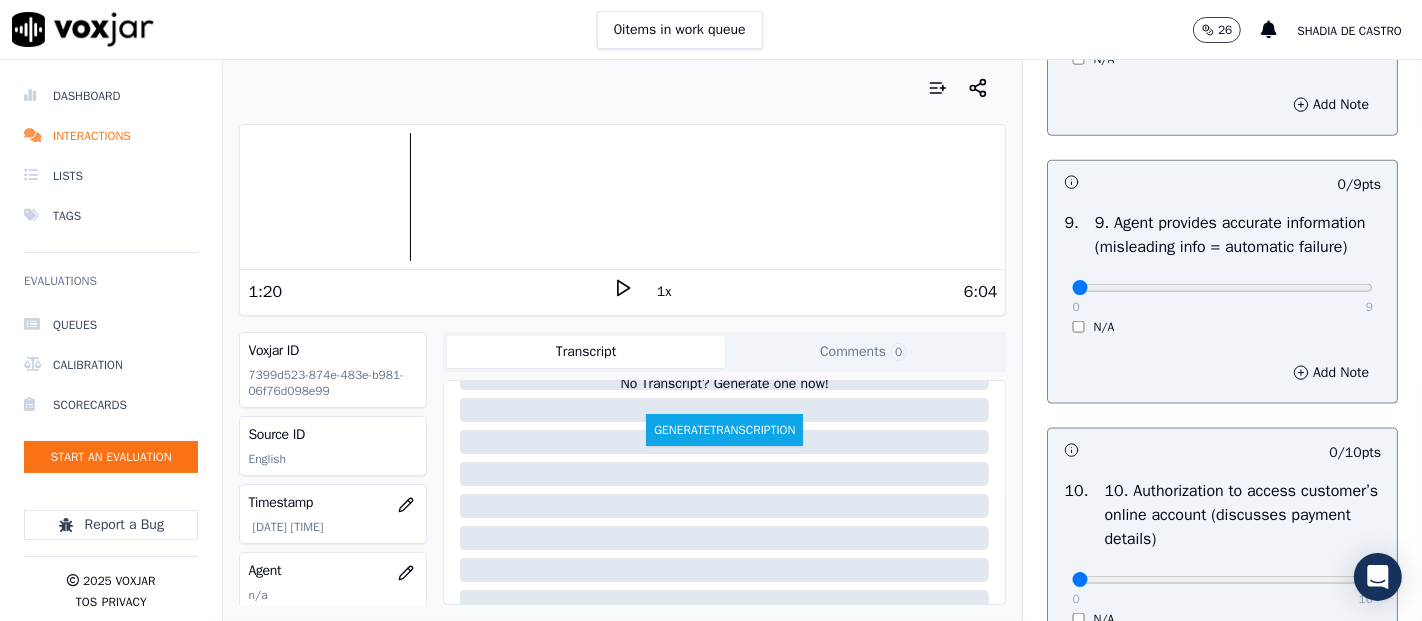 scroll, scrollTop: 2222, scrollLeft: 0, axis: vertical 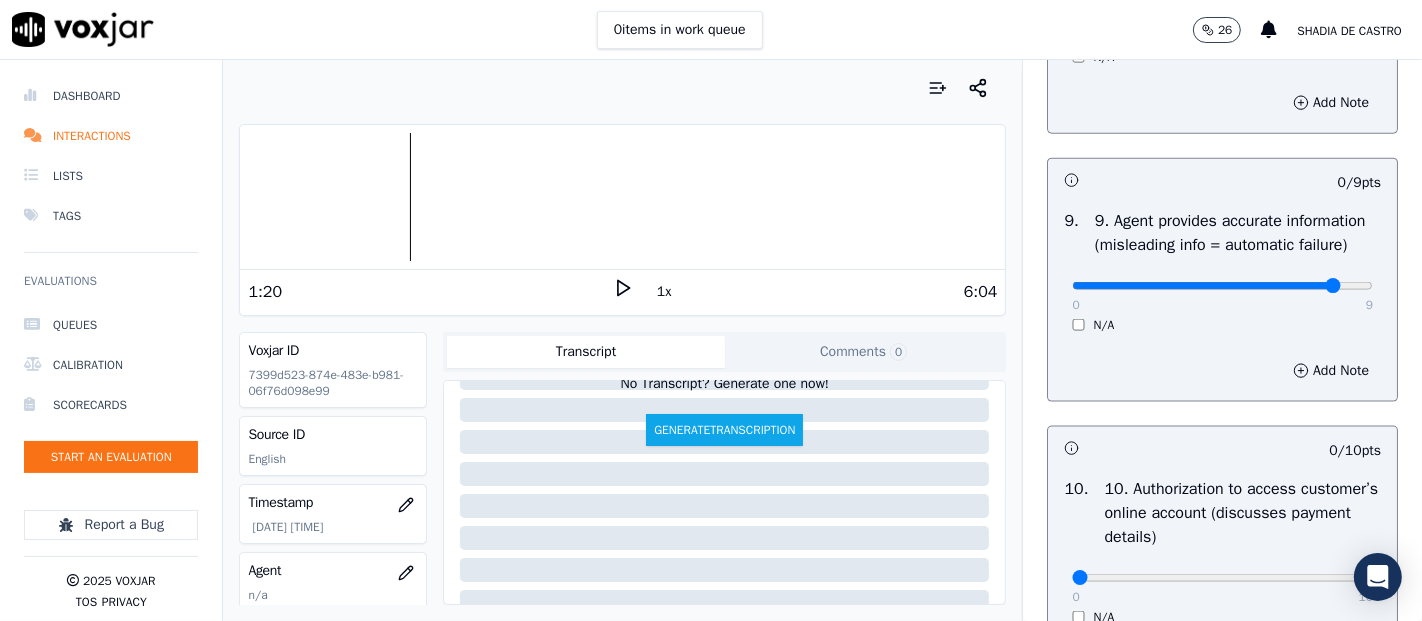 type on "8" 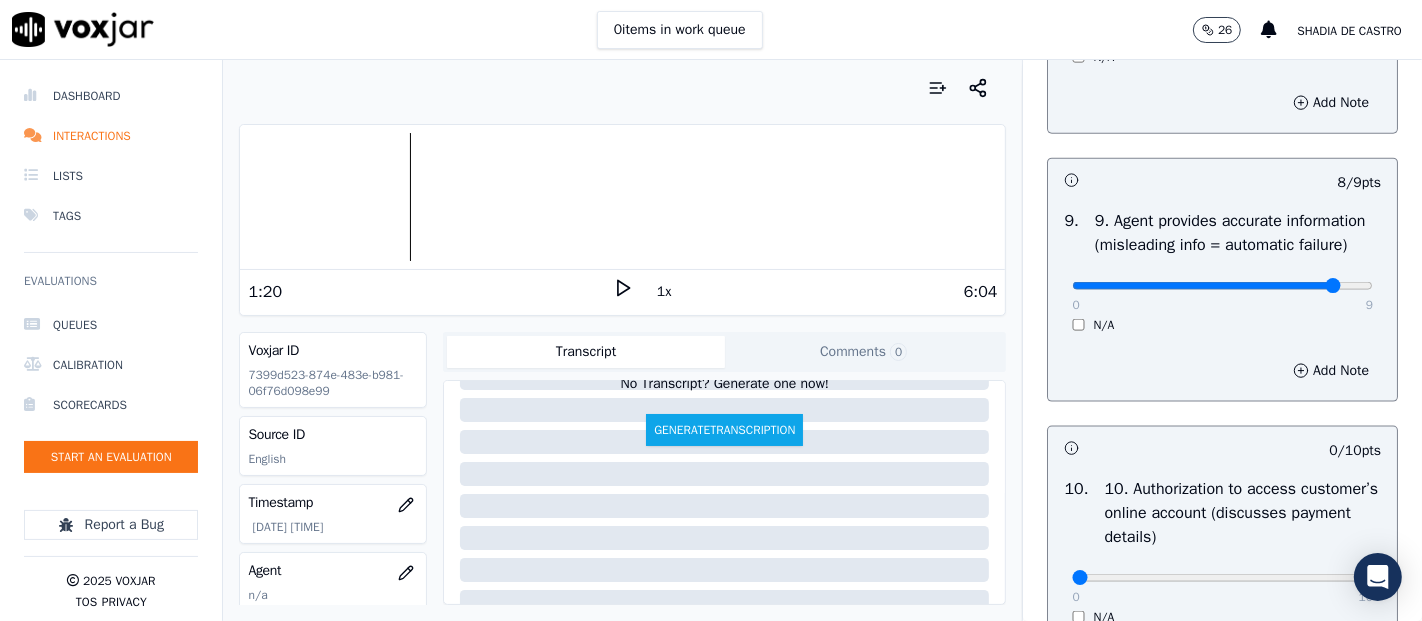 scroll, scrollTop: 2555, scrollLeft: 0, axis: vertical 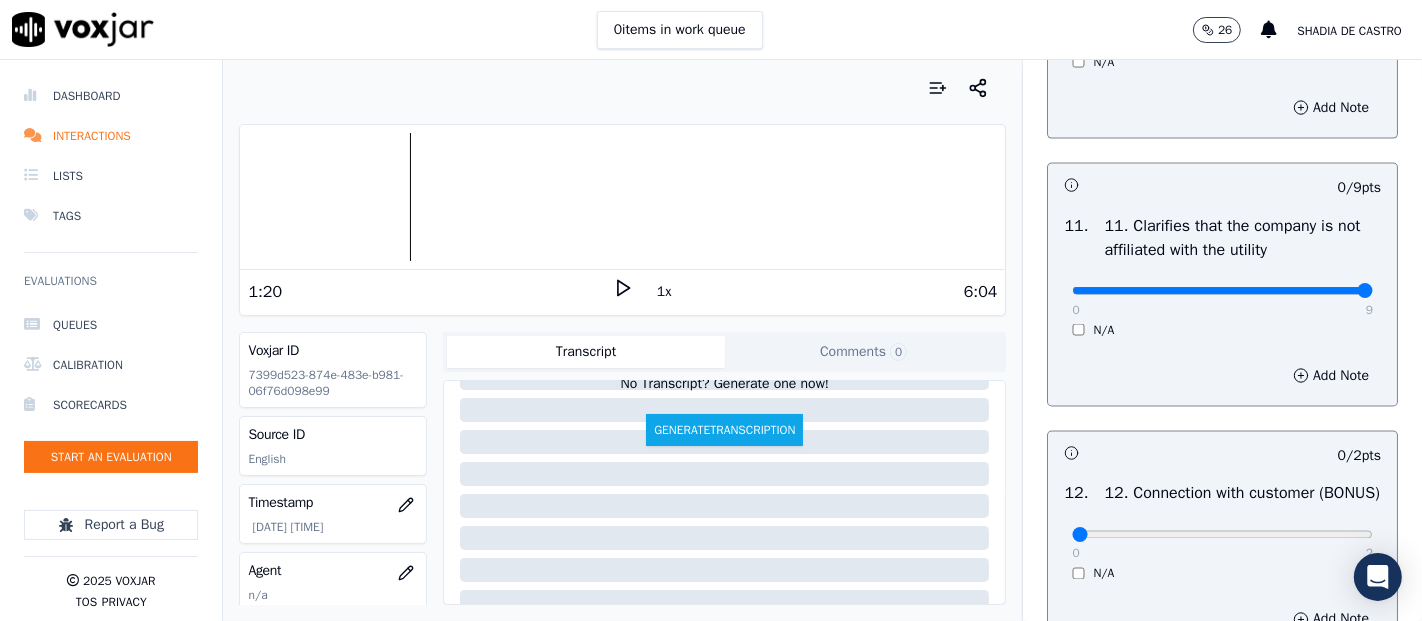 type on "9" 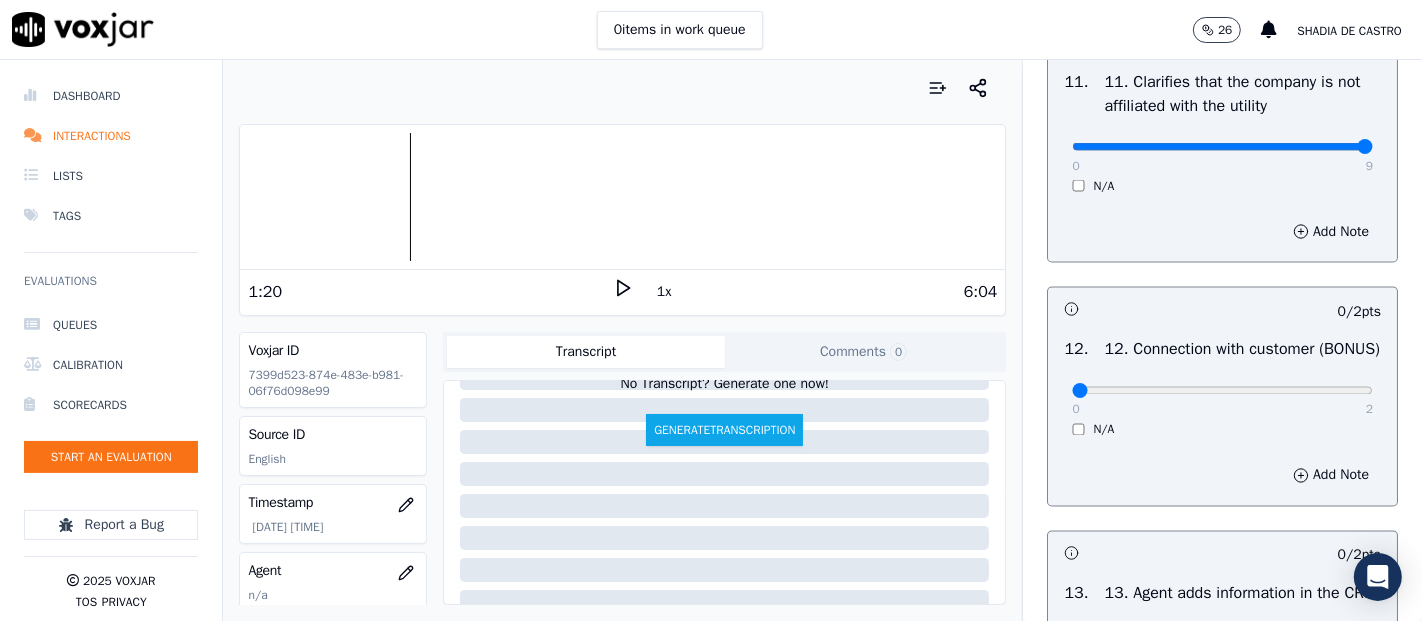 scroll, scrollTop: 3000, scrollLeft: 0, axis: vertical 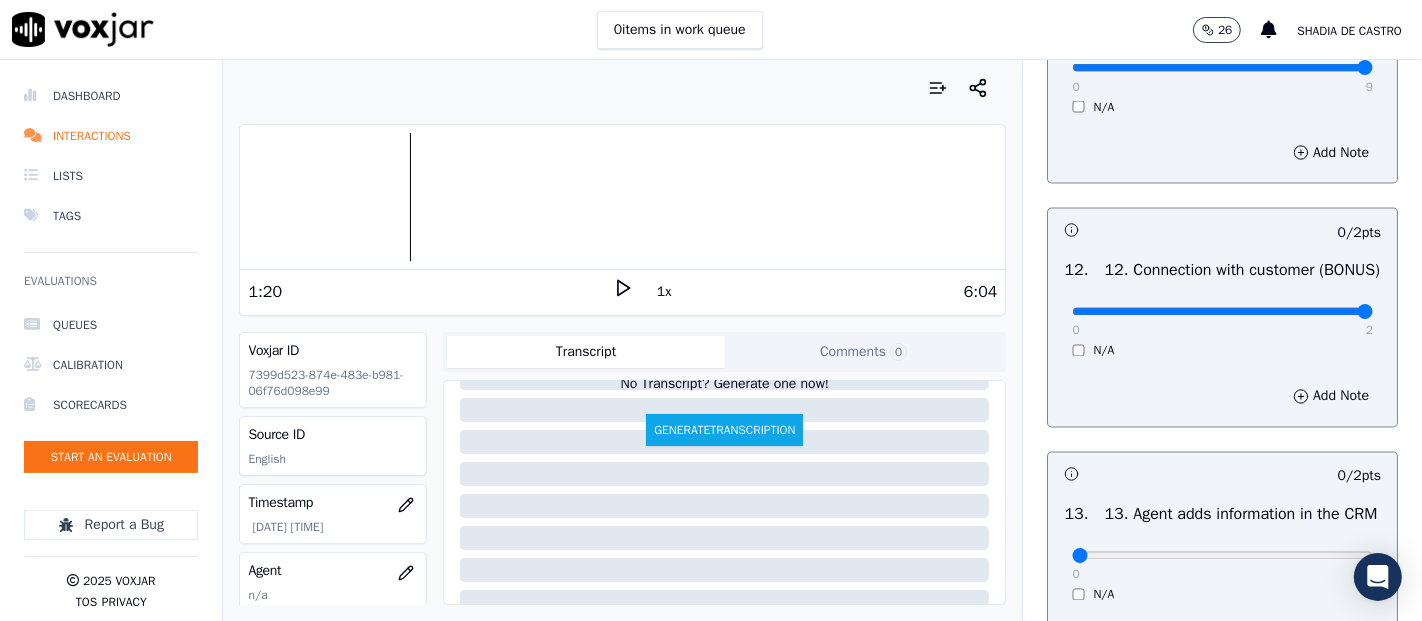 type on "2" 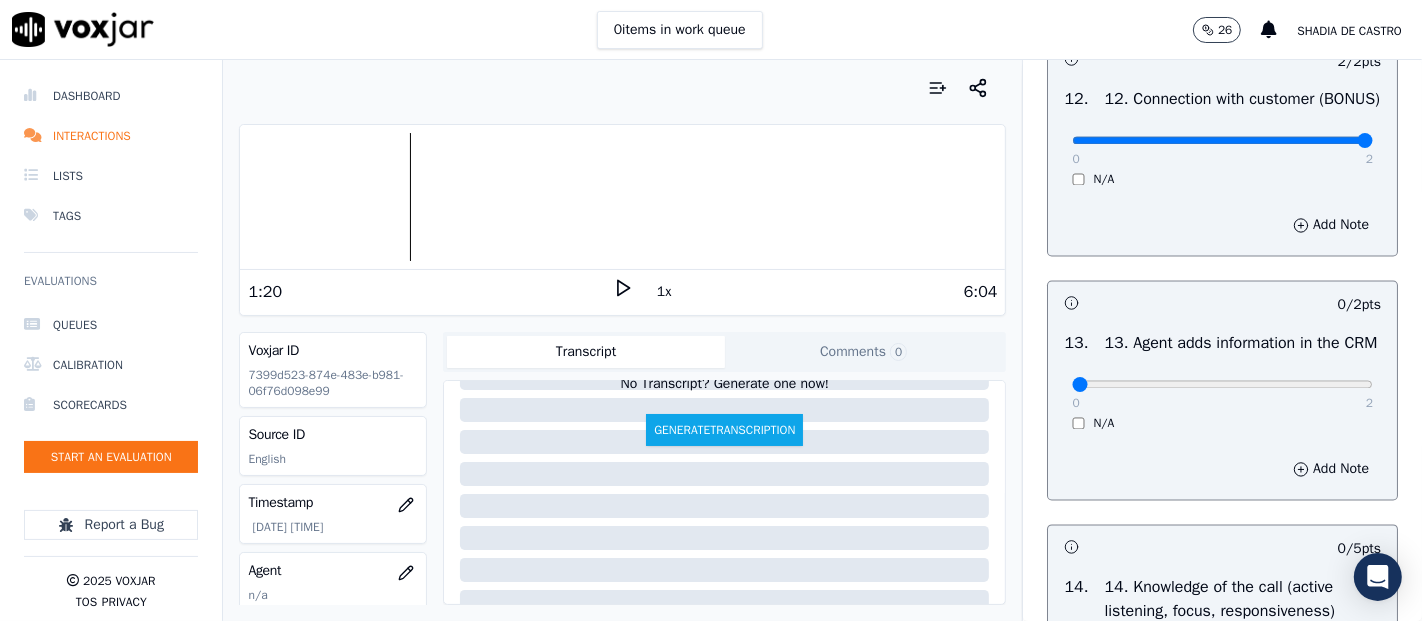 scroll, scrollTop: 3333, scrollLeft: 0, axis: vertical 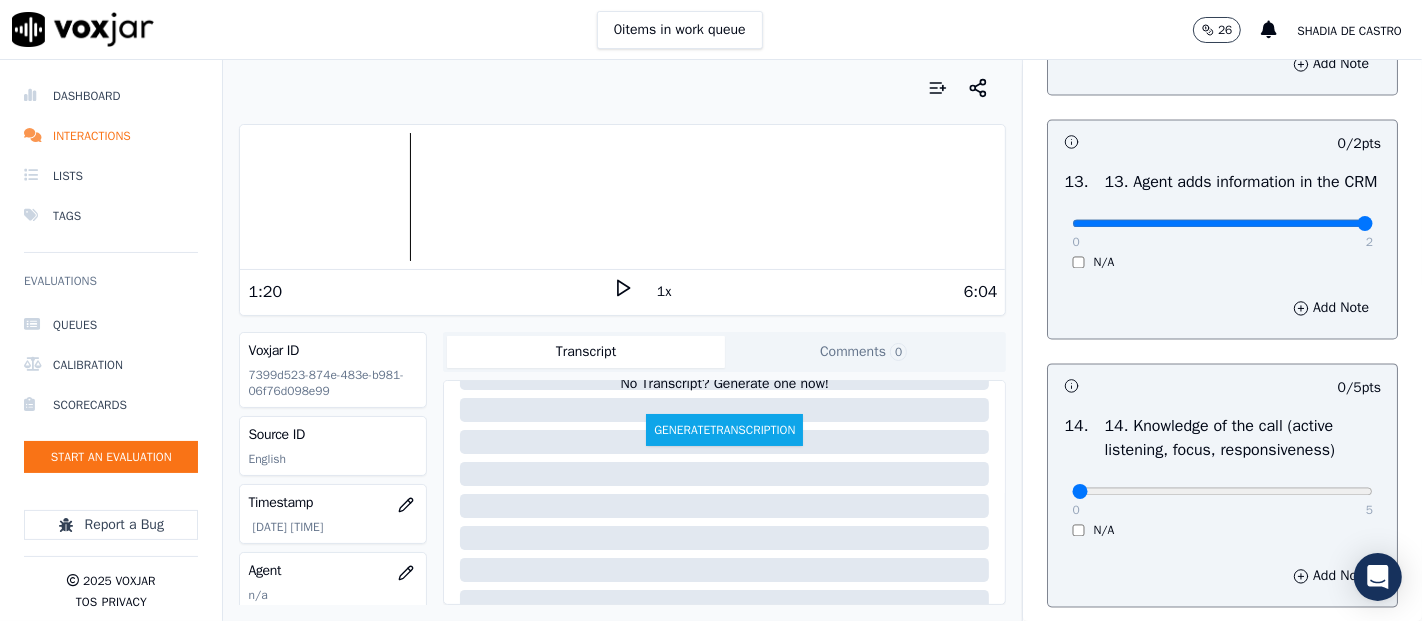 type on "2" 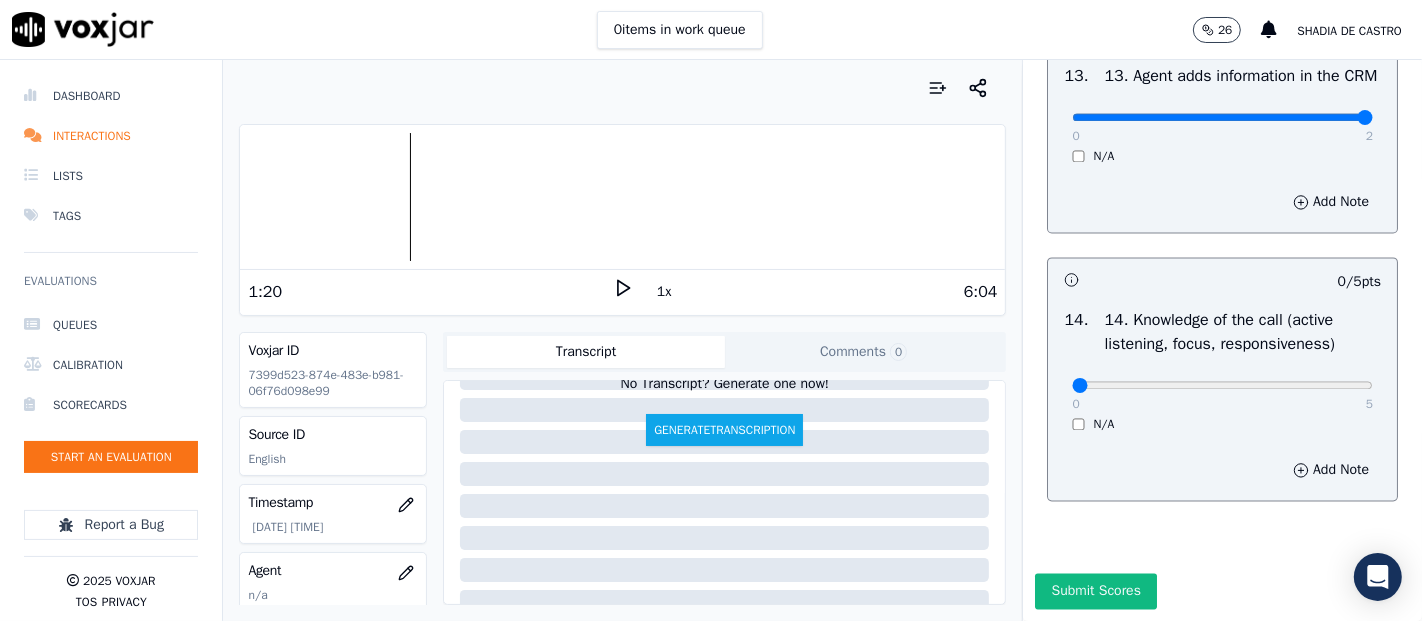 scroll, scrollTop: 3644, scrollLeft: 0, axis: vertical 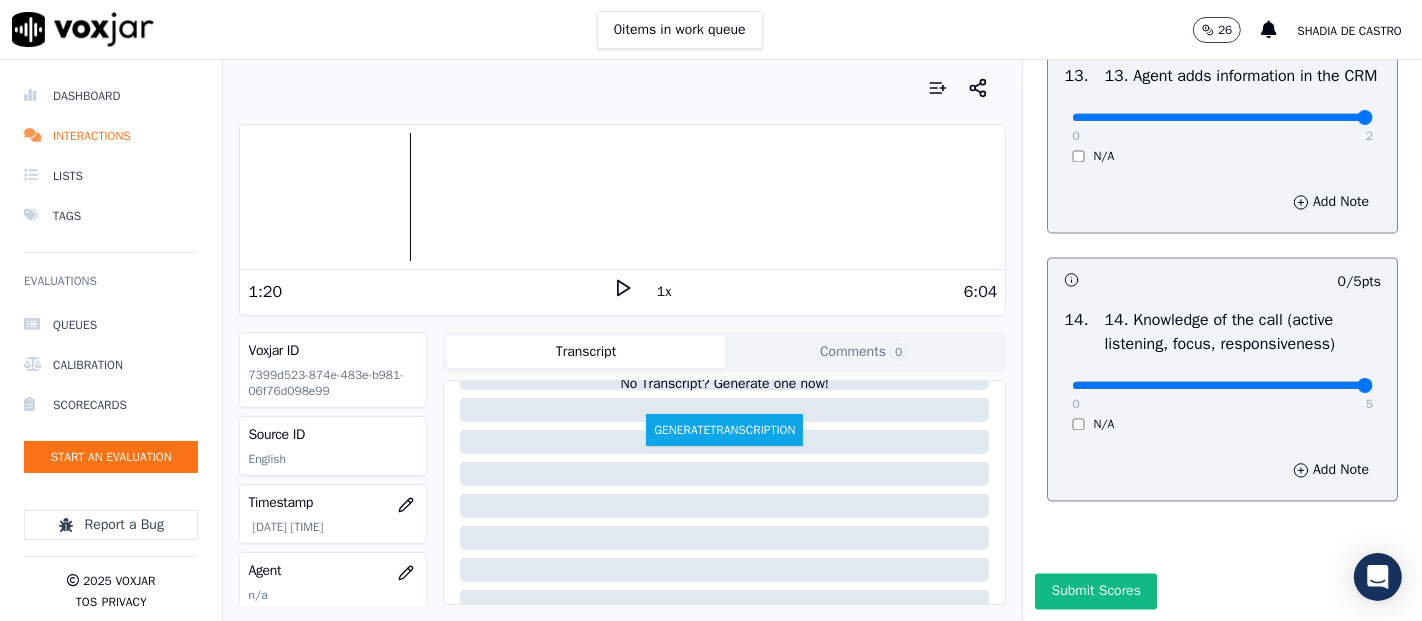 type on "5" 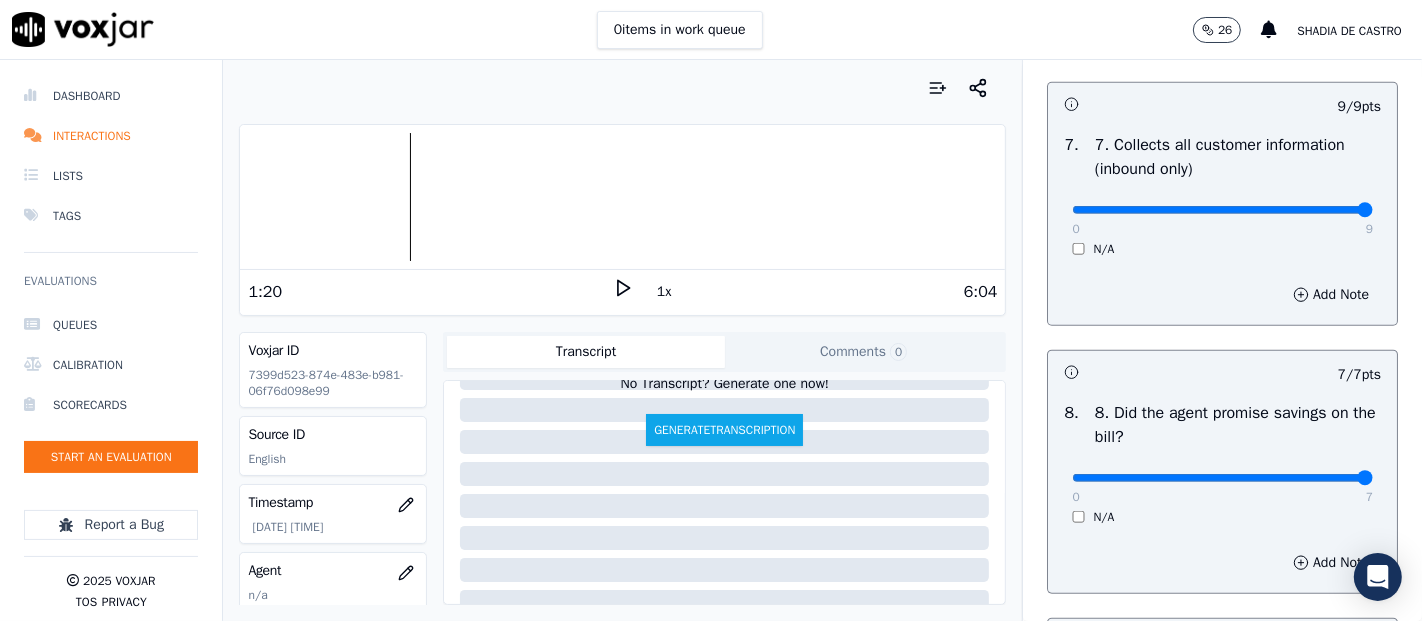 scroll, scrollTop: 1888, scrollLeft: 0, axis: vertical 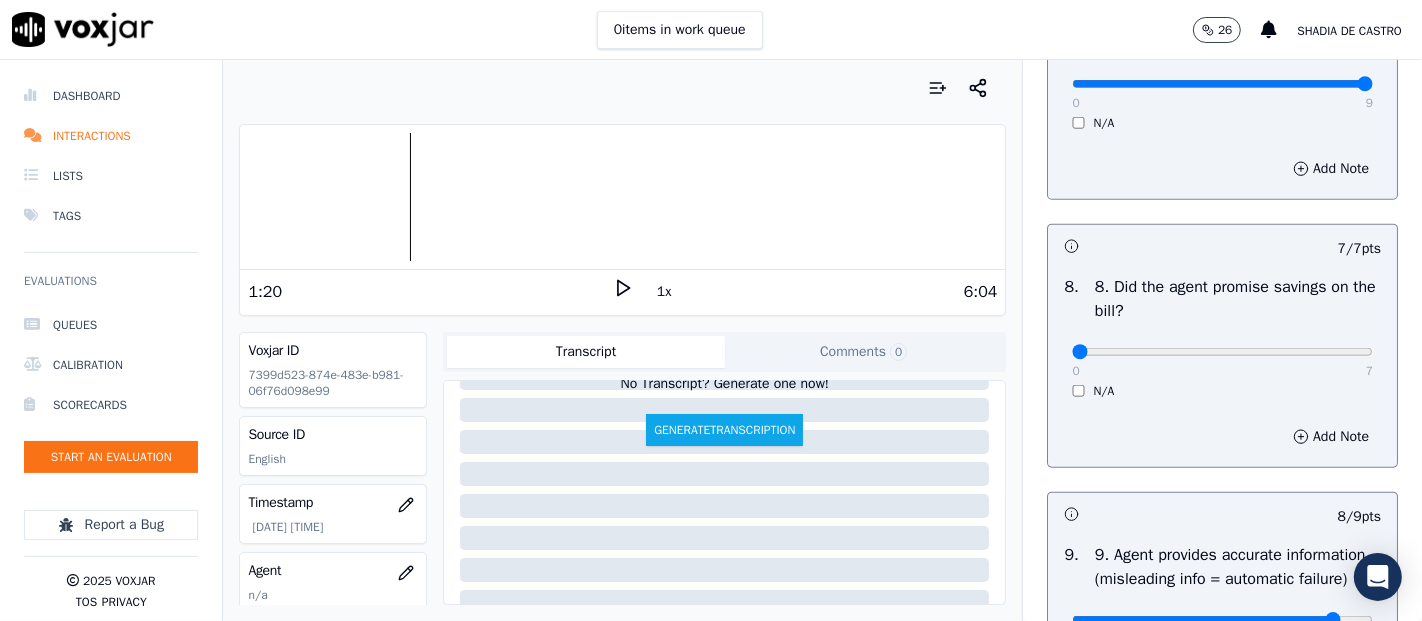 type on "0" 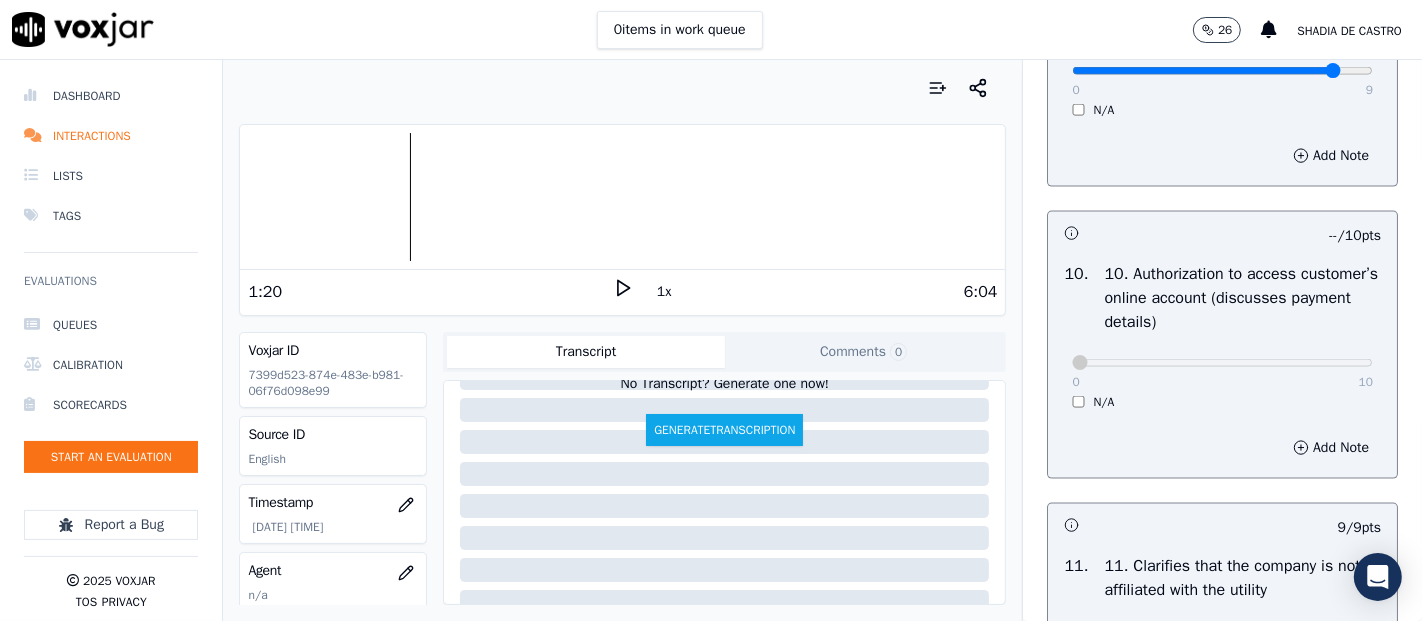 scroll, scrollTop: 2555, scrollLeft: 0, axis: vertical 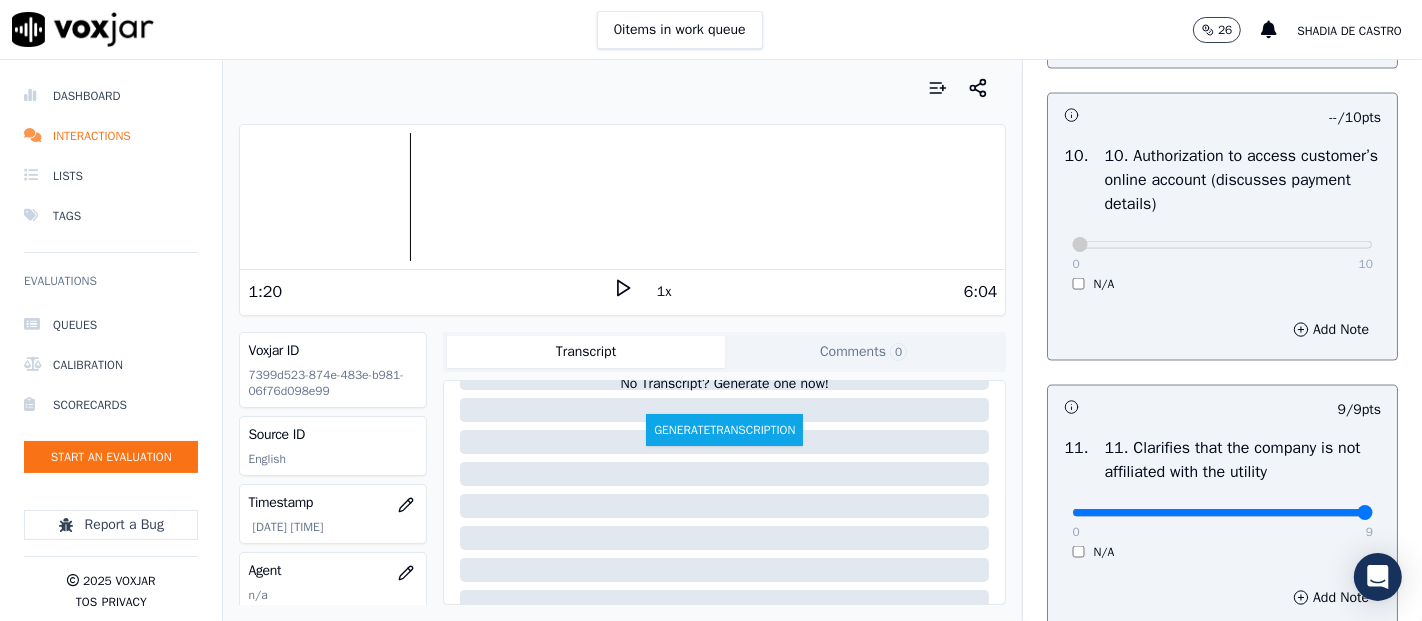 click 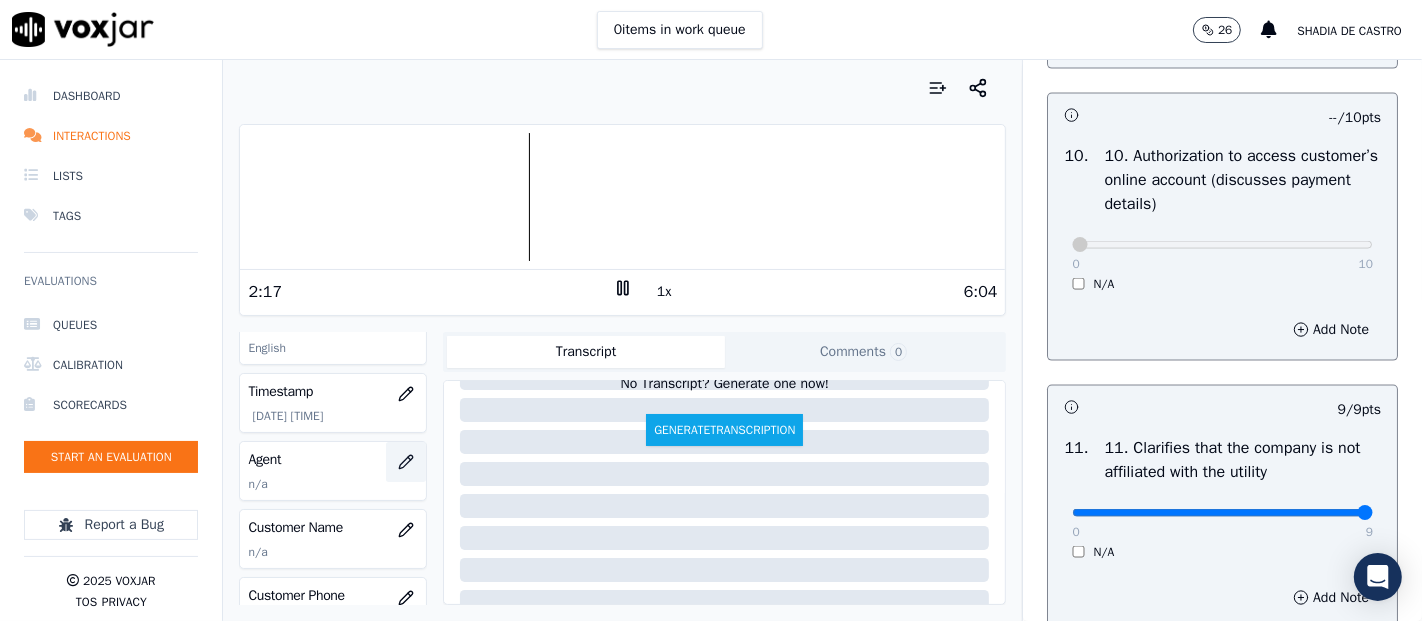 scroll, scrollTop: 222, scrollLeft: 0, axis: vertical 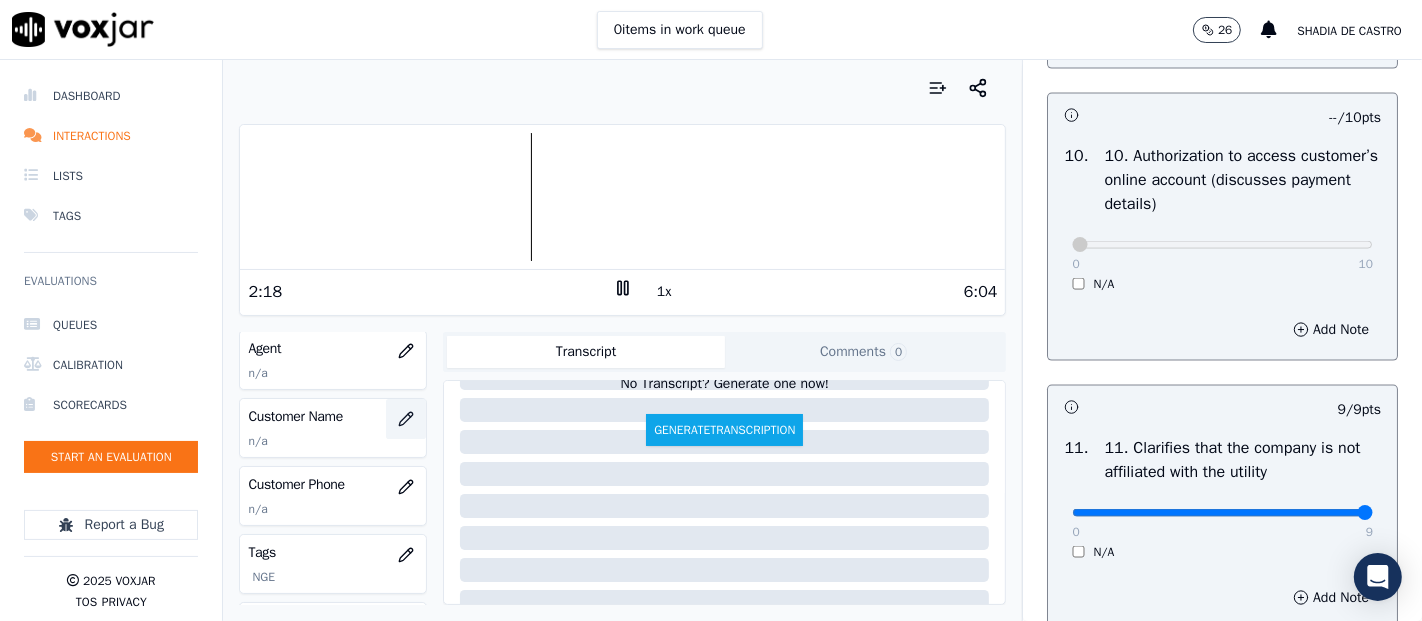 click at bounding box center (406, 419) 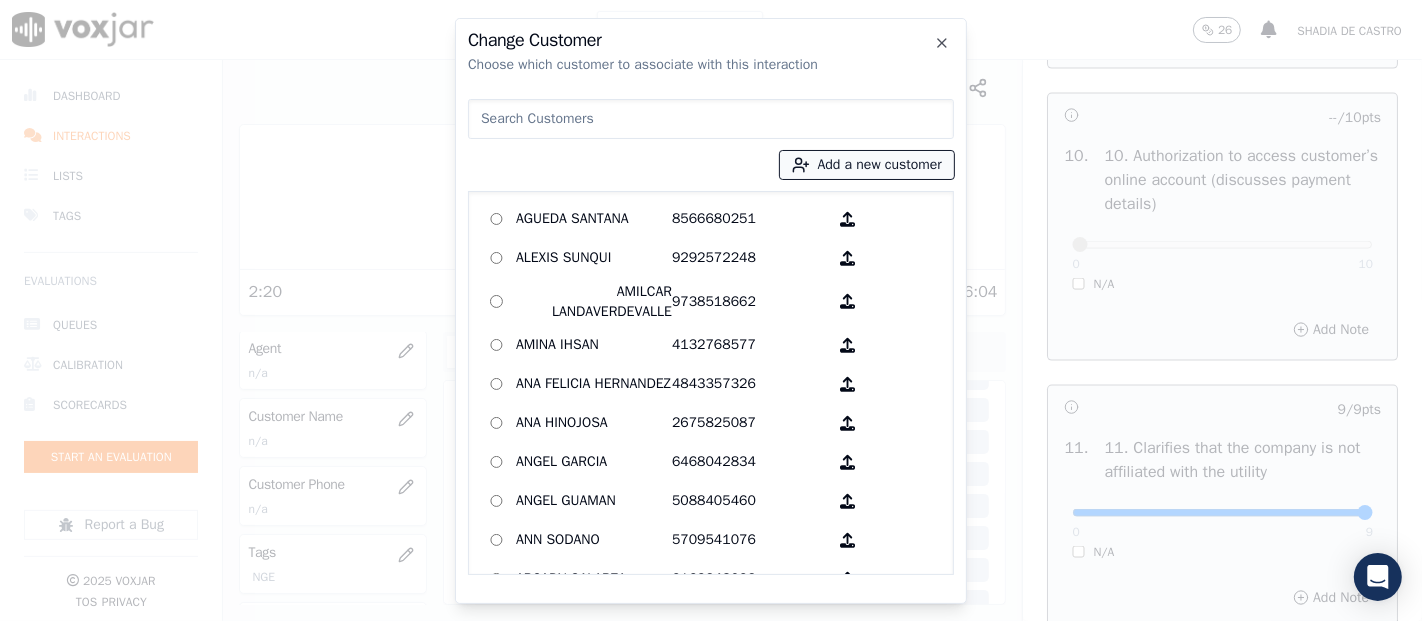 click on "Add a new customer" at bounding box center [867, 165] 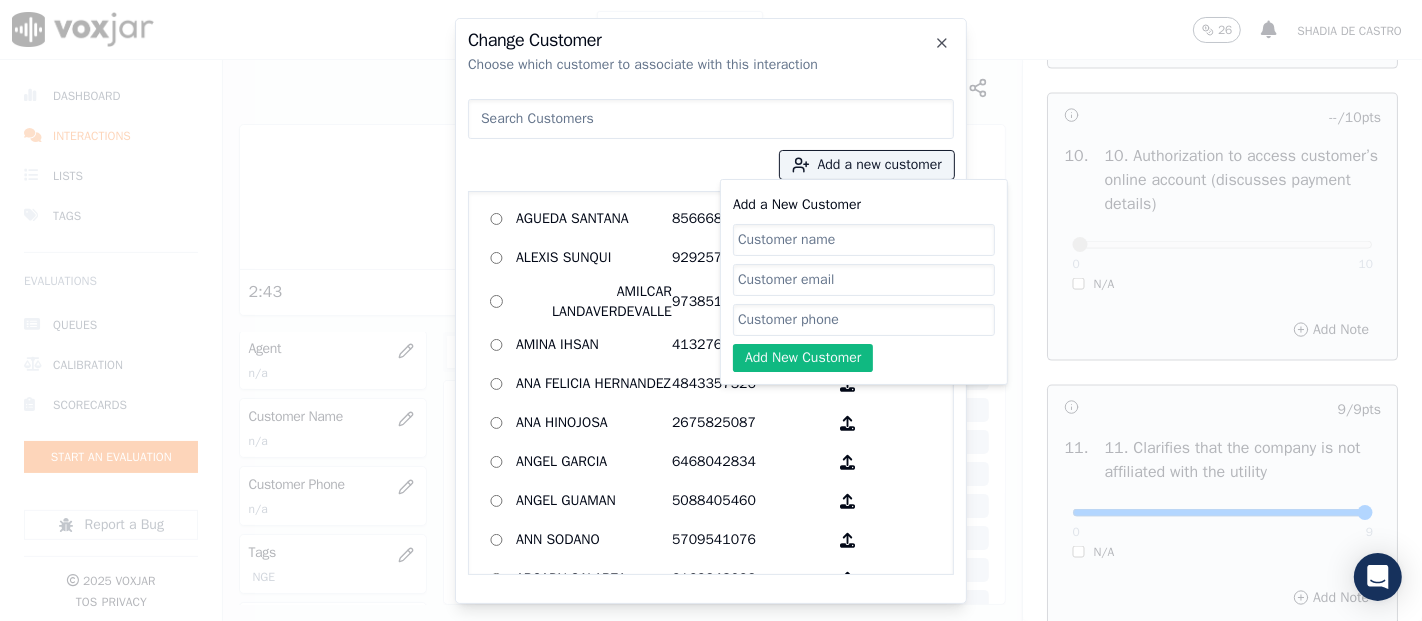 paste on "ROOSEVELT D REED" 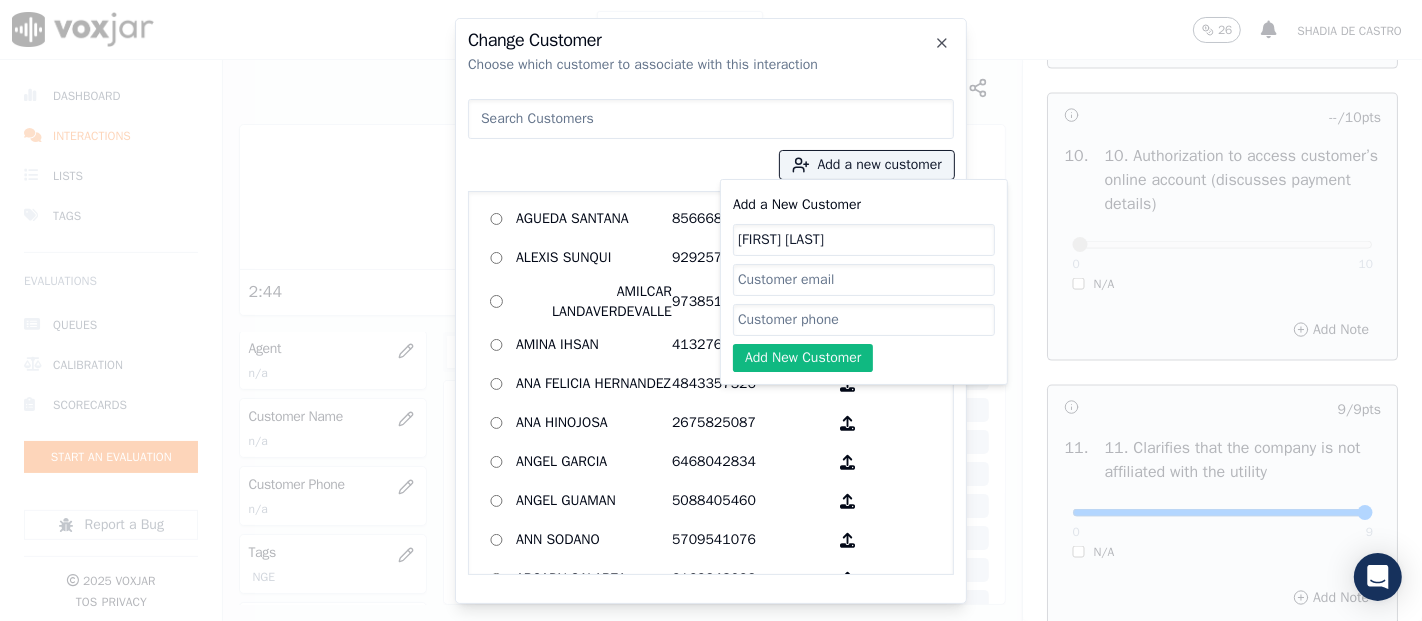 type on "ROOSEVELT D REED" 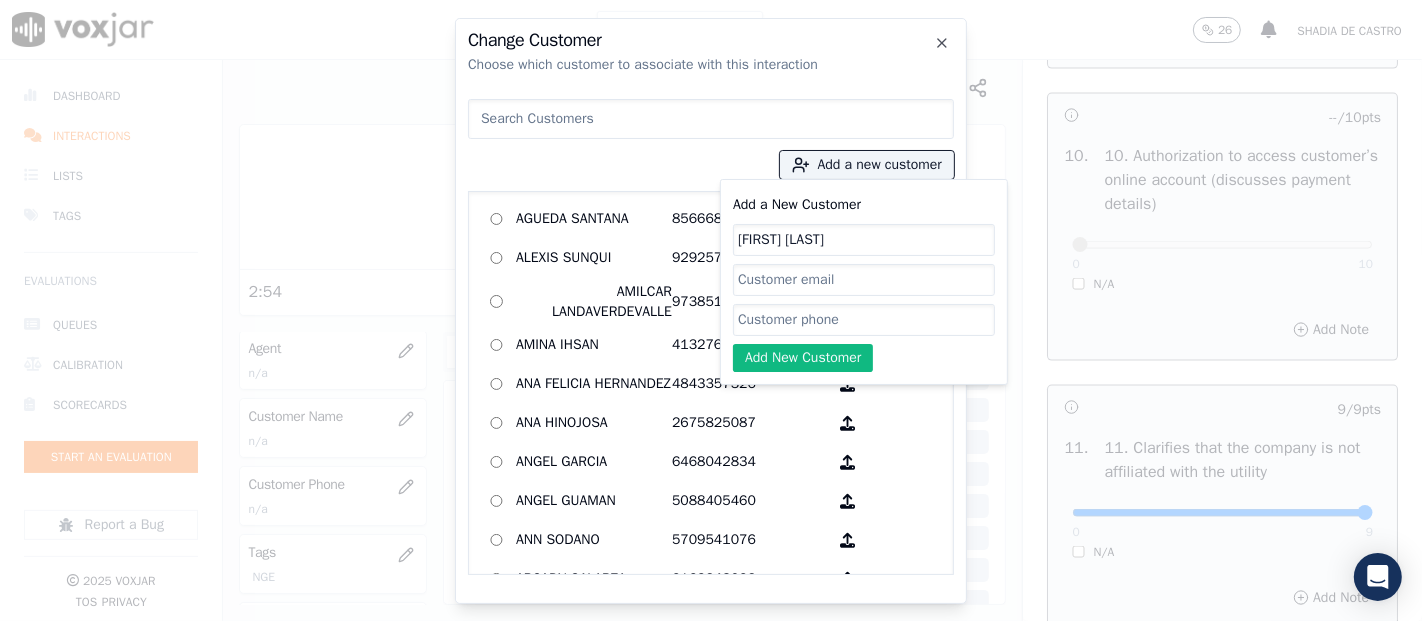 paste on "6143305116" 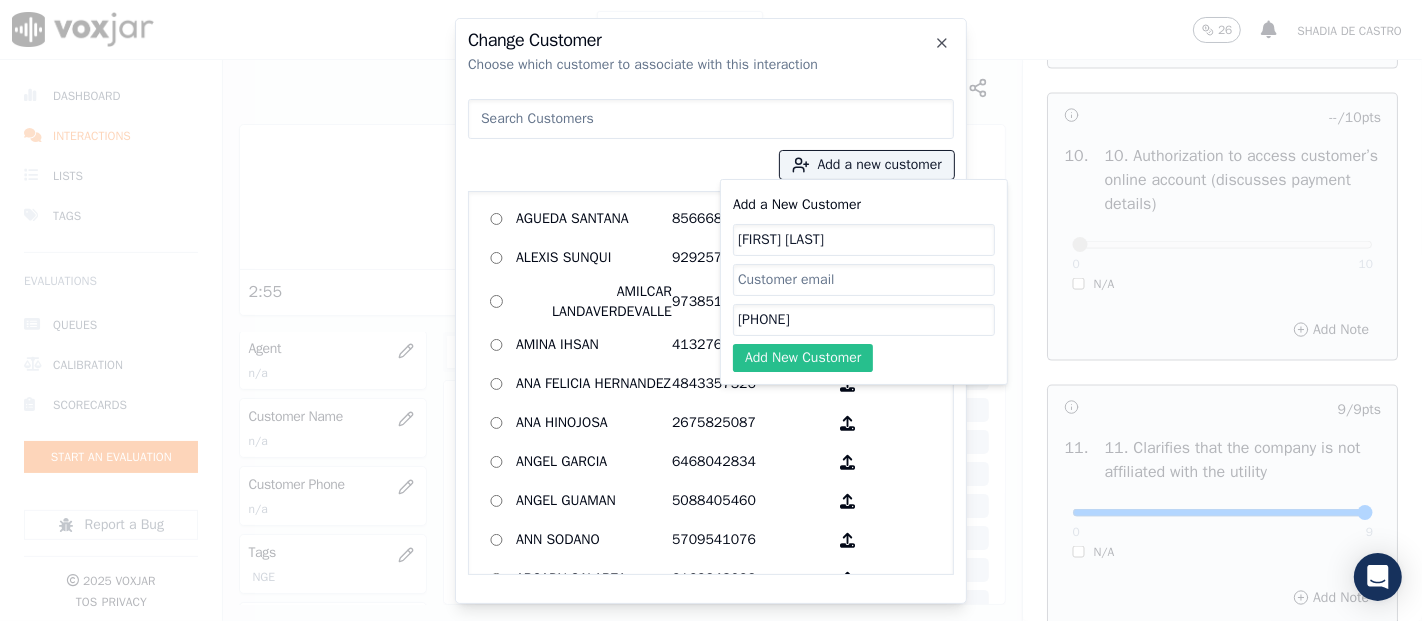 type on "6143305116" 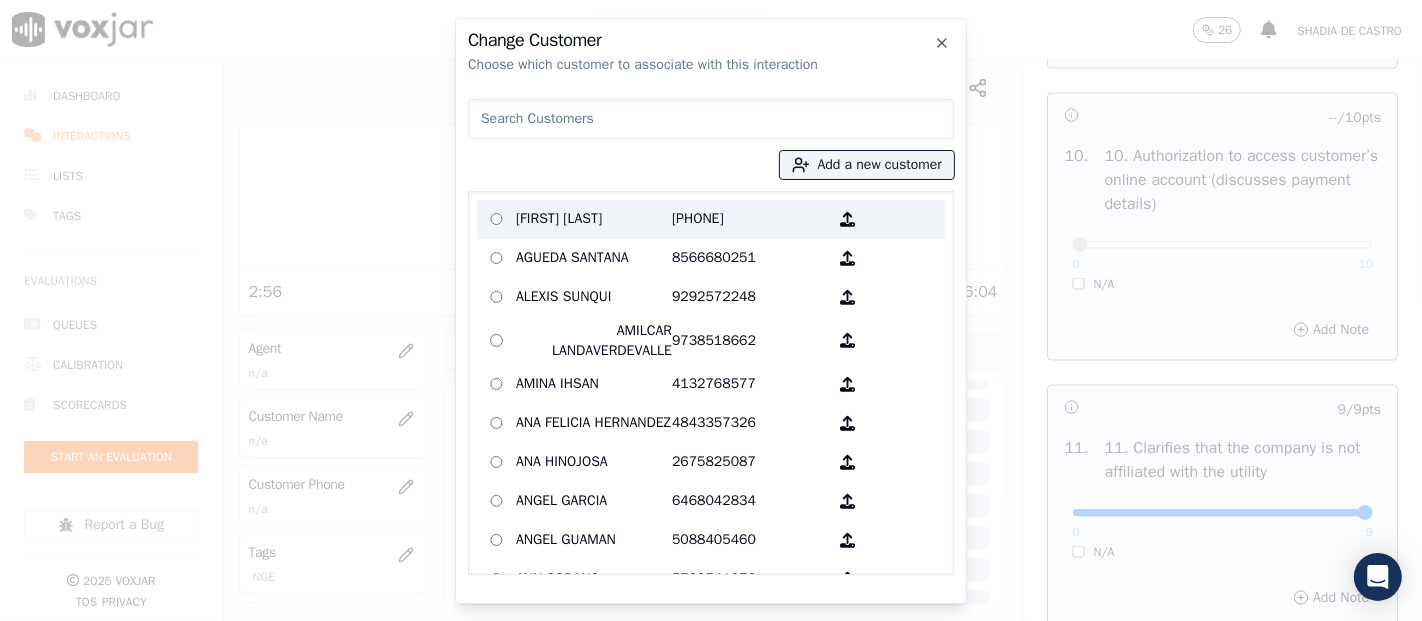 click on "ROOSEVELT D REED" at bounding box center [594, 219] 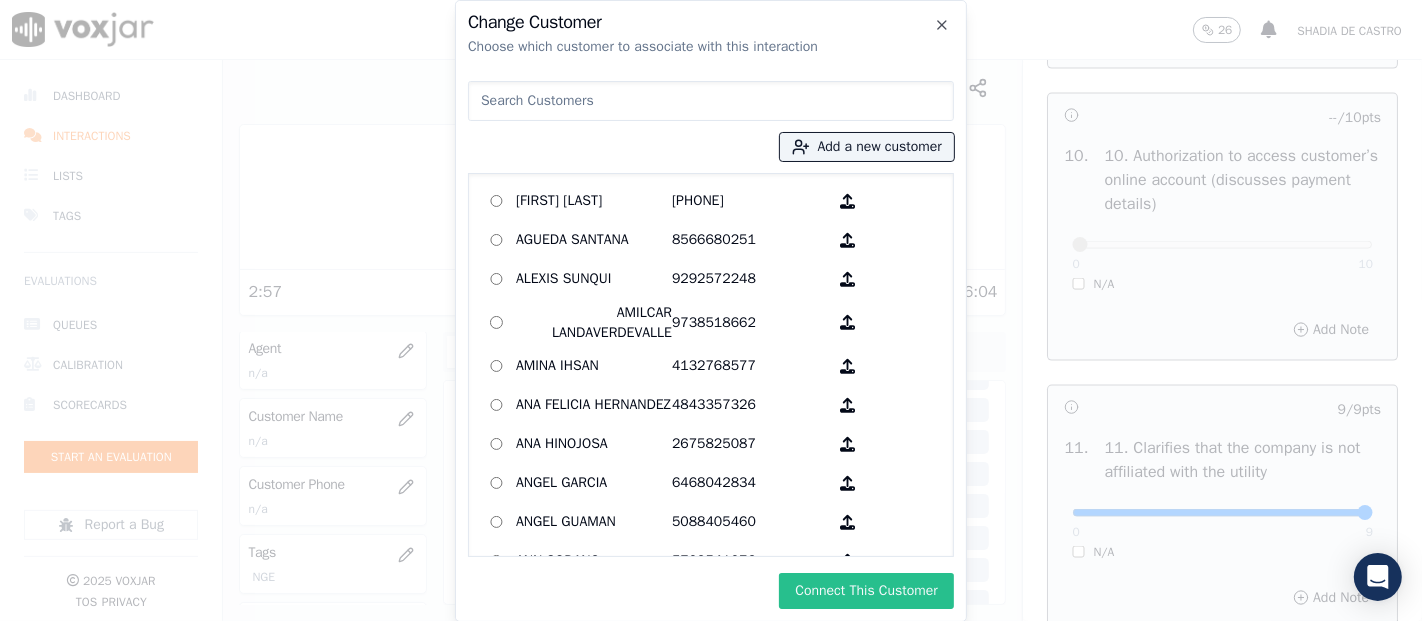 click on "Connect This Customer" at bounding box center [866, 591] 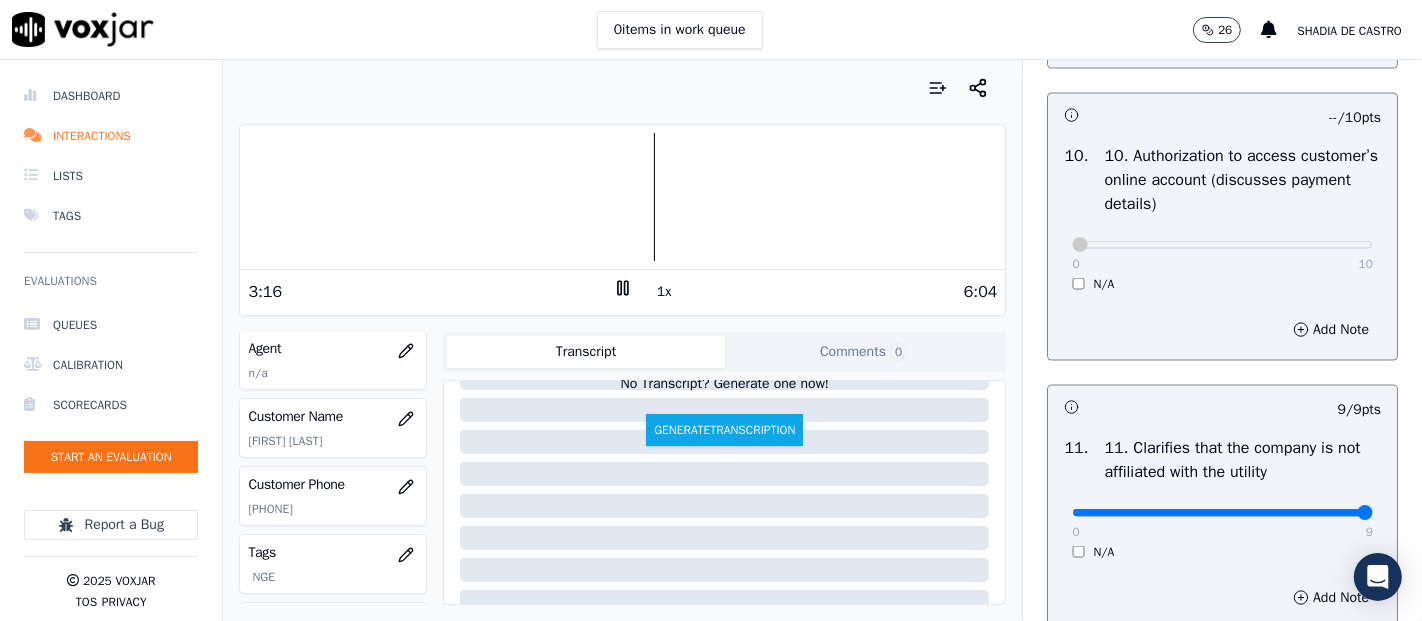 click at bounding box center [622, 197] 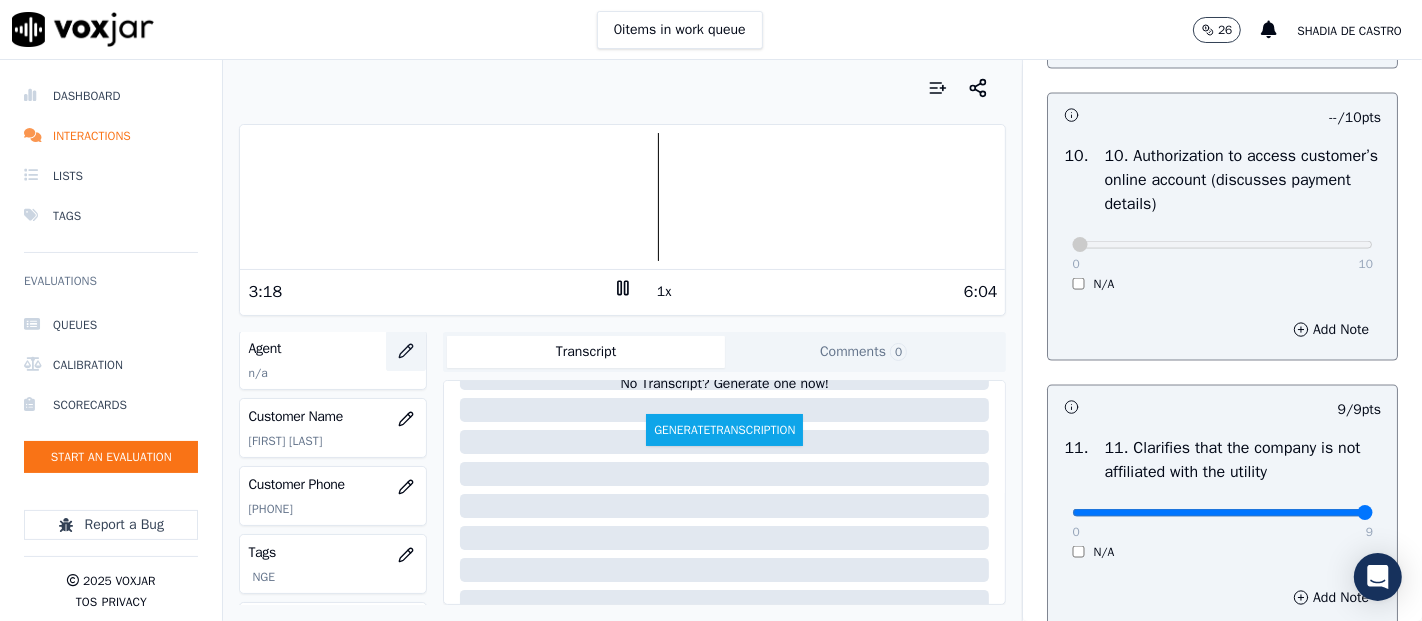click 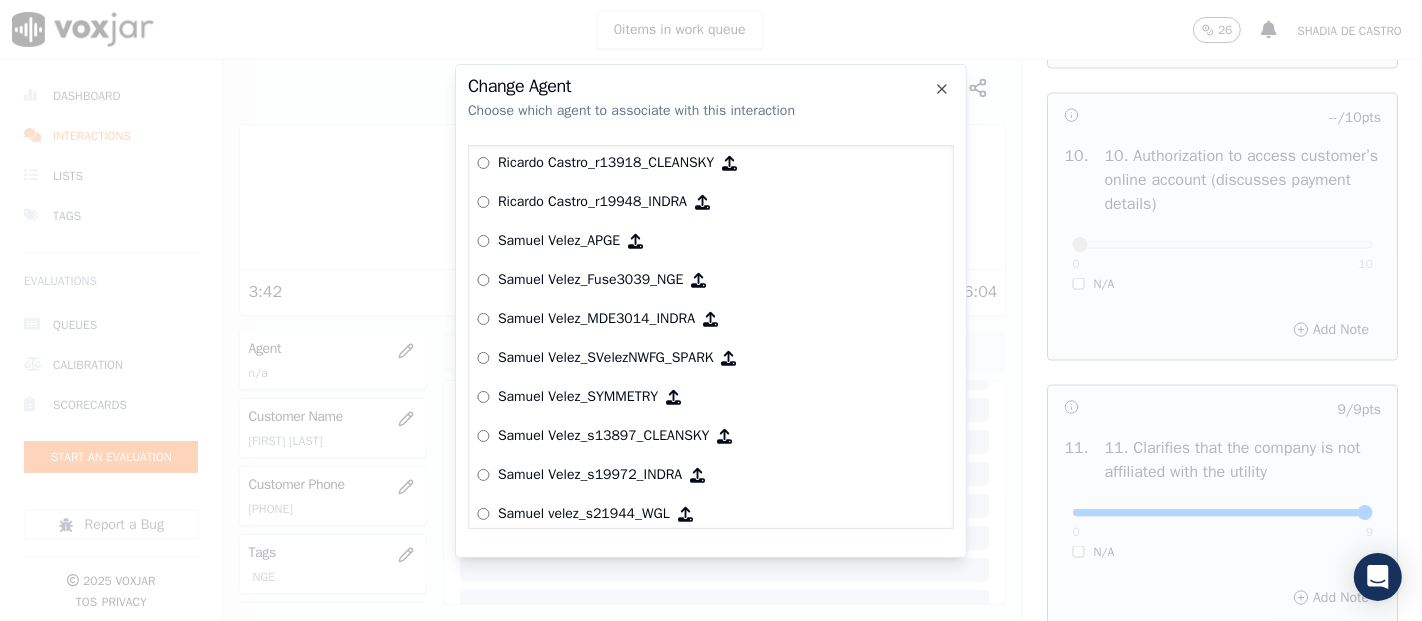 scroll, scrollTop: 7754, scrollLeft: 0, axis: vertical 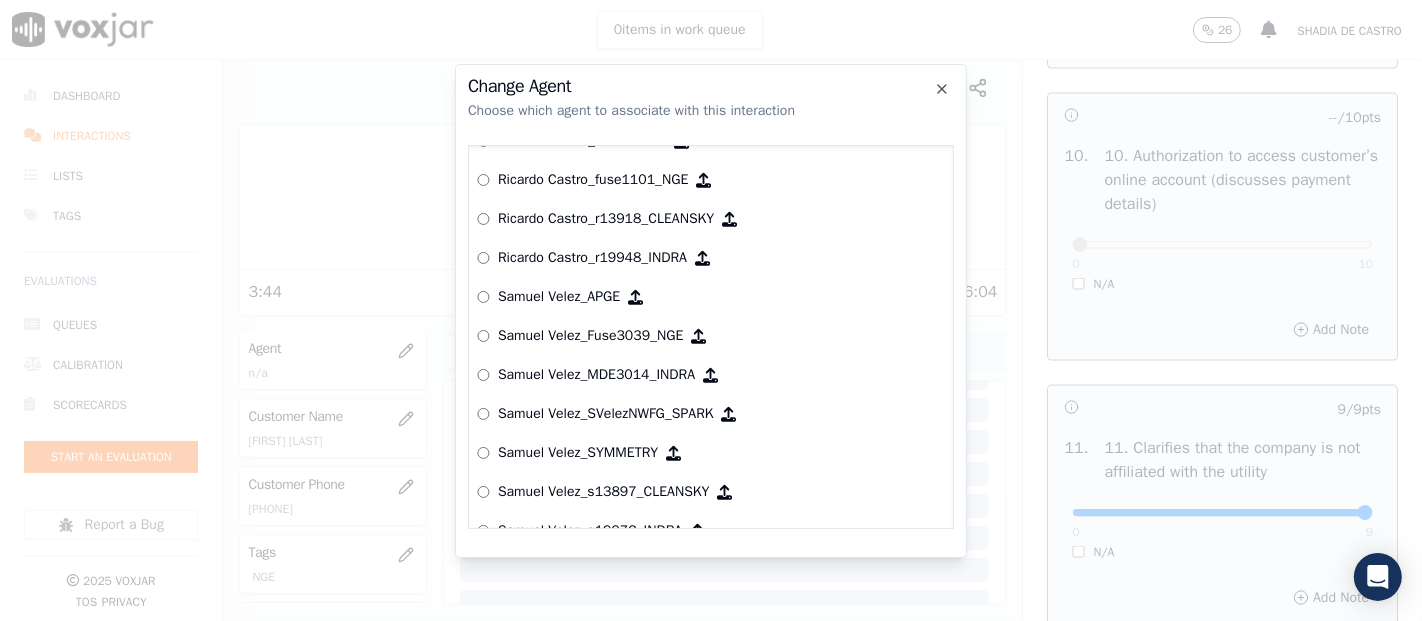 click on "Samuel Velez_Fuse3039_NGE" at bounding box center (590, 336) 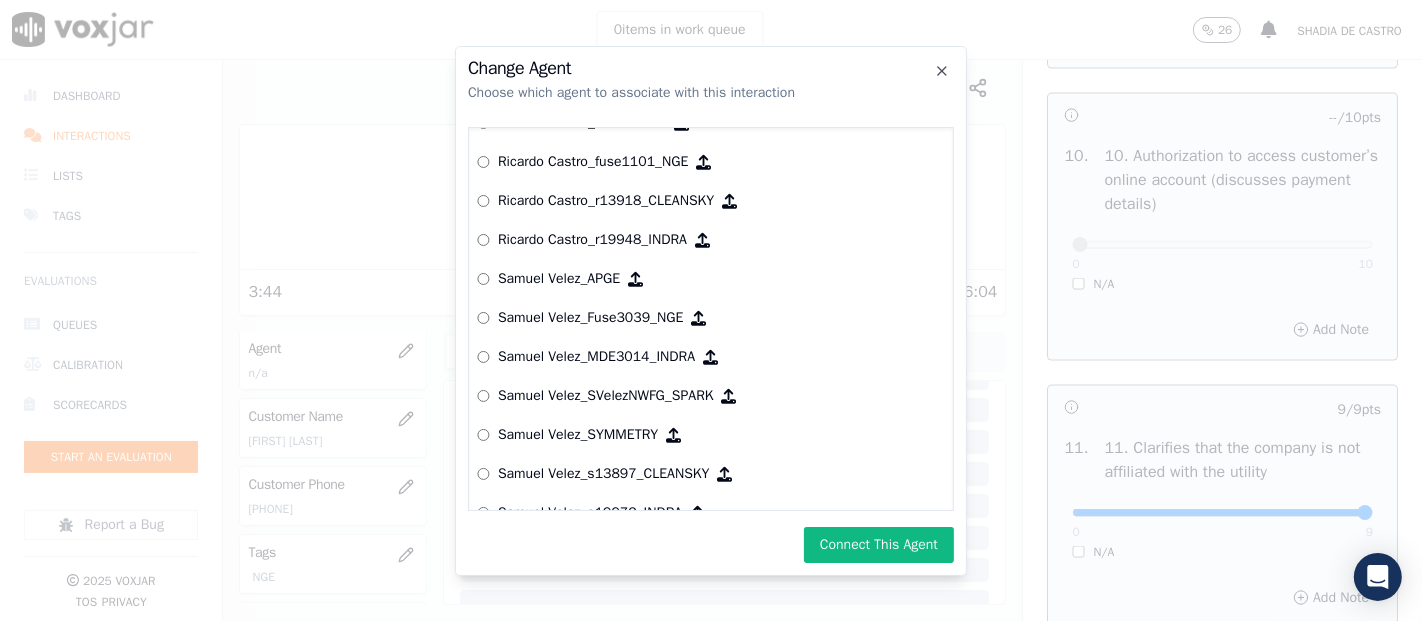 click on "Connect This Agent" at bounding box center [879, 545] 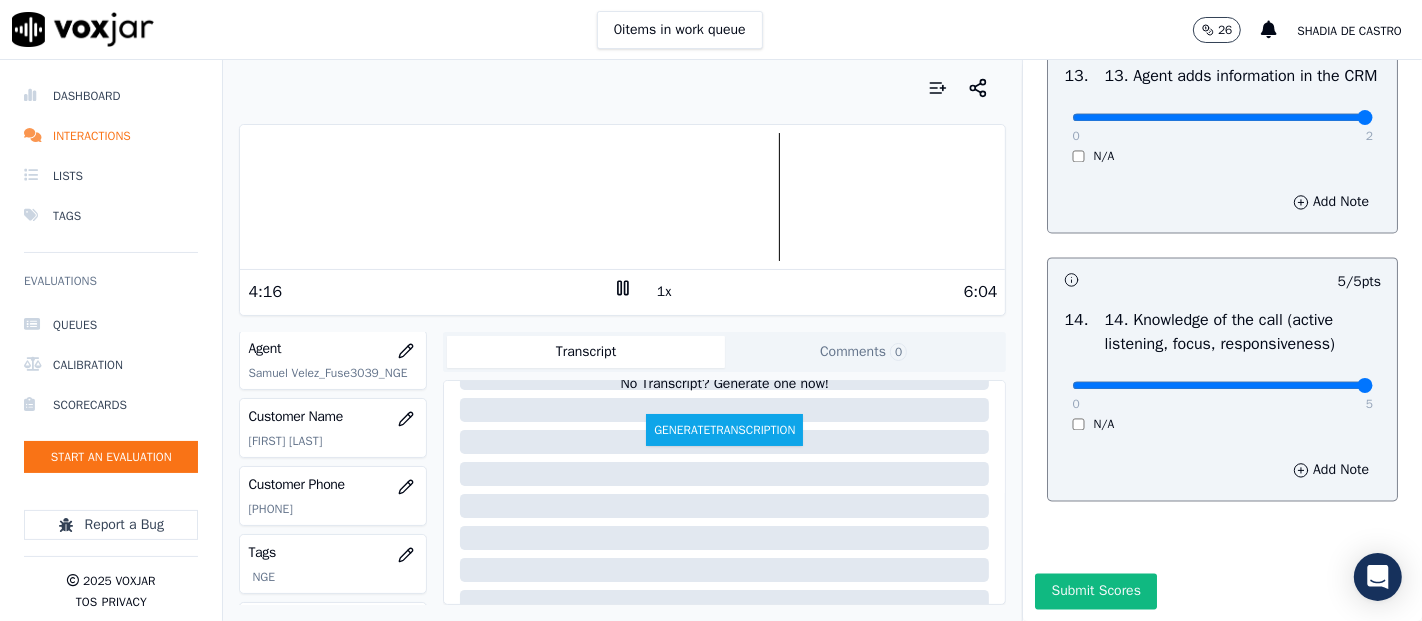 scroll, scrollTop: 3644, scrollLeft: 0, axis: vertical 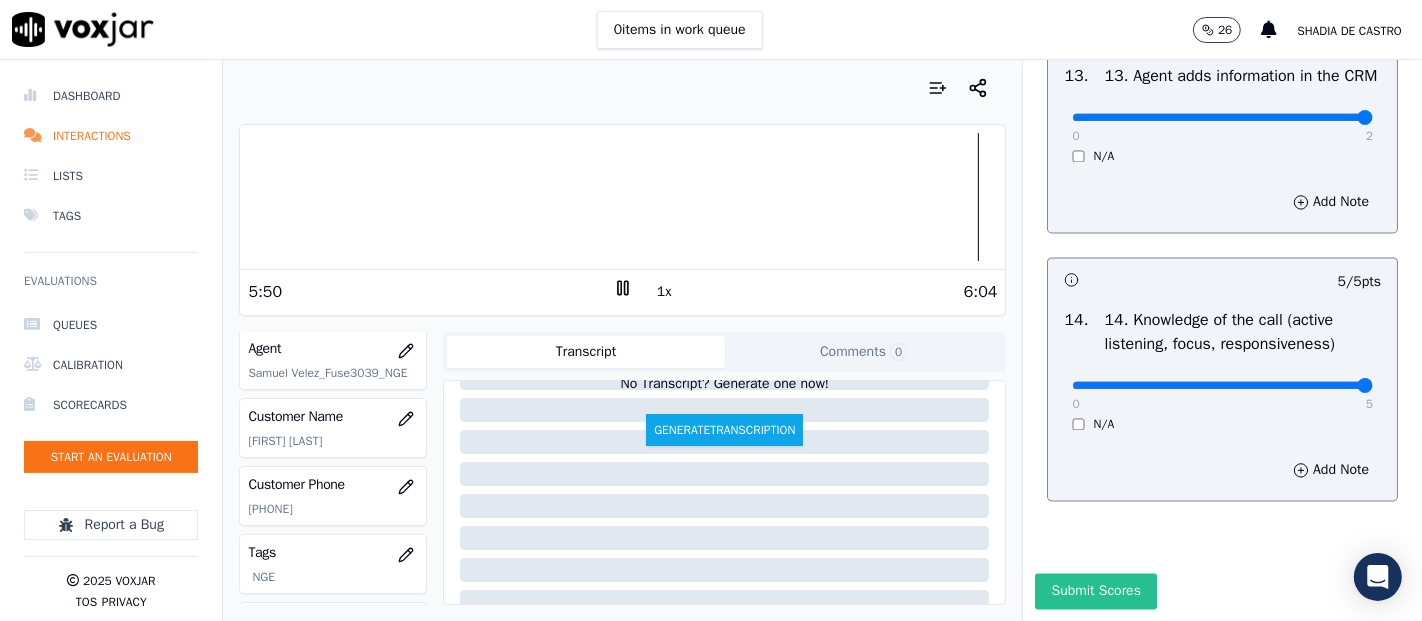 click on "Submit Scores" at bounding box center [1095, 591] 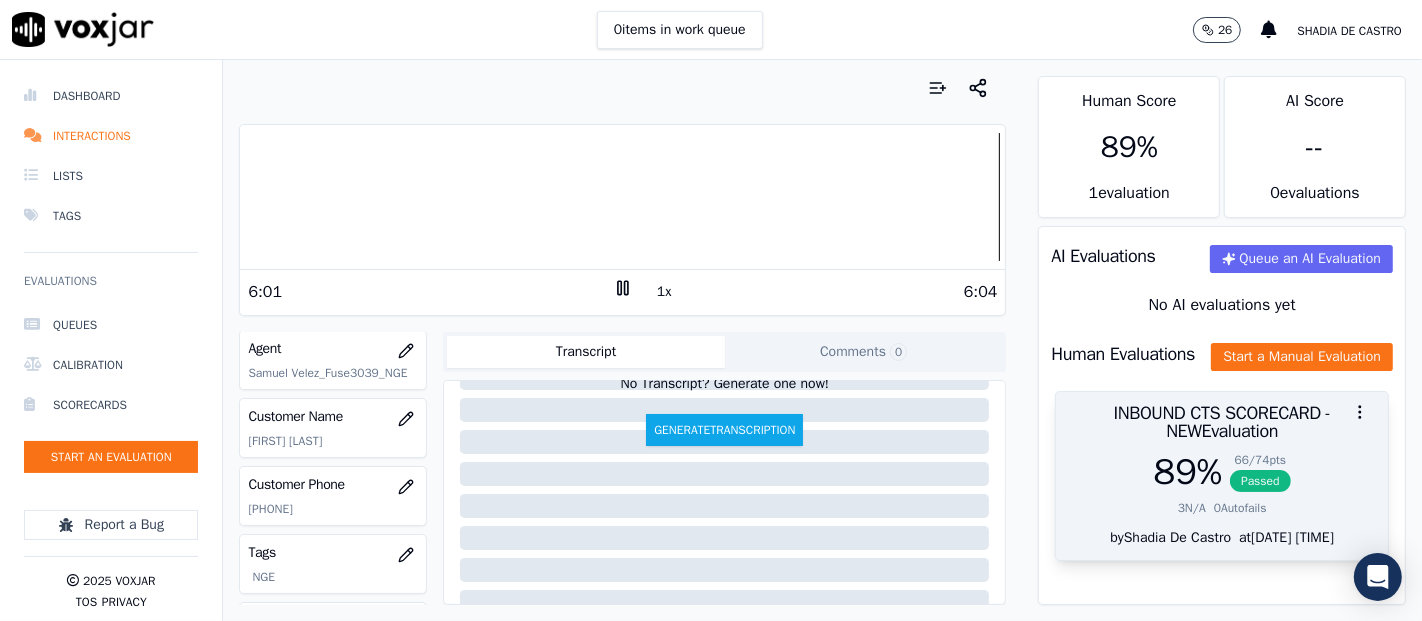 click on "Passed" at bounding box center (1260, 481) 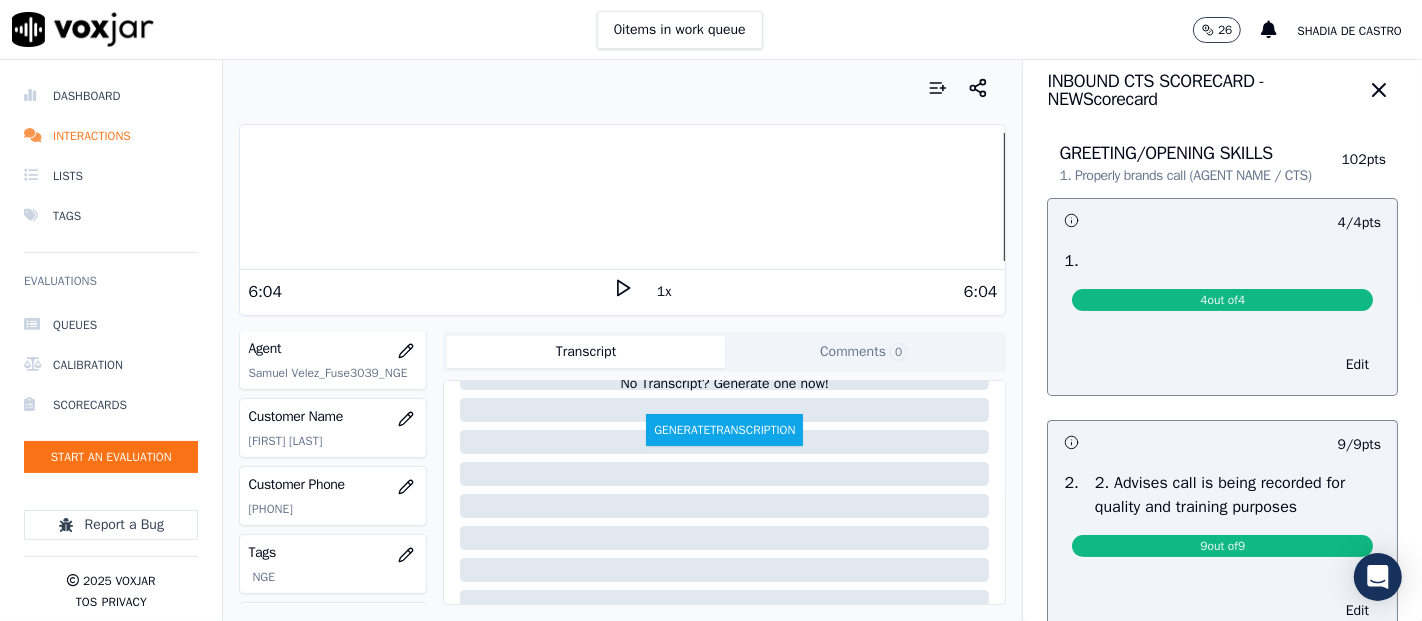 scroll, scrollTop: 0, scrollLeft: 0, axis: both 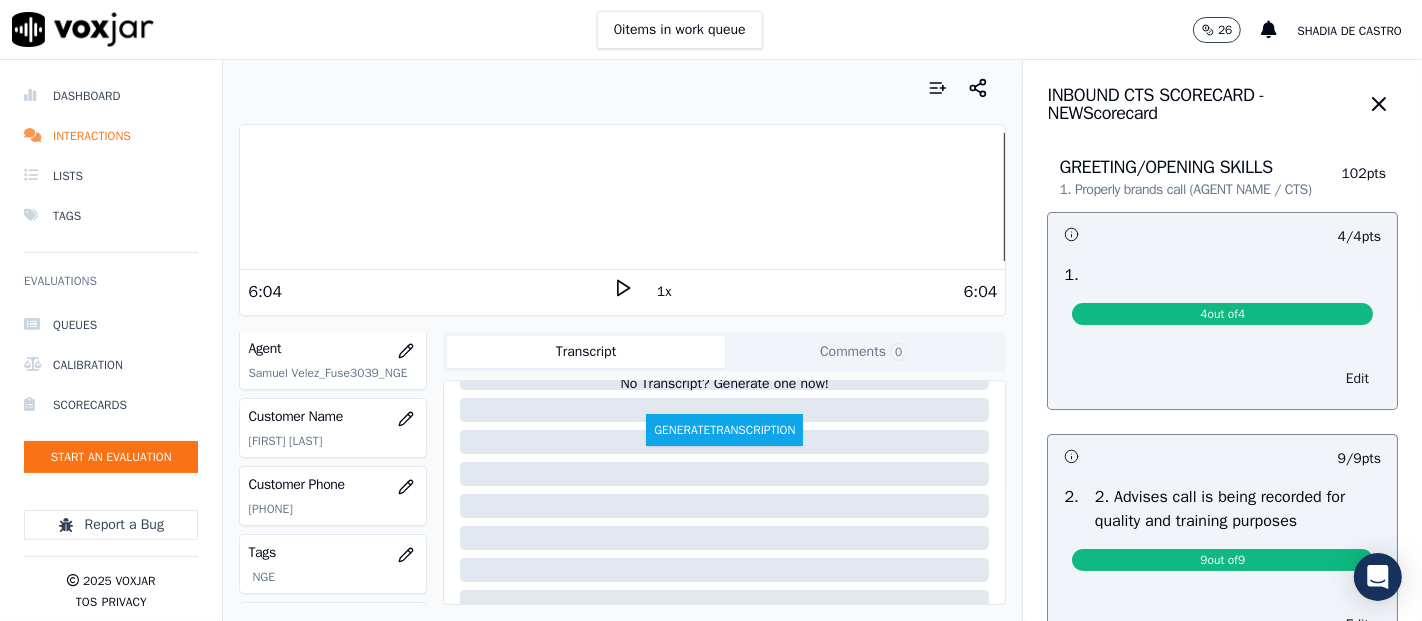 click on "Edit" at bounding box center [1357, 379] 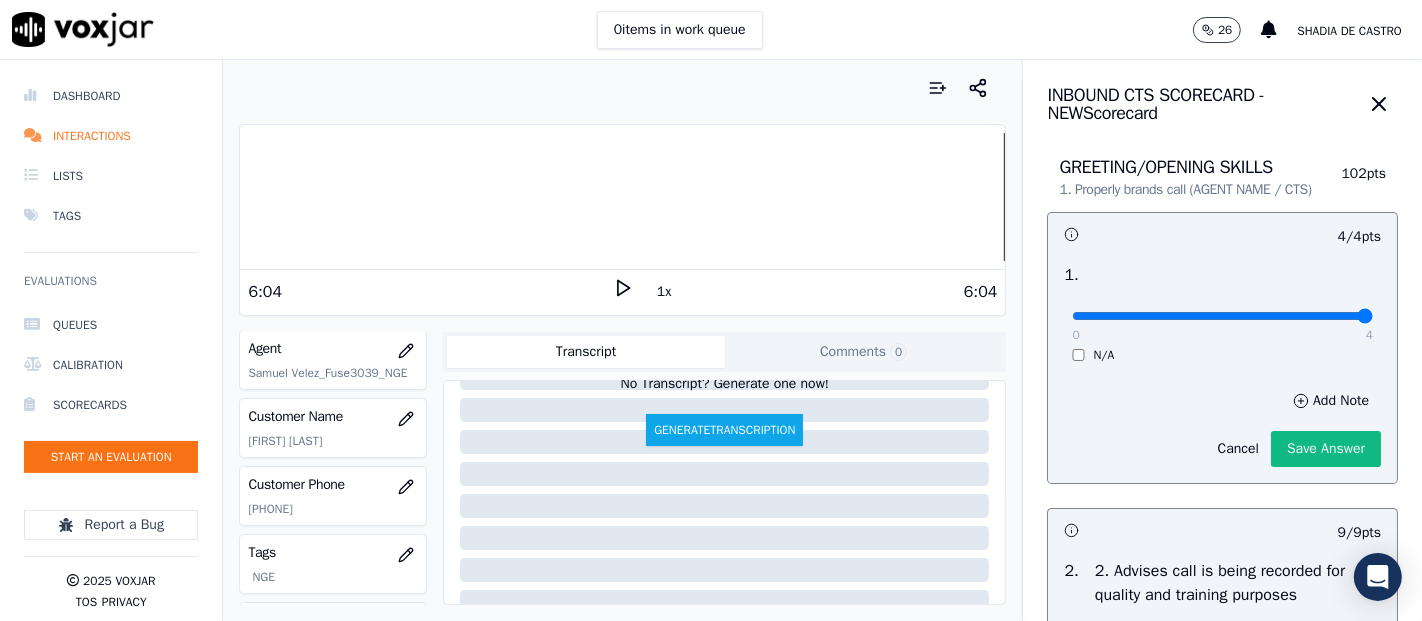 type on "4" 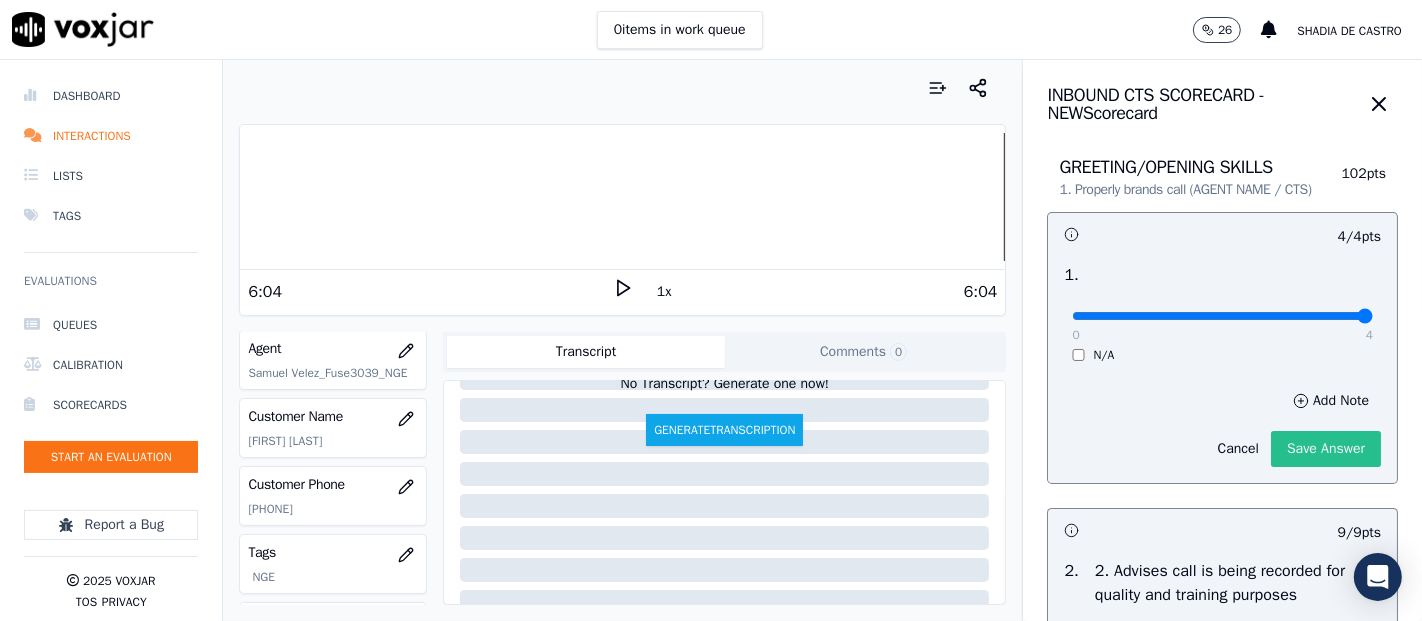 click on "Save Answer" 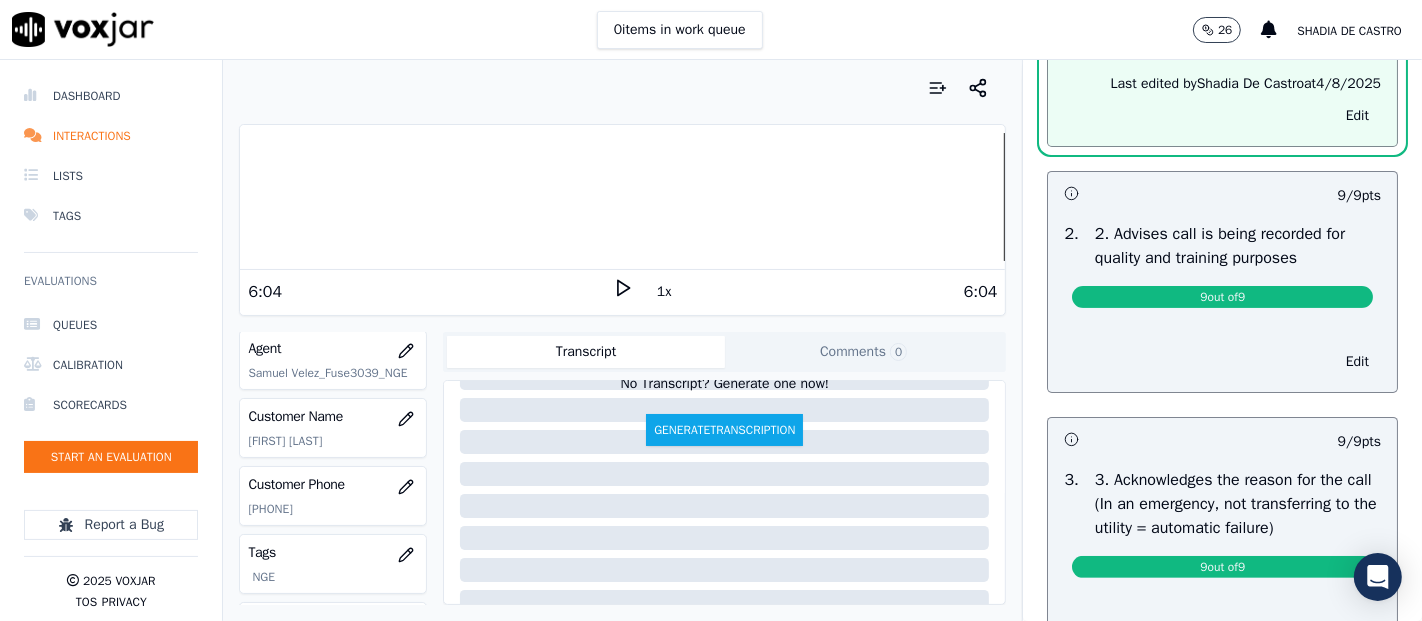 scroll, scrollTop: 333, scrollLeft: 0, axis: vertical 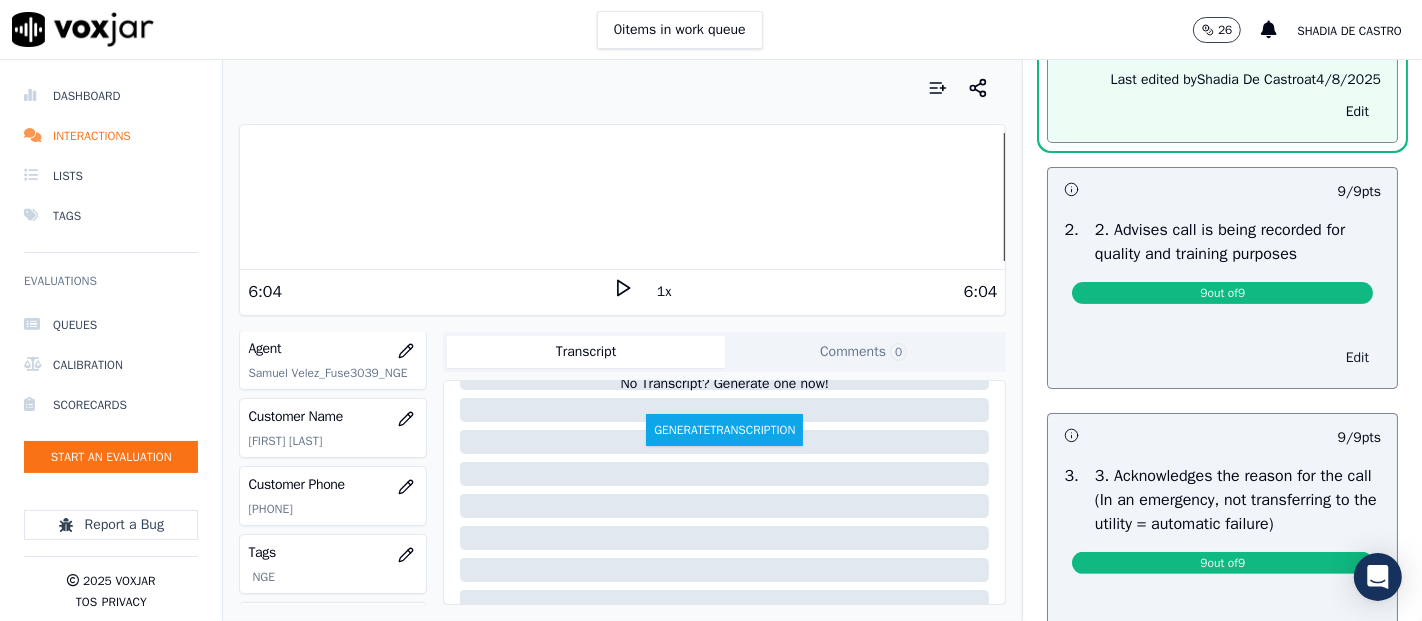 click on "Edit" at bounding box center (1357, 358) 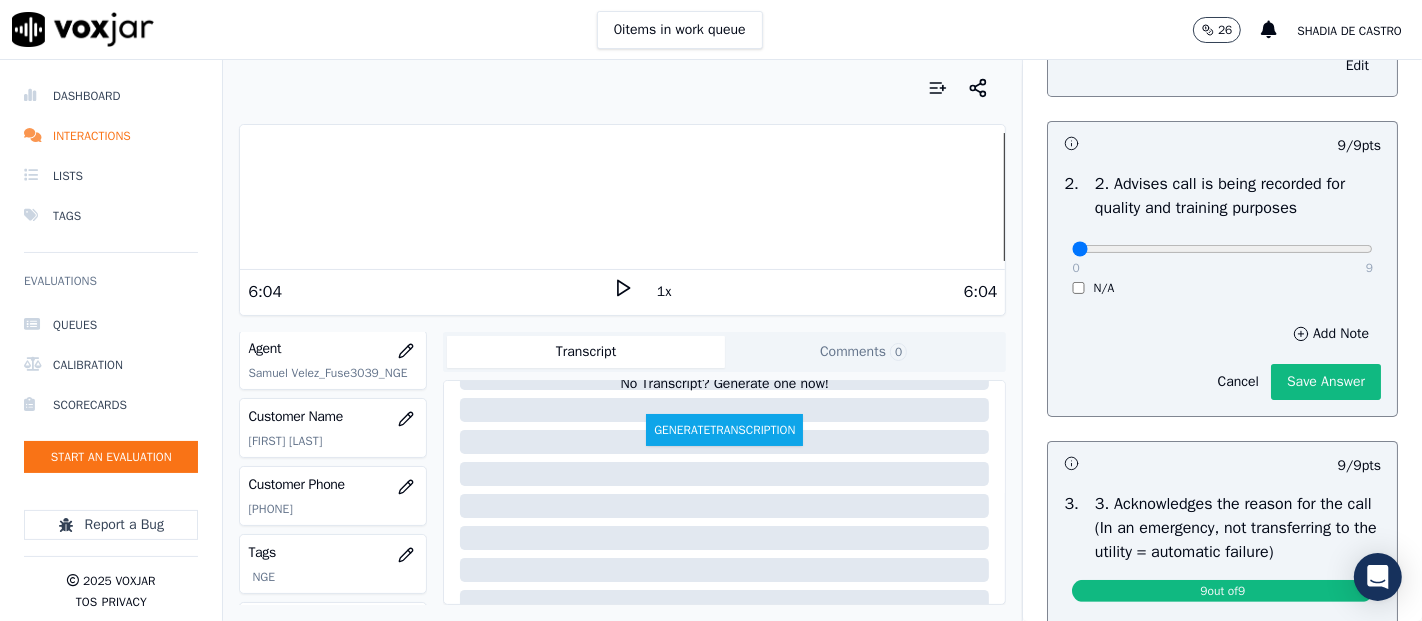 scroll, scrollTop: 288, scrollLeft: 0, axis: vertical 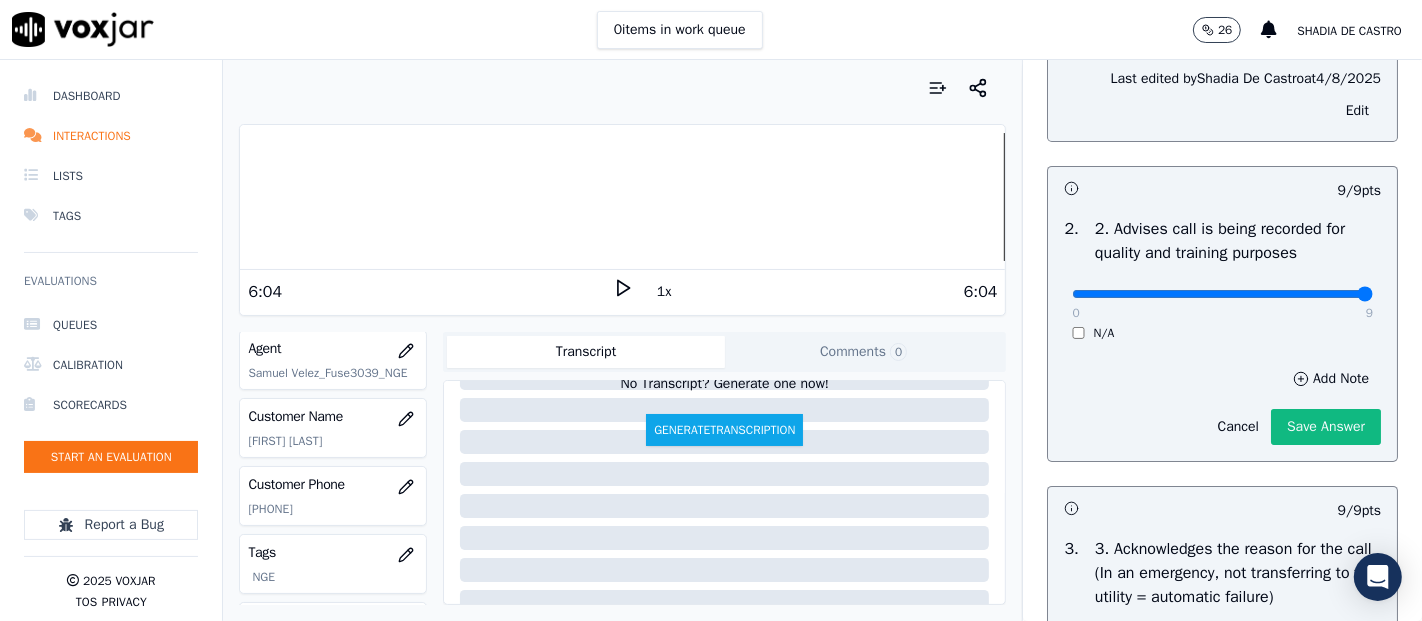 type on "9" 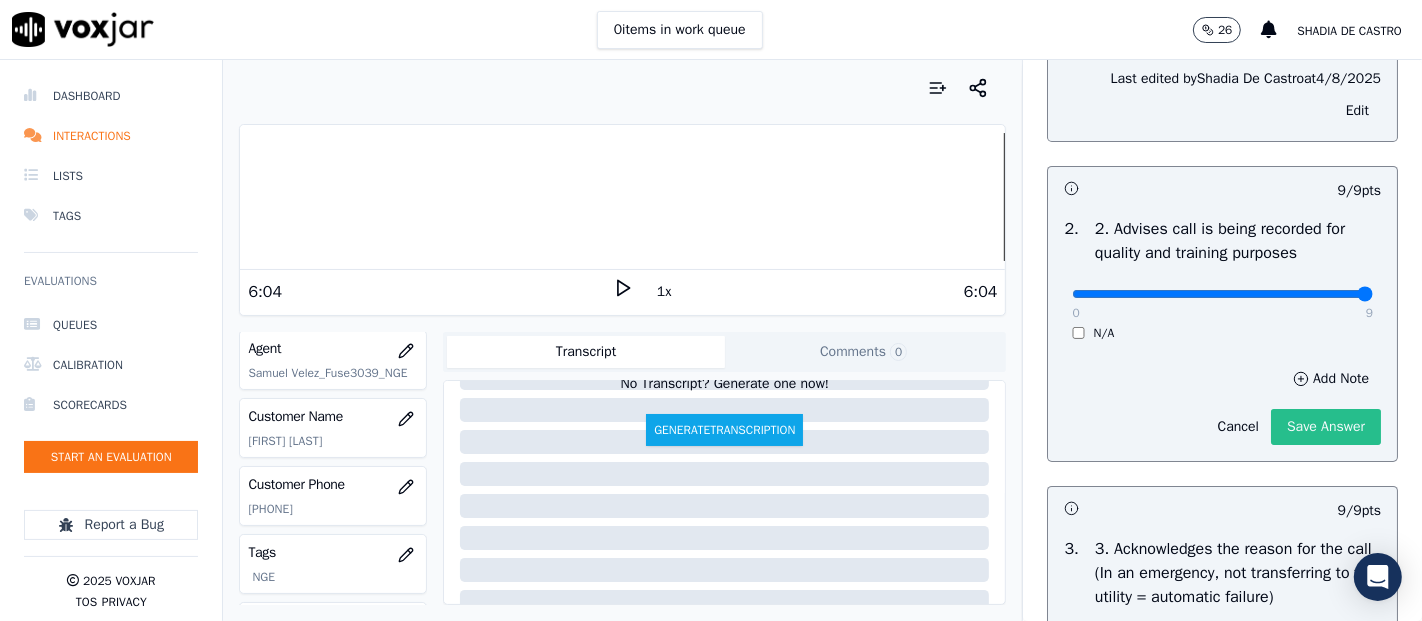 click on "Save Answer" 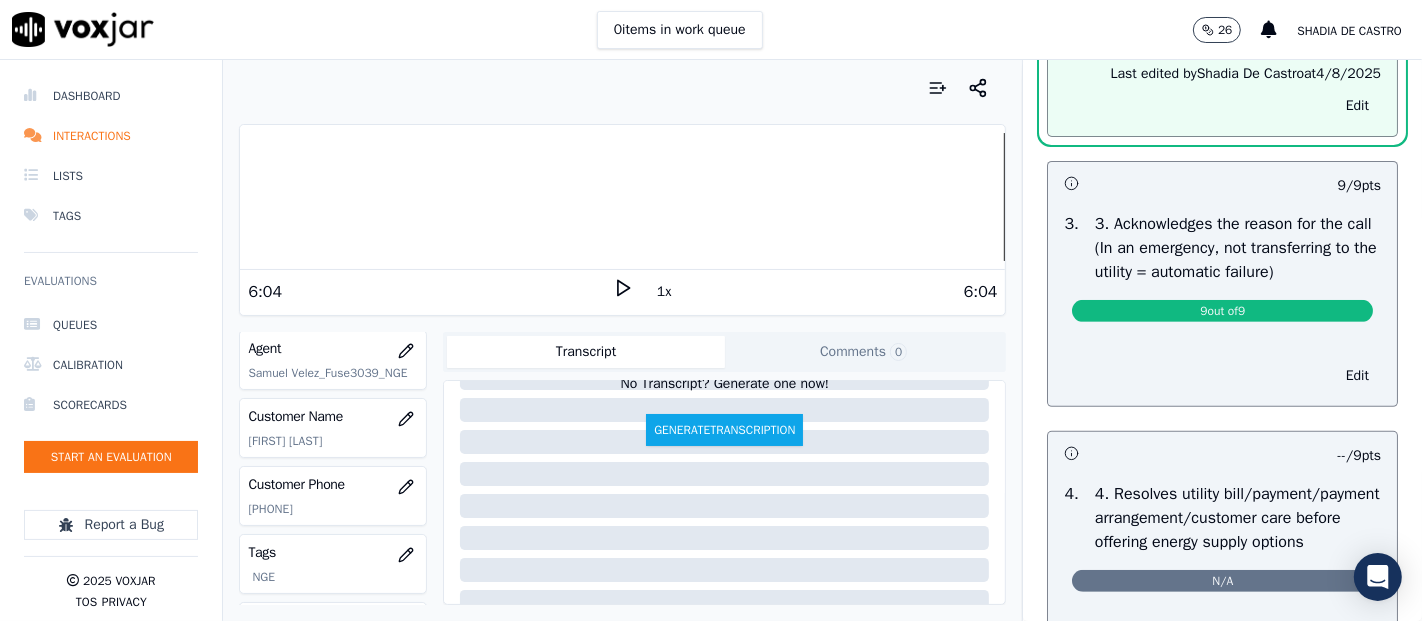 scroll, scrollTop: 621, scrollLeft: 0, axis: vertical 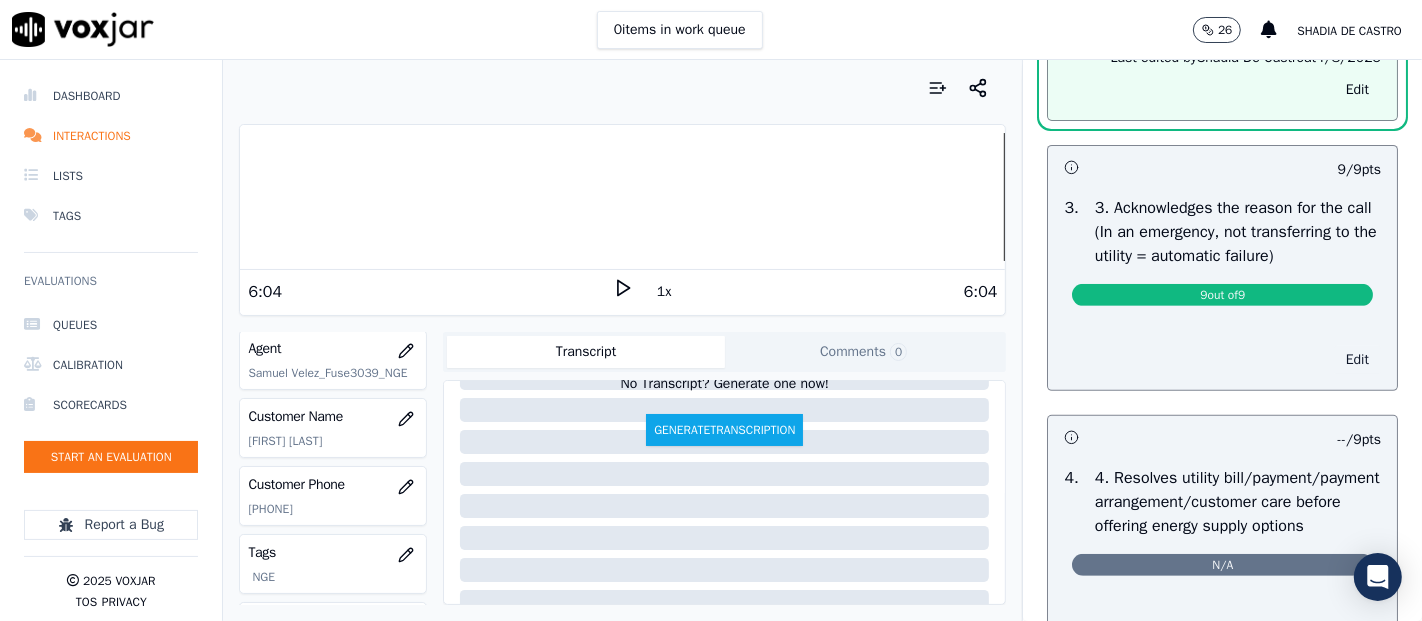 click on "Edit" at bounding box center [1357, 360] 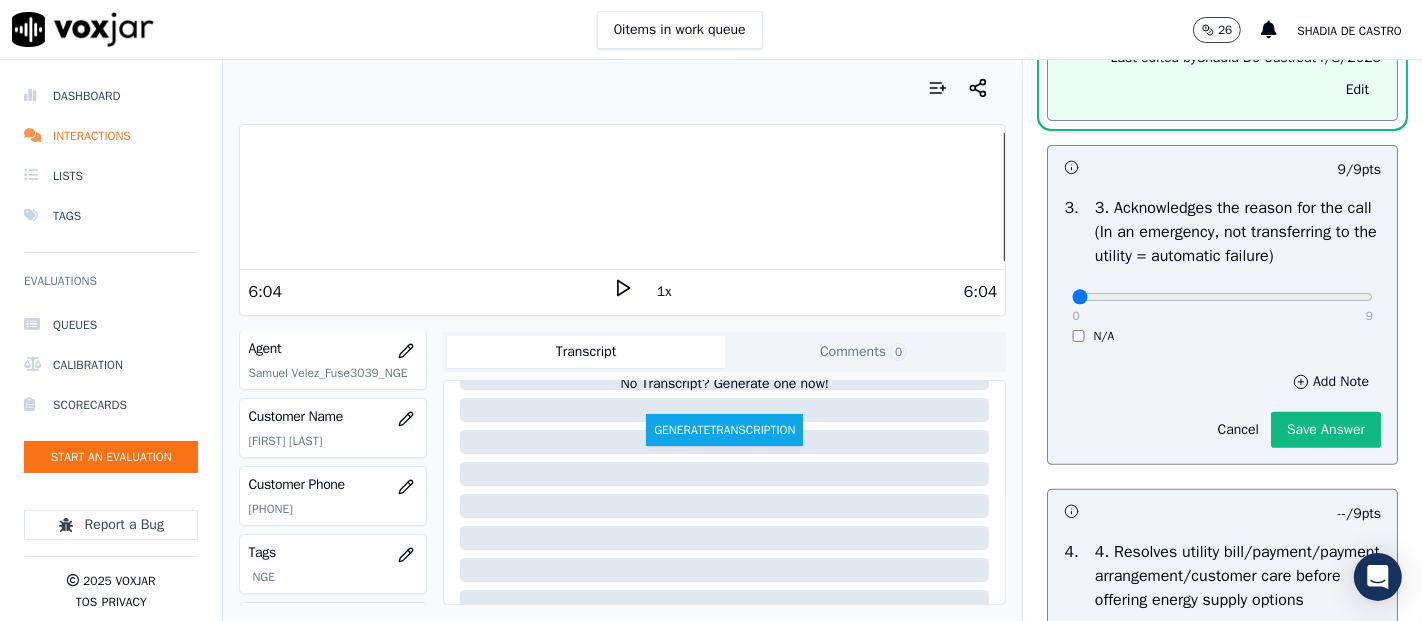 click on "0   9     N/A" at bounding box center (1222, 306) 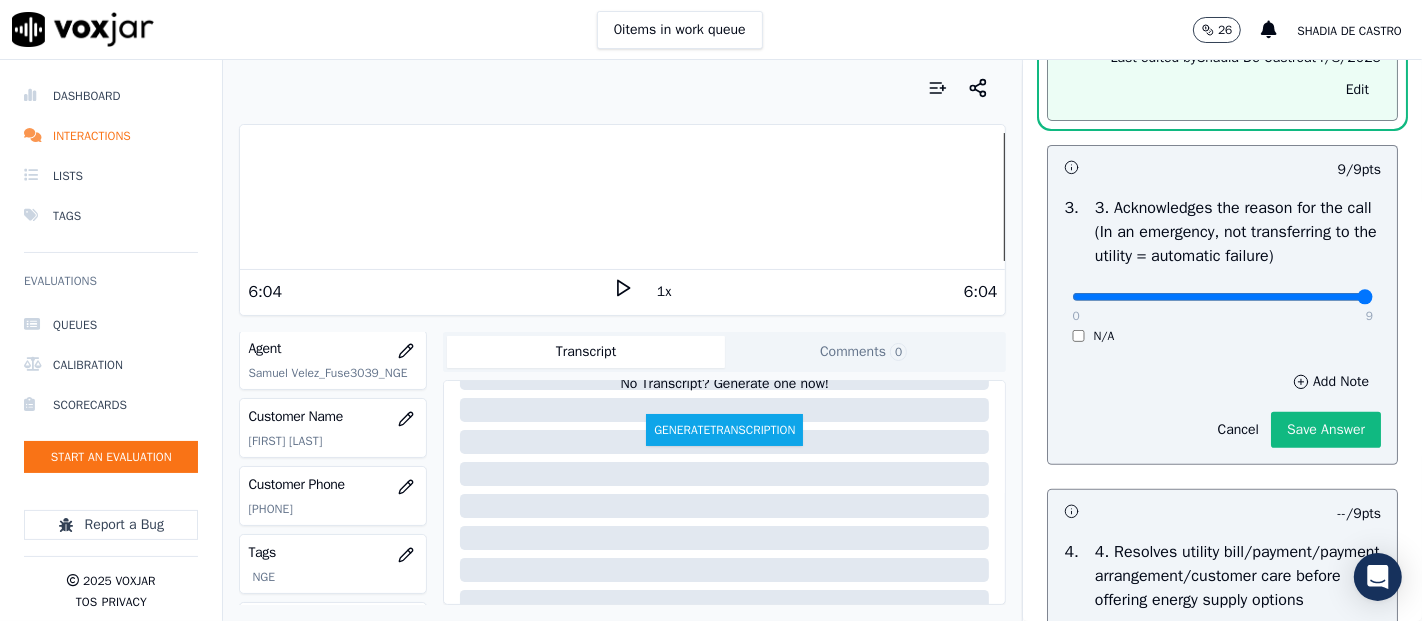type on "9" 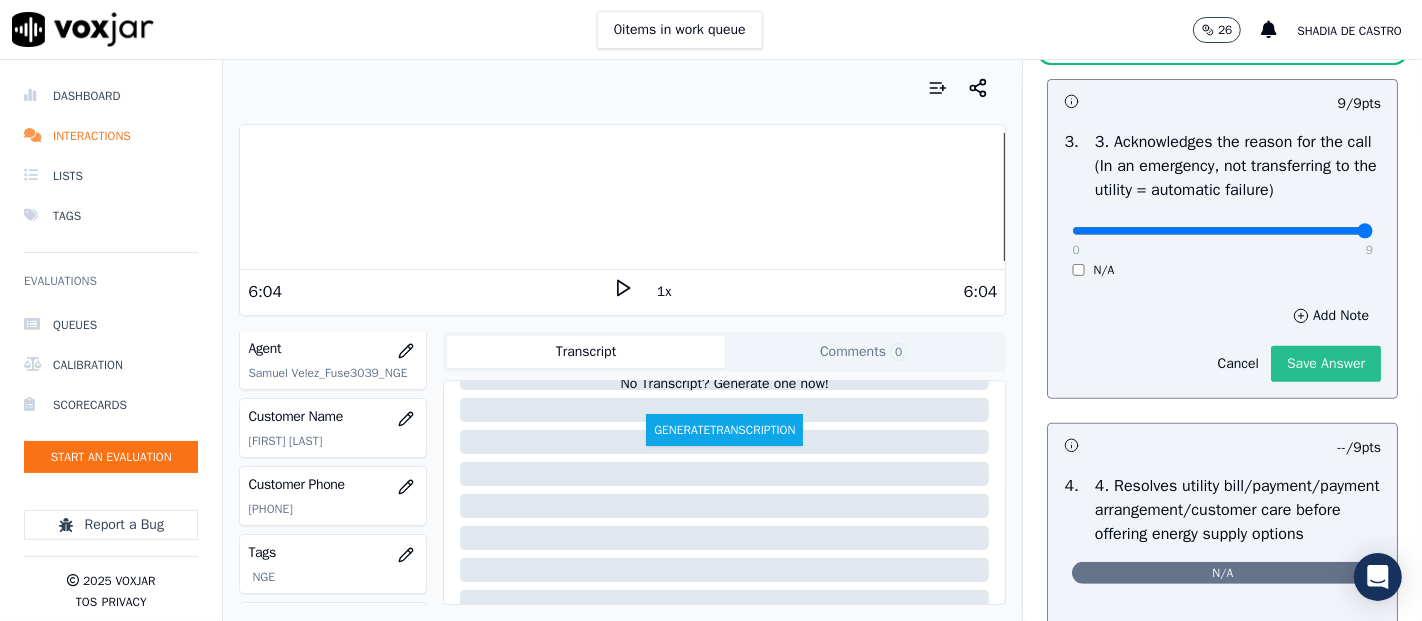 click on "Save Answer" 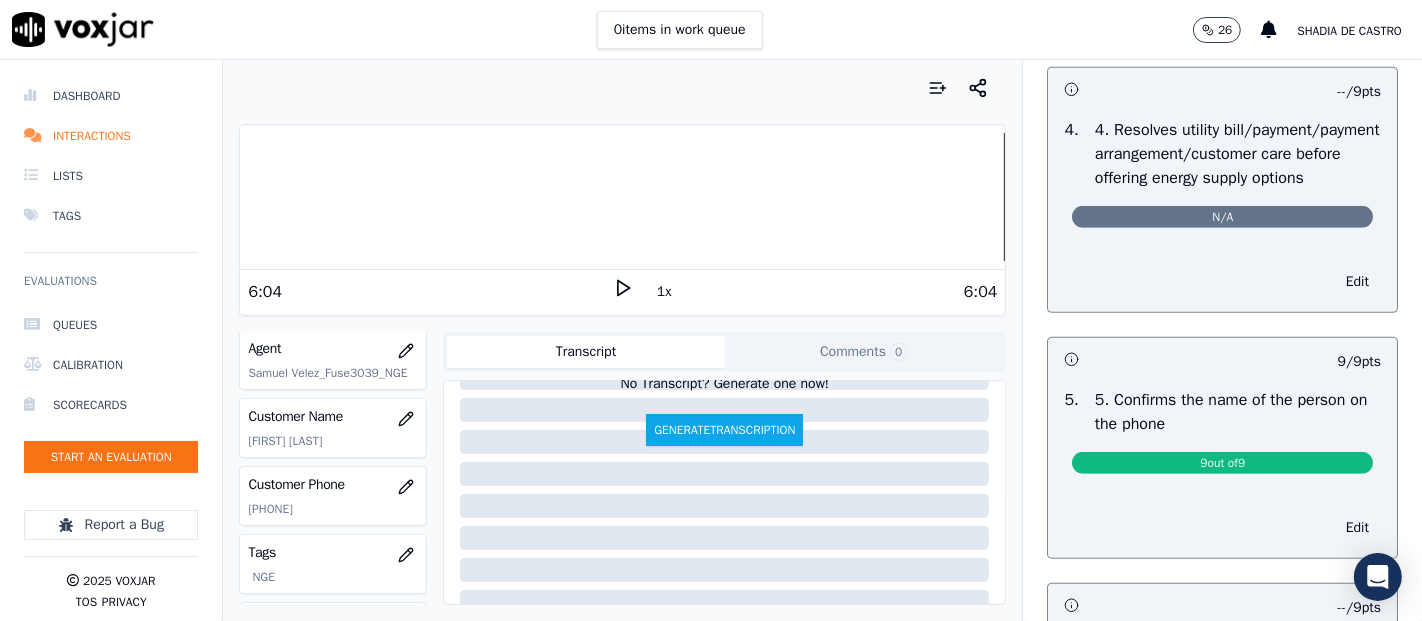 scroll, scrollTop: 954, scrollLeft: 0, axis: vertical 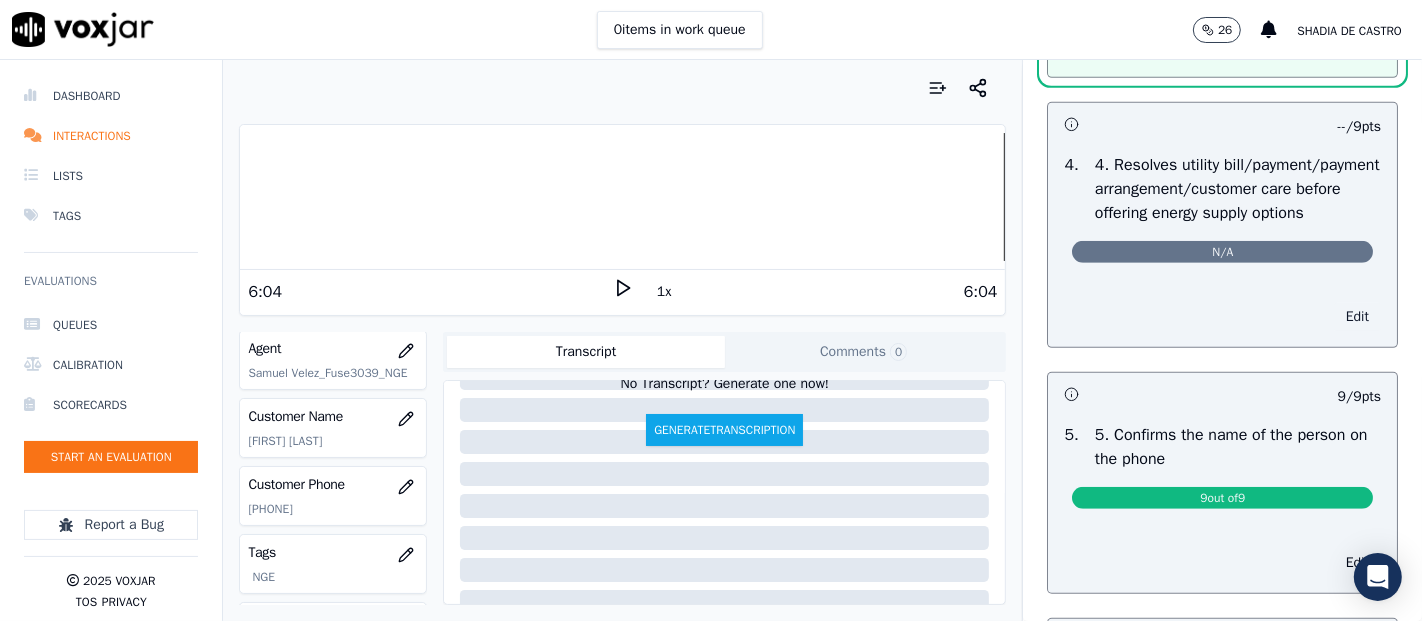 click on "Edit" at bounding box center [1357, 317] 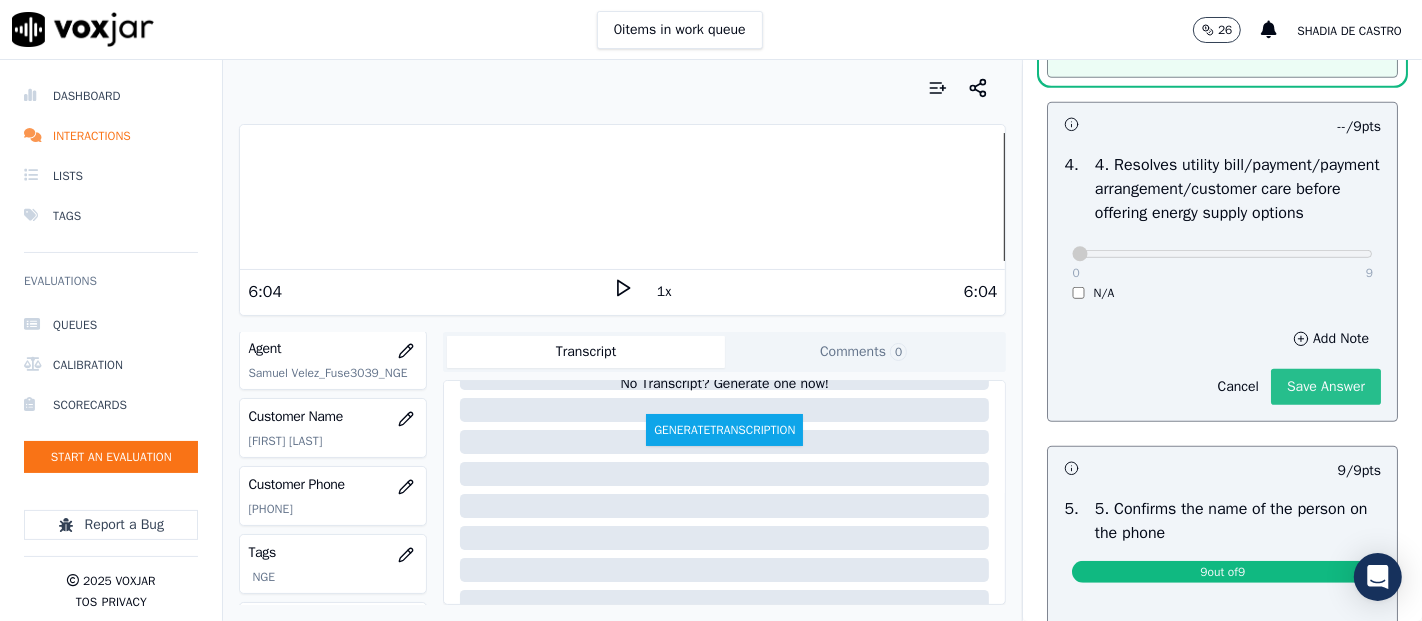 click on "Save Answer" 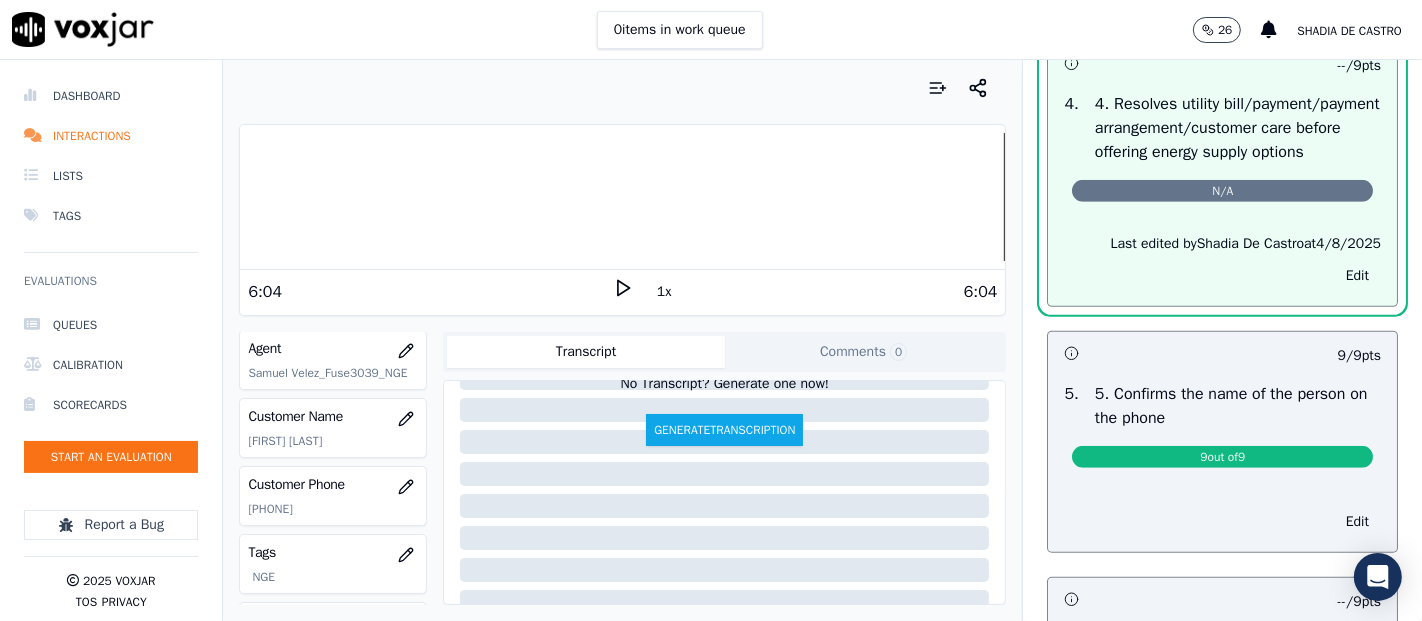 scroll, scrollTop: 1242, scrollLeft: 0, axis: vertical 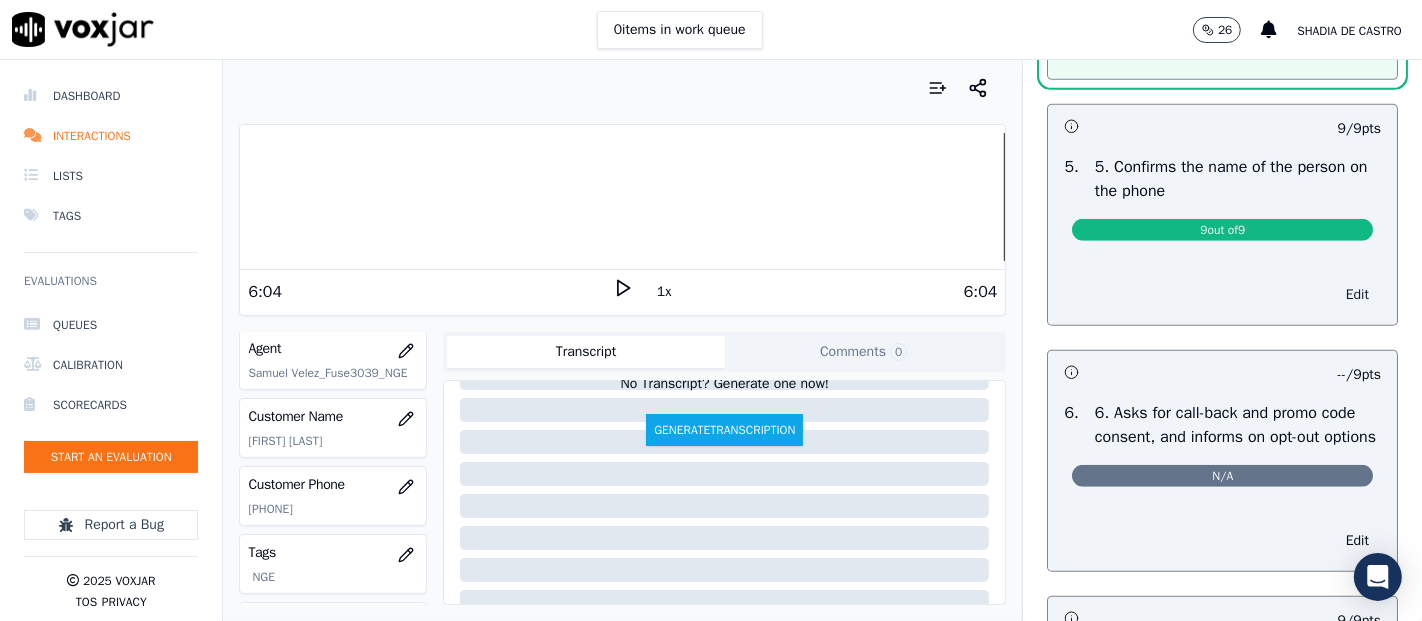 click on "Edit" at bounding box center [1357, 295] 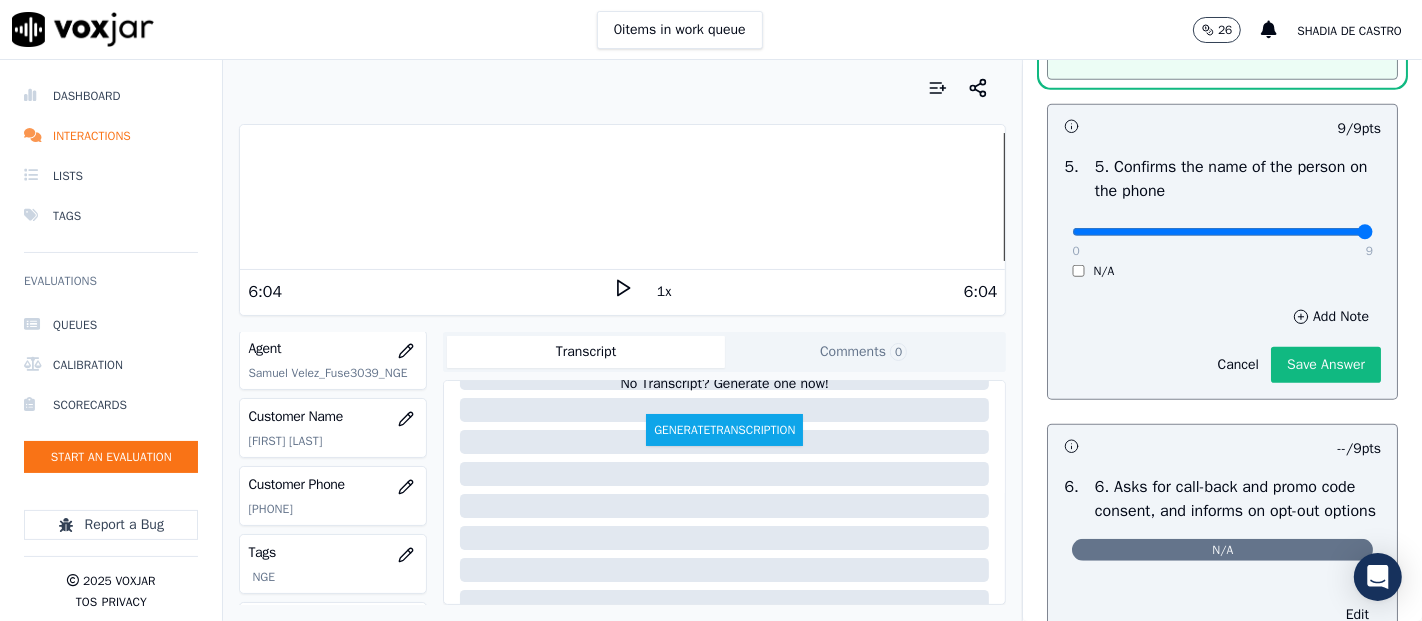 type on "9" 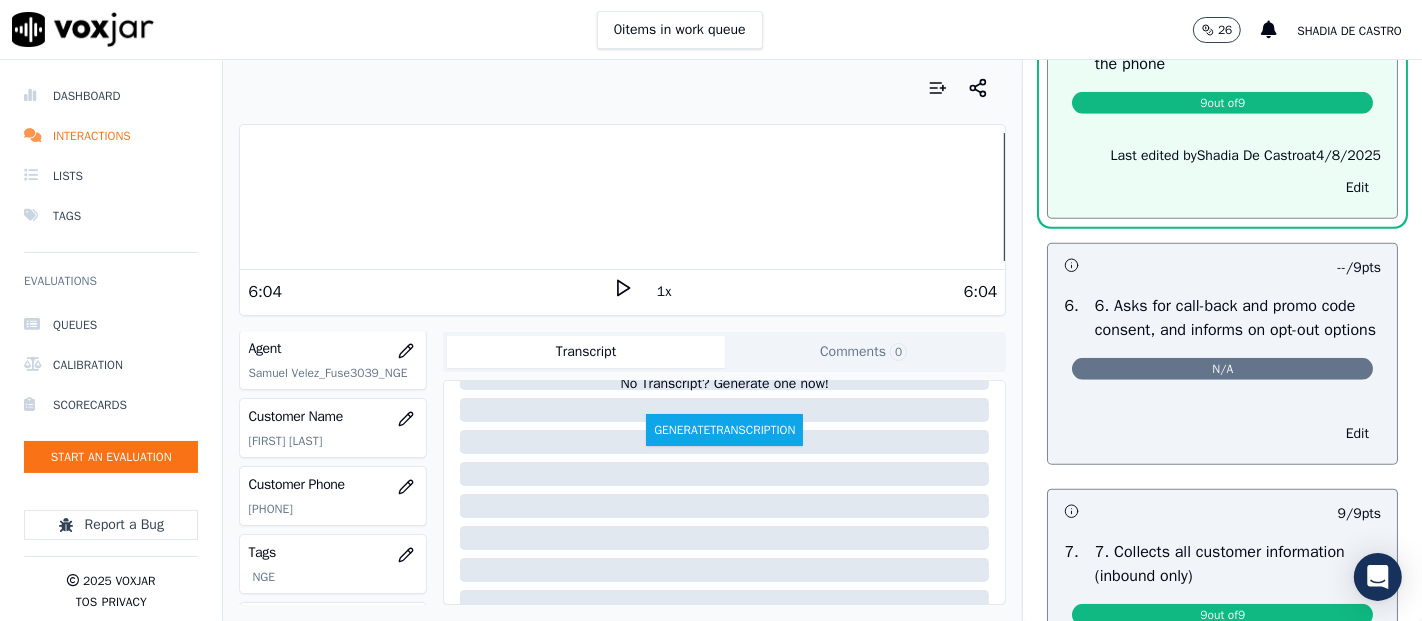 scroll, scrollTop: 1420, scrollLeft: 0, axis: vertical 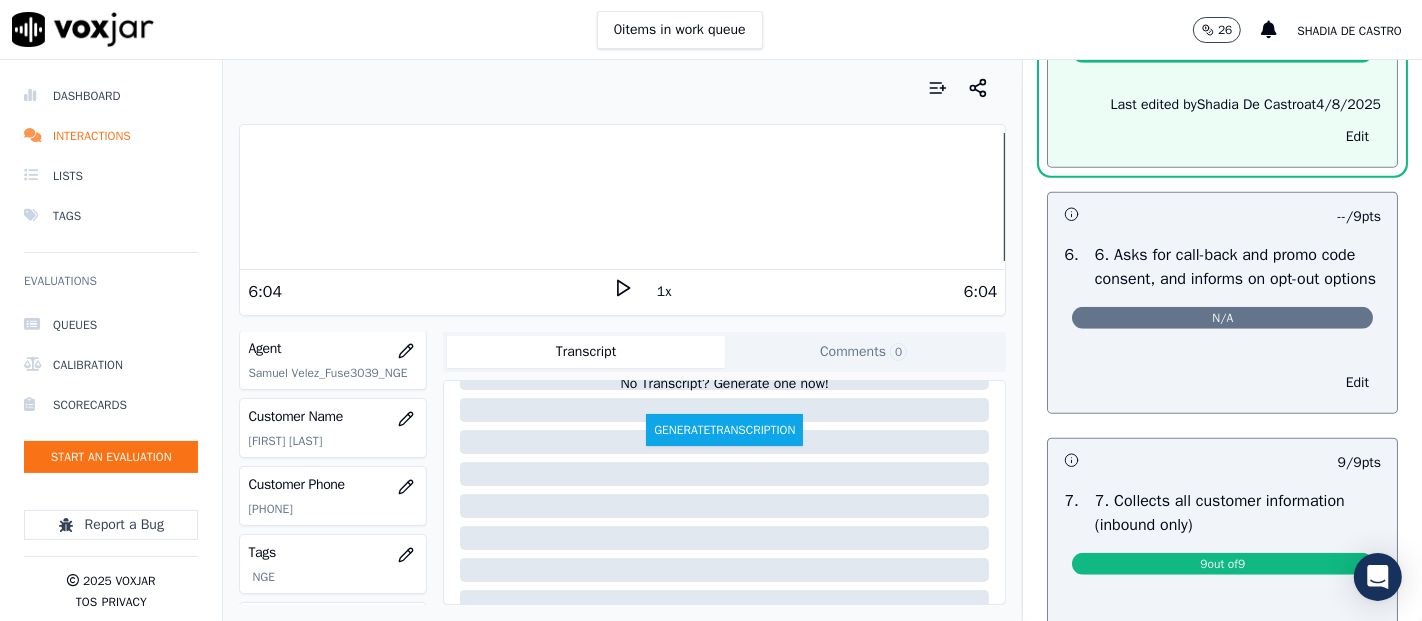 click on "Edit" at bounding box center (1357, 383) 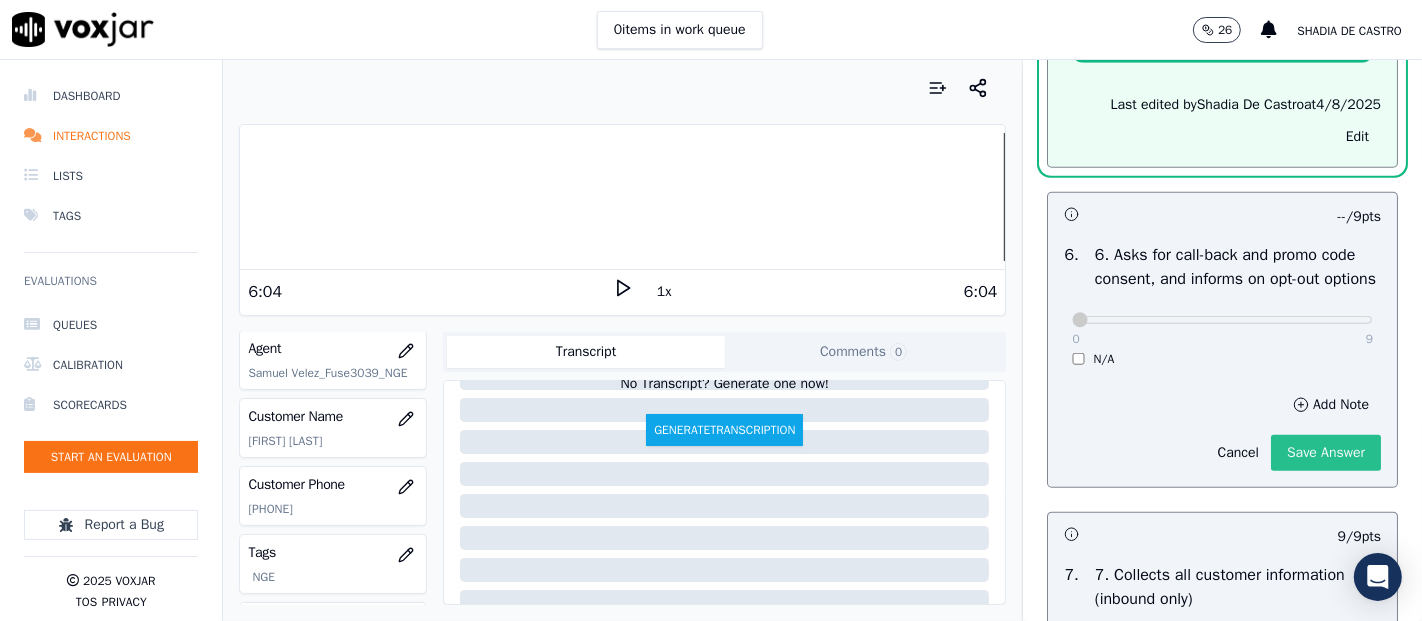 click on "Save Answer" 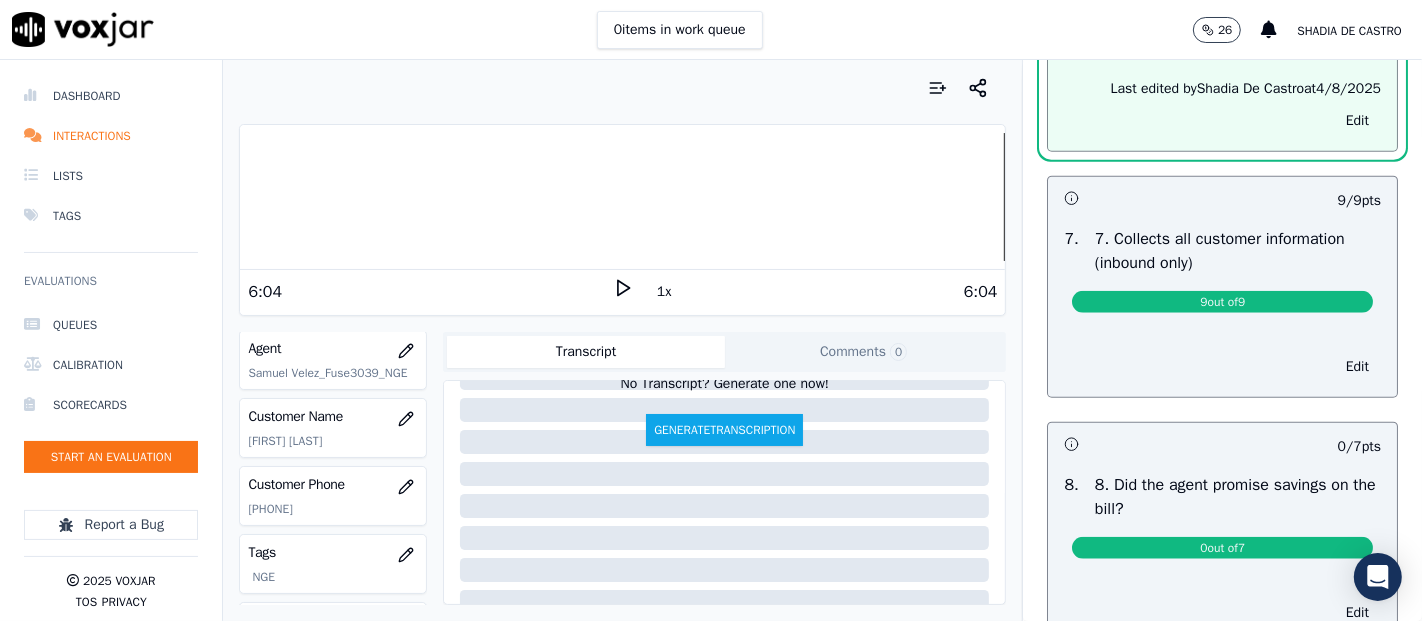 scroll, scrollTop: 1819, scrollLeft: 0, axis: vertical 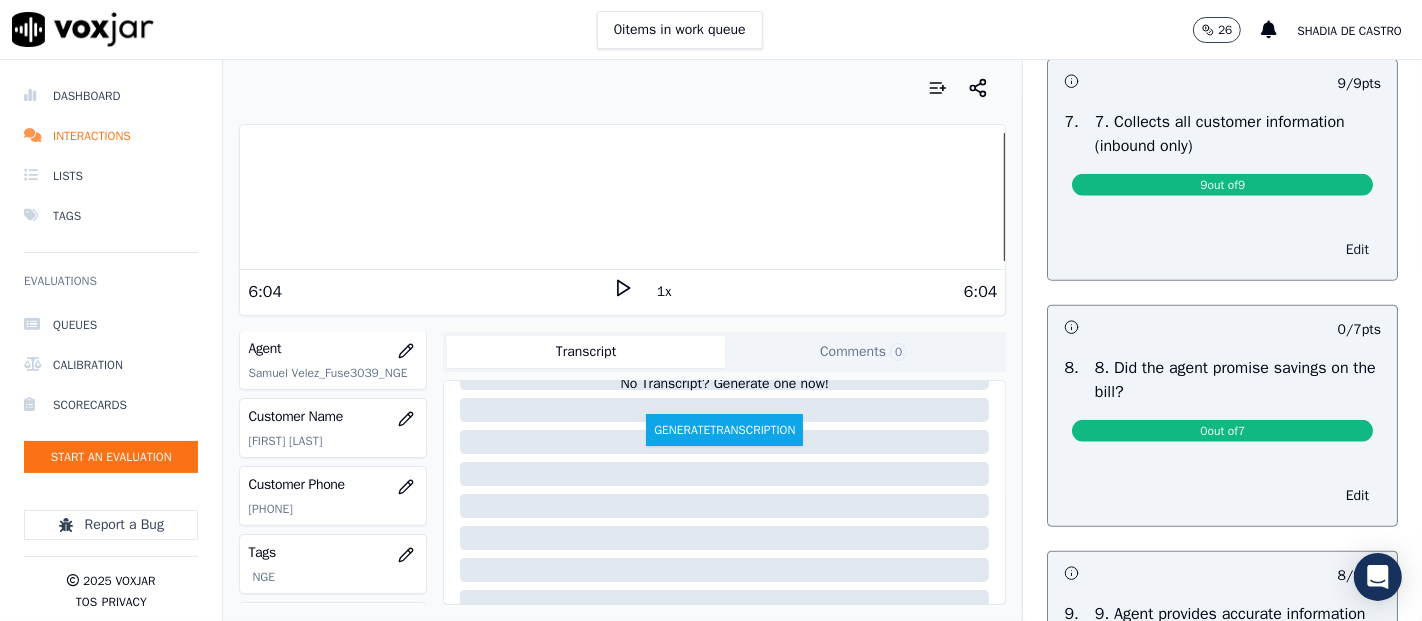 click on "Edit" at bounding box center [1357, 250] 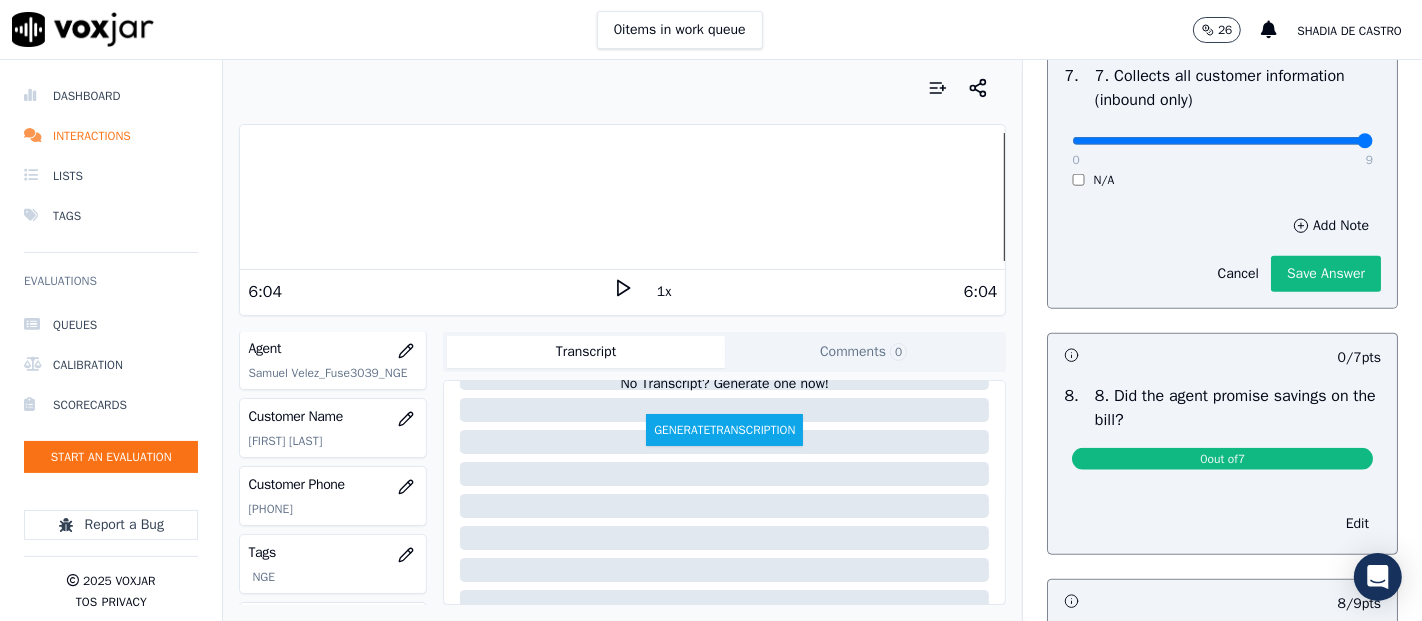 scroll, scrollTop: 1774, scrollLeft: 0, axis: vertical 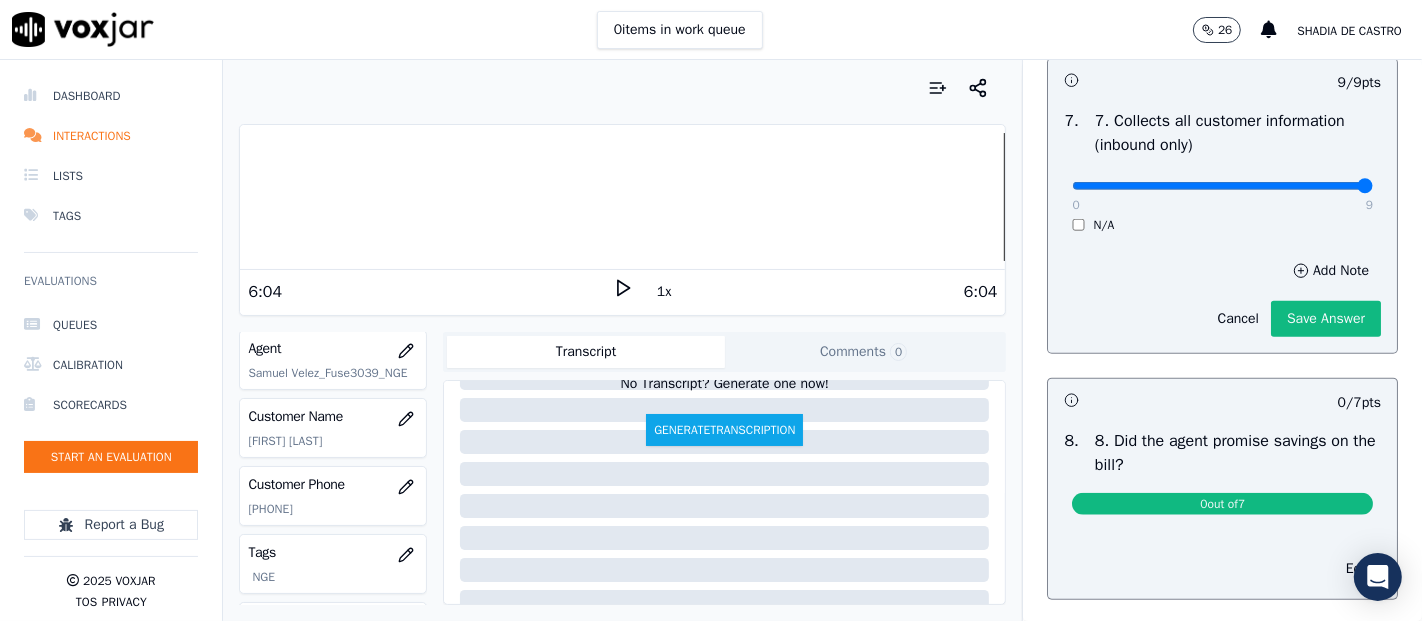 drag, startPoint x: 1320, startPoint y: 269, endPoint x: 1300, endPoint y: 354, distance: 87.32124 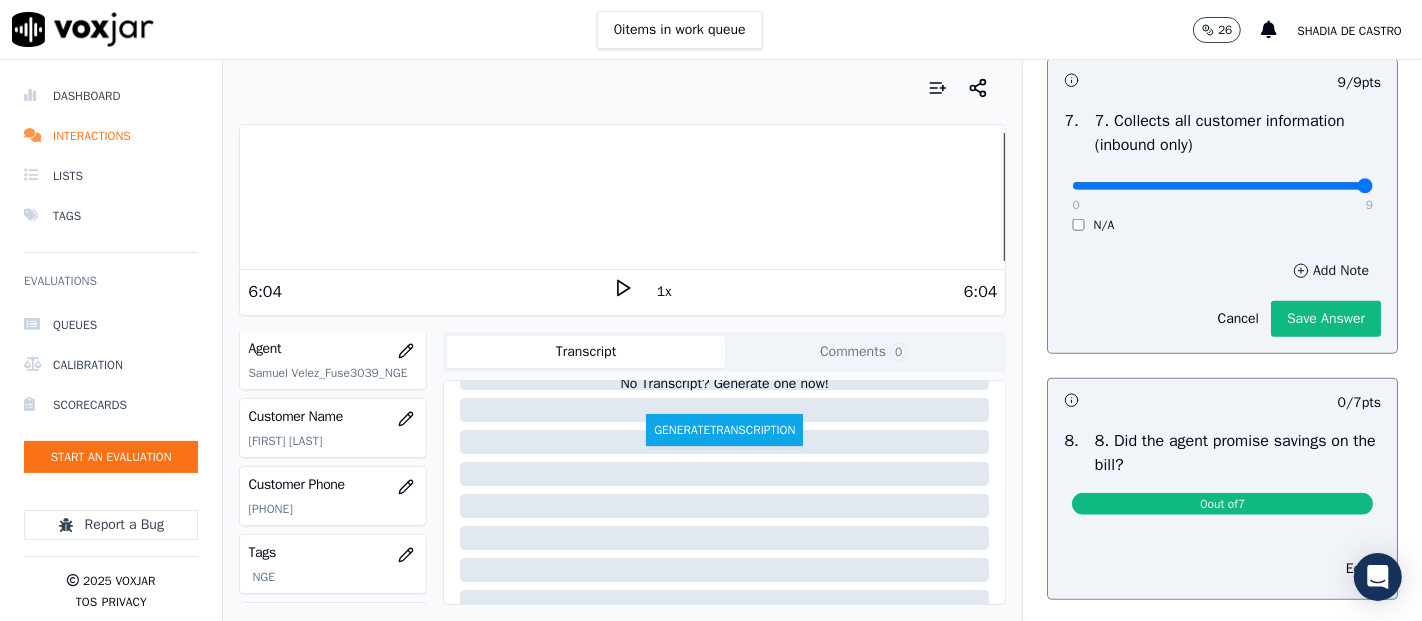 click at bounding box center [1222, 186] 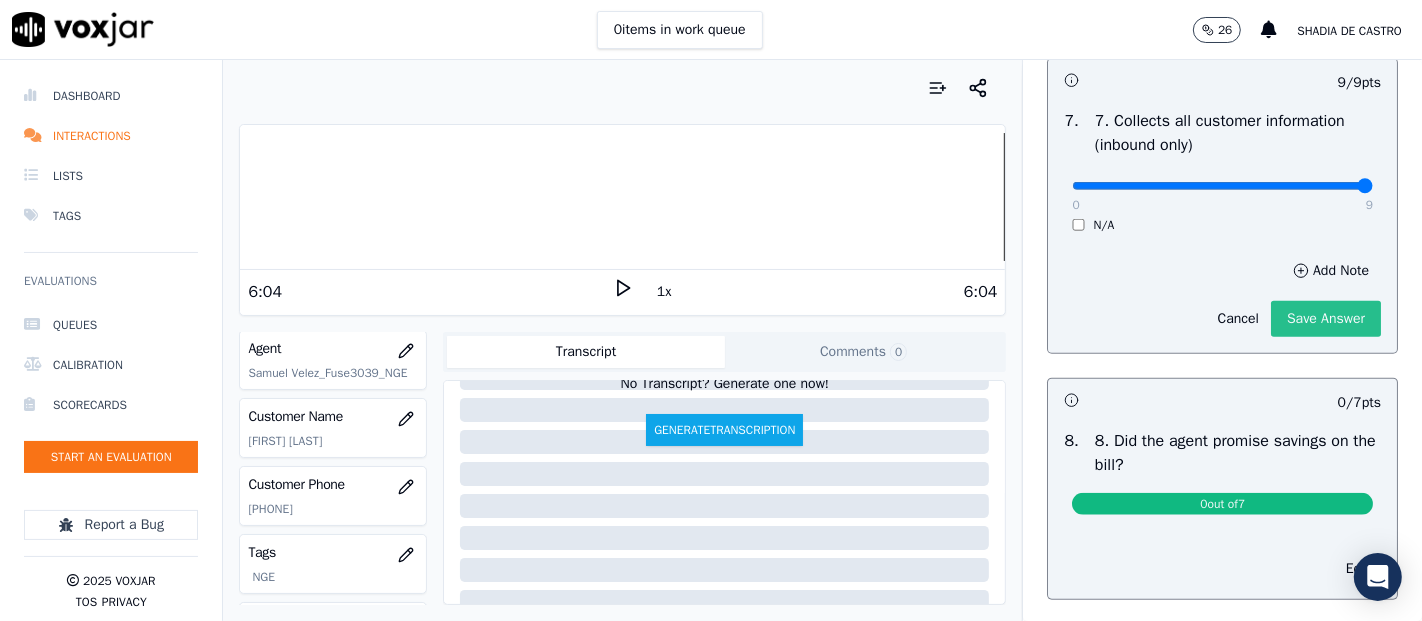 click on "Save Answer" 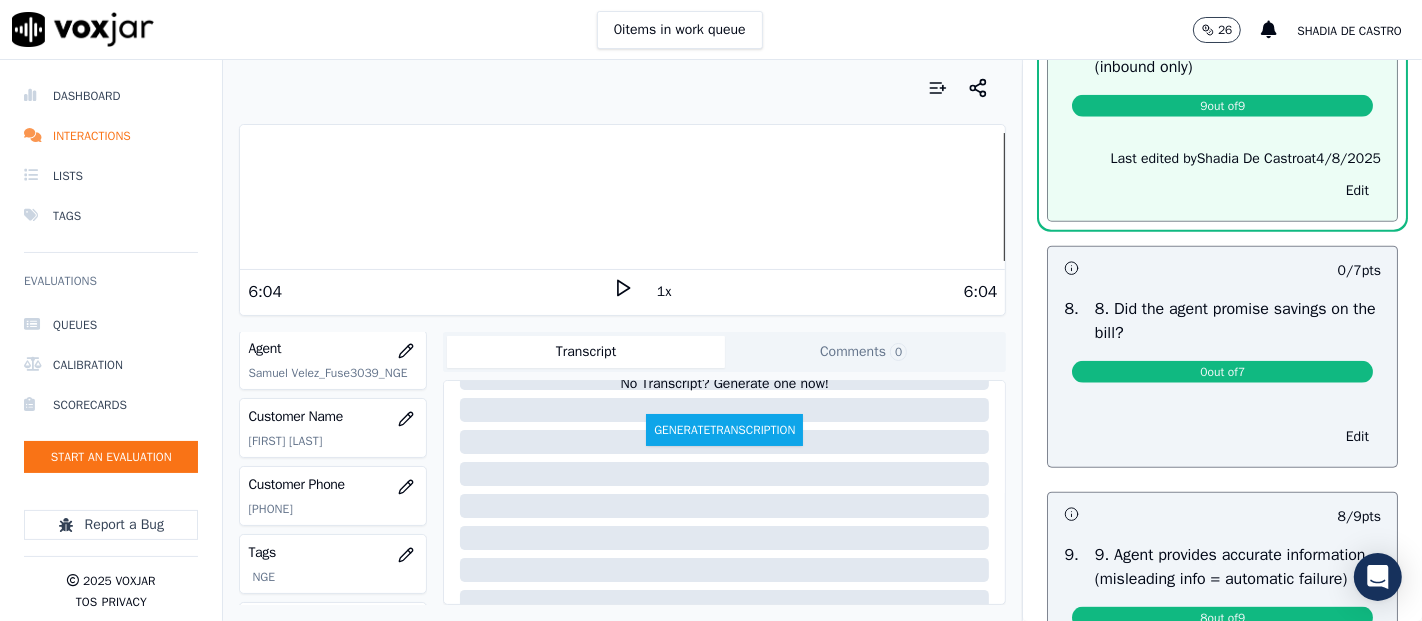 scroll, scrollTop: 1996, scrollLeft: 0, axis: vertical 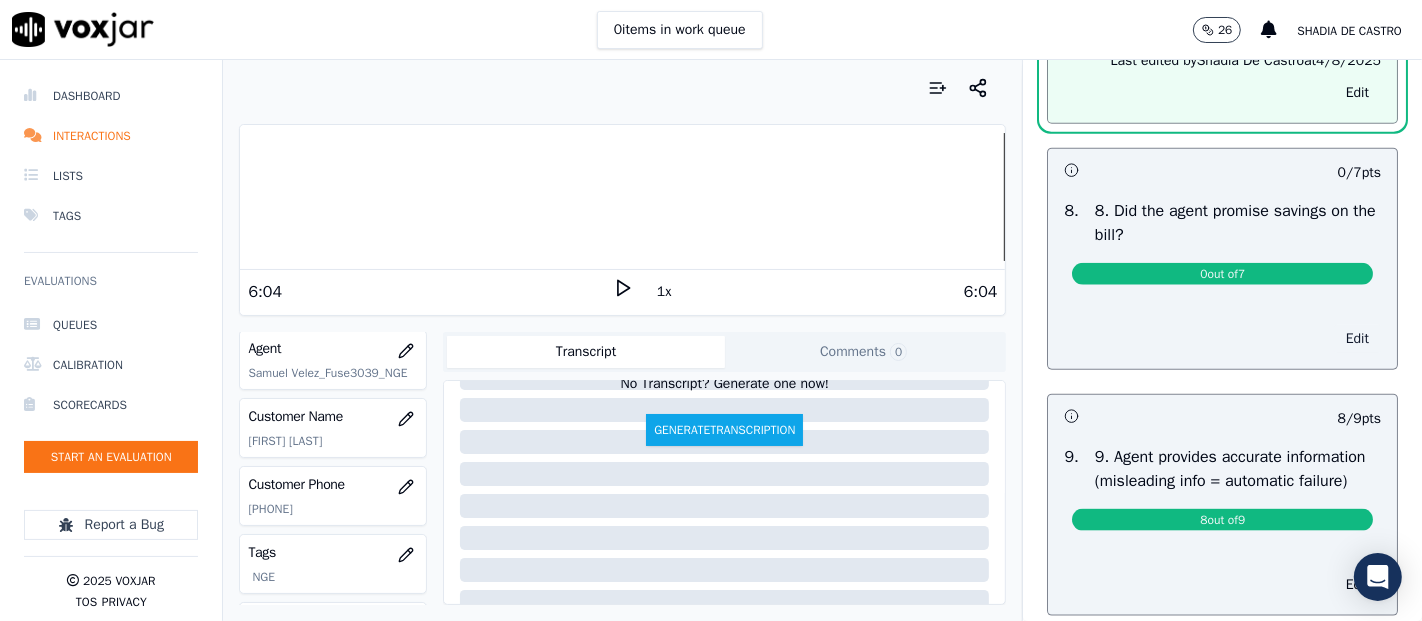 click on "Edit" at bounding box center (1357, 339) 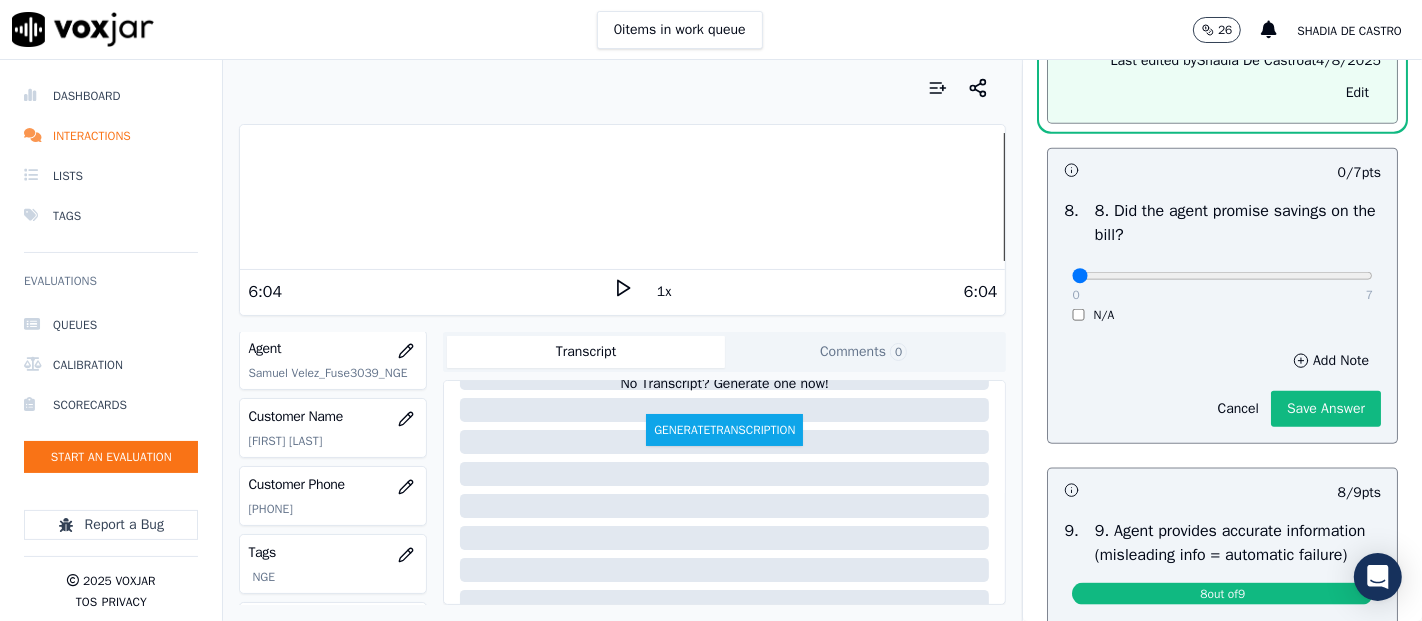 scroll, scrollTop: 1951, scrollLeft: 0, axis: vertical 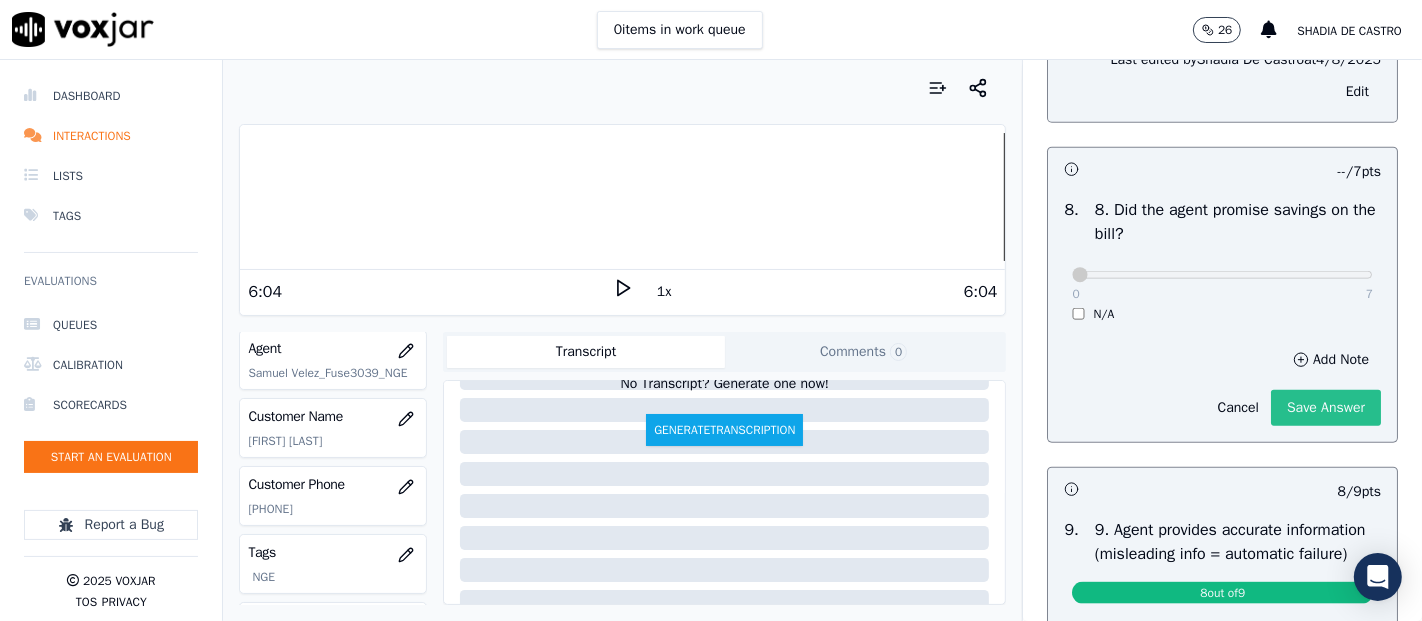 click on "Save Answer" 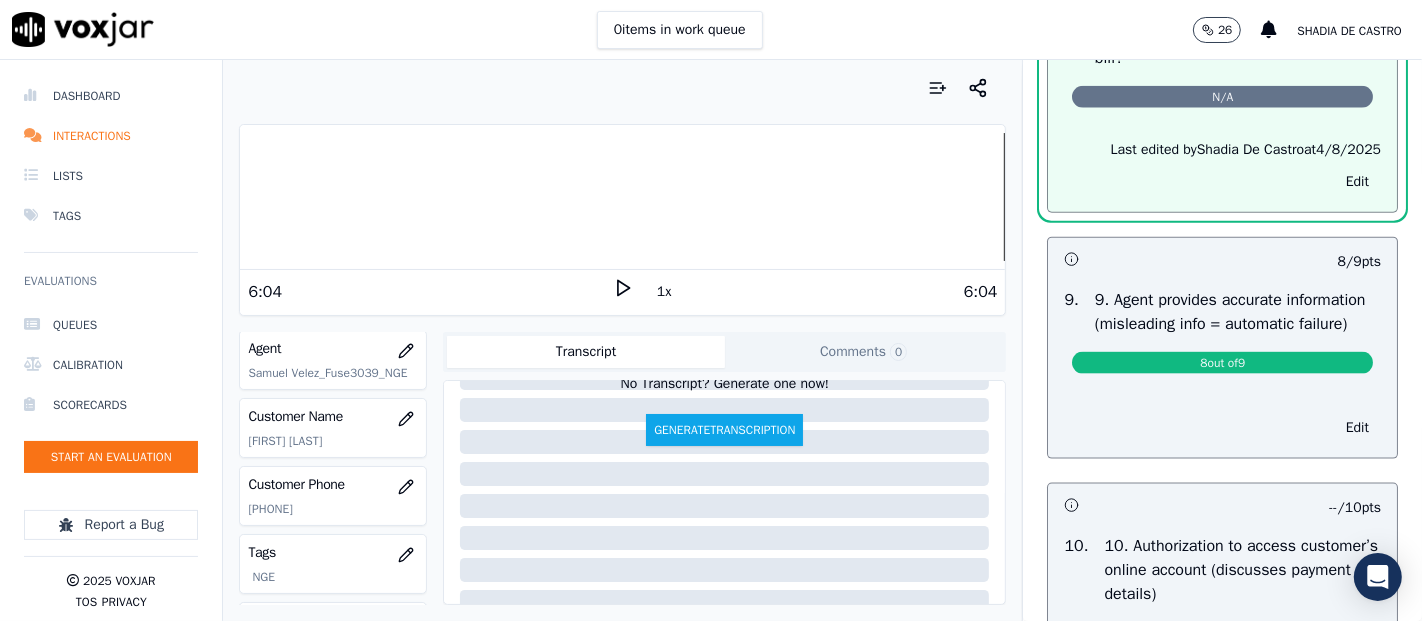 scroll, scrollTop: 2284, scrollLeft: 0, axis: vertical 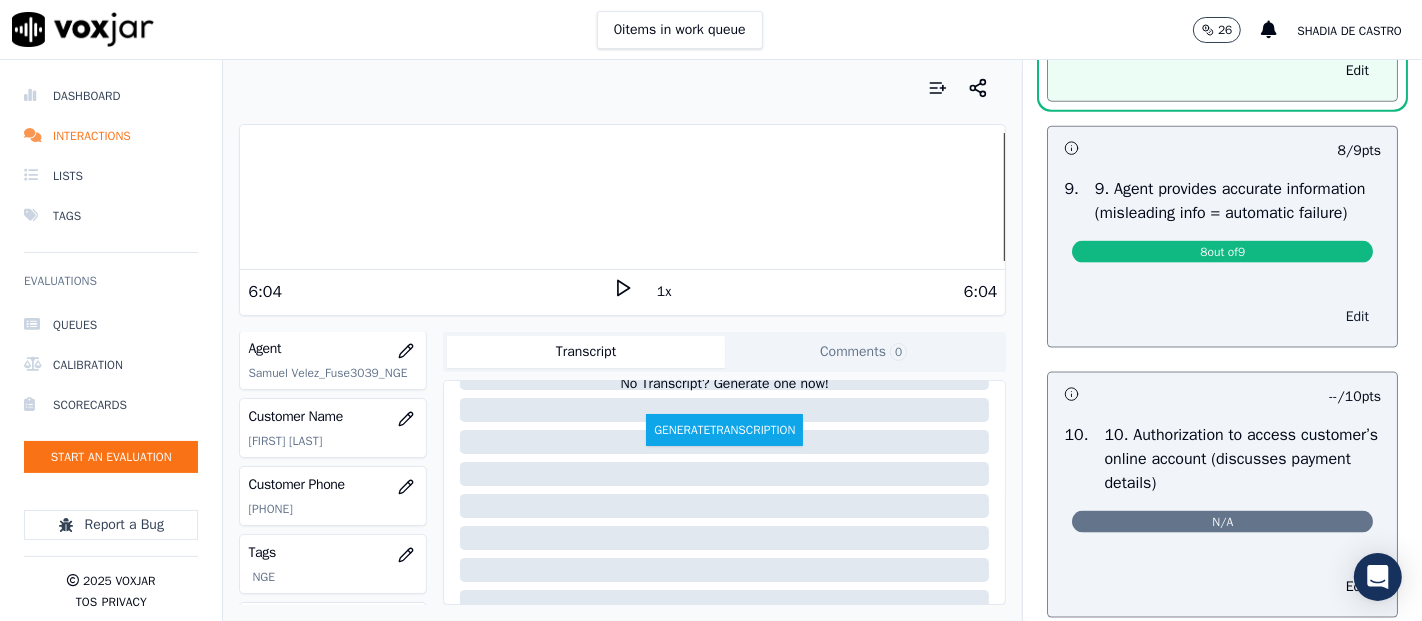 click on "Edit" at bounding box center [1357, 317] 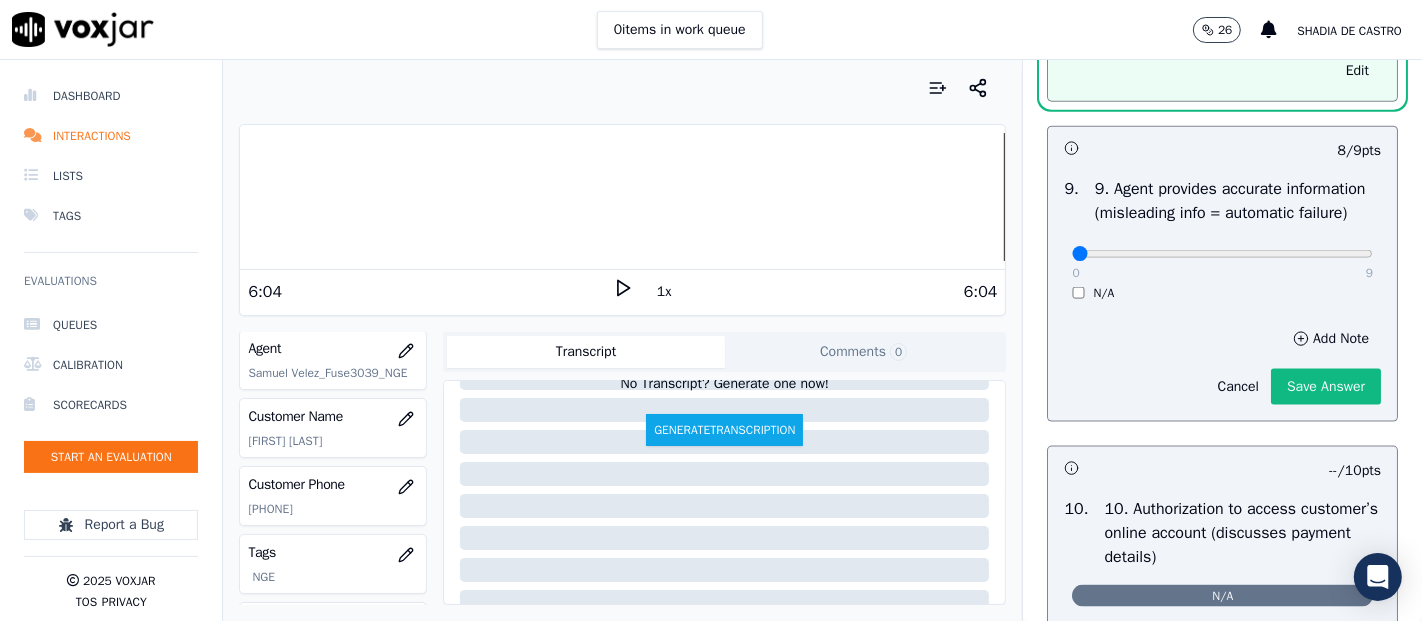 click on "0   9" at bounding box center (1222, 253) 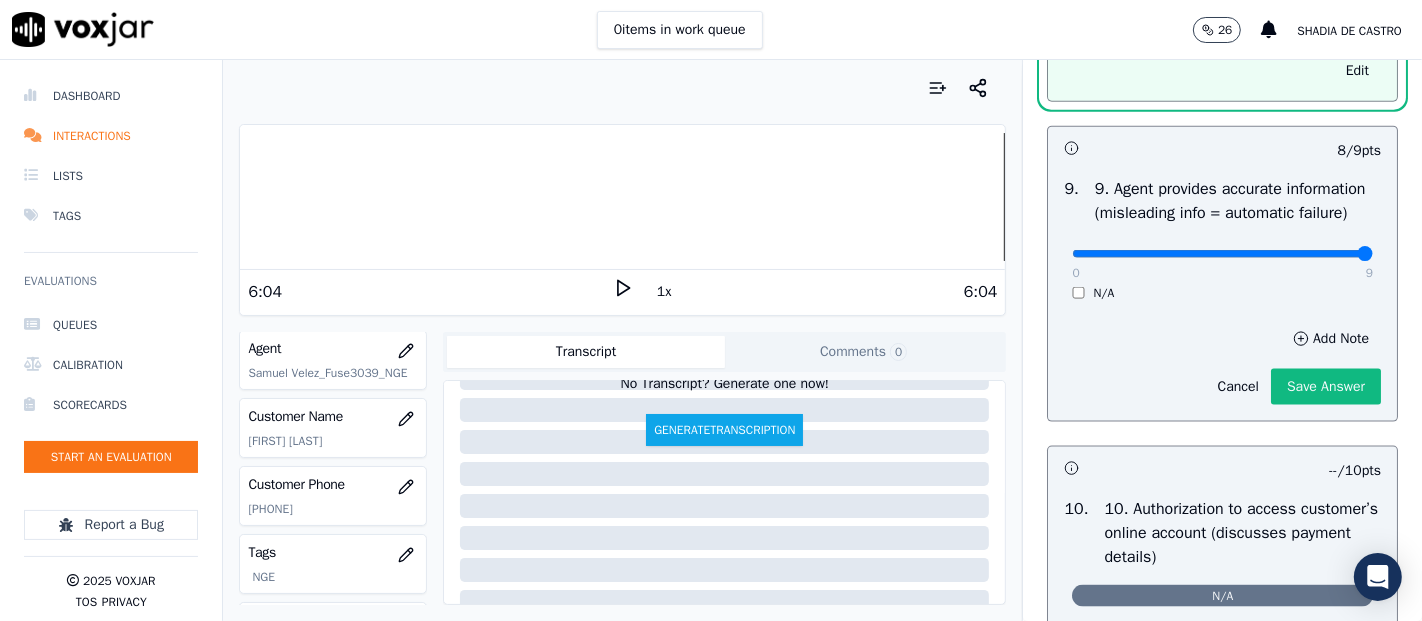 drag, startPoint x: 1310, startPoint y: 355, endPoint x: 1300, endPoint y: 408, distance: 53.935146 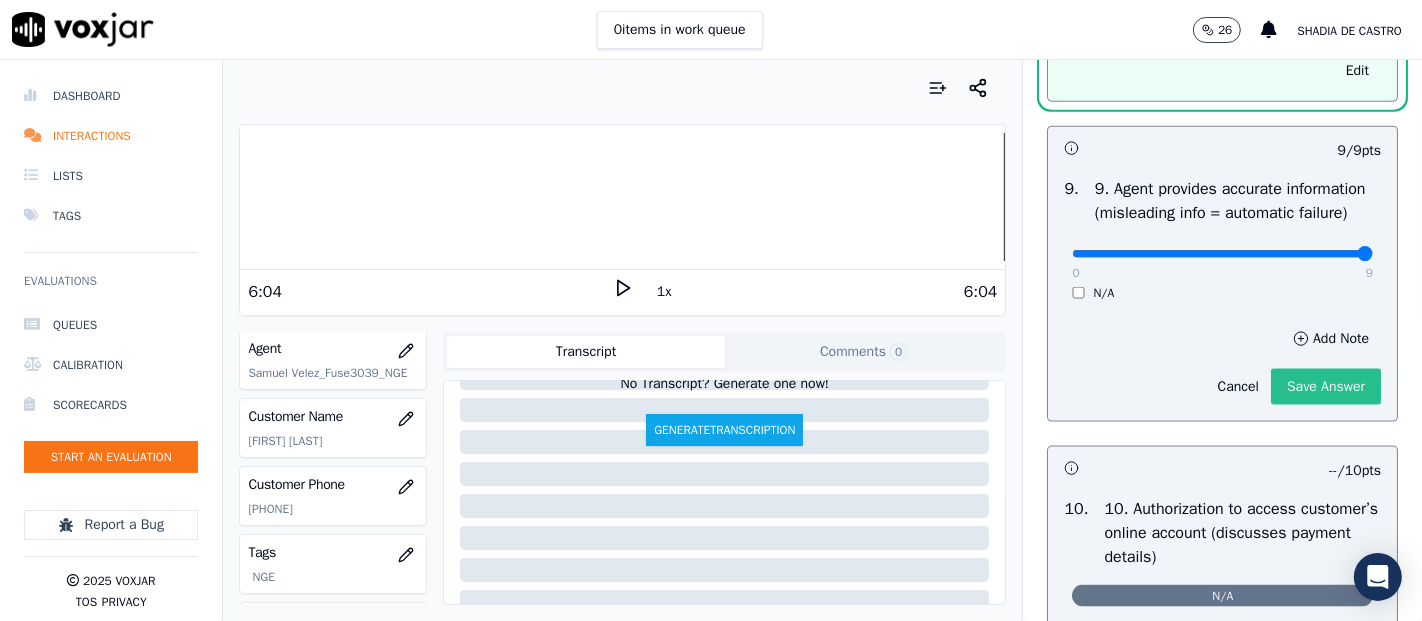 click on "Save Answer" 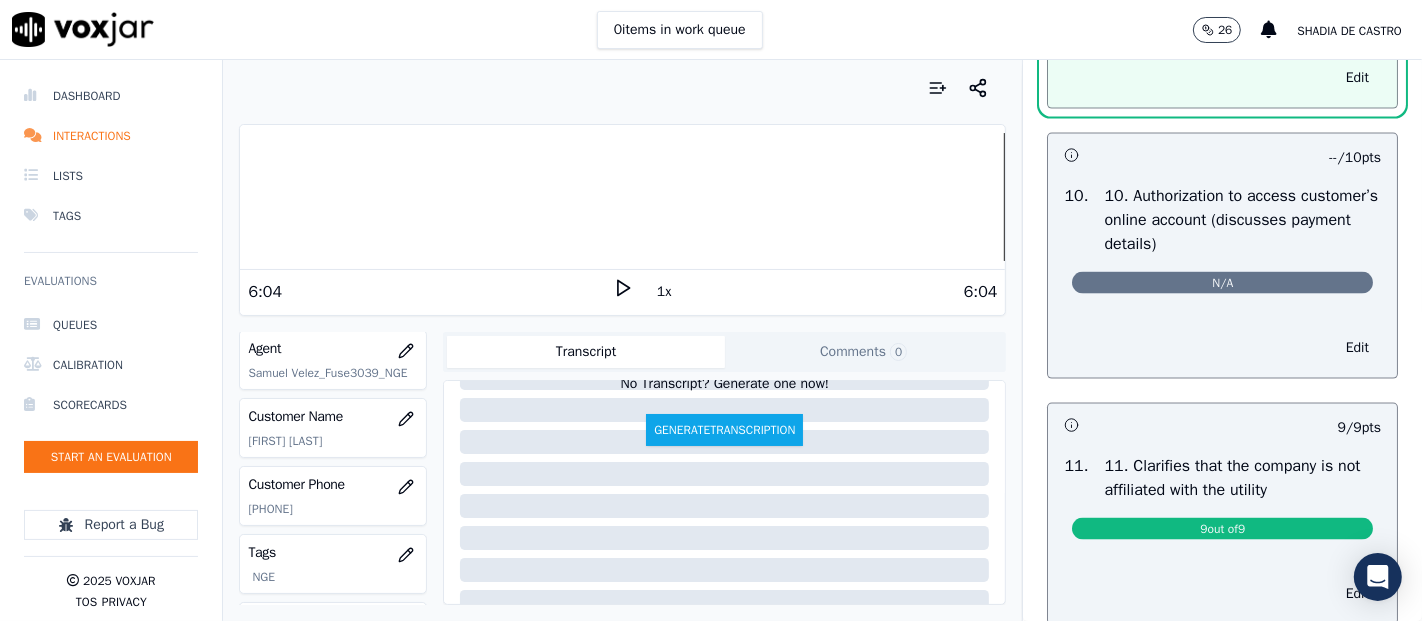 scroll, scrollTop: 2571, scrollLeft: 0, axis: vertical 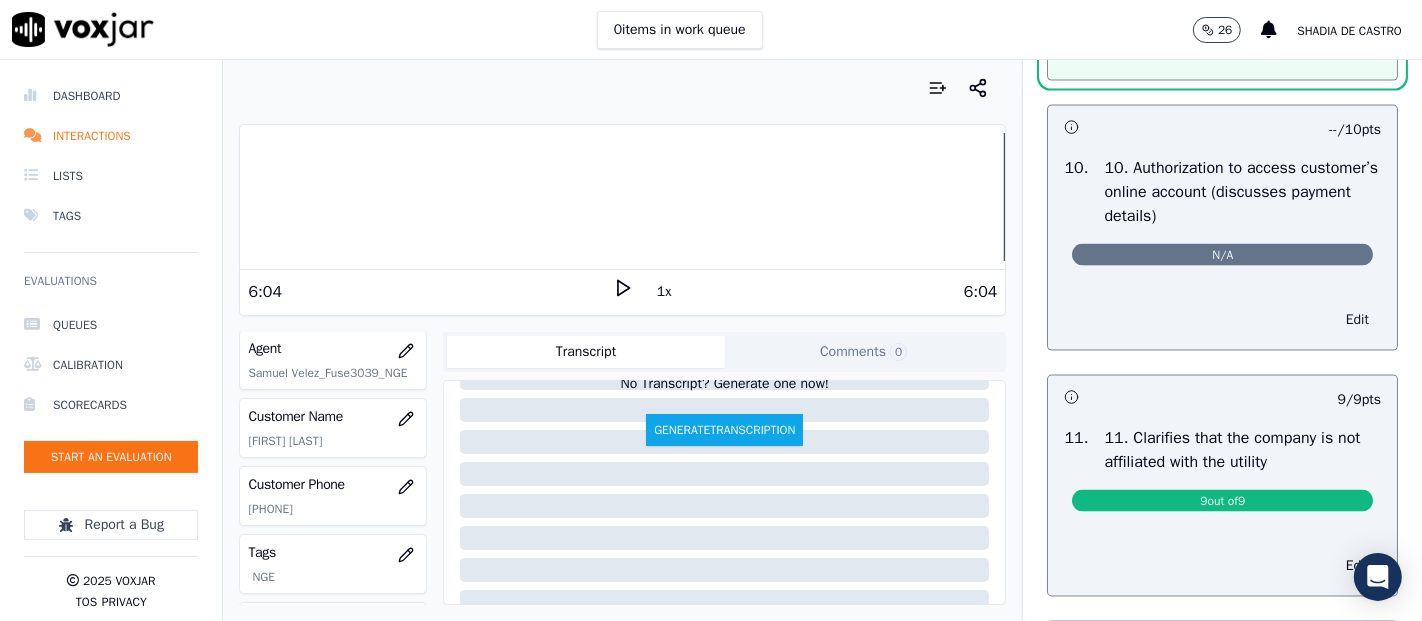 click on "Edit" at bounding box center [1357, 320] 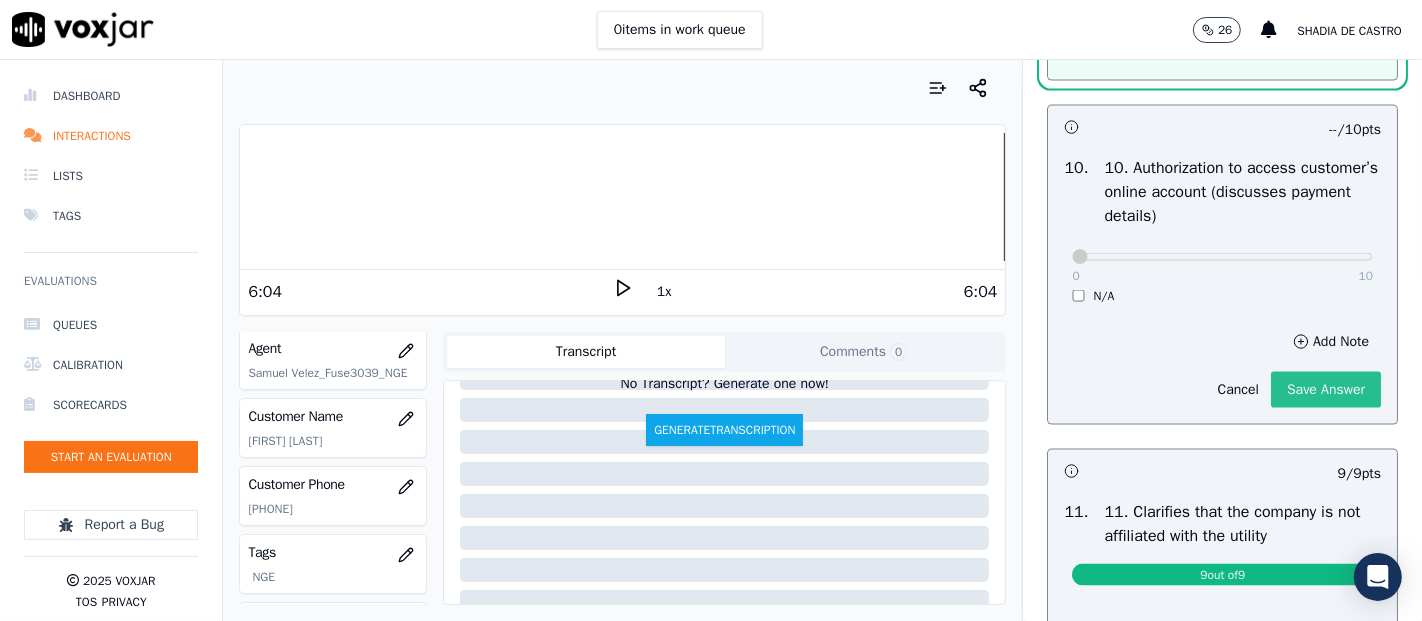 click on "Save Answer" 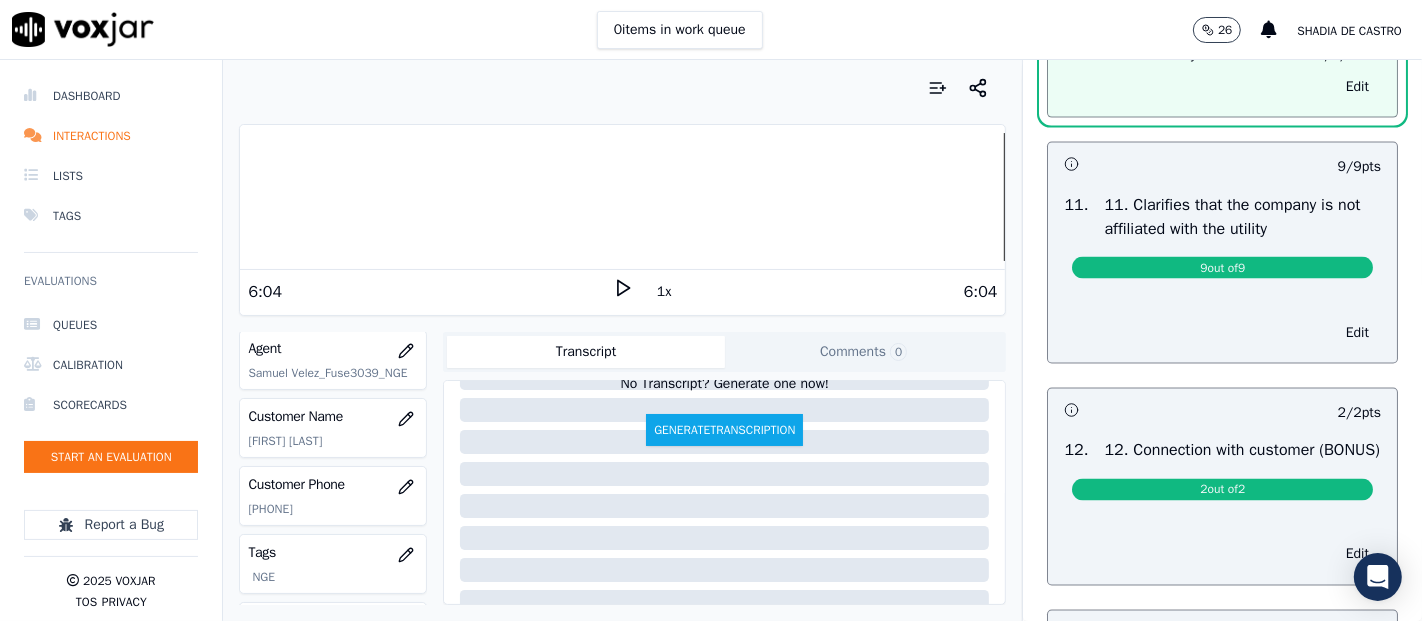 scroll, scrollTop: 2859, scrollLeft: 0, axis: vertical 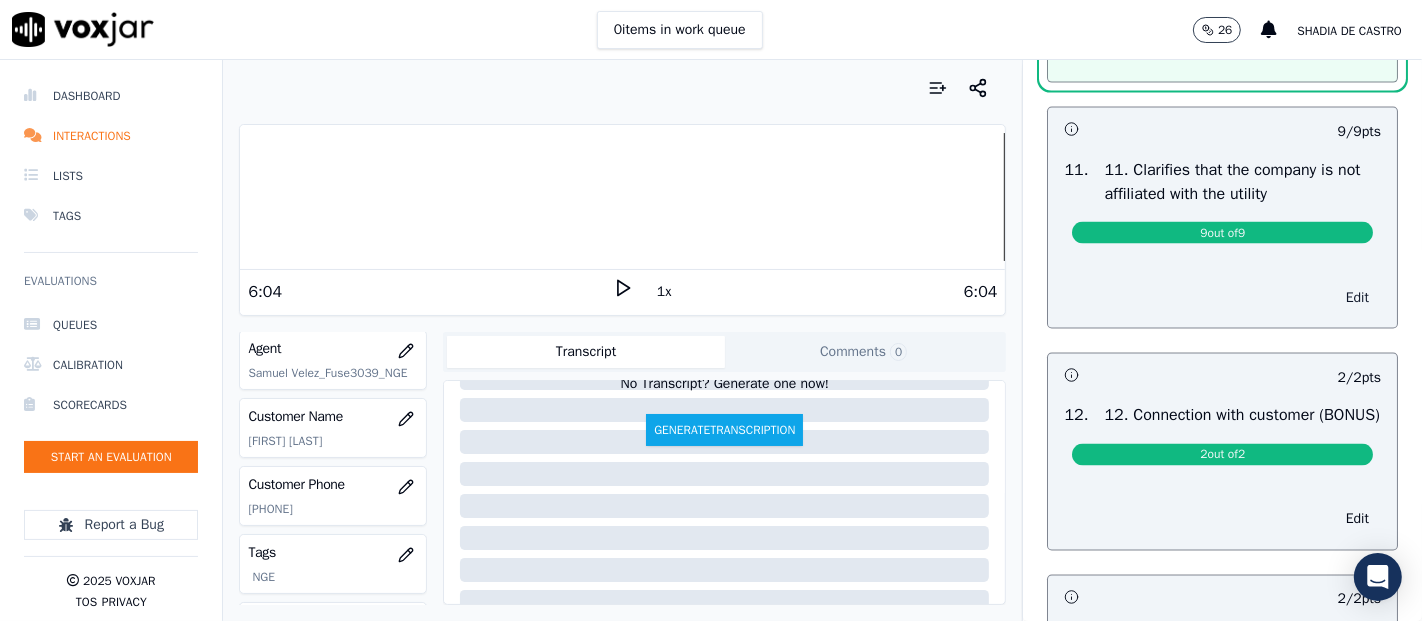 click on "Edit" at bounding box center [1357, 298] 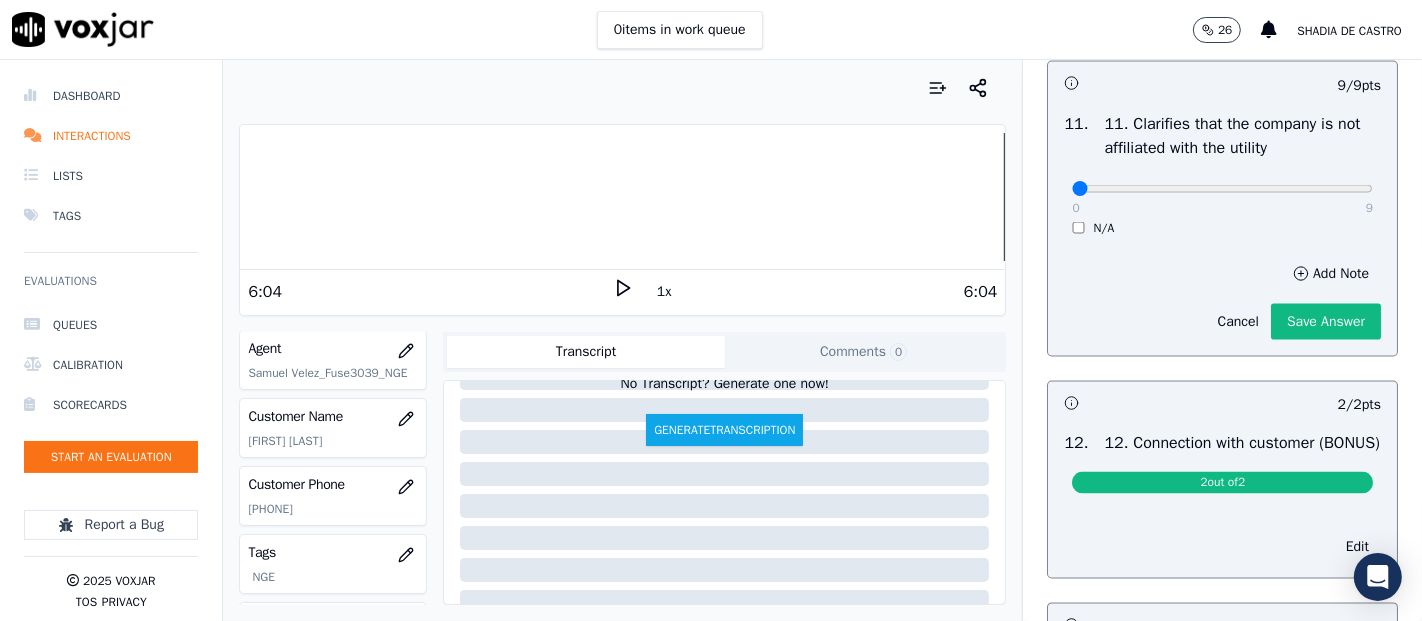 scroll, scrollTop: 2814, scrollLeft: 0, axis: vertical 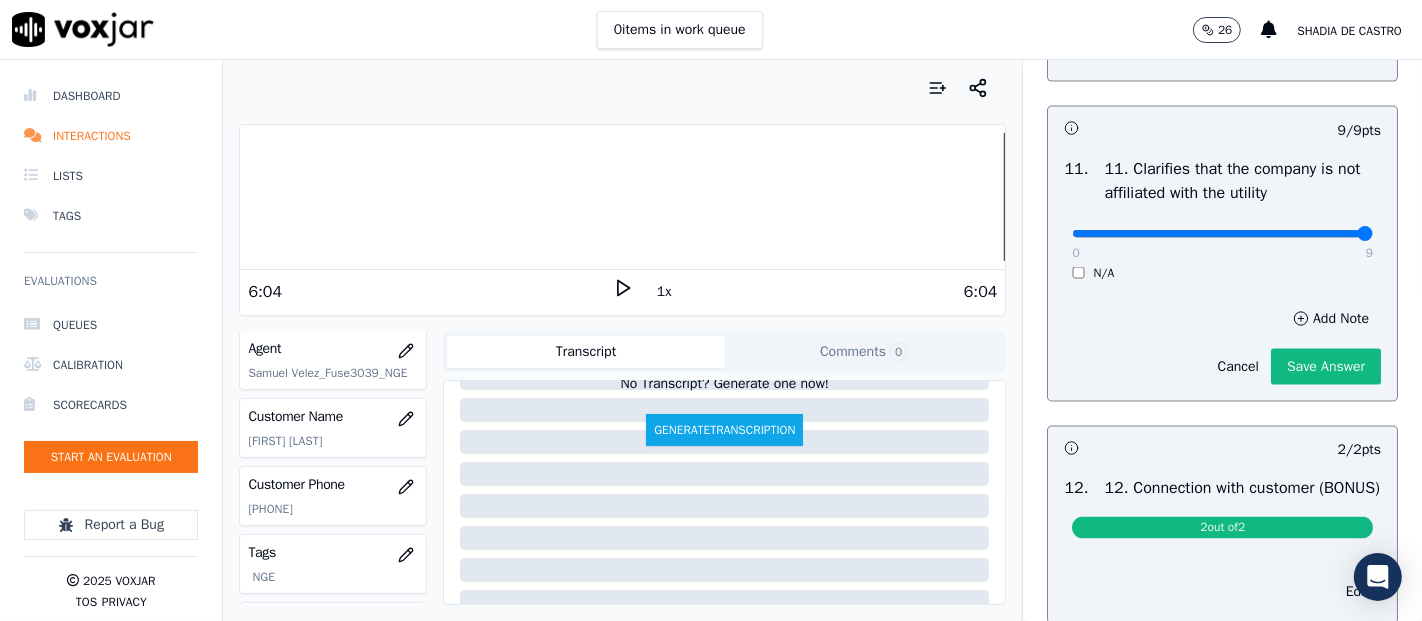 type on "9" 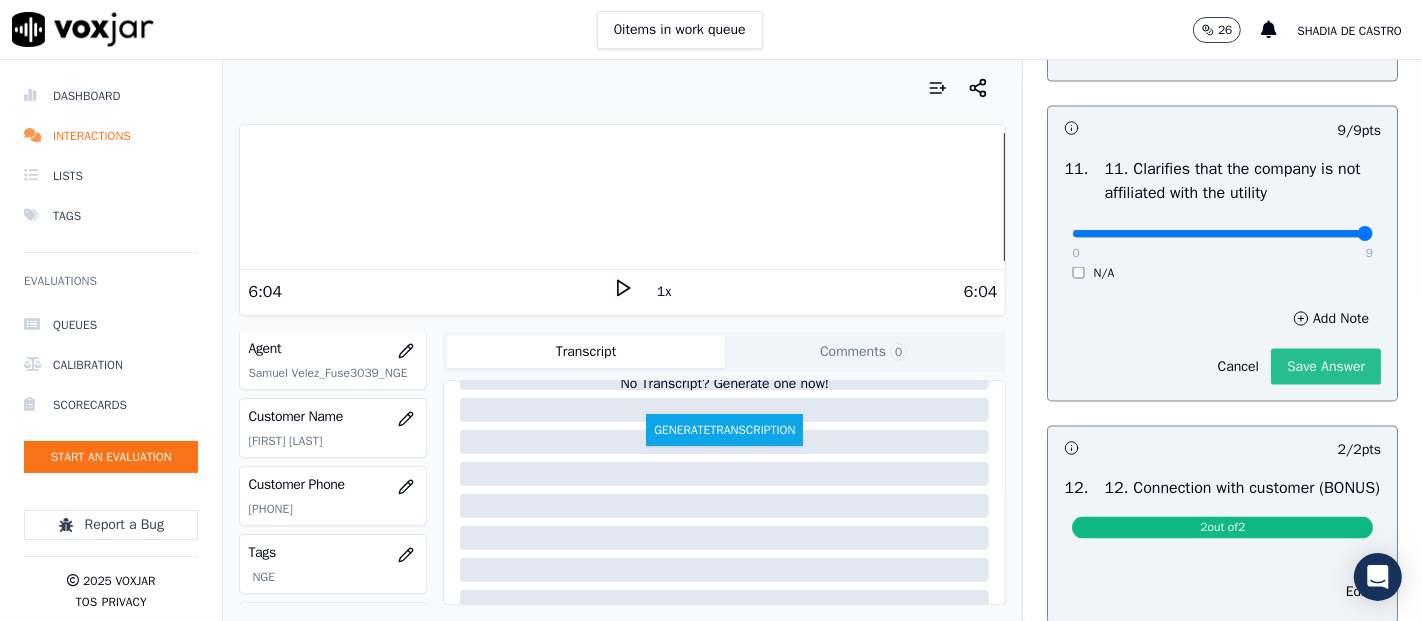 click on "Save Answer" 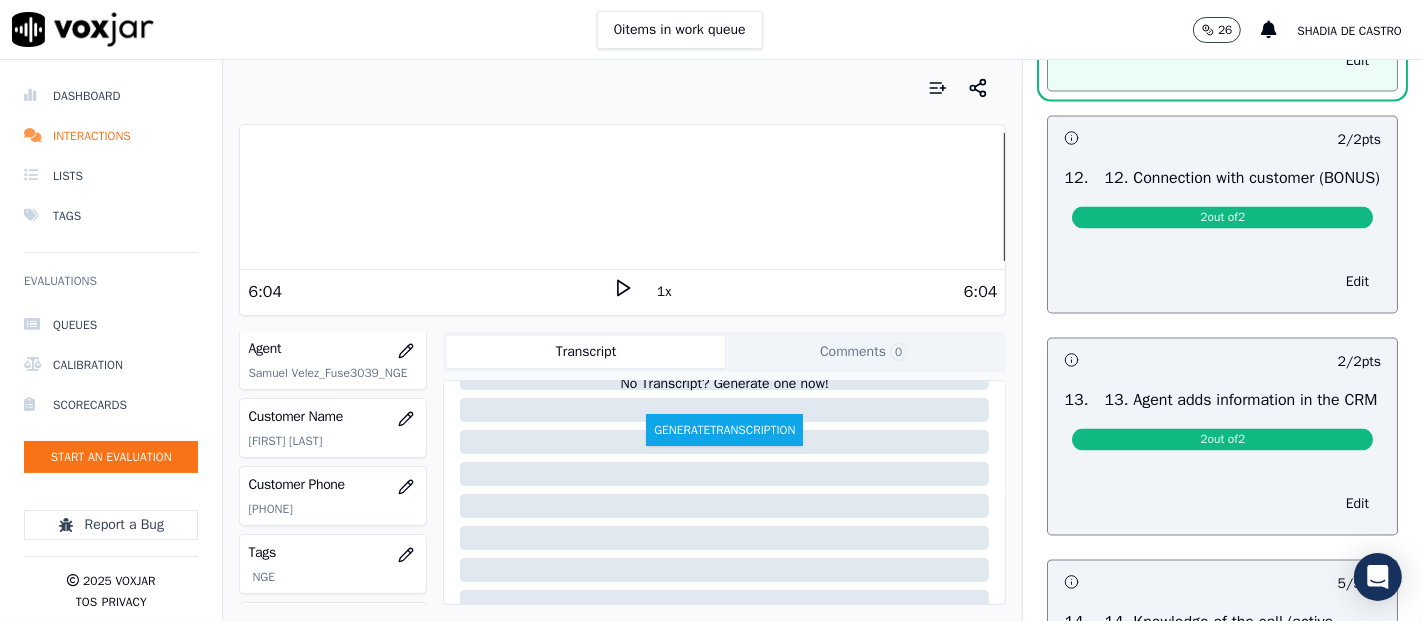 scroll, scrollTop: 3147, scrollLeft: 0, axis: vertical 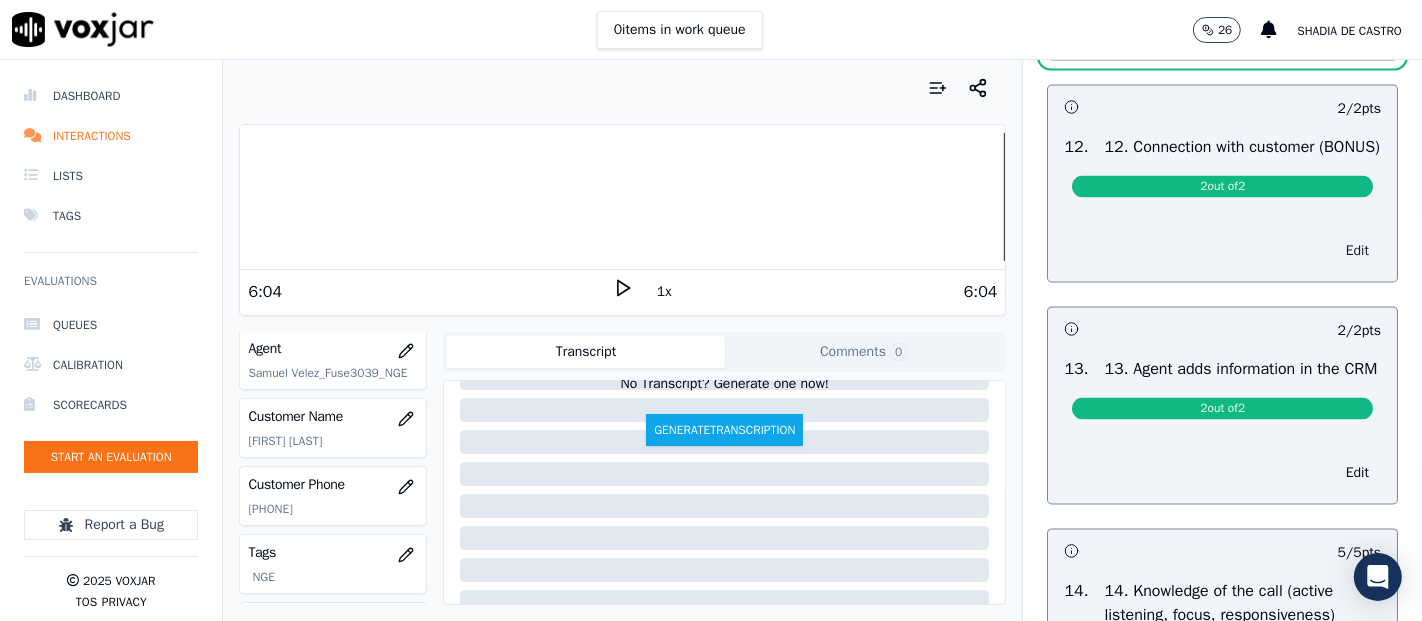 click on "Edit" at bounding box center [1357, 252] 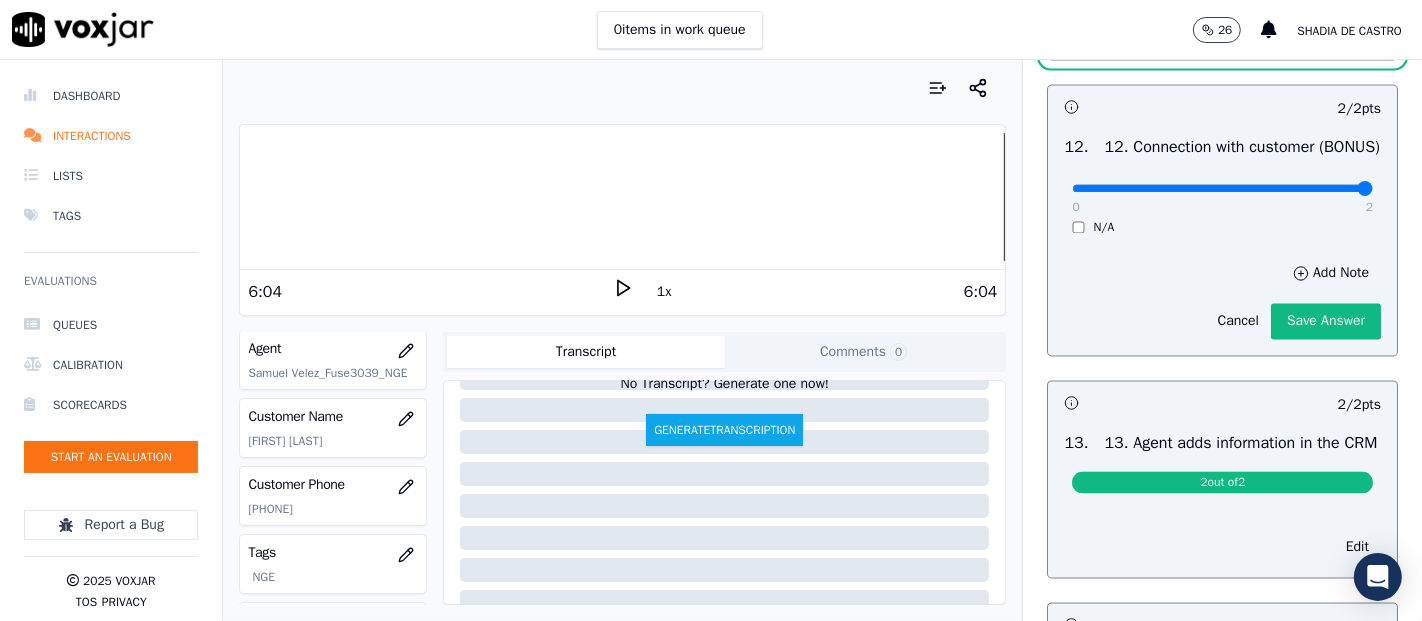 type on "2" 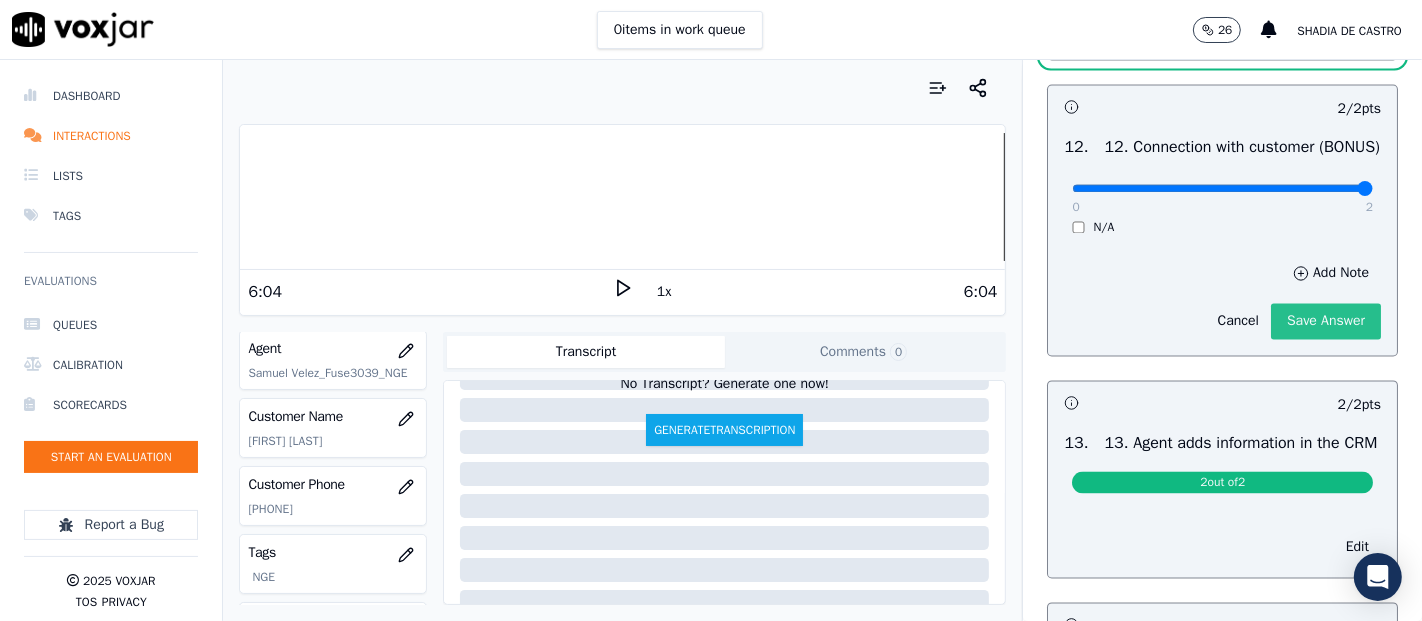 click on "Save Answer" 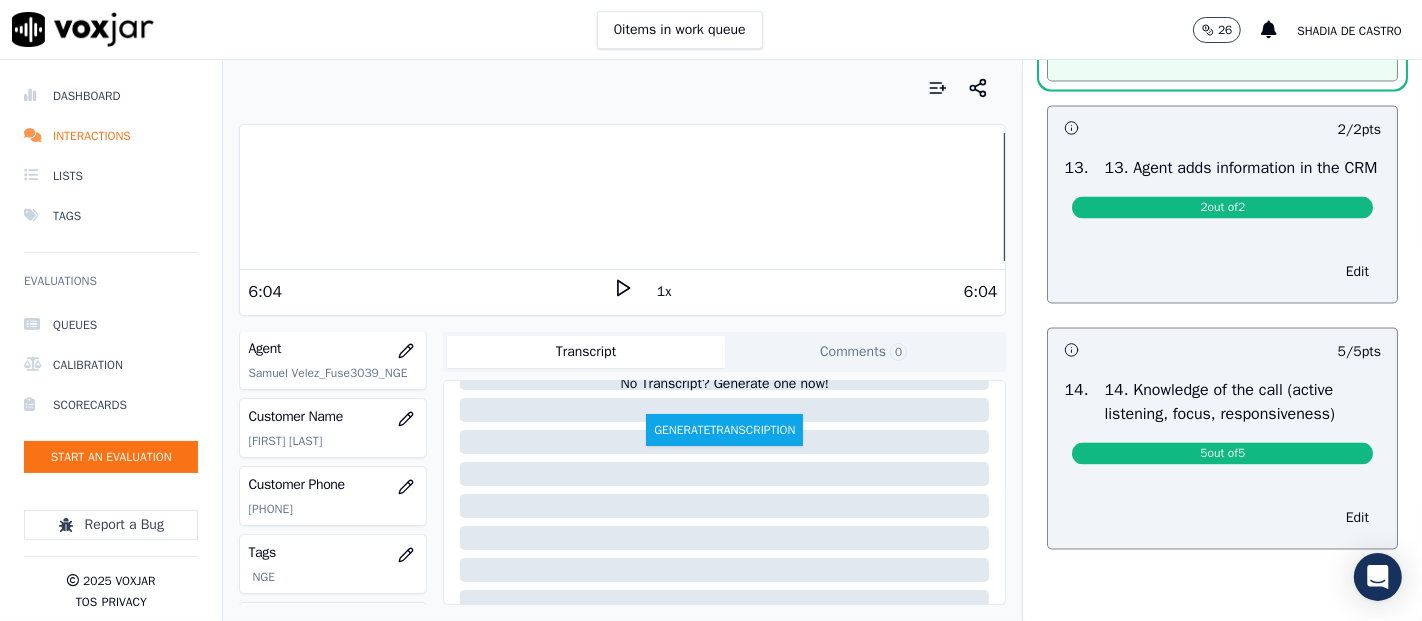 scroll, scrollTop: 3435, scrollLeft: 0, axis: vertical 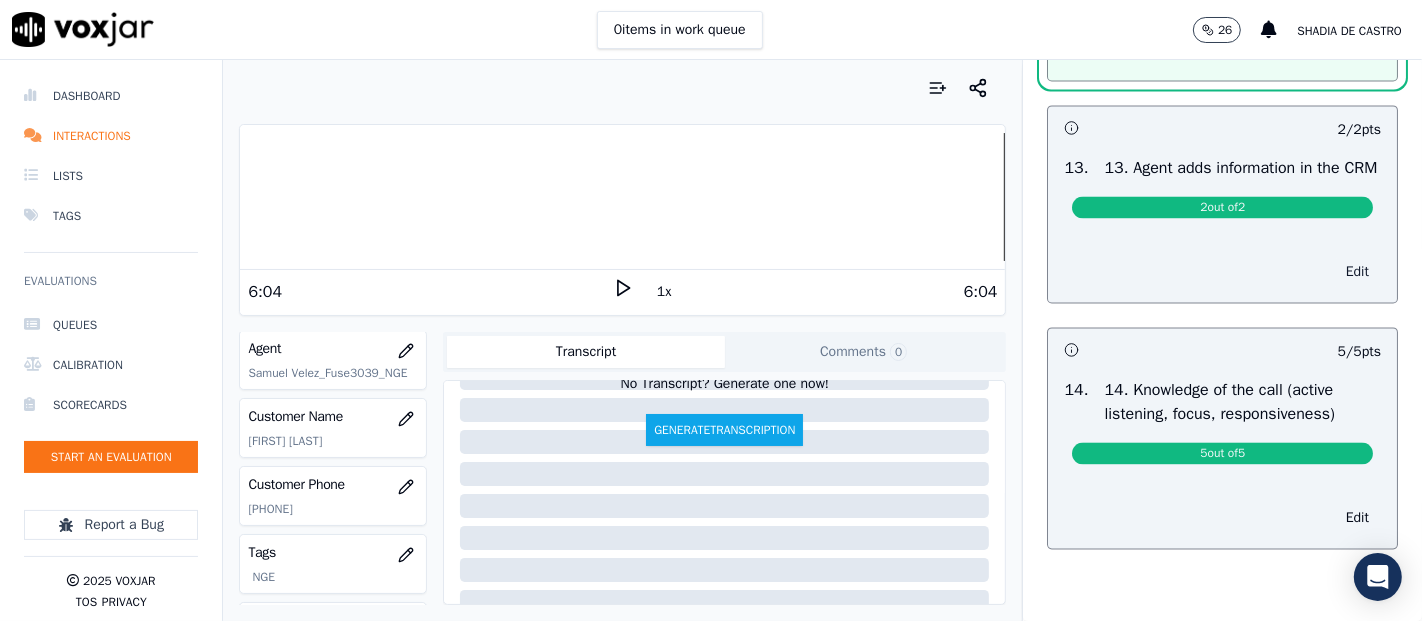 click on "Edit" at bounding box center [1357, 272] 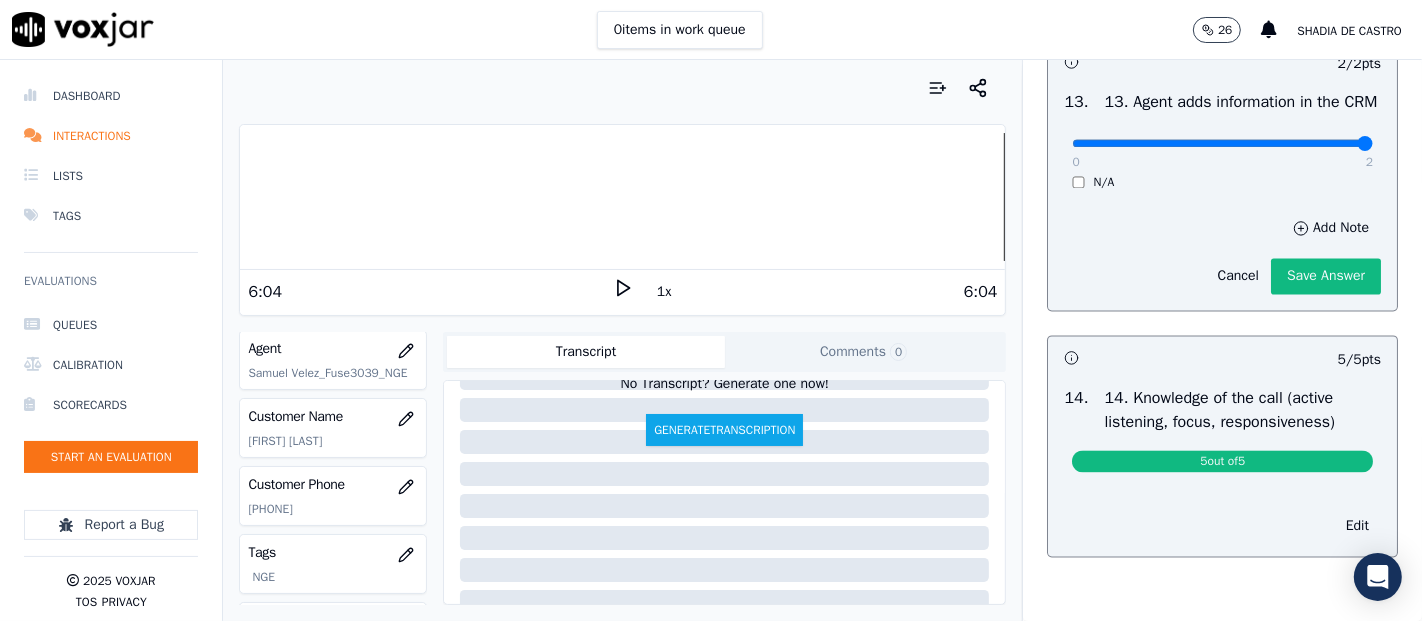 type on "2" 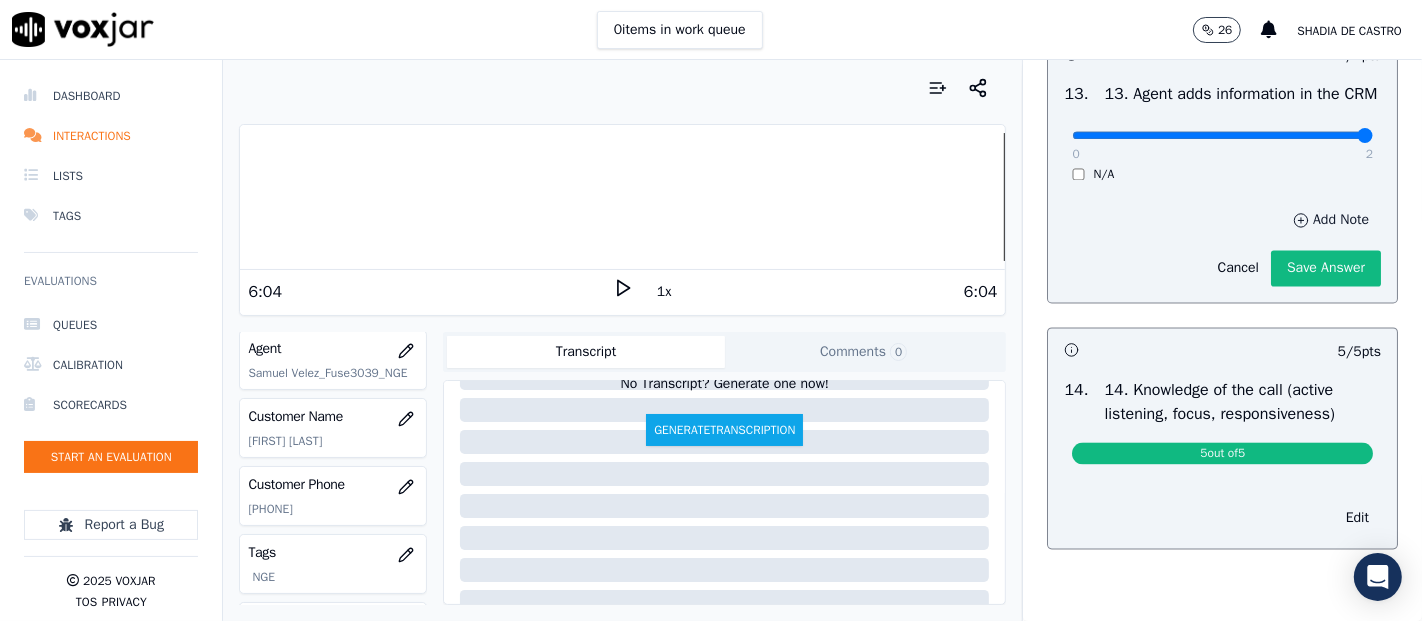 scroll, scrollTop: 3390, scrollLeft: 0, axis: vertical 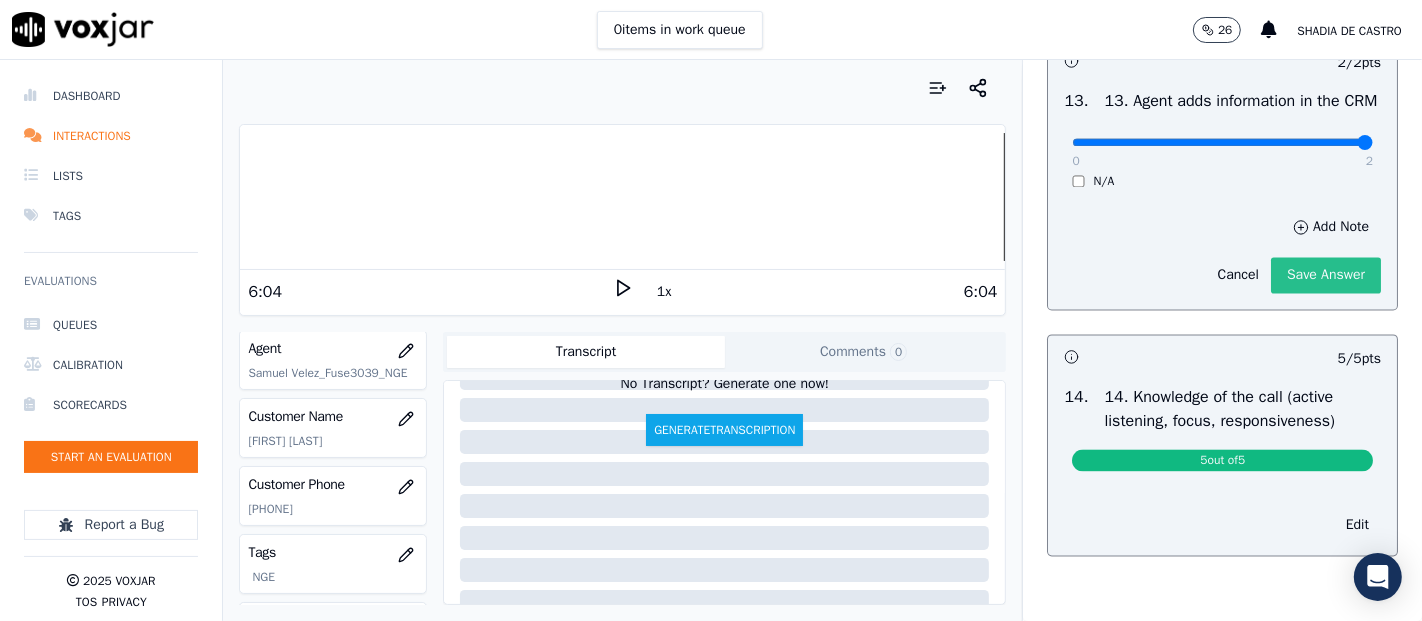 click on "Save Answer" 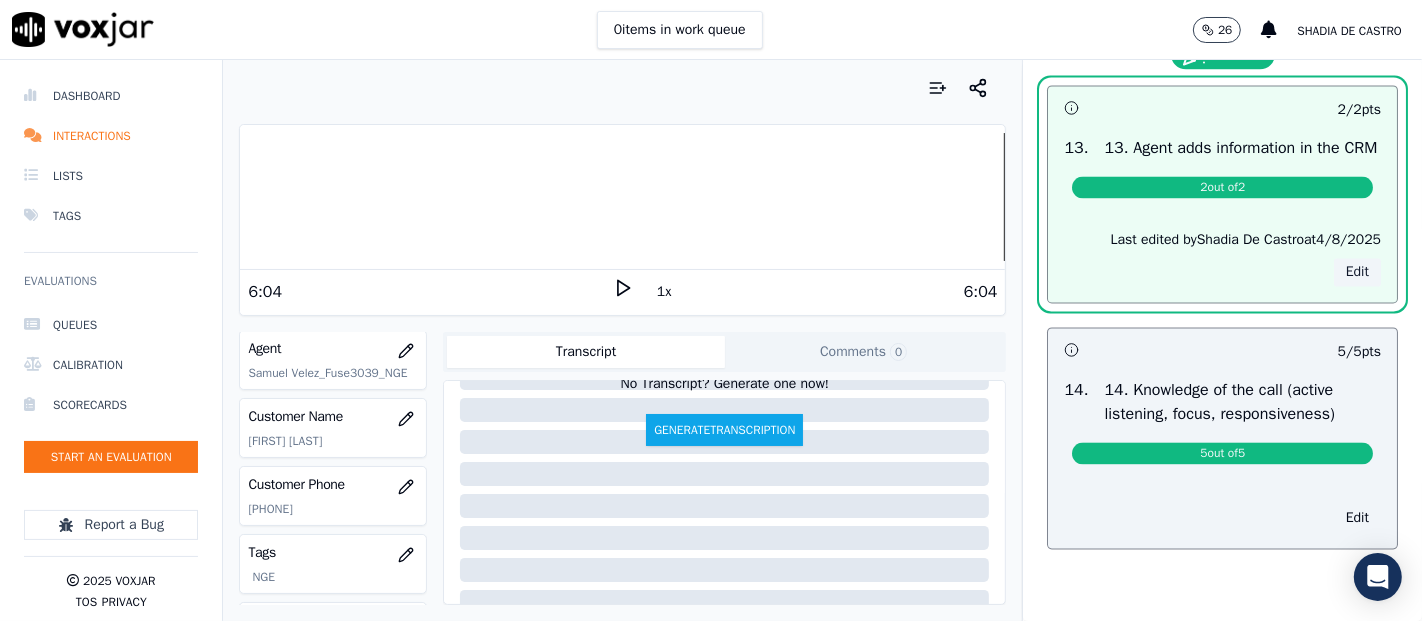 scroll, scrollTop: 3586, scrollLeft: 0, axis: vertical 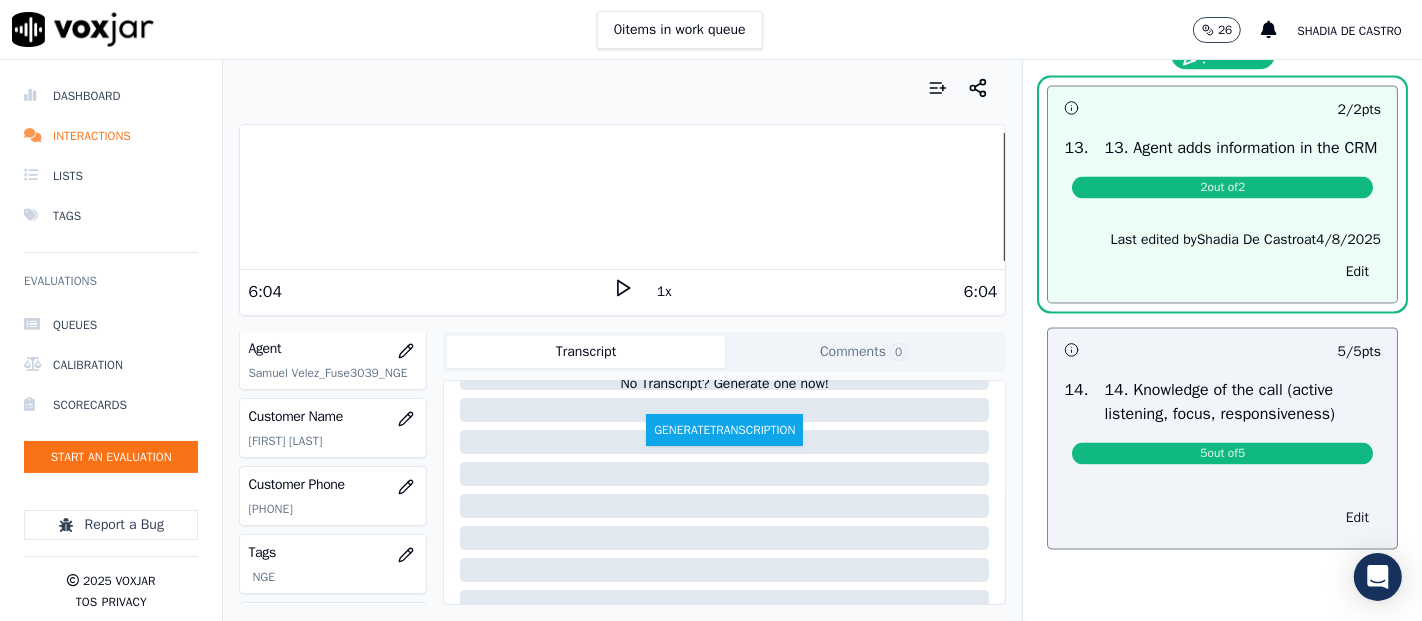 click on "Edit" at bounding box center (1357, 518) 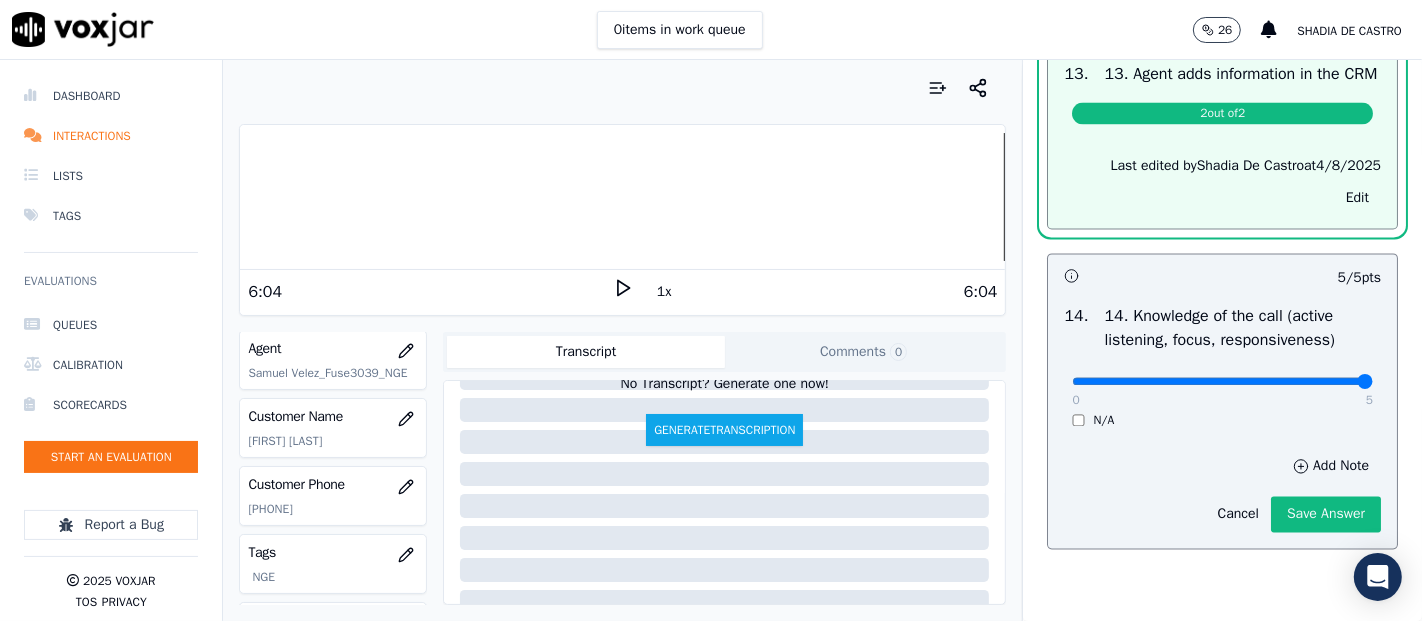 drag, startPoint x: 1307, startPoint y: 401, endPoint x: 1307, endPoint y: 455, distance: 54 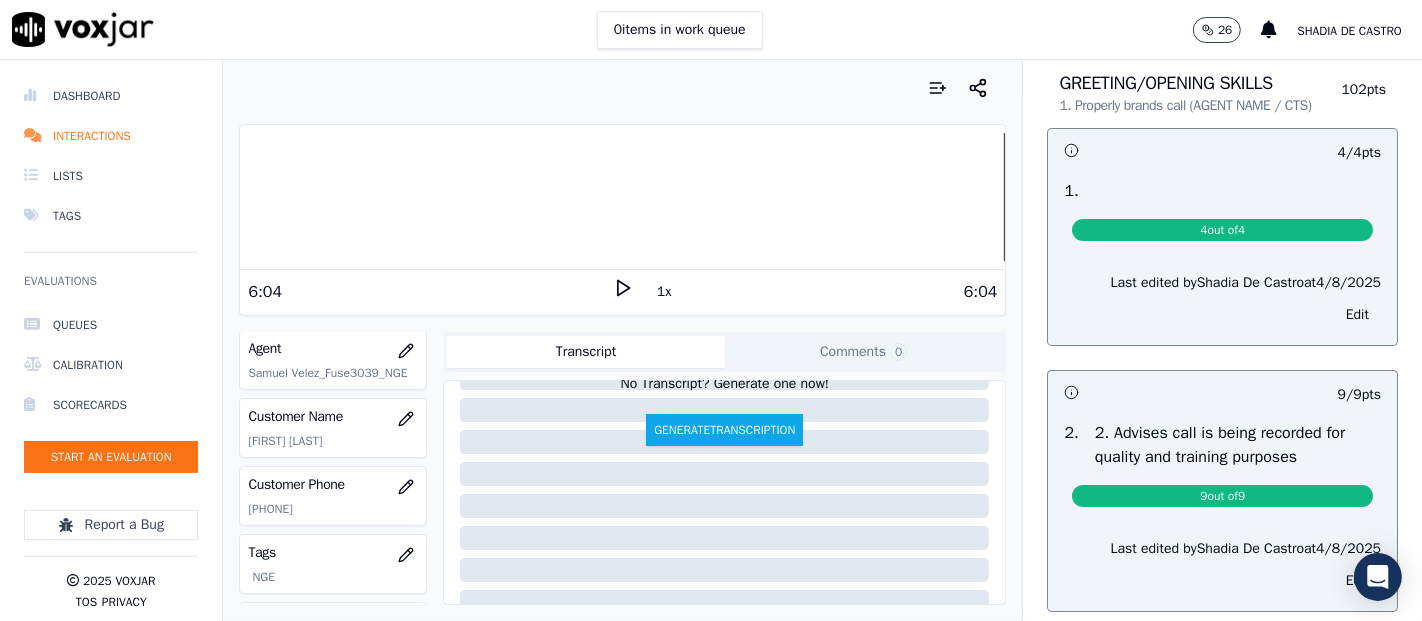 scroll, scrollTop: 0, scrollLeft: 0, axis: both 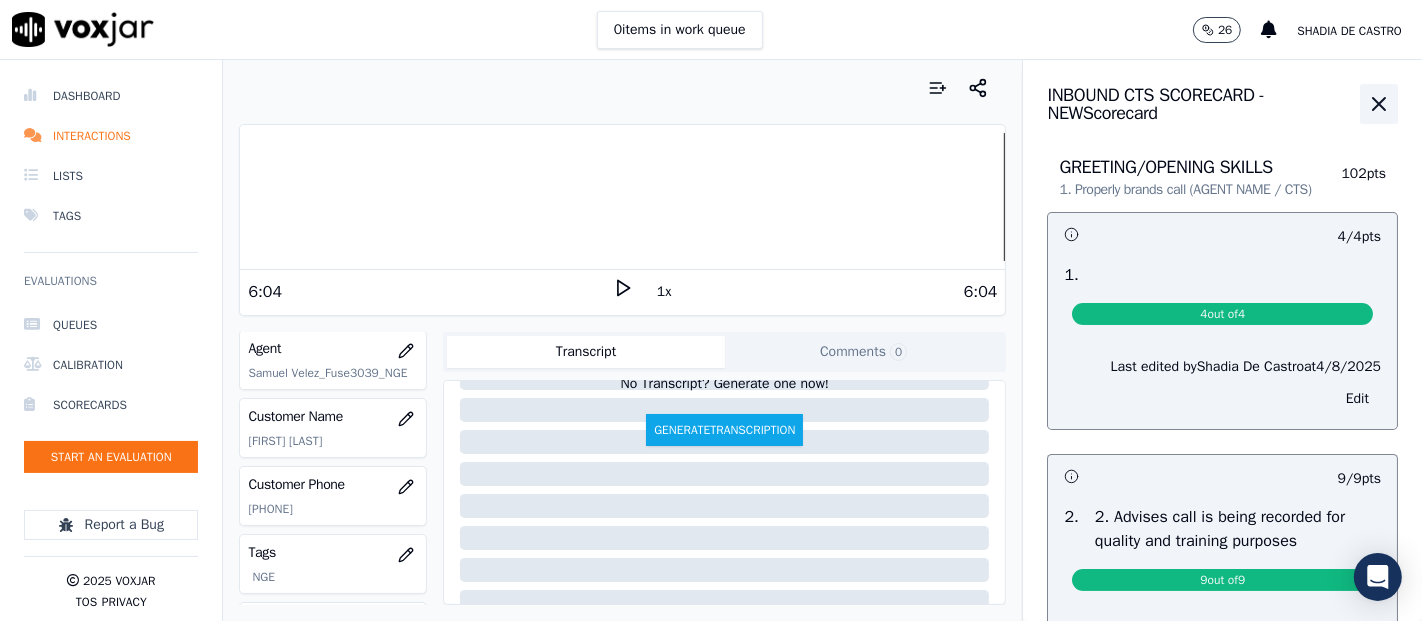 click 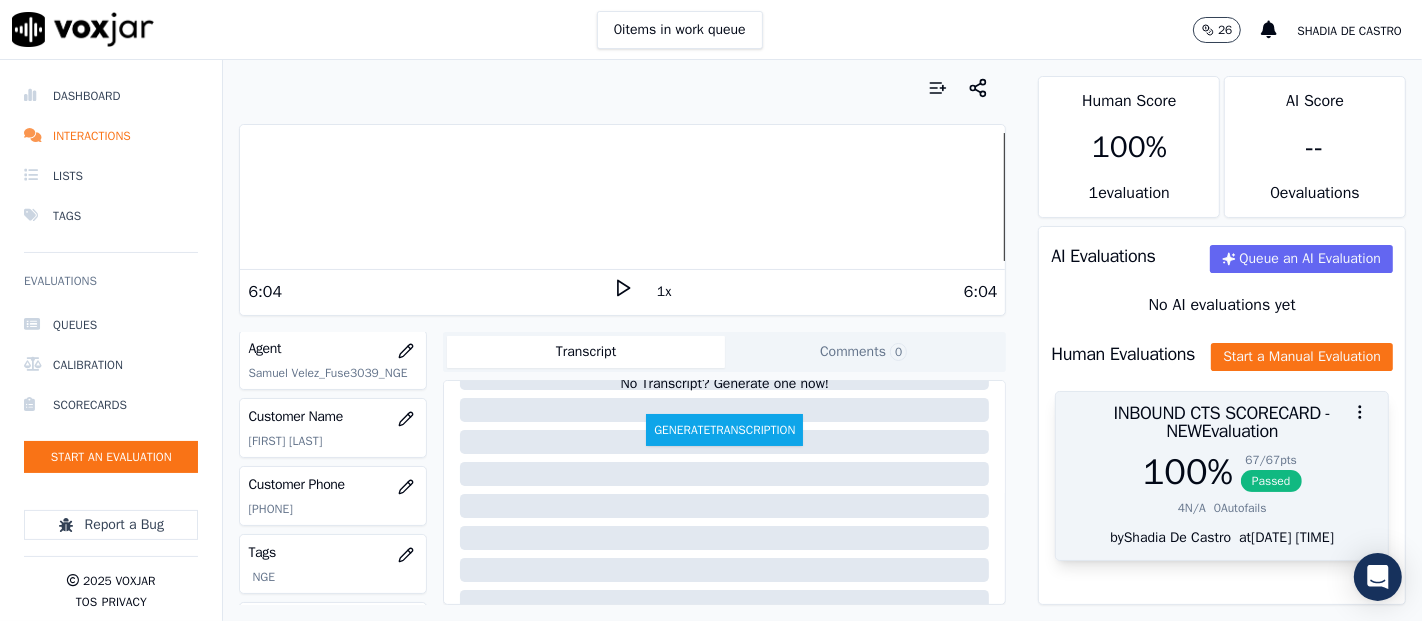 scroll, scrollTop: 68, scrollLeft: 0, axis: vertical 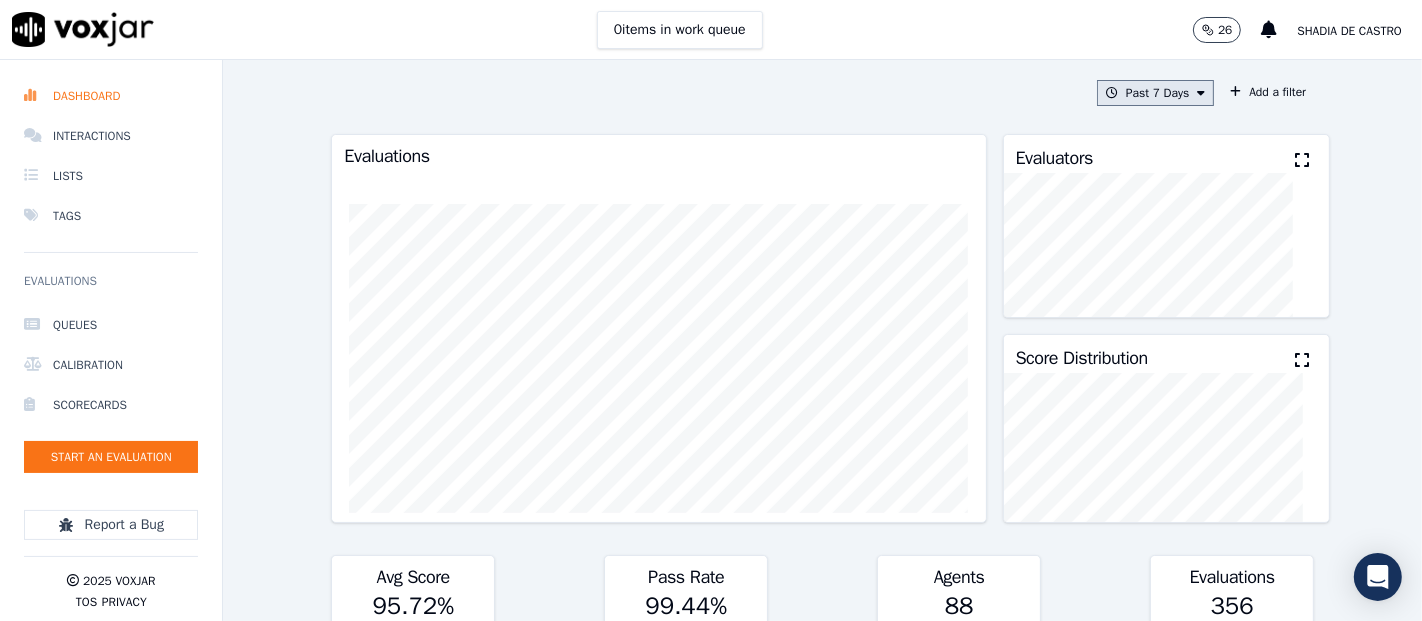 click on "Past 7 Days" at bounding box center [1155, 93] 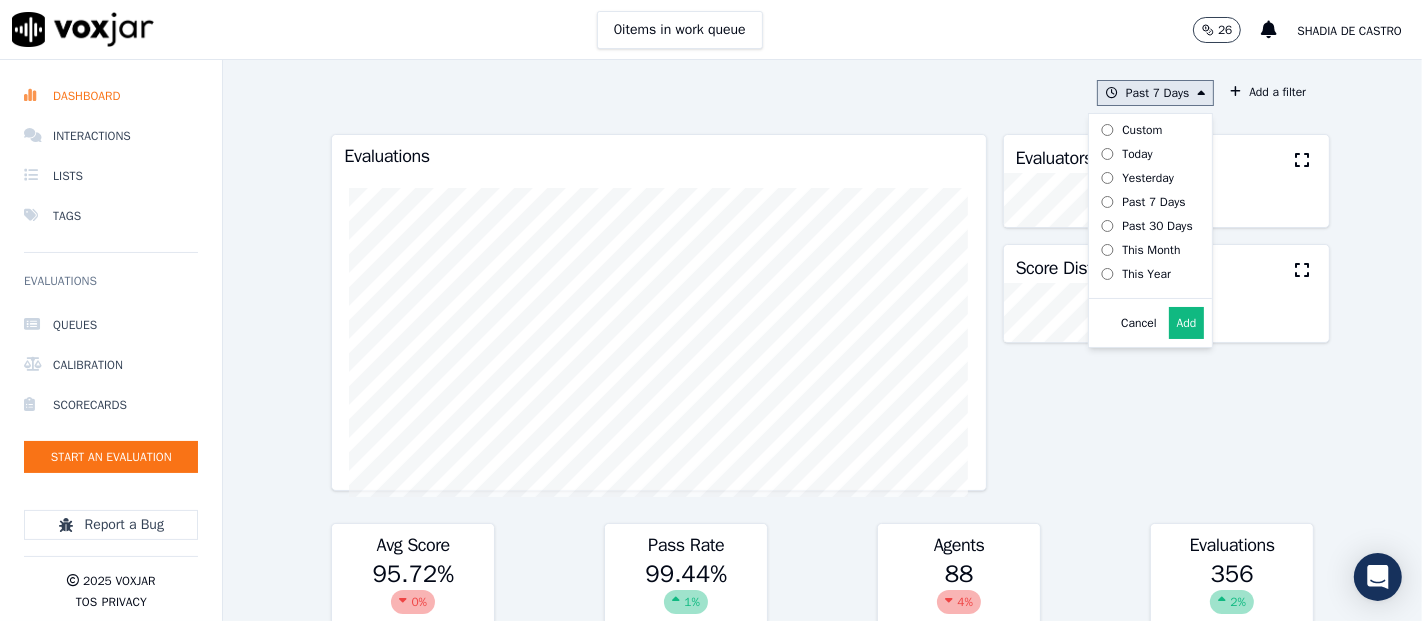 click on "Today" at bounding box center [1142, 154] 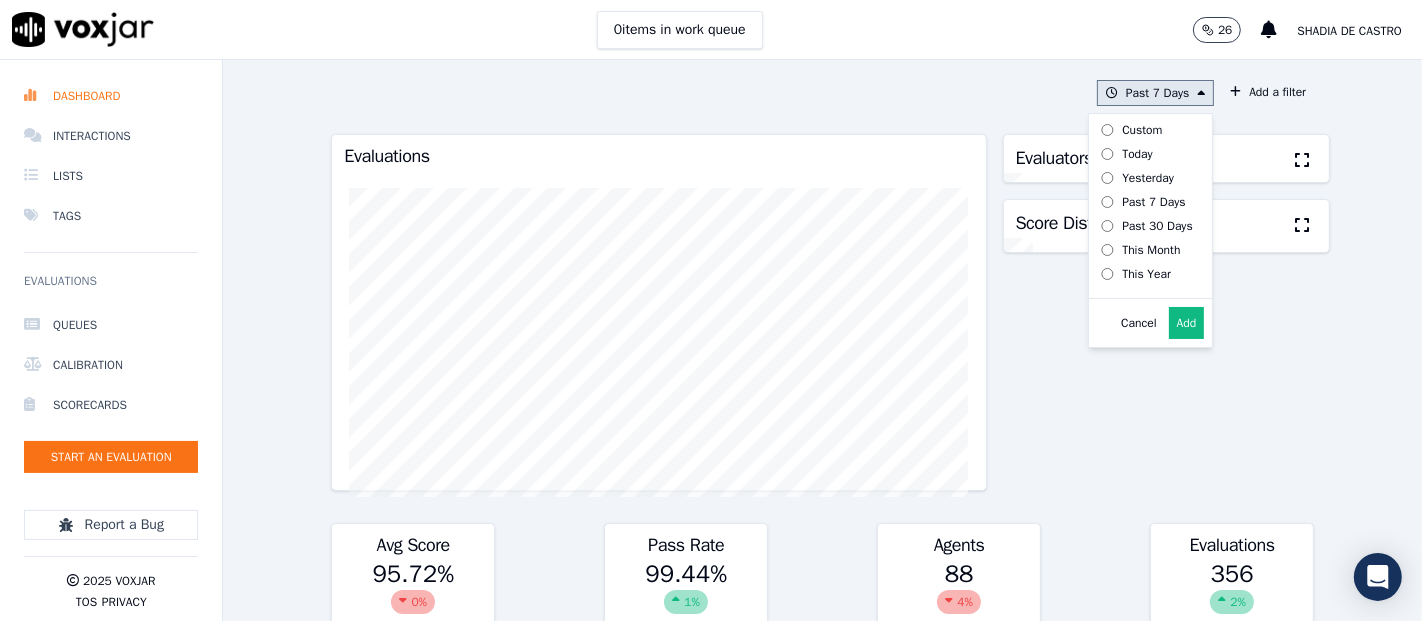 click on "Add" at bounding box center (1187, 323) 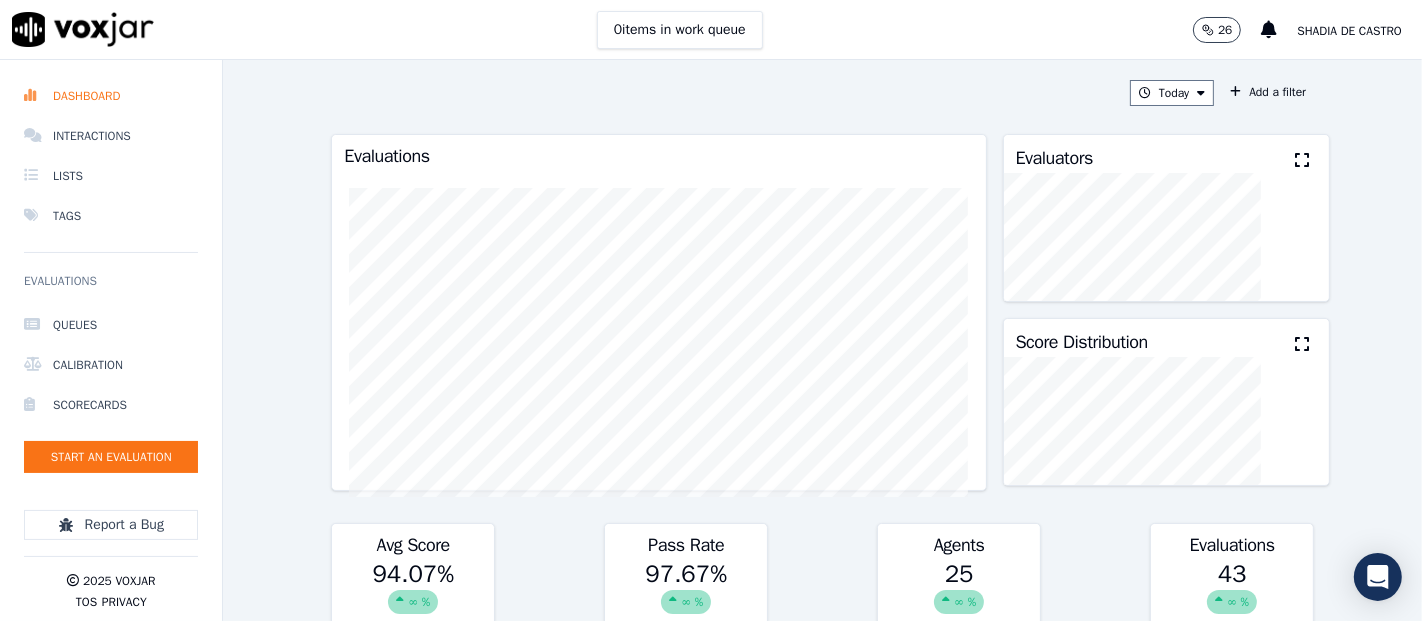 click 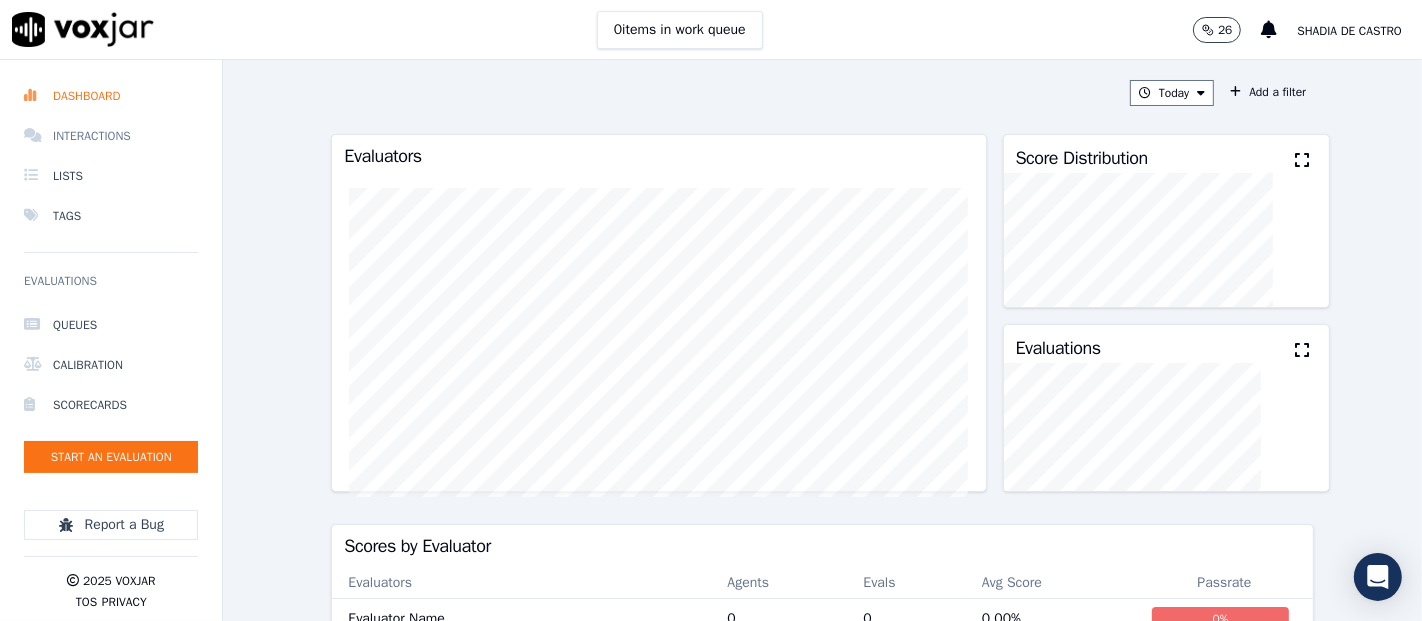 click on "Interactions" at bounding box center [111, 136] 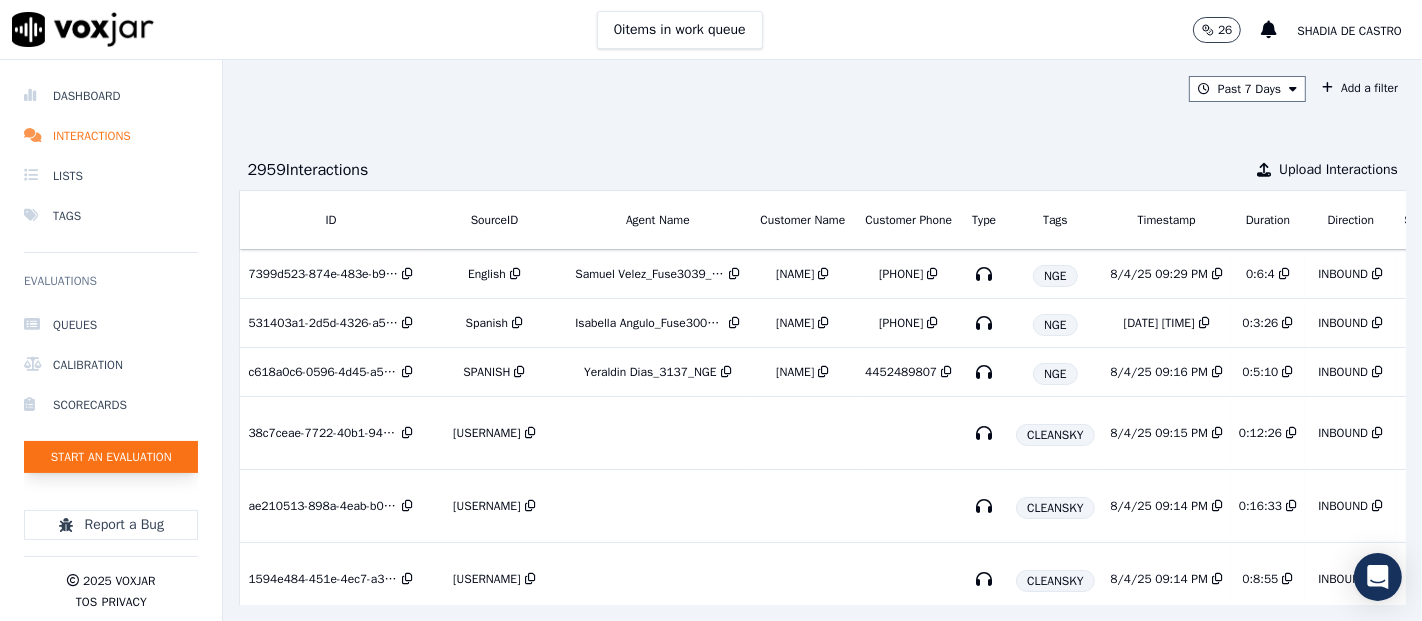 click on "Start an Evaluation" 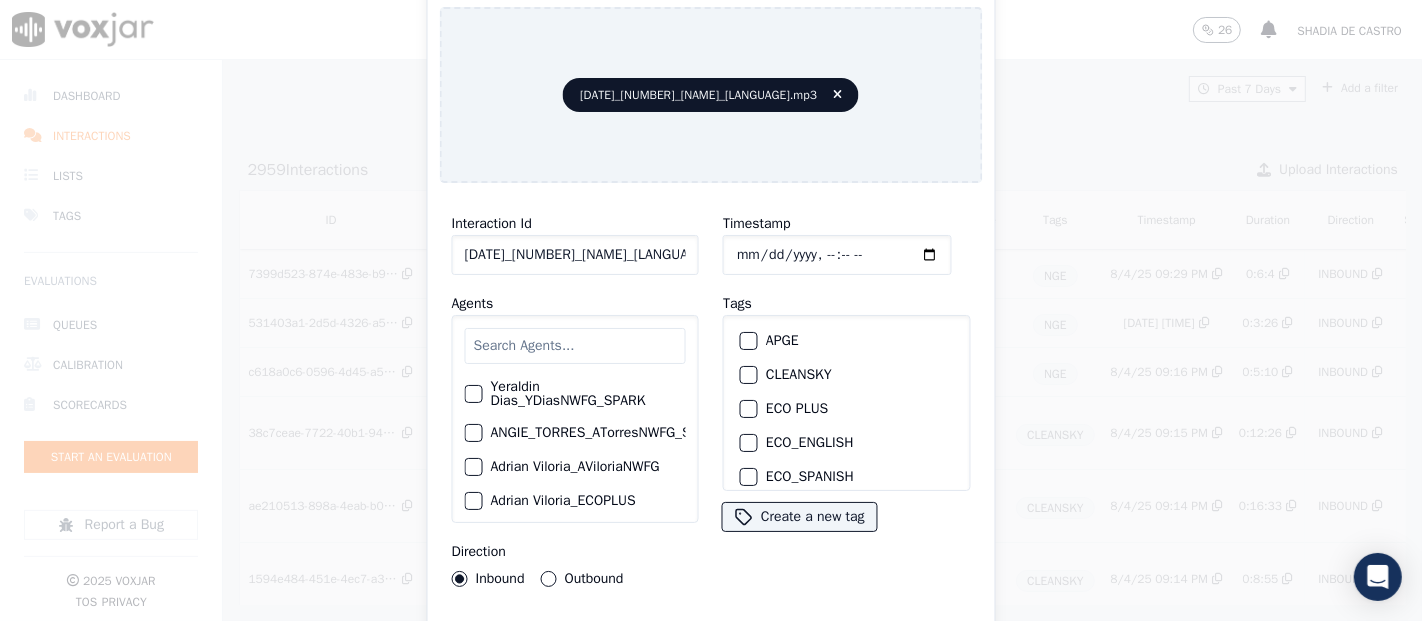 click on "20250801_9295696549_ISABELLAANGULO_SPANISH.mp3" 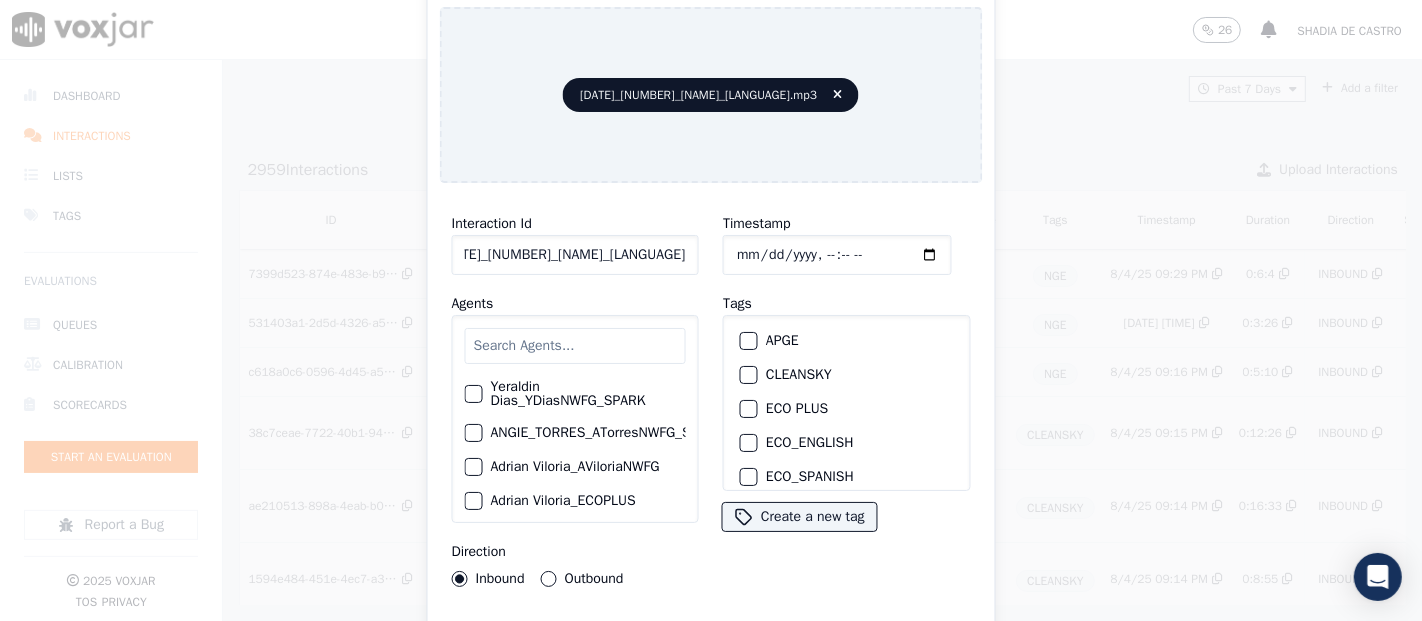 scroll, scrollTop: 0, scrollLeft: 107, axis: horizontal 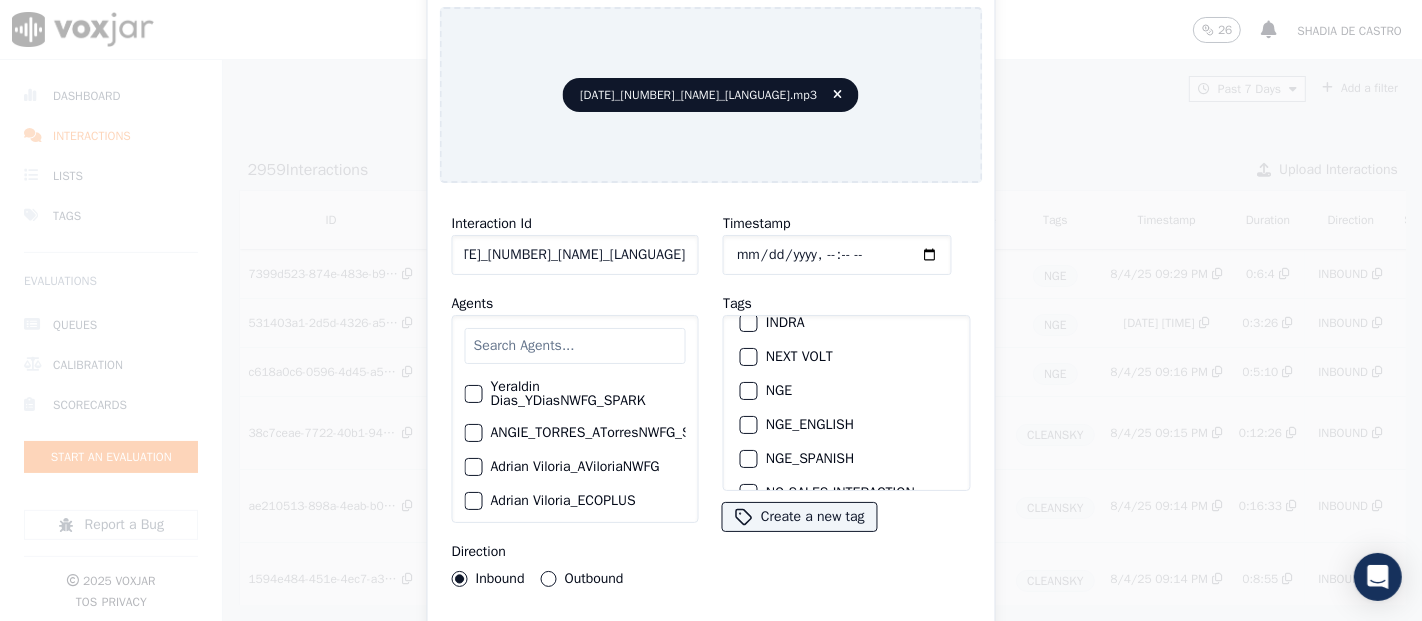 type on "20250801_9295696549_ISABELLAANGULO_SPANISH" 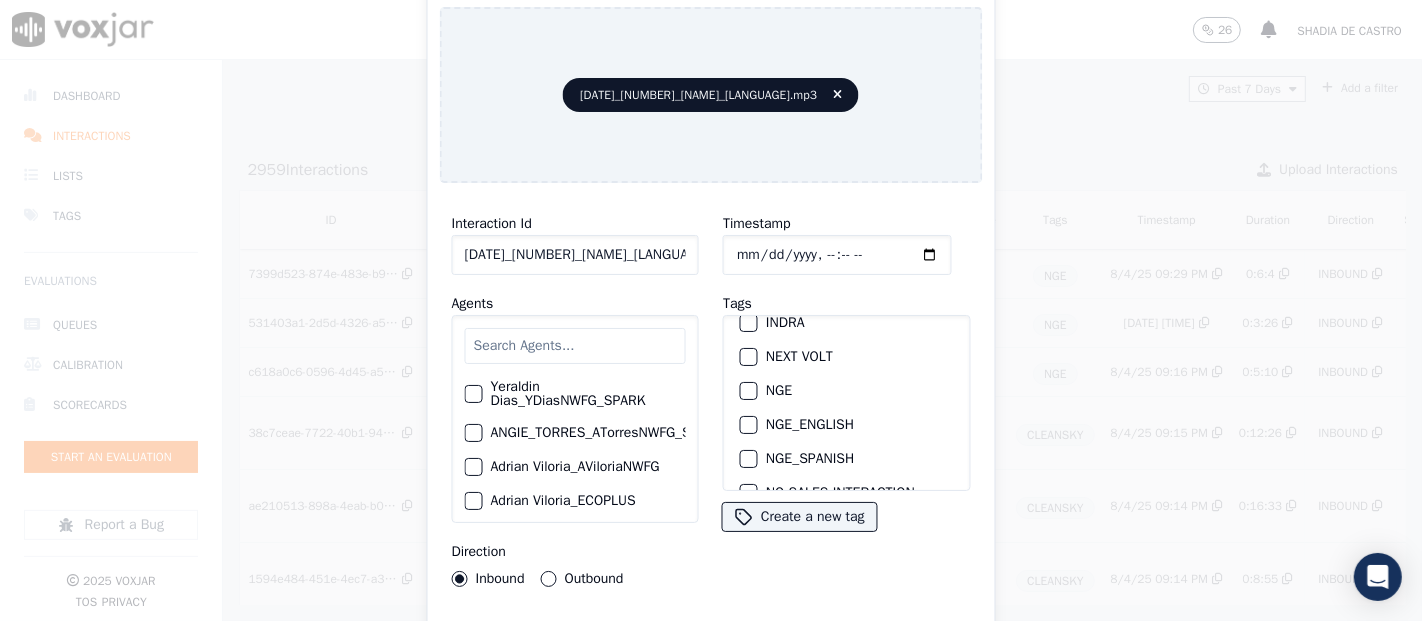 click at bounding box center (748, 391) 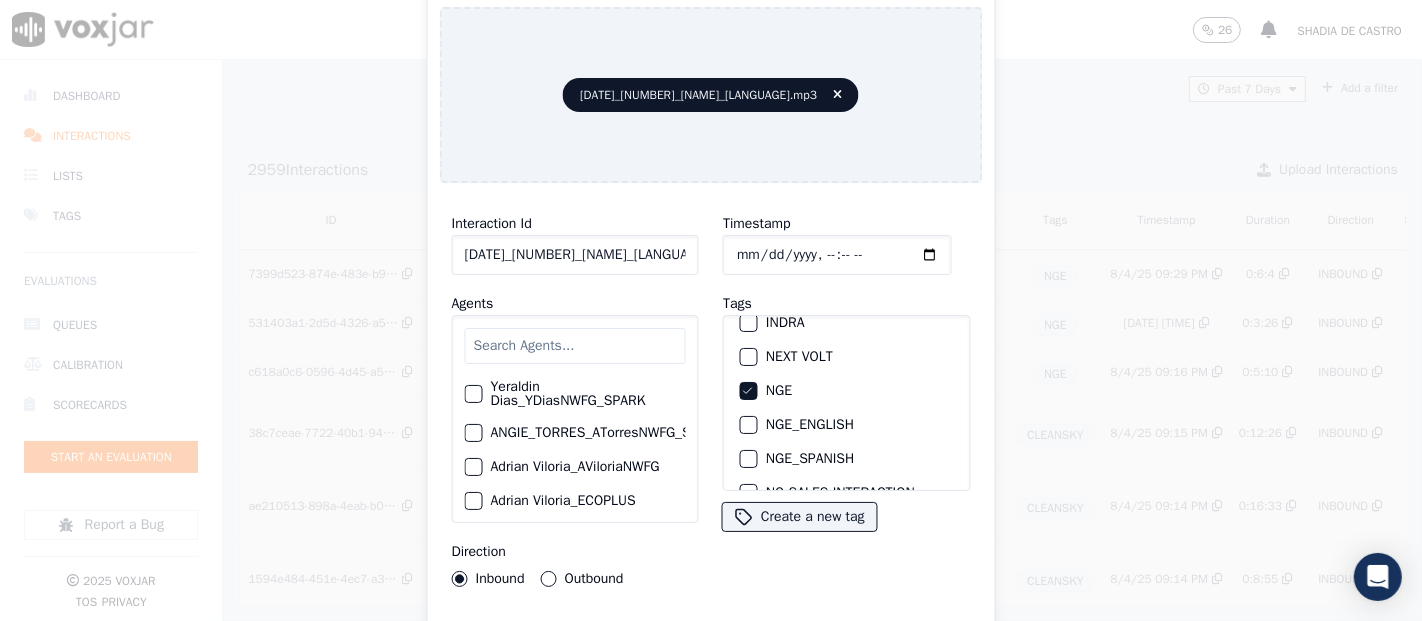 click on "Interaction Id   20250801_9295696549_ISABELLAANGULO_SPANISH     Agents        Yeraldin Dias_YDiasNWFG_SPARK     ANGIE_TORRES_ATorresNWFG_SPARK     Adrian Viloria_AViloriaNWFG     Adrian Viloria_ECOPLUS     Adrian Viloria_a25003_CLEANSKY     Adrian Viloria_a25016_WGL     Adrian Viloria_a25046_INDRA     Adrian Viloria_fuse1164_NGE     Alan Marruaga_a26181_WGL     Alejandra Chavarro_SYMMETRY     Alejandra Chavarro_a26184_WGL     Alejandro Vizcaino_a13916_CLEANSKY     Alejandro Vizcaino­_NW2906_CLEANSKY     Andres Higuita_AHiguitaNWFG_SPARK     Andres Higuita_Fuse3185_NGE     Andres Higuita_No Sales      Andres Higuita_a27435_CLEANSKY     Andres Higuita_a27490_INDRA     Andres Prias_APriasNWFG     Andres Prias_SYMMETRY     Andres Prias_a27400_CLEANSKY     Andres Prias_a27447_INDRA     Andres Prias_fuse1184_NGE     Angie Torres_ATorresNWFG     Angie Torres_SYMMETRY     Angie Torres_WANN1185_NGE     Angie Torres_a27399_CLEANSKY     Angie Torres_a27445_INDRA     BRYAN_LHEINEKER_WANN1211_NGE" at bounding box center (711, 429) 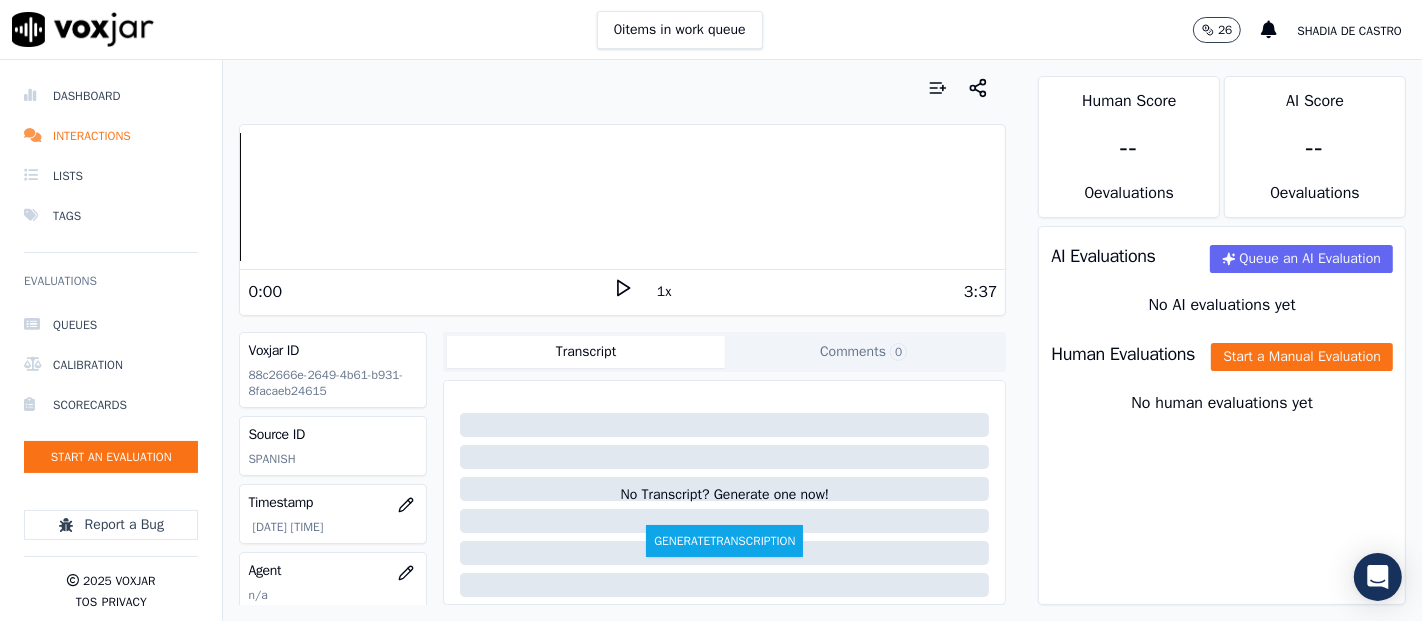 click 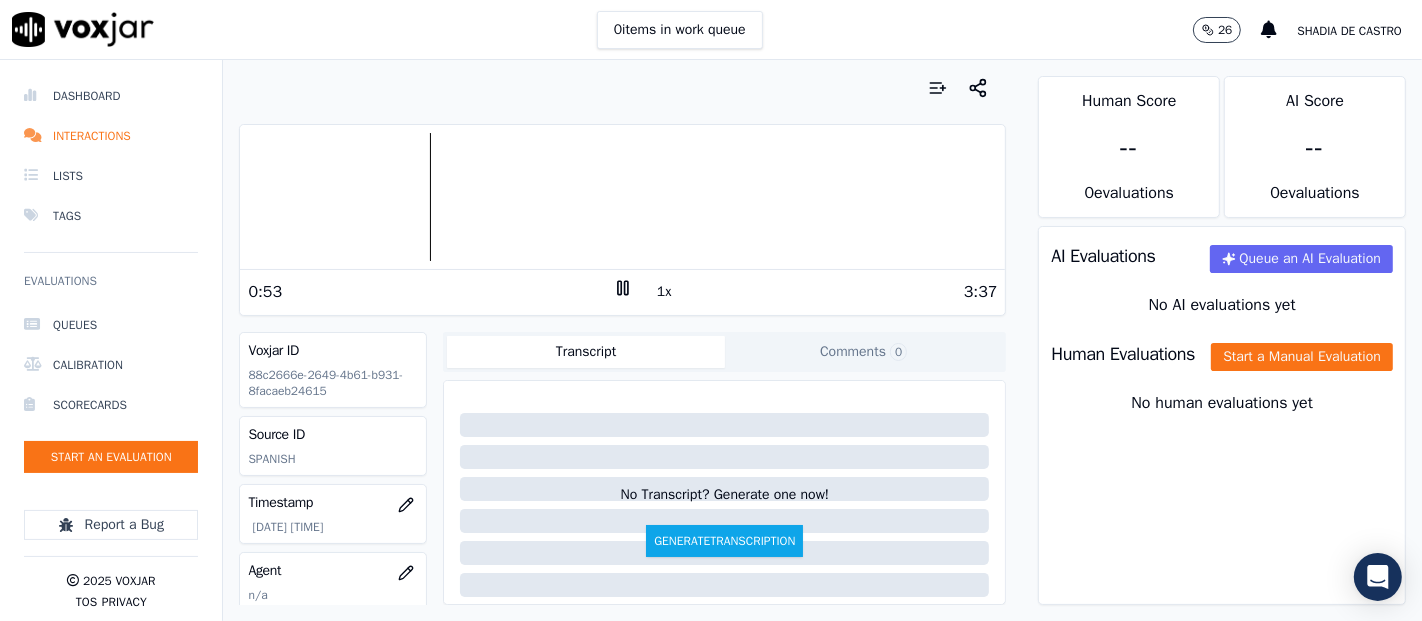 click at bounding box center (622, 197) 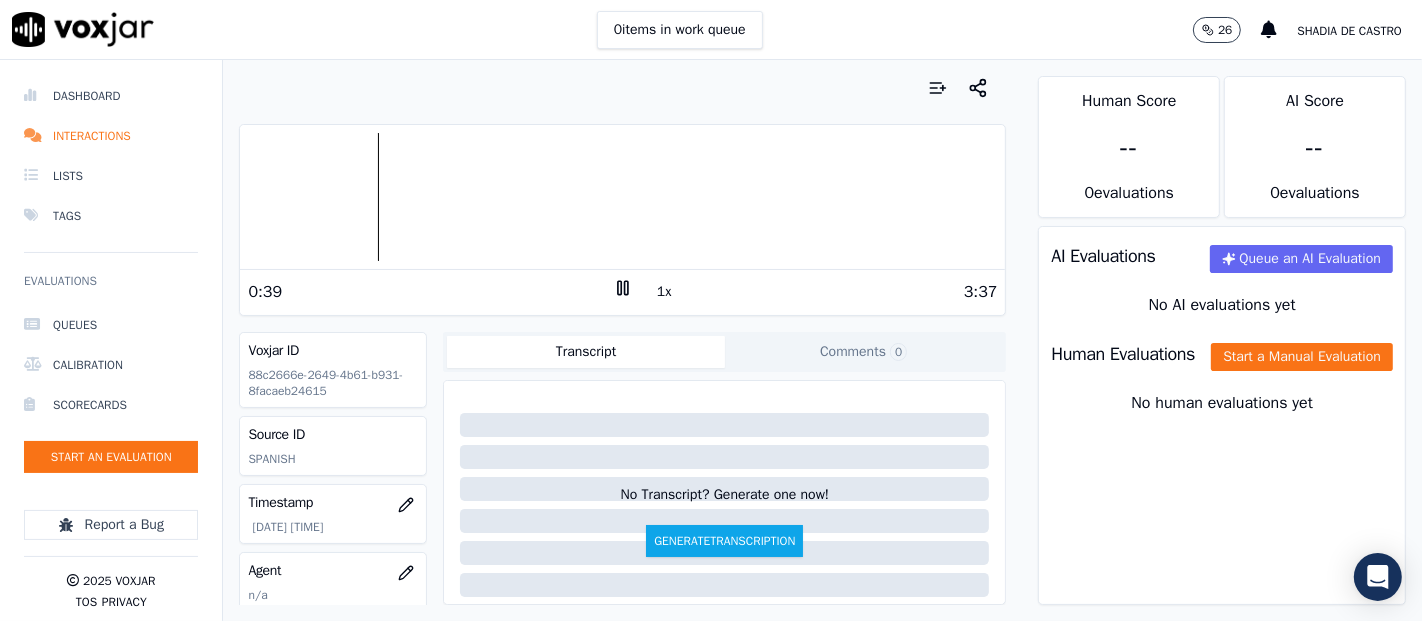 click at bounding box center [622, 197] 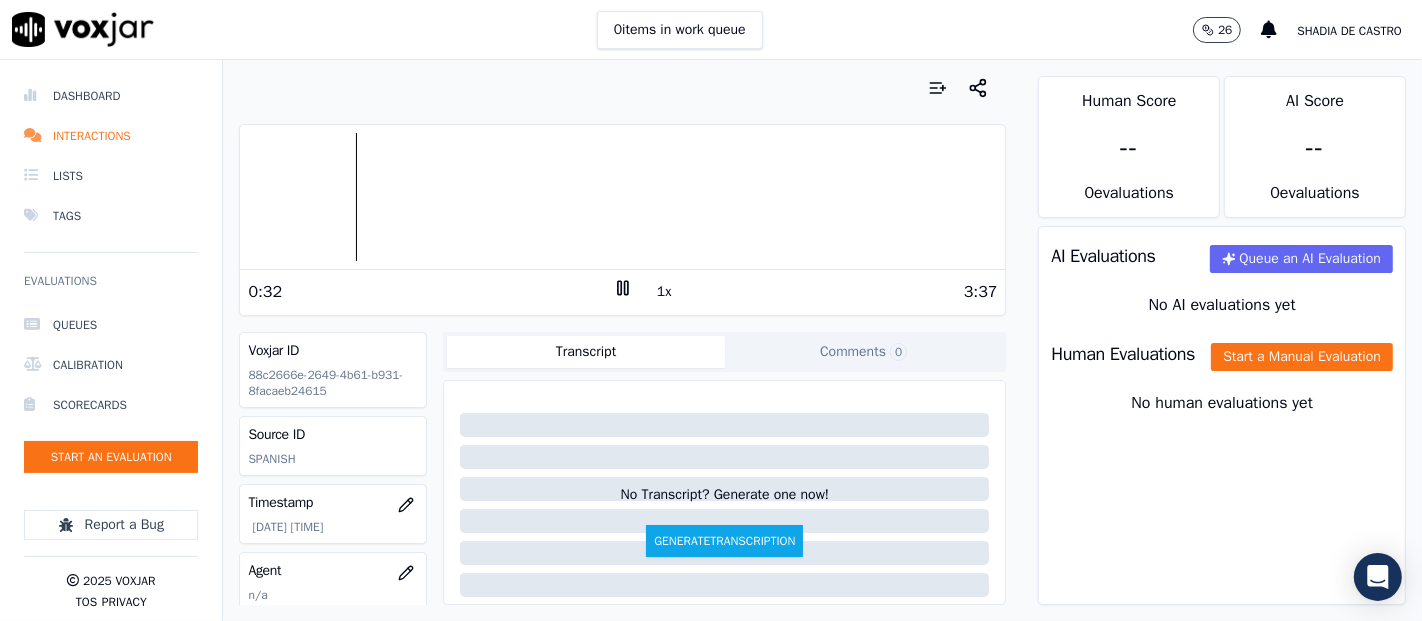 click at bounding box center [622, 197] 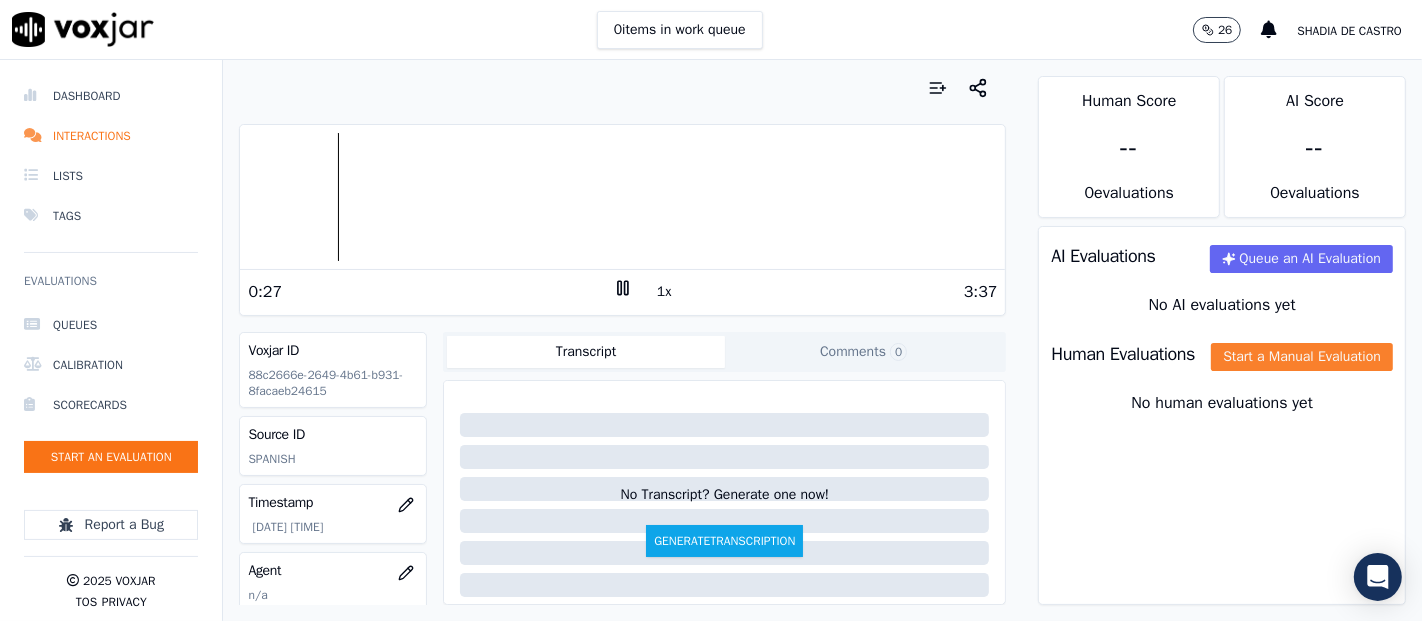 click on "Start a Manual Evaluation" 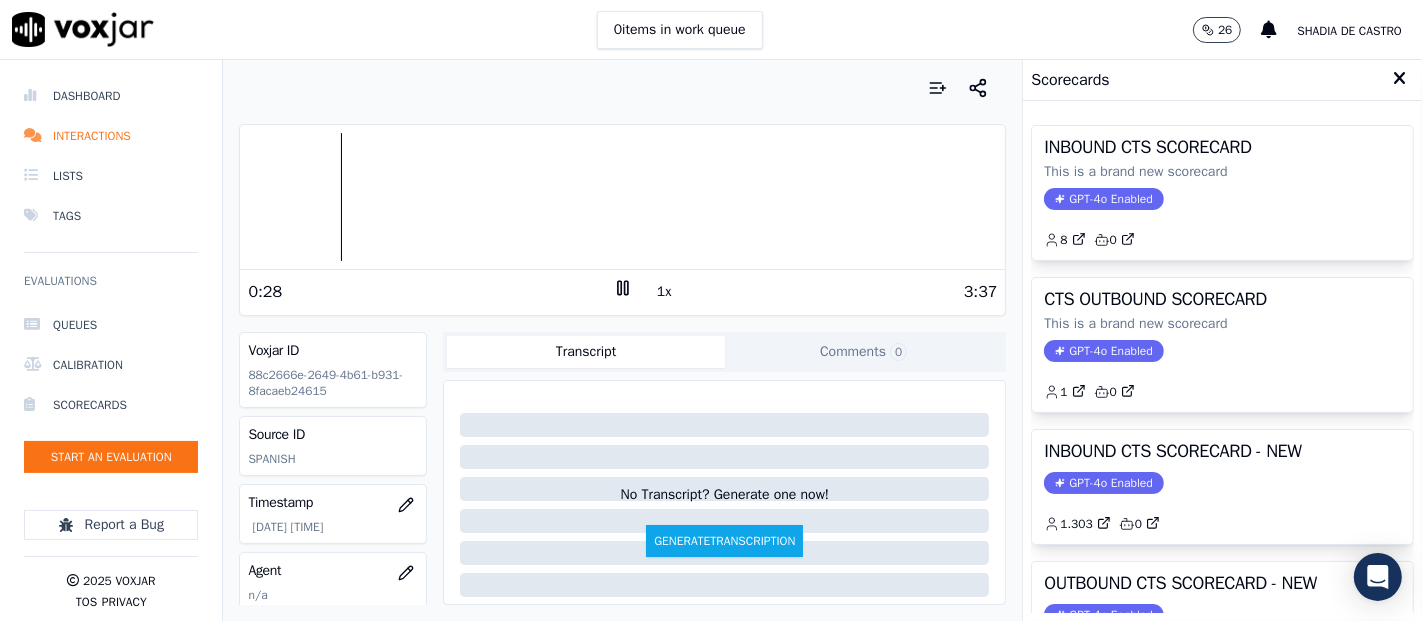 click on "GPT-4o Enabled" 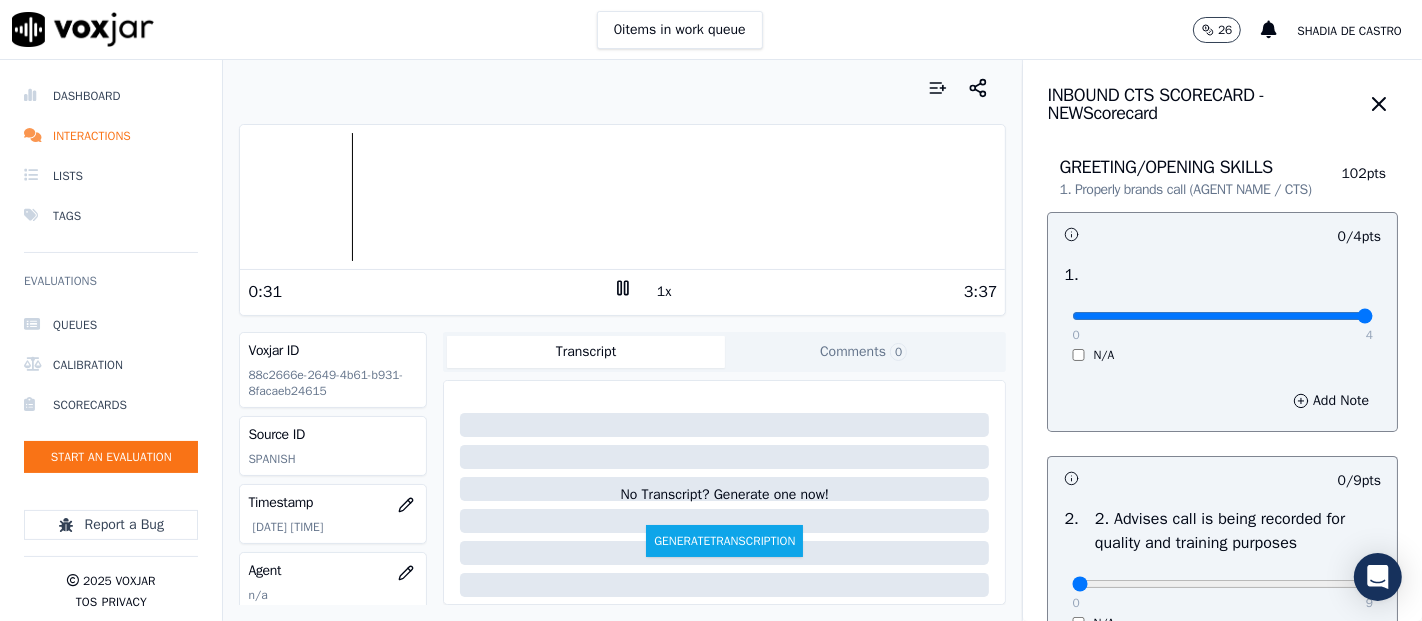 type on "4" 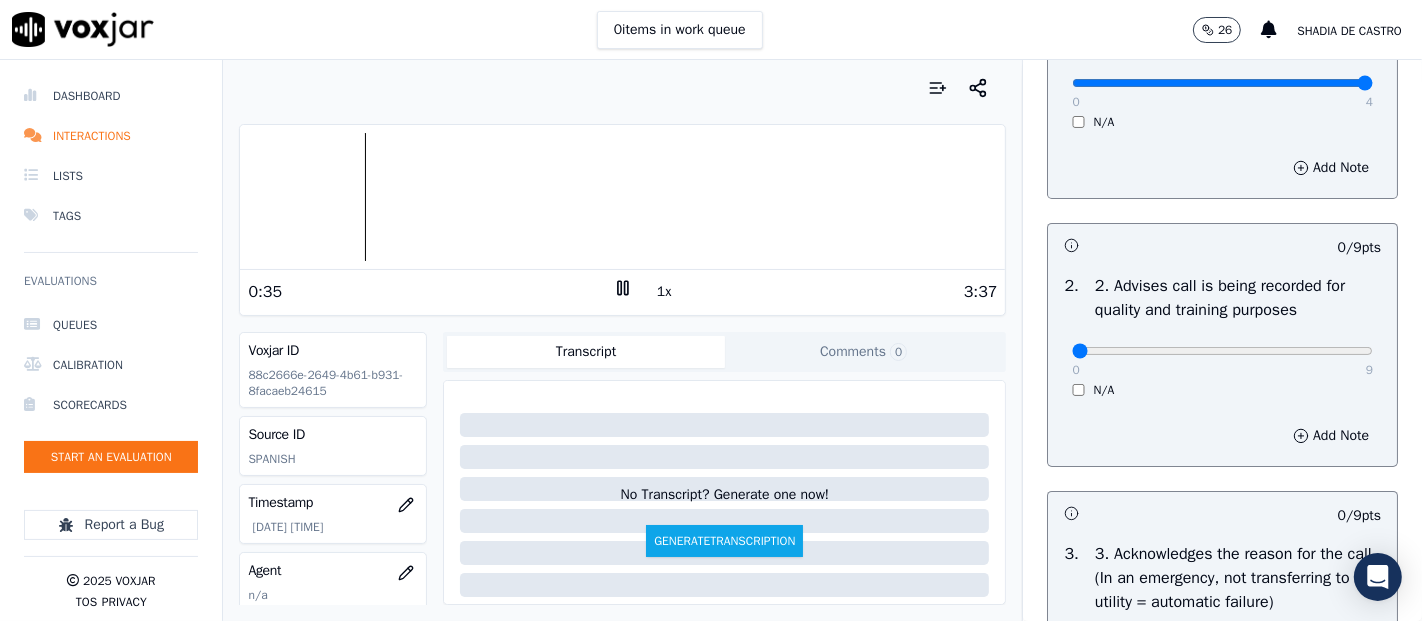 scroll, scrollTop: 333, scrollLeft: 0, axis: vertical 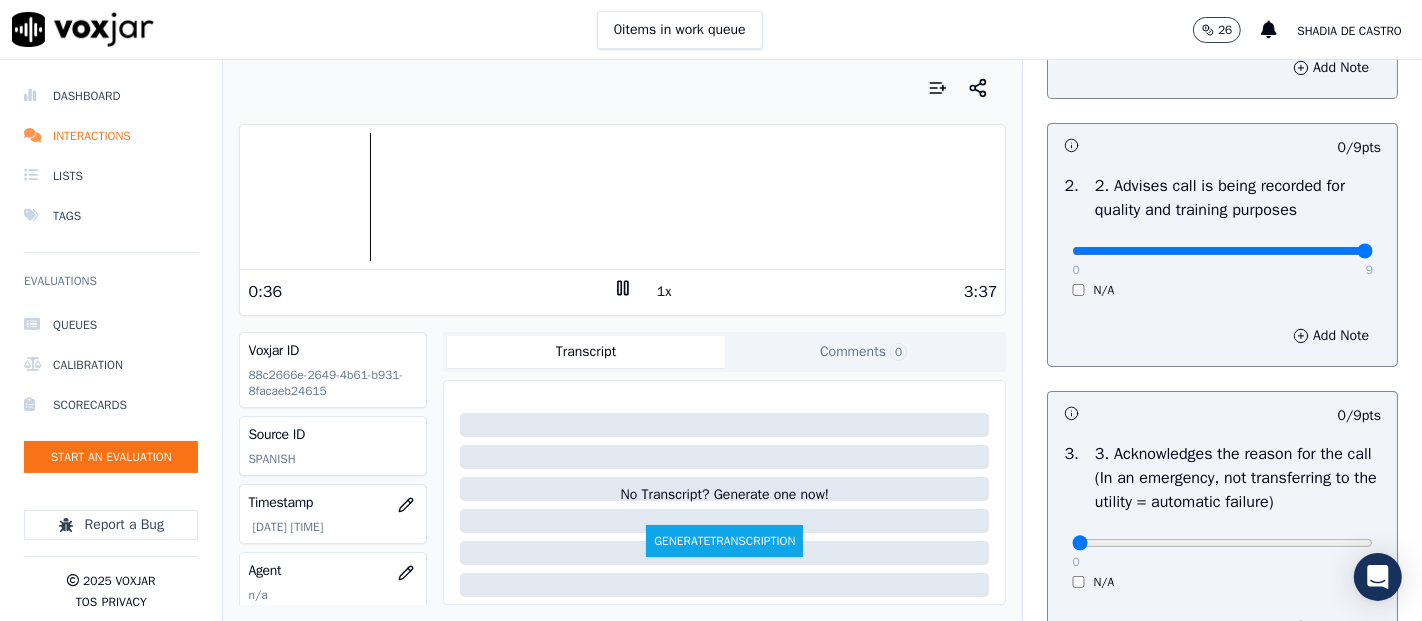 type on "9" 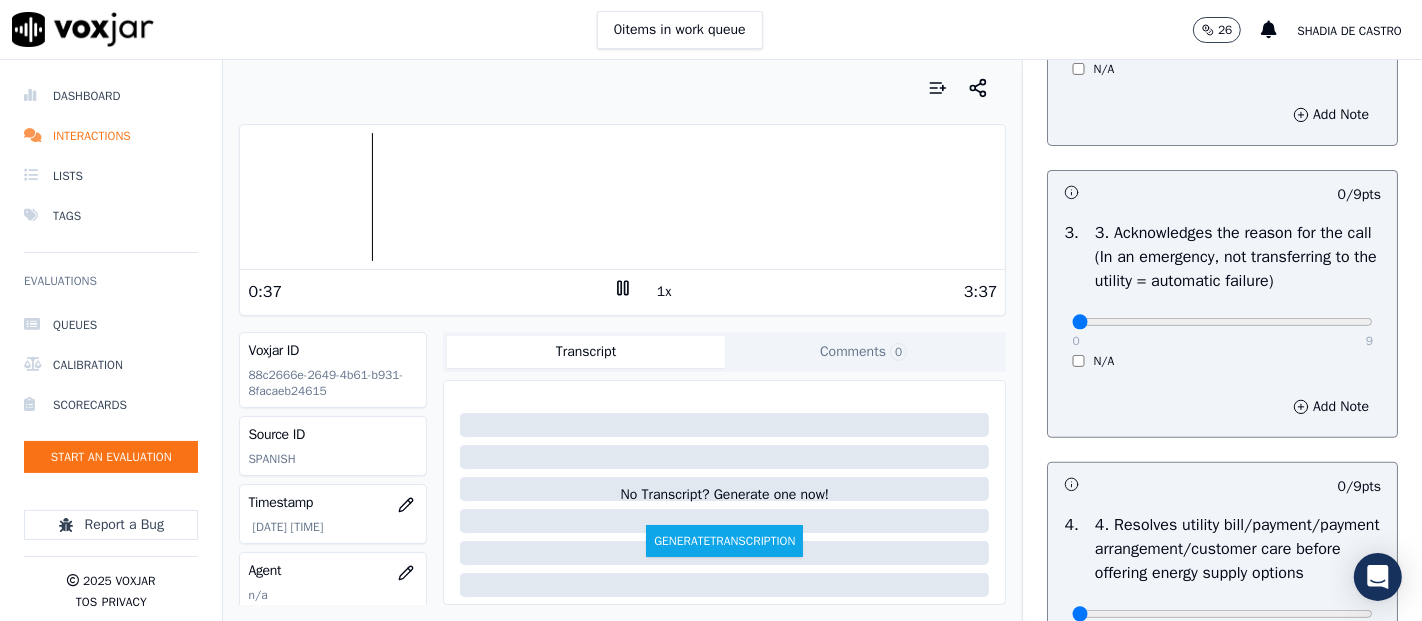 scroll, scrollTop: 555, scrollLeft: 0, axis: vertical 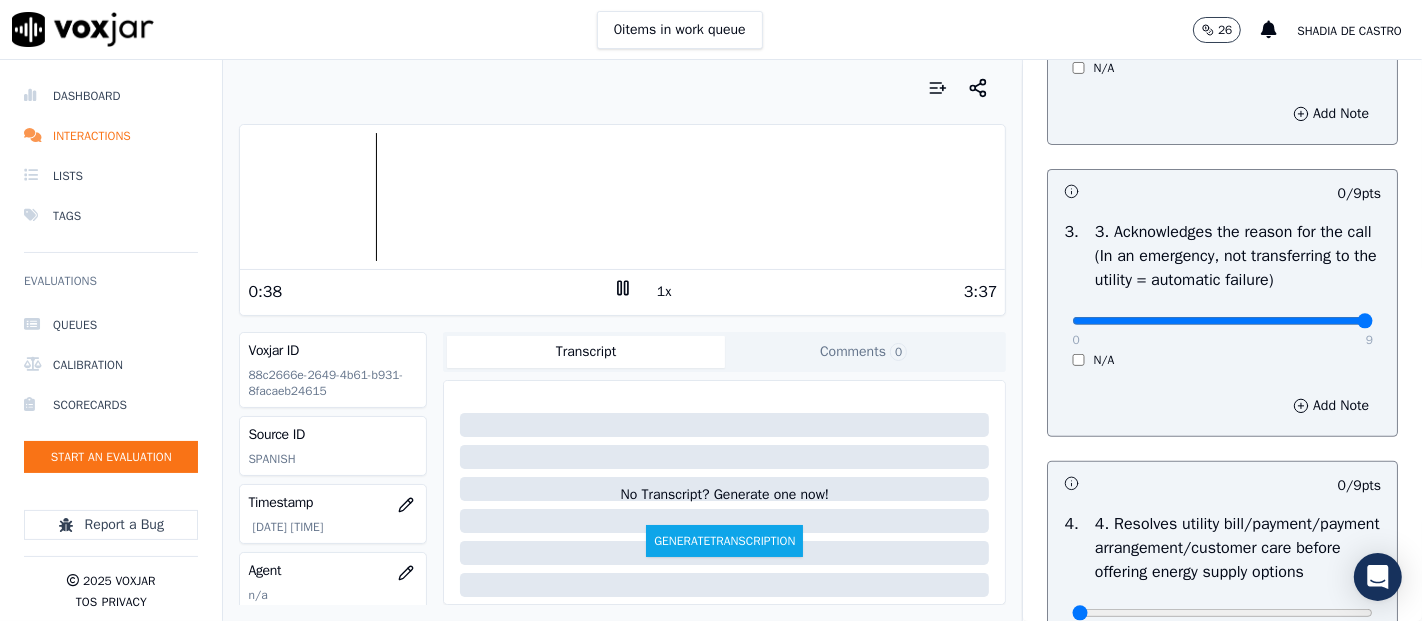 type on "9" 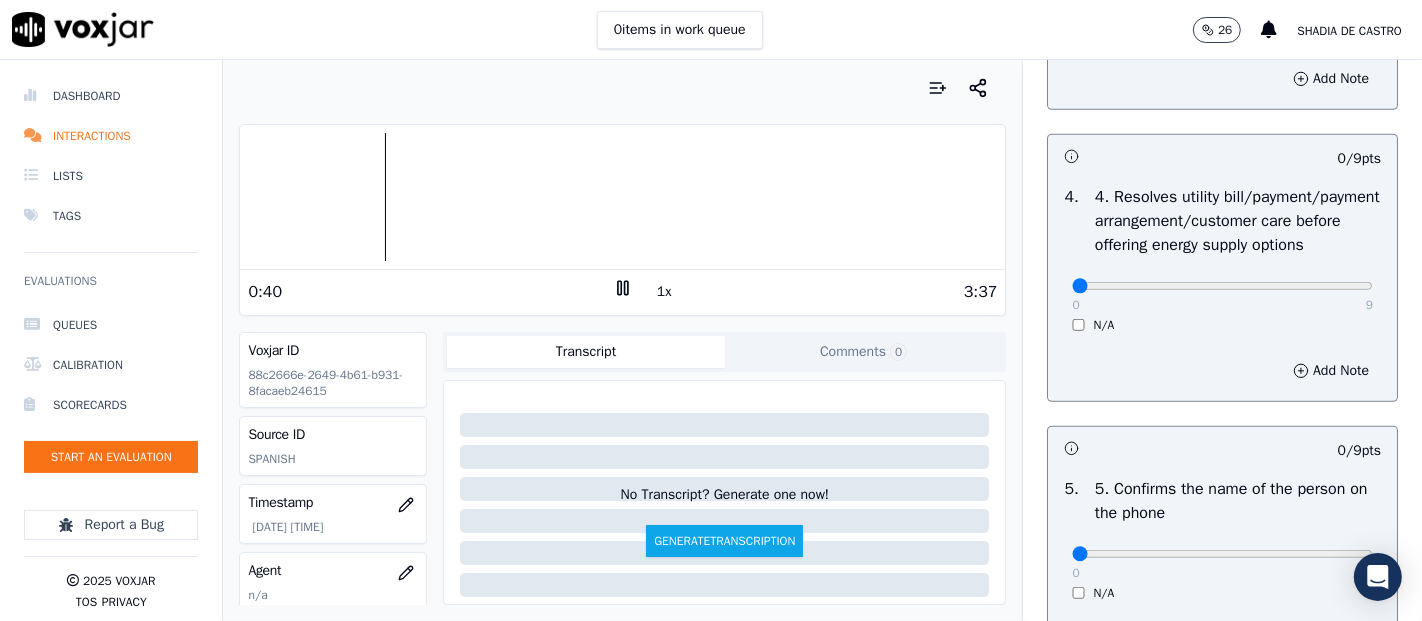 scroll, scrollTop: 1000, scrollLeft: 0, axis: vertical 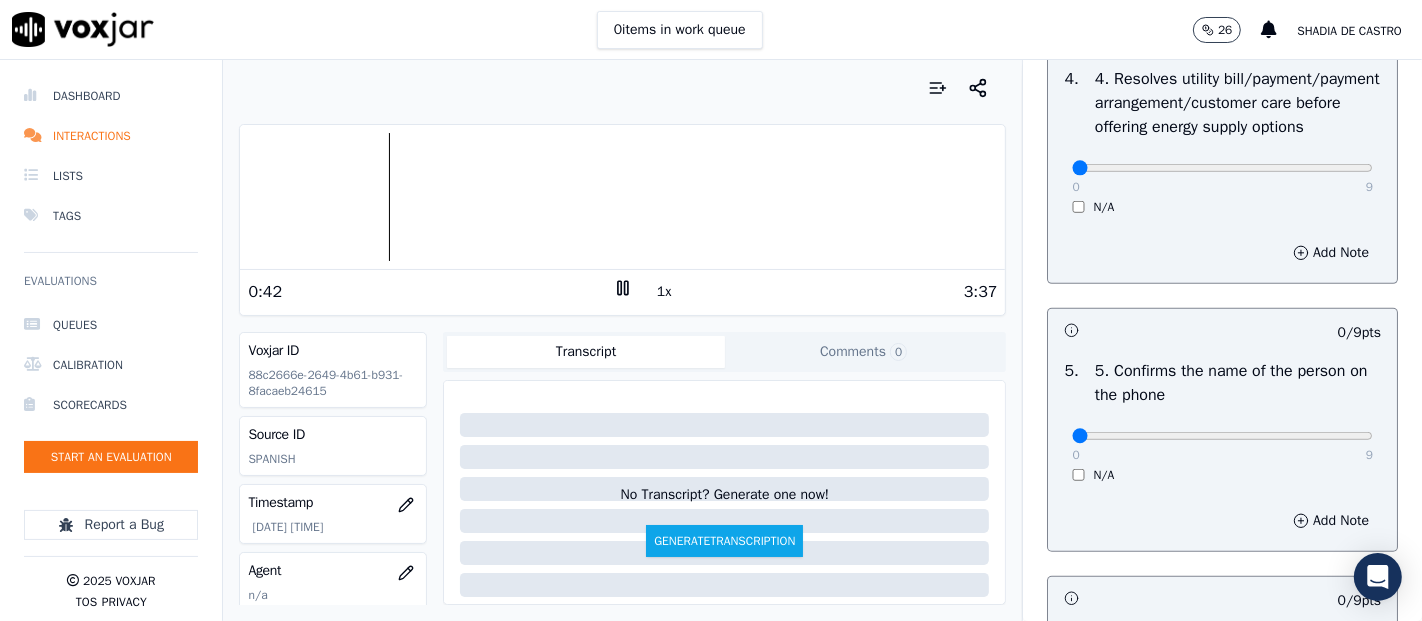 click on "N/A" at bounding box center (1222, 207) 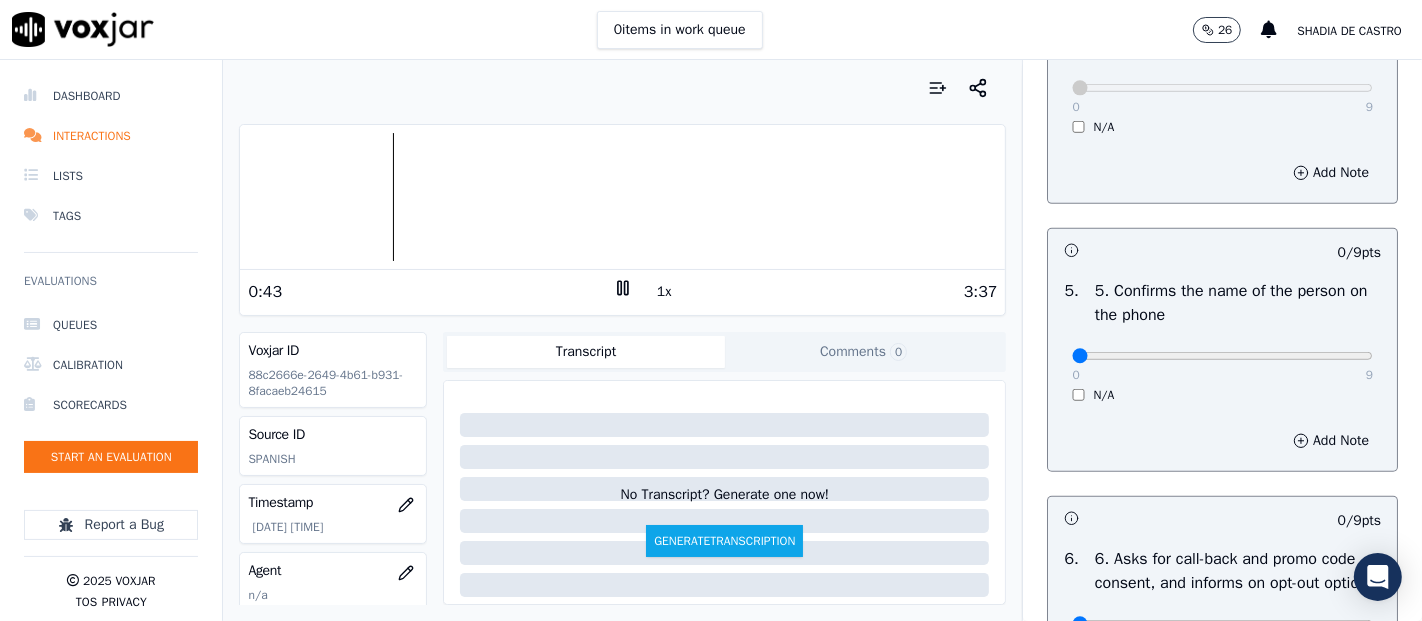 scroll, scrollTop: 1111, scrollLeft: 0, axis: vertical 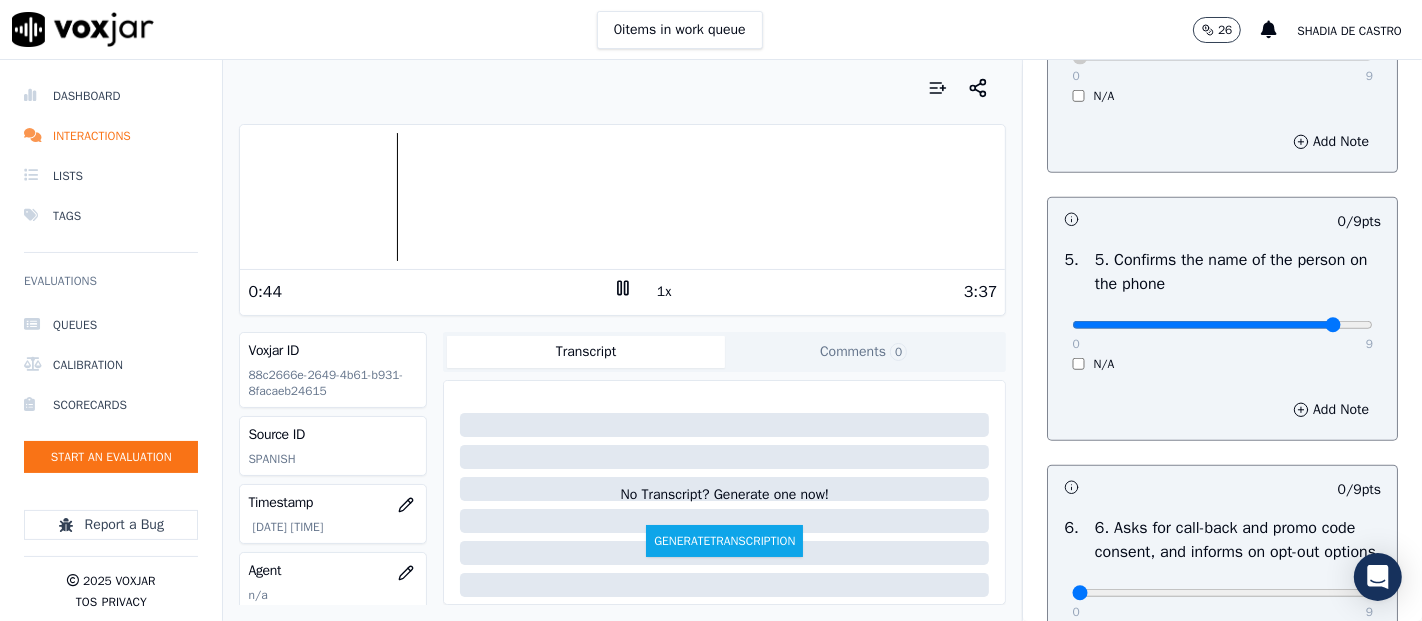 click at bounding box center [1222, -795] 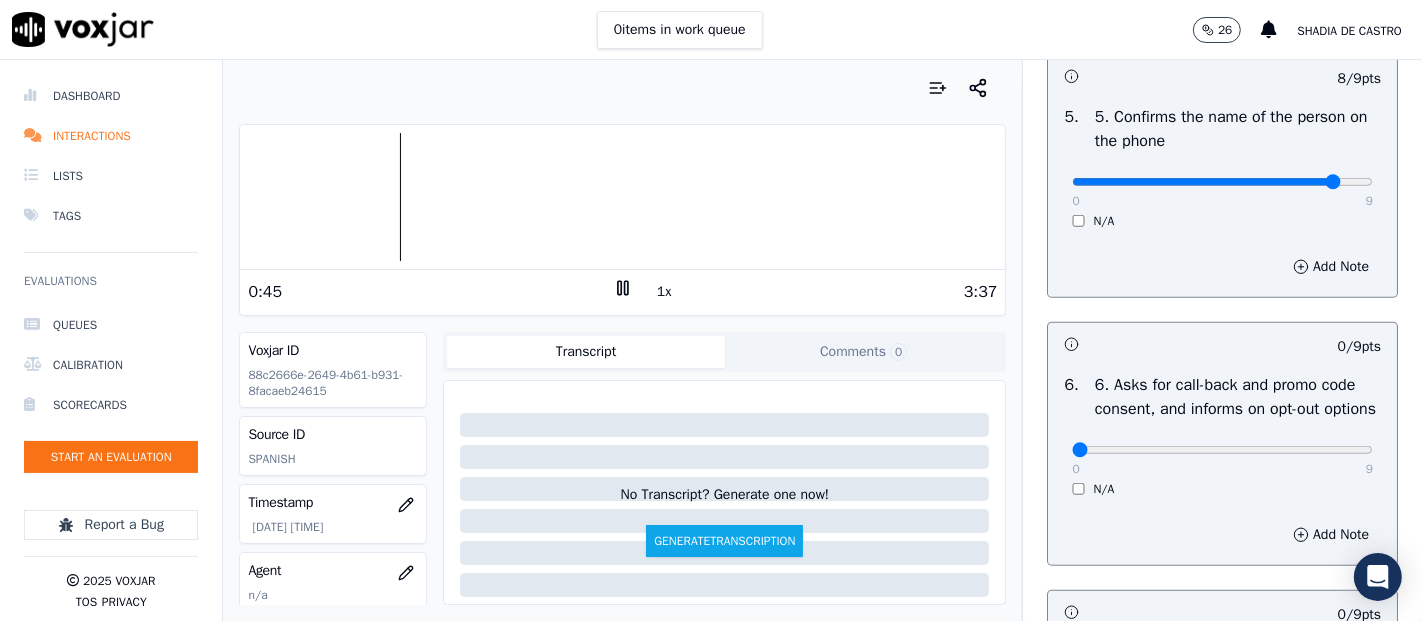 scroll, scrollTop: 1222, scrollLeft: 0, axis: vertical 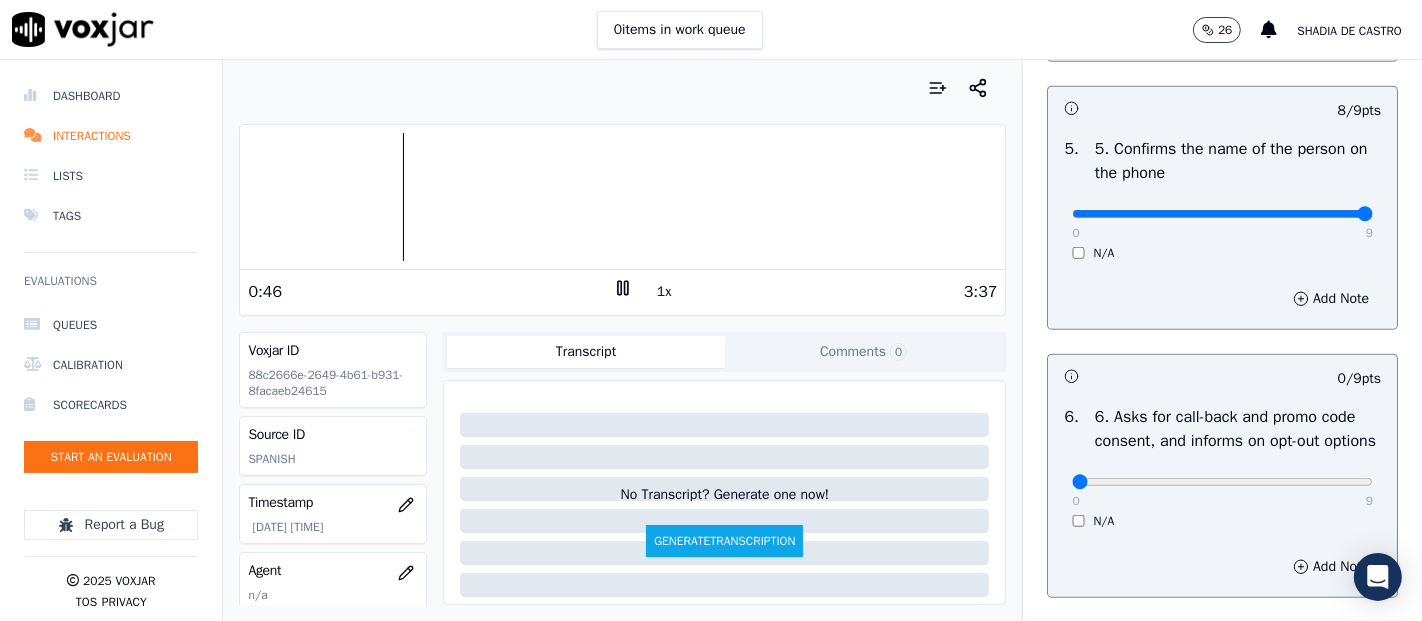 type on "9" 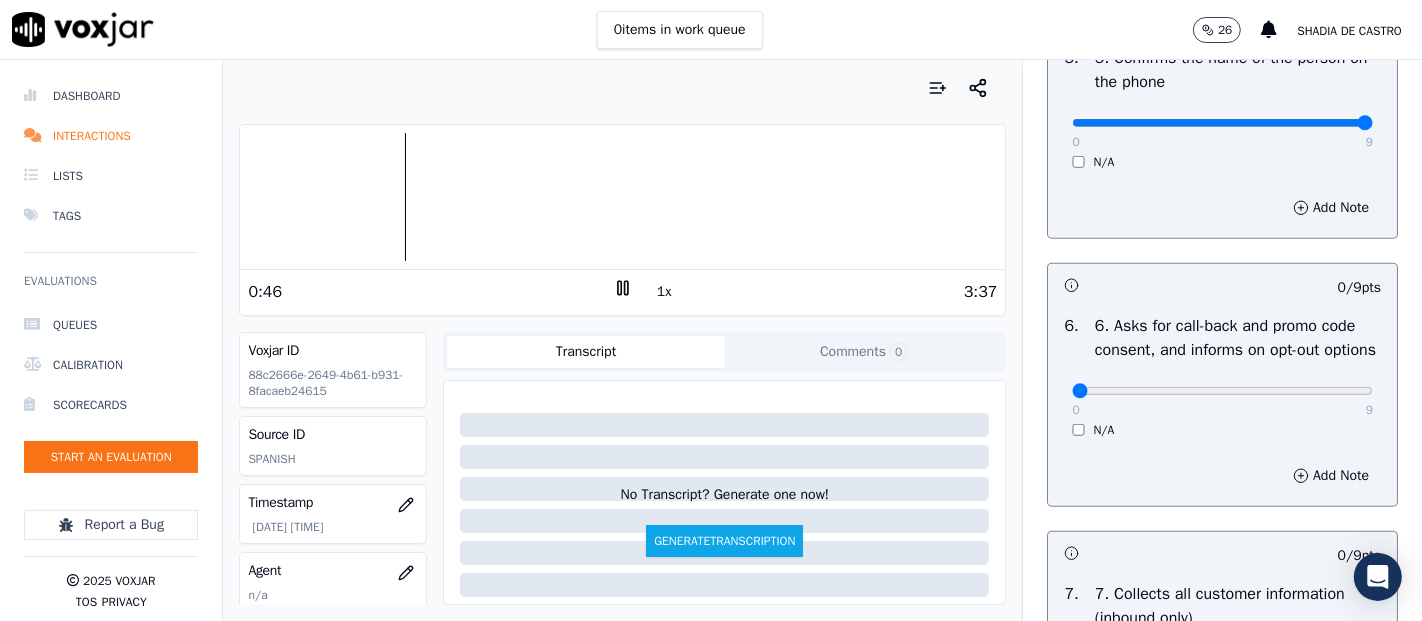 scroll, scrollTop: 1444, scrollLeft: 0, axis: vertical 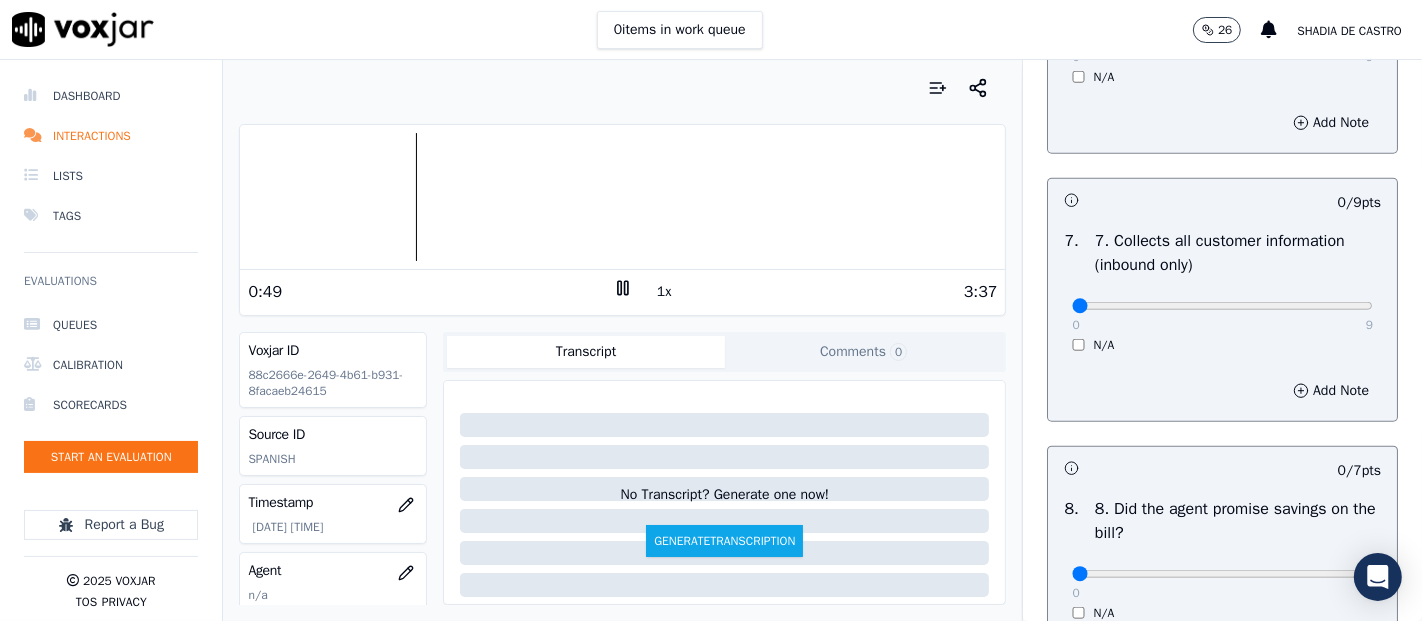 click on "0   9" at bounding box center [1222, 305] 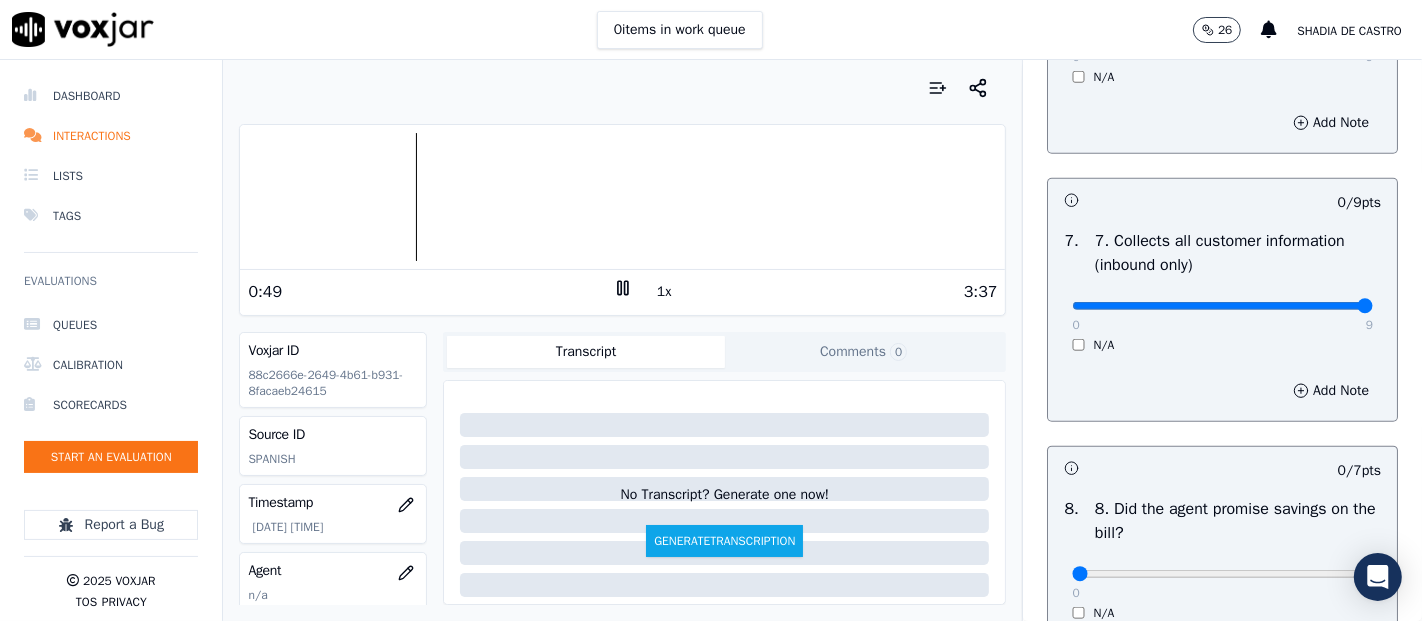type on "9" 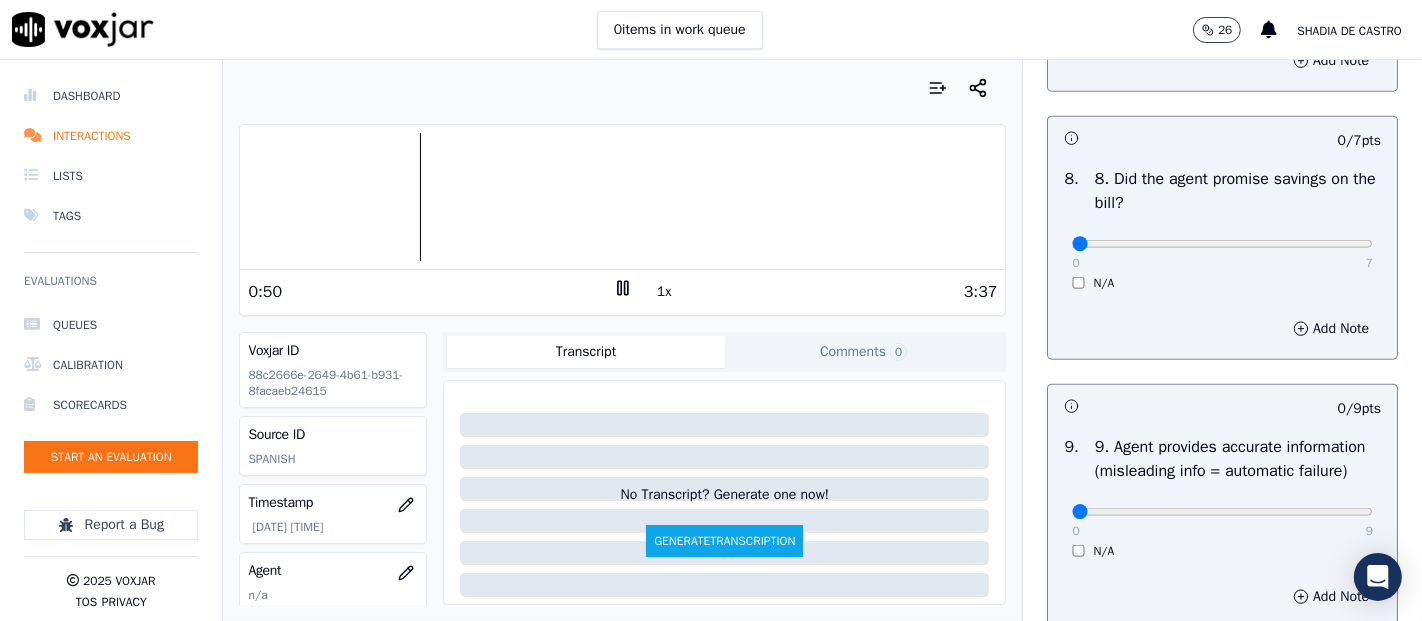 scroll, scrollTop: 2000, scrollLeft: 0, axis: vertical 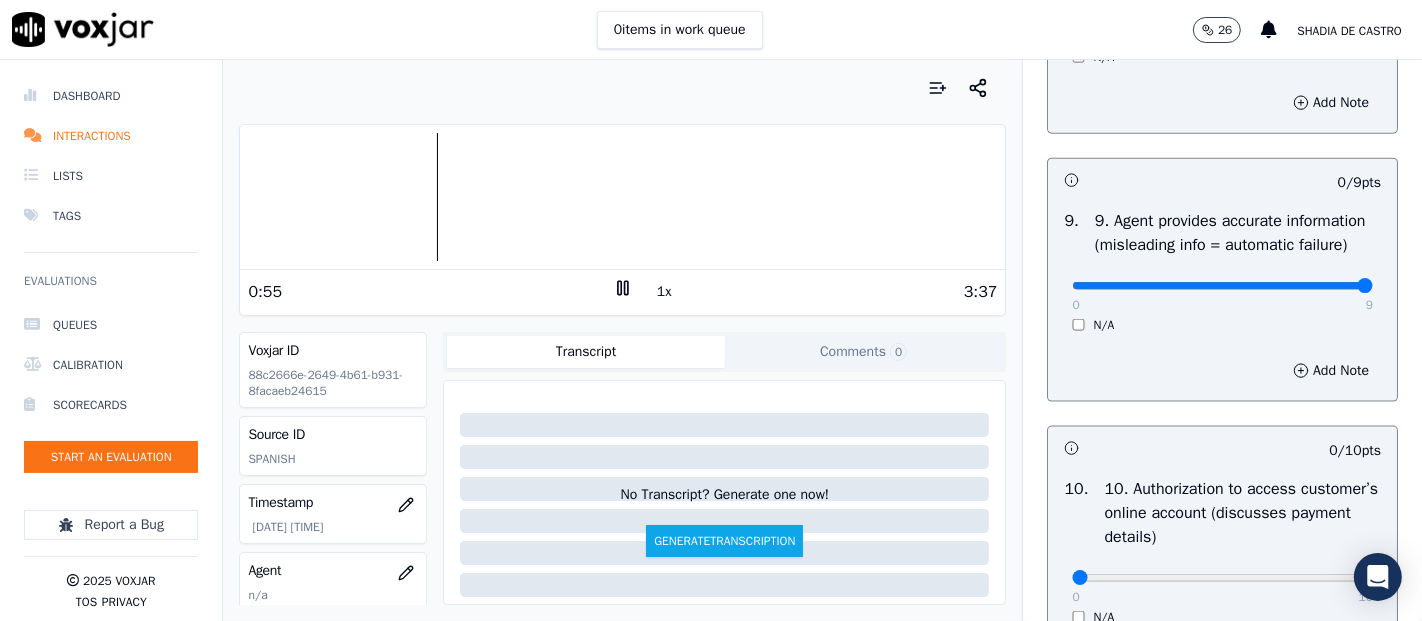 type on "9" 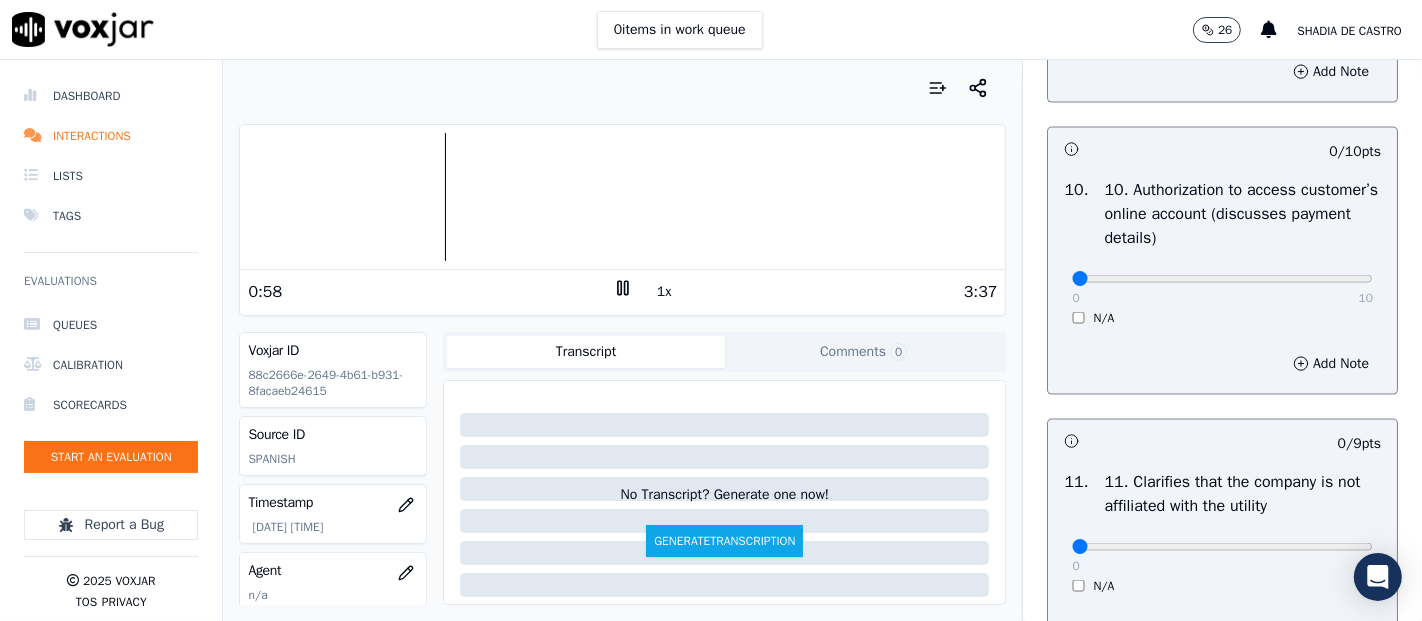 scroll, scrollTop: 2555, scrollLeft: 0, axis: vertical 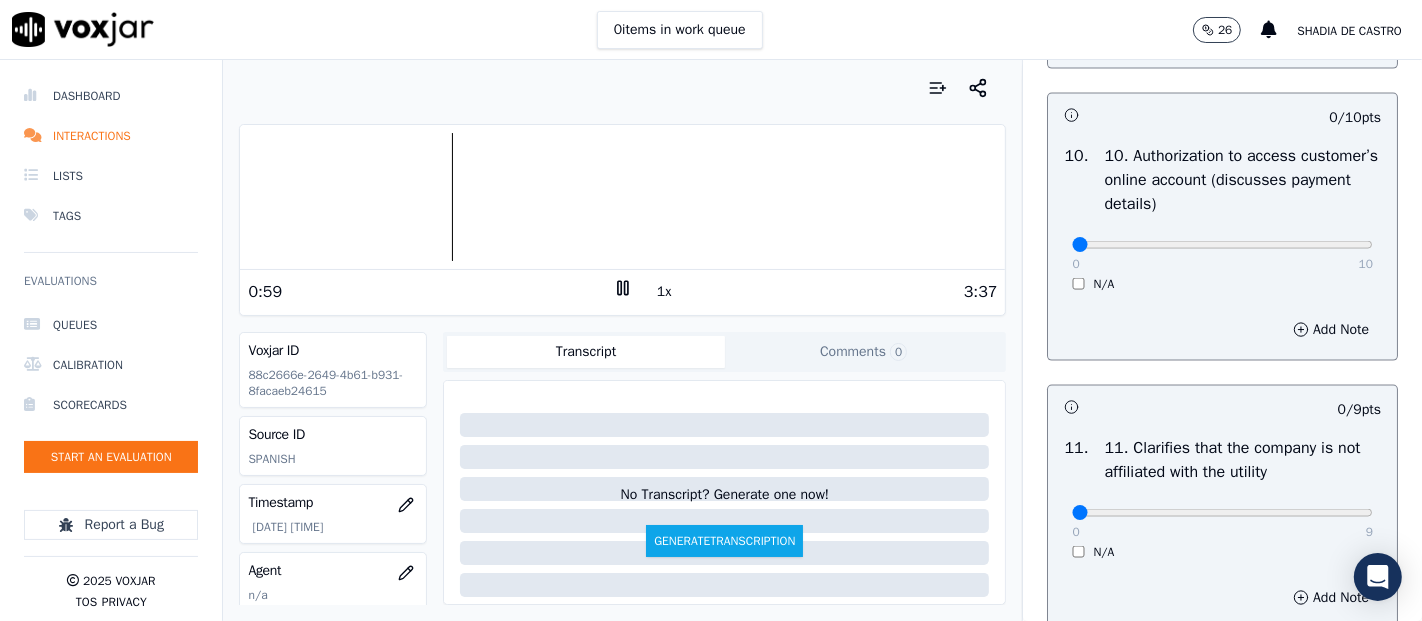 click on "N/A" at bounding box center (1222, 284) 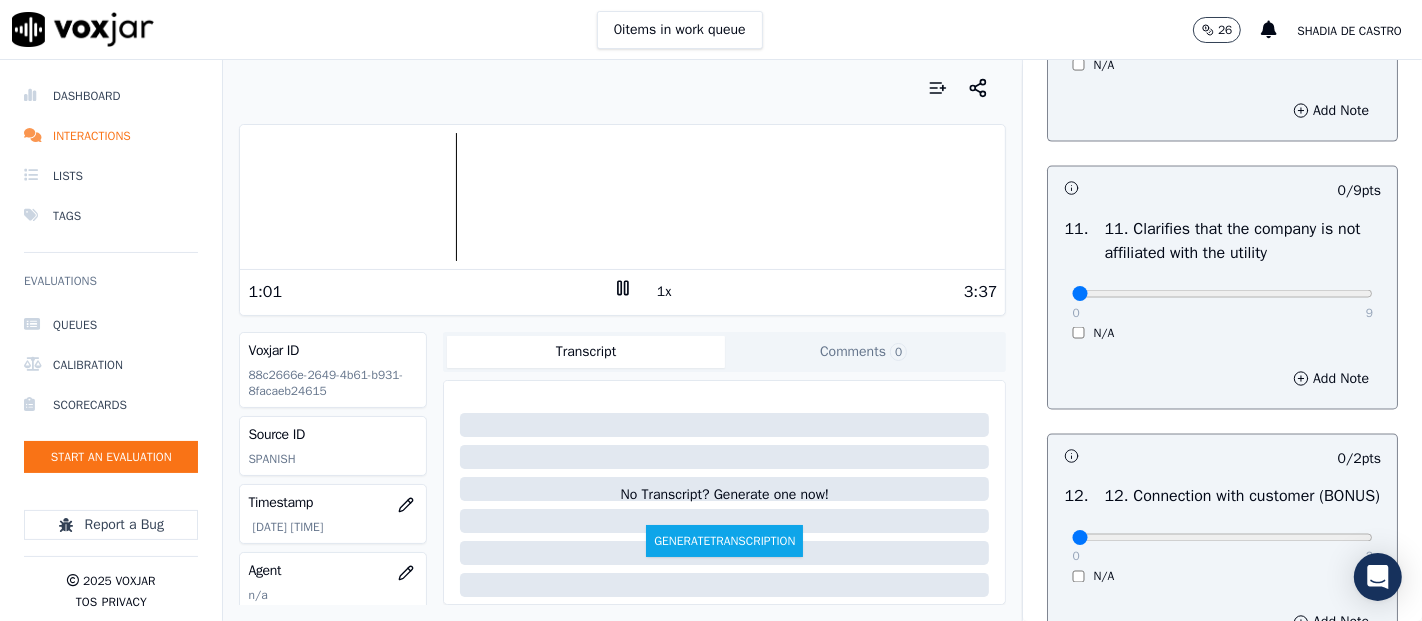 scroll, scrollTop: 2777, scrollLeft: 0, axis: vertical 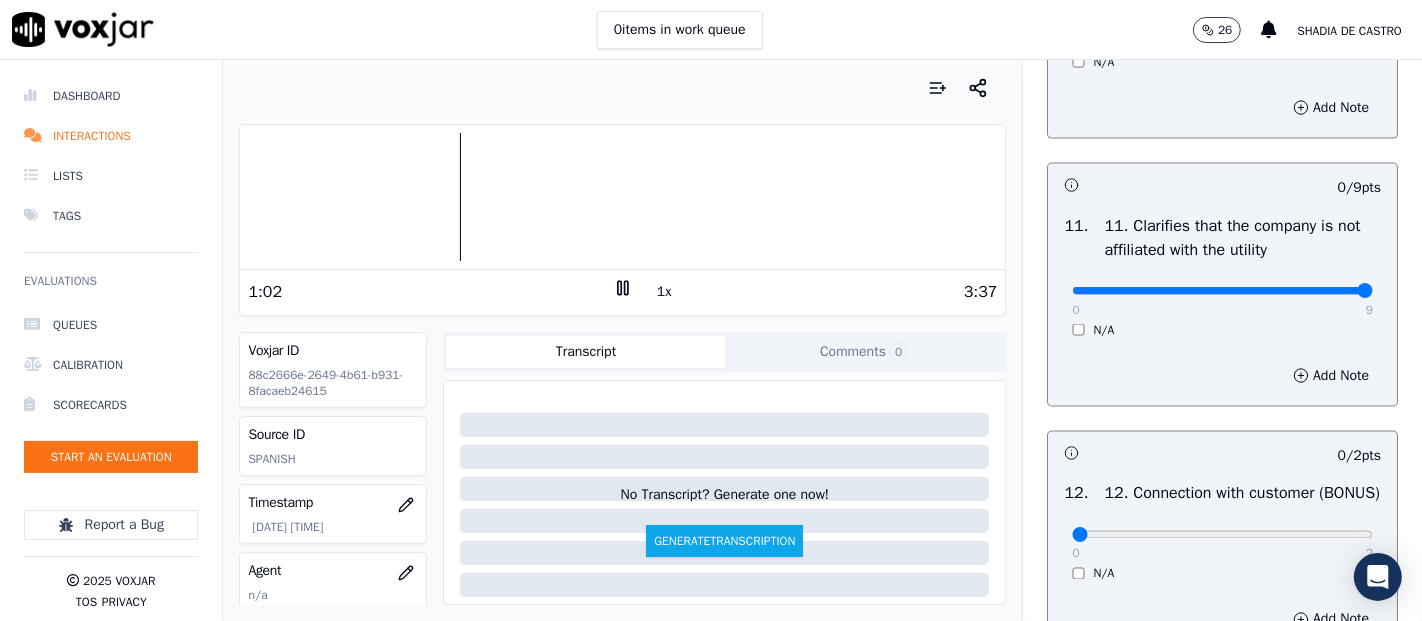 type on "9" 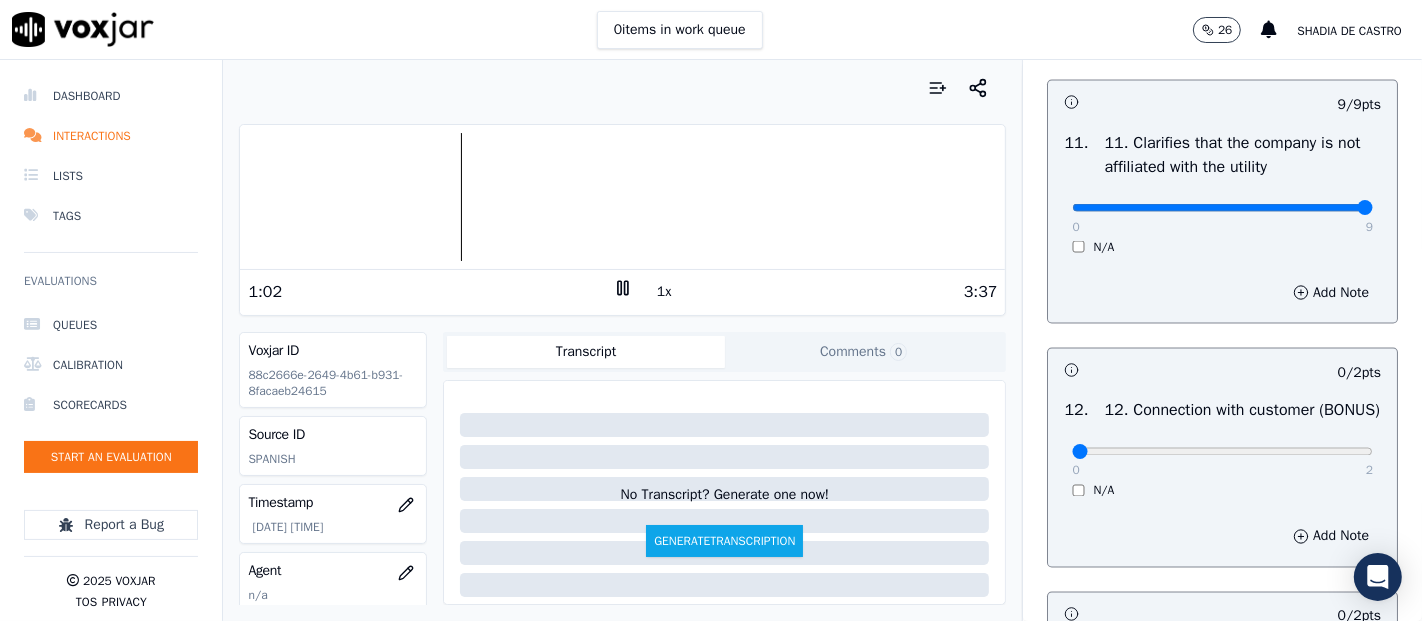 scroll, scrollTop: 3111, scrollLeft: 0, axis: vertical 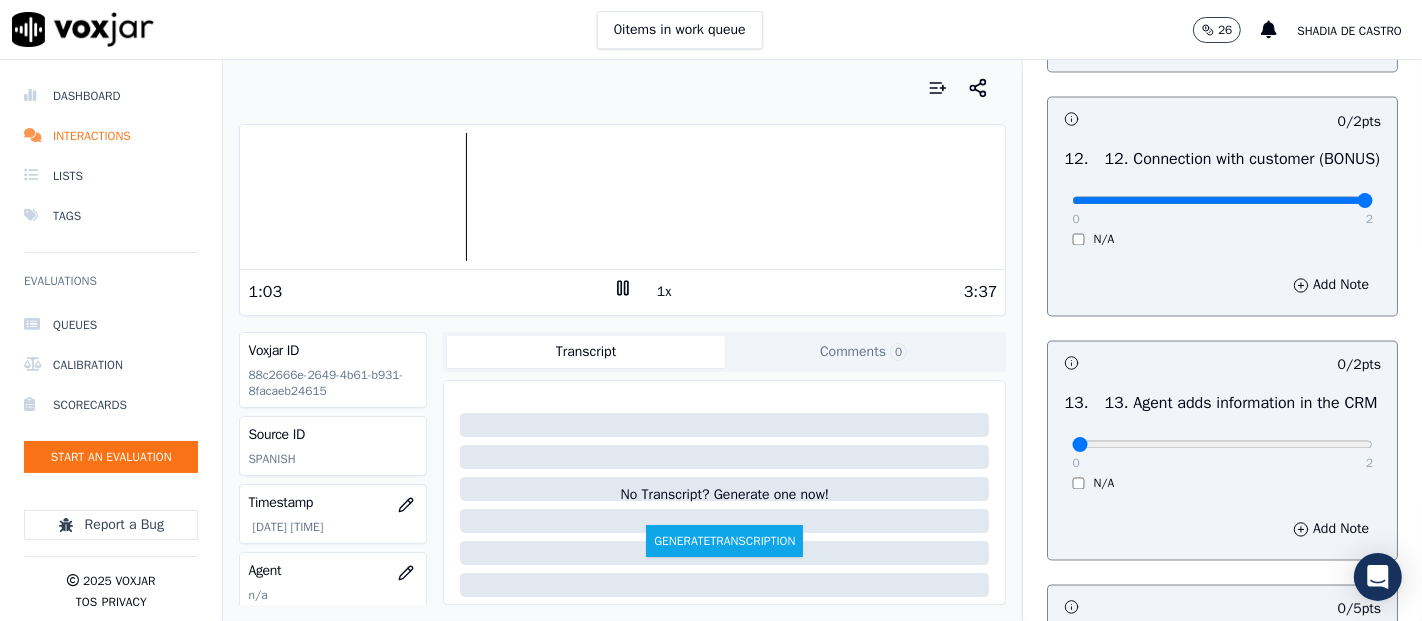 type on "2" 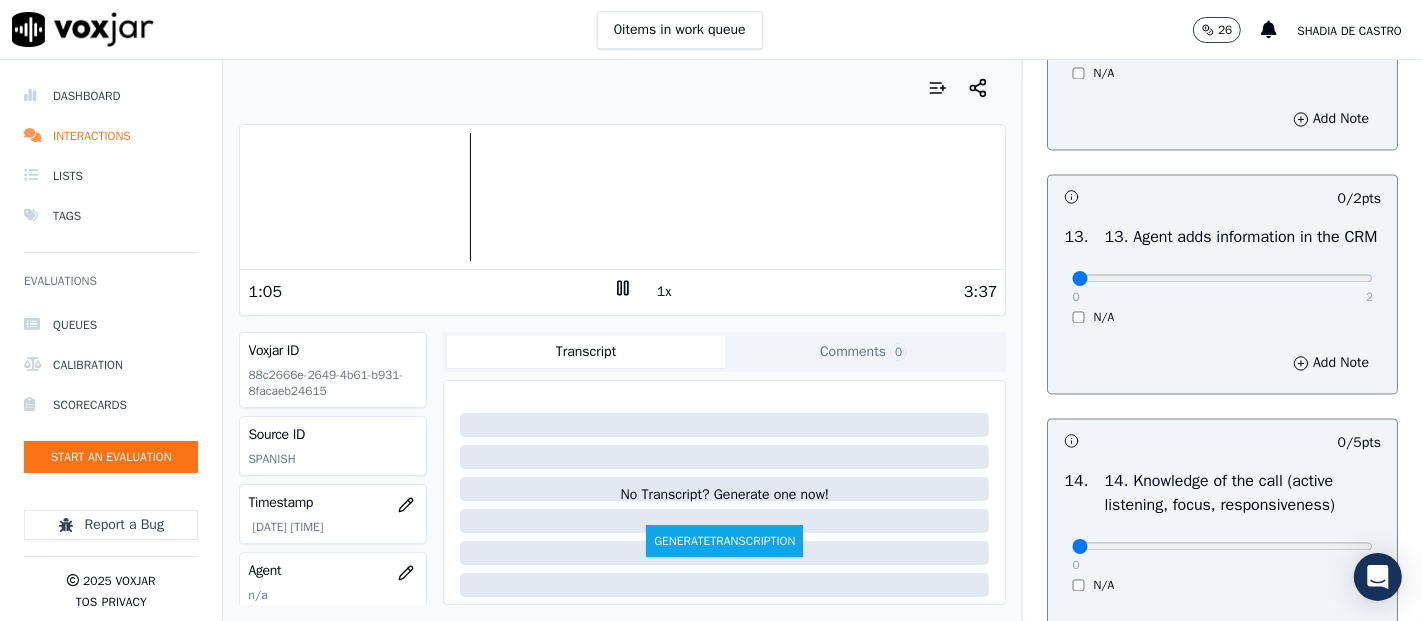 scroll, scrollTop: 3333, scrollLeft: 0, axis: vertical 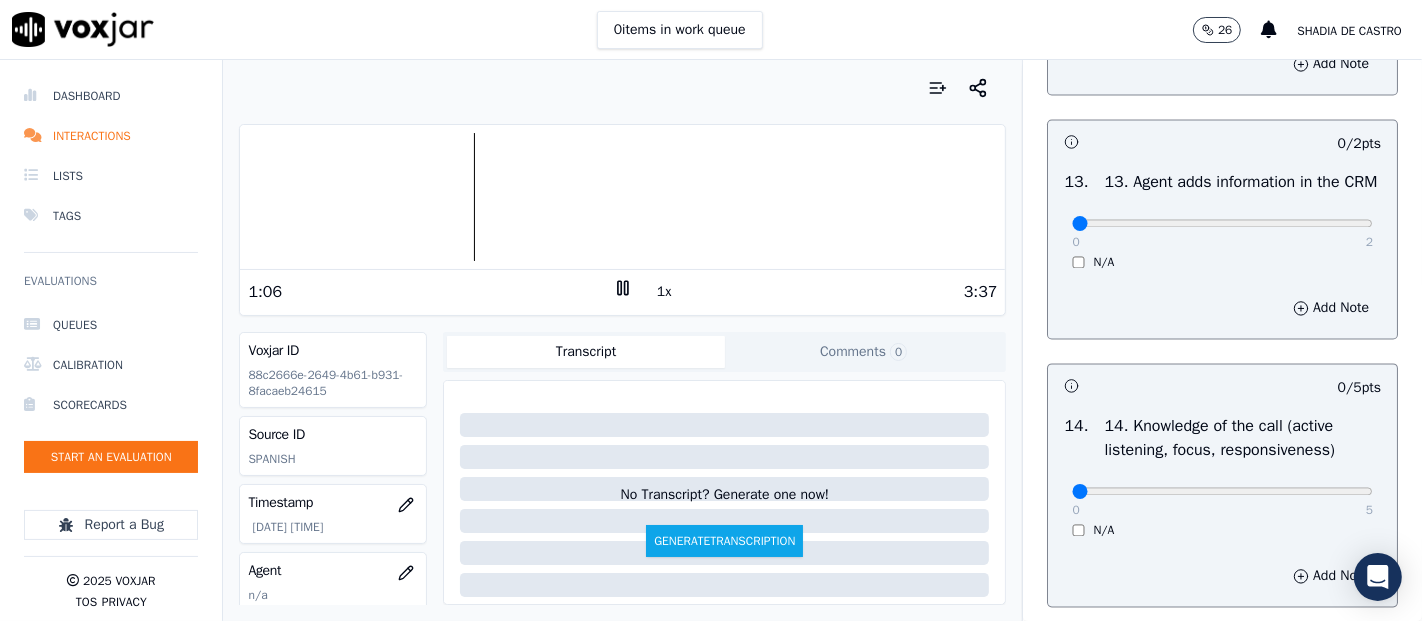 click on "0   2     N/A" at bounding box center (1222, 232) 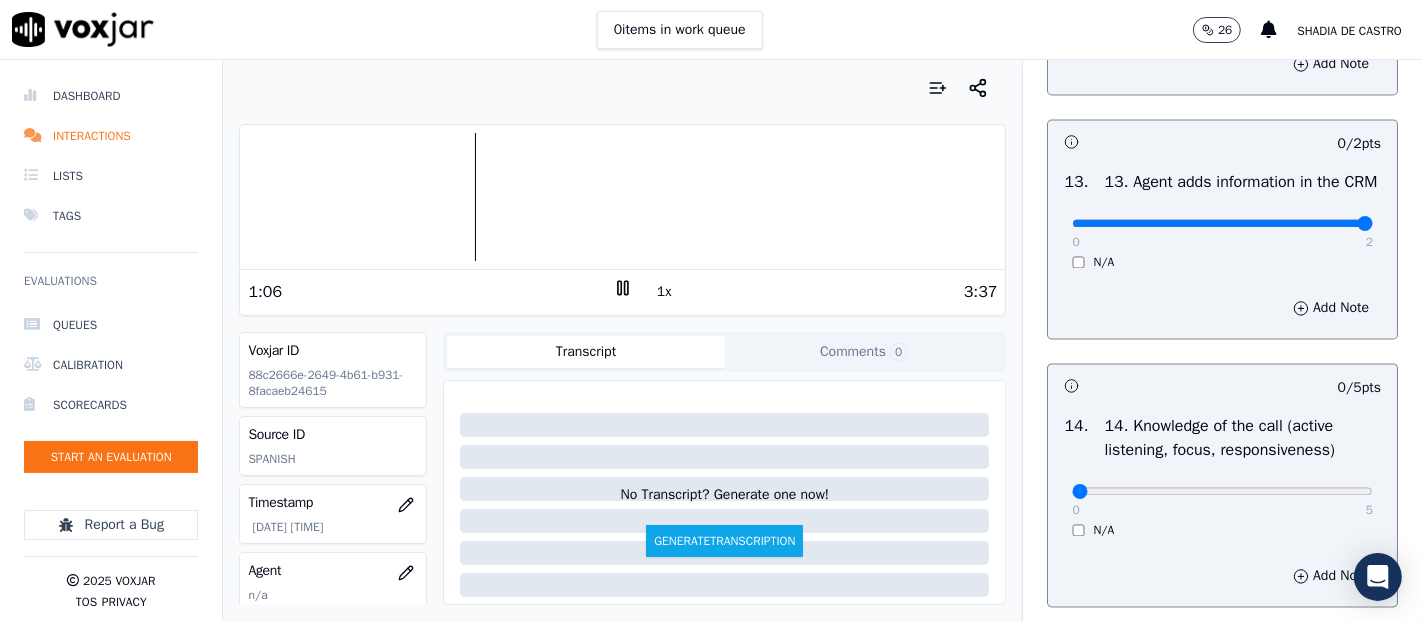 type on "2" 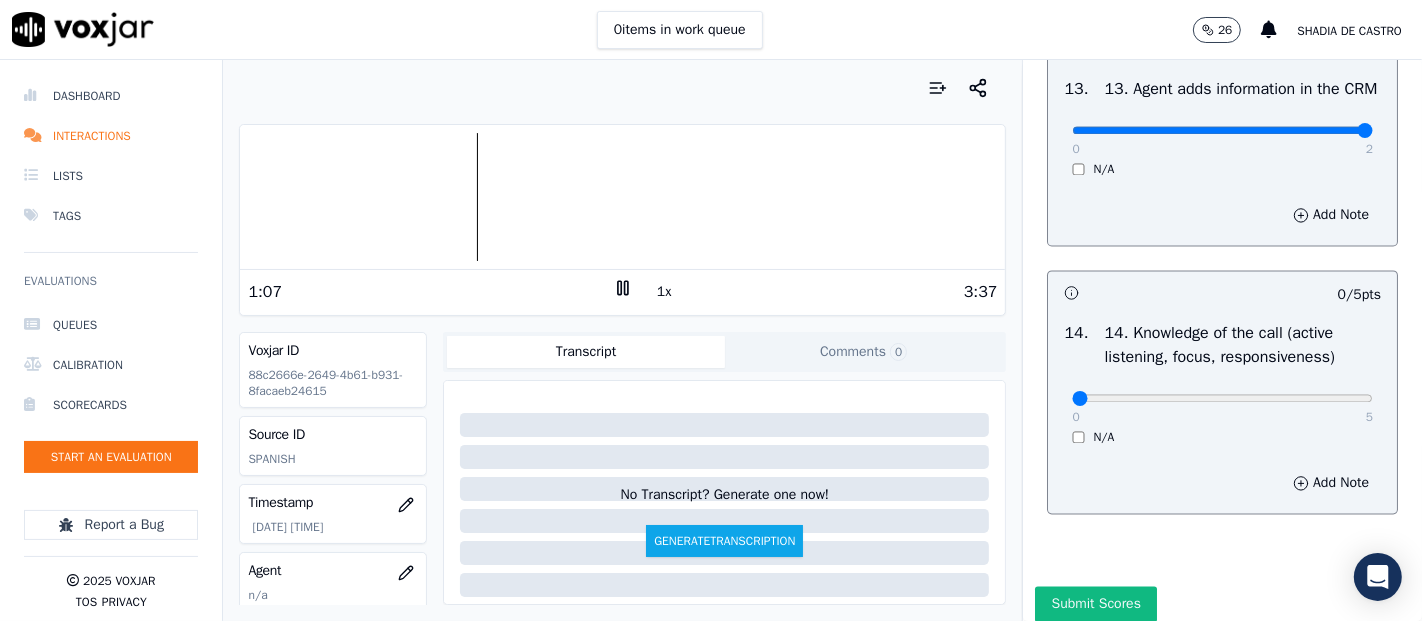 scroll, scrollTop: 3555, scrollLeft: 0, axis: vertical 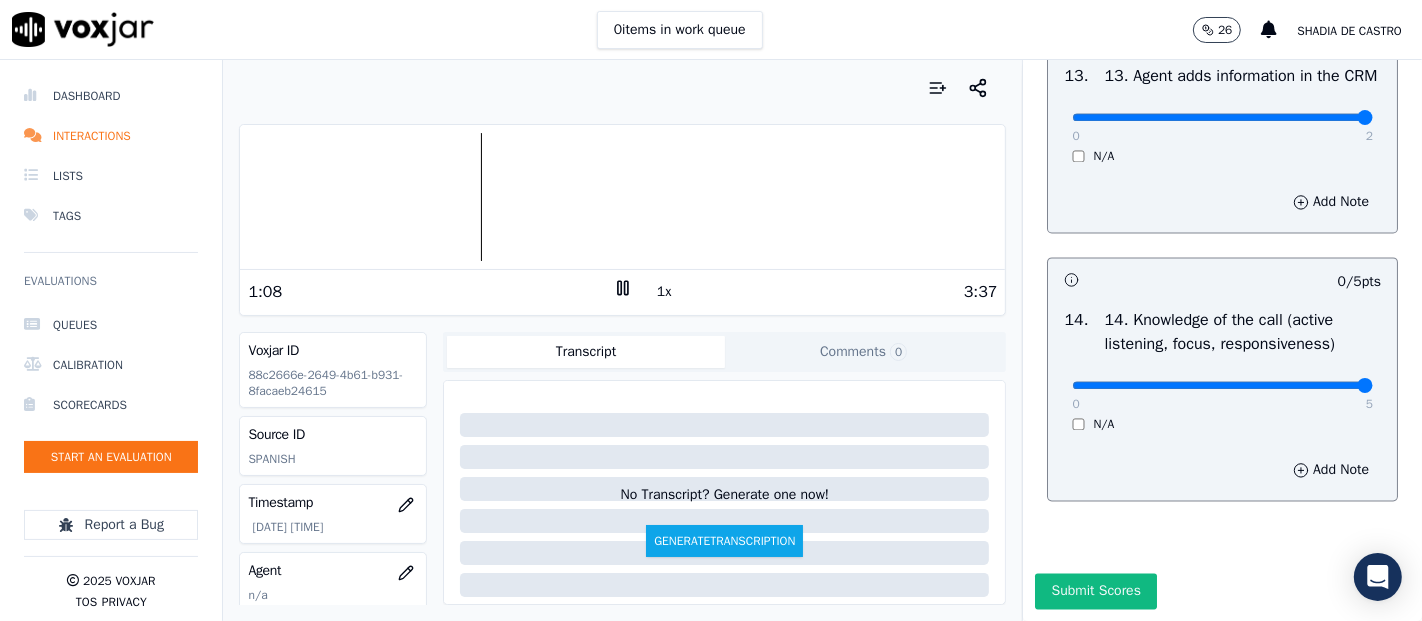 type on "5" 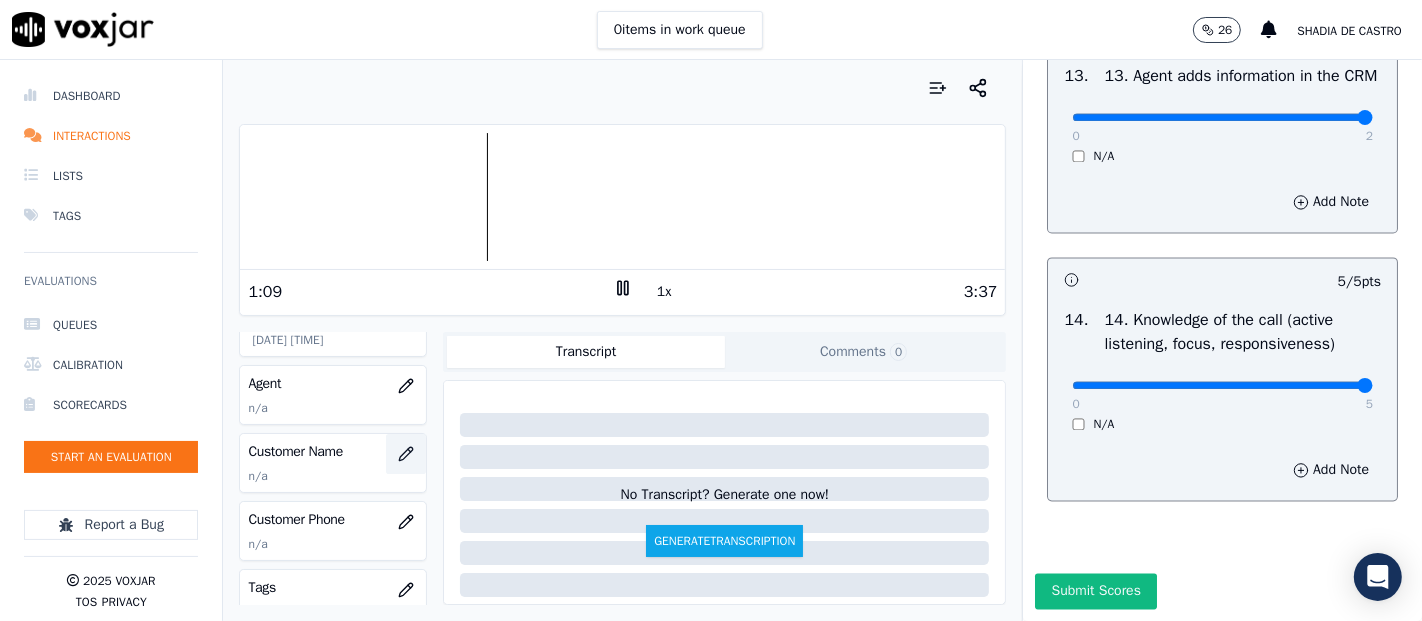 scroll, scrollTop: 222, scrollLeft: 0, axis: vertical 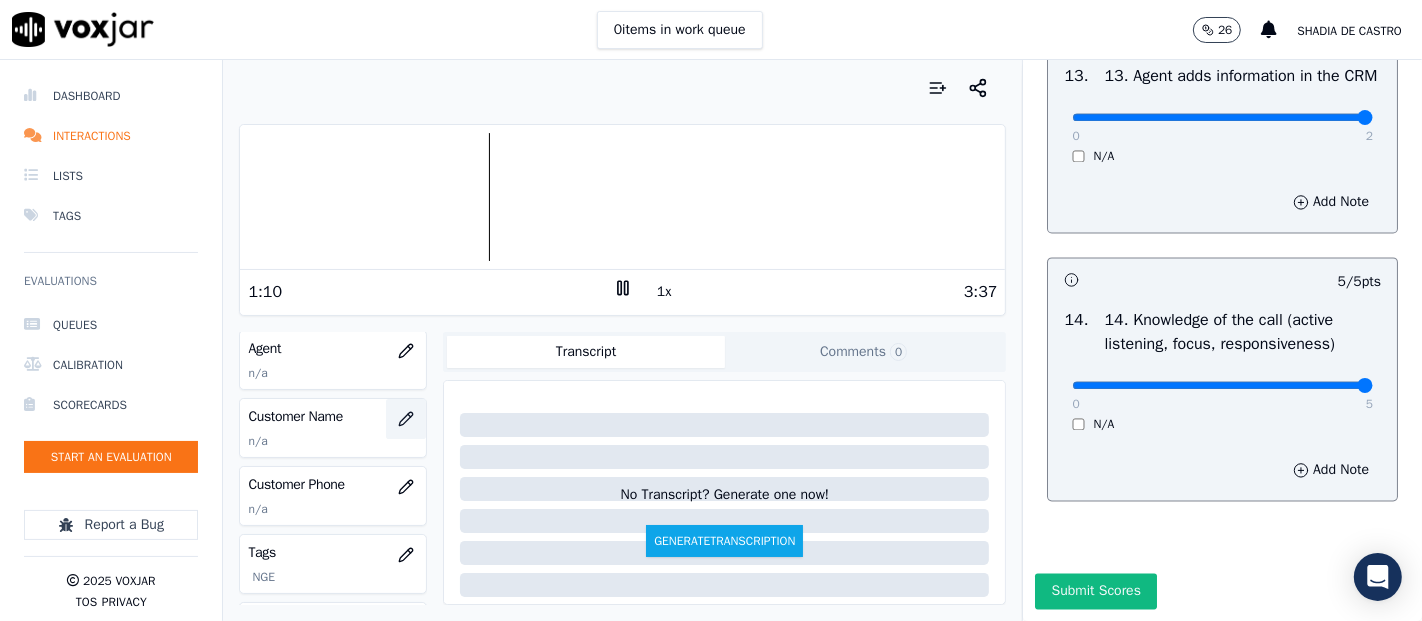 click 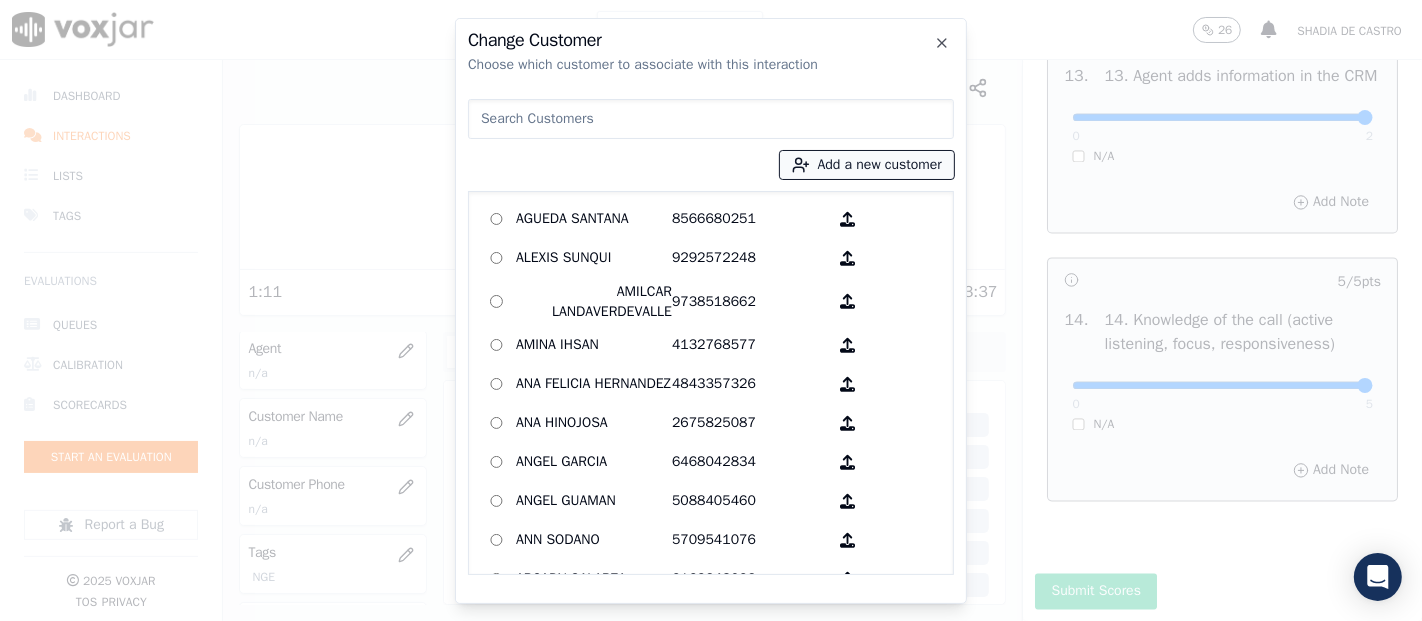 click on "Add a new customer" at bounding box center (867, 165) 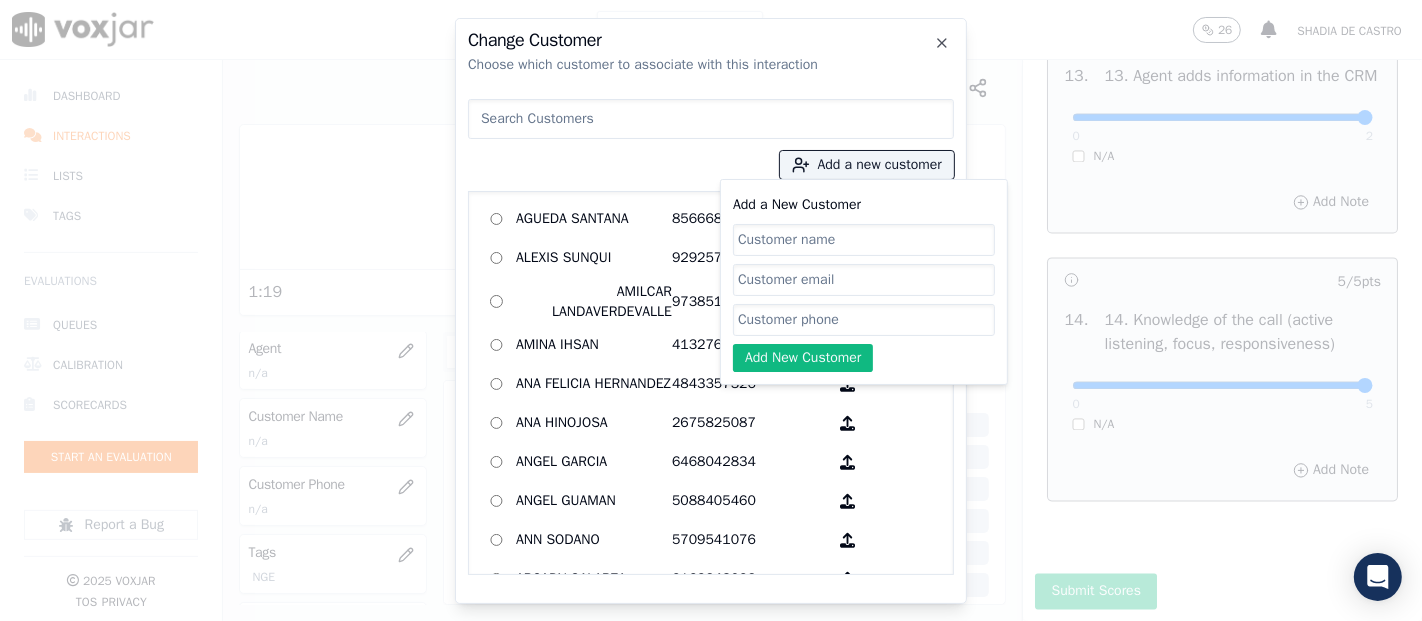 paste on "Ruth Zuniga" 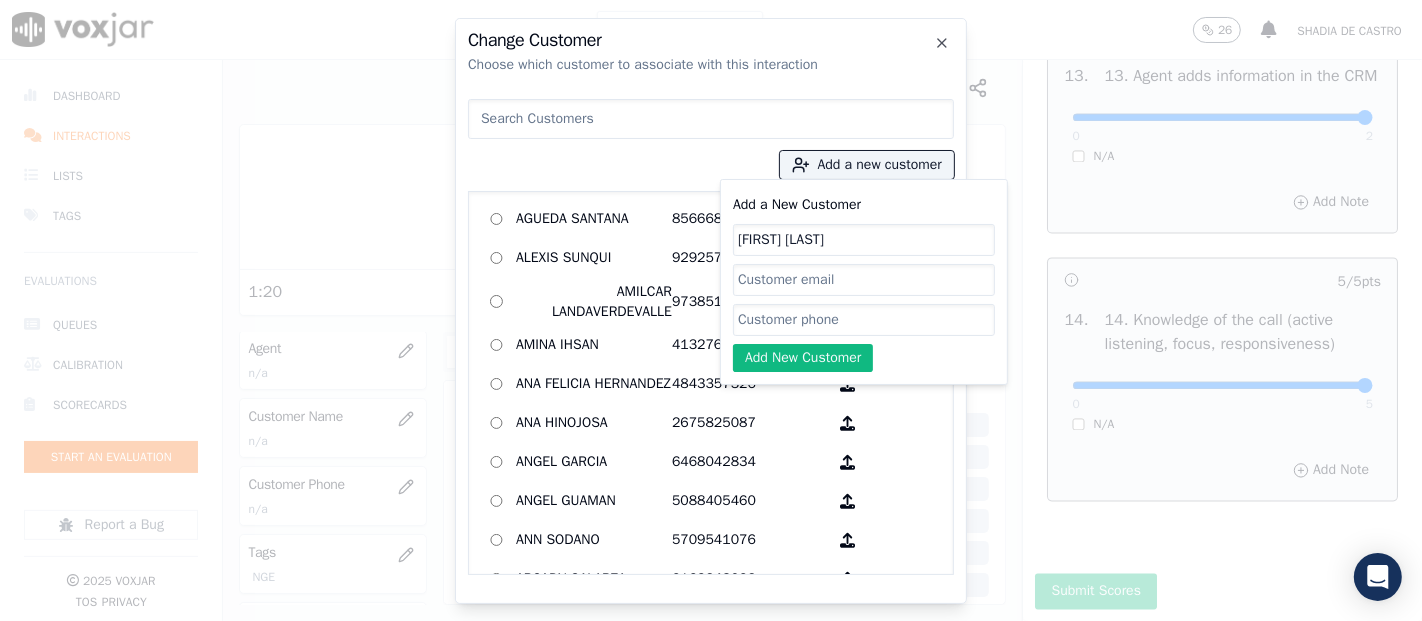 type on "Ruth Zuniga" 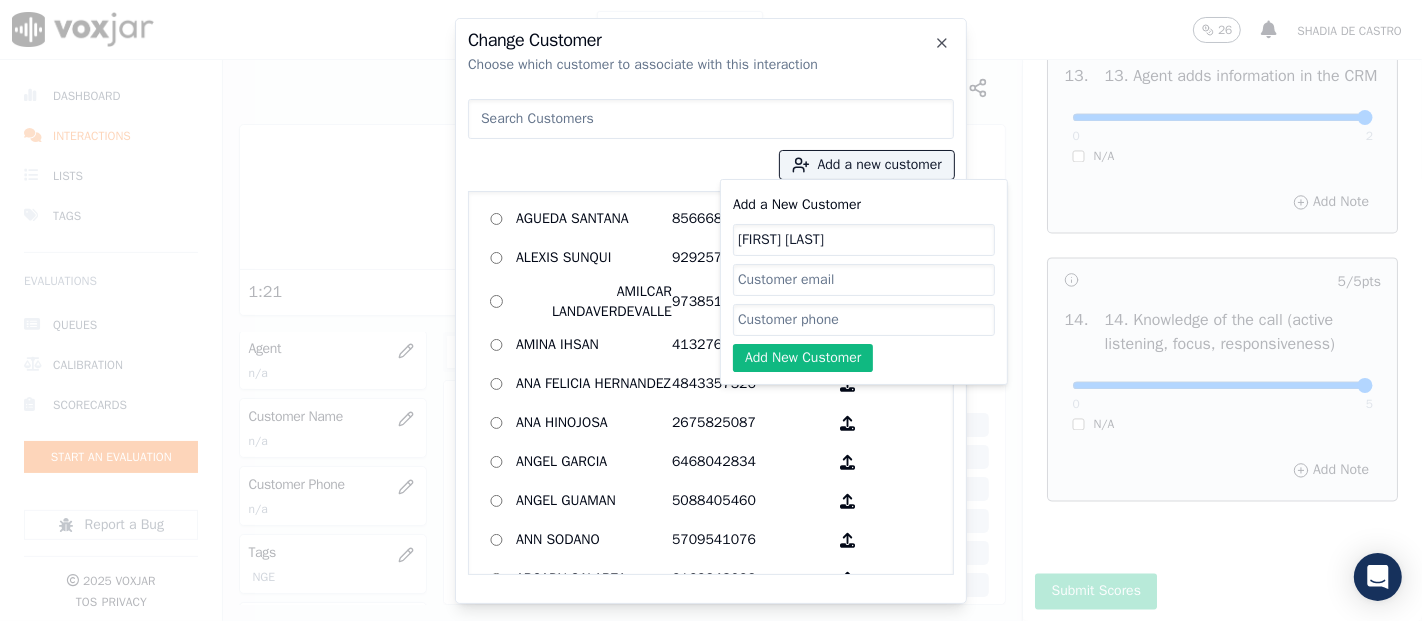 click on "Add a New Customer" at bounding box center [864, 320] 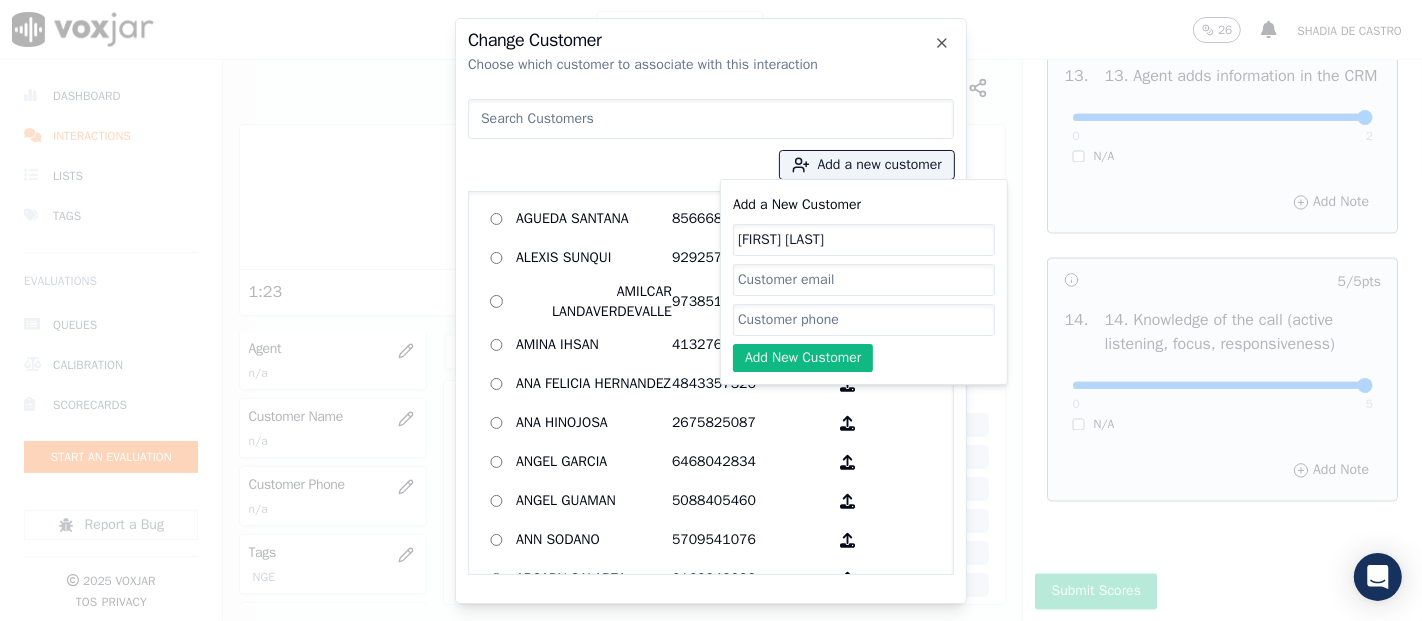 click on "Add a New Customer" 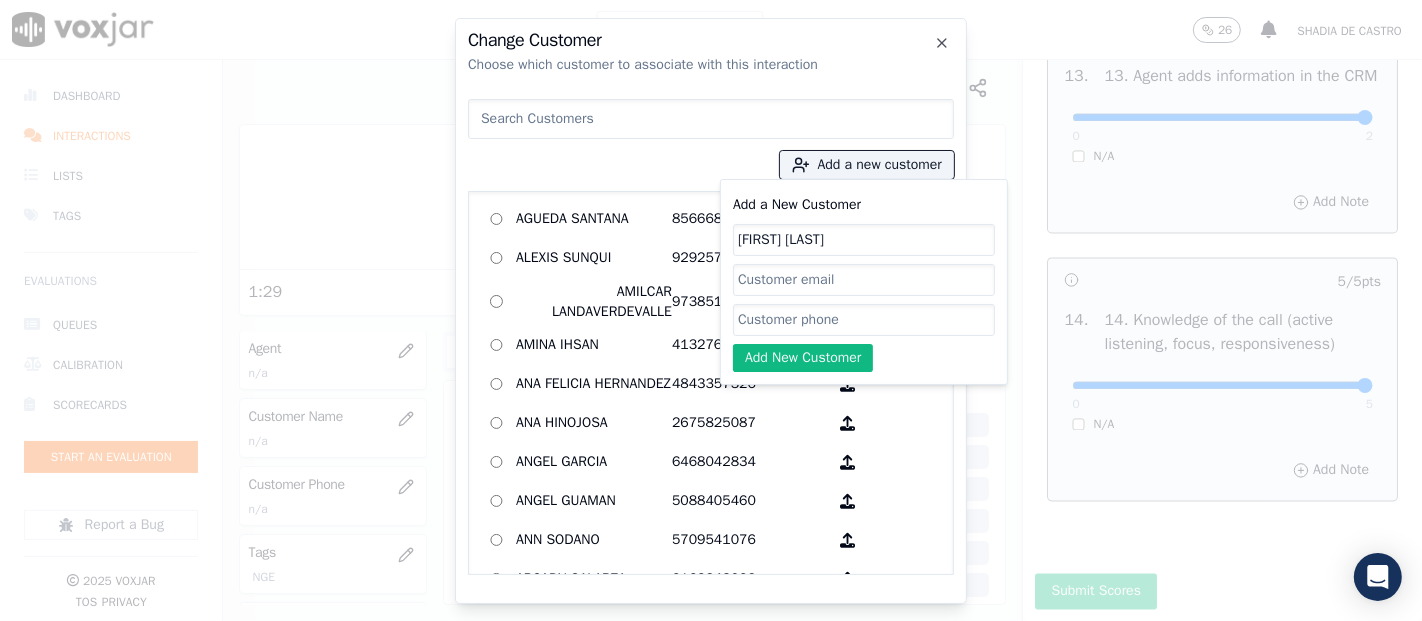 paste on "9295696549" 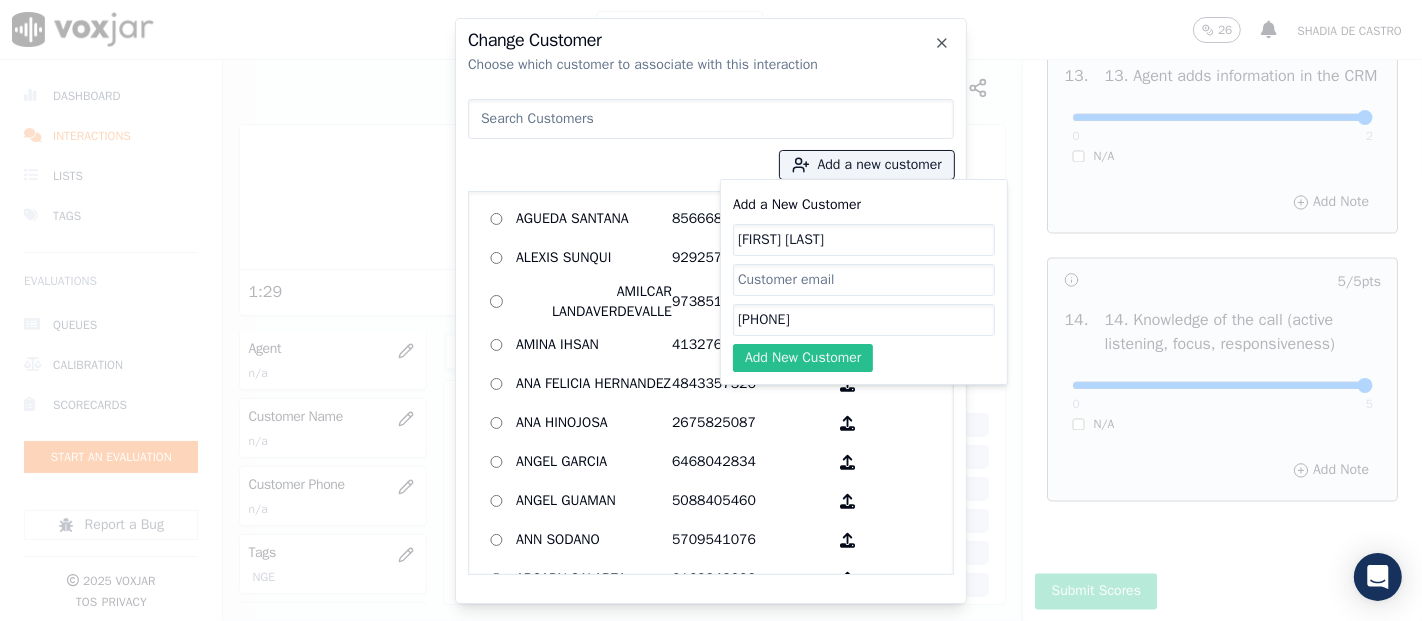 type on "9295696549" 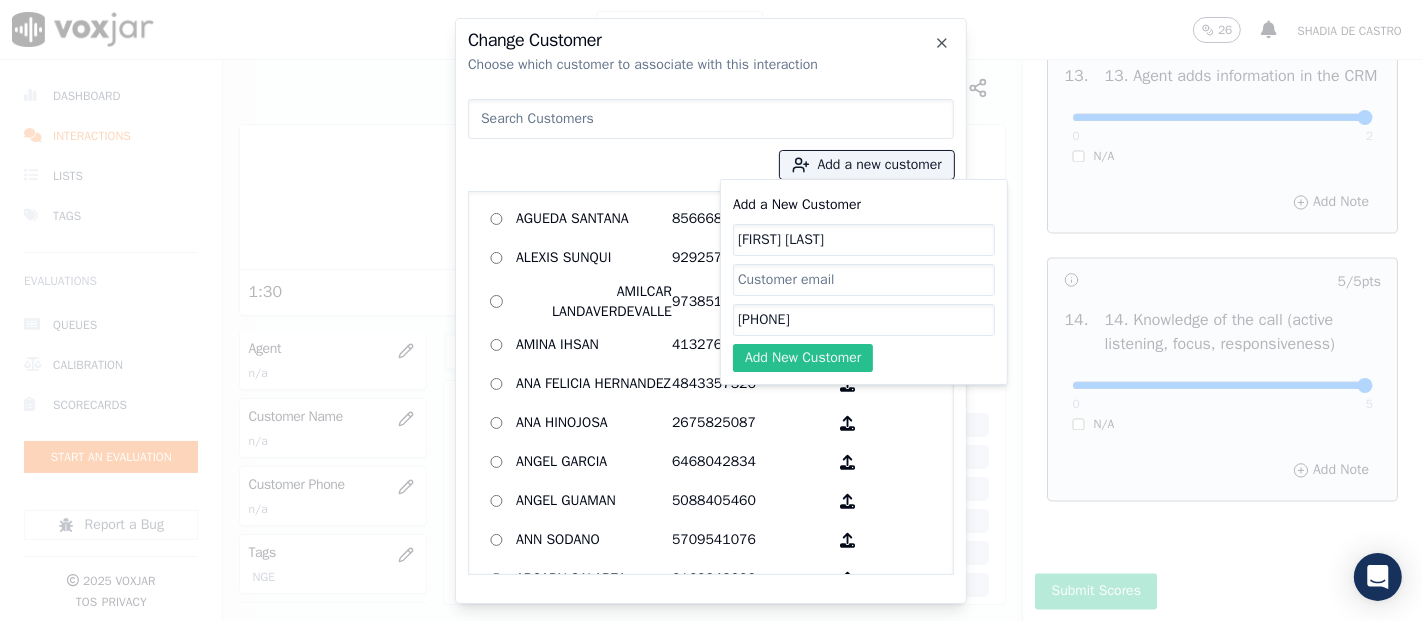 click on "Add New Customer" 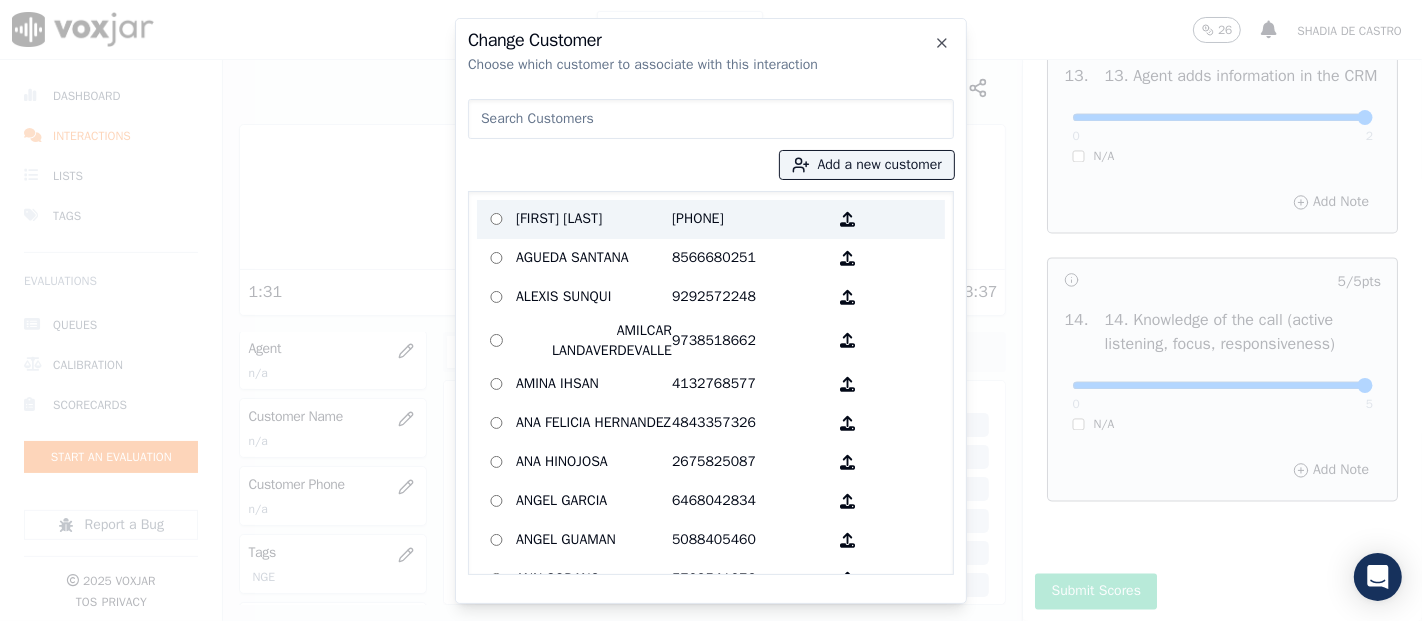 click on "Ruth Zuniga" at bounding box center [594, 219] 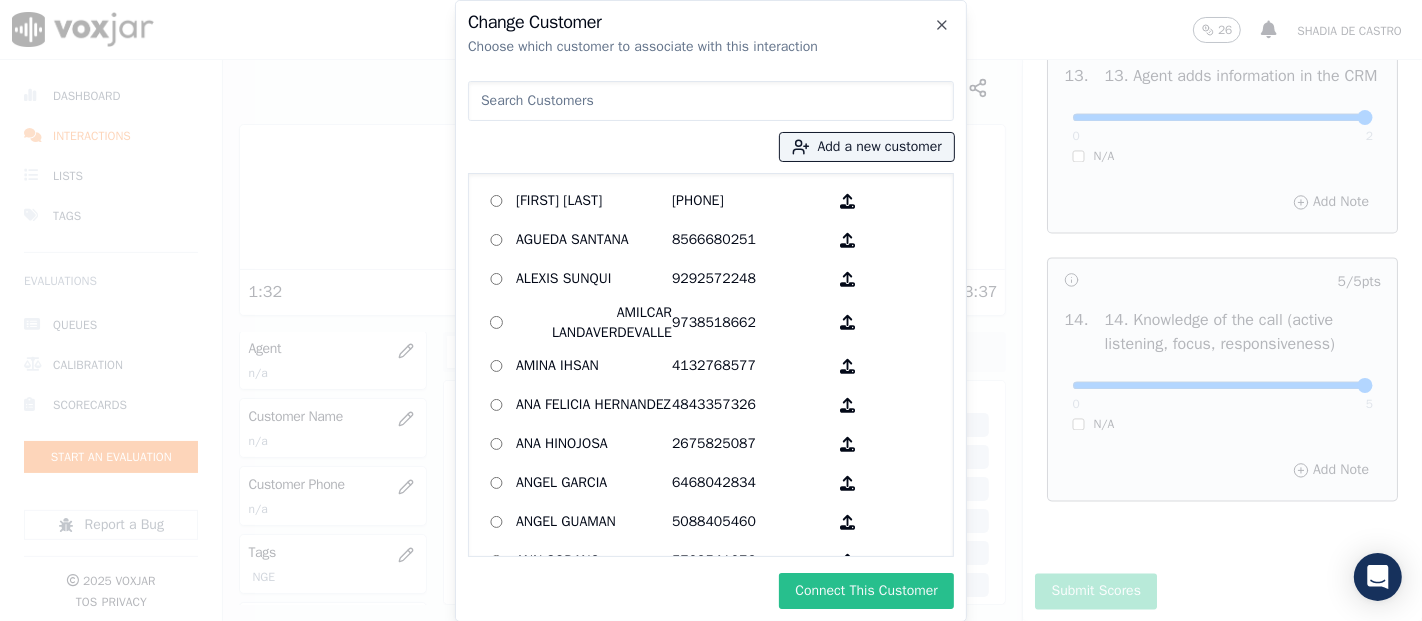 click on "Connect This Customer" at bounding box center [866, 591] 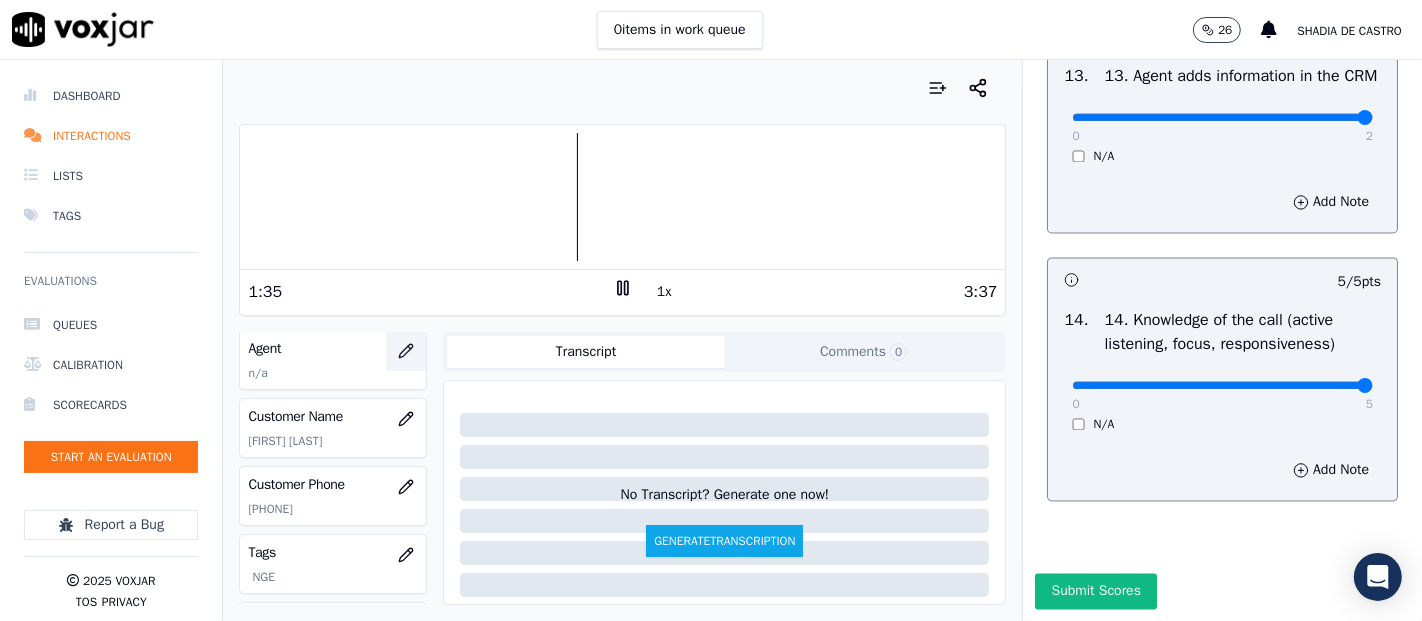 click 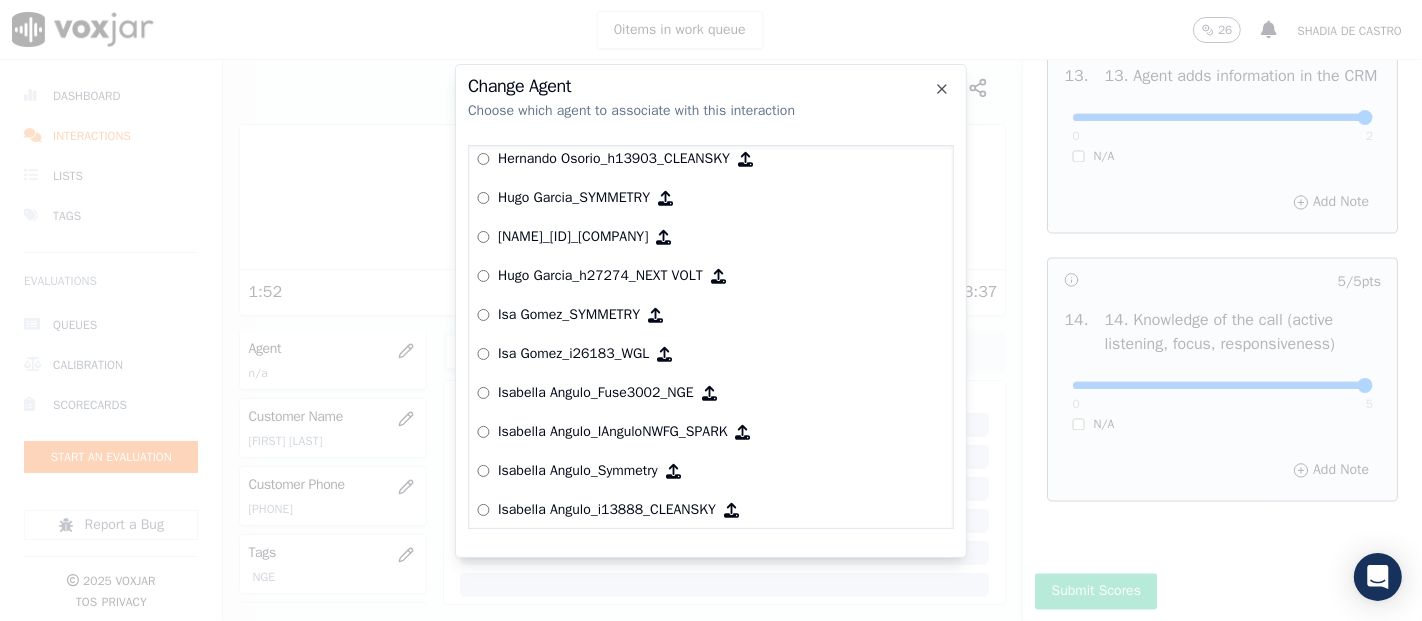 scroll, scrollTop: 4296, scrollLeft: 0, axis: vertical 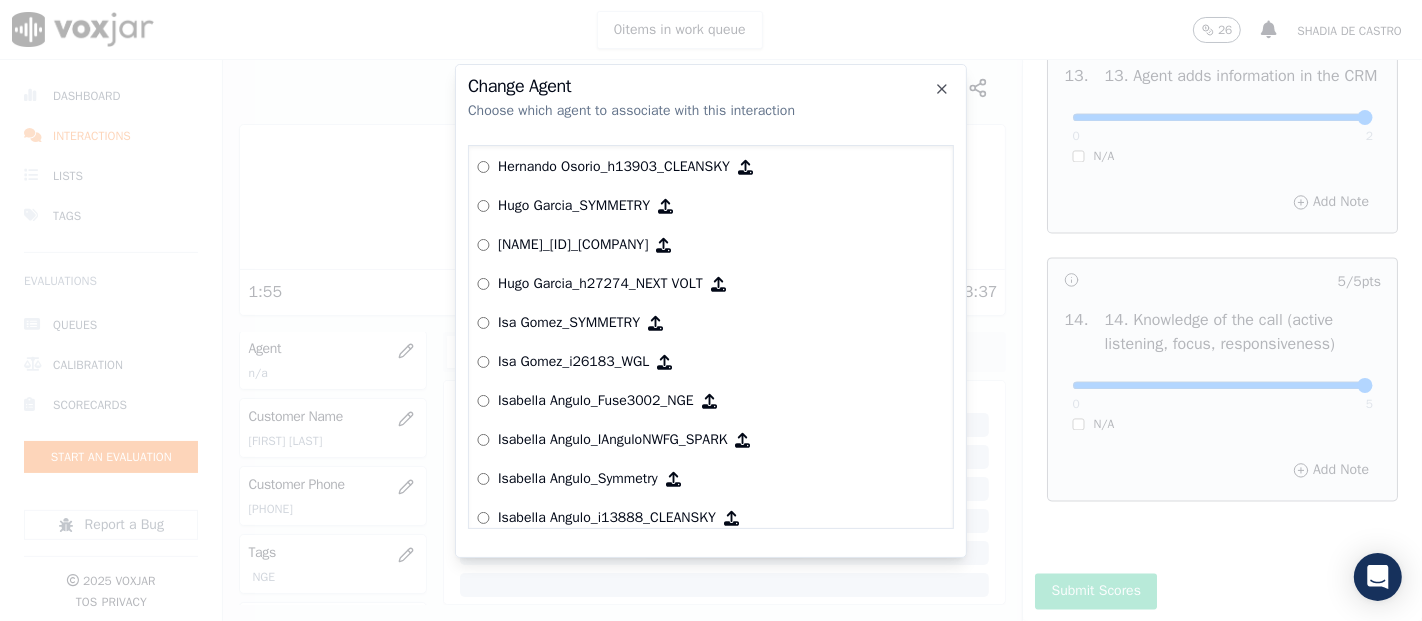 click on "Isabella Angulo_Fuse3002_NGE" at bounding box center [596, 401] 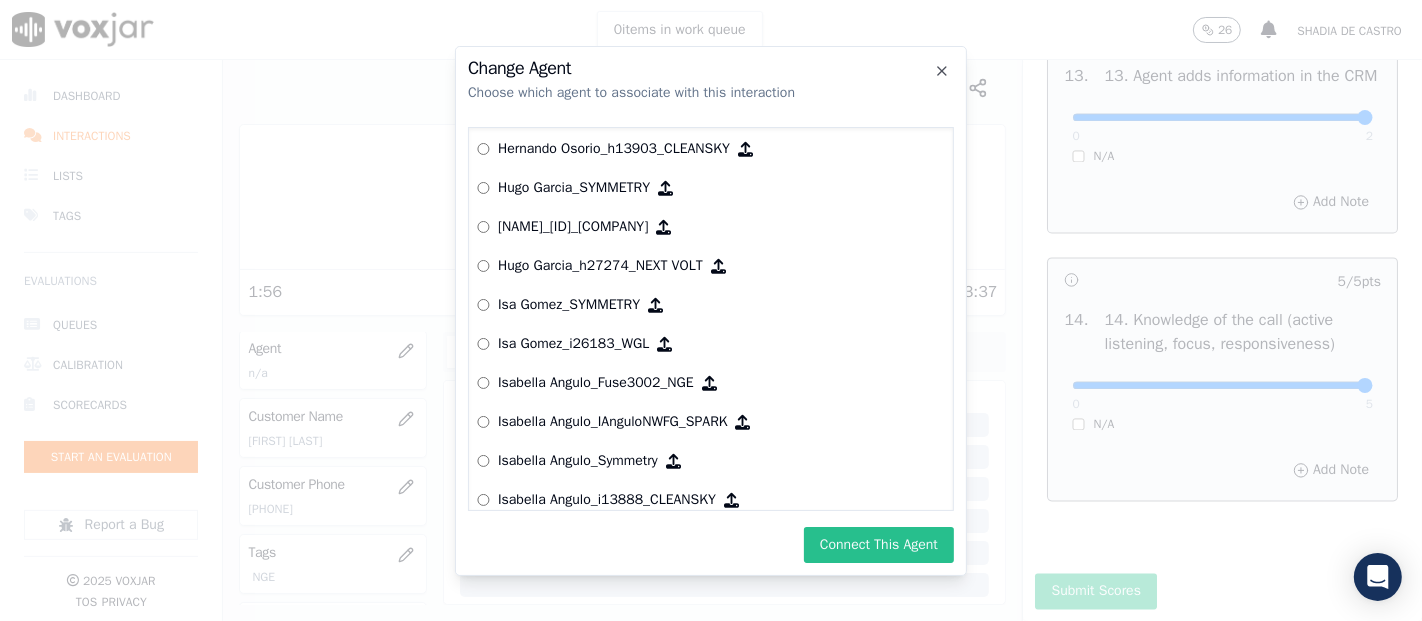 click on "Connect This Agent" at bounding box center (879, 545) 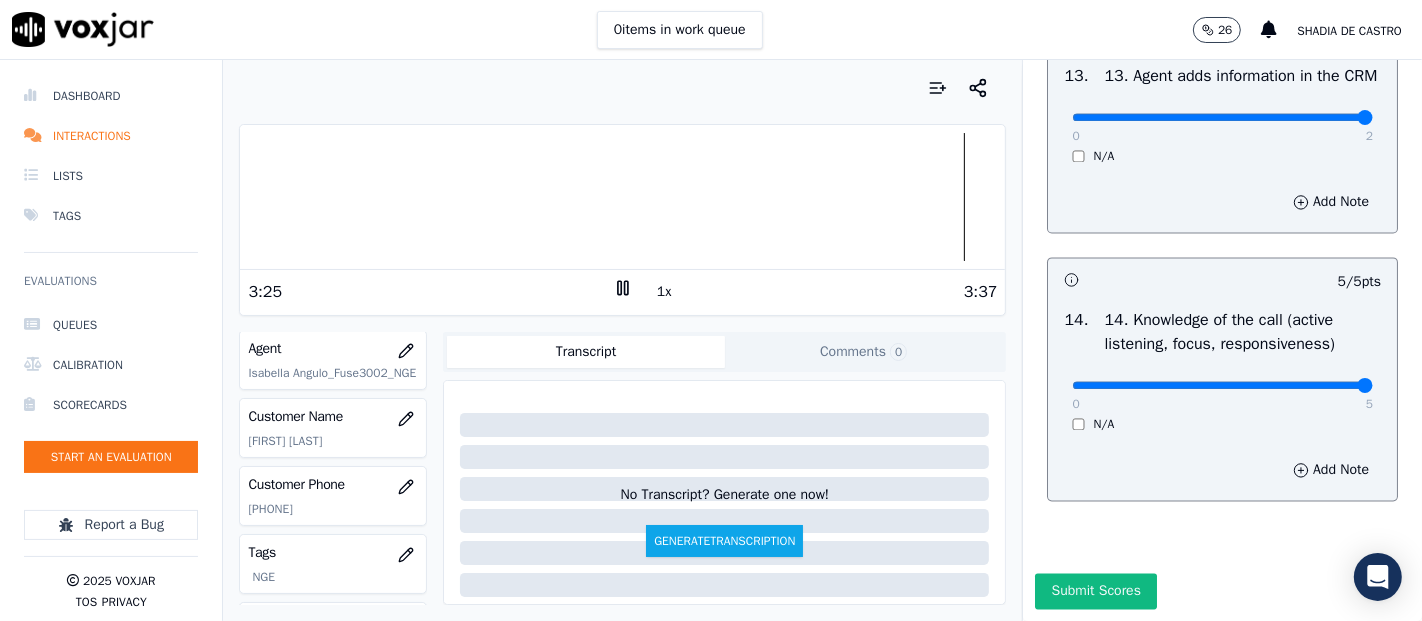 scroll, scrollTop: 3644, scrollLeft: 0, axis: vertical 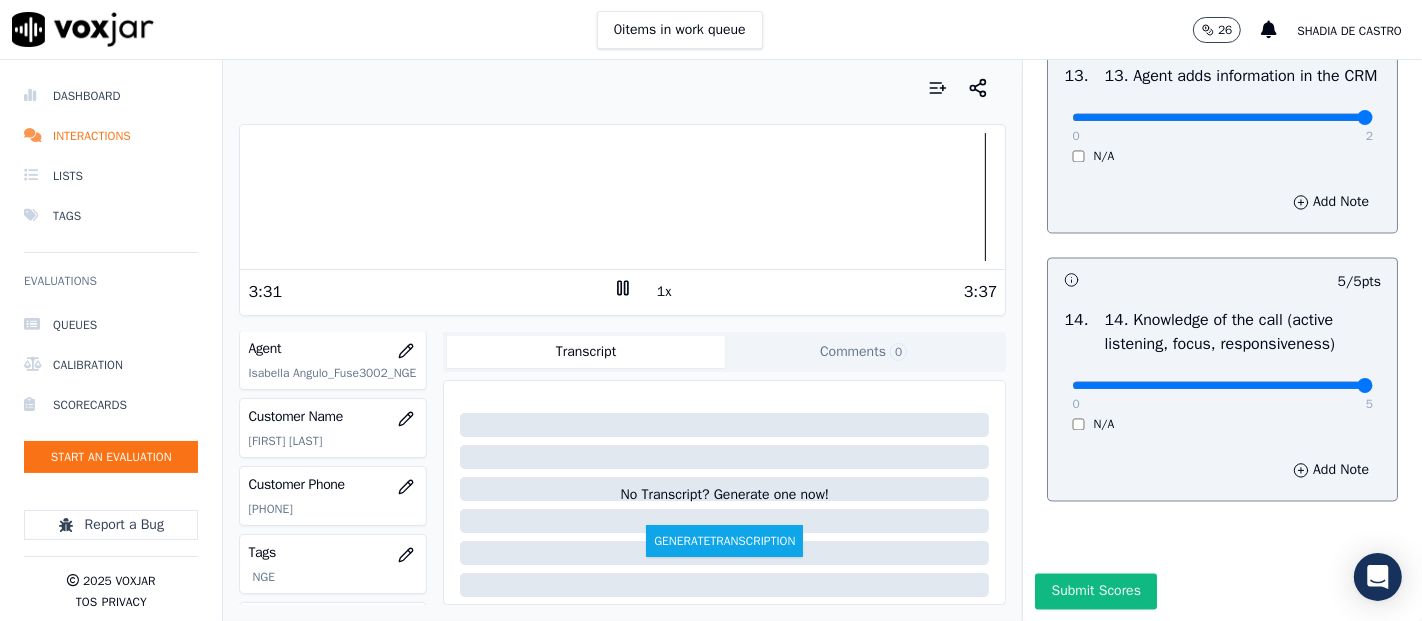 click on "Your browser does not support the audio element.   3:31     1x   3:37   Voxjar ID   88c2666e-2649-4b61-b931-8facaeb24615   Source ID   SPANISH   Timestamp
08/04/2025 09:42 pm     Agent
Isabella Angulo_Fuse3002_NGE     Customer Name      Ruth Zuniga     Customer Phone     9295696549     Tags
NGE     Source     manualUpload   Type     AUDIO       Transcript   Comments  0   No Transcript? Generate one now!   Generate  Transcription         Add Comment" at bounding box center [622, 340] 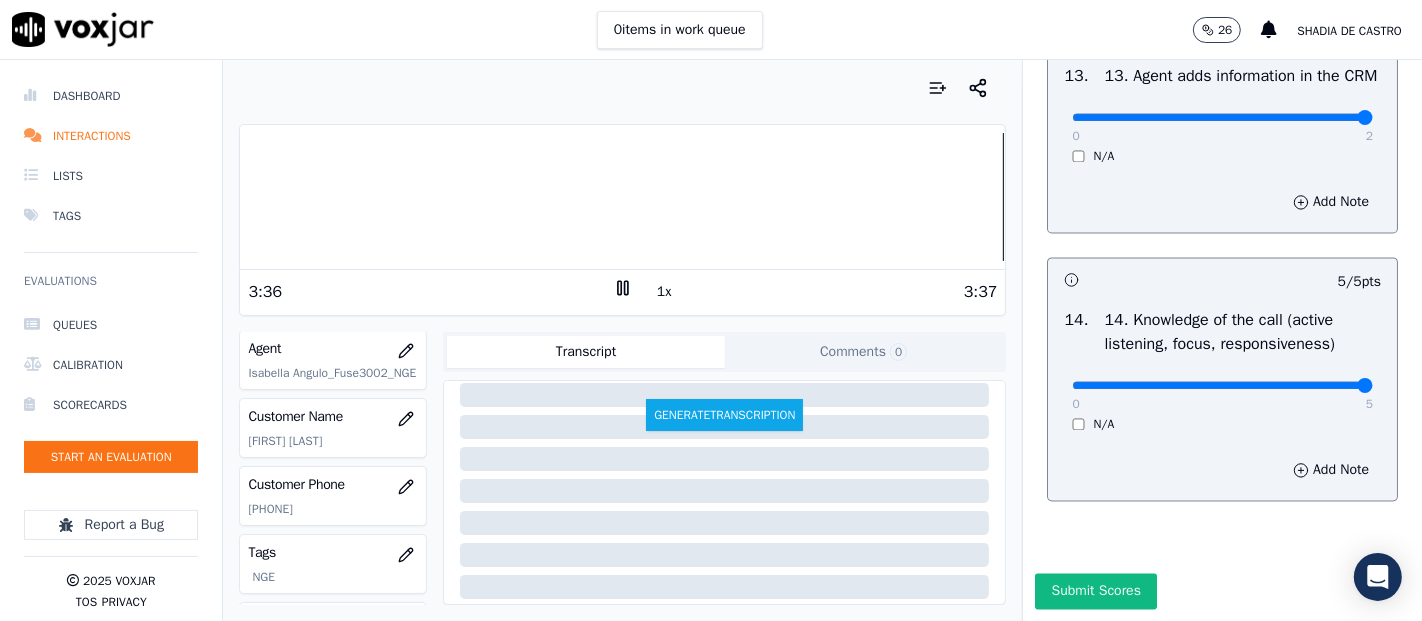scroll, scrollTop: 150, scrollLeft: 0, axis: vertical 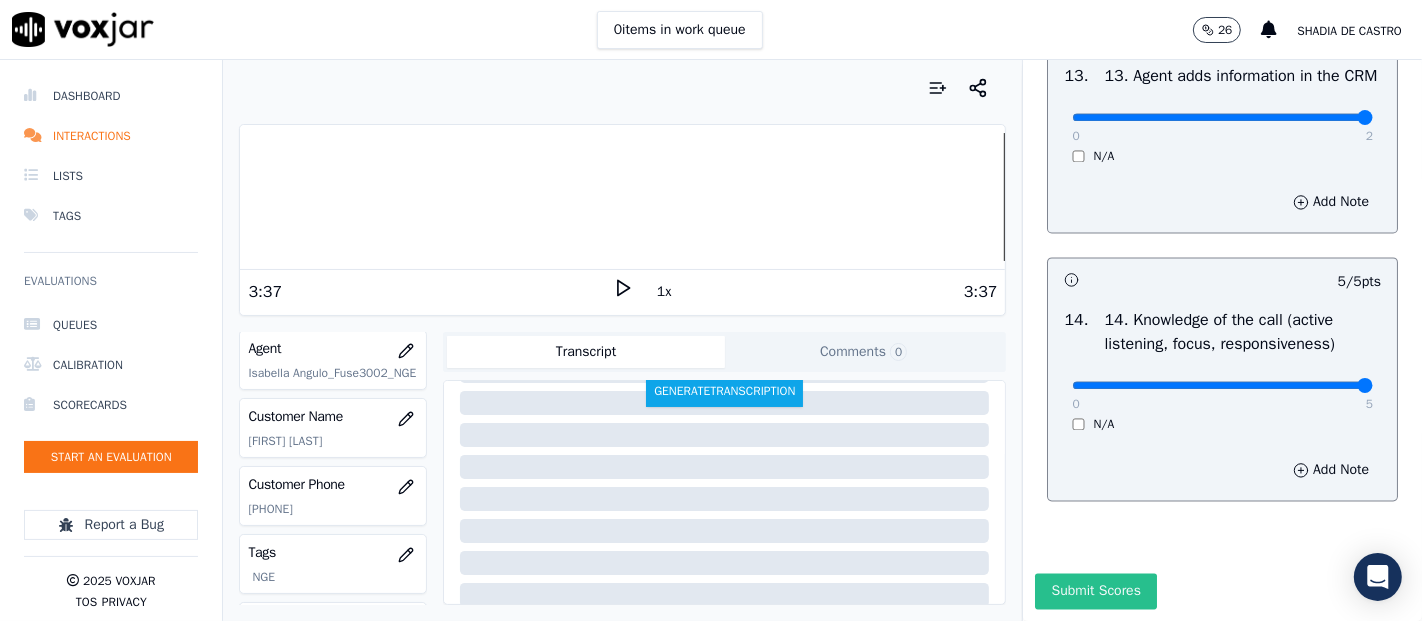 click on "Submit Scores" at bounding box center (1095, 591) 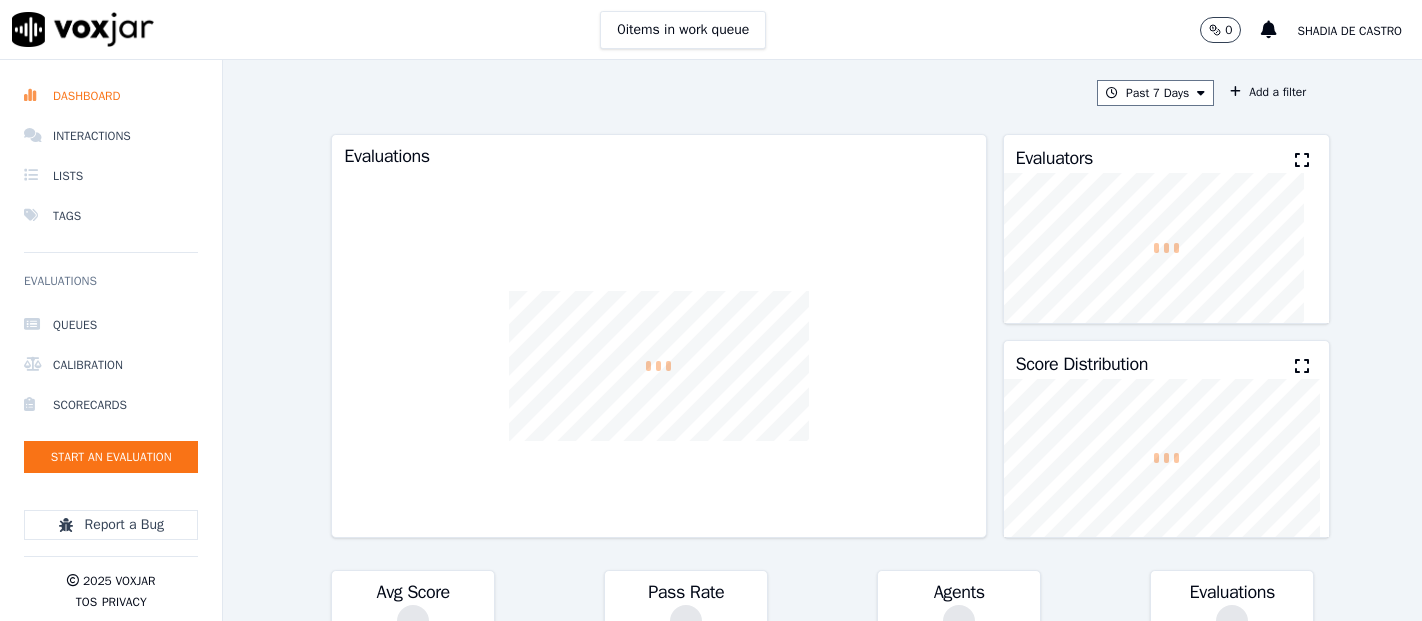 scroll, scrollTop: 0, scrollLeft: 0, axis: both 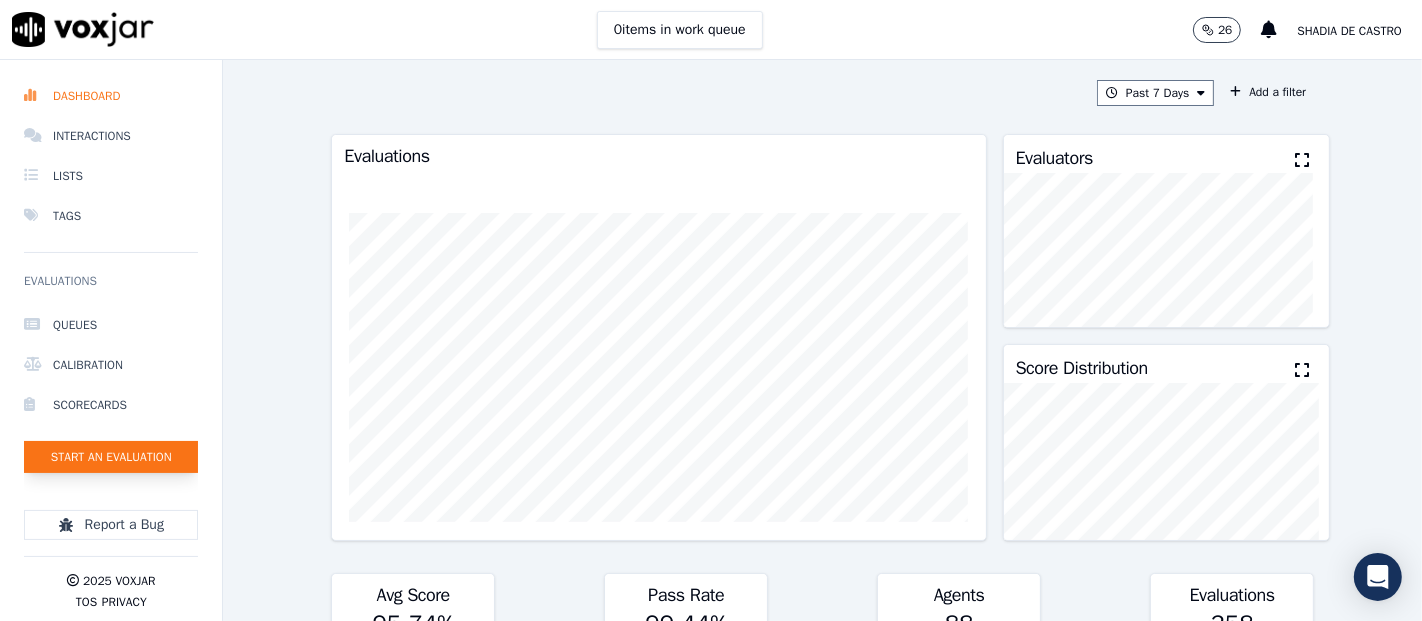 click on "Start an Evaluation" 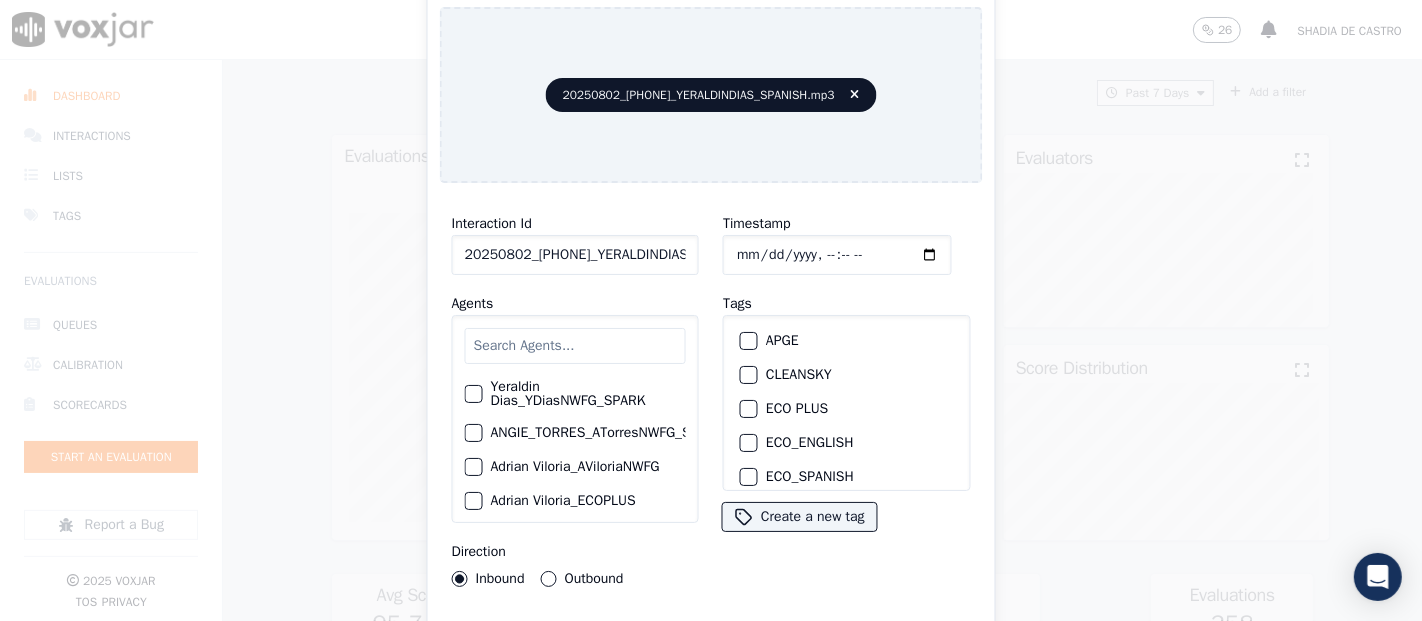 drag, startPoint x: 646, startPoint y: 242, endPoint x: 644, endPoint y: 270, distance: 28.071337 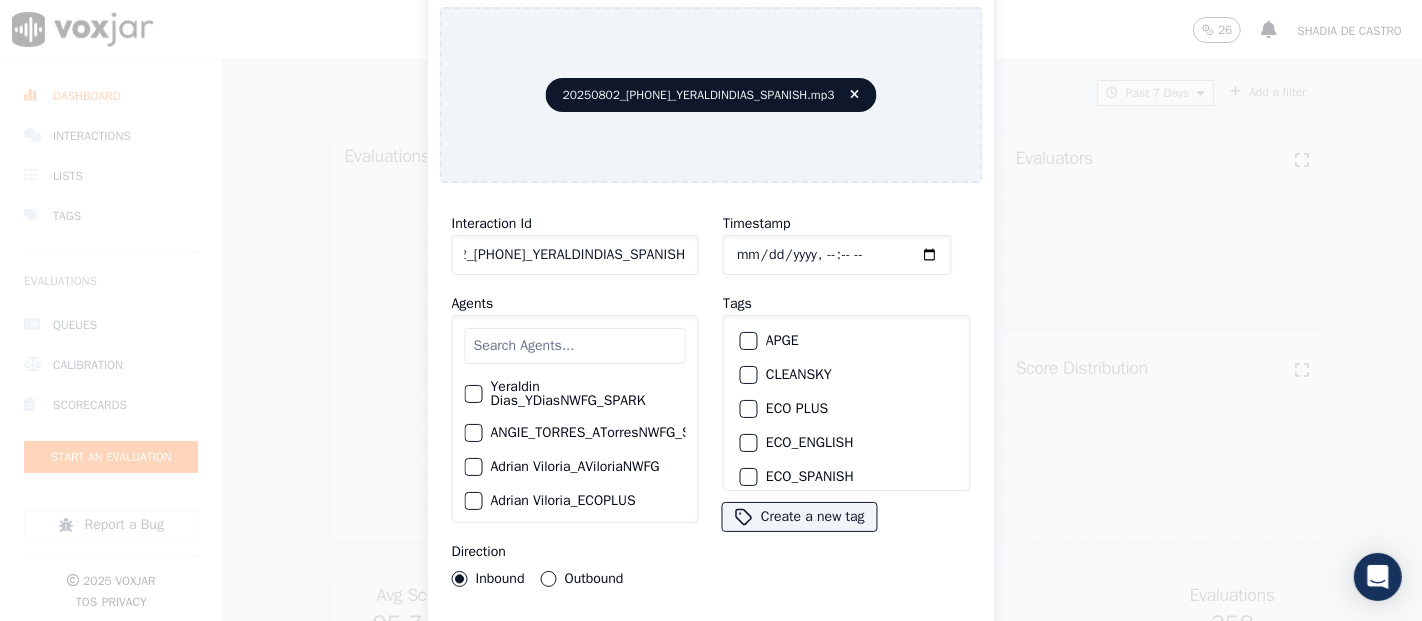 scroll, scrollTop: 0, scrollLeft: 86, axis: horizontal 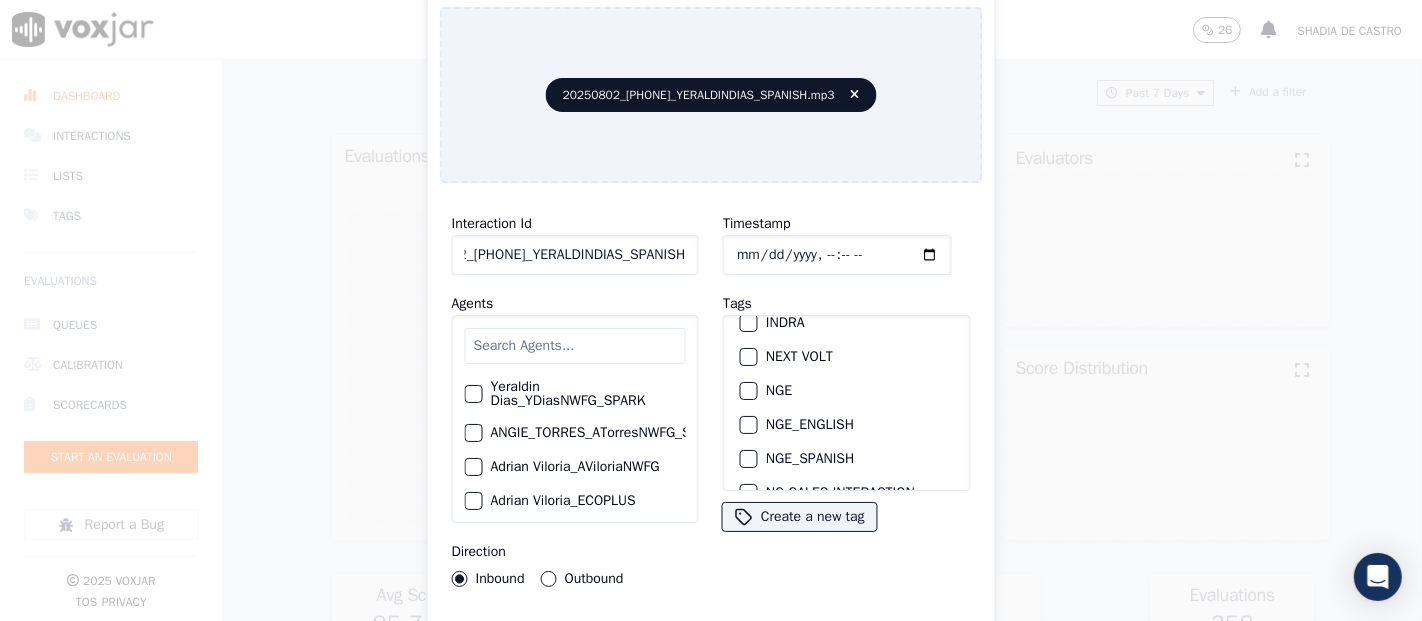 type on "20250802_[PHONE]_YERALDINDIAS_SPANISH" 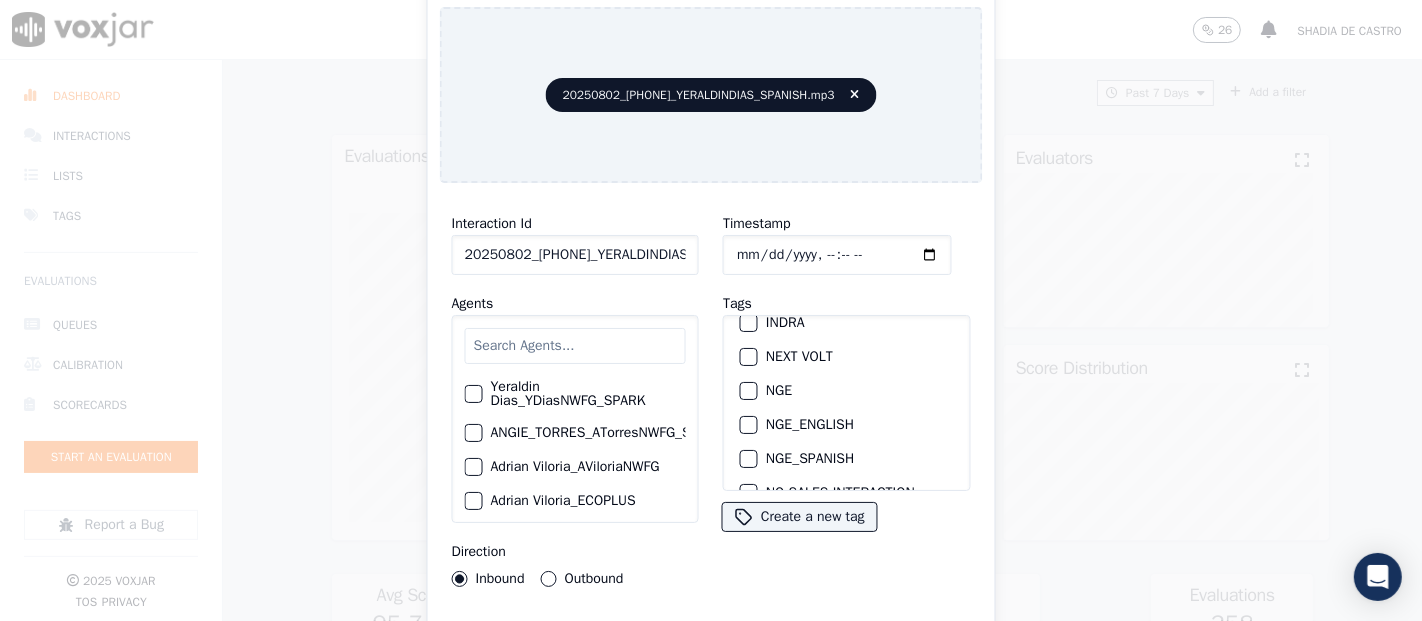 click at bounding box center (748, 391) 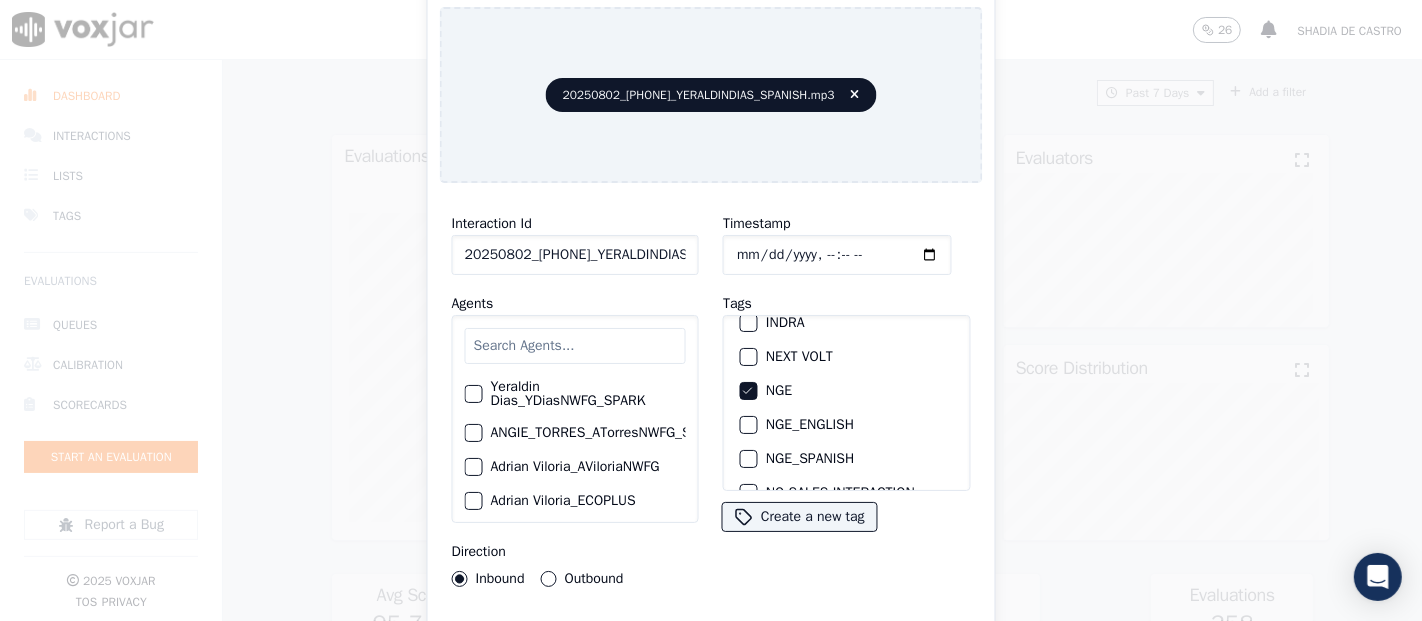 click on "Interaction Id   20250802_[PHONE]_YERALDINDIAS_SPANISH     Agents        [FIRST] [LAST]_YDiasNWFG_SPARK     [FIRST] [LAST]_ATorresNWFG_SPARK     [FIRST] [LAST]_AViloriaNWFG     [FIRST] [LAST]_ECOPLUS     [FIRST] [LAST]_a25003_CLEANSKY     [FIRST] [LAST]_a25016_WGL     [FIRST] [LAST]_a25046_INDRA     [FIRST] [LAST]_fuse1164_NGE     [FIRST] [LAST]_a26181_WGL     [FIRST] [LAST]_SYMMETRY     [FIRST] [LAST]_a26184_WGL     [FIRST] [LAST]_a13916_CLEANSKY     [FIRST] [LAST]­_NW2906_CLEANSKY     [FIRST] [LAST]_AHiguitaNWFG_SPARK     [FIRST] [LAST]_Fuse3185_NGE     [FIRST] [LAST]_No Sales      [FIRST] [LAST]_a27435_CLEANSKY     [FIRST] [LAST]_a27490_INDRA     [FIRST] [LAST]_APriasNWFG     [FIRST] [LAST]_SYMMETRY     [FIRST] [LAST]_a27400_CLEANSKY     [FIRST] [LAST]_a27447_INDRA     [FIRST] [LAST]_fuse1184_NGE     [FIRST] [LAST]_ATorresNWFG     [FIRST] [LAST]_SYMMETRY     [FIRST] [LAST]_WANN1185_NGE     [FIRST] [LAST]_a27399_CLEANSKY     [FIRST] [LAST]_a27445_INDRA     [FIRST] [LAST]_LHEINEKER_WANN1211_NGE" at bounding box center (711, 429) 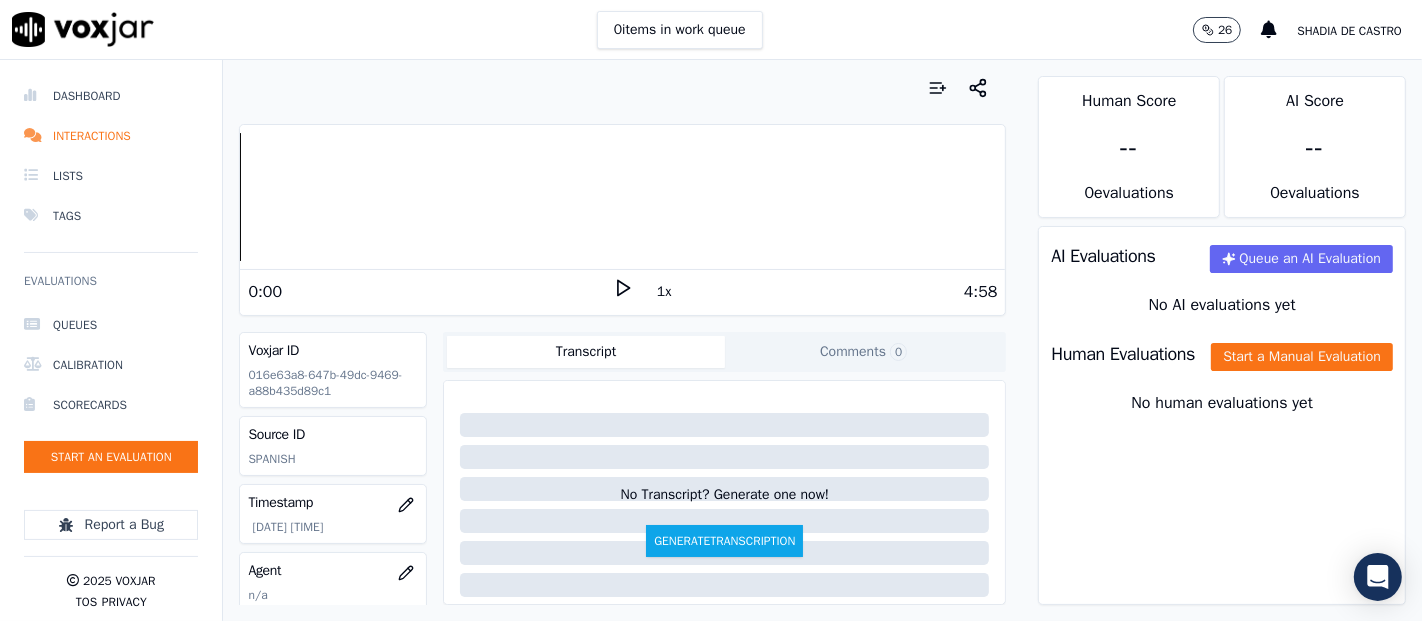 click 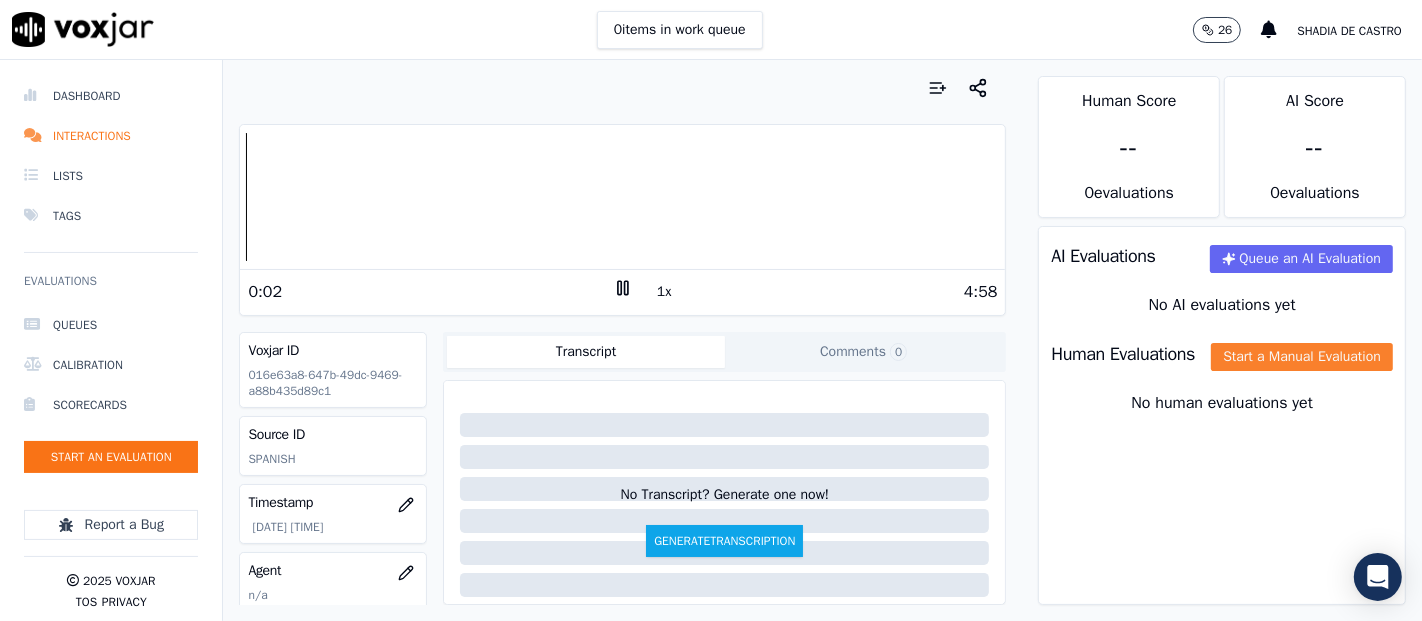 click on "Start a Manual Evaluation" 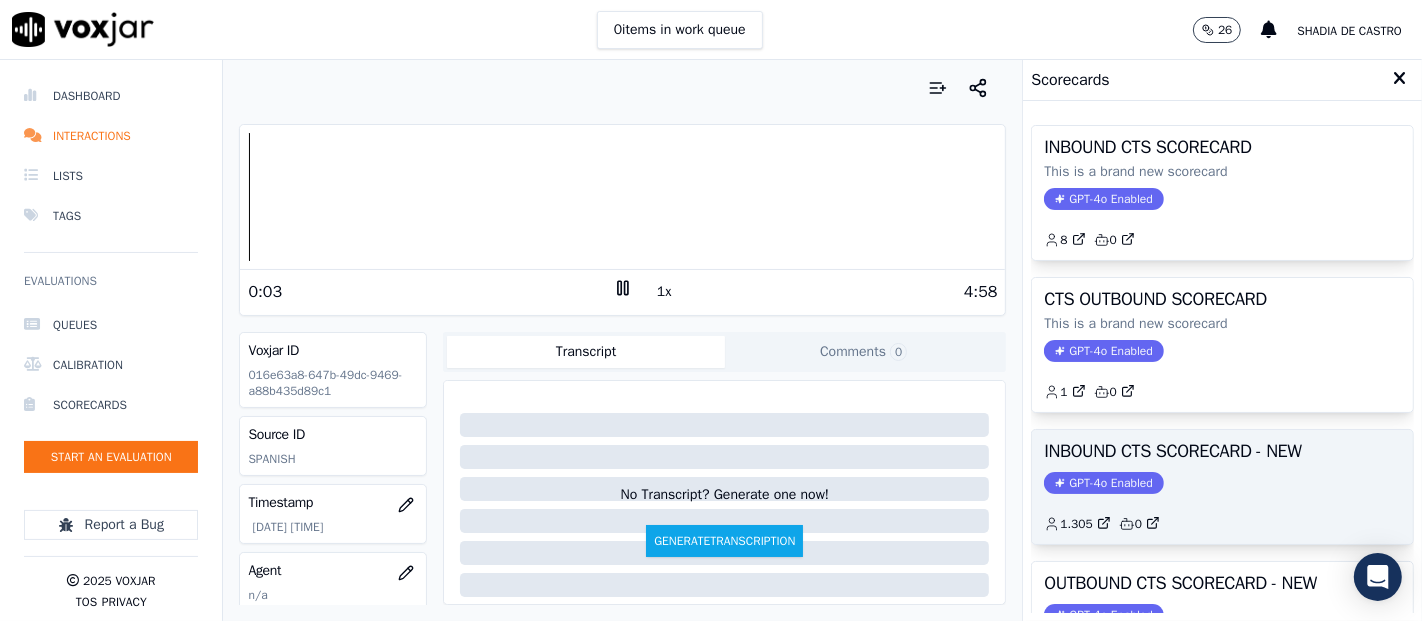 click on "INBOUND CTS SCORECARD - NEW" at bounding box center [1222, 451] 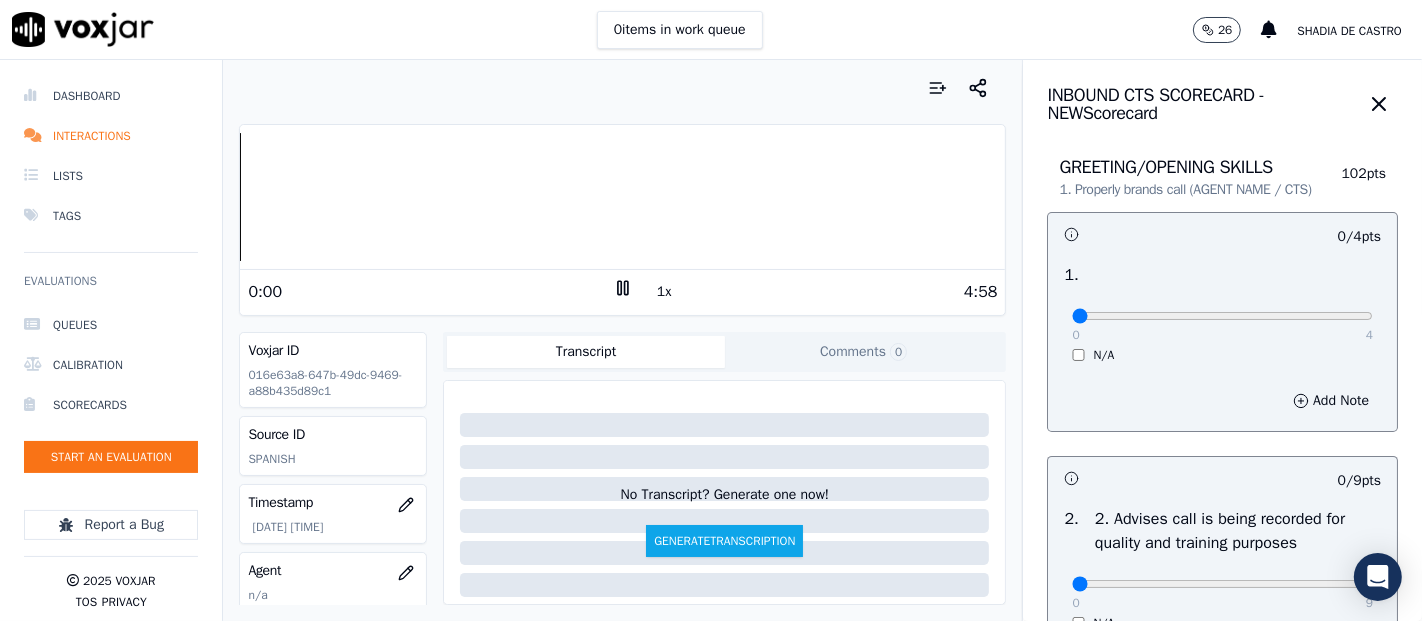 click on "Dashboard   Interactions   Lists   Tags       Evaluations     Queues   Calibration   Scorecards   Start an Evaluation
Report a Bug       2025   Voxjar   TOS   Privacy             Your browser does not support the audio element.   0:00     1x   4:58   Voxjar ID   016e63a8-647b-49dc-9469-a88b435d89c1   Source ID   SPANISH   Timestamp
08/04/2025 09:46 pm     Agent
n/a     Customer Name     n/a     Customer Phone     n/a     Tags
NGE     Source     manualUpload   Type     AUDIO       Transcript   Comments  0   No Transcript? Generate one now!   Generate  Transcription         Add Comment   Scores   Transcript   Metadata   Comments         Human Score   --   0  evaluation s   AI Score   --   0  evaluation s     AI Evaluations
Queue an AI Evaluation   No AI evaluations yet   Human Evaluations   Start a Manual Evaluation   No human evaluations yet       INBOUND CTS SCORECARD - NEW   Scorecard       GREETING/OPENING SKILLS     102  pts                 0 / 4" at bounding box center (711, 340) 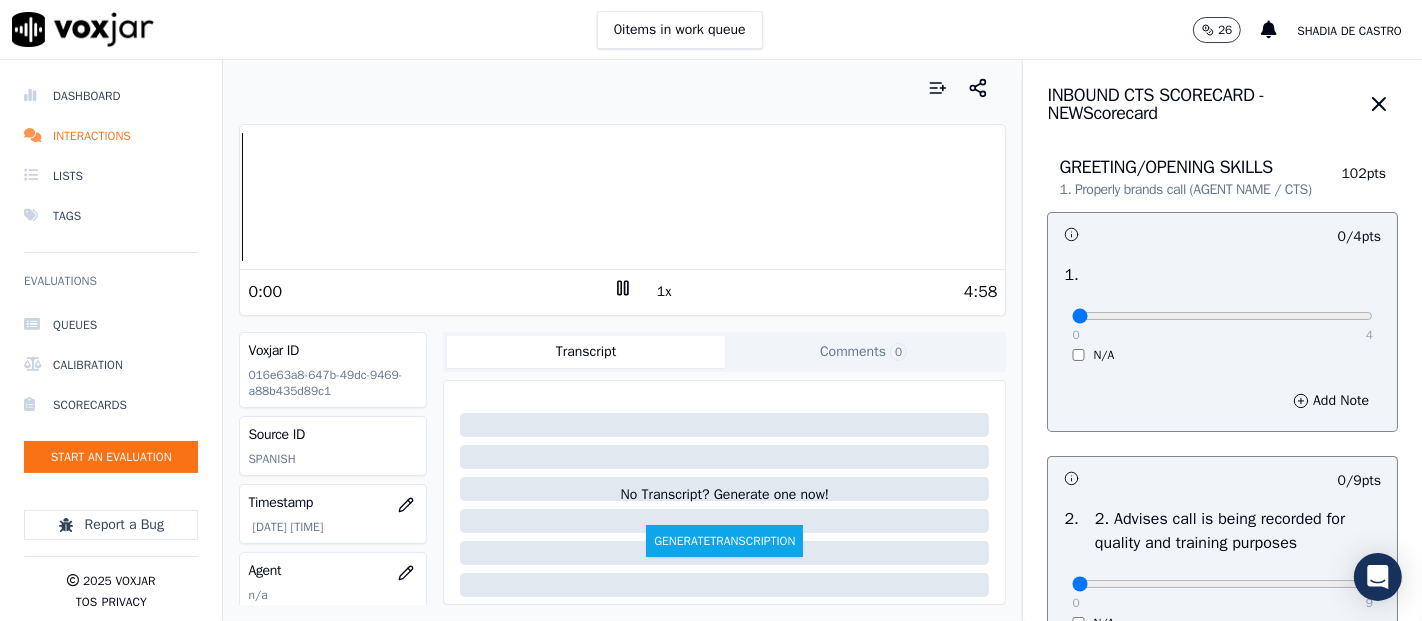 click 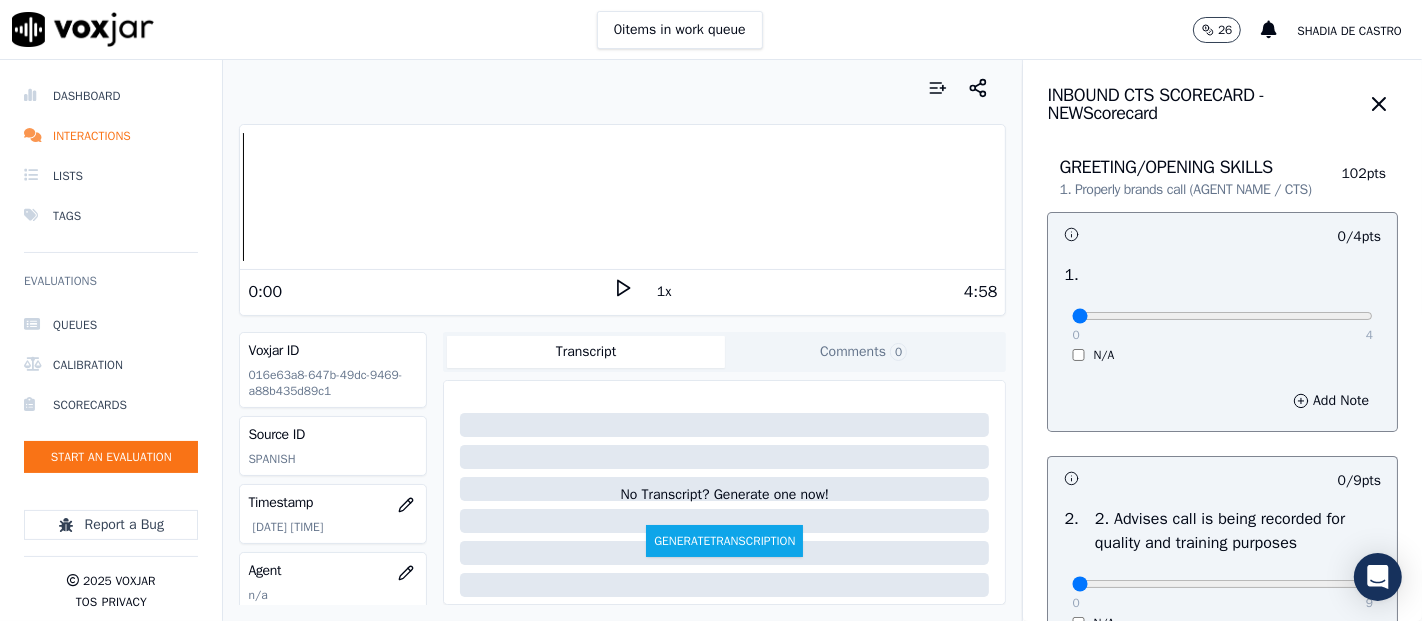 click 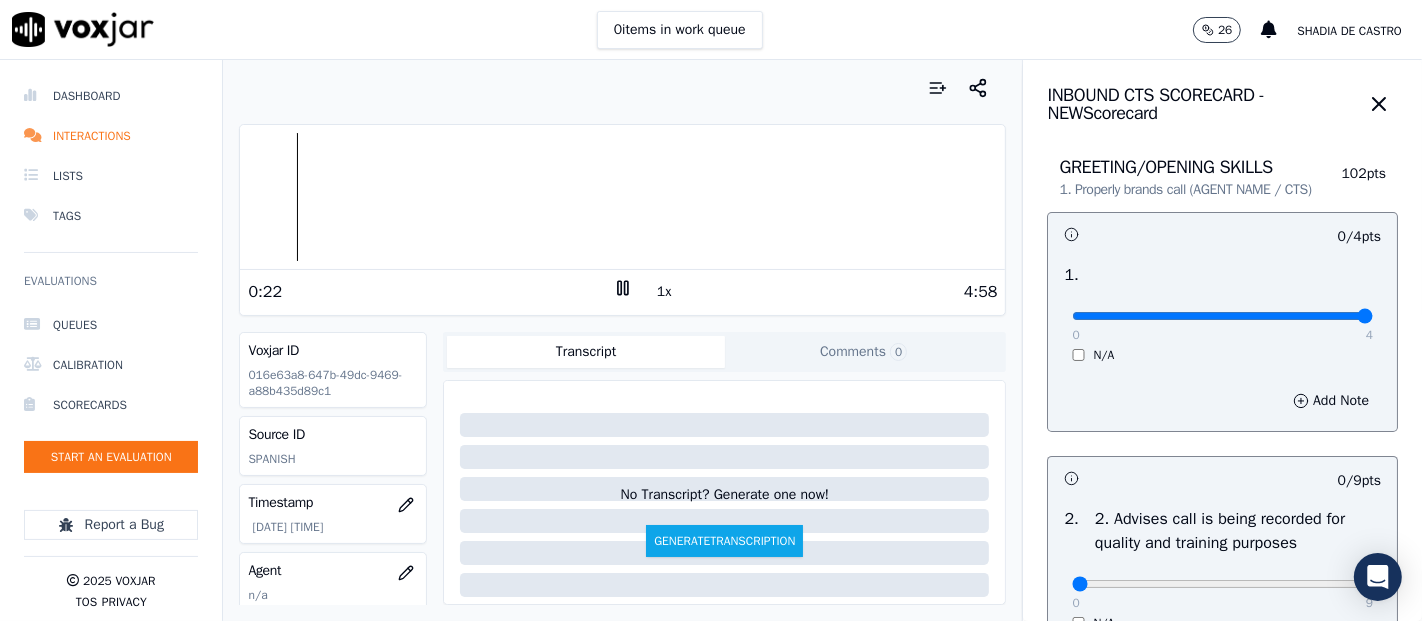 type on "4" 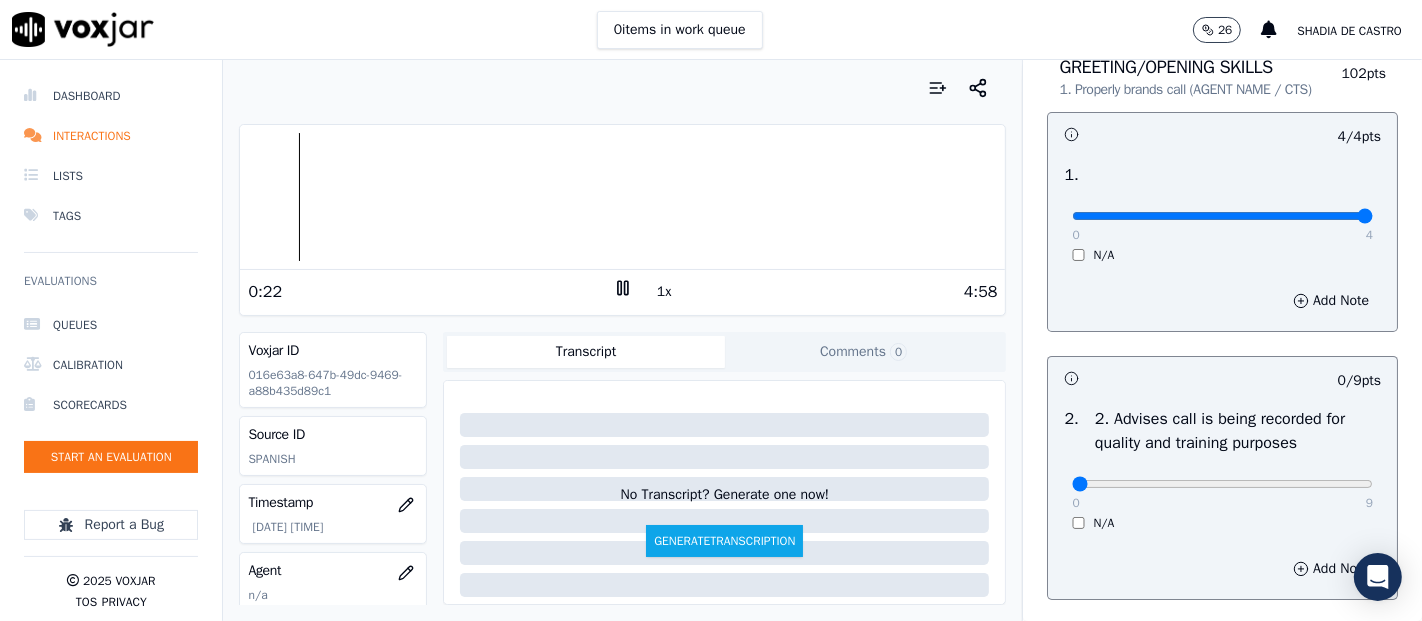 scroll, scrollTop: 222, scrollLeft: 0, axis: vertical 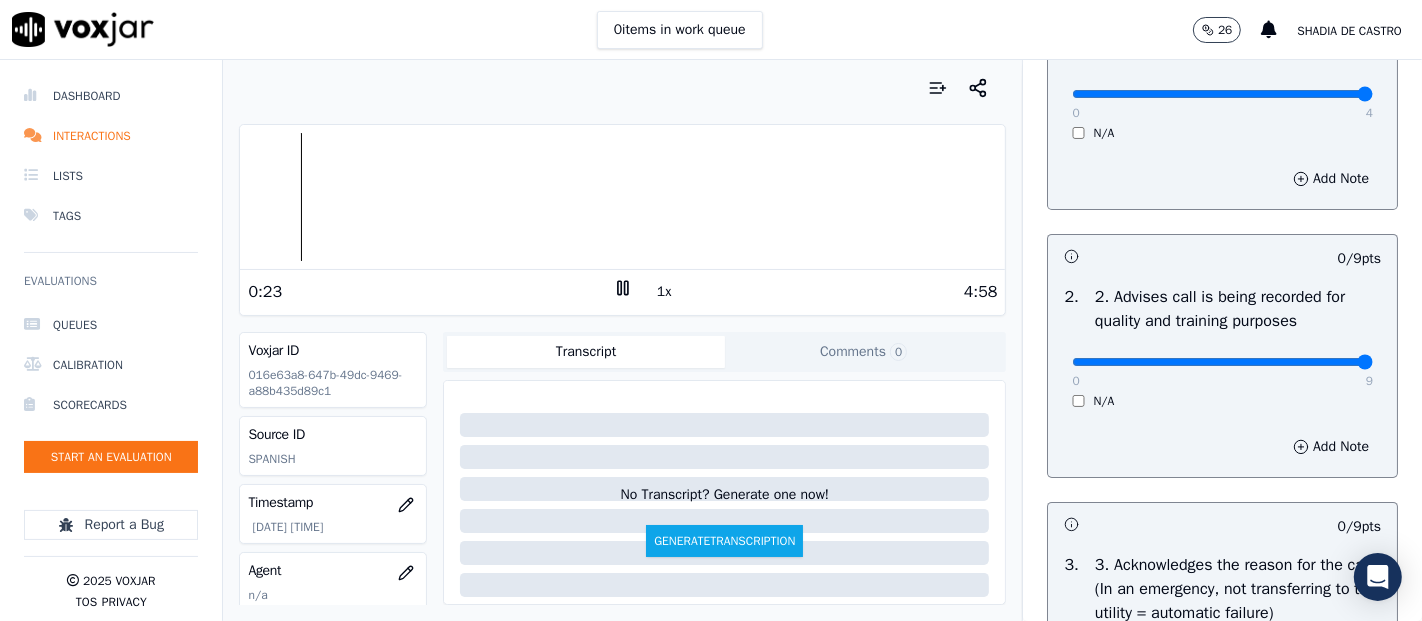 type on "9" 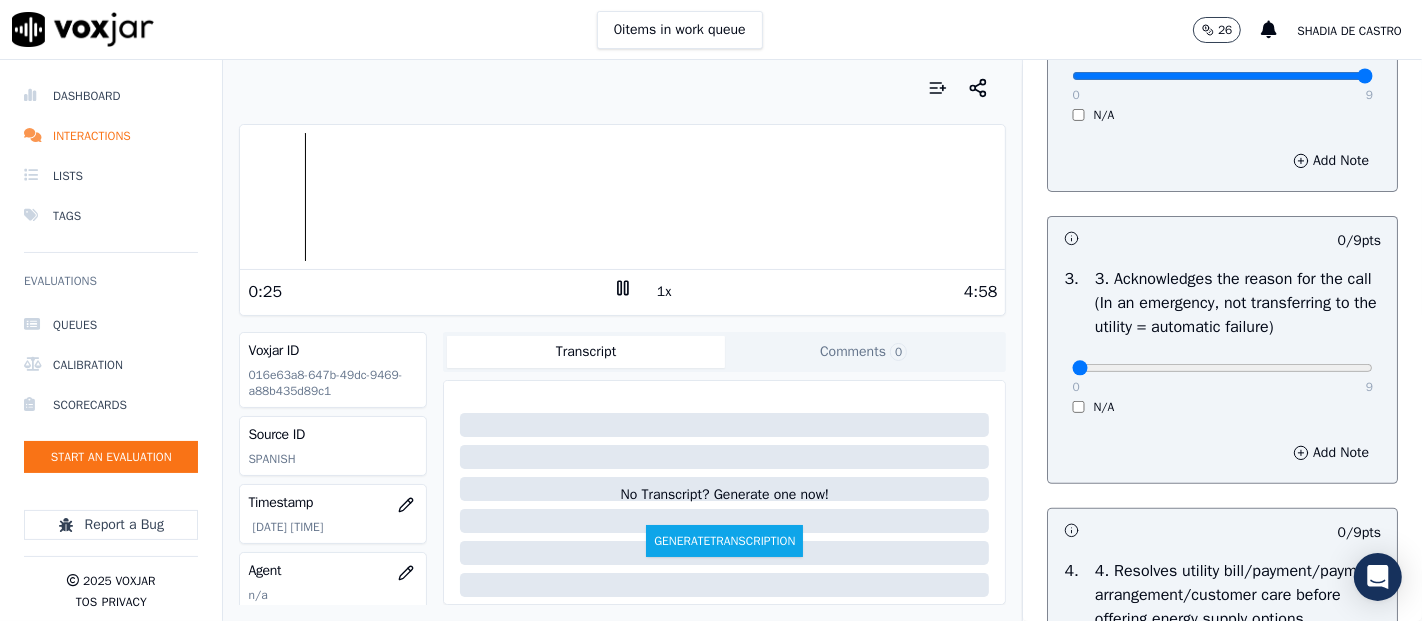 scroll, scrollTop: 555, scrollLeft: 0, axis: vertical 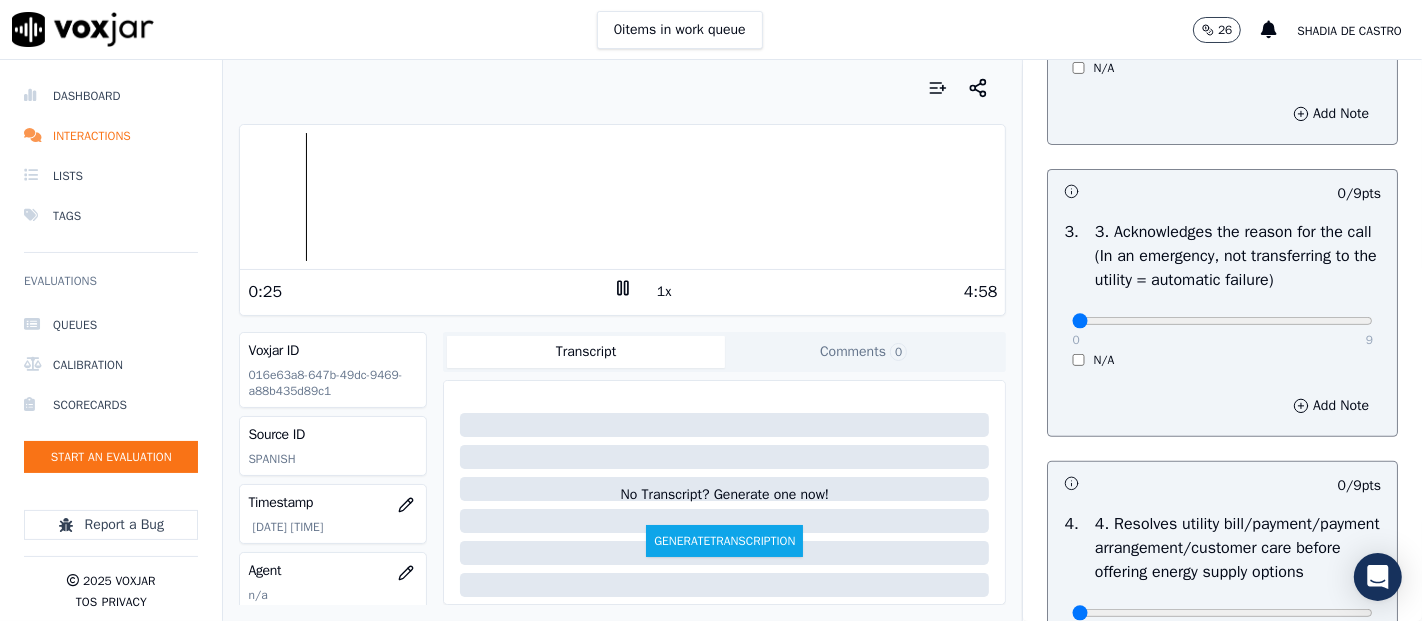 click on "0   9     N/A" at bounding box center (1222, 330) 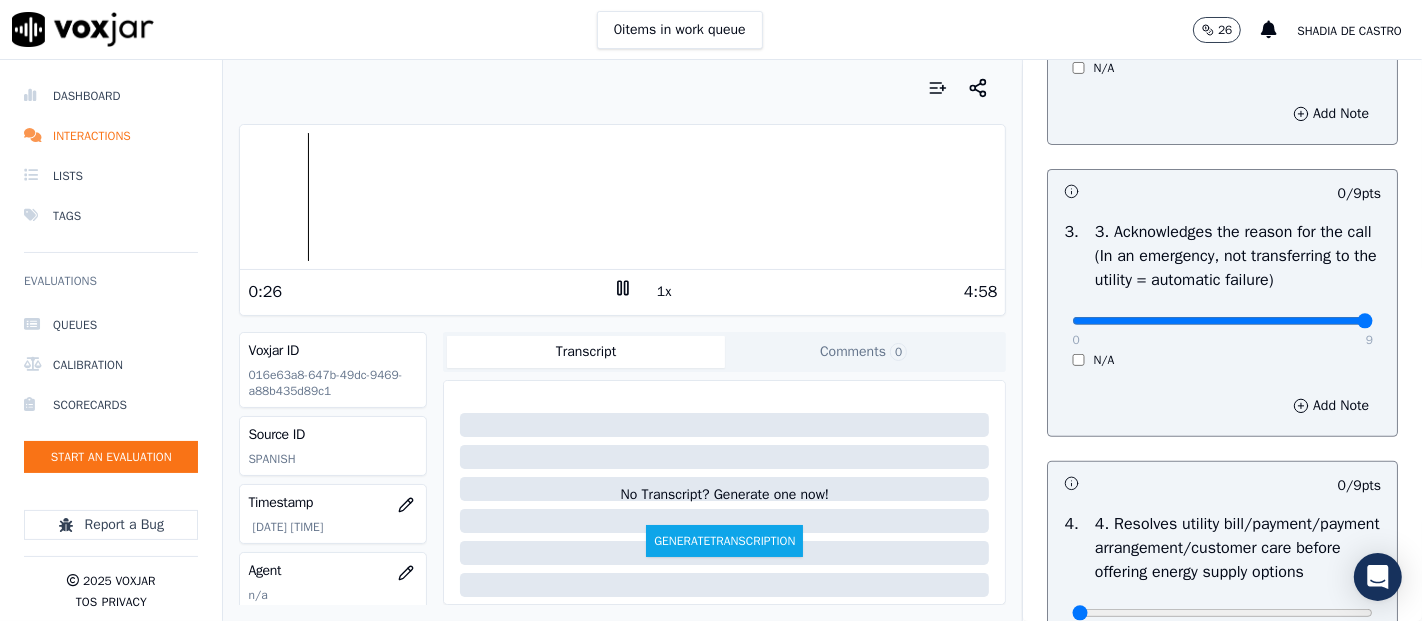 type on "9" 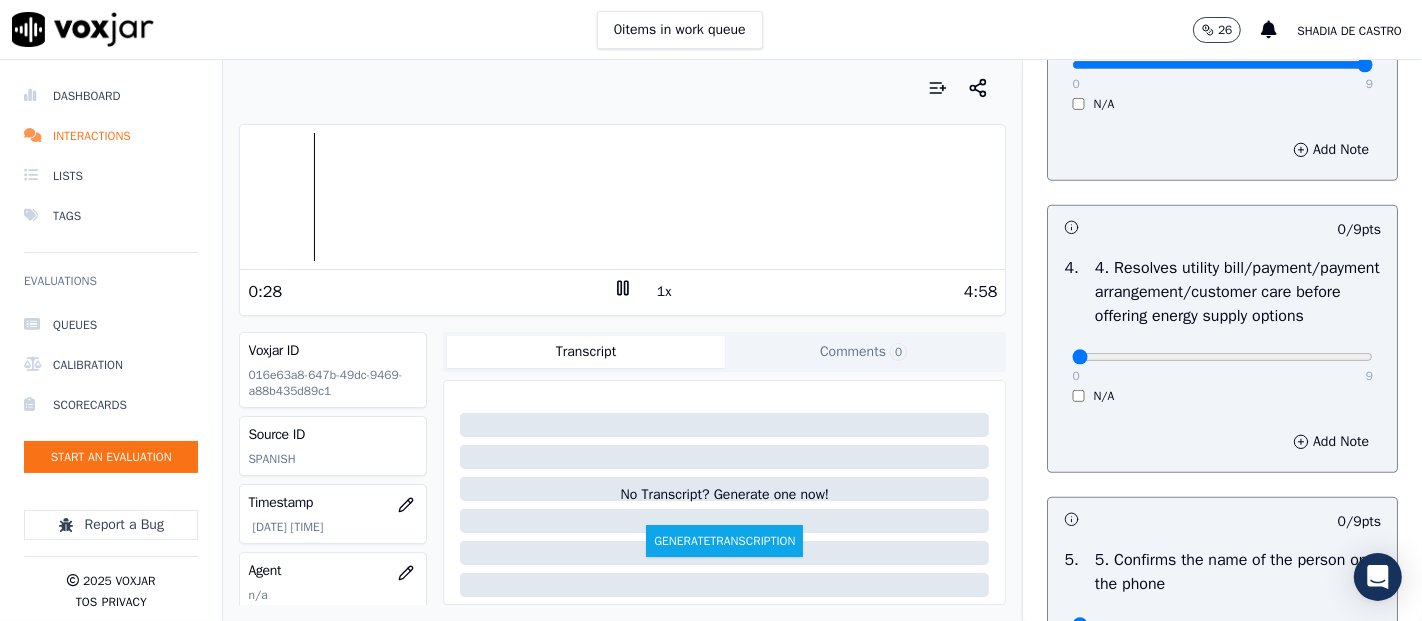 scroll, scrollTop: 888, scrollLeft: 0, axis: vertical 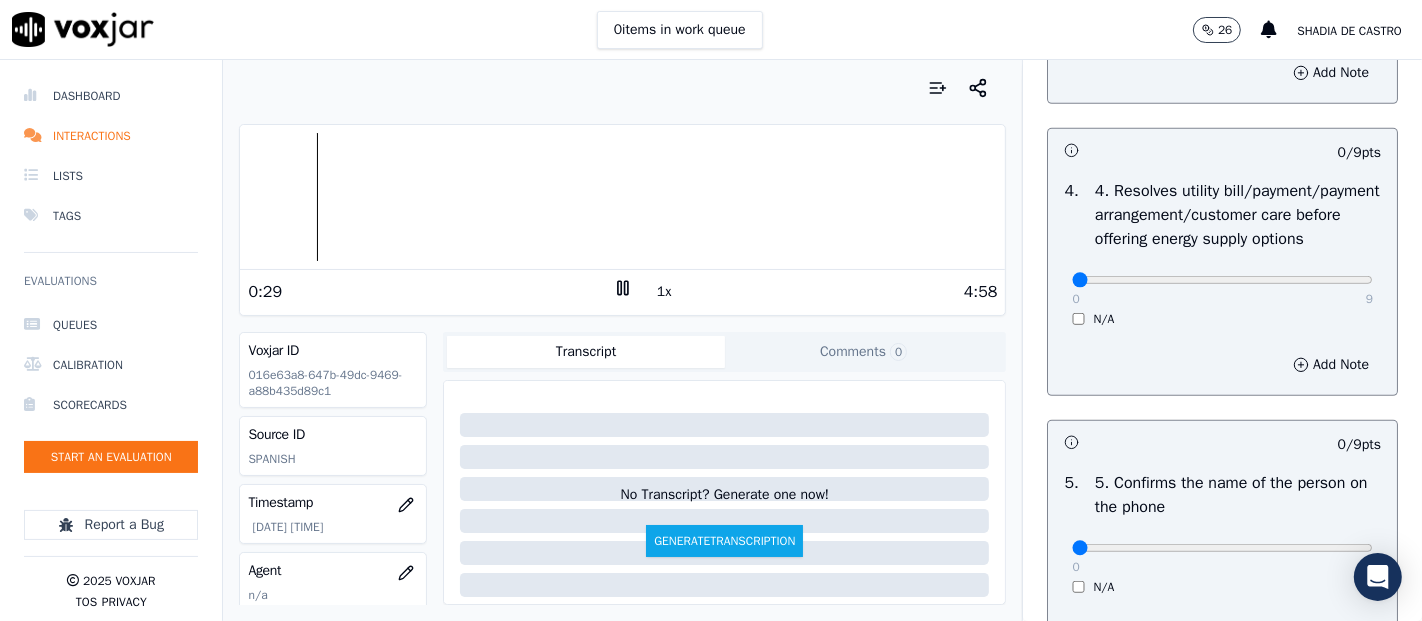 click on "4 .   4. Resolves utility bill/payment/payment arrangement/customer care before offering energy supply options     0   9     N/A" at bounding box center [1222, 253] 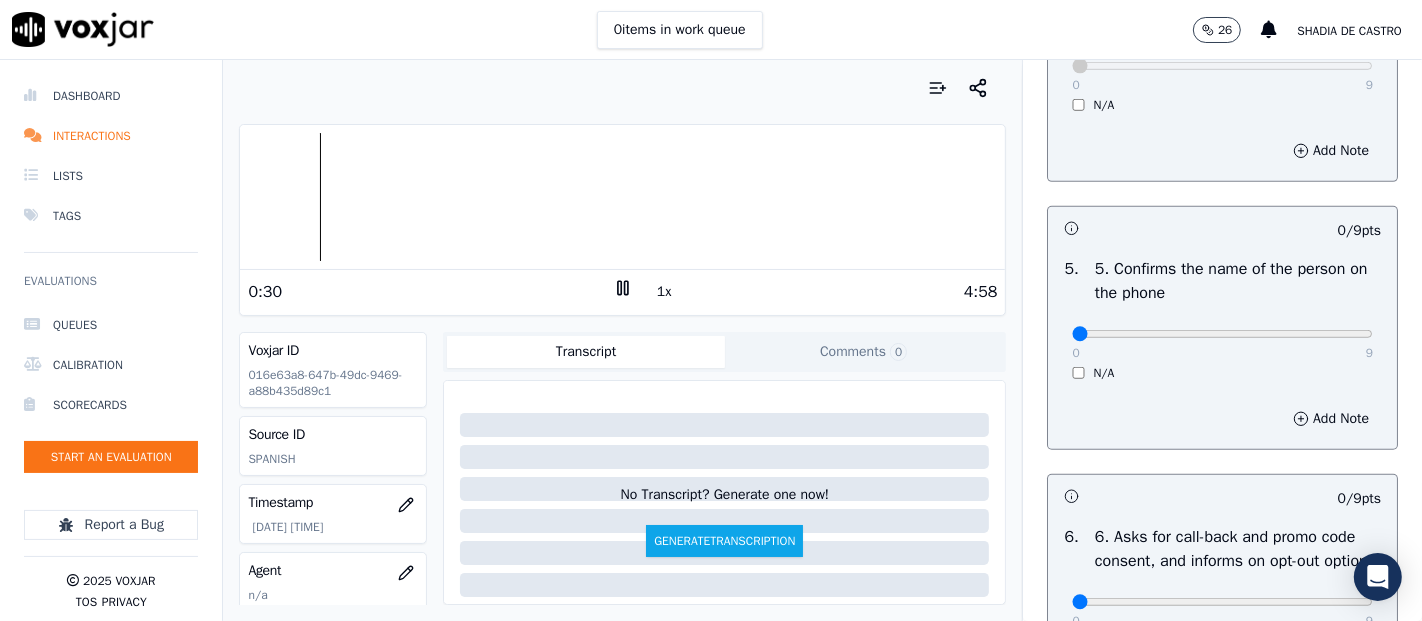 scroll, scrollTop: 1111, scrollLeft: 0, axis: vertical 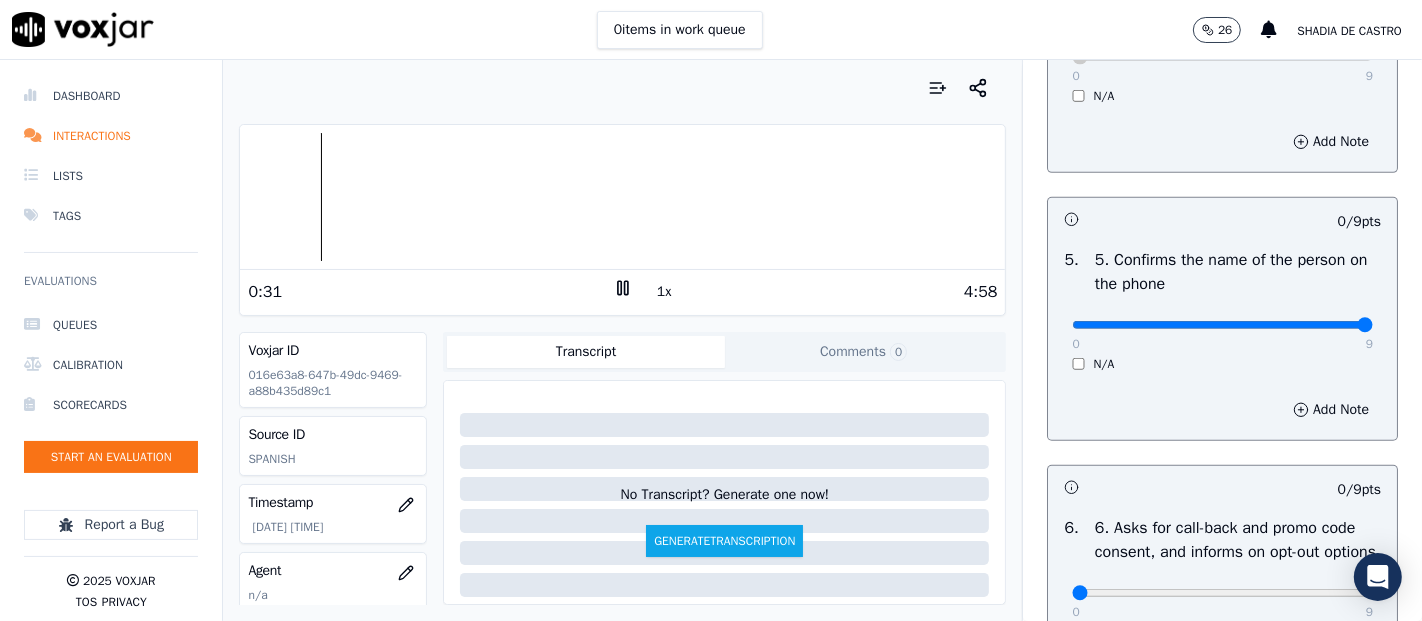 type on "9" 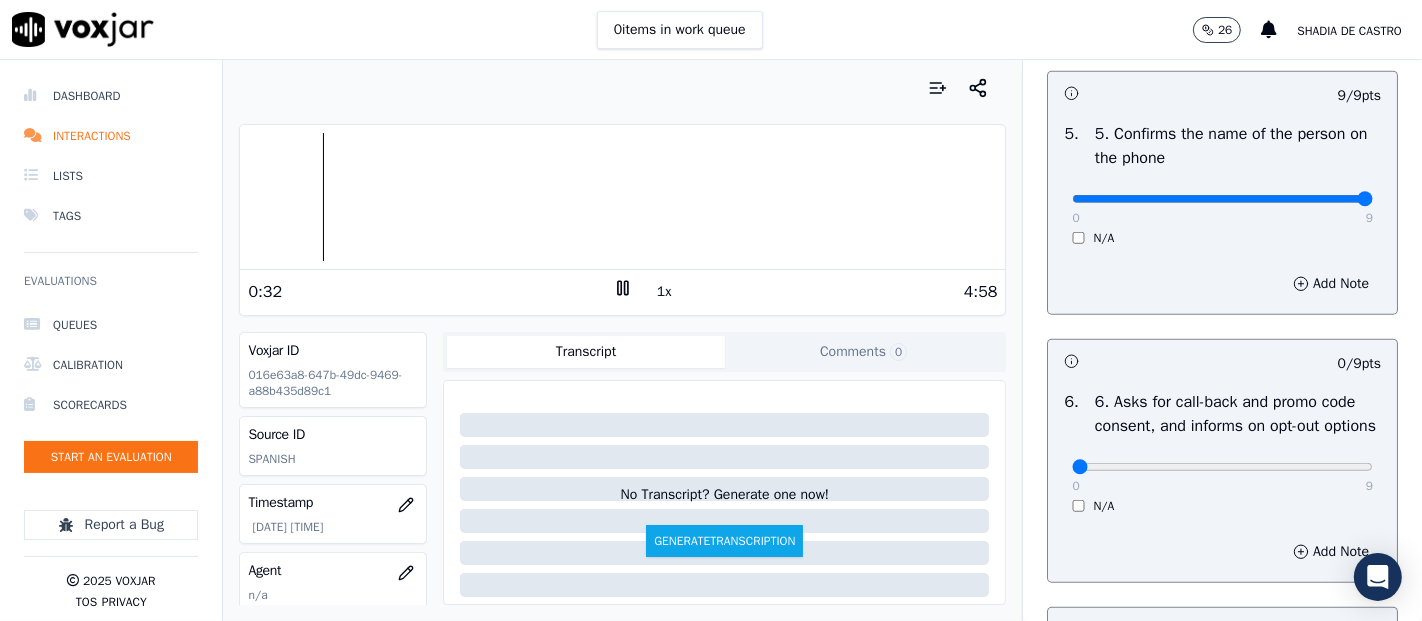 scroll, scrollTop: 1333, scrollLeft: 0, axis: vertical 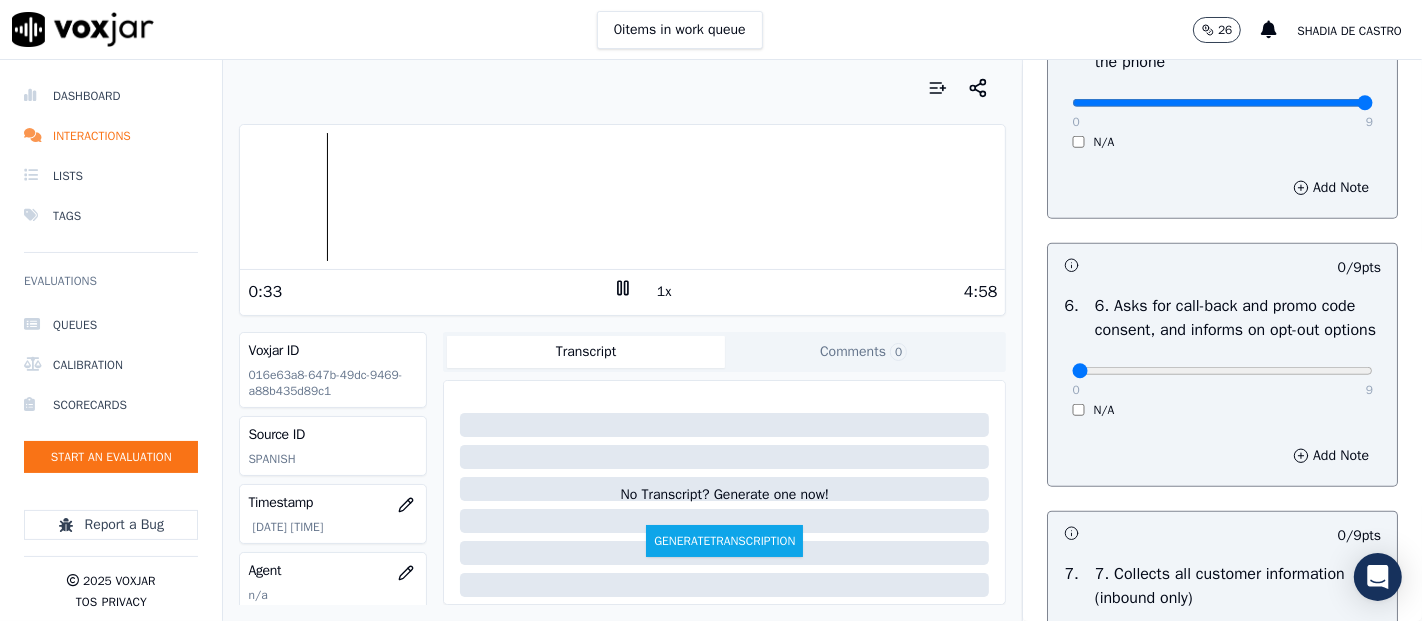 click on "N/A" at bounding box center [1222, 410] 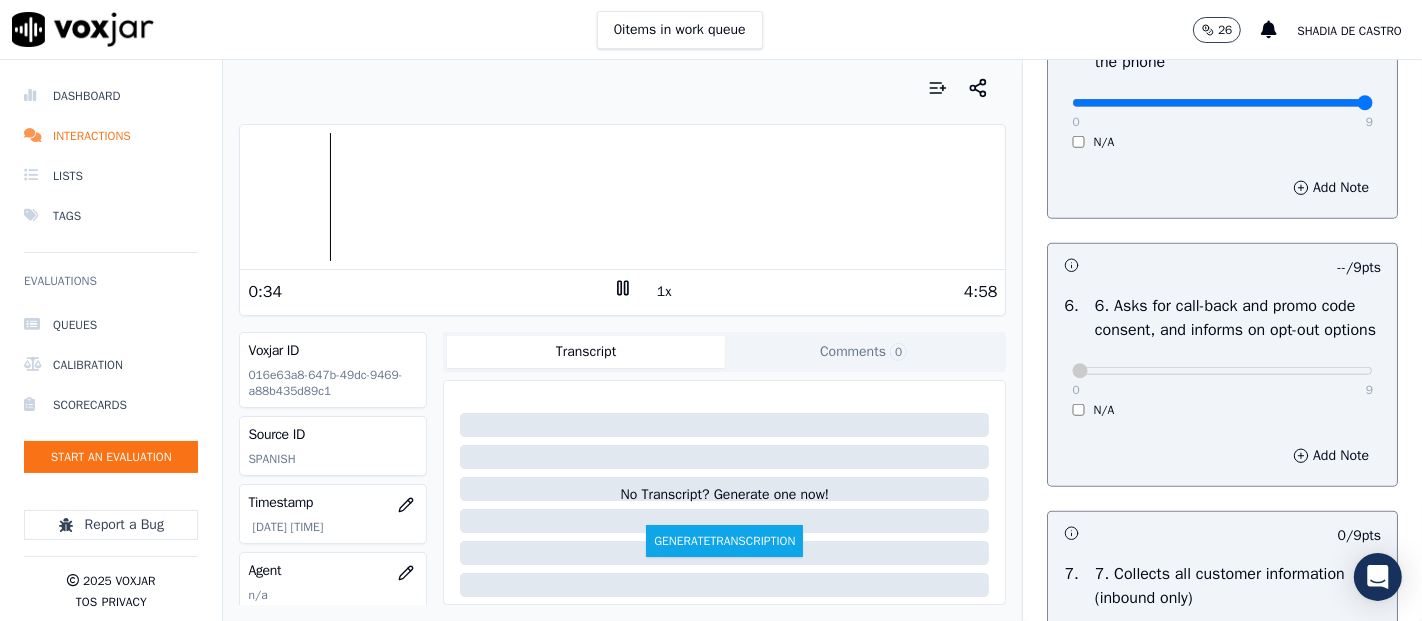 scroll, scrollTop: 1666, scrollLeft: 0, axis: vertical 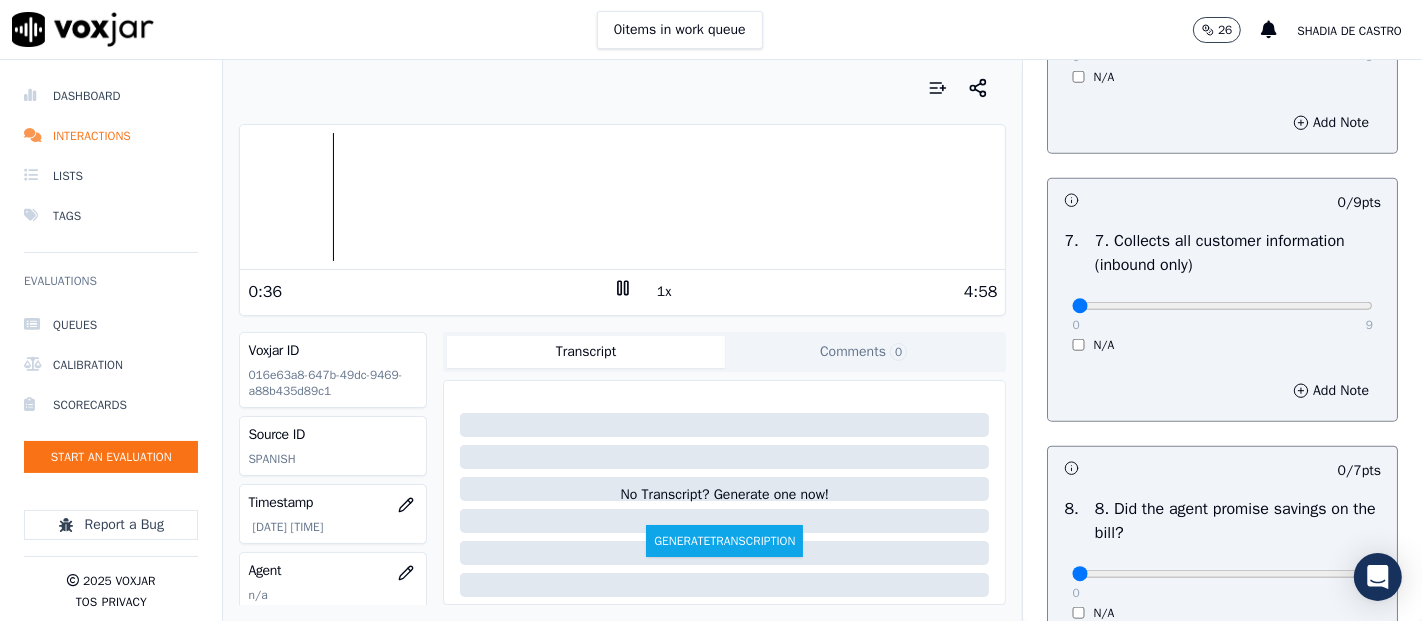 click on "0   9     N/A" at bounding box center [1222, 315] 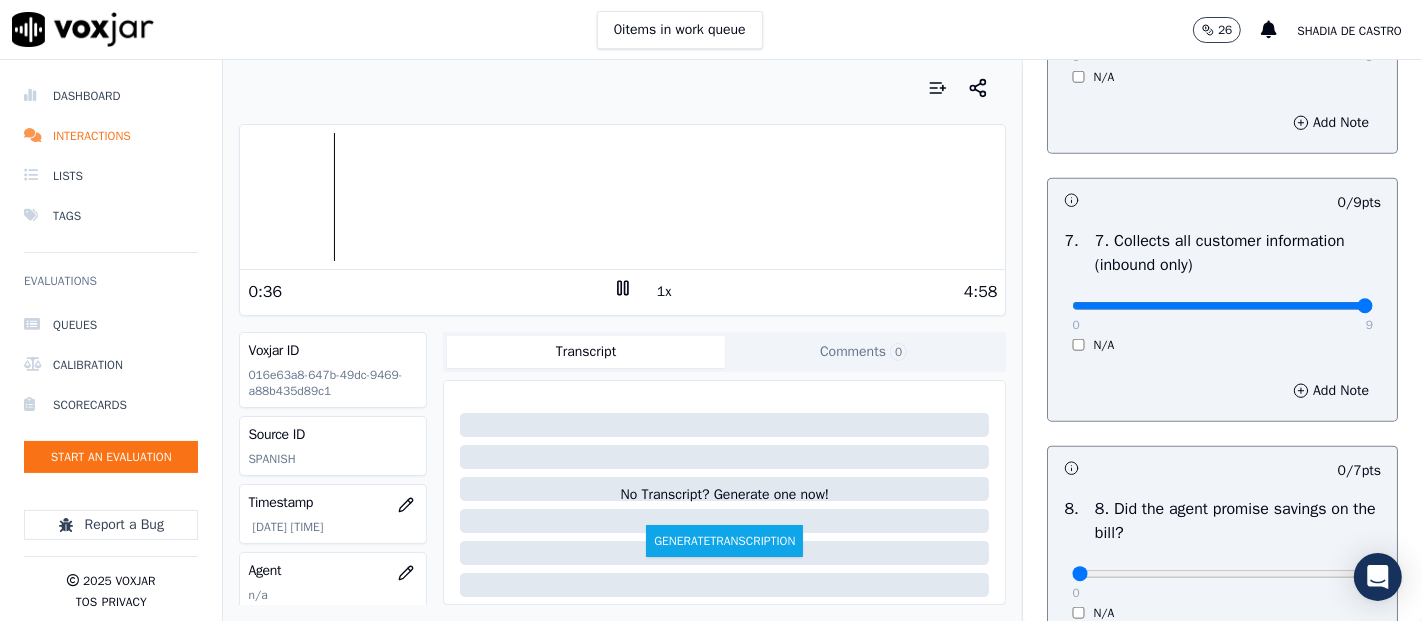 type on "9" 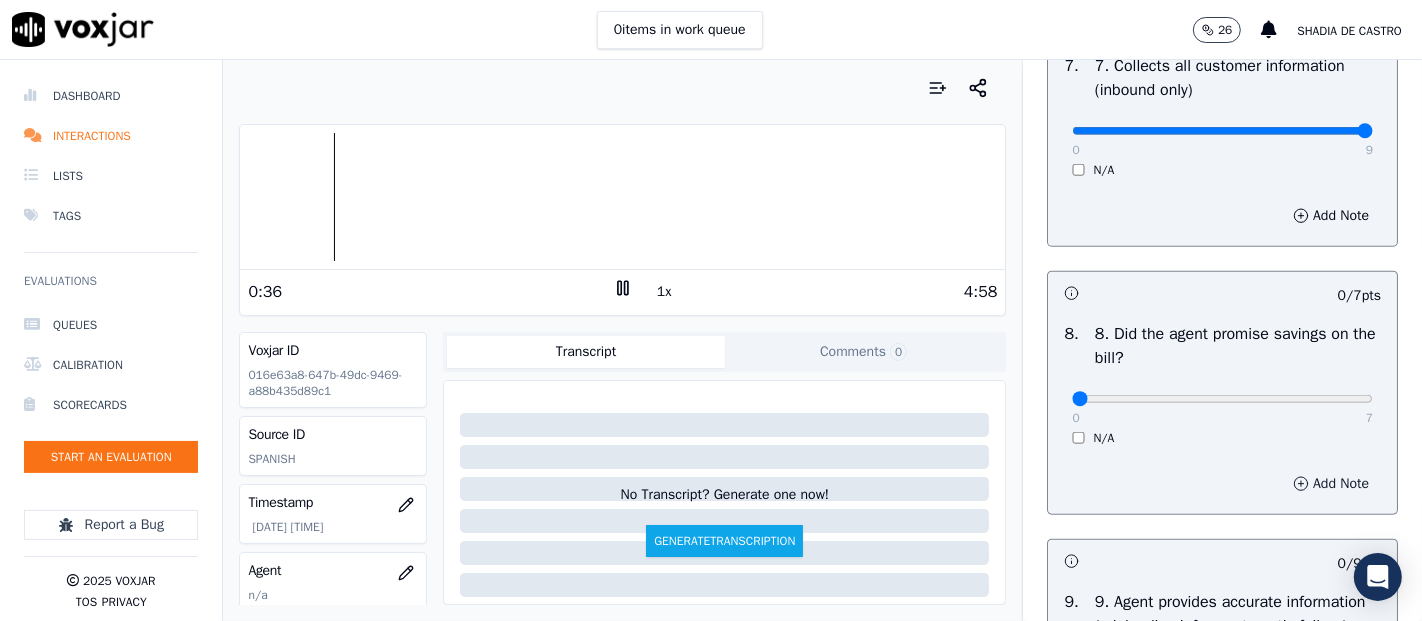 scroll, scrollTop: 2000, scrollLeft: 0, axis: vertical 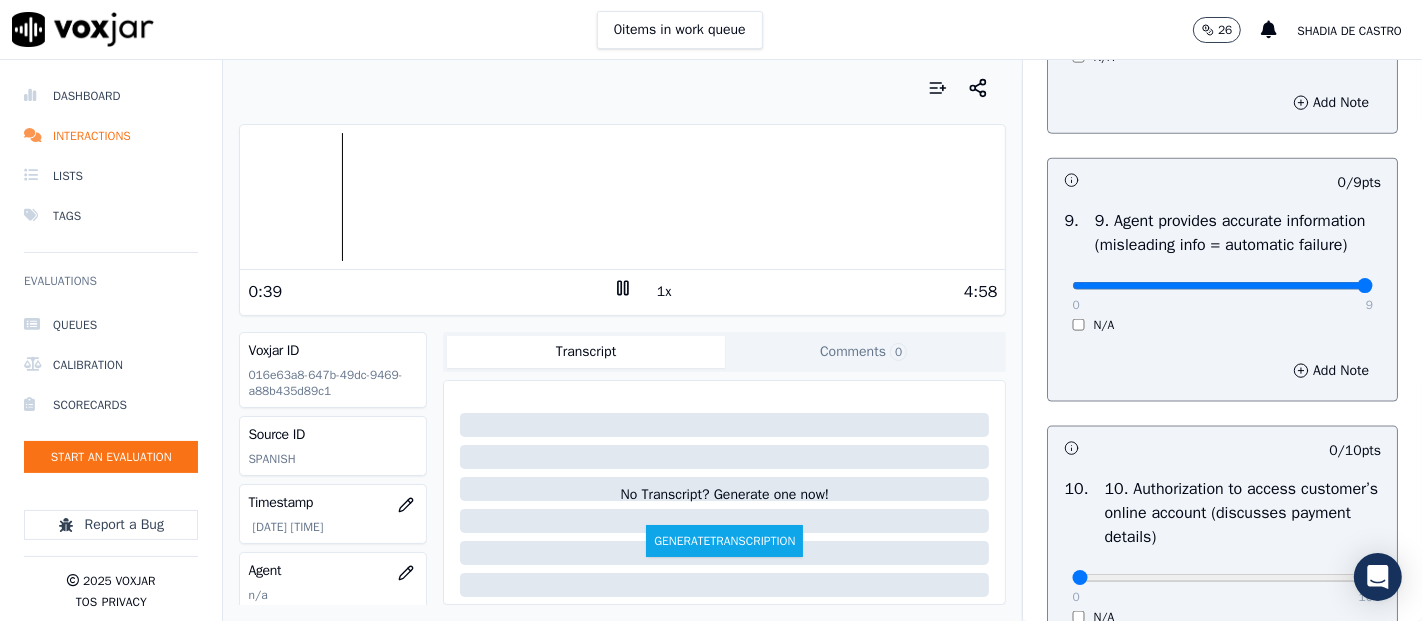type on "9" 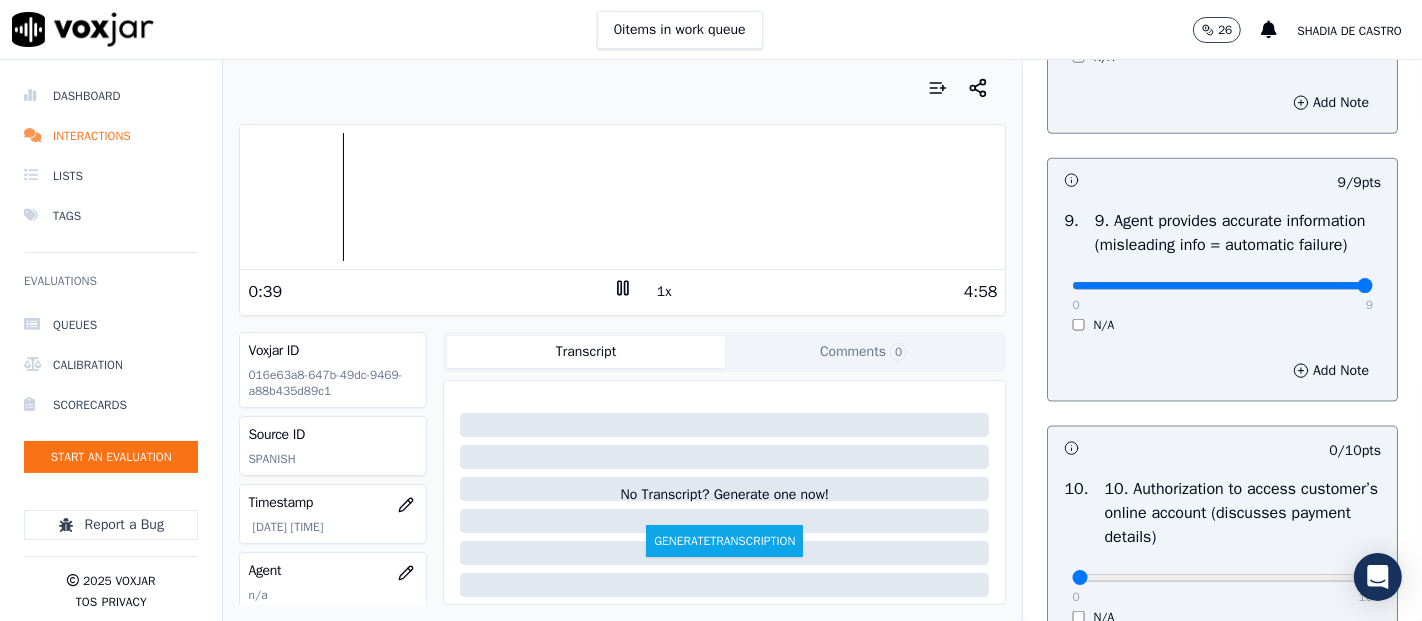 scroll, scrollTop: 2444, scrollLeft: 0, axis: vertical 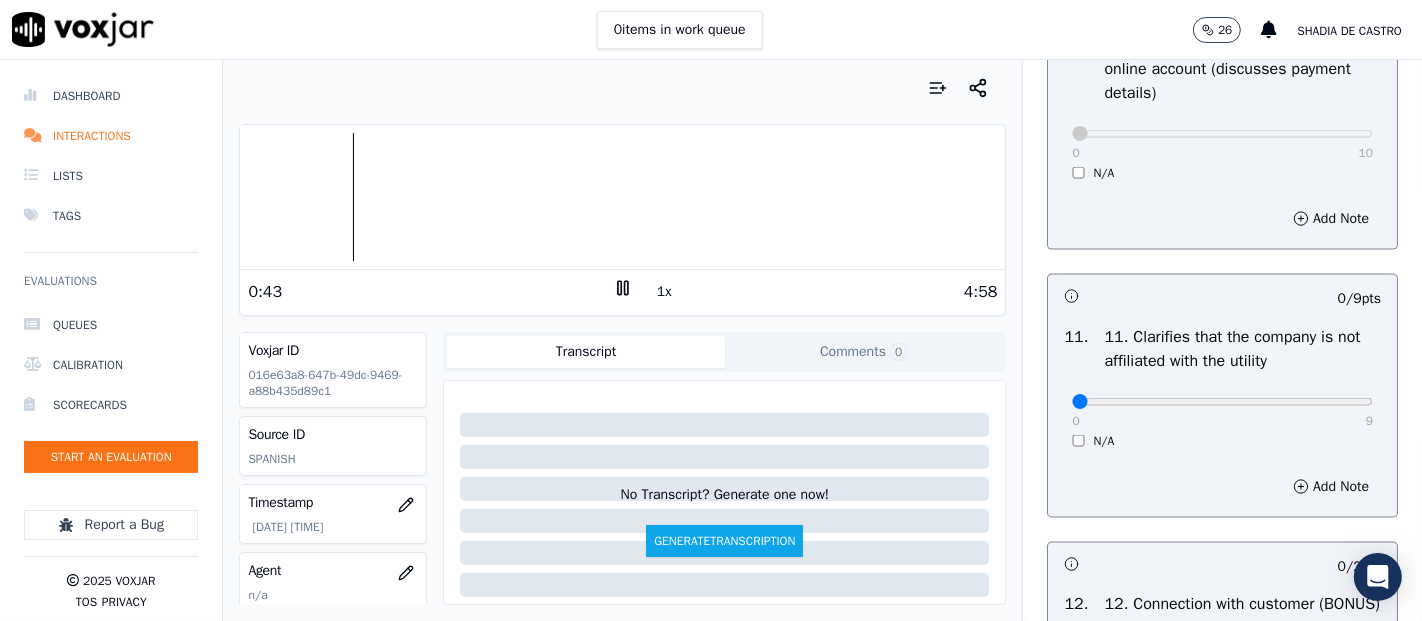 click on "0   9" at bounding box center (1222, 401) 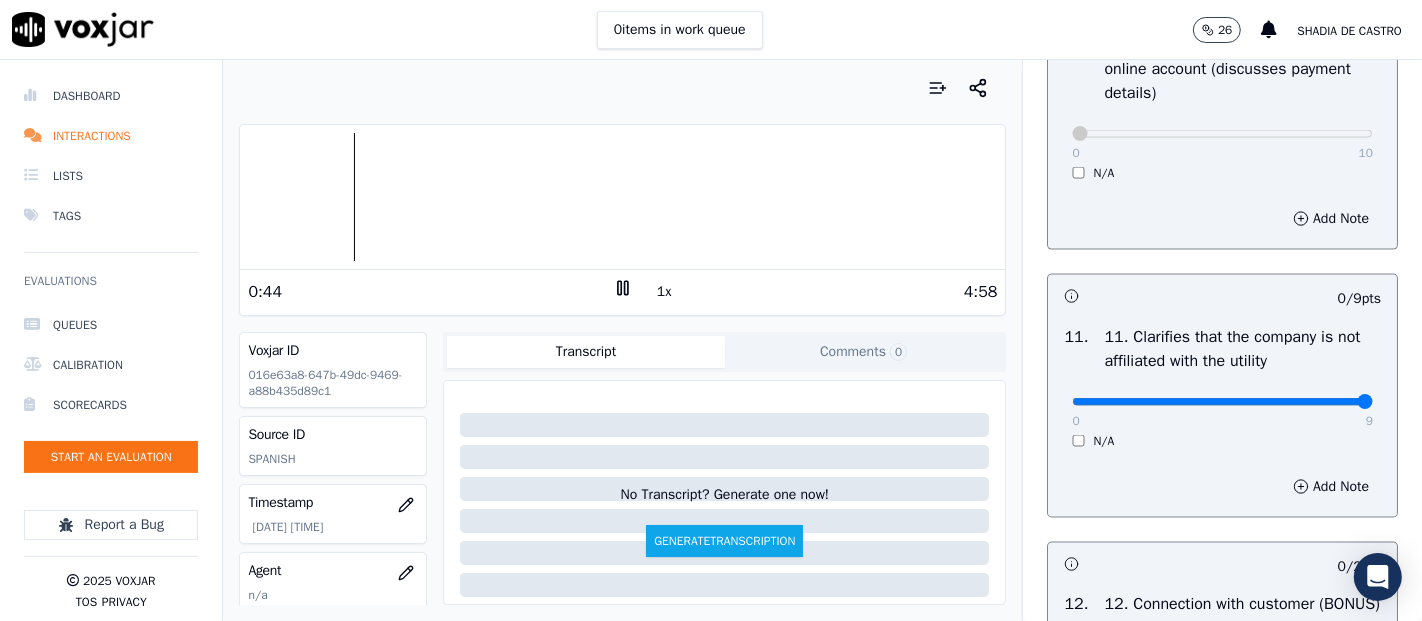 type on "9" 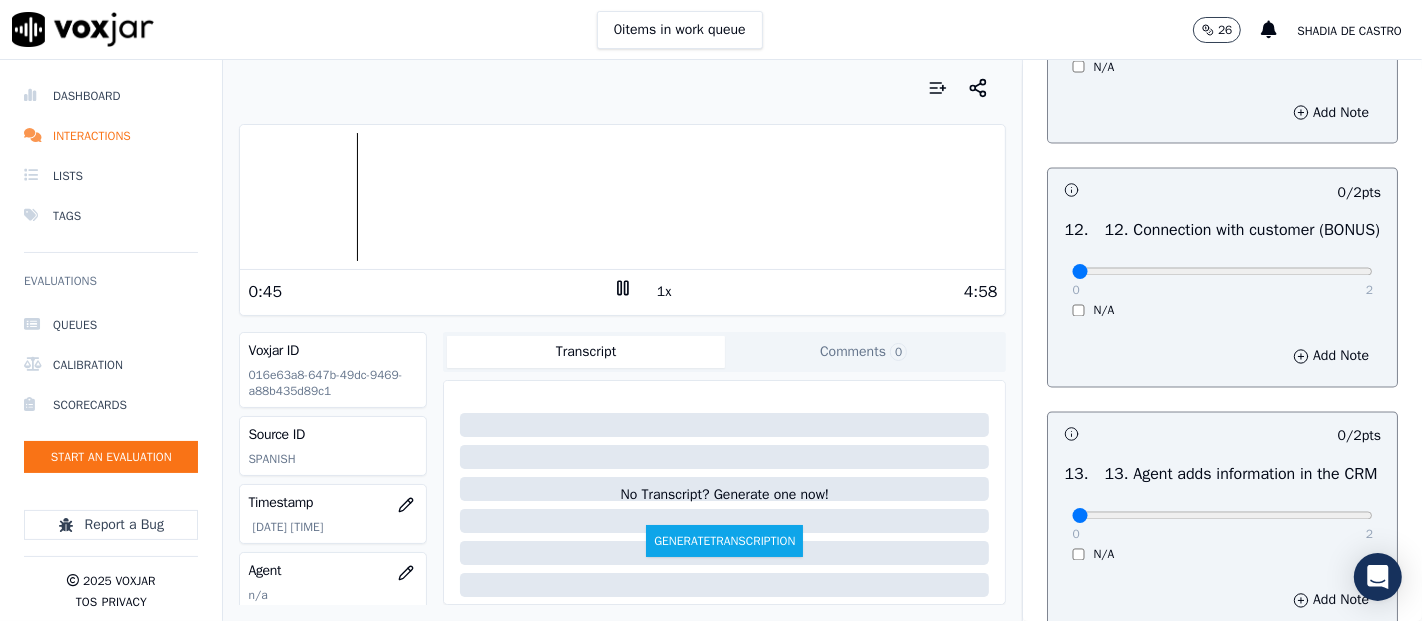 scroll, scrollTop: 3111, scrollLeft: 0, axis: vertical 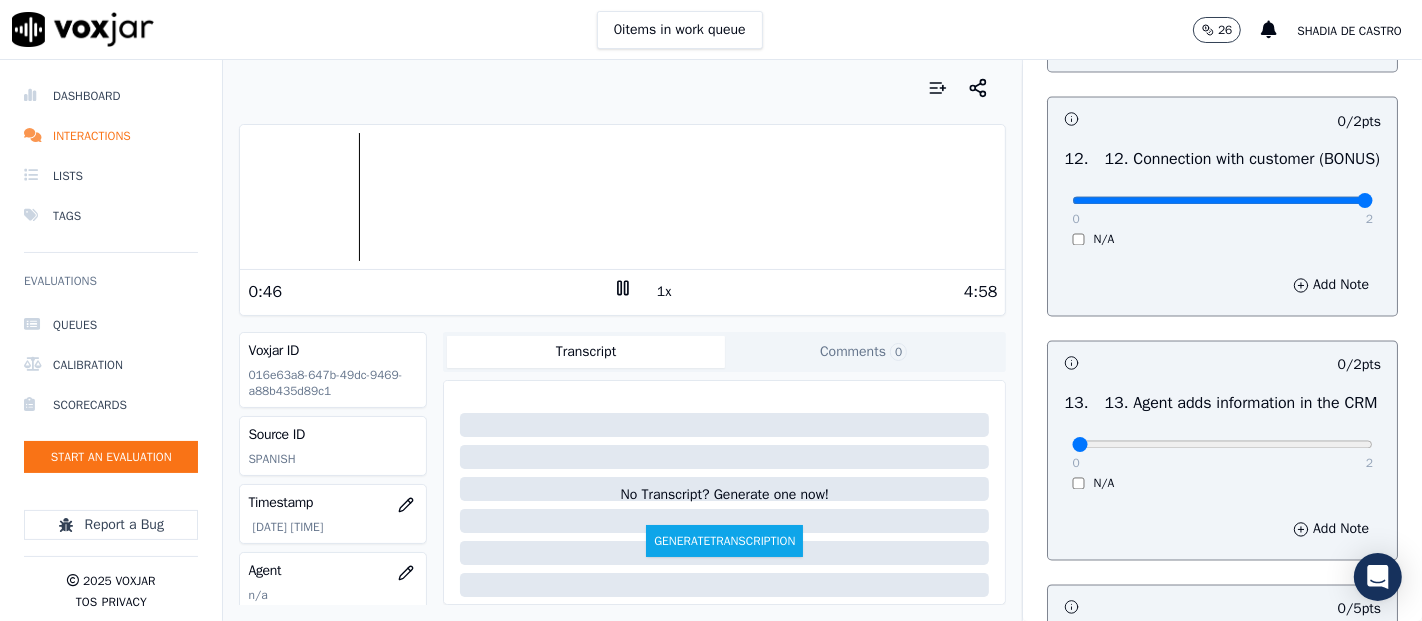 type on "2" 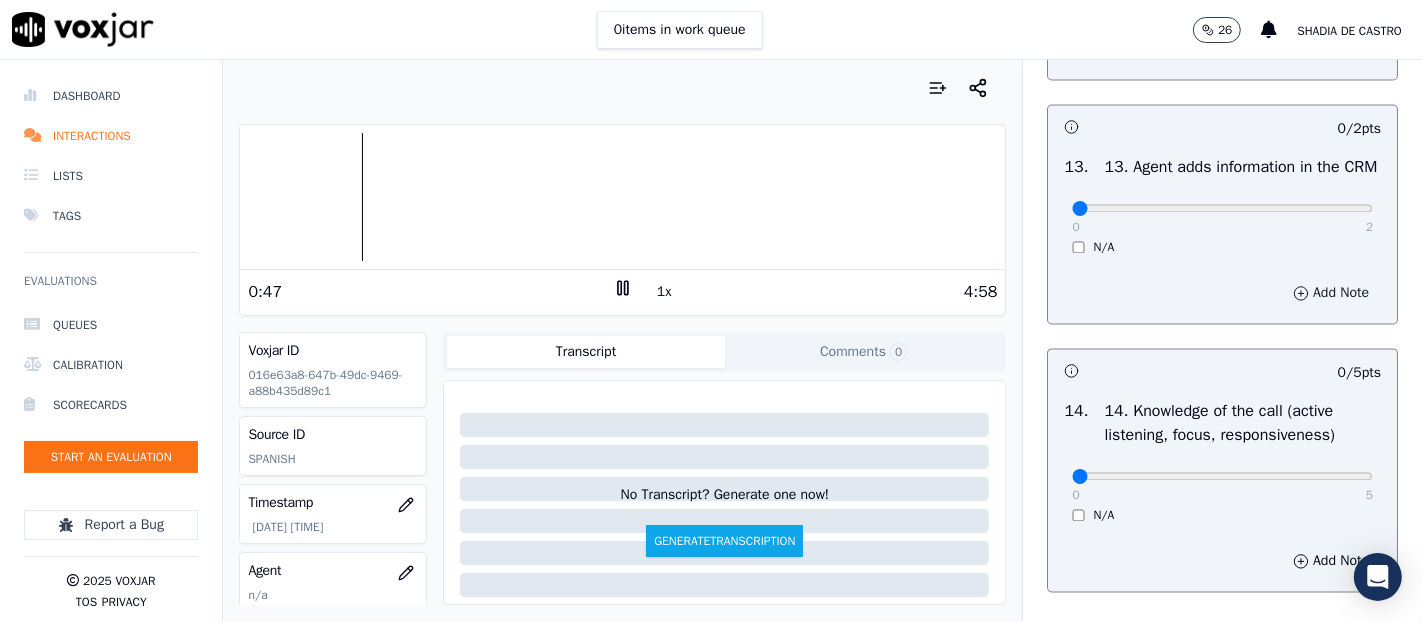 scroll, scrollTop: 3444, scrollLeft: 0, axis: vertical 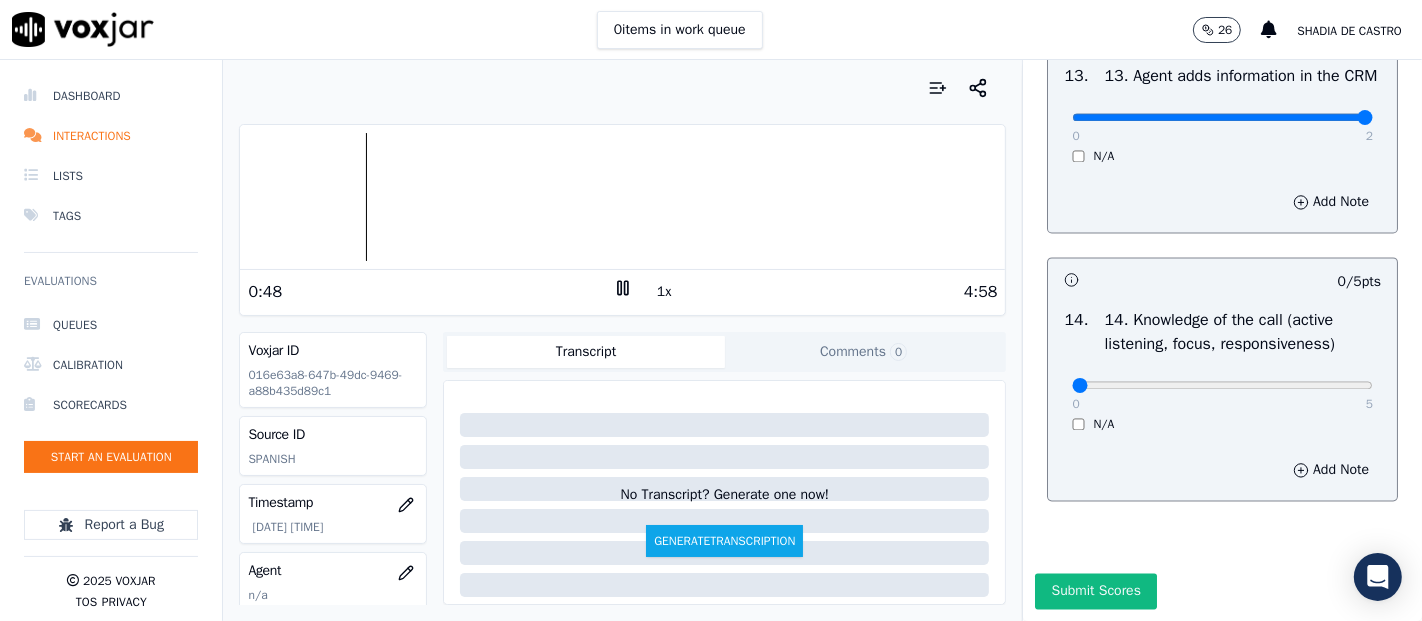 type on "2" 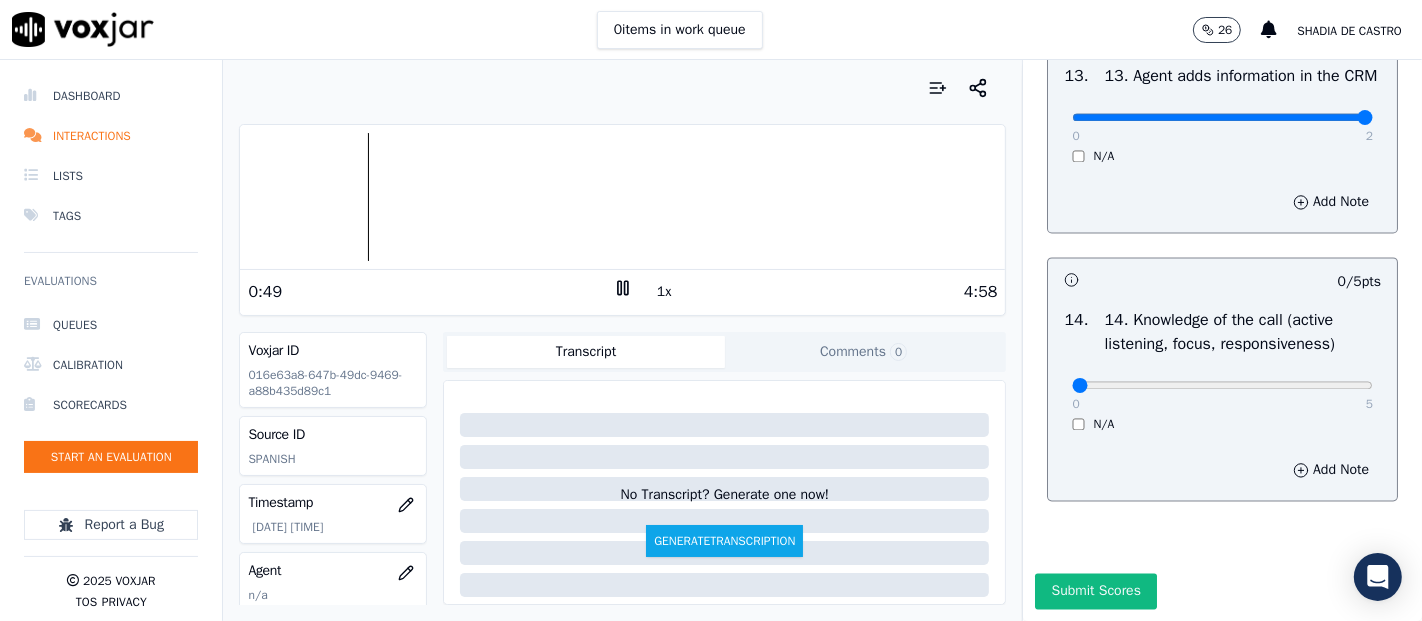scroll, scrollTop: 3644, scrollLeft: 0, axis: vertical 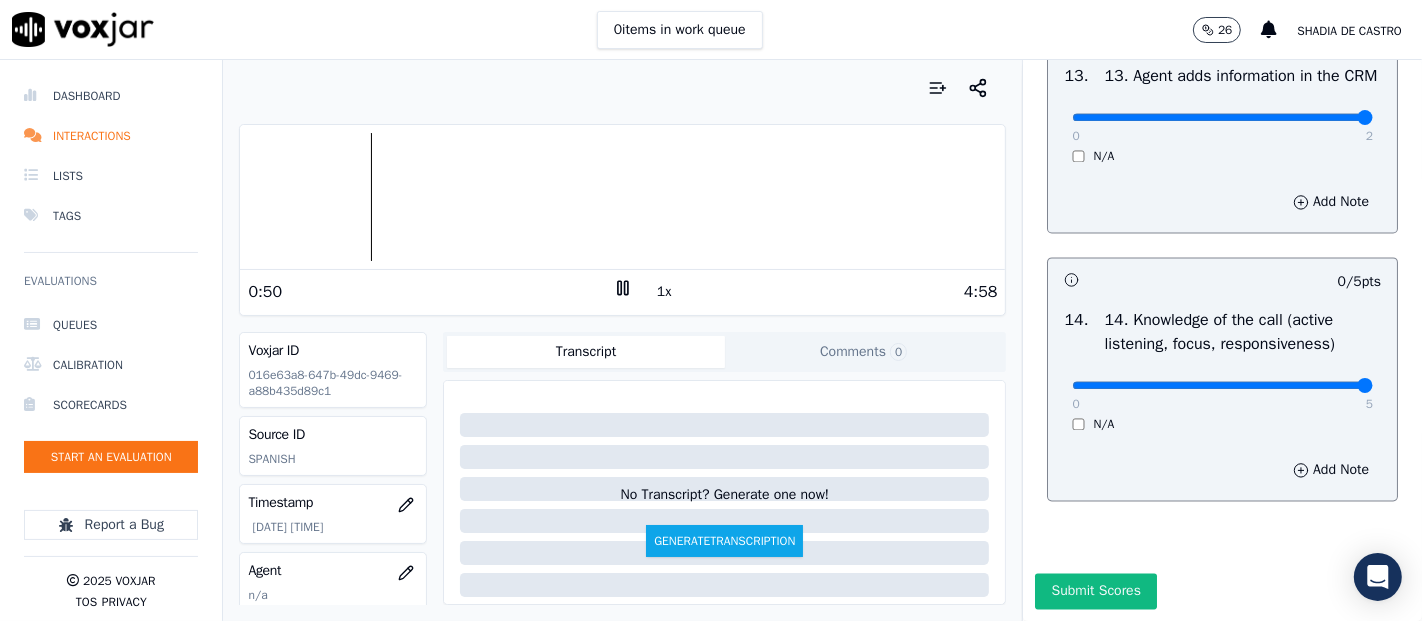 type on "5" 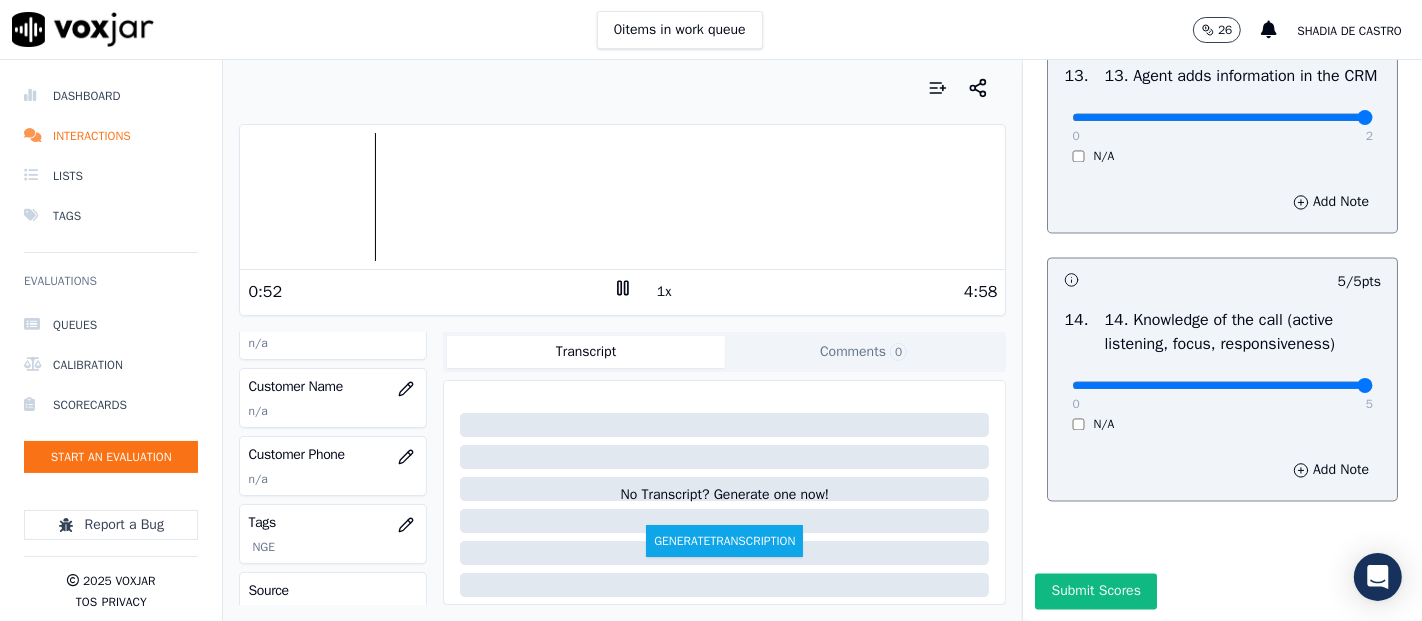 scroll, scrollTop: 222, scrollLeft: 0, axis: vertical 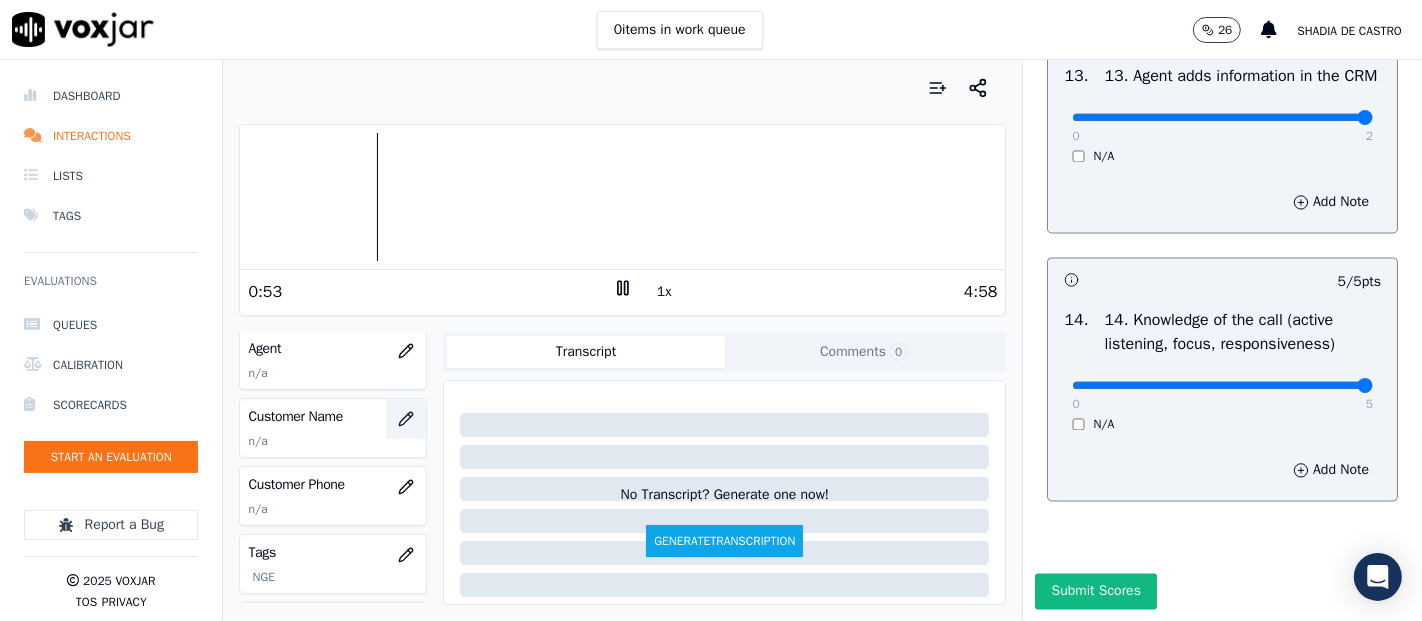 click at bounding box center (406, 419) 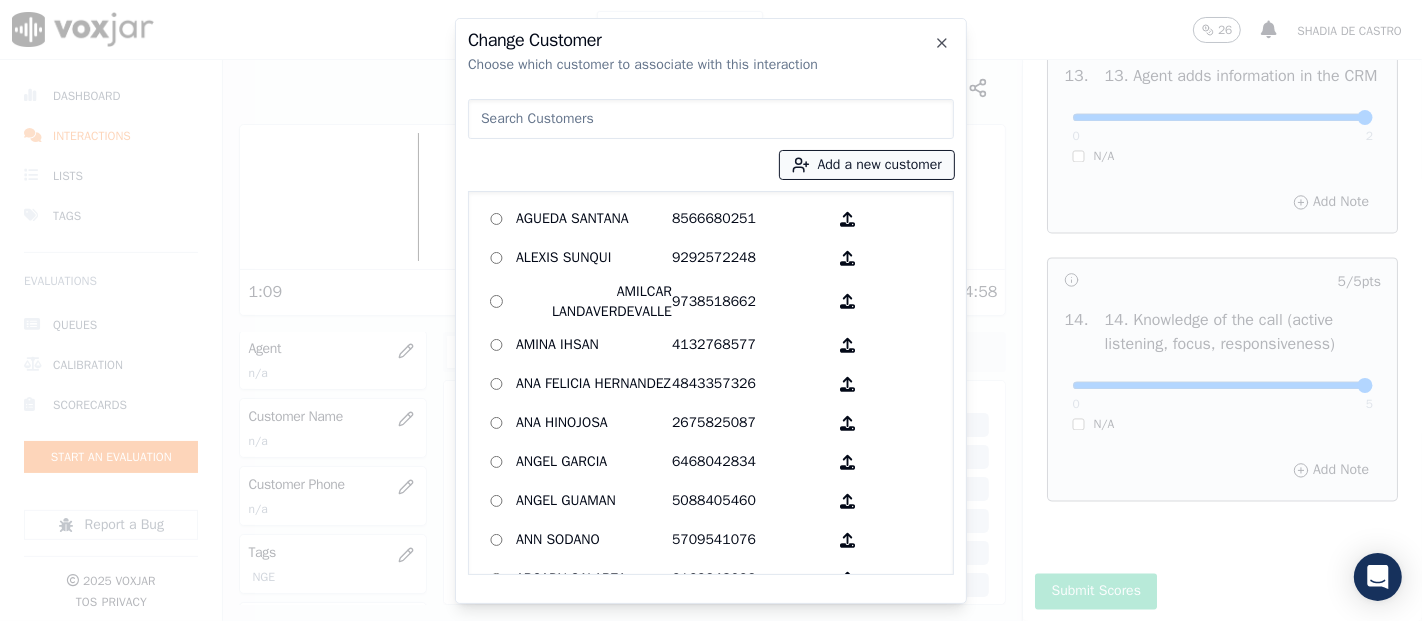 click on "Add a new customer" at bounding box center [867, 165] 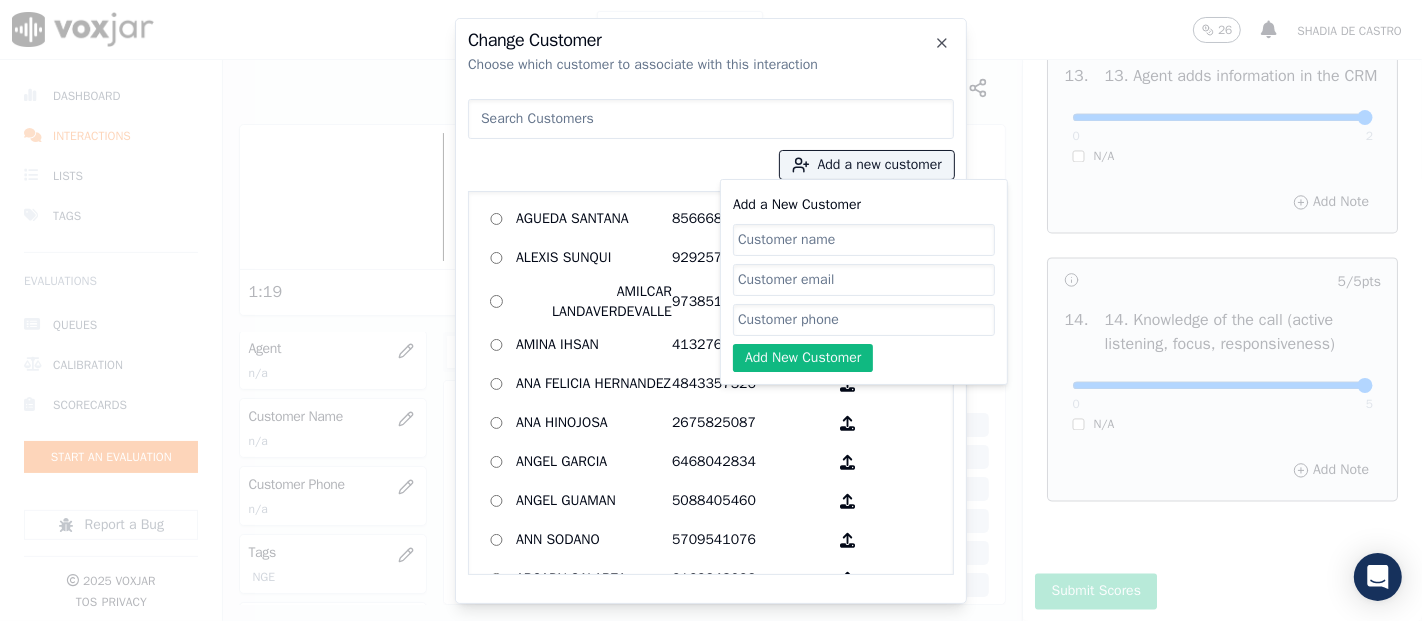 paste on "Marc Elie Tanis" 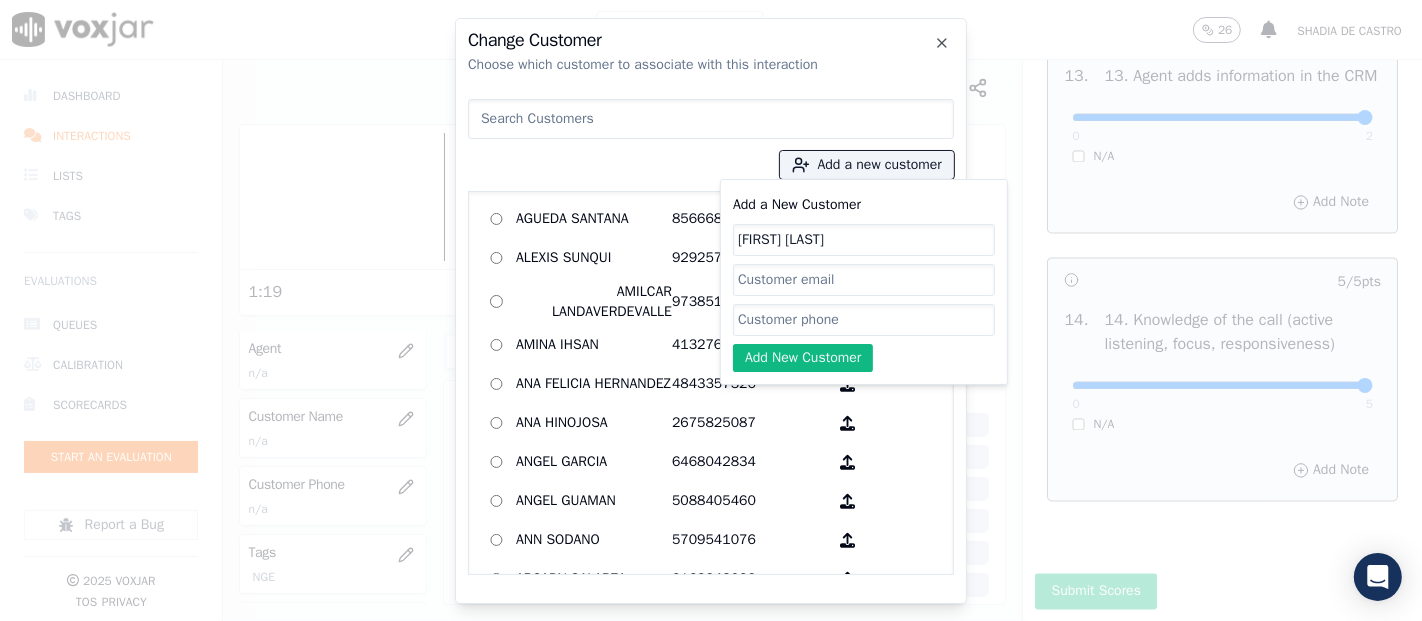 type on "Marc Elie Tanis" 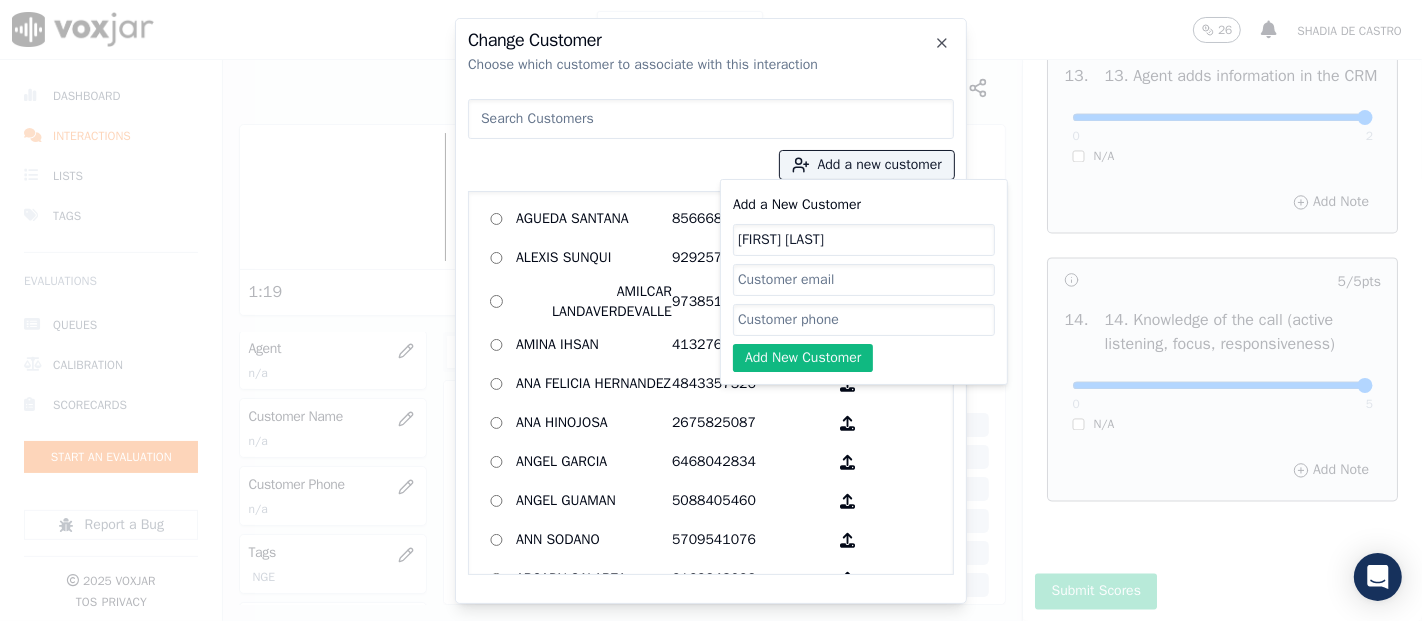 click on "Add a New Customer" 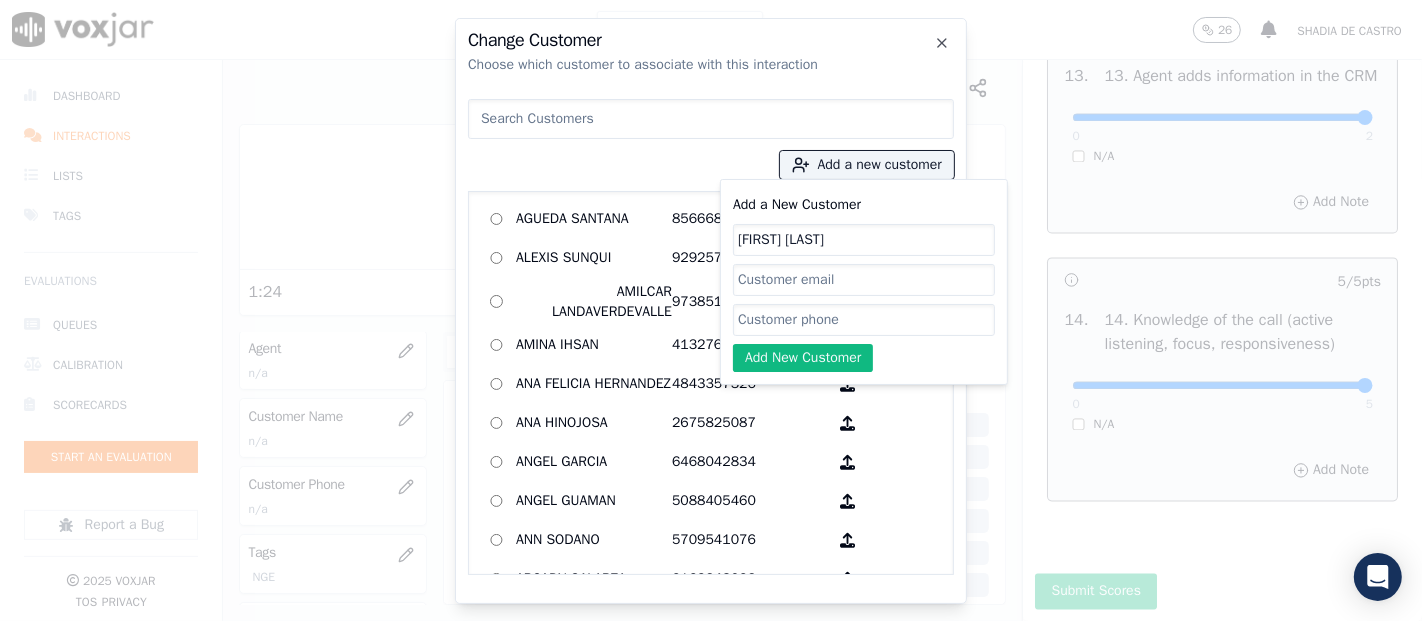 paste on "4014459301" 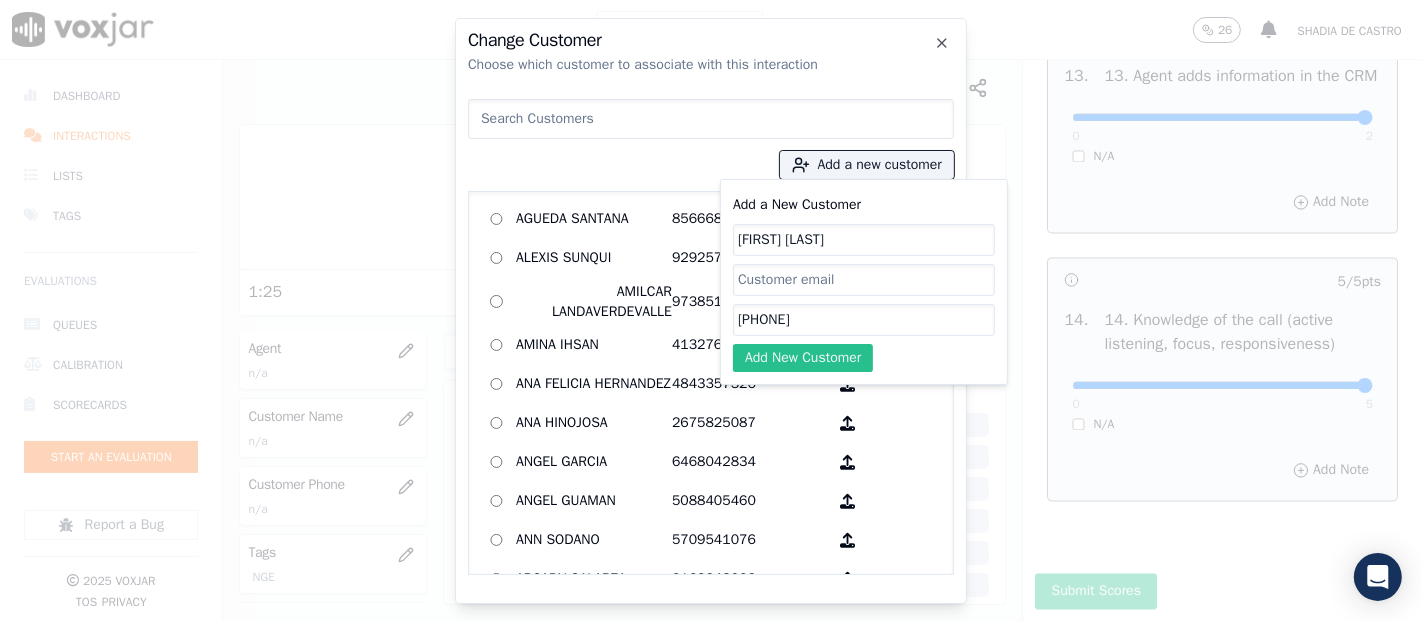 type on "4014459301" 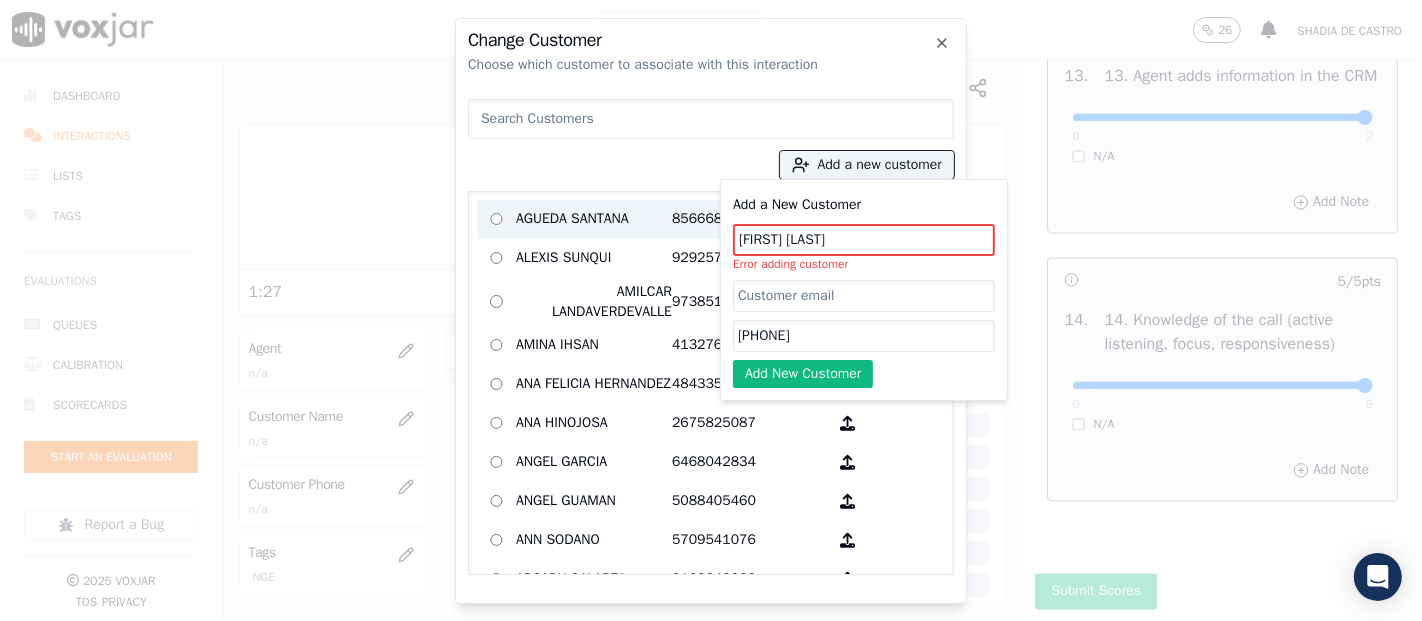 drag, startPoint x: 842, startPoint y: 237, endPoint x: 485, endPoint y: 231, distance: 357.0504 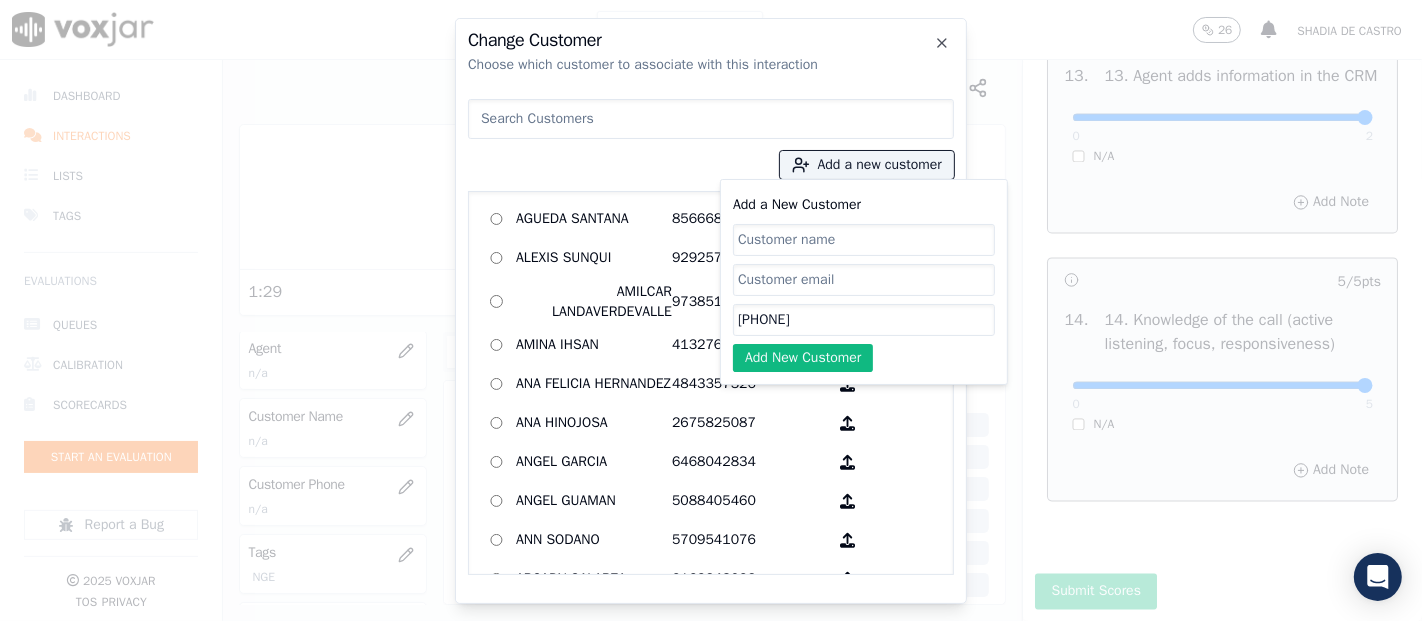type 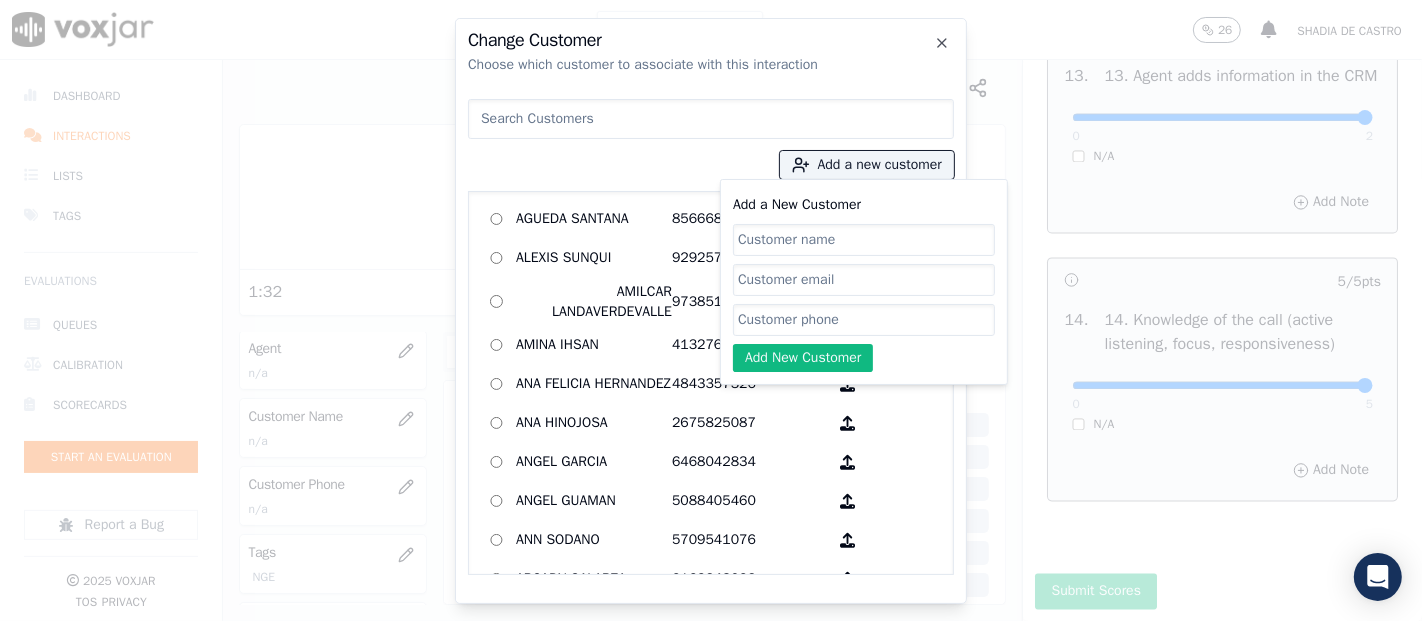 click at bounding box center [711, 119] 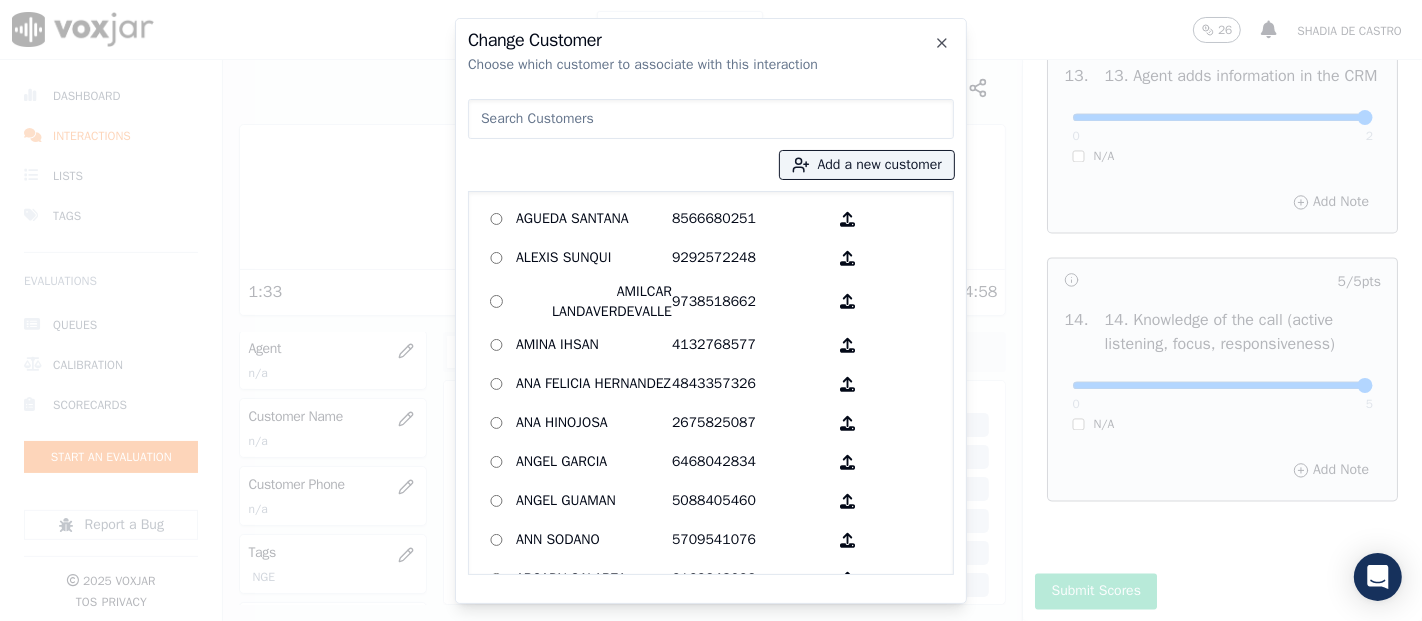 click at bounding box center (711, 119) 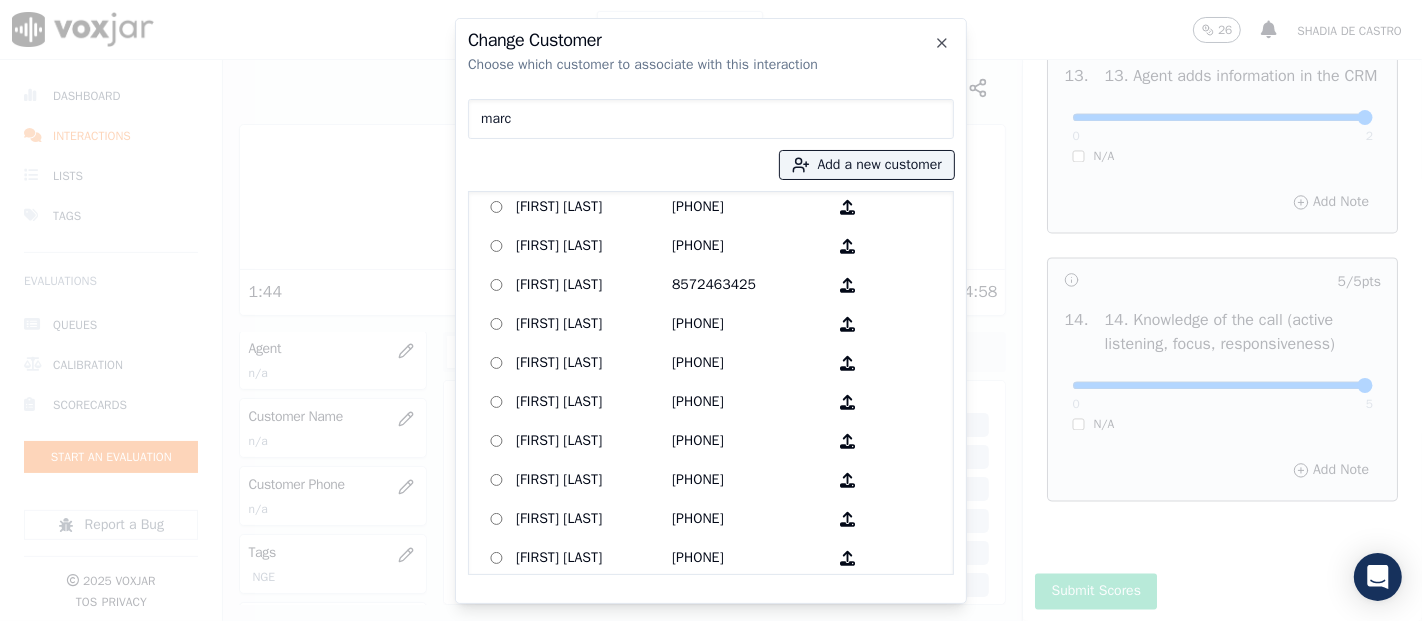 scroll, scrollTop: 333, scrollLeft: 0, axis: vertical 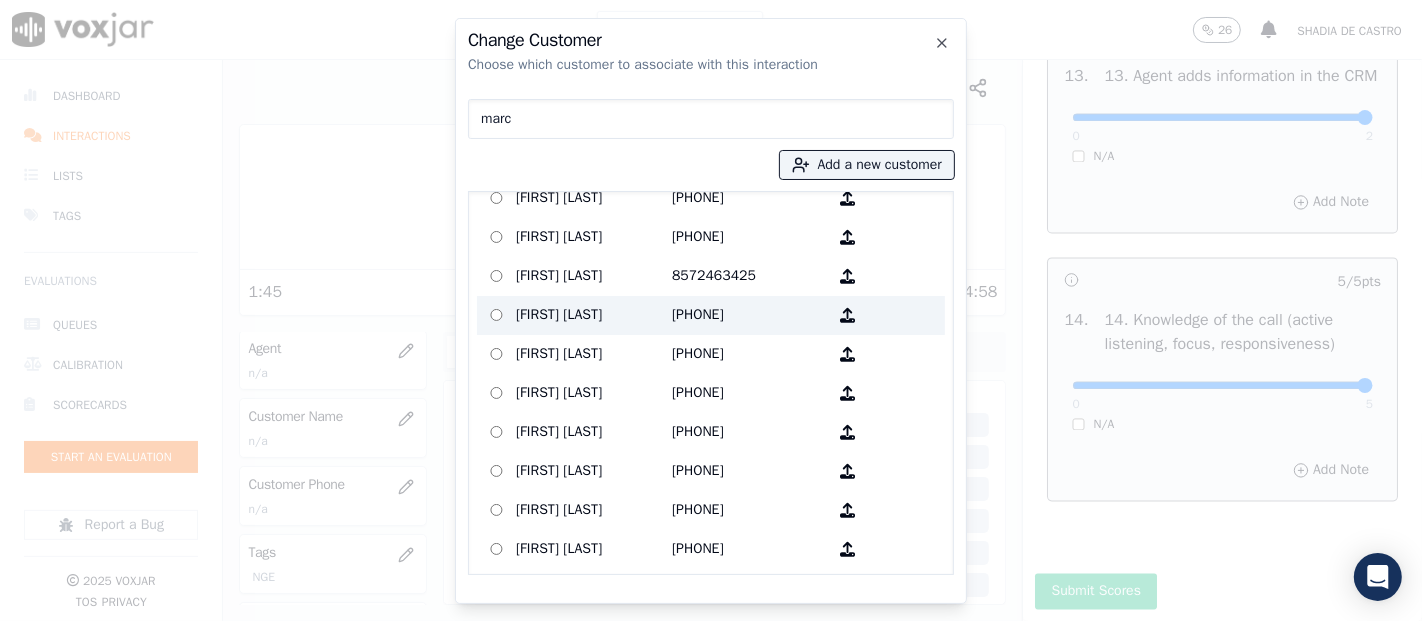type on "marc" 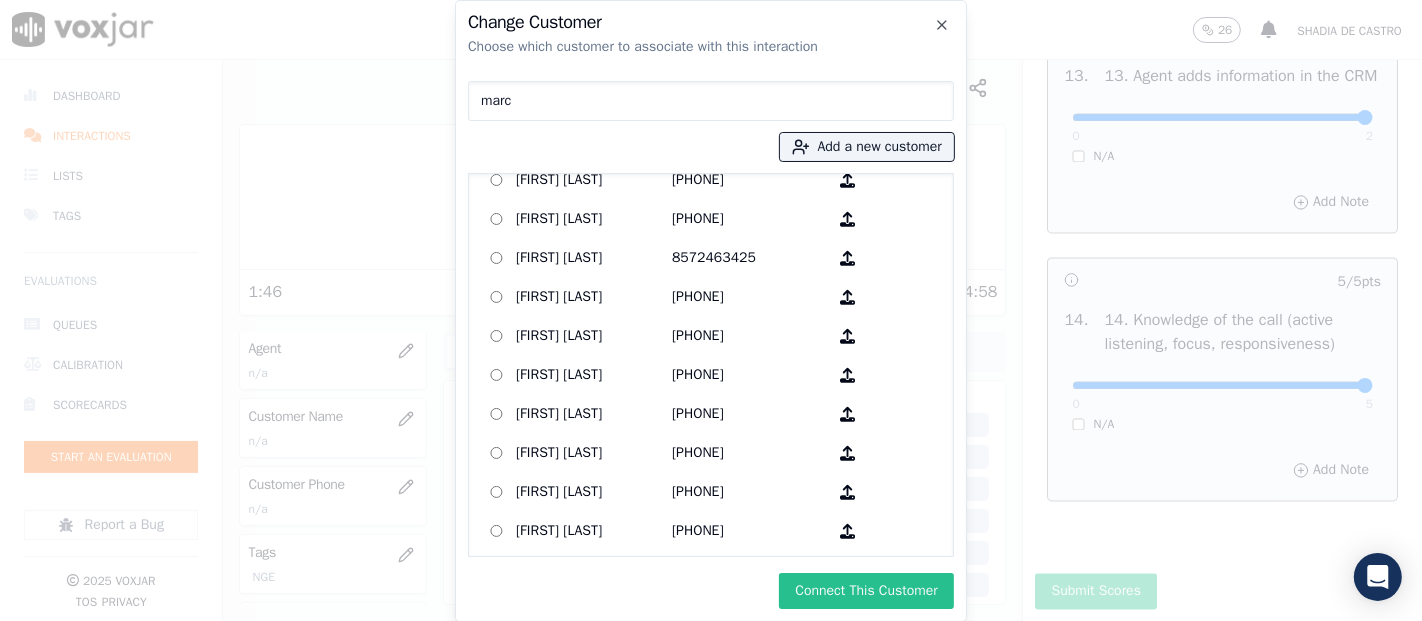 click on "Connect This Customer" at bounding box center [866, 591] 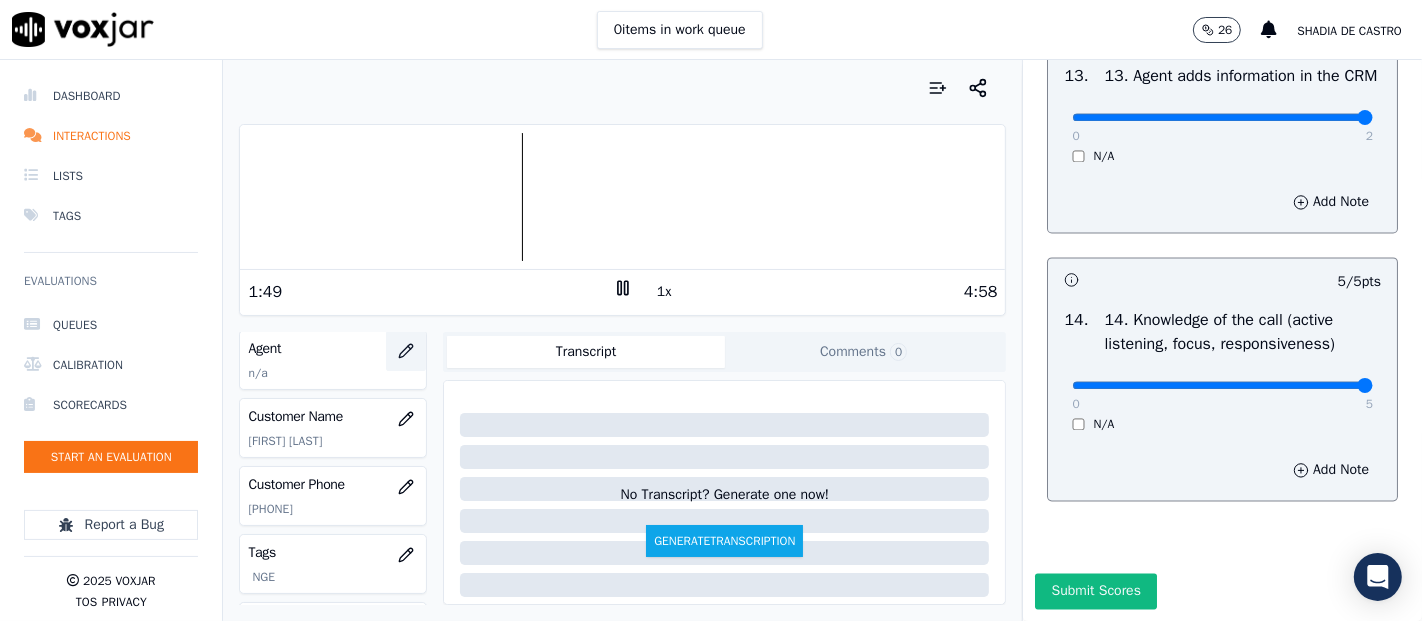 click 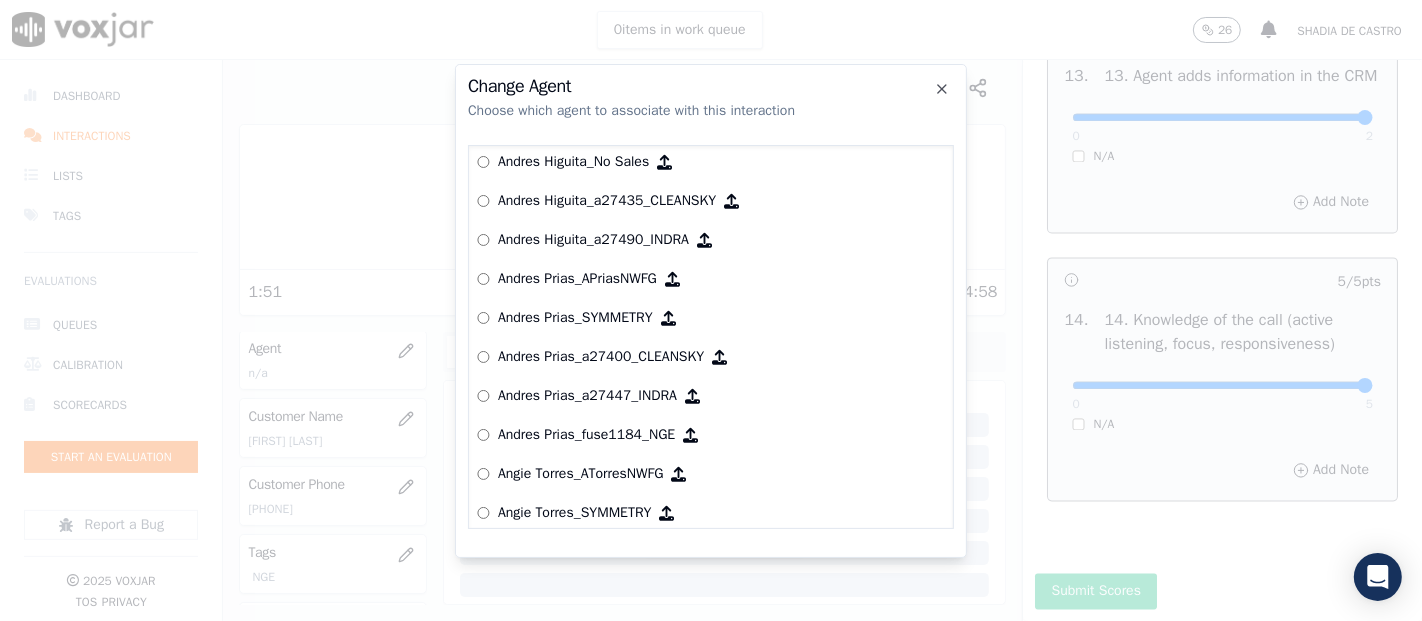 scroll, scrollTop: 561, scrollLeft: 0, axis: vertical 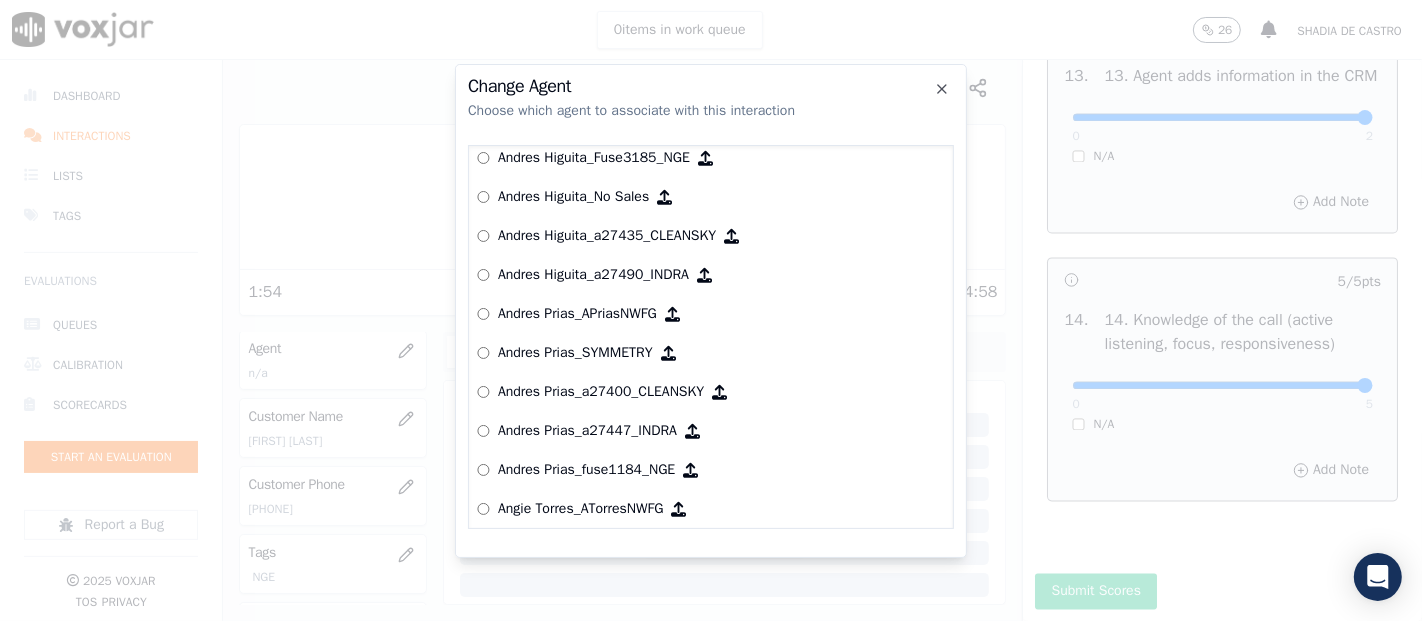 click on "Change Agent" at bounding box center (711, 86) 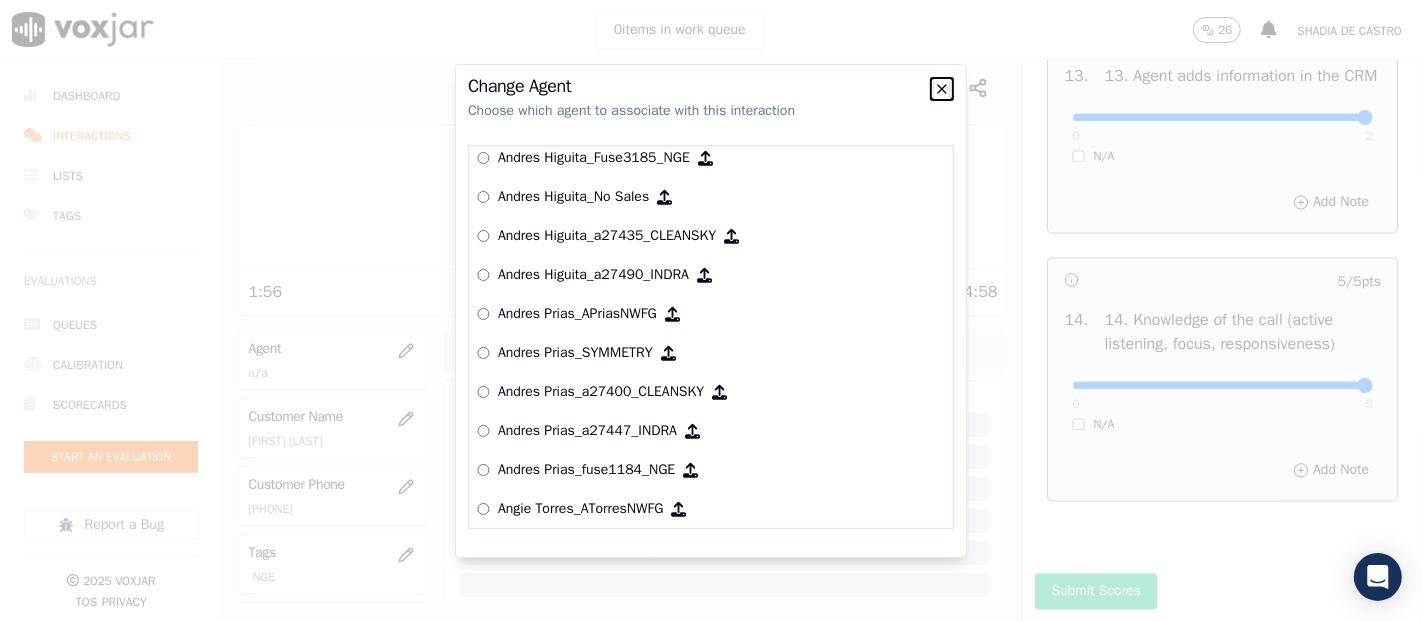 click 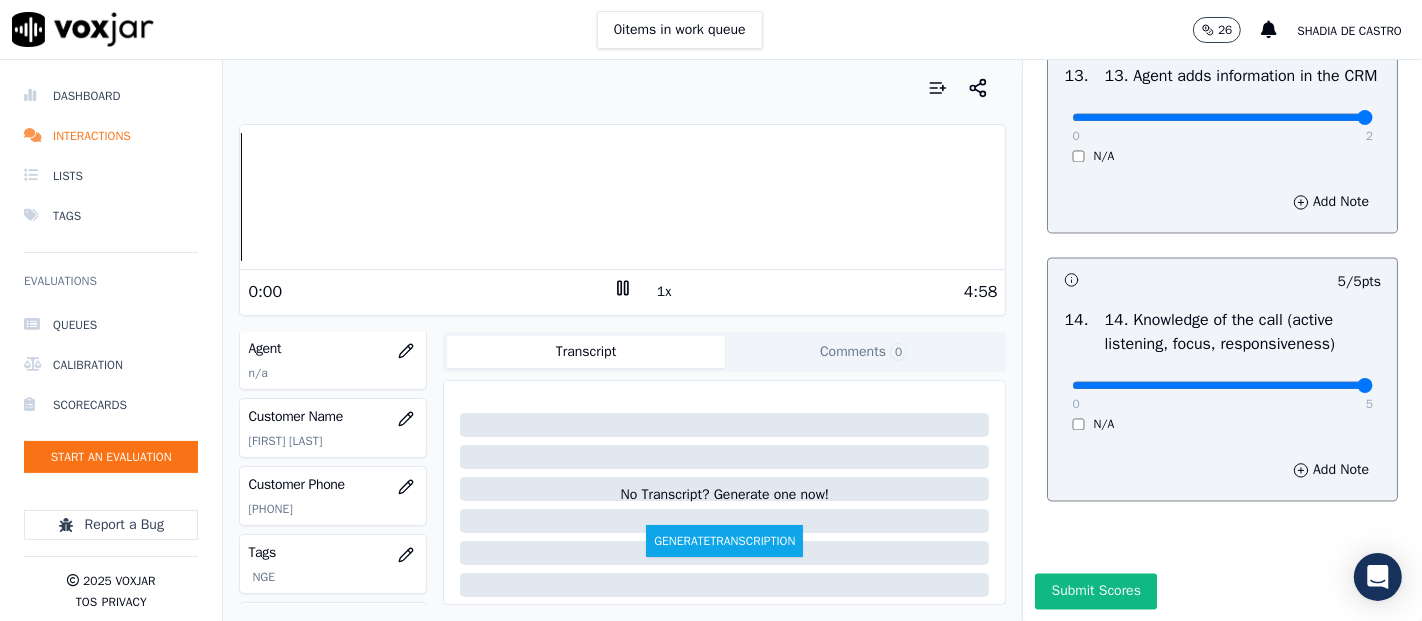 click on "Dashboard   Interactions   Lists   Tags       Evaluations     Queues   Calibration   Scorecards   Start an Evaluation
Report a Bug       2025   Voxjar   TOS   Privacy             Your browser does not support the audio element.   0:00     1x   4:58   Voxjar ID   016e63a8-647b-49dc-9469-a88b435d89c1   Source ID   SPANISH   Timestamp
08/04/2025 09:46 pm     Agent
n/a     Customer Name     Marc Elie Tanis     Customer Phone     4014459301     Tags
NGE     Source     manualUpload   Type     AUDIO       Transcript   Comments  0   No Transcript? Generate one now!   Generate  Transcription         Add Comment   Scores   Transcript   Metadata   Comments         Human Score   --   0  evaluation s   AI Score   --   0  evaluation s     AI Evaluations
Queue an AI Evaluation   No AI evaluations yet   Human Evaluations   Start a Manual Evaluation   No human evaluations yet       INBOUND CTS SCORECARD - NEW   Scorecard       GREETING/OPENING SKILLS     102  pts" at bounding box center [711, 340] 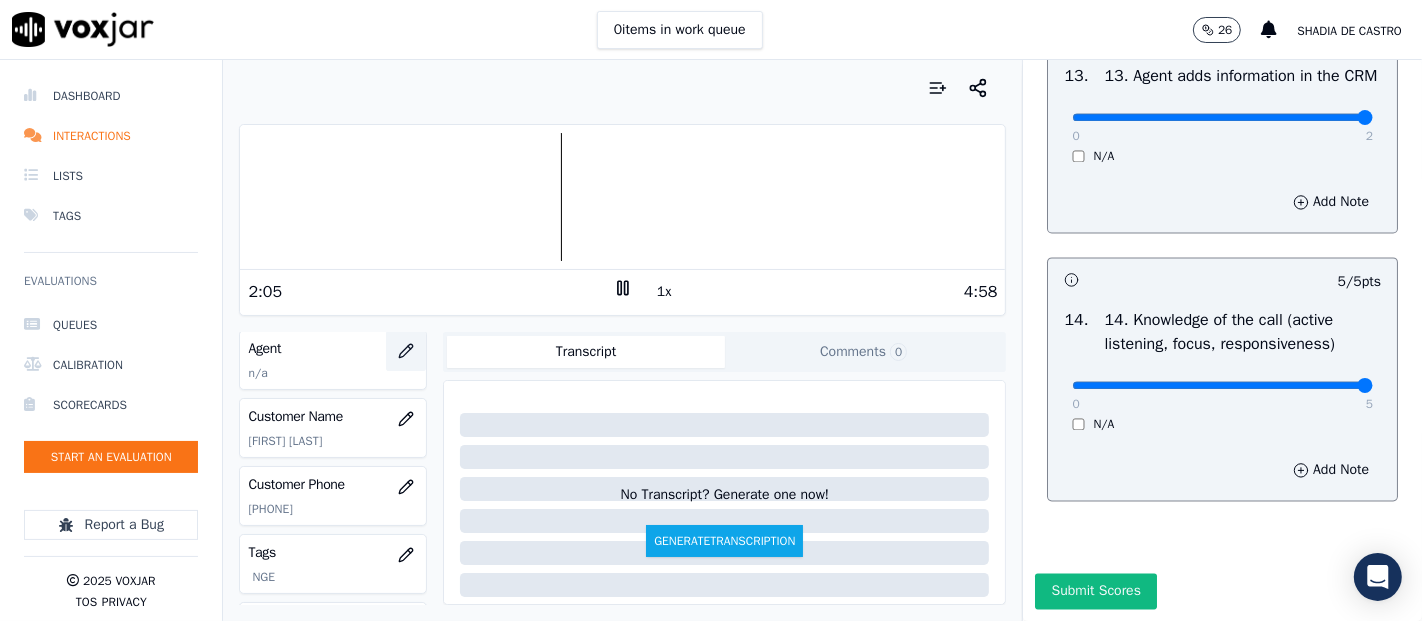 click 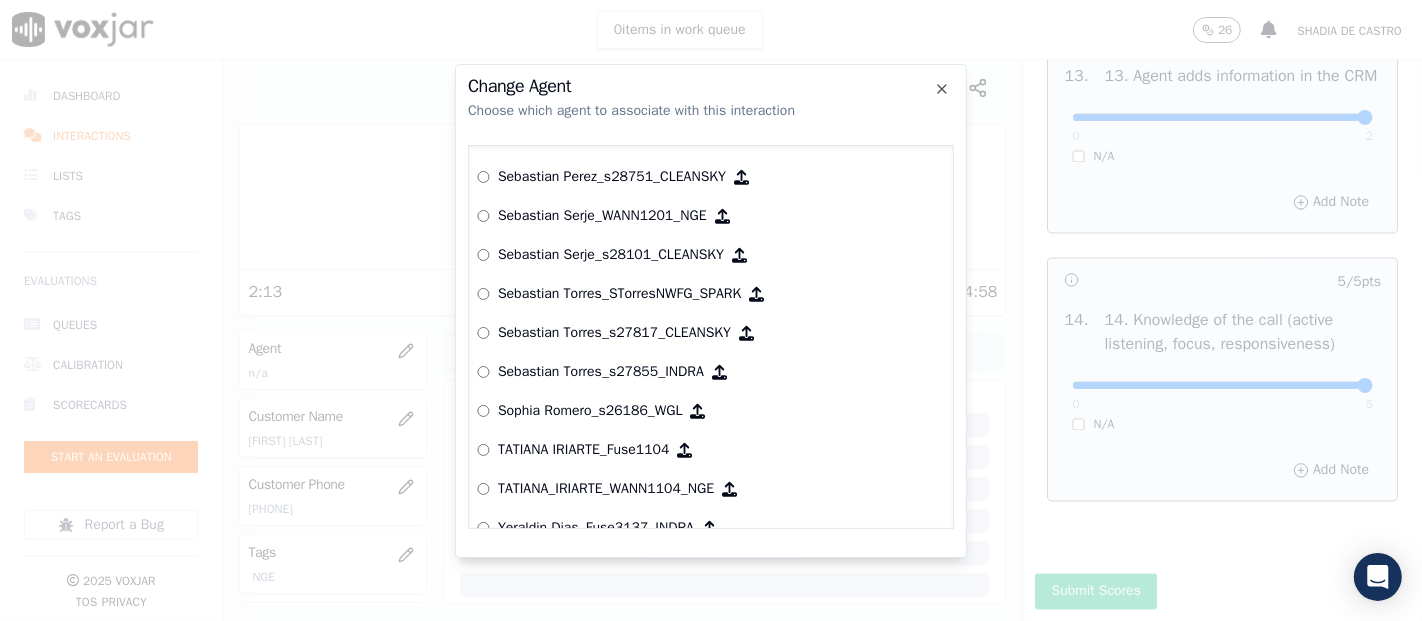 scroll, scrollTop: 9629, scrollLeft: 0, axis: vertical 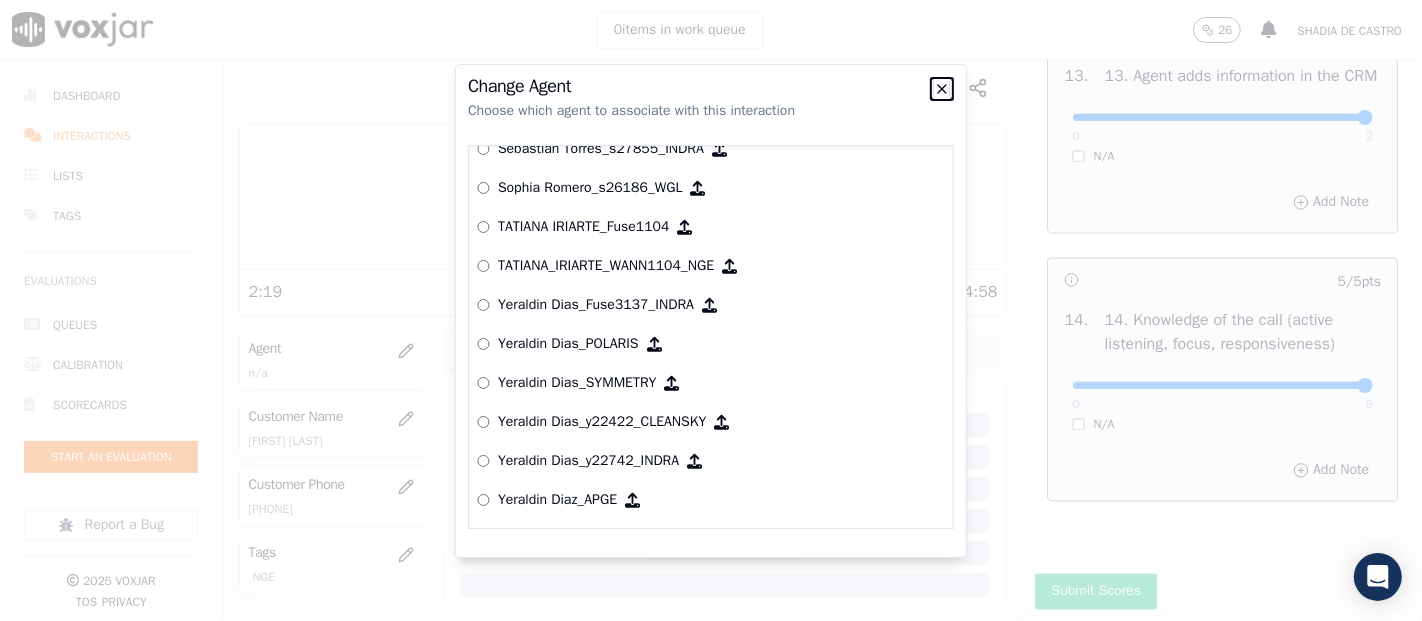 click 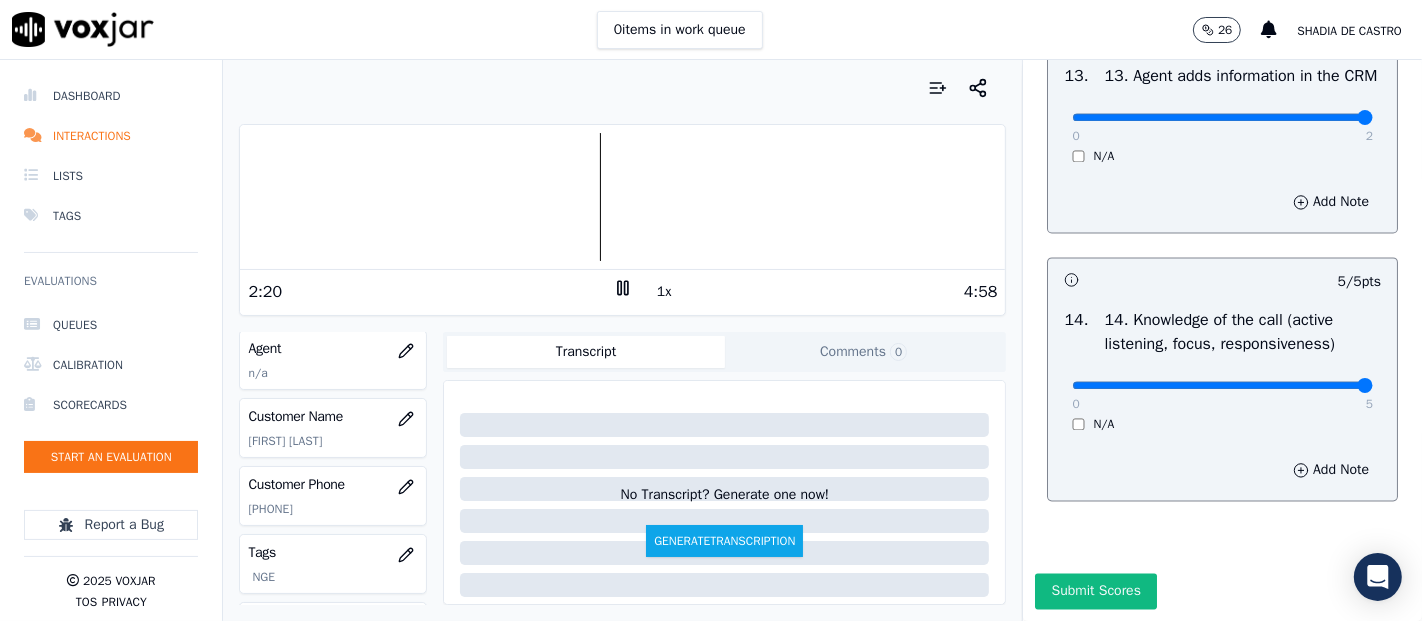 click 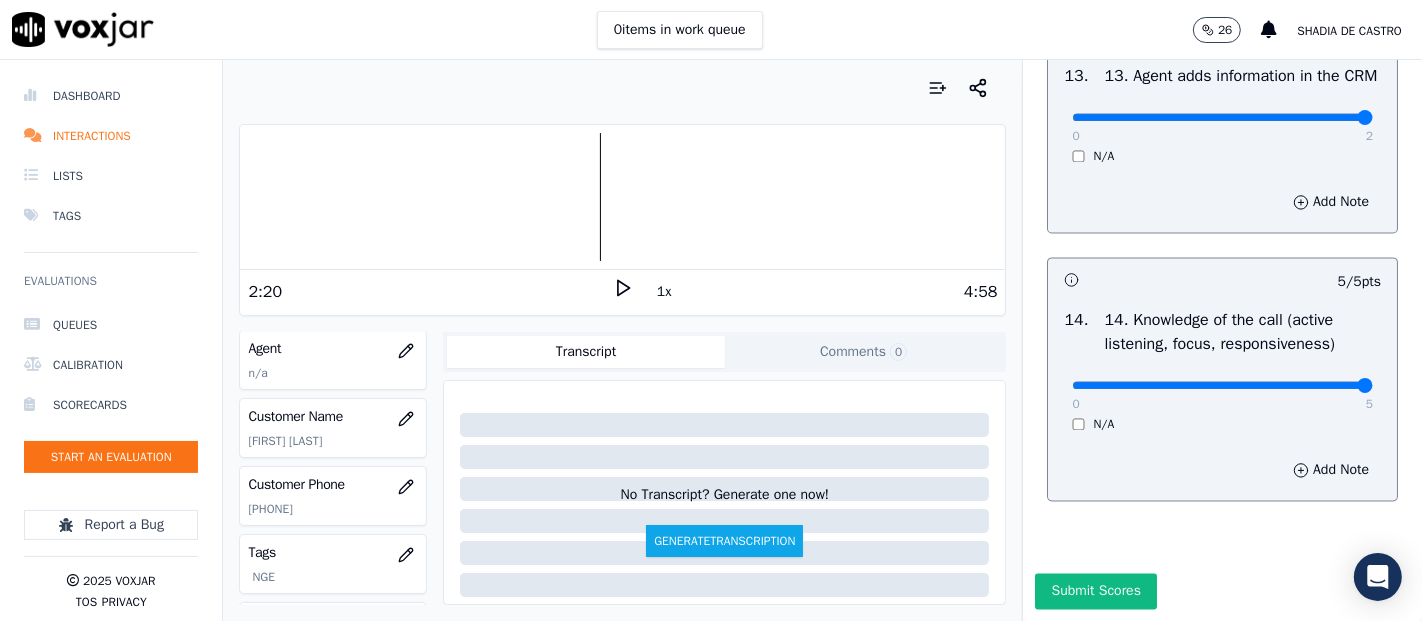 scroll, scrollTop: 333, scrollLeft: 0, axis: vertical 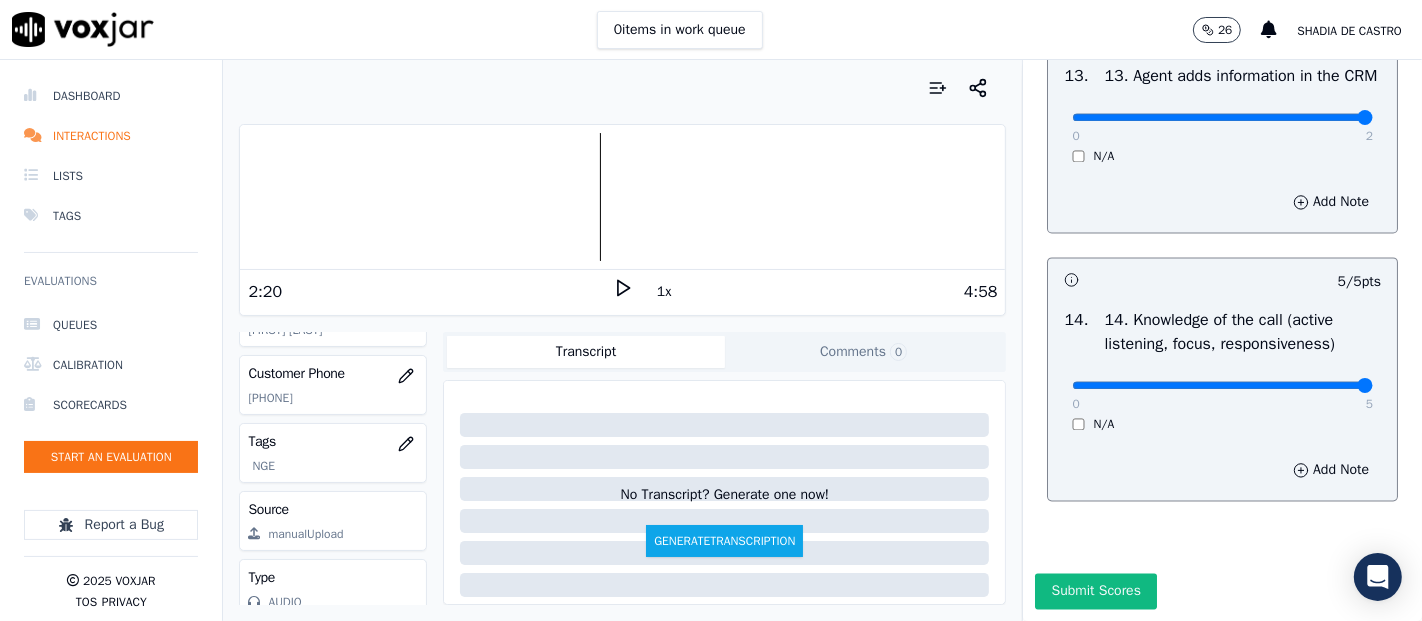 click on "Your browser does not support the audio element.   2:20     1x   4:58   Voxjar ID   016e63a8-647b-49dc-9469-a88b435d89c1   Source ID   SPANISH   Timestamp
08/04/2025 09:46 pm     Agent
n/a     Customer Name     Marc Elie Tanis     Customer Phone     4014459301     Tags
NGE     Source     manualUpload   Type     AUDIO       Transcript   Comments  0   No Transcript? Generate one now!   Generate  Transcription         Add Comment" at bounding box center (622, 340) 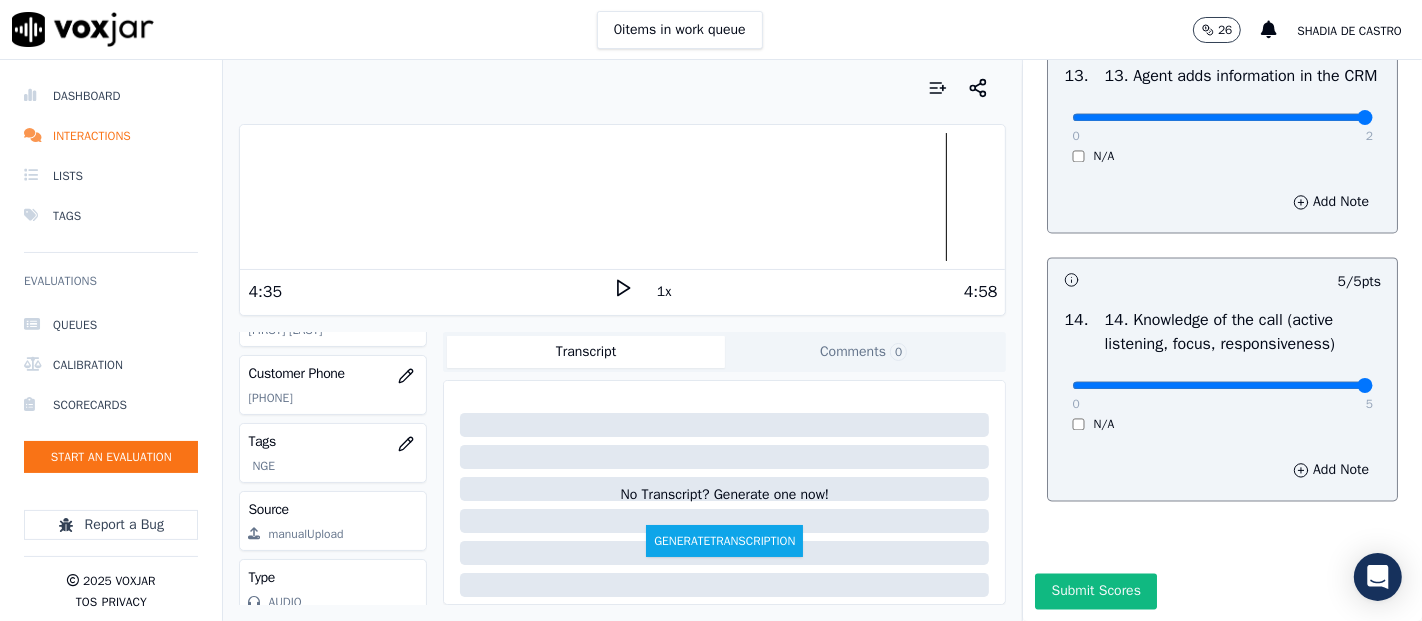 click 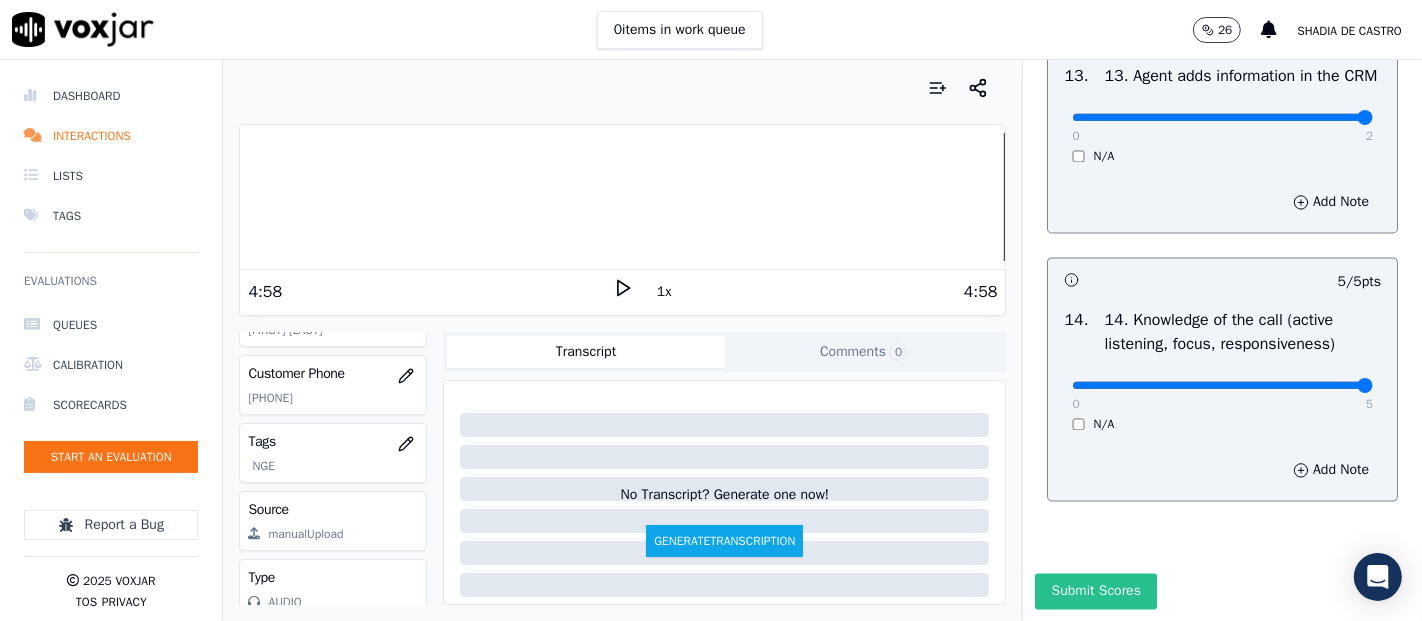click on "Submit Scores" at bounding box center [1095, 591] 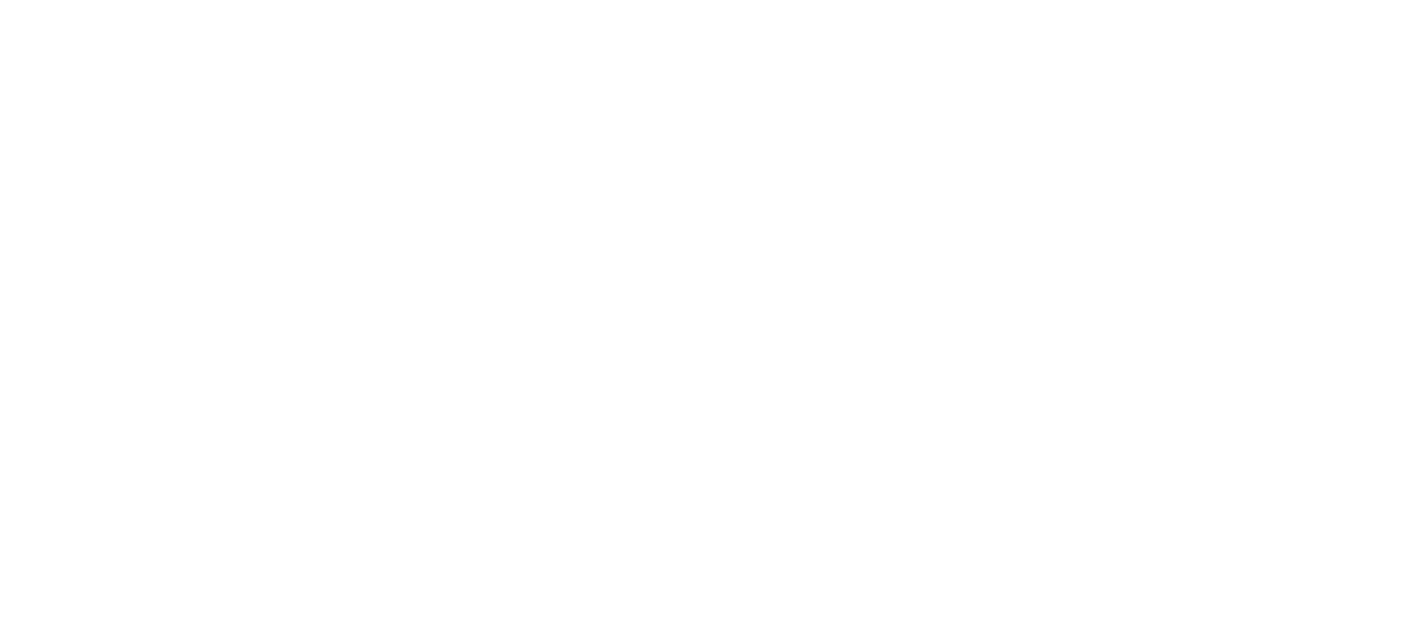 scroll, scrollTop: 0, scrollLeft: 0, axis: both 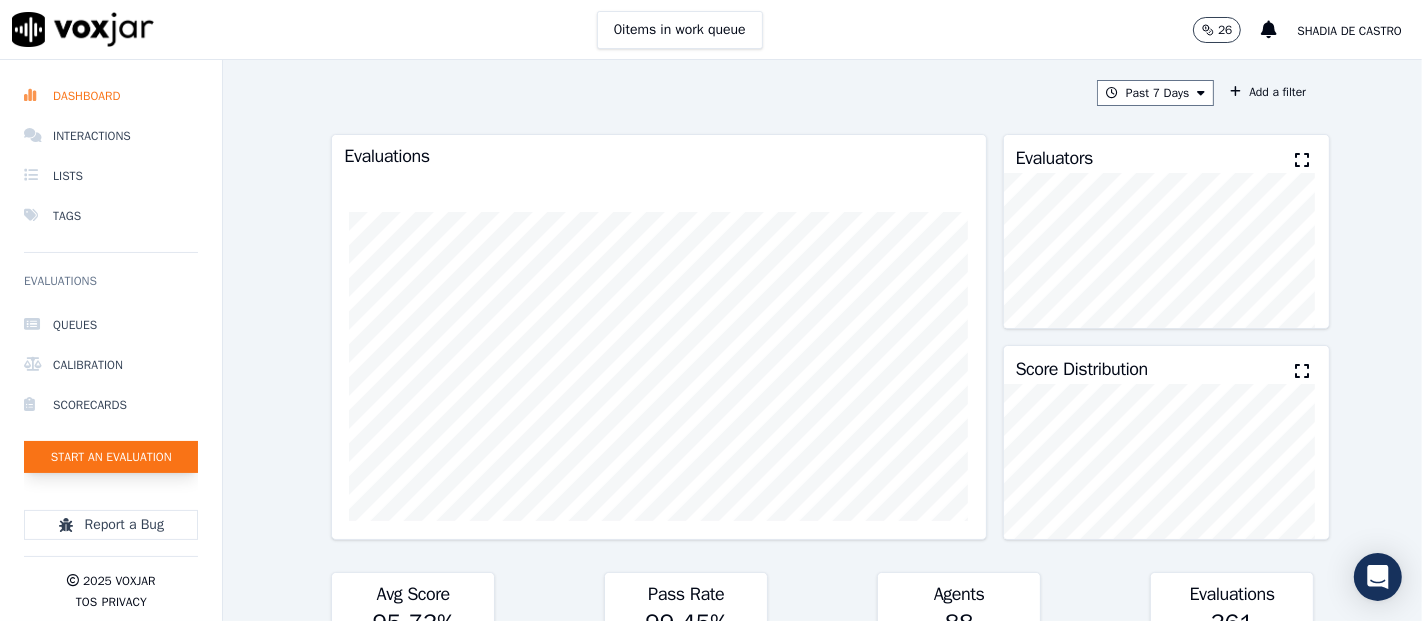 click on "Start an Evaluation" 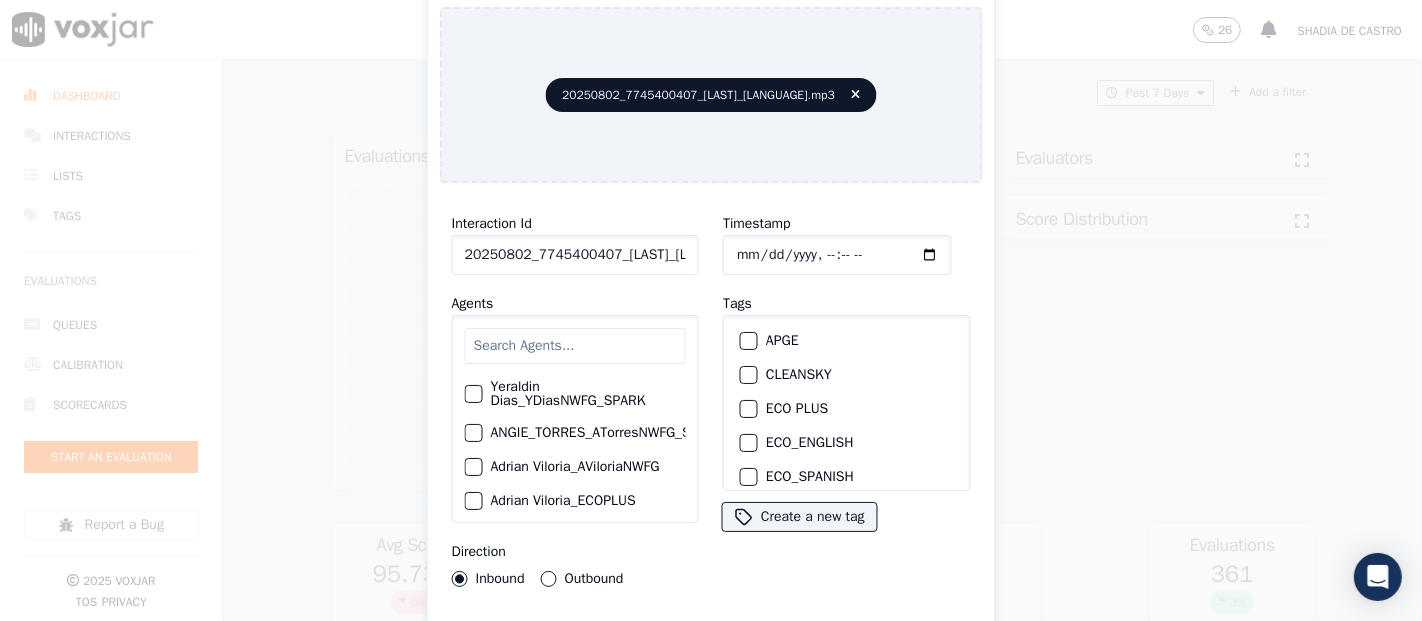 click on "20250802_7745400407_[LAST]_[LANGUAGE].mp3" 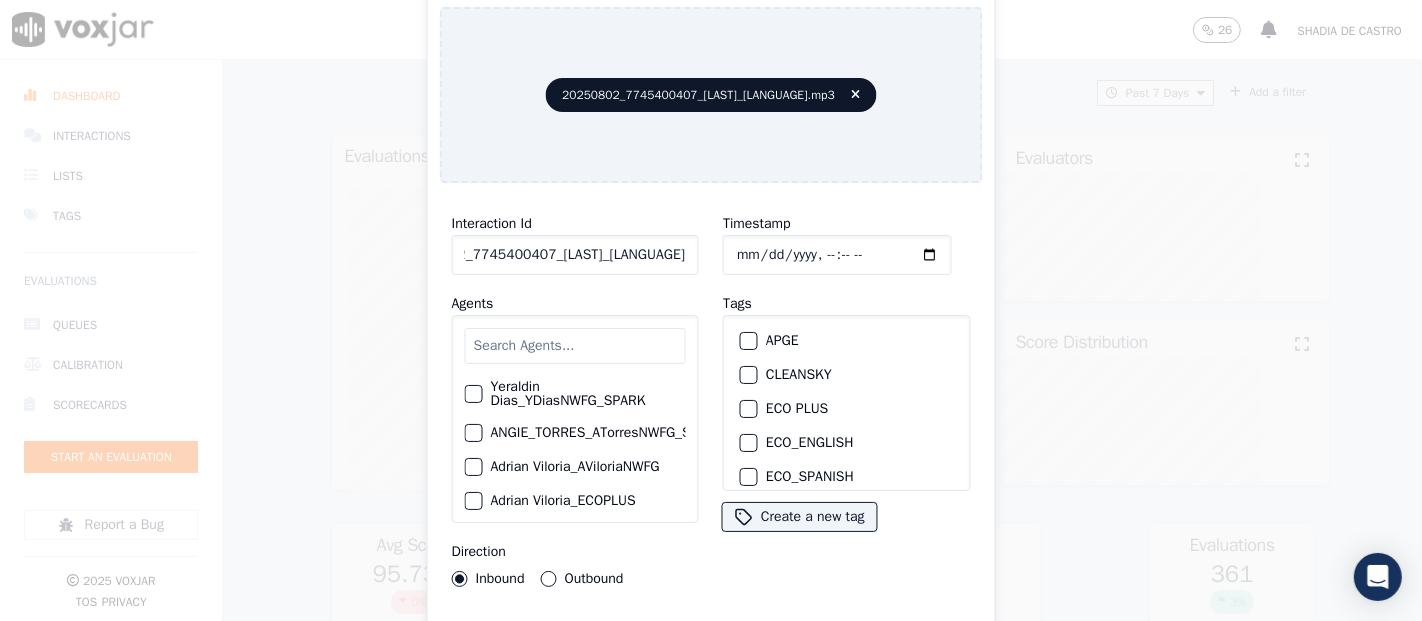 scroll, scrollTop: 0, scrollLeft: 82, axis: horizontal 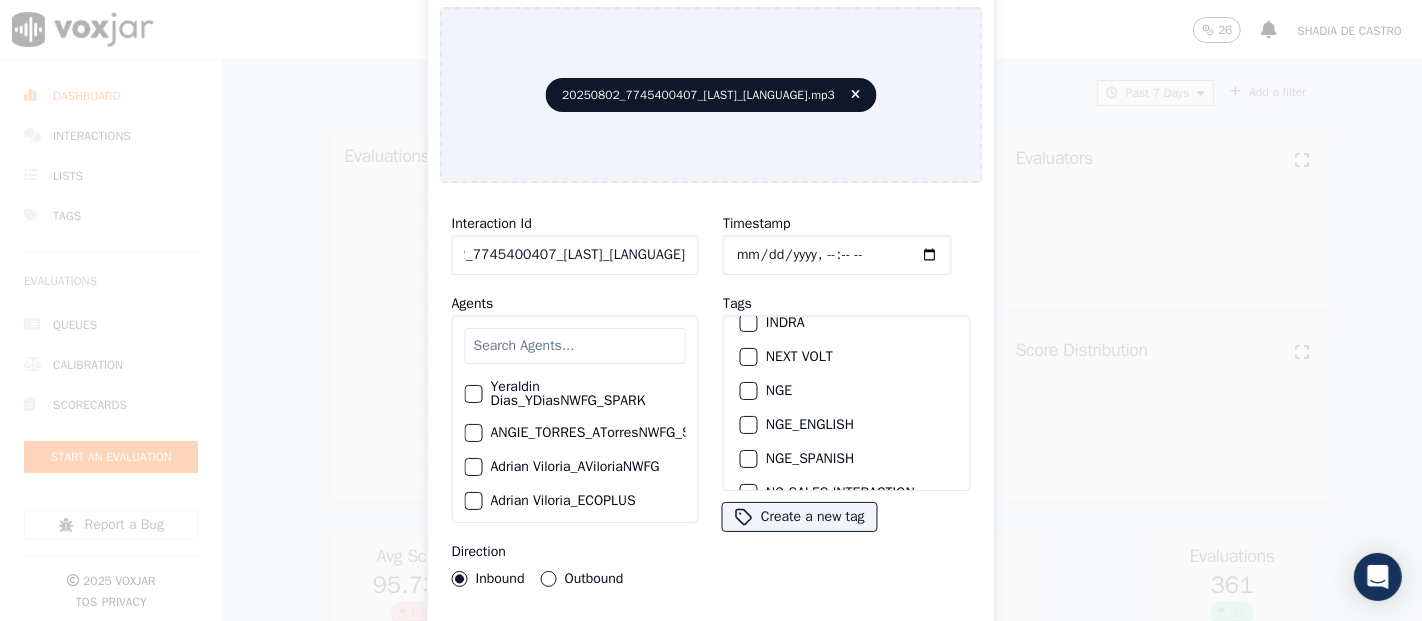 type on "20250802_7745400407_[LAST]_[LANGUAGE]" 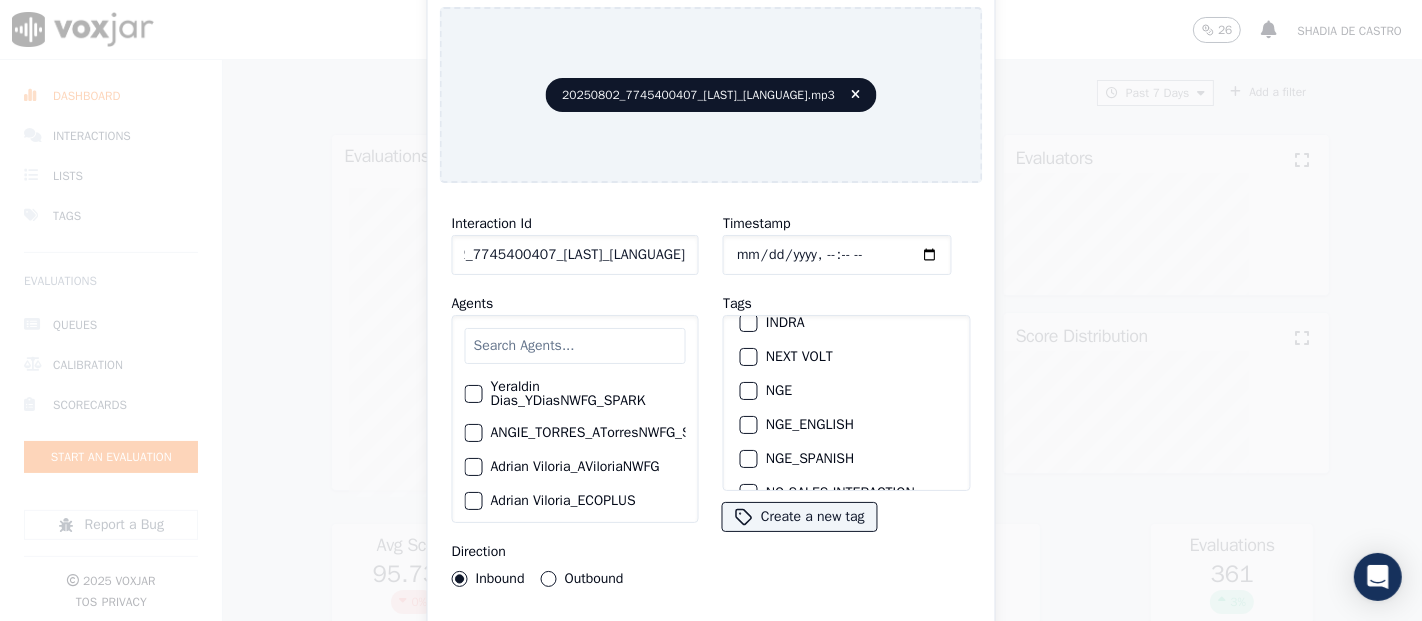 scroll, scrollTop: 0, scrollLeft: 0, axis: both 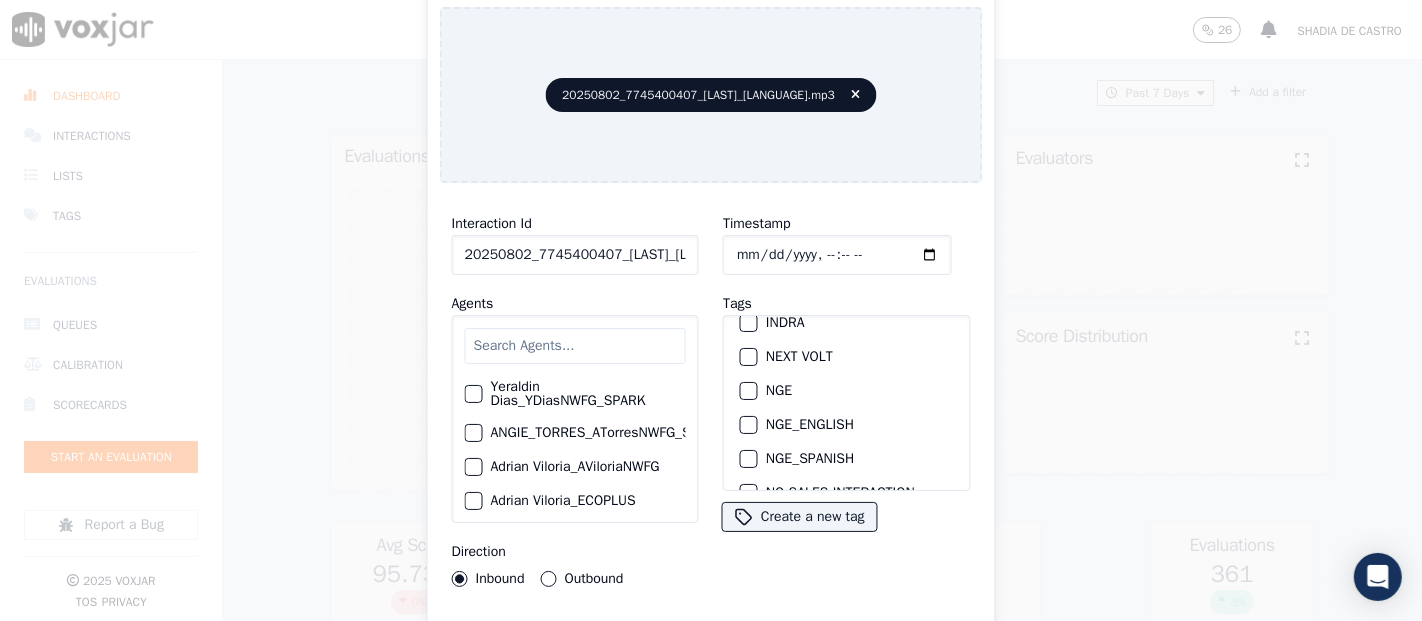 drag, startPoint x: 738, startPoint y: 372, endPoint x: 728, endPoint y: 438, distance: 66.75328 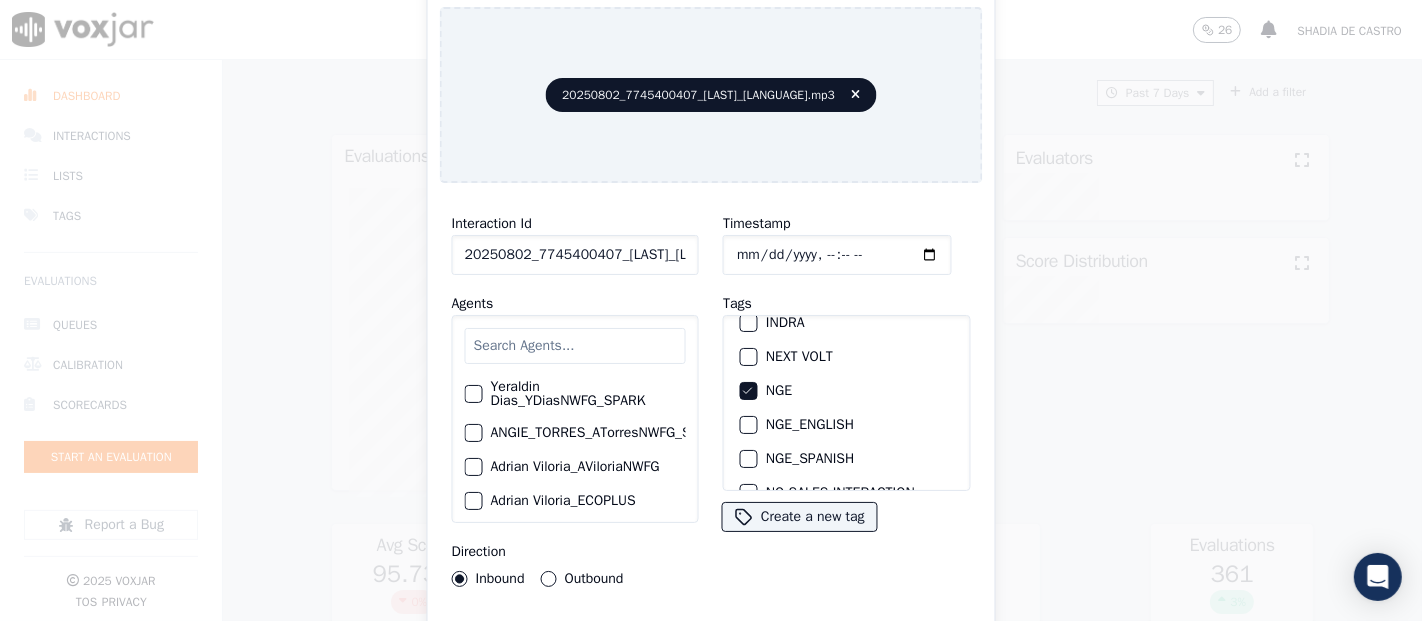 click on "Interaction Id   20250802_7745400407_[LAST]_[LANGUAGE]     Agents        [FIRST] [LAST]_YDiasNWFG_SPARK     [FIRST]_[LAST]_[FIRST][LAST]NWFG_SPARK     [FIRST] [LAST]_[FIRST][LAST]NWFG     [FIRST] [LAST]_ECOPLUS     [FIRST] [LAST]_a25003_CLEANSKY     [FIRST] [LAST]_a25016_WGL     [FIRST] [LAST]_a25046_INDRA     [FIRST] [LAST]_fuse1164_NGE     [FIRST] [LAST]_a26181_WGL     [FIRST] [LAST]_SYMMETRY     [FIRST] [LAST]_a26184_WGL     [FIRST] [LAST]_a13916_CLEANSKY     [FIRST] [LAST]­_NW2906_CLEANSKY     [FIRST] [LAST]_[FIRST][LAST]NWFG_SPARK     [FIRST] [LAST]_Fuse3185_NGE     [FIRST] [LAST]_No Sales      [FIRST] [LAST]_a27435_CLEANSKY     [FIRST] [LAST]_a27490_INDRA     [FIRST] [LAST]_[FIRST][LAST]NWFG     [FIRST] [LAST]_SYMMETRY     [FIRST] [LAST]_a27400_CLEANSKY     [FIRST] [LAST]_a27447_INDRA     [FIRST] [LAST]_fuse1184_NGE     [FIRST] [LAST]_[FIRST][LAST]NWFG     [FIRST] [LAST]_SYMMETRY     [FIRST] [LAST]_WANN1185_NGE     [FIRST] [LAST]_a27399_CLEANSKY     [FIRST]_[LAST]_[FIRST]WANN1211_NGE" at bounding box center (711, 429) 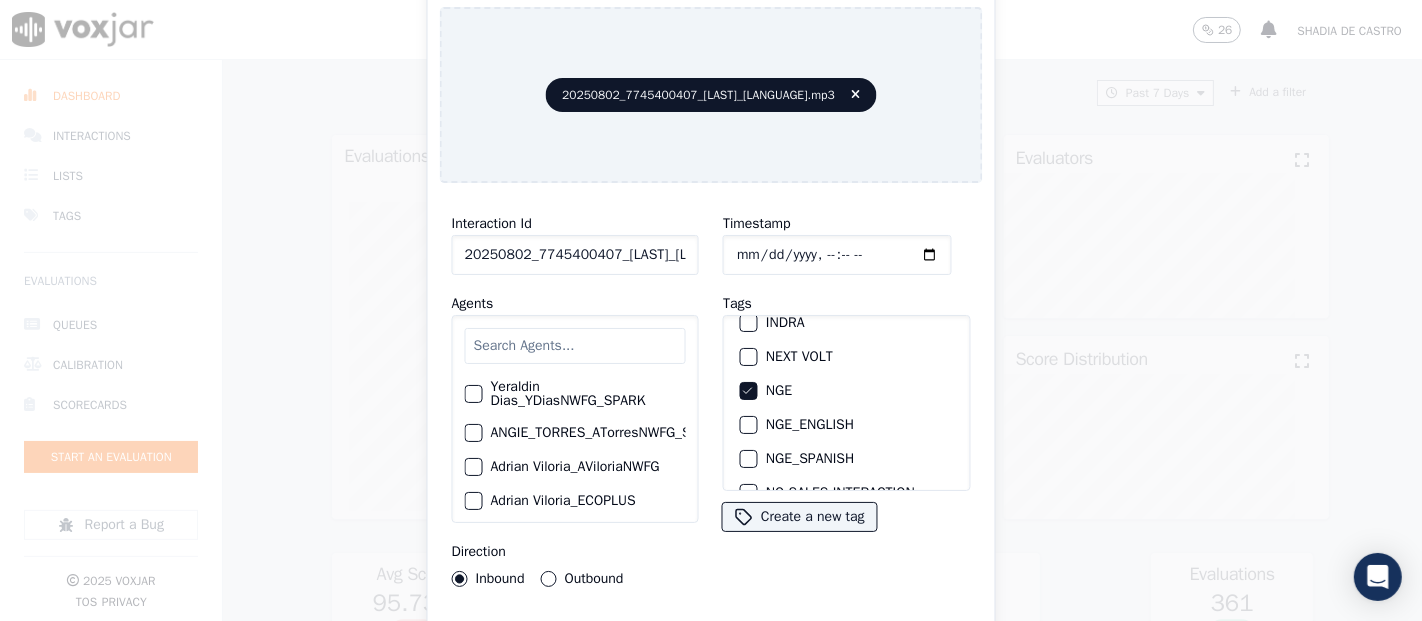 click on "Interaction Id   20250802_7745400407_[LAST]_[LANGUAGE]     Agents        [FIRST] [LAST]_YDiasNWFG_SPARK     [FIRST]_[LAST]_[FIRST][LAST]NWFG_SPARK     [FIRST] [LAST]_[FIRST][LAST]NWFG     [FIRST] [LAST]_ECOPLUS     [FIRST] [LAST]_a25003_CLEANSKY     [FIRST] [LAST]_a25016_WGL     [FIRST] [LAST]_a25046_INDRA     [FIRST] [LAST]_fuse1164_NGE     [FIRST] [LAST]_a26181_WGL     [FIRST] [LAST]_SYMMETRY     [FIRST] [LAST]_a26184_WGL     [FIRST] [LAST]_a13916_CLEANSKY     [FIRST] [LAST]­_NW2906_CLEANSKY     [FIRST] [LAST]_[FIRST][LAST]NWFG_SPARK     [FIRST] [LAST]_Fuse3185_NGE     [FIRST] [LAST]_No Sales      [FIRST] [LAST]_a27435_CLEANSKY     [FIRST] [LAST]_a27490_INDRA     [FIRST] [LAST]_[FIRST][LAST]NWFG     [FIRST] [LAST]_SYMMETRY     [FIRST] [LAST]_a27400_CLEANSKY     [FIRST] [LAST]_a27447_INDRA     [FIRST] [LAST]_fuse1184_NGE     [FIRST] [LAST]_[FIRST][LAST]NWFG     [FIRST] [LAST]_SYMMETRY     [FIRST] [LAST]_WANN1185_NGE     [FIRST] [LAST]_a27399_CLEANSKY     [FIRST]_[LAST]_[FIRST]WANN1211_NGE" at bounding box center [711, 429] 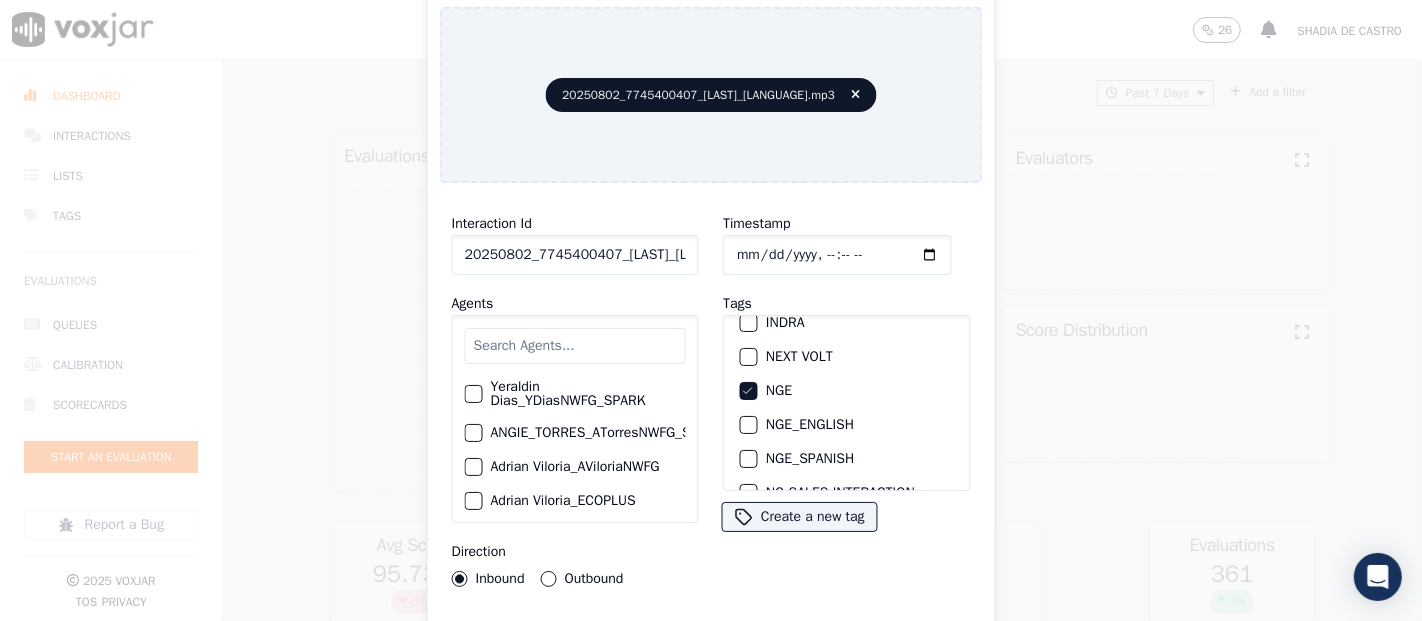 click on "Upload interaction to start evaluation" at bounding box center [711, 641] 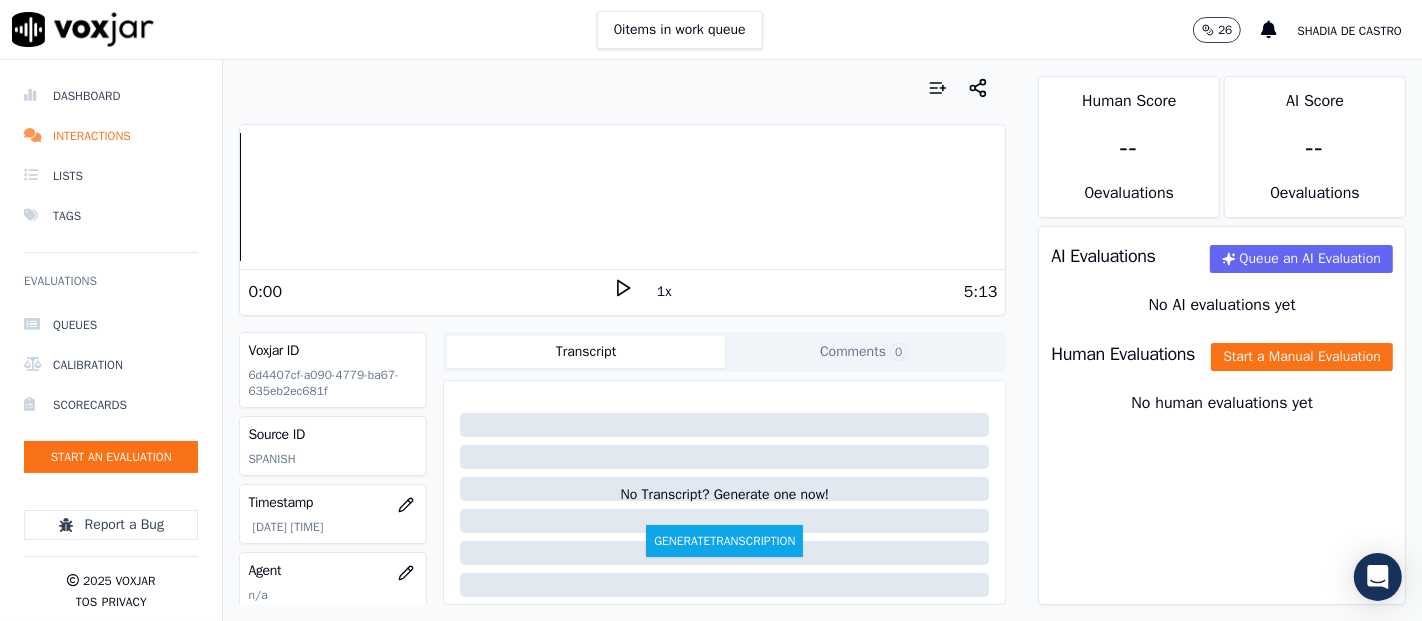 click 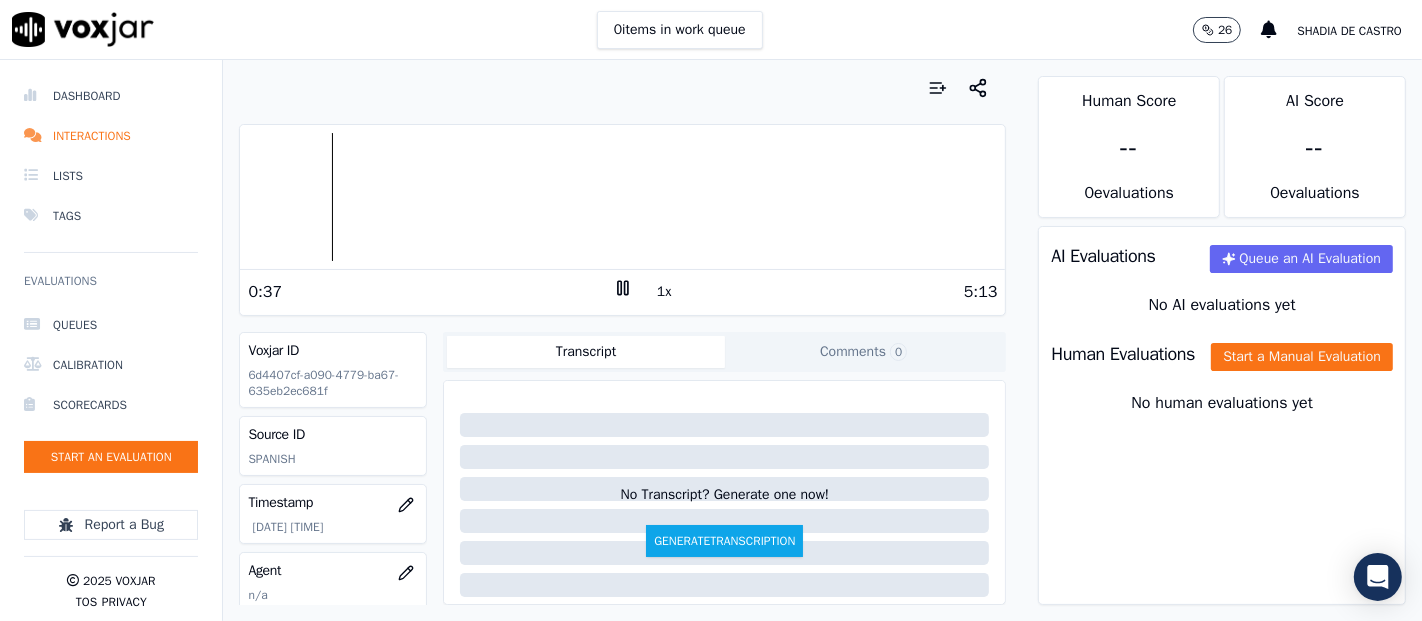 click on "Human Evaluations   Start a Manual Evaluation" at bounding box center [1222, 354] 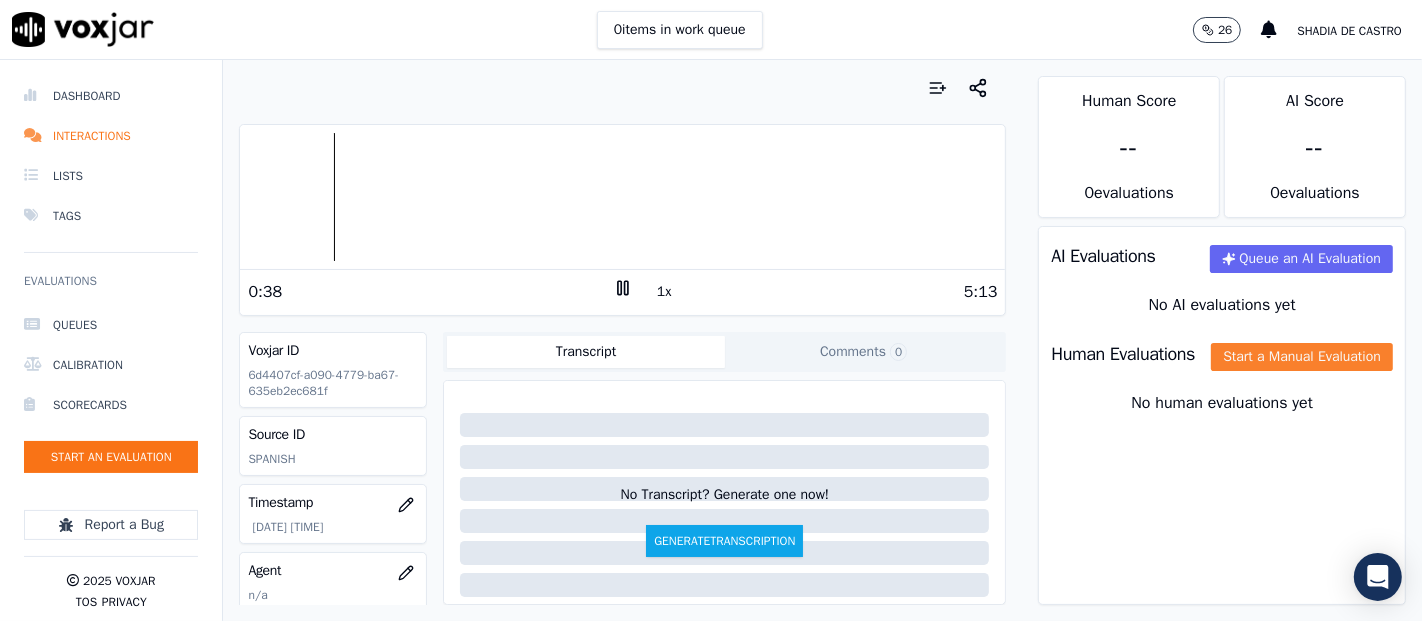 click on "Start a Manual Evaluation" 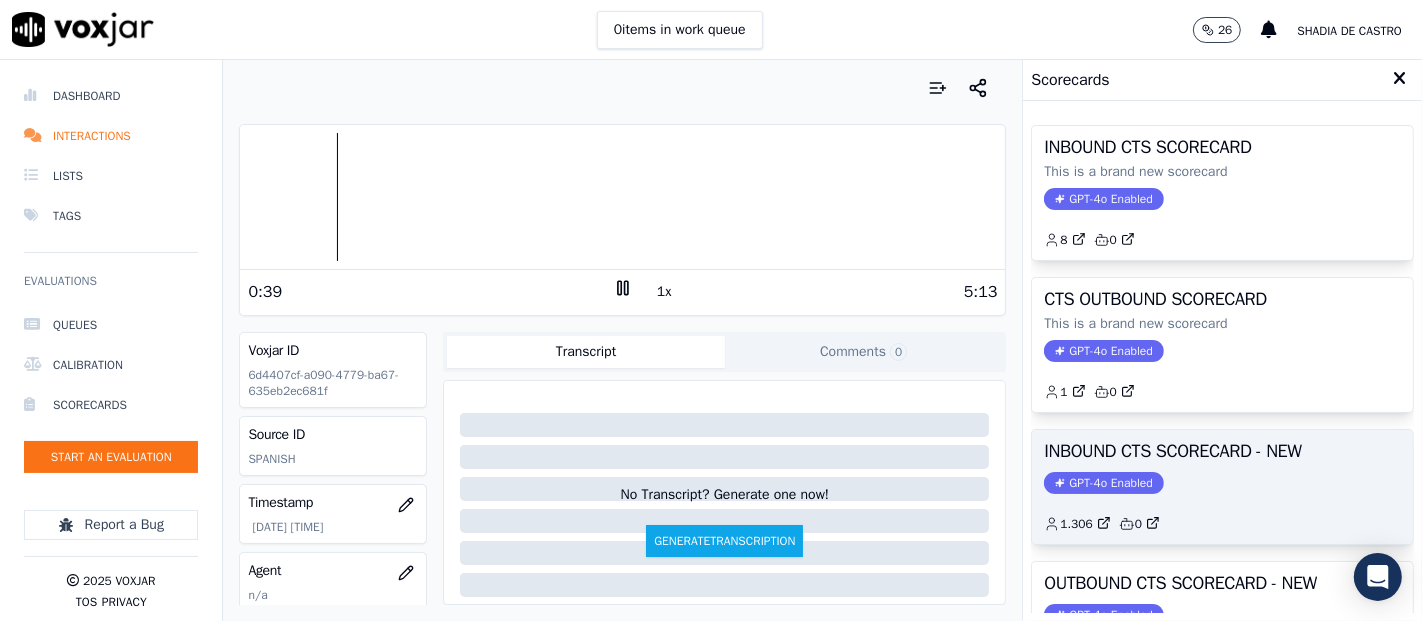 click on "GPT-4o Enabled" 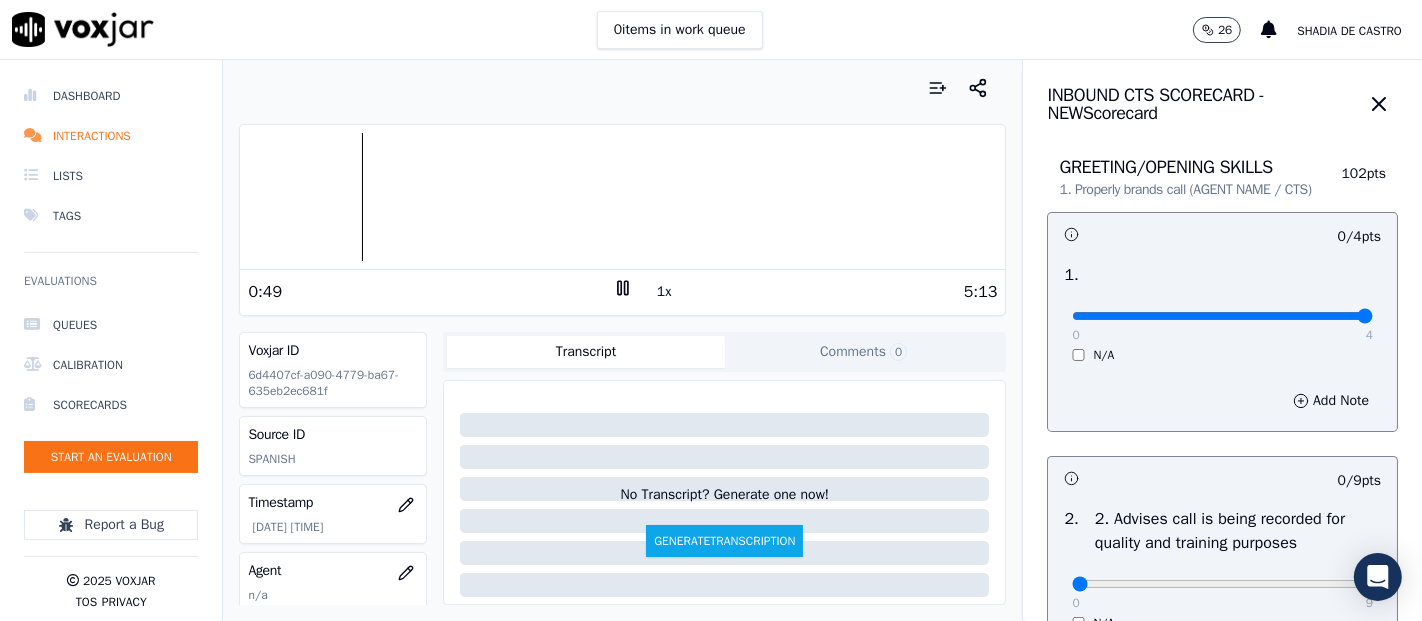 type on "4" 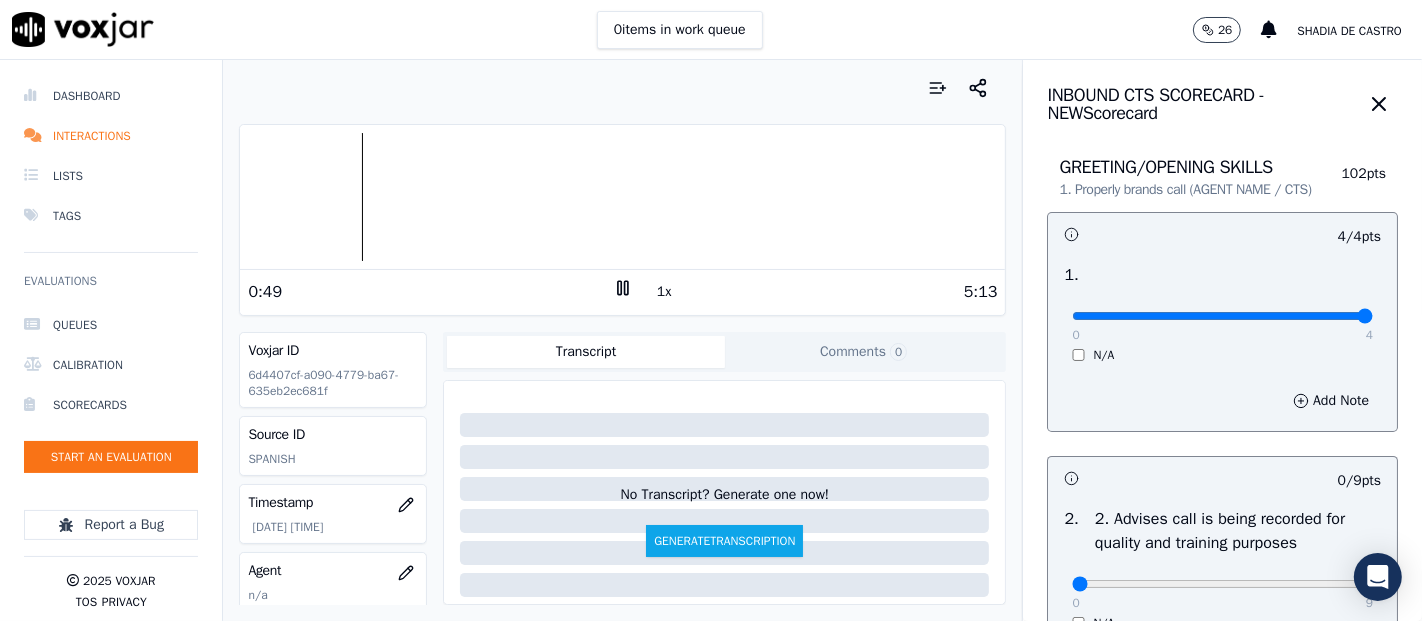 scroll, scrollTop: 222, scrollLeft: 0, axis: vertical 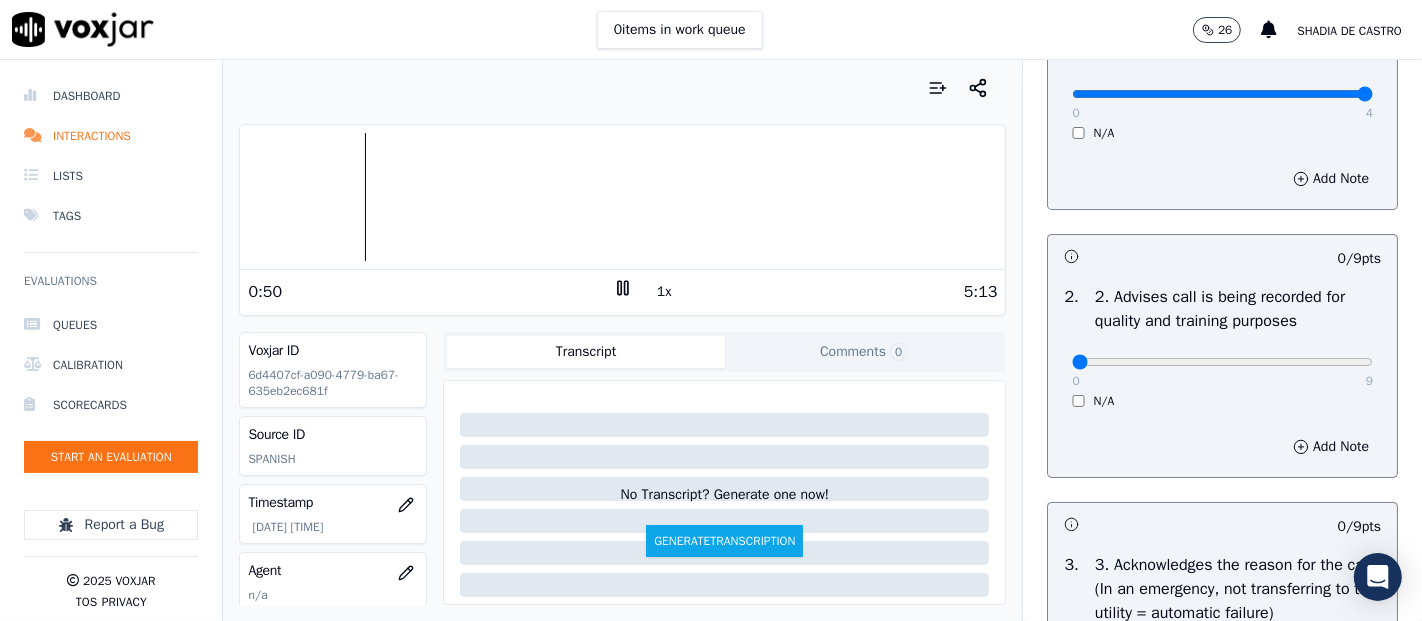 drag, startPoint x: 1311, startPoint y: 371, endPoint x: 1320, endPoint y: 416, distance: 45.891174 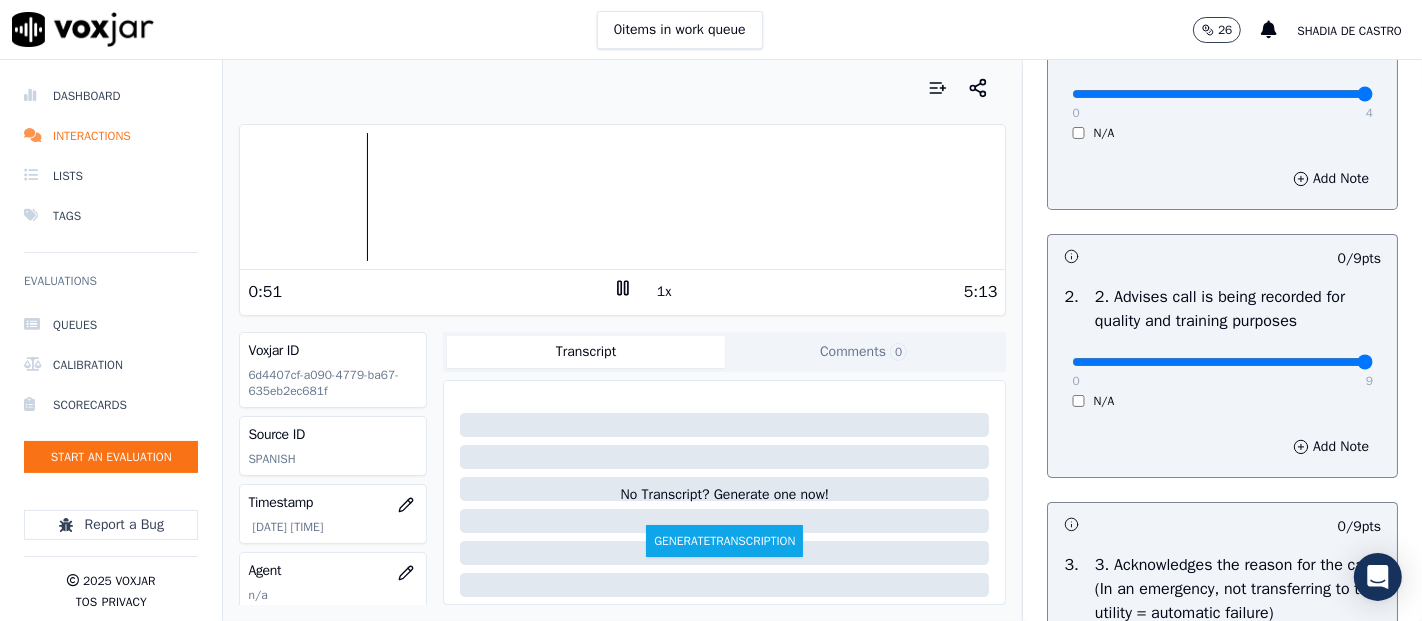 type on "9" 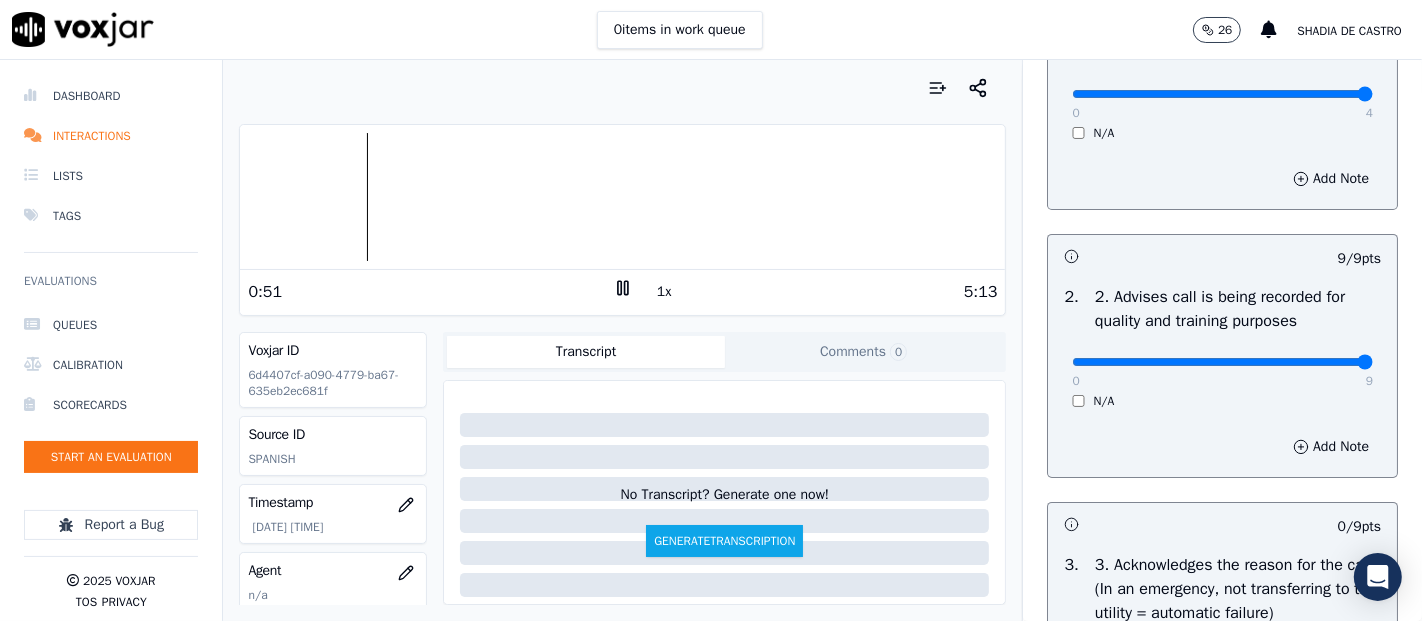 scroll, scrollTop: 444, scrollLeft: 0, axis: vertical 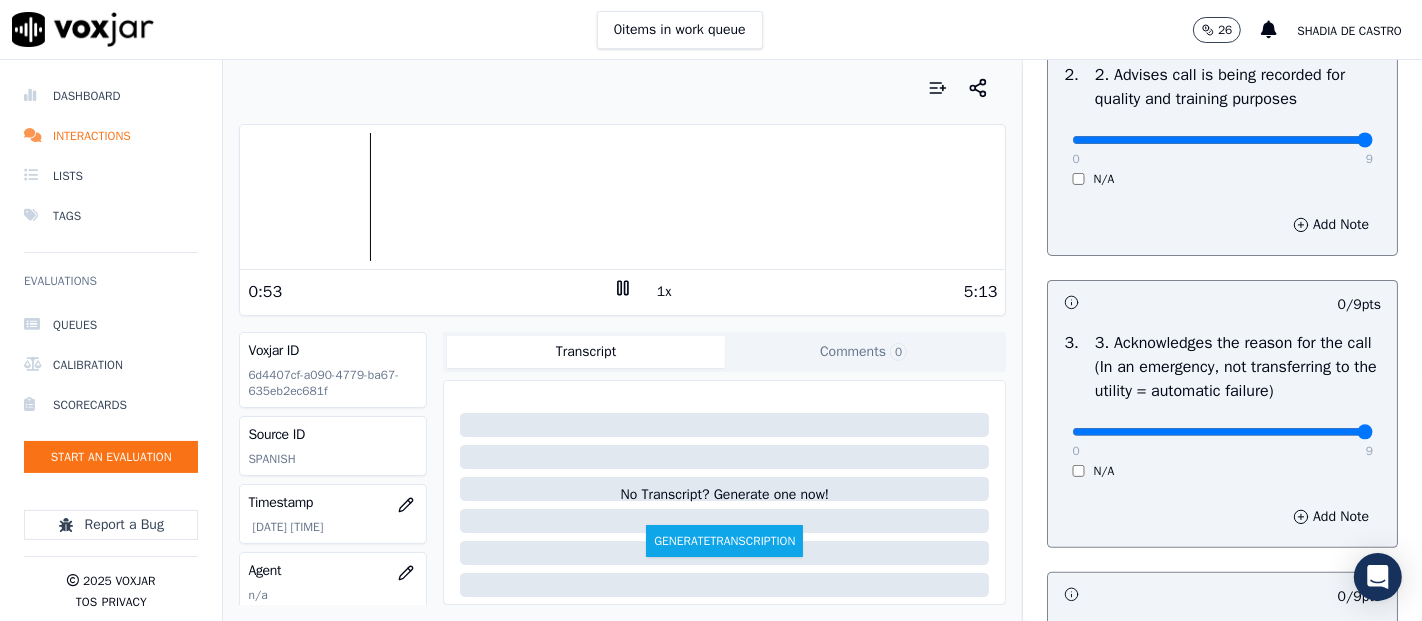 type on "9" 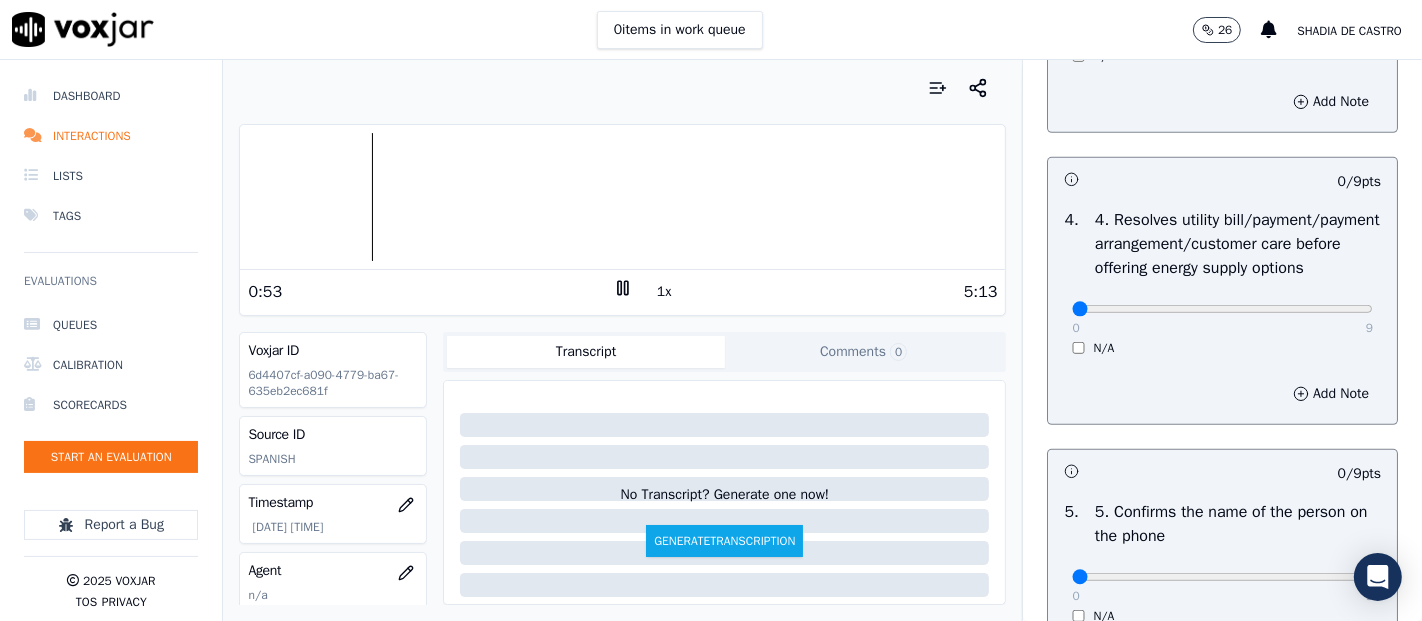 scroll, scrollTop: 888, scrollLeft: 0, axis: vertical 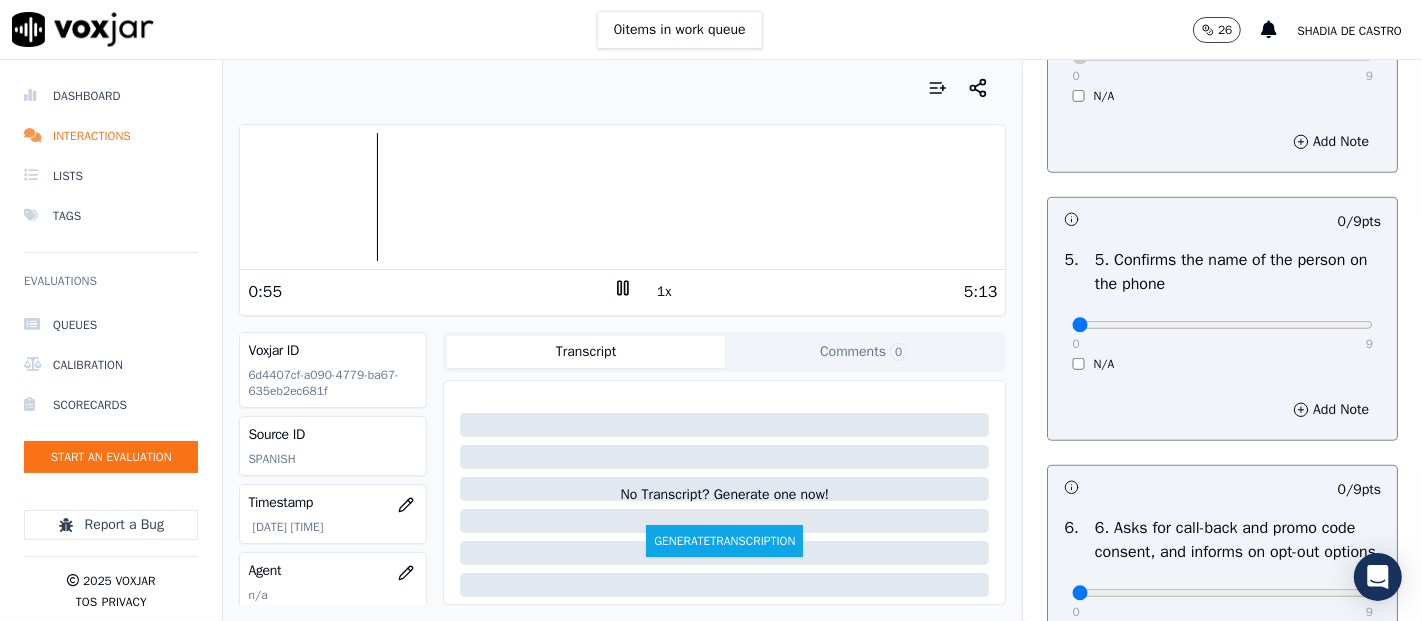 click on "0   9     N/A" at bounding box center (1222, 334) 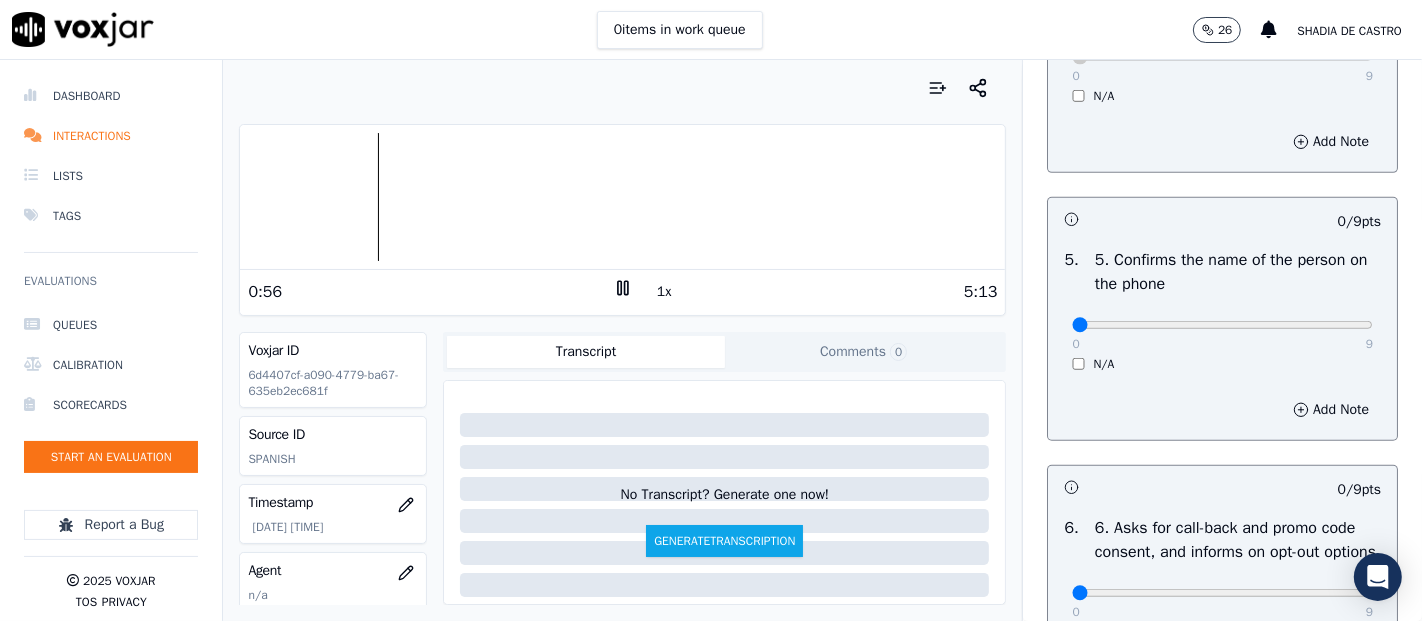 click on "0   9     N/A" at bounding box center (1222, 334) 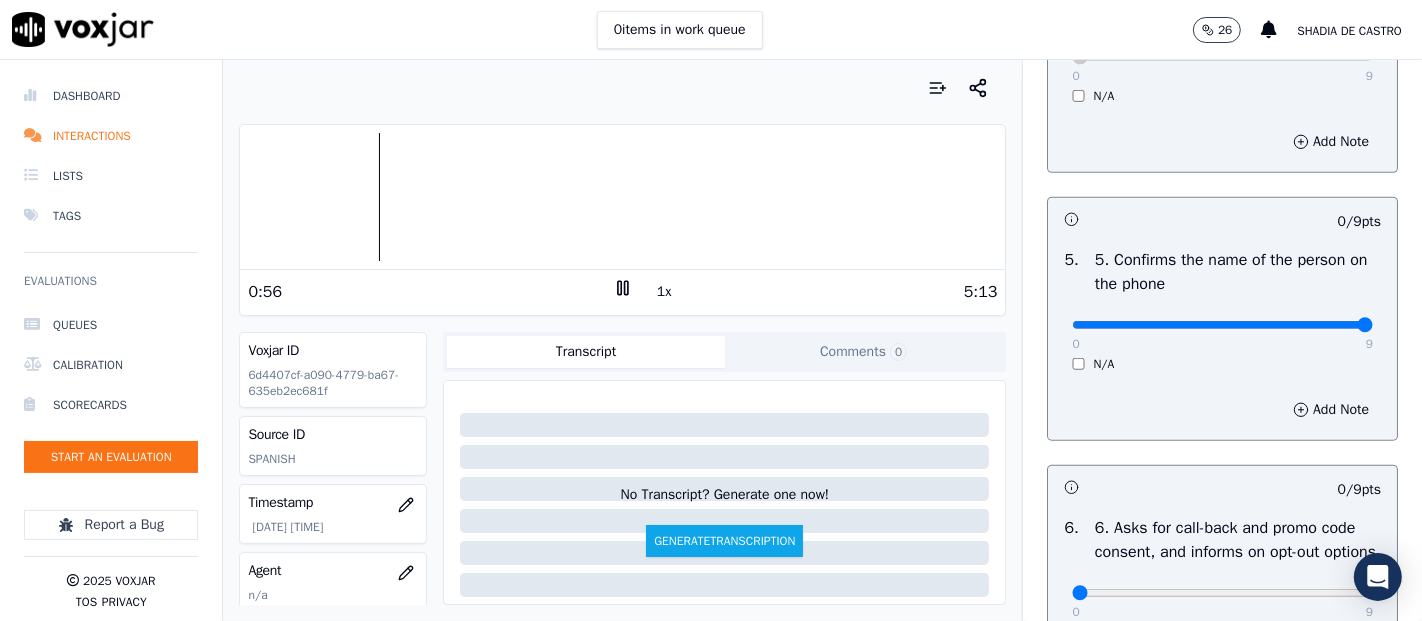 type on "9" 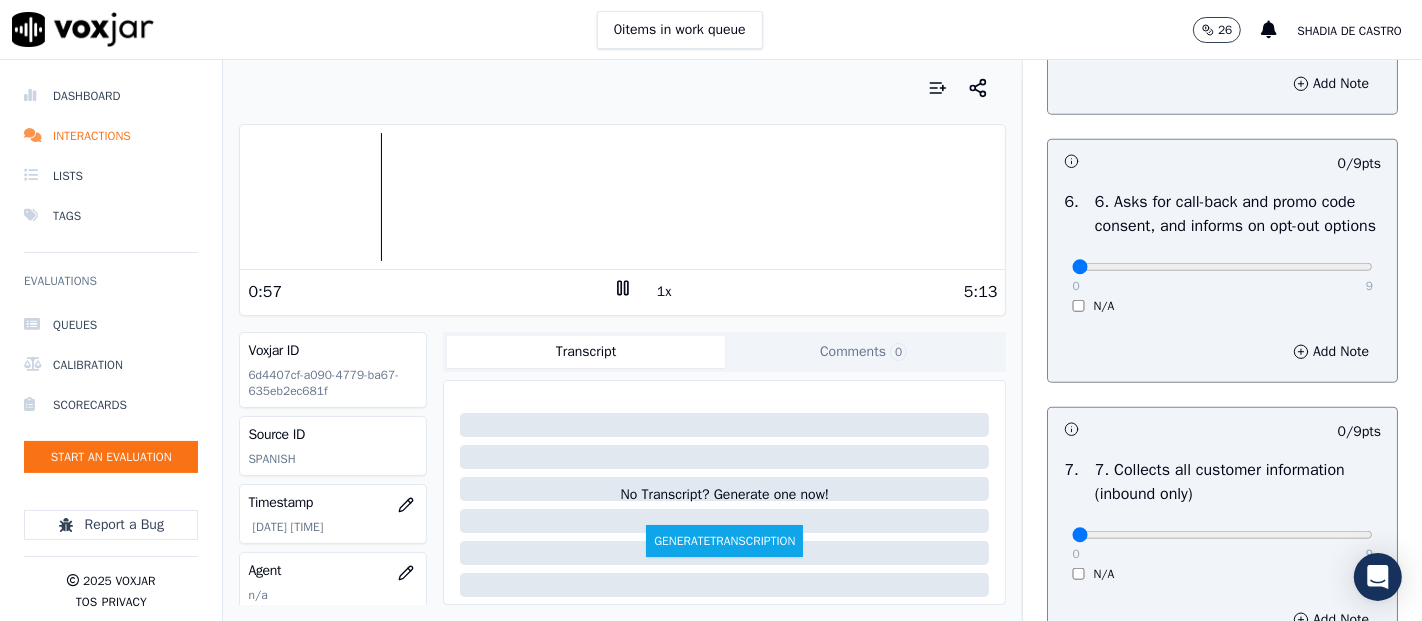scroll, scrollTop: 1444, scrollLeft: 0, axis: vertical 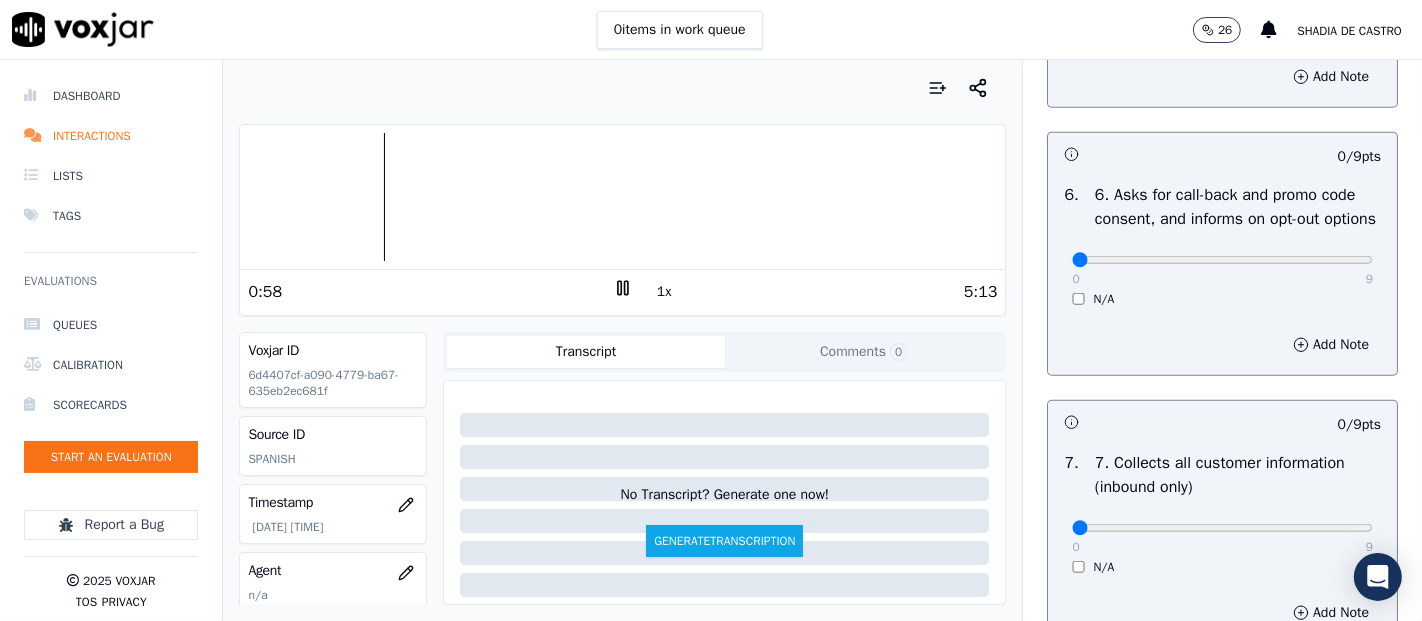 click on "0   9     N/A" at bounding box center [1222, 269] 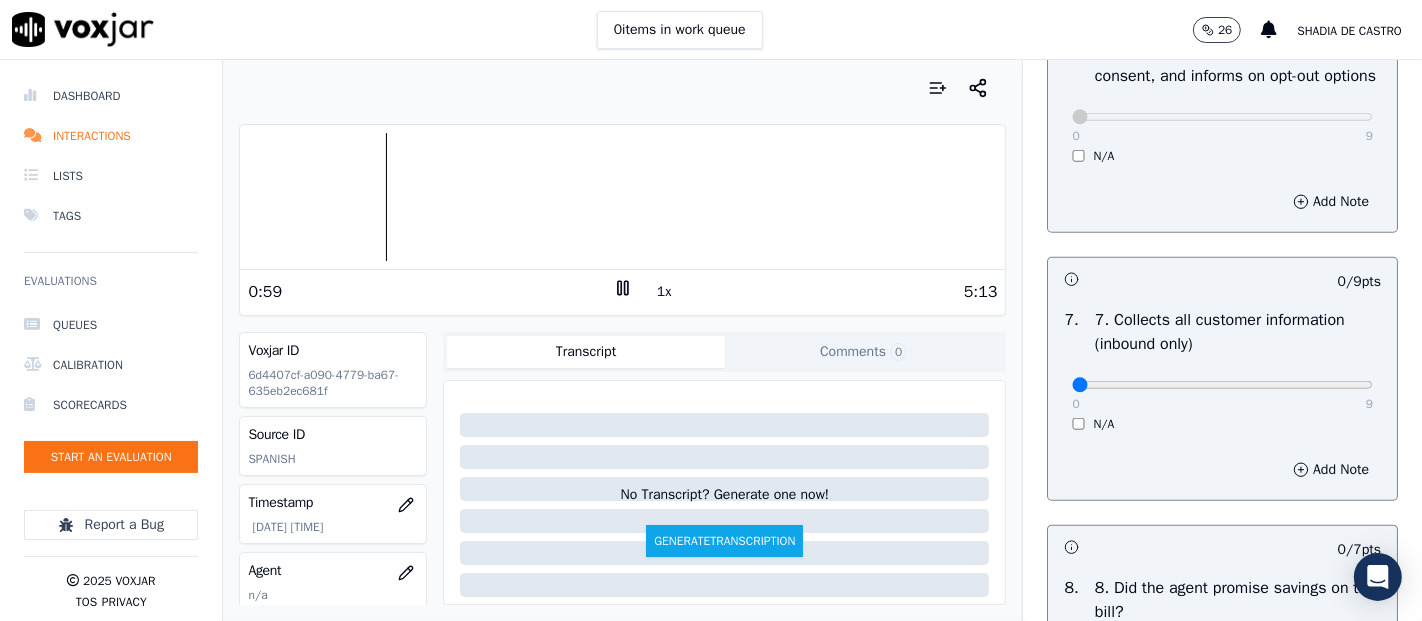 scroll, scrollTop: 1666, scrollLeft: 0, axis: vertical 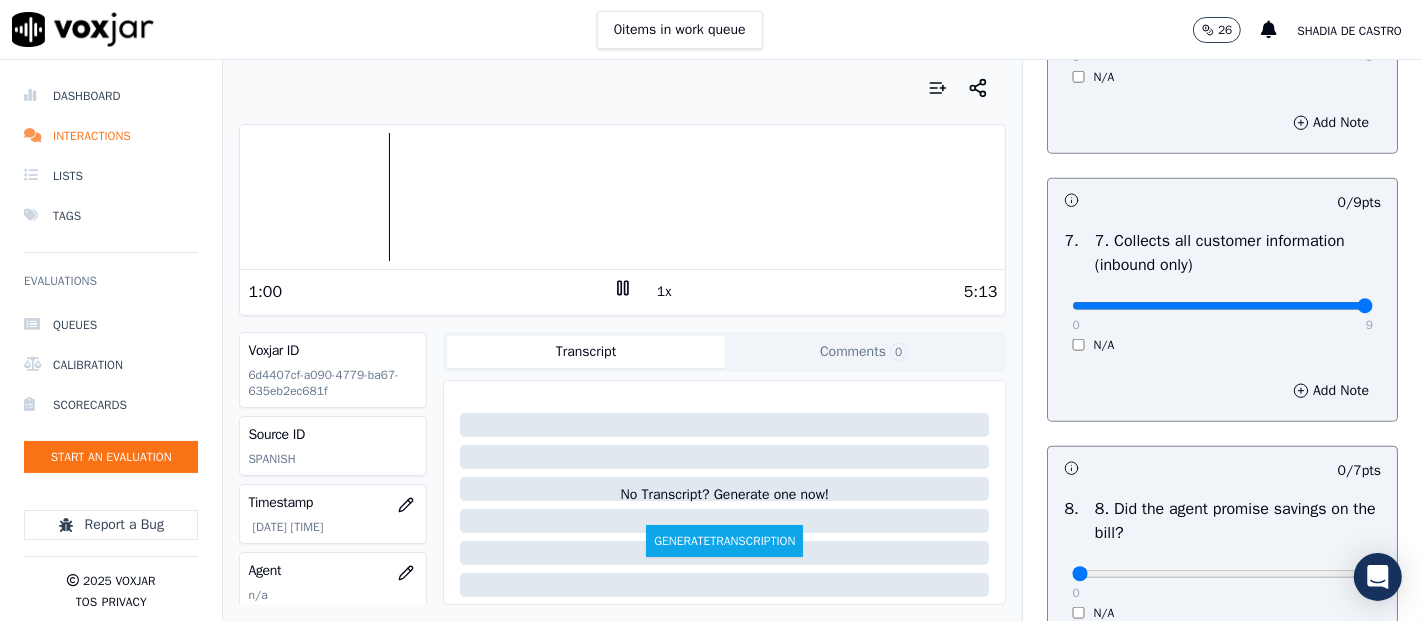 type on "9" 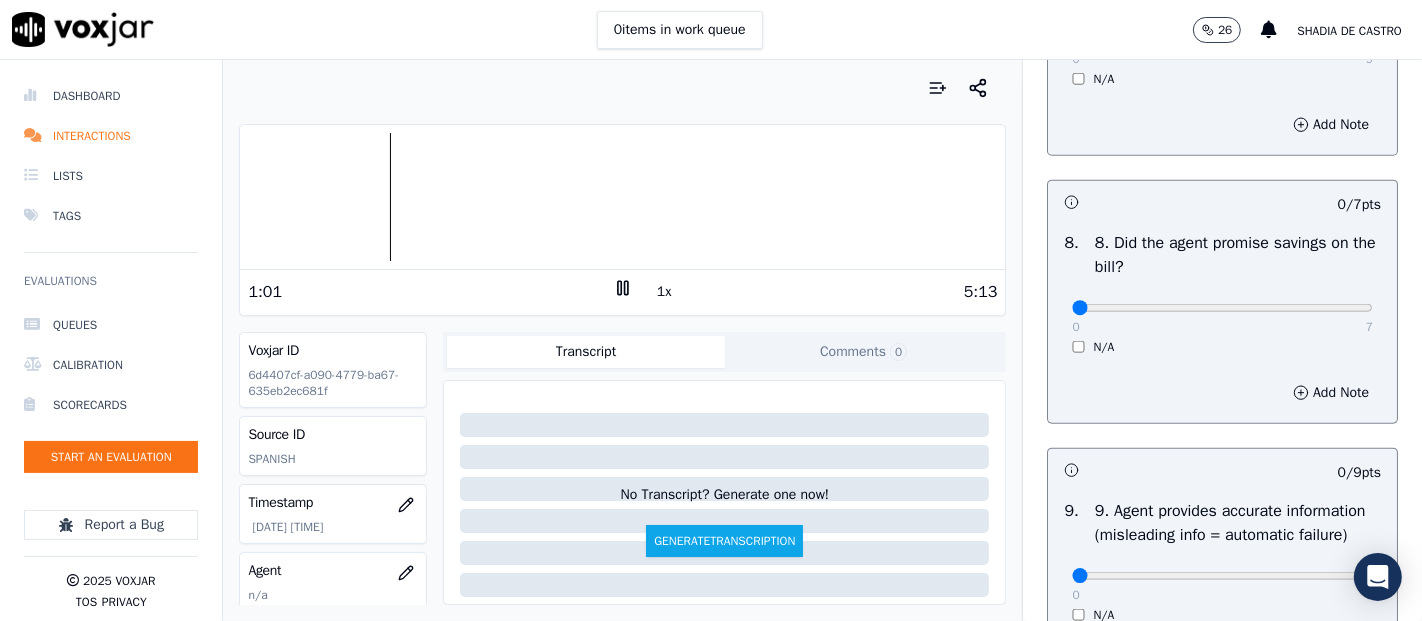 scroll, scrollTop: 2000, scrollLeft: 0, axis: vertical 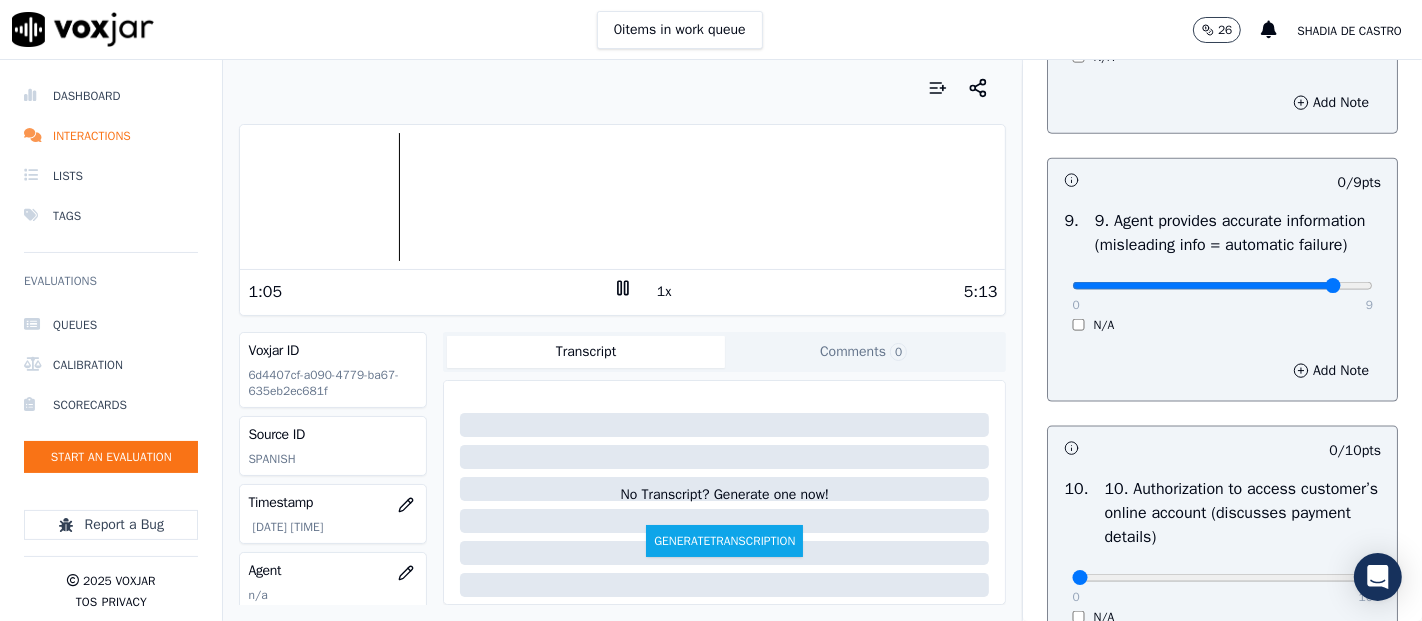 click at bounding box center [1222, -1906] 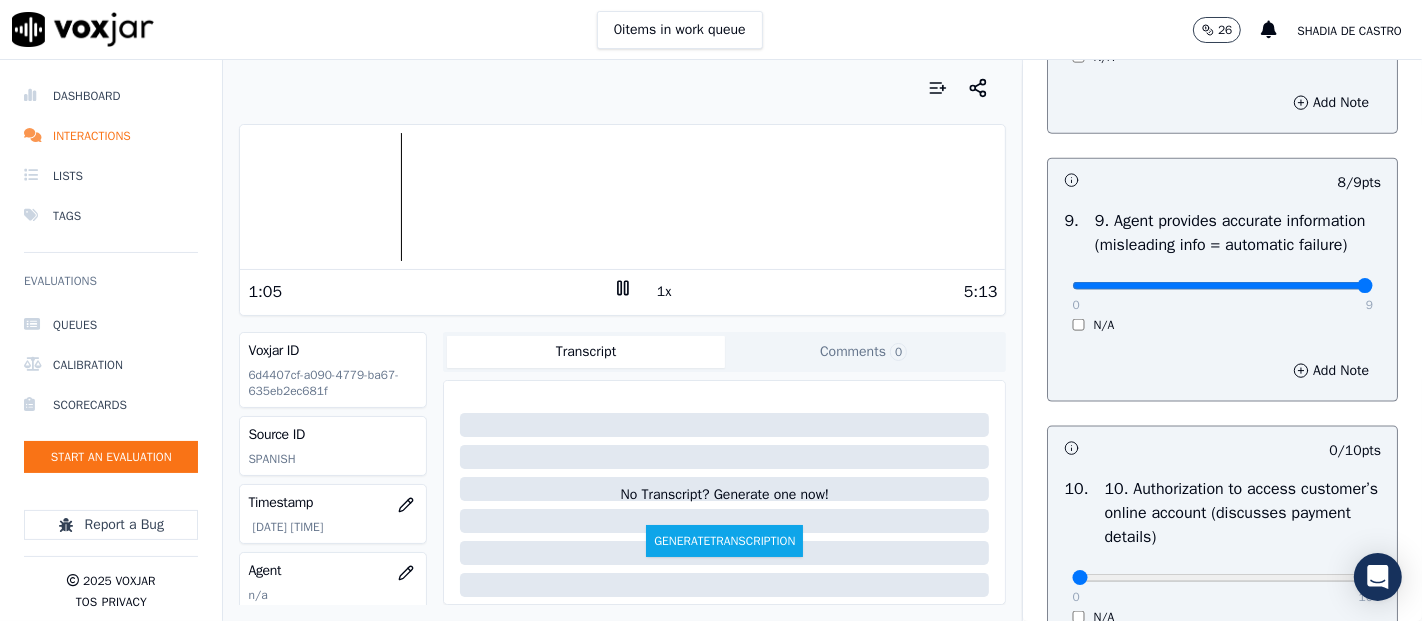 type on "9" 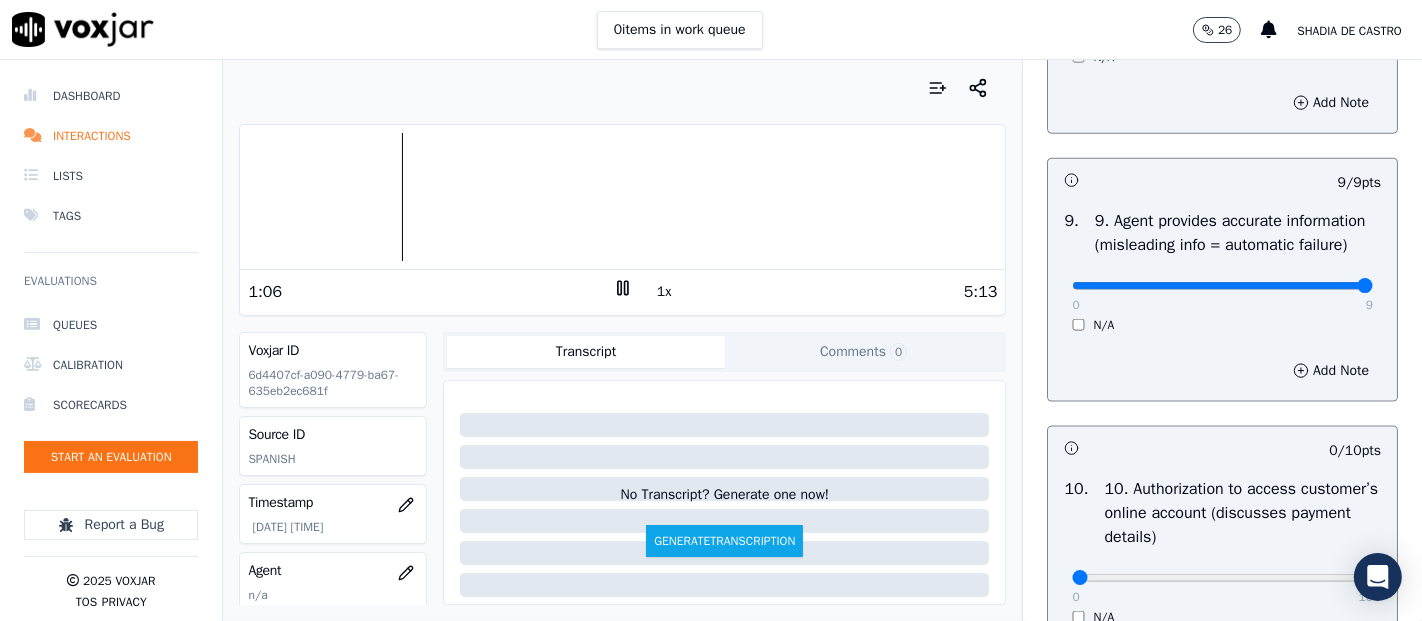 scroll, scrollTop: 2444, scrollLeft: 0, axis: vertical 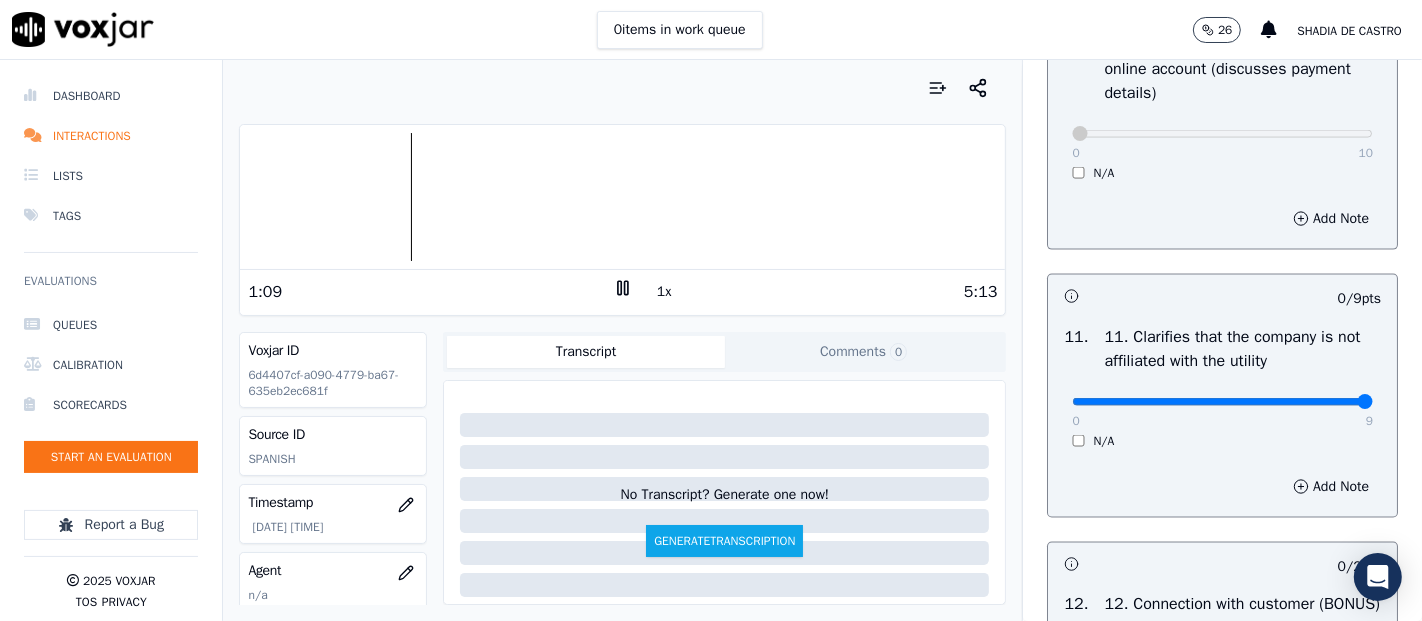 type on "9" 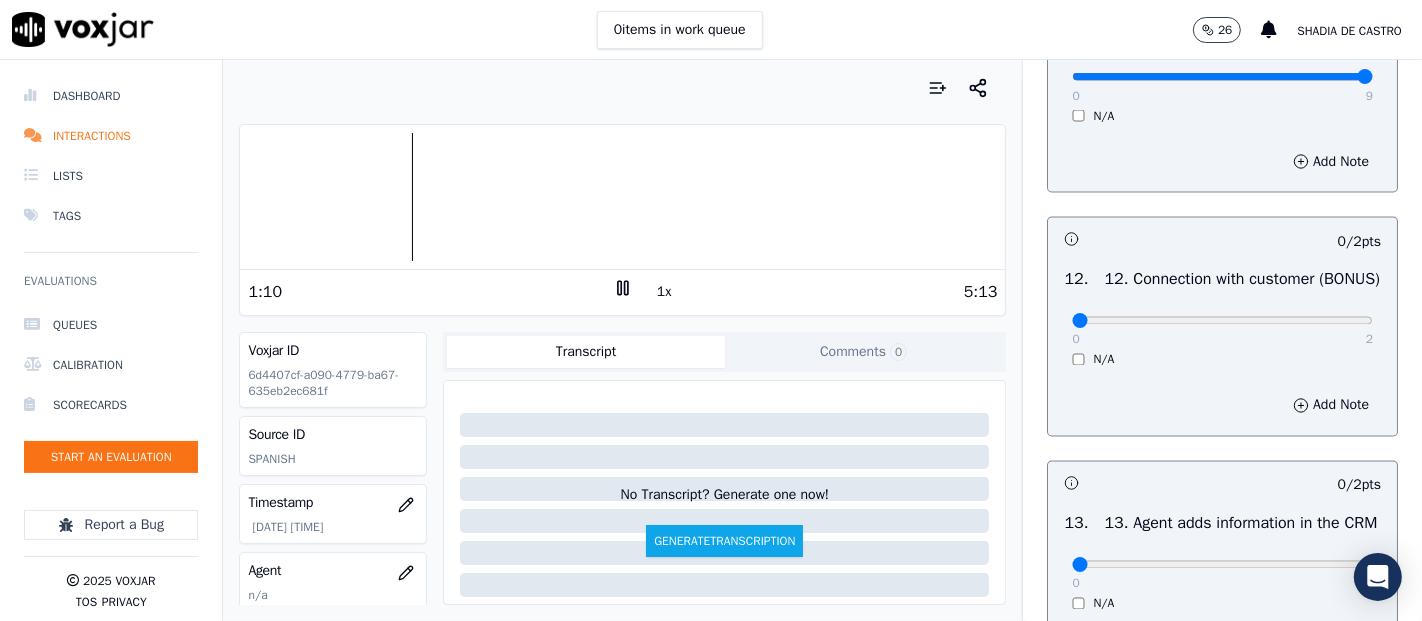 scroll, scrollTop: 3000, scrollLeft: 0, axis: vertical 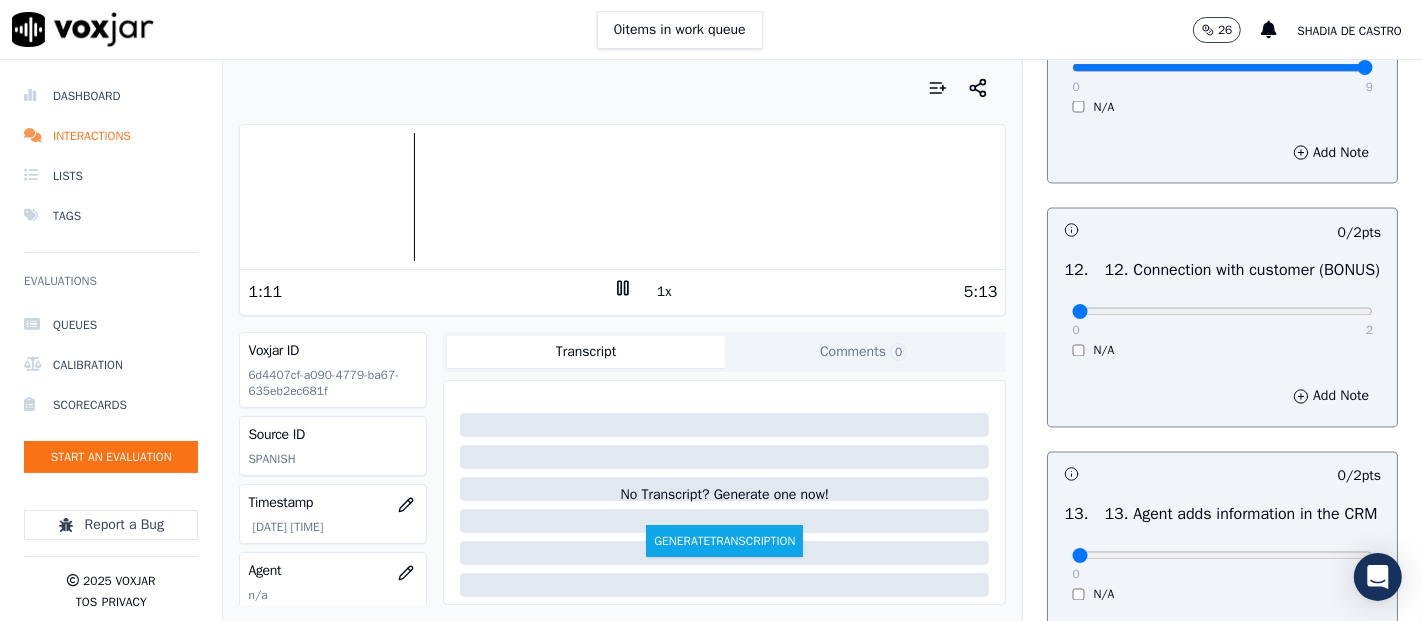 click on "0   2     N/A" at bounding box center (1222, 321) 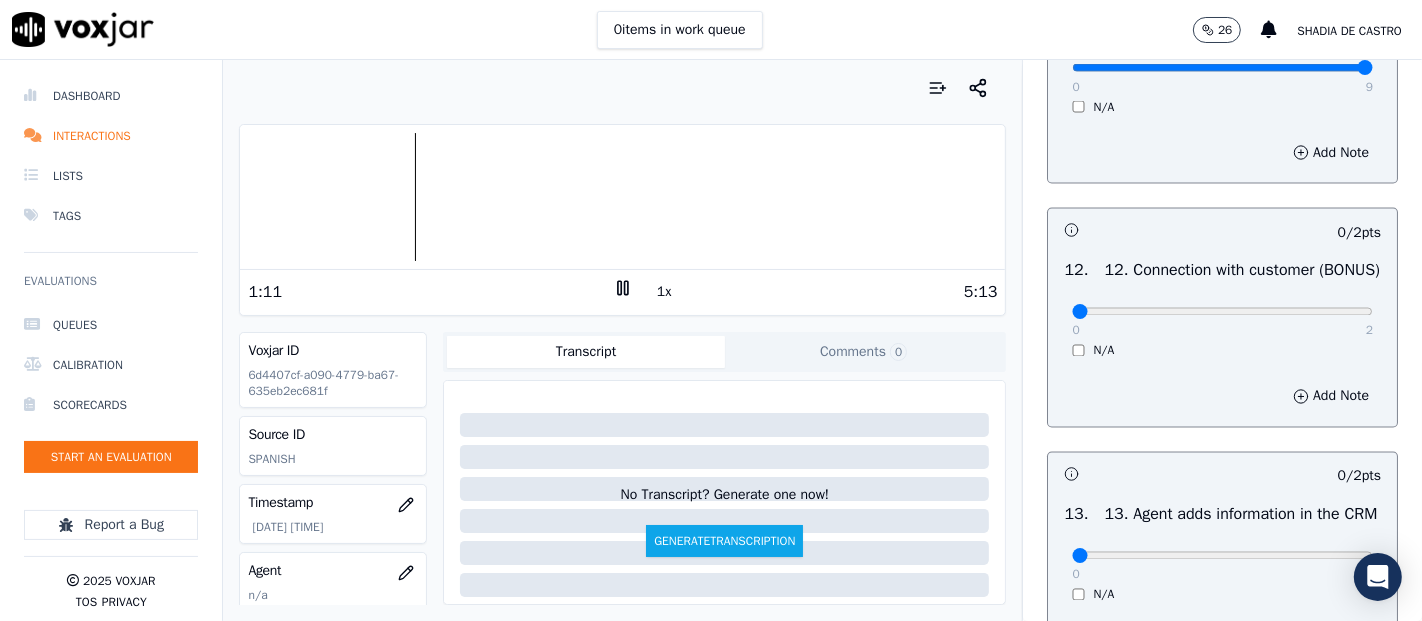 click on "0   2     N/A" at bounding box center [1222, 321] 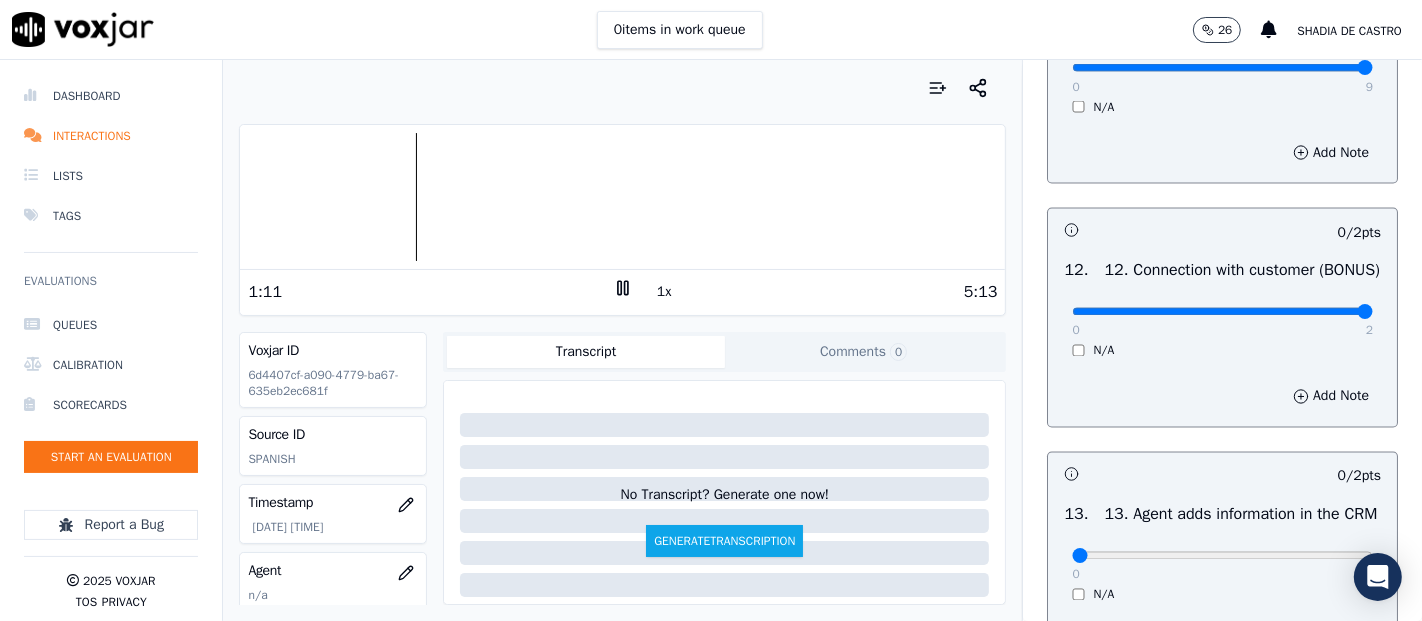 type on "2" 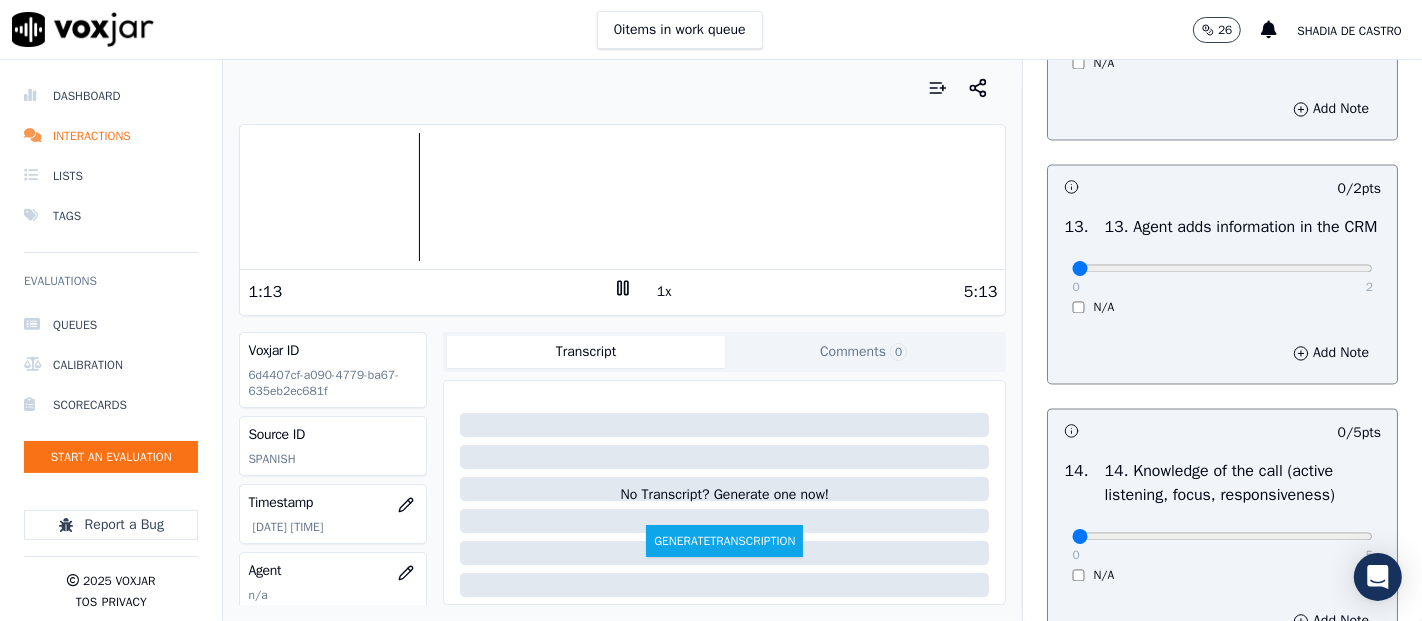 scroll, scrollTop: 3333, scrollLeft: 0, axis: vertical 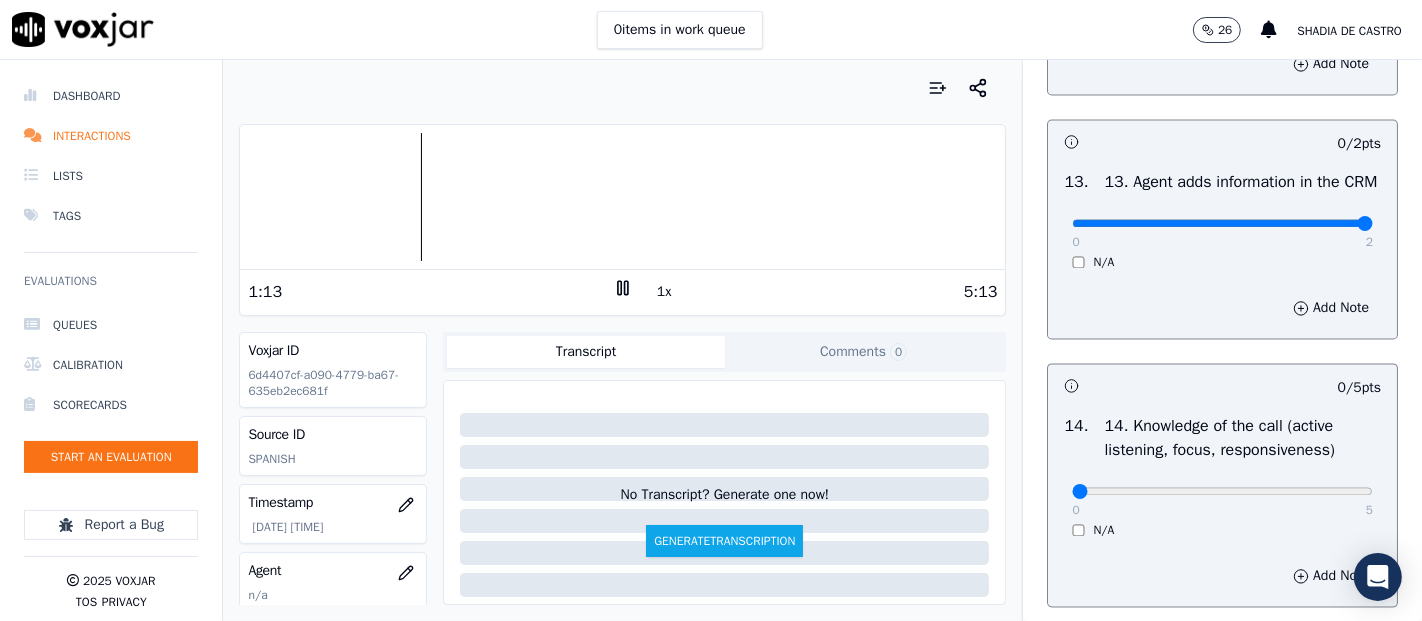 type on "2" 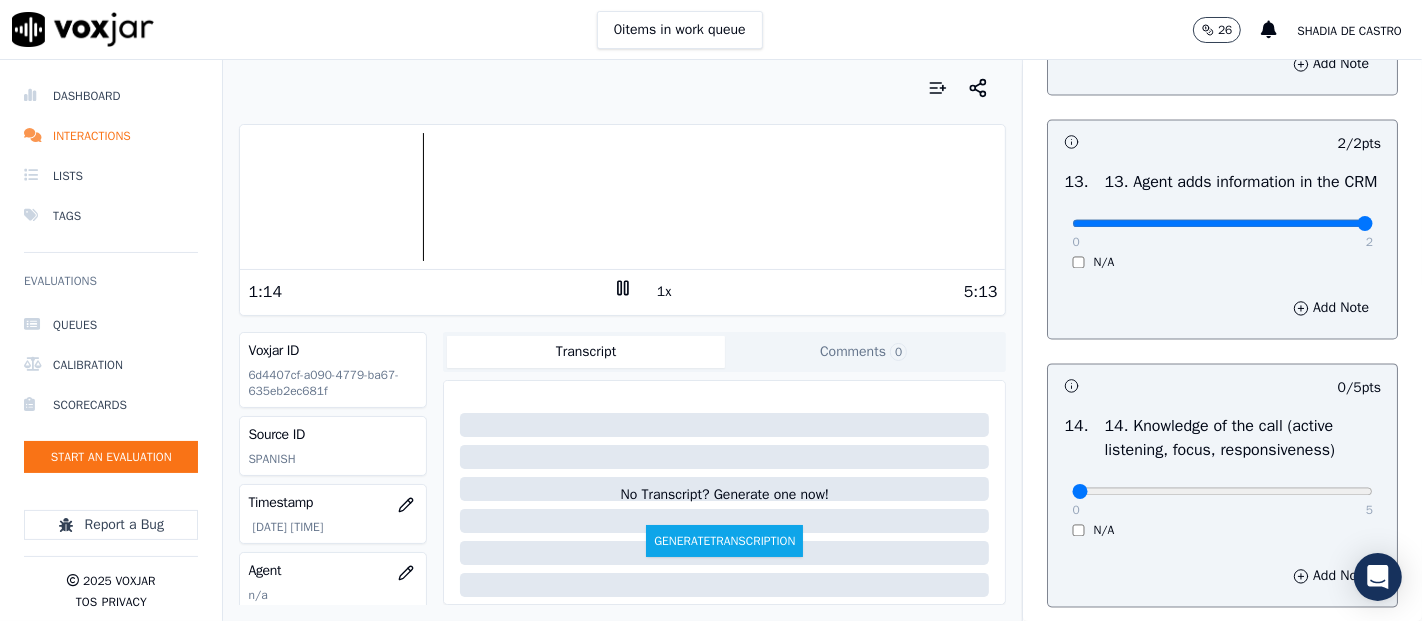 scroll, scrollTop: 3644, scrollLeft: 0, axis: vertical 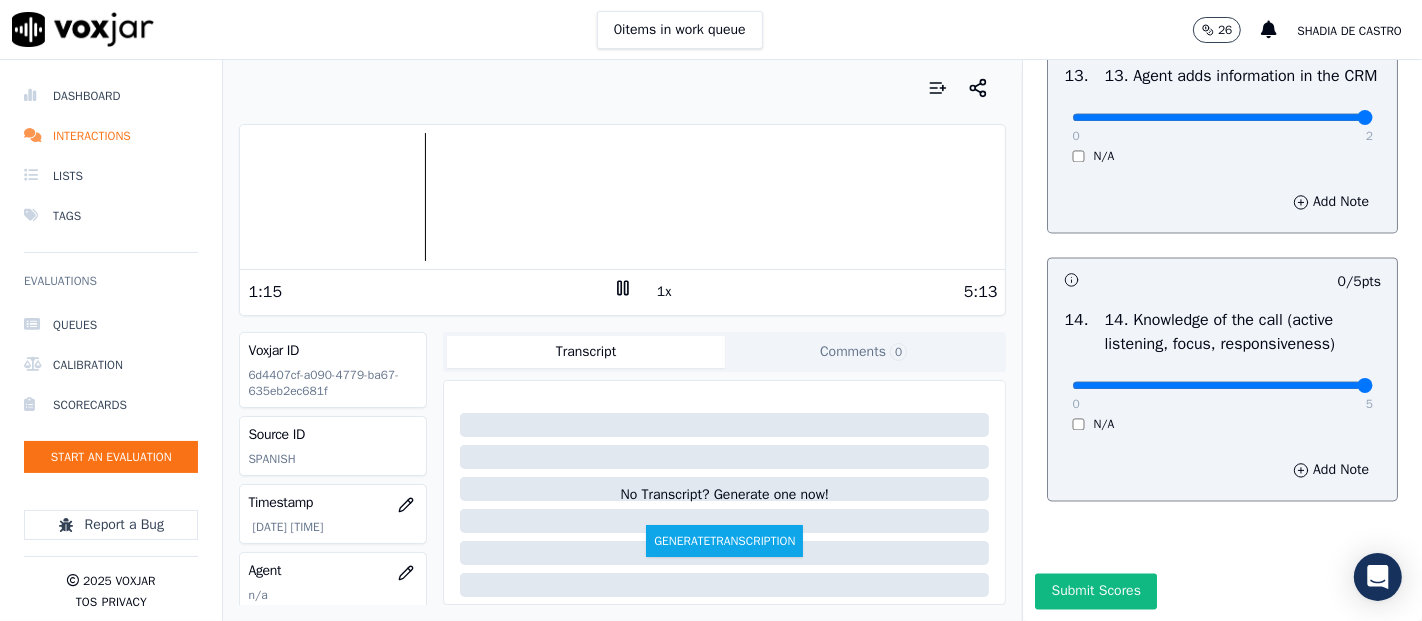 type on "5" 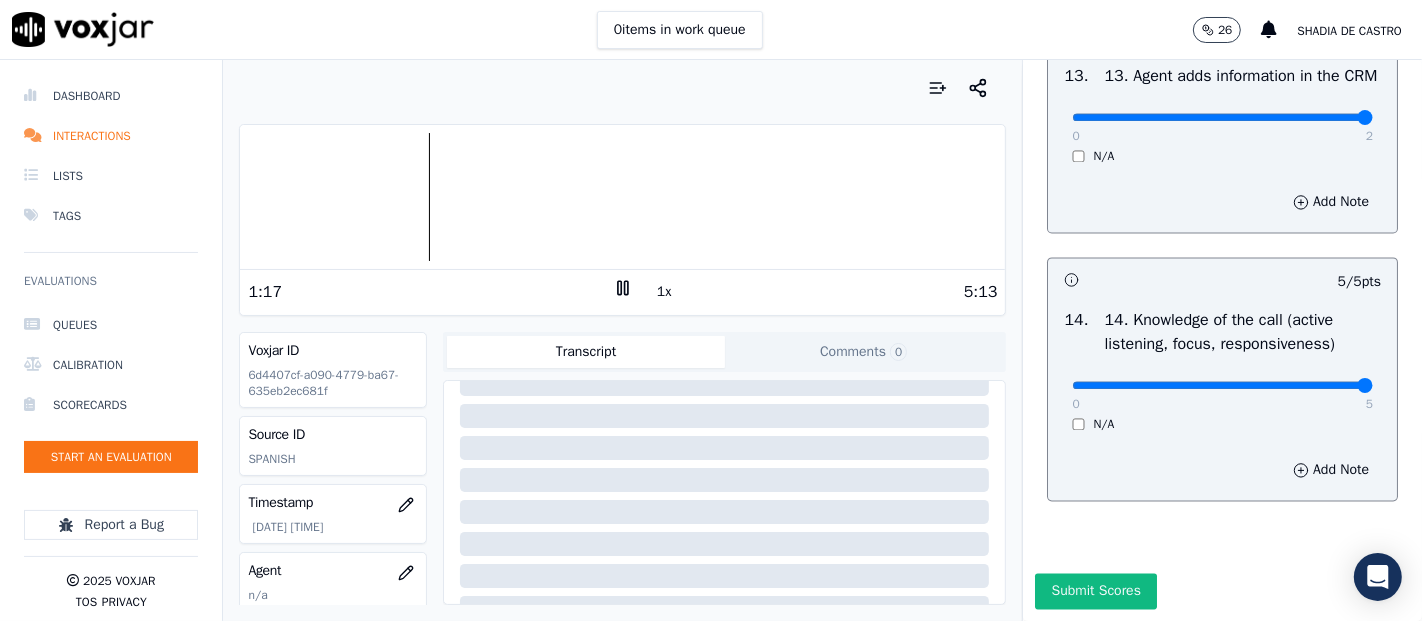 scroll, scrollTop: 333, scrollLeft: 0, axis: vertical 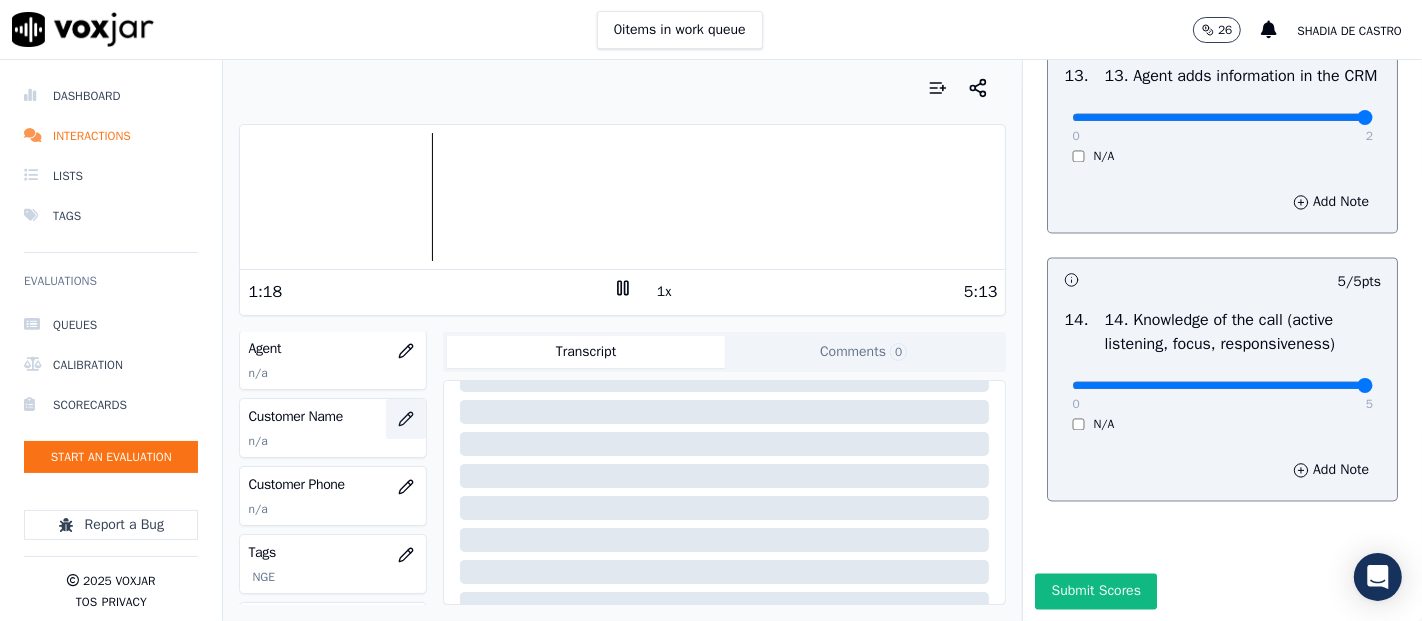 drag, startPoint x: 362, startPoint y: 427, endPoint x: 373, endPoint y: 418, distance: 14.21267 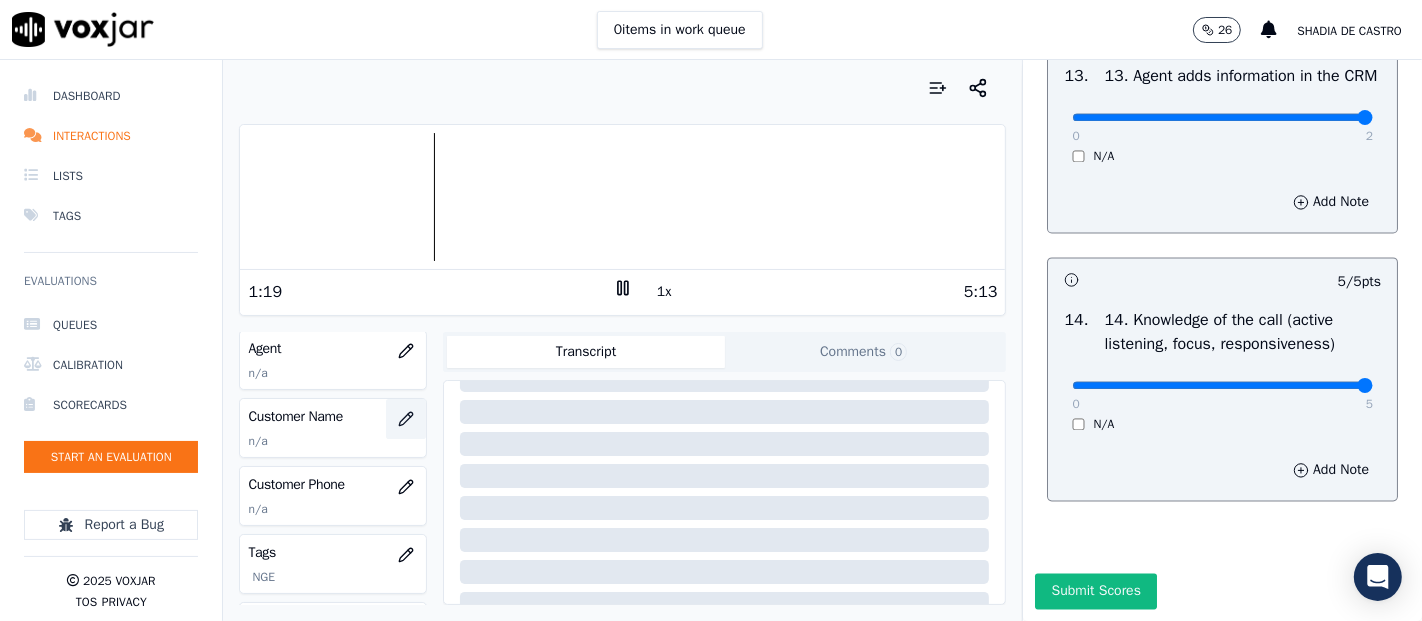 click 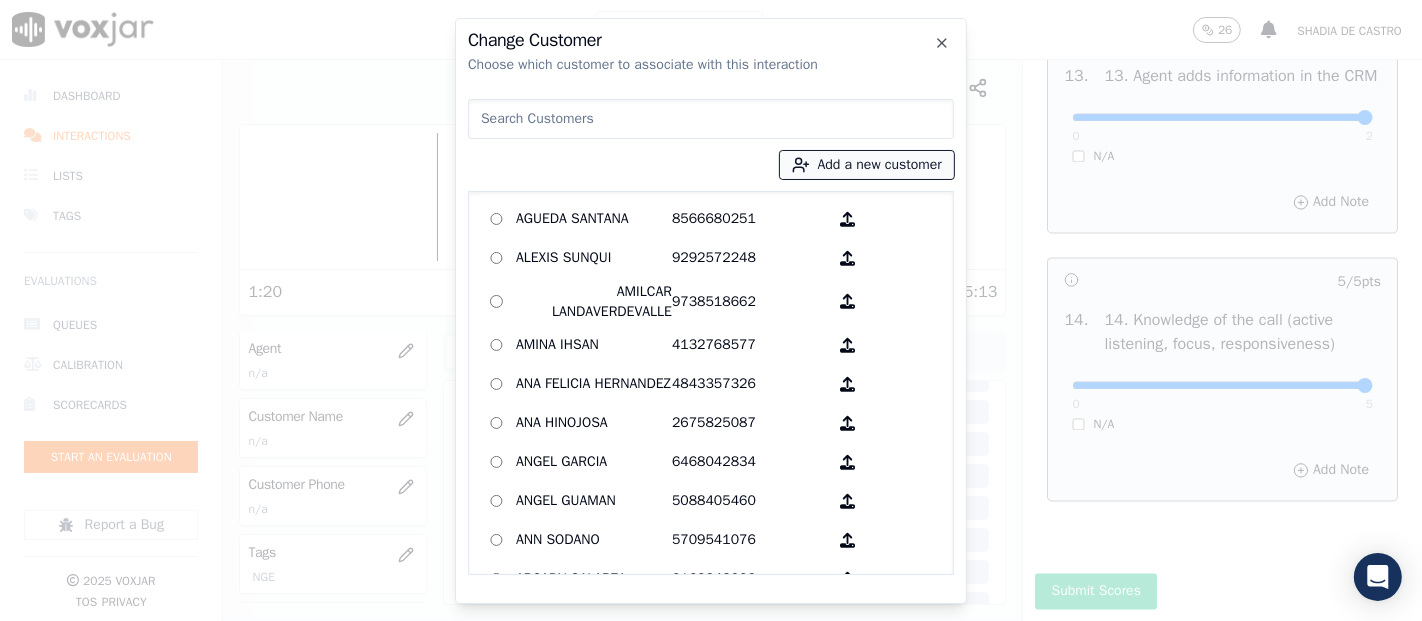 click on "Add a new customer" at bounding box center (867, 165) 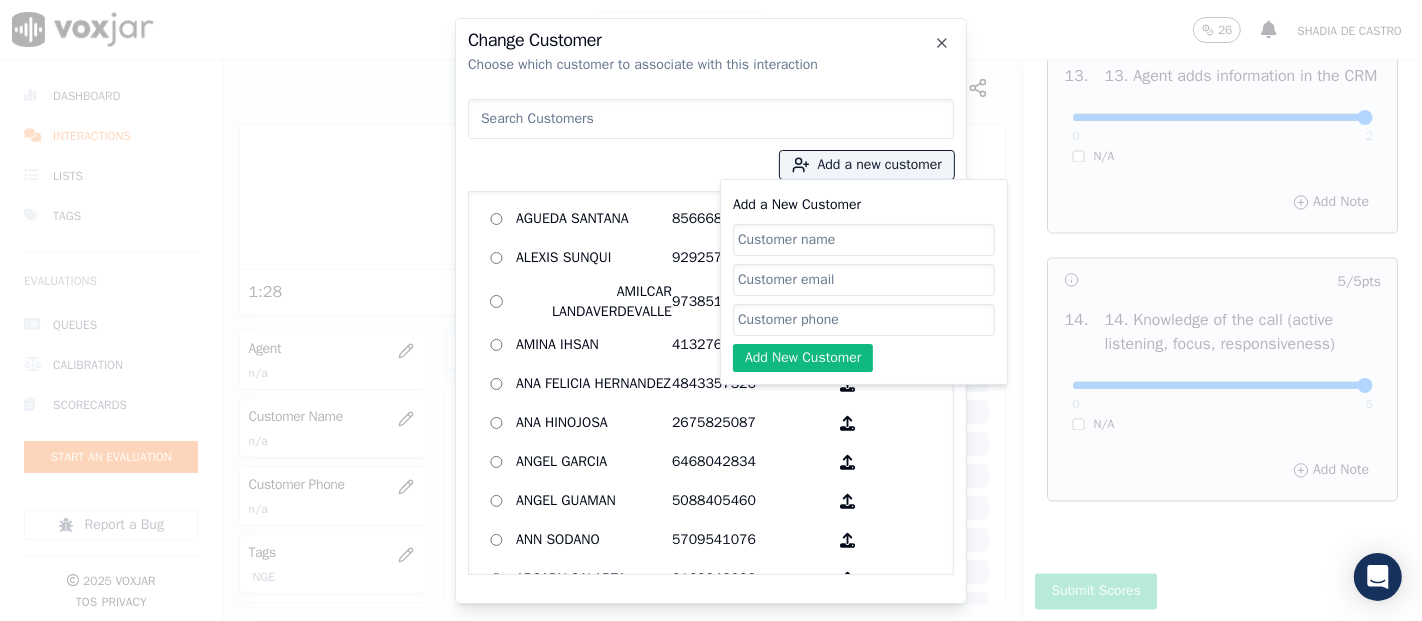paste on "ELSA MARINA SALES-GONSALEZ" 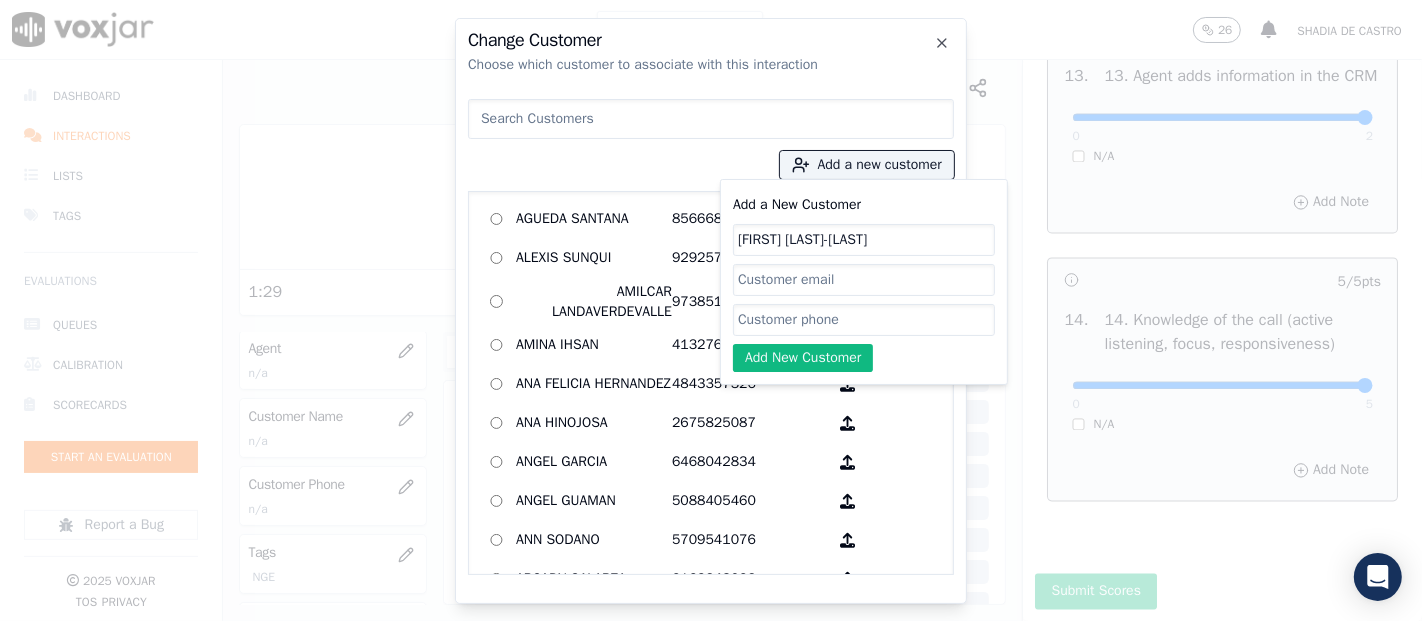 type on "ELSA MARINA SALES-GONSALEZ" 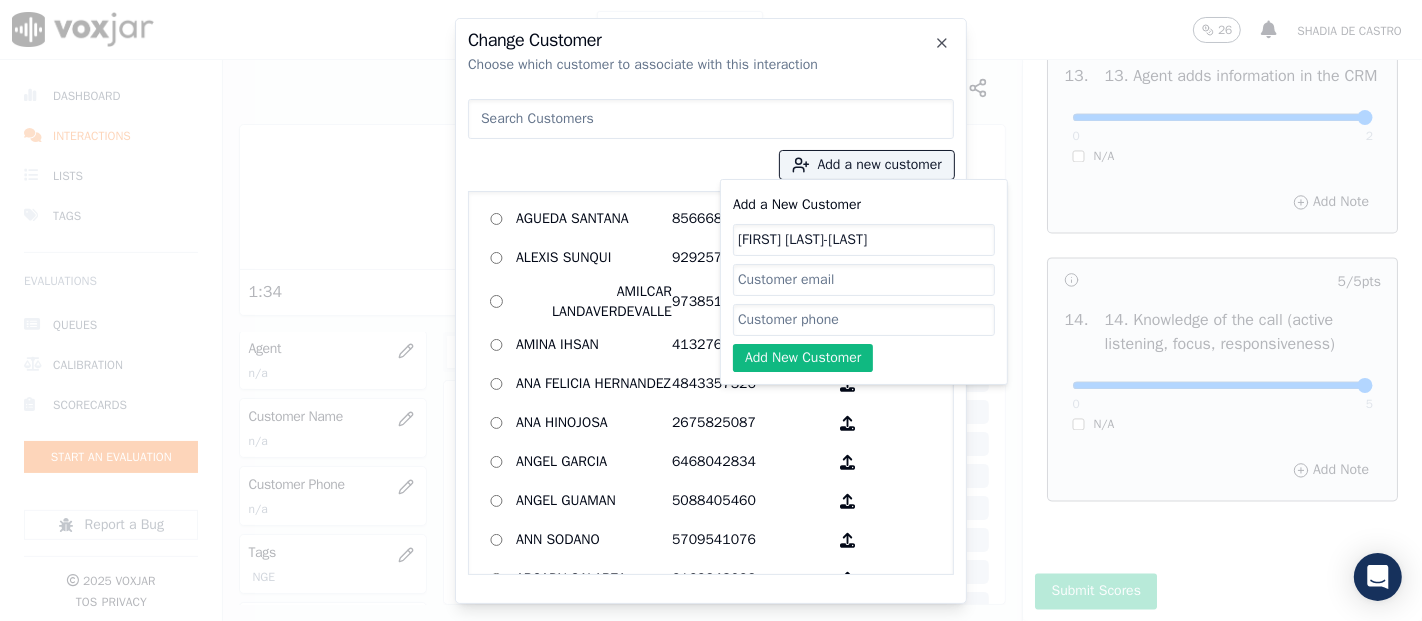 paste on "7745400407" 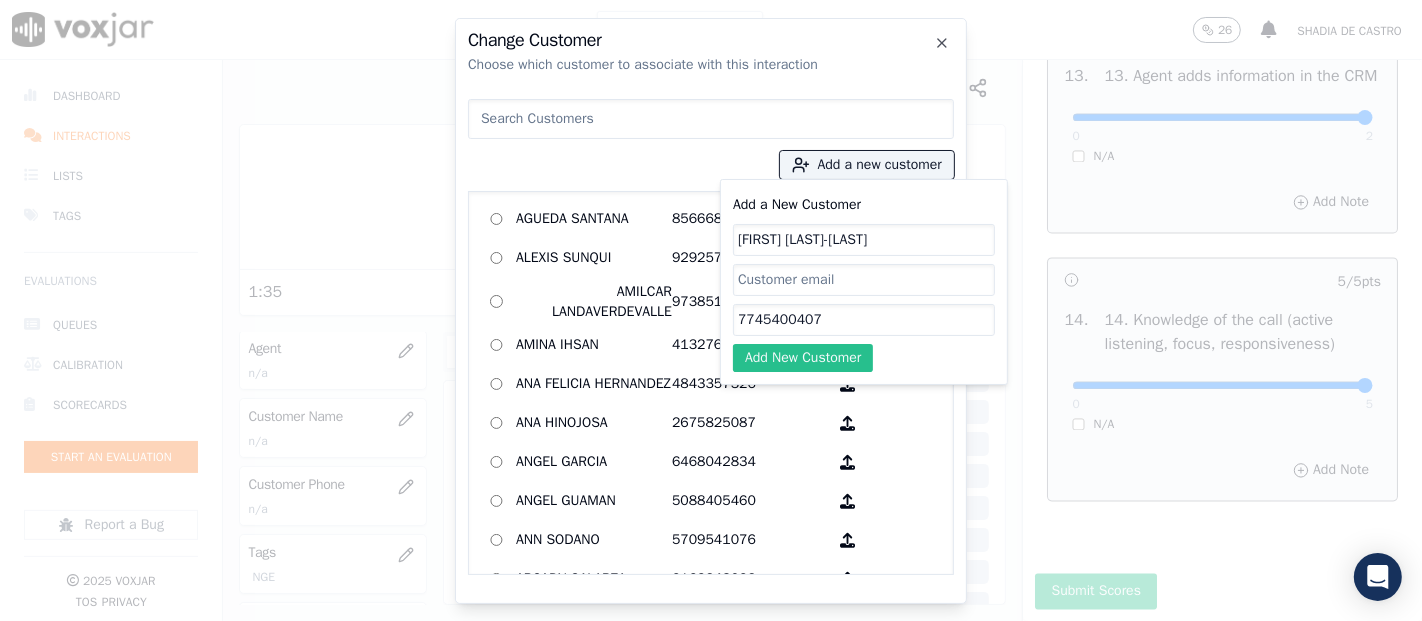 type on "7745400407" 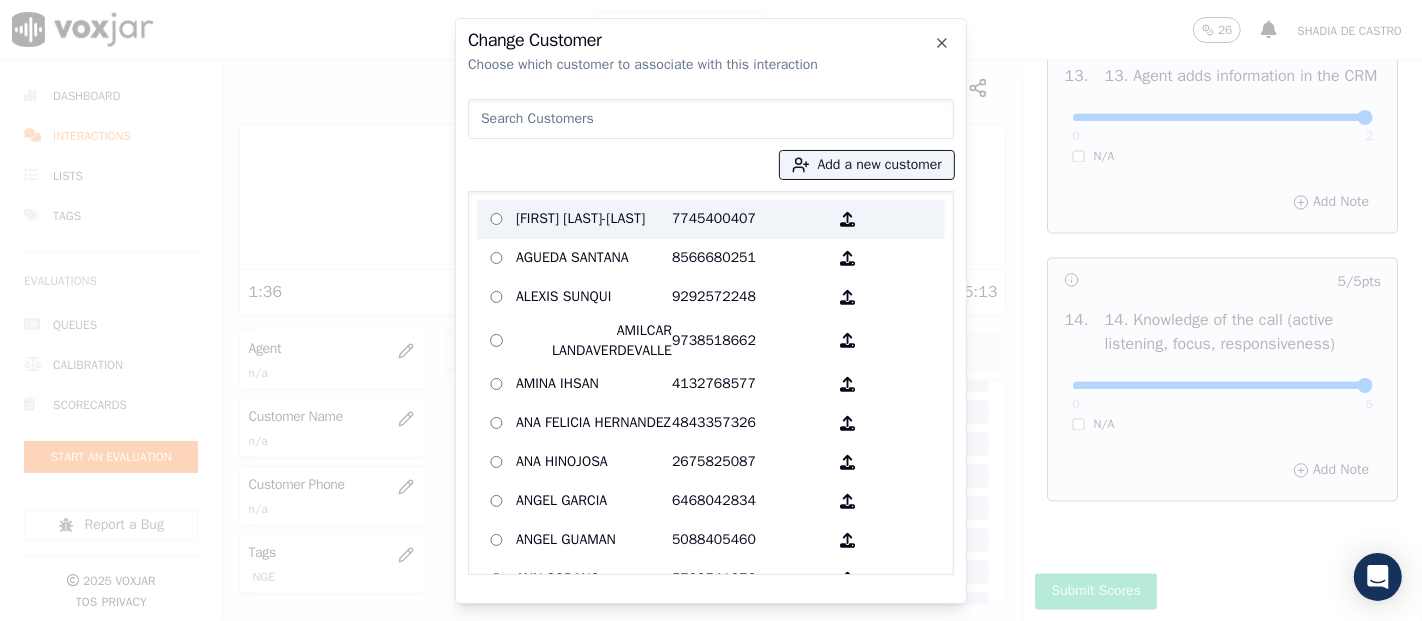 click on "ELSA MARINA SALES-GONSALEZ" at bounding box center [594, 219] 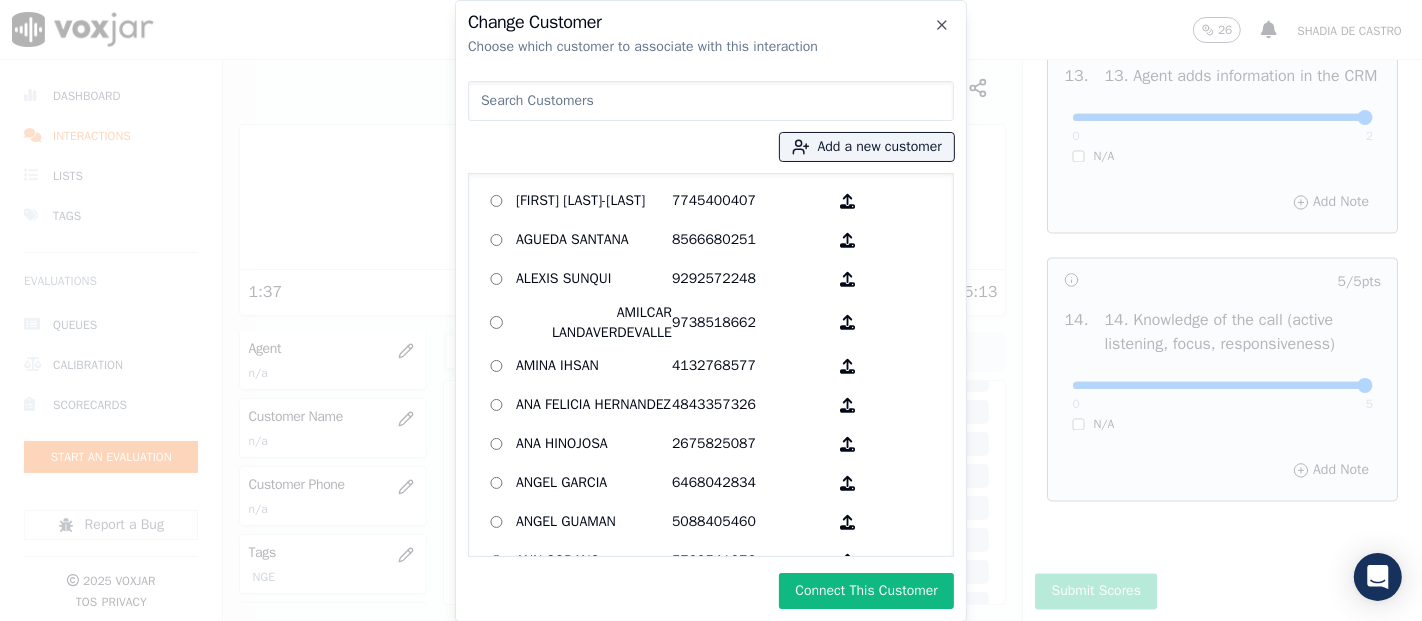 click on "Connect This Customer" at bounding box center [866, 591] 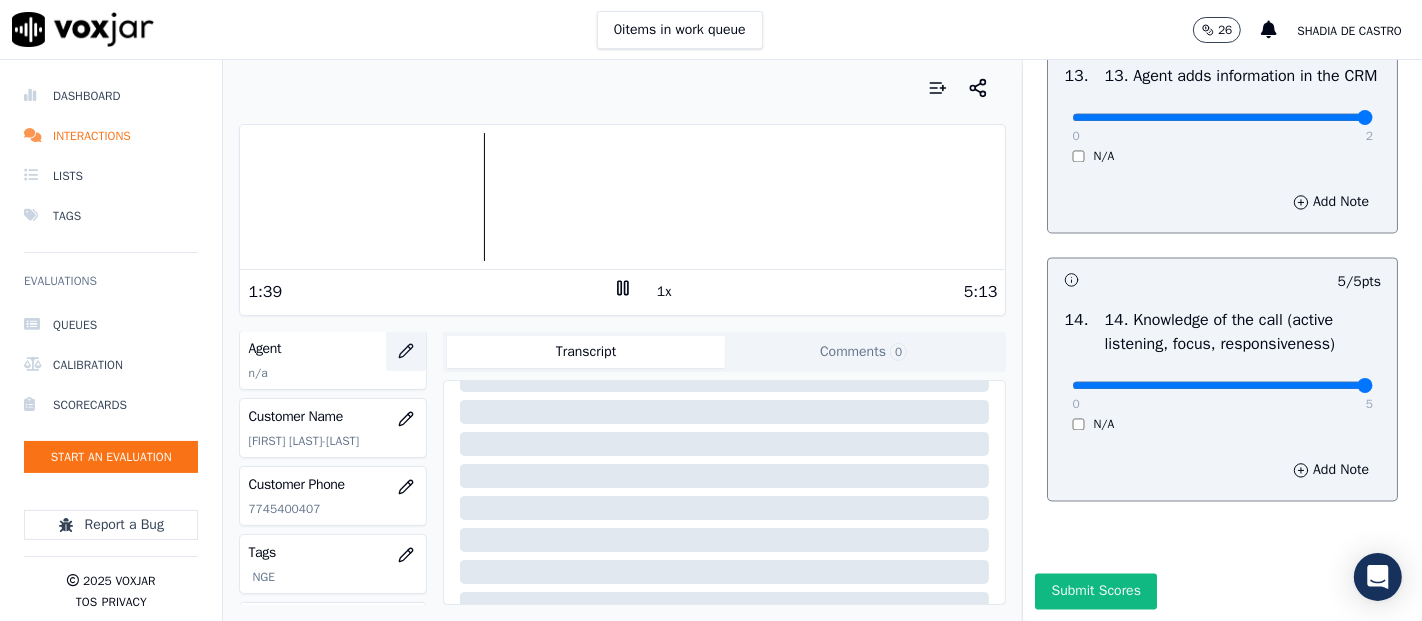 click 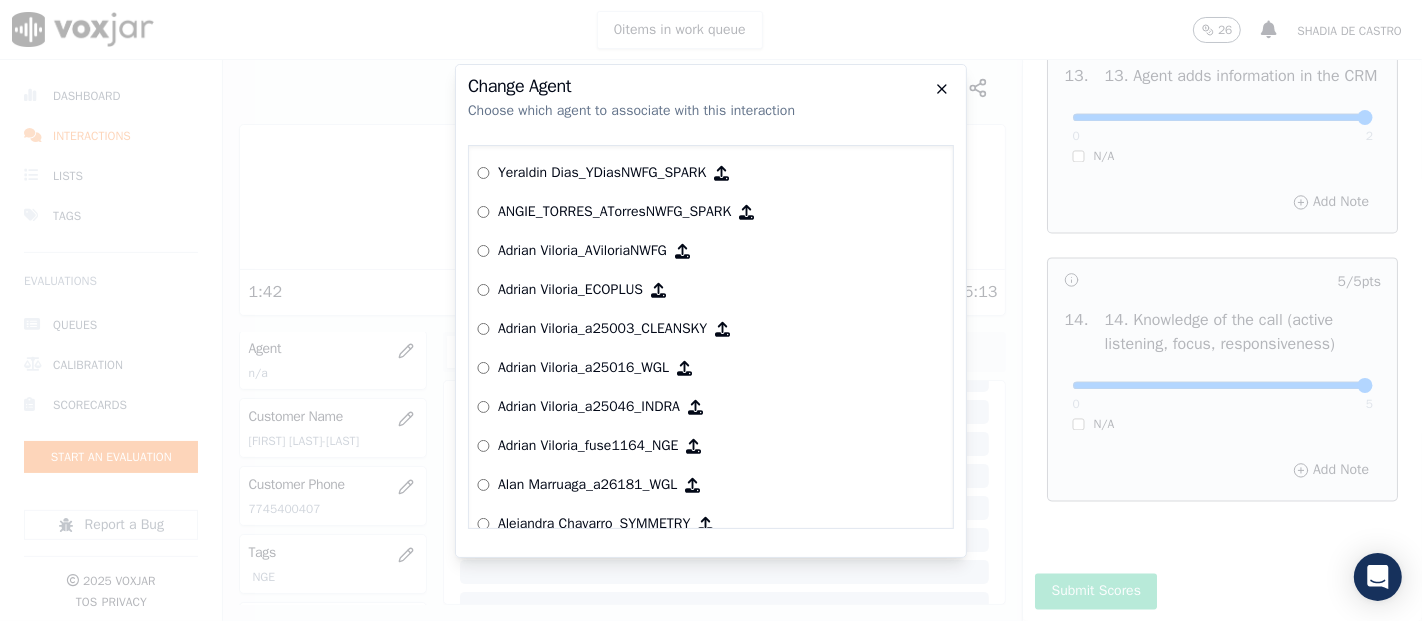 click 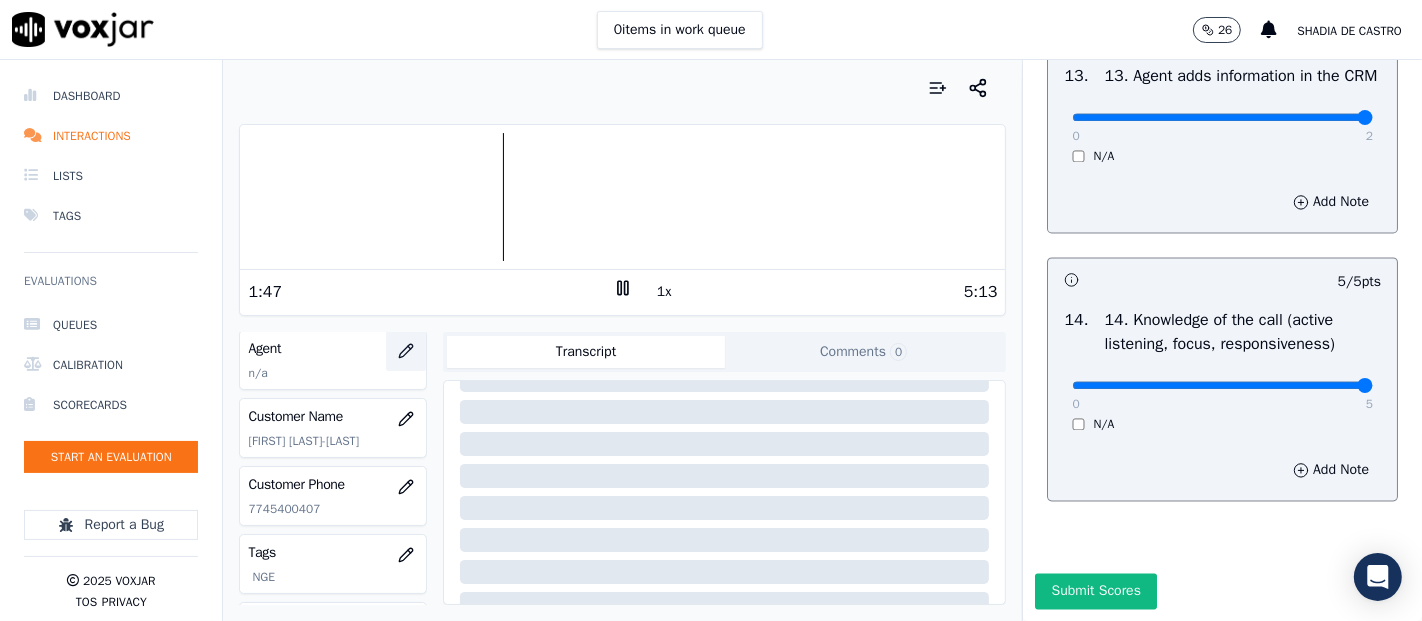 click at bounding box center (406, 351) 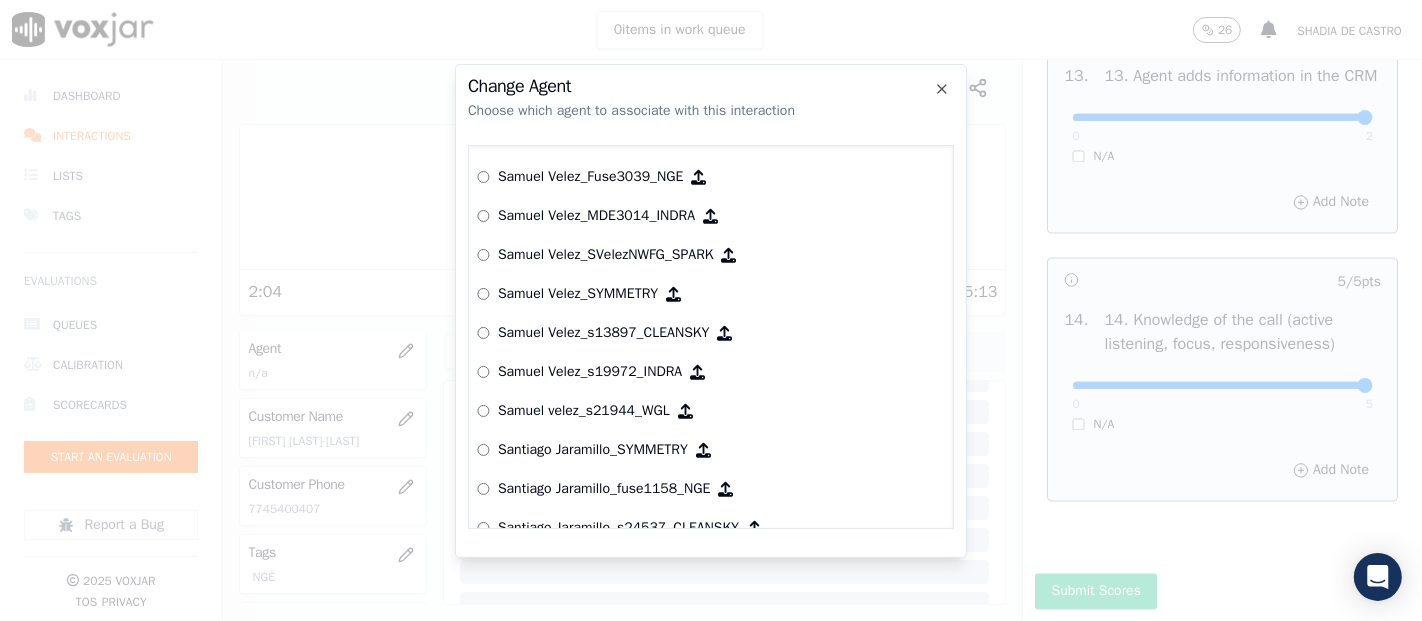 scroll, scrollTop: 7802, scrollLeft: 0, axis: vertical 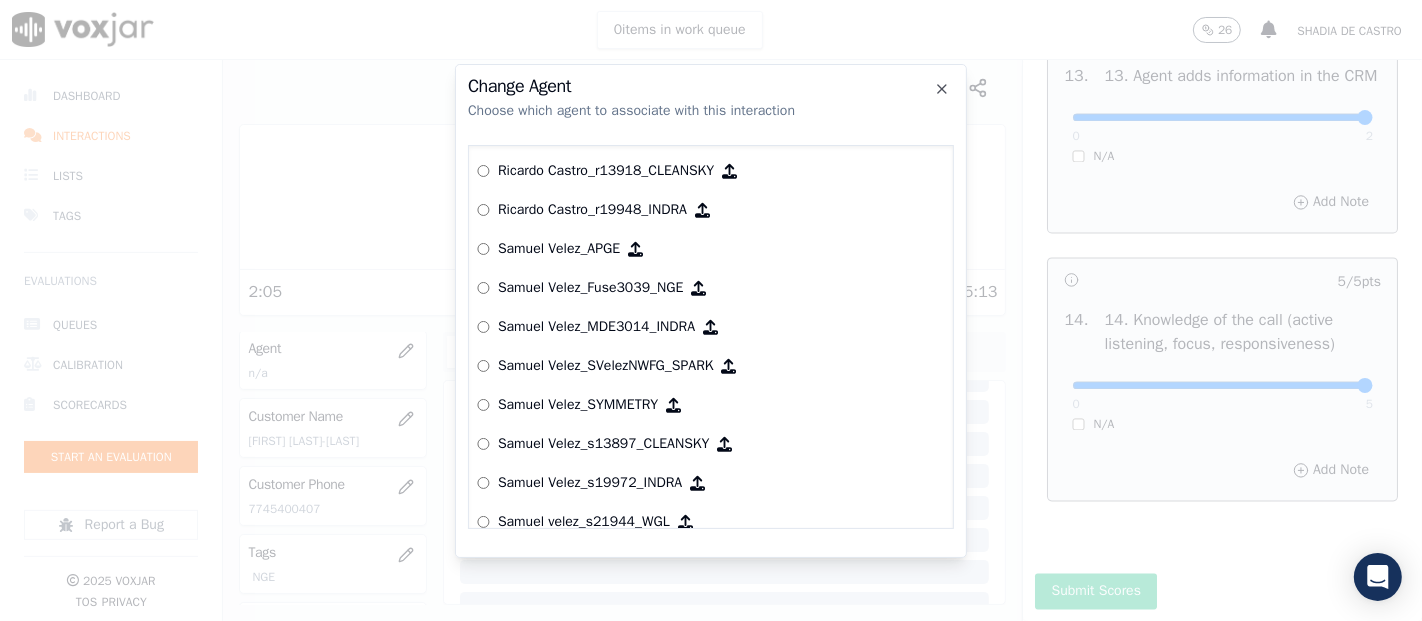 click on "Samuel Velez_Fuse3039_NGE" at bounding box center [590, 288] 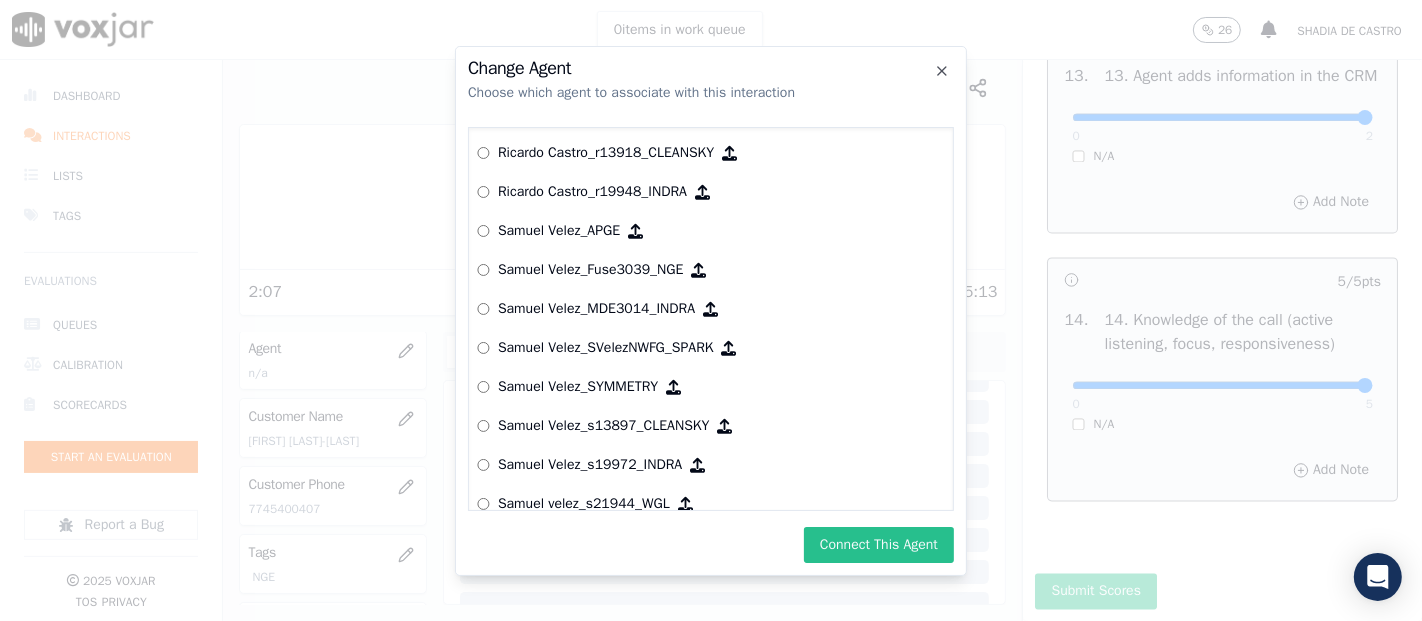 click on "Connect This Agent" at bounding box center (879, 545) 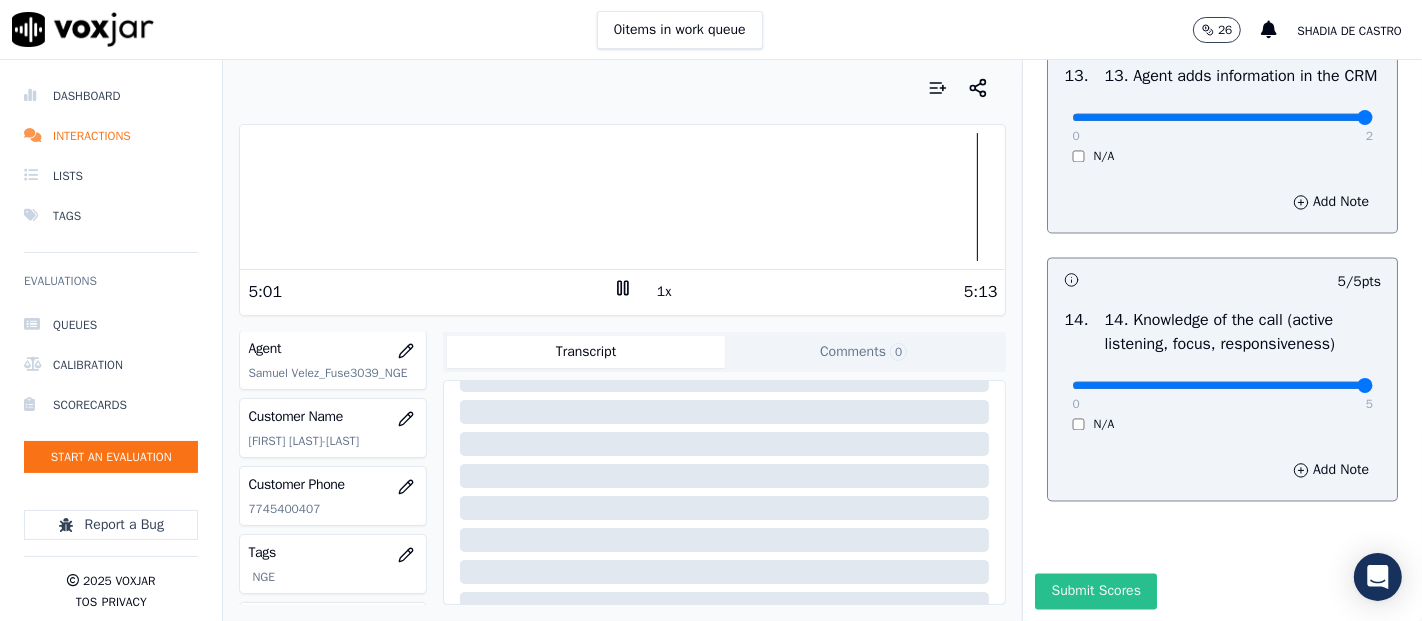 click on "Submit Scores" at bounding box center (1095, 591) 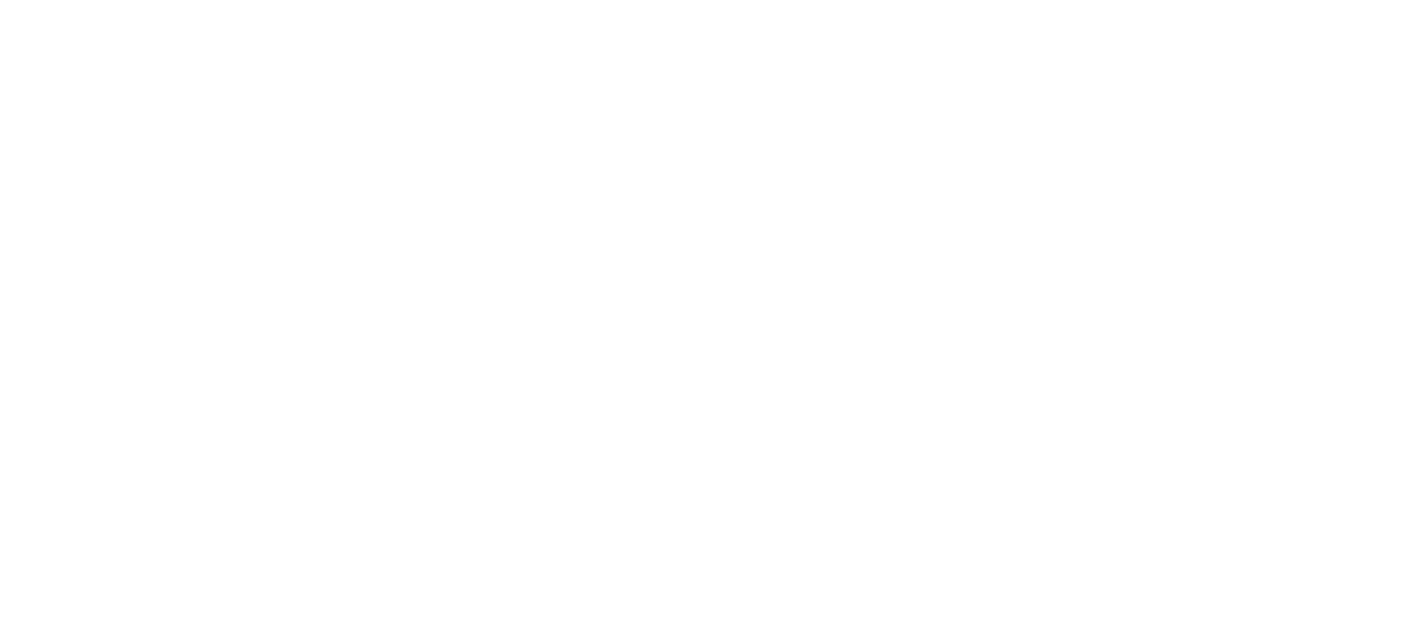 scroll, scrollTop: 0, scrollLeft: 0, axis: both 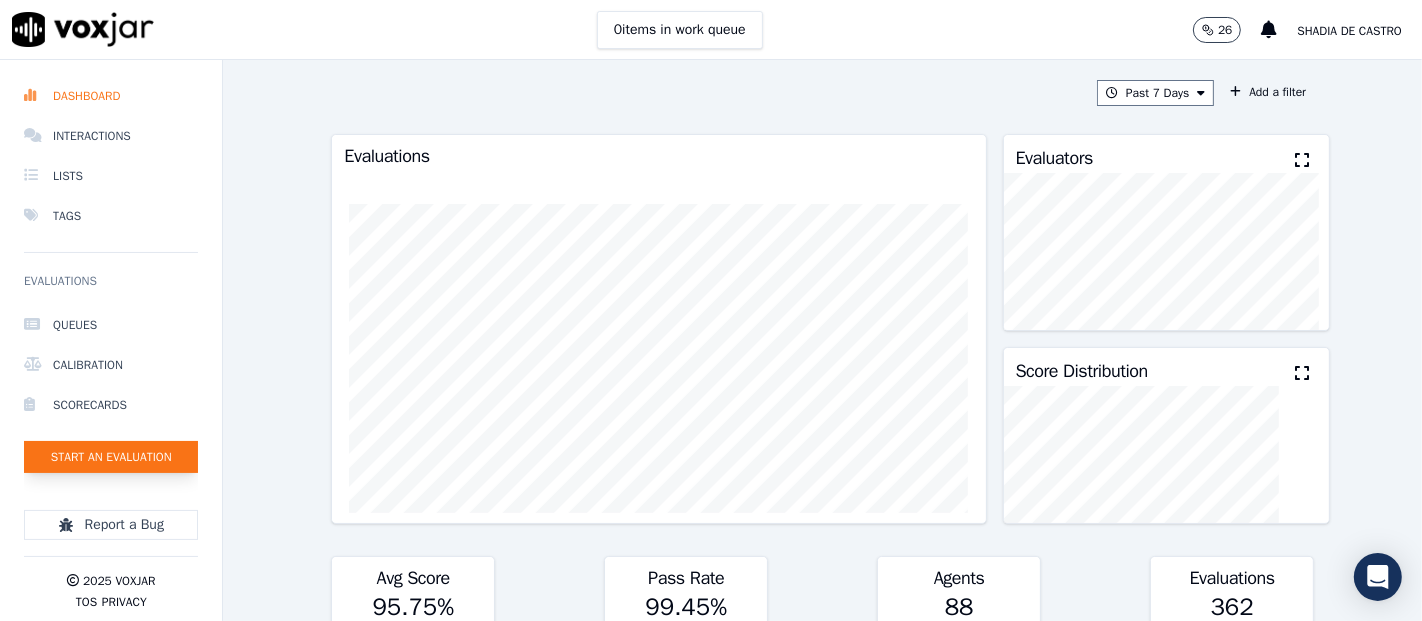 click on "Start an Evaluation" 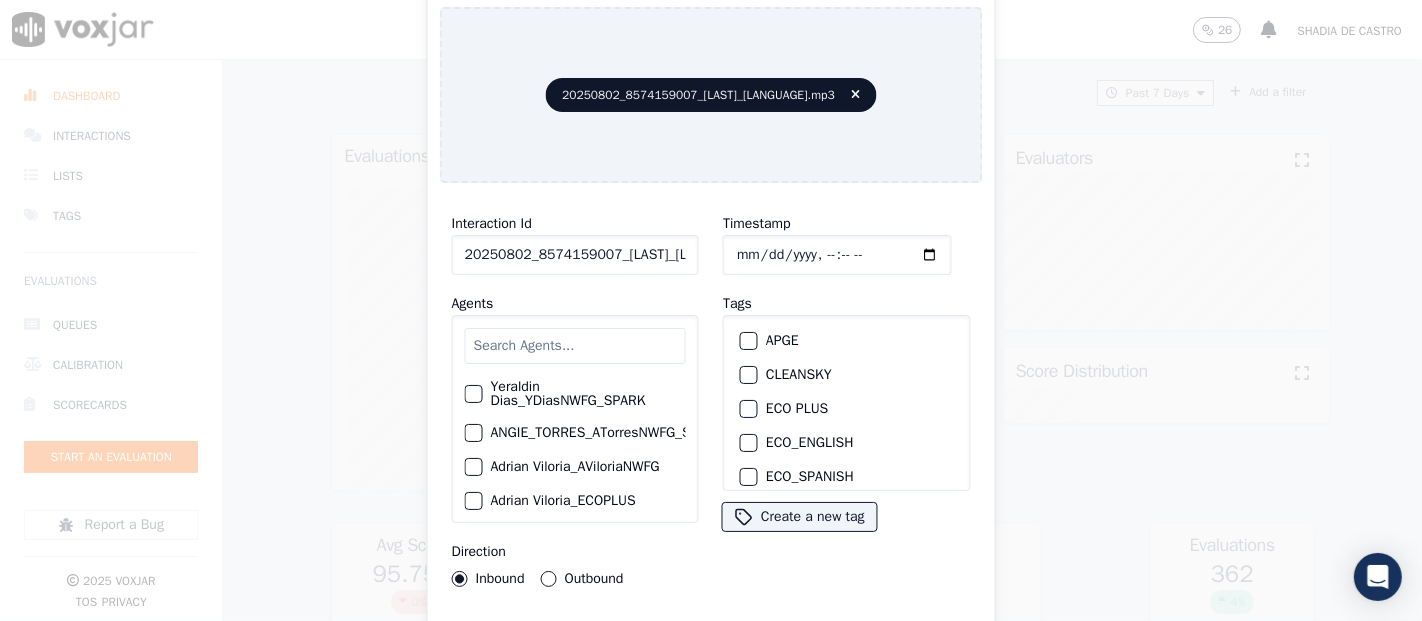 click on "20250802_8574159007_[LAST]_[LANGUAGE].mp3" 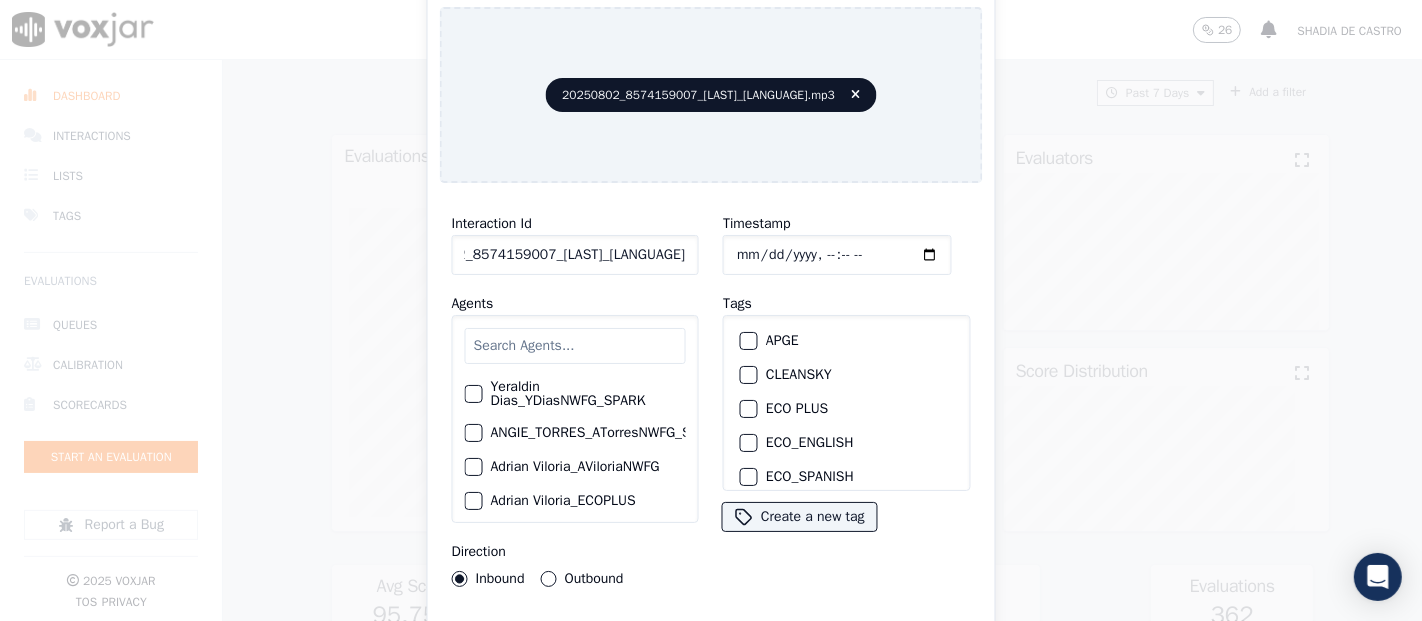 scroll, scrollTop: 0, scrollLeft: 107, axis: horizontal 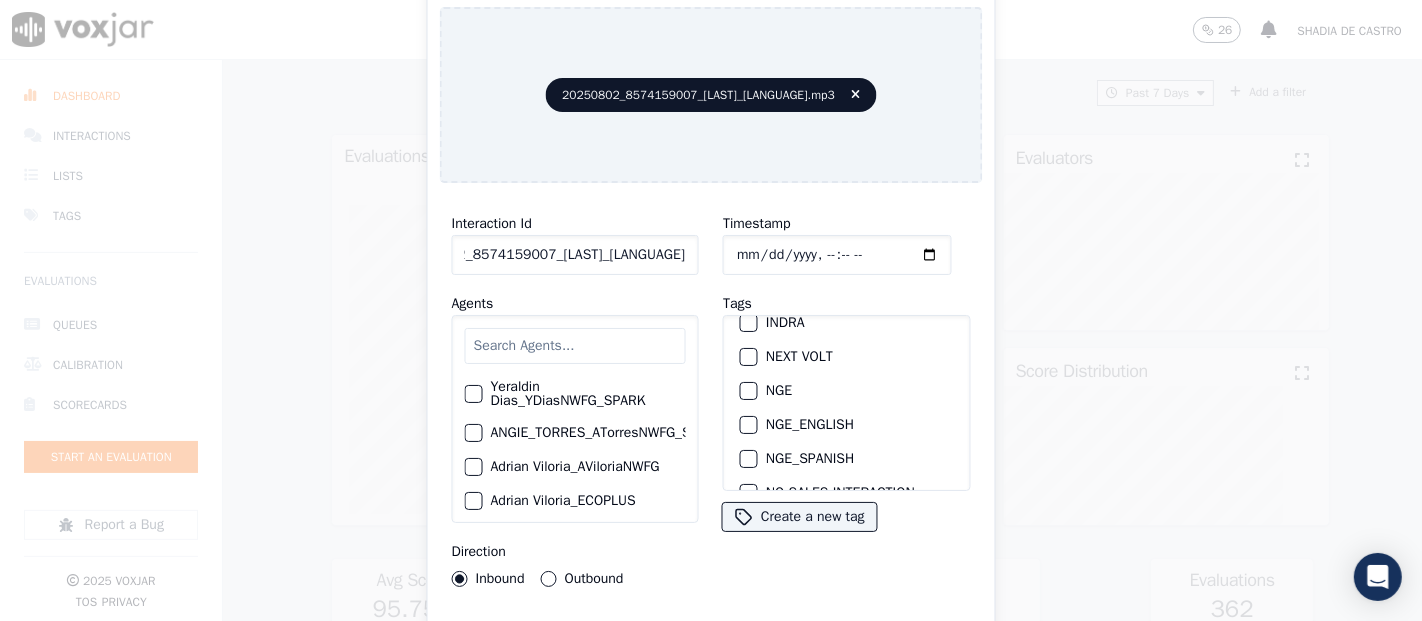 type on "20250802_8574159007_[LAST]_[LANGUAGE]" 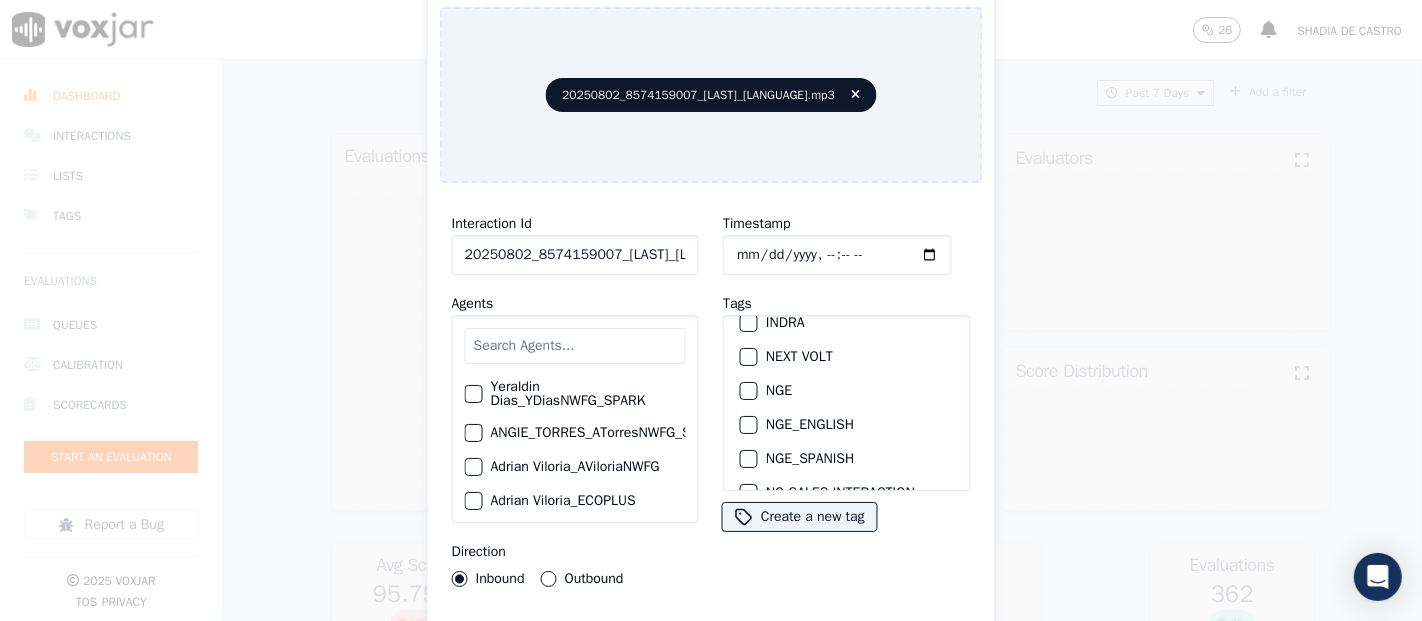 click on "NGE" at bounding box center [749, 391] 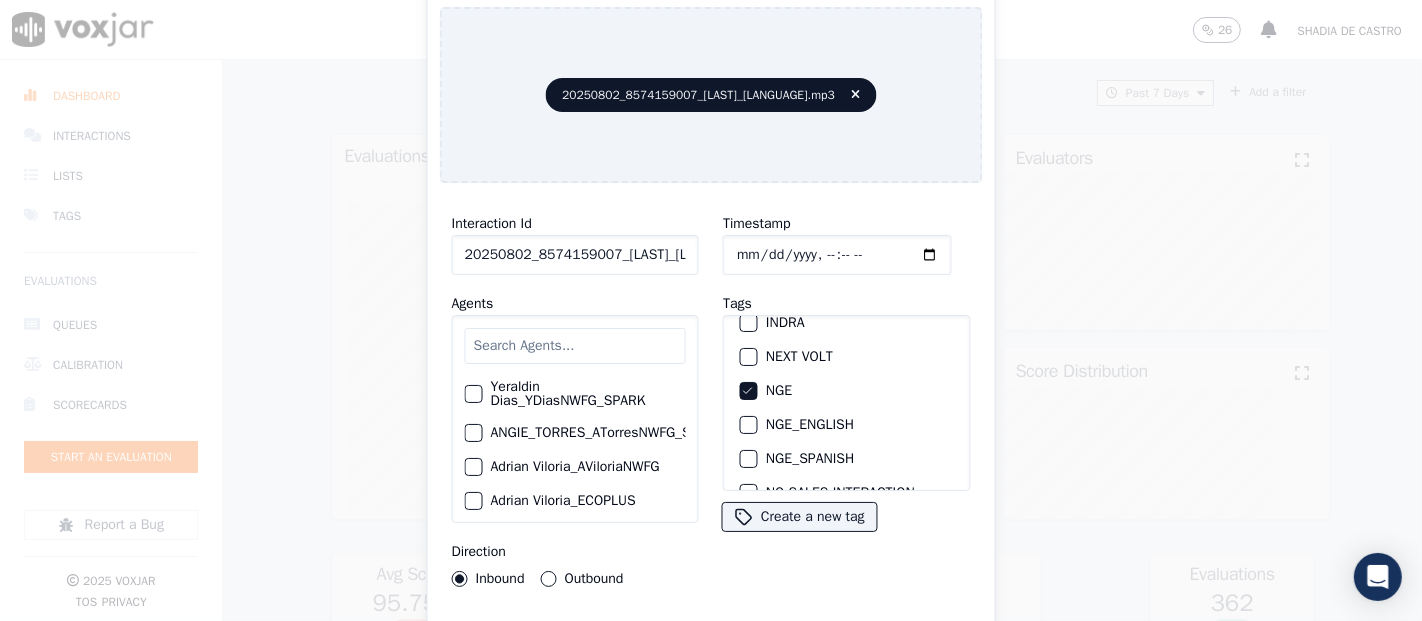 click on "Interaction Id   20250802_8574159007_[LAST]_[LANGUAGE]     Agents        [FIRST] [LAST]_YDiasNWFG_SPARK     ANGIE_[LAST]_ATorresNWFG_SPARK     [FIRST] [LAST]_AViloriaNWFG     [FIRST] [LAST]_ECOPLUS     [FIRST] [LAST]_a25003_CLEANSKY     [FIRST] [LAST]_a25016_WGL     [FIRST] [LAST]_a25046_INDRA     [FIRST] [LAST]_fuse1164_NGE     [FIRST] [LAST]_a26181_WGL     [FIRST] [LAST]_SYMMETRY     [FIRST] [LAST]_a26184_WGL     [FIRST] [LAST]_a13916_CLEANSKY     [FIRST] [LAST]­_NW2906_CLEANSKY     [FIRST] [LAST]_AHiguitaNWFG_SPARK     [FIRST] [LAST]_Fuse3185_NGE     [FIRST] [LAST]_No Sales      [FIRST] [LAST]_a27435_CLEANSKY     [FIRST] [LAST]_a27490_INDRA     [FIRST] [LAST]_APriasNWFG     [FIRST] [LAST]_SYMMETRY     [FIRST] [LAST]_a27400_CLEANSKY     [FIRST] [LAST]_a27447_INDRA     [FIRST] [LAST]_fuse1184_NGE     [FIRST] [LAST]_ATorresNWFG     [FIRST] [LAST]_SYMMETRY     [FIRST] [LAST]_WANN1185_NGE     [FIRST] [LAST]_a27399_CLEANSKY     [FIRST] [LAST]_a27445_INDRA     BRYAN_[LAST]_WANN1211_NGE" at bounding box center [711, 429] 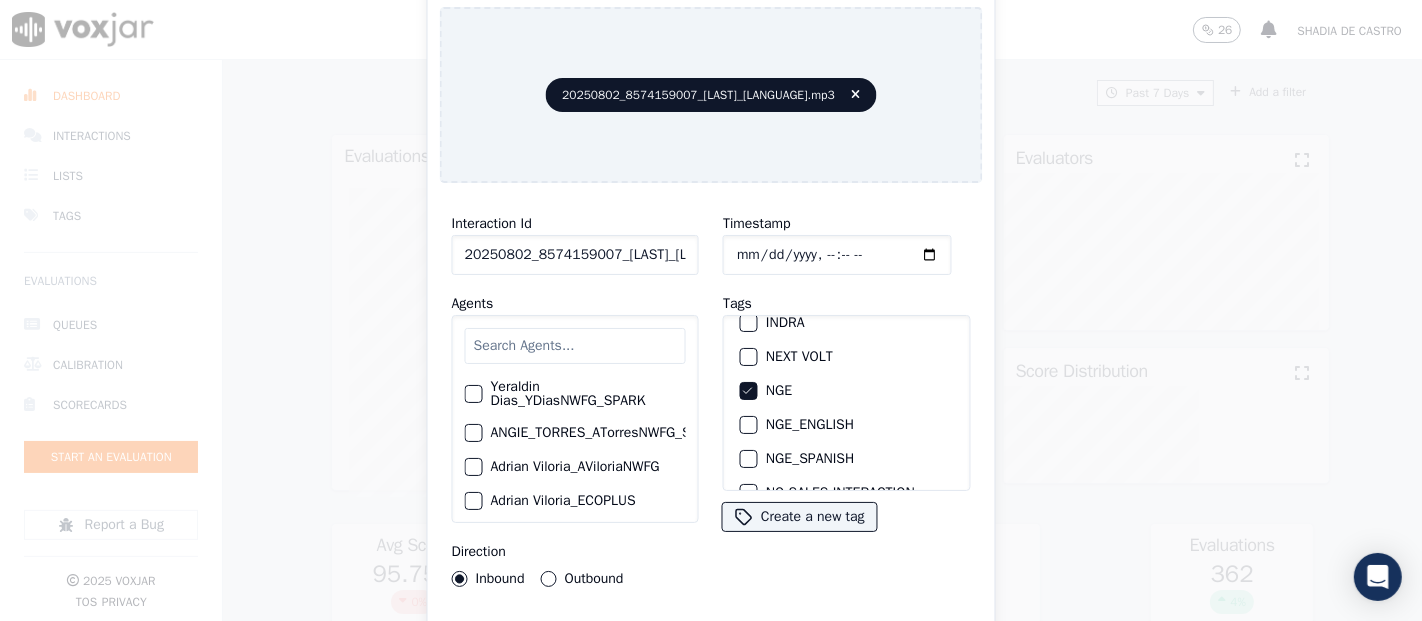 click on "Interaction Id   20250802_8574159007_[LAST]_[LANGUAGE]     Agents        [FIRST] [LAST]_YDiasNWFG_SPARK     ANGIE_[LAST]_ATorresNWFG_SPARK     [FIRST] [LAST]_AViloriaNWFG     [FIRST] [LAST]_ECOPLUS     [FIRST] [LAST]_a25003_CLEANSKY     [FIRST] [LAST]_a25016_WGL     [FIRST] [LAST]_a25046_INDRA     [FIRST] [LAST]_fuse1164_NGE     [FIRST] [LAST]_a26181_WGL     [FIRST] [LAST]_SYMMETRY     [FIRST] [LAST]_a26184_WGL     [FIRST] [LAST]_a13916_CLEANSKY     [FIRST] [LAST]­_NW2906_CLEANSKY     [FIRST] [LAST]_AHiguitaNWFG_SPARK     [FIRST] [LAST]_Fuse3185_NGE     [FIRST] [LAST]_No Sales      [FIRST] [LAST]_a27435_CLEANSKY     [FIRST] [LAST]_a27490_INDRA     [FIRST] [LAST]_APriasNWFG     [FIRST] [LAST]_SYMMETRY     [FIRST] [LAST]_a27400_CLEANSKY     [FIRST] [LAST]_a27447_INDRA     [FIRST] [LAST]_fuse1184_NGE     [FIRST] [LAST]_ATorresNWFG     [FIRST] [LAST]_SYMMETRY     [FIRST] [LAST]_WANN1185_NGE     [FIRST] [LAST]_a27399_CLEANSKY     [FIRST] [LAST]_a27445_INDRA     BRYAN_[LAST]_WANN1211_NGE" at bounding box center (711, 429) 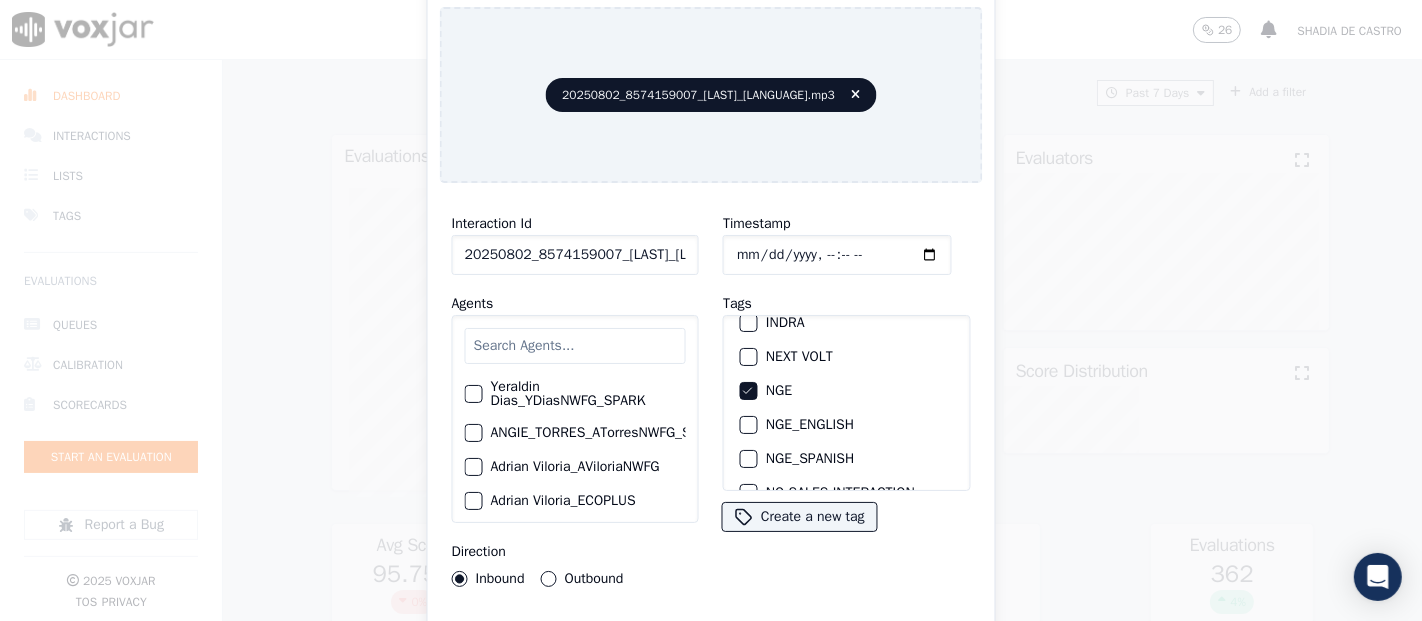 click on "Interaction Id   20250802_8574159007_[LAST]_[LANGUAGE]     Agents        [FIRST] [LAST]_YDiasNWFG_SPARK     ANGIE_[LAST]_ATorresNWFG_SPARK     [FIRST] [LAST]_AViloriaNWFG     [FIRST] [LAST]_ECOPLUS     [FIRST] [LAST]_a25003_CLEANSKY     [FIRST] [LAST]_a25016_WGL     [FIRST] [LAST]_a25046_INDRA     [FIRST] [LAST]_fuse1164_NGE     [FIRST] [LAST]_a26181_WGL     [FIRST] [LAST]_SYMMETRY     [FIRST] [LAST]_a26184_WGL     [FIRST] [LAST]_a13916_CLEANSKY     [FIRST] [LAST]­_NW2906_CLEANSKY     [FIRST] [LAST]_AHiguitaNWFG_SPARK     [FIRST] [LAST]_Fuse3185_NGE     [FIRST] [LAST]_No Sales      [FIRST] [LAST]_a27435_CLEANSKY     [FIRST] [LAST]_a27490_INDRA     [FIRST] [LAST]_APriasNWFG     [FIRST] [LAST]_SYMMETRY     [FIRST] [LAST]_a27400_CLEANSKY     [FIRST] [LAST]_a27447_INDRA     [FIRST] [LAST]_fuse1184_NGE     [FIRST] [LAST]_ATorresNWFG     [FIRST] [LAST]_SYMMETRY     [FIRST] [LAST]_WANN1185_NGE     [FIRST] [LAST]_a27399_CLEANSKY     [FIRST] [LAST]_a27445_INDRA     BRYAN_[LAST]_WANN1211_NGE" at bounding box center (711, 429) 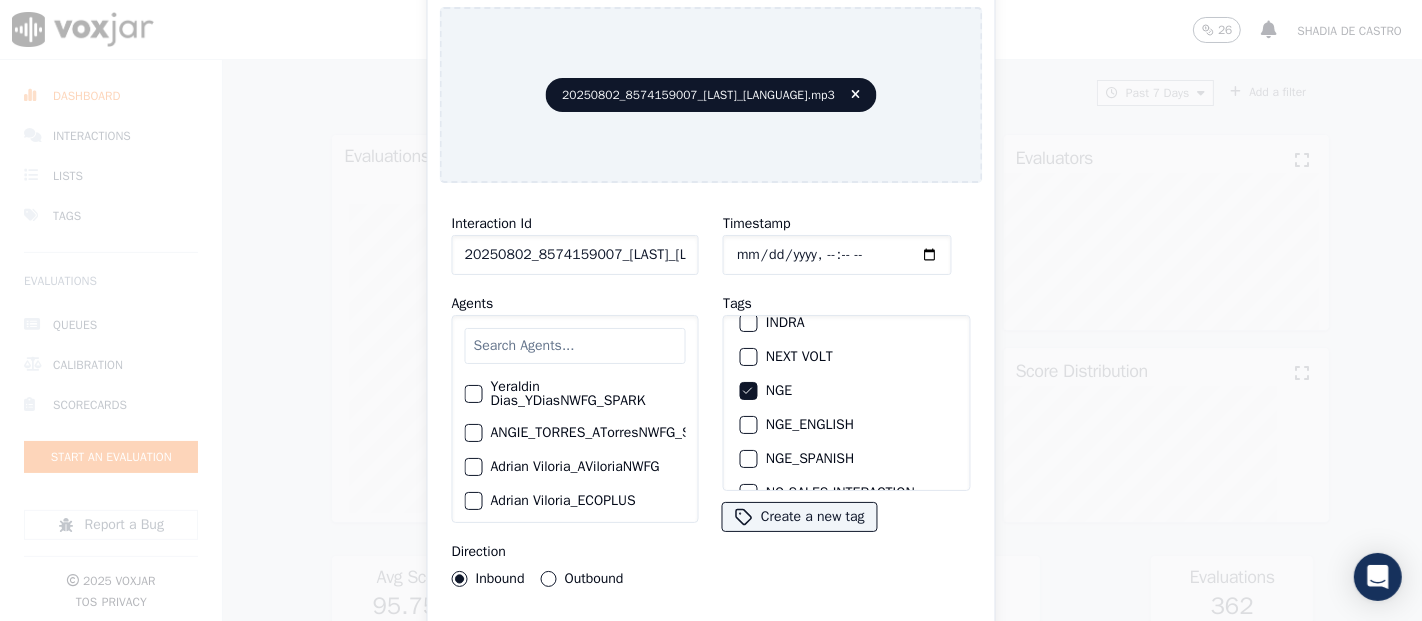 click on "Upload interaction to start evaluation" at bounding box center [711, 641] 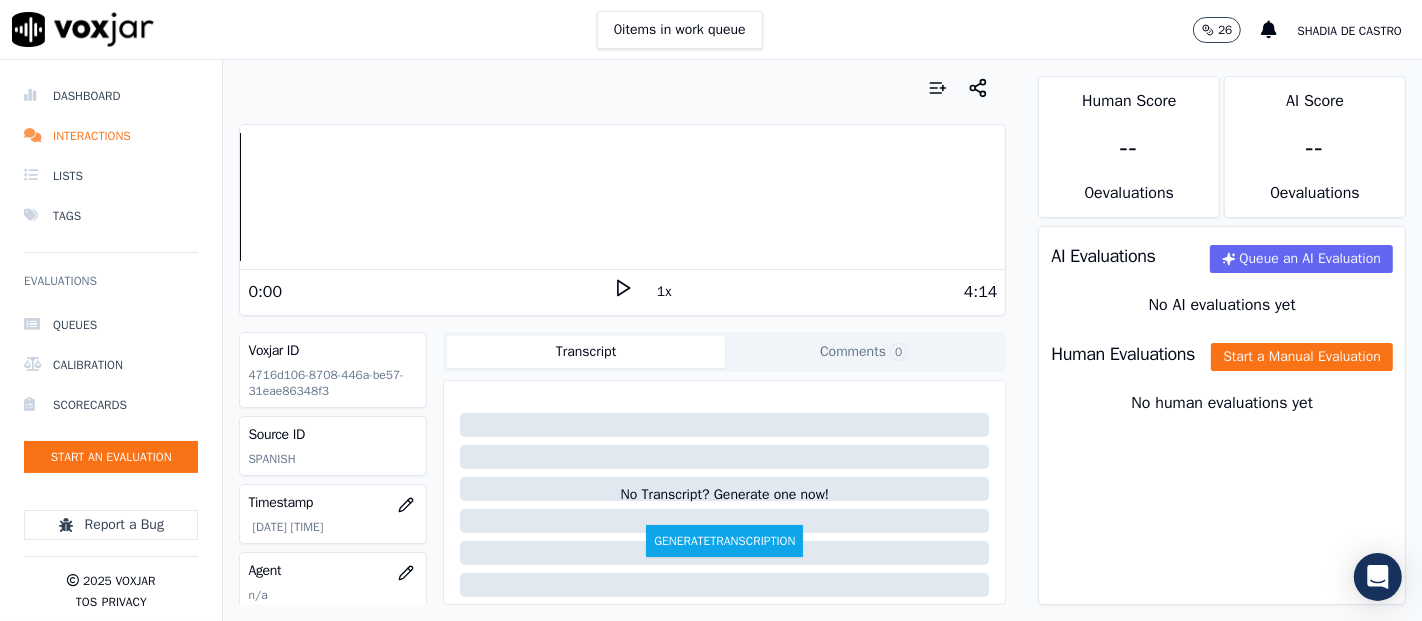 click 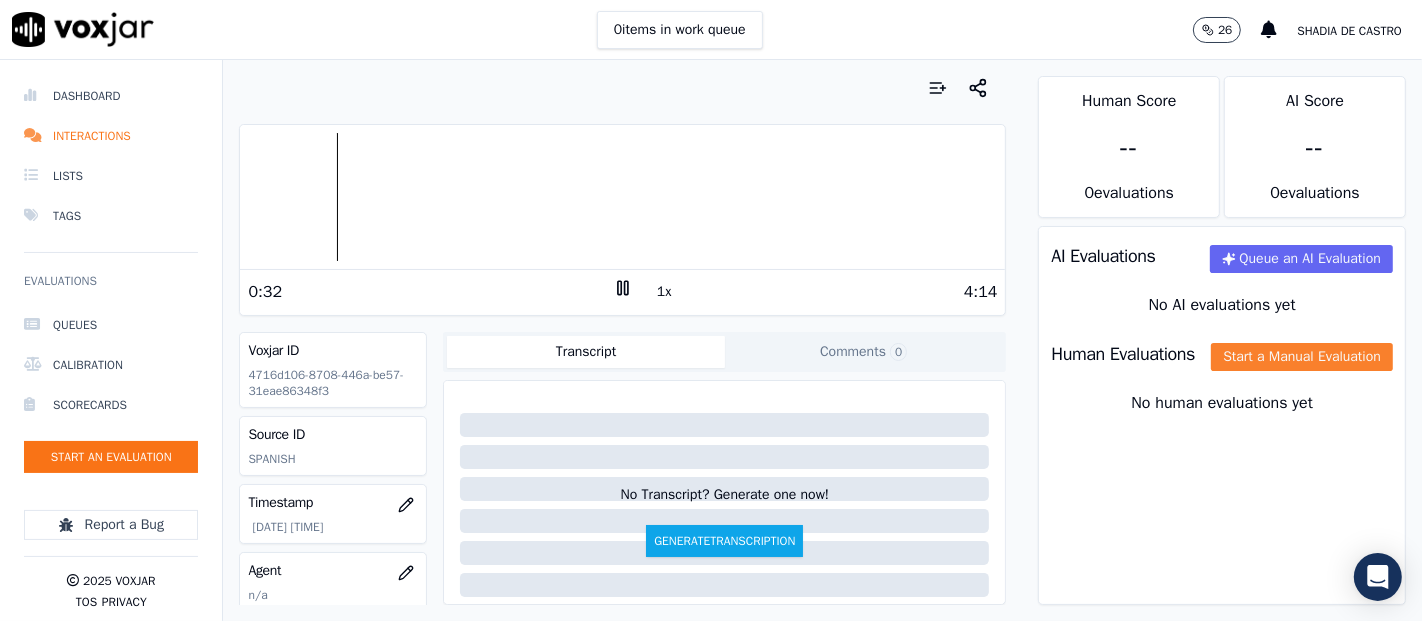 click on "Start a Manual Evaluation" 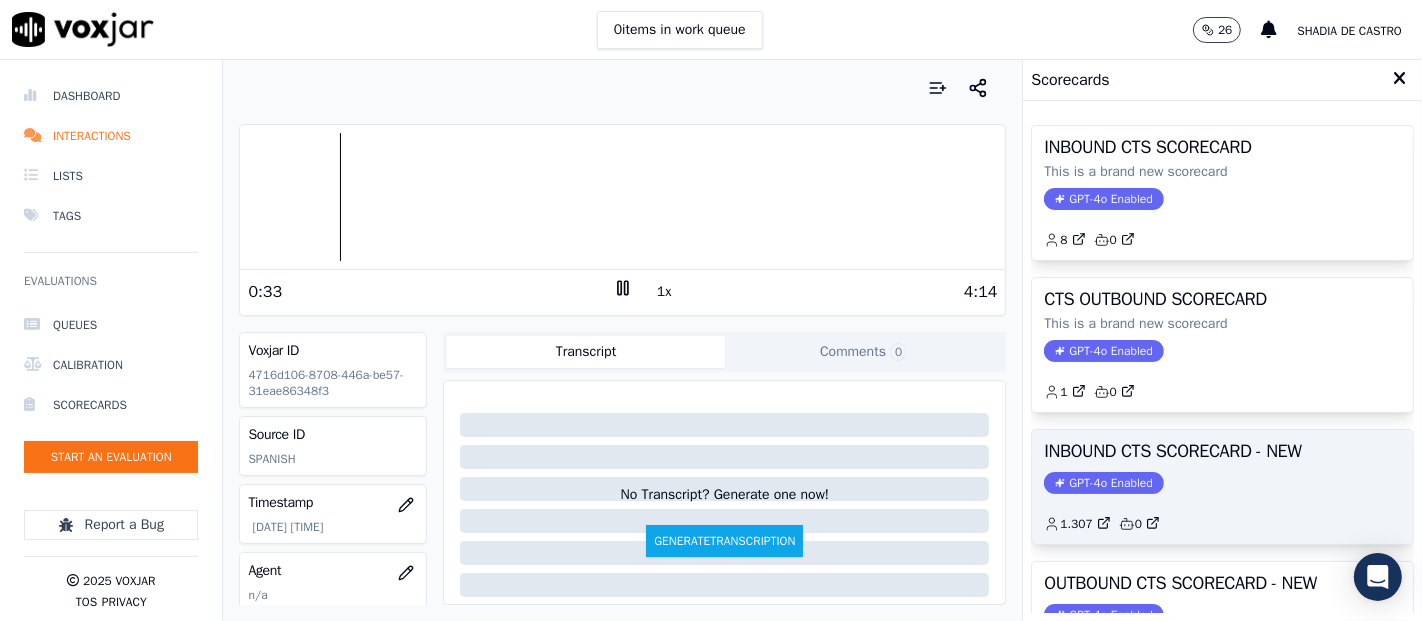 click on "1.307         0" 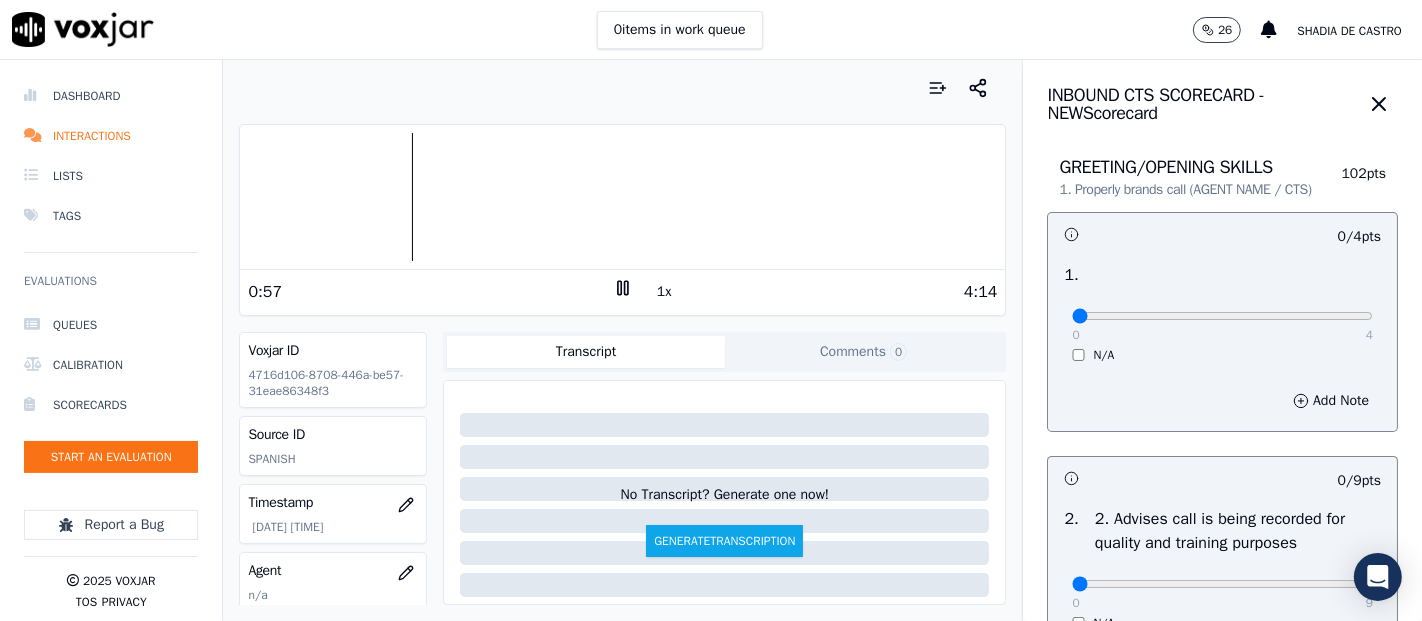 click on "0   4     N/A" at bounding box center (1222, 325) 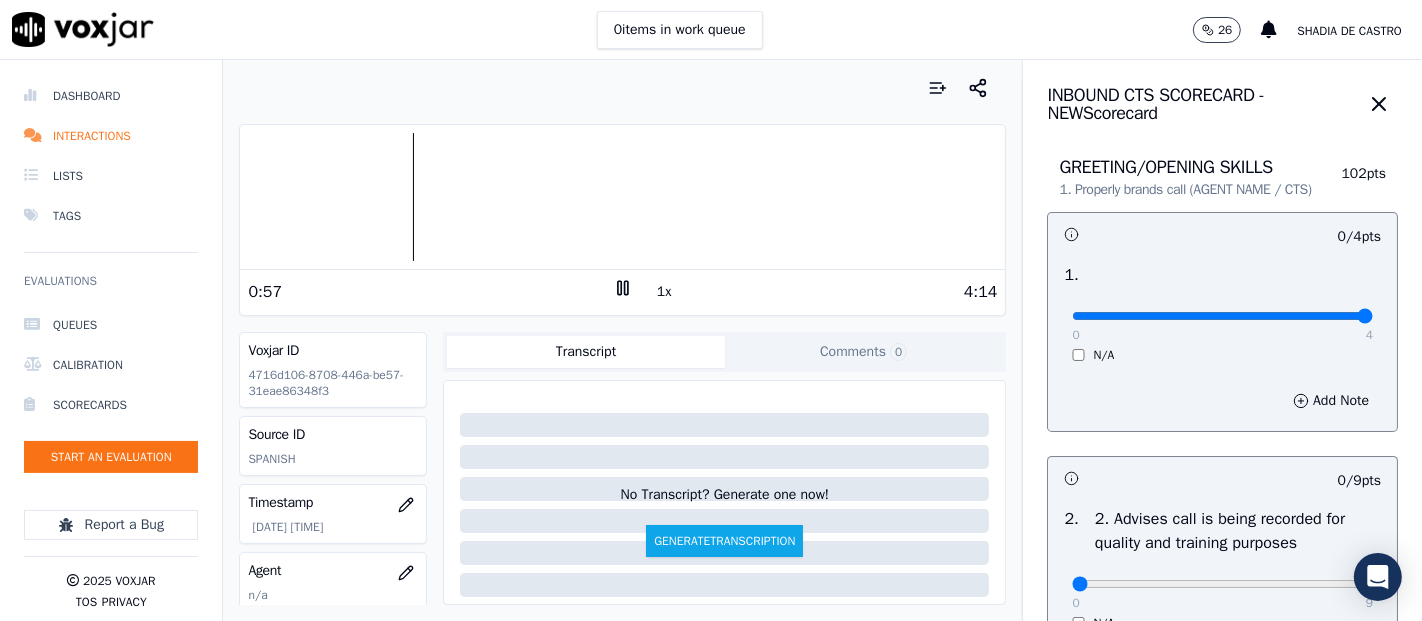 type on "4" 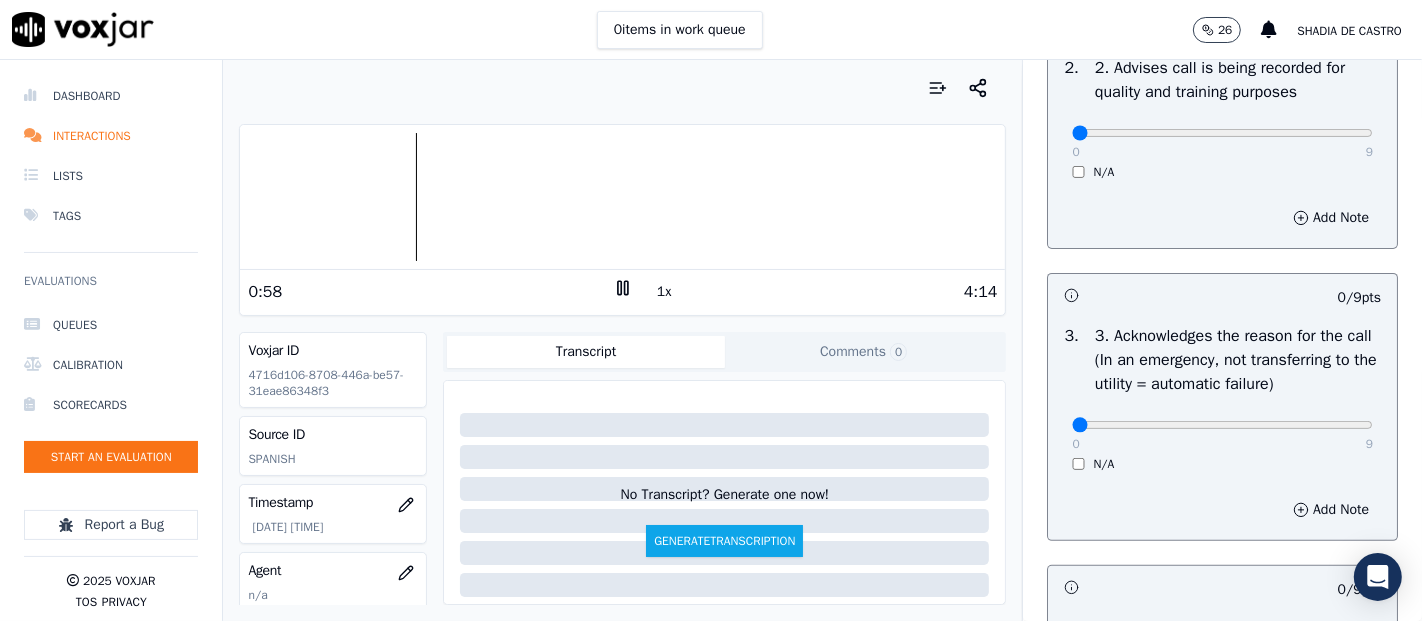 scroll, scrollTop: 333, scrollLeft: 0, axis: vertical 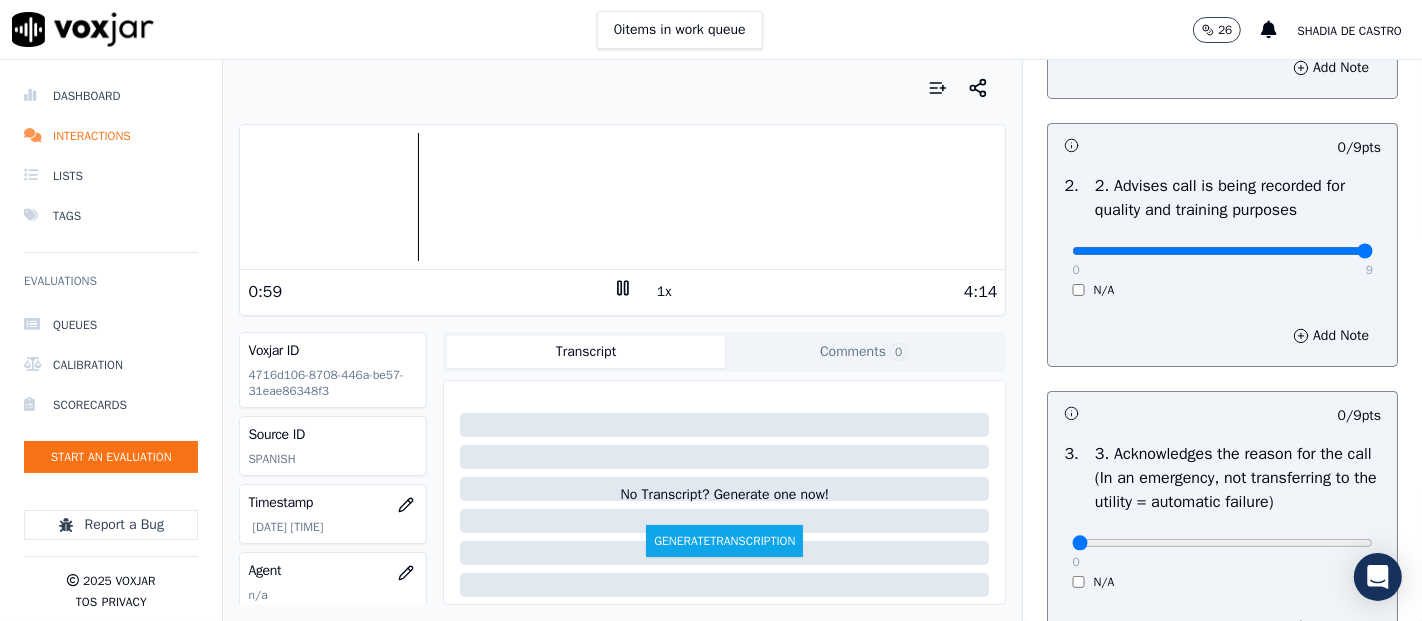 type on "9" 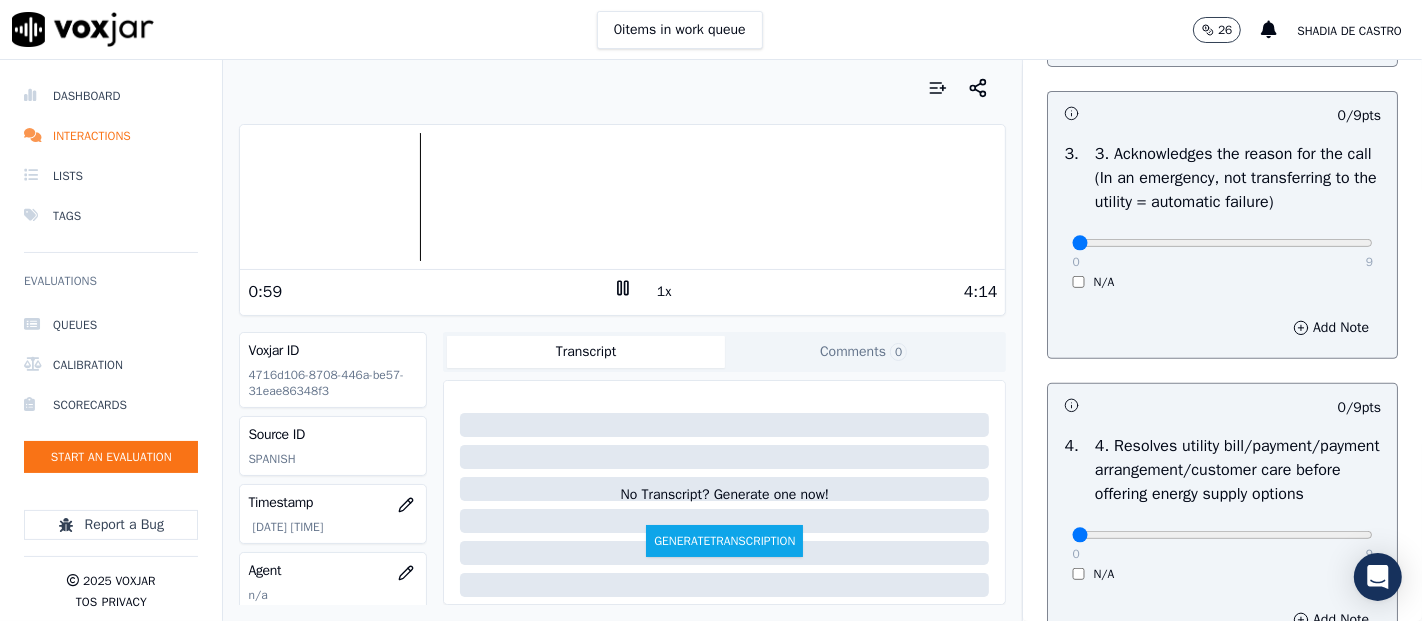 scroll, scrollTop: 666, scrollLeft: 0, axis: vertical 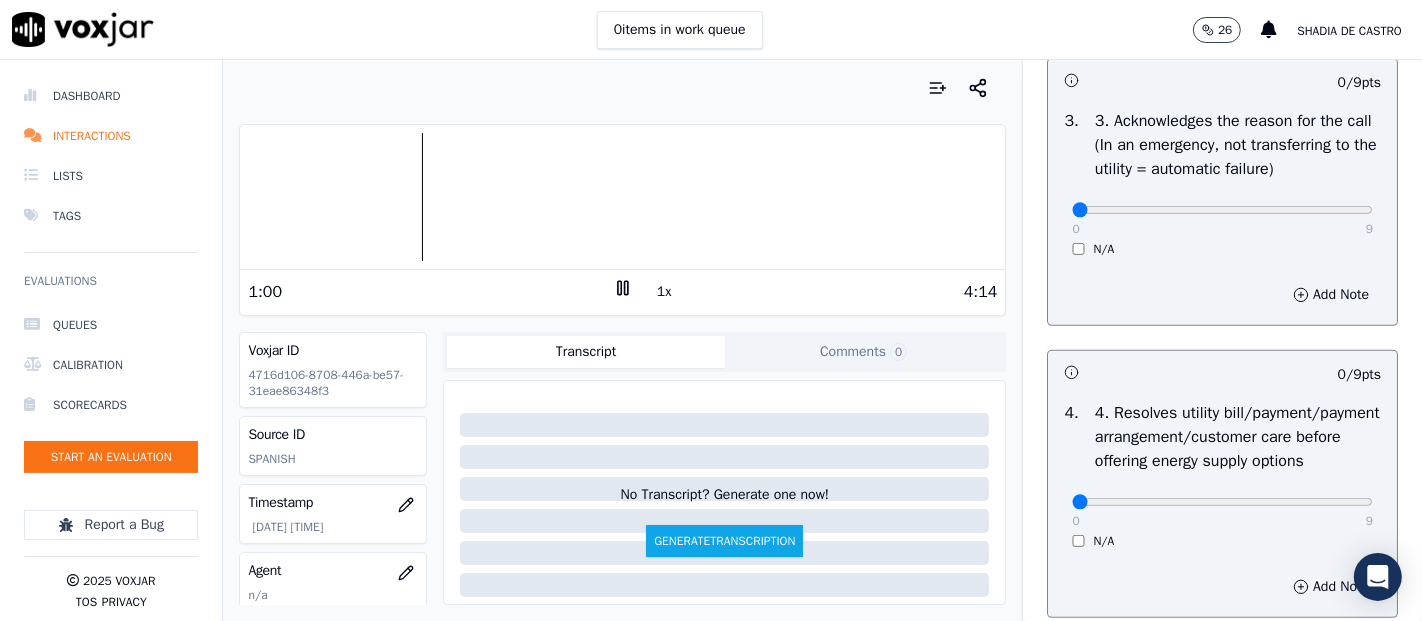 click on "0   9     N/A" at bounding box center (1222, 219) 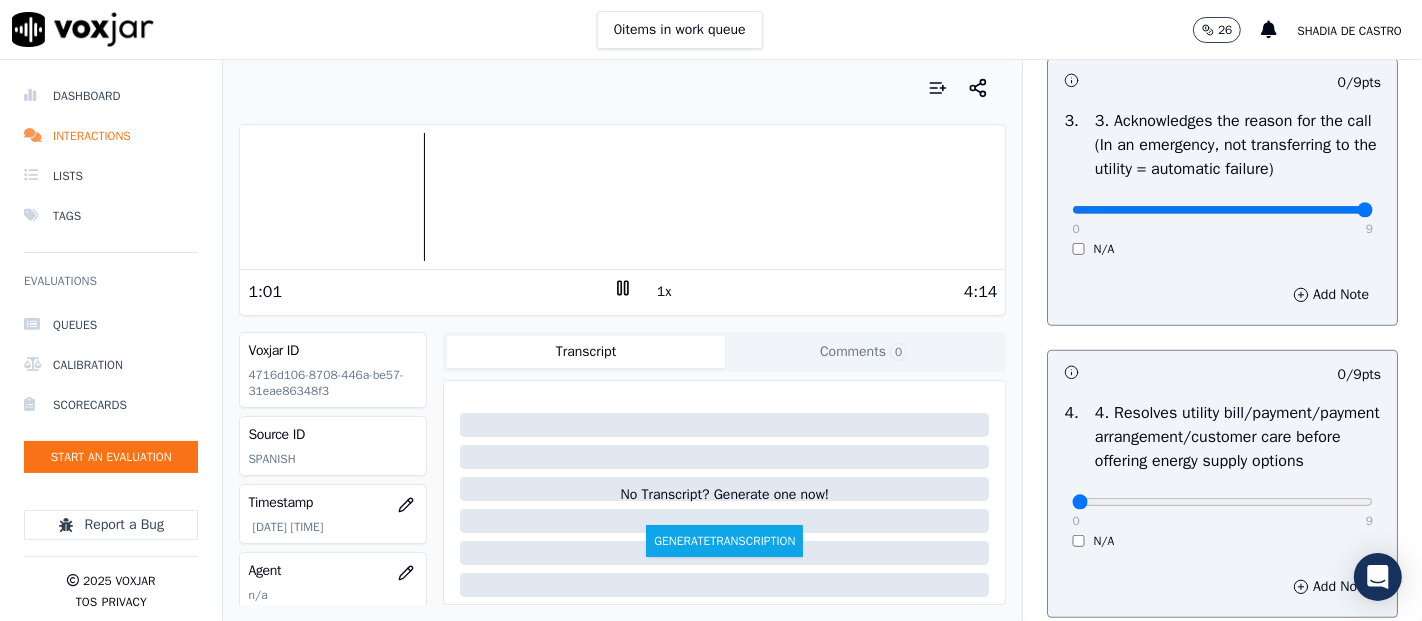 type on "9" 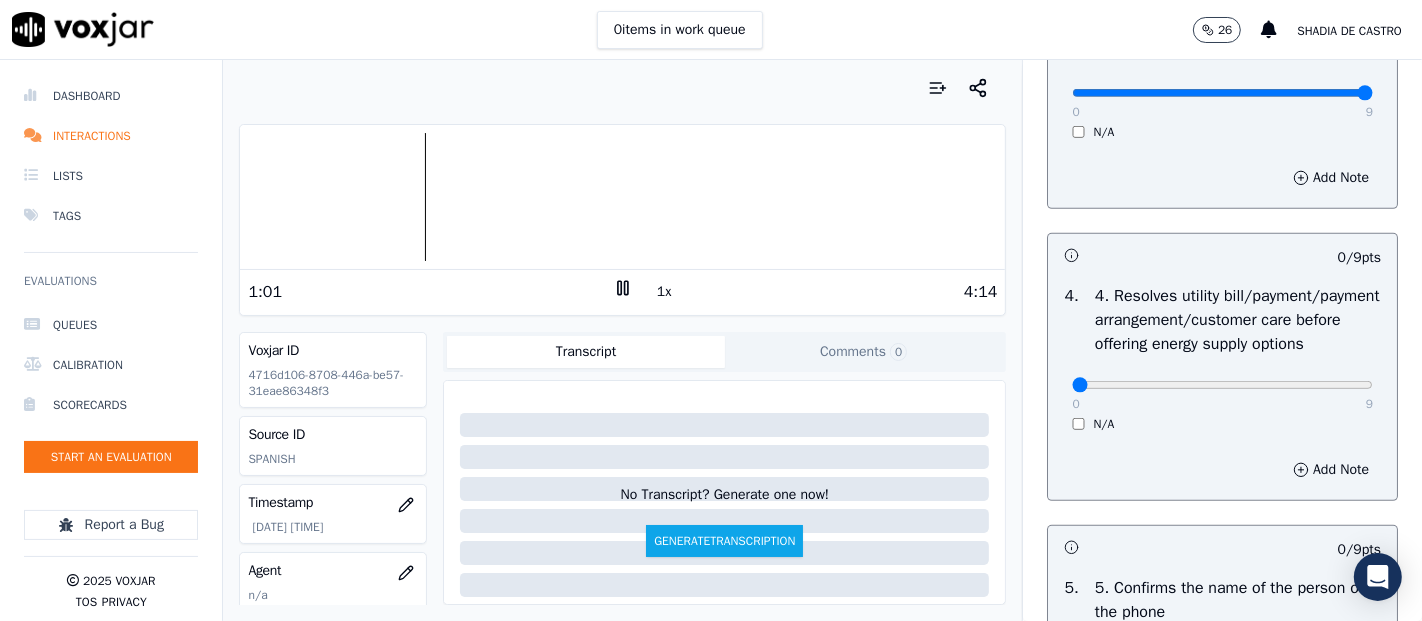 scroll, scrollTop: 1000, scrollLeft: 0, axis: vertical 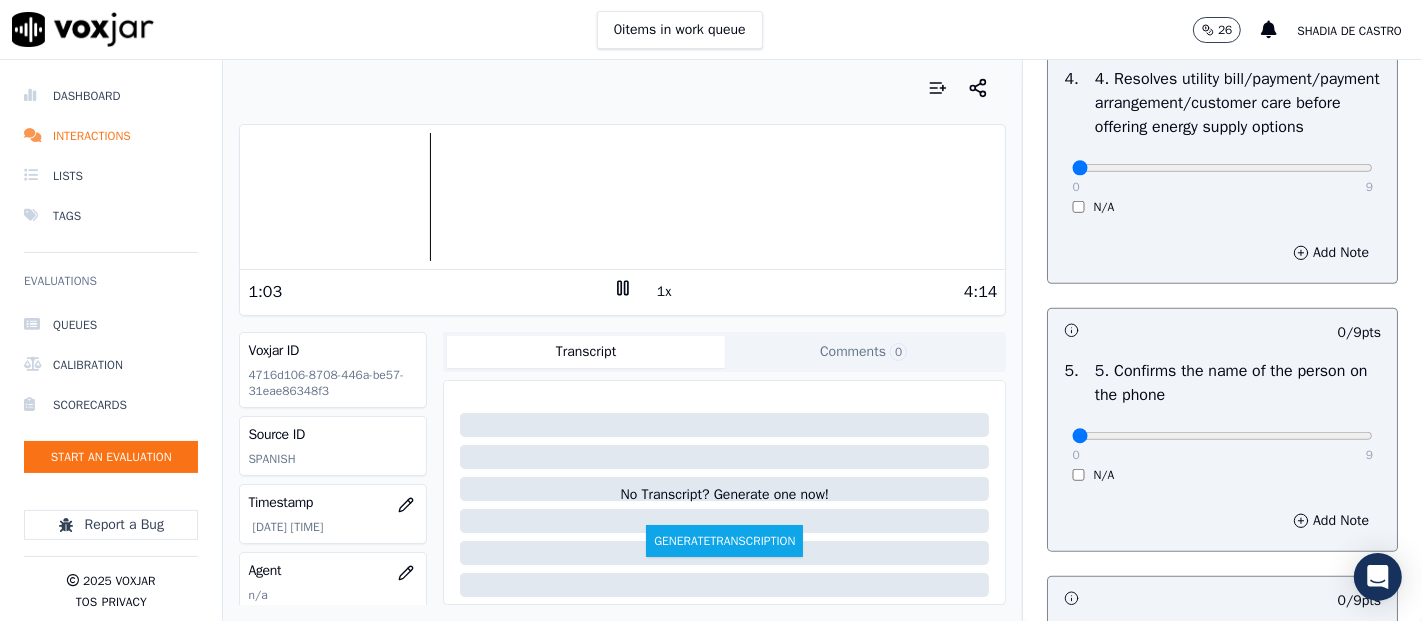 drag, startPoint x: 1047, startPoint y: 269, endPoint x: 1051, endPoint y: 291, distance: 22.36068 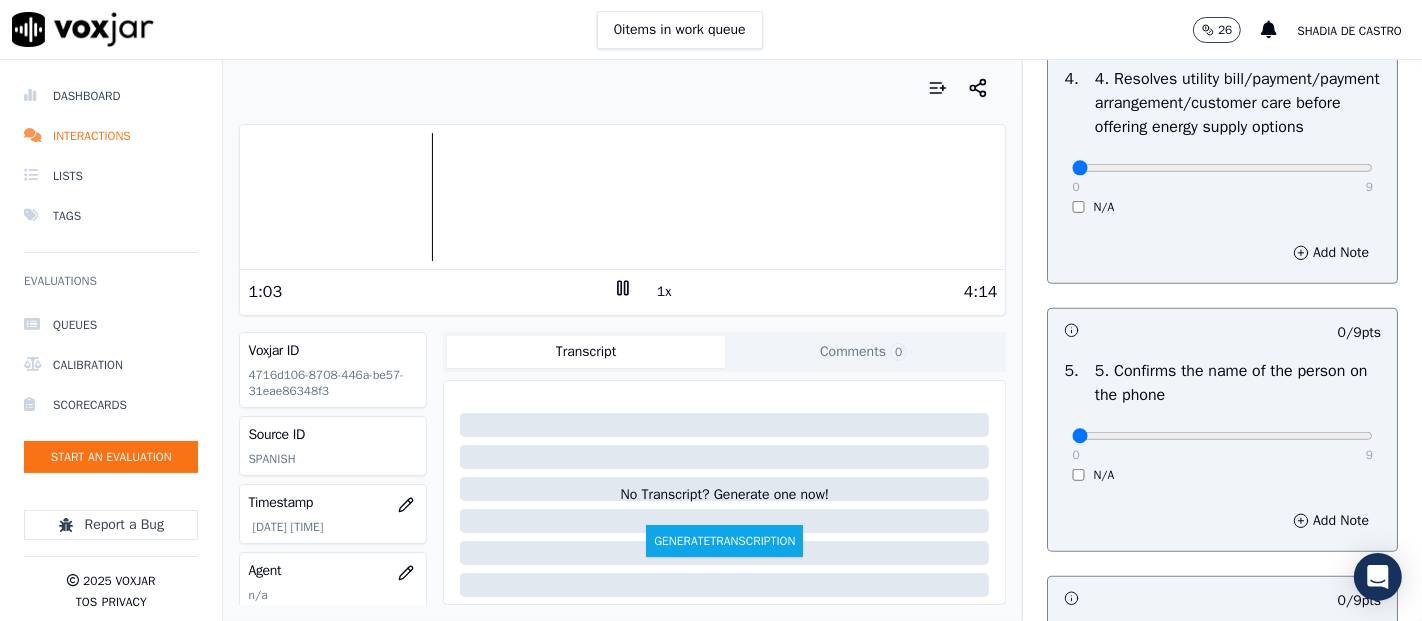 click on "N/A" at bounding box center [1222, 207] 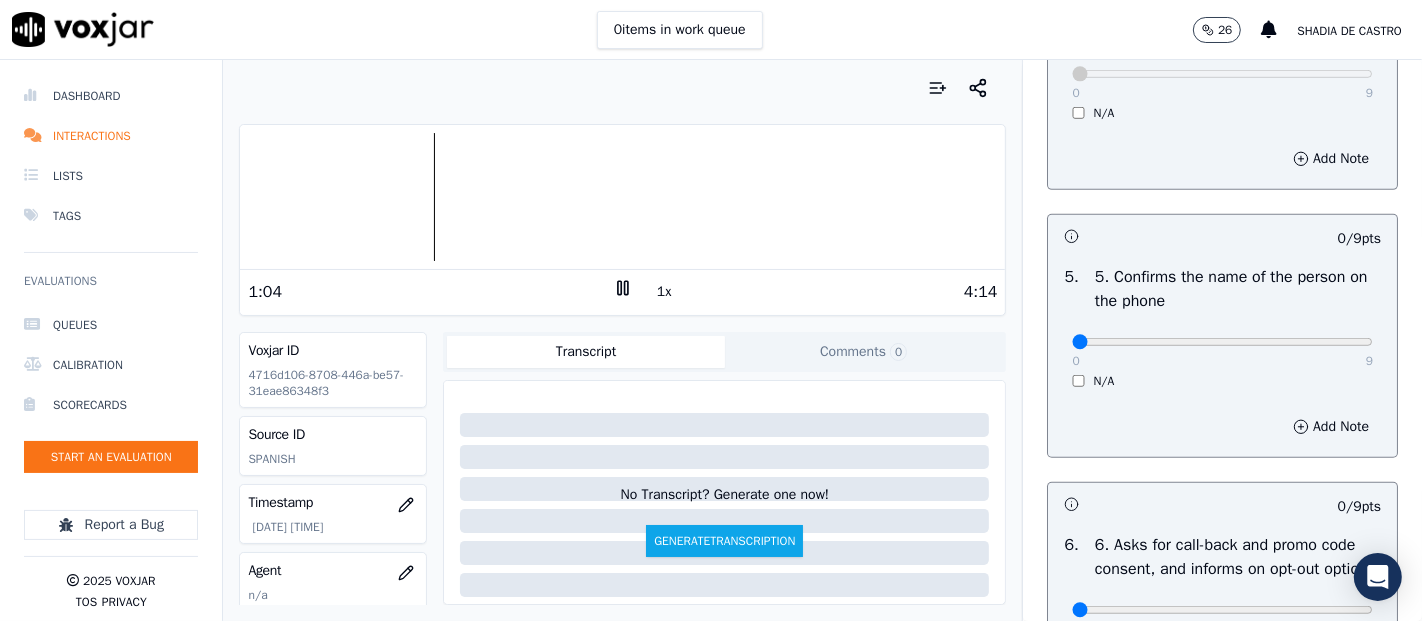 scroll, scrollTop: 1222, scrollLeft: 0, axis: vertical 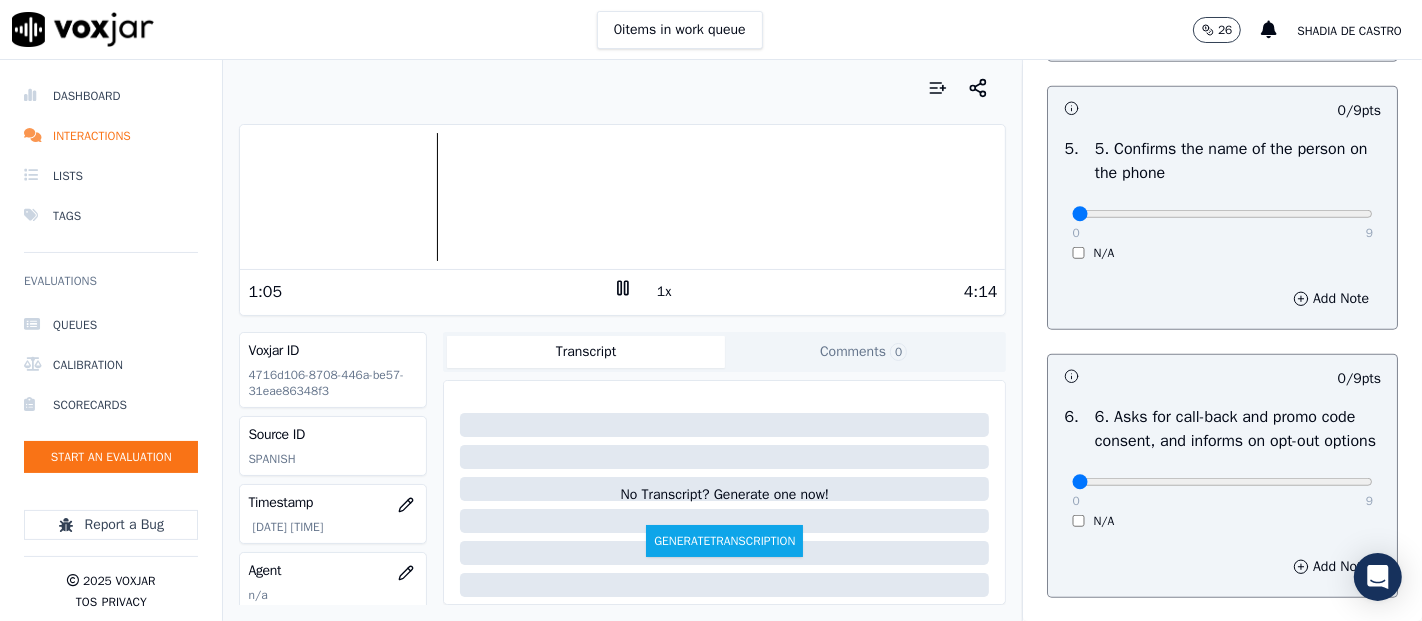 click on "0   9" at bounding box center [1222, 213] 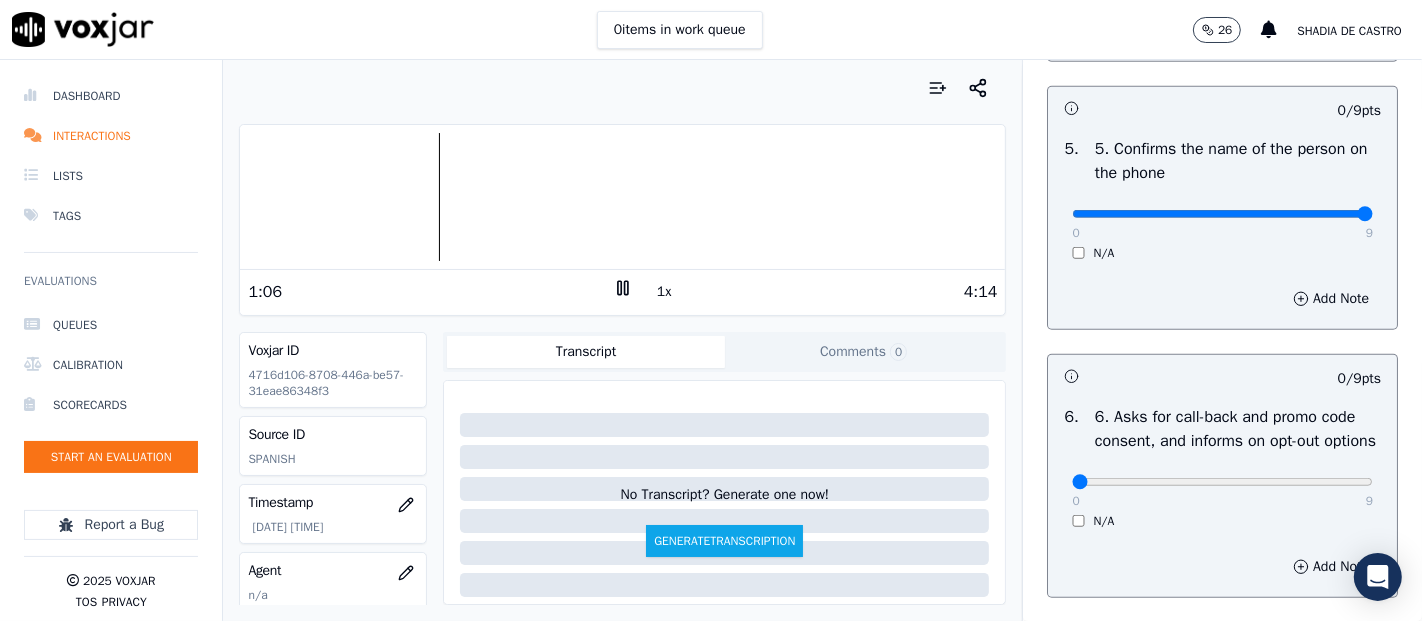 type on "9" 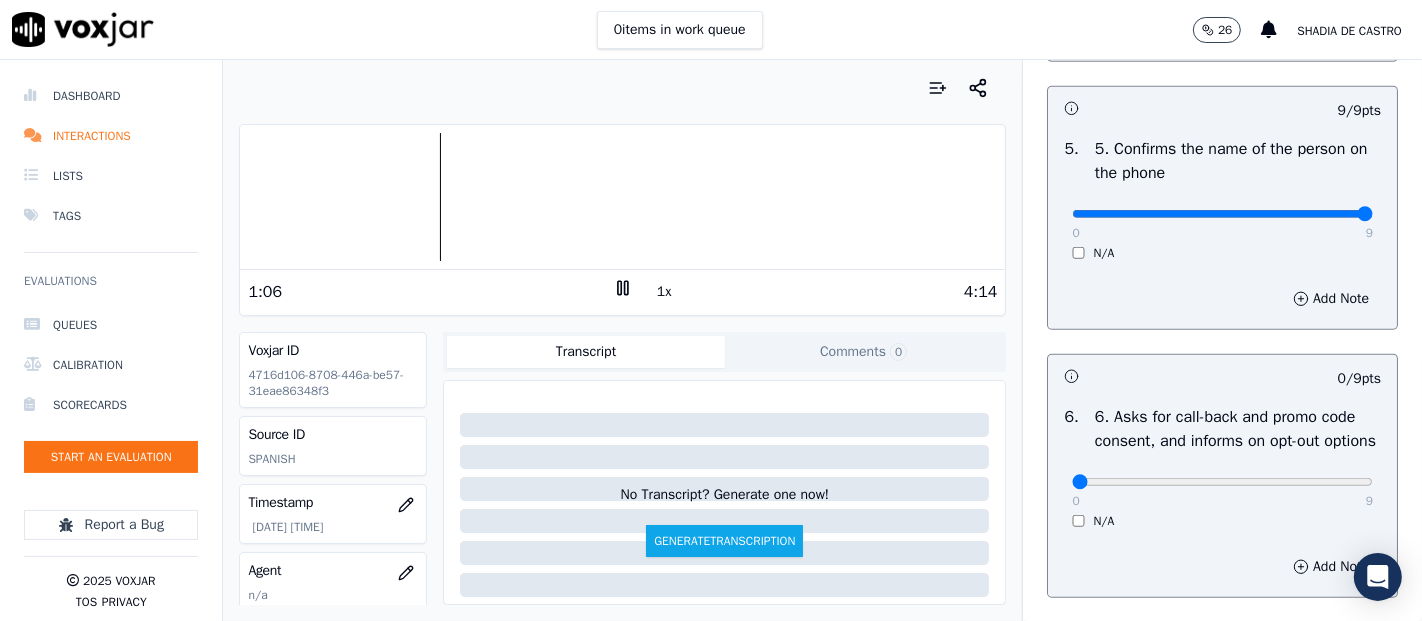 scroll, scrollTop: 1444, scrollLeft: 0, axis: vertical 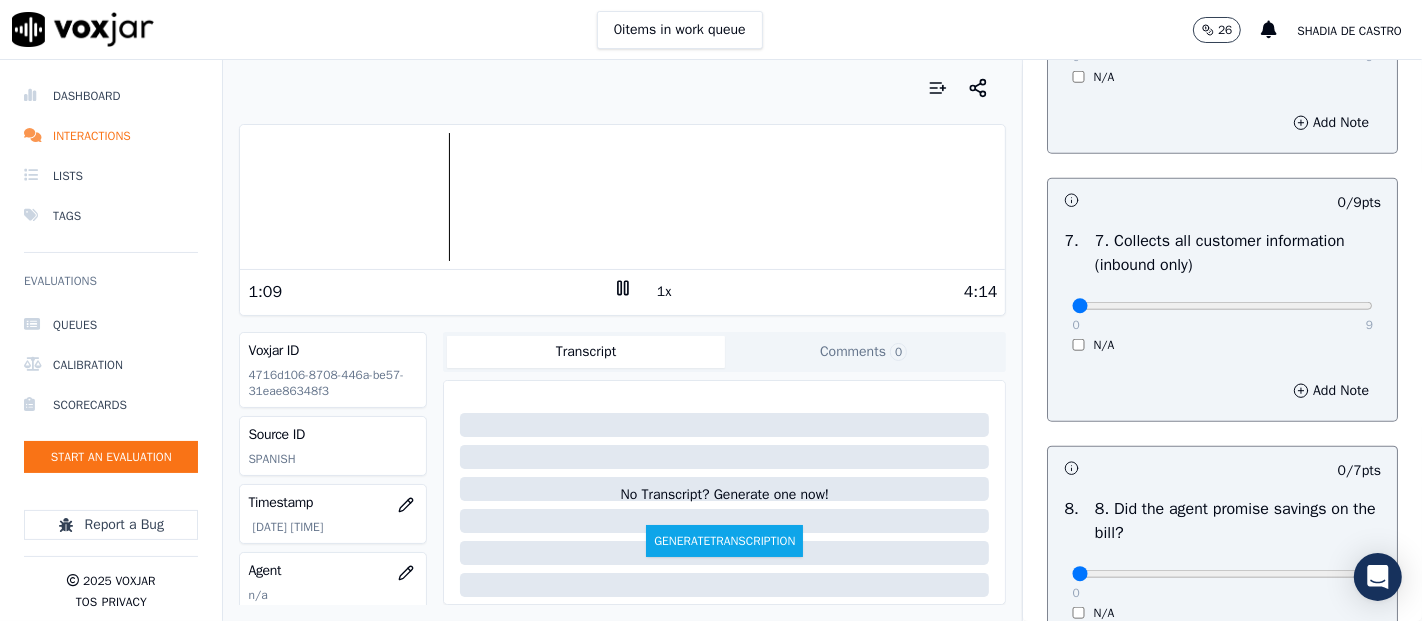 click on "0   9     N/A" at bounding box center (1222, 315) 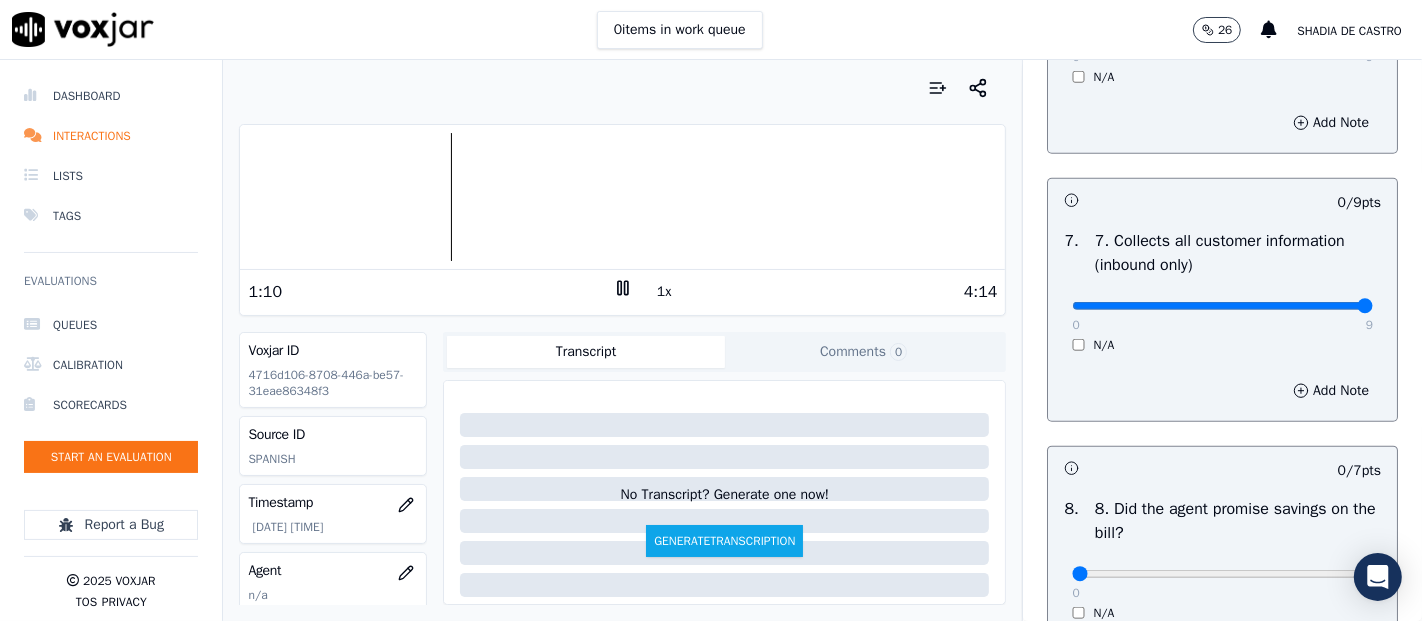 type on "9" 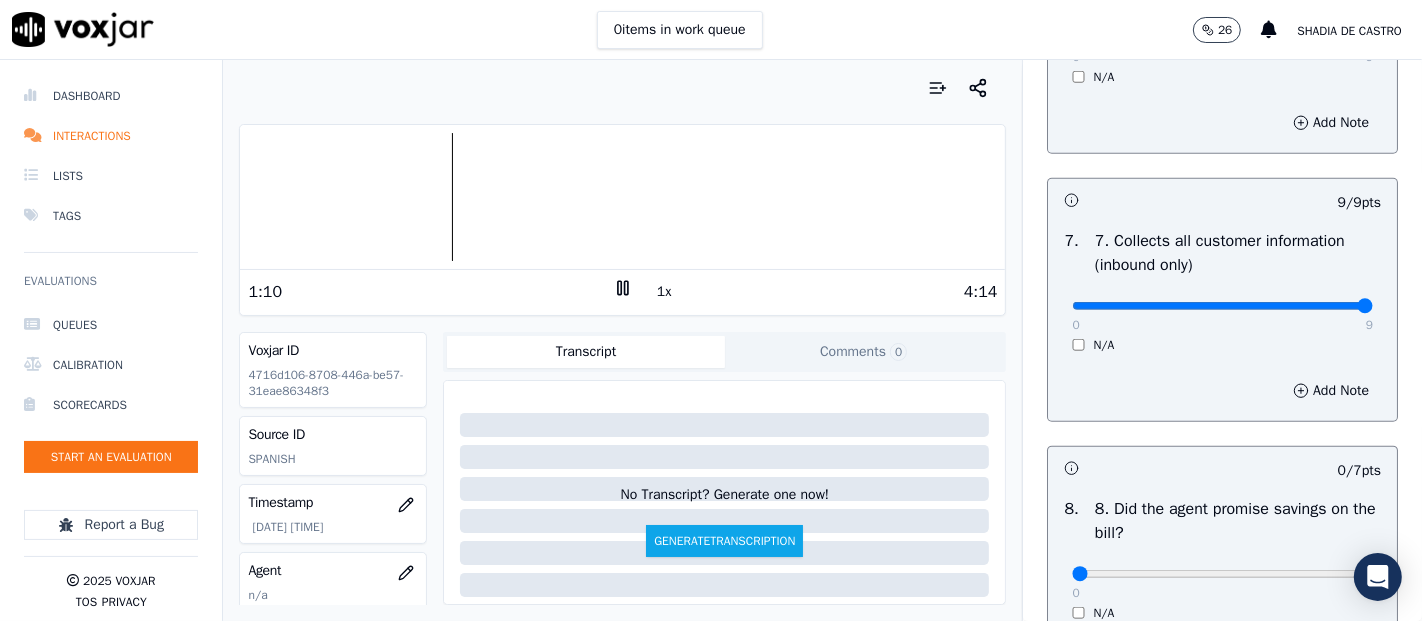 scroll, scrollTop: 2000, scrollLeft: 0, axis: vertical 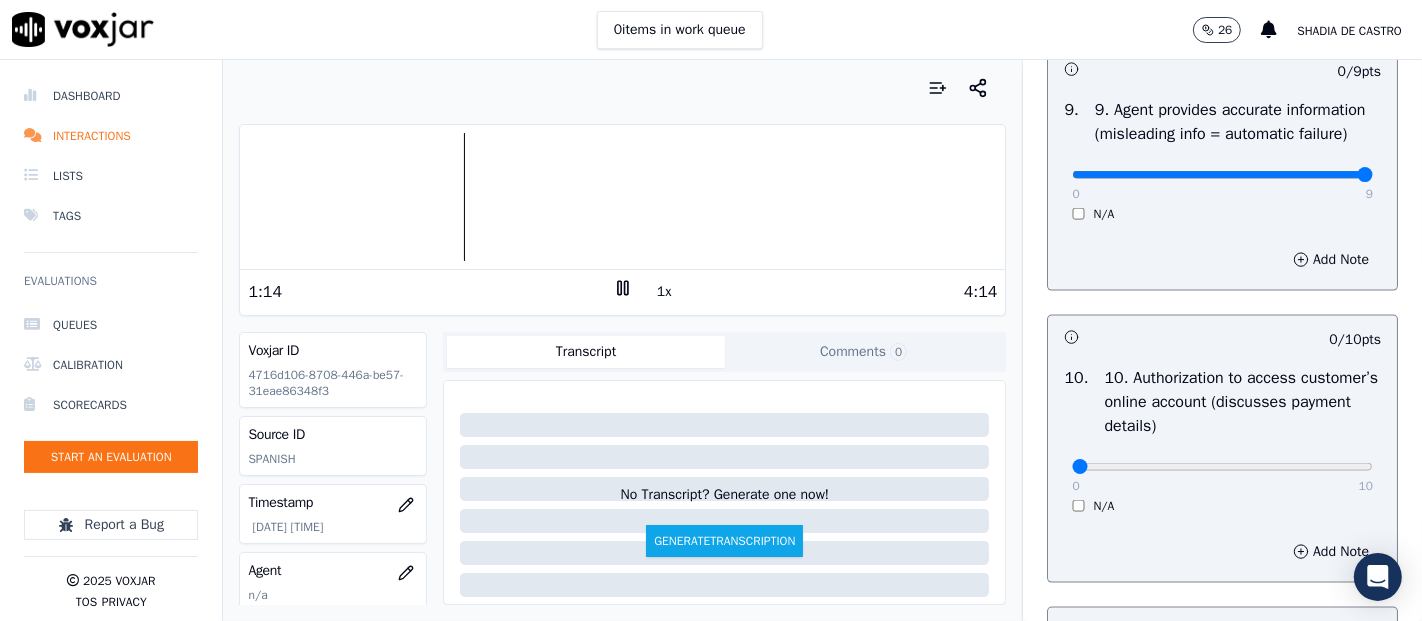 type on "9" 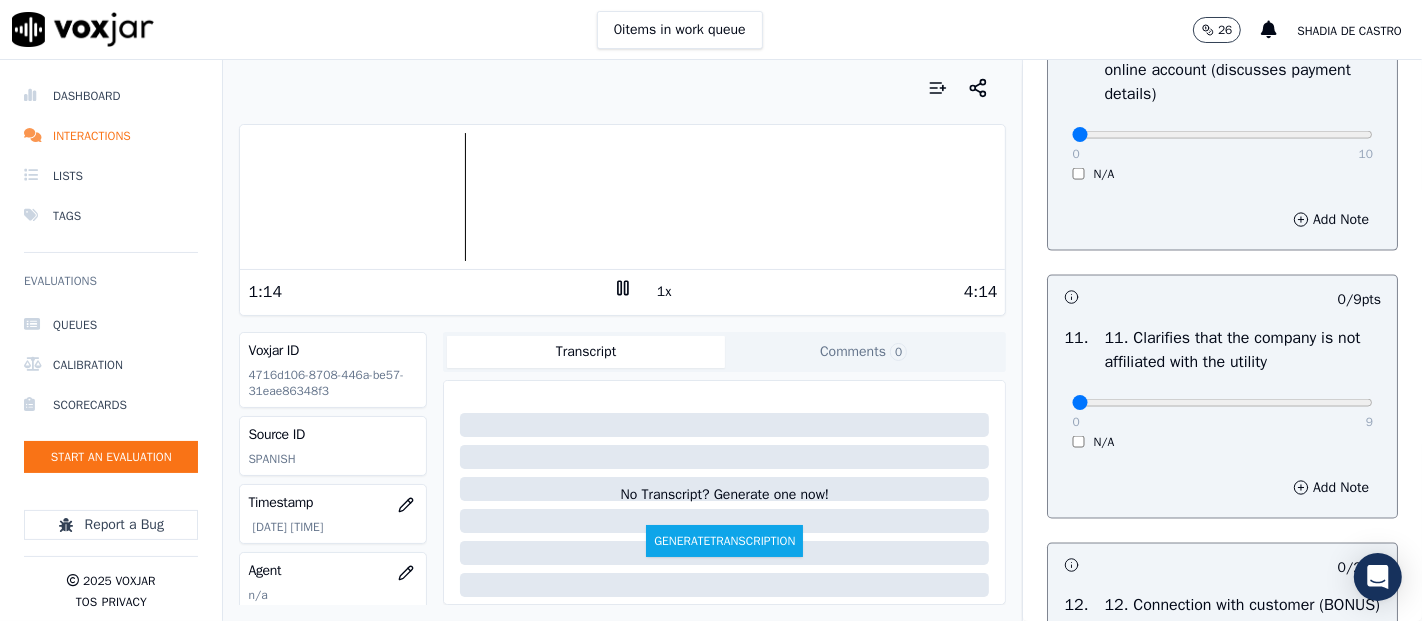 scroll, scrollTop: 2666, scrollLeft: 0, axis: vertical 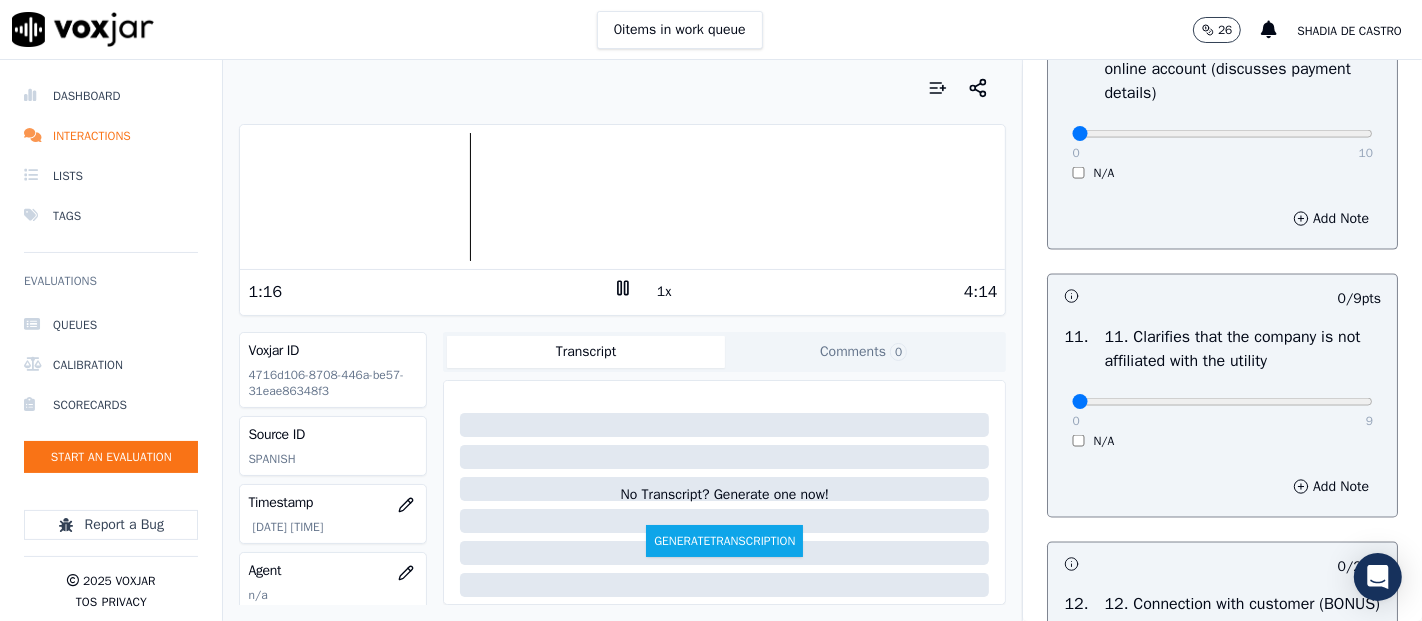 click on "10 .   10. Authorization to access customer’s online account (discusses payment details)     0   10     N/A" at bounding box center [1222, 107] 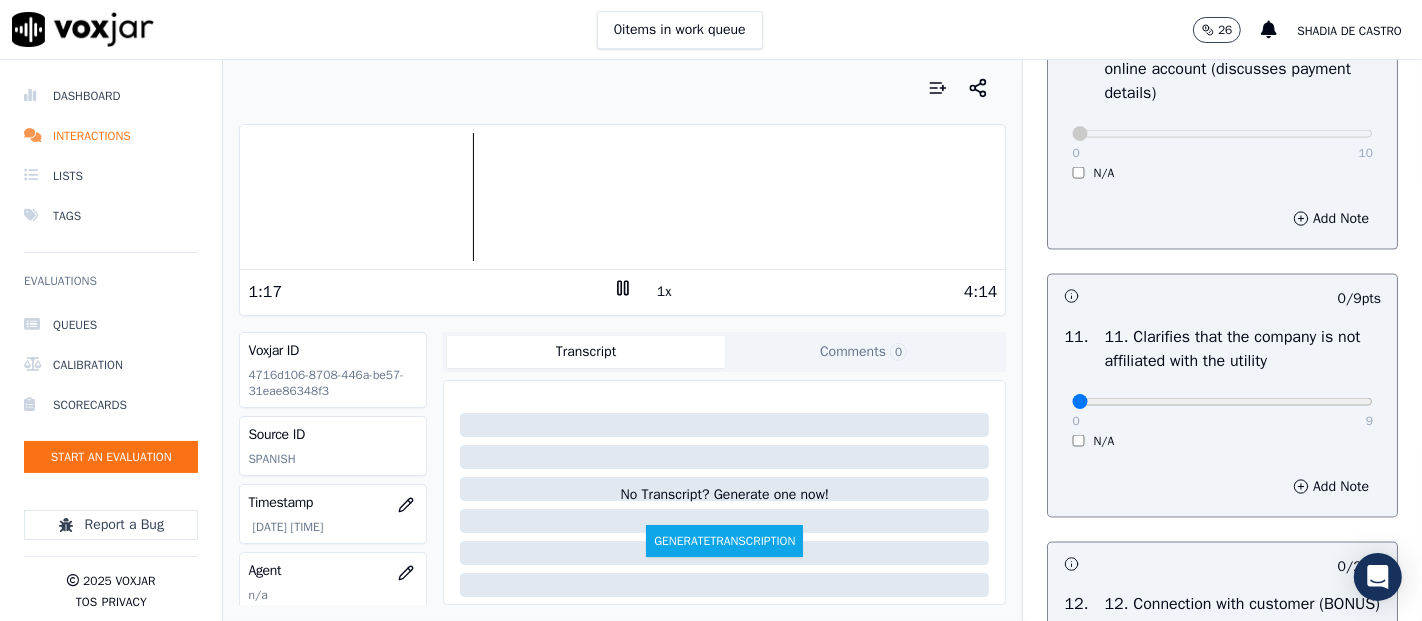 scroll, scrollTop: 2888, scrollLeft: 0, axis: vertical 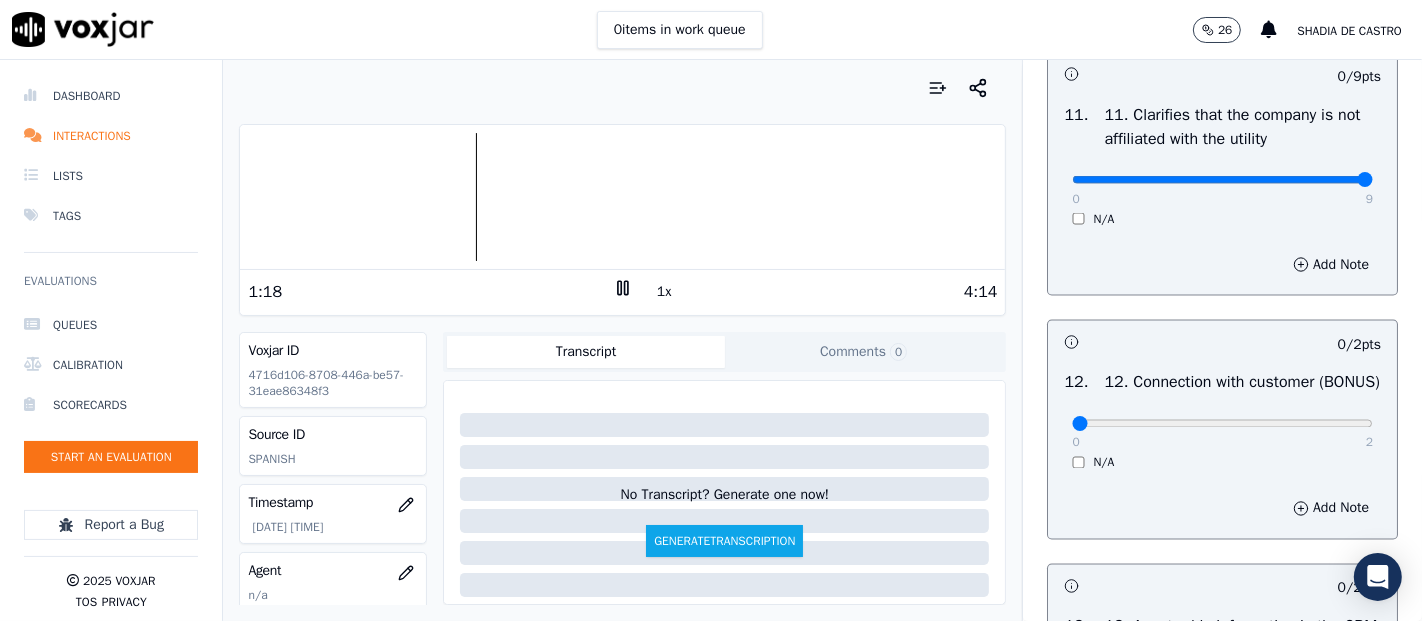 type on "9" 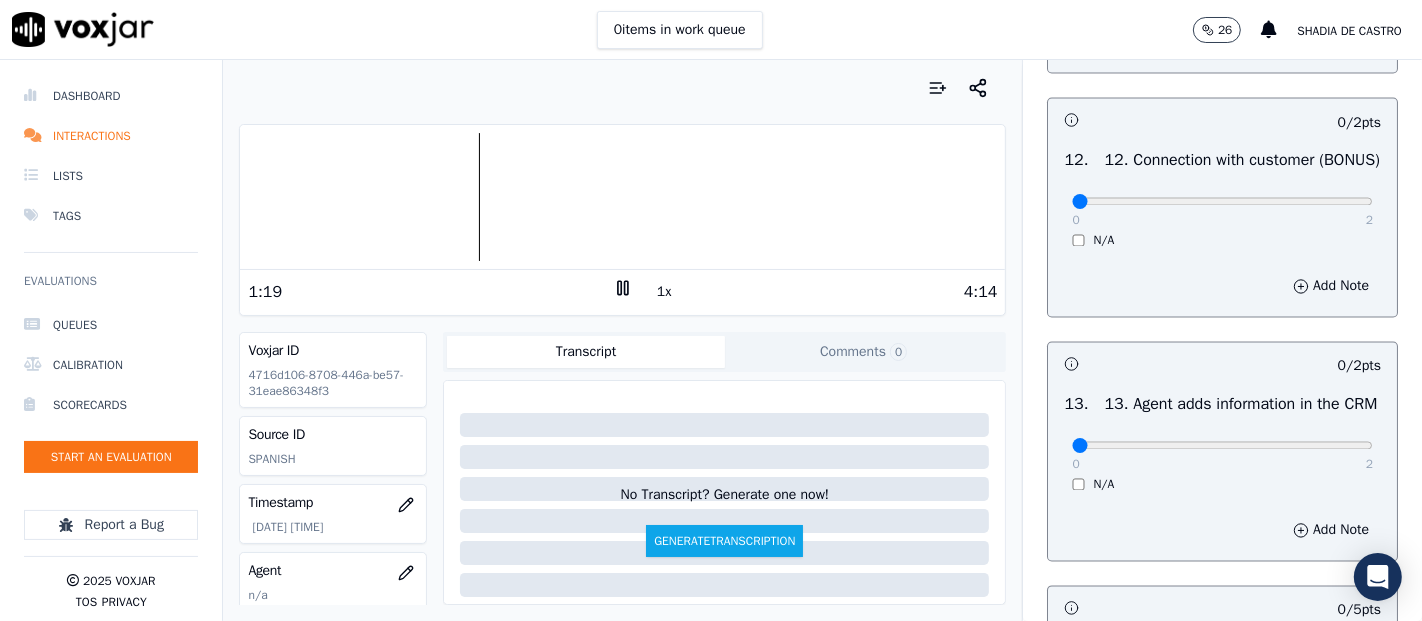 scroll, scrollTop: 3111, scrollLeft: 0, axis: vertical 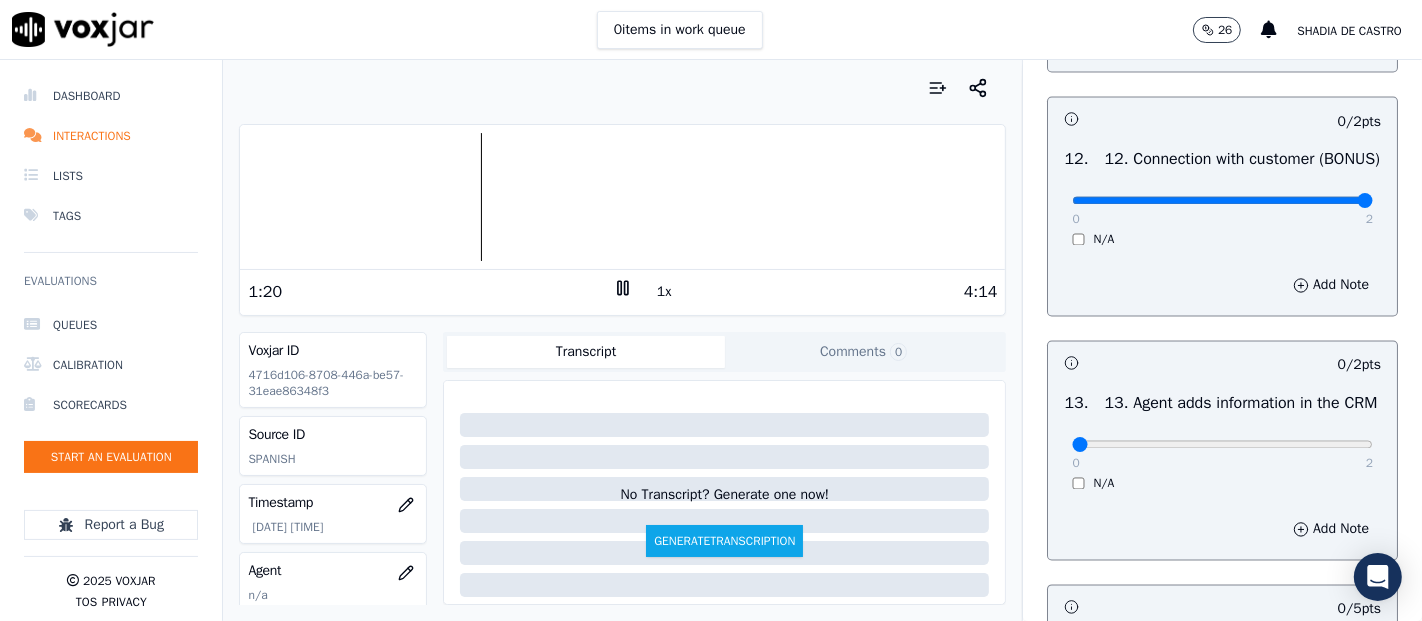 drag, startPoint x: 1304, startPoint y: 330, endPoint x: 1299, endPoint y: 345, distance: 15.811388 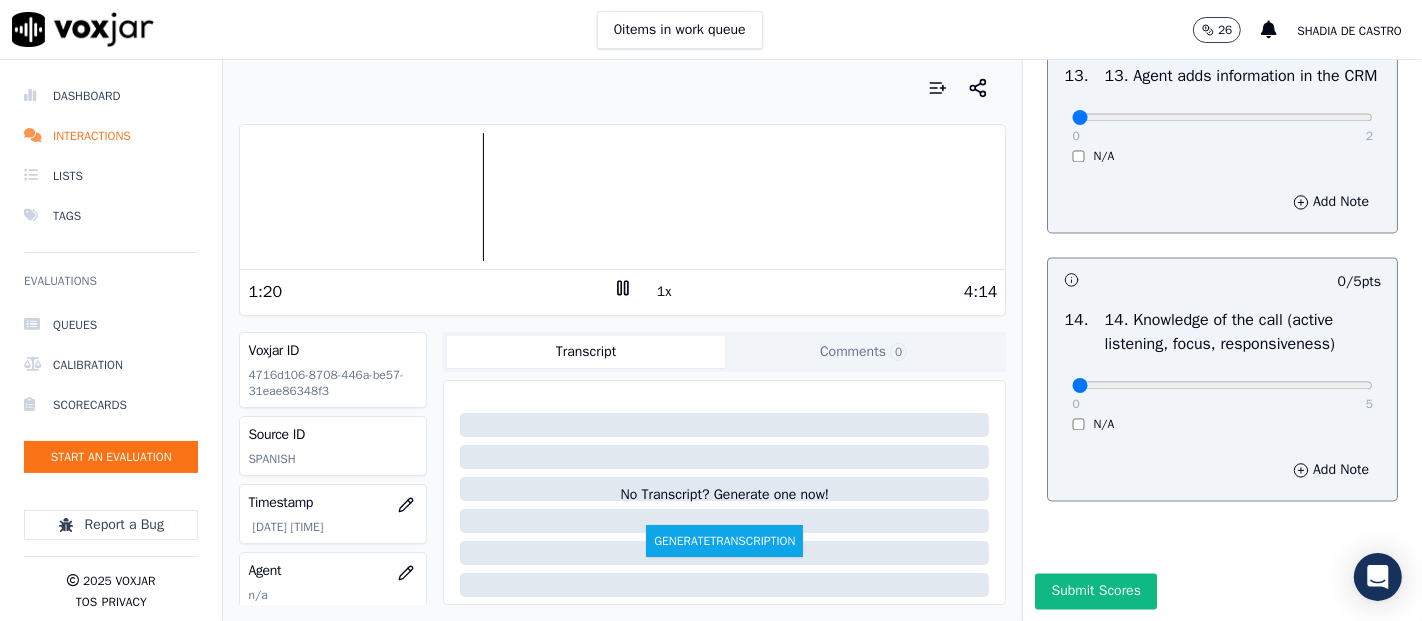 scroll, scrollTop: 3444, scrollLeft: 0, axis: vertical 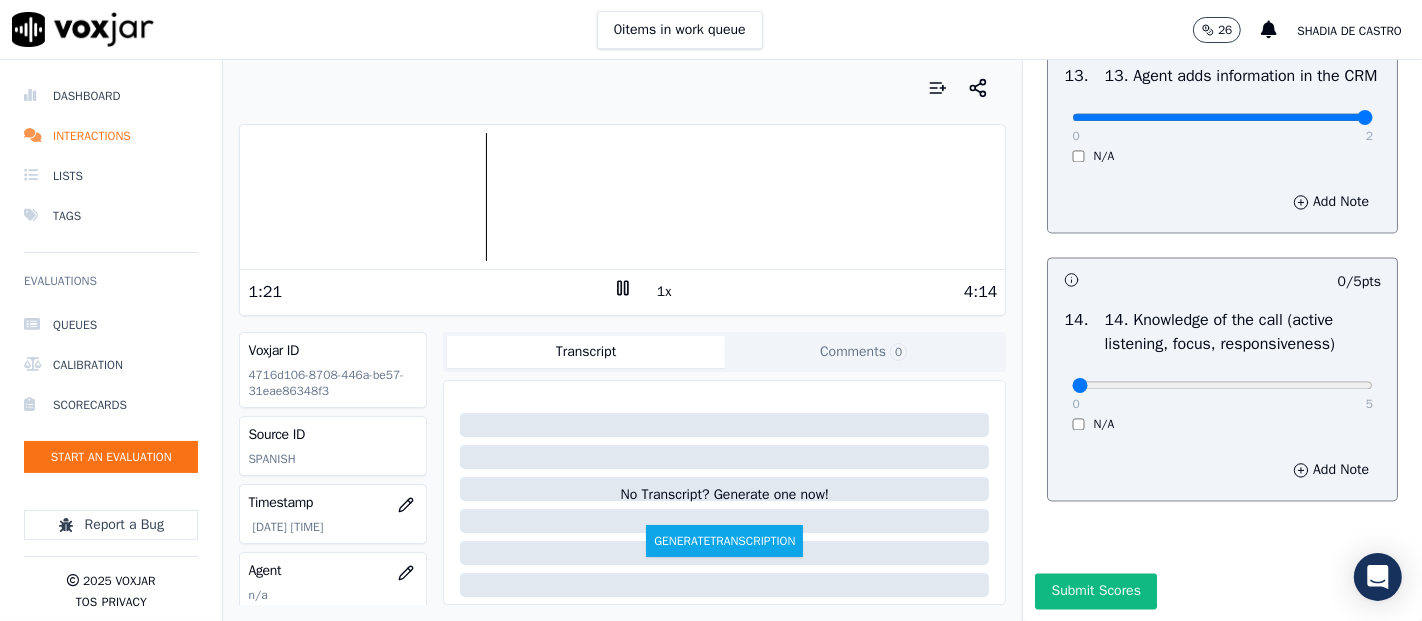 type on "2" 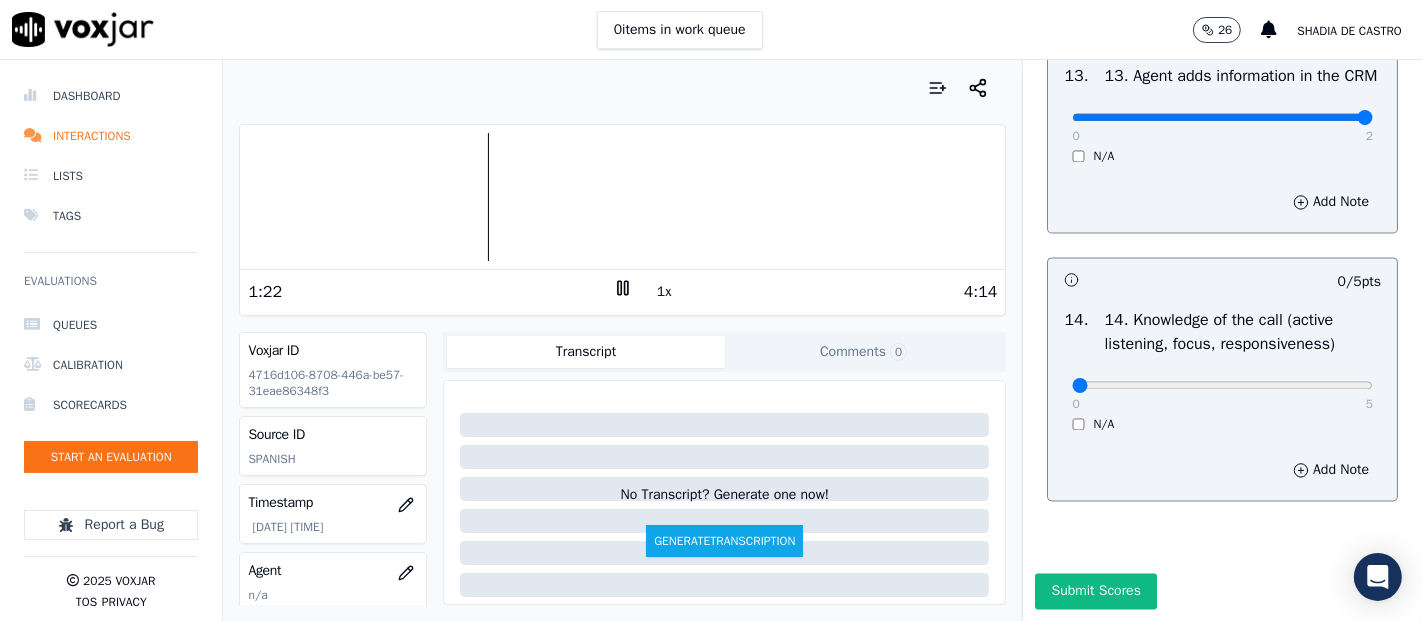 scroll, scrollTop: 3644, scrollLeft: 0, axis: vertical 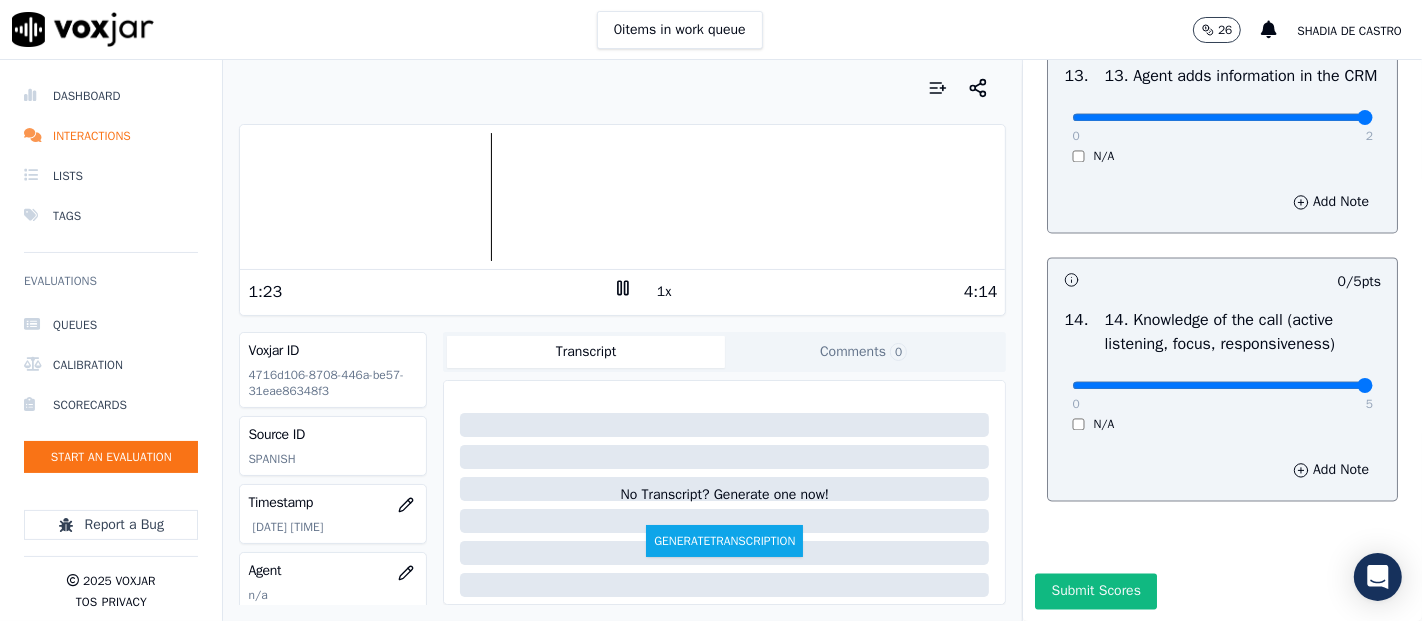 type on "5" 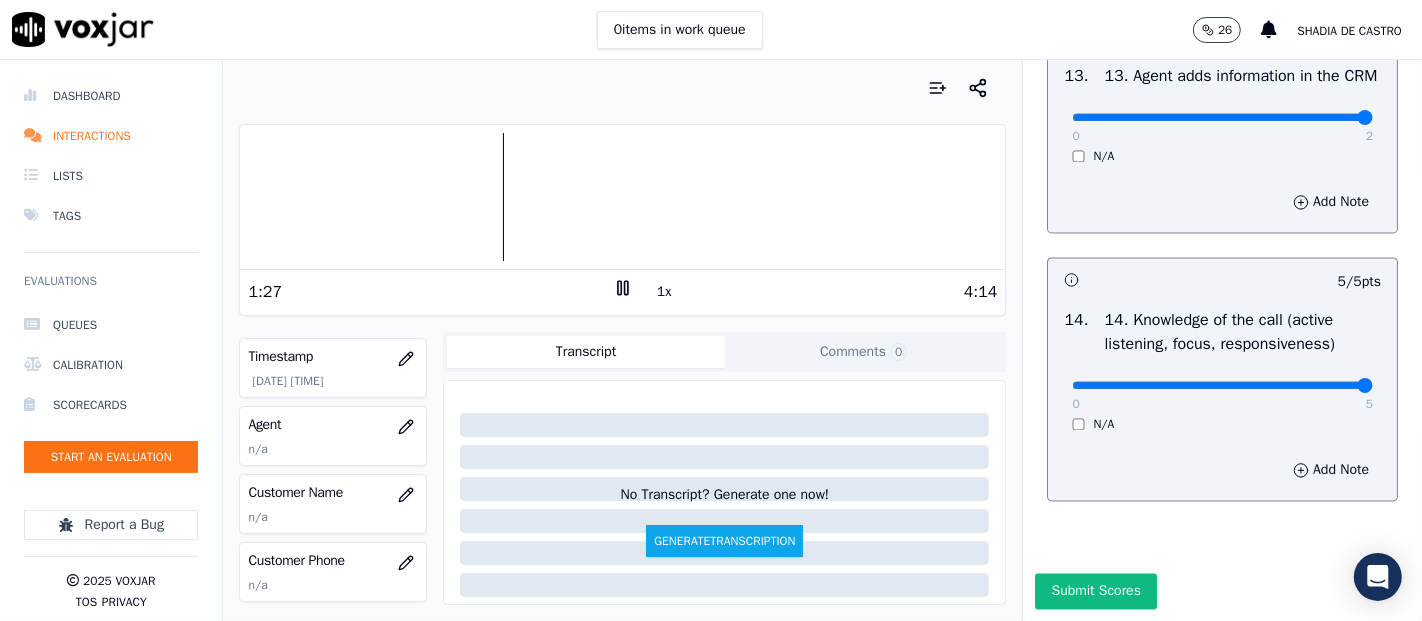 scroll, scrollTop: 222, scrollLeft: 0, axis: vertical 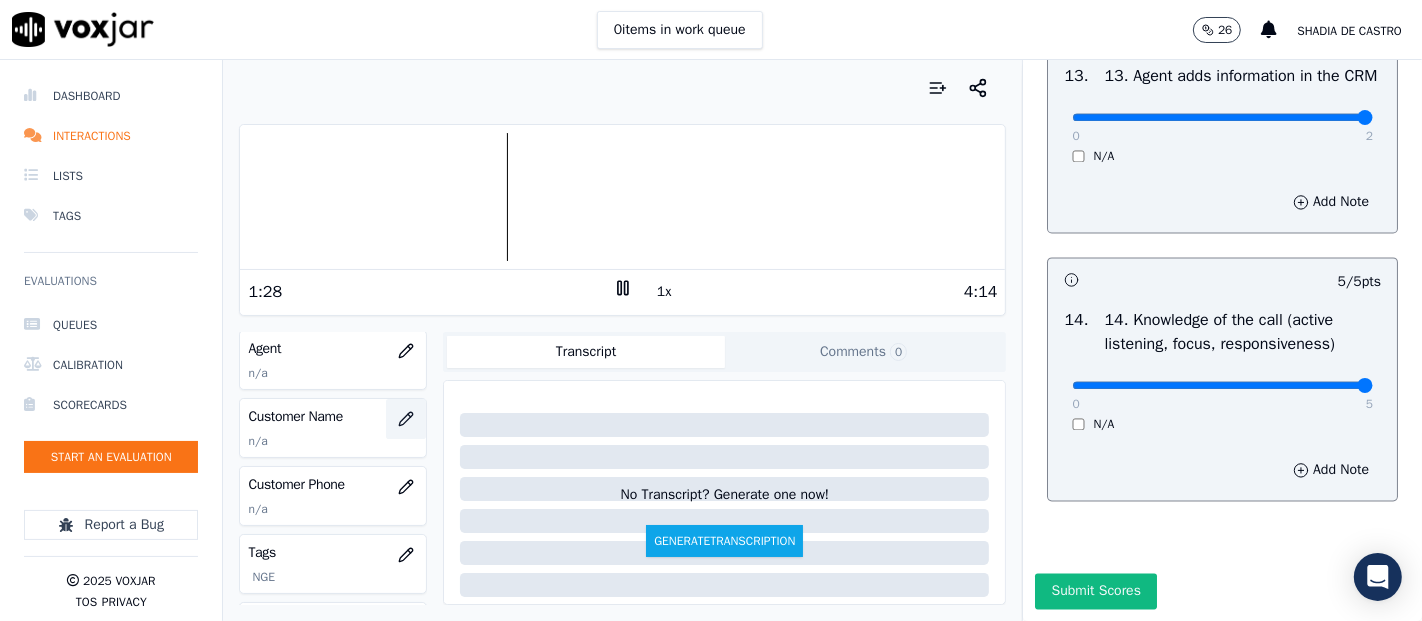 click at bounding box center (406, 419) 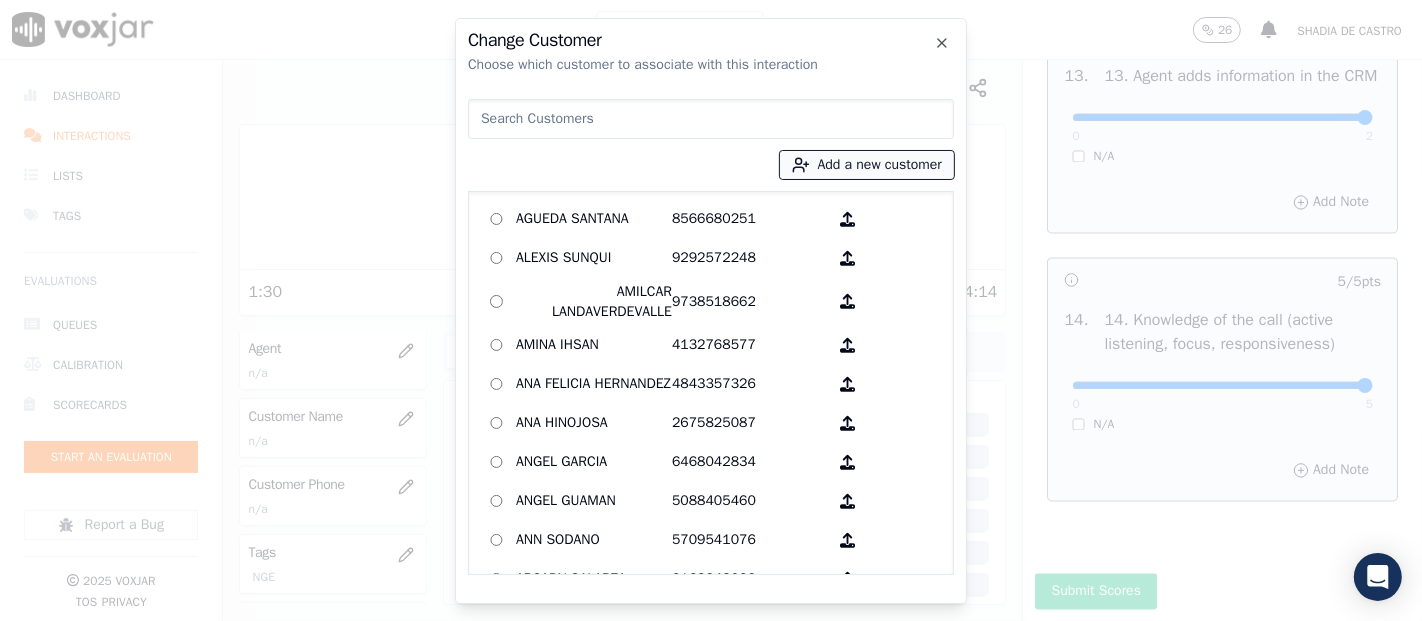 click on "Add a new customer" at bounding box center [867, 165] 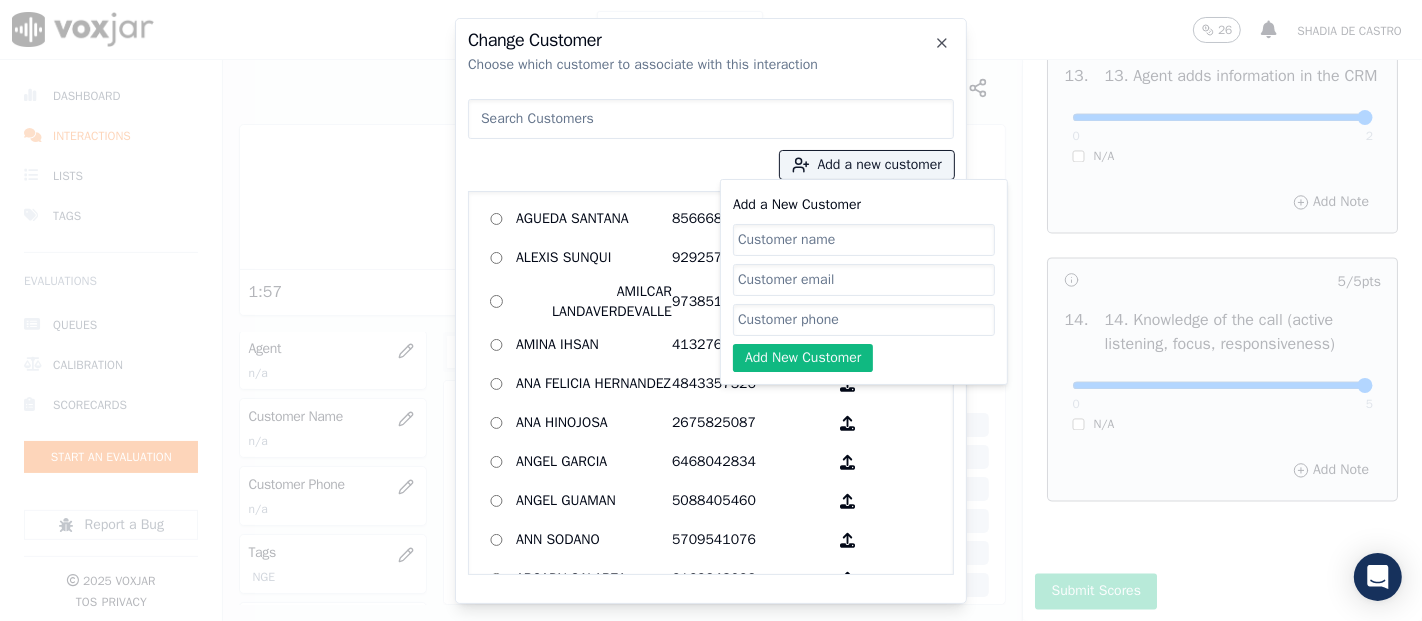paste on "[FIRST] [LAST]" 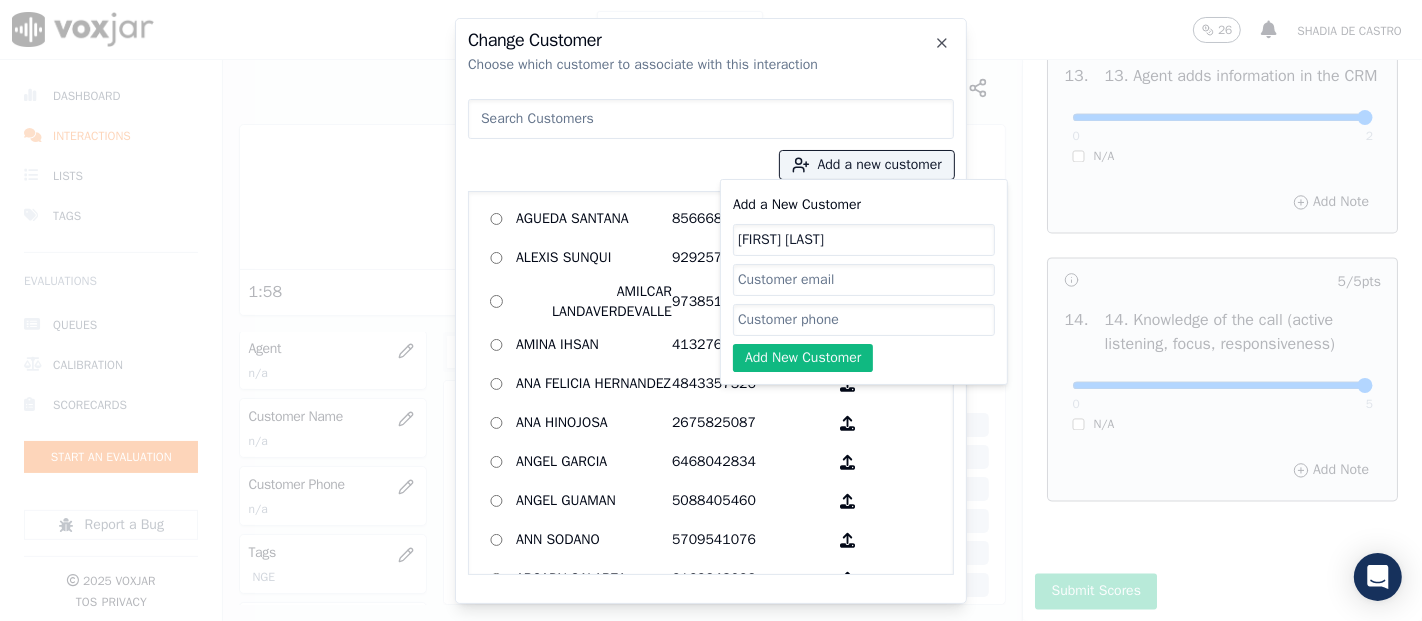 type on "[FIRST] [LAST]" 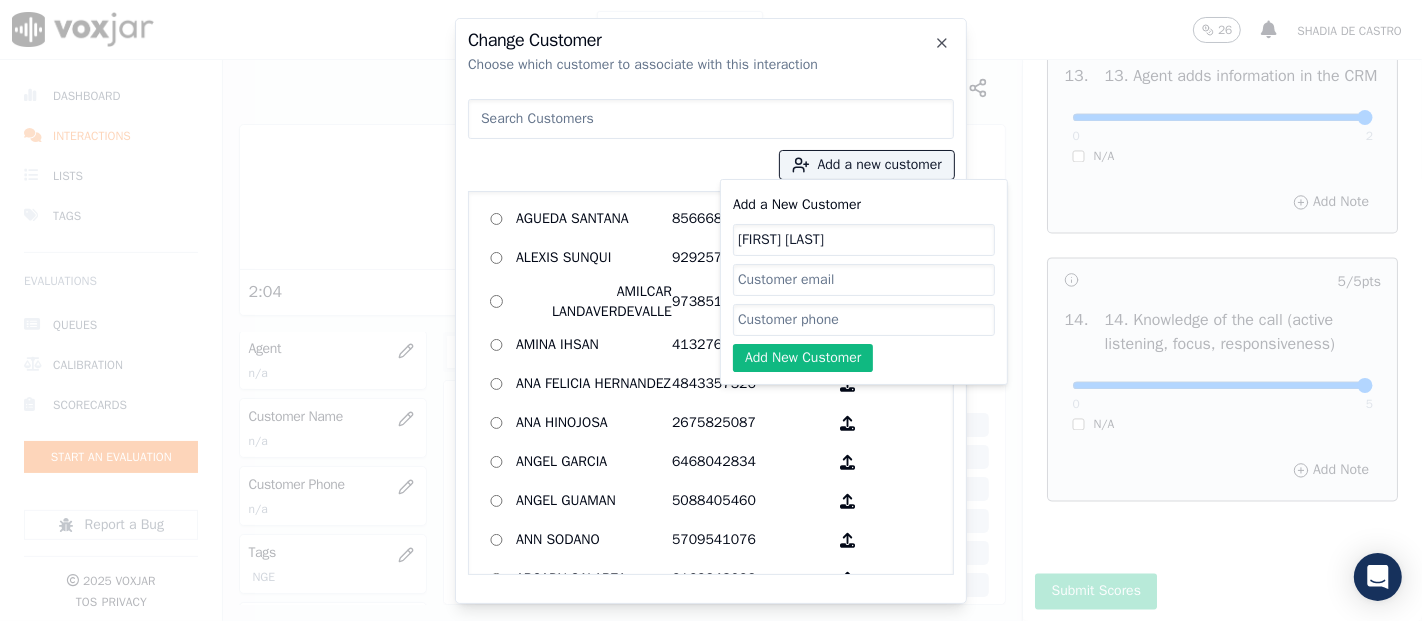 paste on "8574159007" 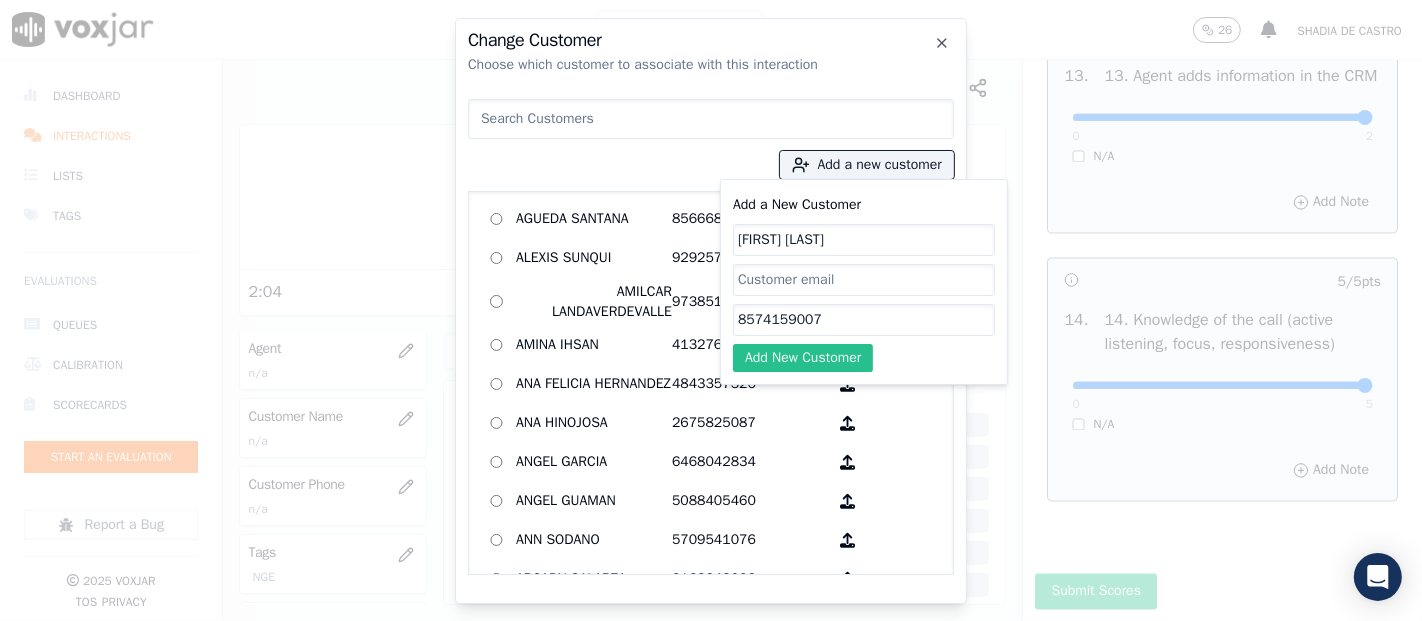 type on "8574159007" 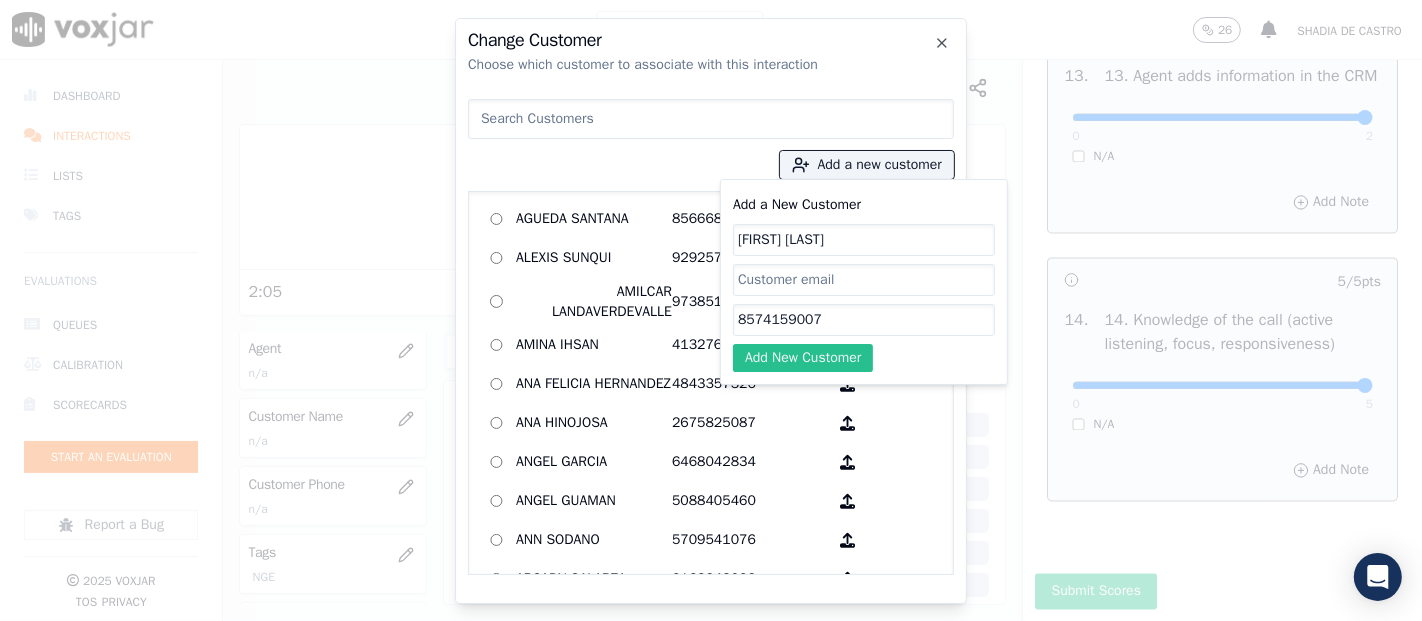 click on "Add New Customer" 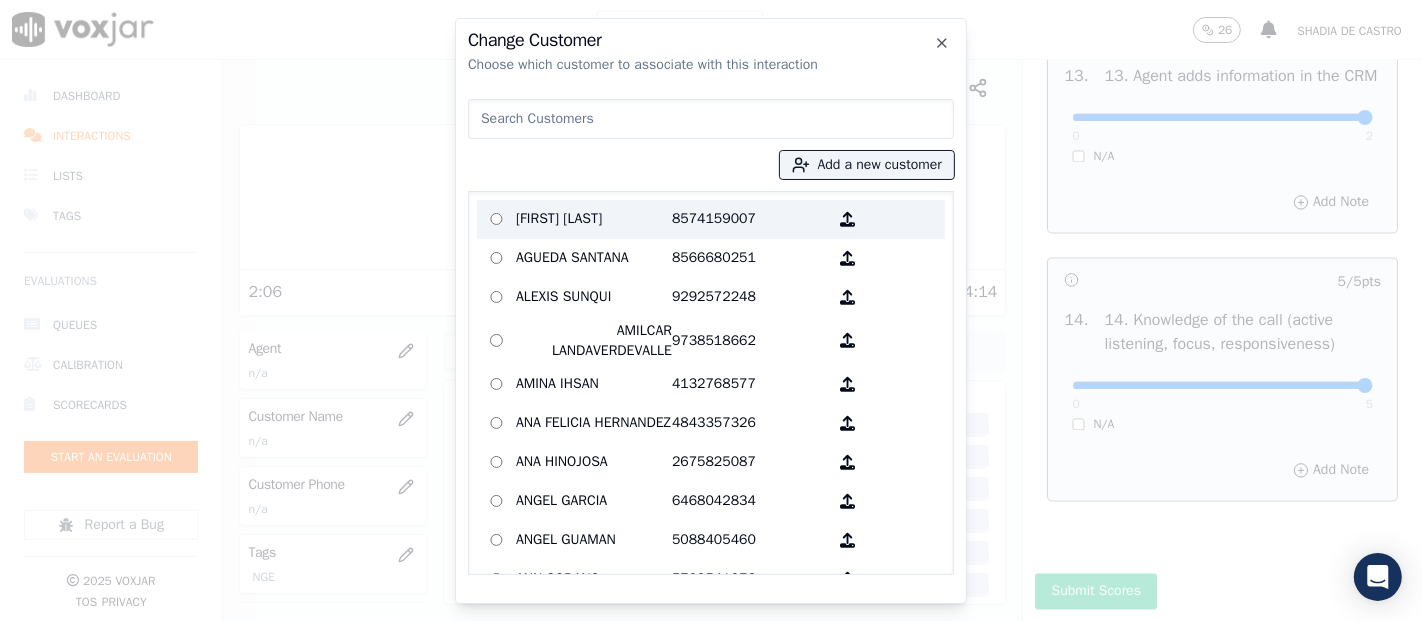 click on "Maria Alfama" at bounding box center (594, 219) 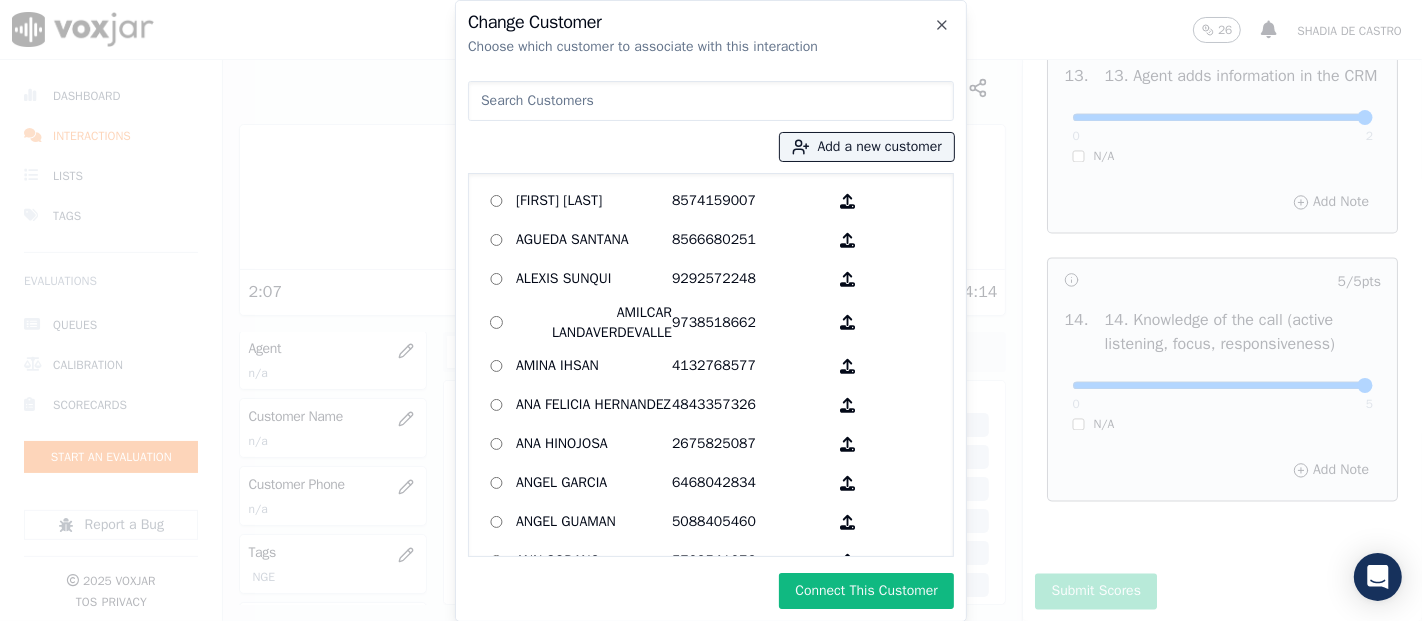 click on "Change Customer   Choose which customer to associate with this interaction
Add a new customer           Maria Alfama   8574159007        AGUEDA SANTANA   8566680251        ALEXIS SUNQUI   9292572248        AMILCAR LANDAVERDEVALLE   9738518662        AMINA IHSAN   4132768577        ANA FELICIA HERNANDEZ   4843357326        ANA HINOJOSA   2675825087        ANGEL GARCIA   6468042834        ANGEL GUAMAN   5088405460        ANN SODANO   5709541076        ARCADY GALARZA   2163348023        Alice Portillo   2157583668        Anna Coello   2673238263        Anny Polanco   2679775361        Armando Galvan   2407271171        Aronny L Ruiz    8623043903        BALBINO CANTARERO   9732165412        BRIAN FRIAR   7576049732        BYRON CHORLANGO   7323932099        Brandon Emanuel Chajon Calderon   8563981973        CARMEN REINOSO MENA    9784950405        CAROL DALE-JOSEPH   4193487877        CAROLINA PEREZ   3473392062        CATALINA CAALCHOC   6146794851        CELIA DELGADO   7744373928" 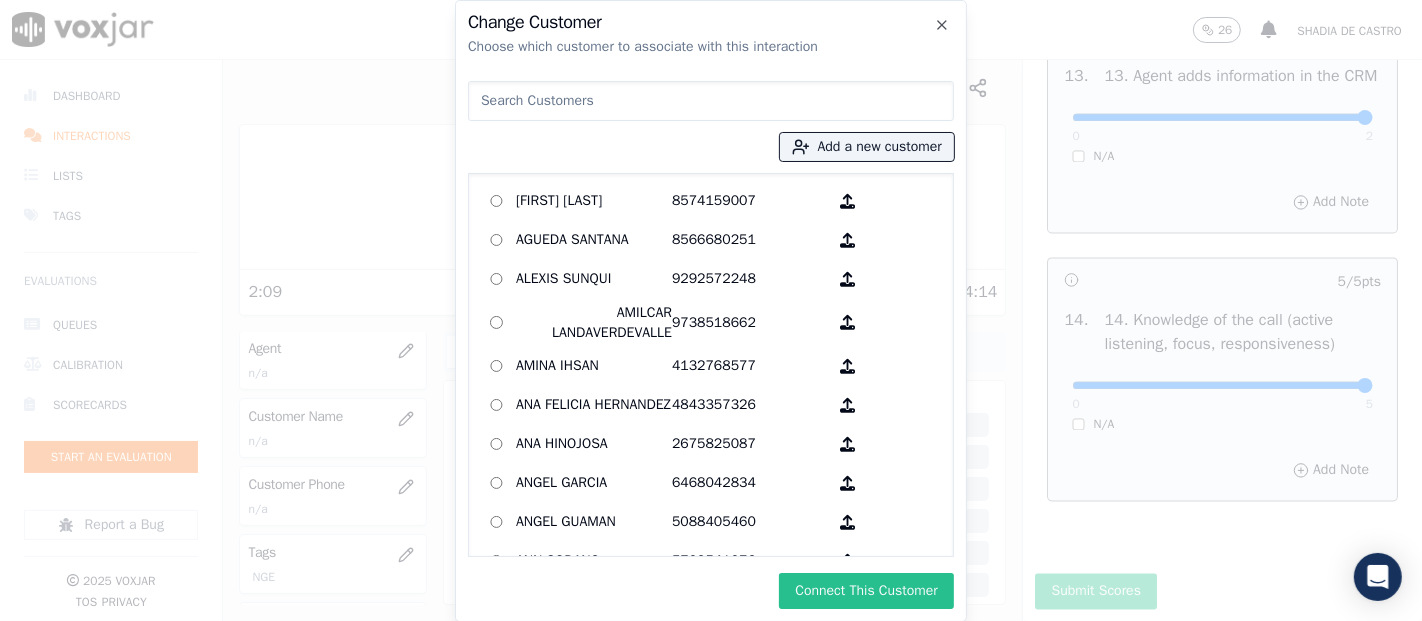click on "Connect This Customer" at bounding box center [866, 591] 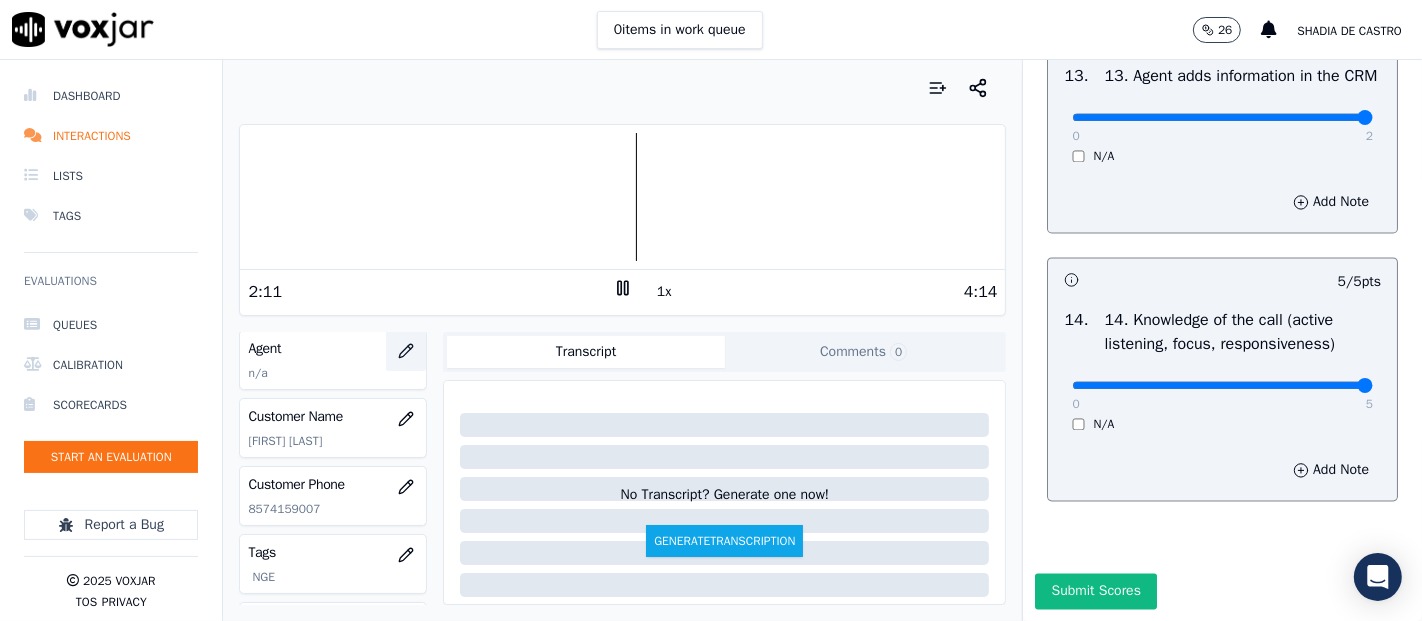 click 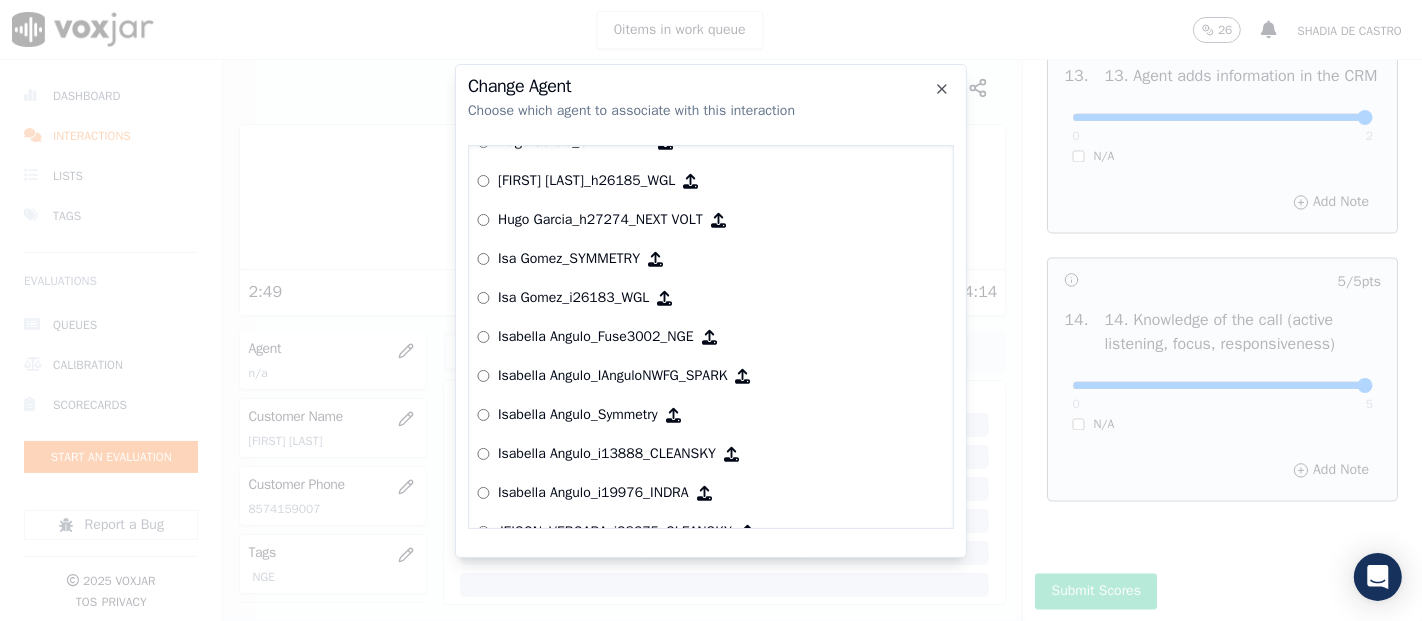 scroll, scrollTop: 4395, scrollLeft: 0, axis: vertical 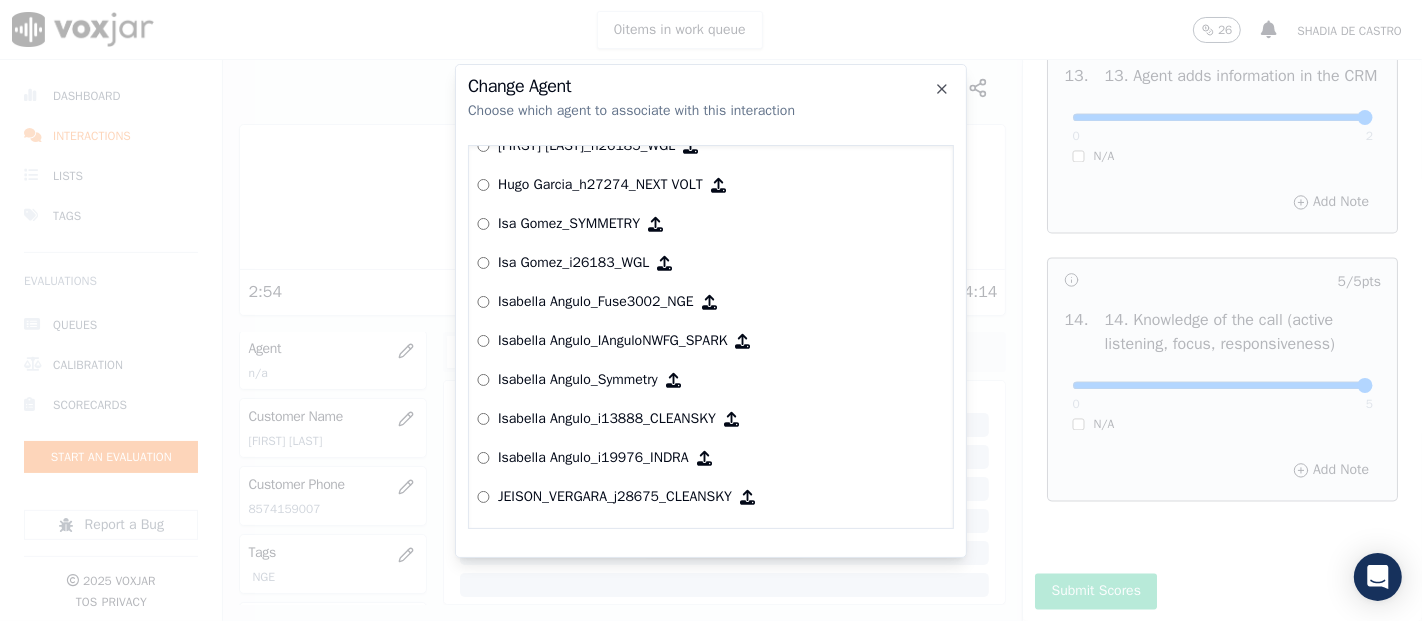 click on "Isabella Angulo_Fuse3002_NGE" at bounding box center [596, 302] 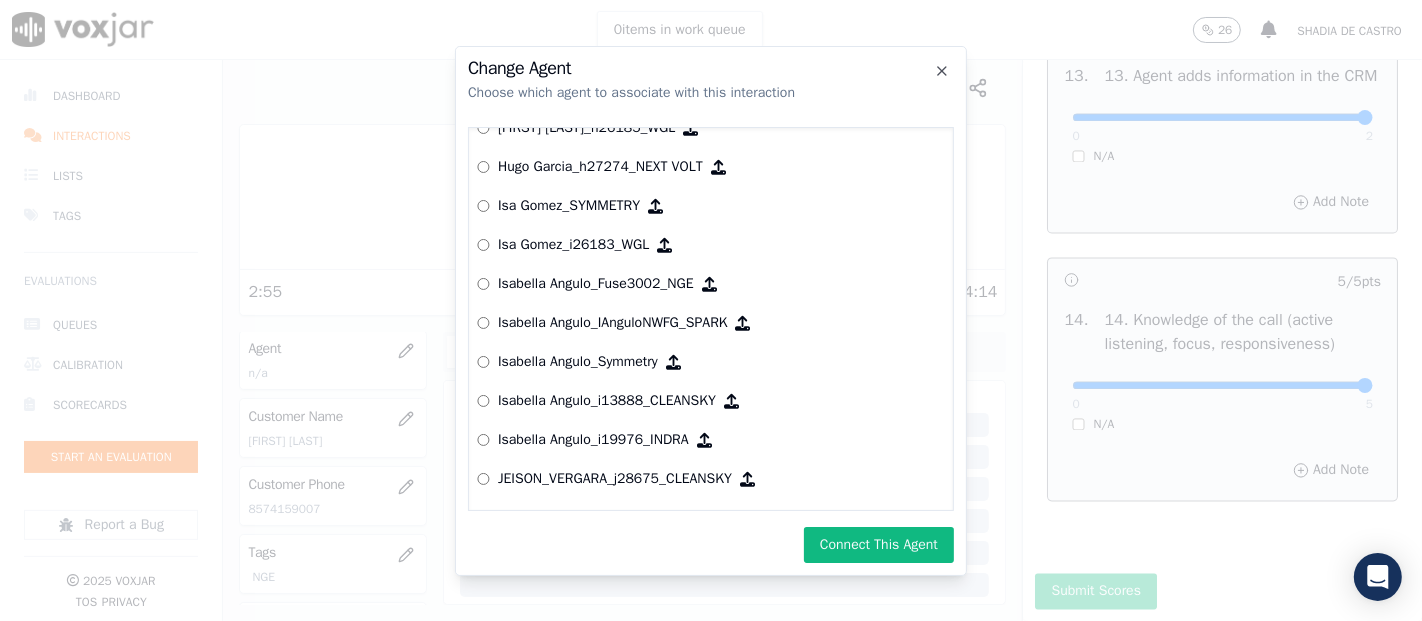 click on "Connect This Agent" at bounding box center [879, 545] 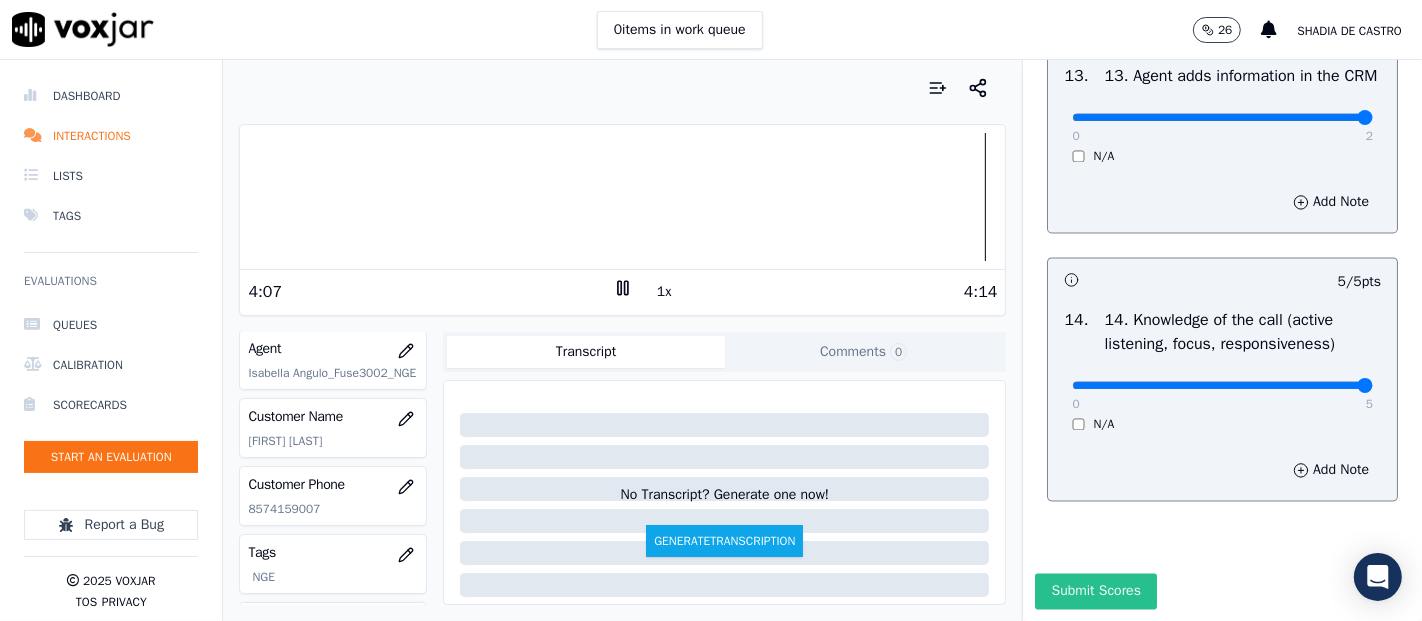 click on "Submit Scores" at bounding box center [1095, 591] 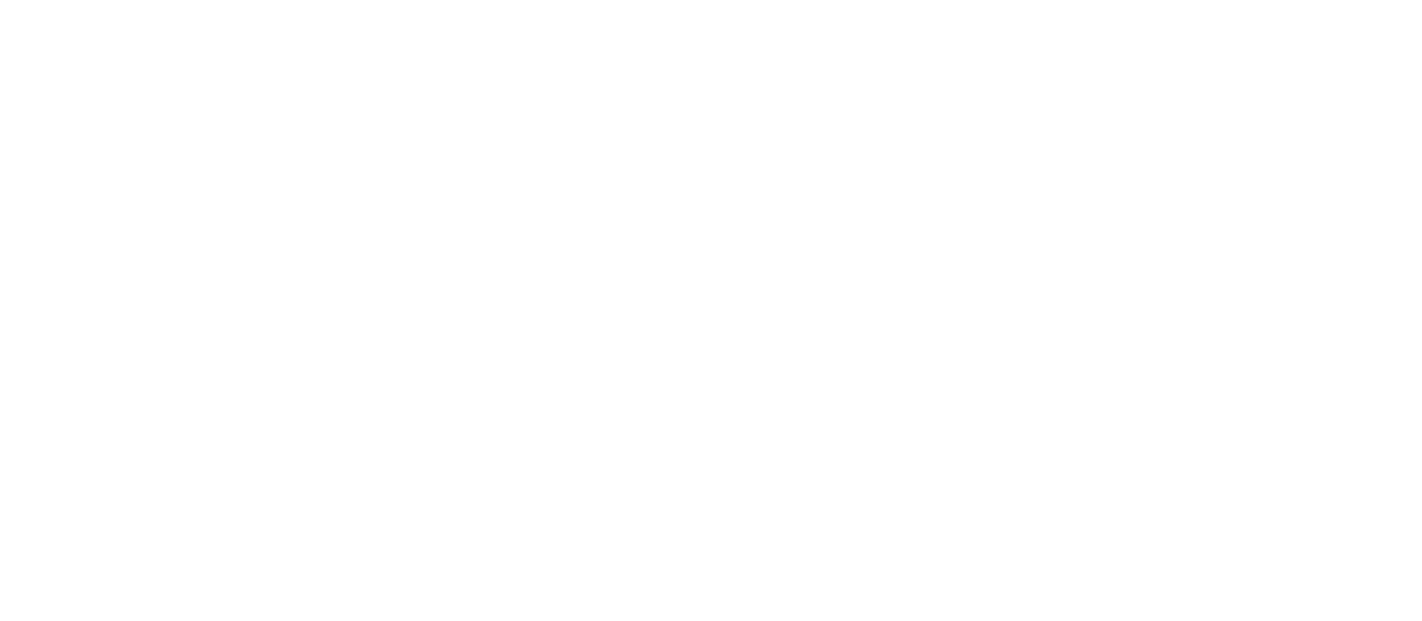scroll, scrollTop: 0, scrollLeft: 0, axis: both 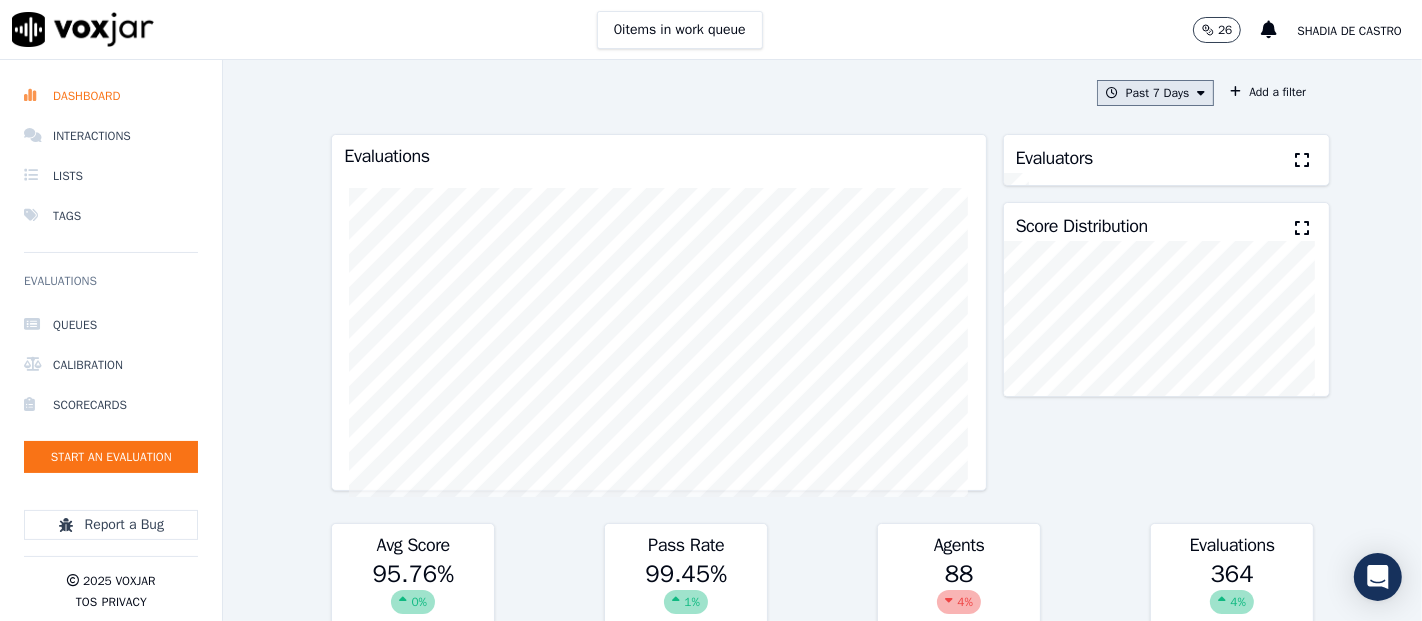 click at bounding box center [1201, 93] 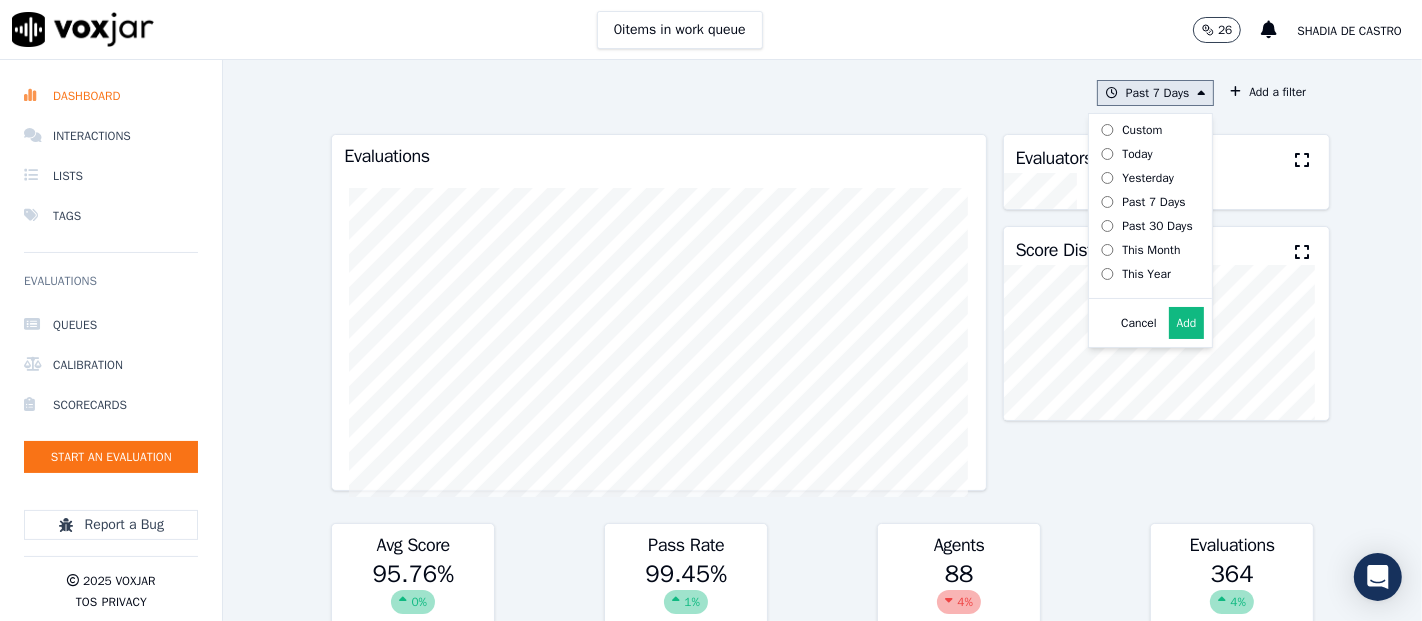 click on "Add" at bounding box center (1187, 323) 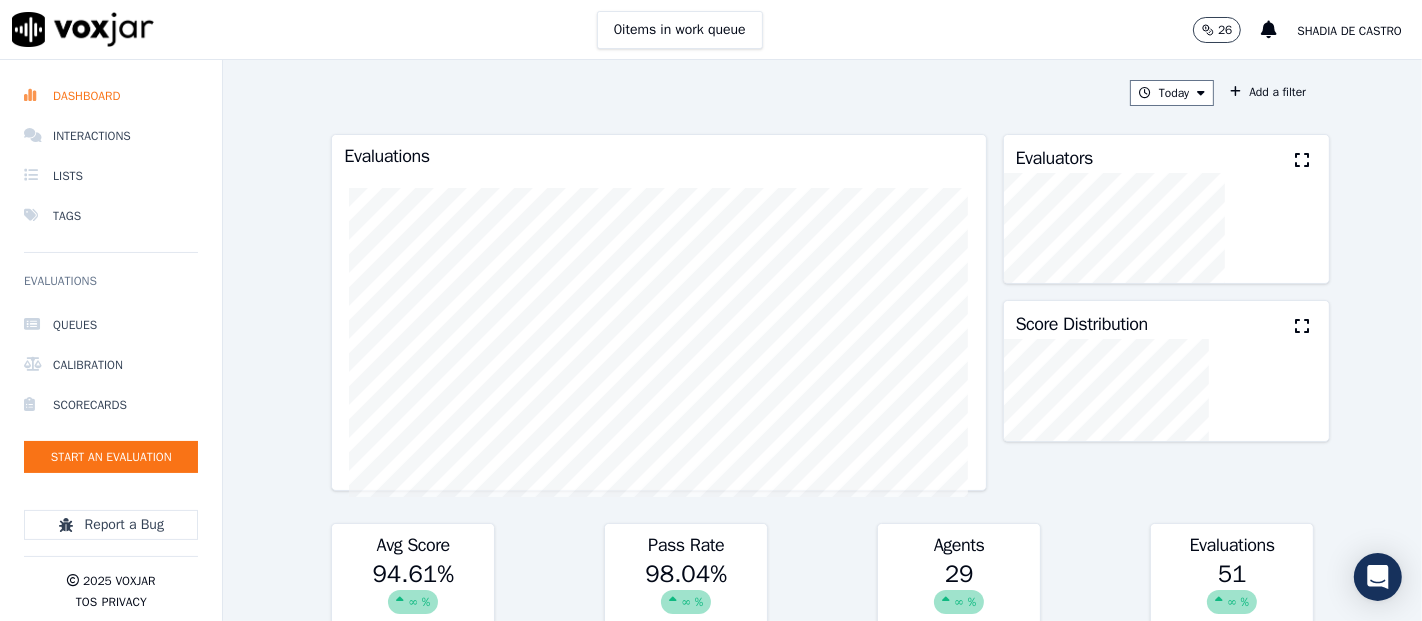 click at bounding box center [1302, 160] 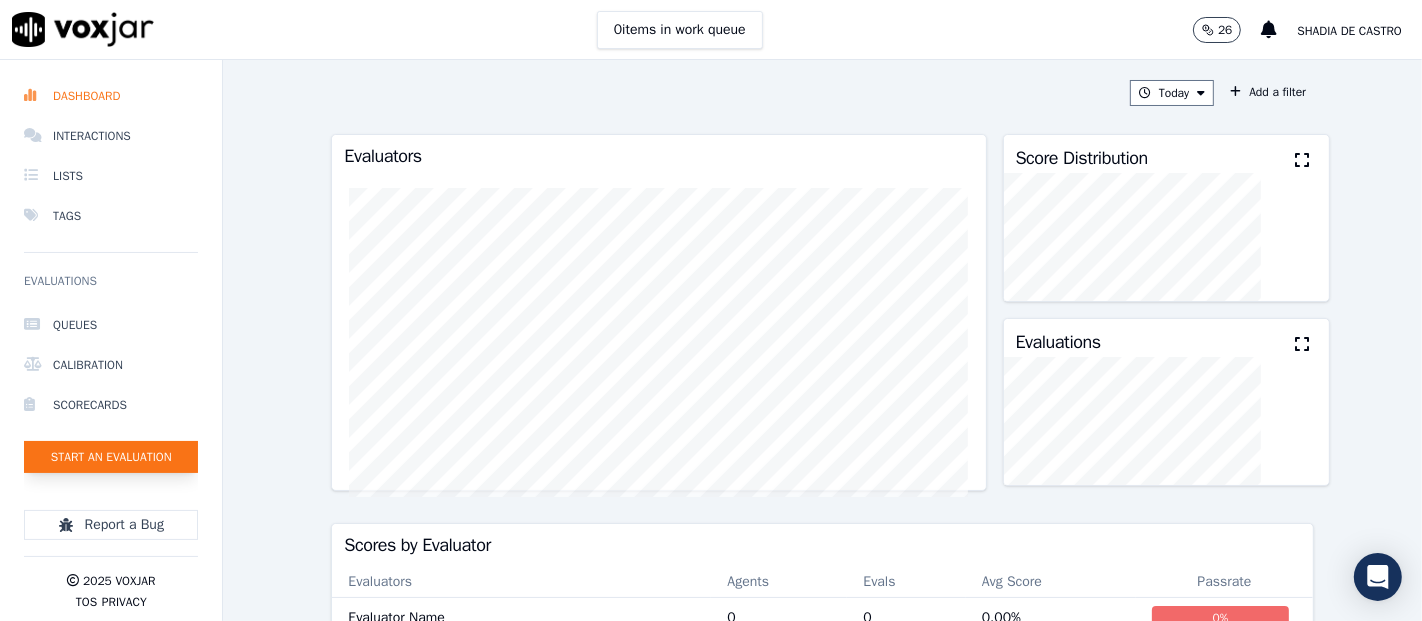 click on "Start an Evaluation" 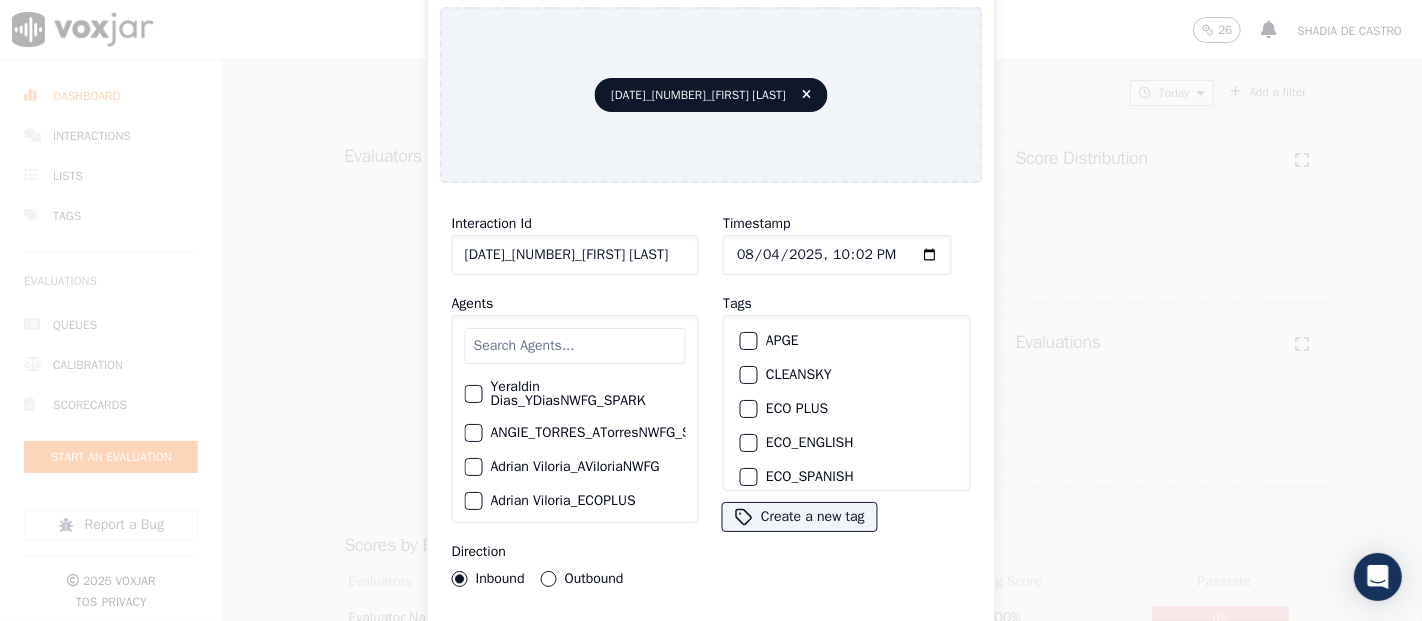 click on "20250802_9193406199_LUISMERCADO_SPANISH.mp3" 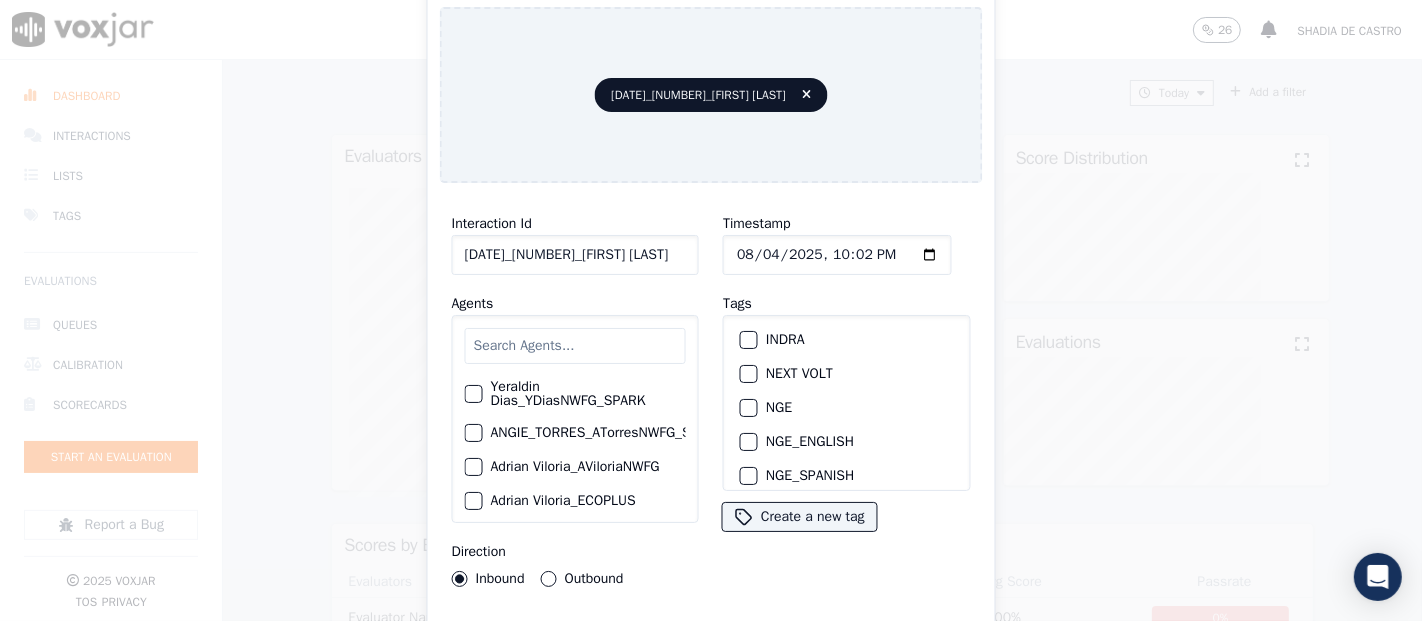 scroll, scrollTop: 222, scrollLeft: 0, axis: vertical 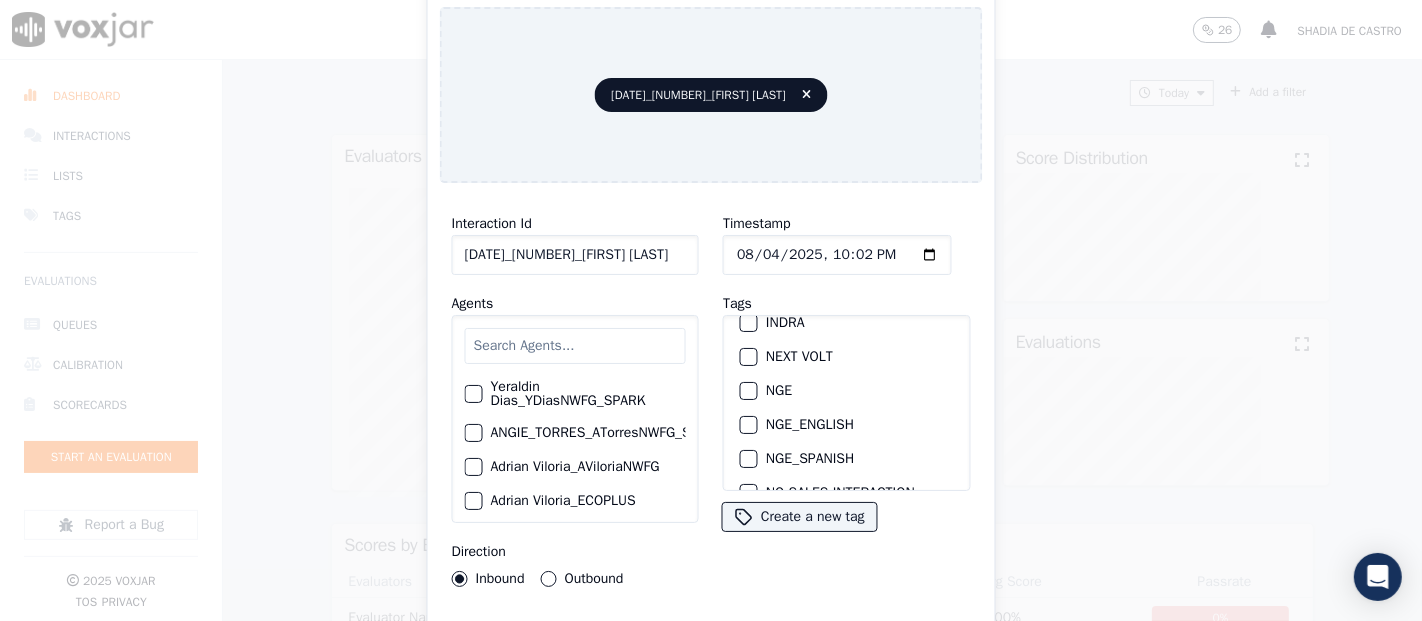 type on "20250802_9193406199_LUISMERCADO_SPANISH" 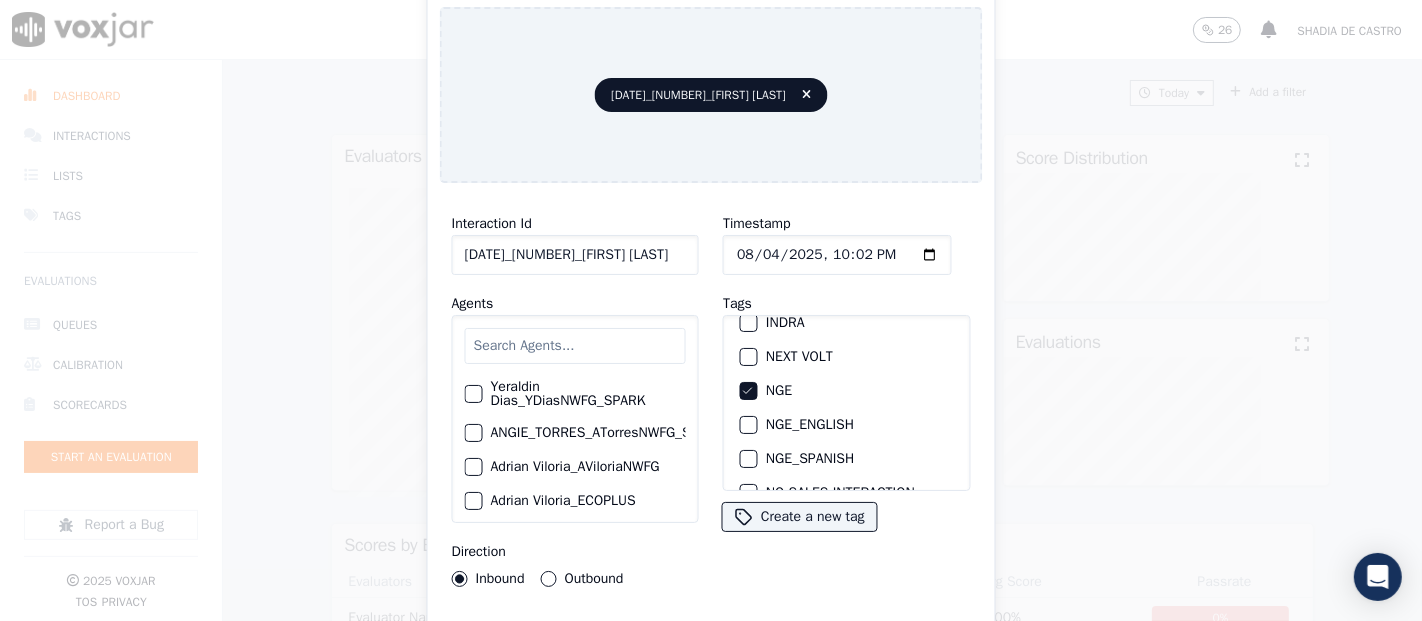 click on "Upload interaction to start evaluation" at bounding box center (711, 641) 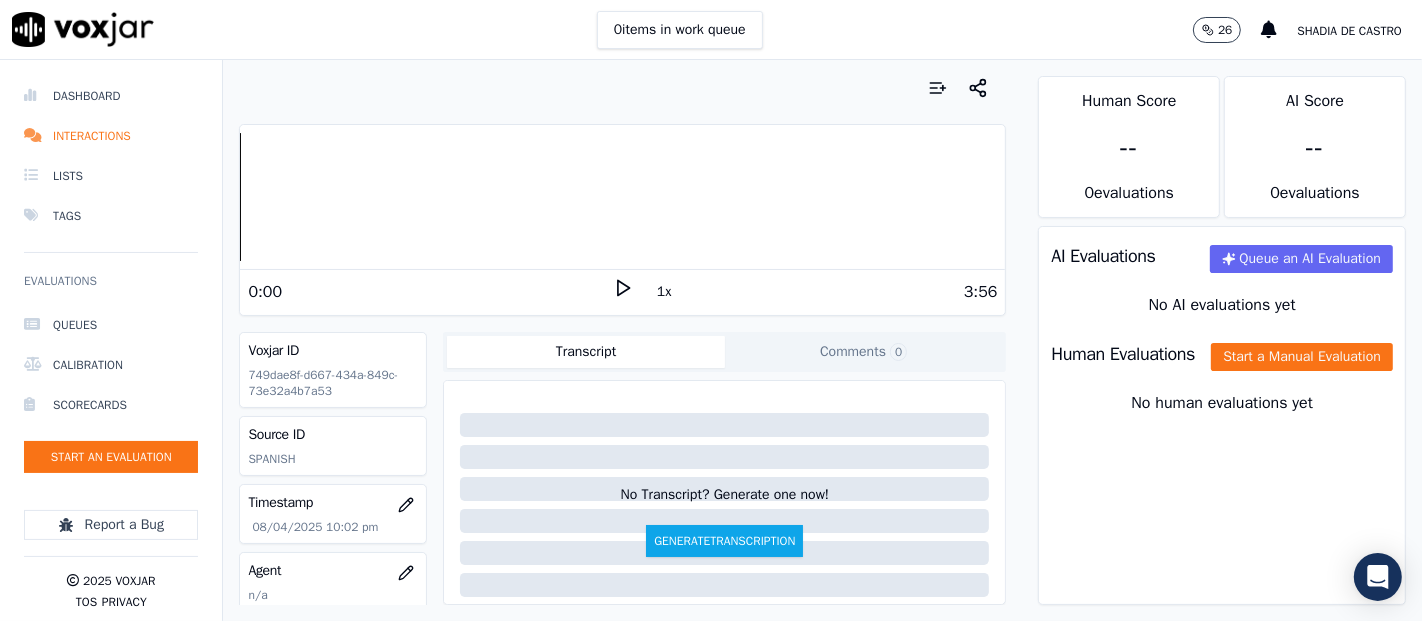 click on "0:00" at bounding box center [430, 292] 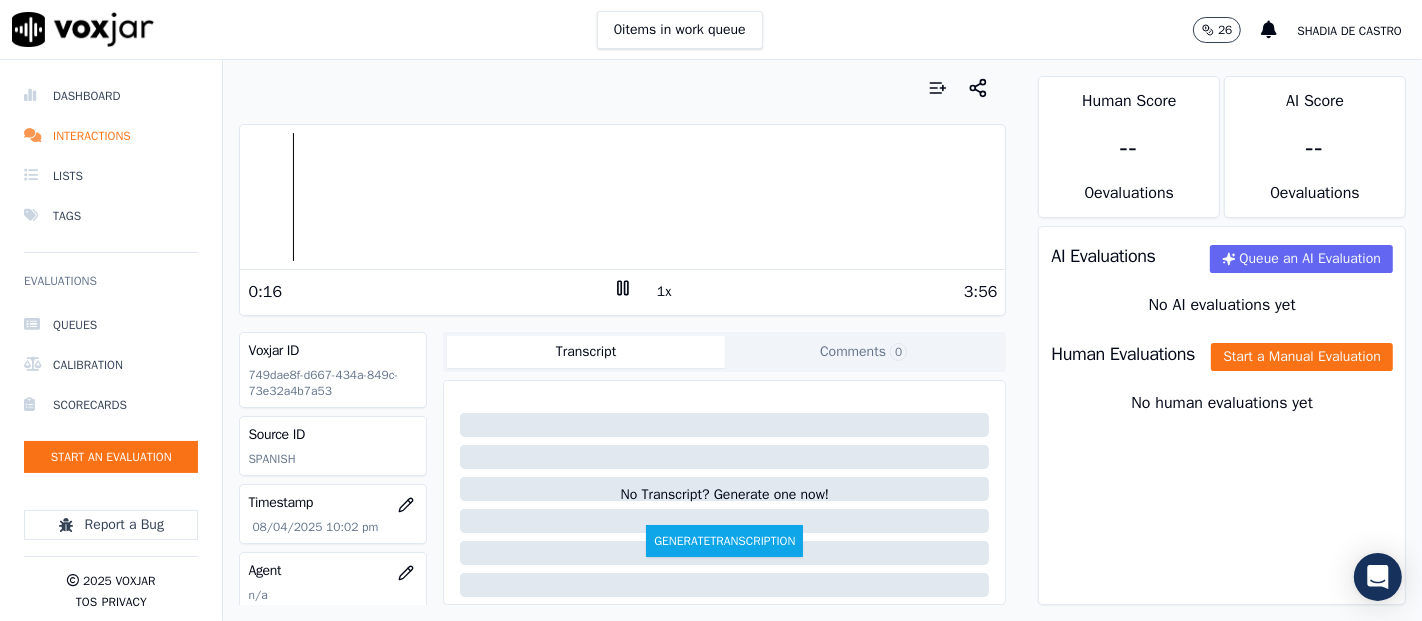 click on "0:16" at bounding box center (430, 292) 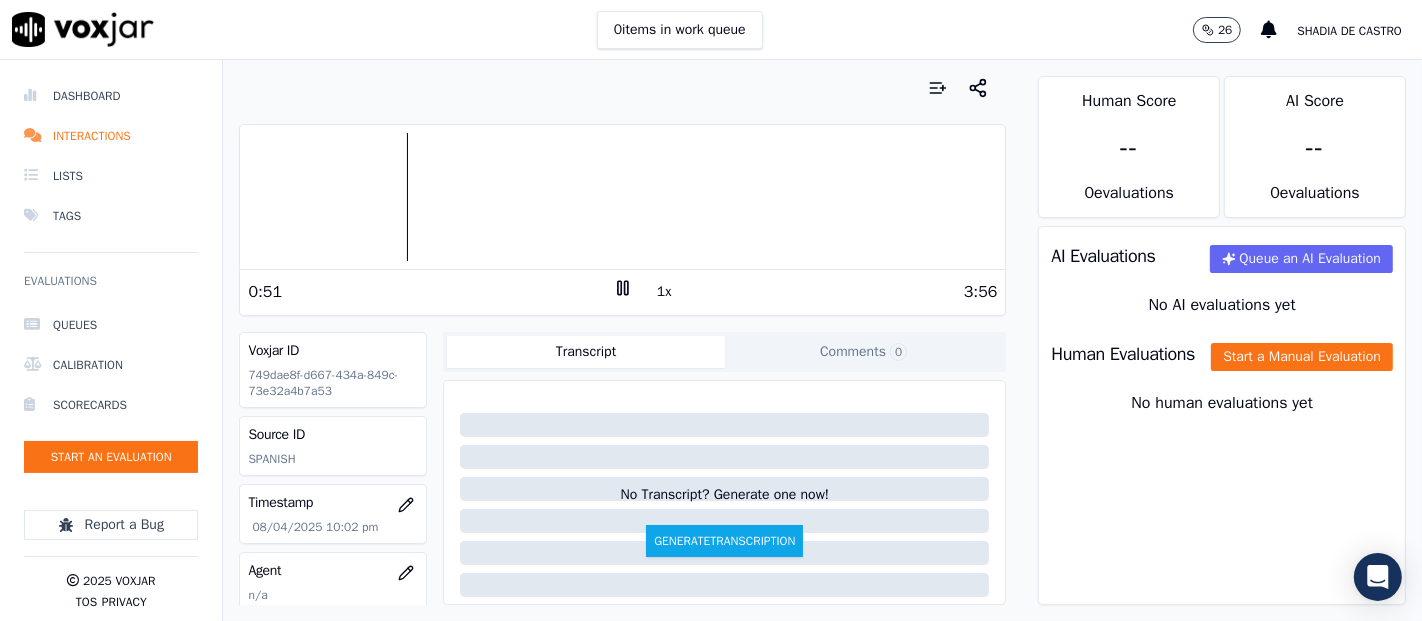 click on "Your browser does not support the audio element.   0:51     1x   3:56" at bounding box center (622, 220) 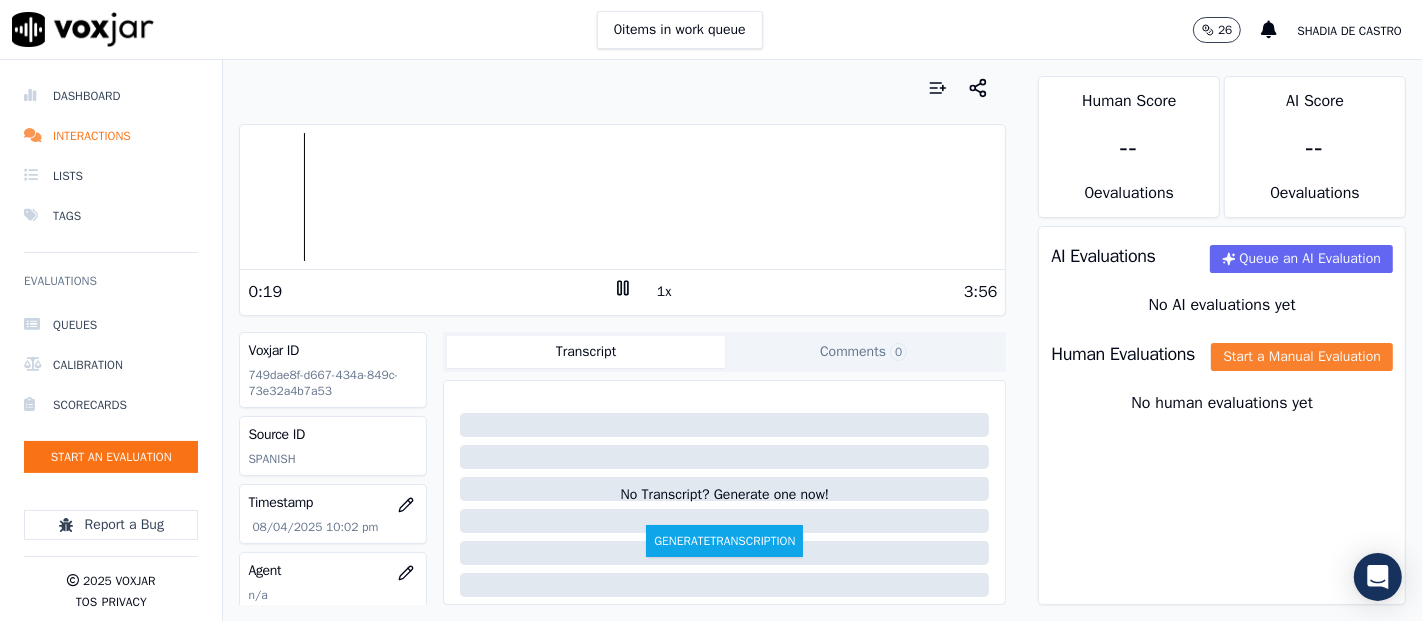 click on "Start a Manual Evaluation" 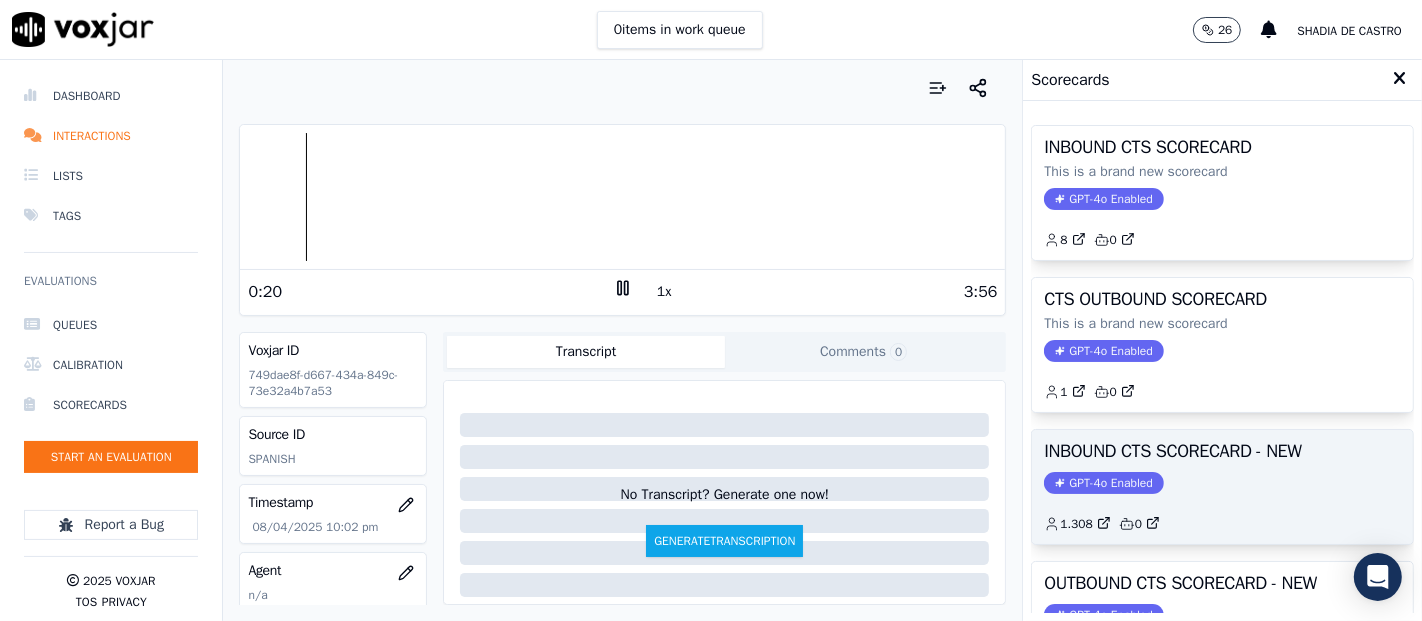 click on "INBOUND CTS SCORECARD - NEW        GPT-4o Enabled       1.308         0" at bounding box center (1222, 487) 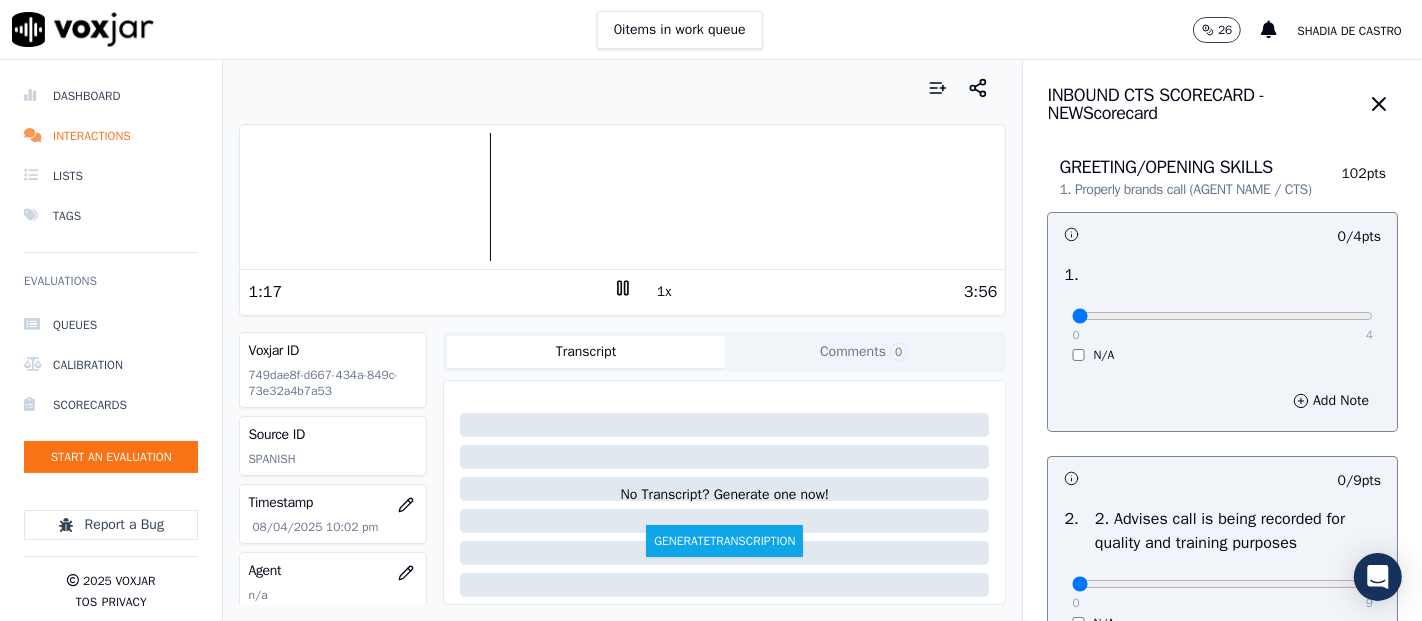 click on "Dashboard   Interactions   Lists   Tags       Evaluations     Queues   Calibration   Scorecards   Start an Evaluation
Report a Bug       2025   Voxjar   TOS   Privacy             Your browser does not support the audio element.   1:17     1x   3:56   Voxjar ID   749dae8f-d667-434a-849c-73e32a4b7a53   Source ID   SPANISH   Timestamp
08/04/2025 10:02 pm     Agent
n/a     Customer Name     n/a     Customer Phone     n/a     Tags
NGE     Source     manualUpload   Type     AUDIO       Transcript   Comments  0   No Transcript? Generate one now!   Generate  Transcription         Add Comment   Scores   Transcript   Metadata   Comments         Human Score   --   0  evaluation s   AI Score   --   0  evaluation s     AI Evaluations
Queue an AI Evaluation   No AI evaluations yet   Human Evaluations   Start a Manual Evaluation   No human evaluations yet       INBOUND CTS SCORECARD - NEW   Scorecard       GREETING/OPENING SKILLS     102  pts                 0 / 4" at bounding box center (711, 340) 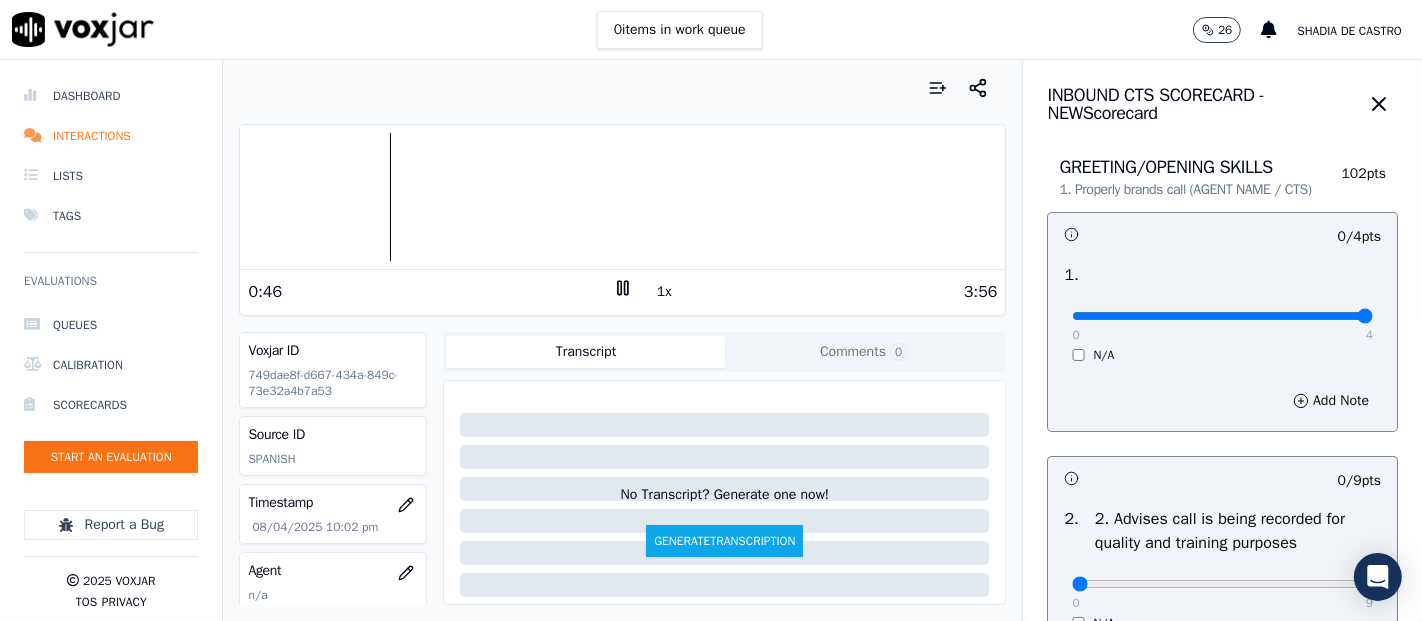 type on "4" 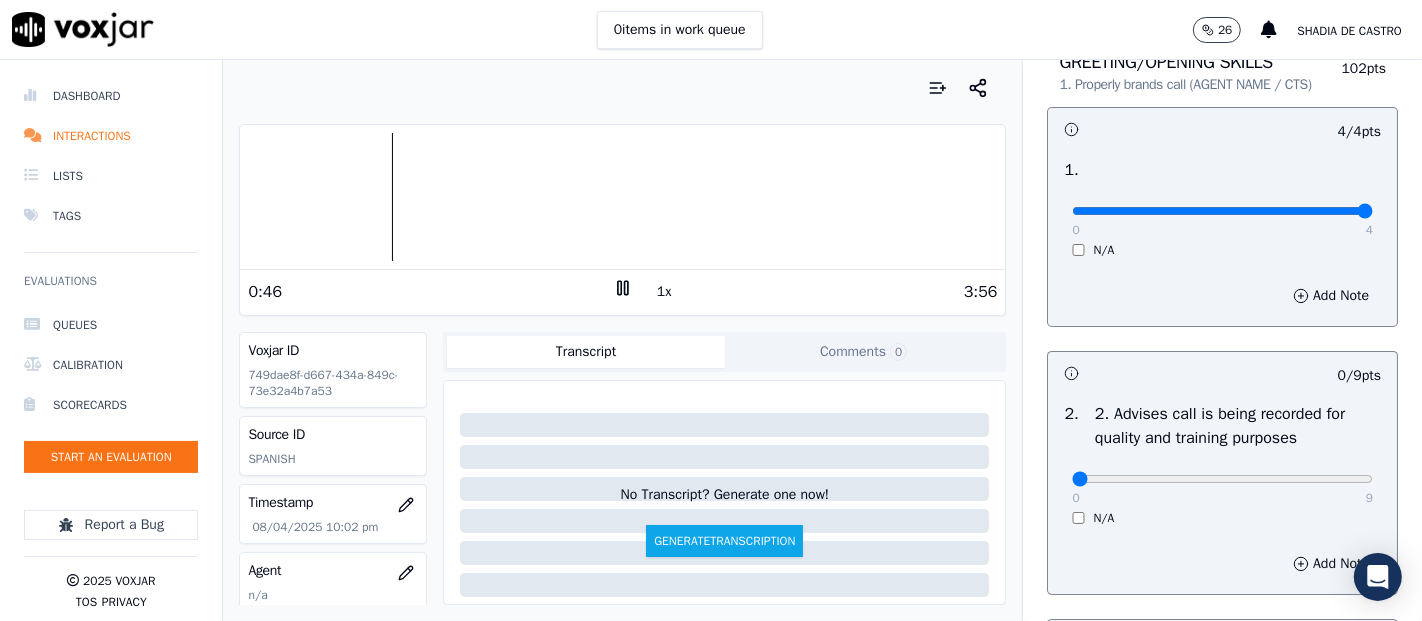 scroll, scrollTop: 222, scrollLeft: 0, axis: vertical 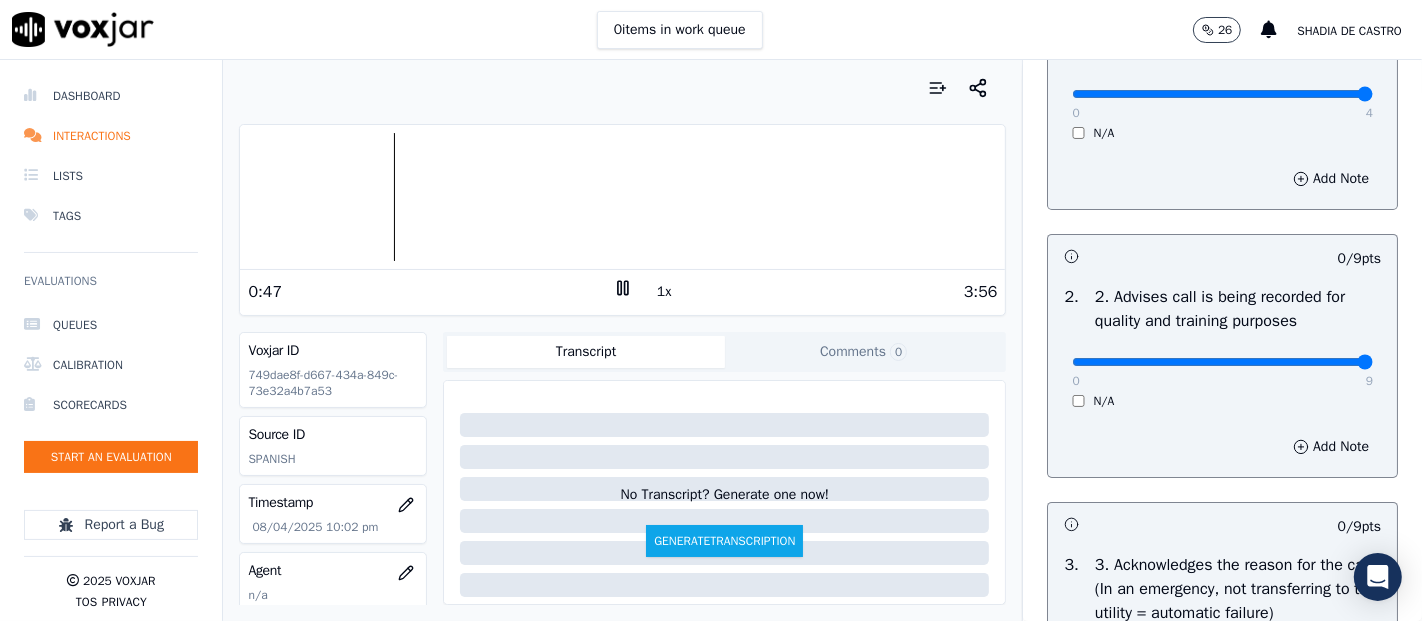 type on "9" 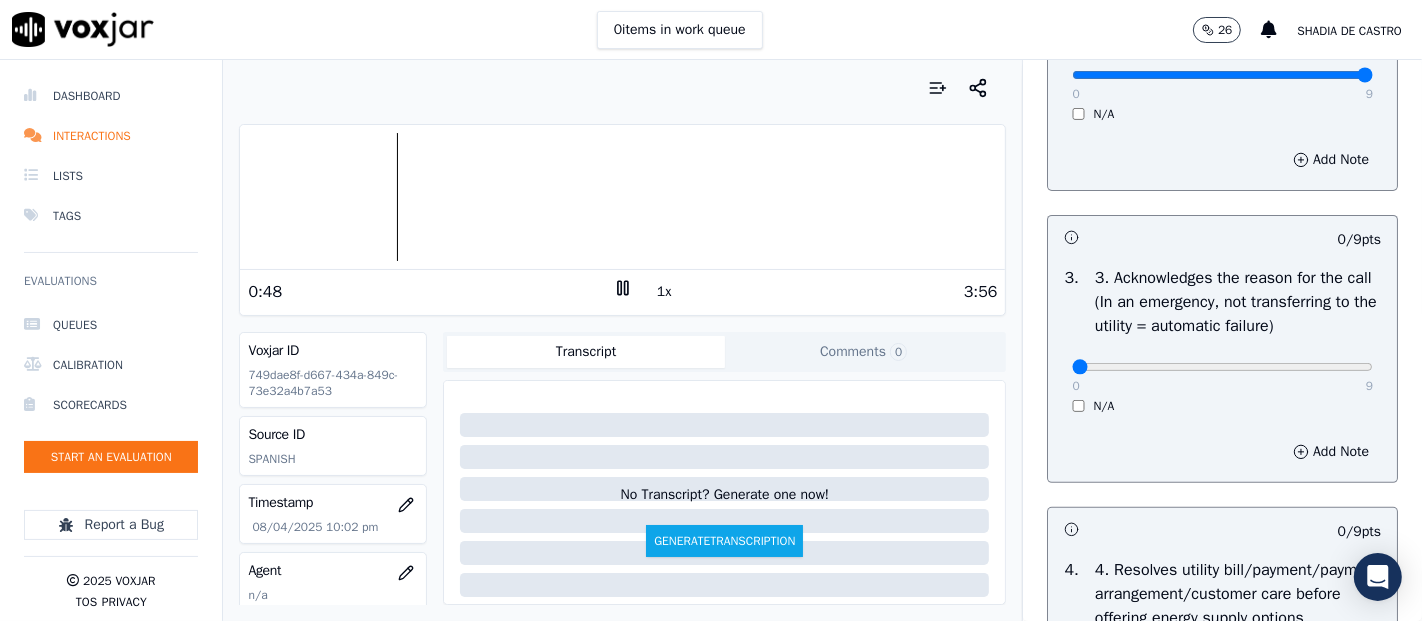 scroll, scrollTop: 555, scrollLeft: 0, axis: vertical 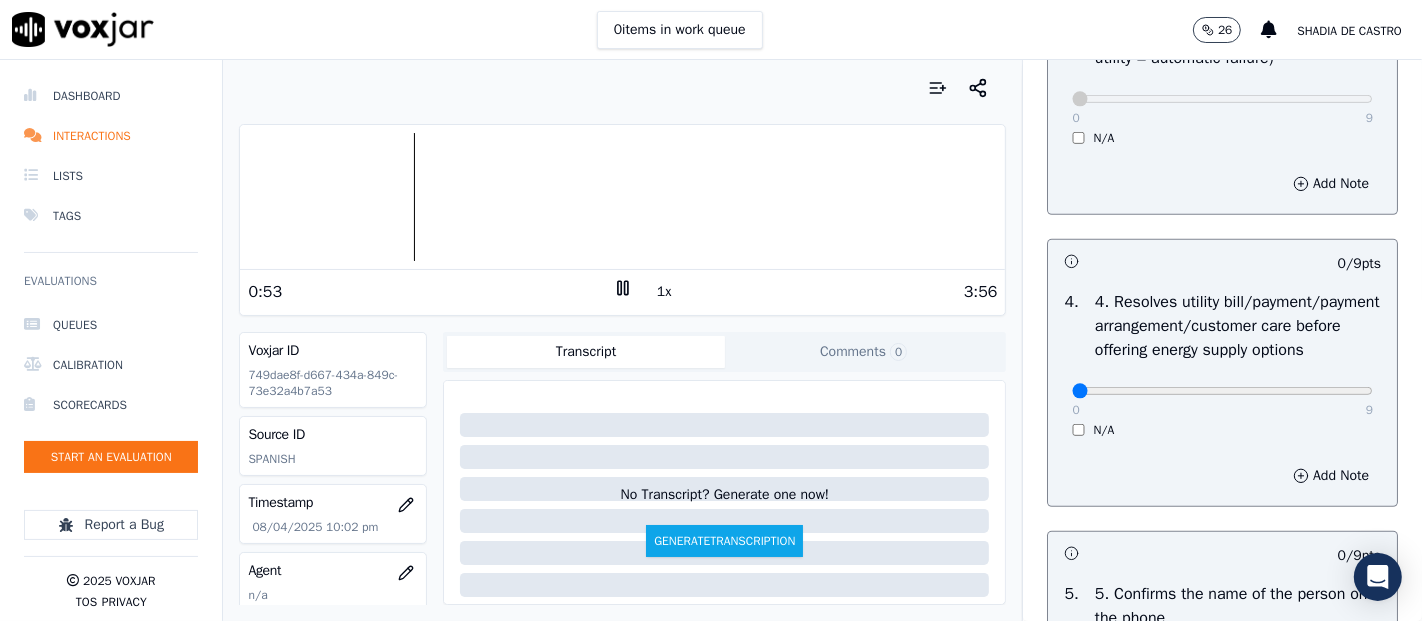 click on "0   9     N/A" at bounding box center (1222, 400) 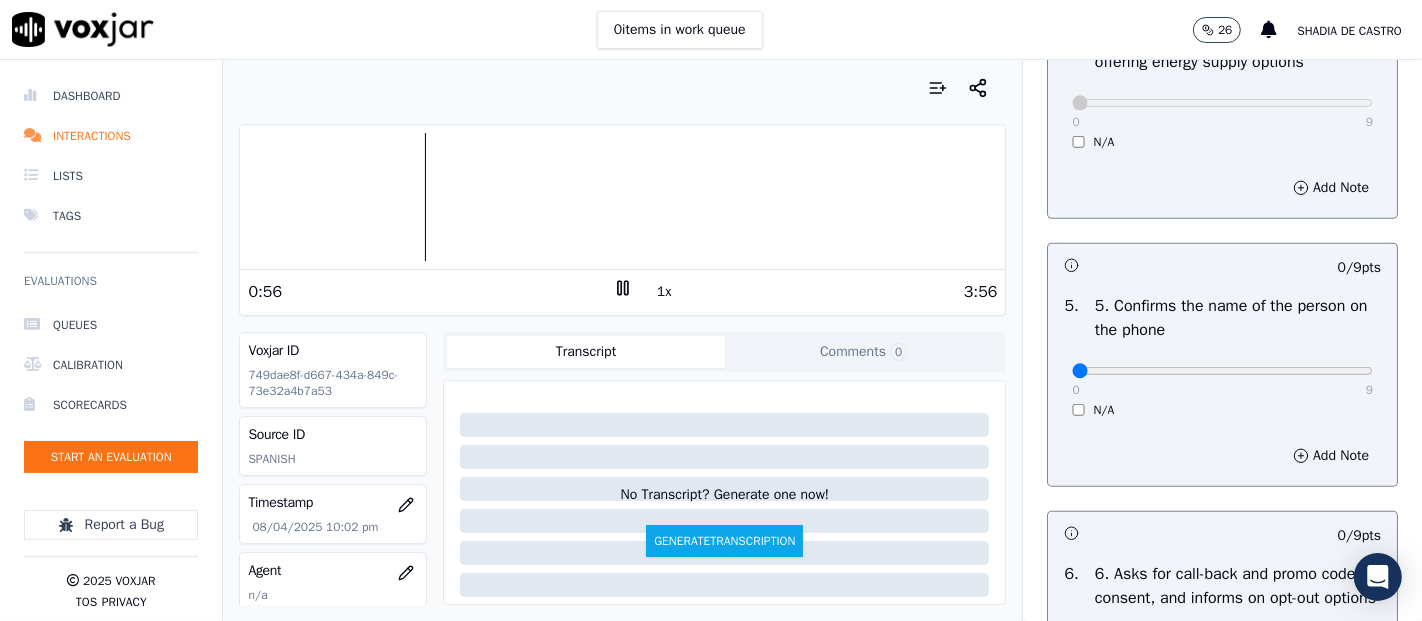 scroll, scrollTop: 1111, scrollLeft: 0, axis: vertical 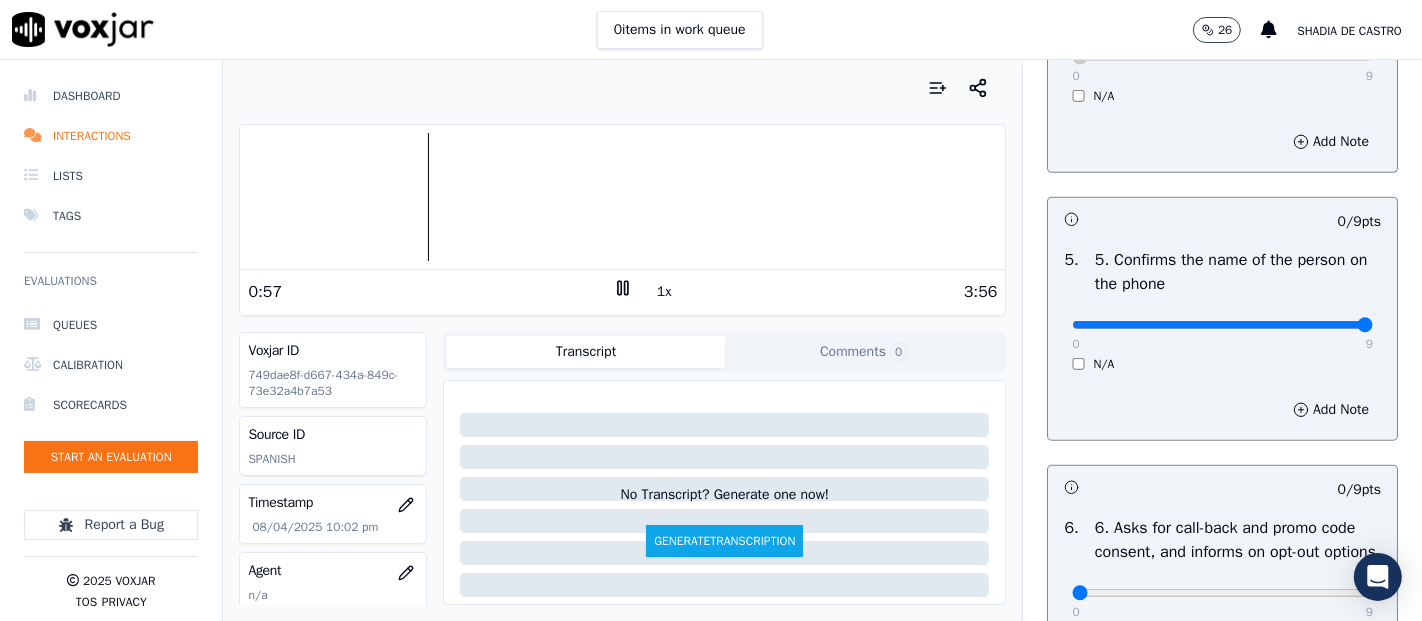 type on "9" 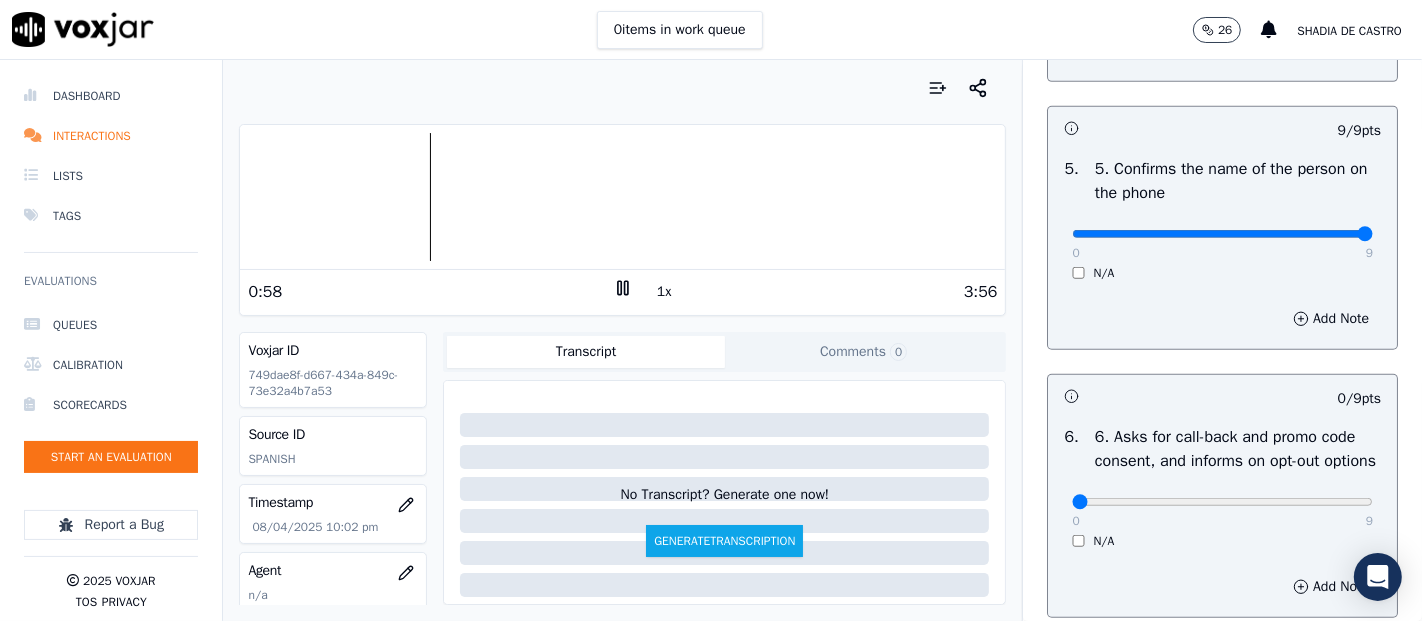 scroll, scrollTop: 1444, scrollLeft: 0, axis: vertical 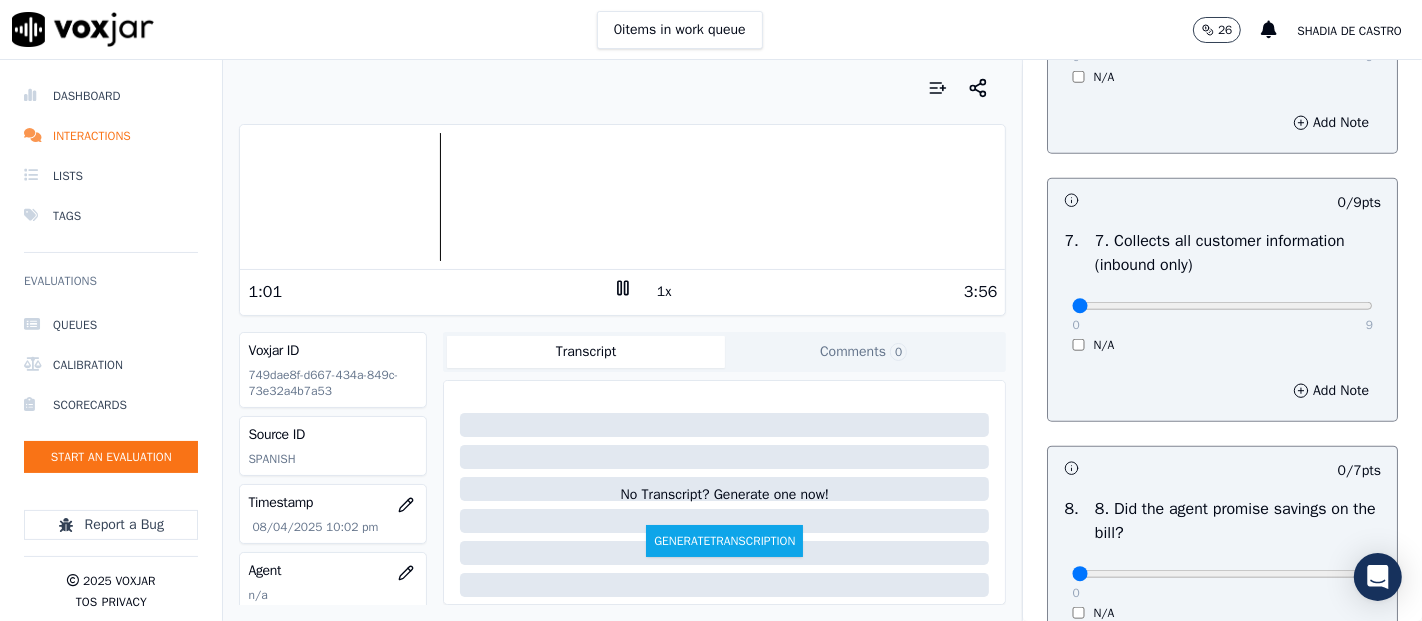 click on "0   9" at bounding box center [1222, 305] 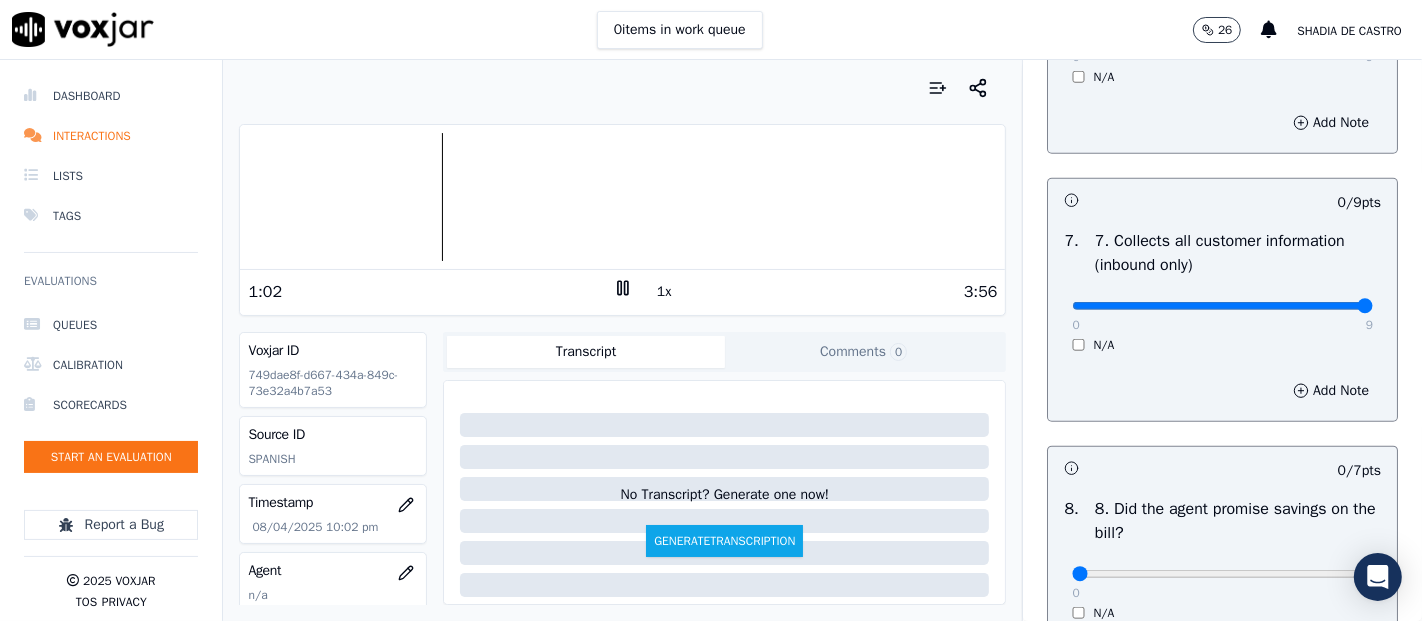 type on "9" 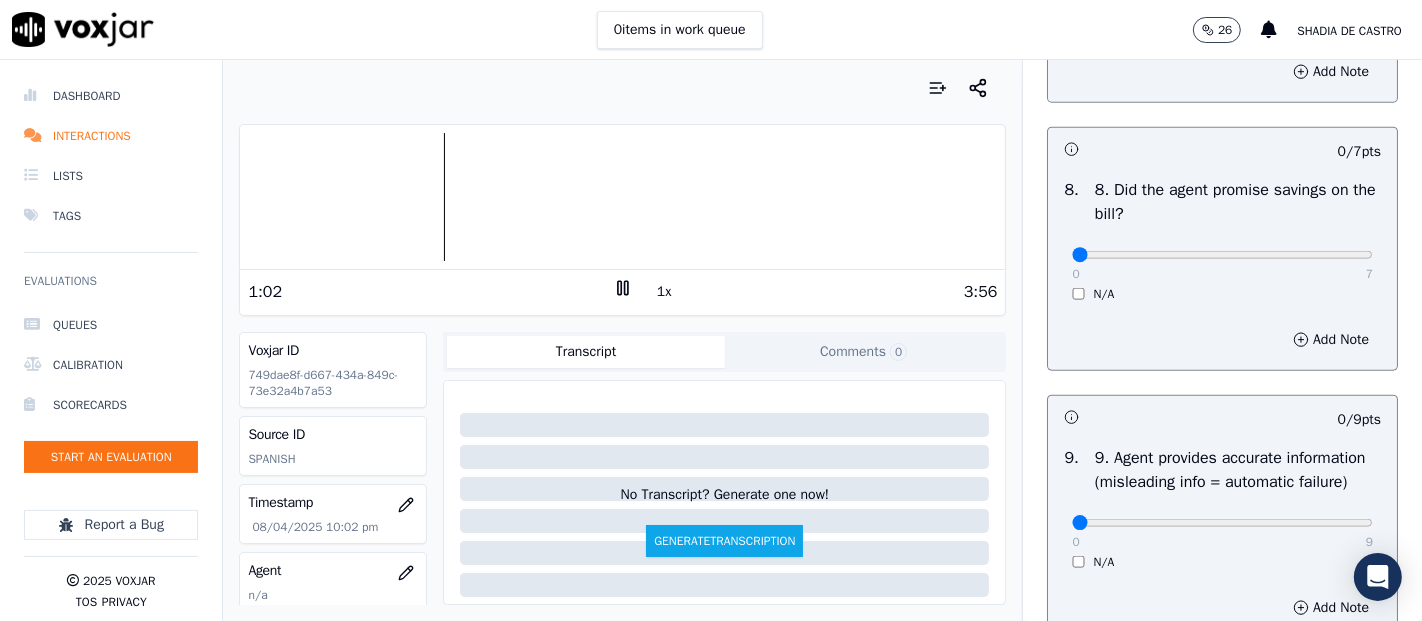 scroll, scrollTop: 2000, scrollLeft: 0, axis: vertical 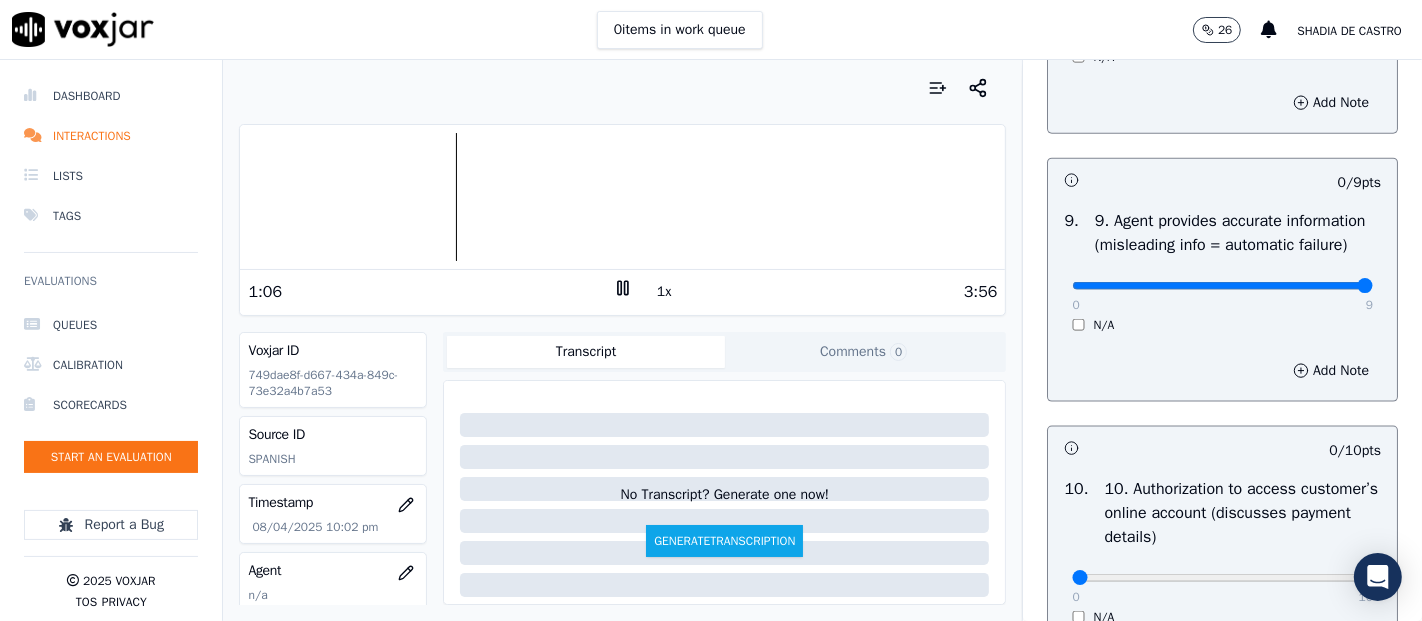 type on "9" 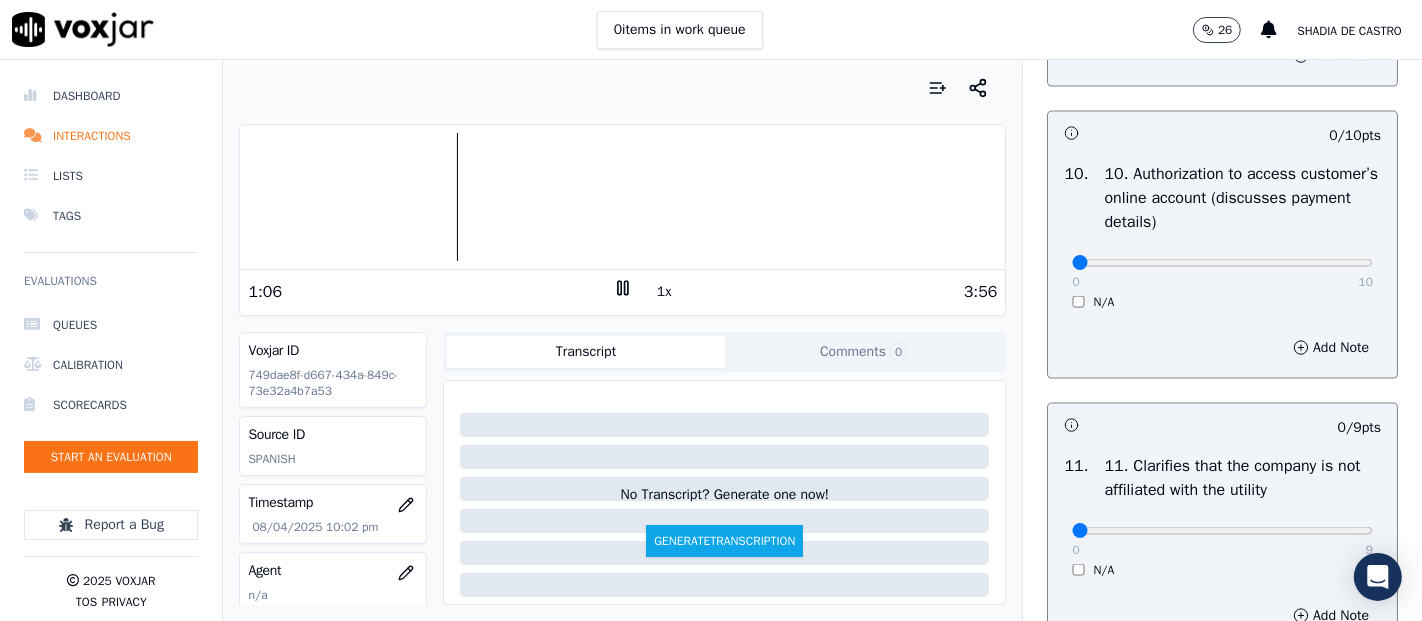 scroll, scrollTop: 2555, scrollLeft: 0, axis: vertical 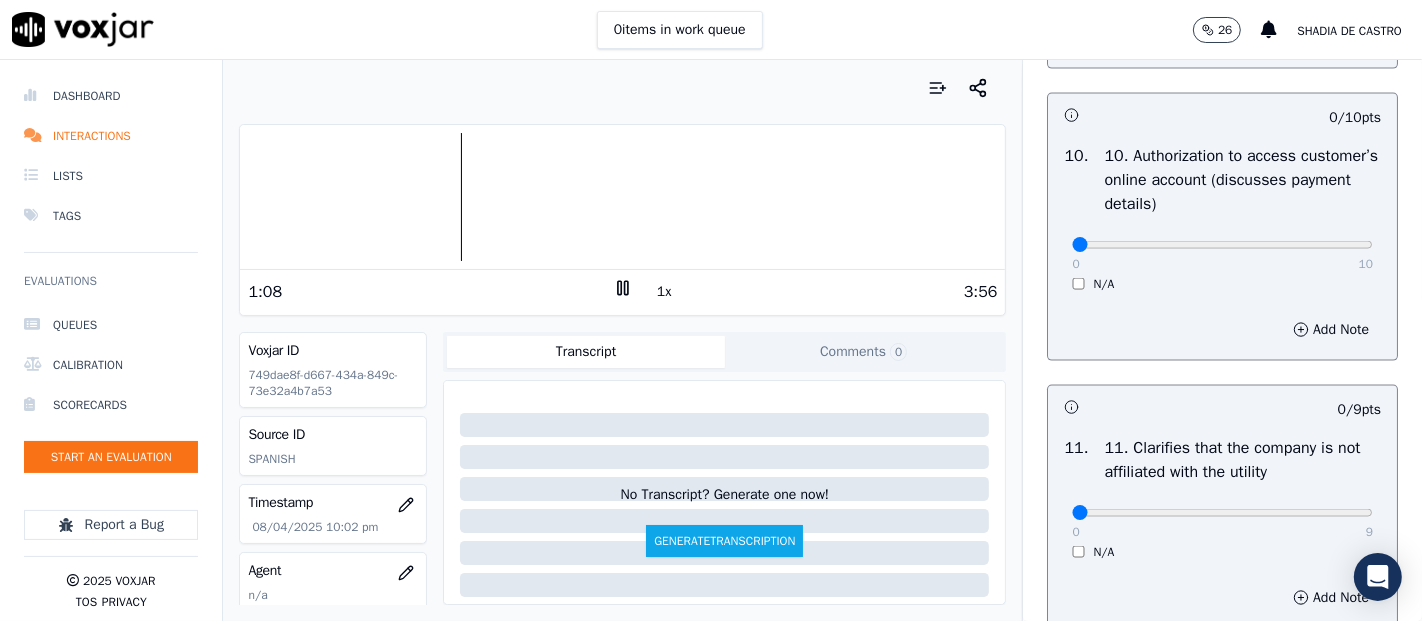 click on "0   10     N/A" at bounding box center (1222, 254) 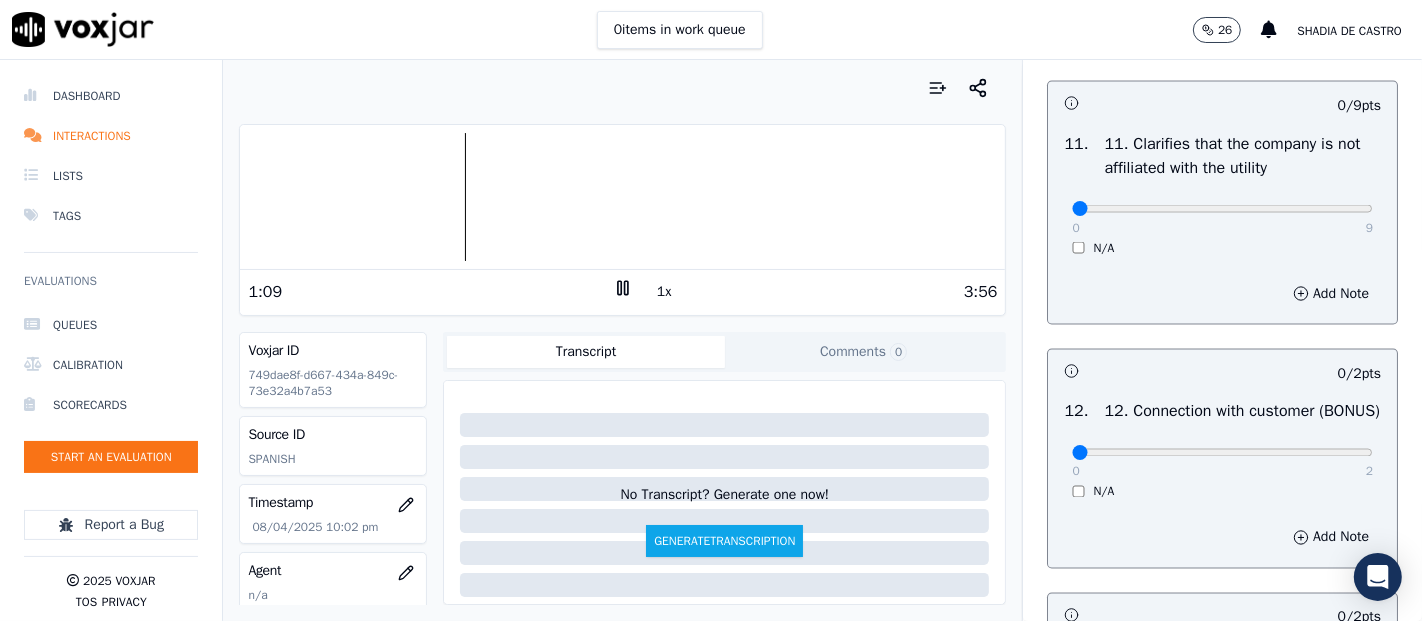 scroll, scrollTop: 2888, scrollLeft: 0, axis: vertical 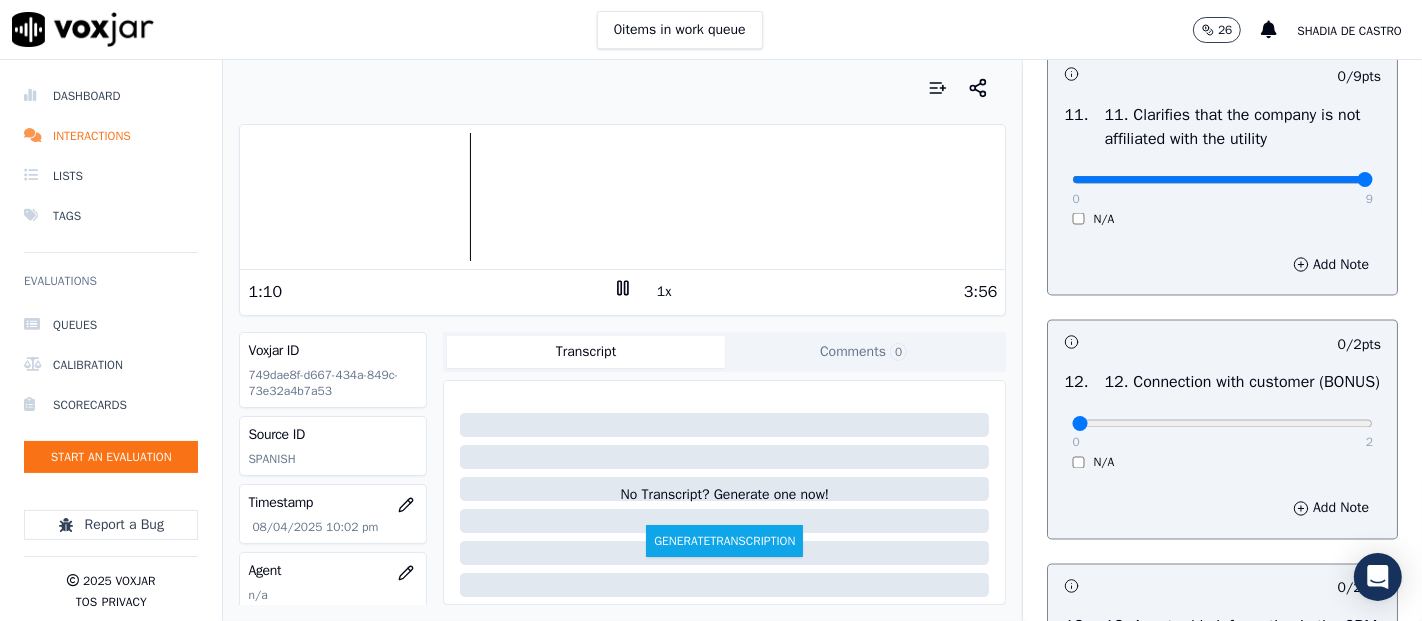 type on "9" 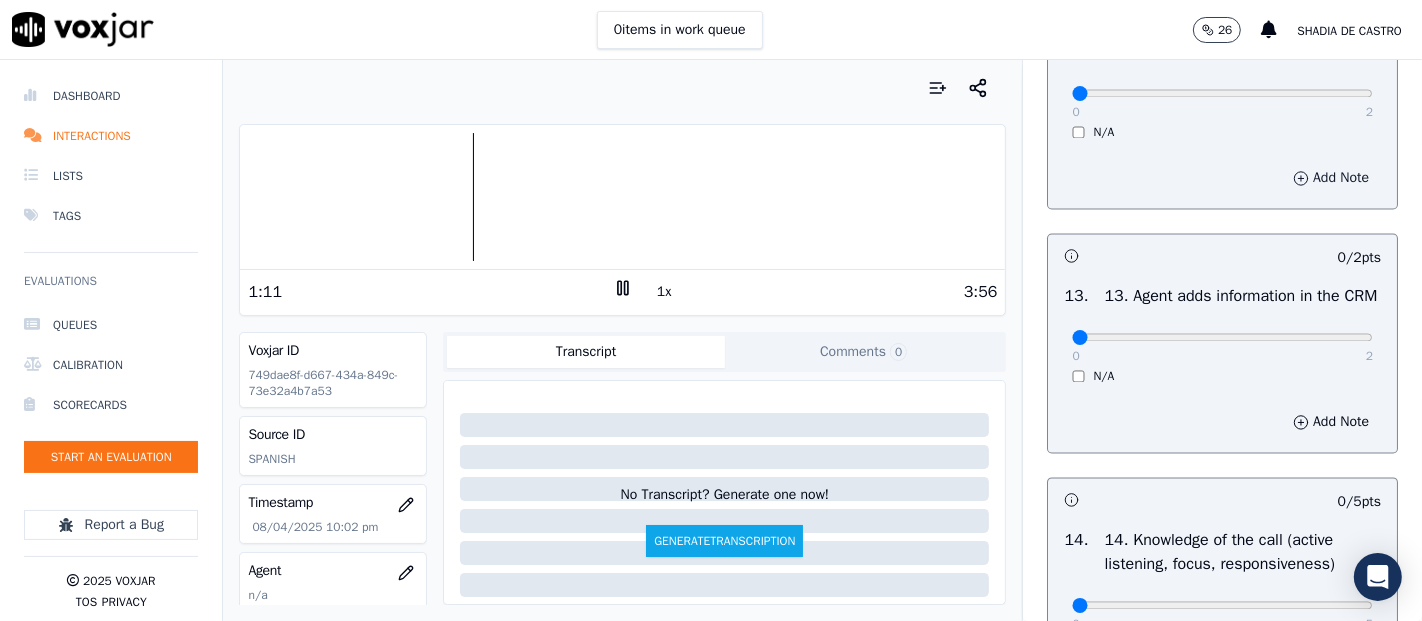 scroll, scrollTop: 3222, scrollLeft: 0, axis: vertical 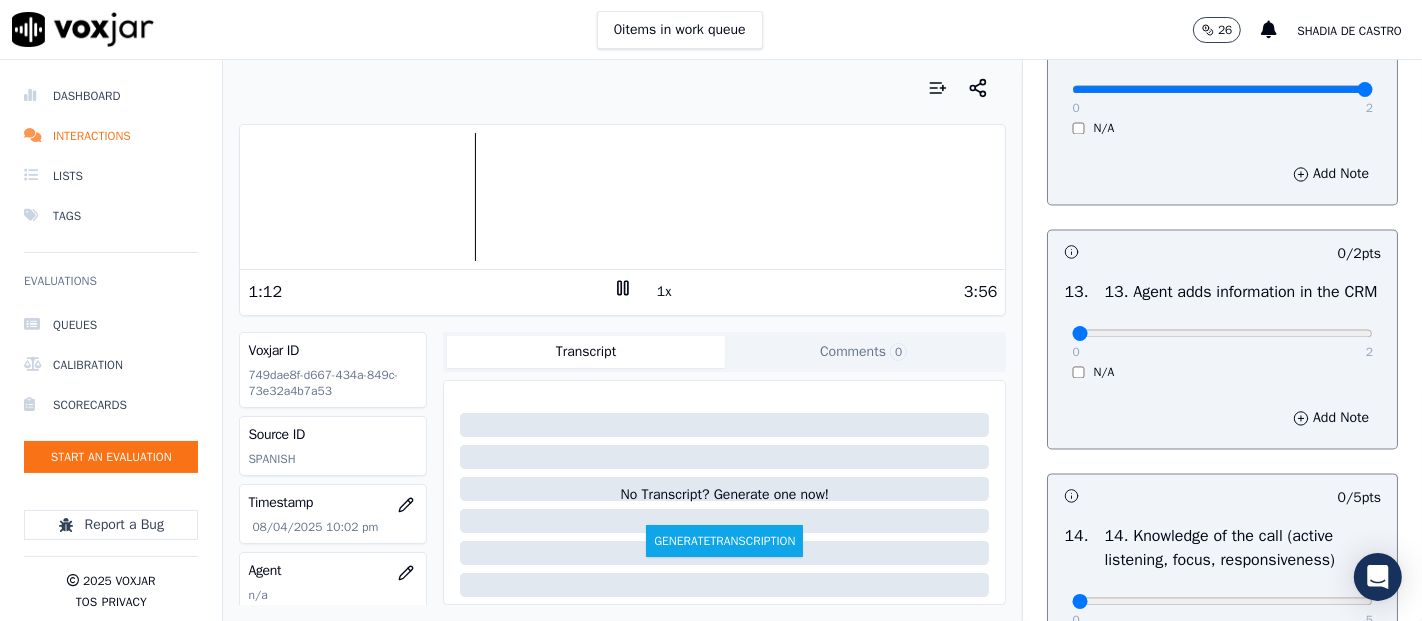 type on "2" 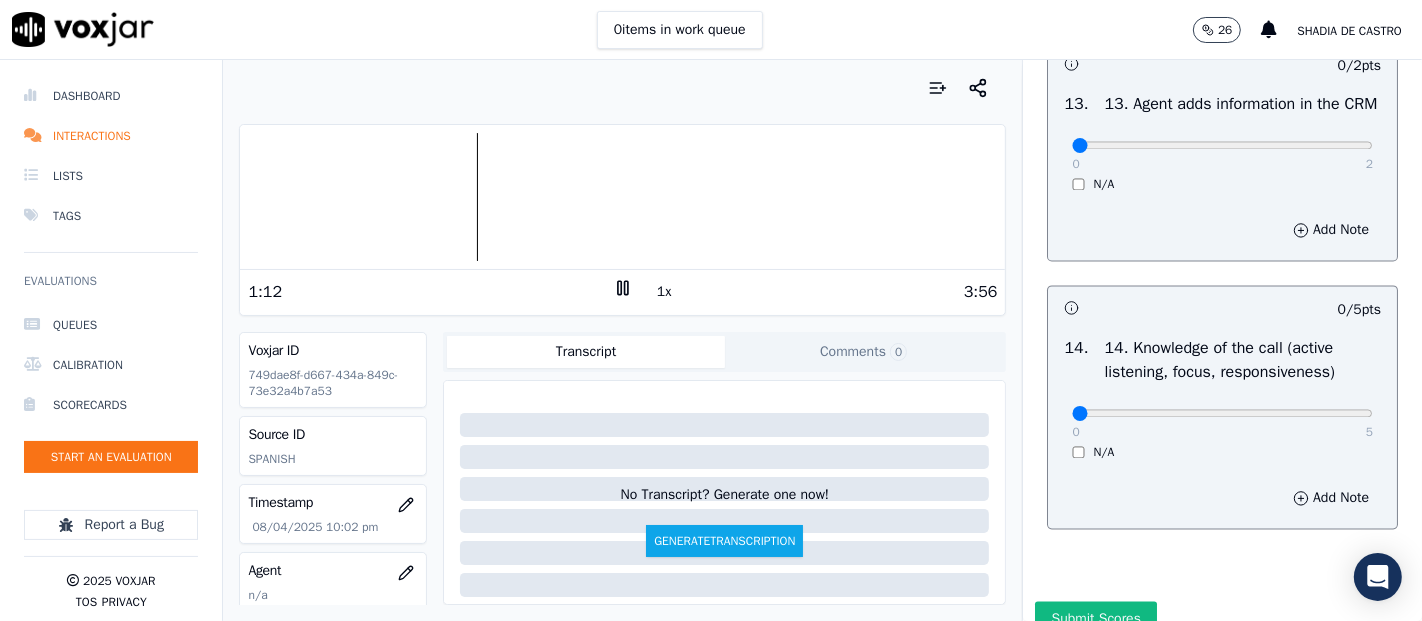 scroll, scrollTop: 3444, scrollLeft: 0, axis: vertical 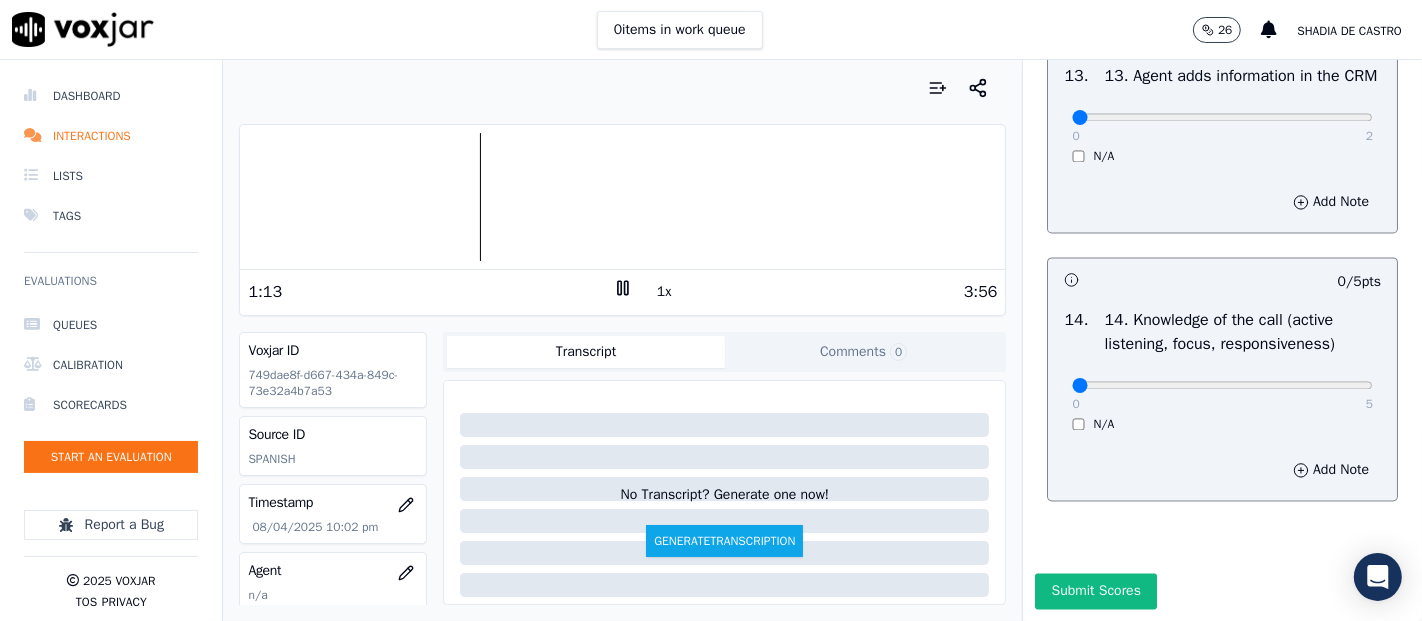 click on "2" at bounding box center (1369, 136) 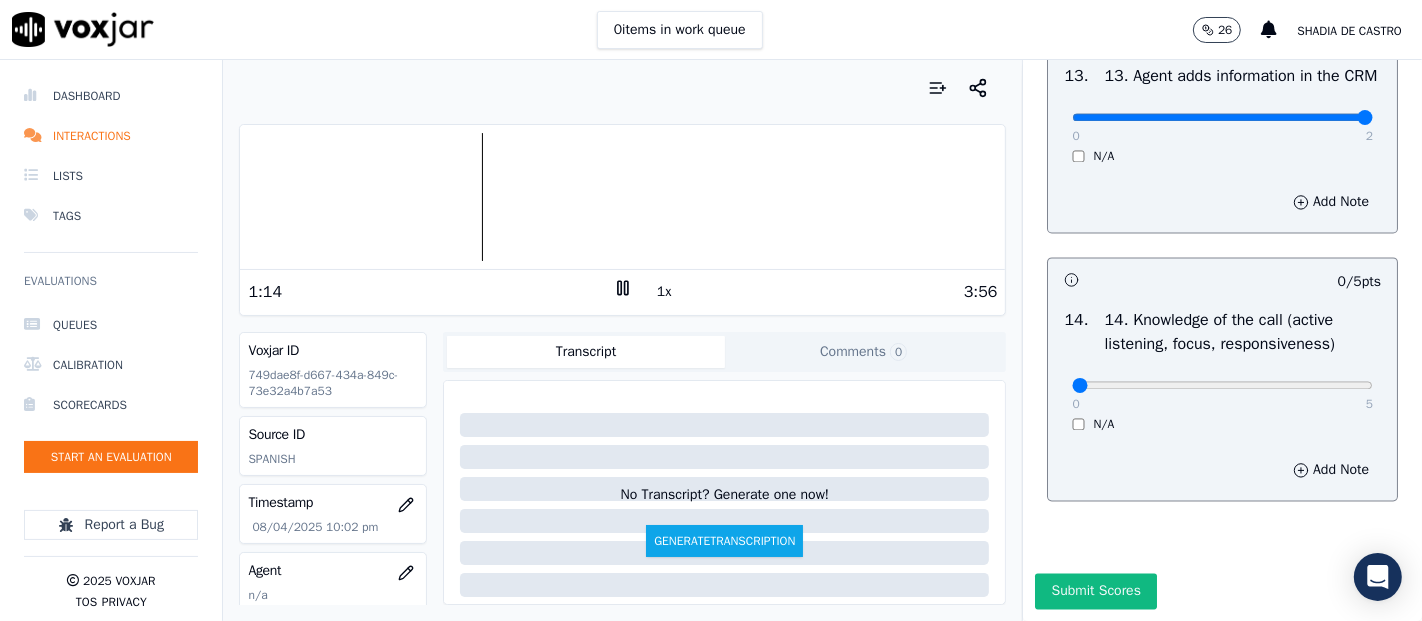 type on "2" 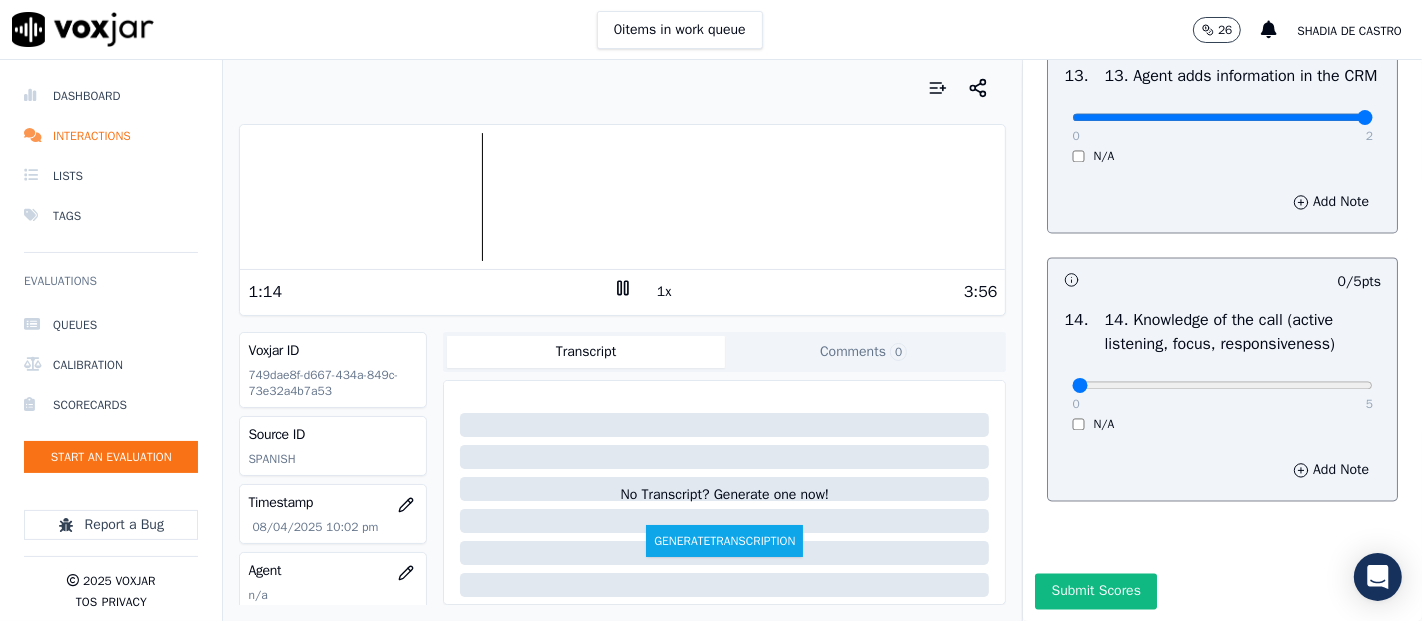 scroll, scrollTop: 3644, scrollLeft: 0, axis: vertical 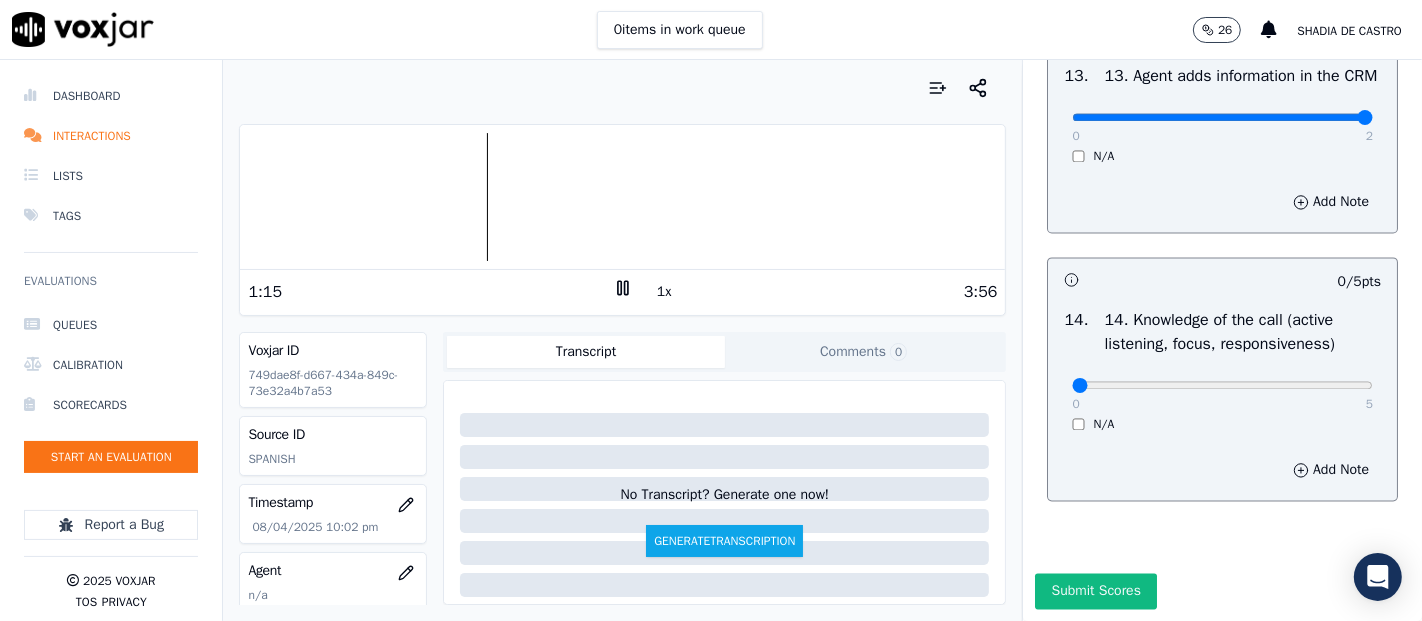 click on "0   5" at bounding box center (1222, 384) 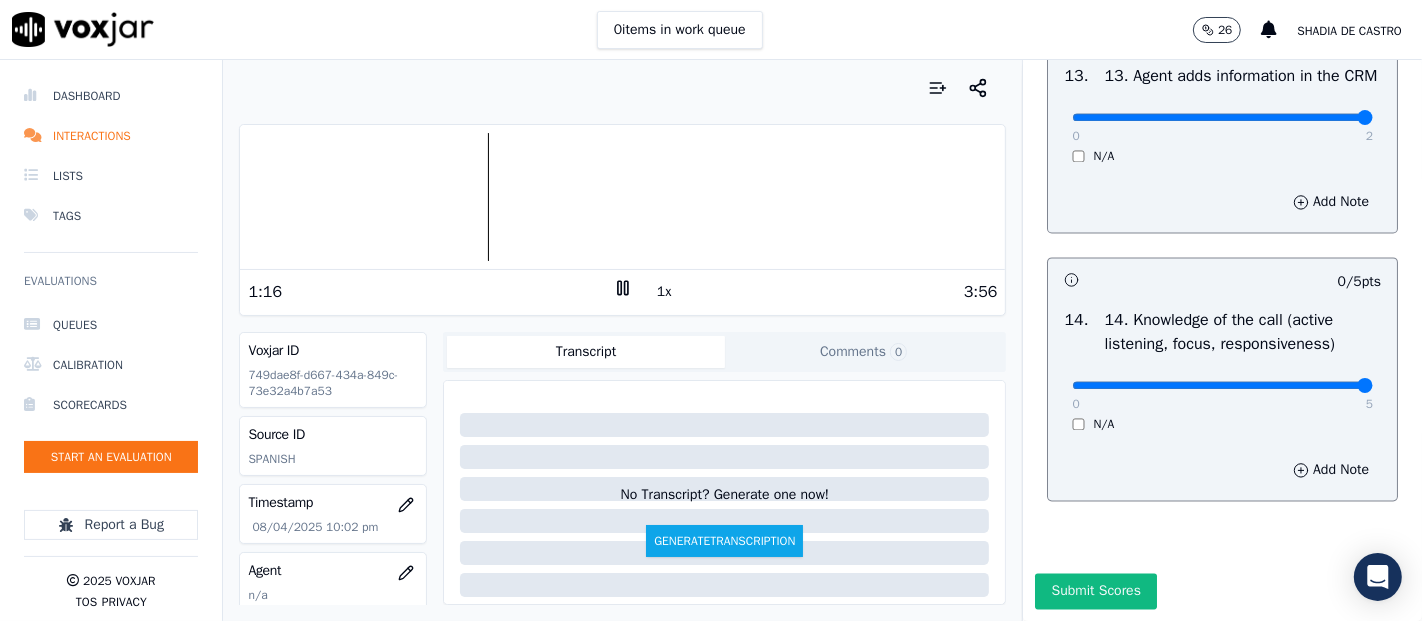 type on "5" 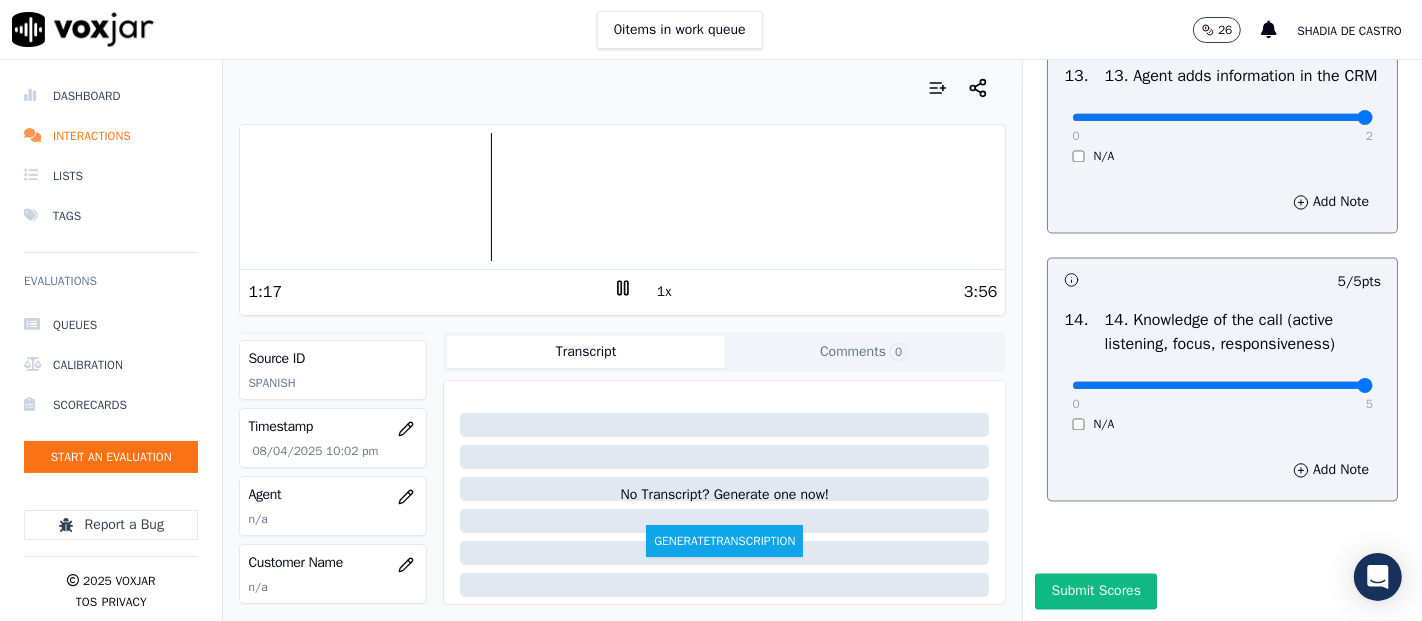 scroll, scrollTop: 111, scrollLeft: 0, axis: vertical 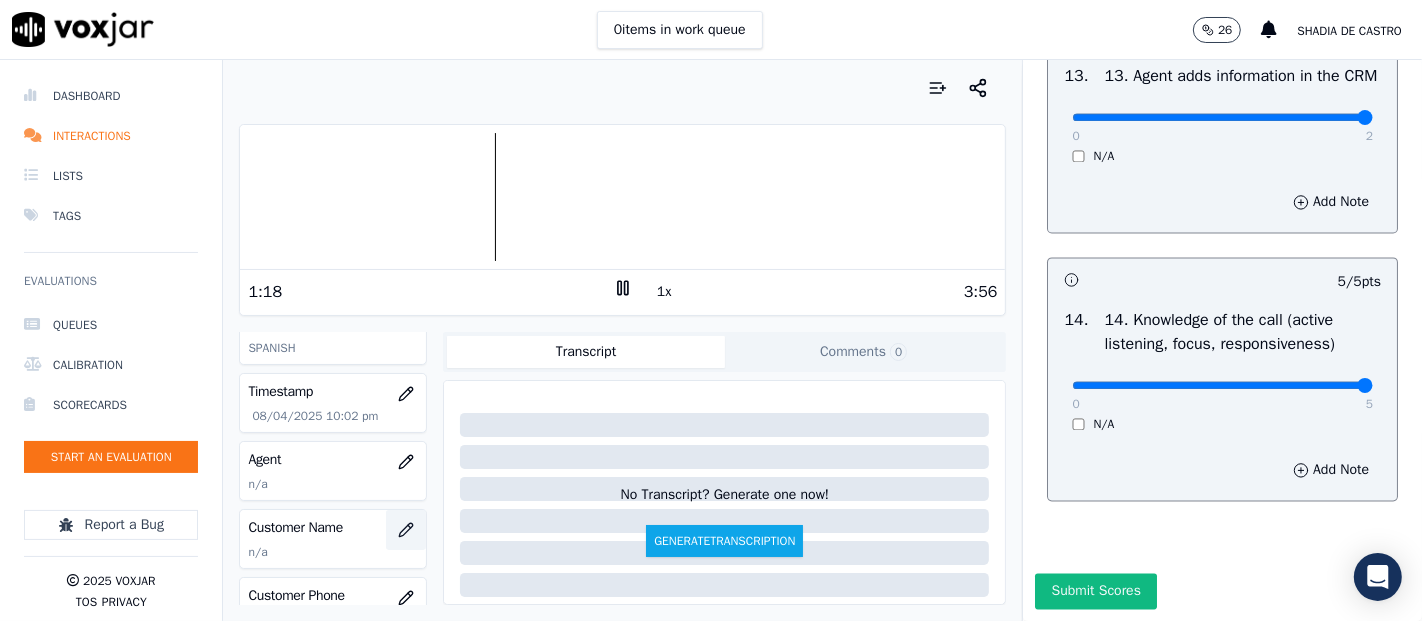 click at bounding box center [406, 530] 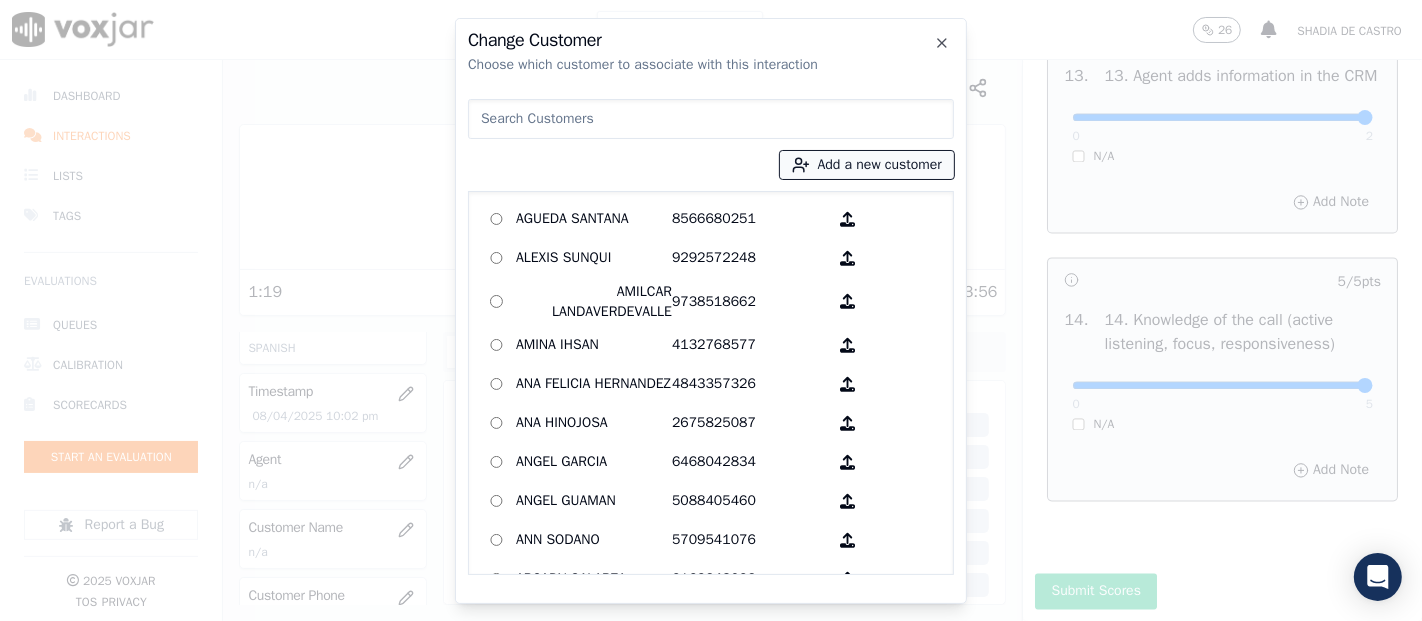click on "Add a new customer" at bounding box center (867, 165) 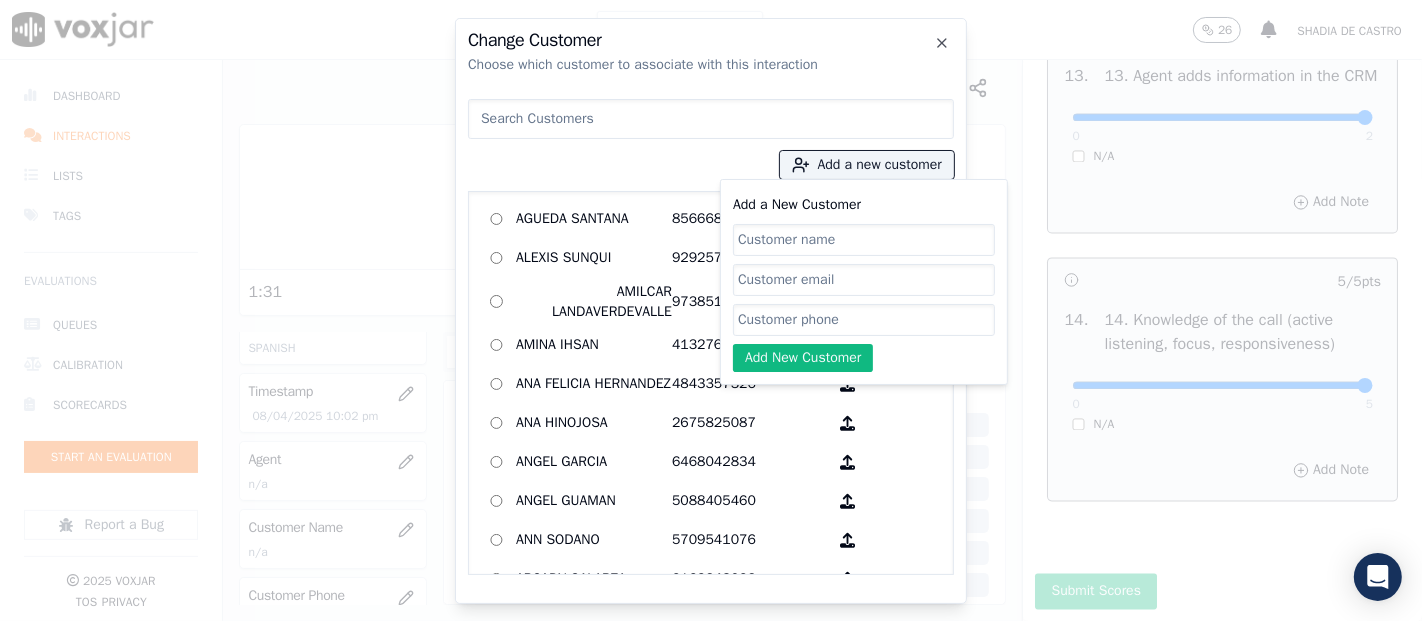 paste on "PEDRO TREJO MATA" 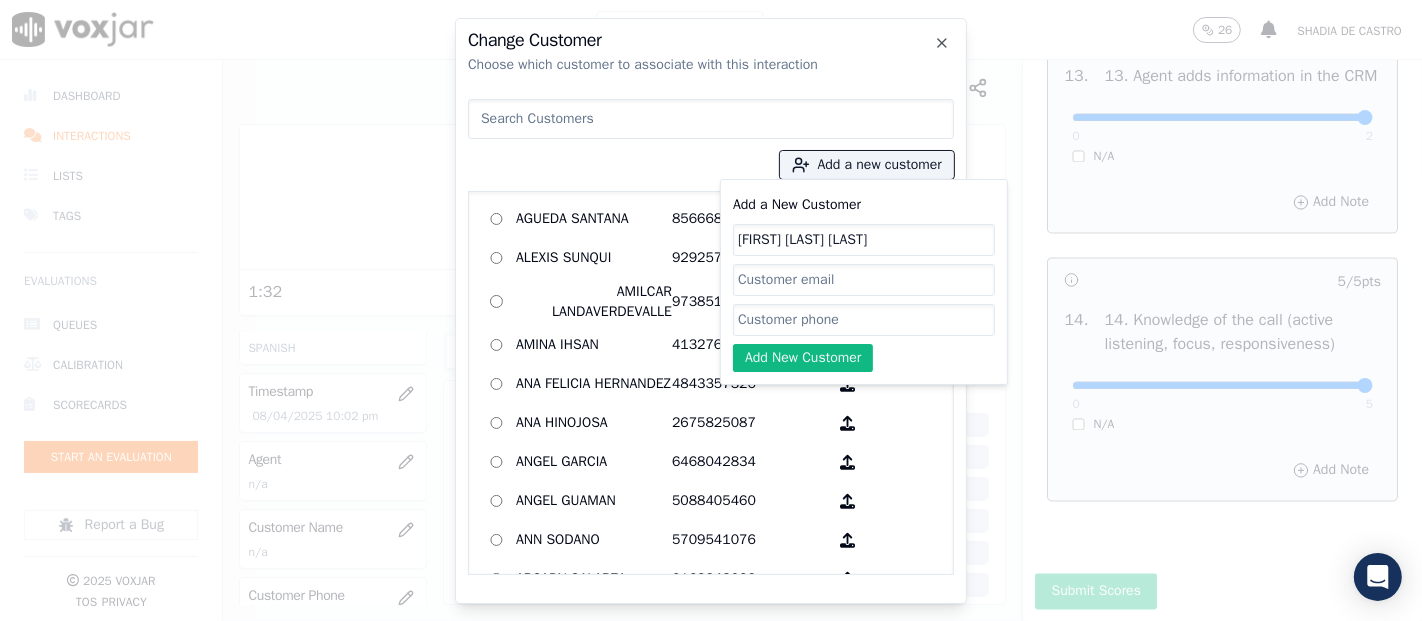 type on "PEDRO TREJO MATA" 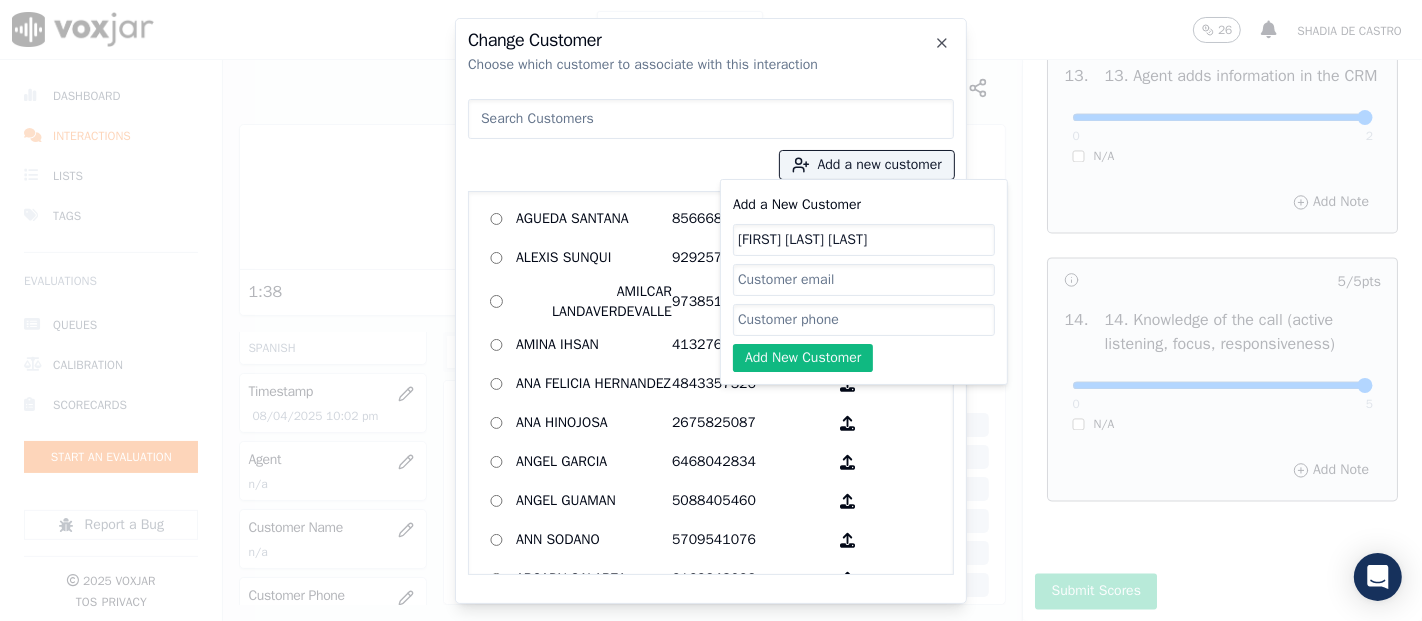 paste on "9193406199" 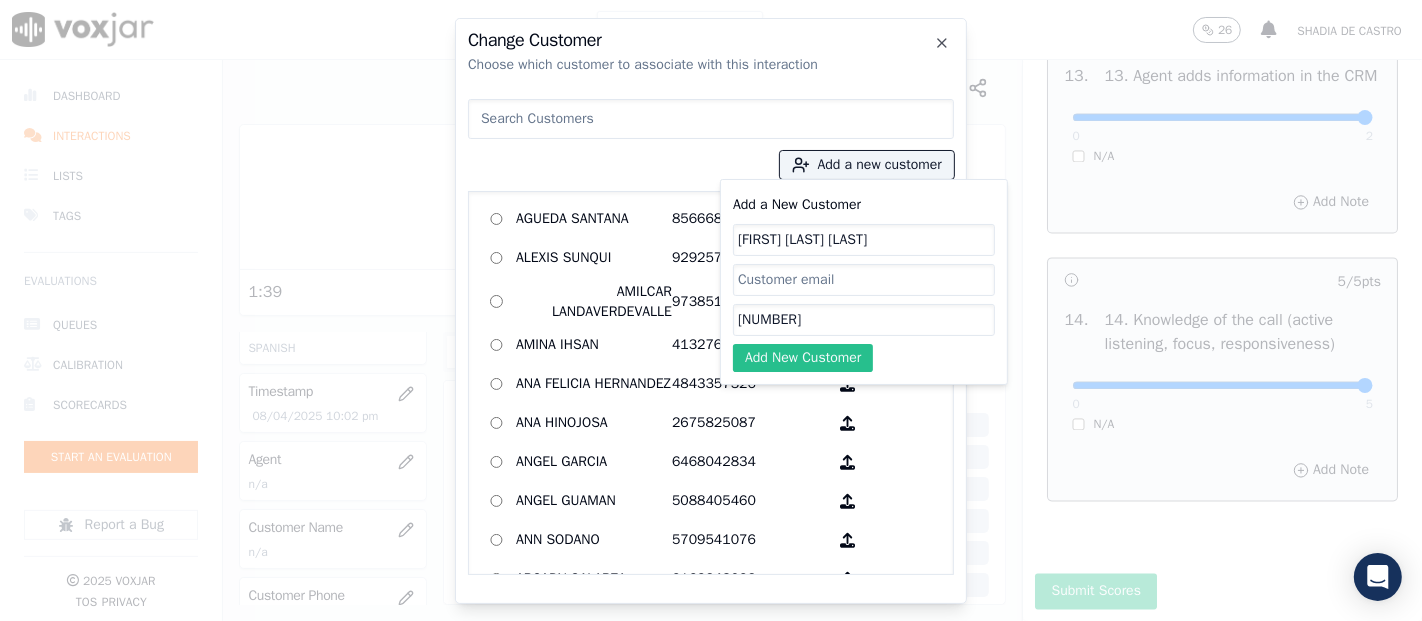 type on "9193406199" 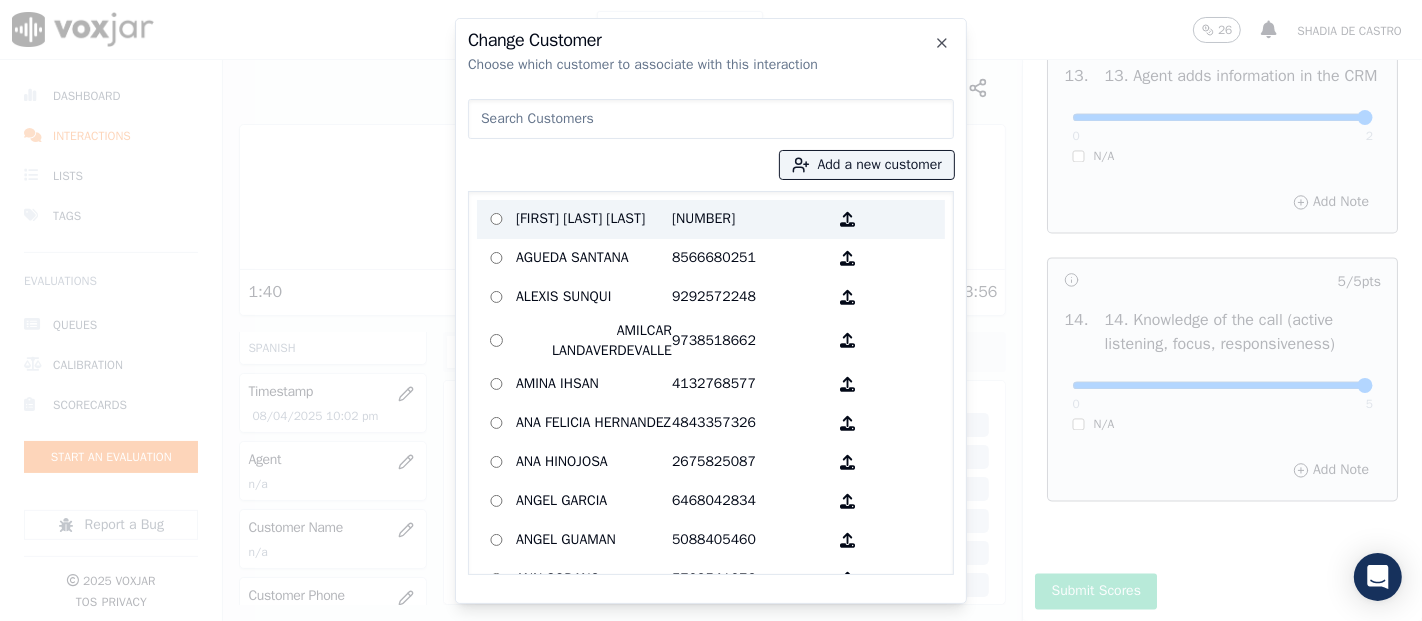 click on "PEDRO TREJO MATA" at bounding box center [594, 219] 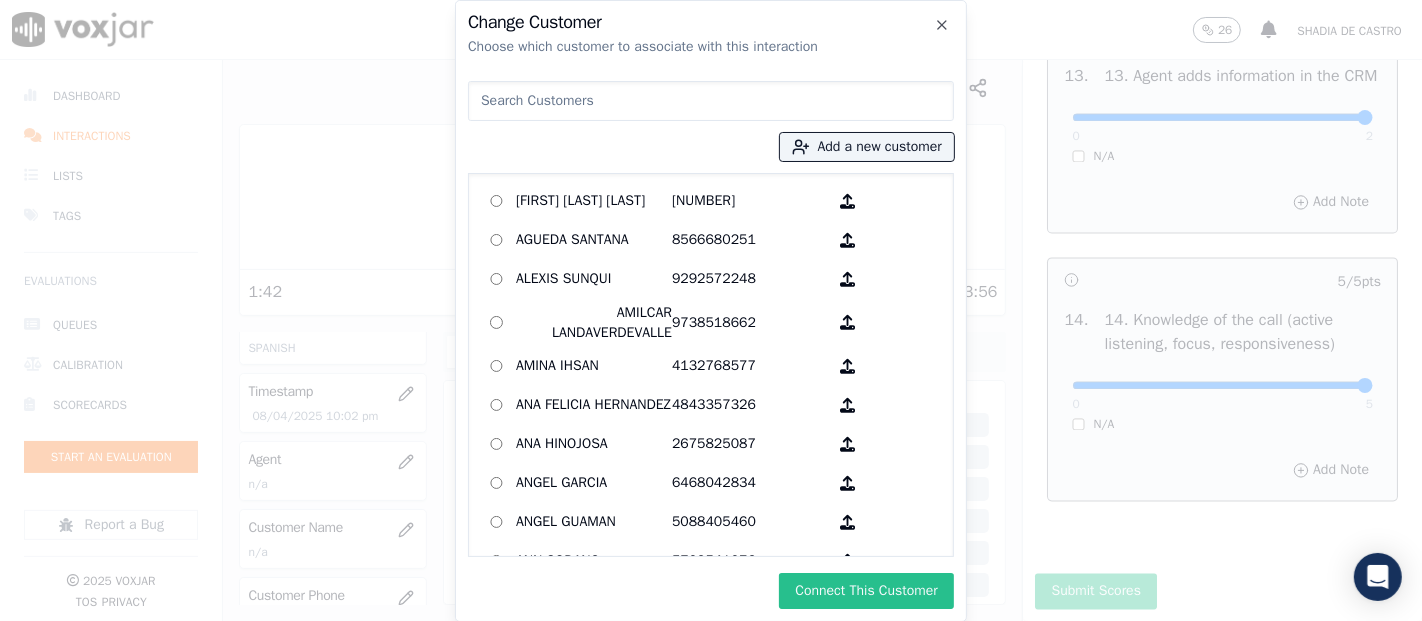 click on "Connect This Customer" at bounding box center (866, 591) 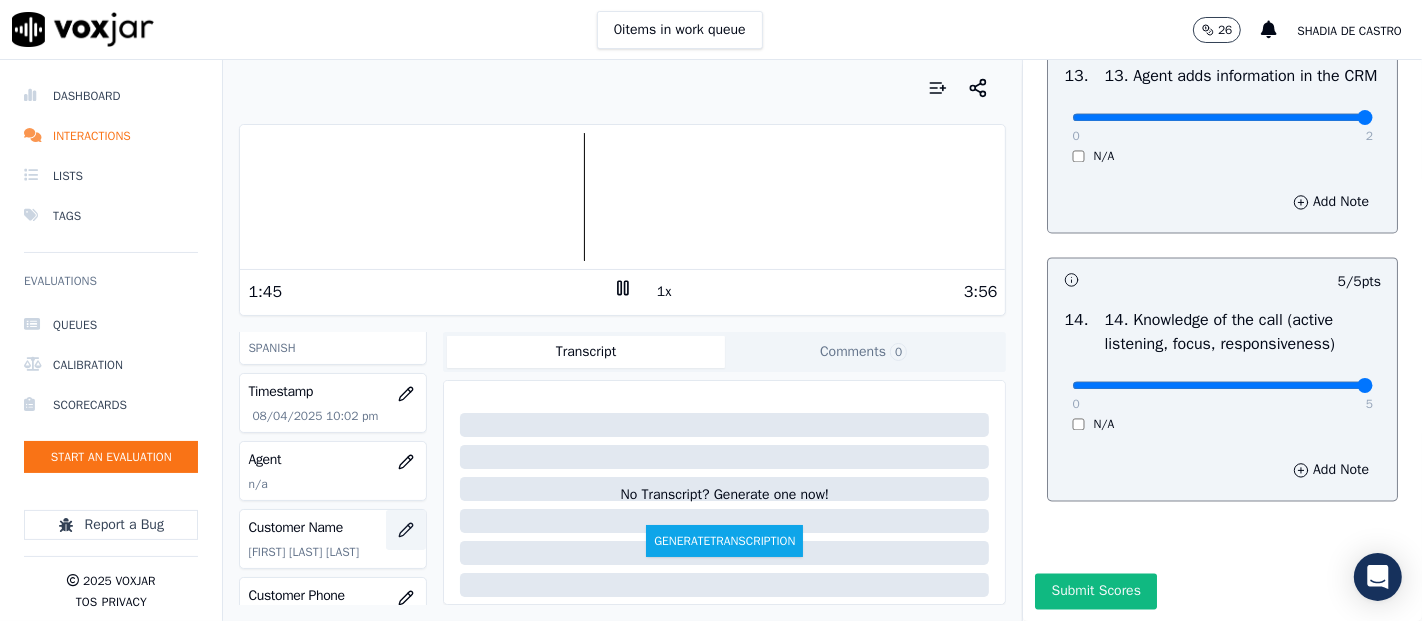 scroll, scrollTop: 222, scrollLeft: 0, axis: vertical 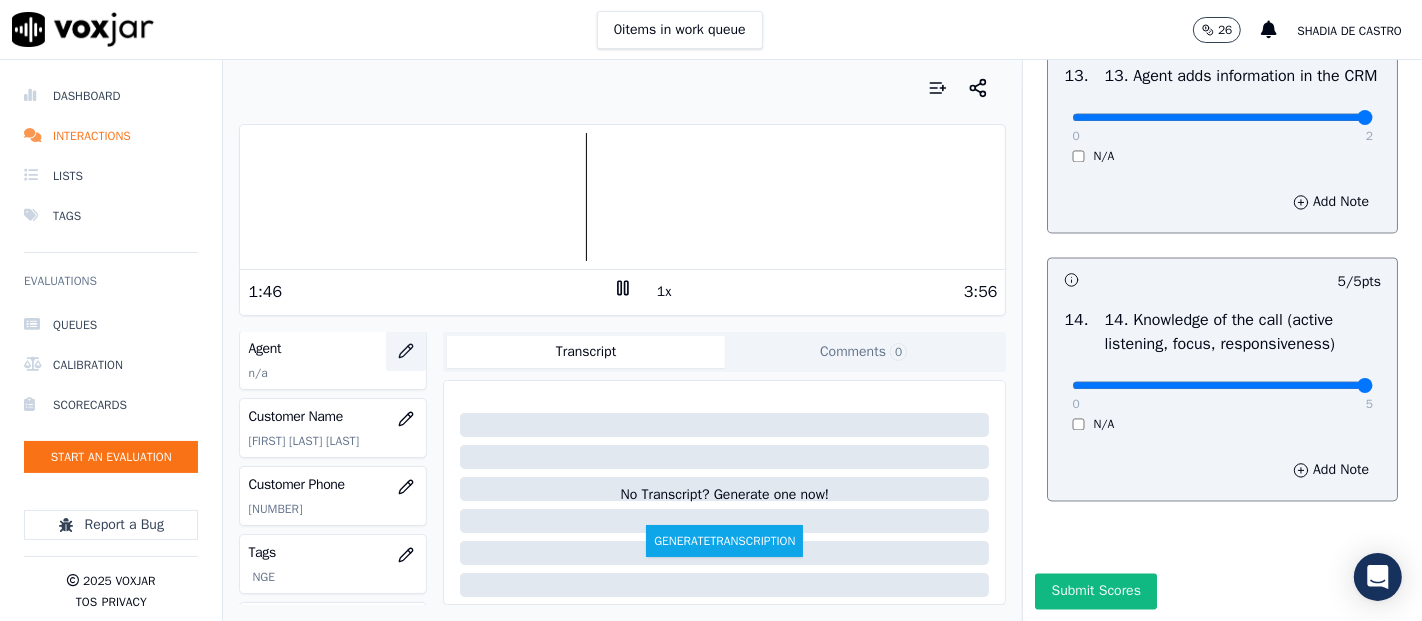 click at bounding box center [406, 351] 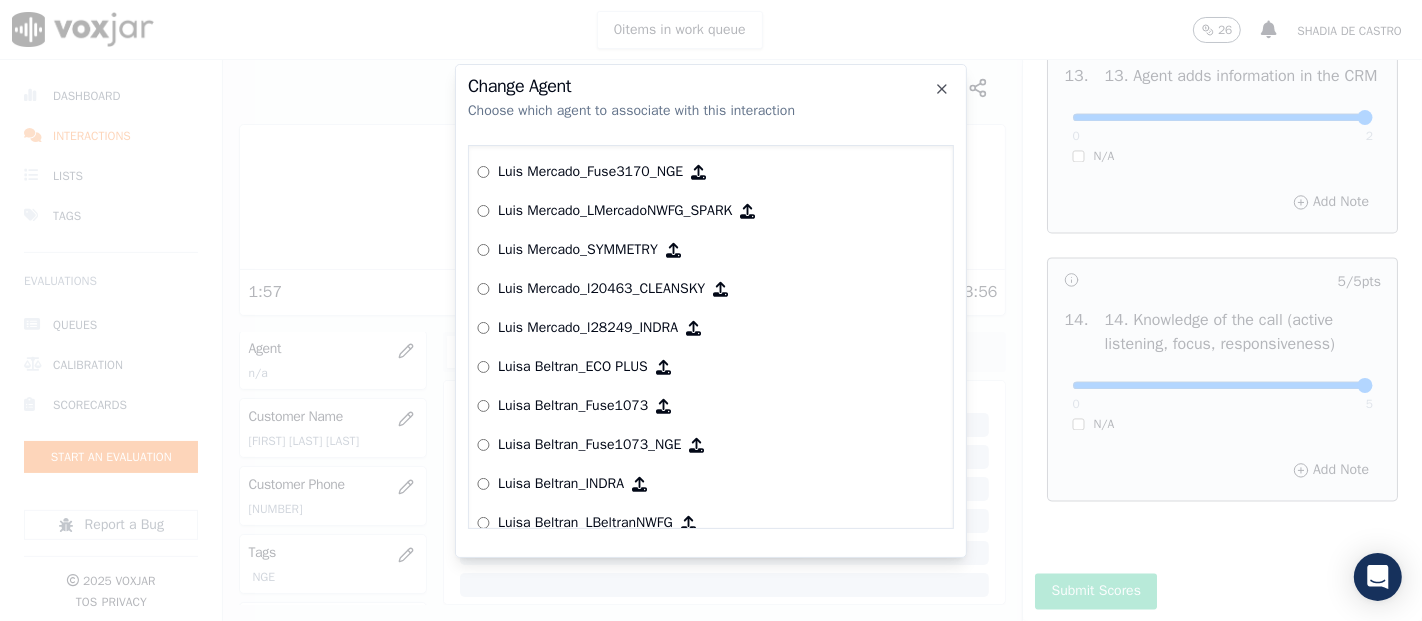 scroll, scrollTop: 6805, scrollLeft: 0, axis: vertical 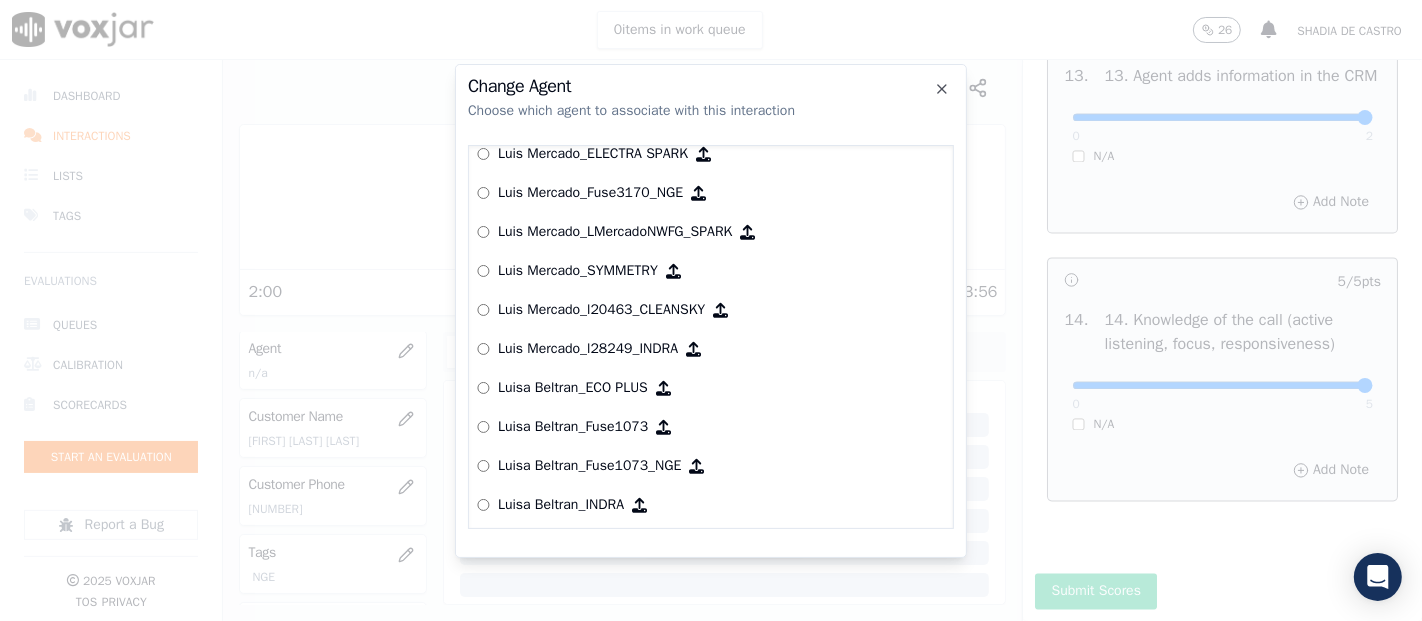 drag, startPoint x: 582, startPoint y: 190, endPoint x: 577, endPoint y: 212, distance: 22.561028 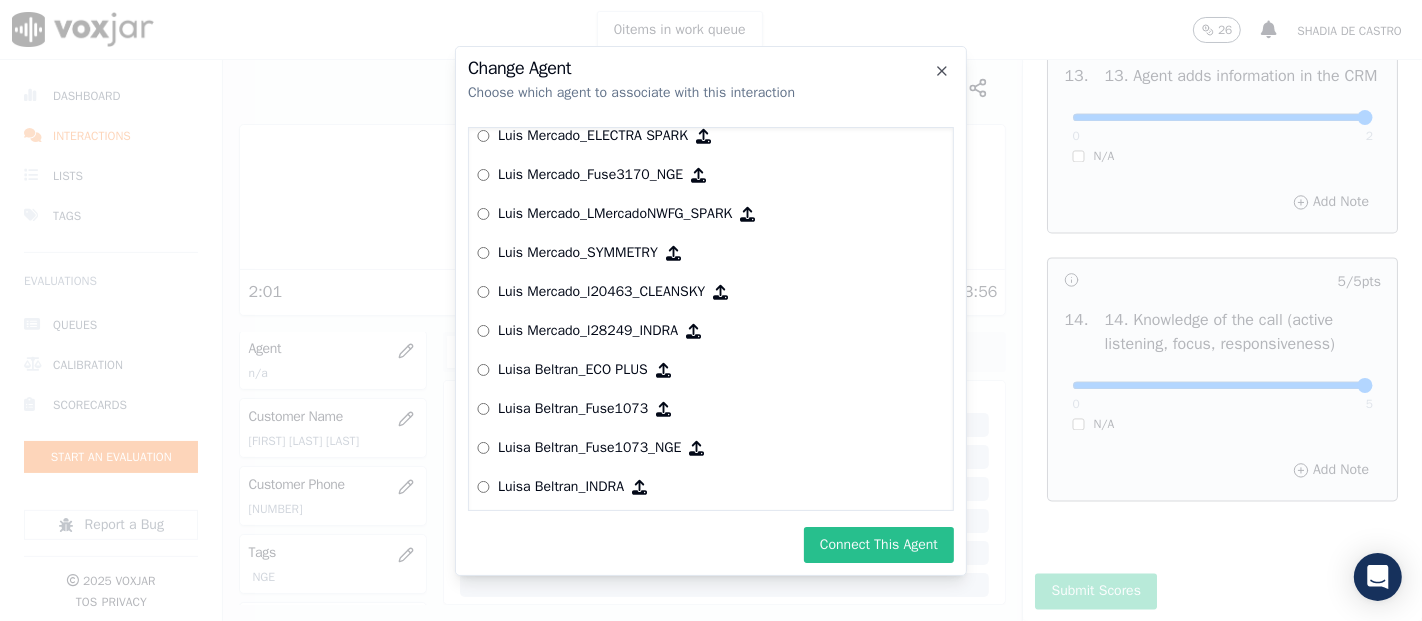 click on "Connect This Agent" at bounding box center (879, 545) 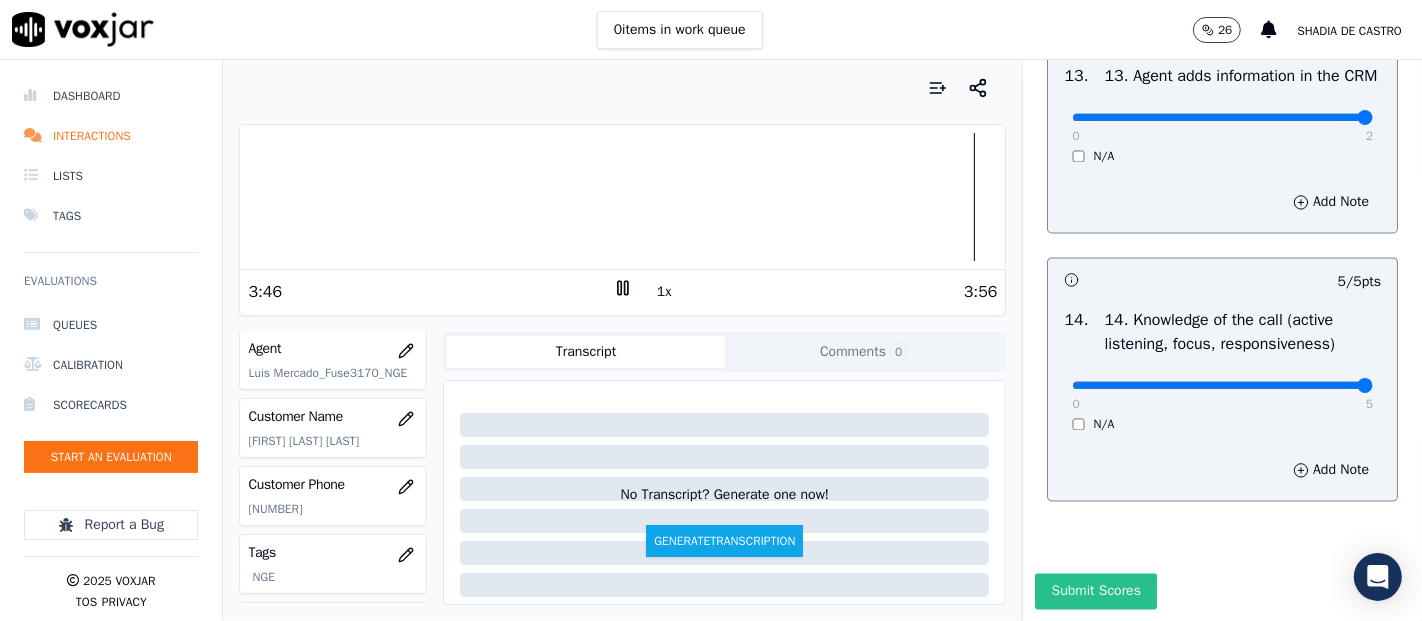 click on "Submit Scores" at bounding box center [1095, 591] 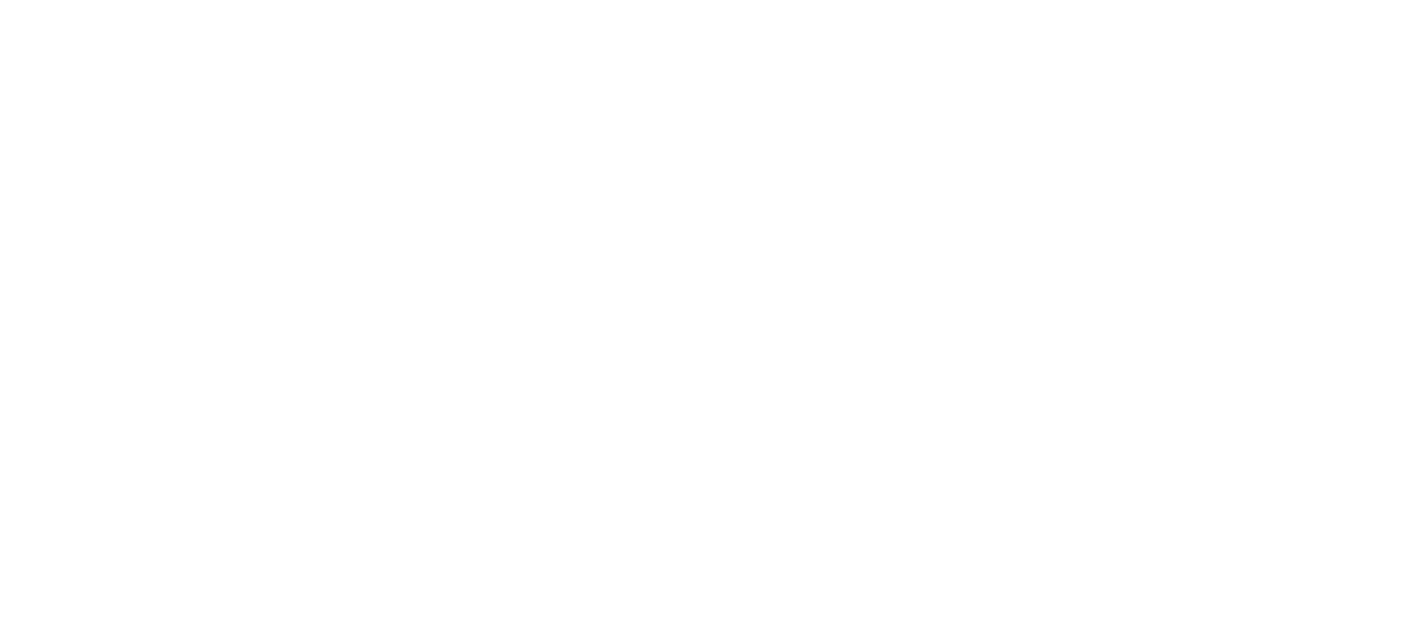 scroll, scrollTop: 0, scrollLeft: 0, axis: both 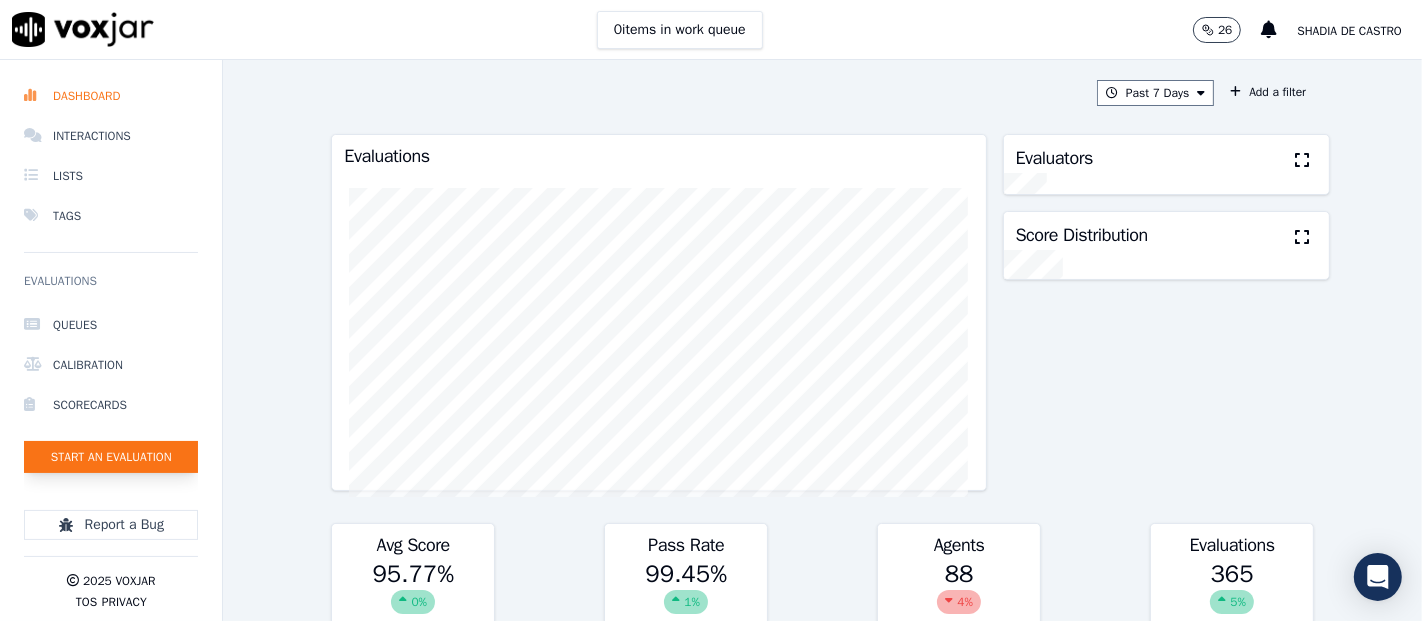 click on "Start an Evaluation" 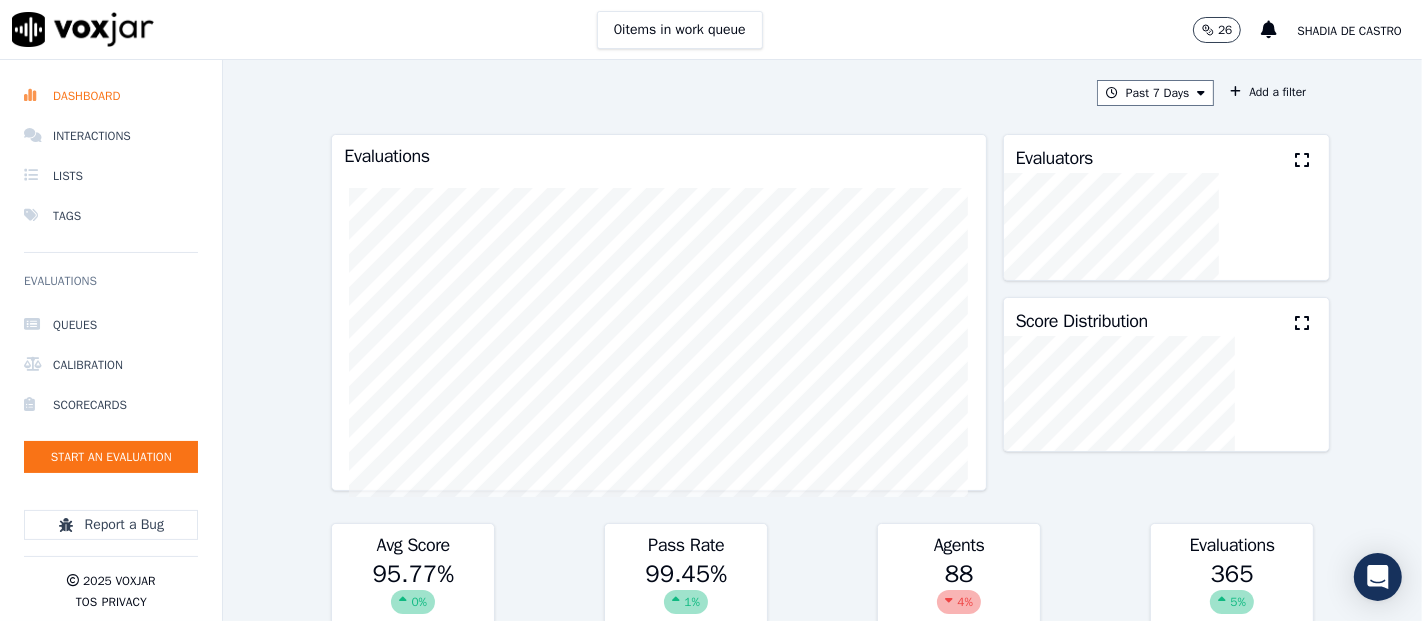 click on "0  items in work queue     26         Shadia De Castro" at bounding box center [711, 30] 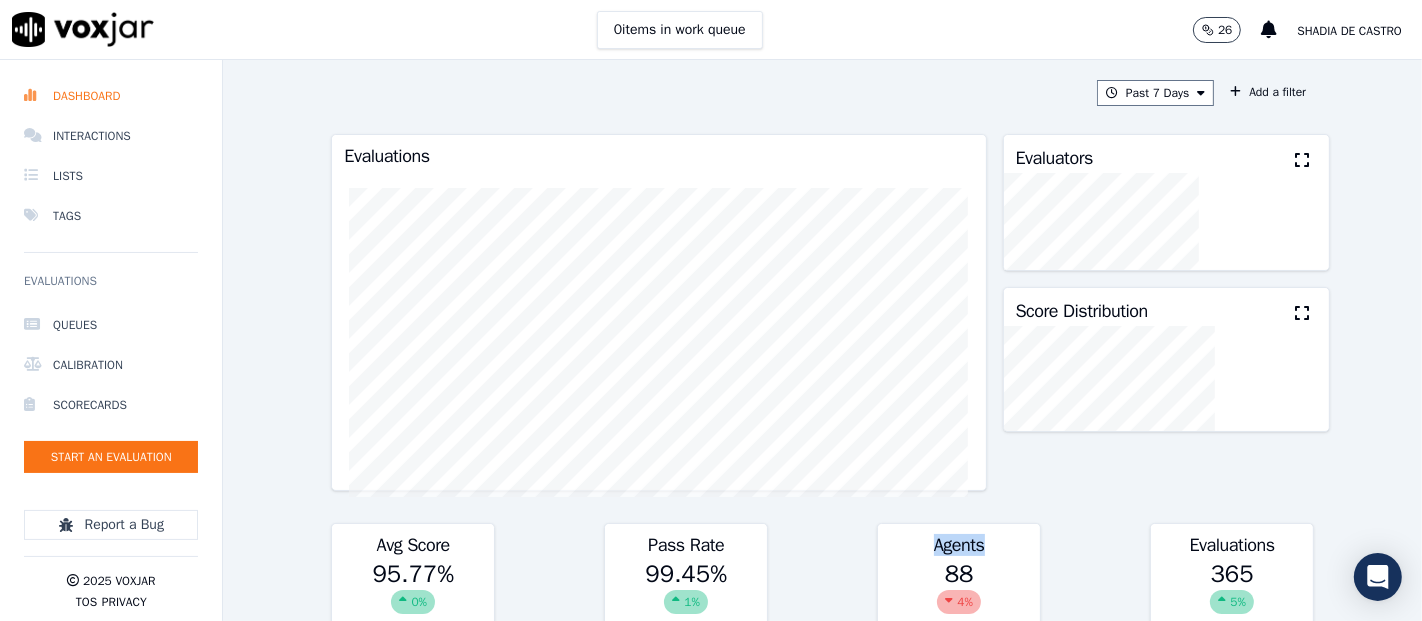 drag, startPoint x: 914, startPoint y: 549, endPoint x: 971, endPoint y: 538, distance: 58.0517 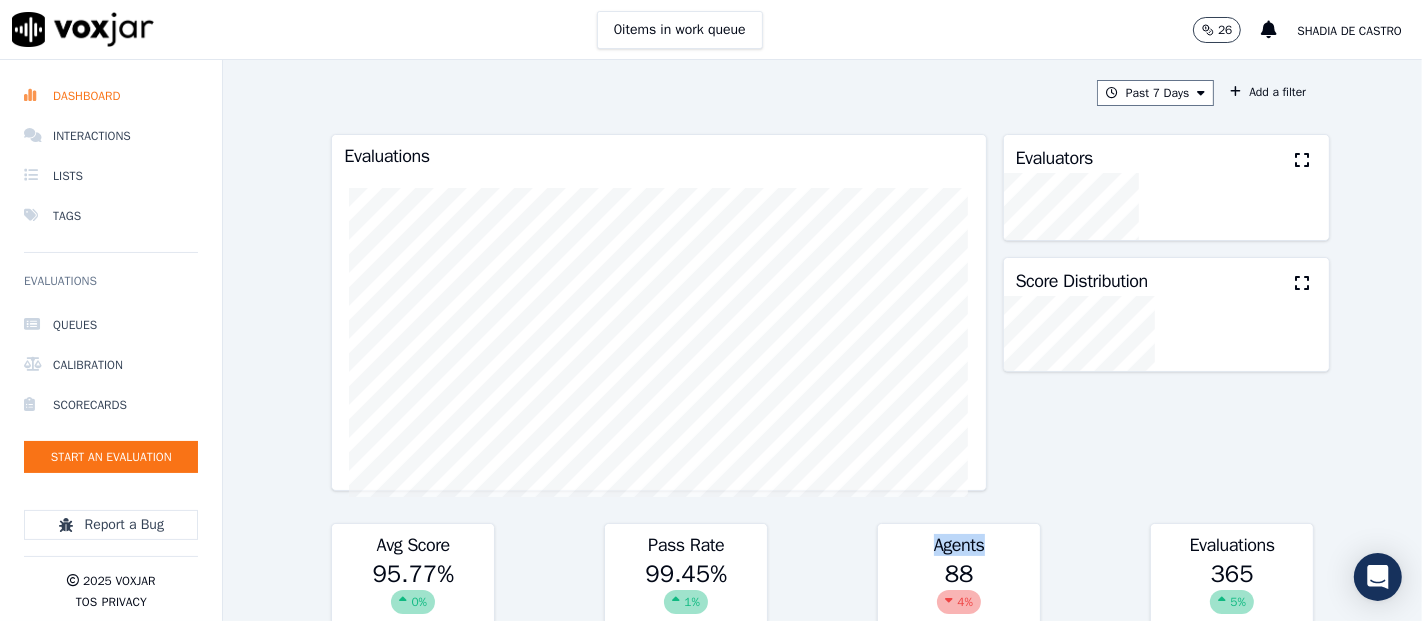 click on "Agents" at bounding box center (959, 541) 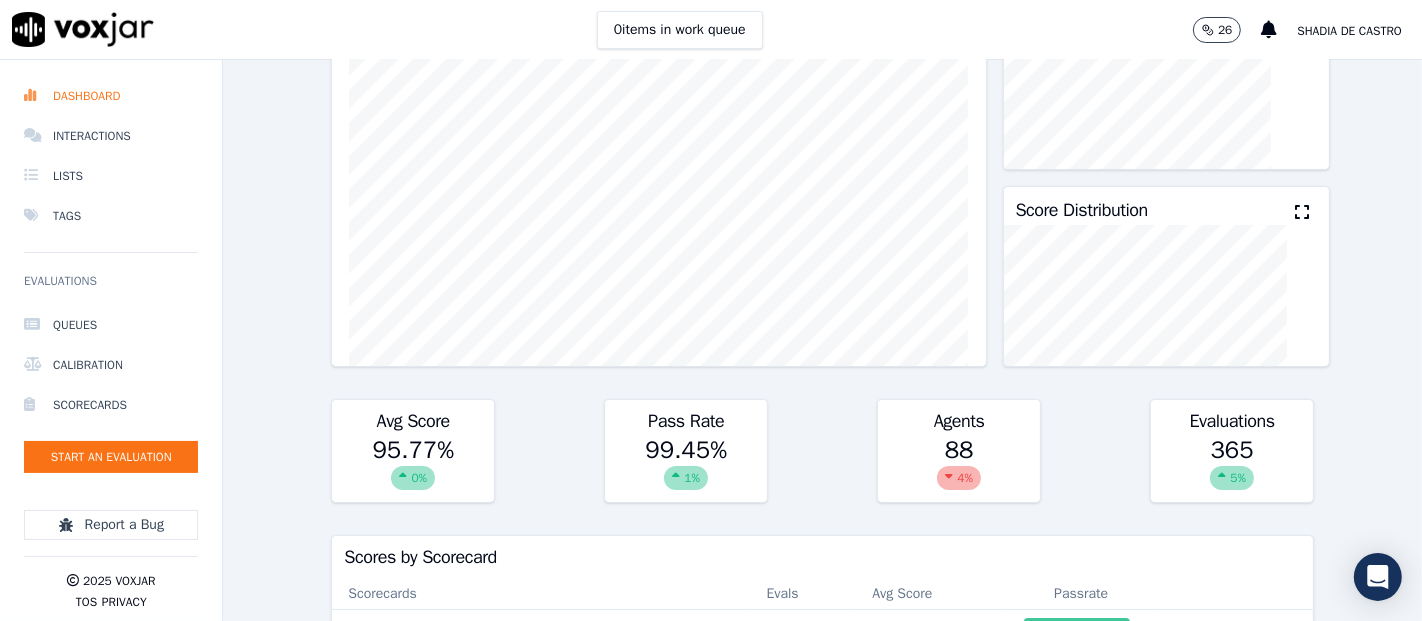 scroll, scrollTop: 128, scrollLeft: 0, axis: vertical 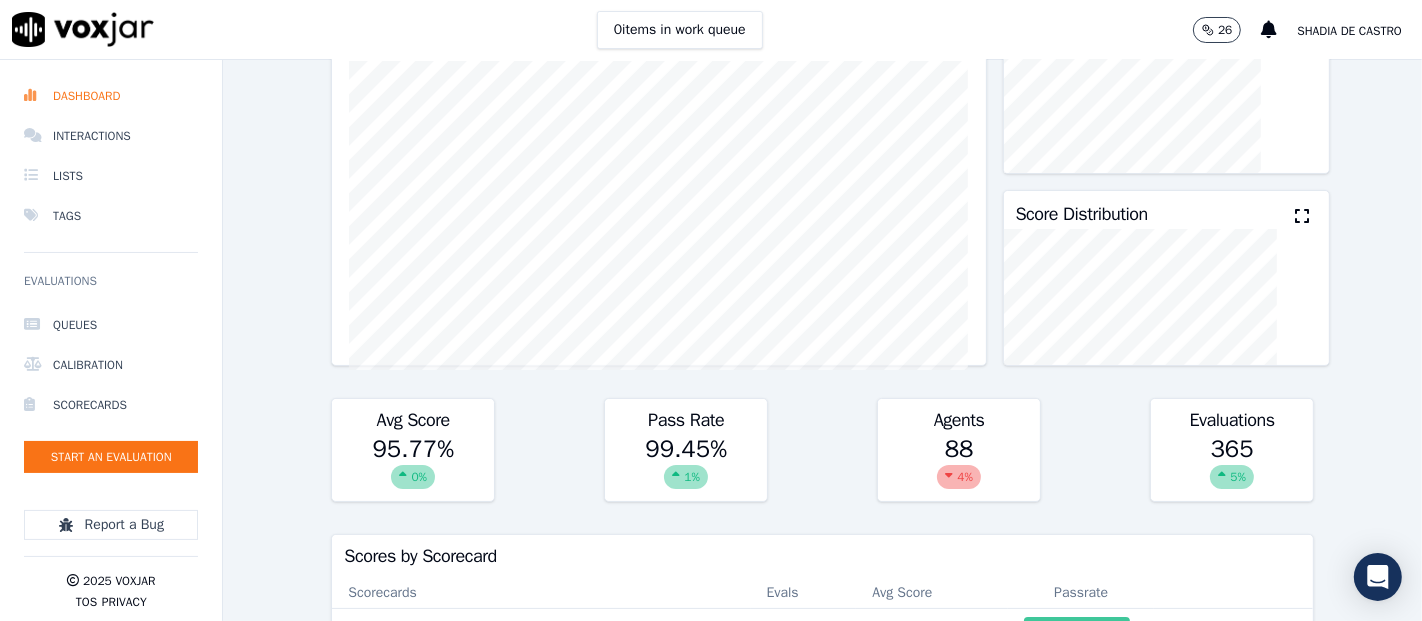 click on "Scores by Scorecard" at bounding box center (822, 556) 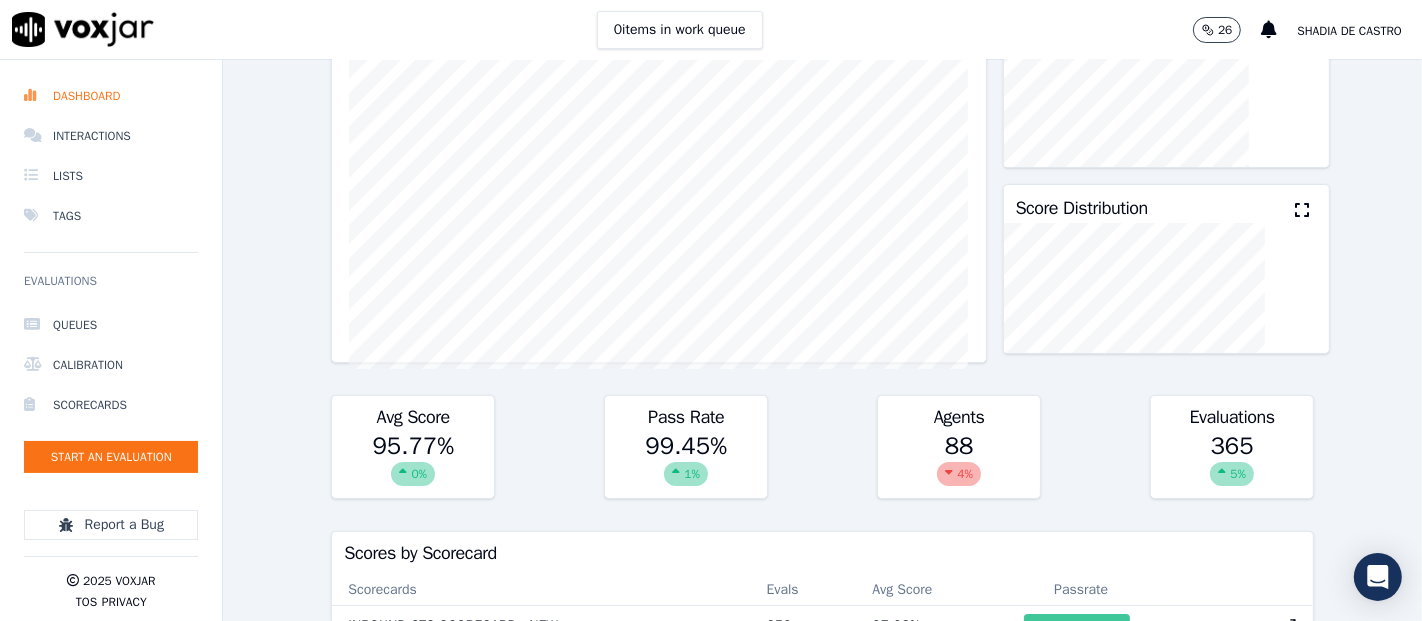 scroll, scrollTop: 128, scrollLeft: 0, axis: vertical 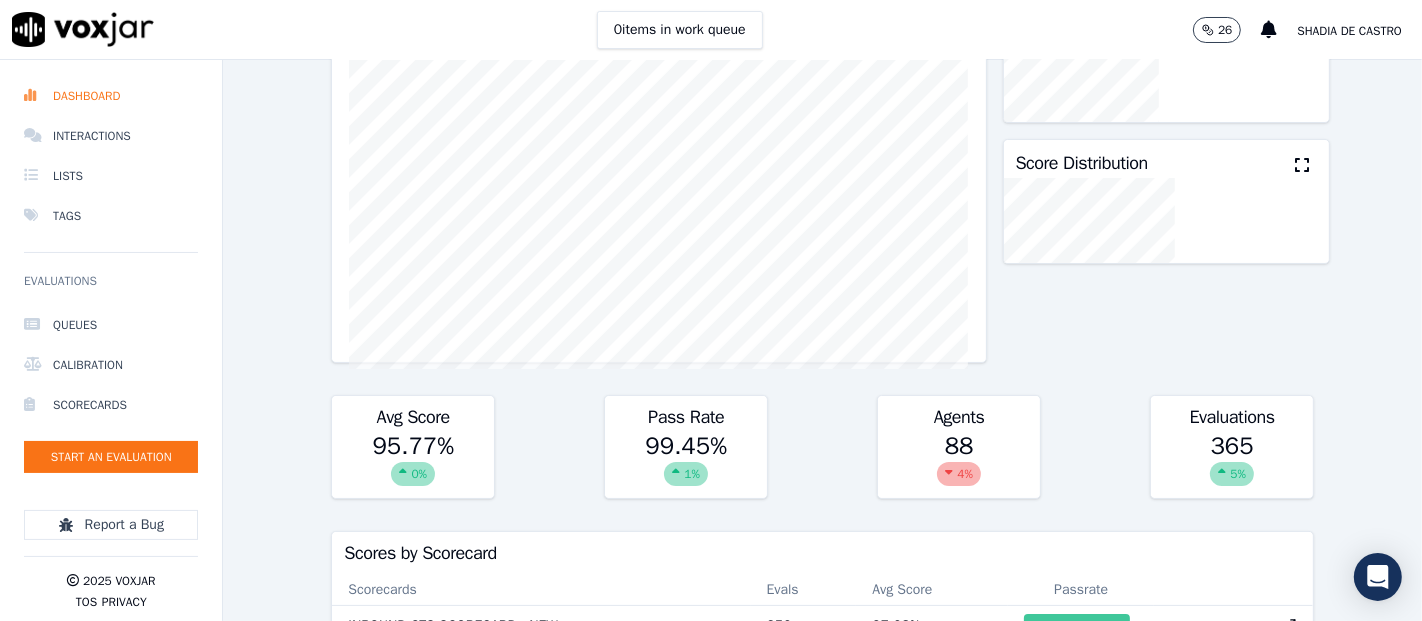 click on "Scores by Scorecard" at bounding box center (822, 553) 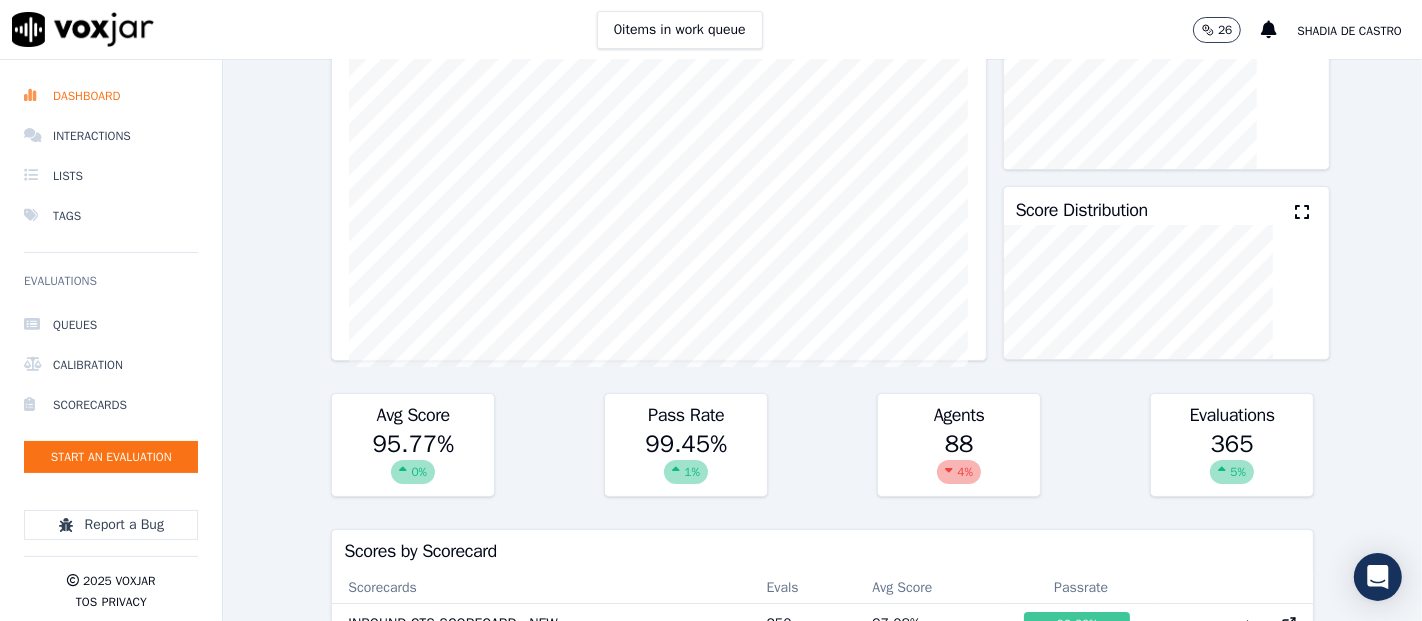 scroll, scrollTop: 128, scrollLeft: 0, axis: vertical 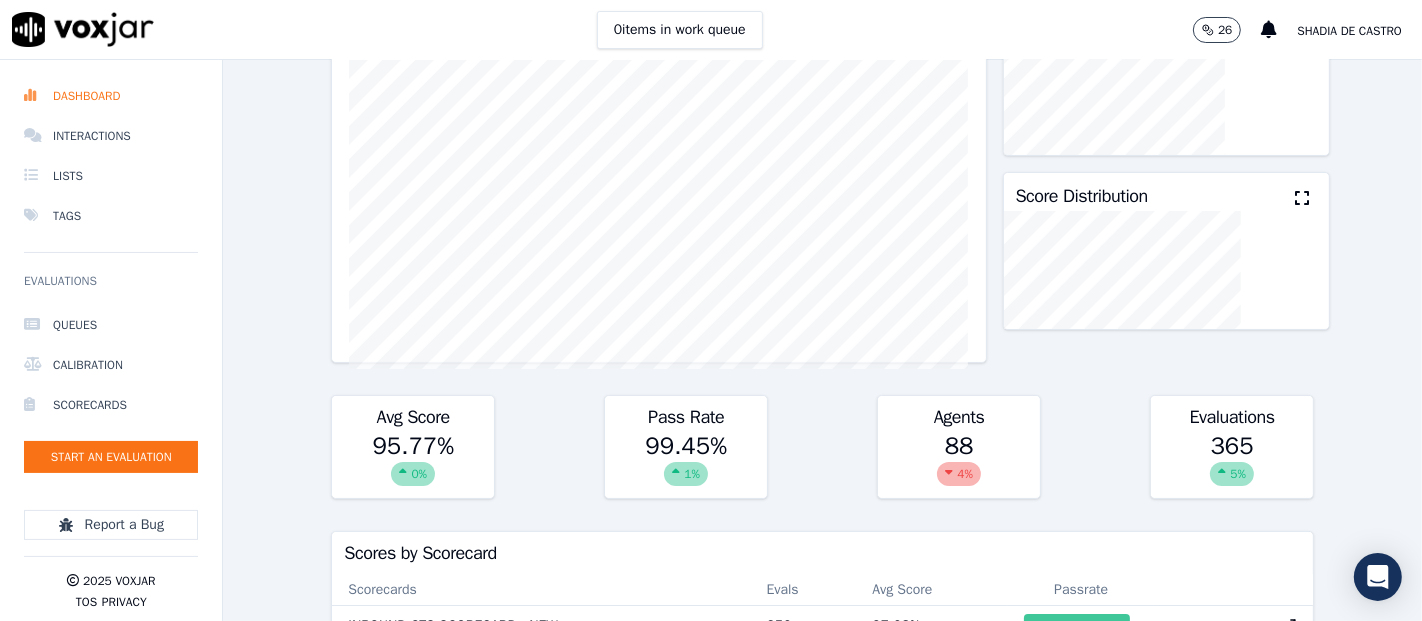 click on "Avg Score" at bounding box center (932, 590) 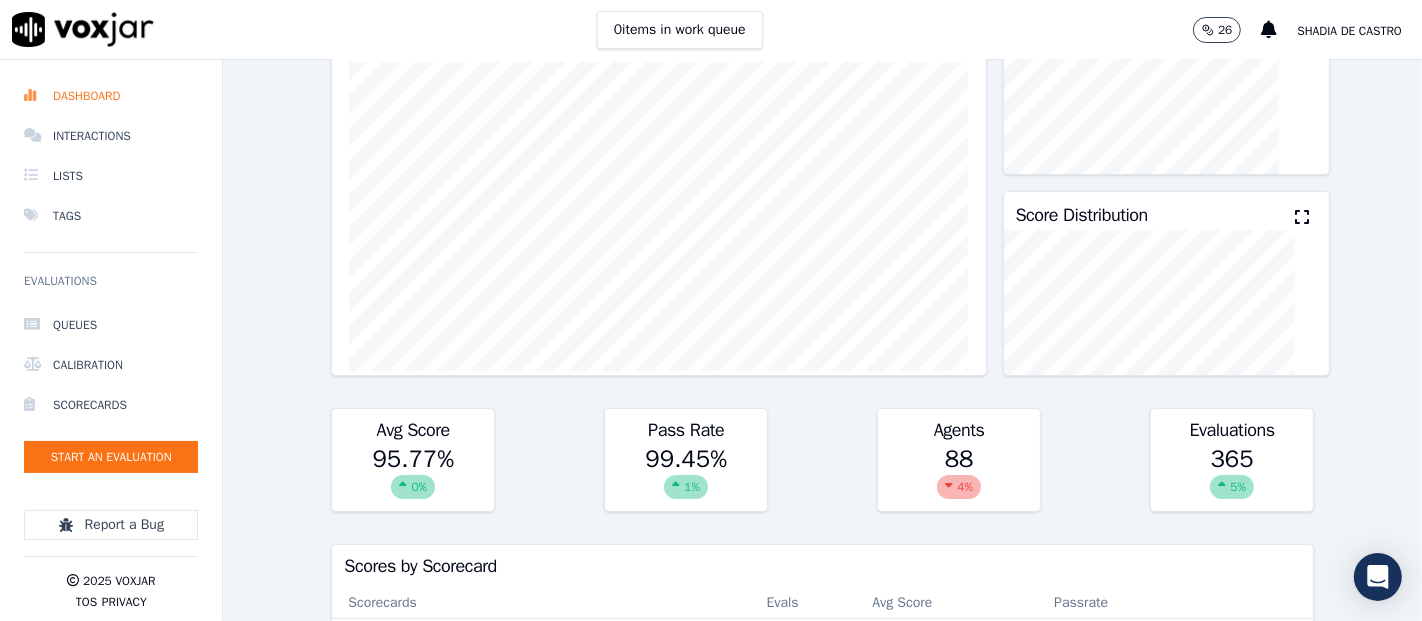scroll, scrollTop: 128, scrollLeft: 0, axis: vertical 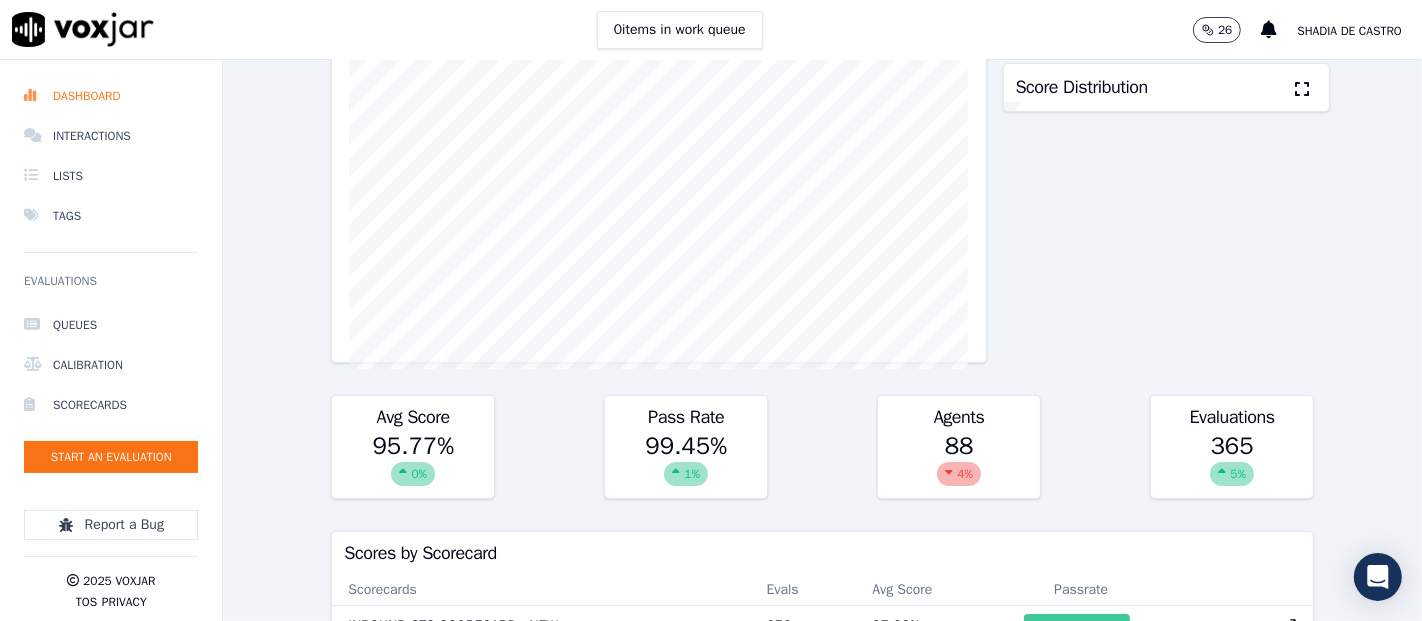 click on "0  items in work queue     26         Shadia De Castro" at bounding box center [711, 30] 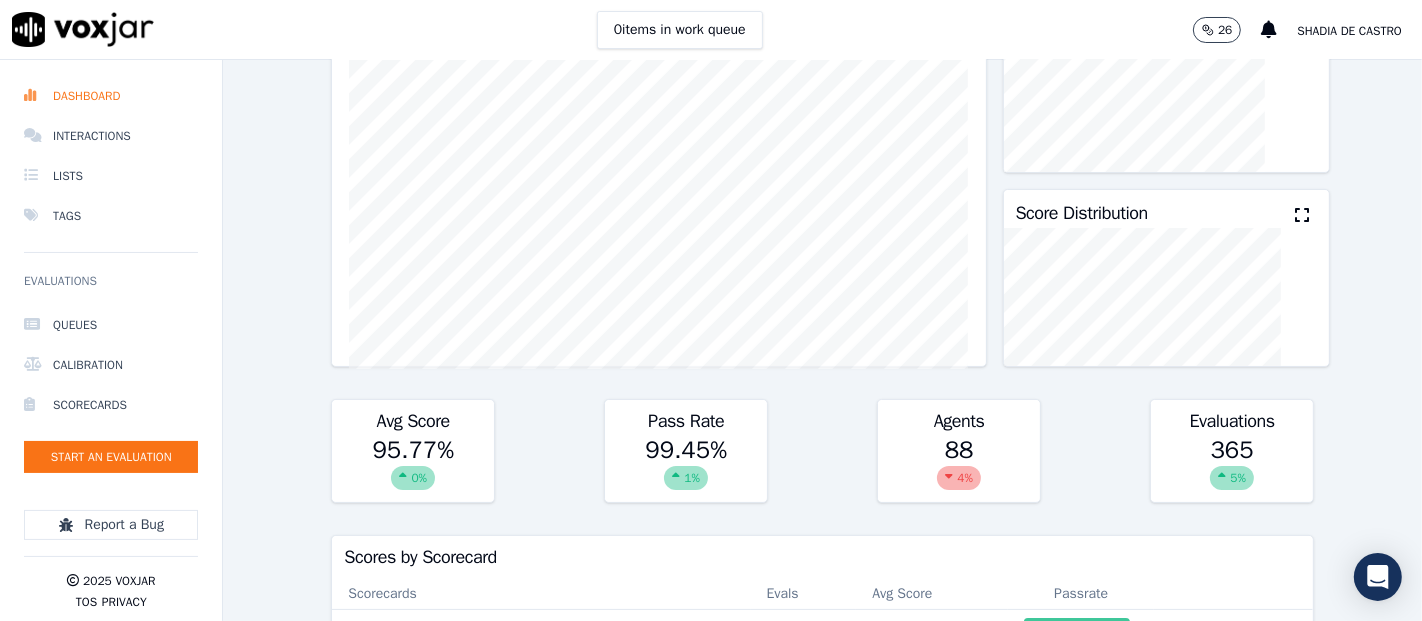 scroll, scrollTop: 128, scrollLeft: 0, axis: vertical 